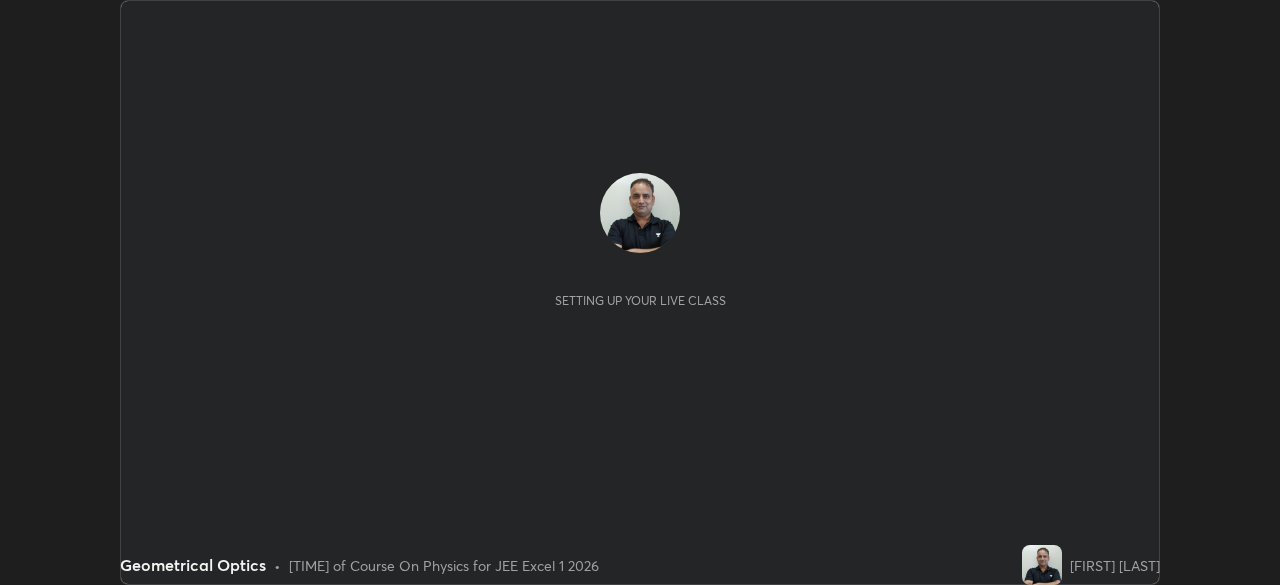 scroll, scrollTop: 0, scrollLeft: 0, axis: both 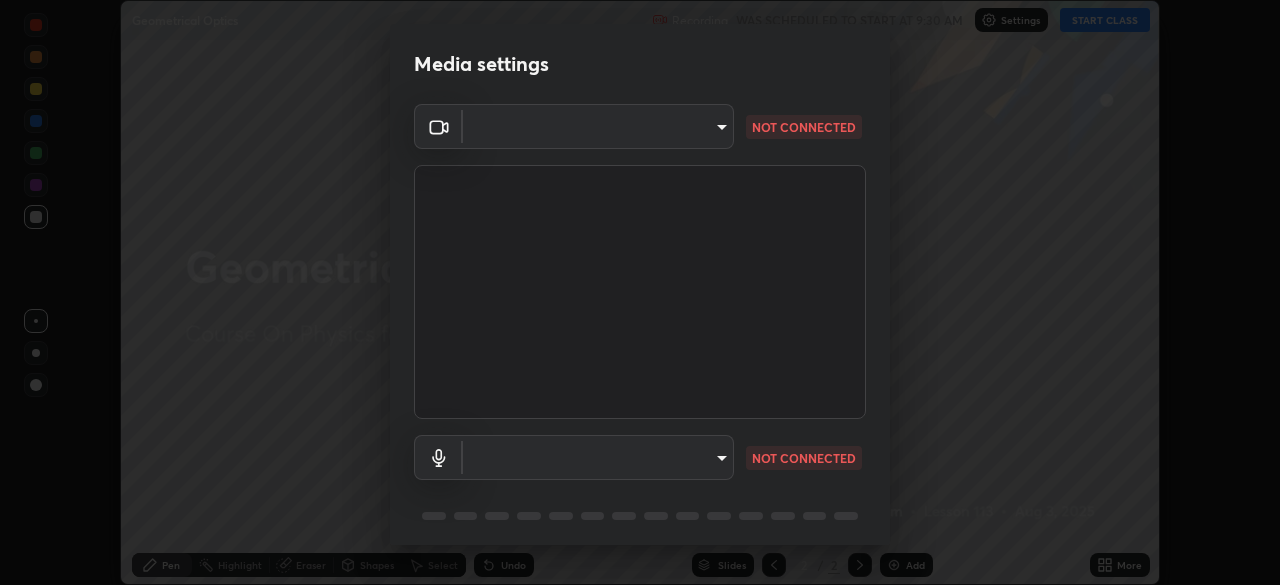 type on "1e49b53be58bf3658c32ba4c8e2538d2601885ca91182b01ba969948c87b8f29" 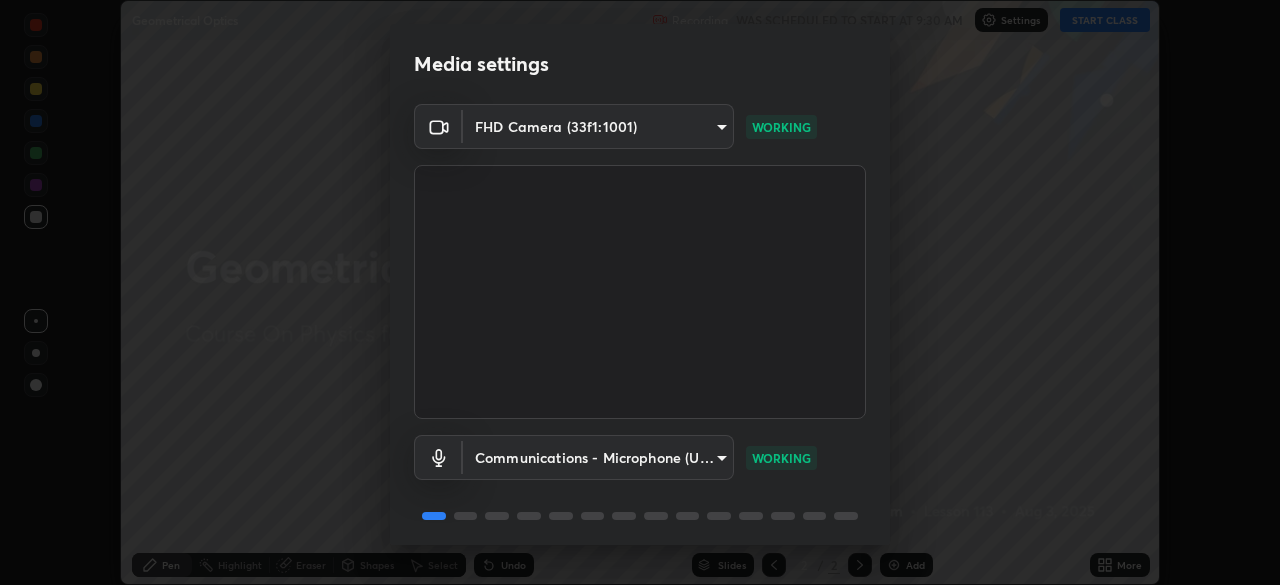 scroll, scrollTop: 71, scrollLeft: 0, axis: vertical 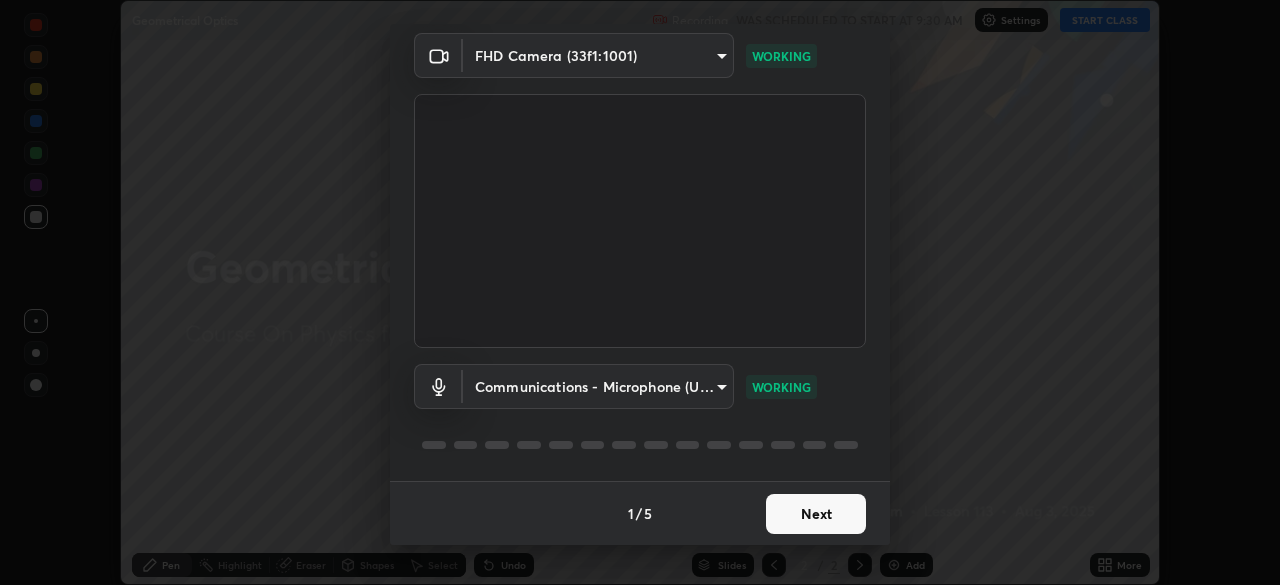 click on "Next" at bounding box center (816, 514) 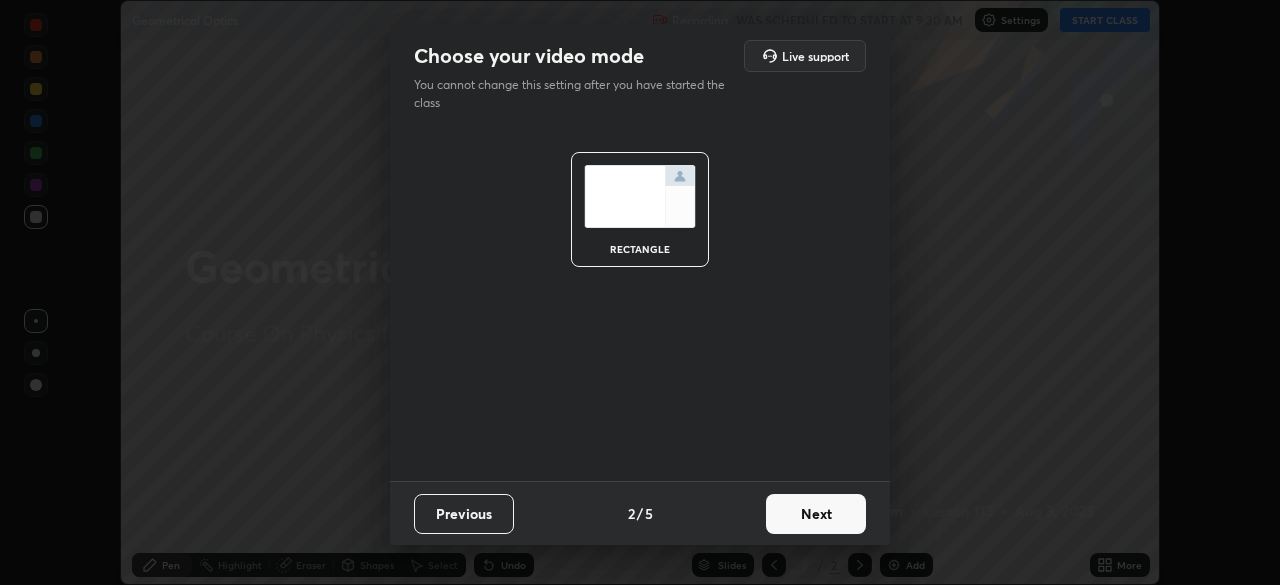 scroll, scrollTop: 0, scrollLeft: 0, axis: both 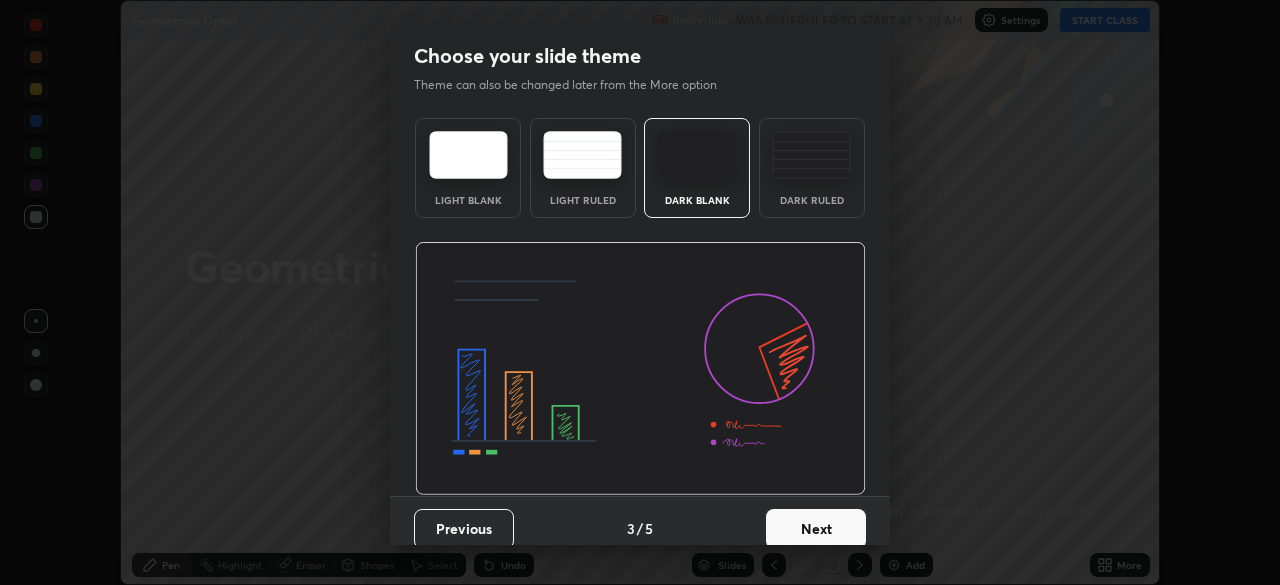 click on "Next" at bounding box center (816, 529) 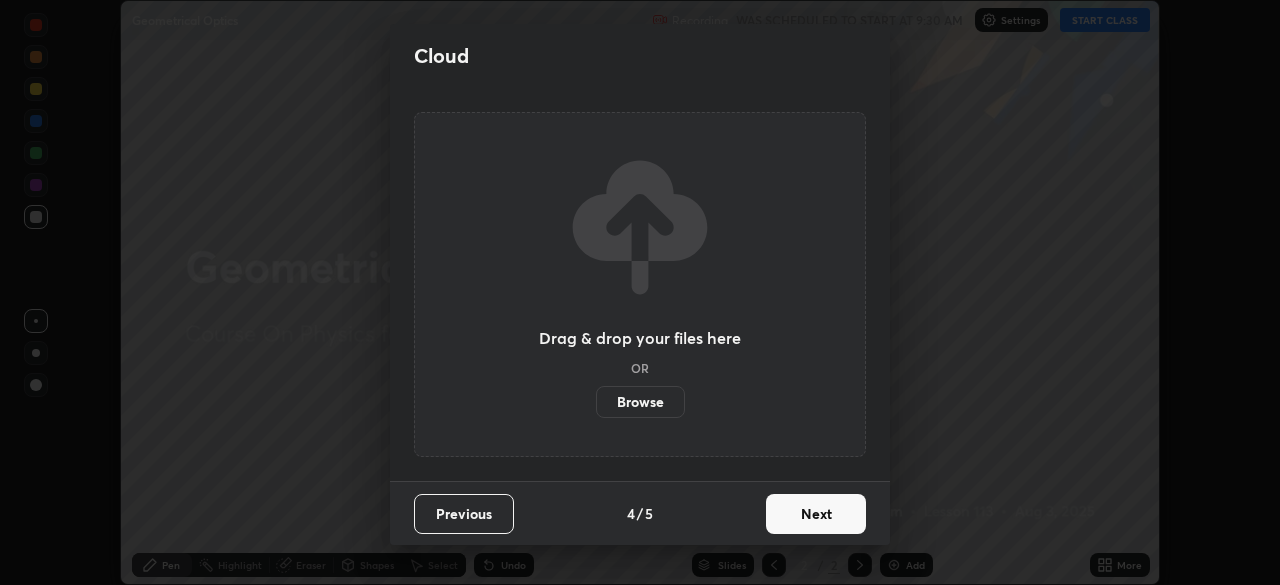 click on "Next" at bounding box center (816, 514) 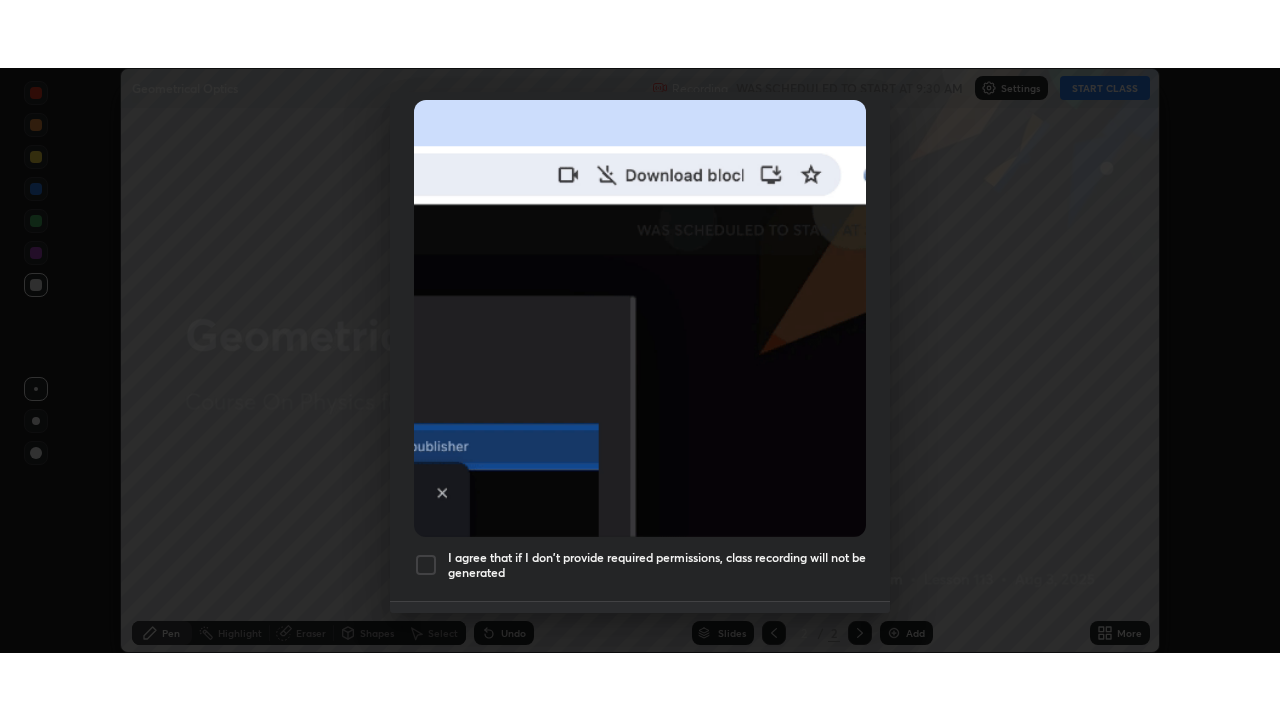 scroll, scrollTop: 479, scrollLeft: 0, axis: vertical 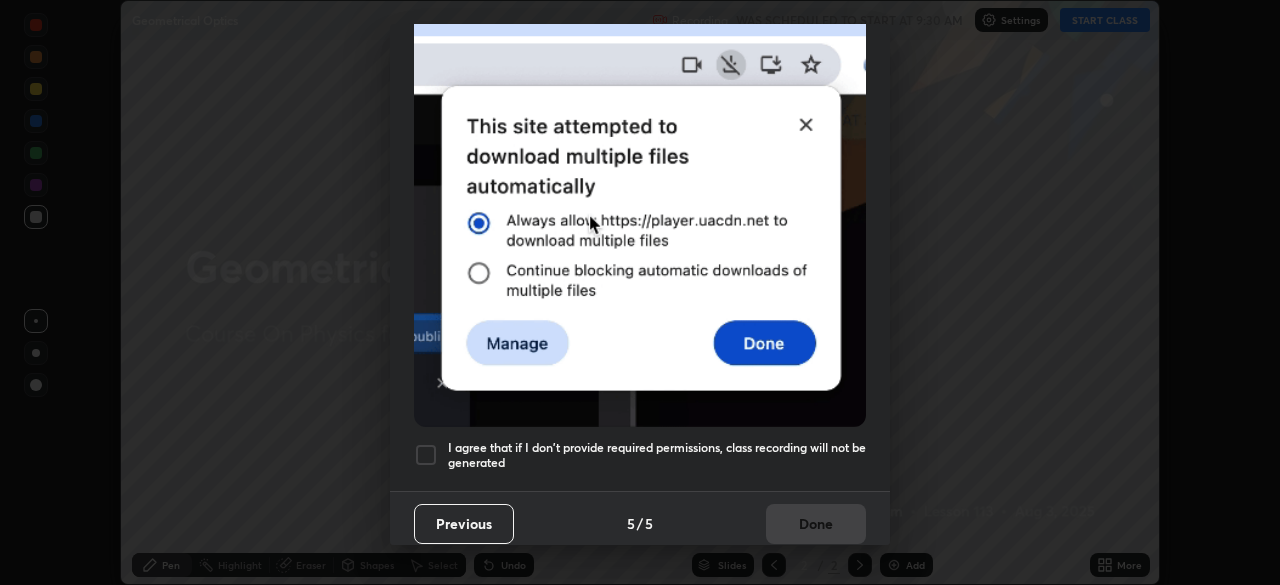 click at bounding box center [426, 455] 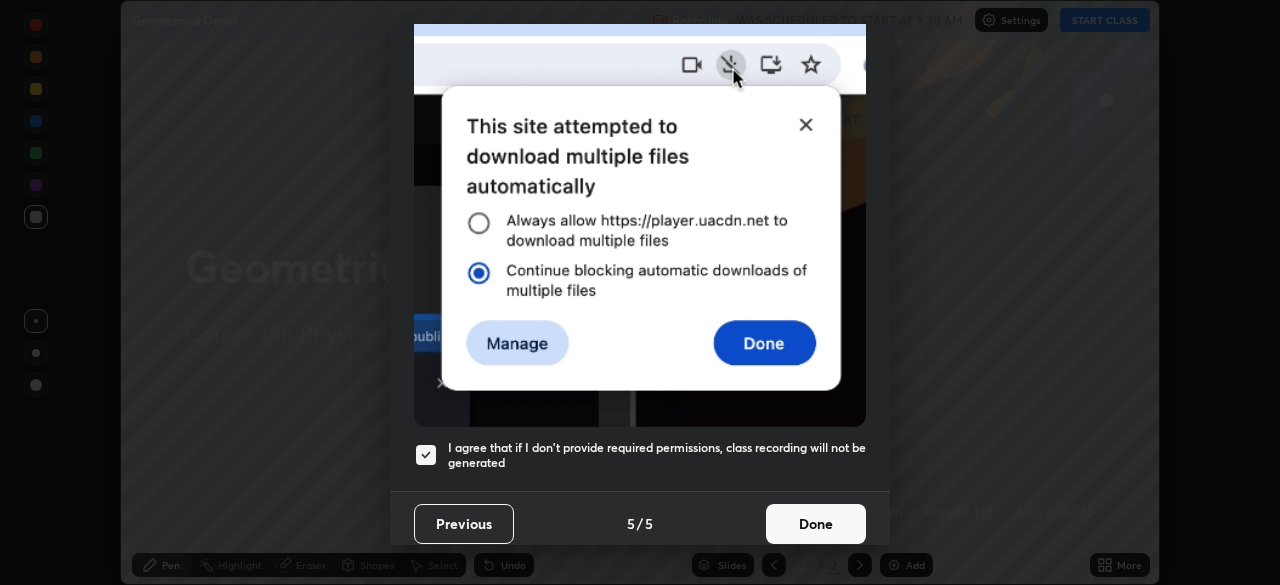 click on "Done" at bounding box center [816, 524] 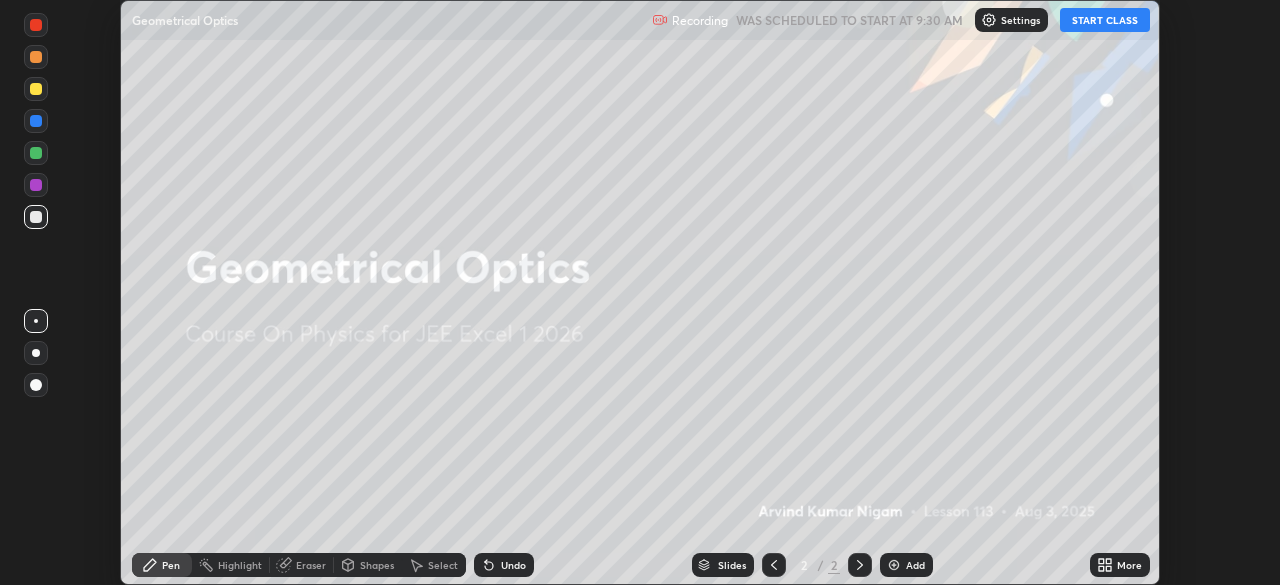 click on "START CLASS" at bounding box center (1105, 20) 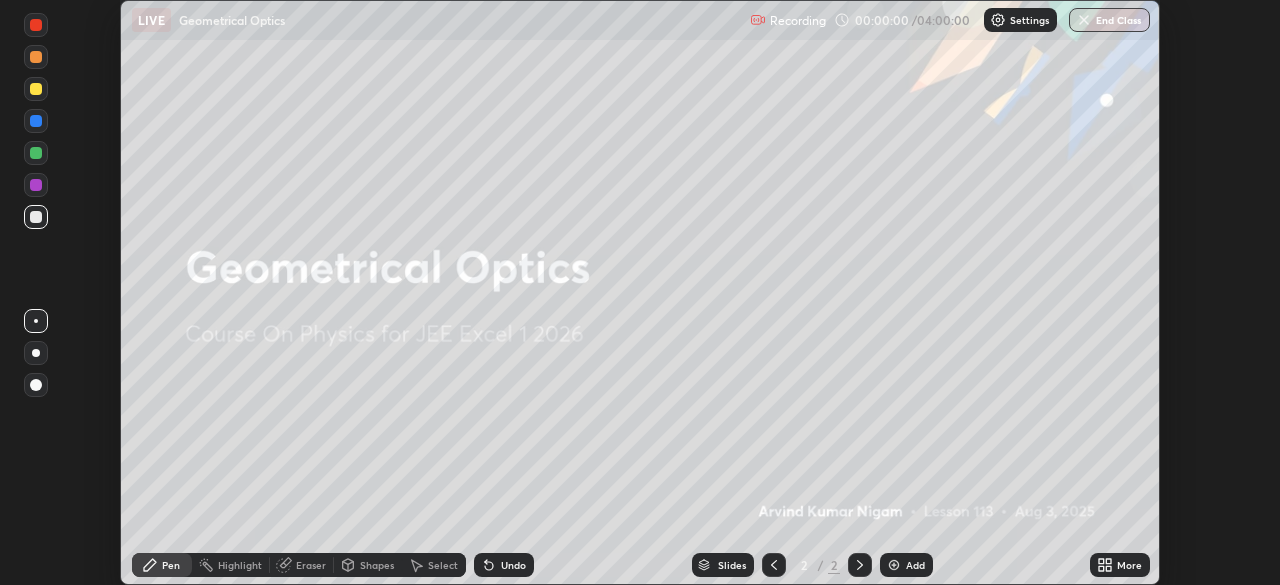 click 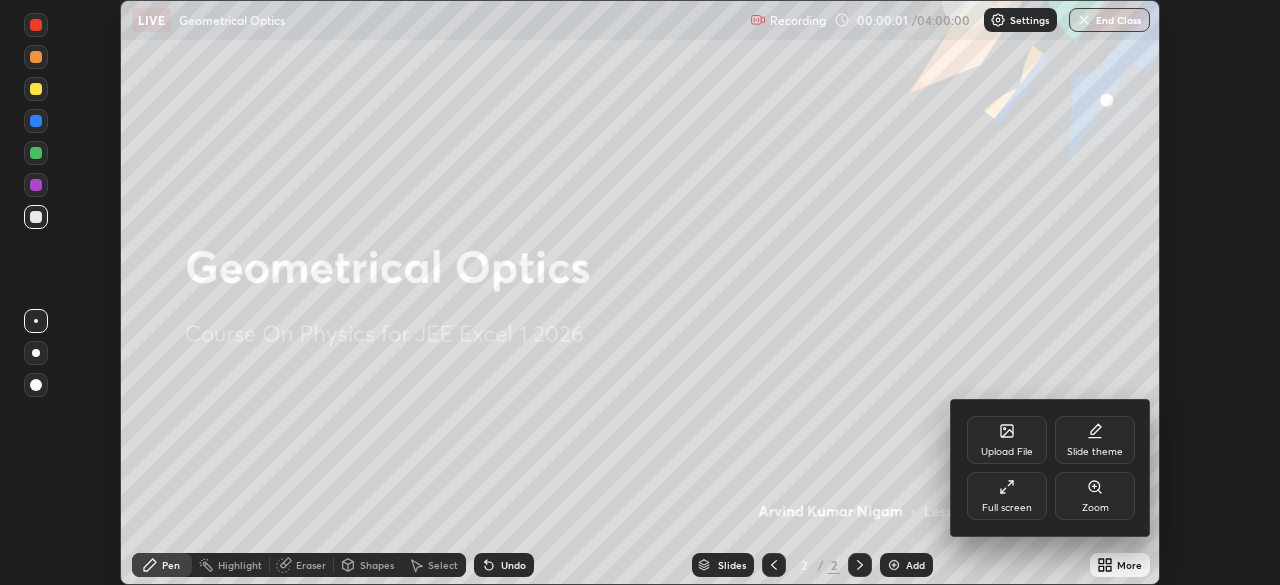 click on "Full screen" at bounding box center [1007, 496] 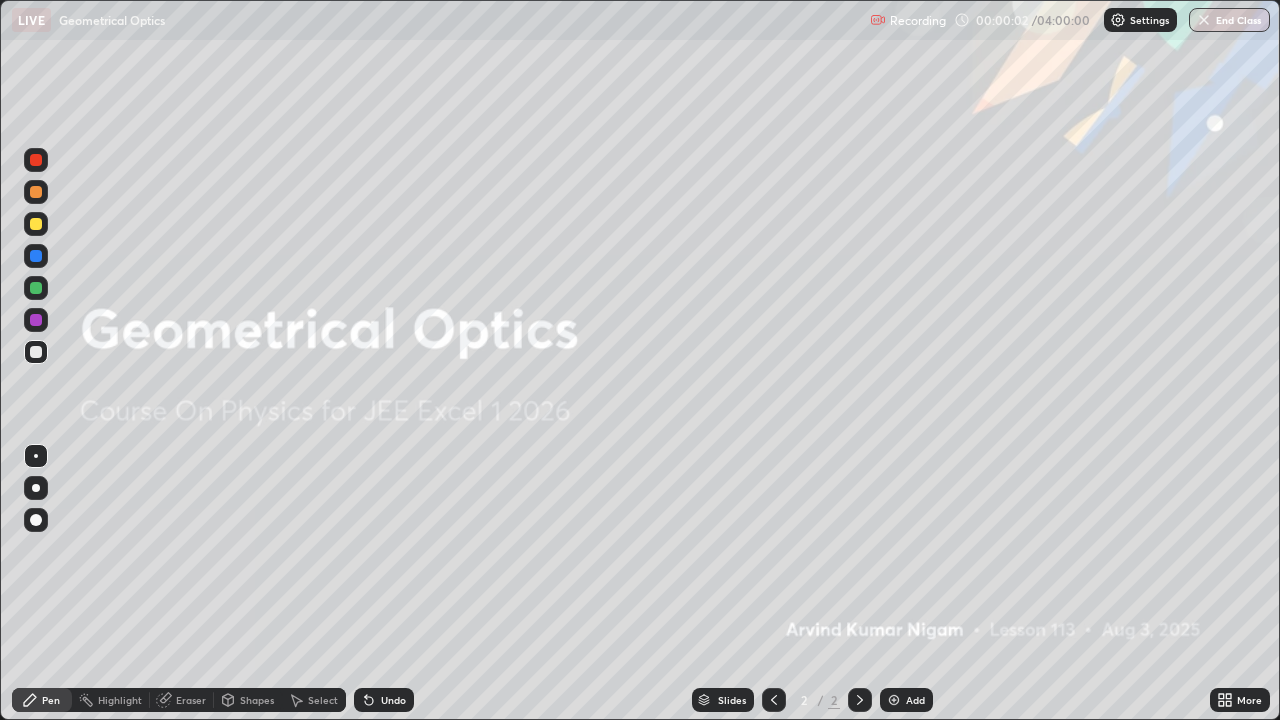 scroll, scrollTop: 99280, scrollLeft: 98720, axis: both 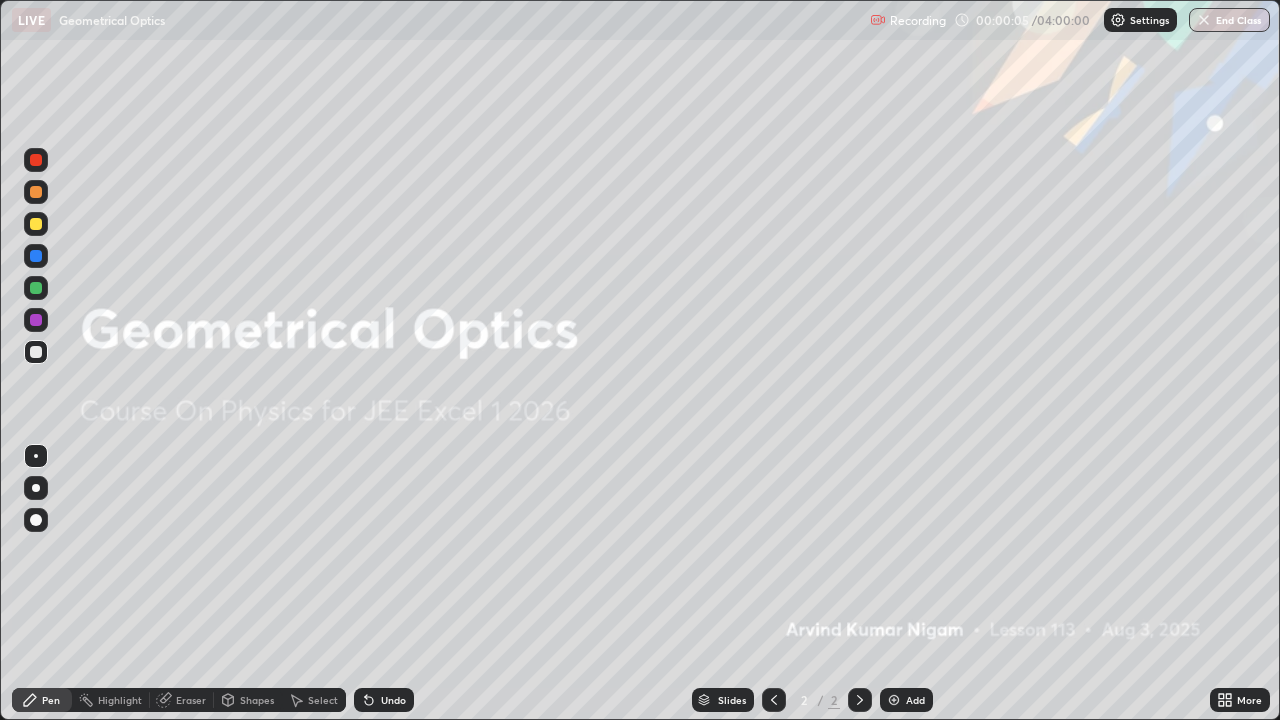 click on "Settings" at bounding box center (1149, 20) 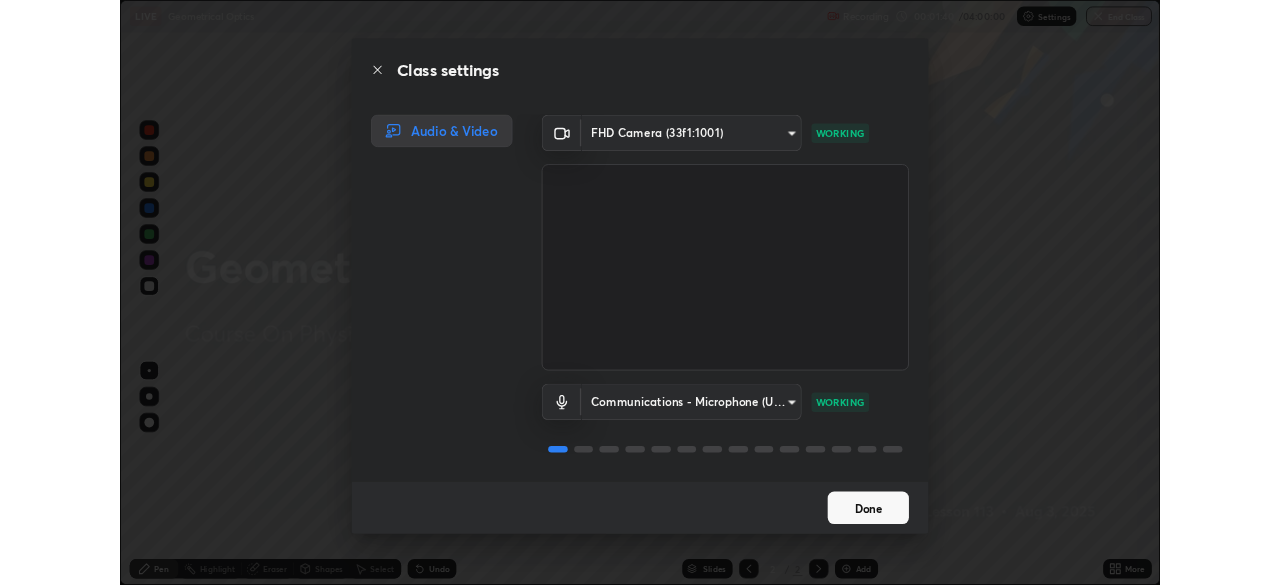 scroll, scrollTop: 2, scrollLeft: 0, axis: vertical 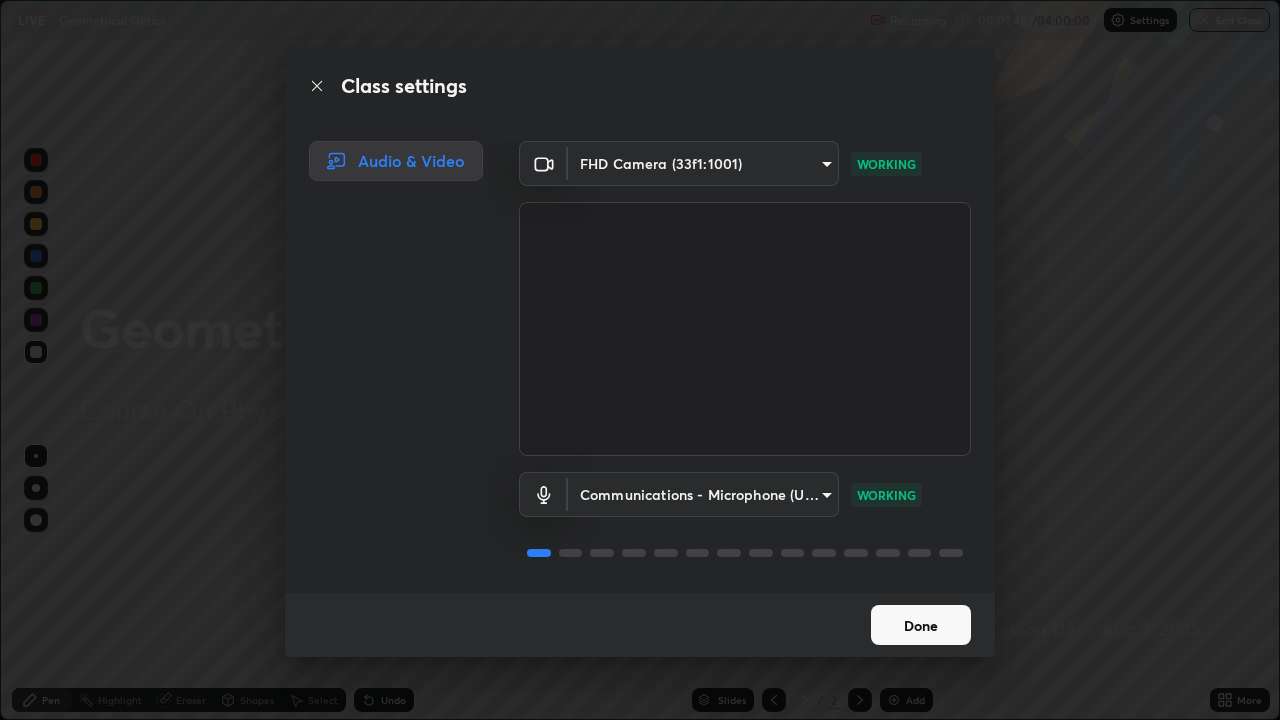 click on "Done" at bounding box center (921, 625) 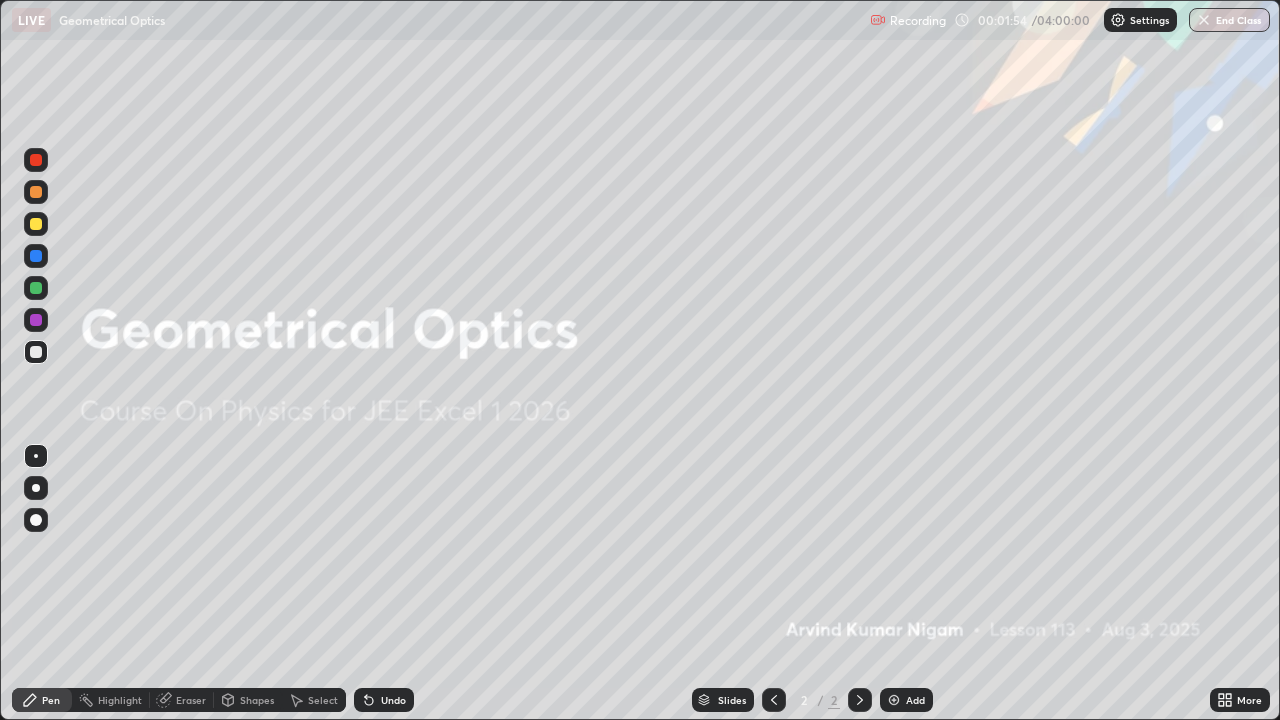 click 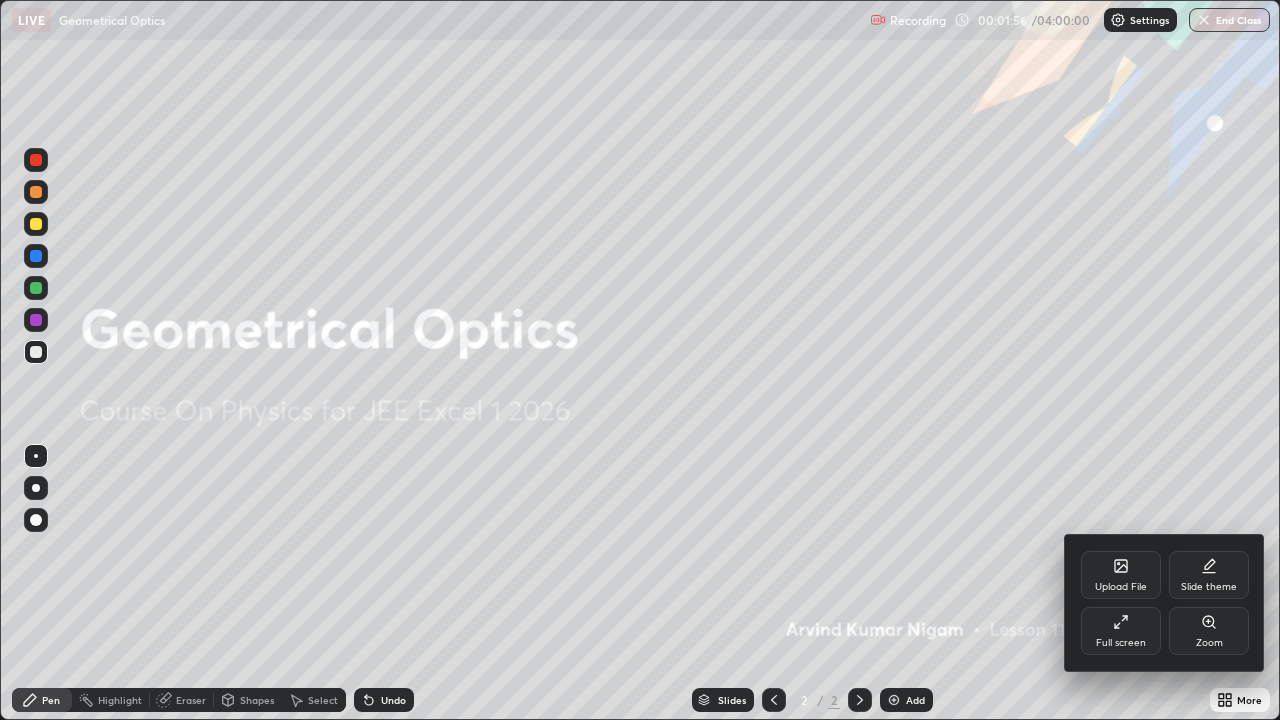 click on "Full screen" at bounding box center (1121, 631) 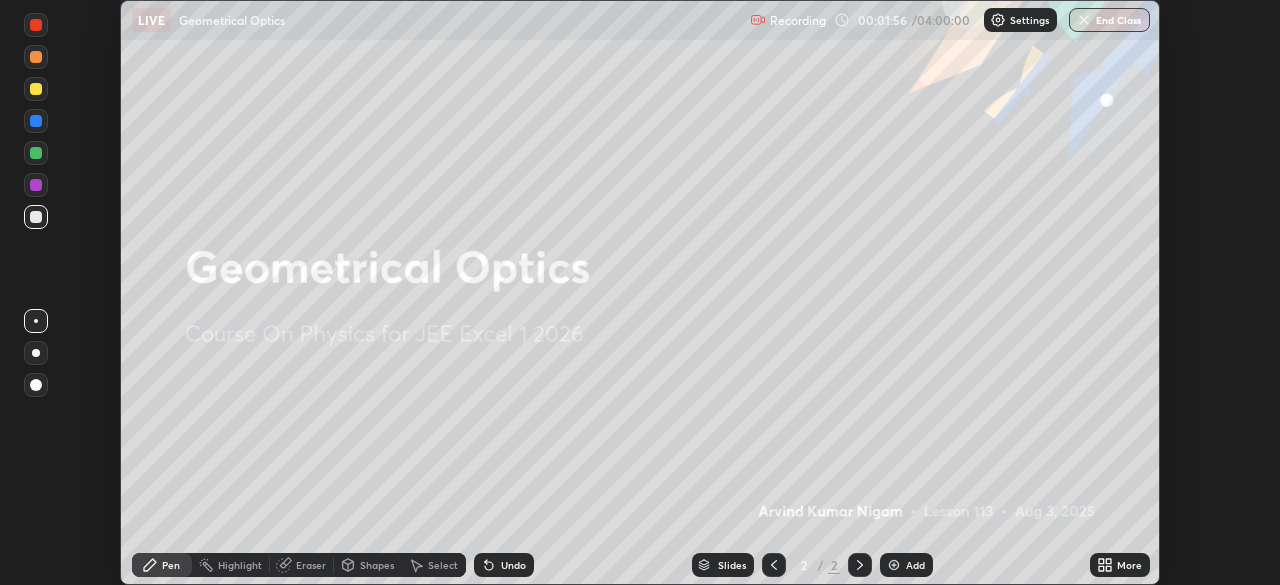 scroll, scrollTop: 585, scrollLeft: 1280, axis: both 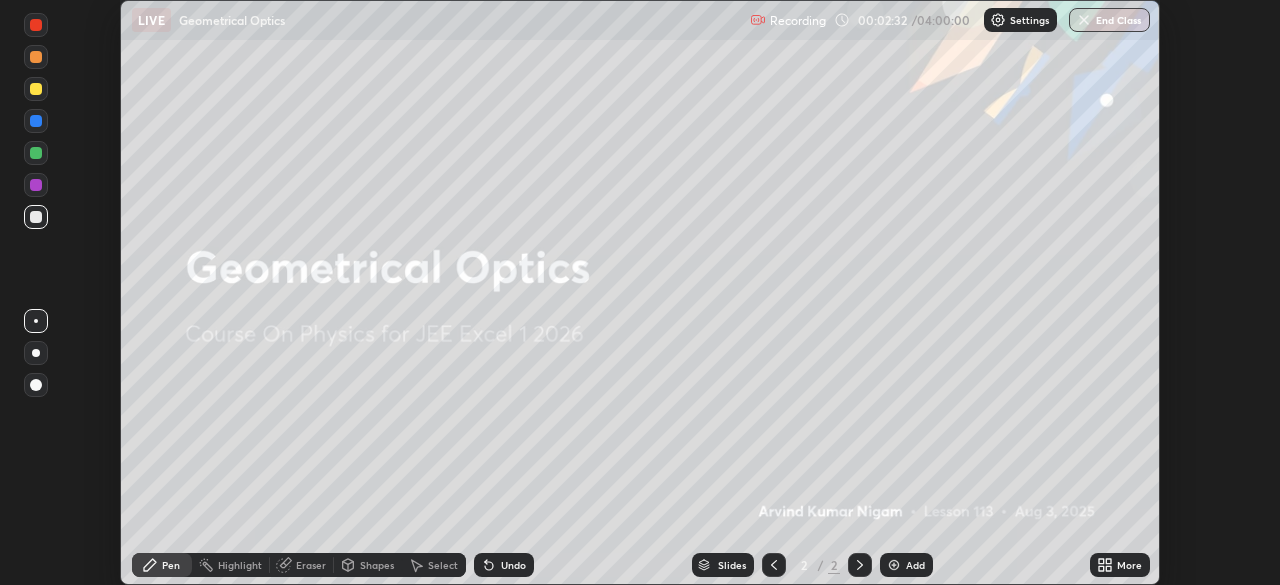 click on "More" at bounding box center [1129, 565] 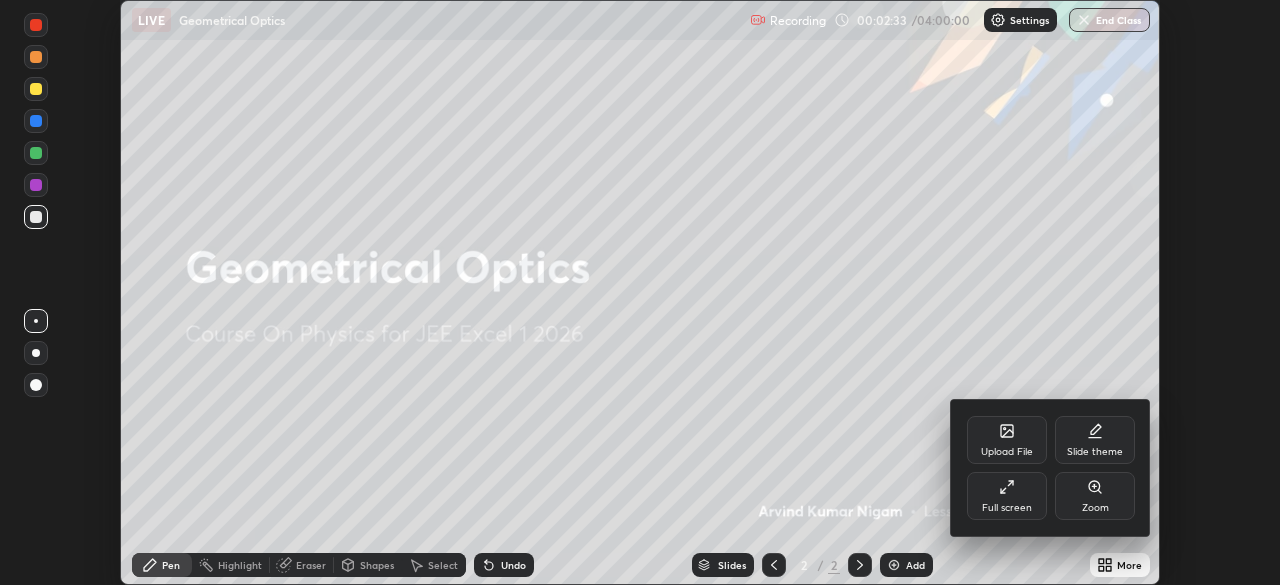 click on "Full screen" at bounding box center [1007, 496] 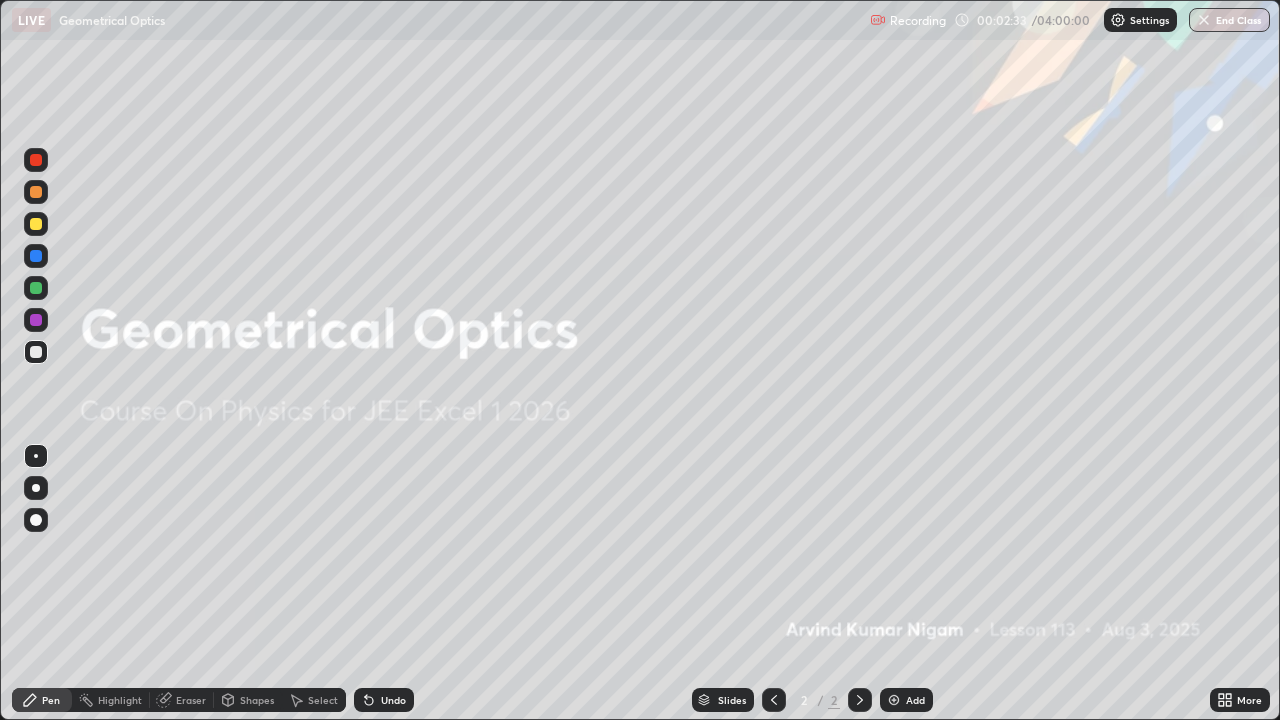 scroll, scrollTop: 99280, scrollLeft: 98720, axis: both 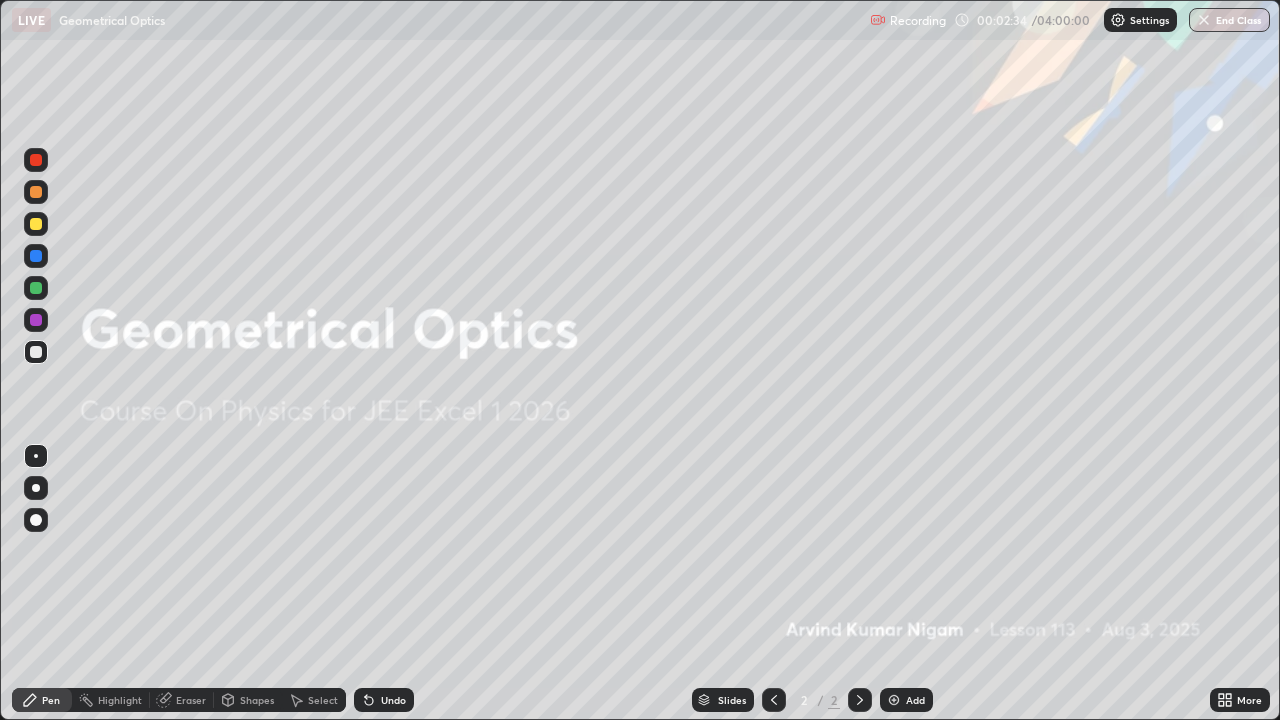 click on "Settings" at bounding box center (1149, 20) 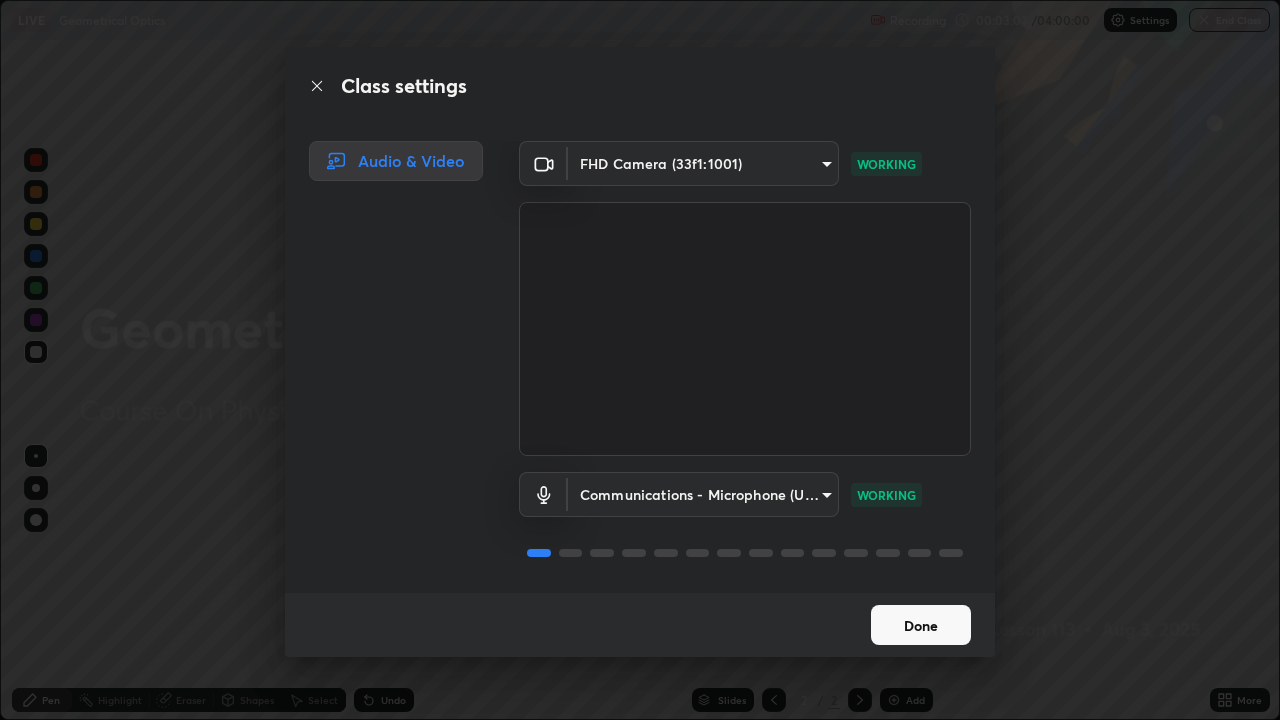 click on "Done" at bounding box center [921, 625] 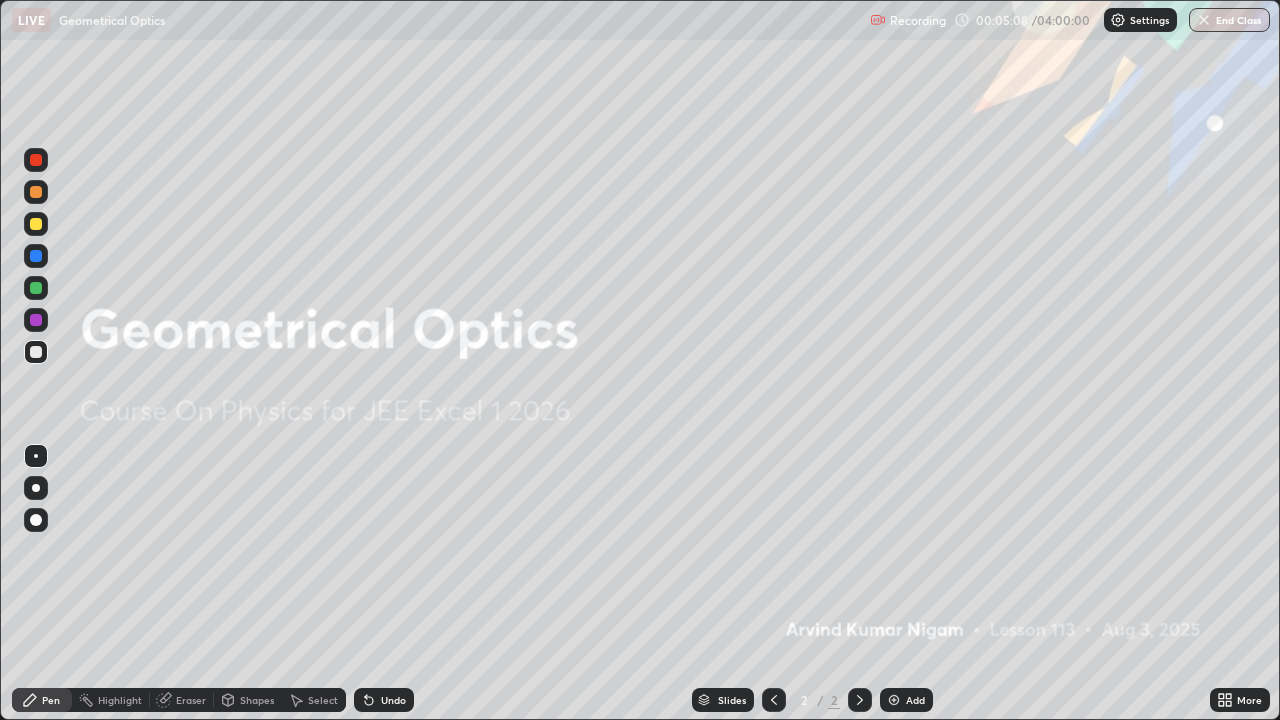 click on "Add" at bounding box center (906, 700) 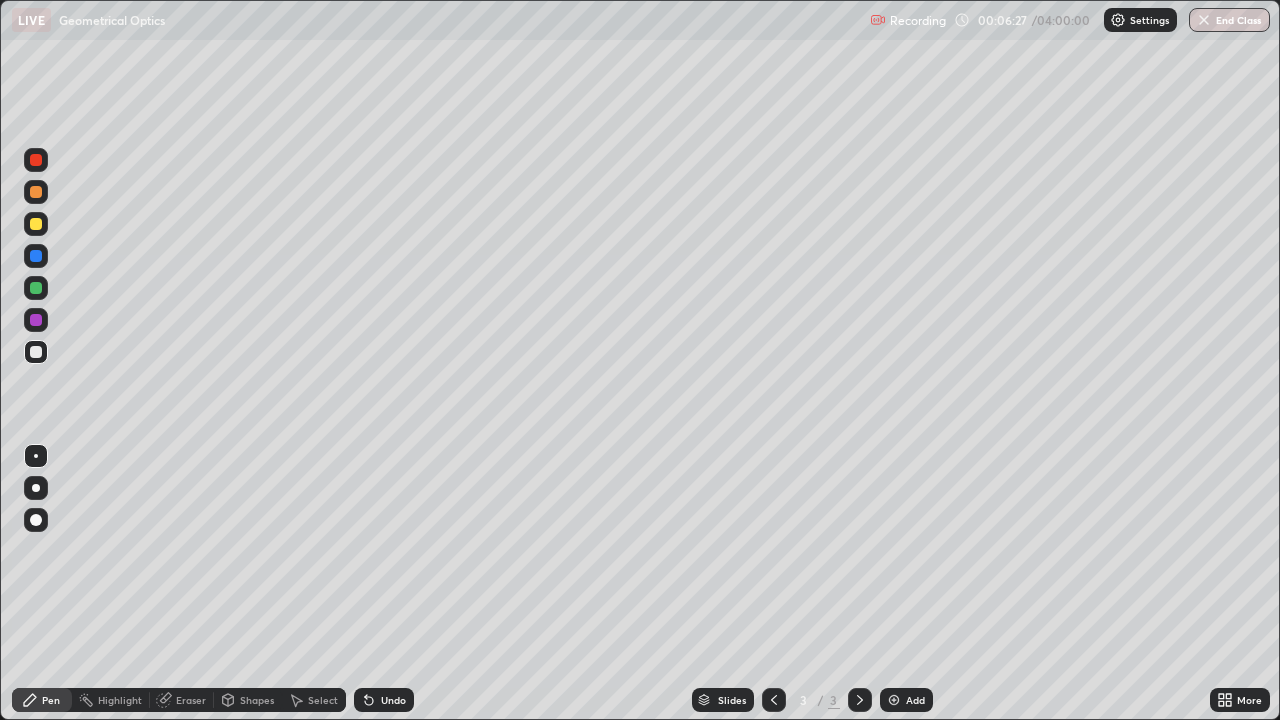 click on "Settings" at bounding box center (1149, 20) 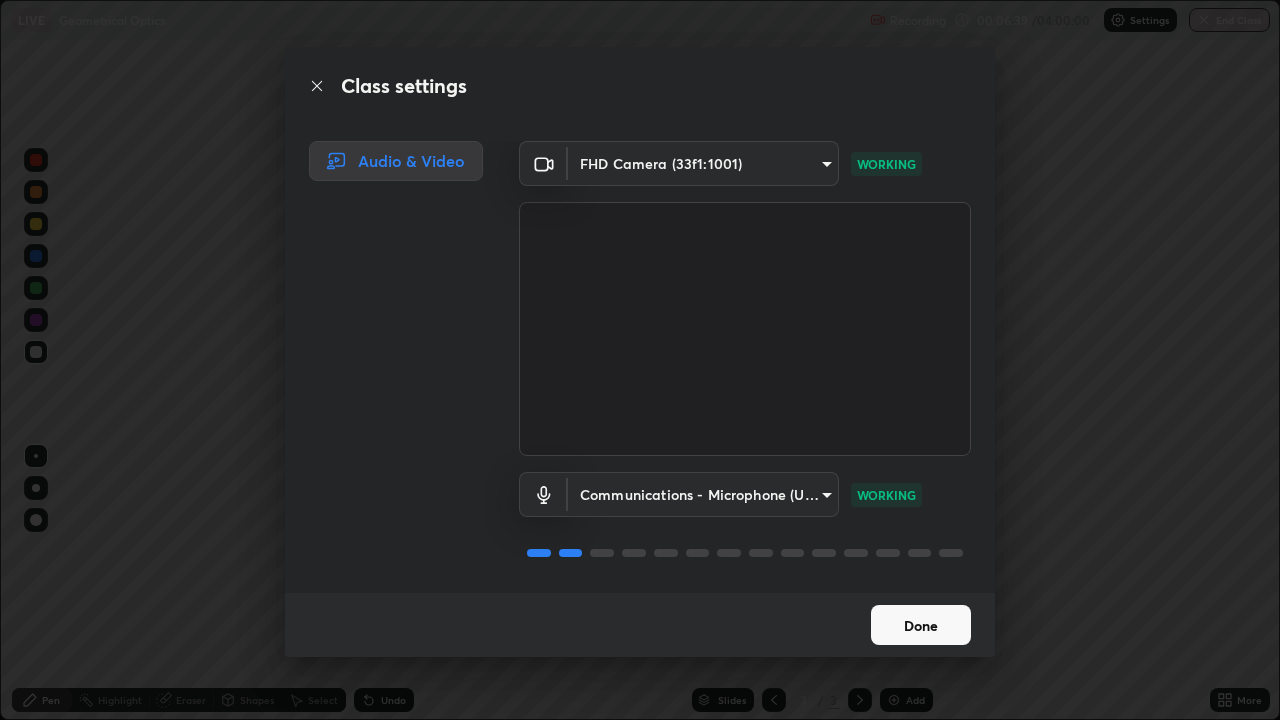 click on "Done" at bounding box center [921, 625] 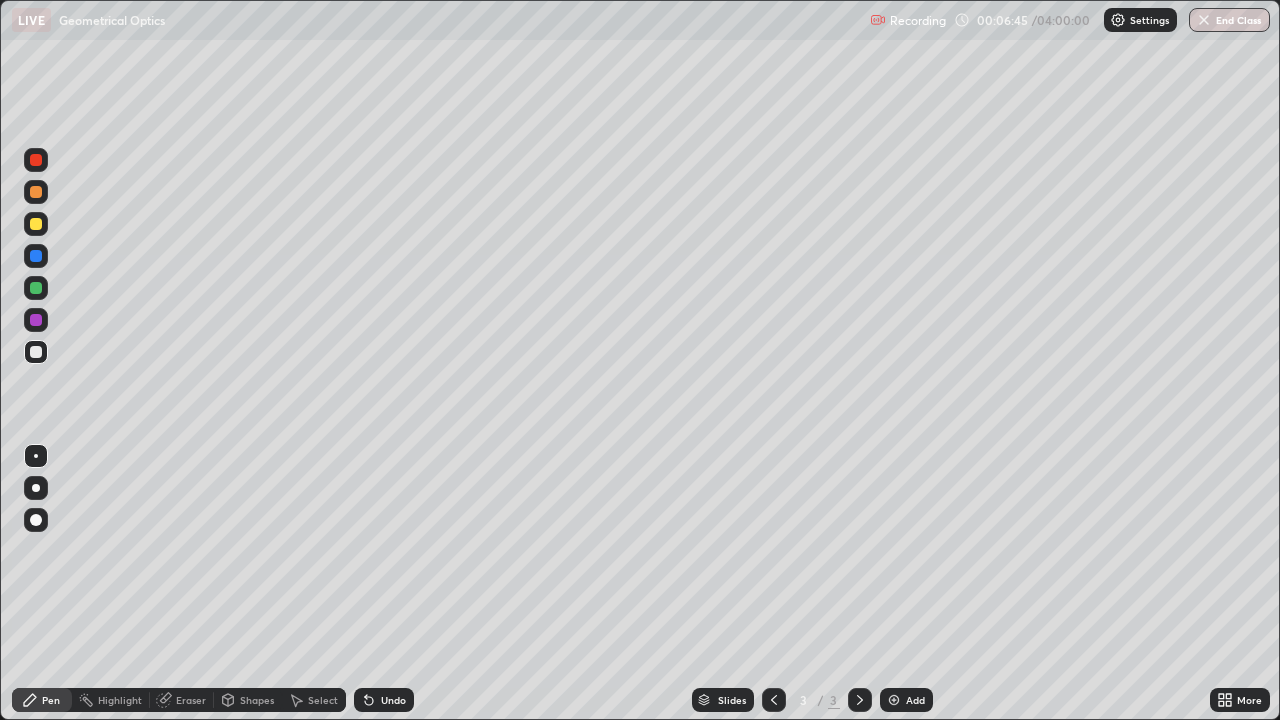 click at bounding box center (36, 224) 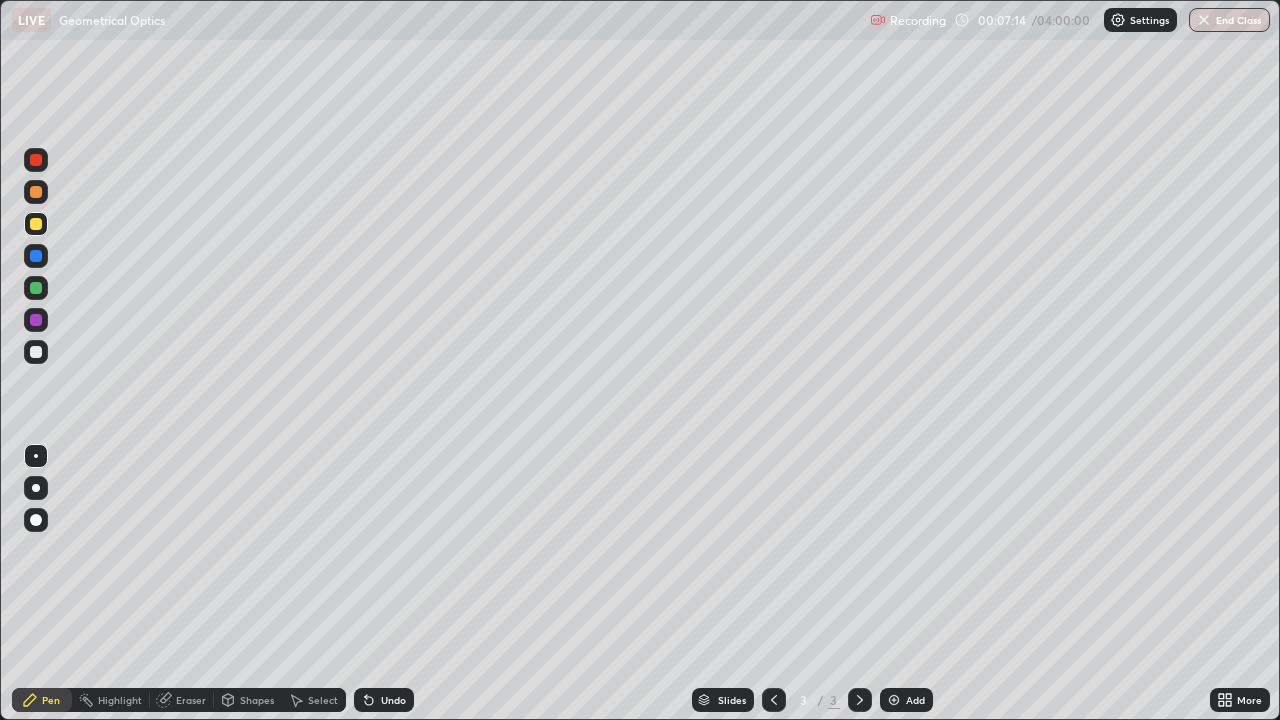 click at bounding box center [36, 352] 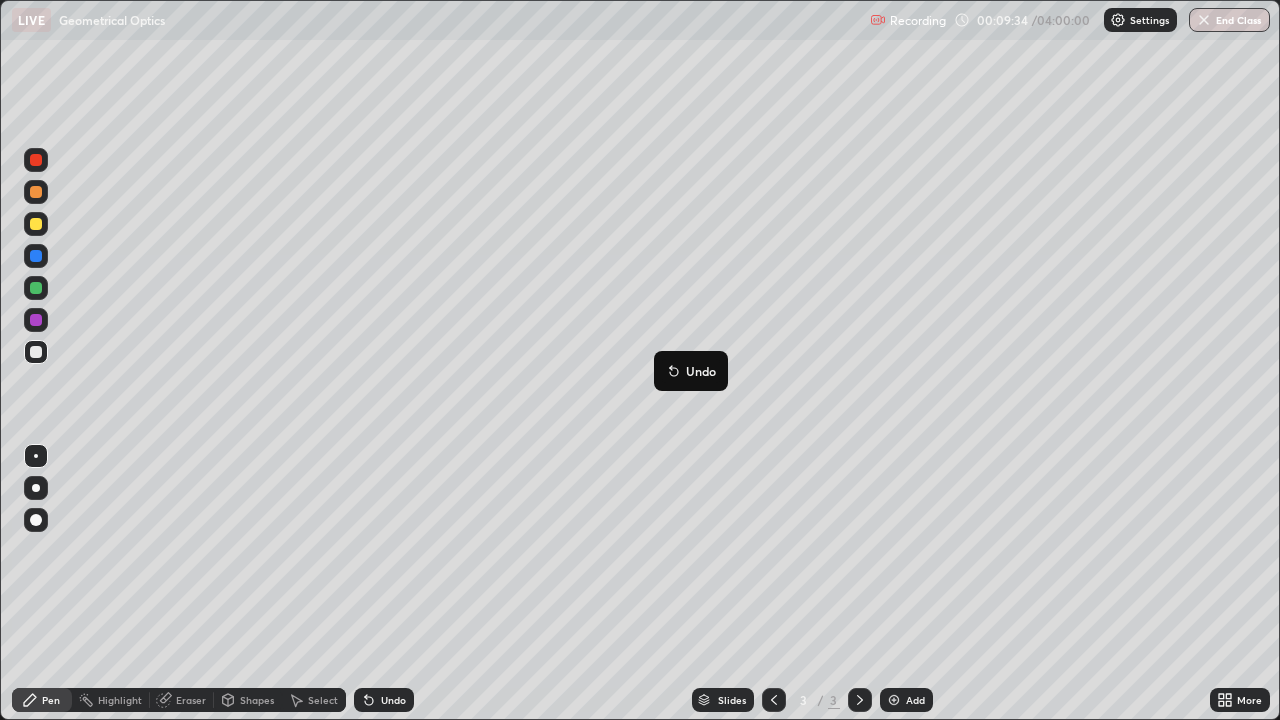 click on "Undo" at bounding box center [691, 371] 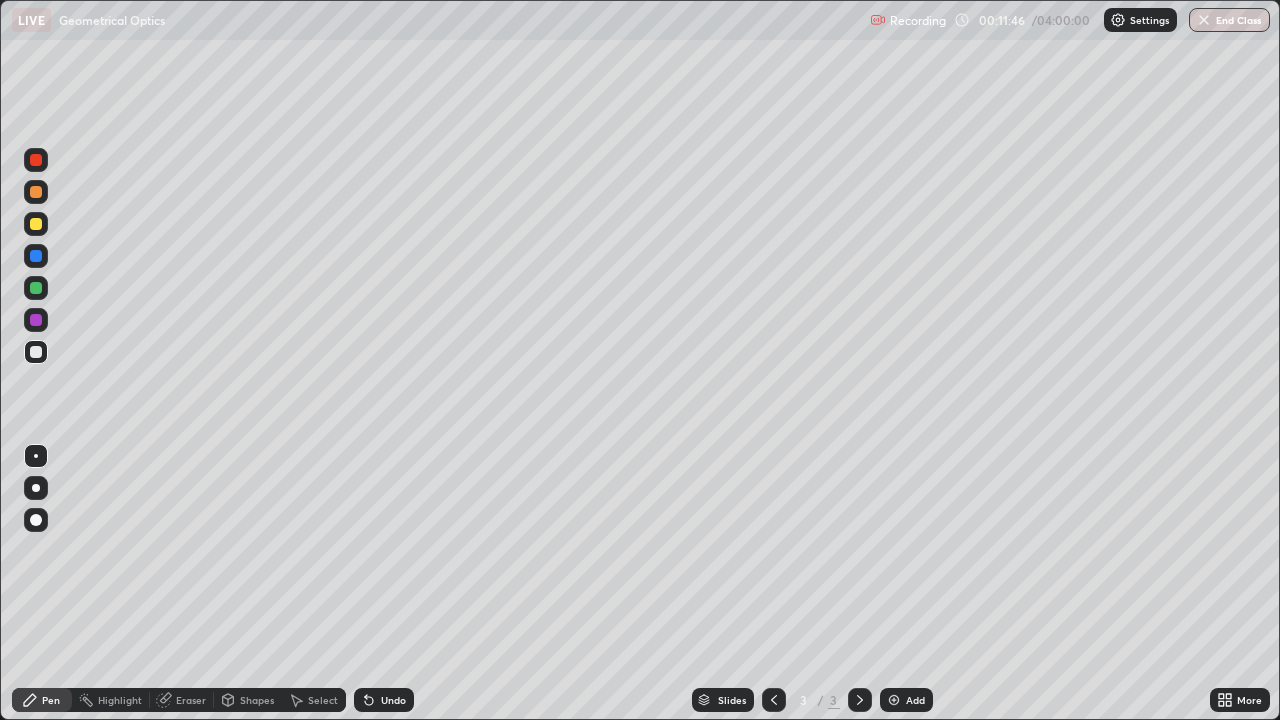click on "Undo" at bounding box center (393, 700) 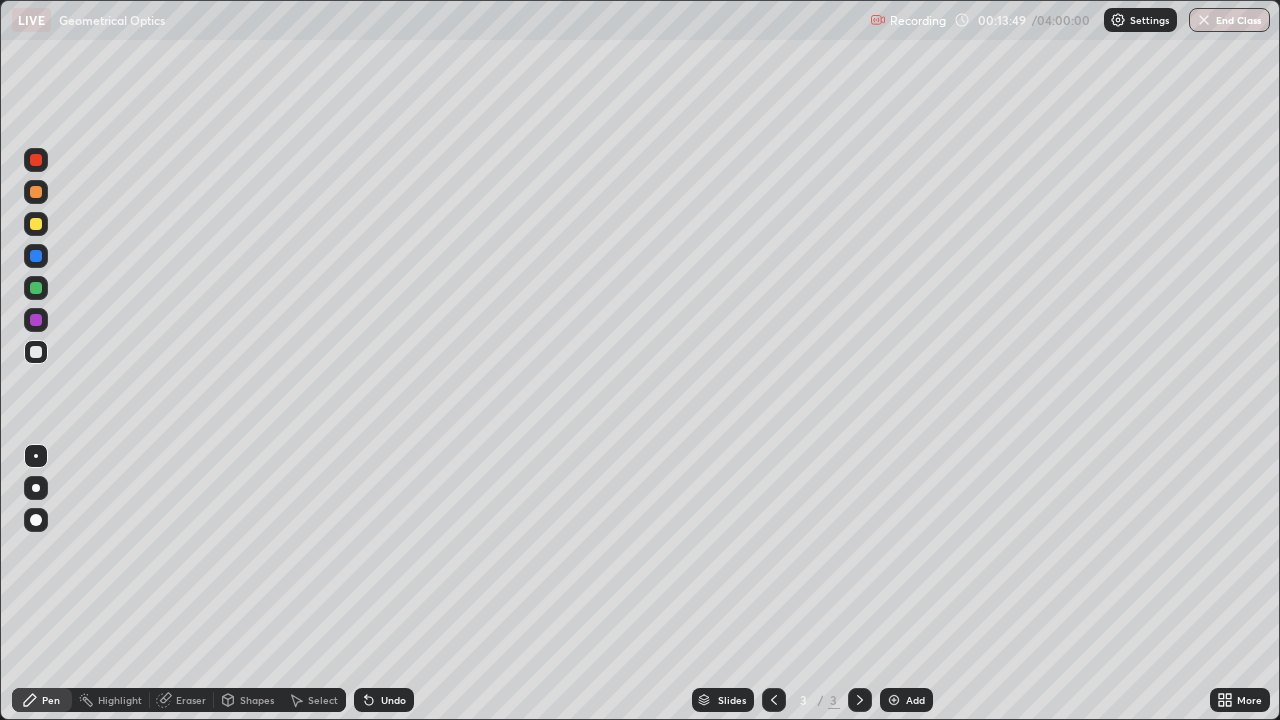 click at bounding box center [894, 700] 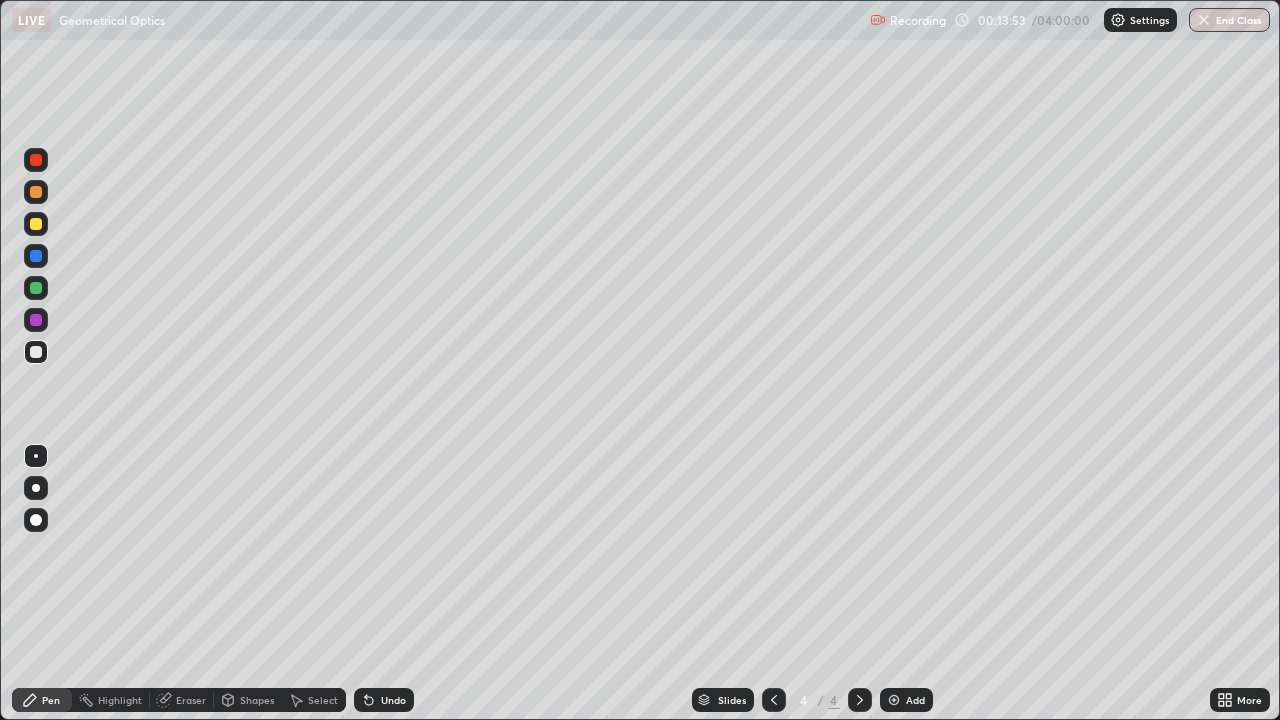 click at bounding box center (36, 224) 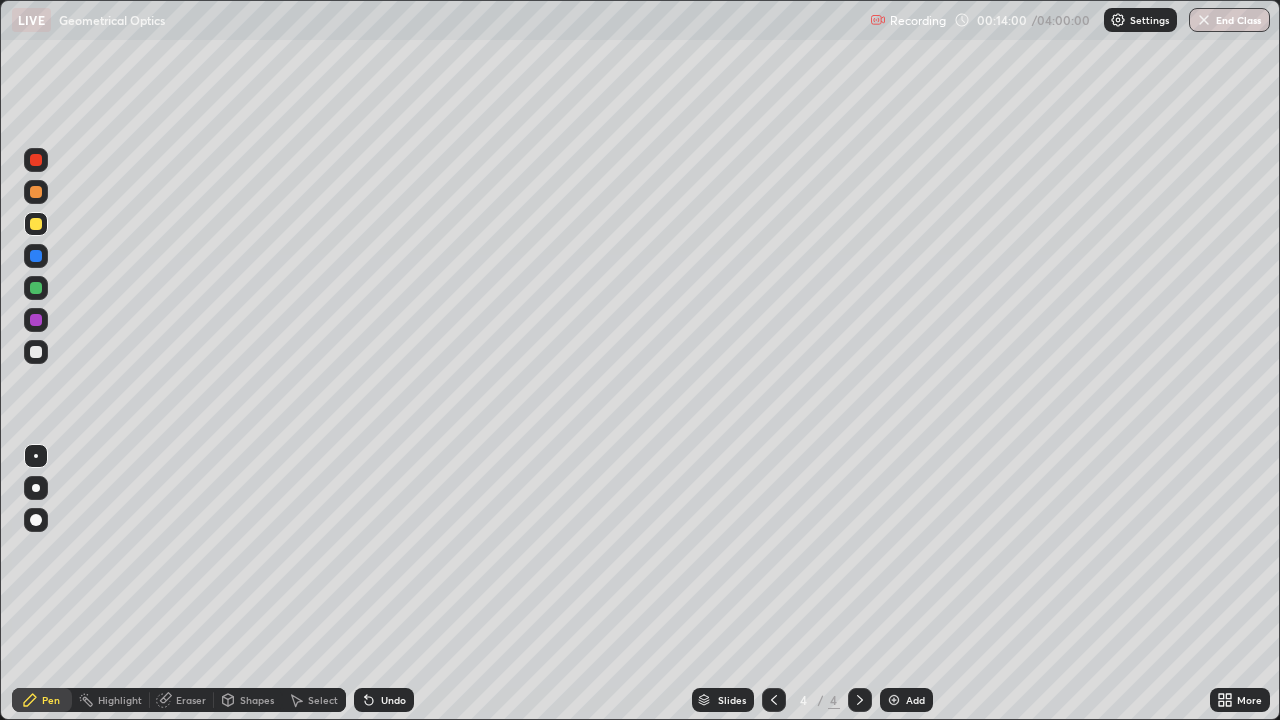 click at bounding box center [36, 352] 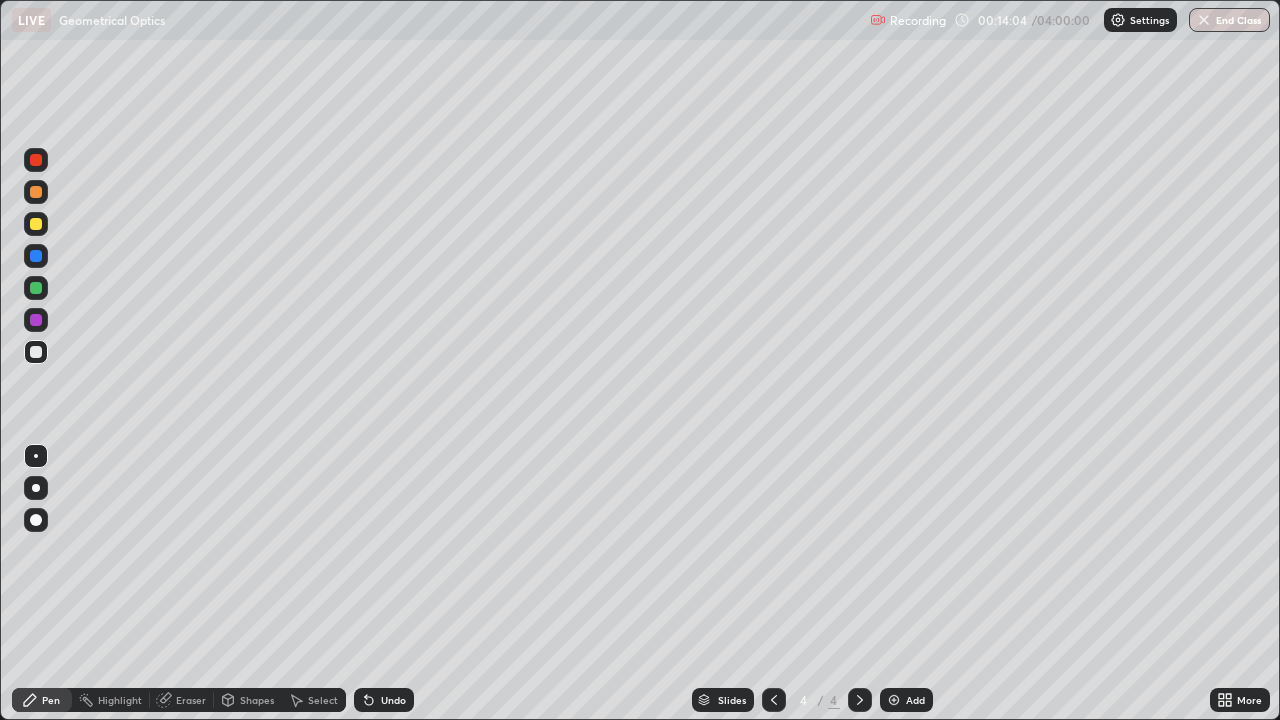click on "Shapes" at bounding box center (257, 700) 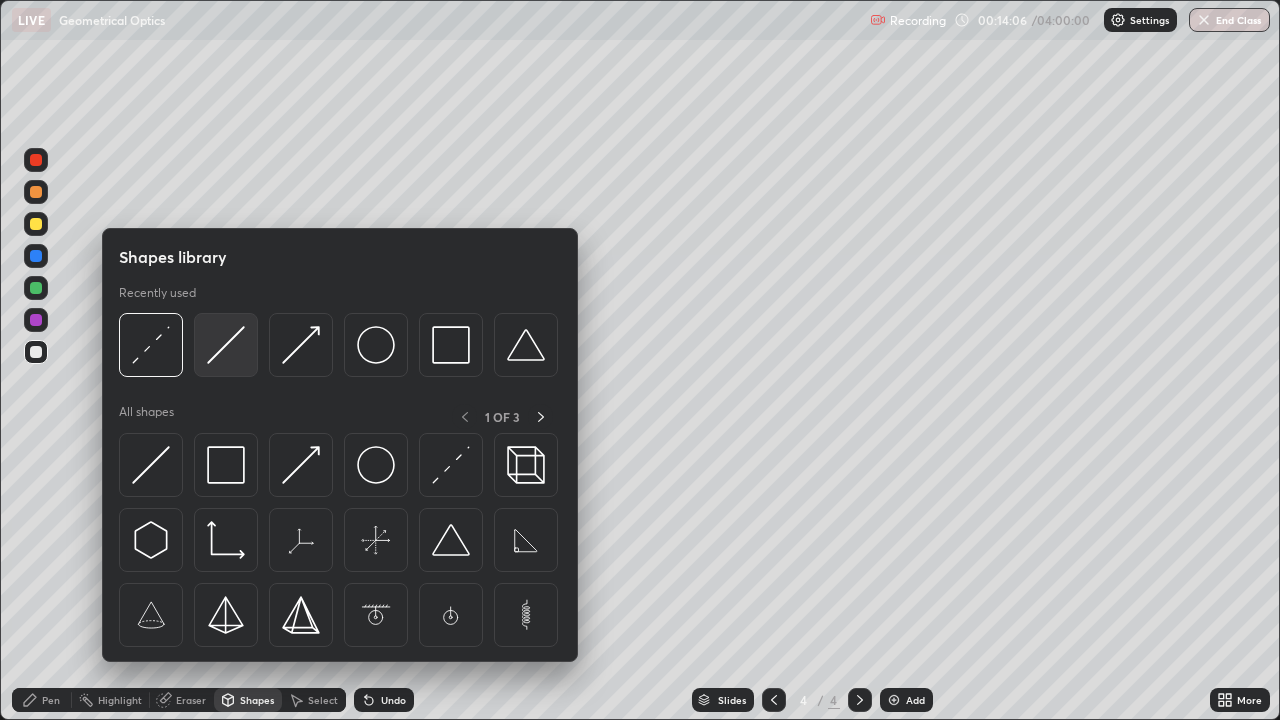 click at bounding box center [226, 345] 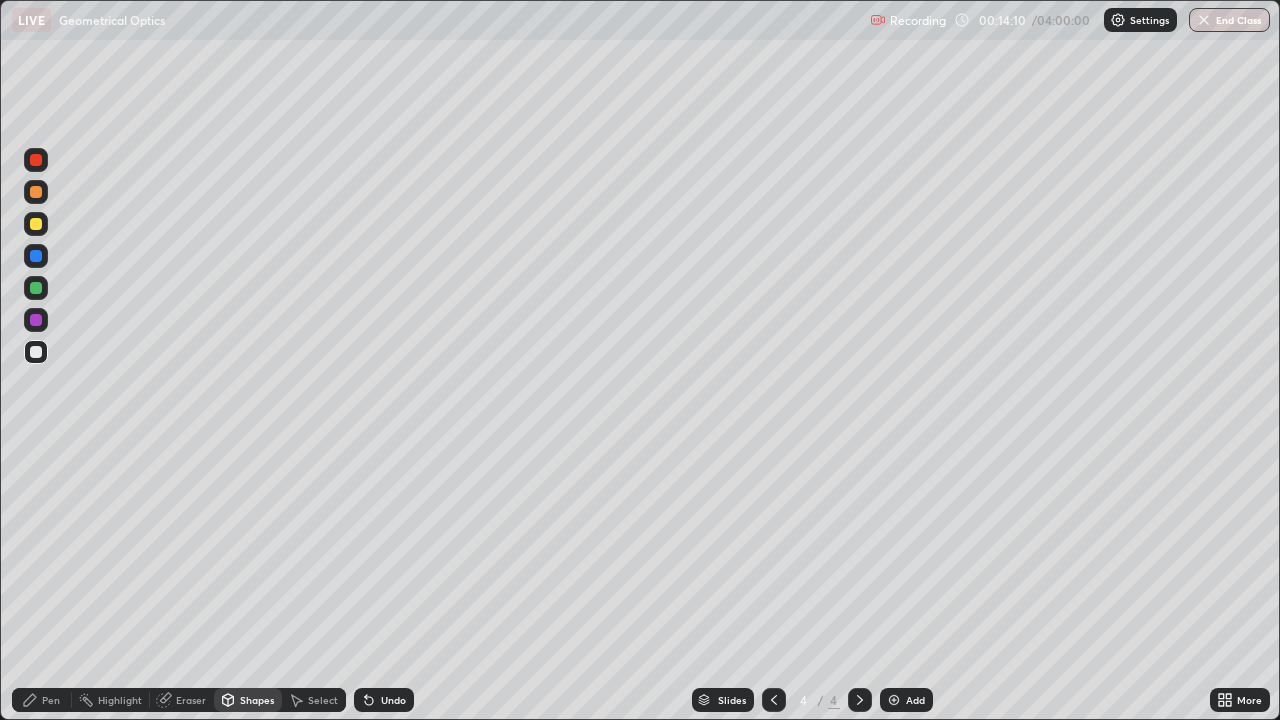click on "Pen" at bounding box center (51, 700) 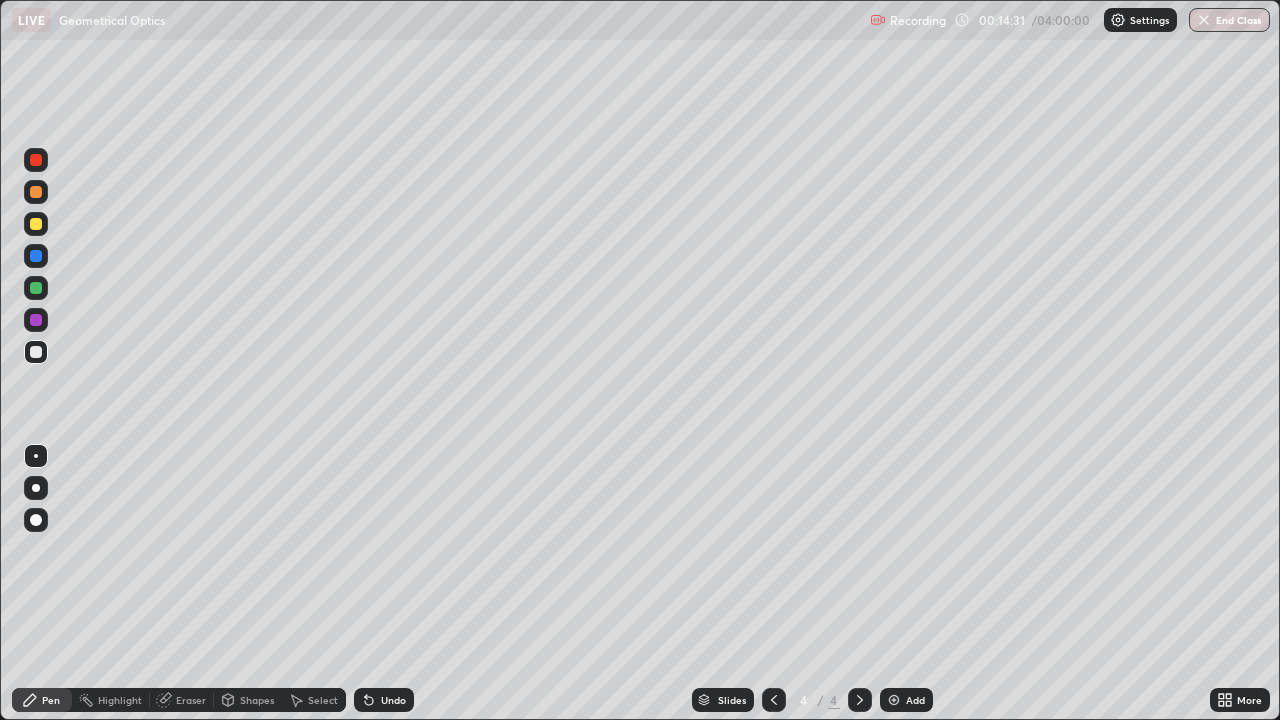 click on "Shapes" at bounding box center [257, 700] 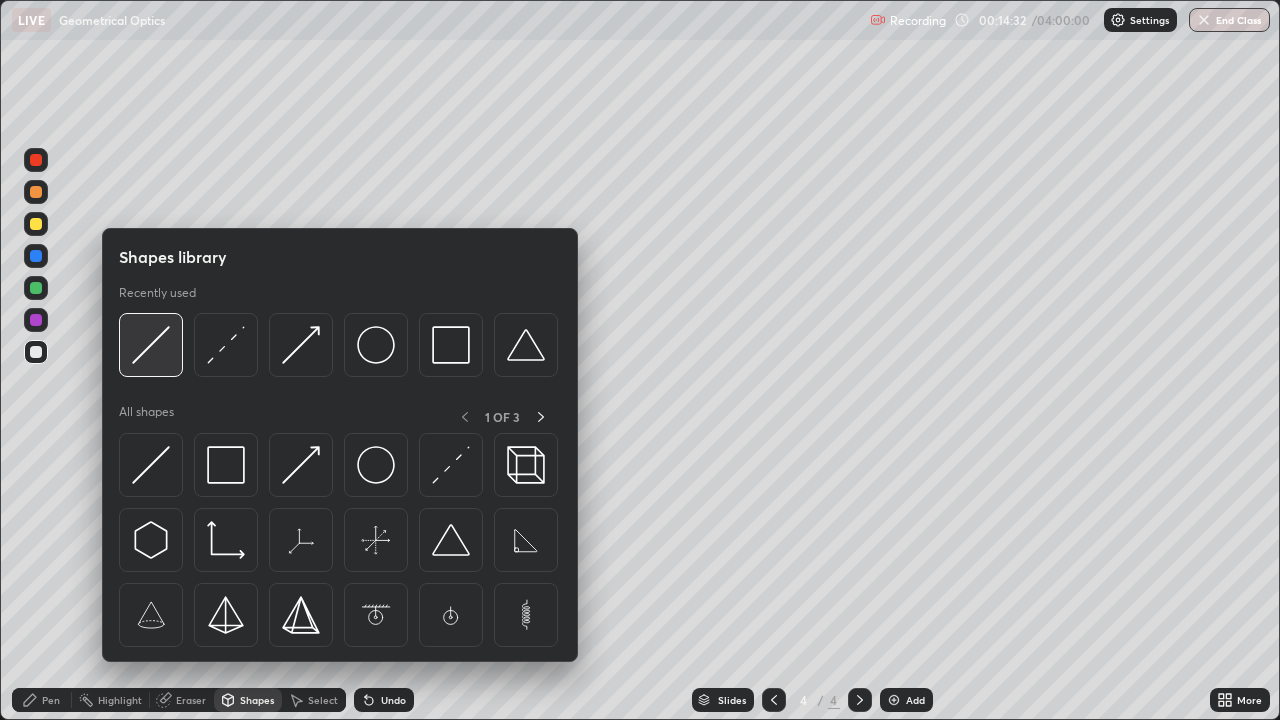 click at bounding box center (151, 345) 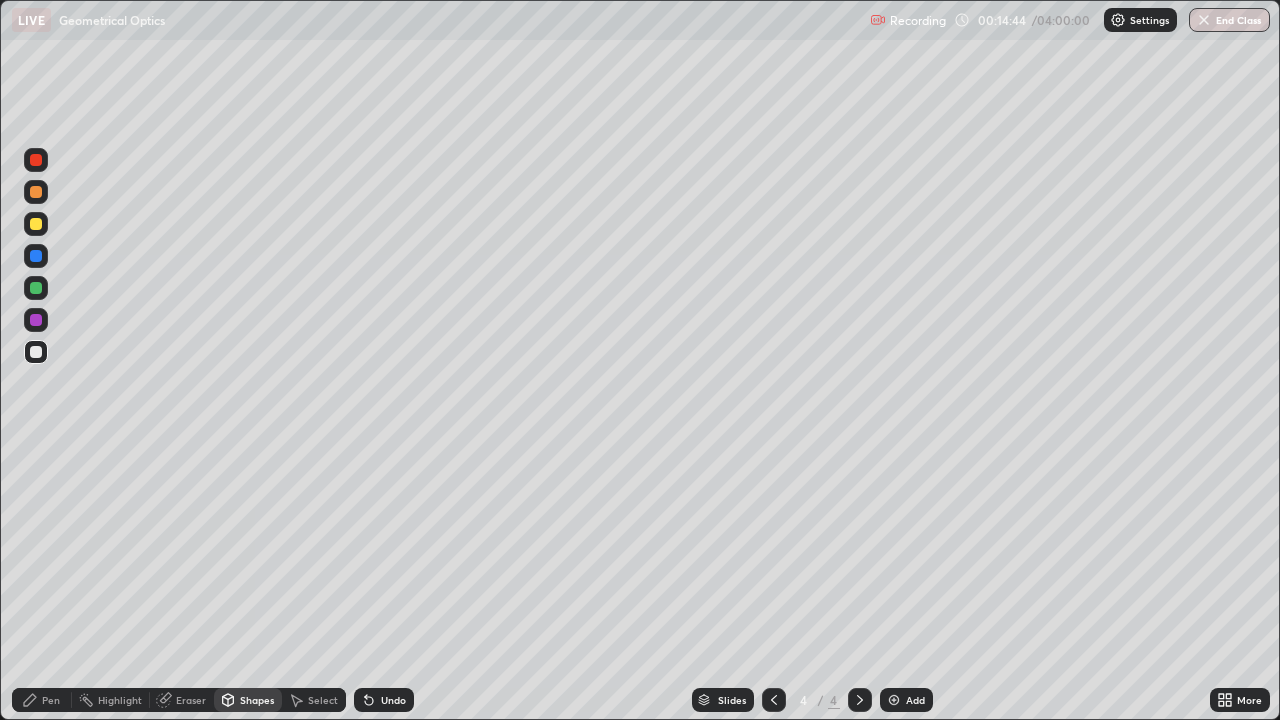 click on "Shapes" at bounding box center (257, 700) 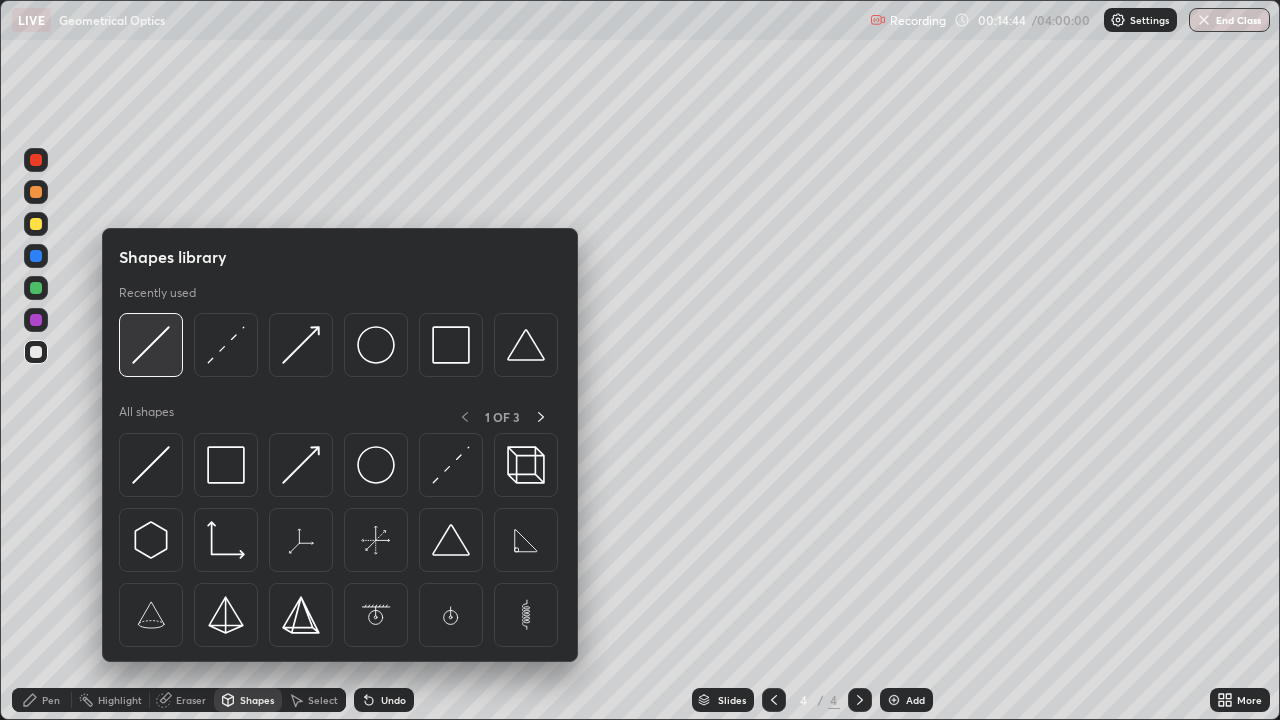 click at bounding box center [151, 345] 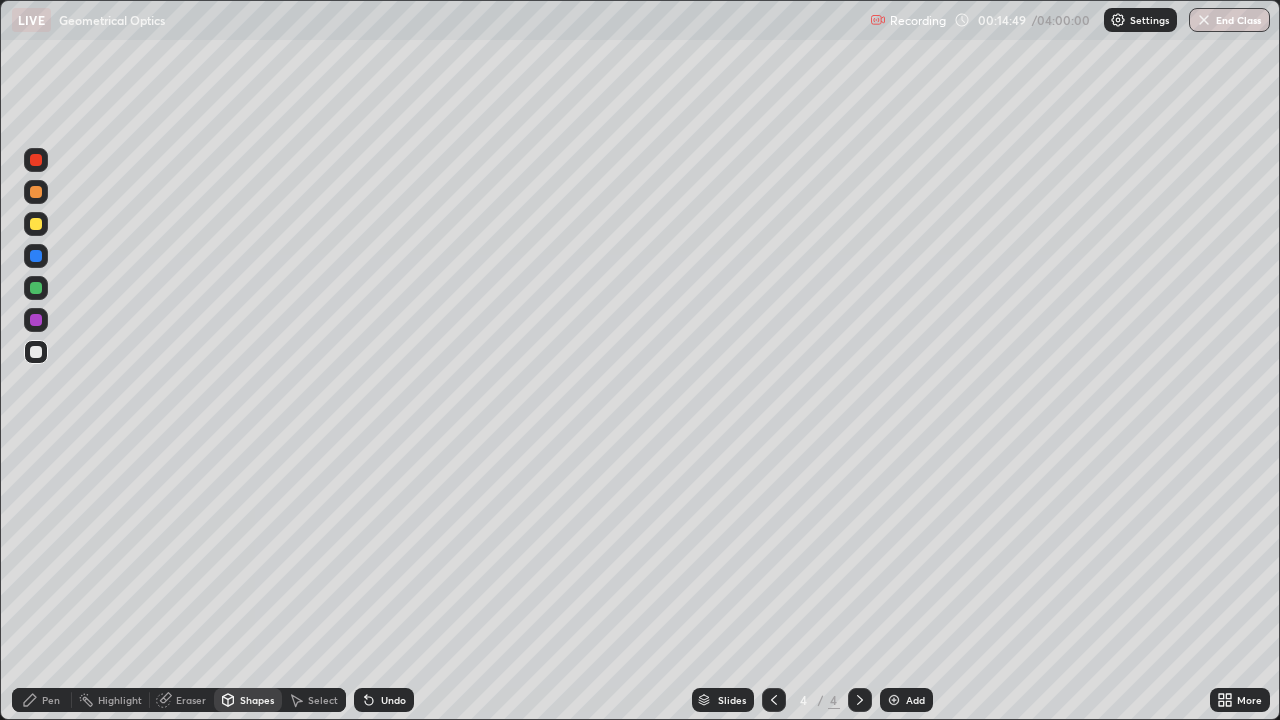 click on "Undo" at bounding box center (393, 700) 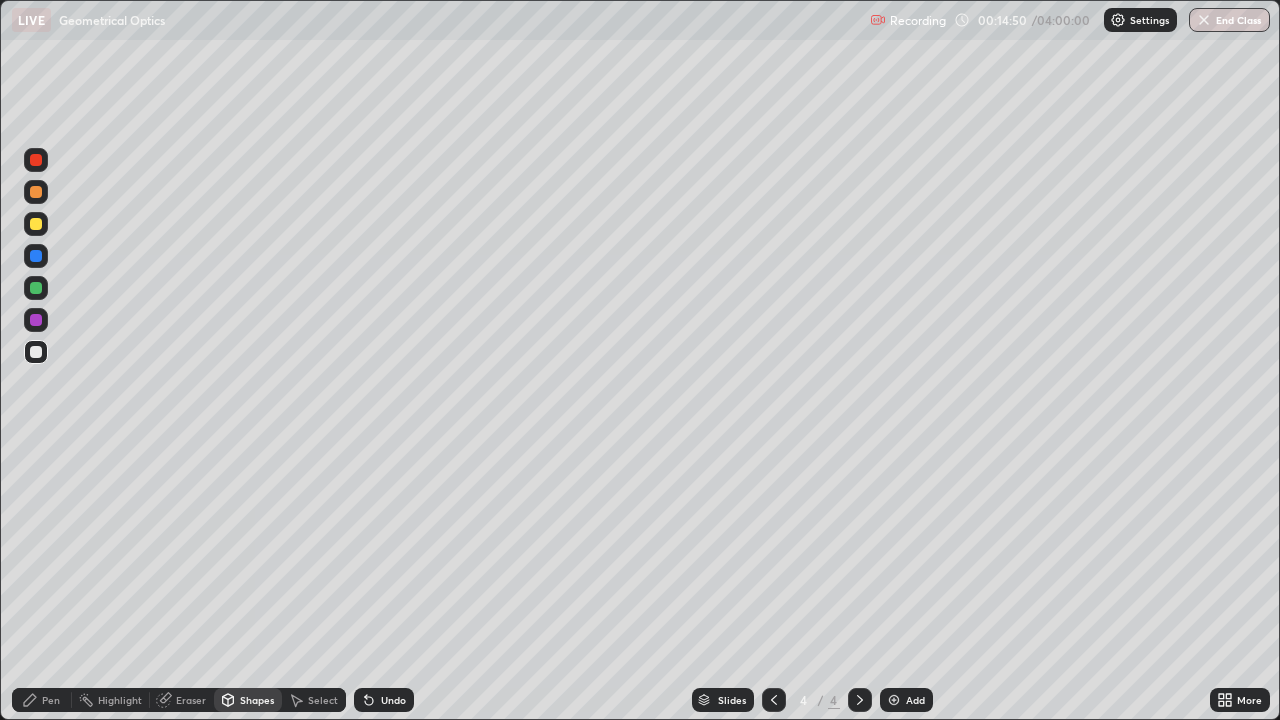 click on "Undo" at bounding box center (384, 700) 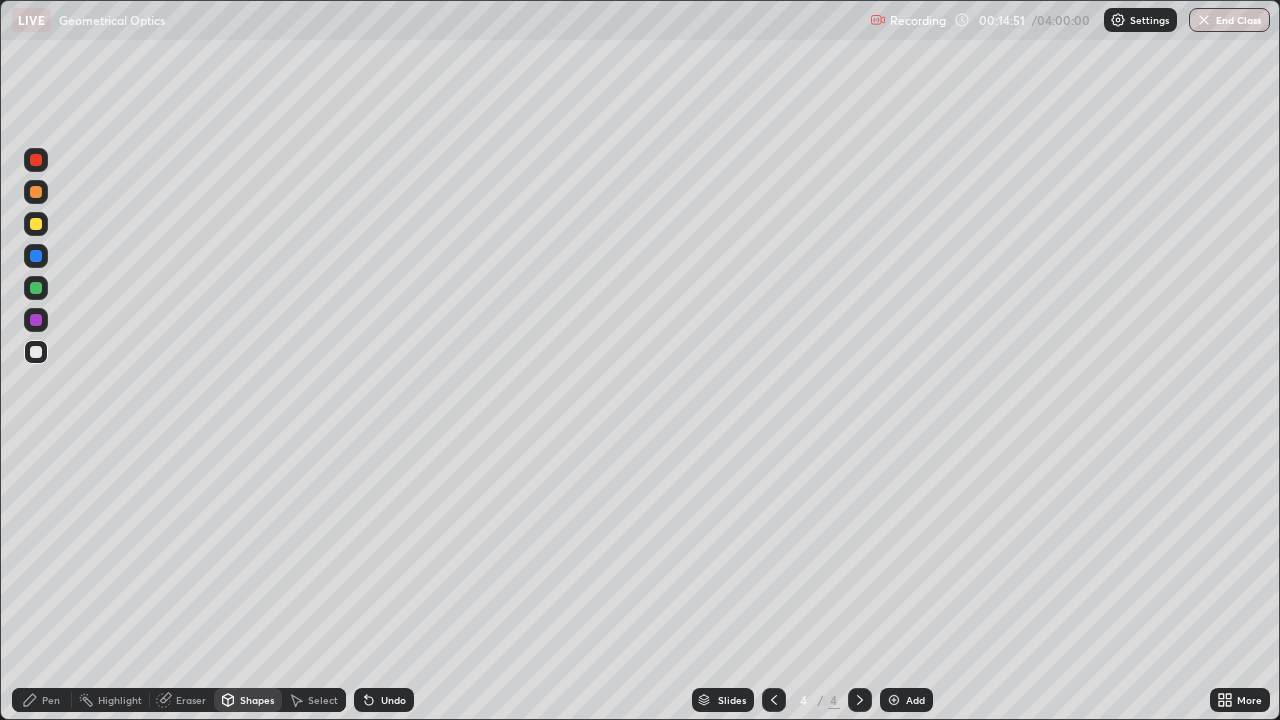 click on "Pen" at bounding box center [51, 700] 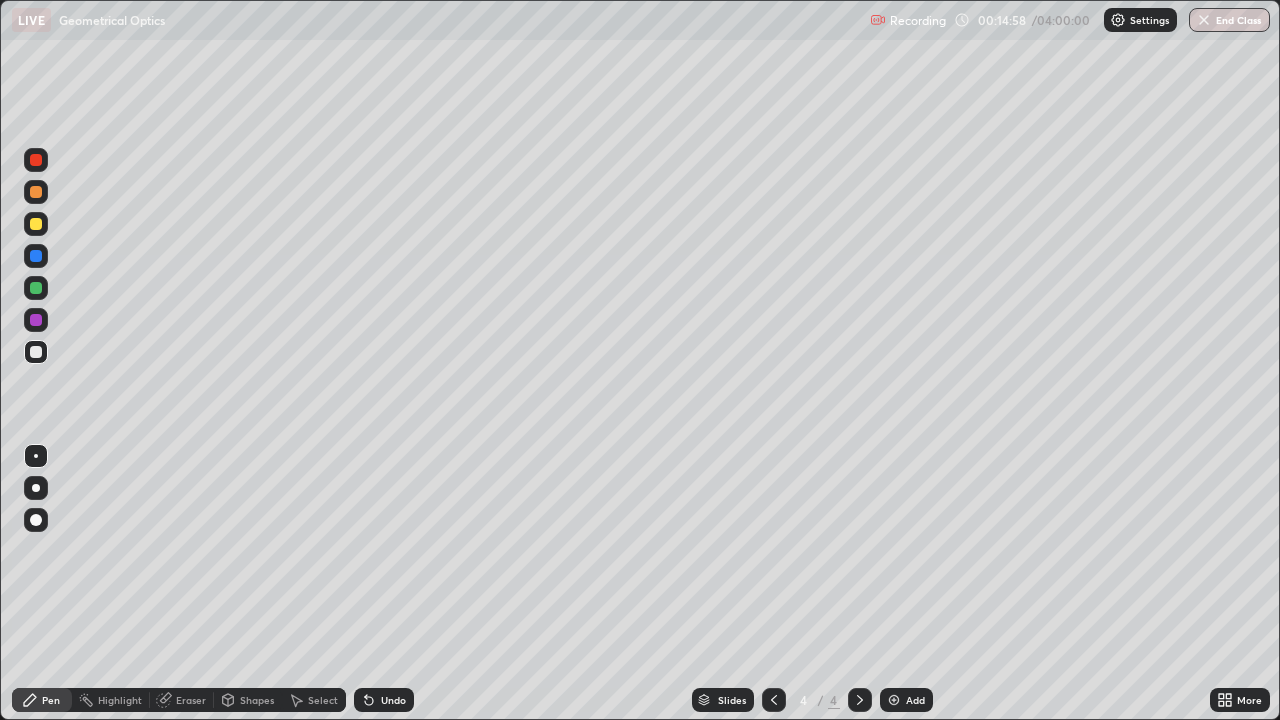 click on "Shapes" at bounding box center (248, 700) 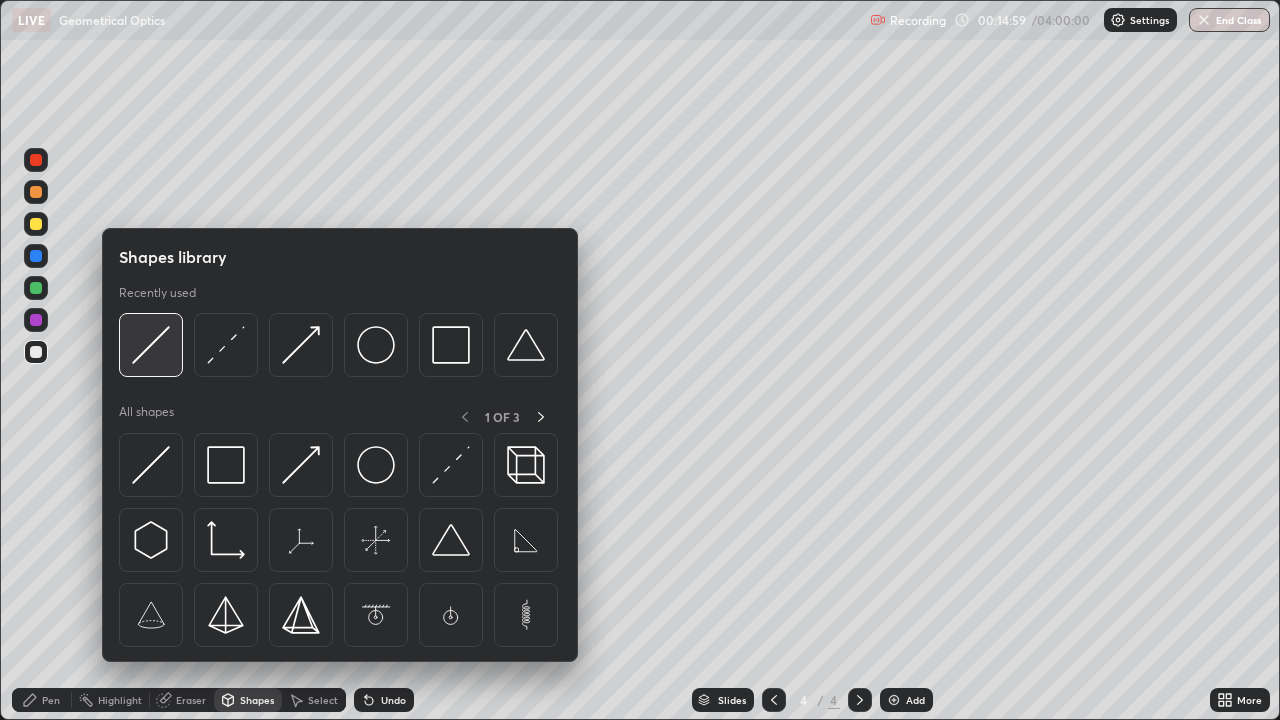 click at bounding box center (151, 345) 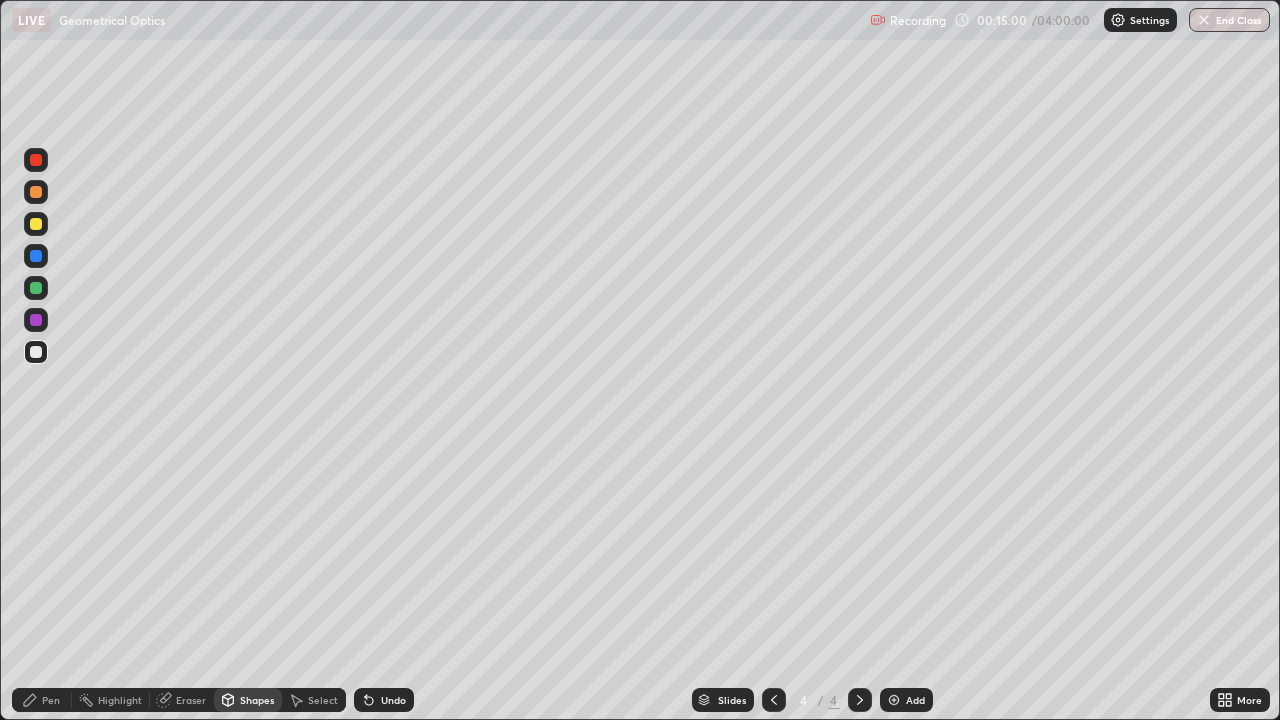 click at bounding box center [36, 224] 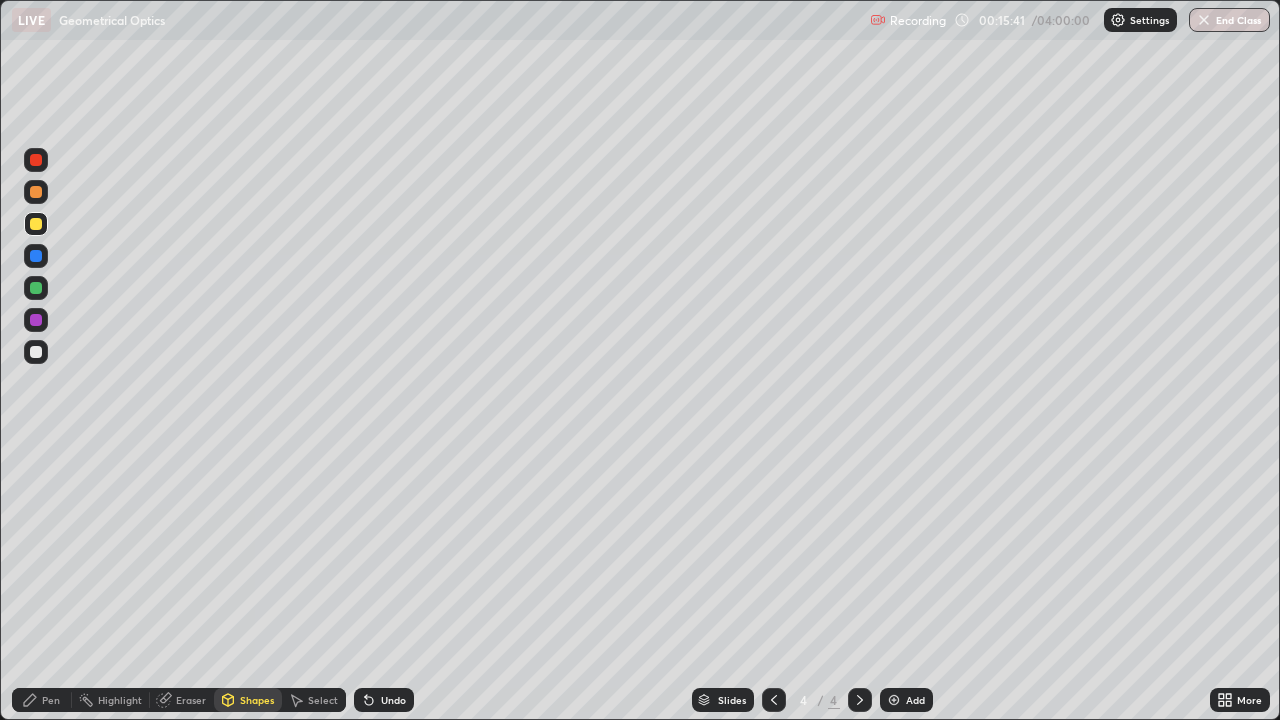 click at bounding box center [36, 352] 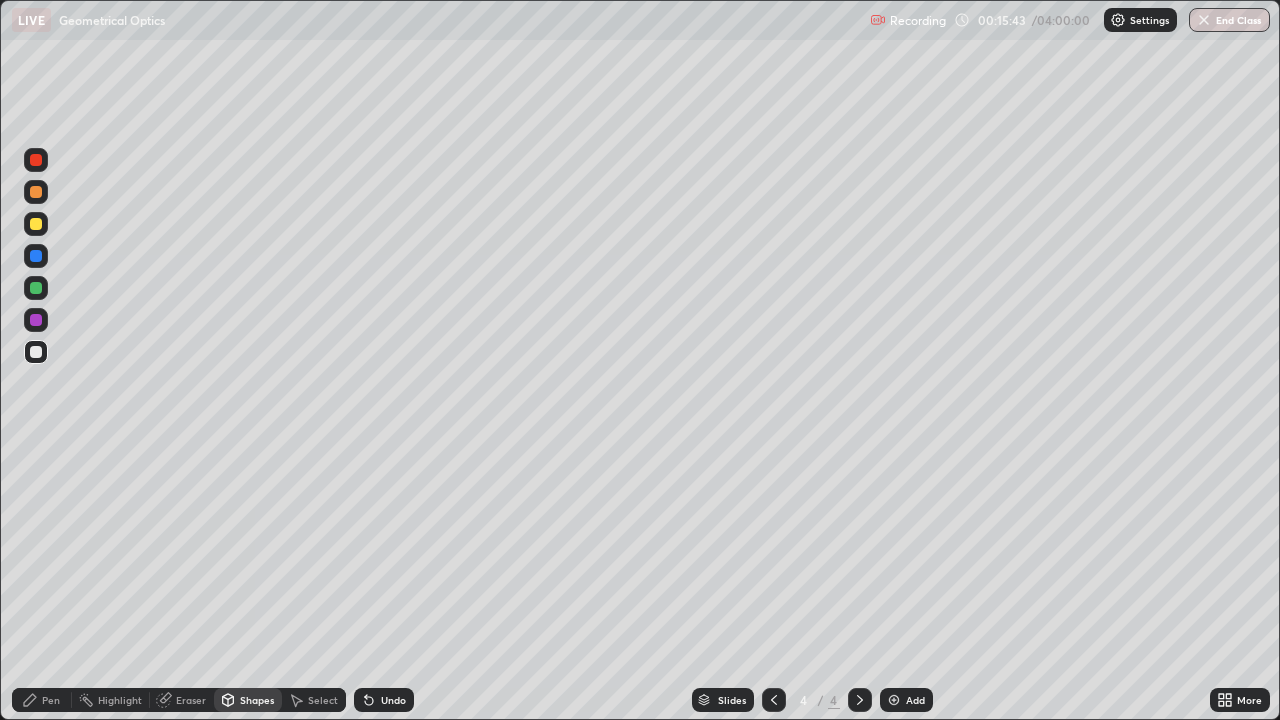 click on "Pen" at bounding box center [51, 700] 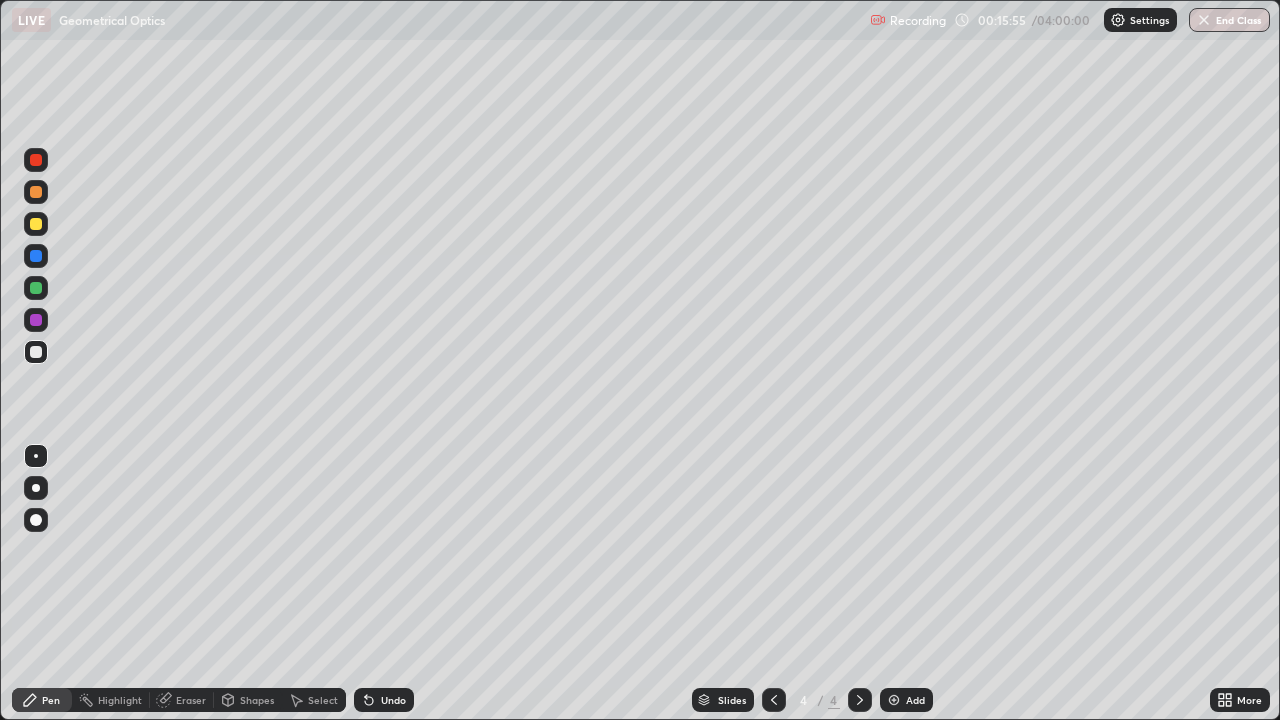 click at bounding box center [36, 256] 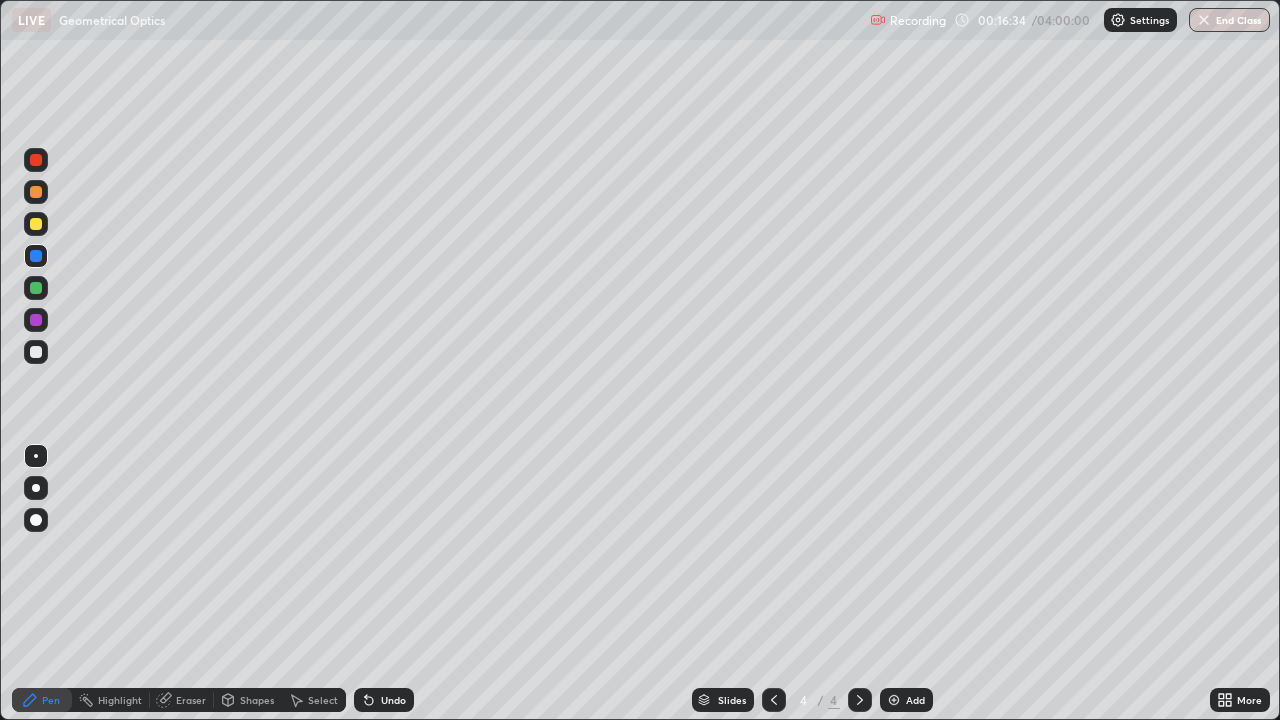 click on "Shapes" at bounding box center [248, 700] 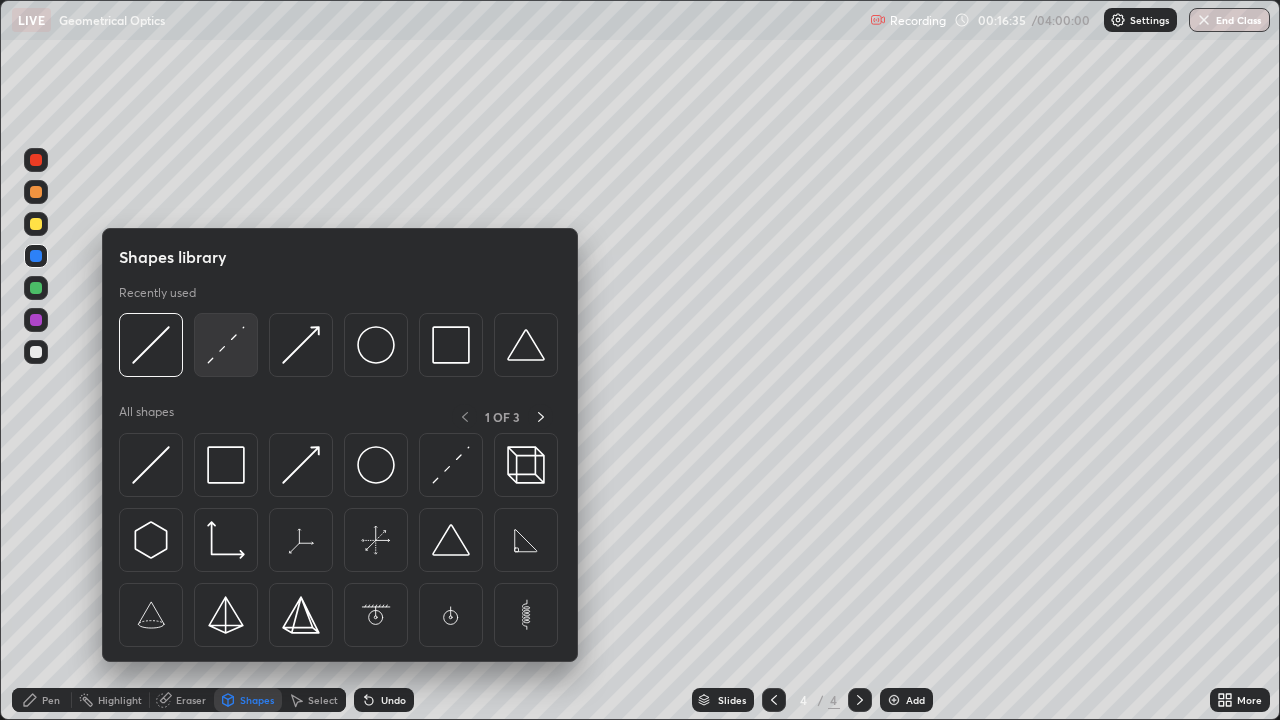 click at bounding box center (226, 345) 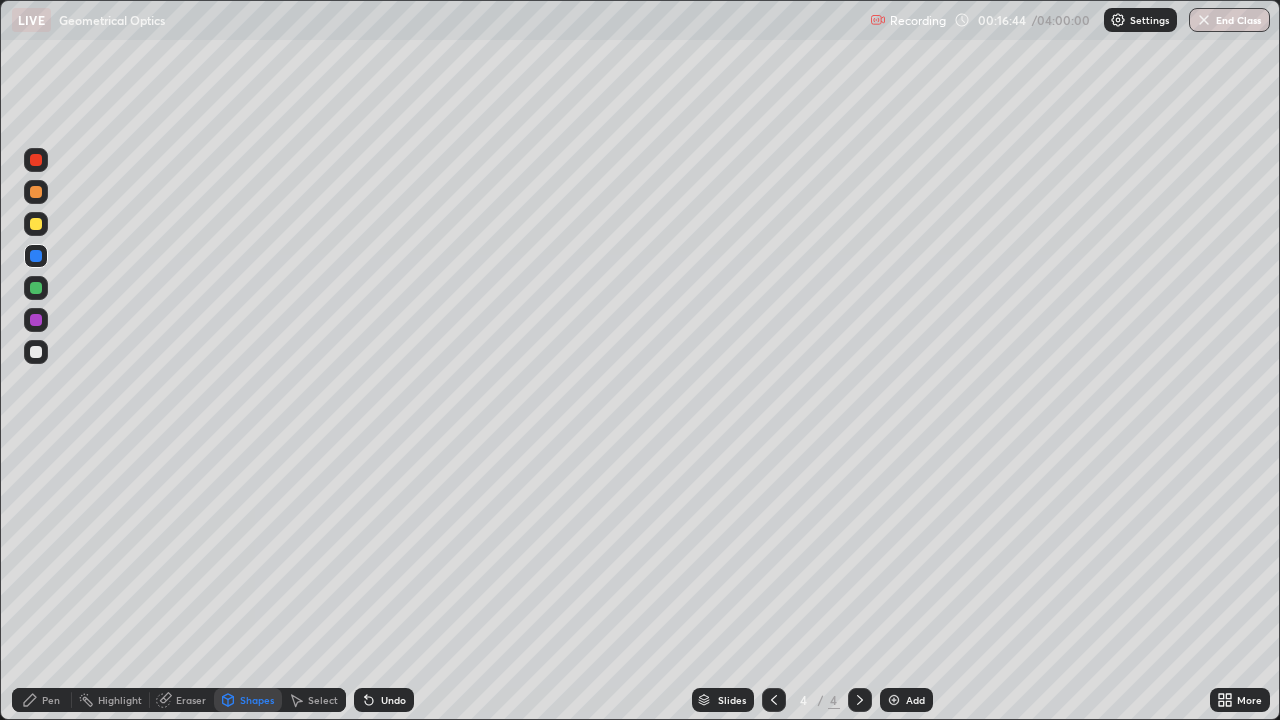 click on "Eraser" at bounding box center [191, 700] 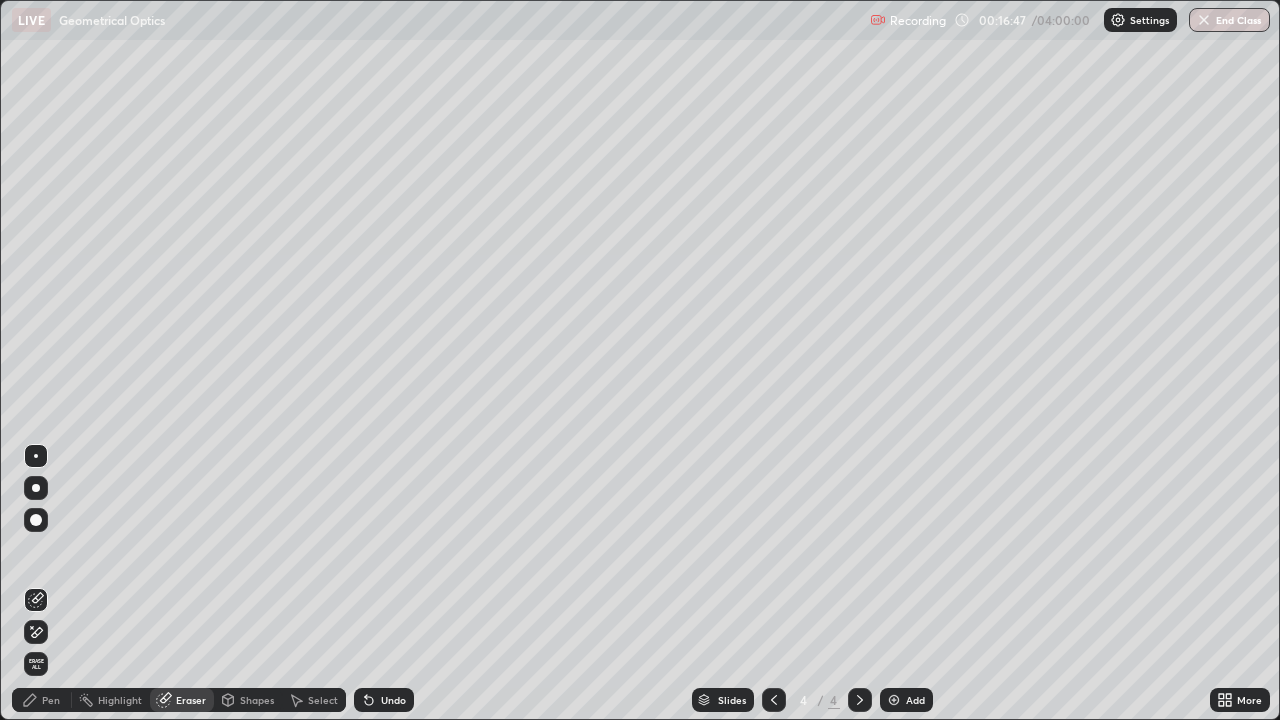 click on "Pen" at bounding box center [51, 700] 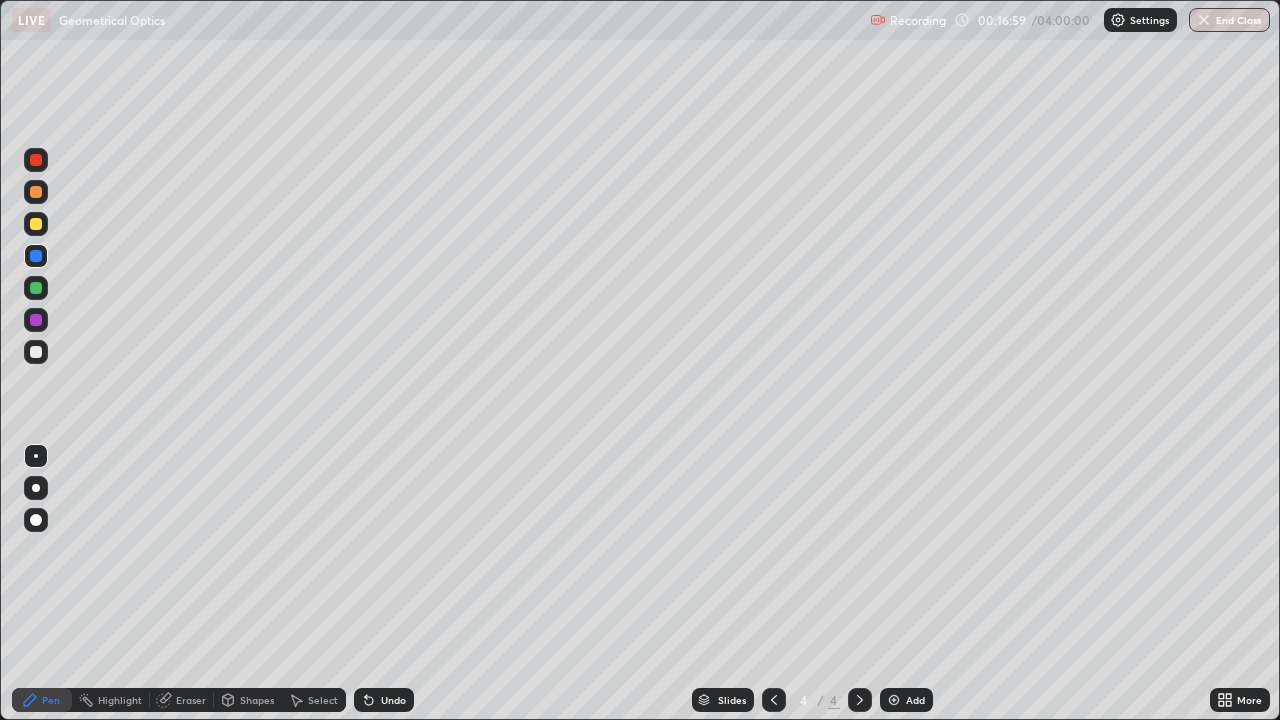 click at bounding box center [36, 224] 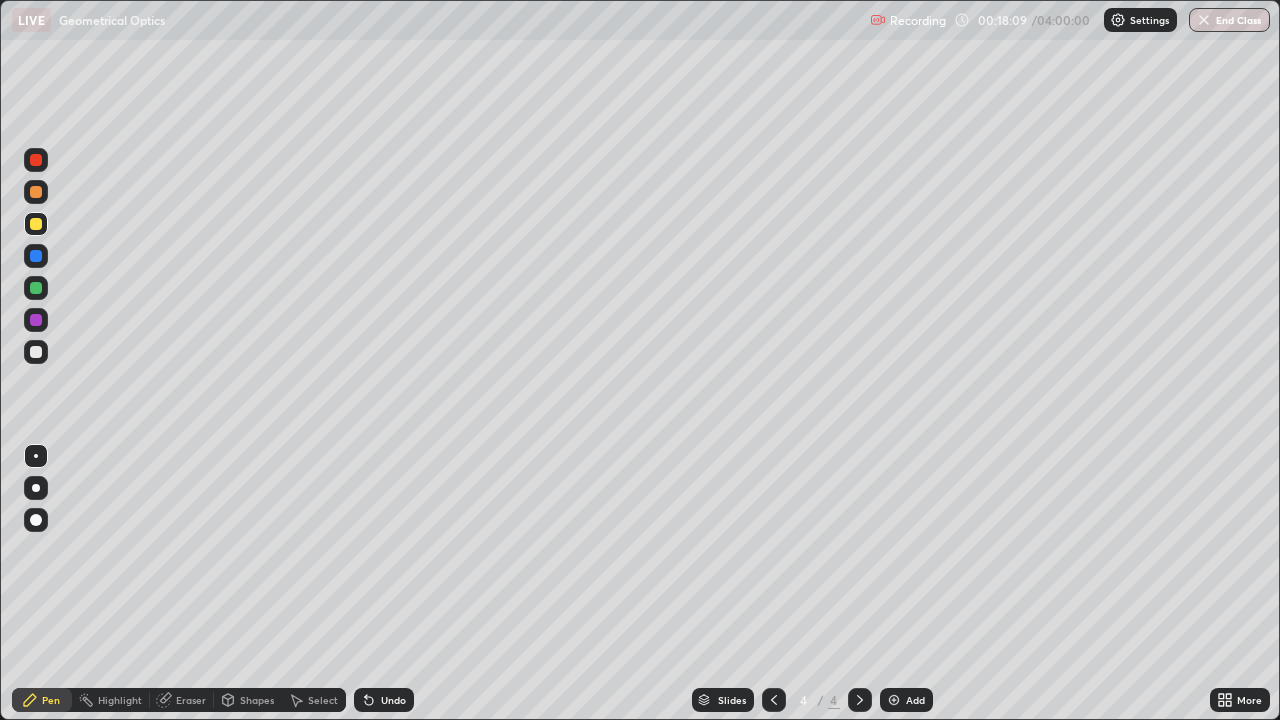click at bounding box center (36, 256) 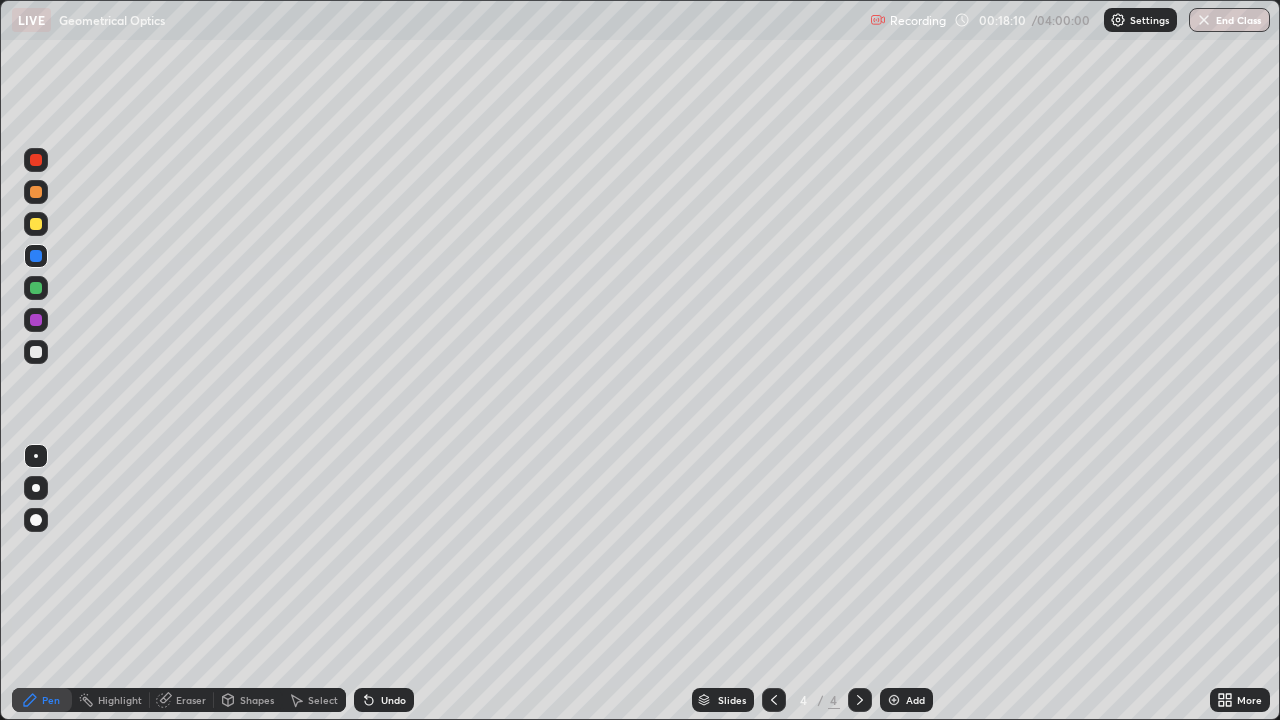 click at bounding box center (36, 488) 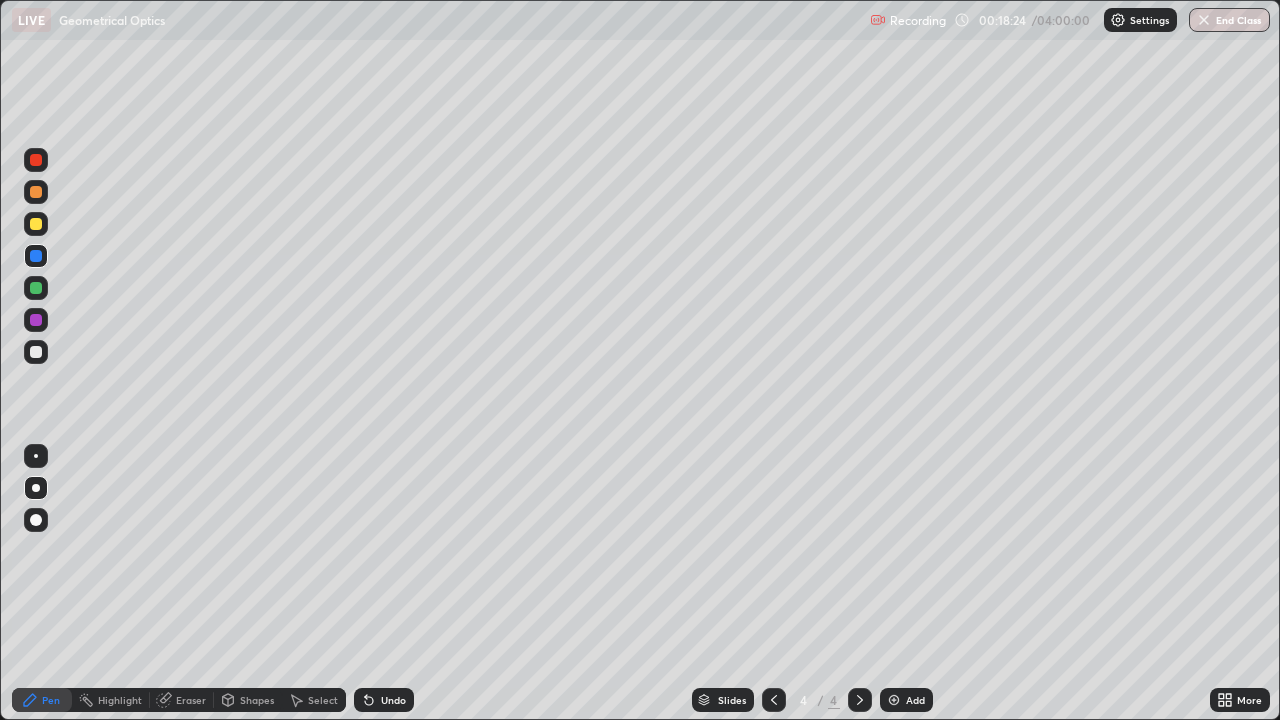 click at bounding box center (36, 224) 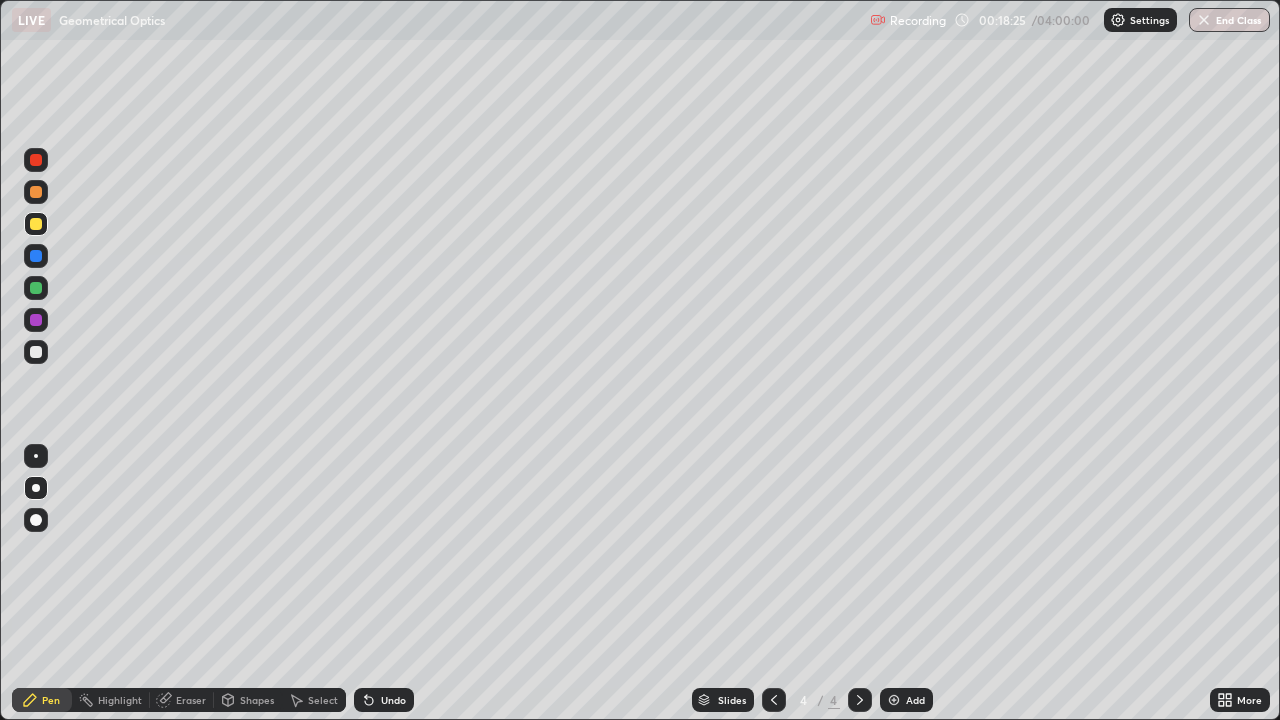 click at bounding box center (36, 456) 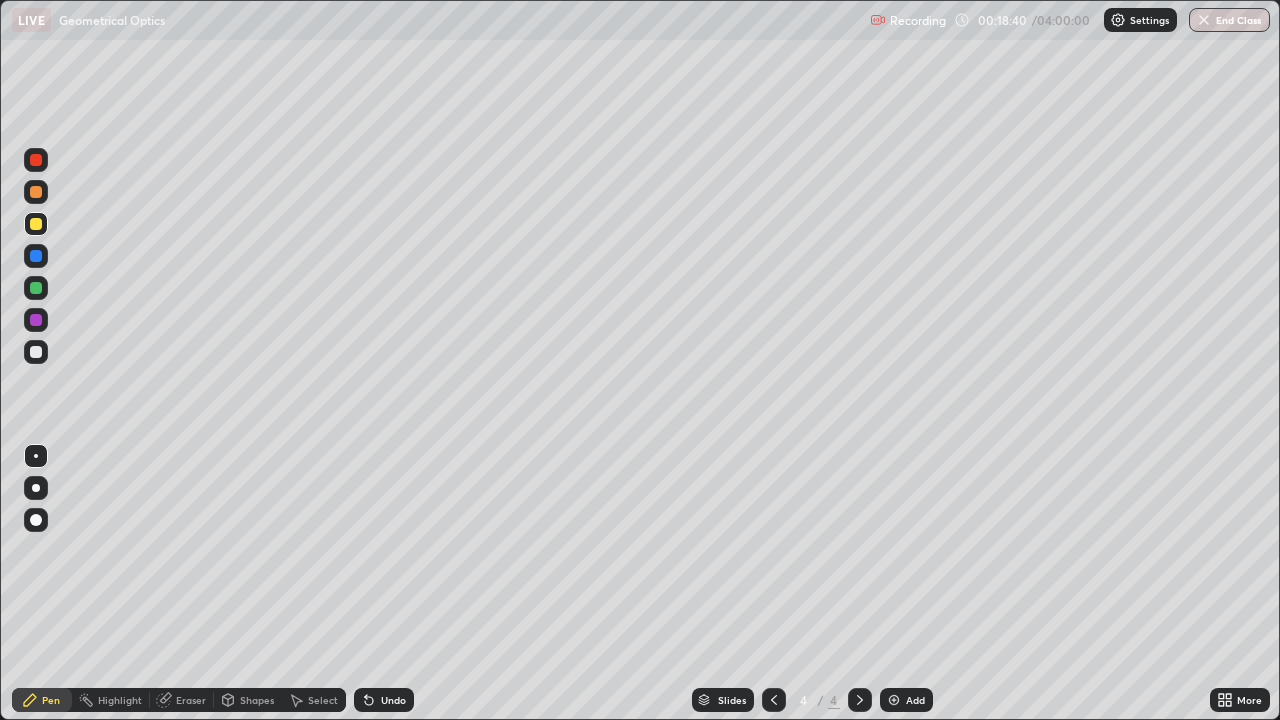 click on "Undo" at bounding box center (384, 700) 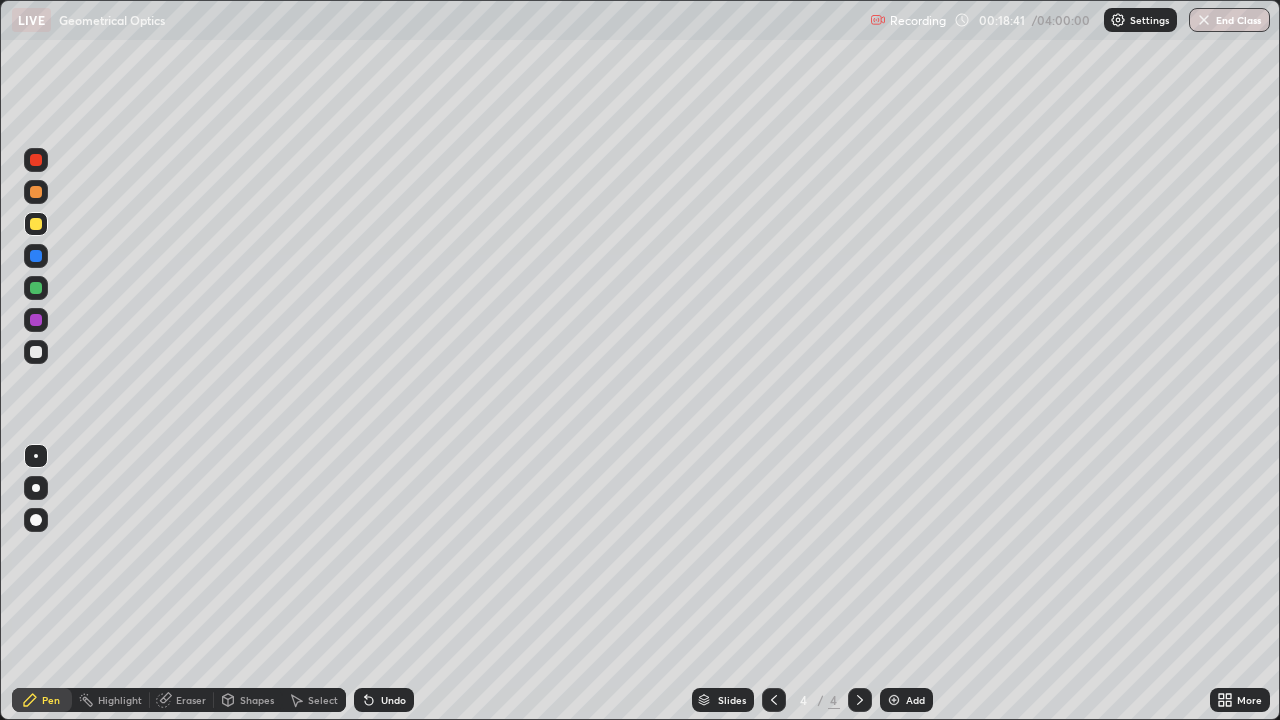 click at bounding box center [36, 488] 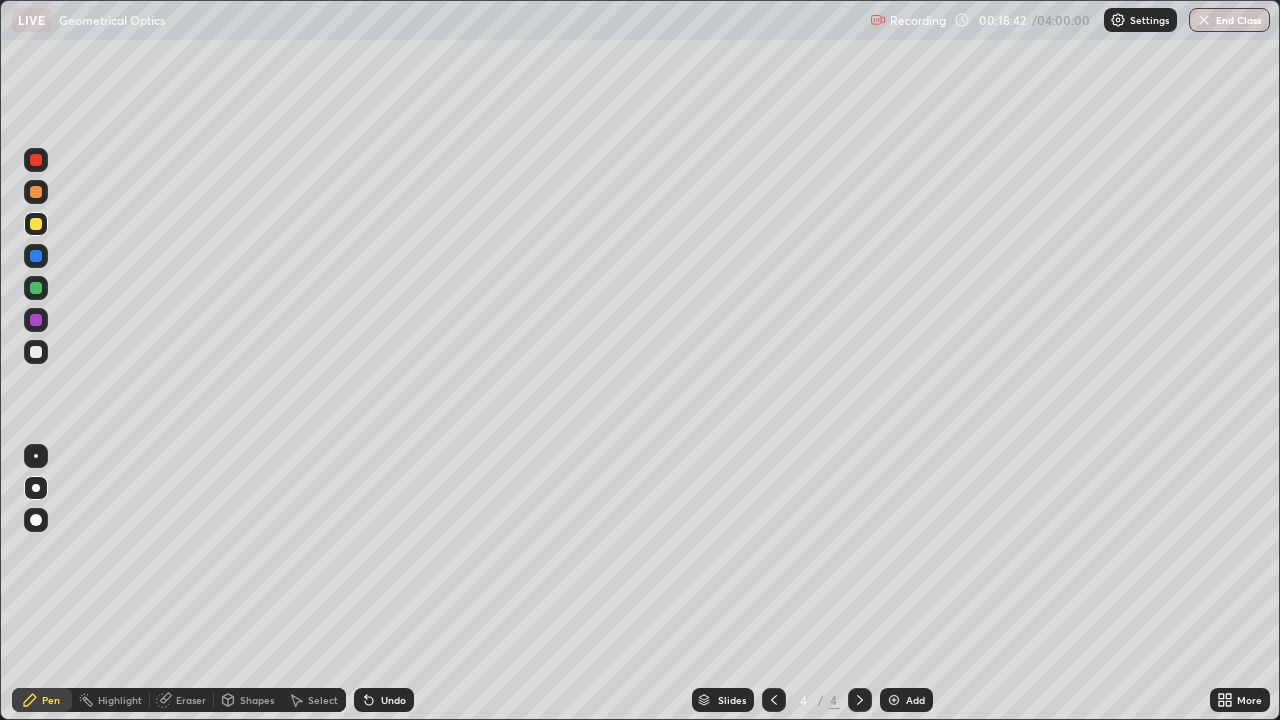 click at bounding box center [36, 256] 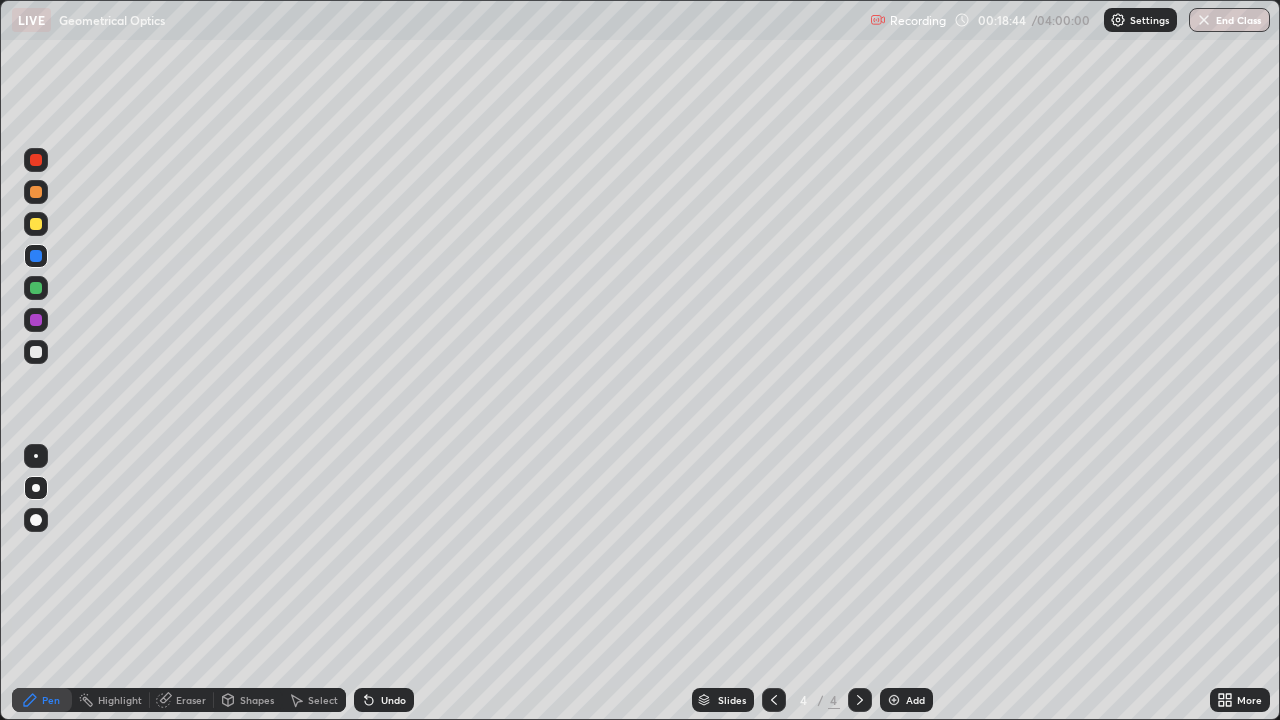 click 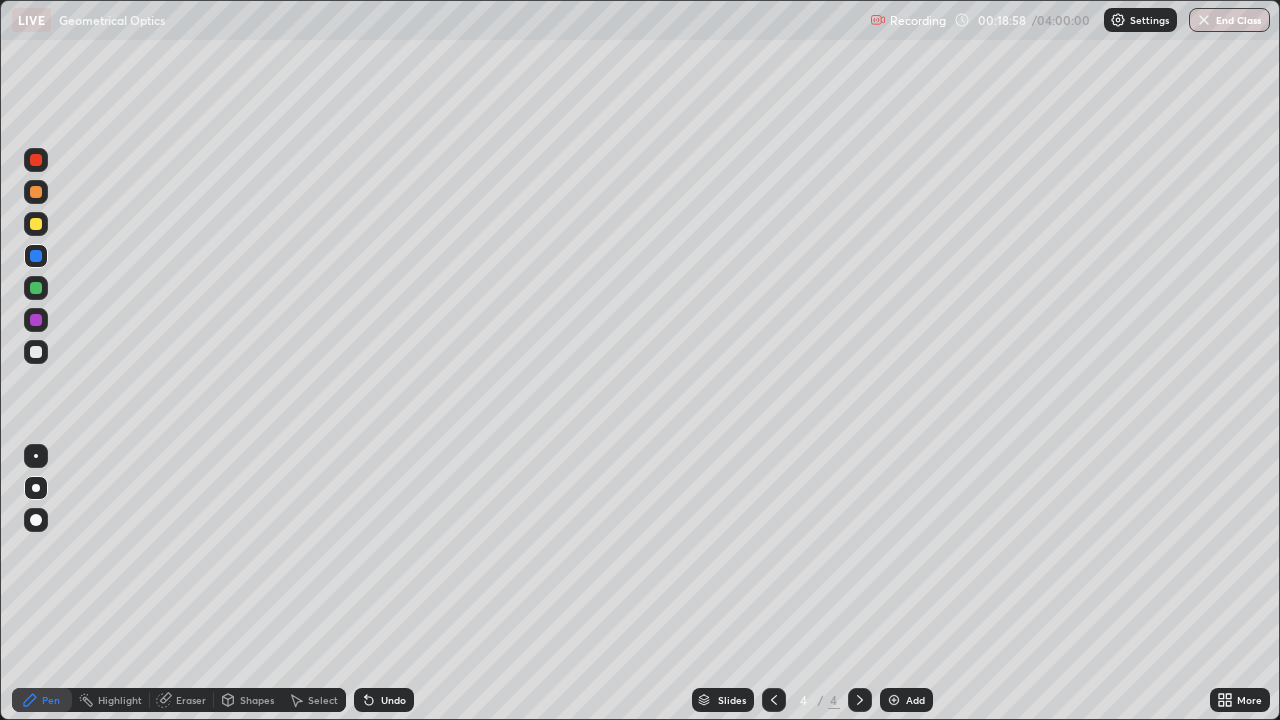 click at bounding box center (36, 352) 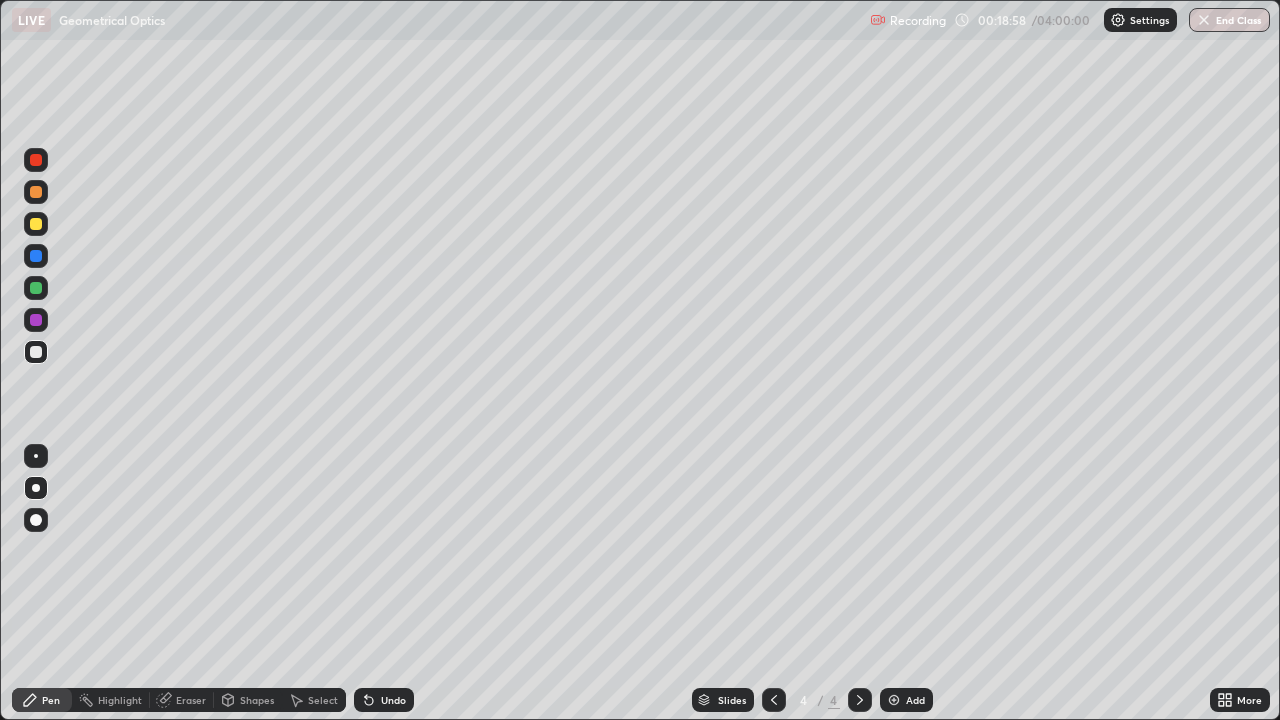 click at bounding box center [36, 456] 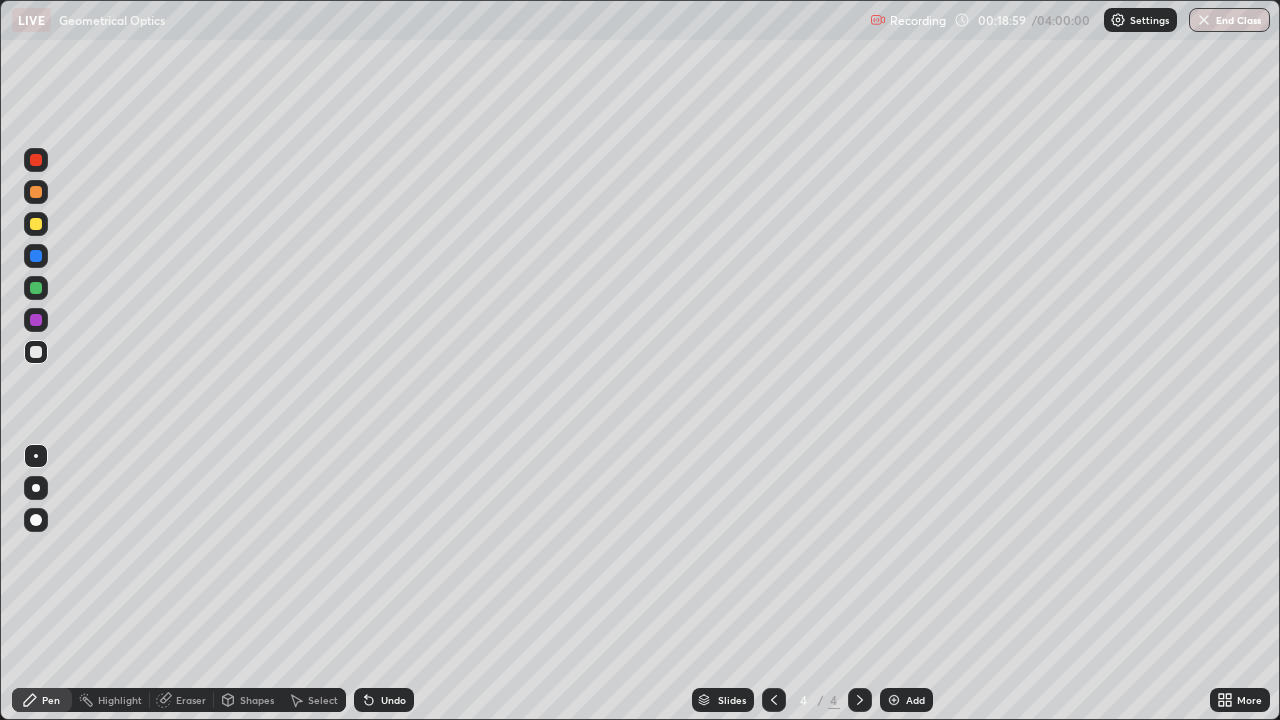 click on "Shapes" at bounding box center [257, 700] 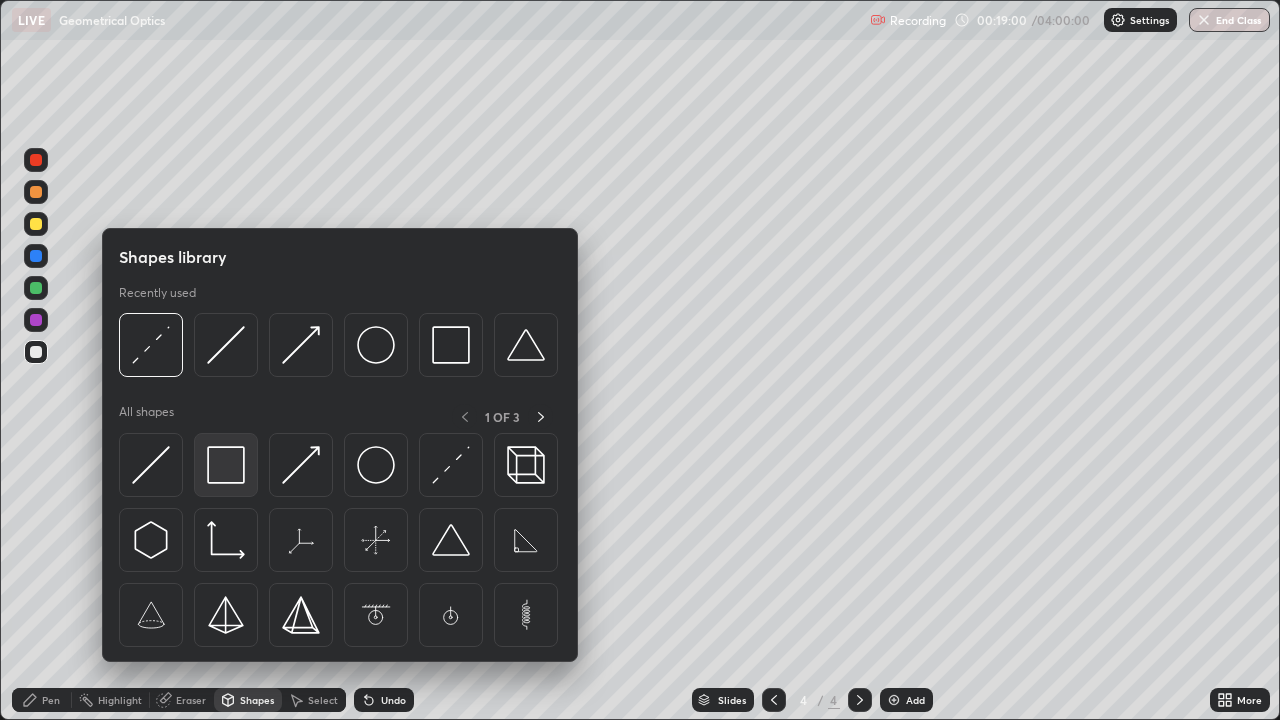 click at bounding box center (226, 465) 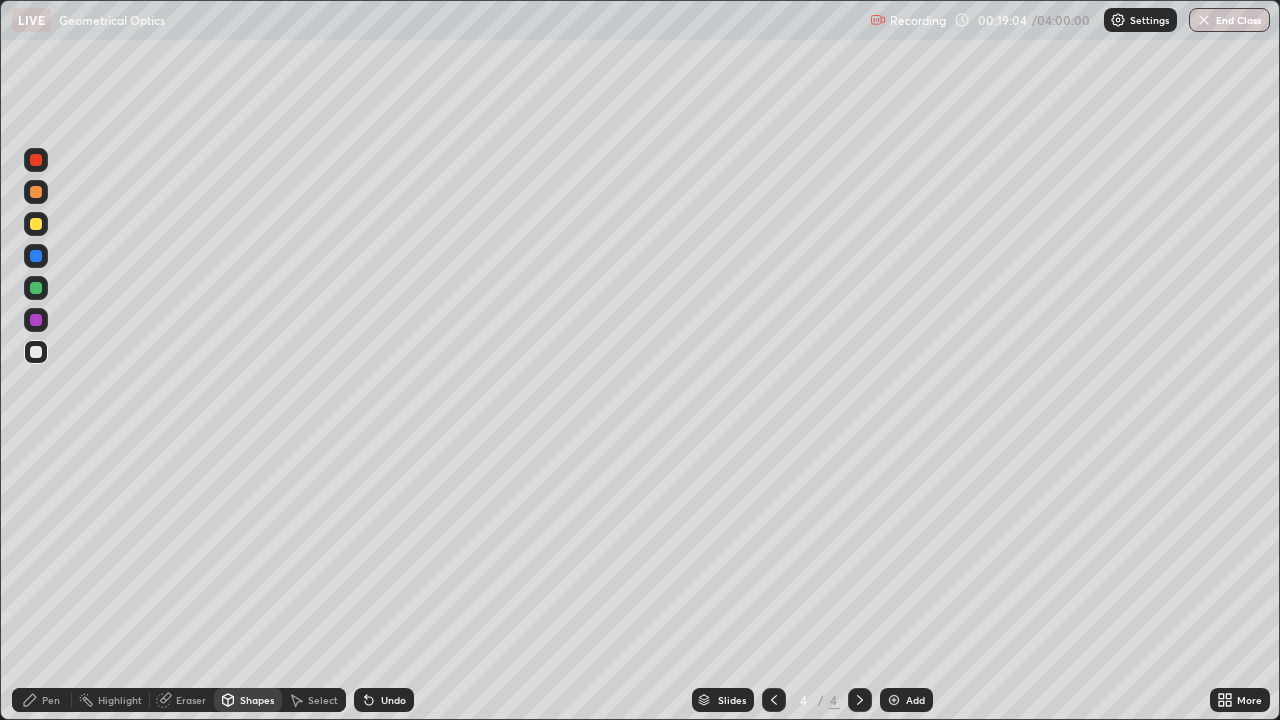 click 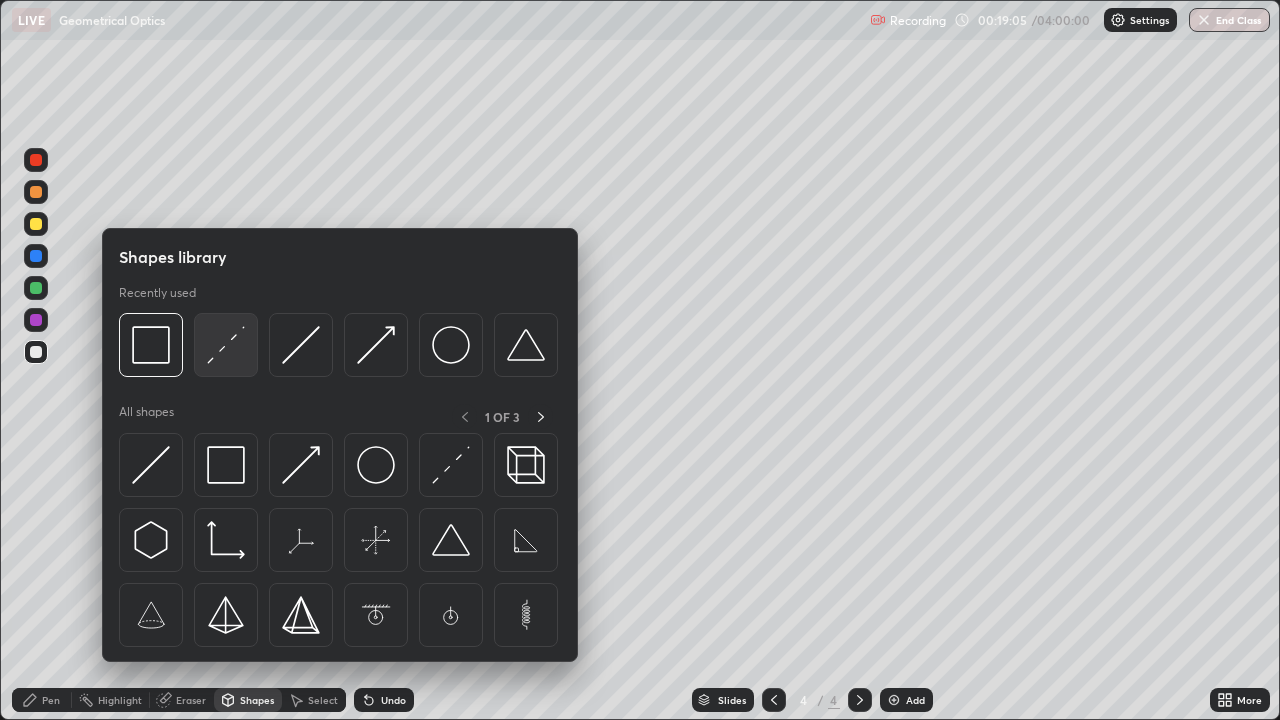 click at bounding box center [226, 345] 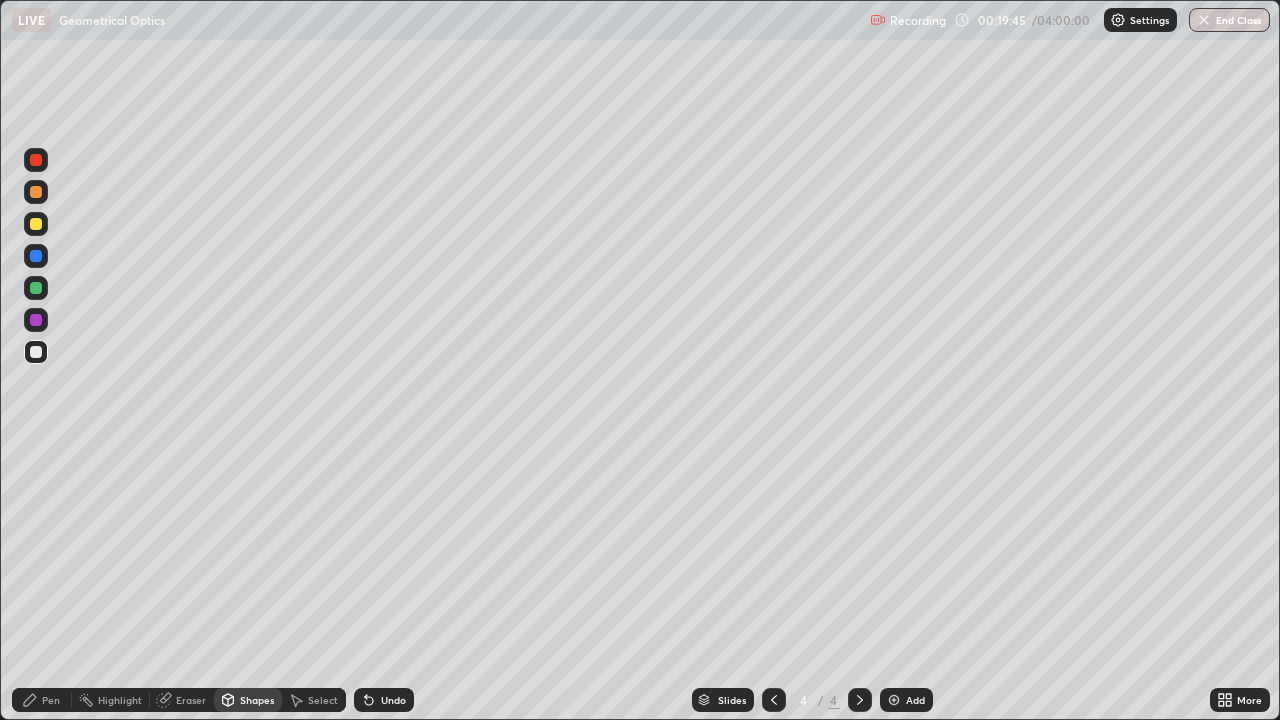 click at bounding box center (36, 224) 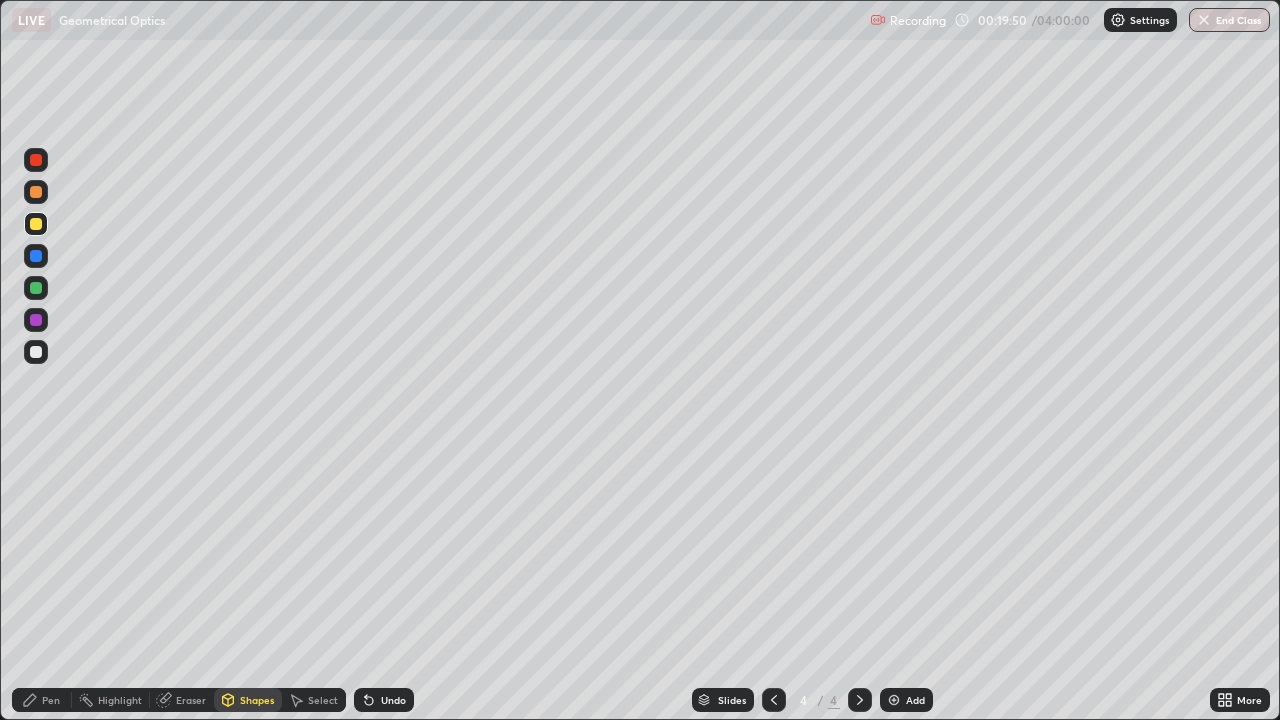 click on "Undo" at bounding box center (393, 700) 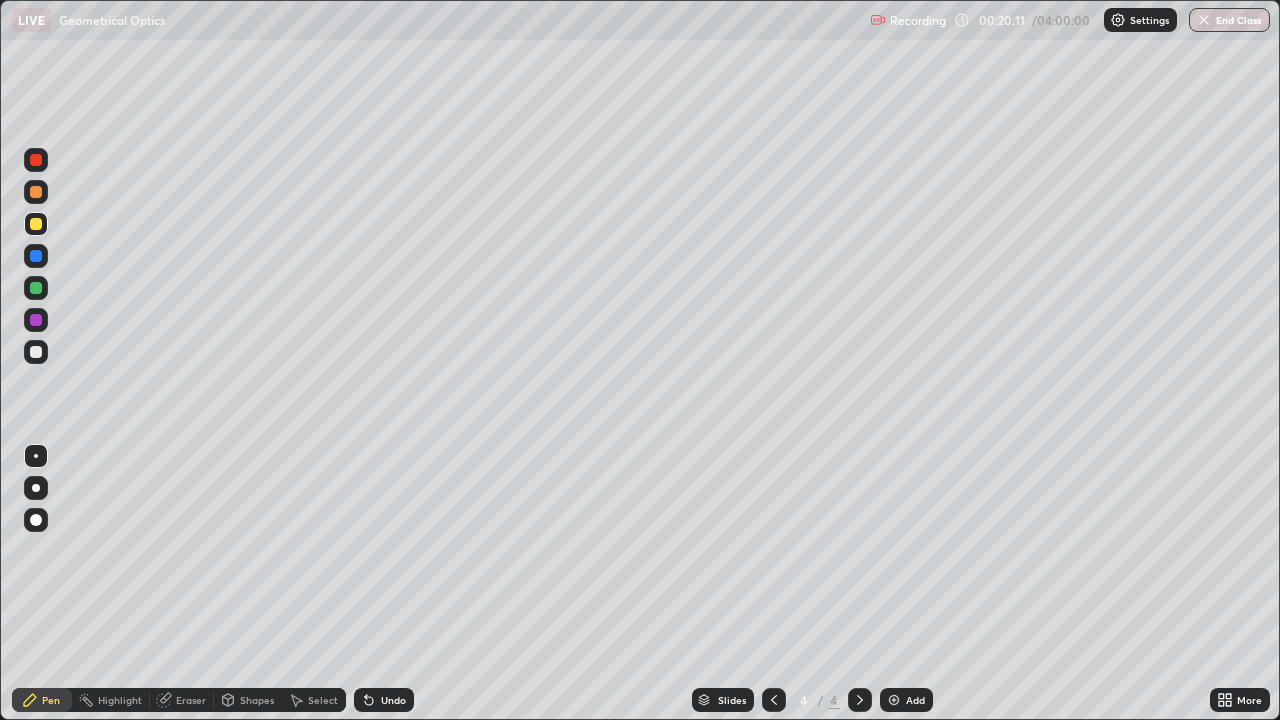 click at bounding box center (36, 352) 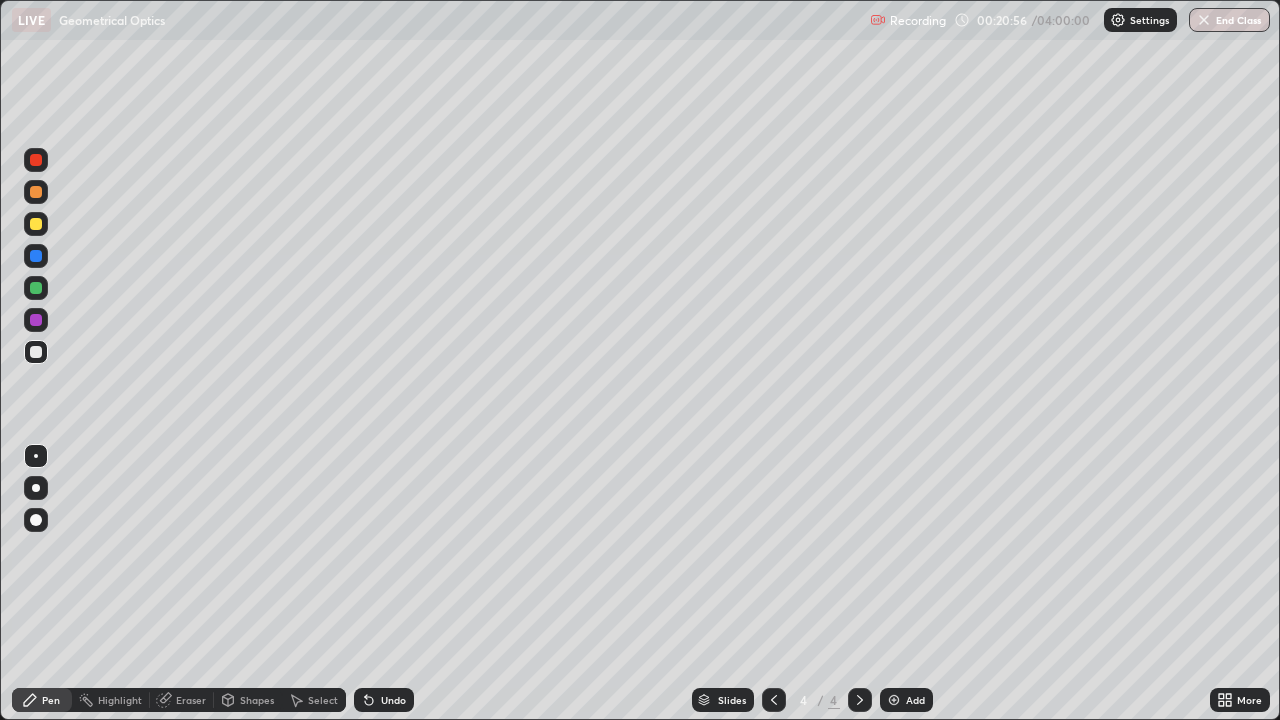 click at bounding box center (36, 224) 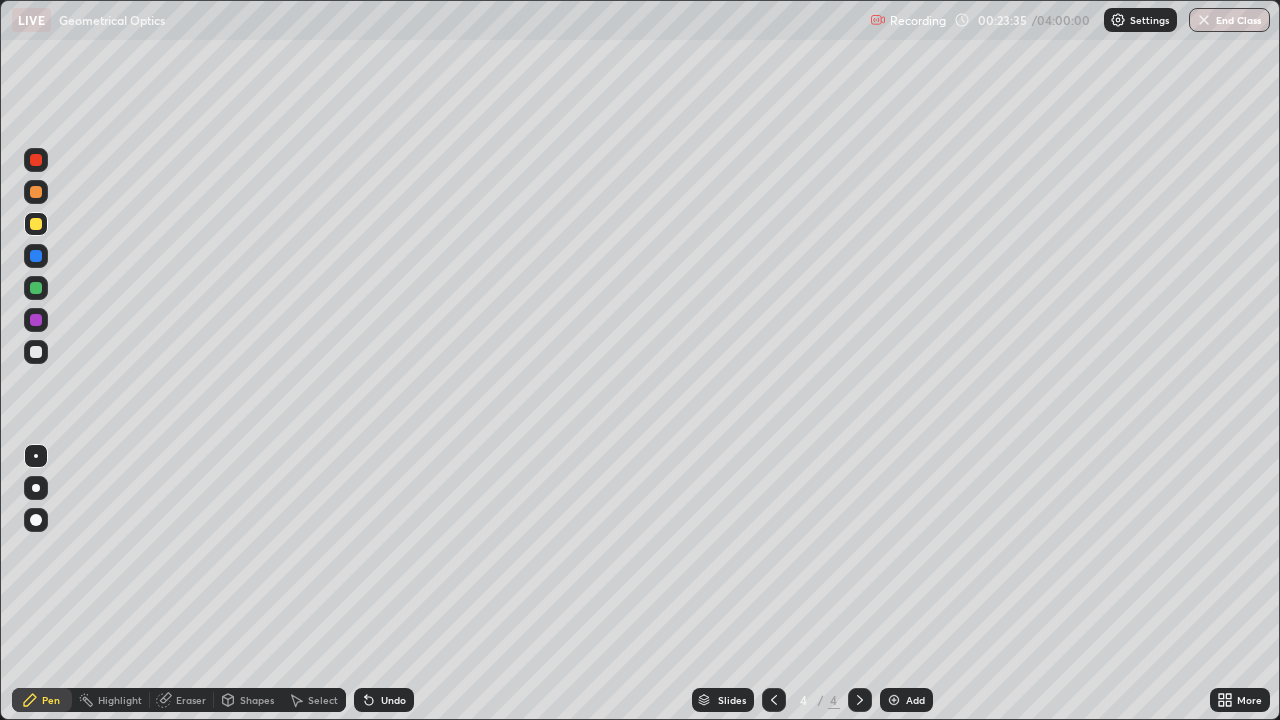 click on "Add" at bounding box center [915, 700] 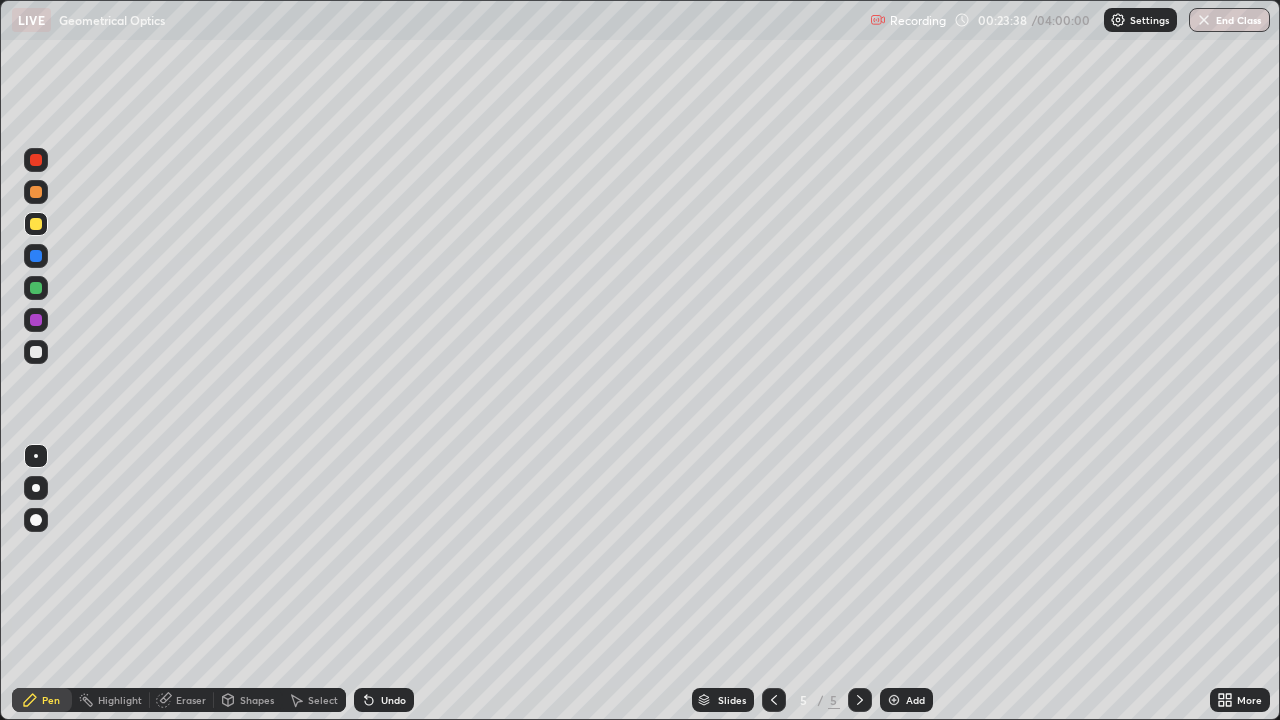 click at bounding box center (36, 352) 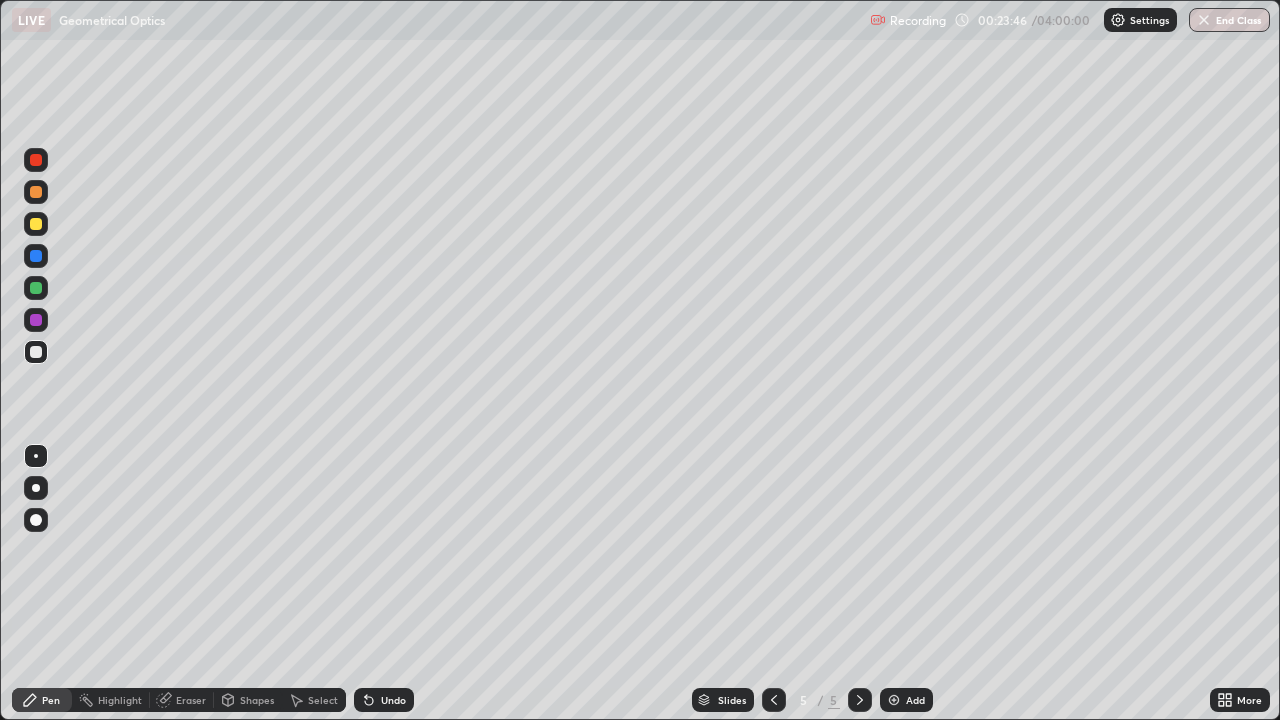 click on "Shapes" at bounding box center (257, 700) 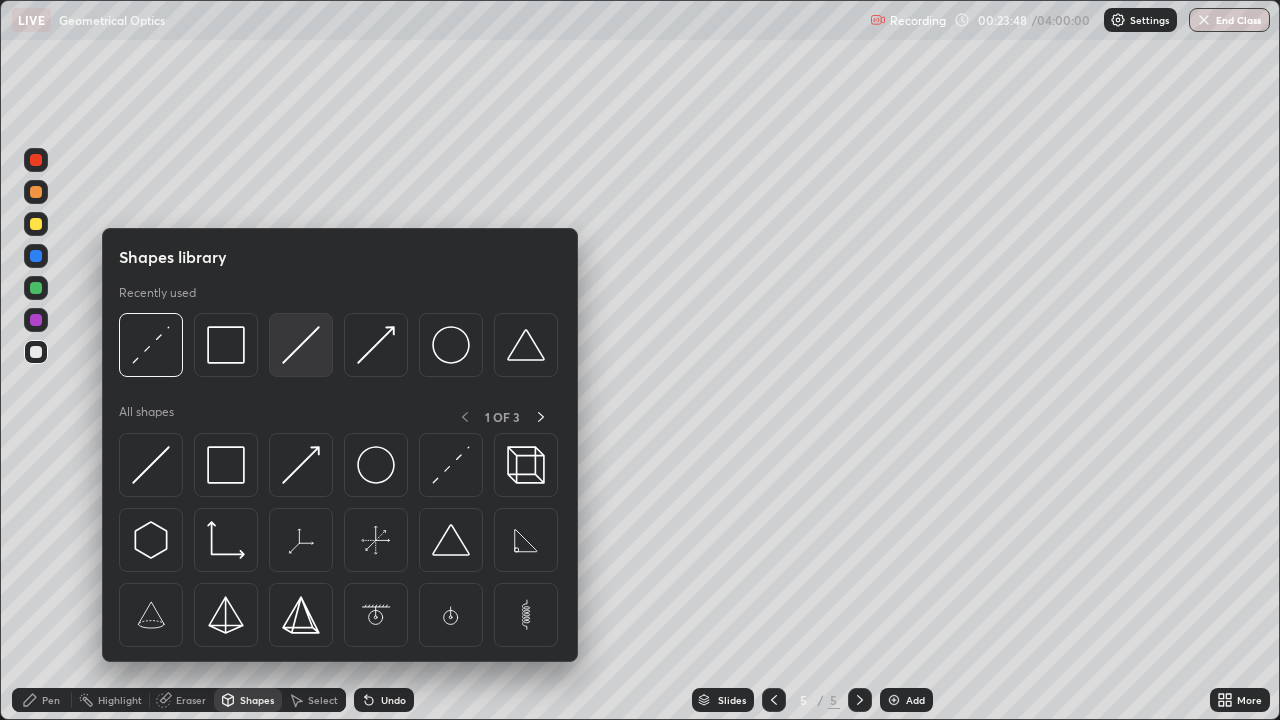 click at bounding box center [301, 345] 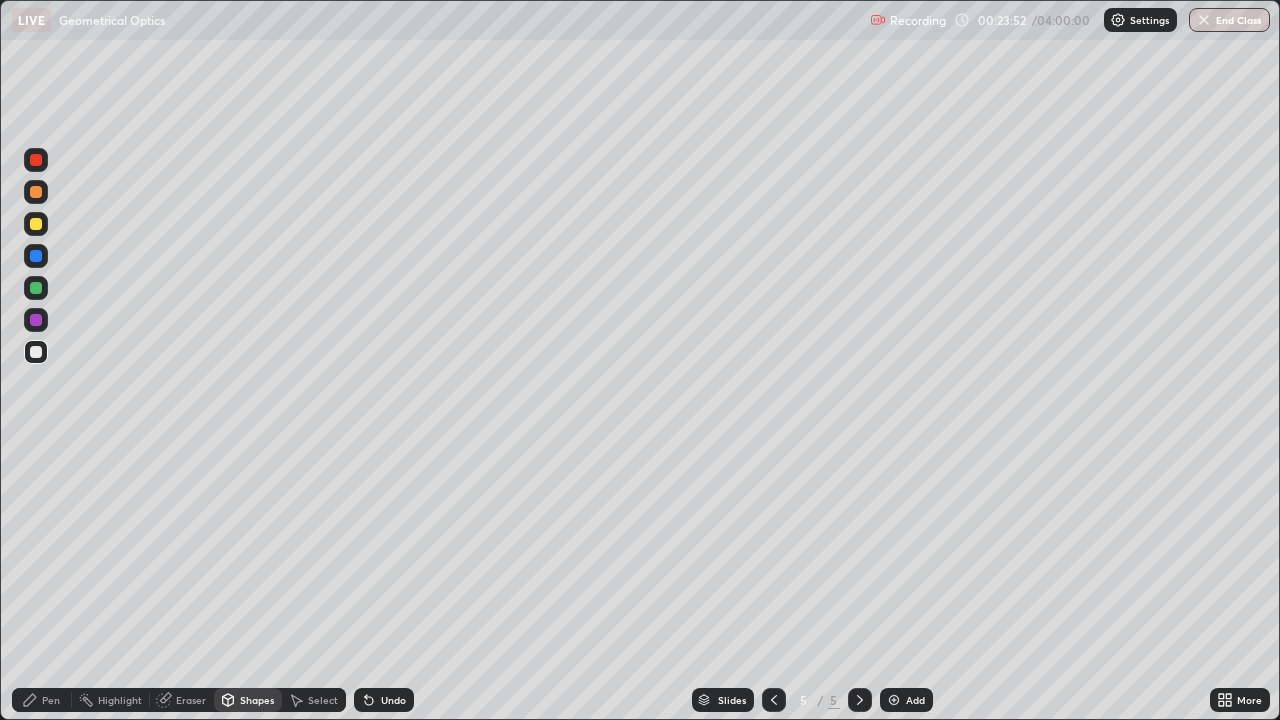 click on "Pen" at bounding box center (51, 700) 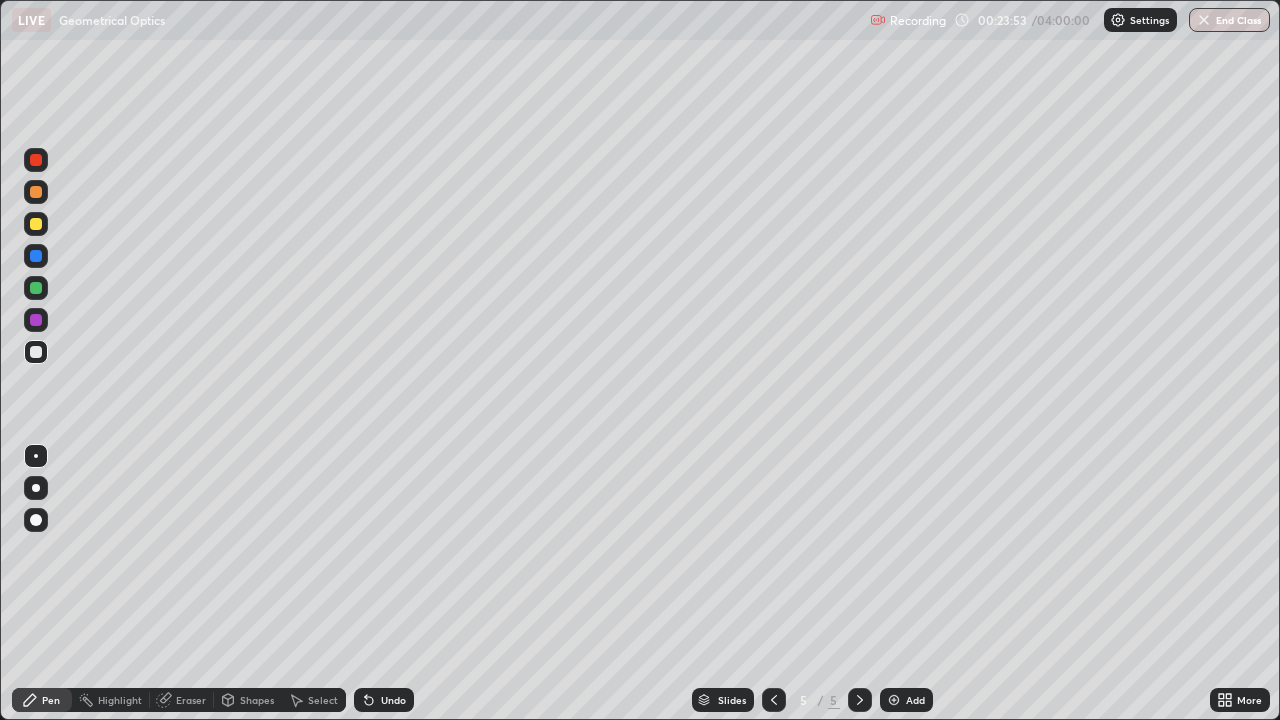 click at bounding box center [36, 224] 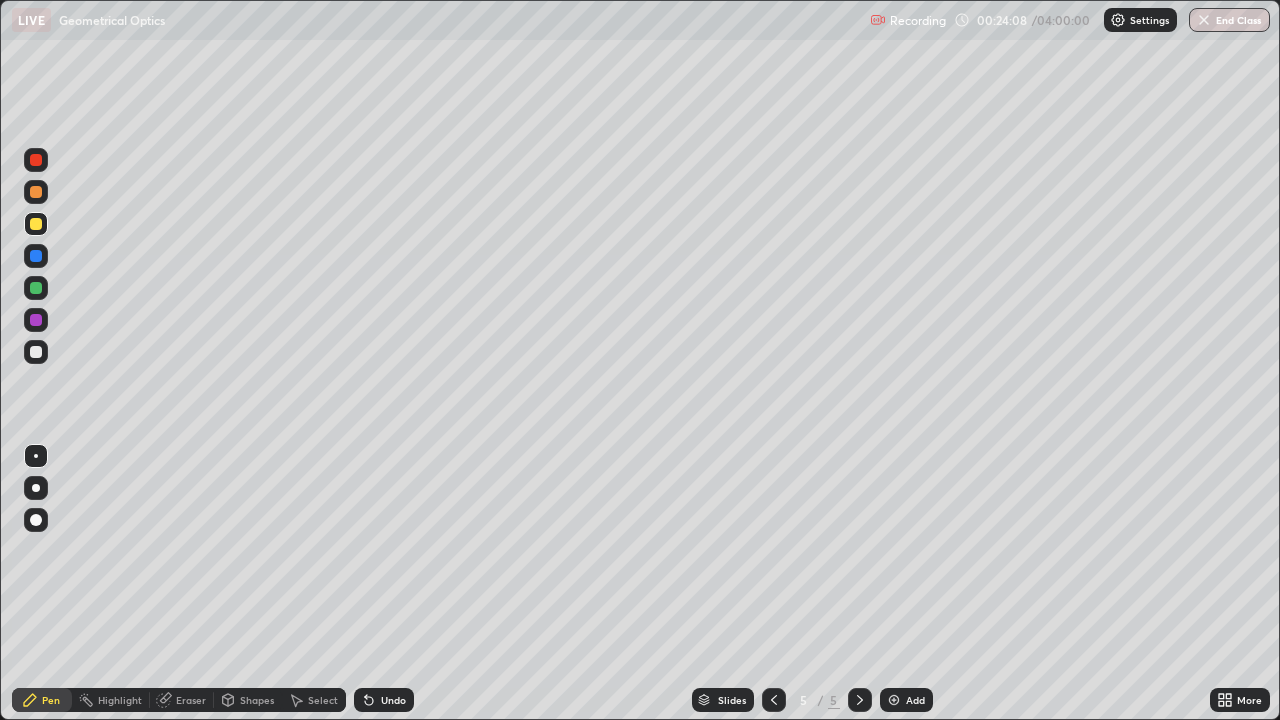 click on "Select" at bounding box center (323, 700) 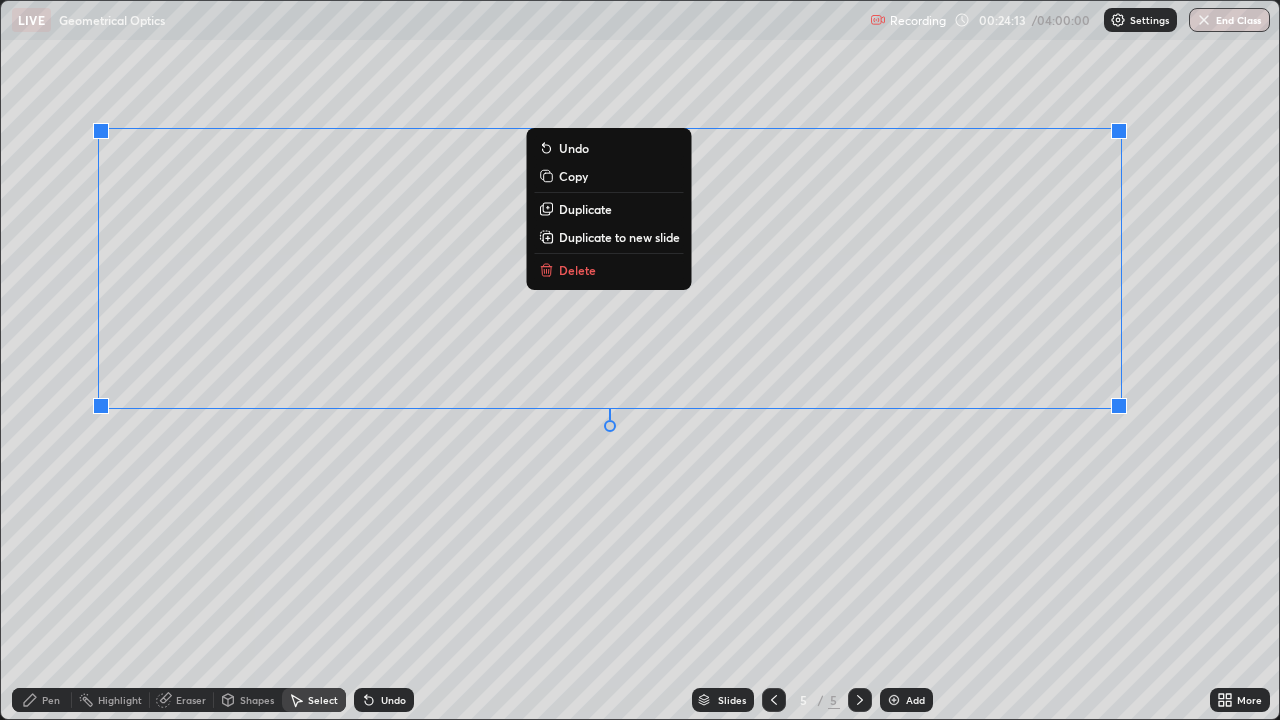 click on "0 ° Undo Copy Duplicate Duplicate to new slide Delete" at bounding box center [640, 360] 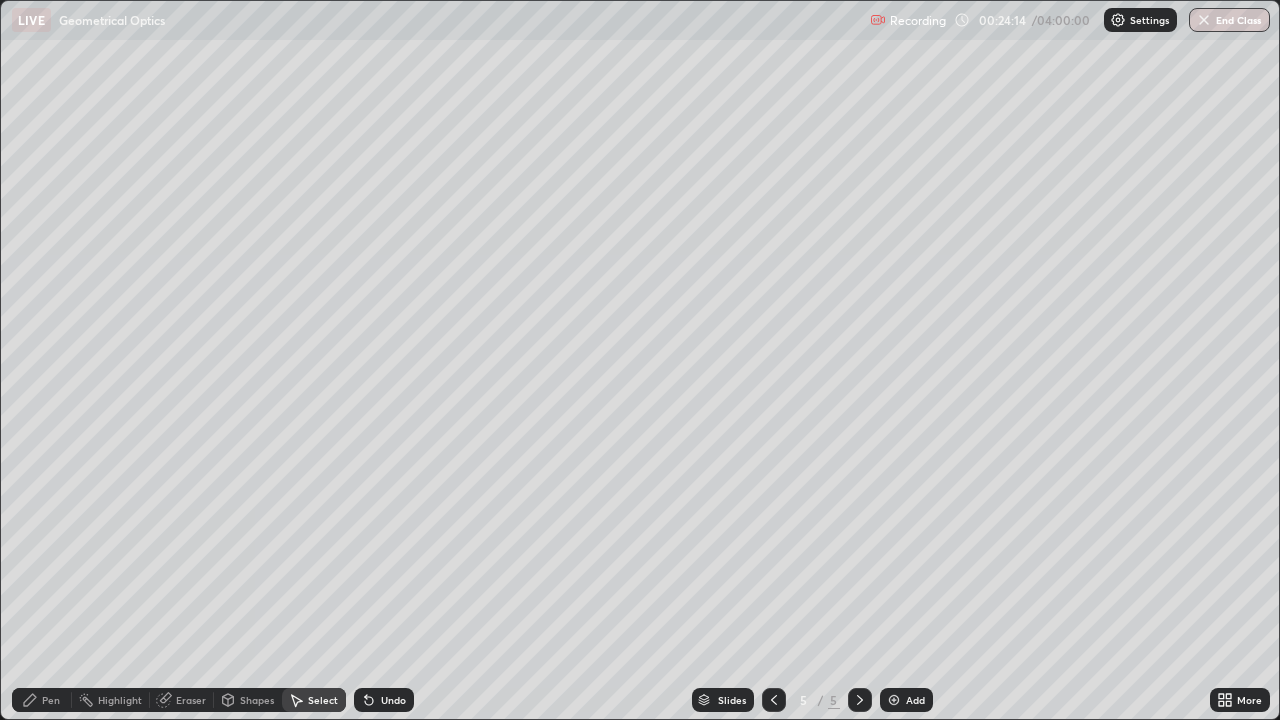 click 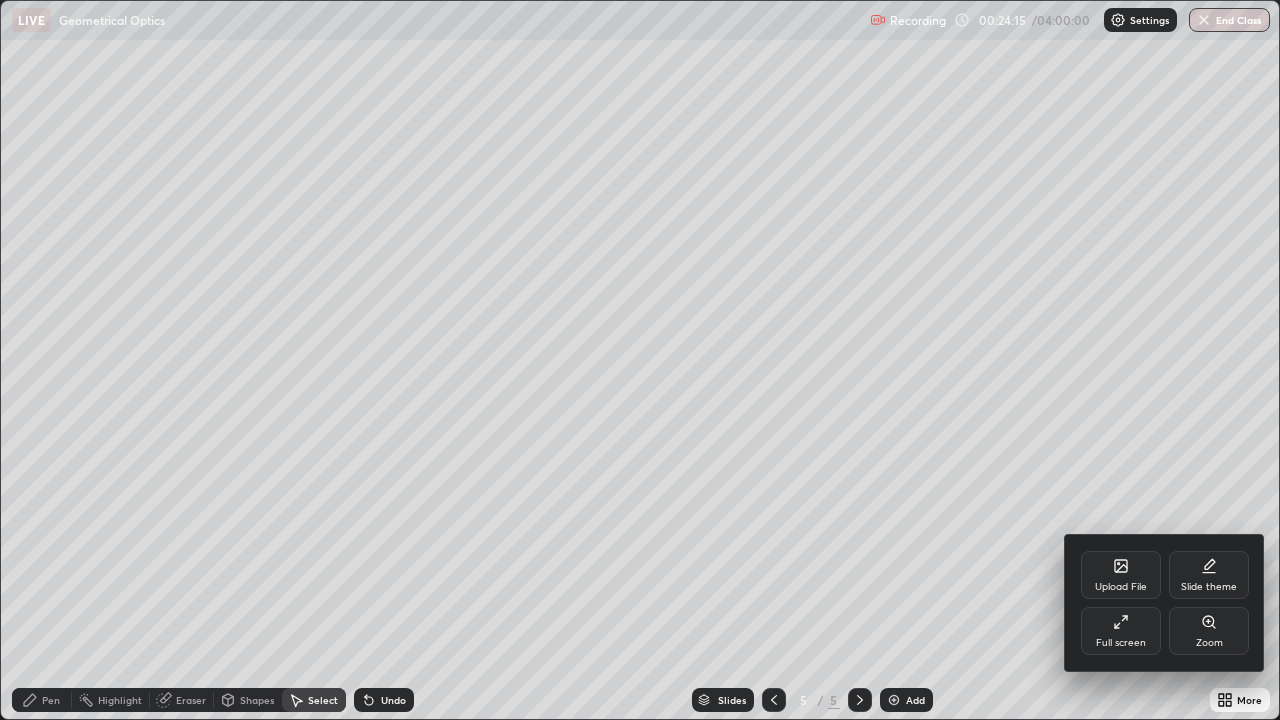 click on "Full screen" at bounding box center (1121, 631) 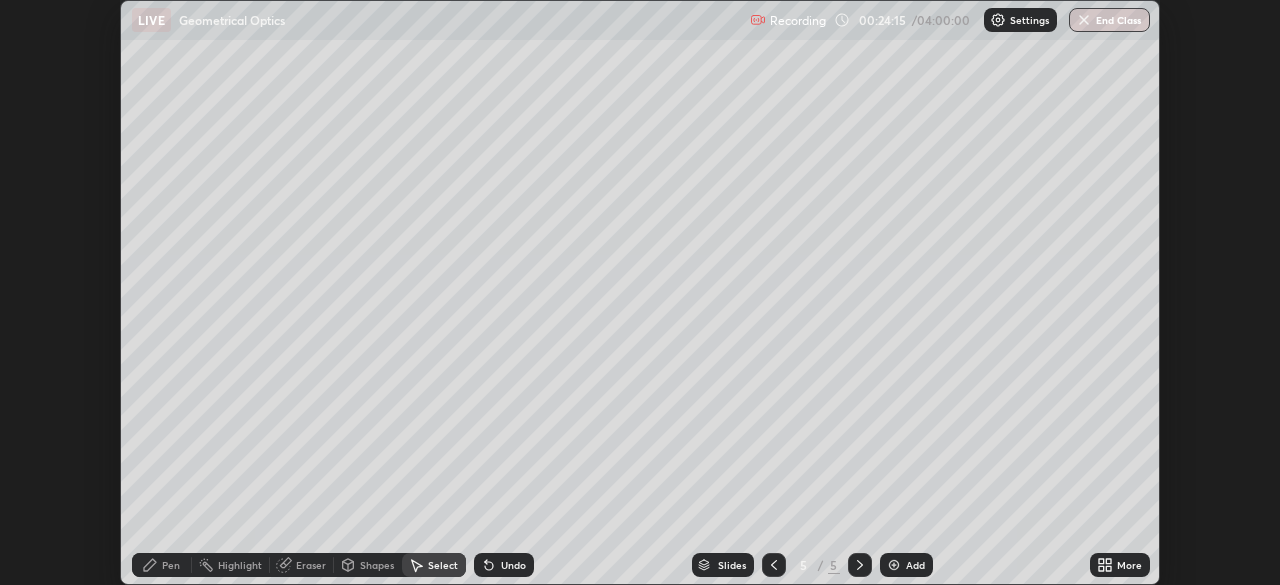scroll, scrollTop: 585, scrollLeft: 1280, axis: both 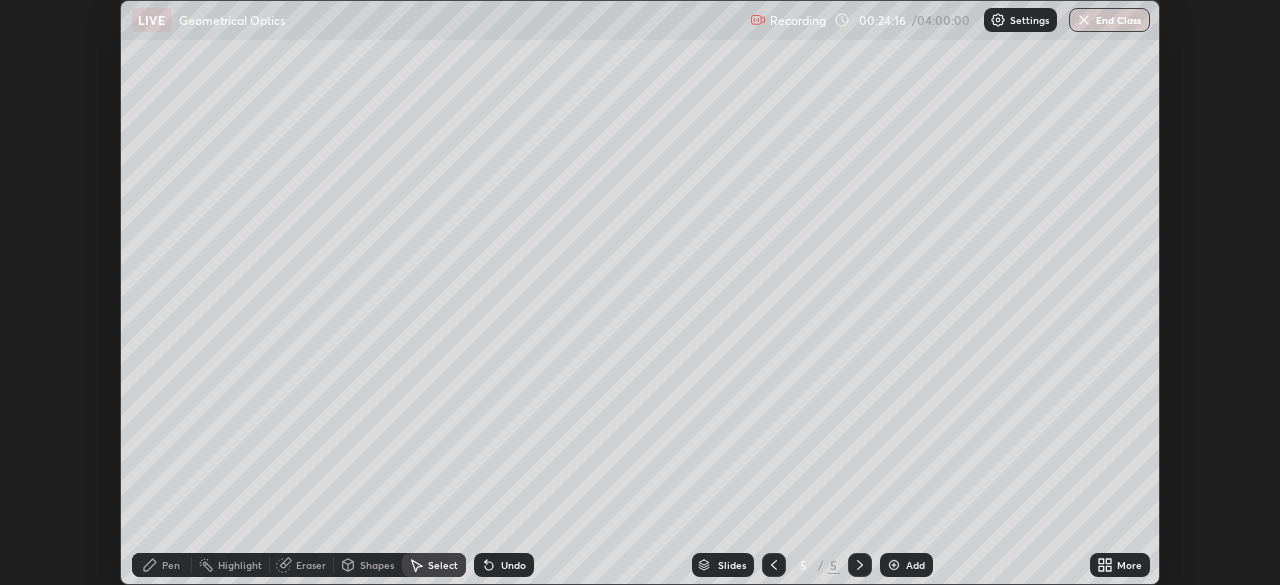 click on "More" at bounding box center [1120, 565] 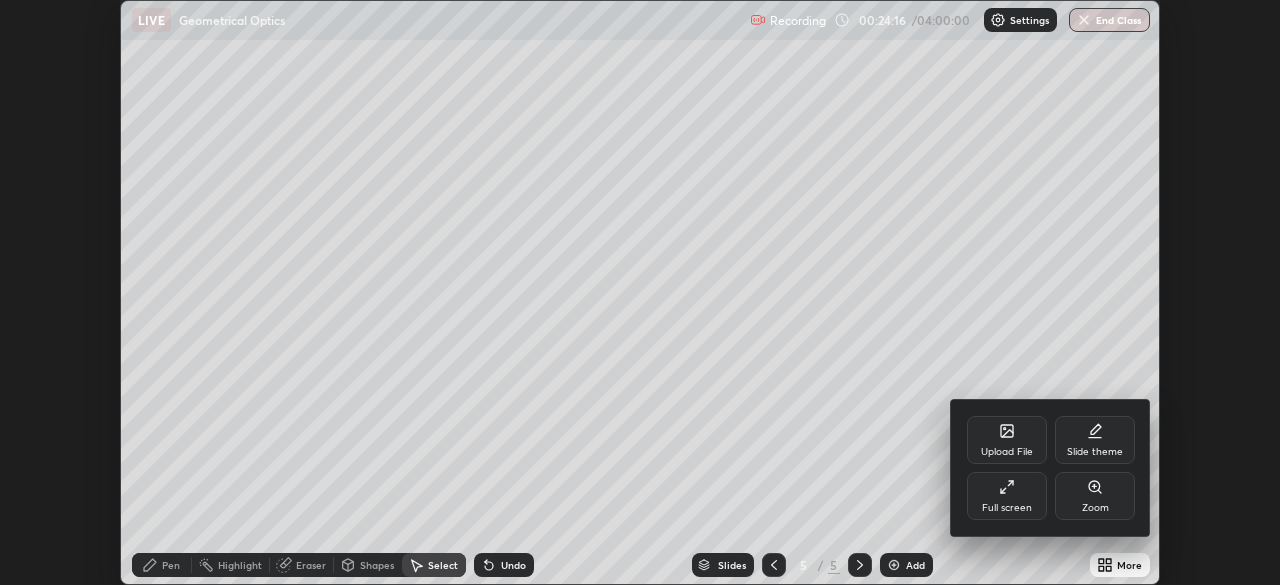 click on "Full screen" at bounding box center [1007, 496] 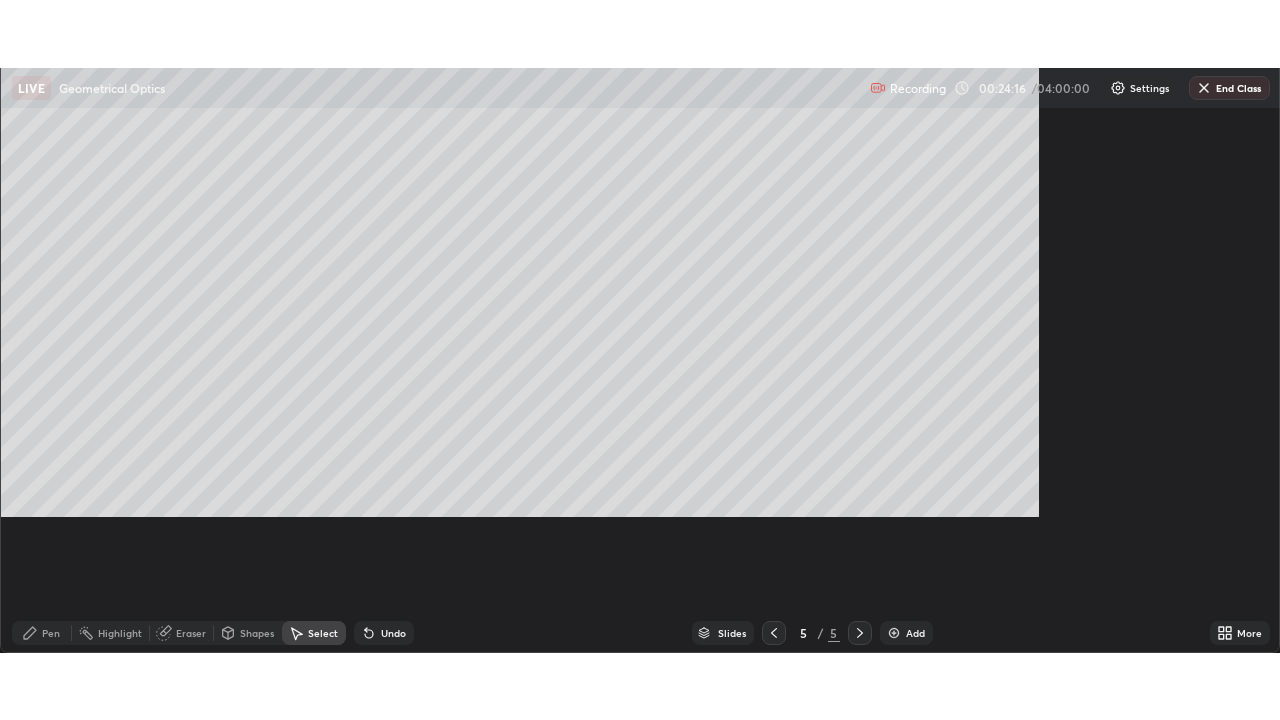 scroll, scrollTop: 99280, scrollLeft: 98720, axis: both 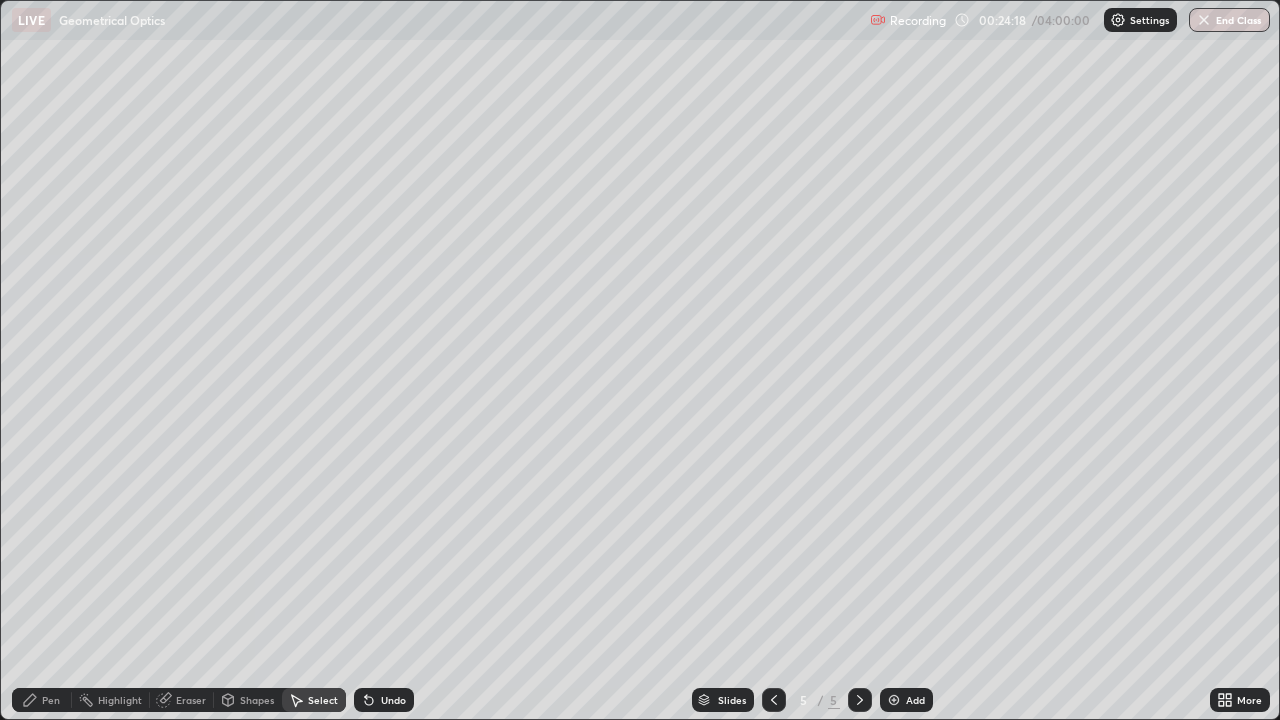 click on "Pen" at bounding box center [51, 700] 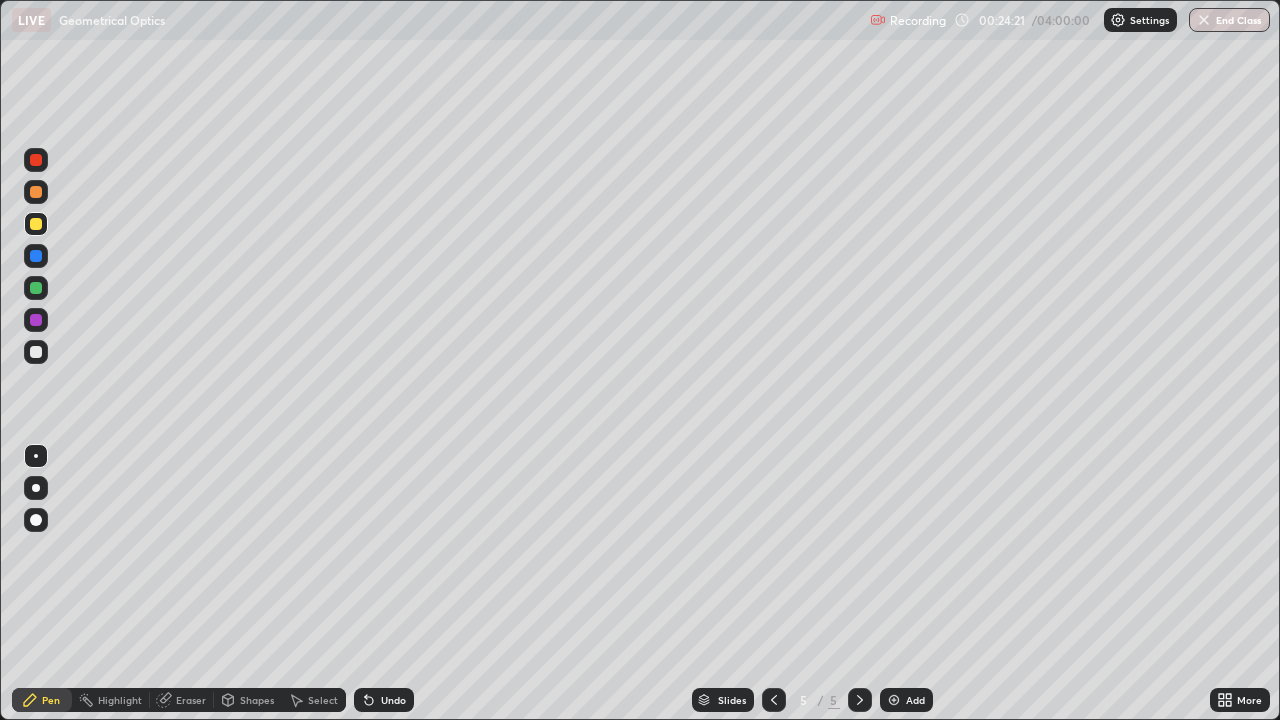 click at bounding box center (36, 352) 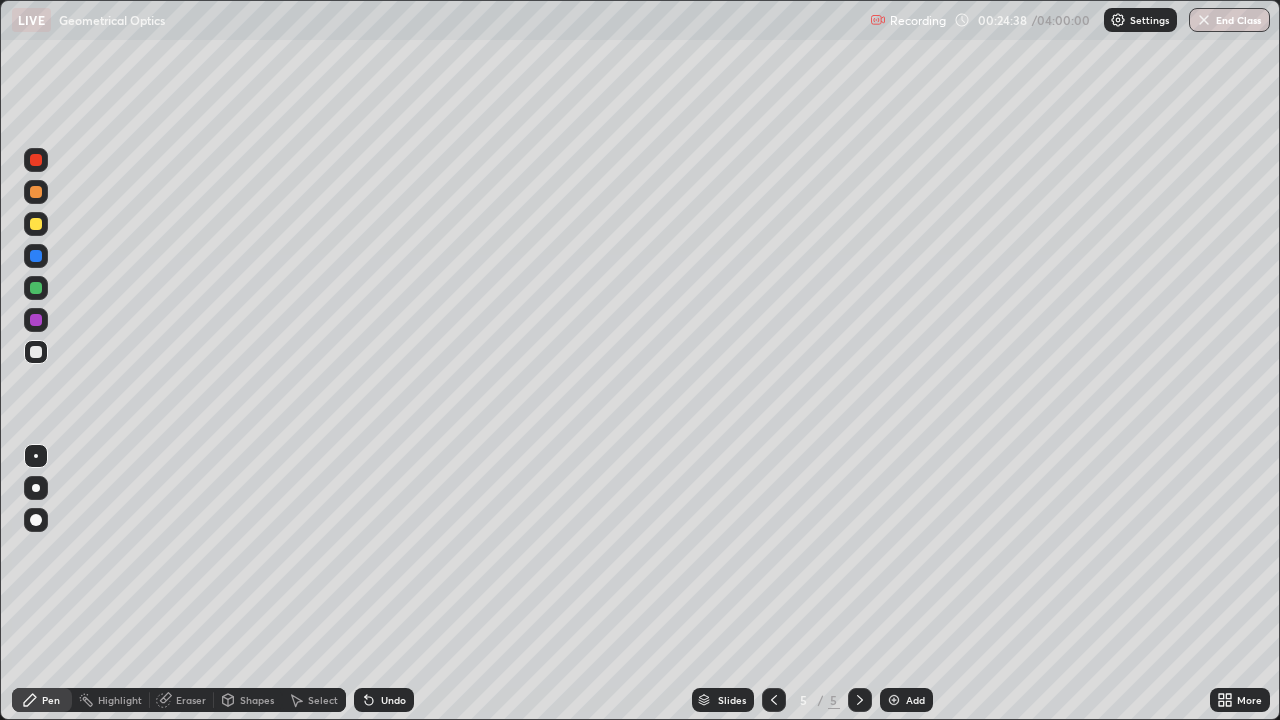 click on "Shapes" at bounding box center [257, 700] 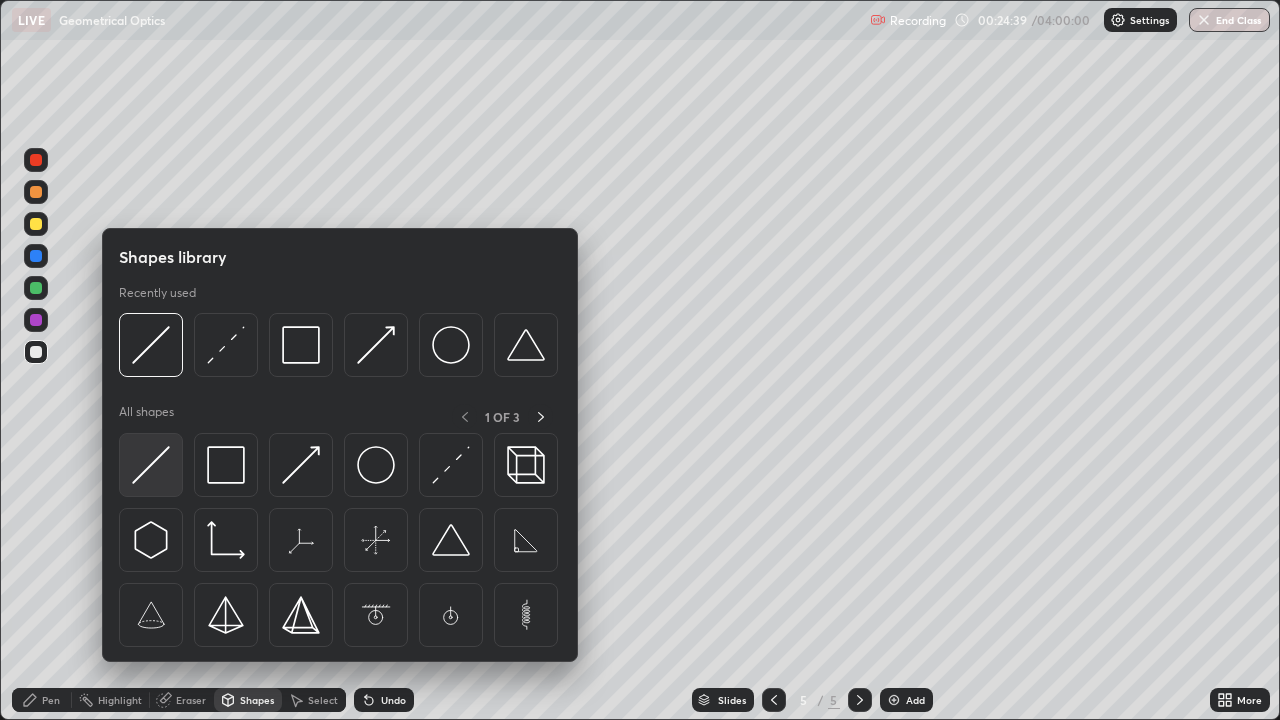 click at bounding box center [151, 465] 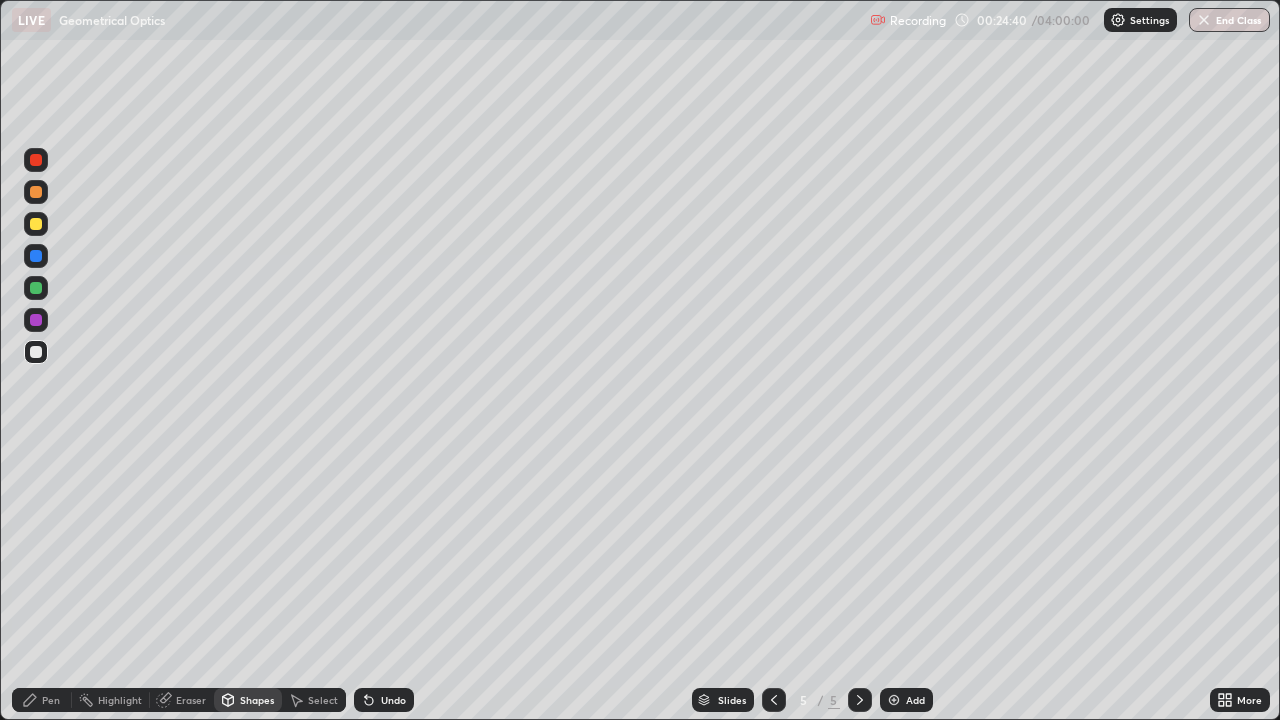 click at bounding box center (36, 224) 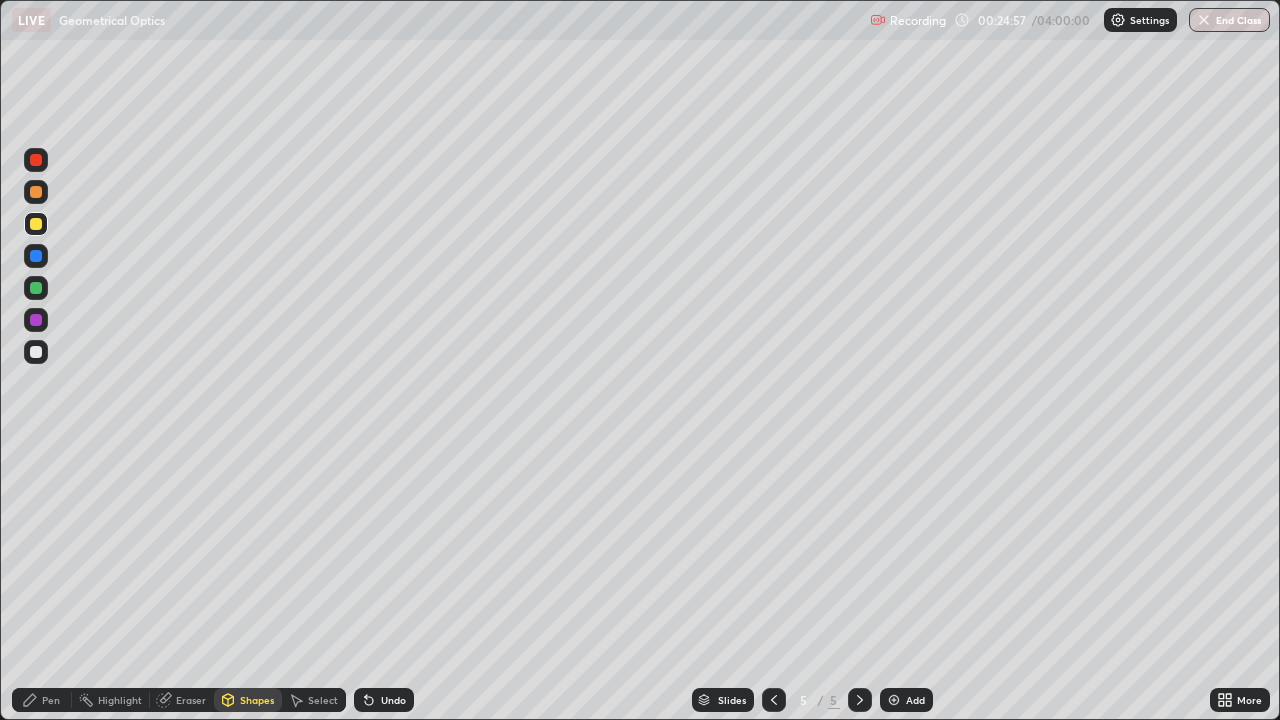 click at bounding box center [36, 288] 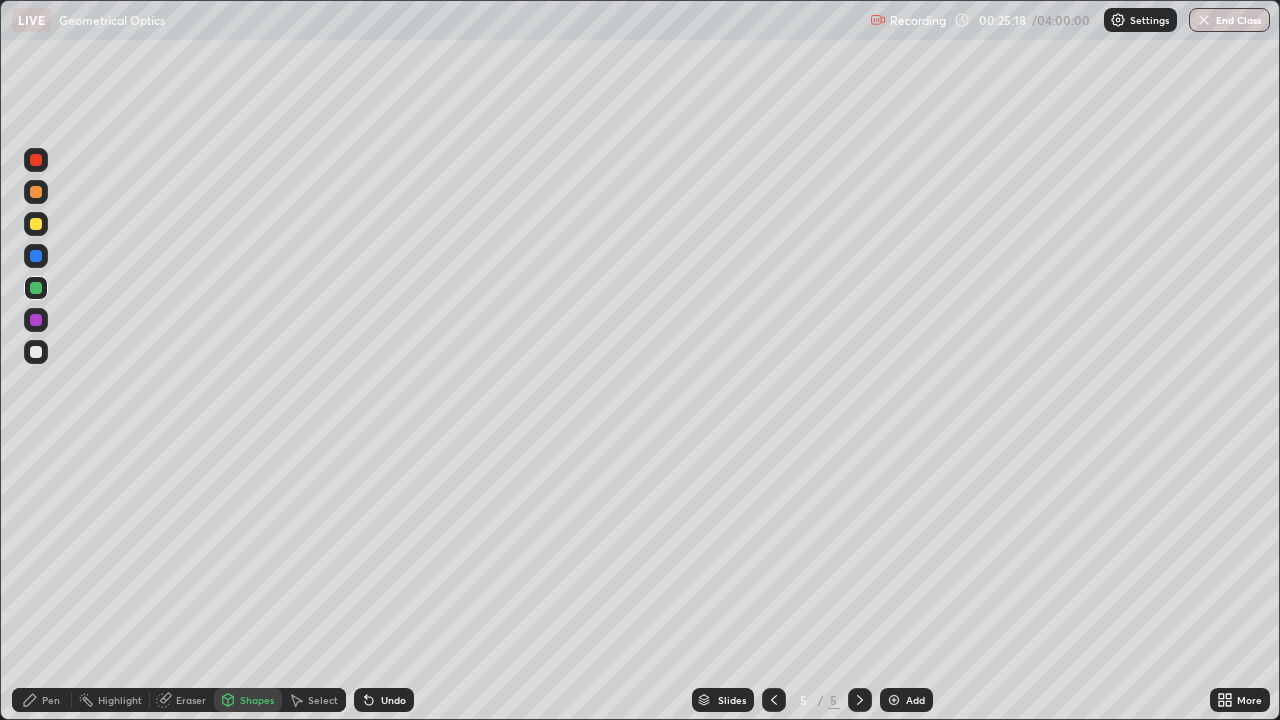 click at bounding box center (36, 224) 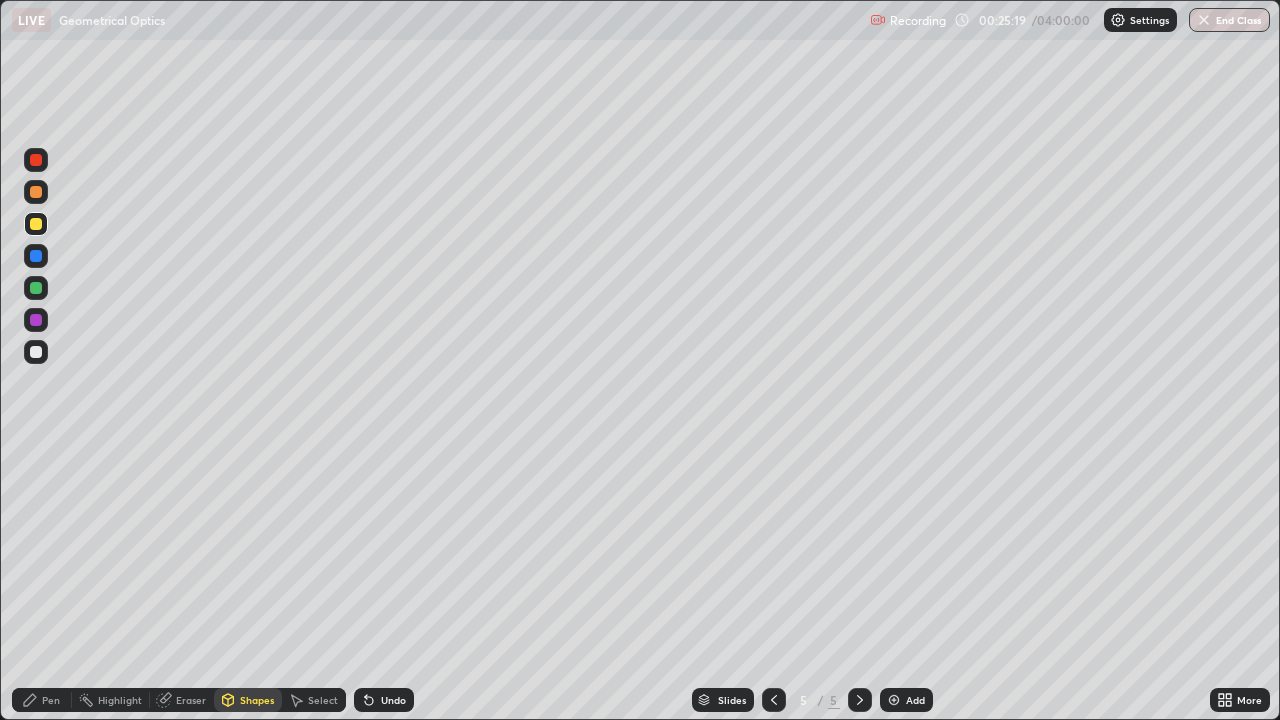 click on "Shapes" at bounding box center [257, 700] 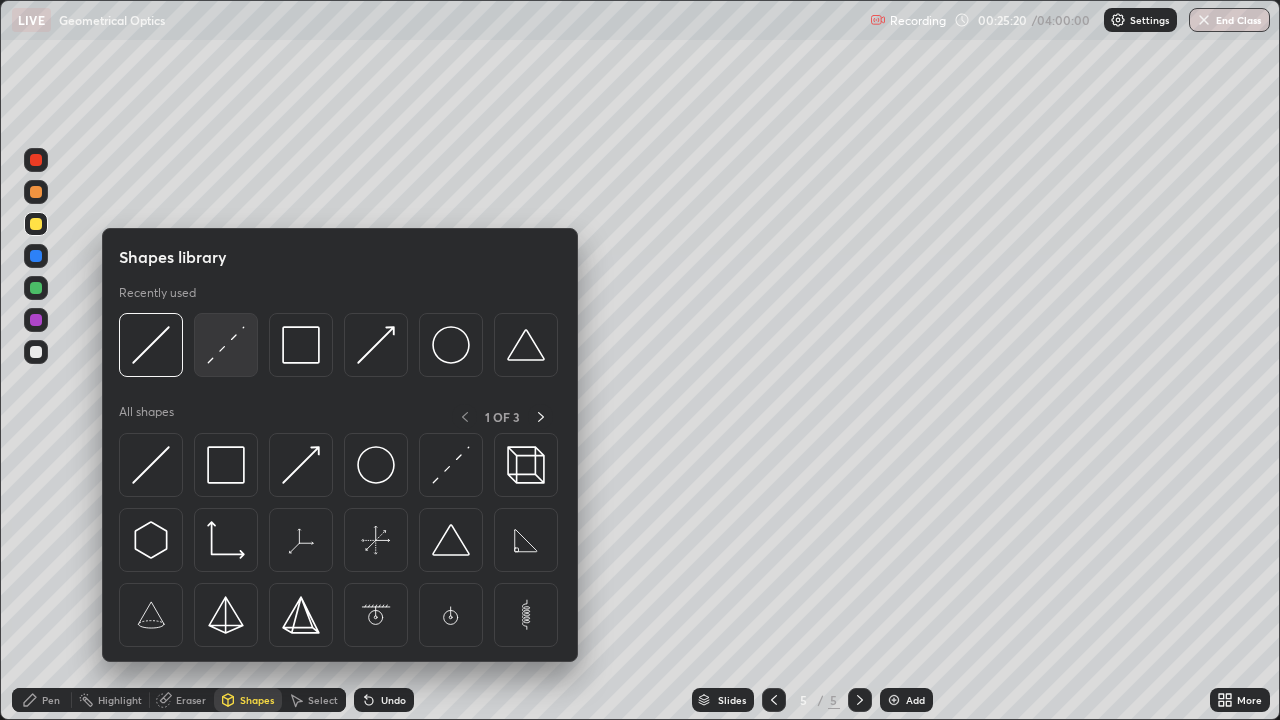 click at bounding box center (226, 345) 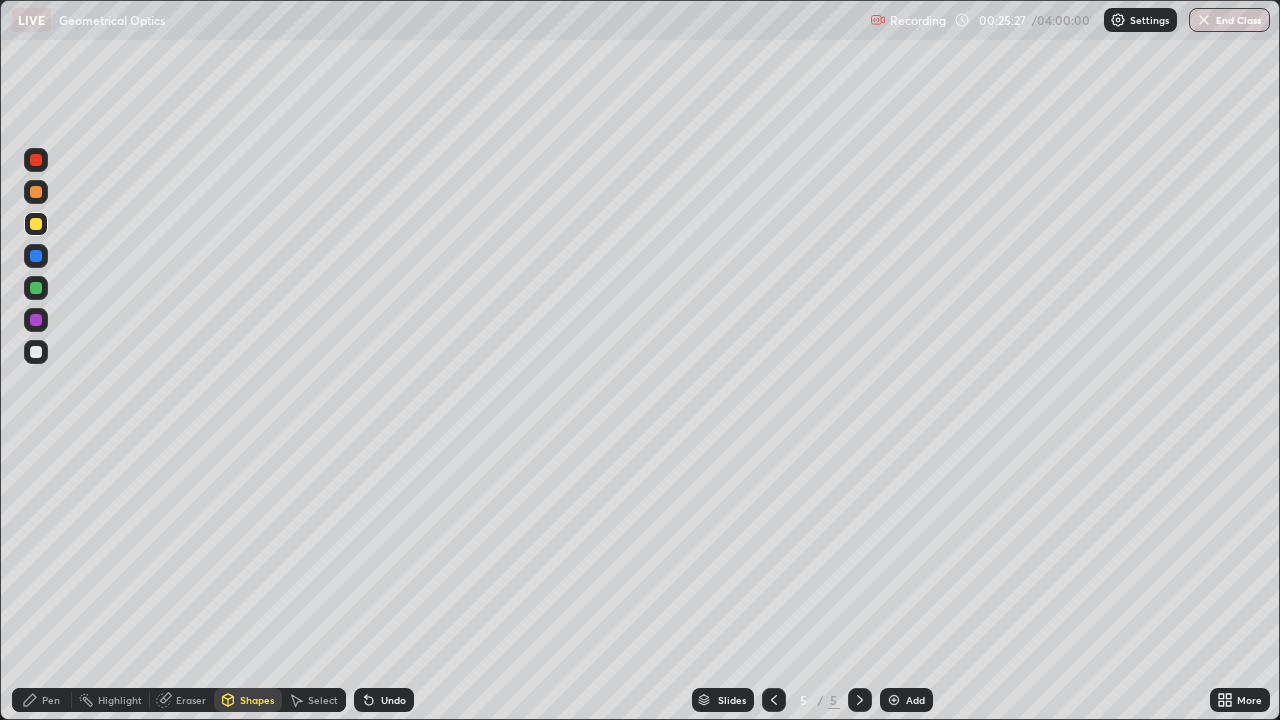 click at bounding box center (36, 288) 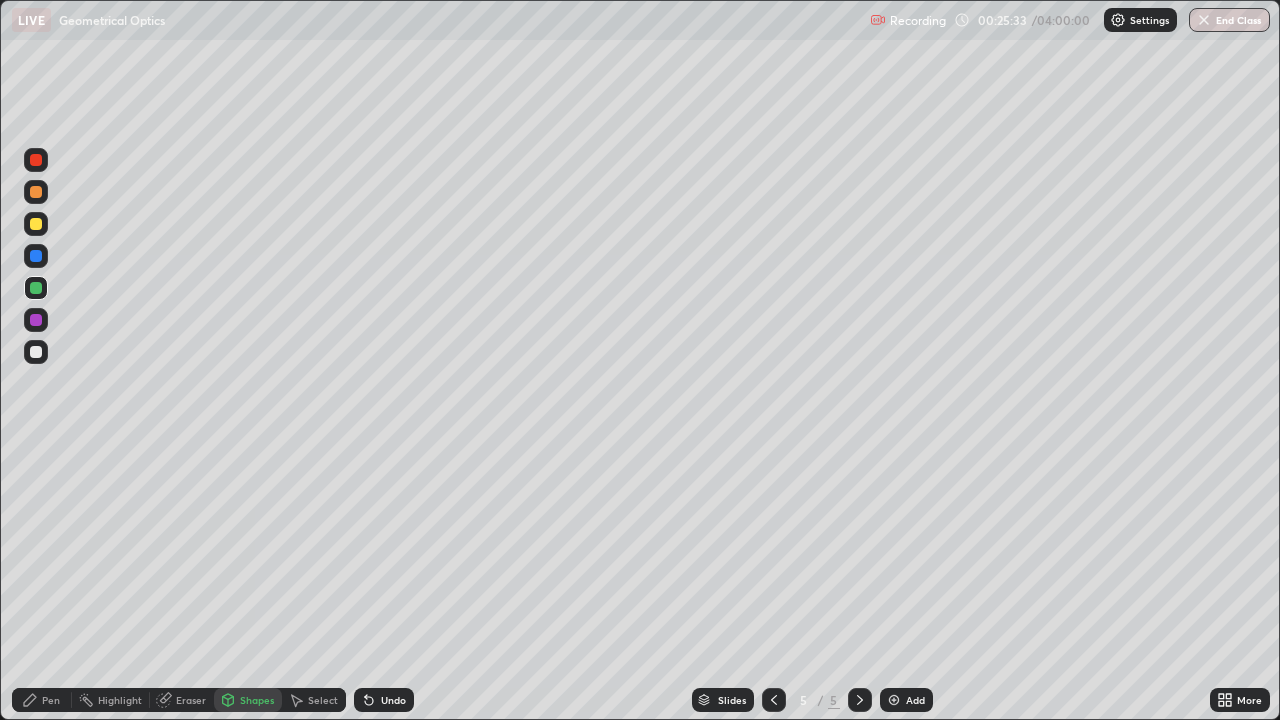 click 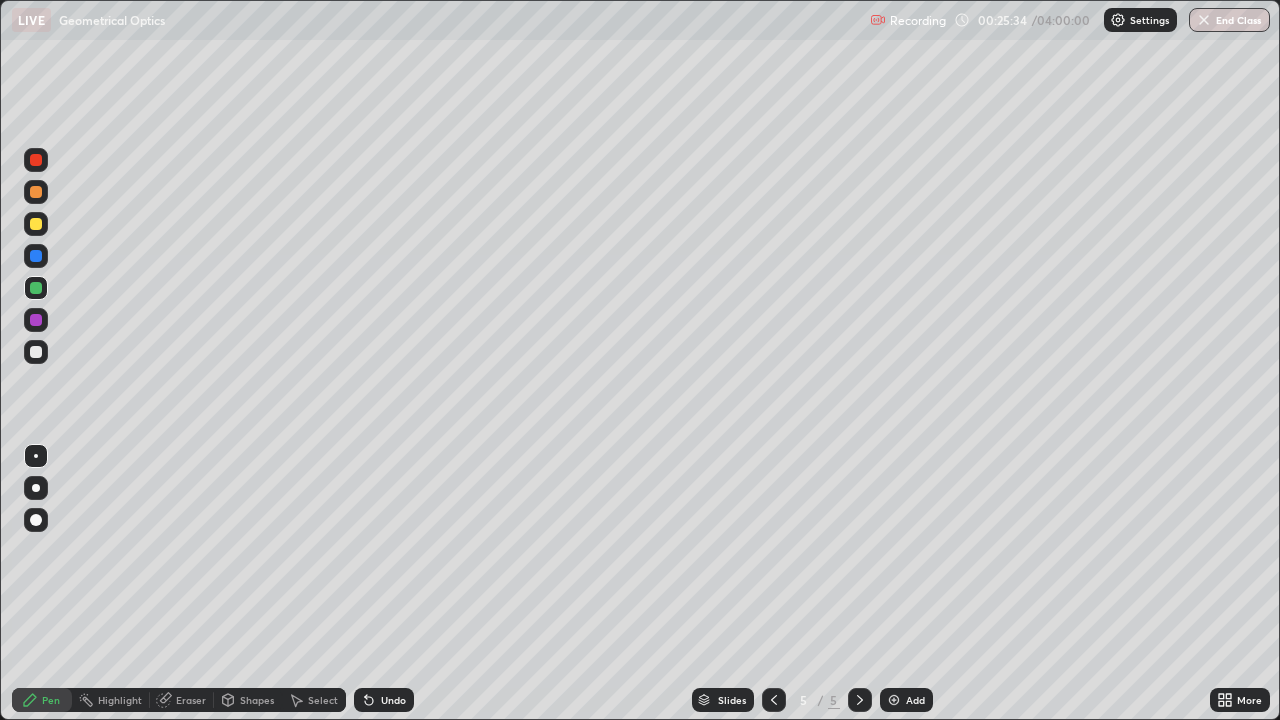 click at bounding box center [36, 256] 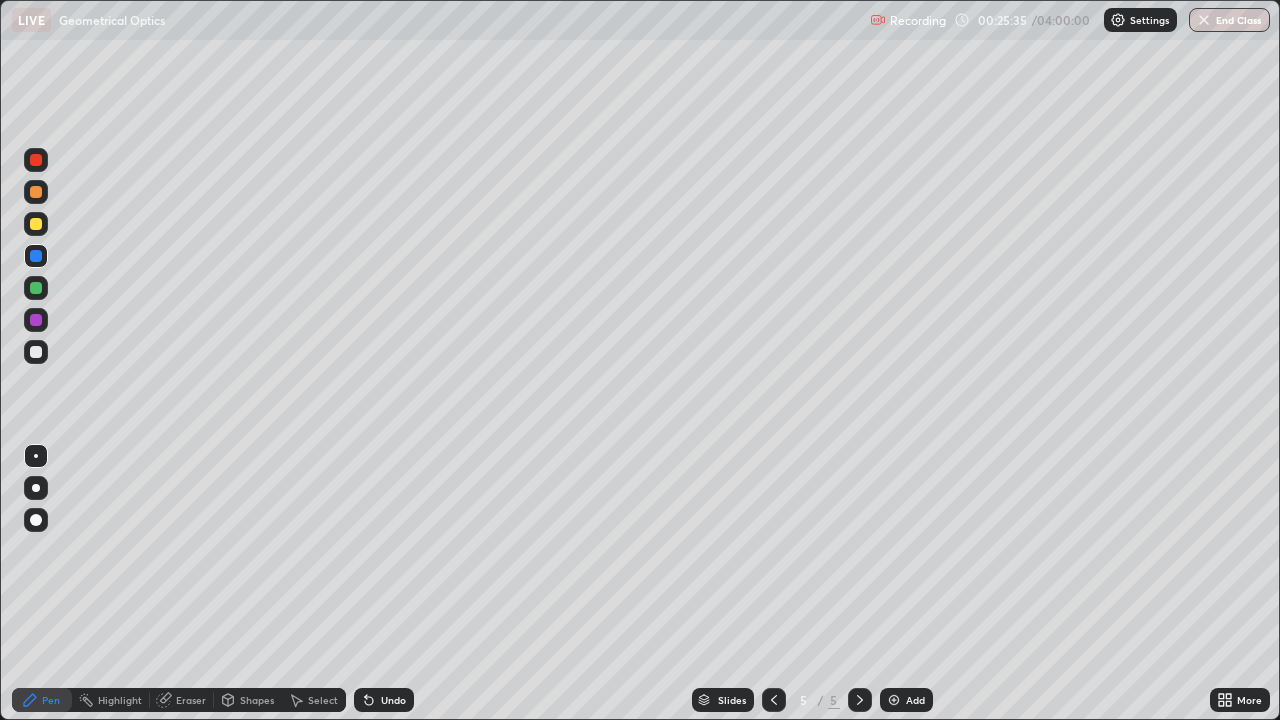 click at bounding box center [36, 352] 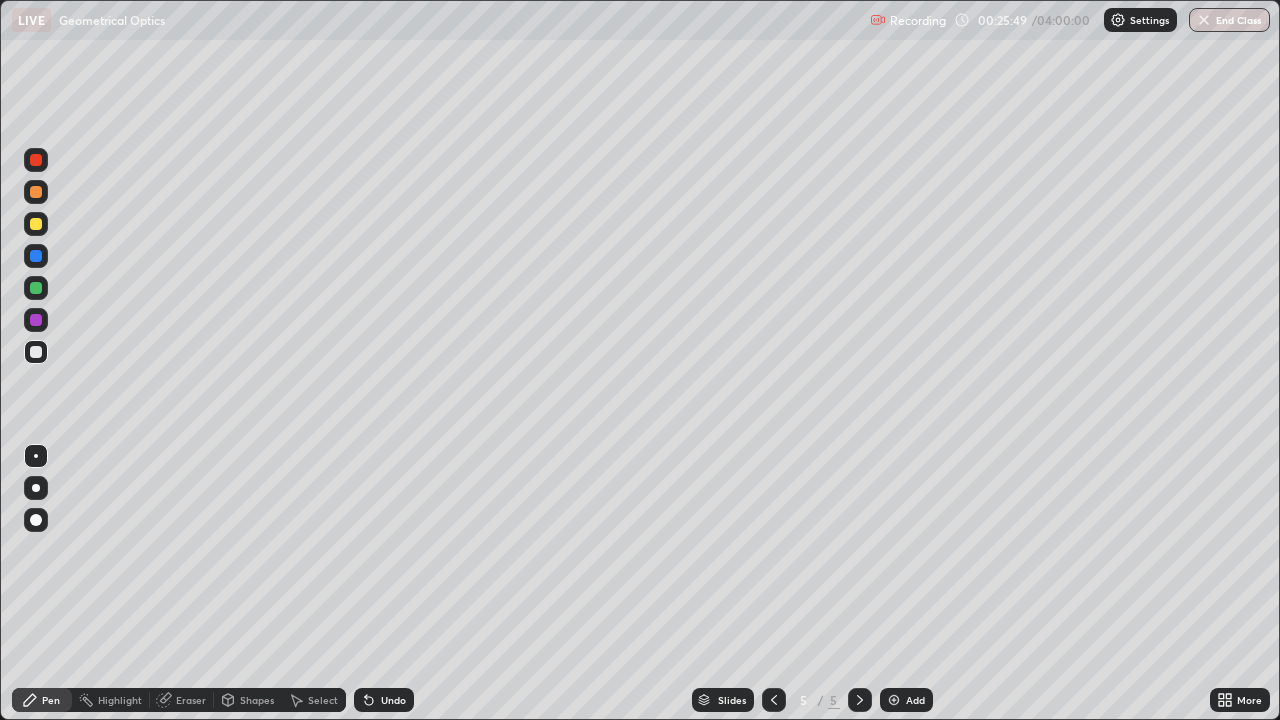 click 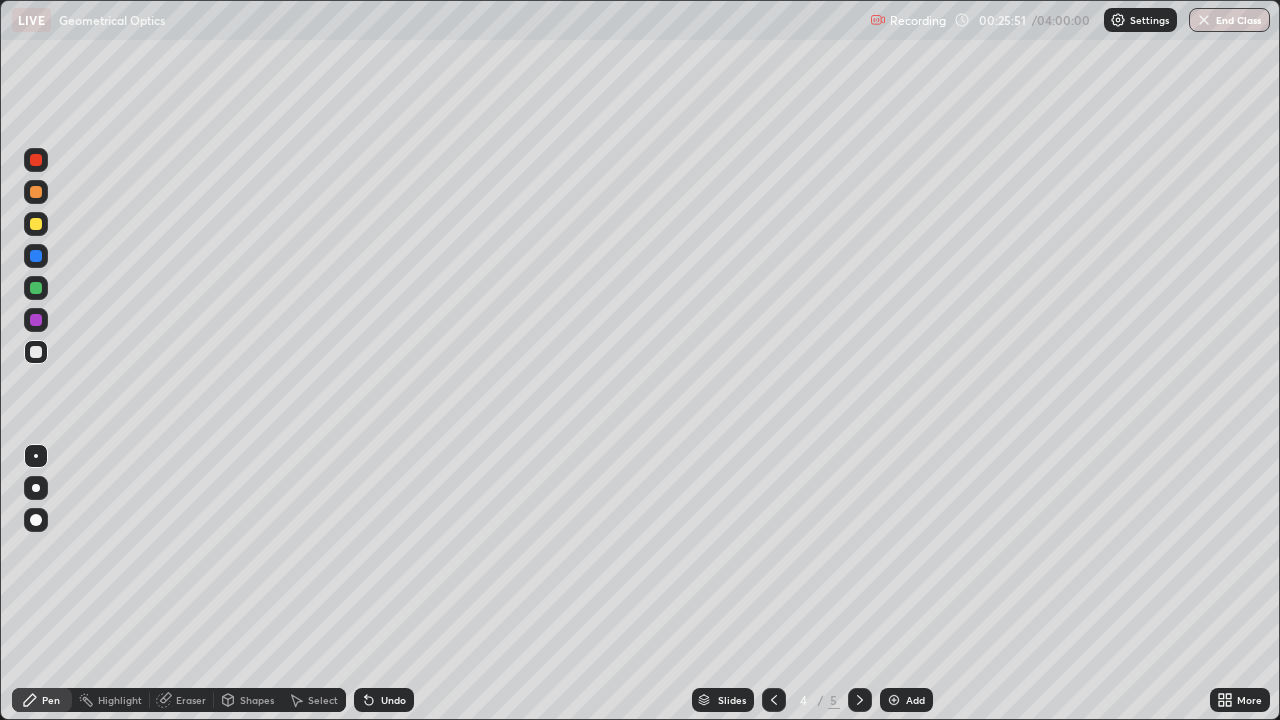 click at bounding box center [860, 700] 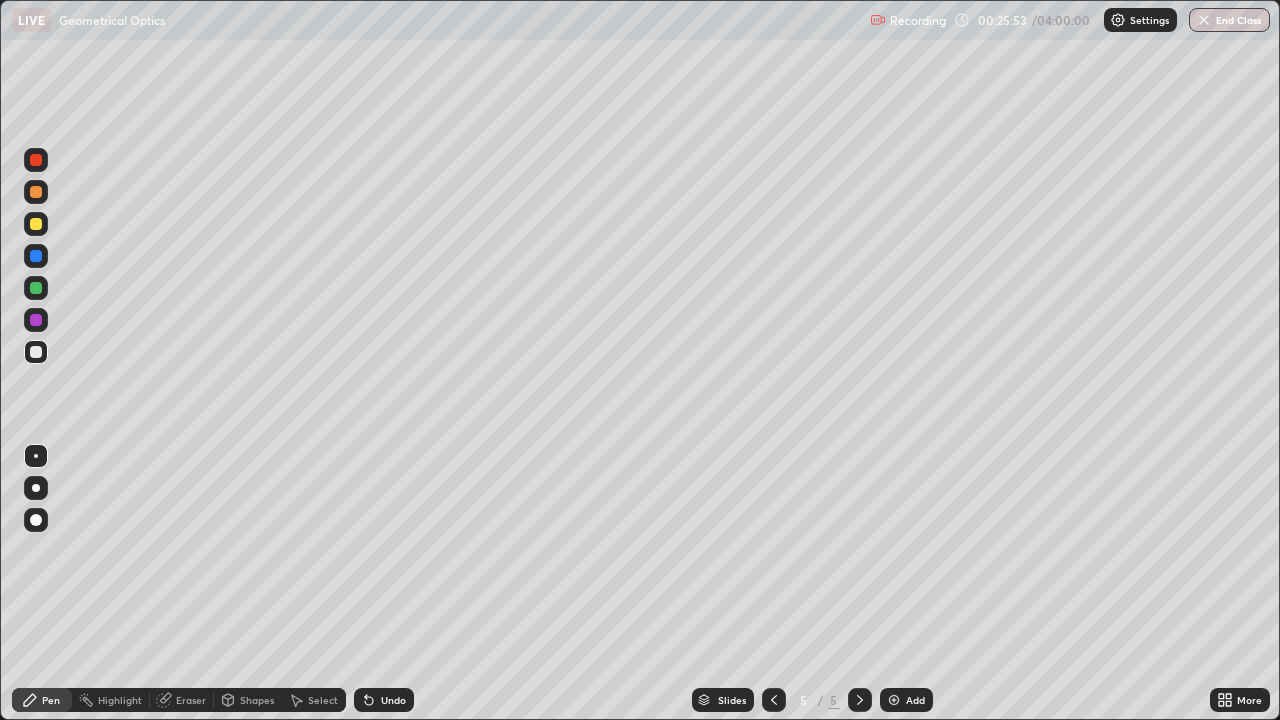 click at bounding box center [36, 256] 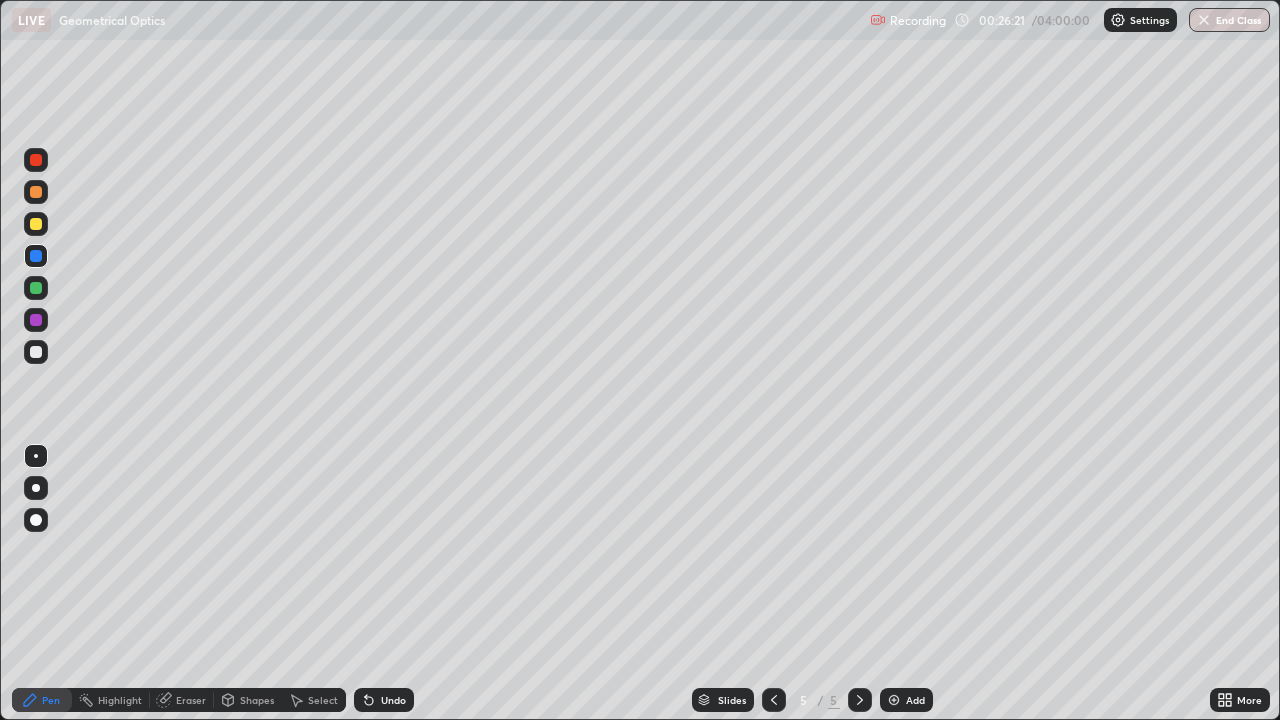 click at bounding box center [36, 352] 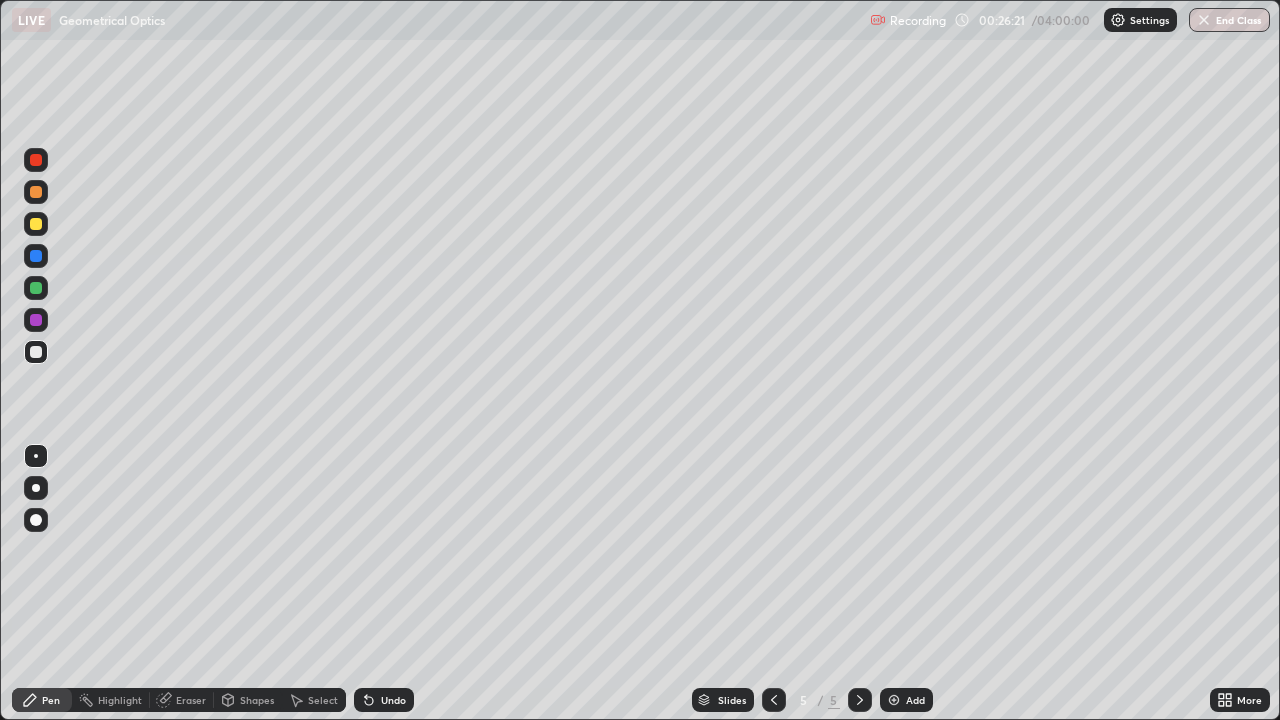 click at bounding box center [36, 224] 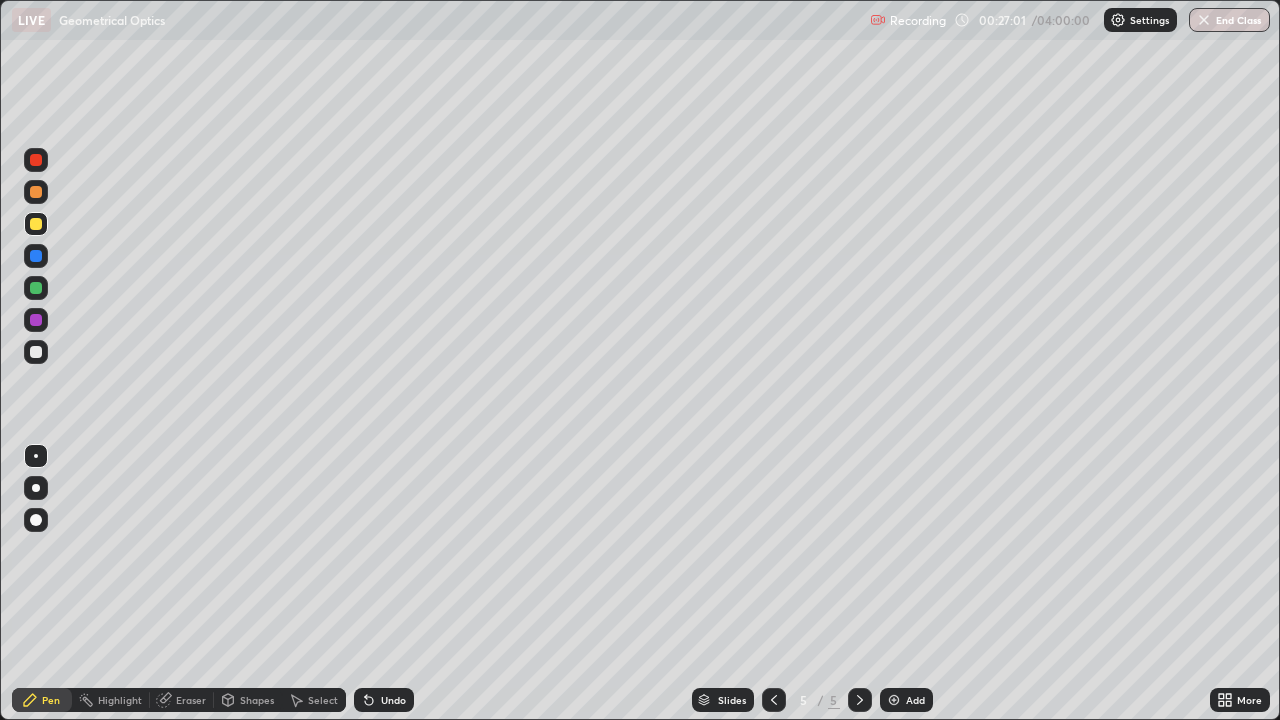 click on "Undo" at bounding box center (393, 700) 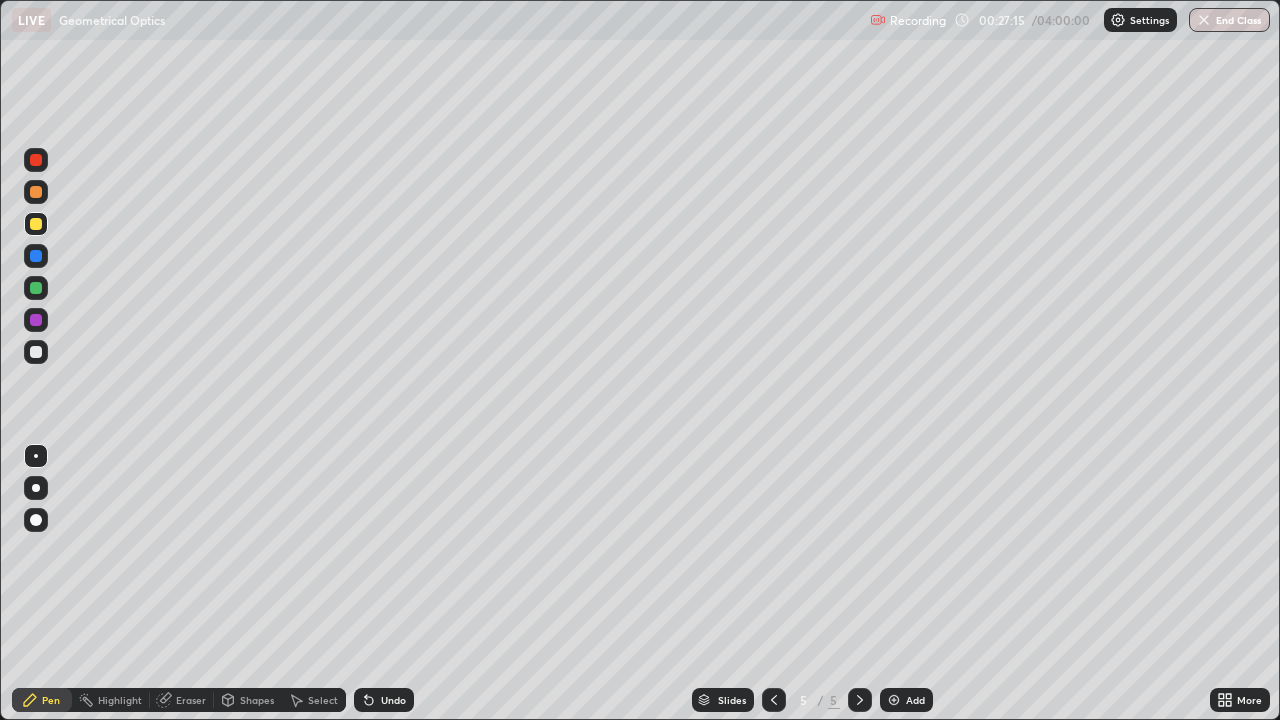 click 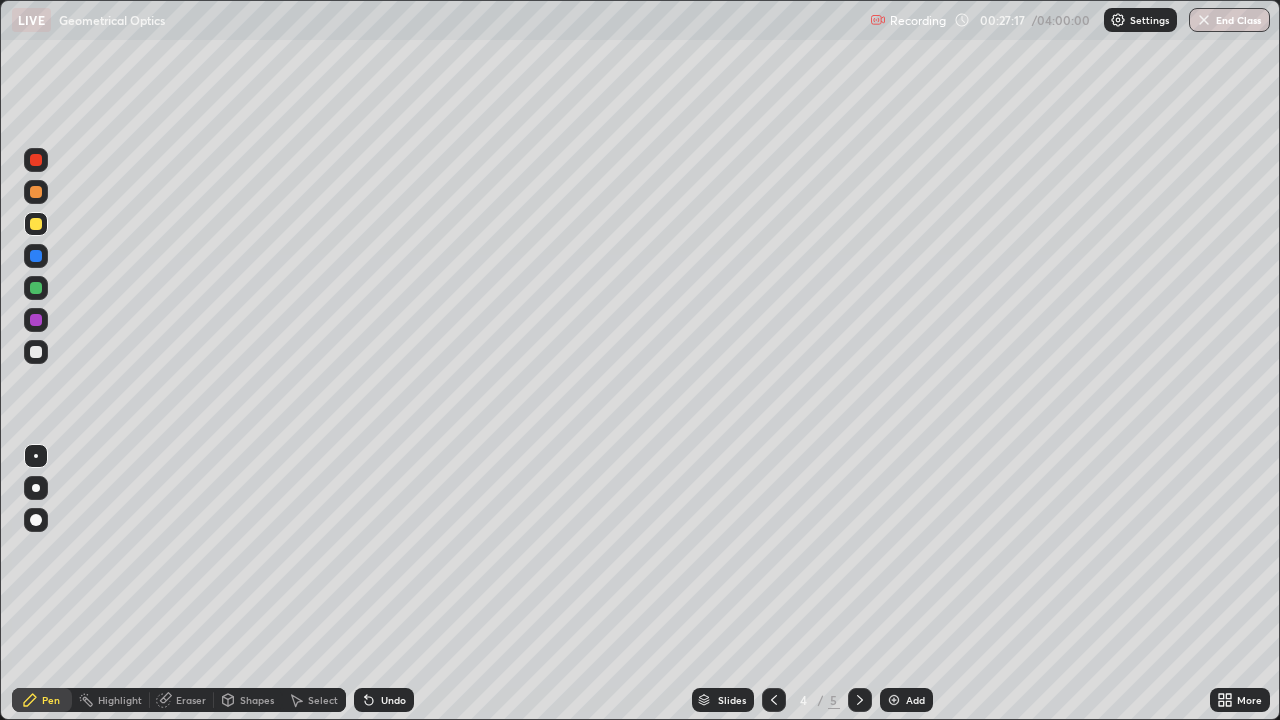 click on "Select" at bounding box center (323, 700) 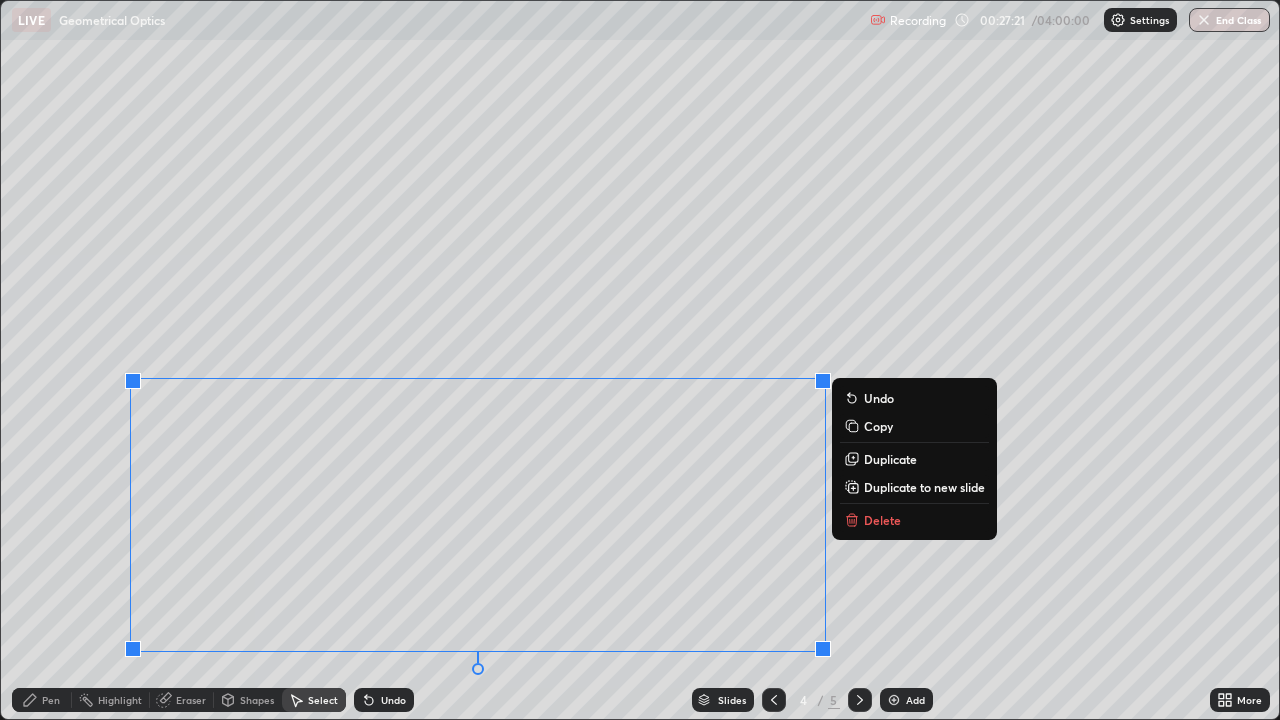click on "Copy" at bounding box center [878, 426] 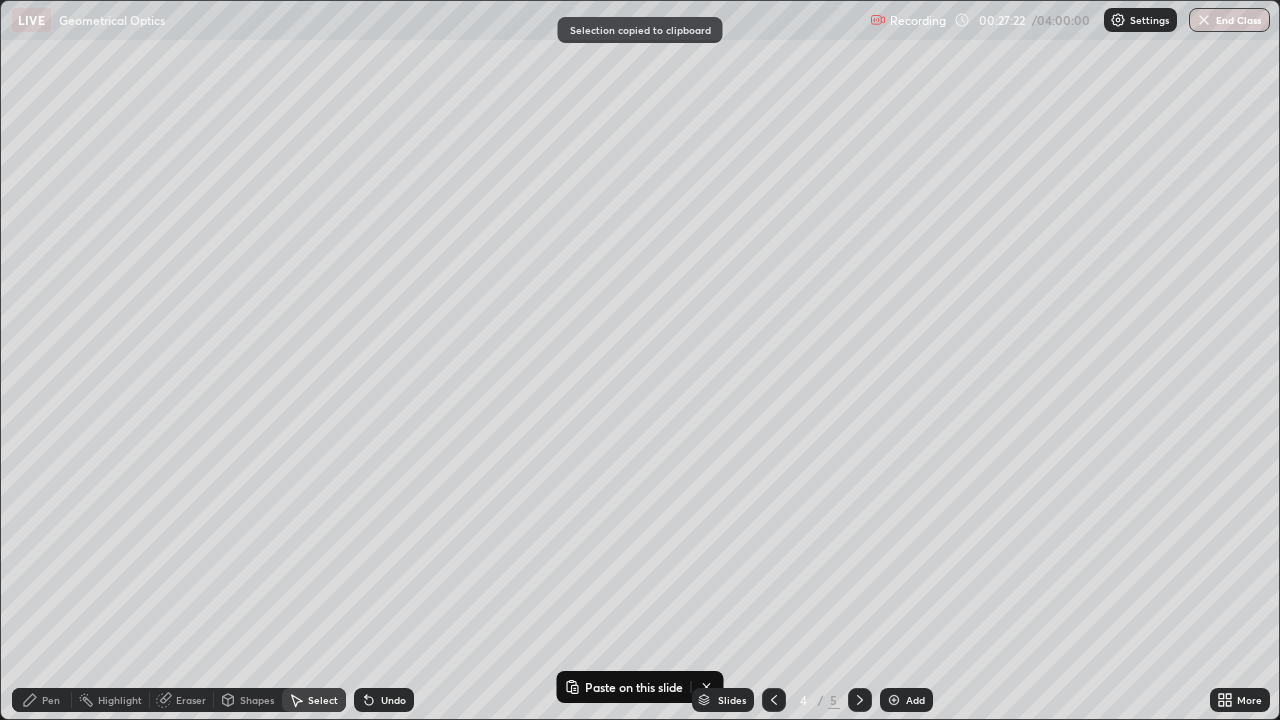 click 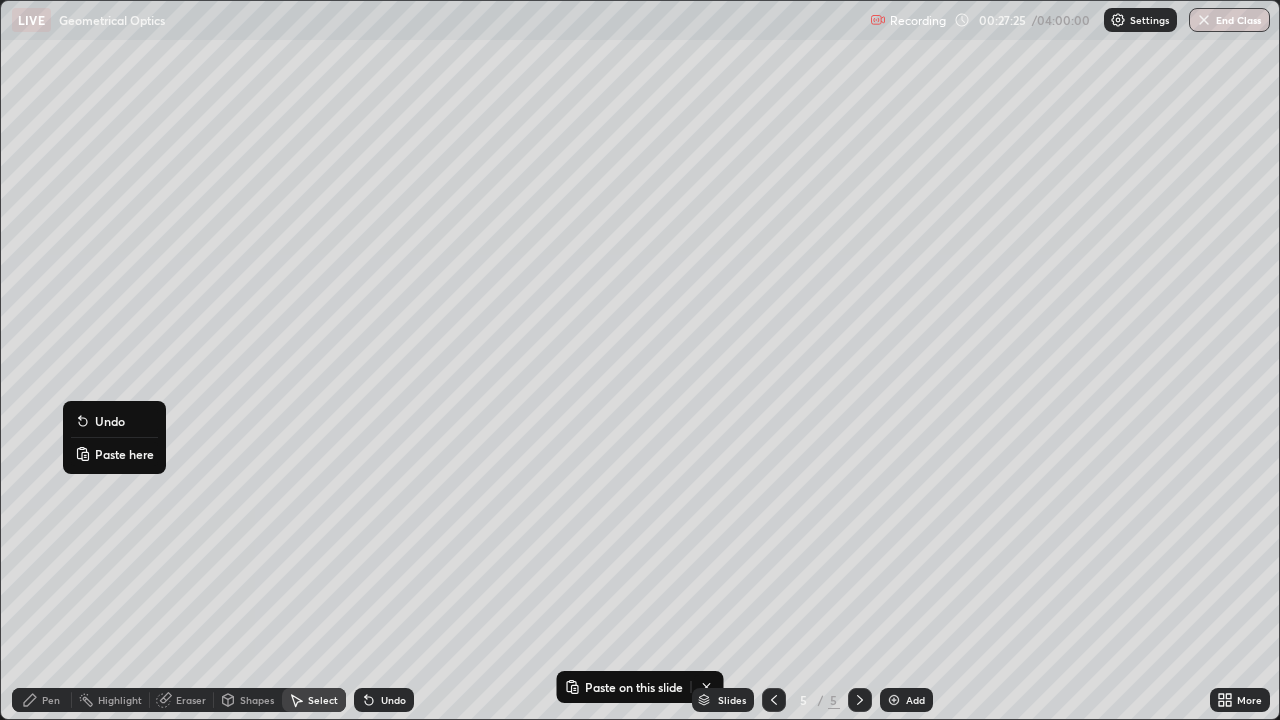 click on "Paste here" at bounding box center [114, 454] 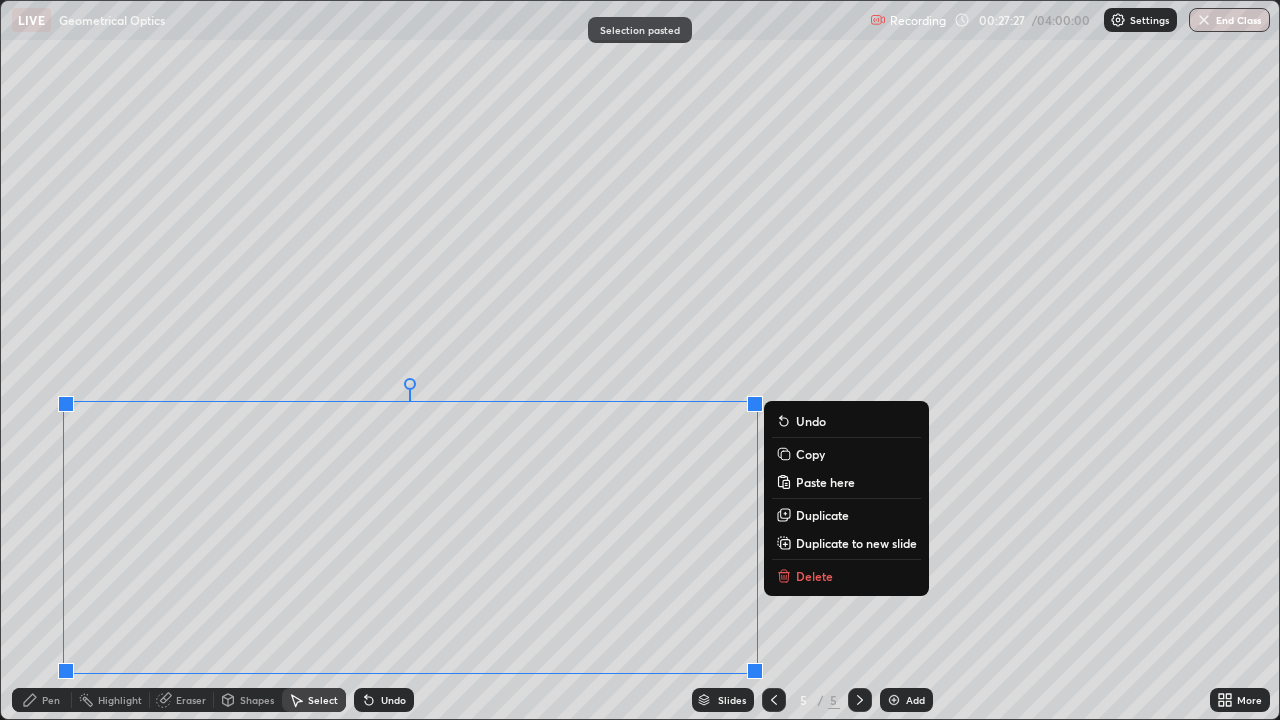 click on "Slides 5 / 5 Add" at bounding box center [812, 700] 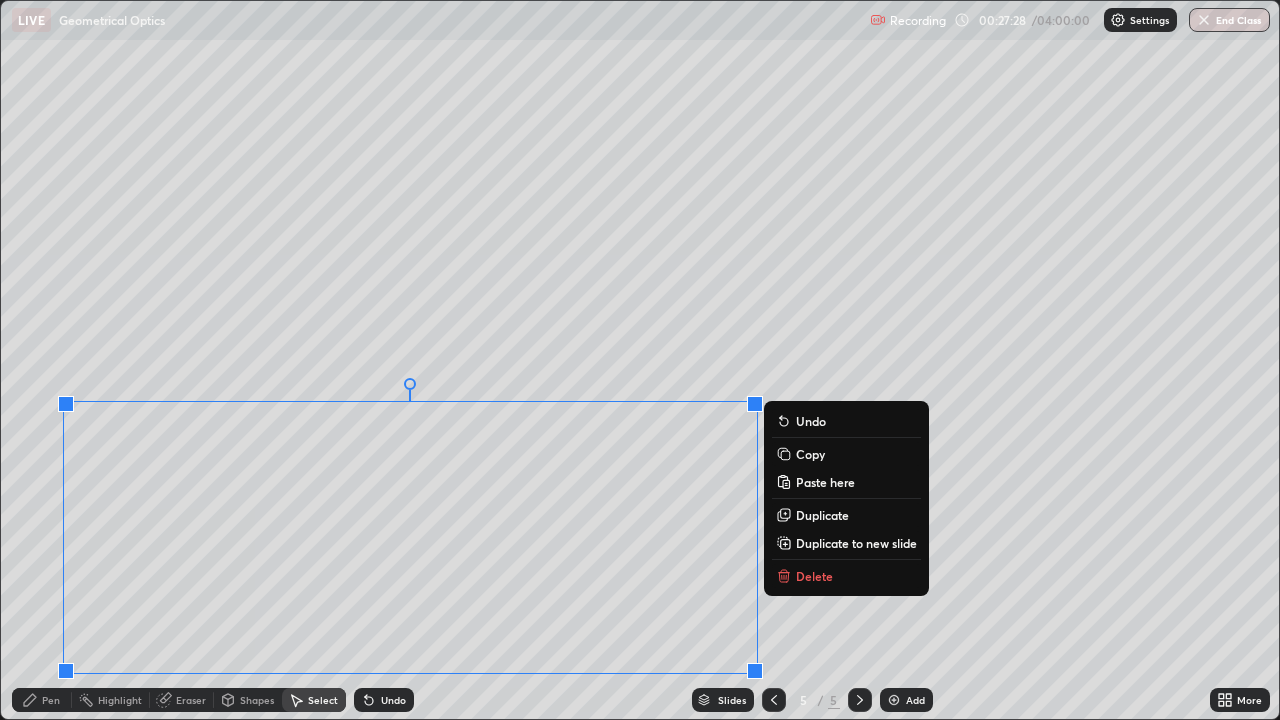 click on "Slides 5 / 5 Add" at bounding box center (812, 700) 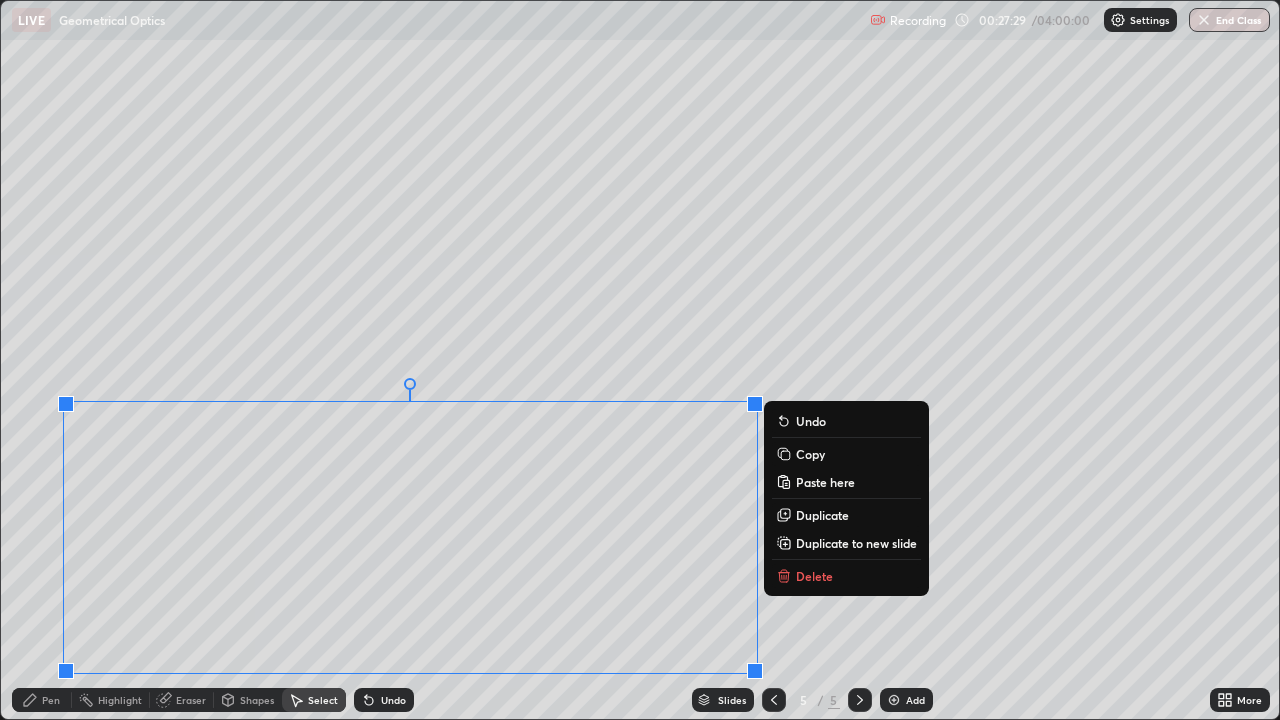 click on "0 ° Undo Copy Paste here Duplicate Duplicate to new slide Delete" at bounding box center (640, 360) 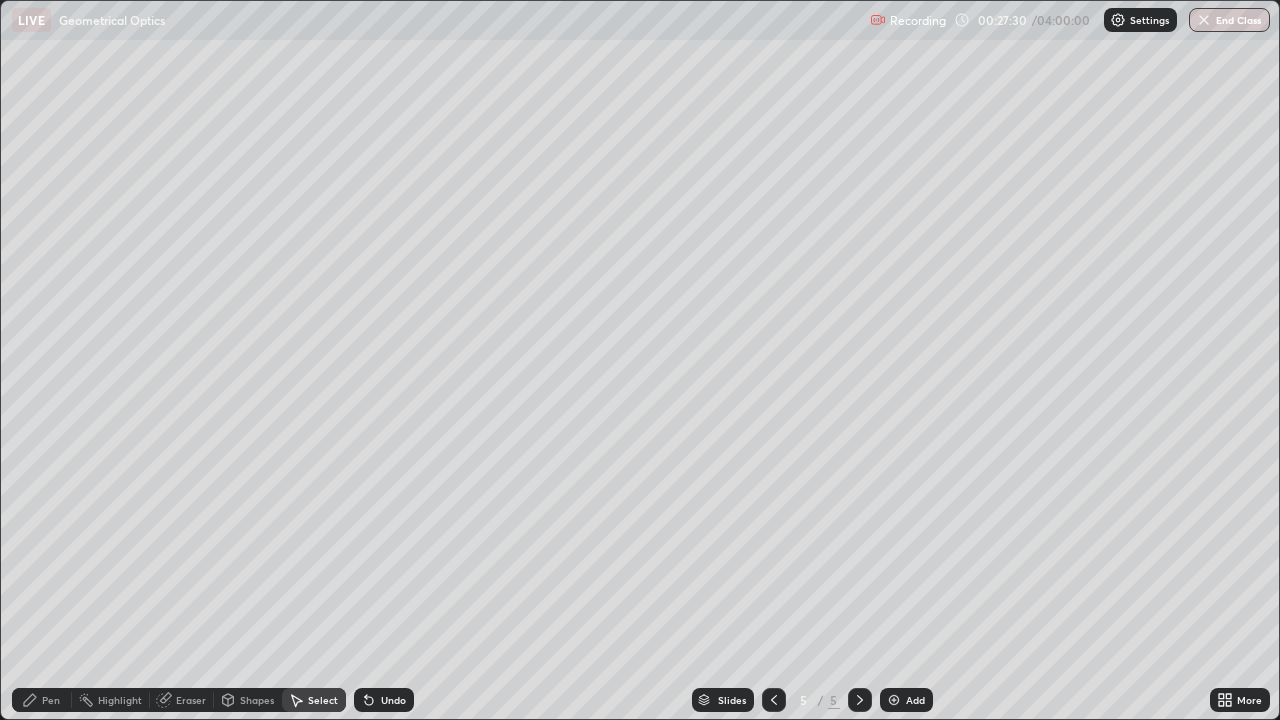 click on "Eraser" at bounding box center [191, 700] 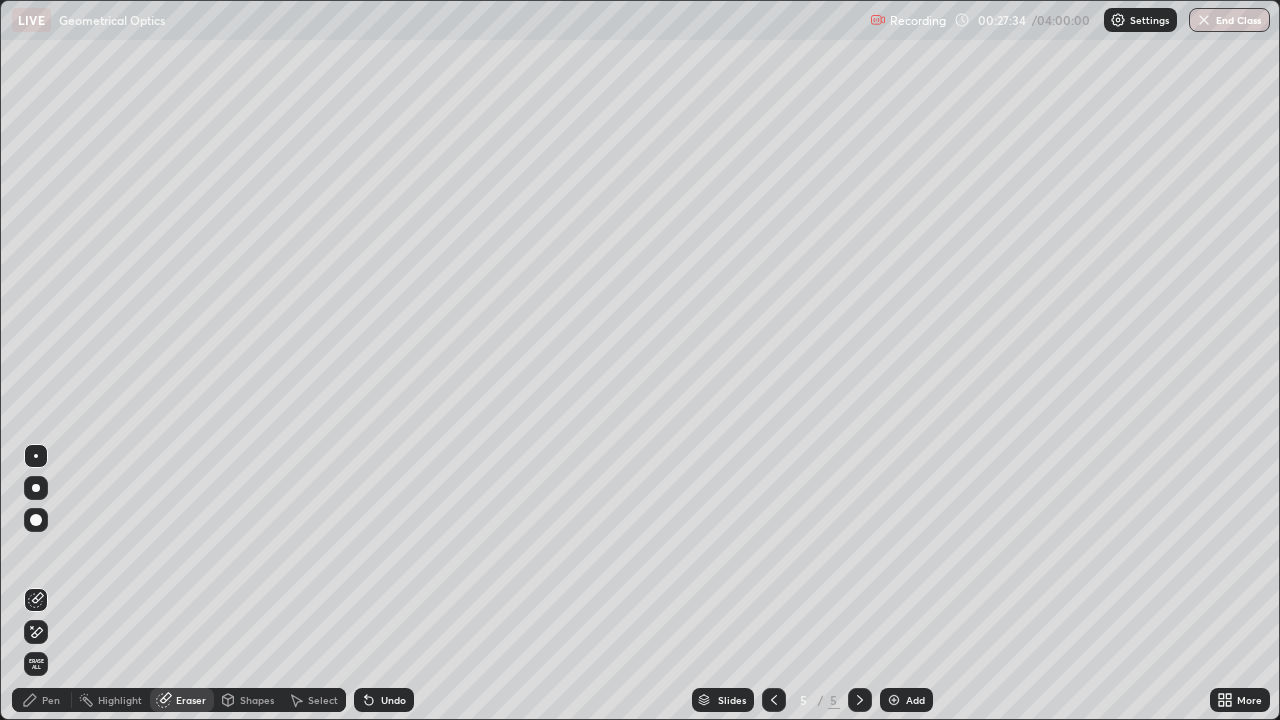 click 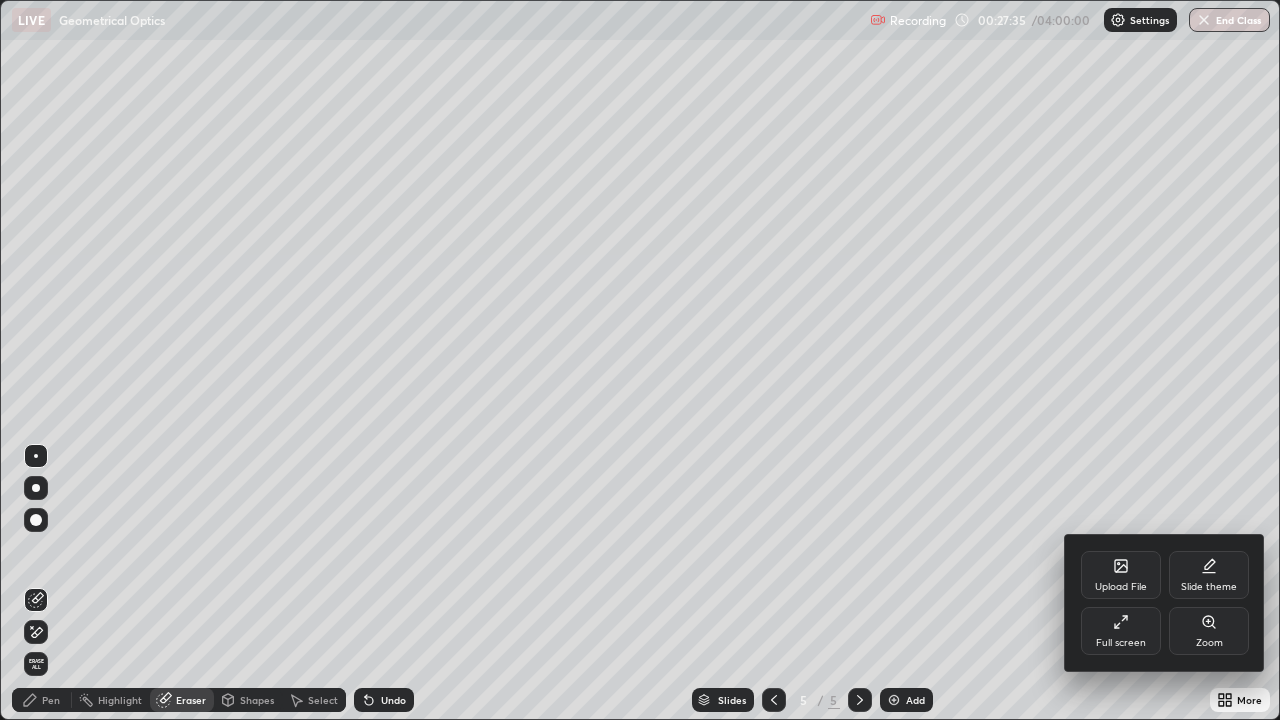 click on "Full screen" at bounding box center [1121, 631] 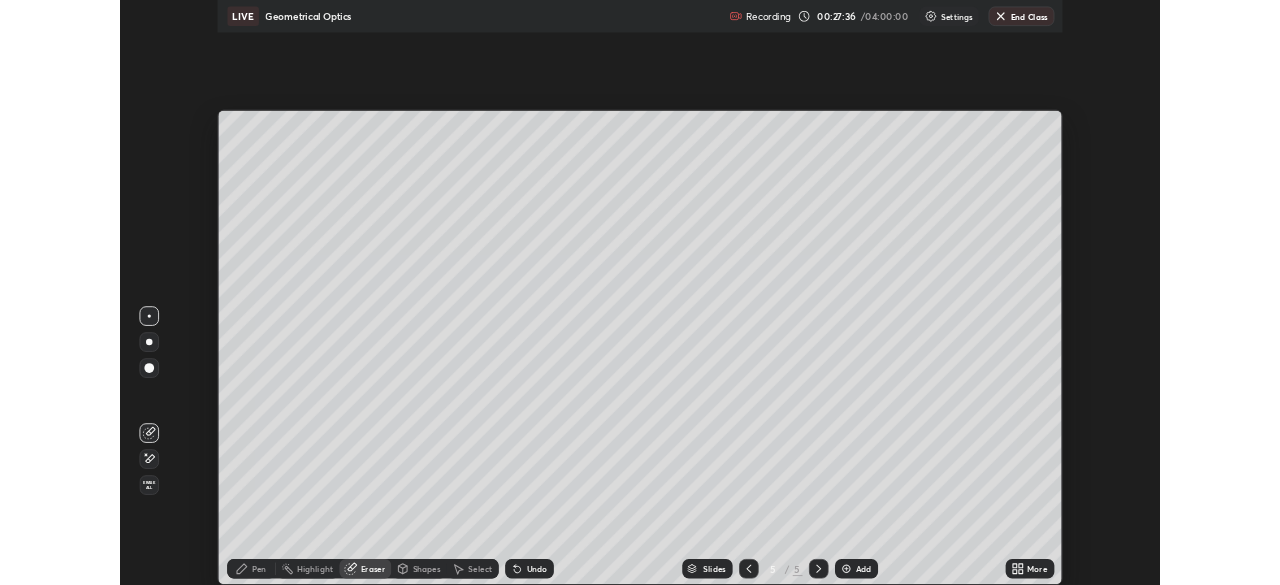 scroll, scrollTop: 585, scrollLeft: 1280, axis: both 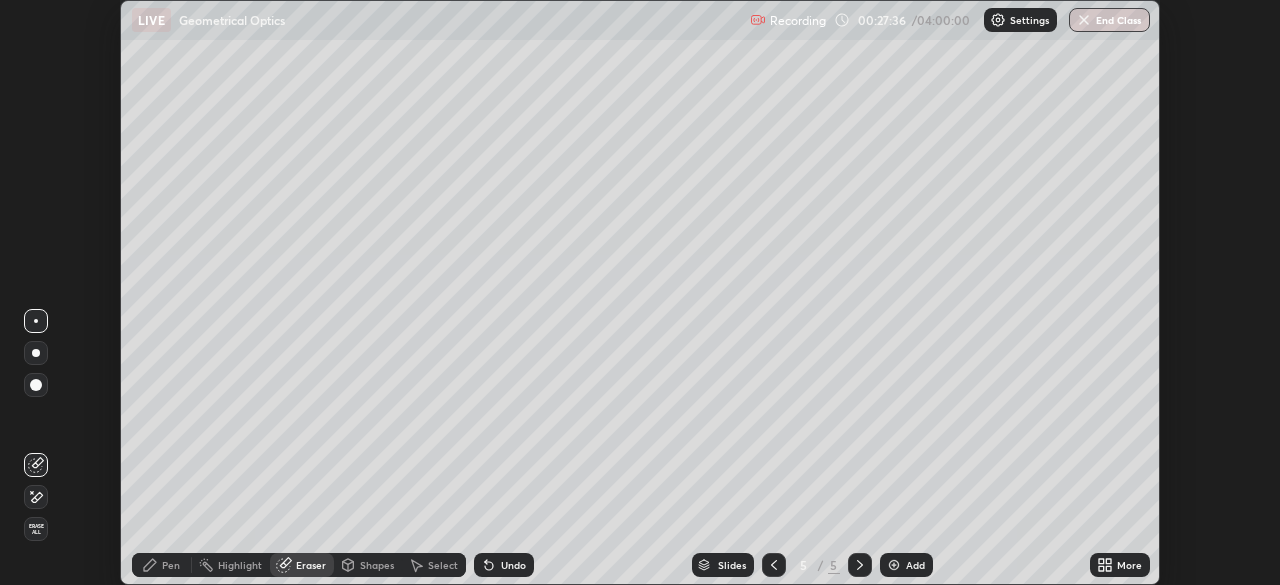 click on "More" at bounding box center (1129, 565) 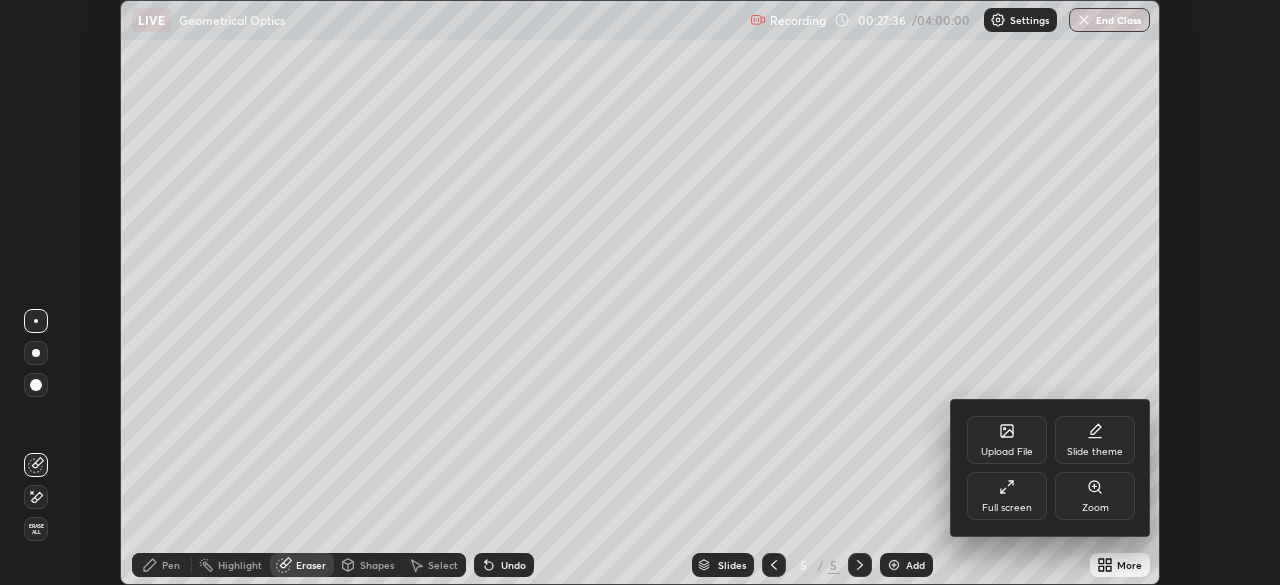 click on "Full screen" at bounding box center (1007, 496) 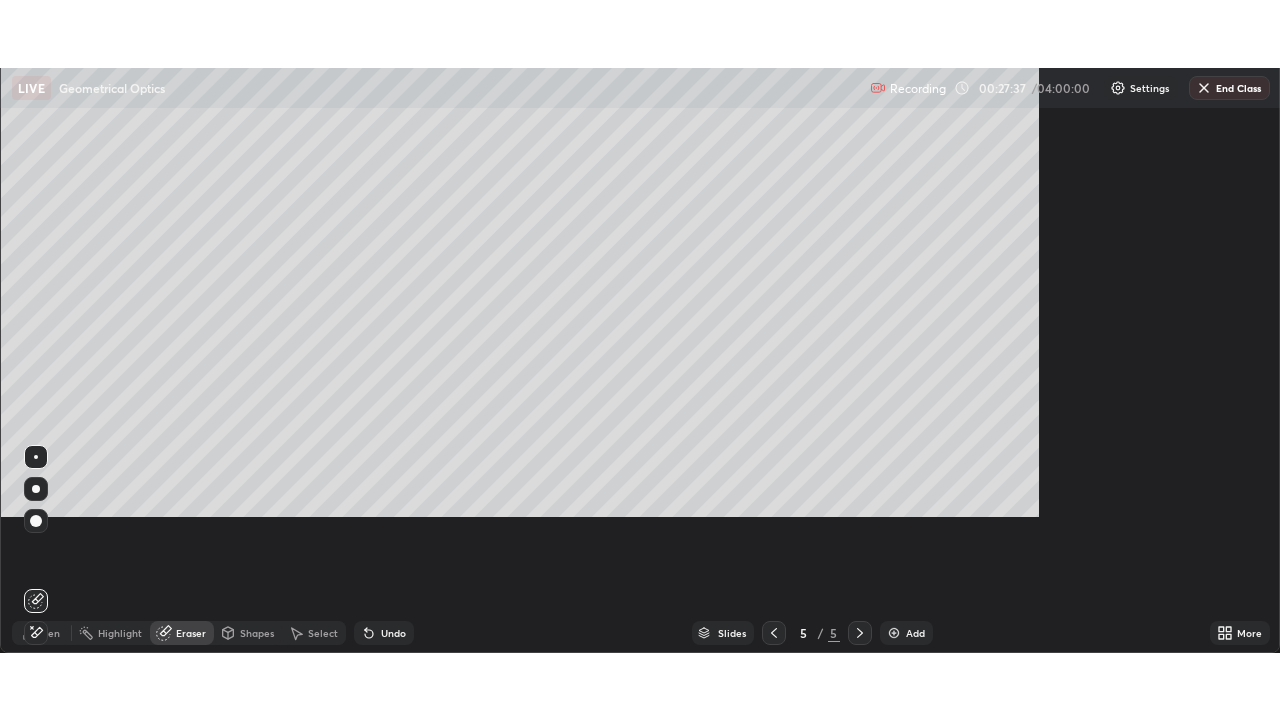 scroll, scrollTop: 99280, scrollLeft: 98720, axis: both 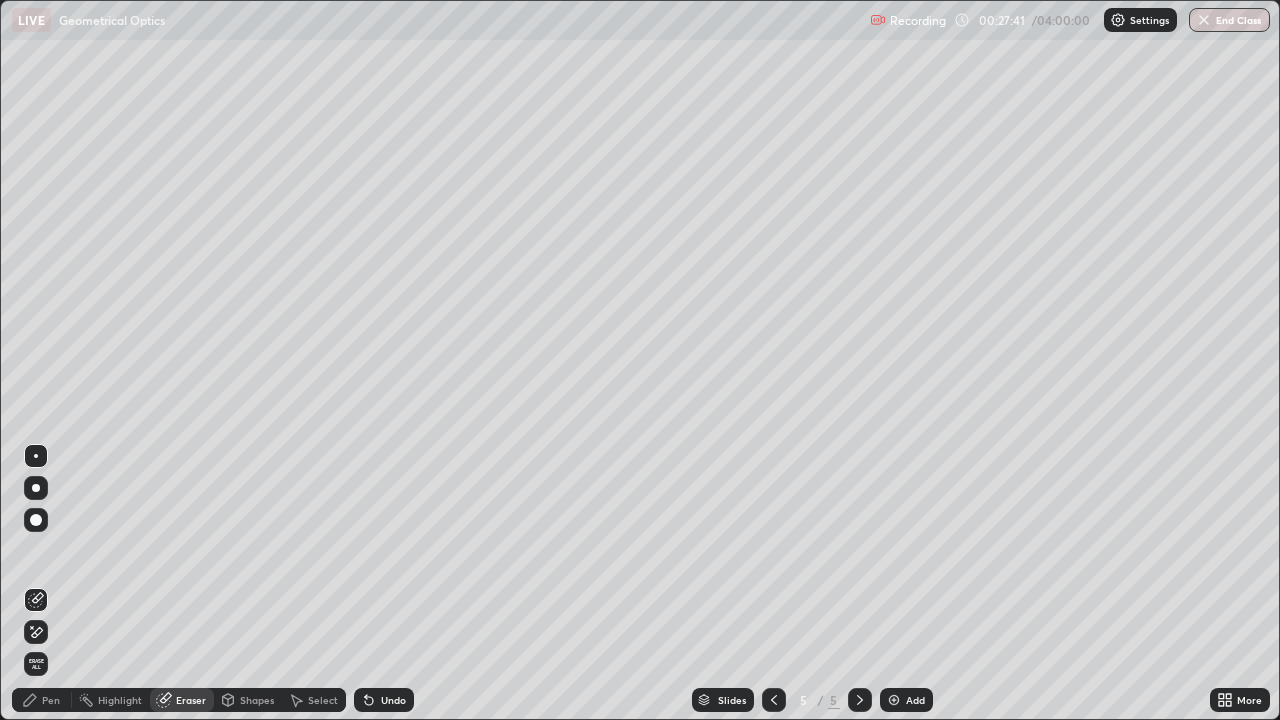 click on "Pen" at bounding box center (51, 700) 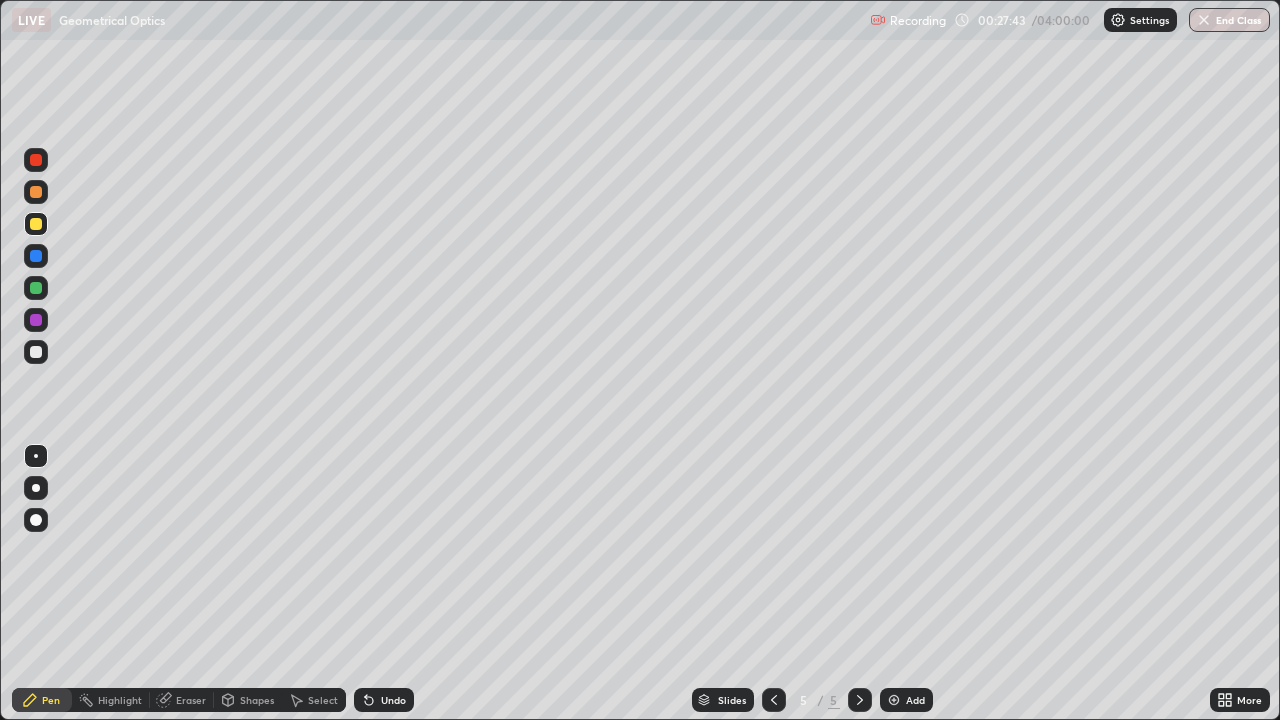 click at bounding box center [36, 224] 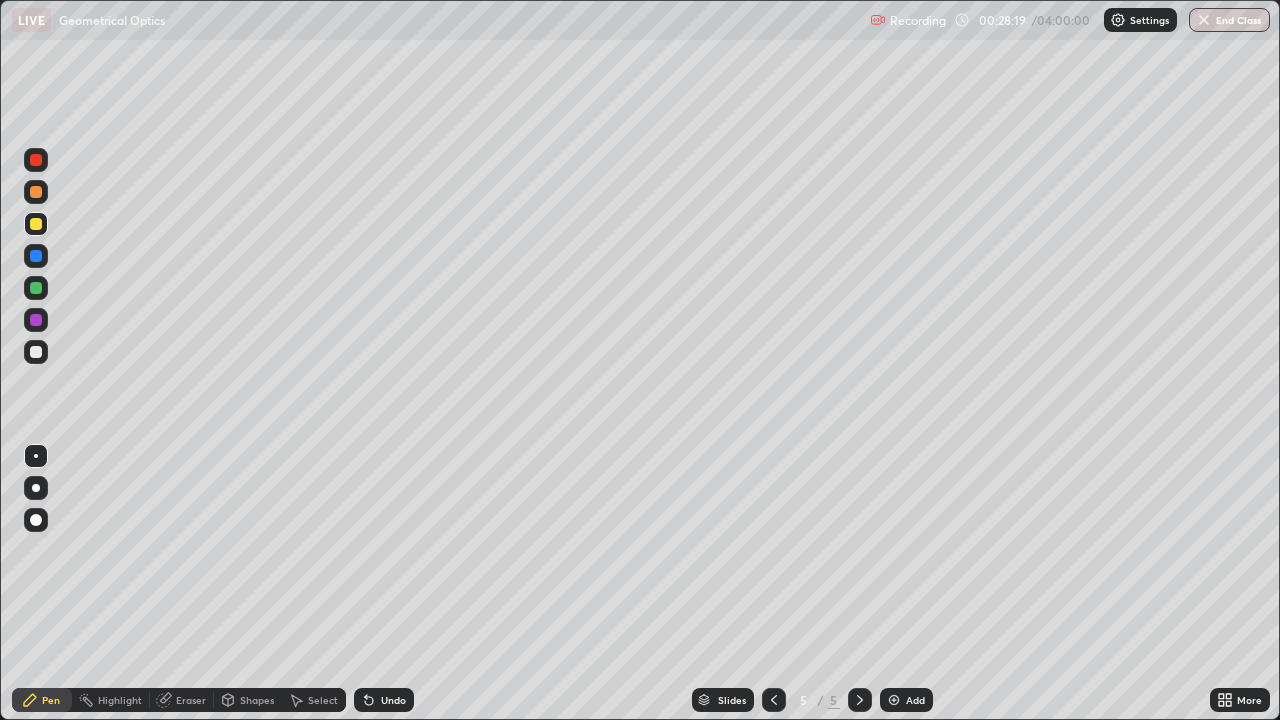 click 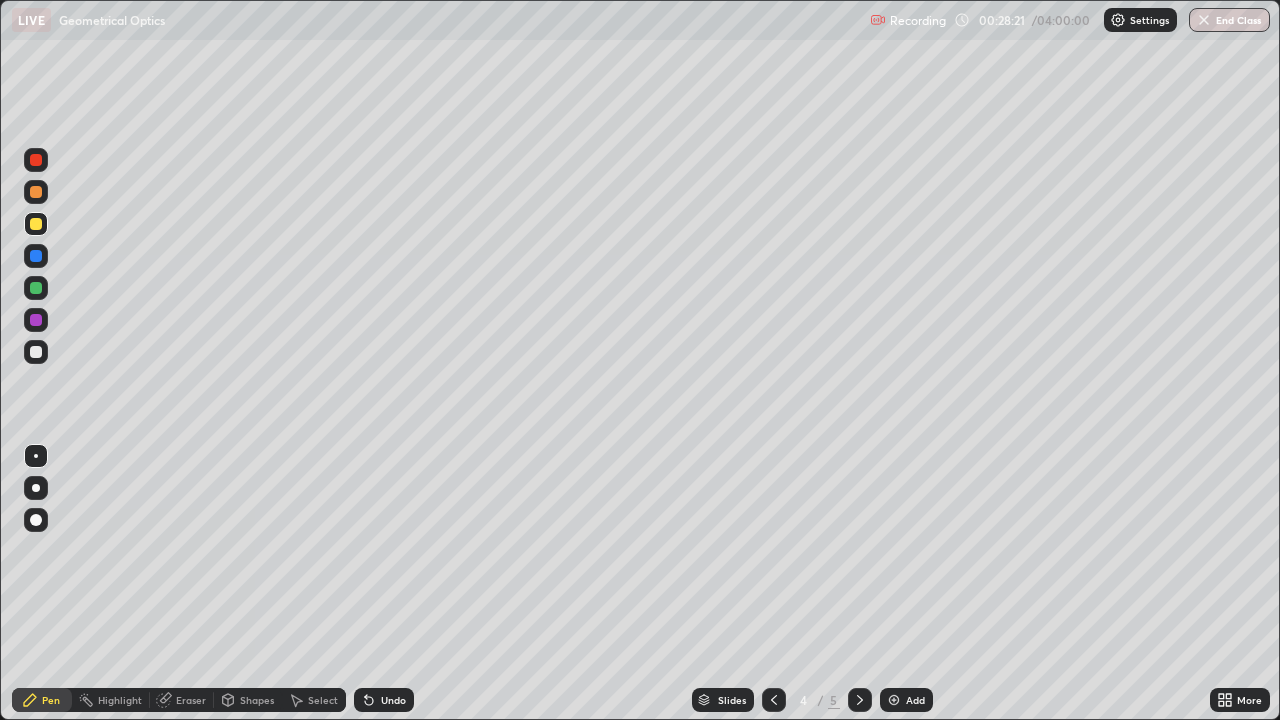 click on "Select" at bounding box center [323, 700] 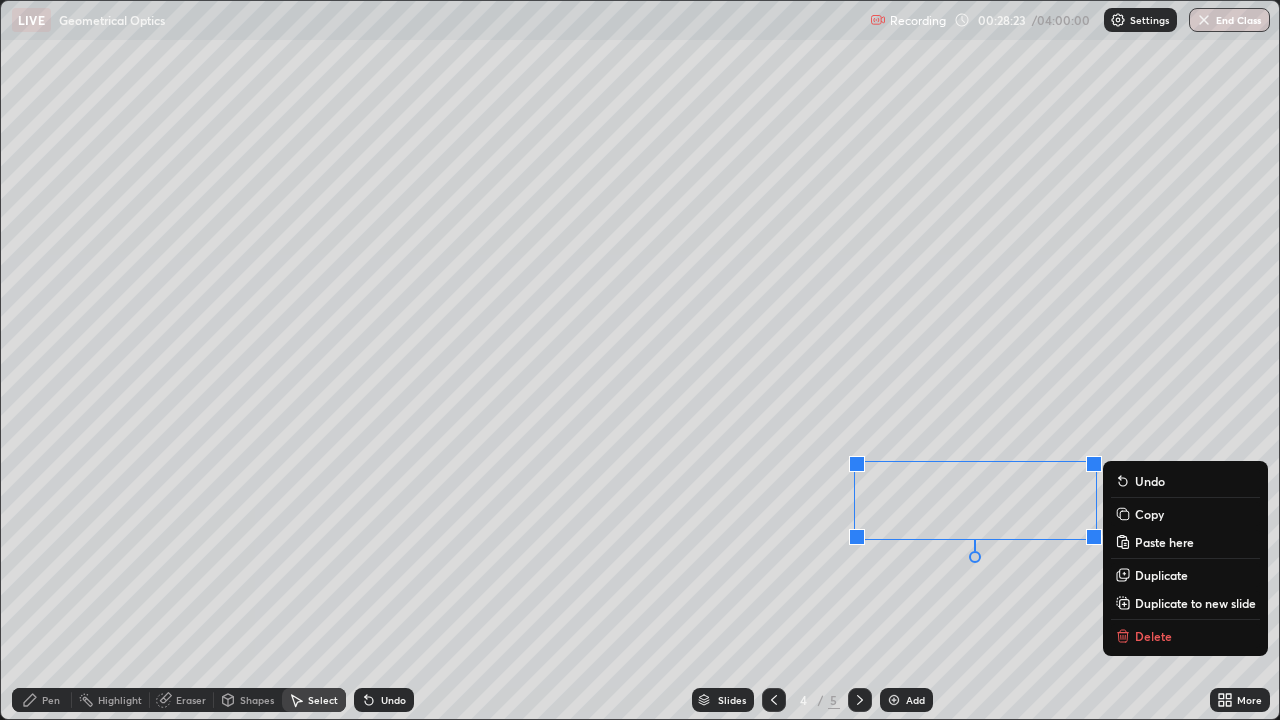 click on "Copy" at bounding box center (1185, 514) 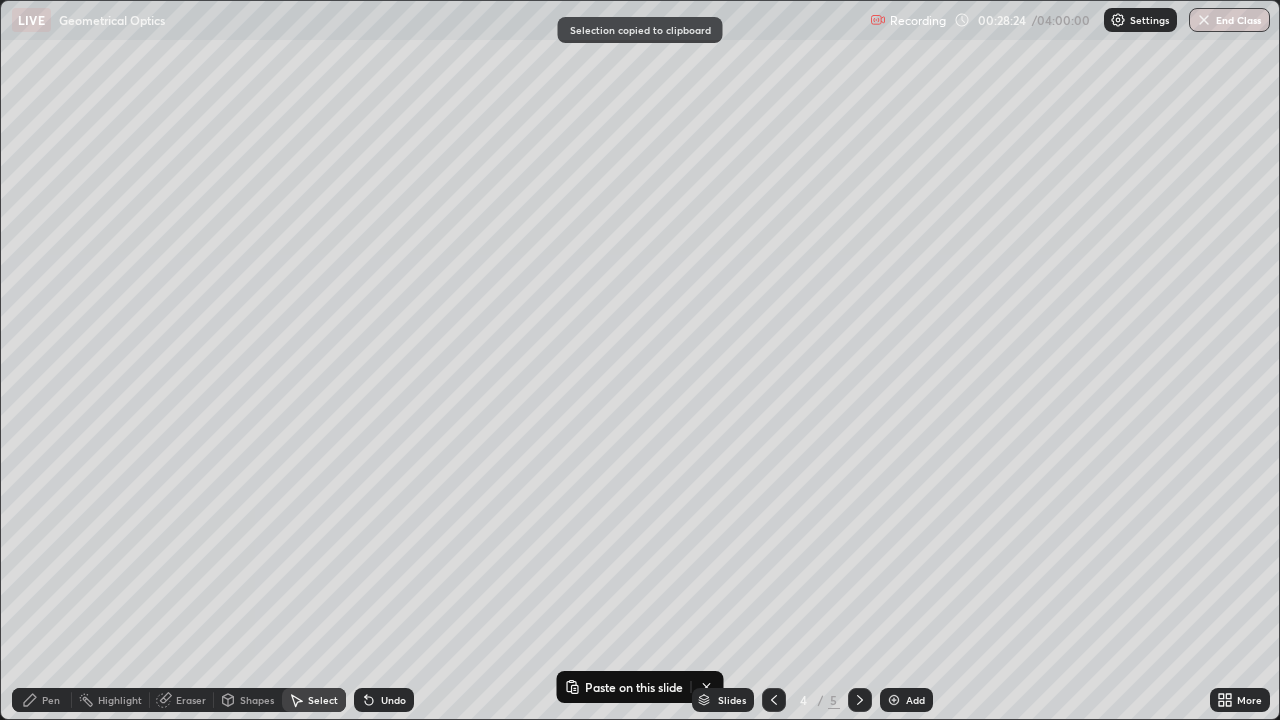 click 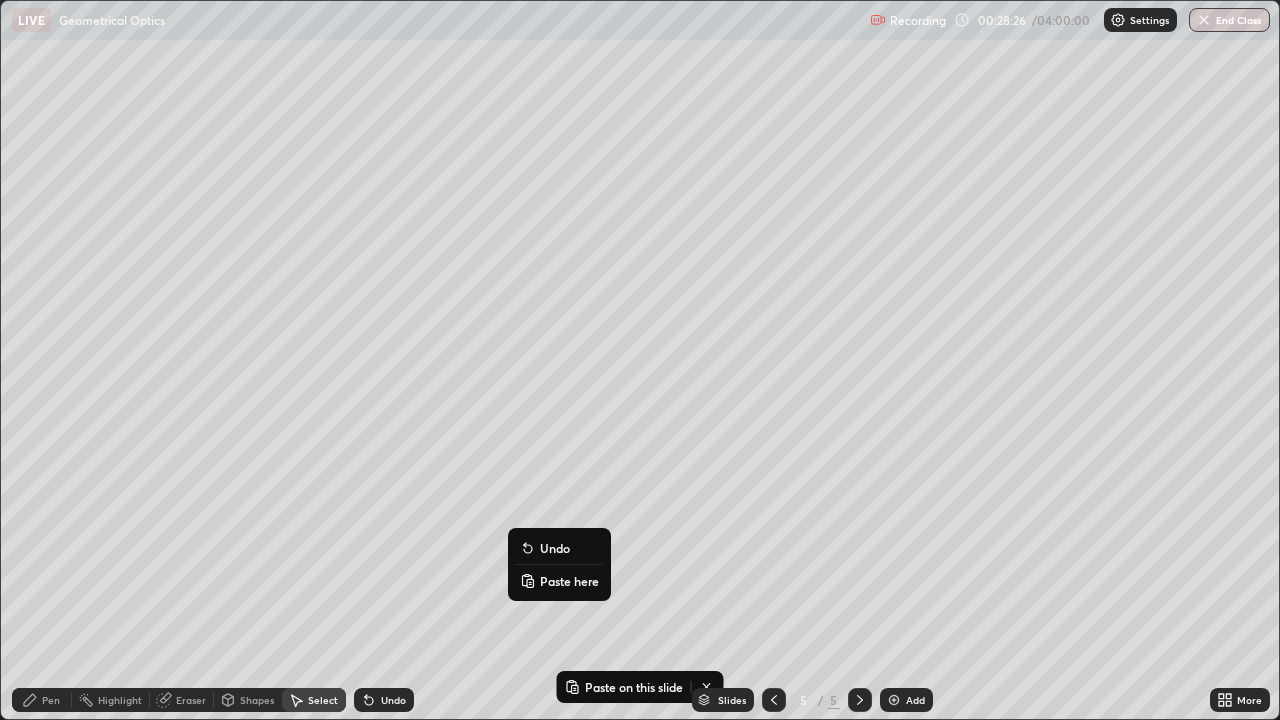click 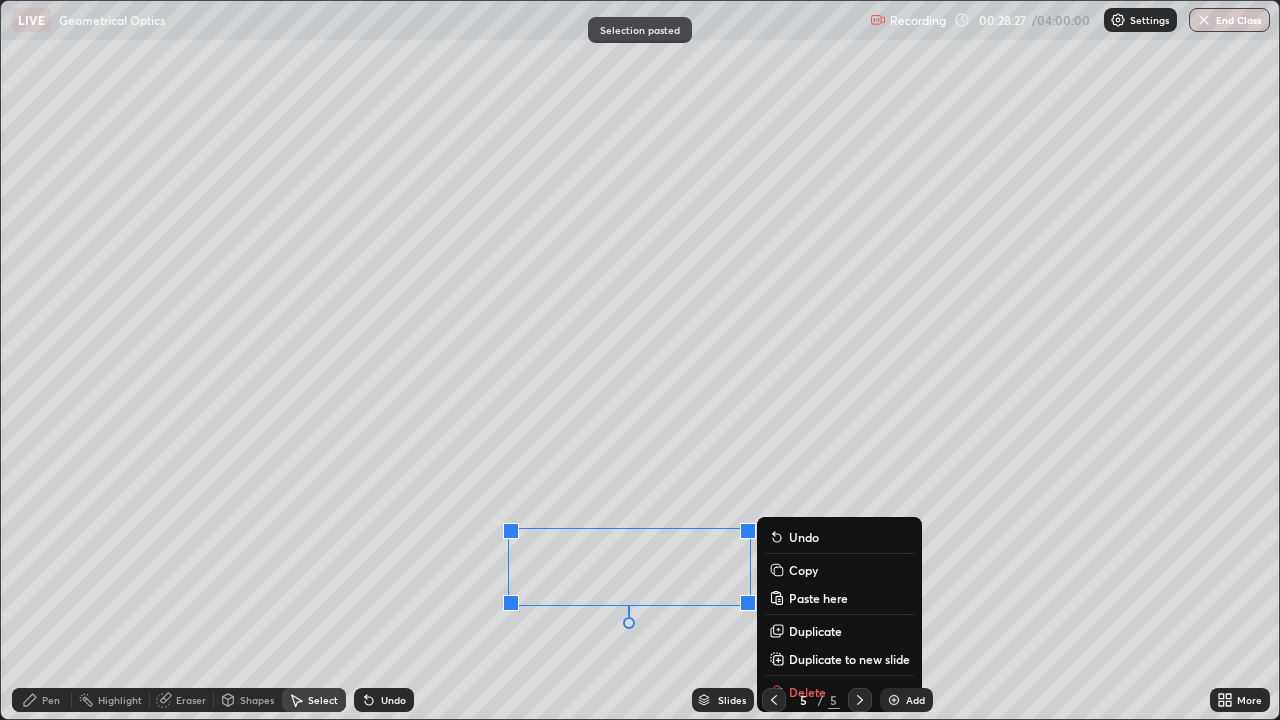 click on "0 ° Undo Copy Paste here Duplicate Duplicate to new slide Delete" at bounding box center (640, 360) 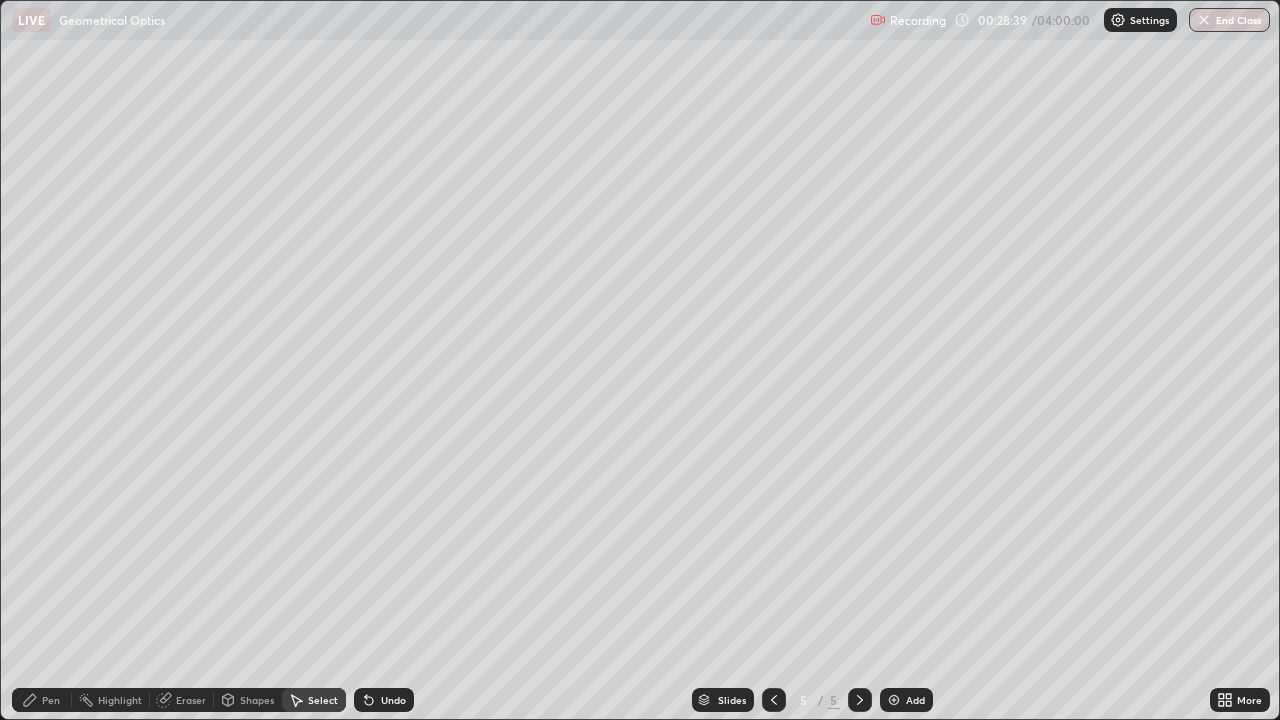 click on "Undo" at bounding box center [384, 700] 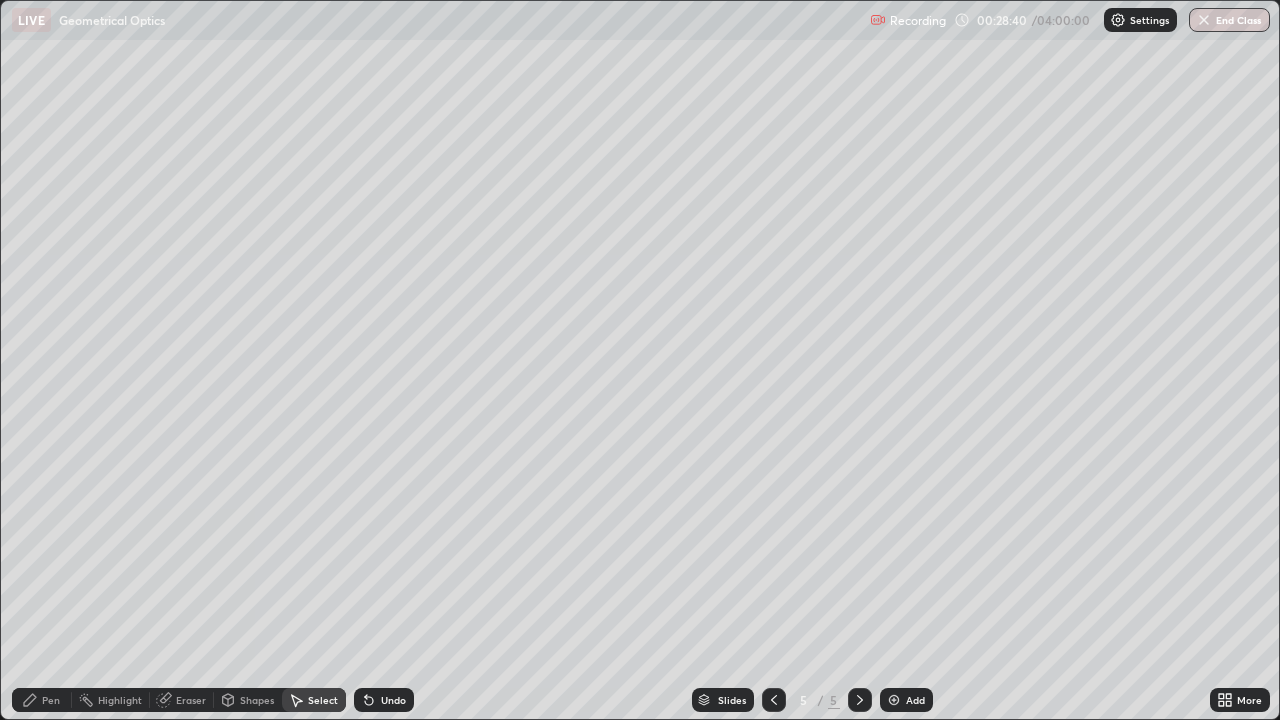 click on "Pen" at bounding box center (51, 700) 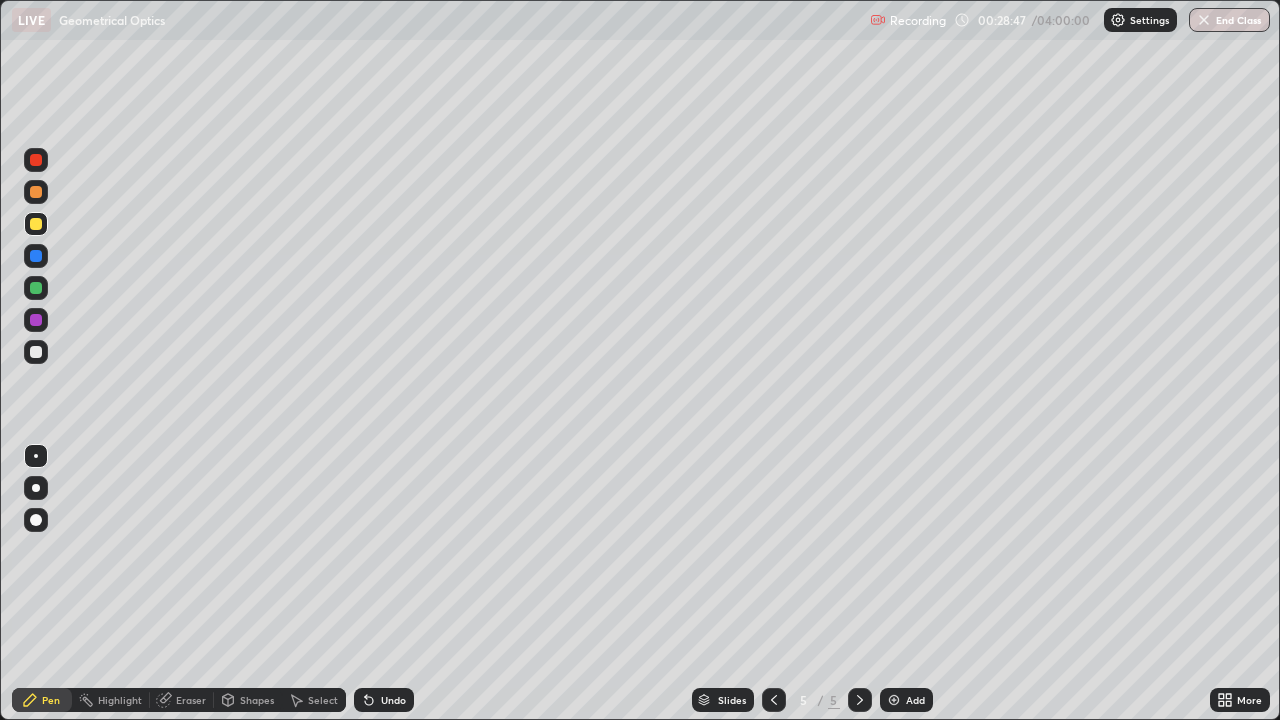 click 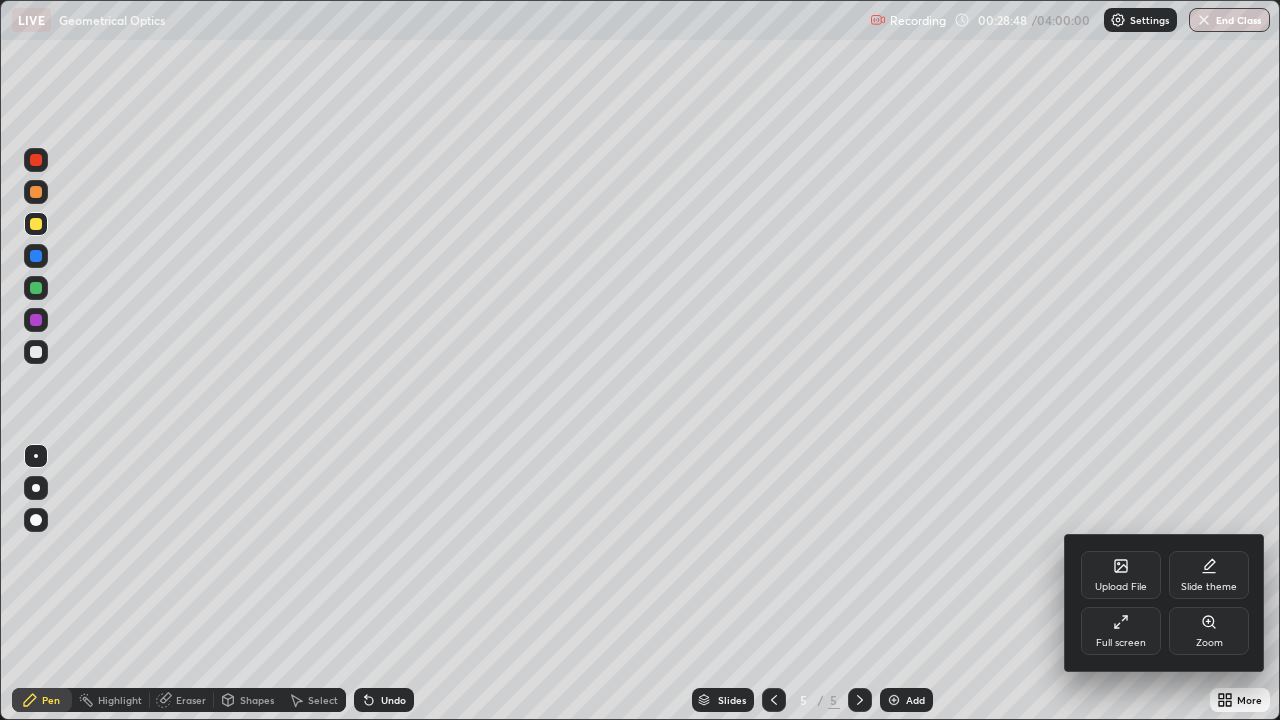 click on "Full screen" at bounding box center (1121, 631) 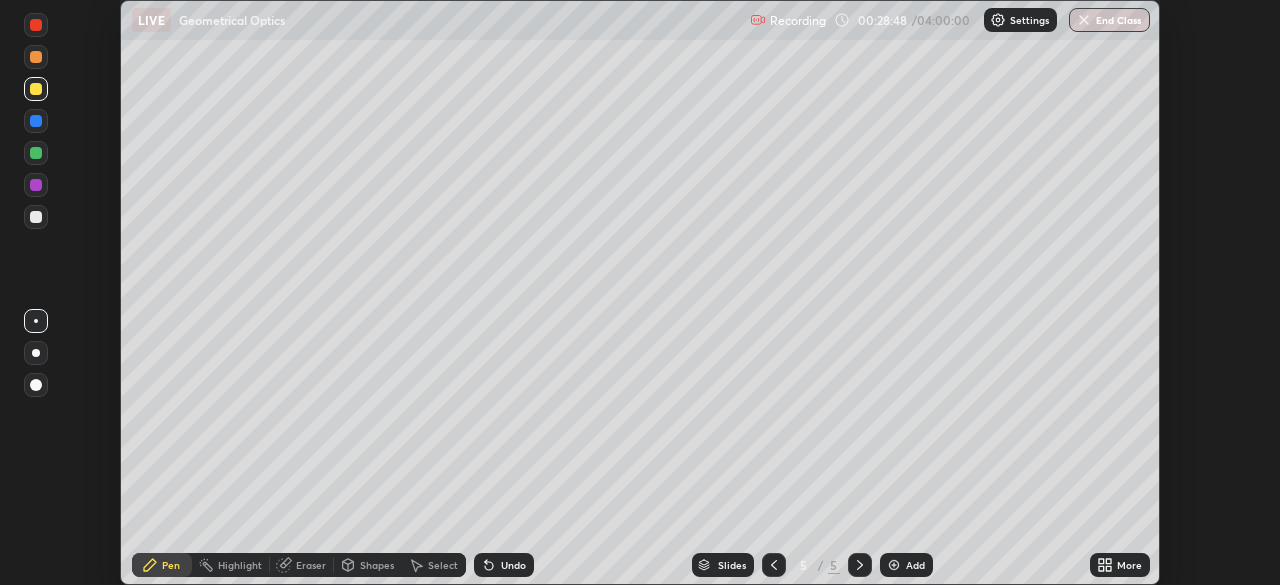 scroll, scrollTop: 585, scrollLeft: 1280, axis: both 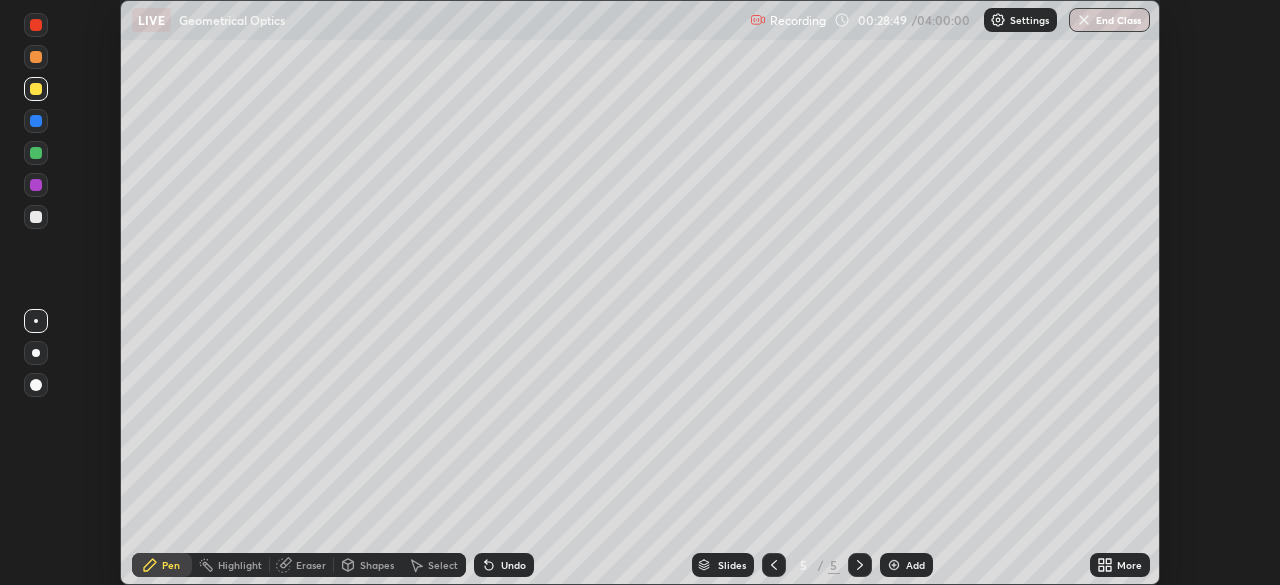 click on "More" at bounding box center (1129, 565) 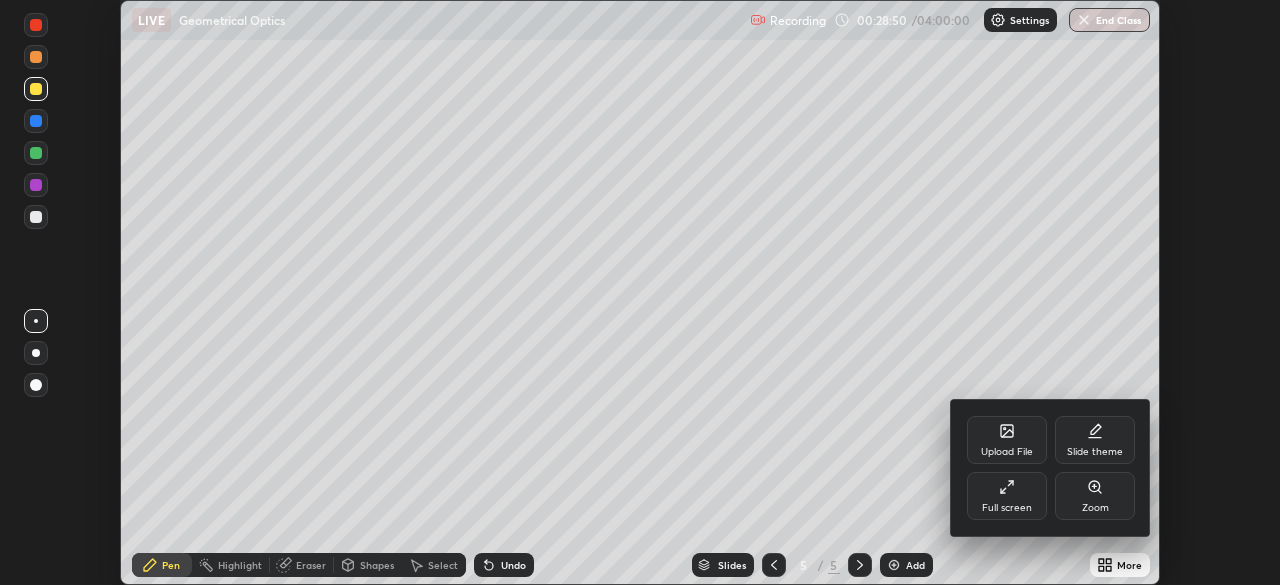 click on "Full screen" at bounding box center (1007, 496) 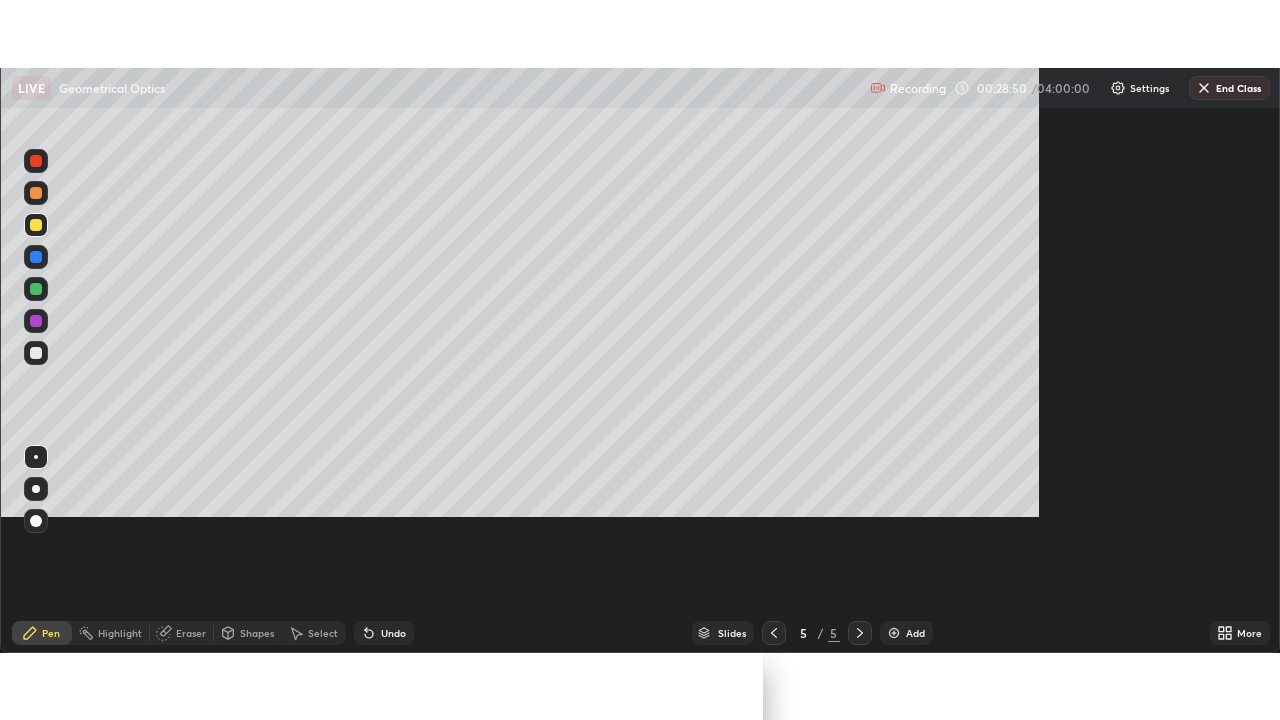 scroll, scrollTop: 99280, scrollLeft: 98720, axis: both 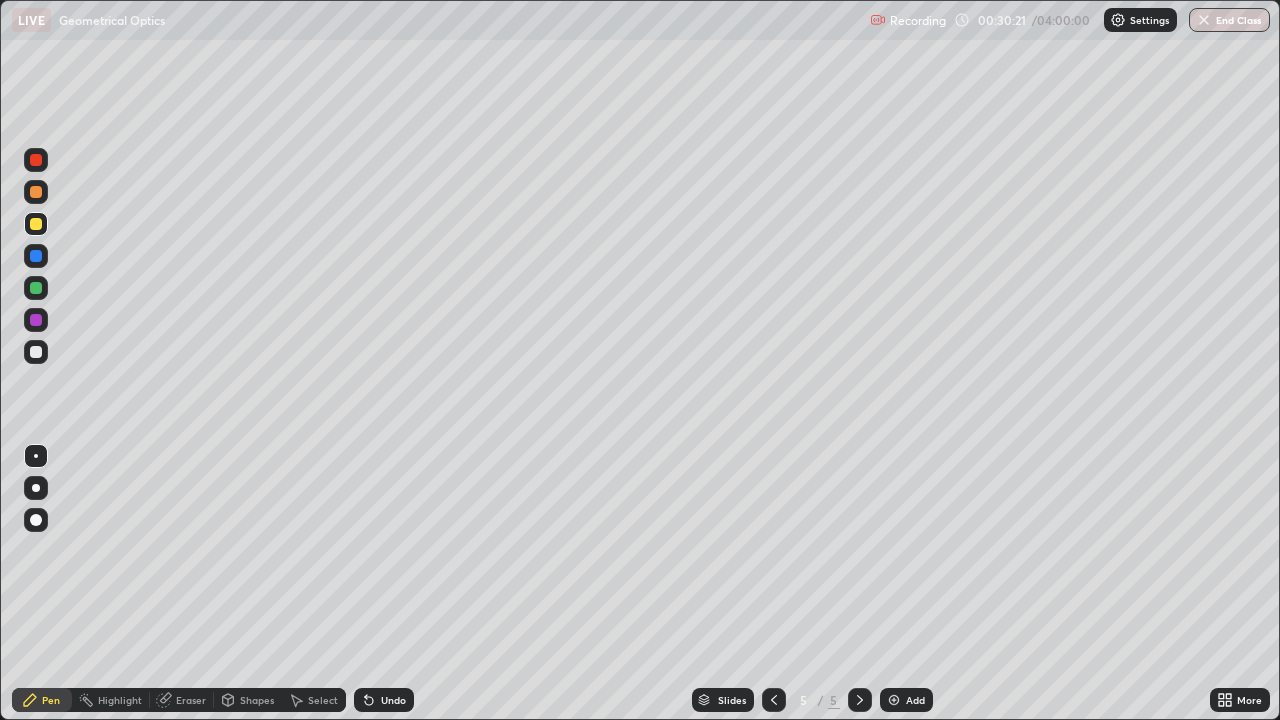 click at bounding box center (894, 700) 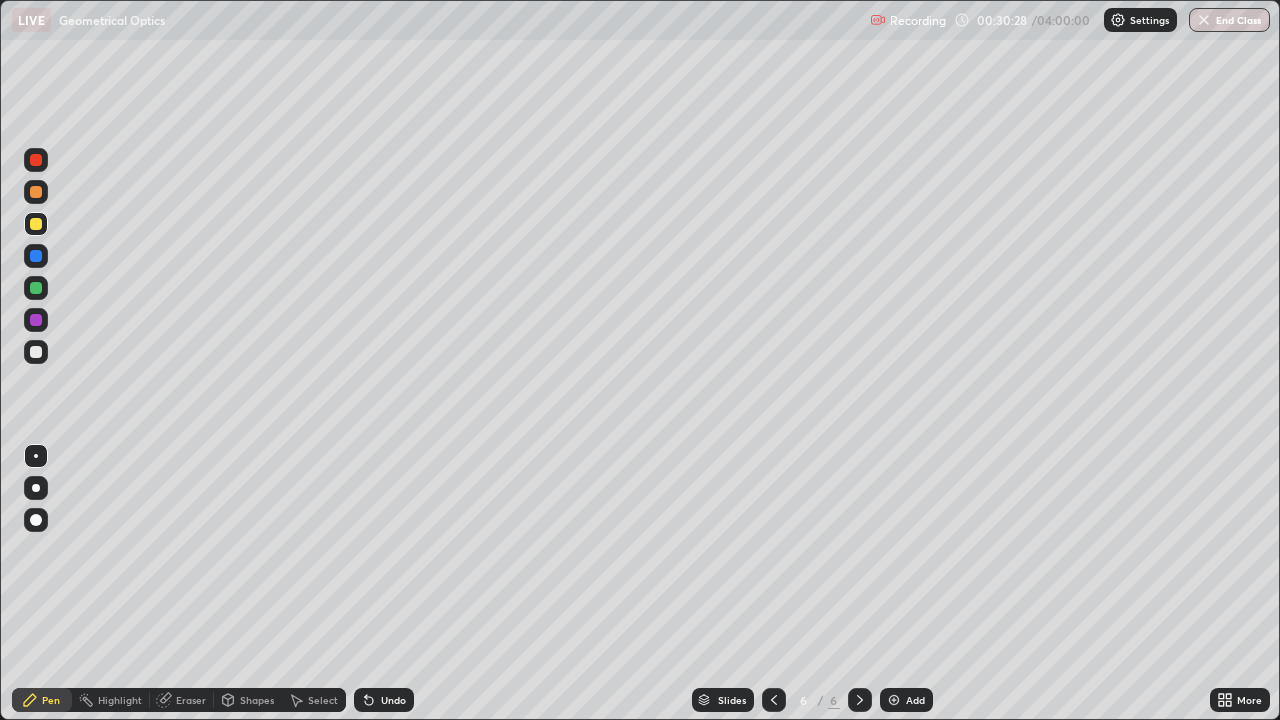 click on "Shapes" at bounding box center [248, 700] 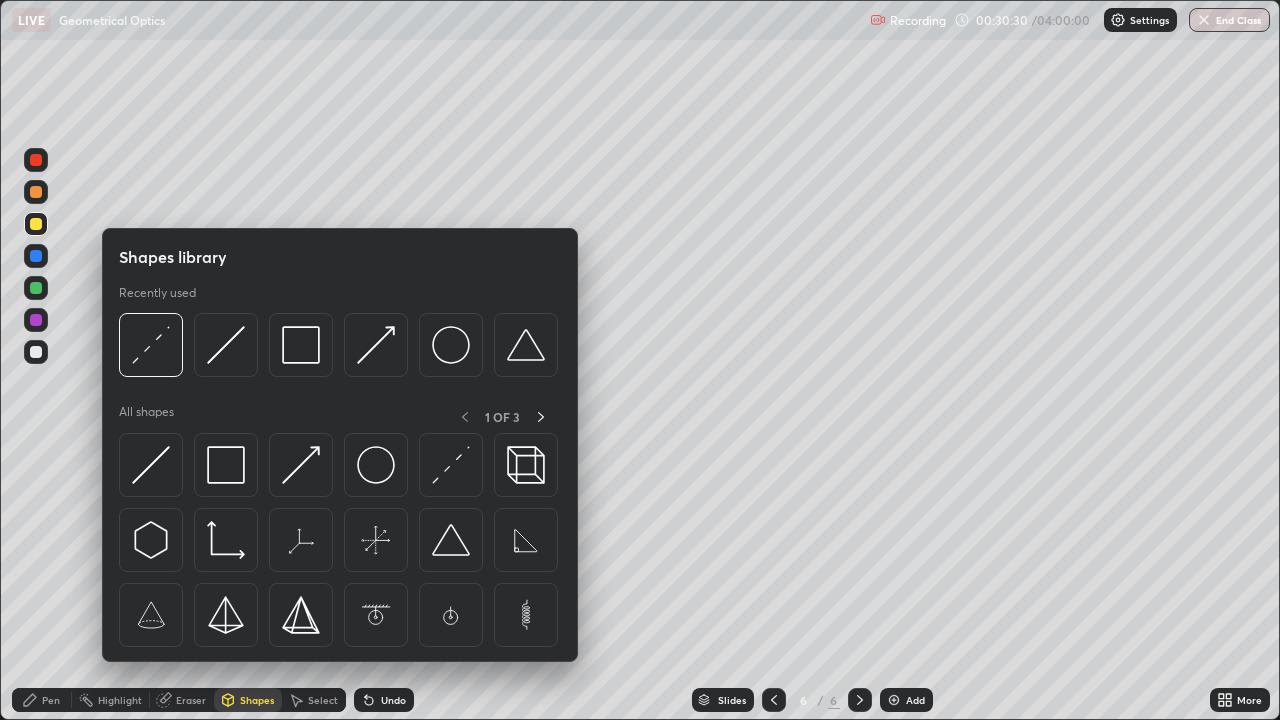 click on "Pen" at bounding box center (51, 700) 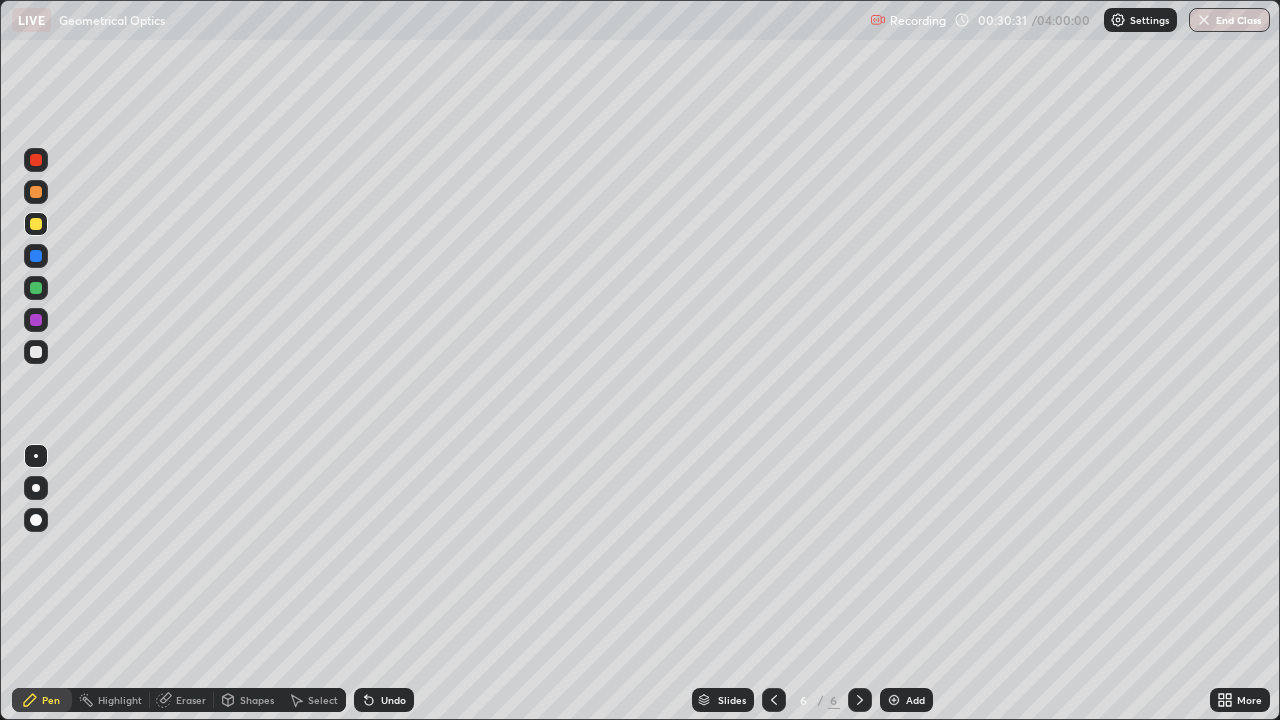 click at bounding box center (36, 352) 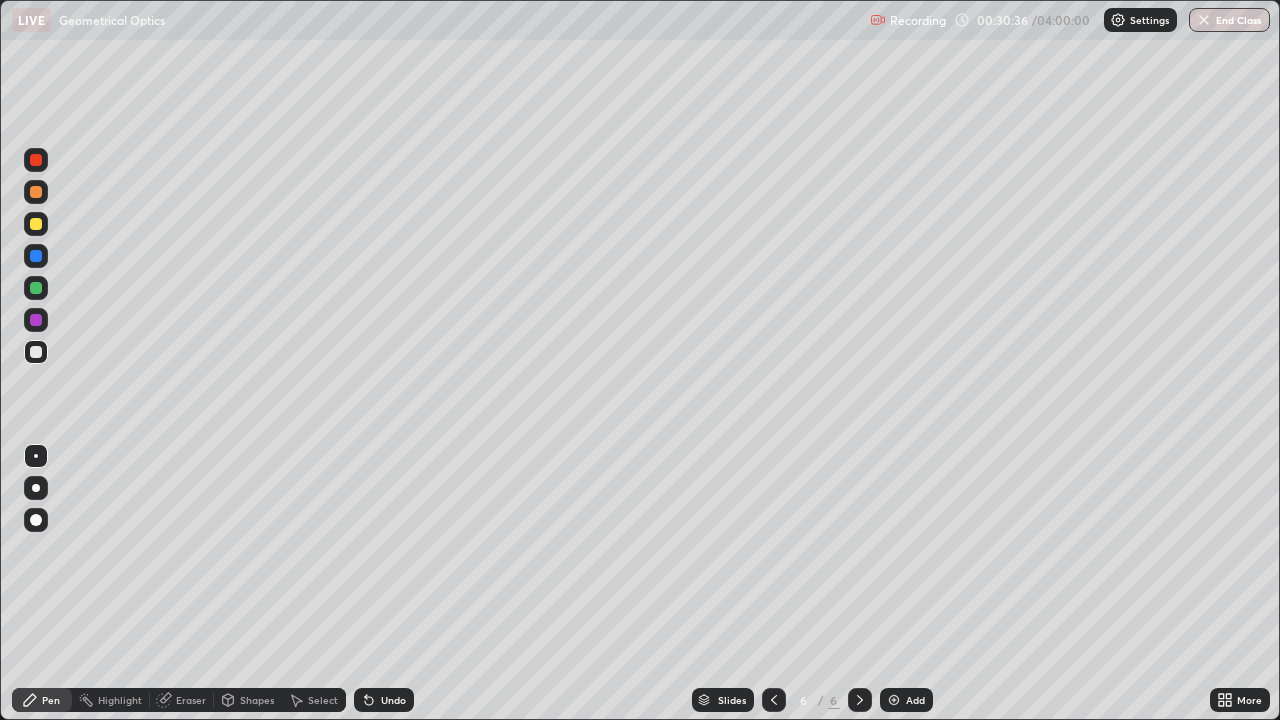 click on "Shapes" at bounding box center (257, 700) 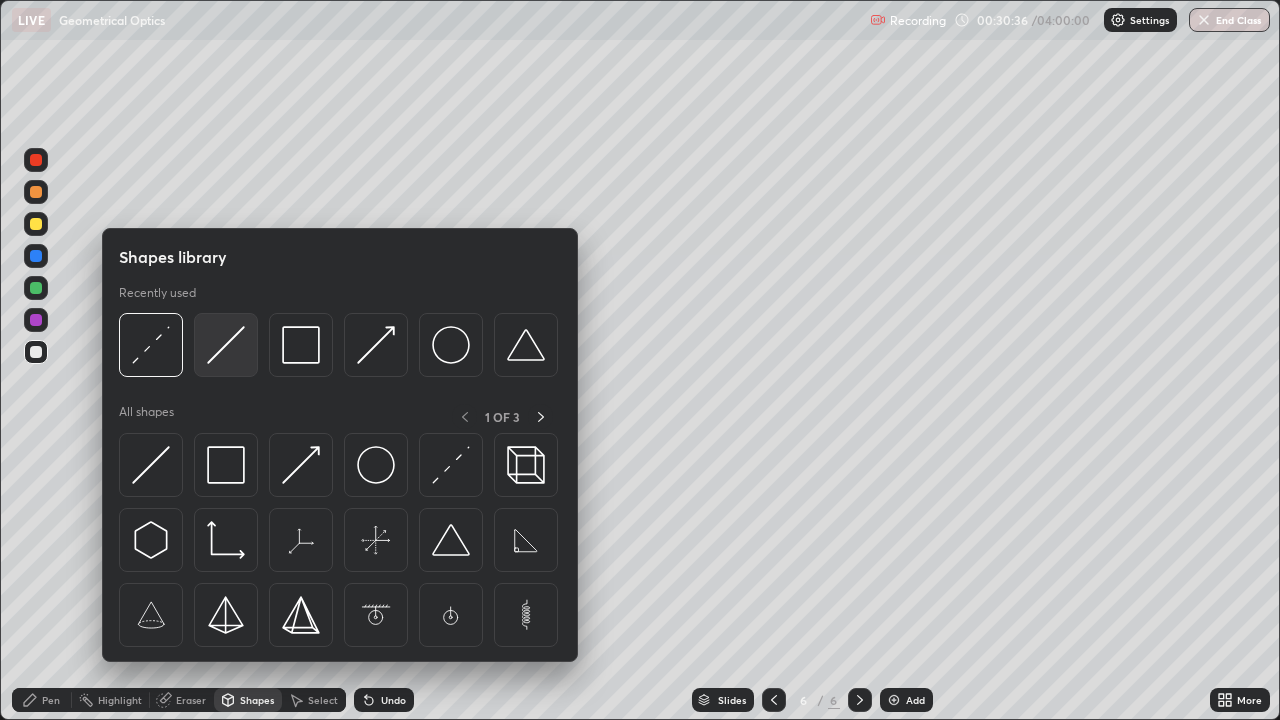 click at bounding box center [226, 345] 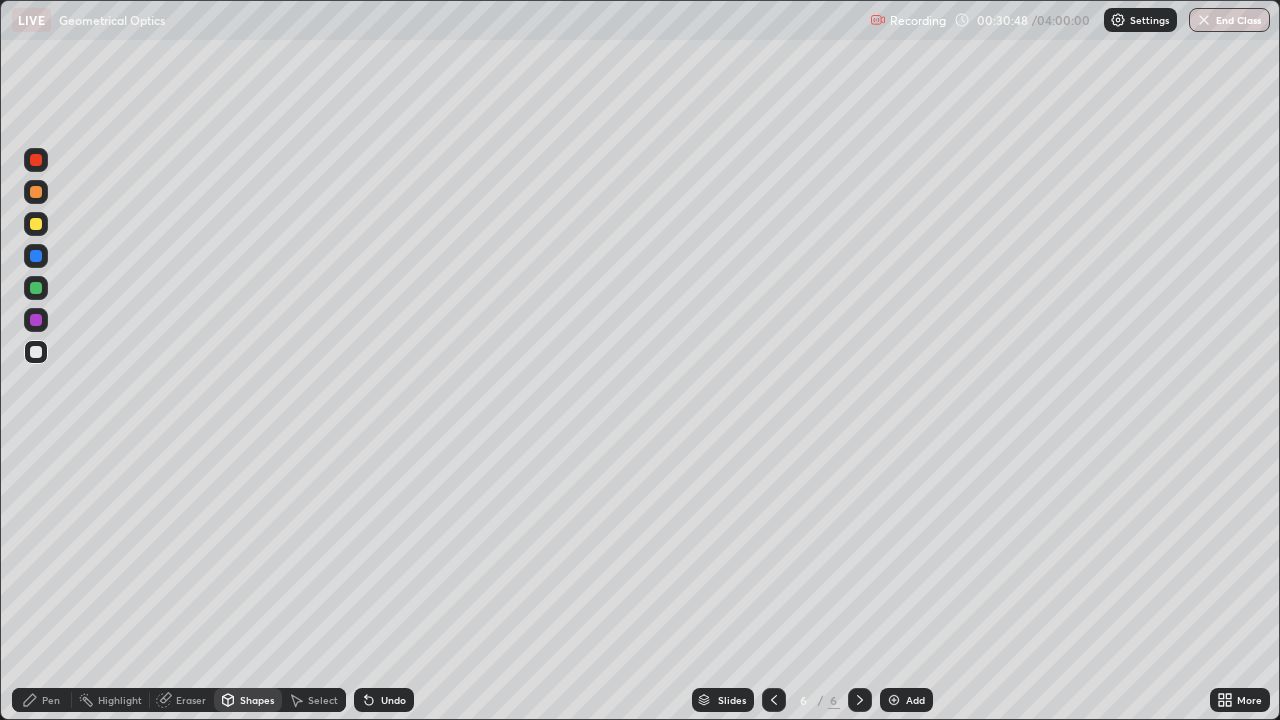 click on "Pen" at bounding box center (42, 700) 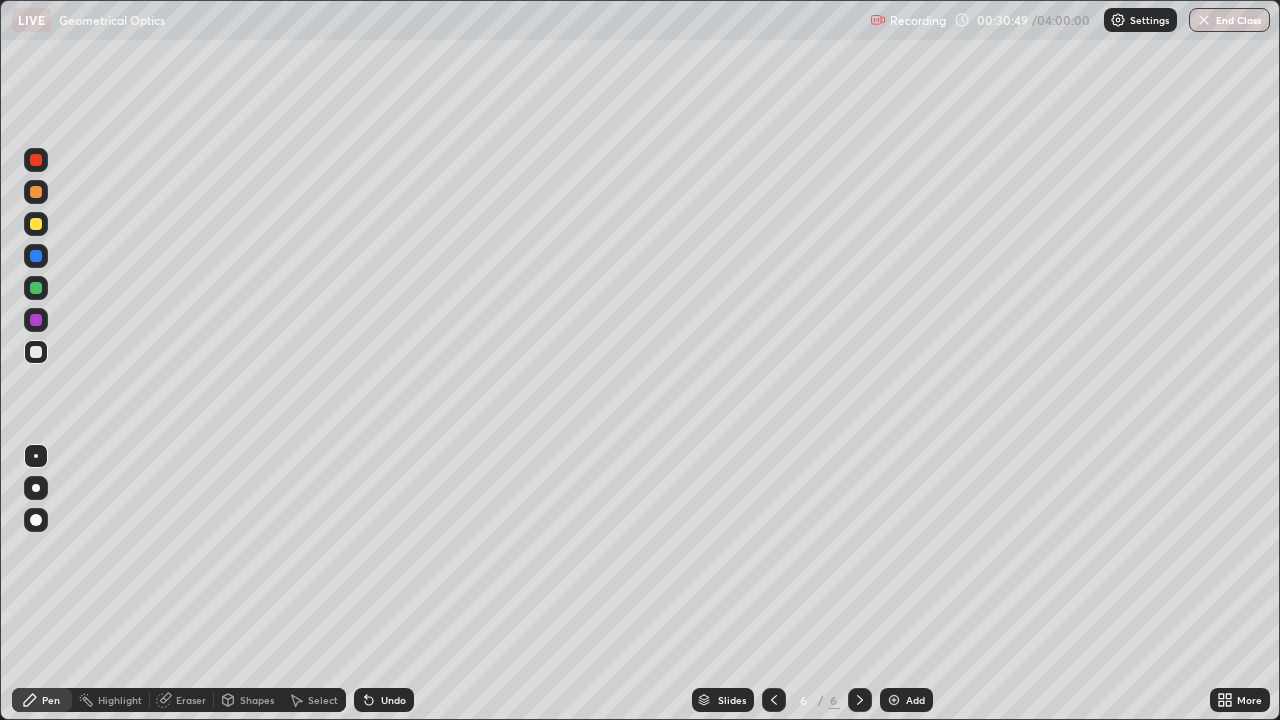 click at bounding box center [36, 224] 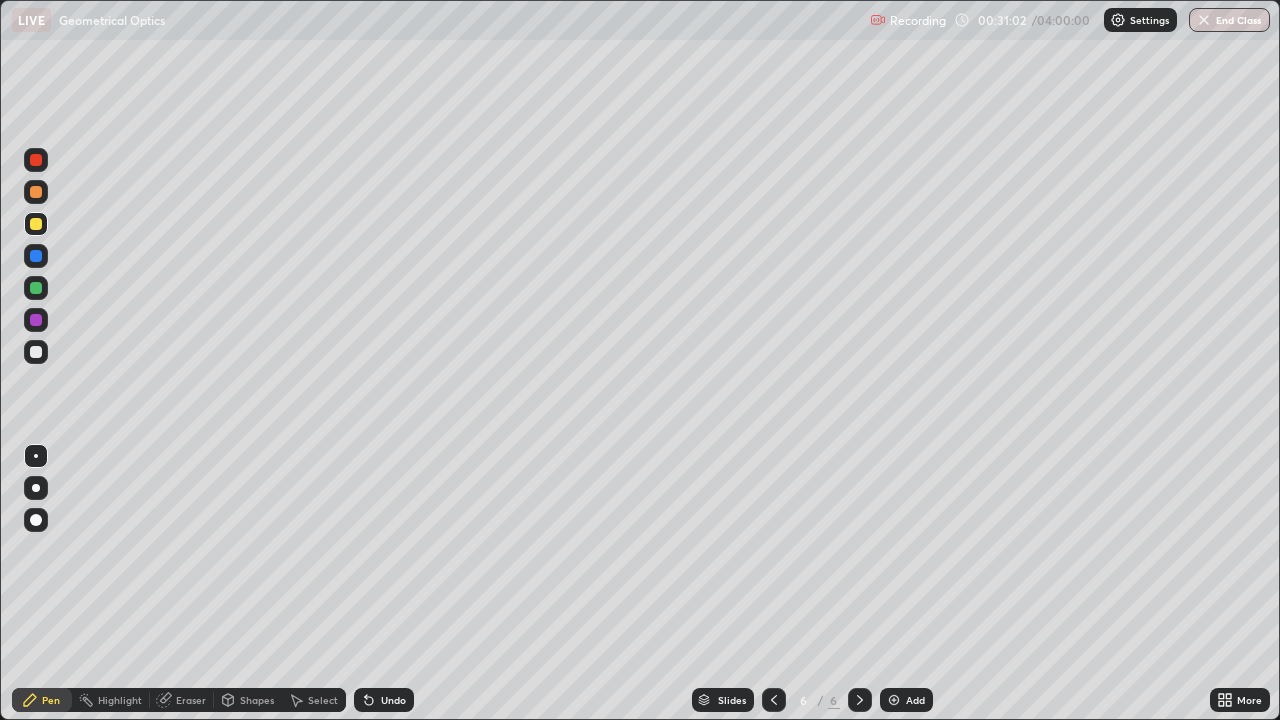 click at bounding box center (36, 352) 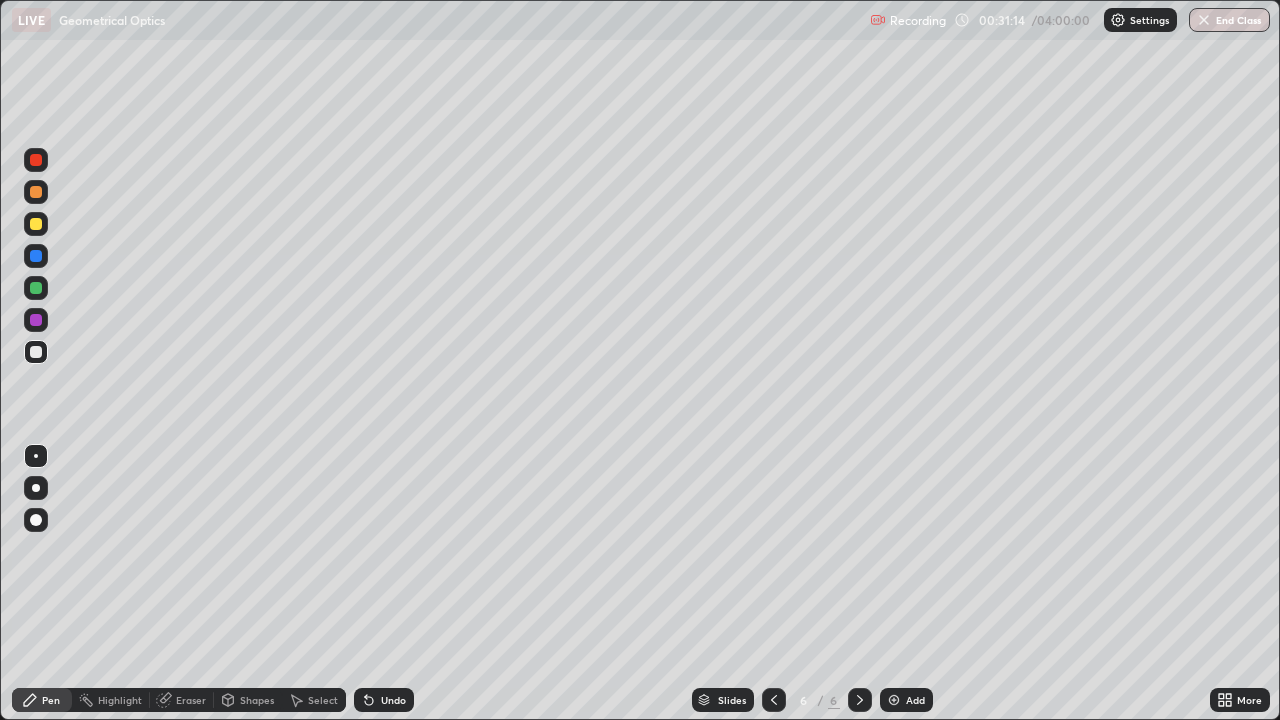 click on "Shapes" at bounding box center (257, 700) 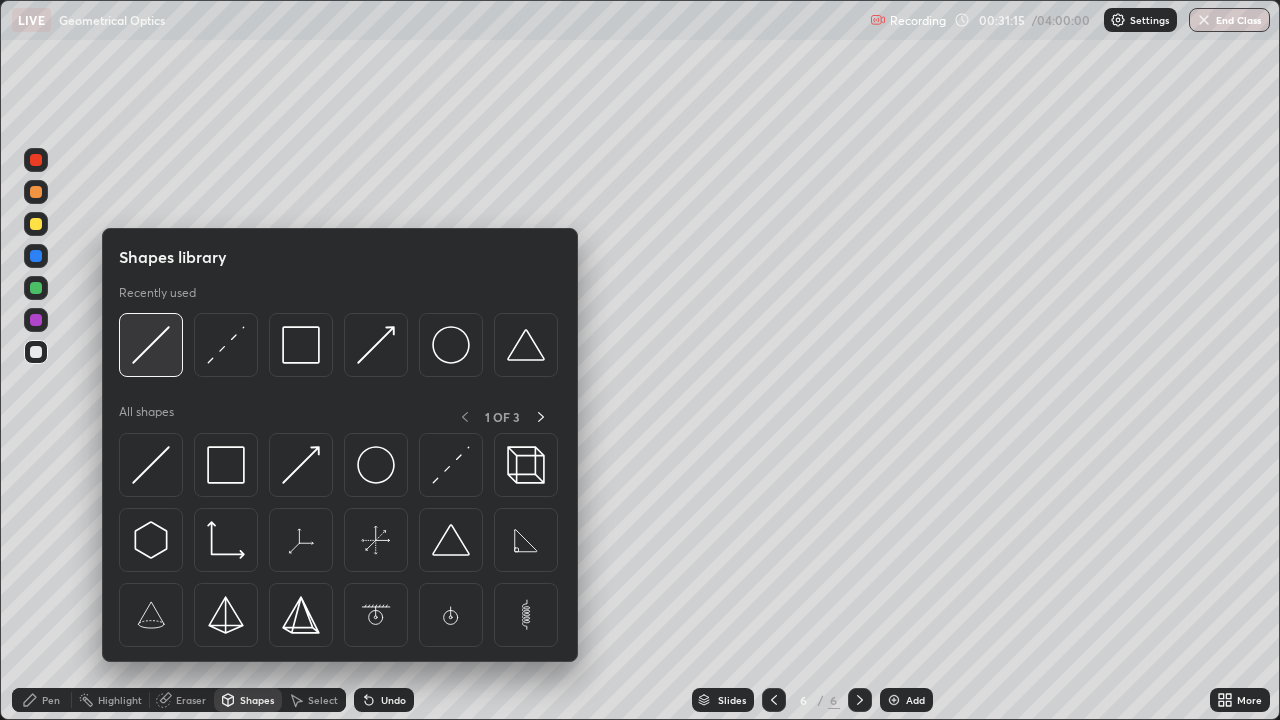 click at bounding box center [151, 345] 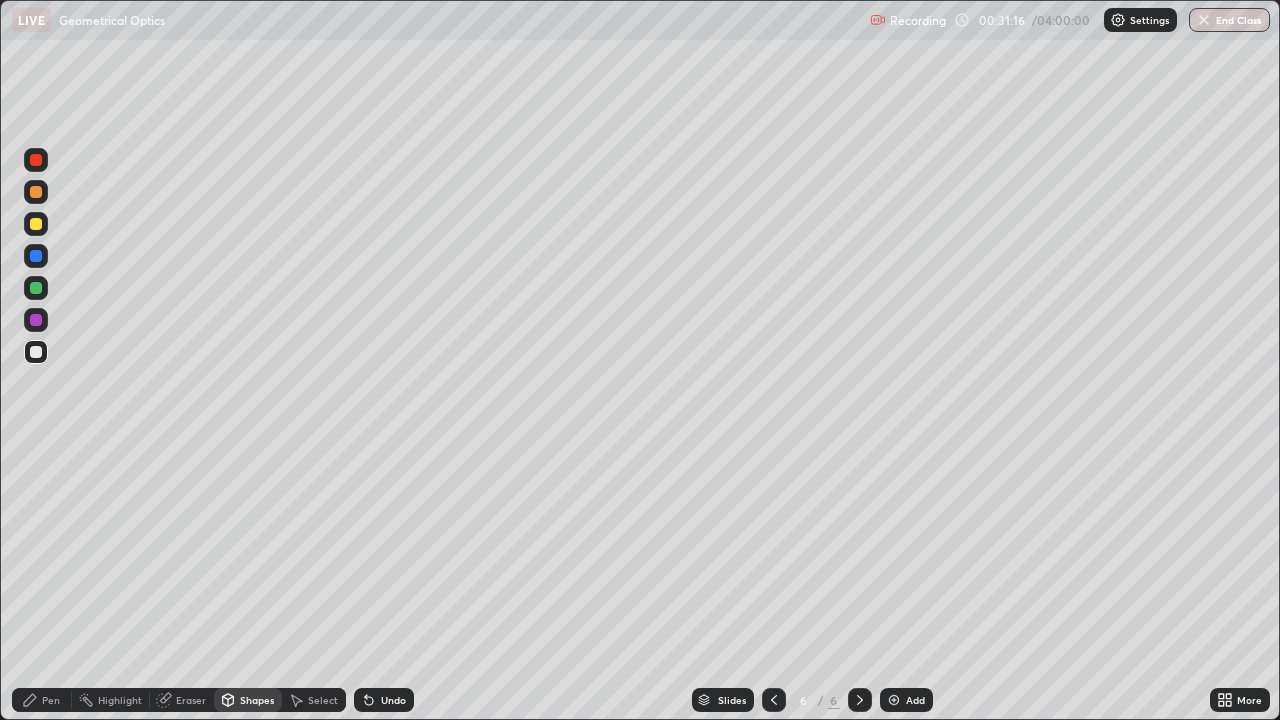 click at bounding box center [36, 224] 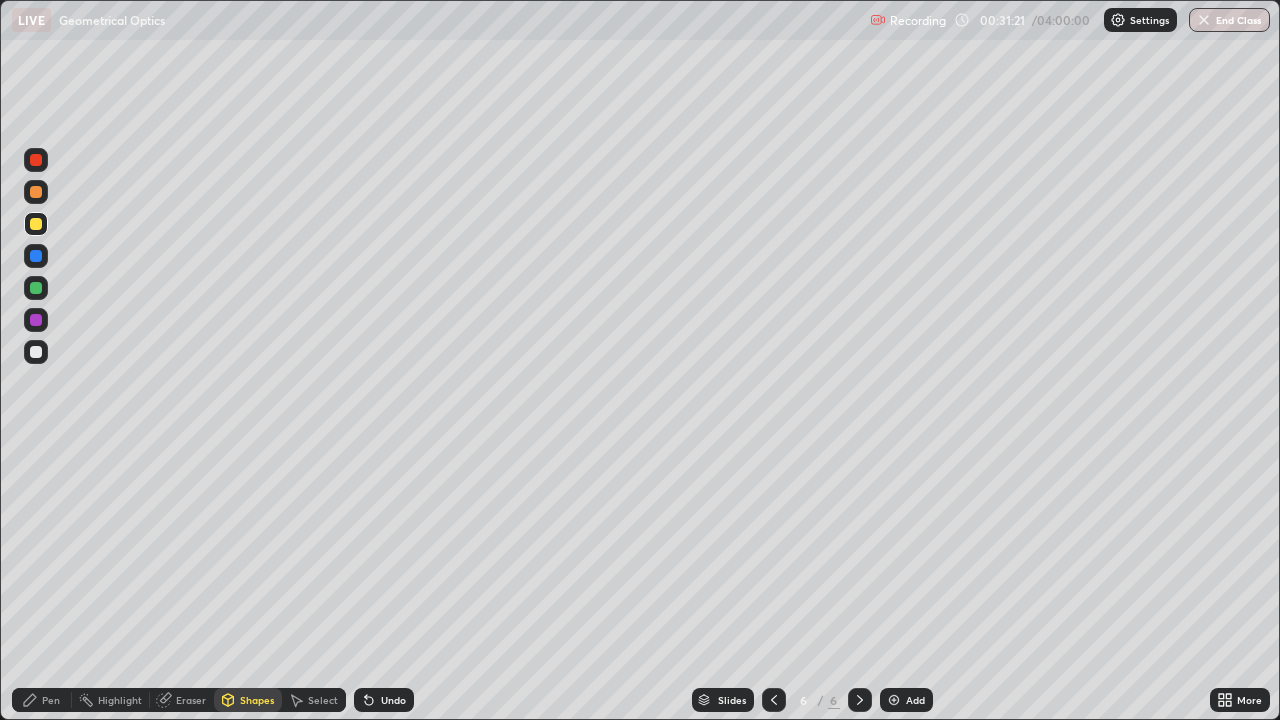 click on "Shapes" at bounding box center [257, 700] 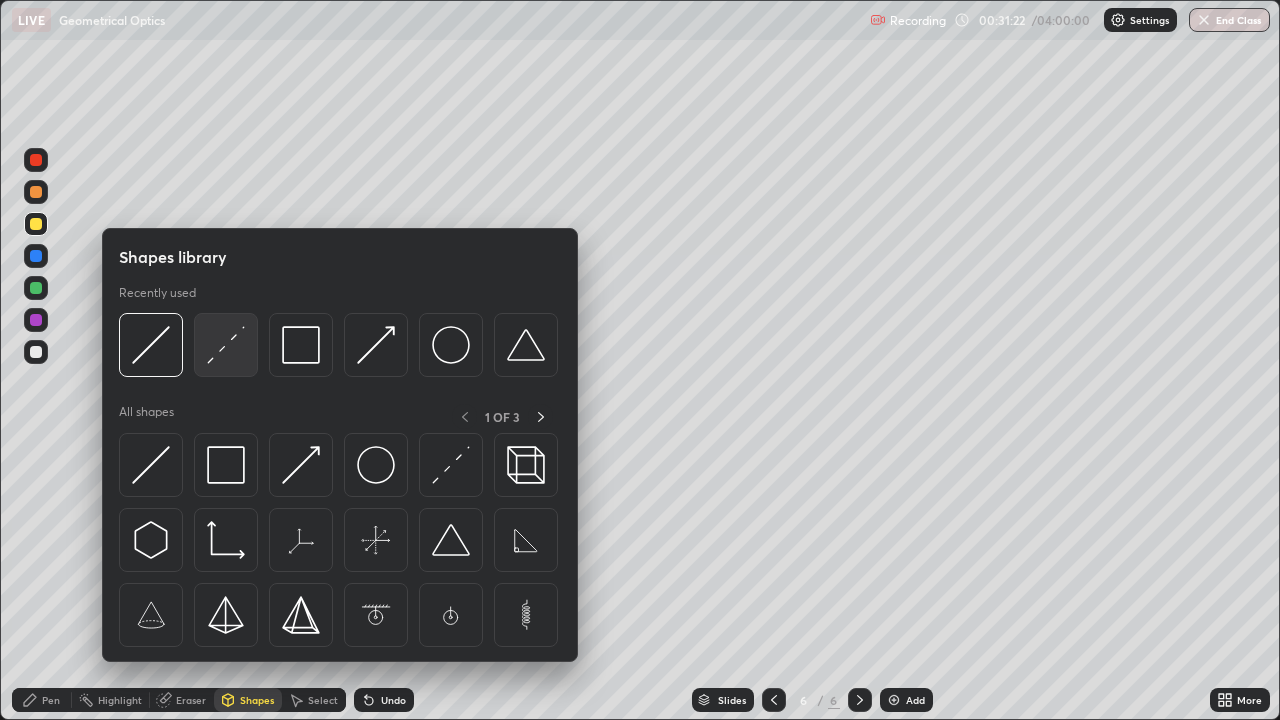 click at bounding box center [226, 345] 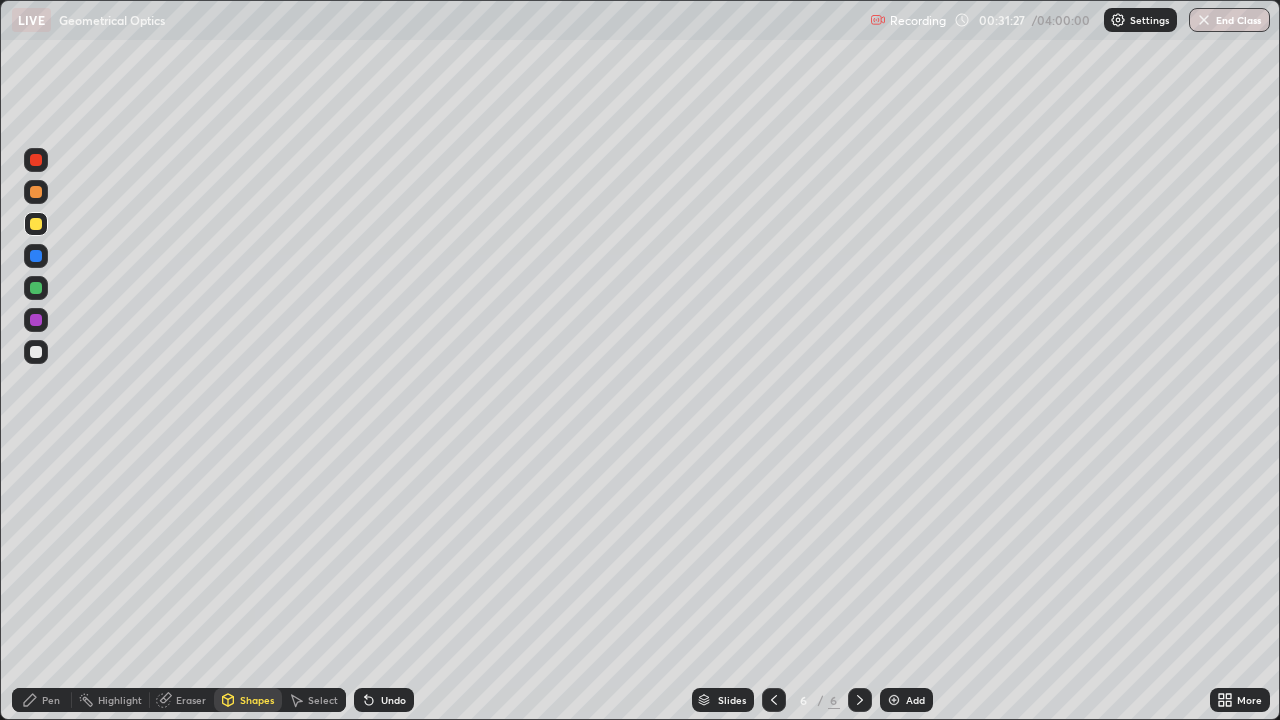 click on "Shapes" at bounding box center (257, 700) 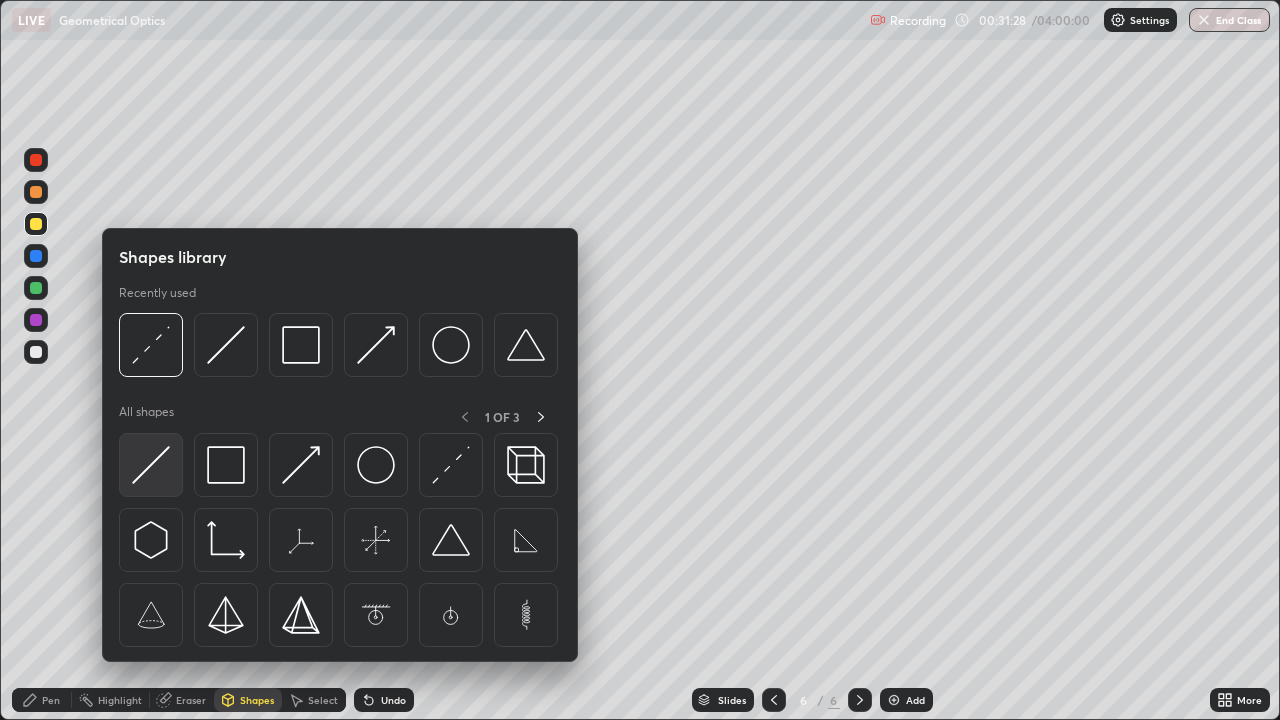 click at bounding box center [151, 465] 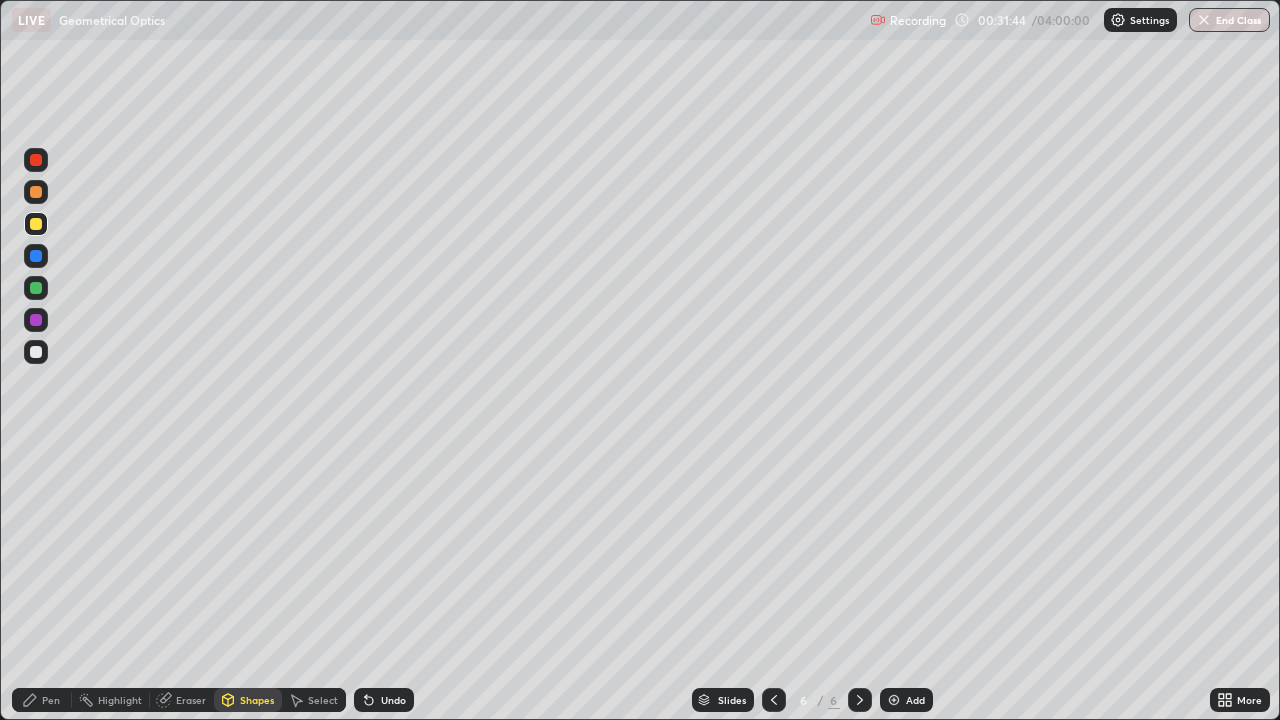 click on "Pen" at bounding box center (51, 700) 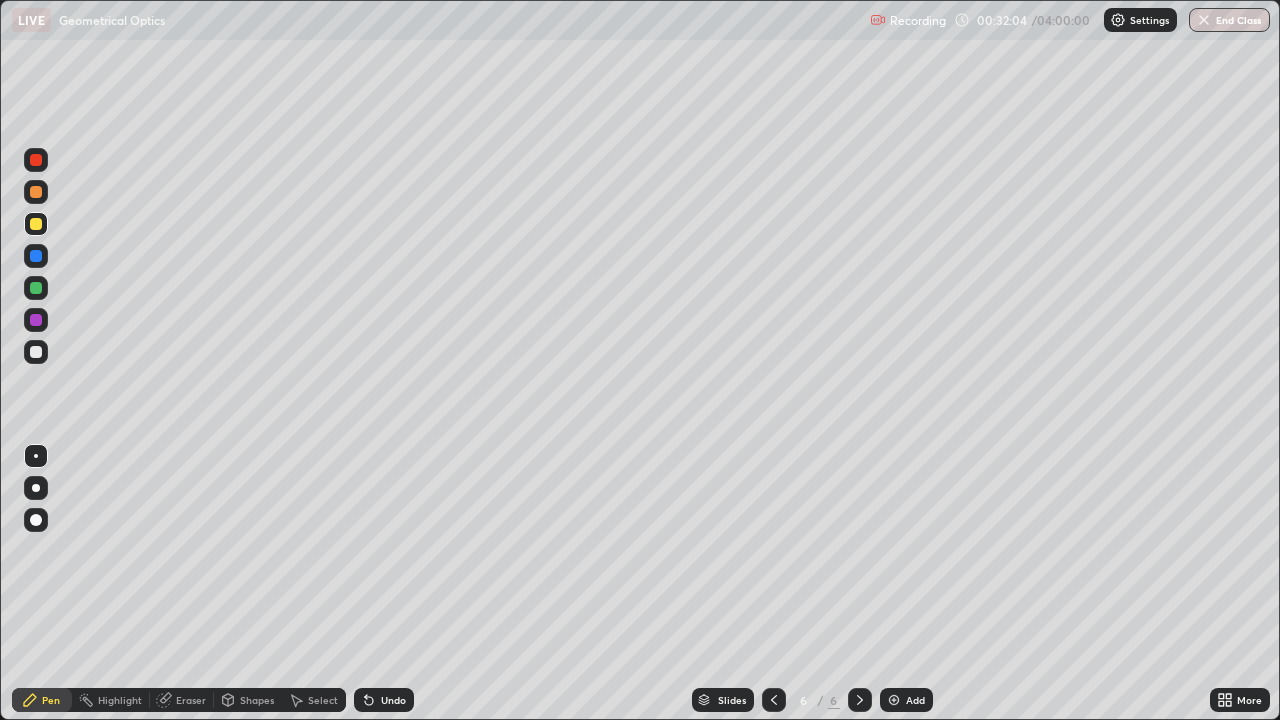 click on "Shapes" at bounding box center (257, 700) 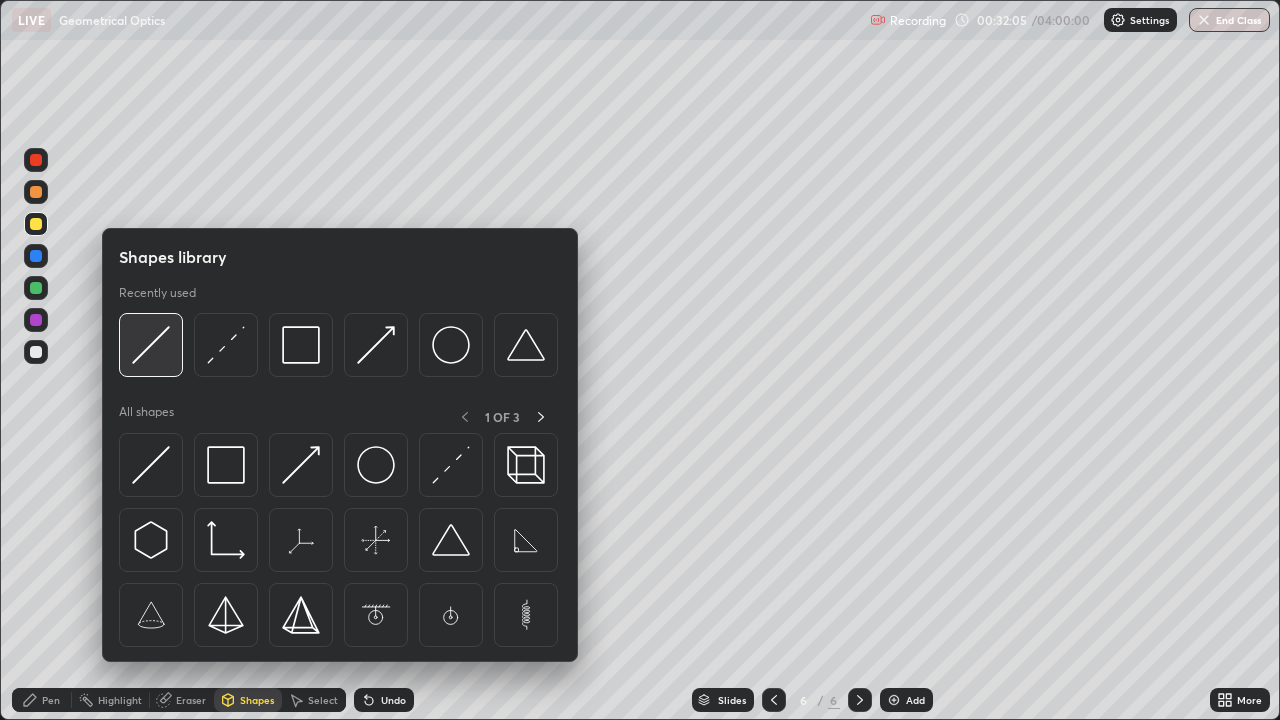 click at bounding box center [151, 345] 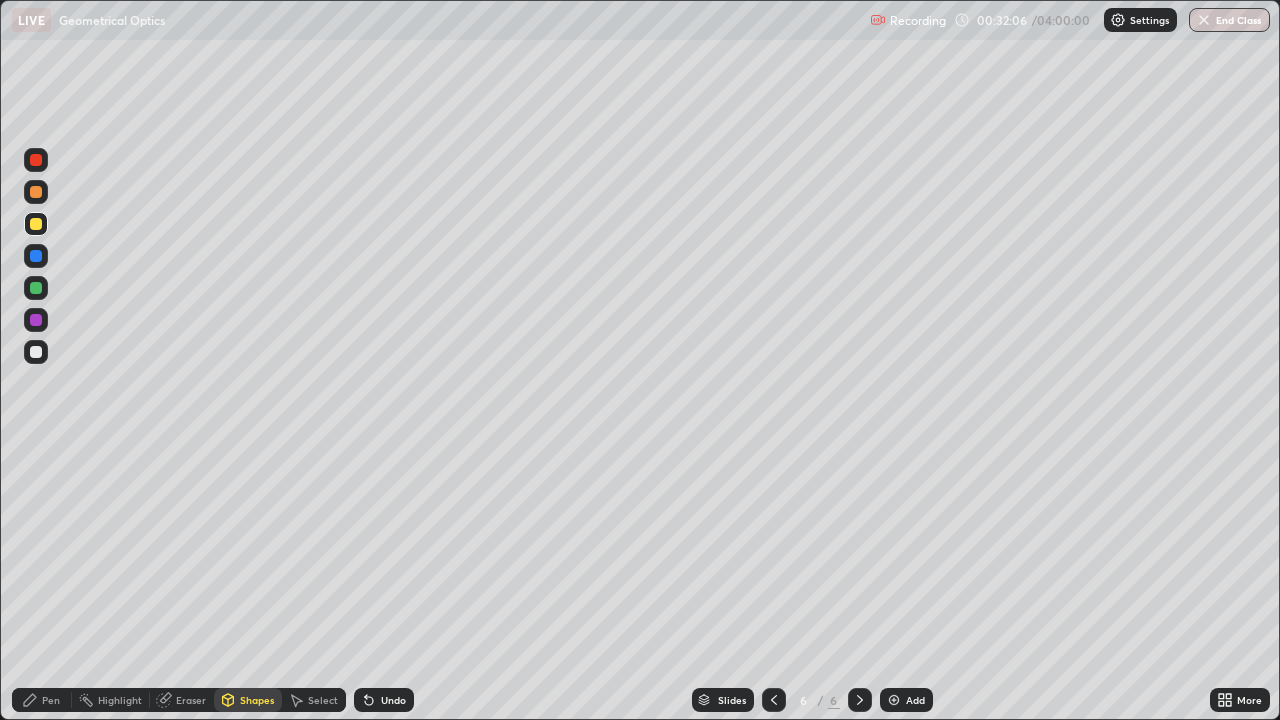 click at bounding box center [36, 288] 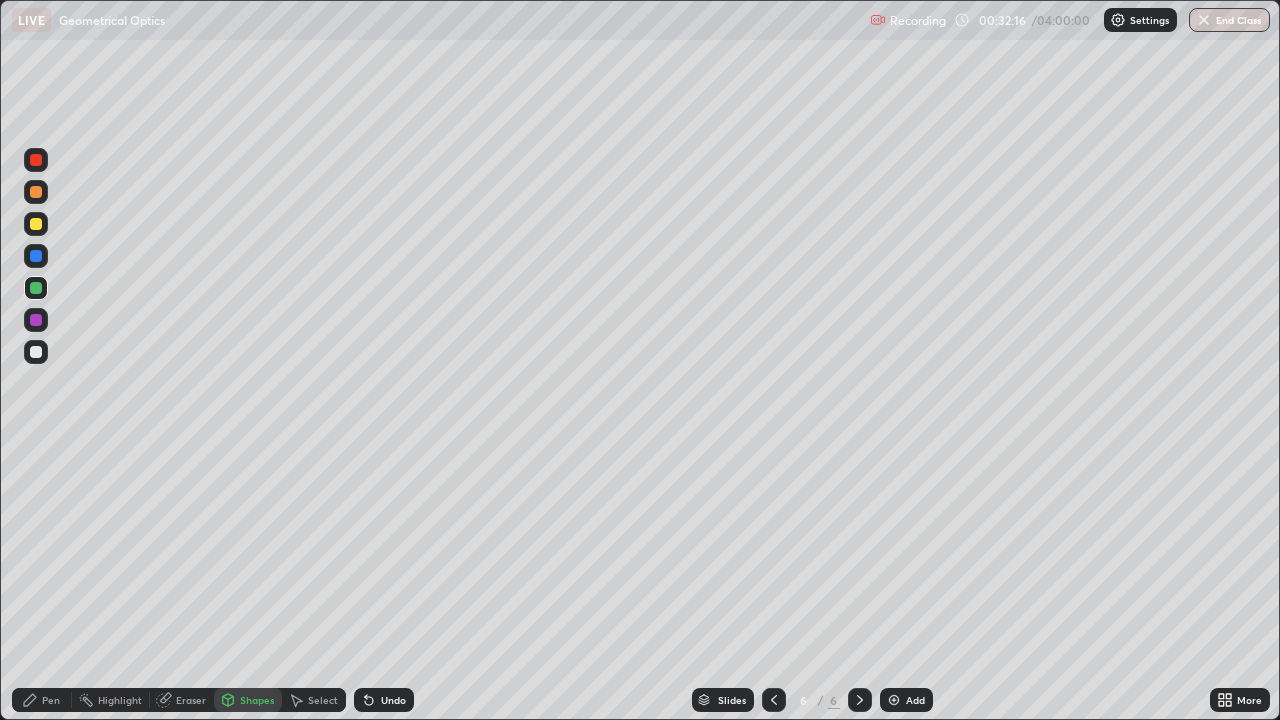 click on "Undo" at bounding box center (393, 700) 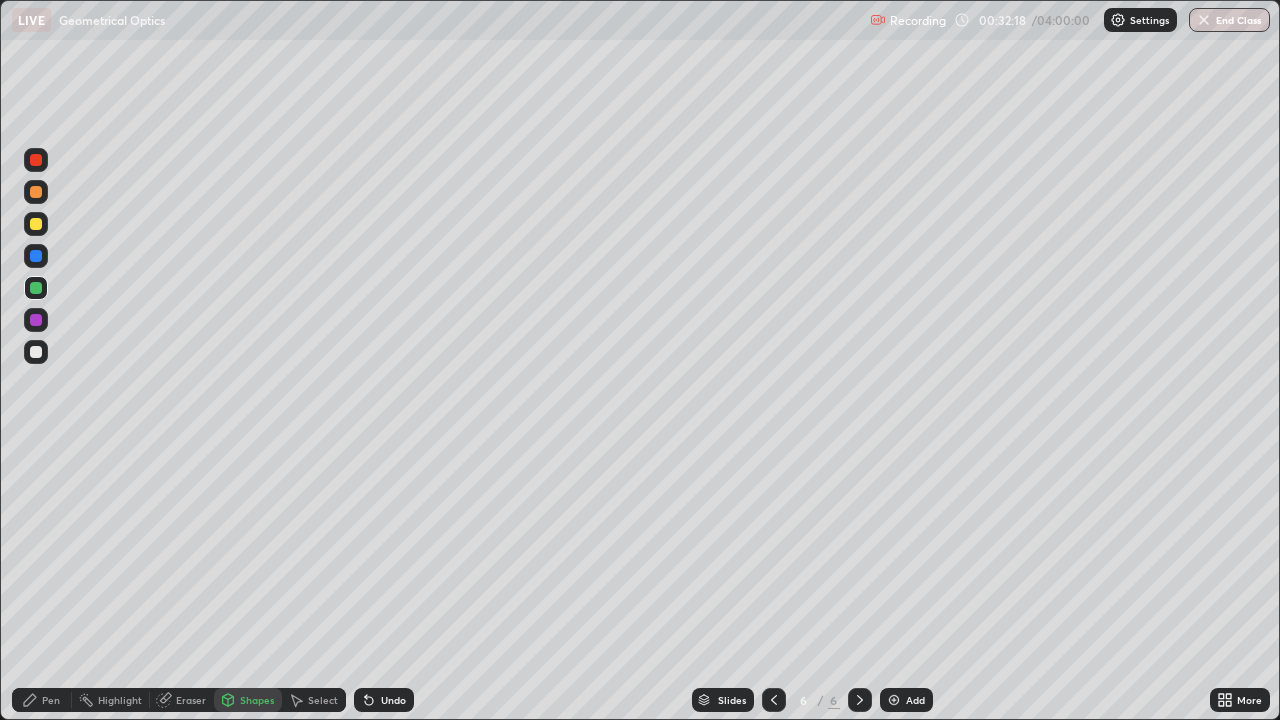click on "Undo" at bounding box center [393, 700] 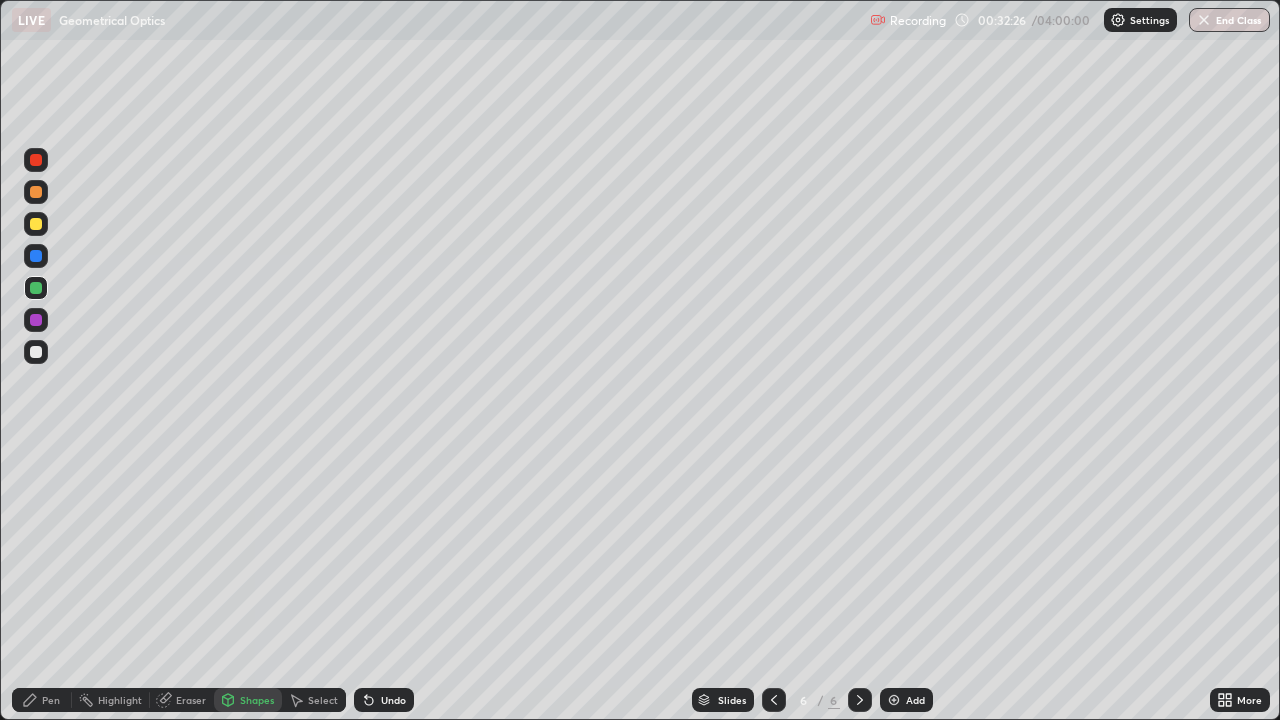 click on "Pen" at bounding box center [42, 700] 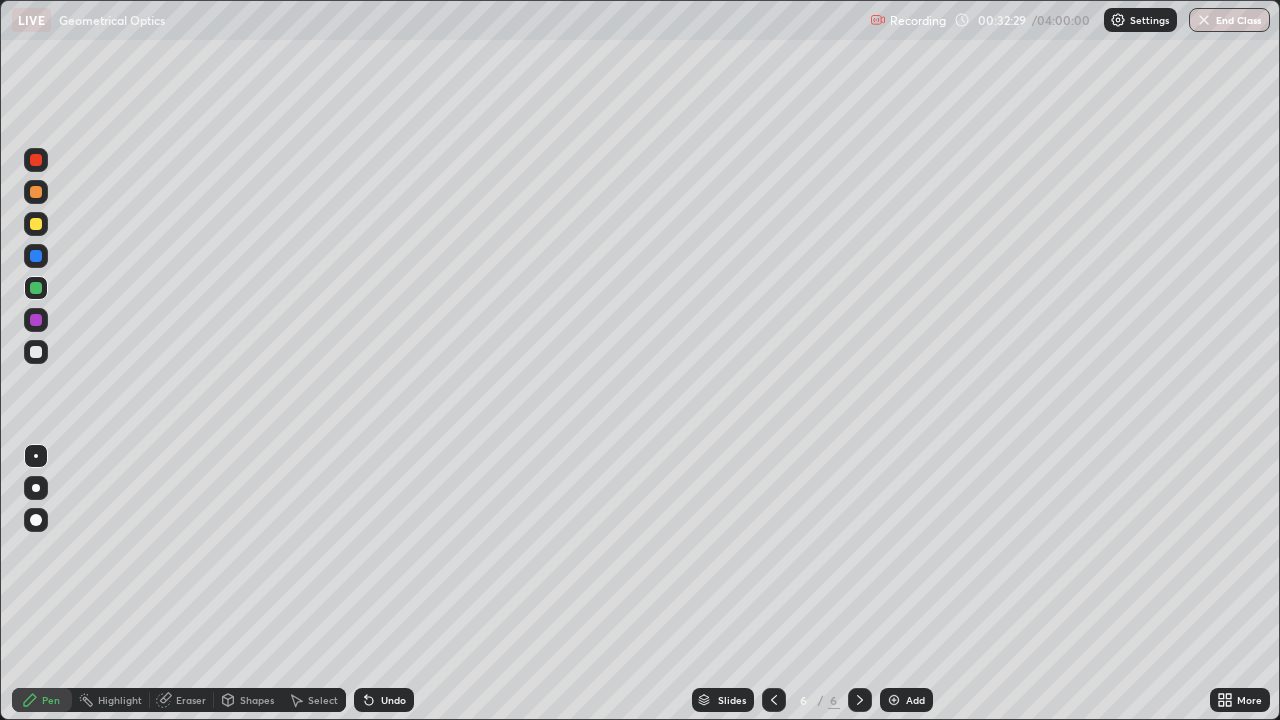 click on "Shapes" at bounding box center [257, 700] 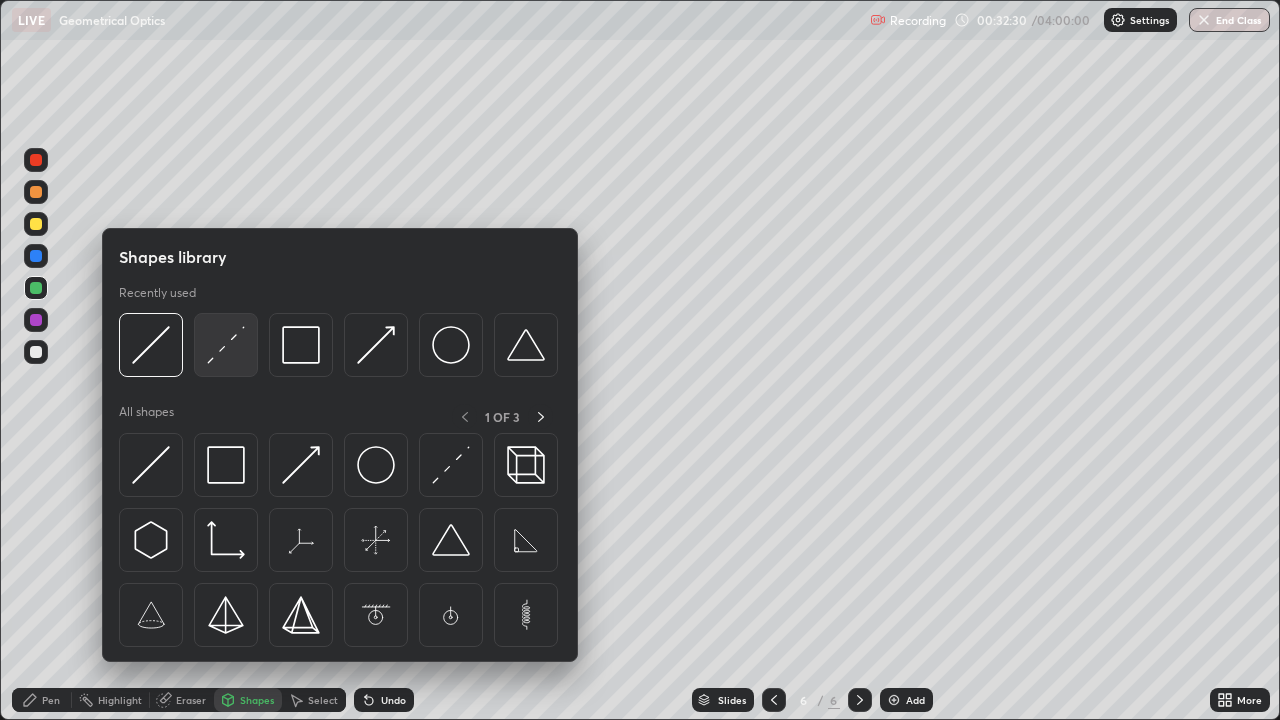 click at bounding box center [226, 345] 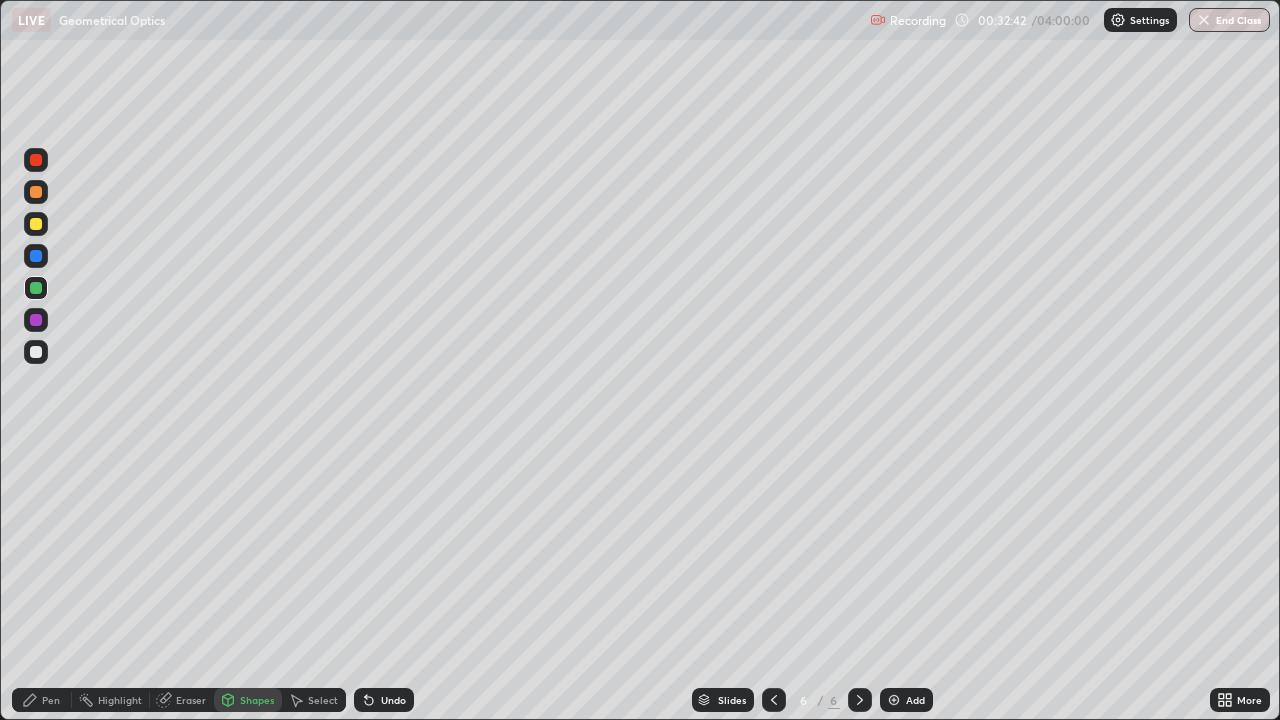 click on "Pen" at bounding box center [51, 700] 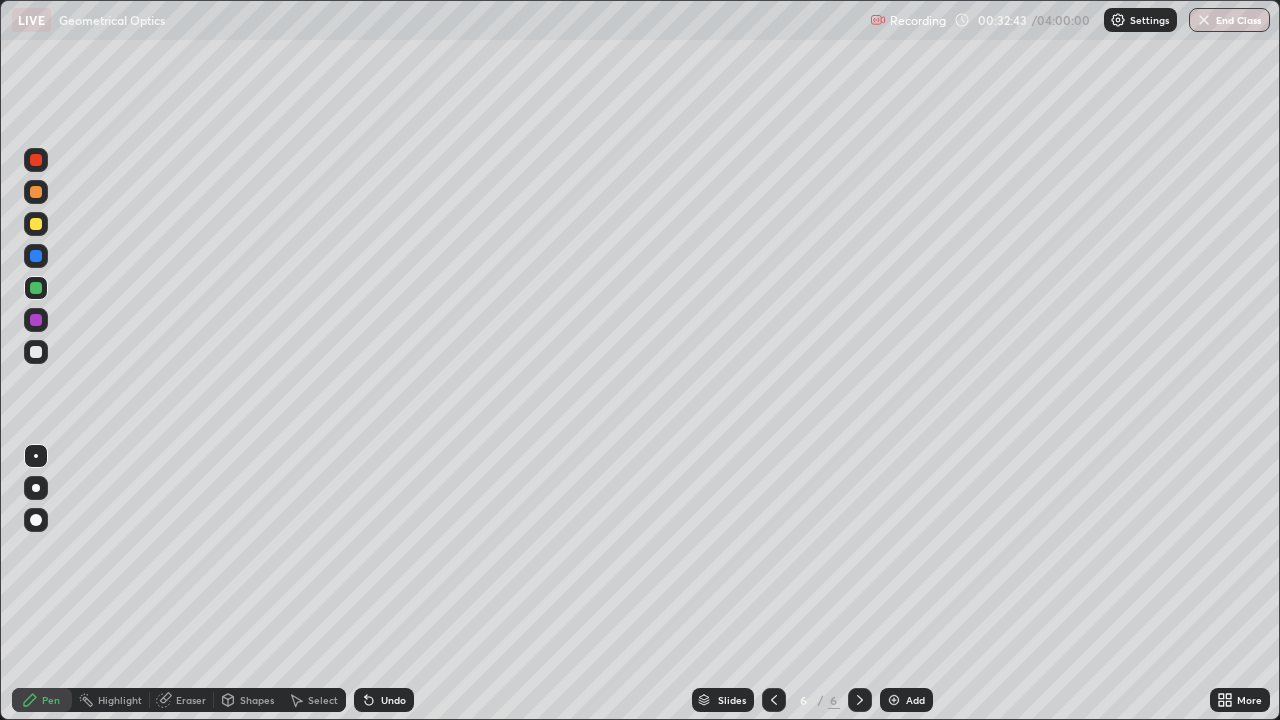 click at bounding box center [36, 256] 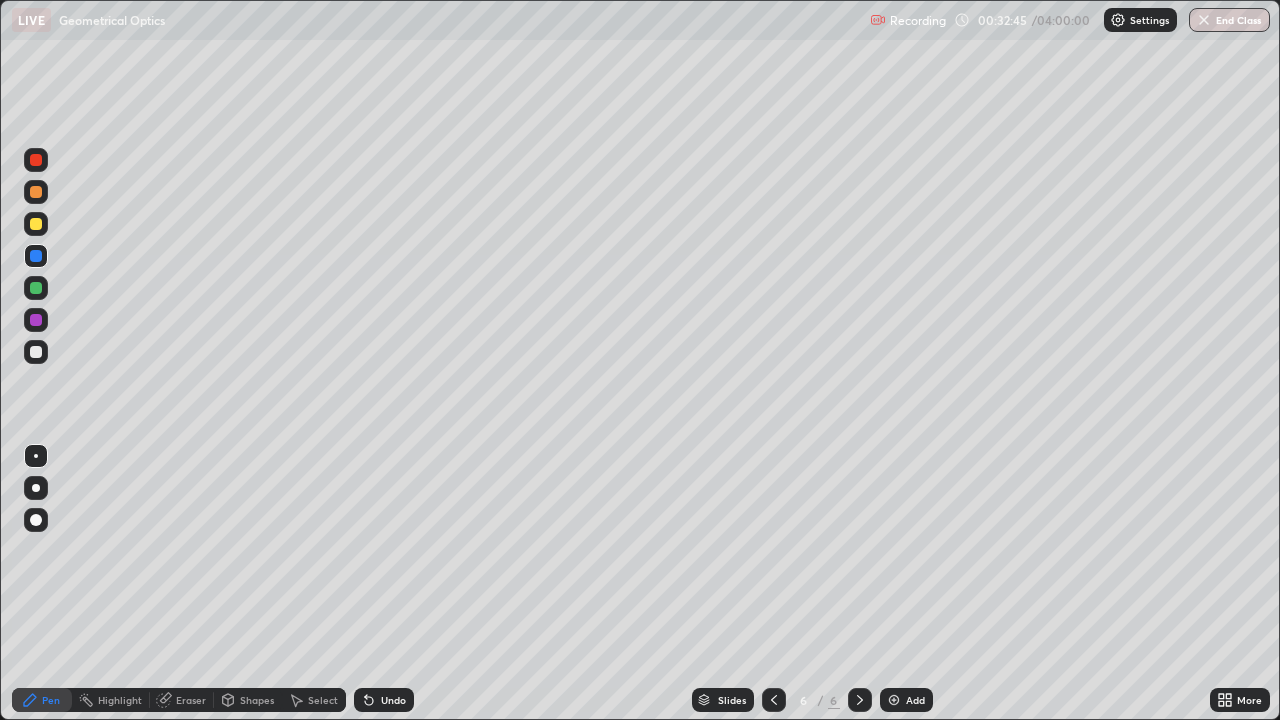 click at bounding box center [36, 488] 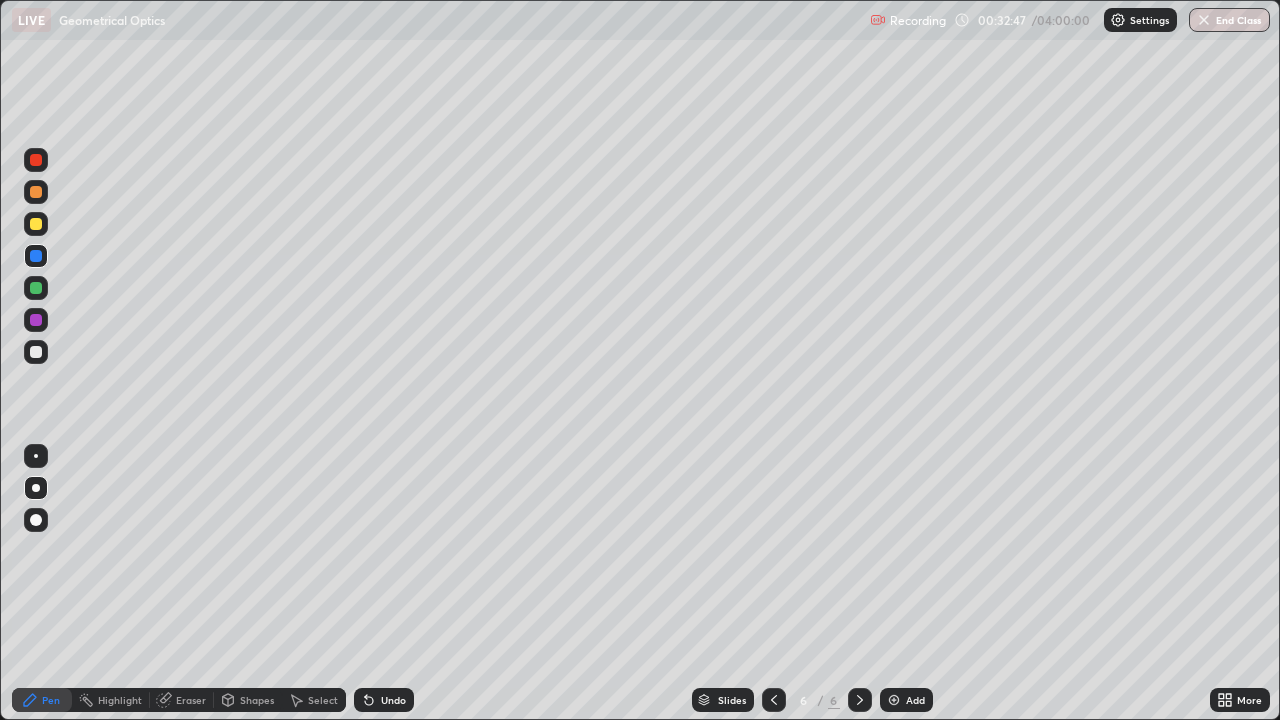 click on "Shapes" at bounding box center [248, 700] 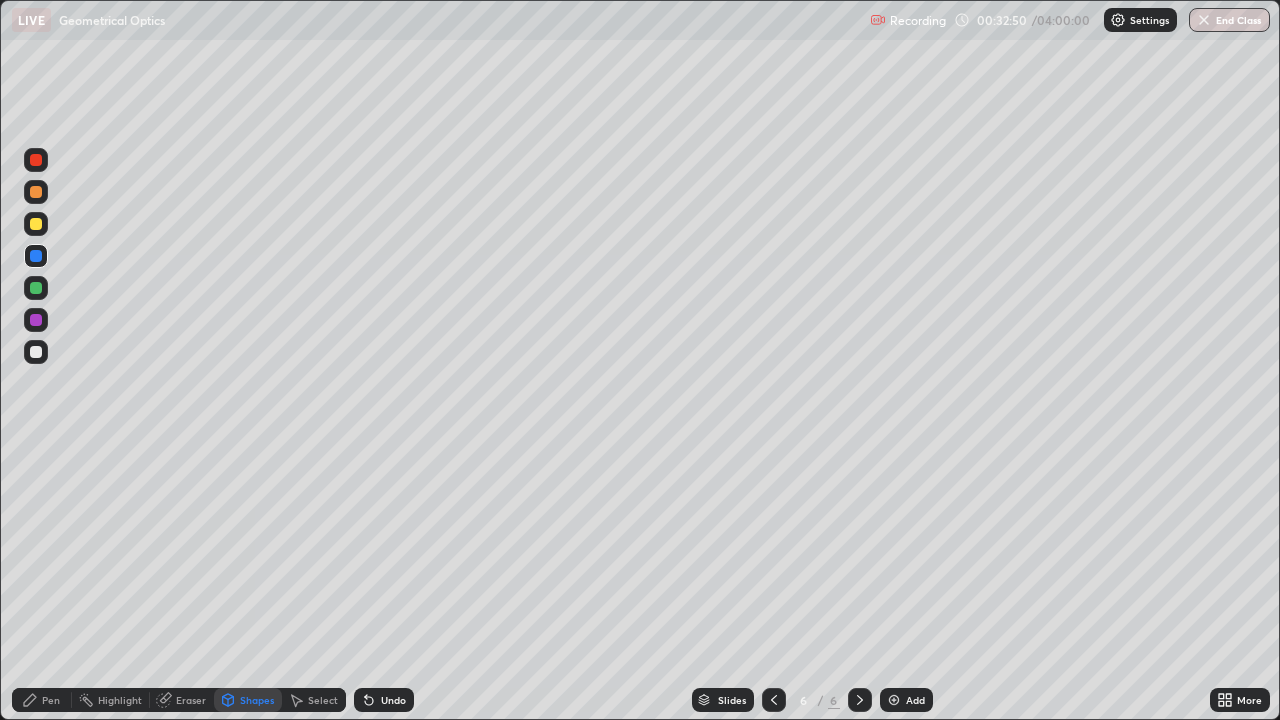 click on "Pen" at bounding box center [51, 700] 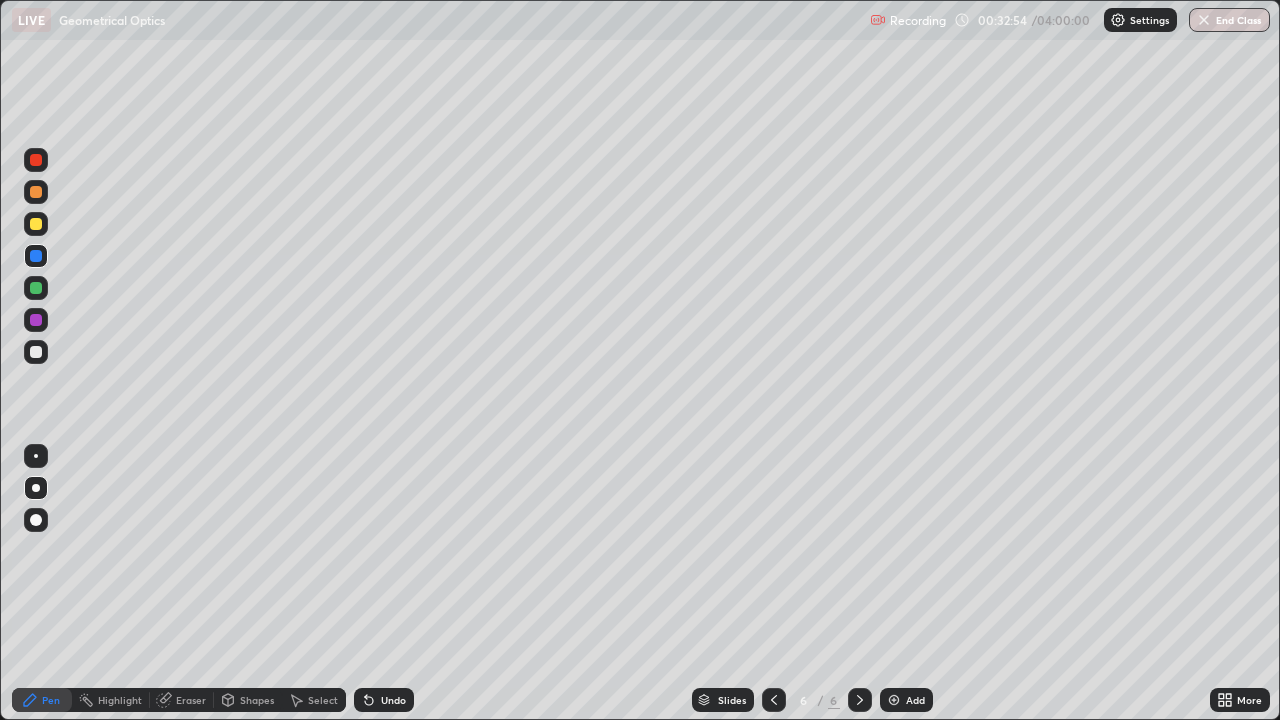 click at bounding box center [36, 456] 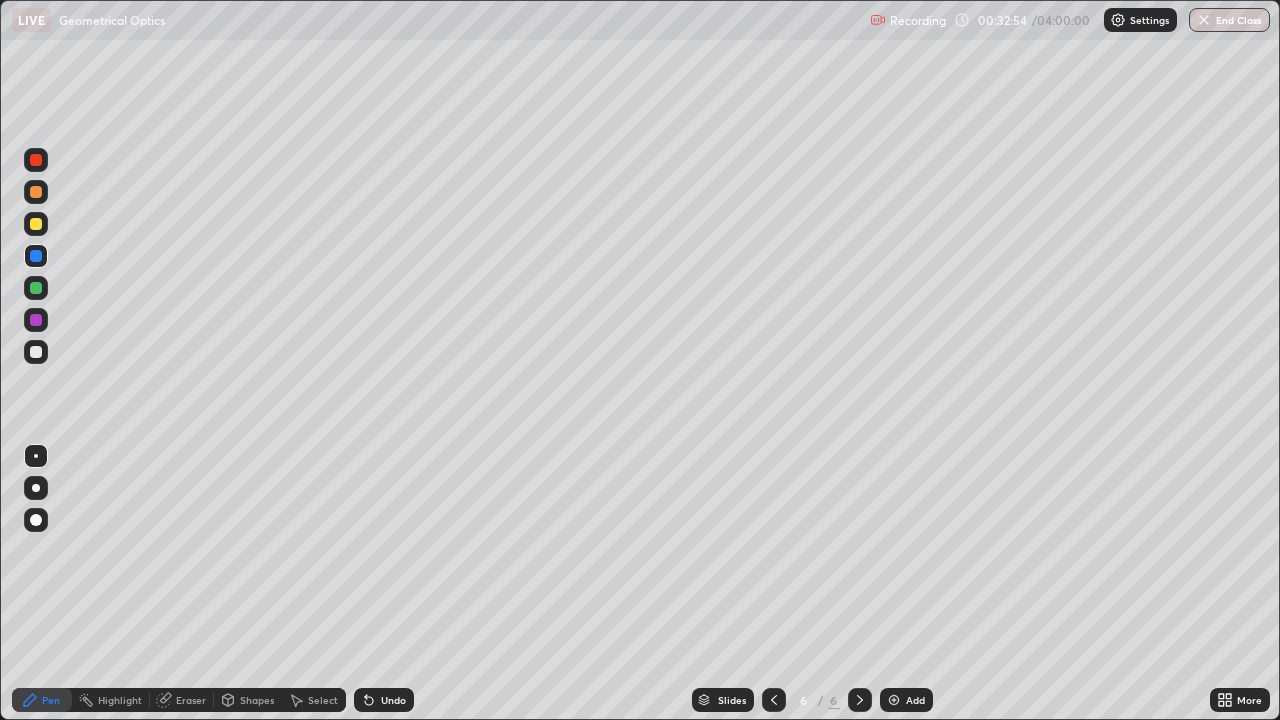 click at bounding box center [36, 352] 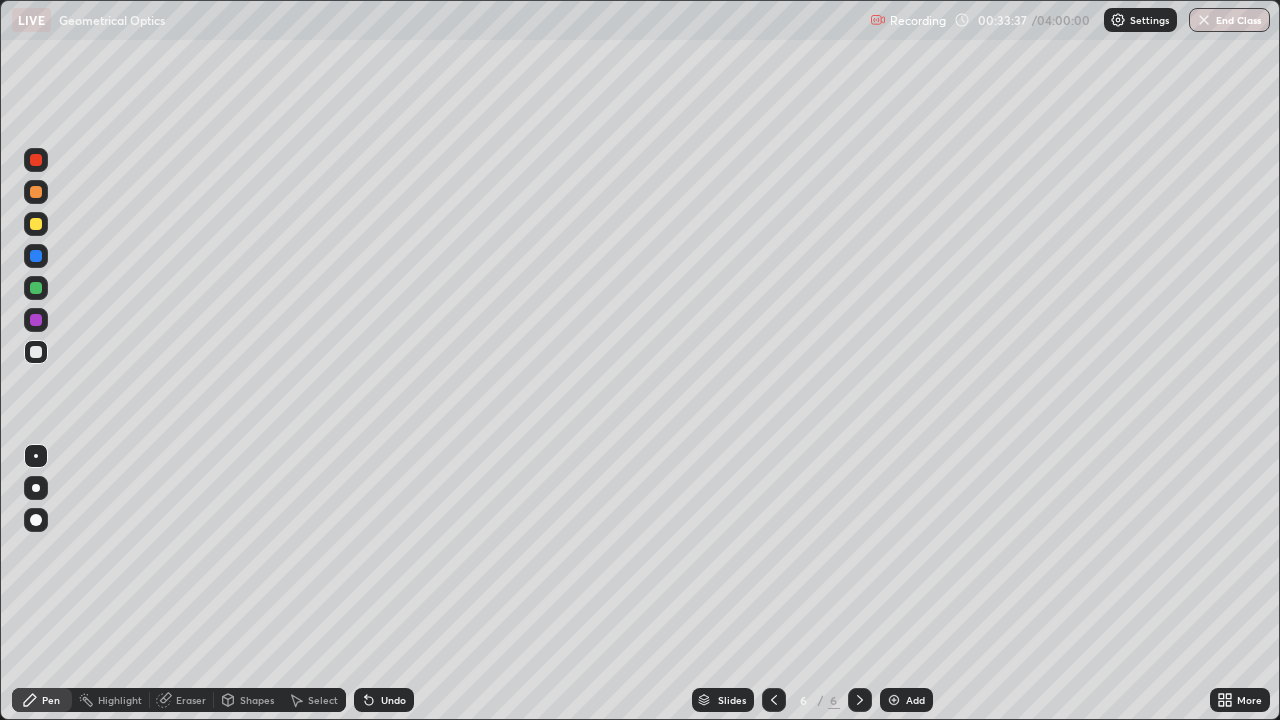 click at bounding box center (36, 256) 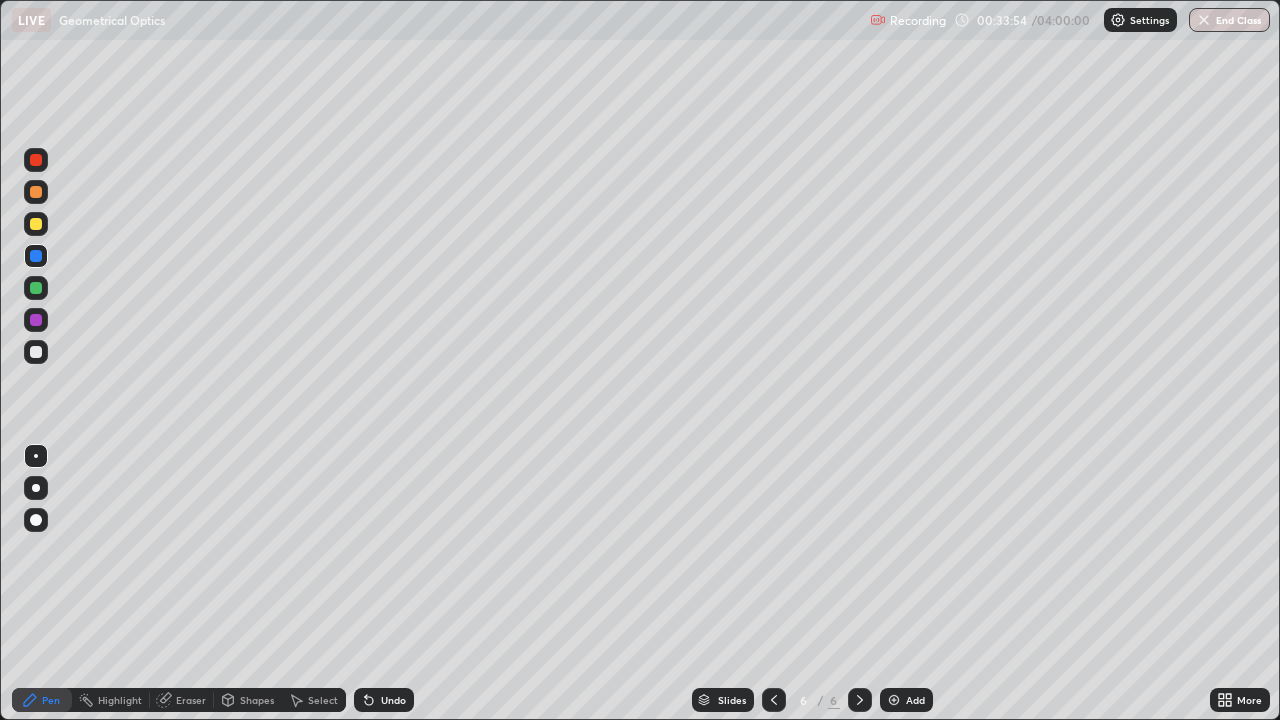 click on "Eraser" at bounding box center [191, 700] 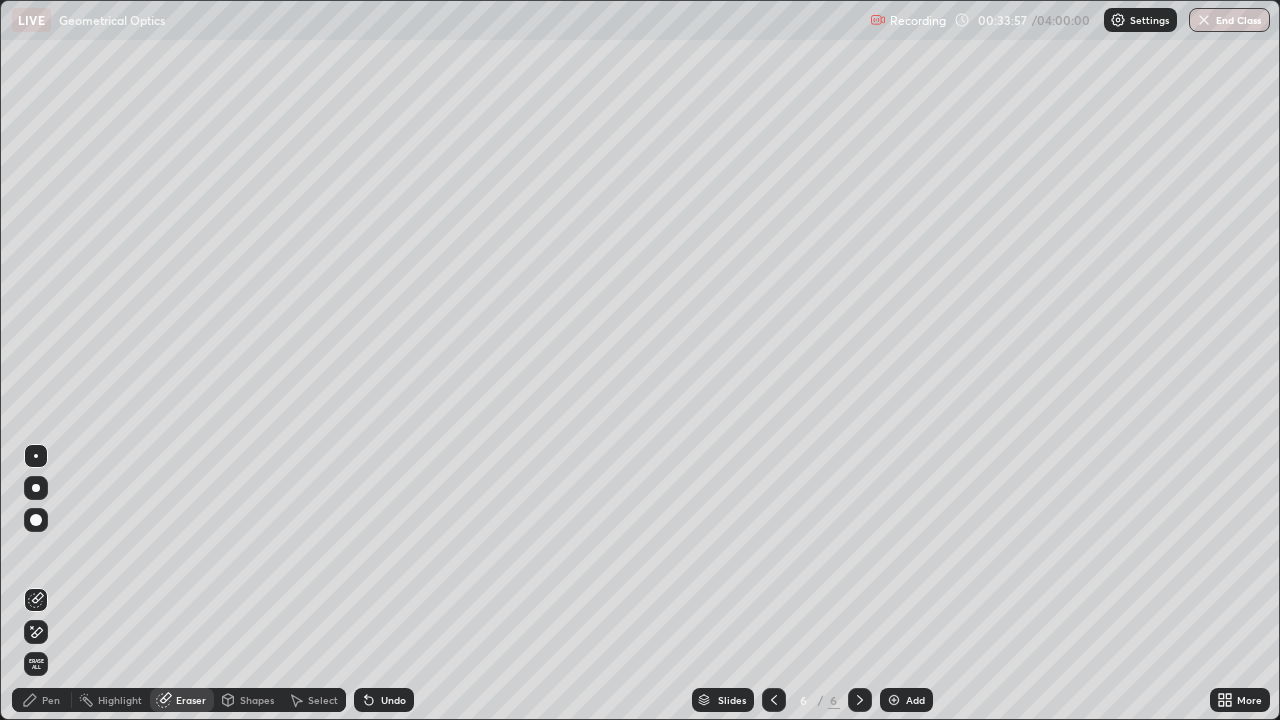 click on "Pen" at bounding box center [51, 700] 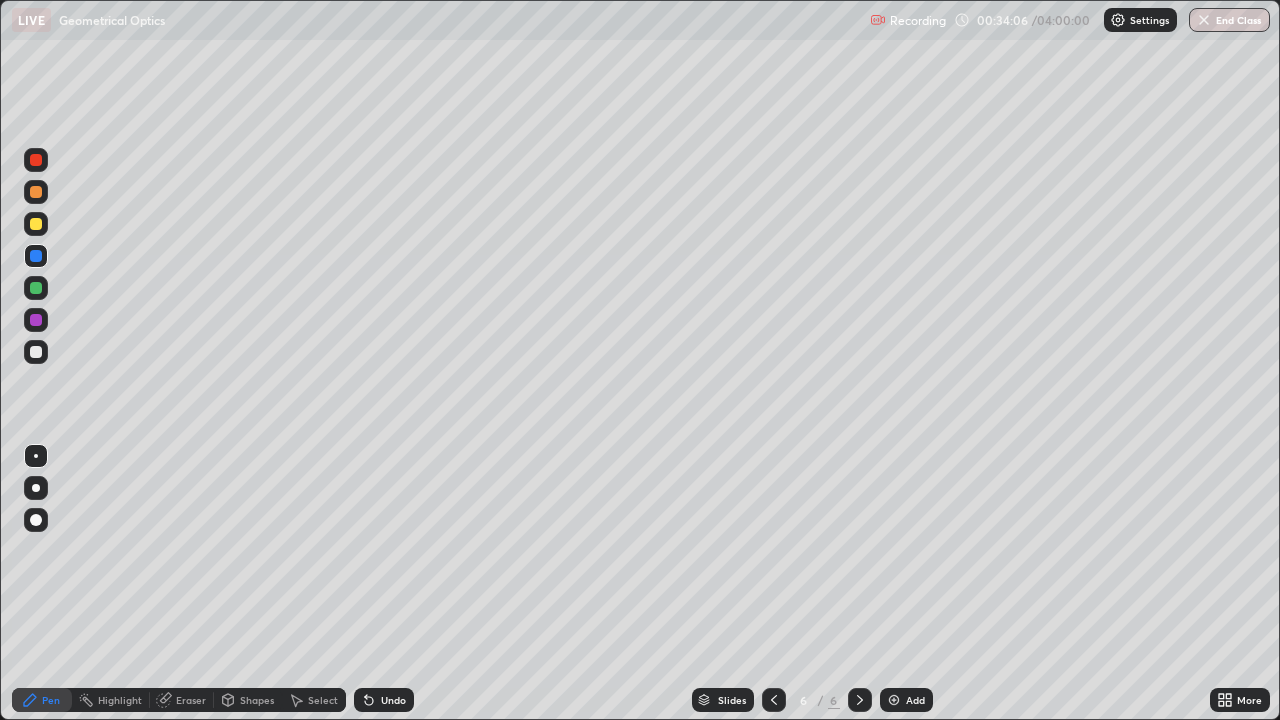 click at bounding box center [36, 224] 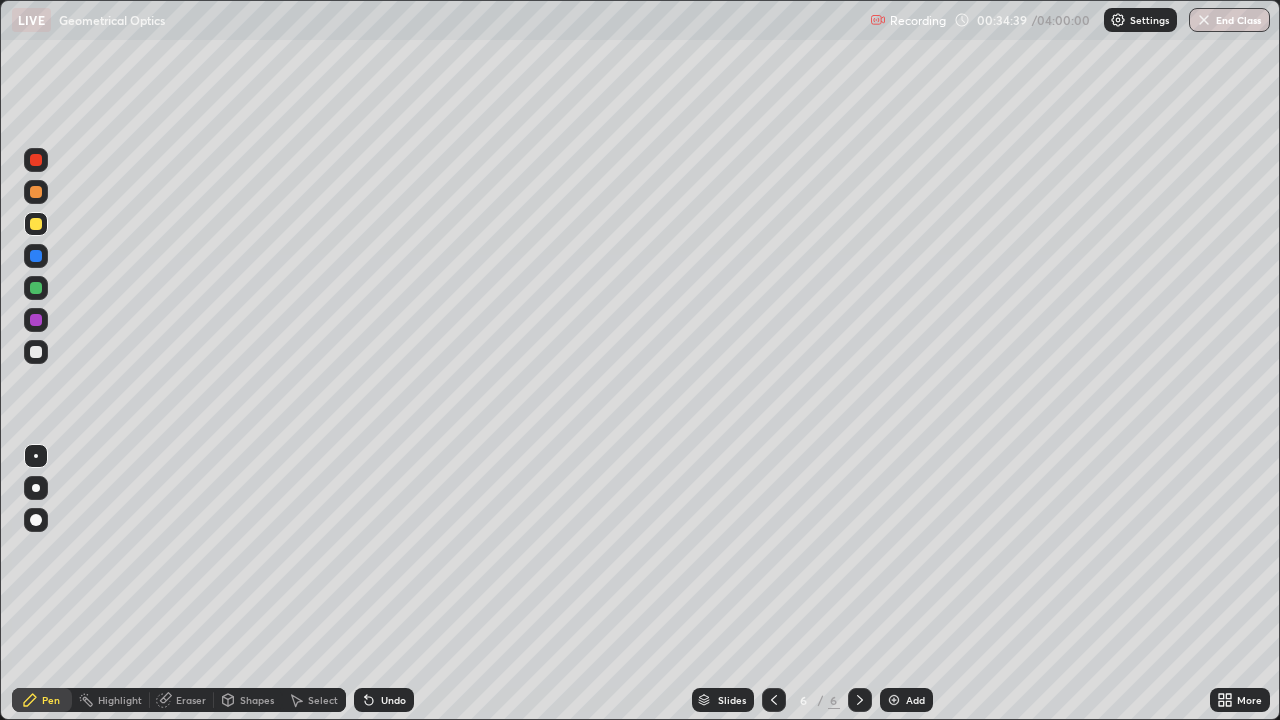 click 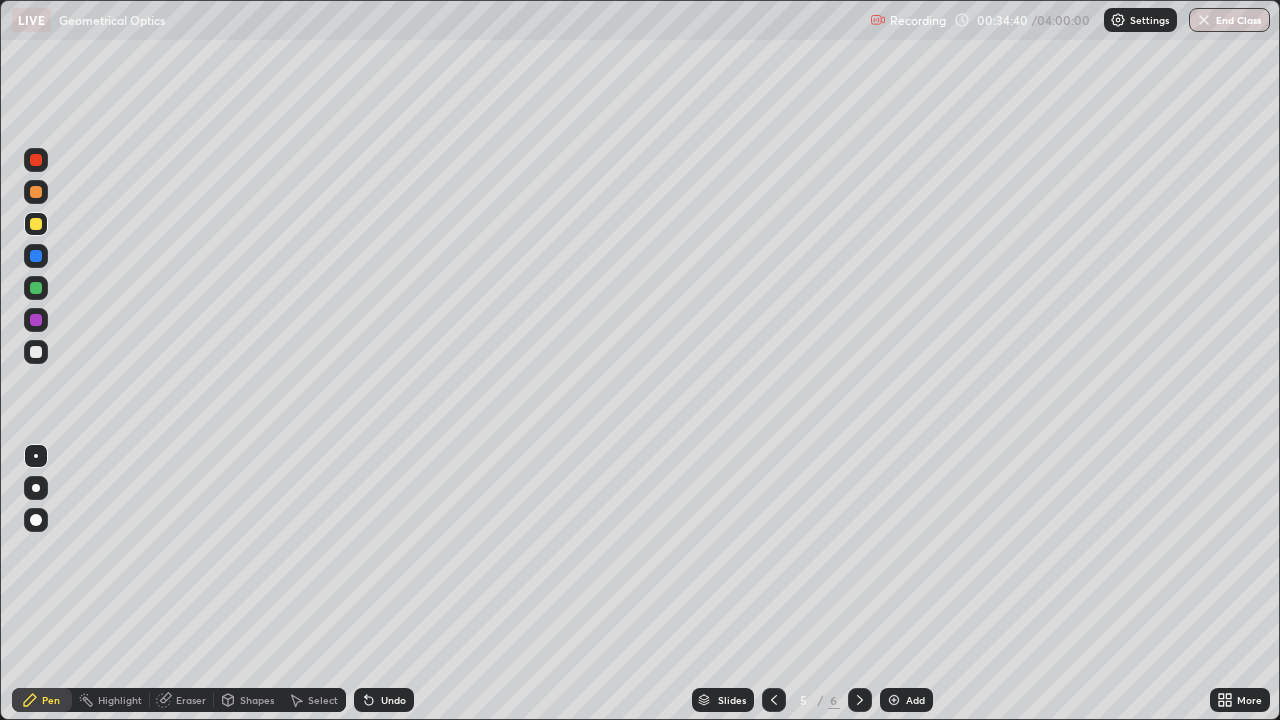 click on "Select" at bounding box center [323, 700] 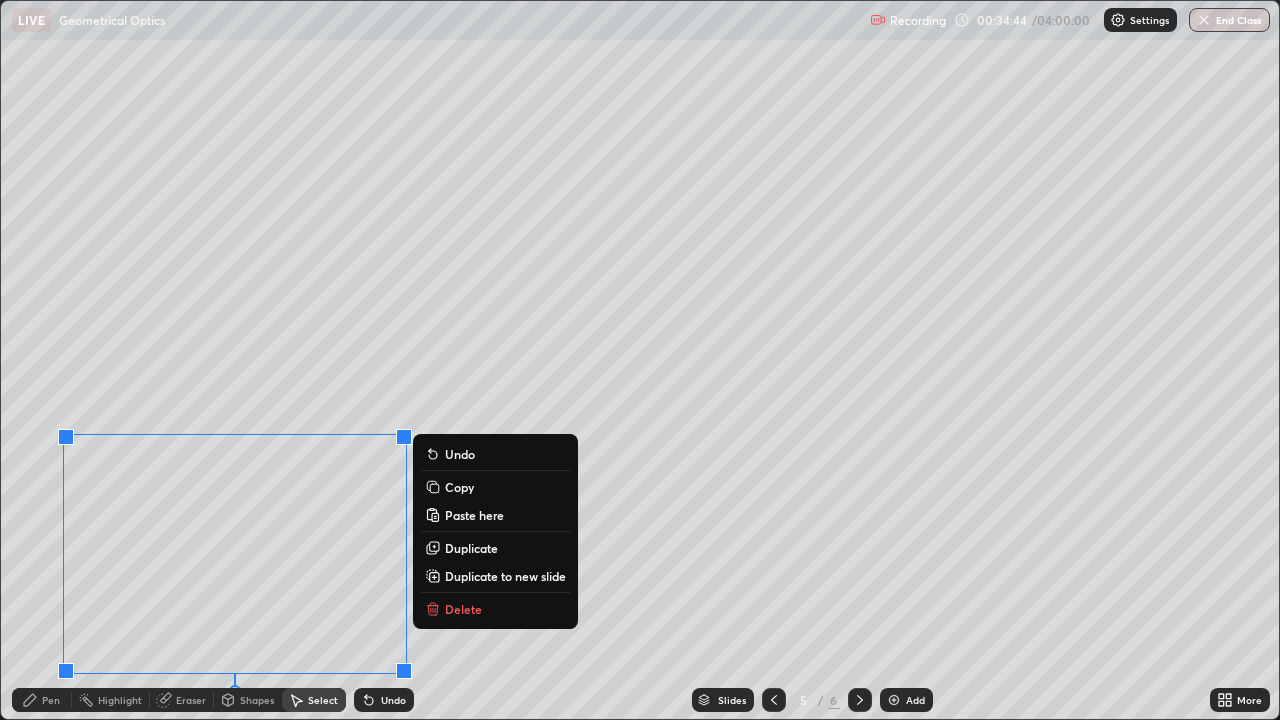 click on "Copy" at bounding box center [459, 487] 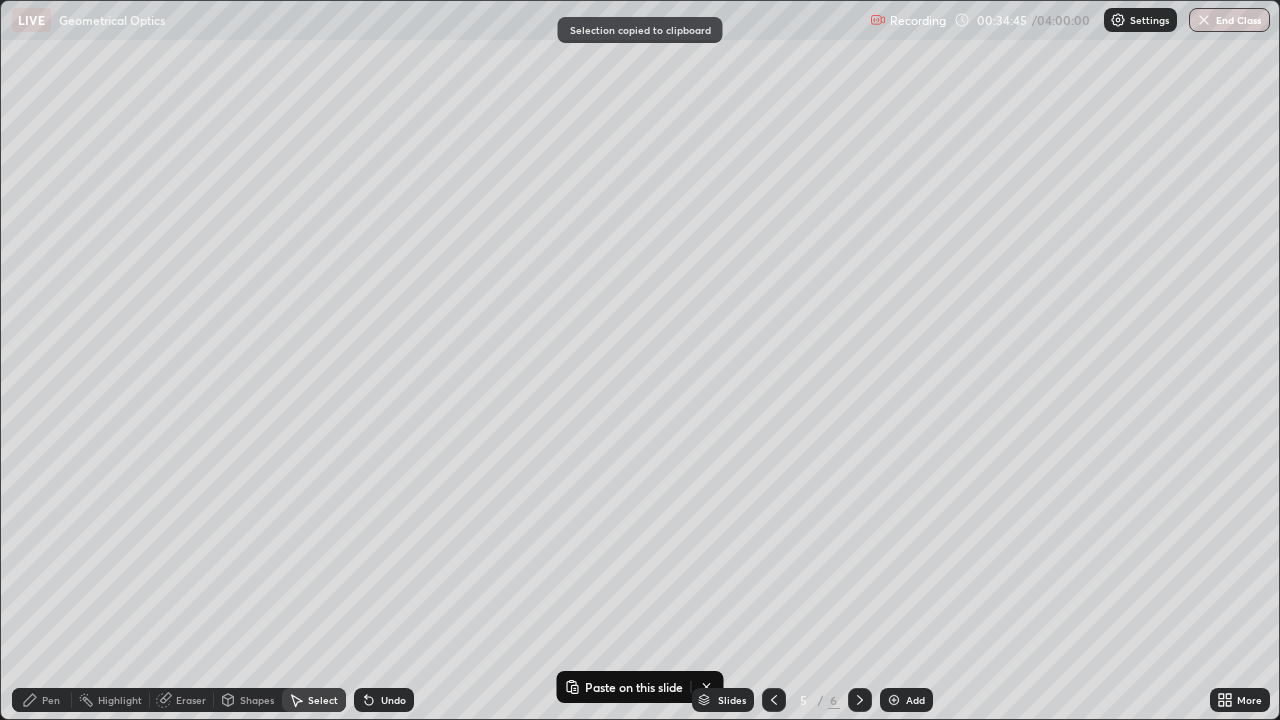 click 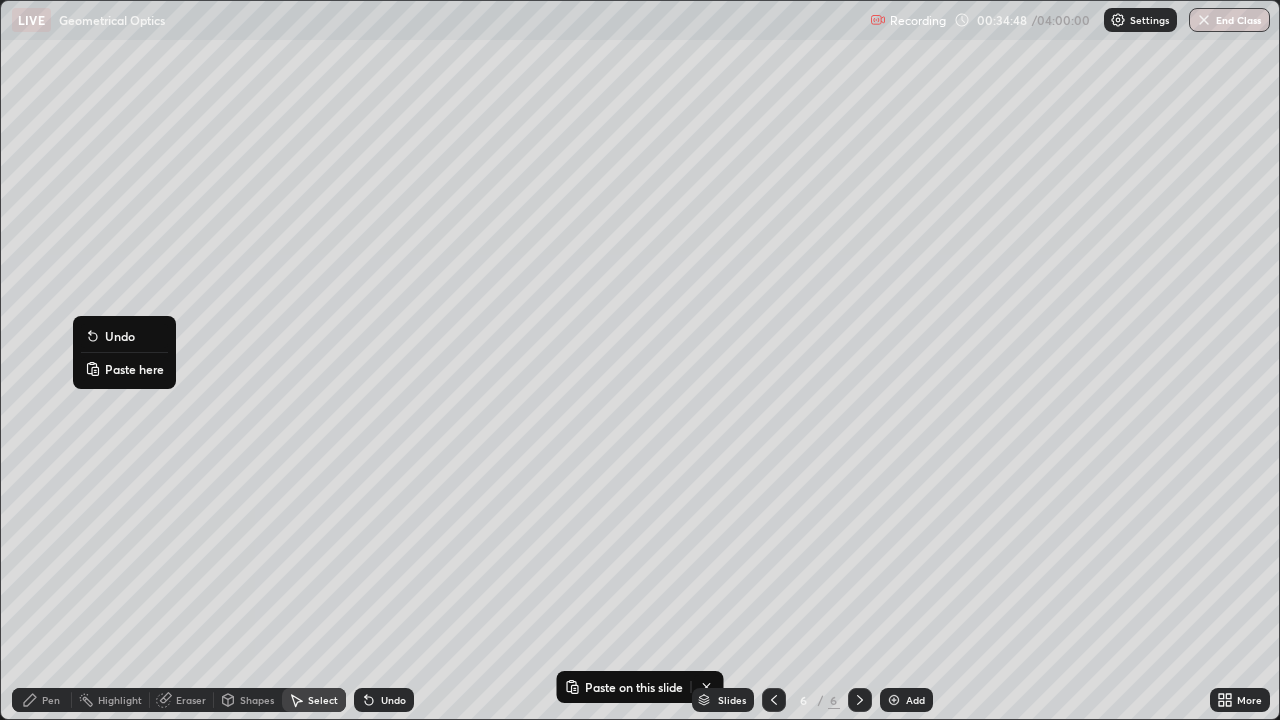click on "Paste here" at bounding box center [124, 369] 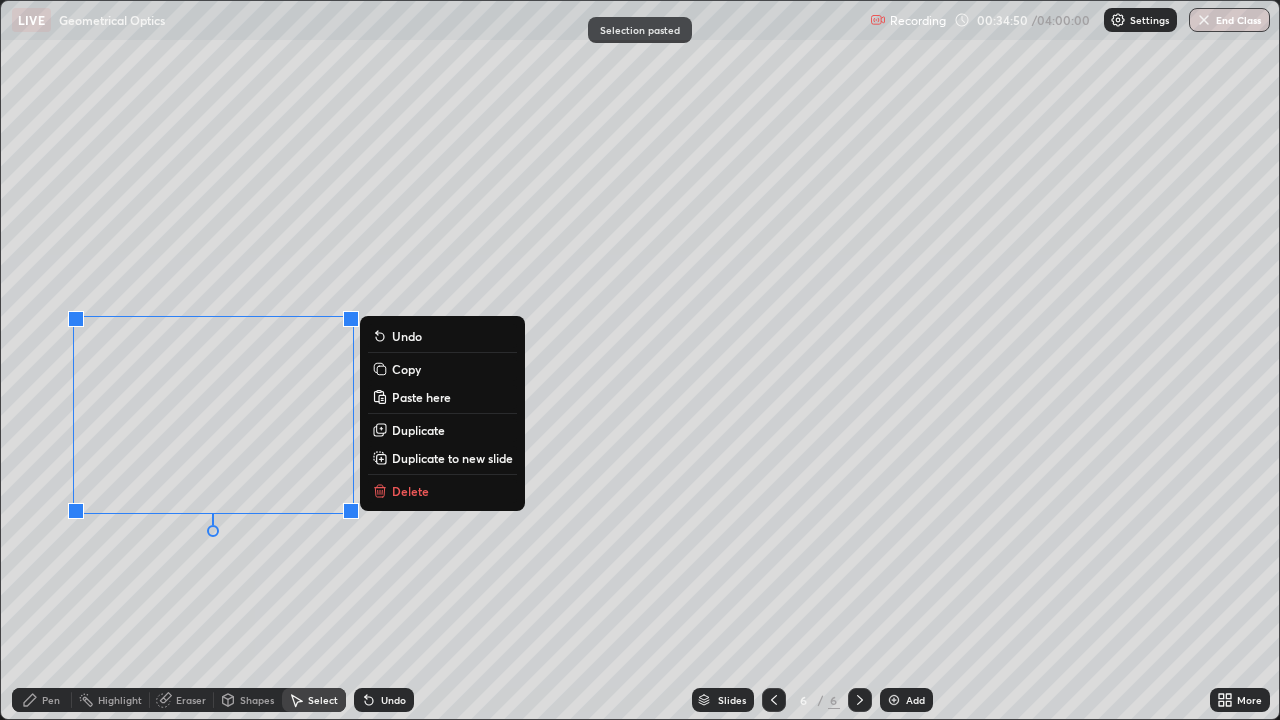 click on "0 ° Undo Copy Paste here Duplicate Duplicate to new slide Delete" at bounding box center (640, 360) 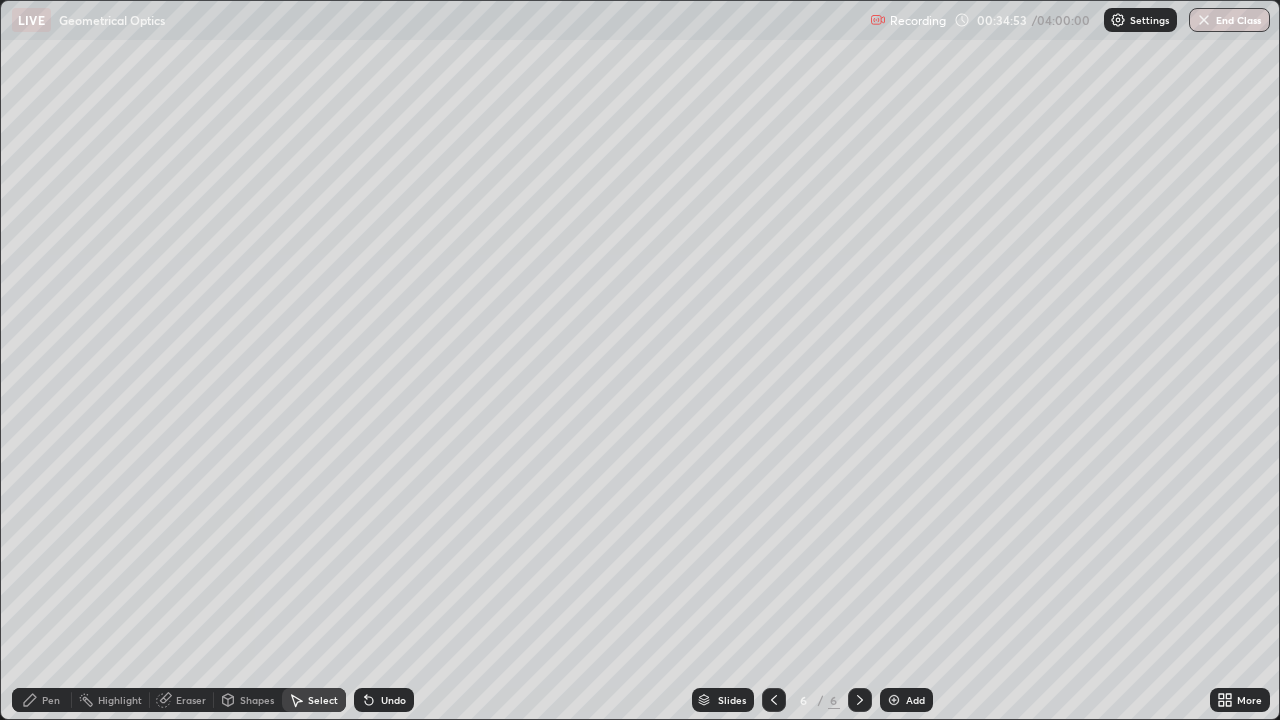 click 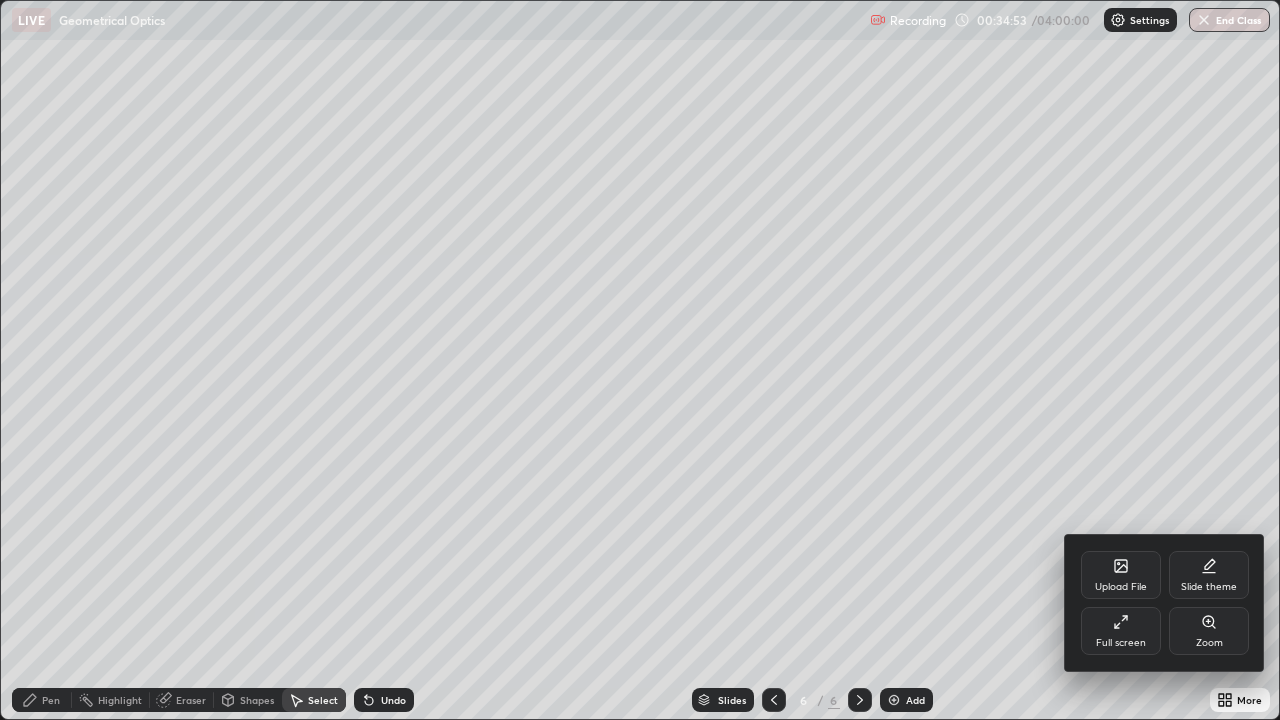 click on "Full screen" at bounding box center [1121, 631] 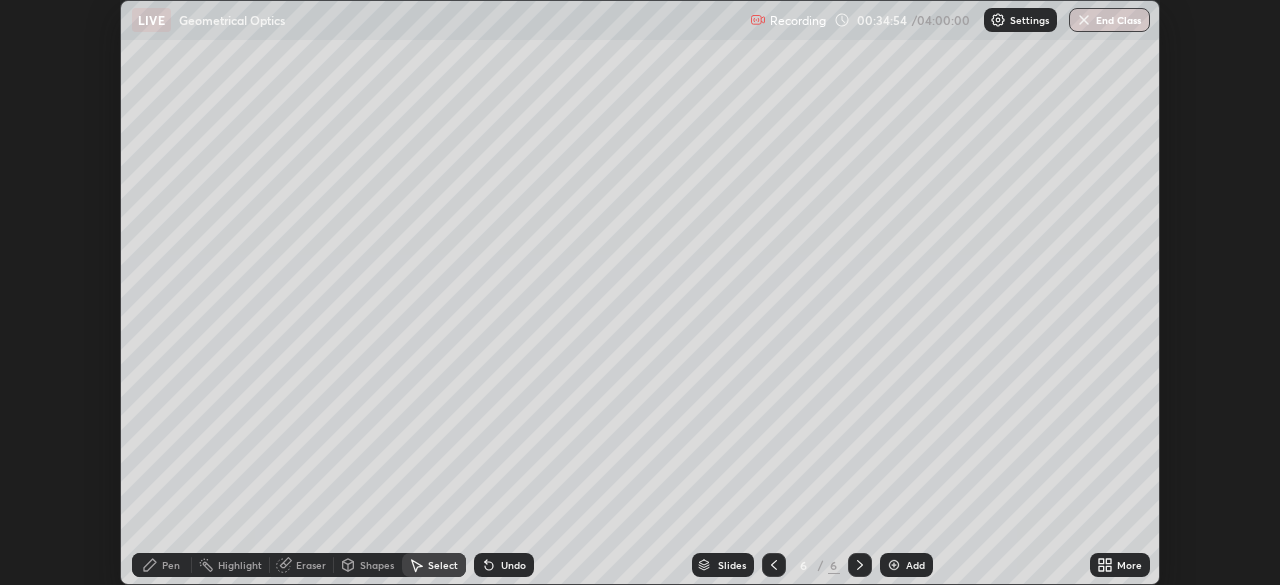 scroll, scrollTop: 585, scrollLeft: 1280, axis: both 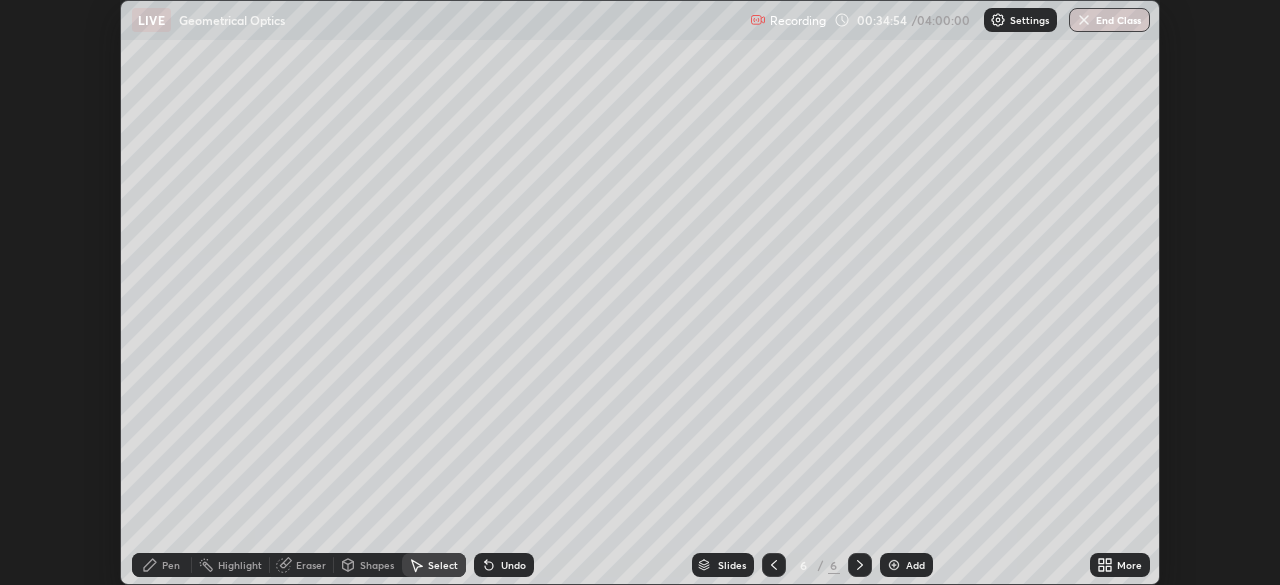 click 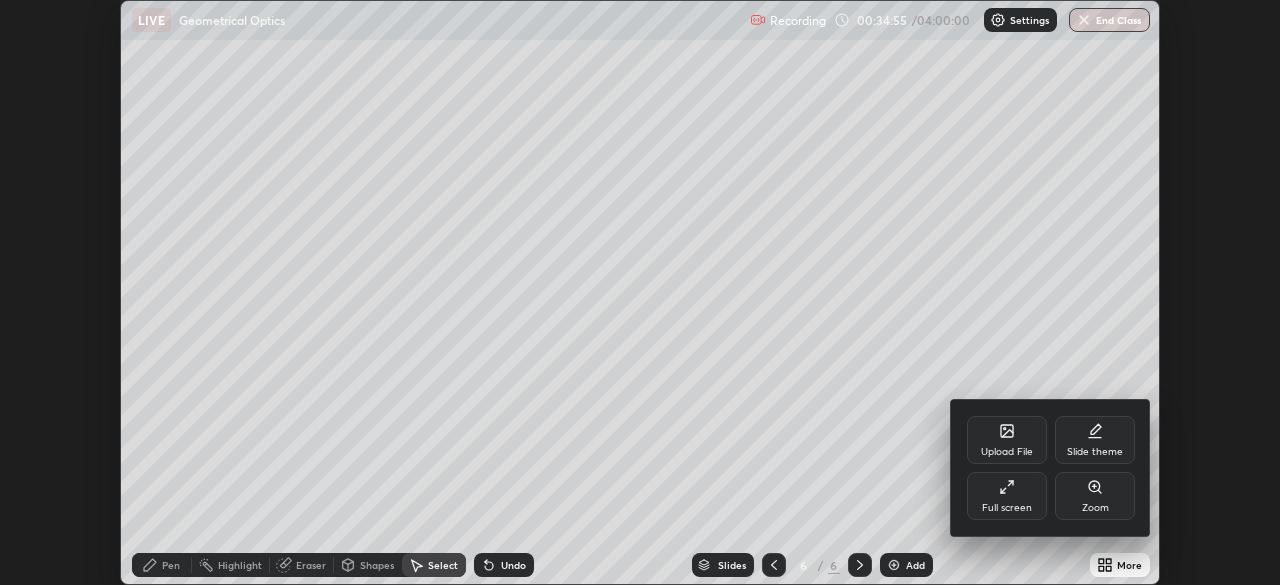 click on "Full screen" at bounding box center (1007, 496) 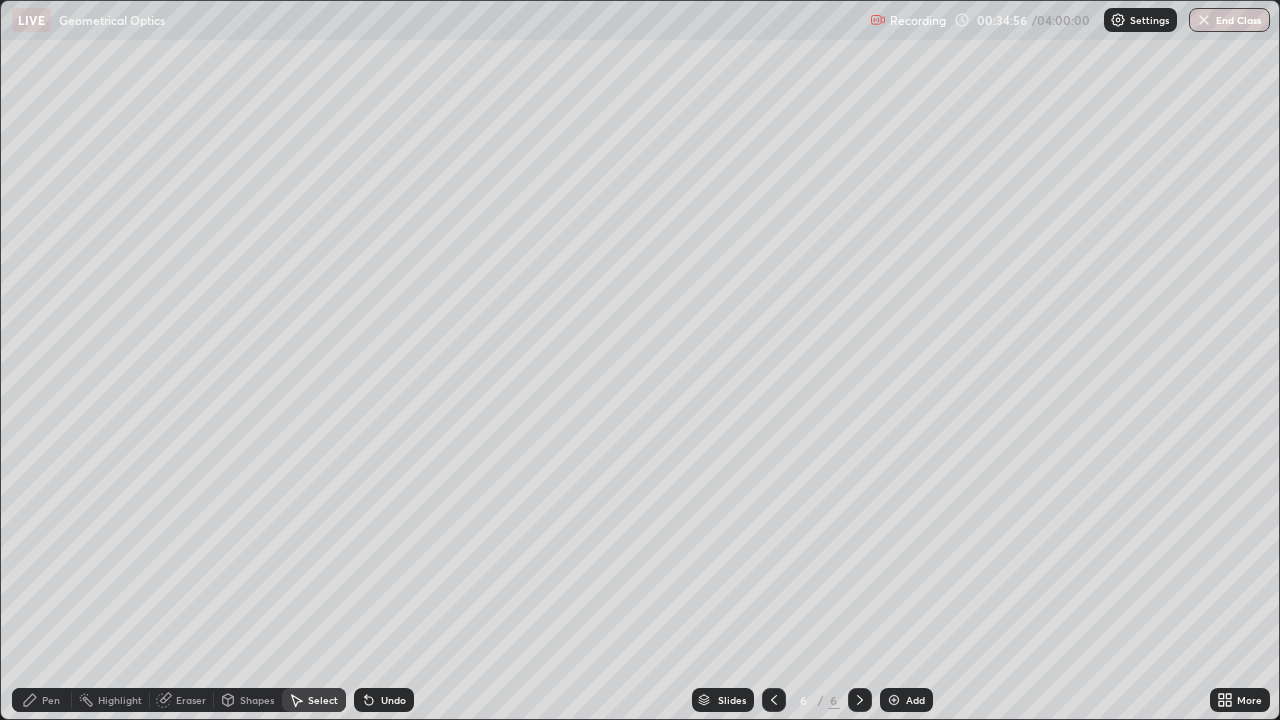scroll, scrollTop: 99280, scrollLeft: 98720, axis: both 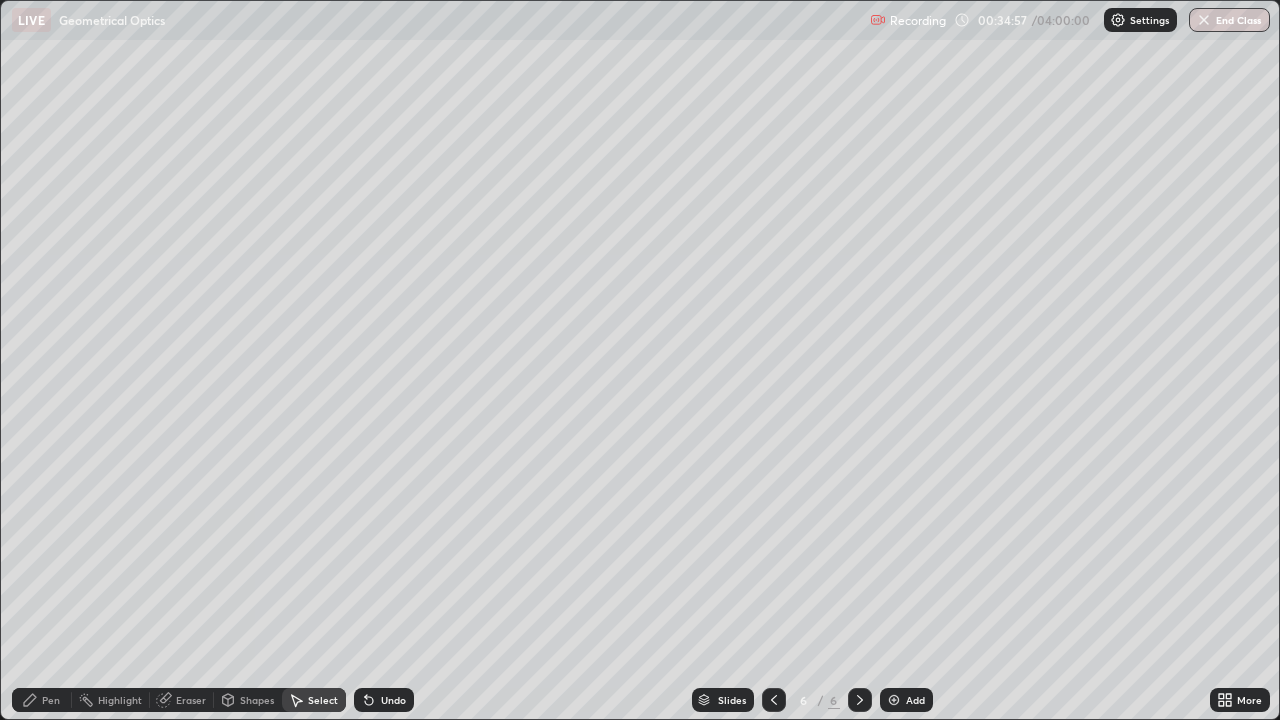 click on "Pen" at bounding box center (51, 700) 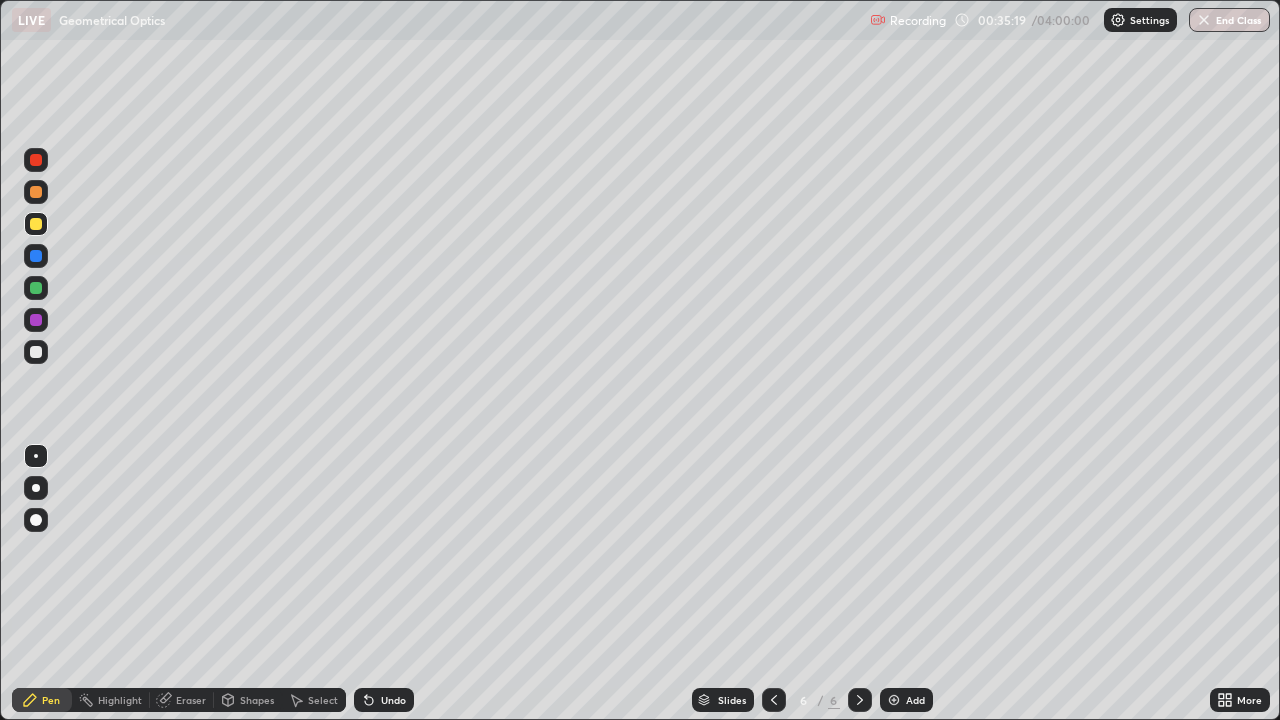 click at bounding box center [774, 700] 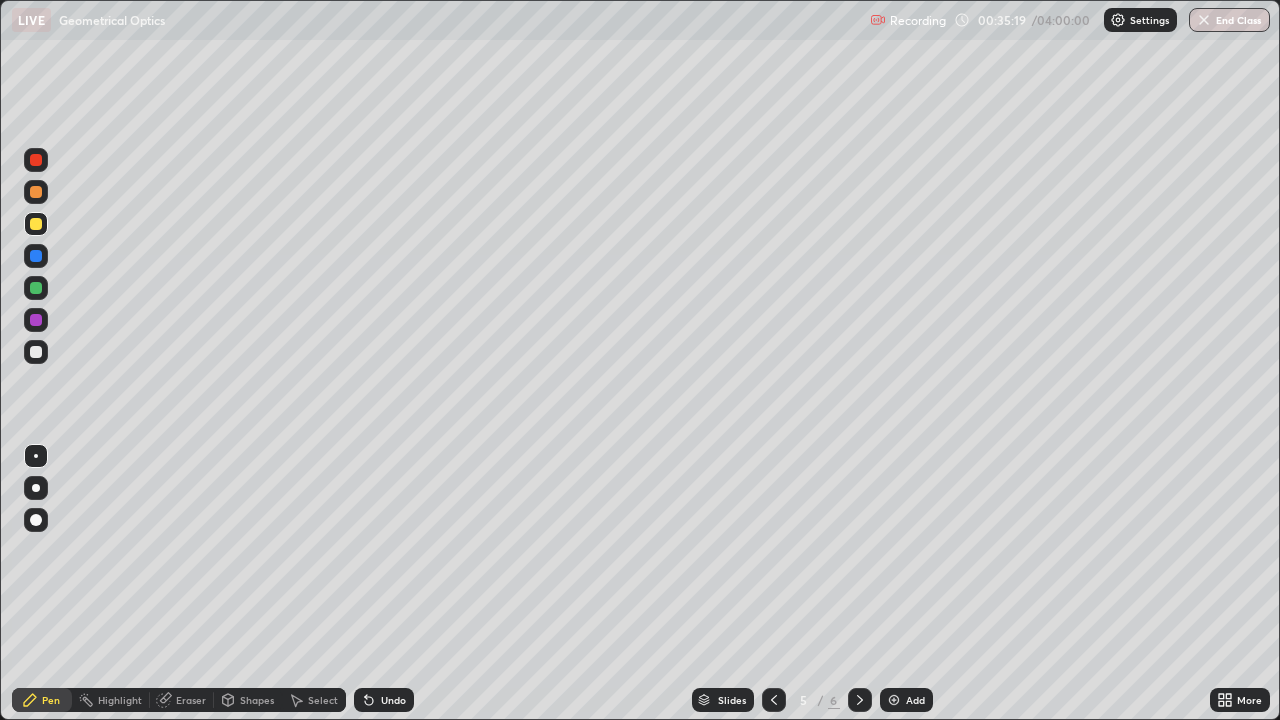 click 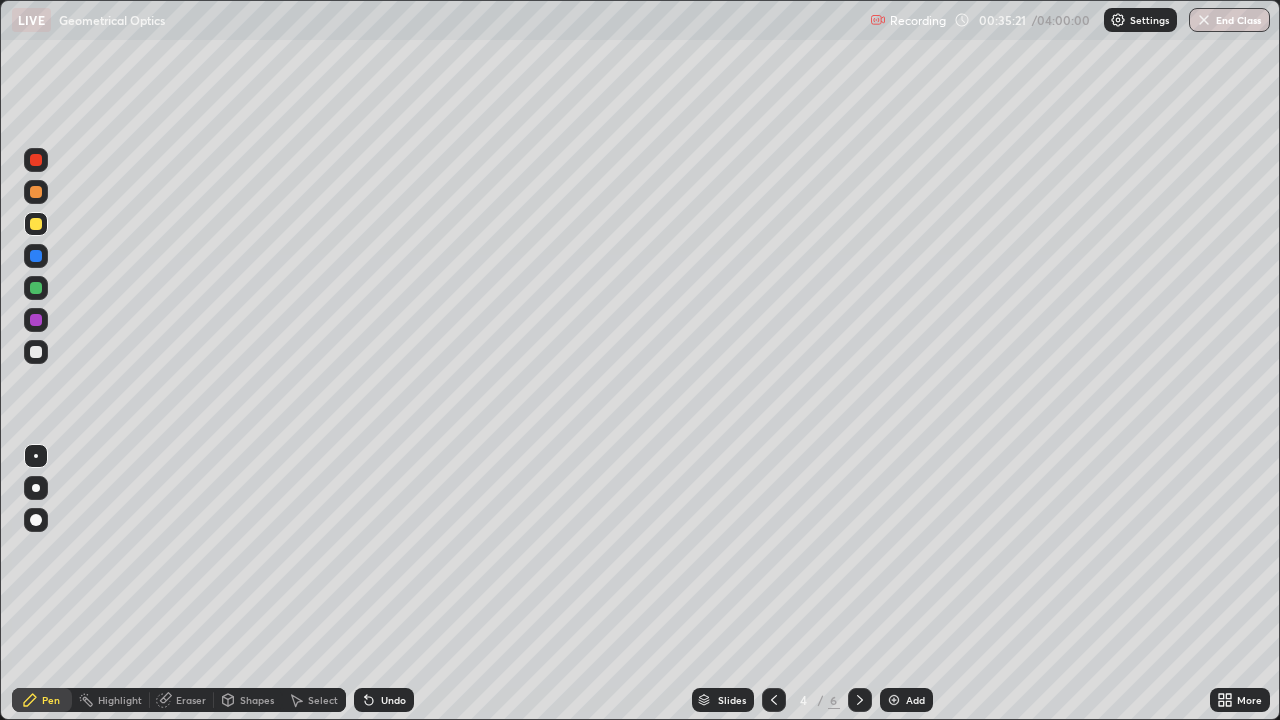 click on "Select" at bounding box center [323, 700] 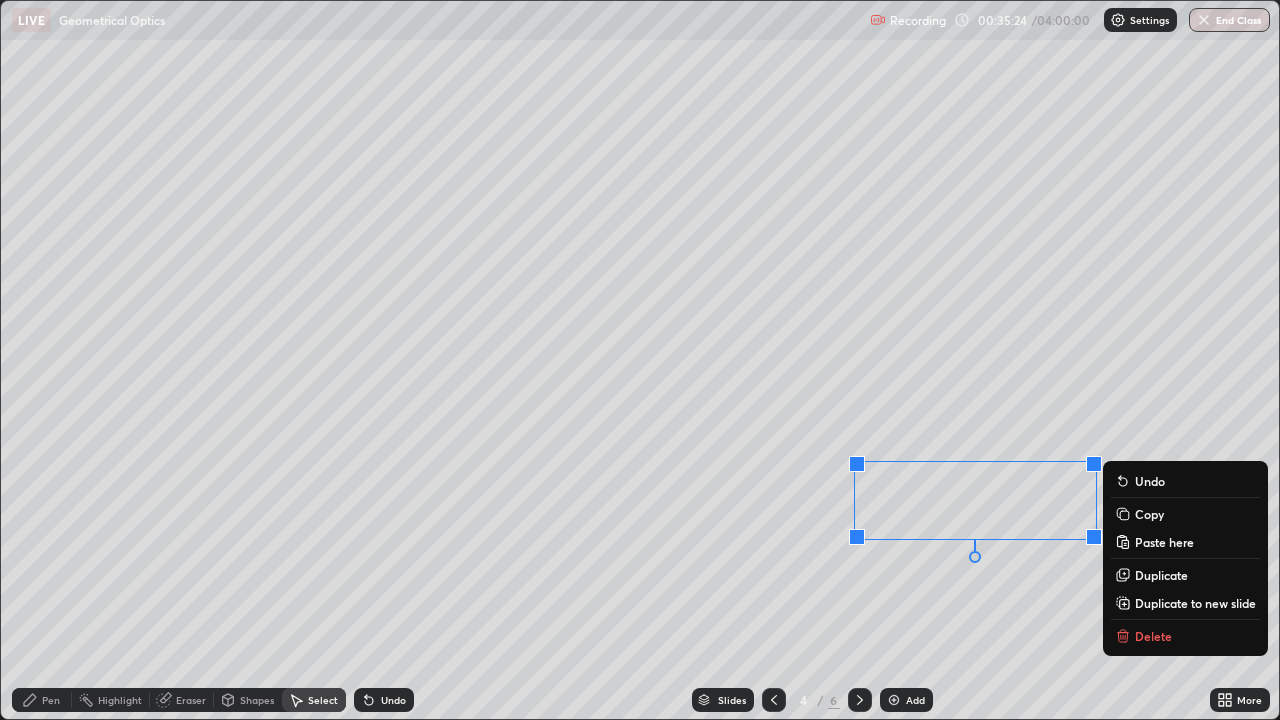 click on "Copy" at bounding box center (1185, 514) 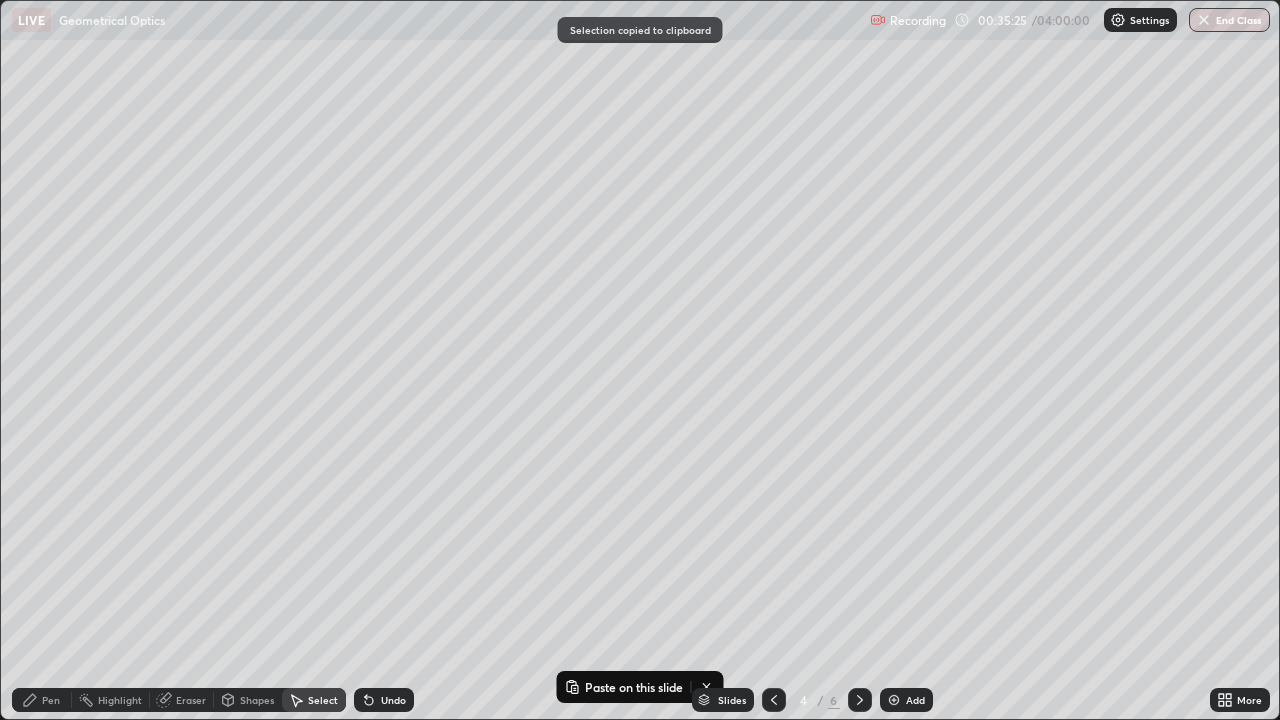 click at bounding box center (860, 700) 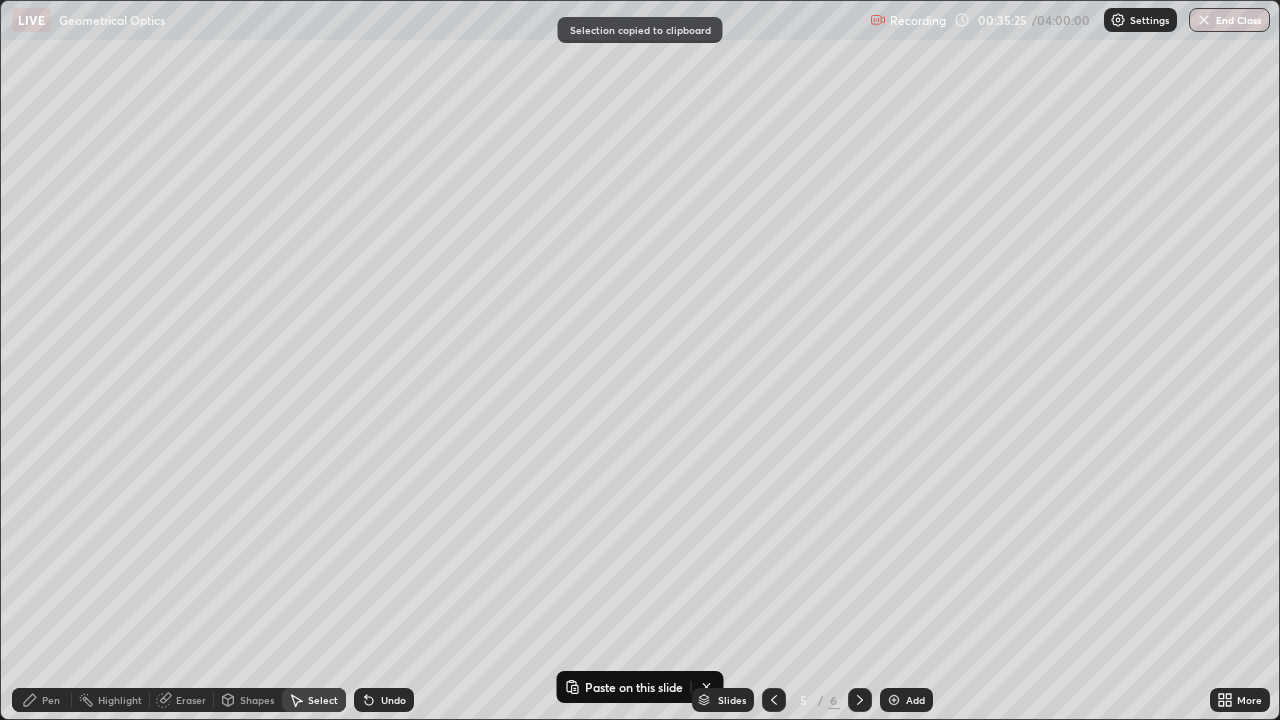click 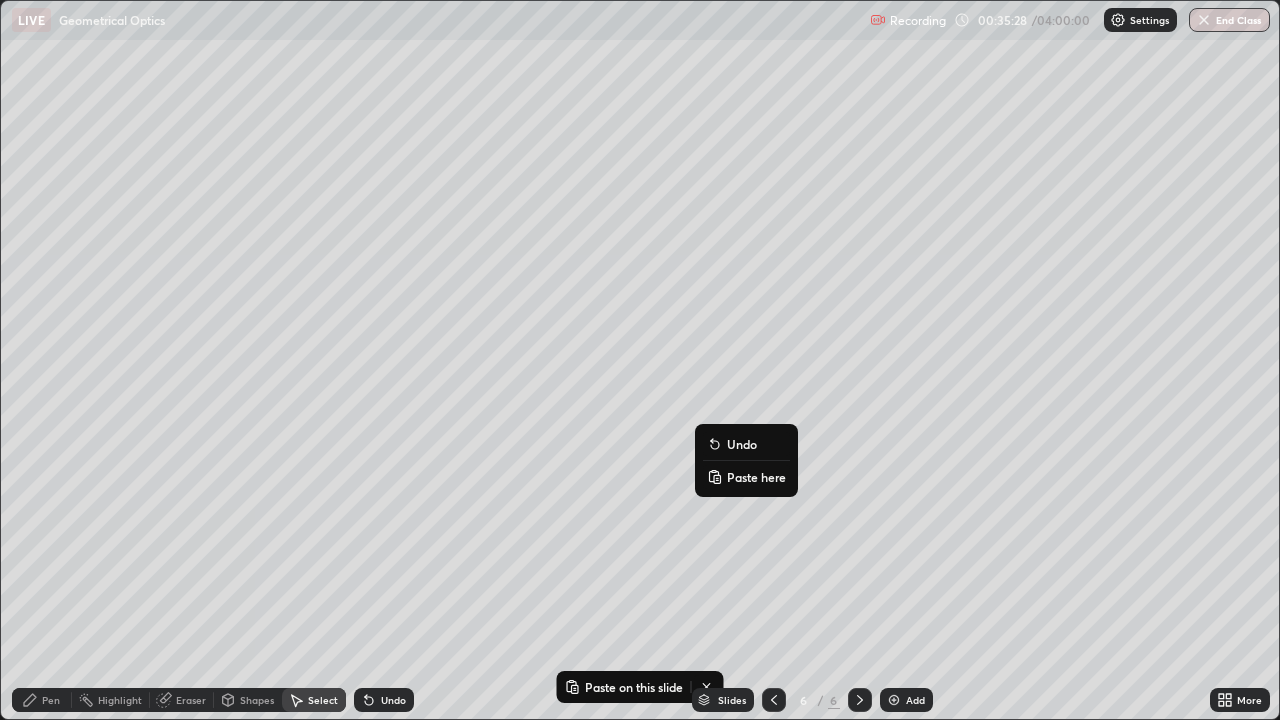 click on "Paste here" at bounding box center [746, 477] 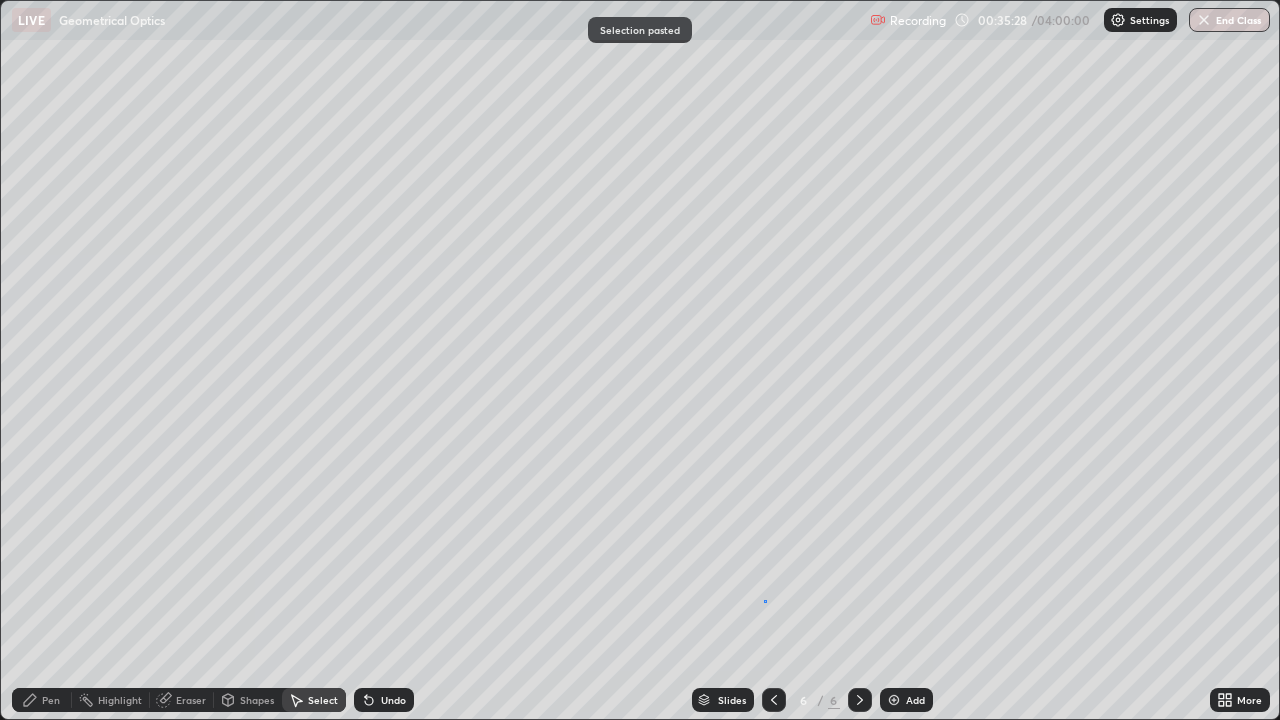 click on "0 ° Undo Copy Paste here Duplicate Duplicate to new slide Delete" at bounding box center (640, 360) 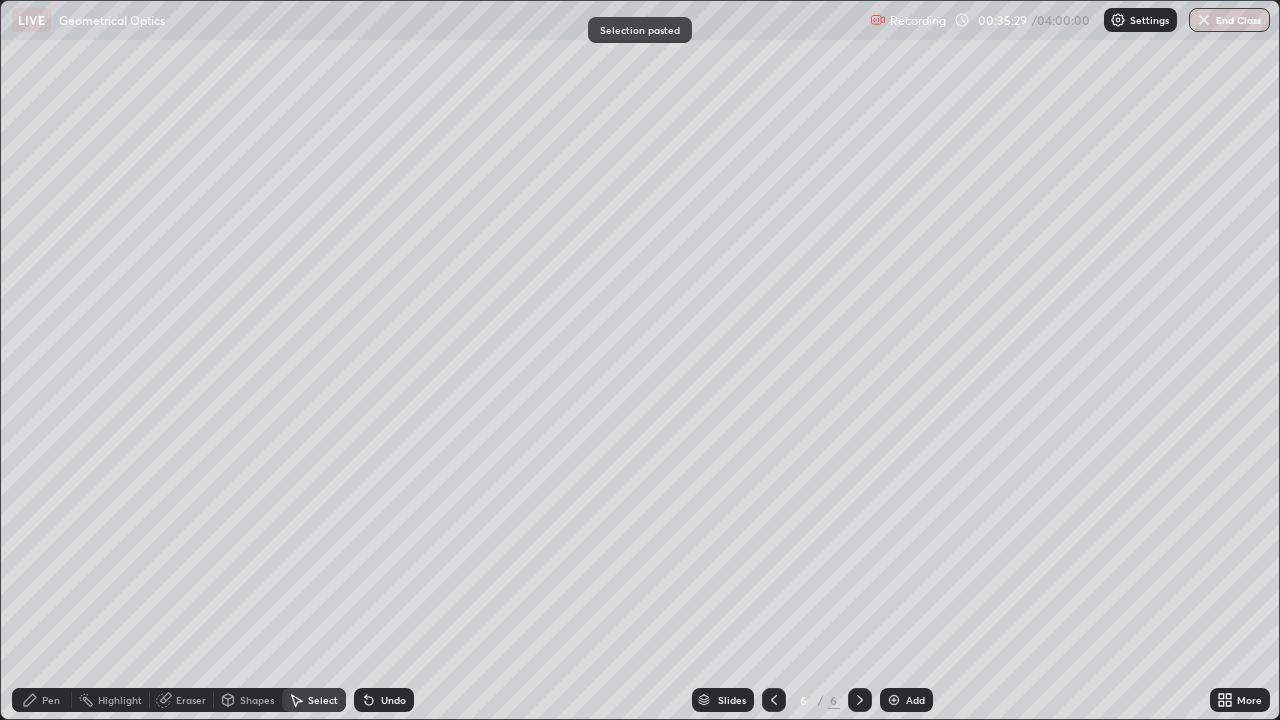 click 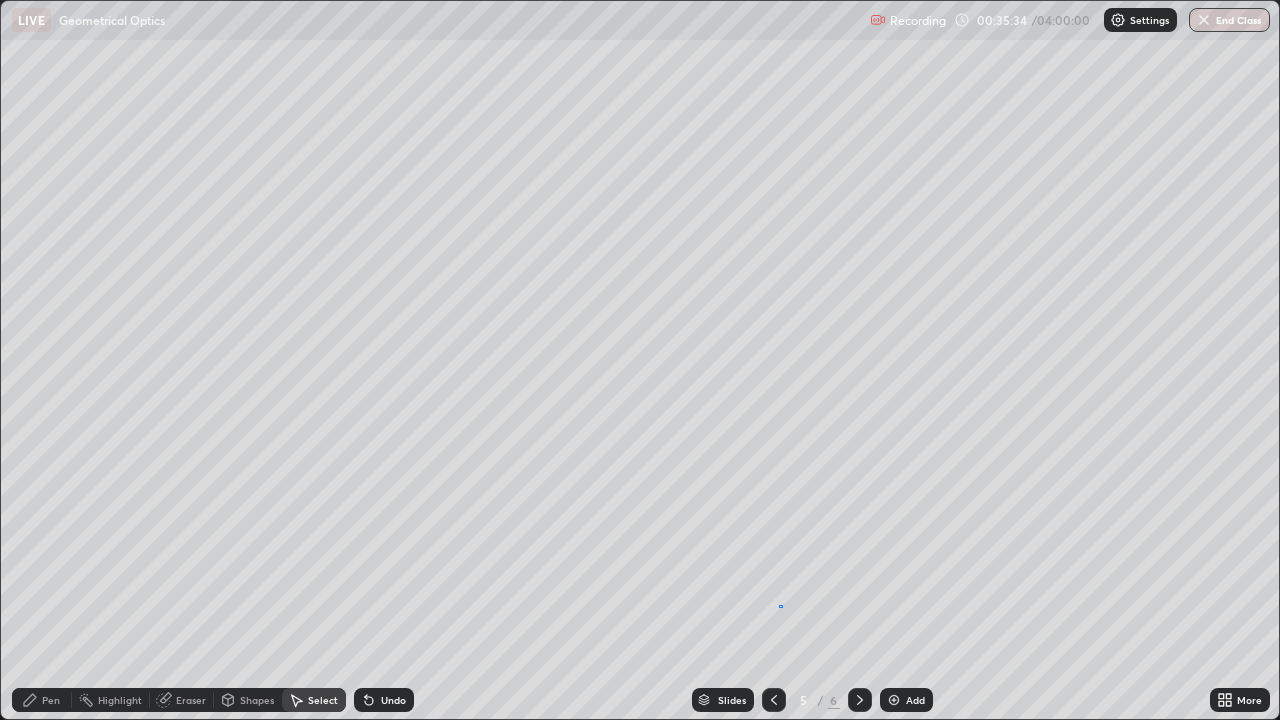 click on "0 ° Undo Copy Paste here Duplicate Duplicate to new slide Delete" at bounding box center [640, 360] 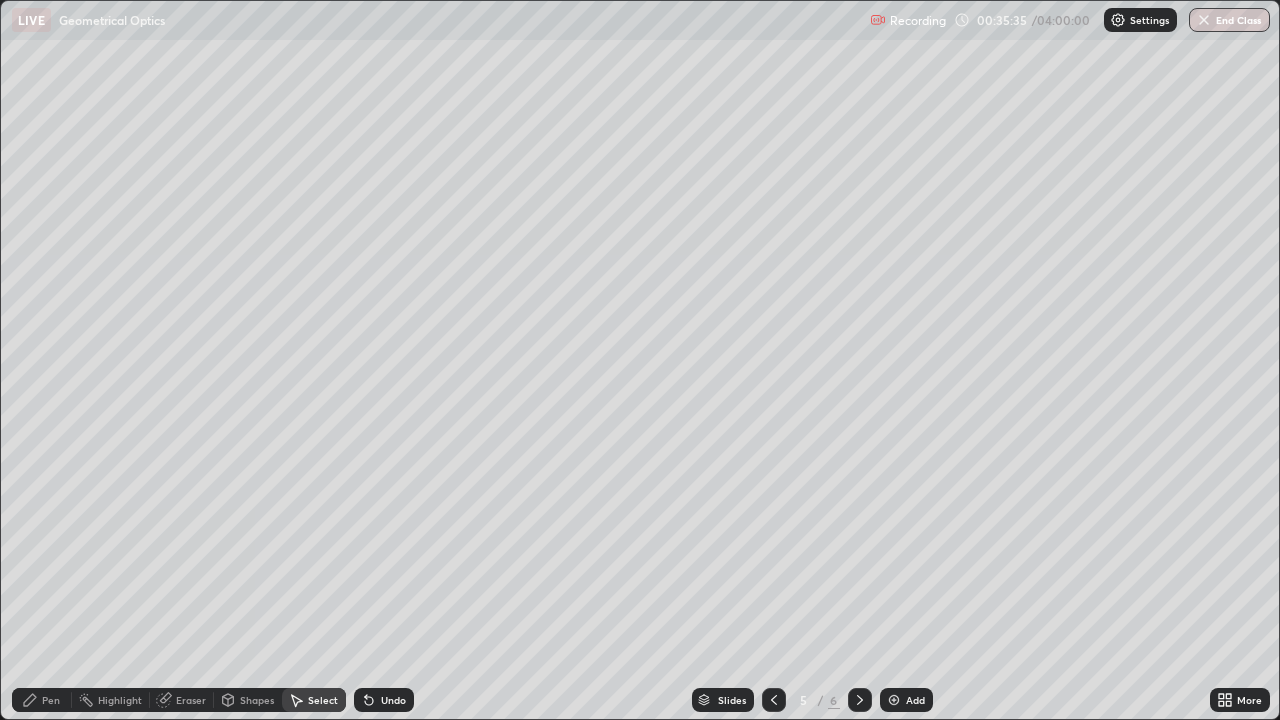 click 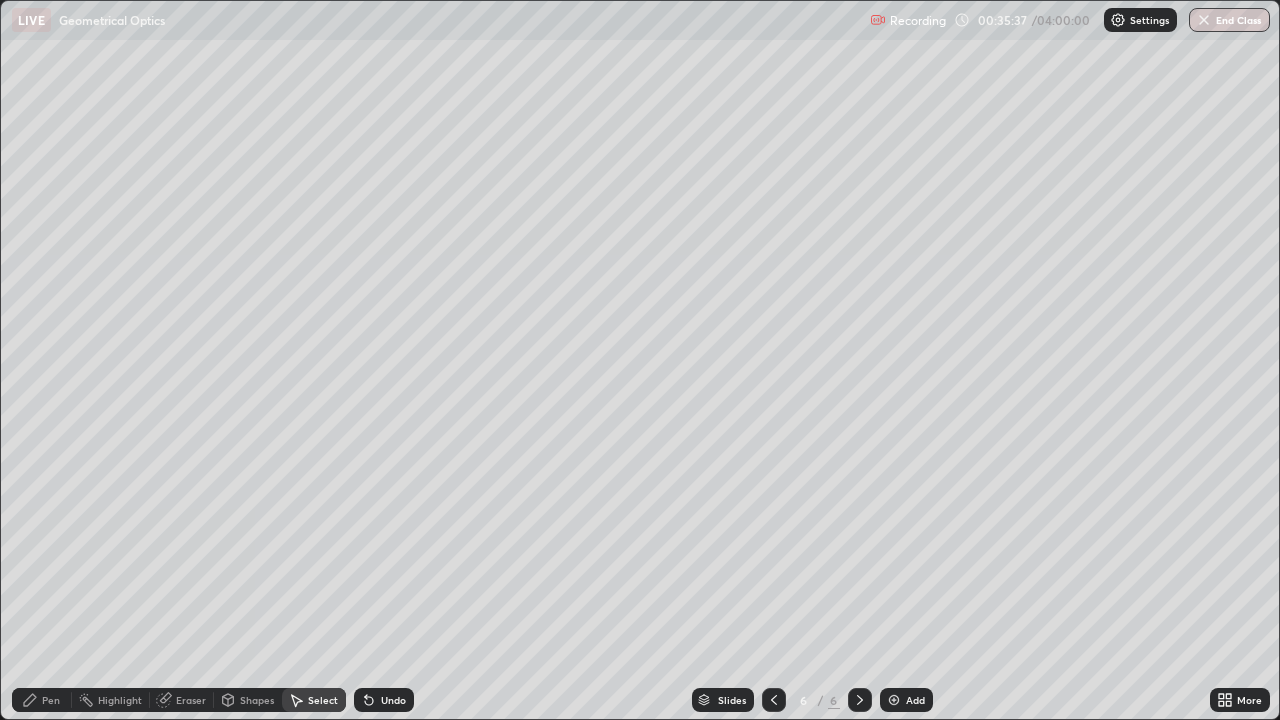 click on "Pen" at bounding box center (51, 700) 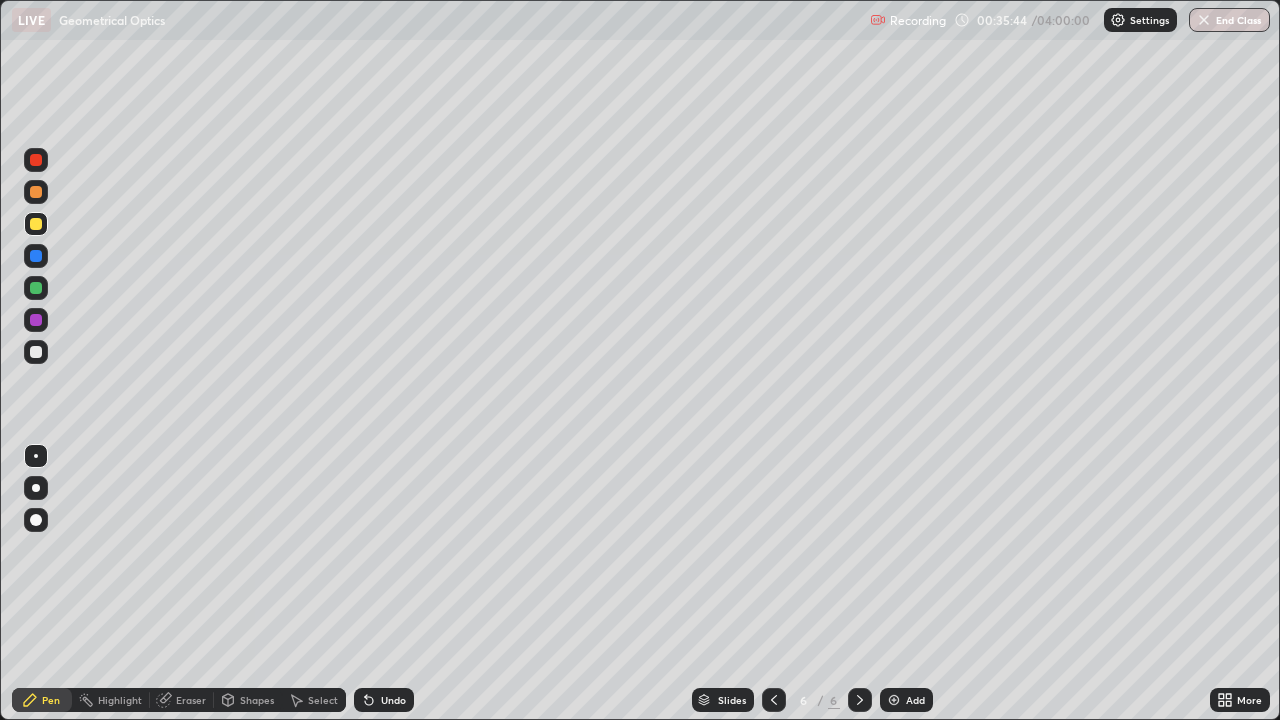 click 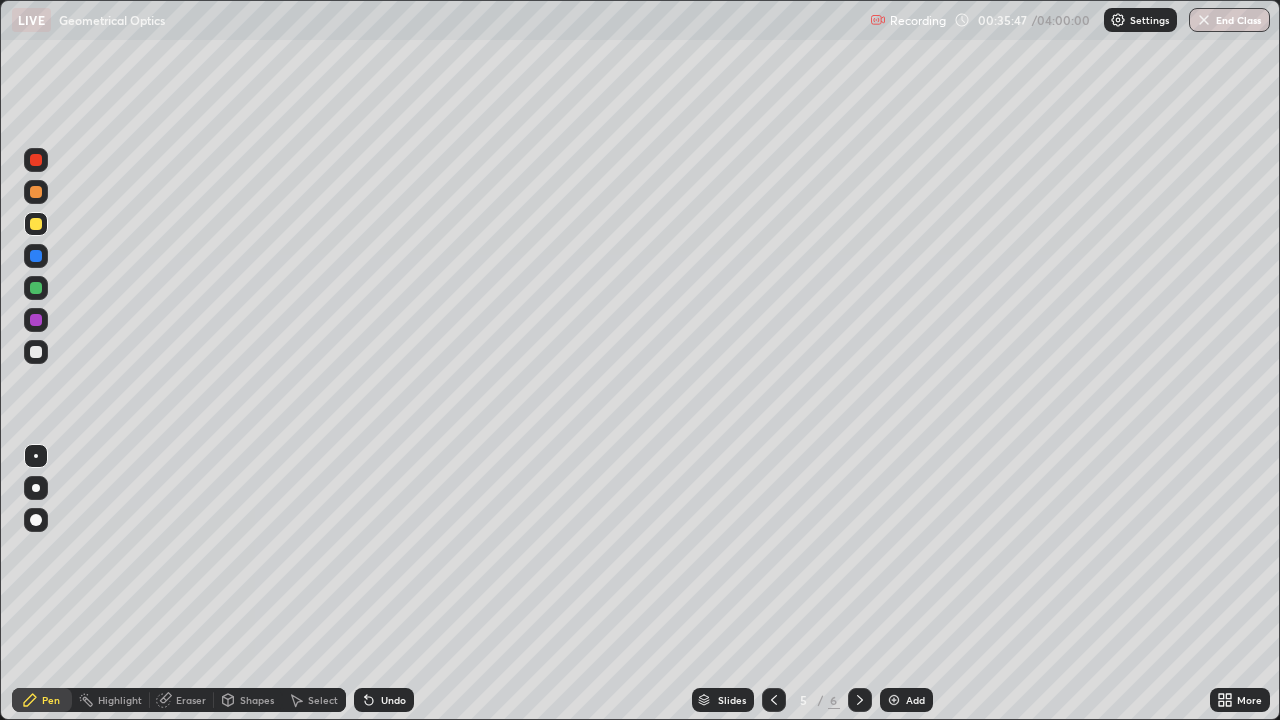 click 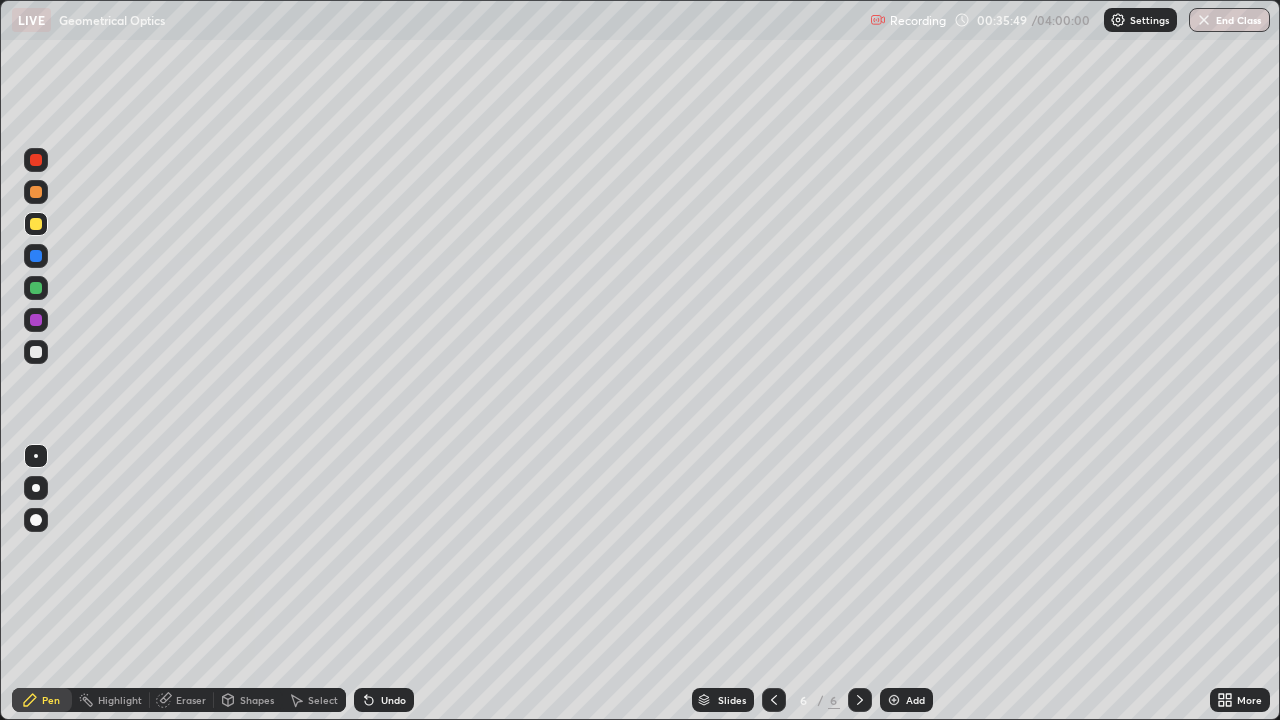 click on "Eraser" at bounding box center [182, 700] 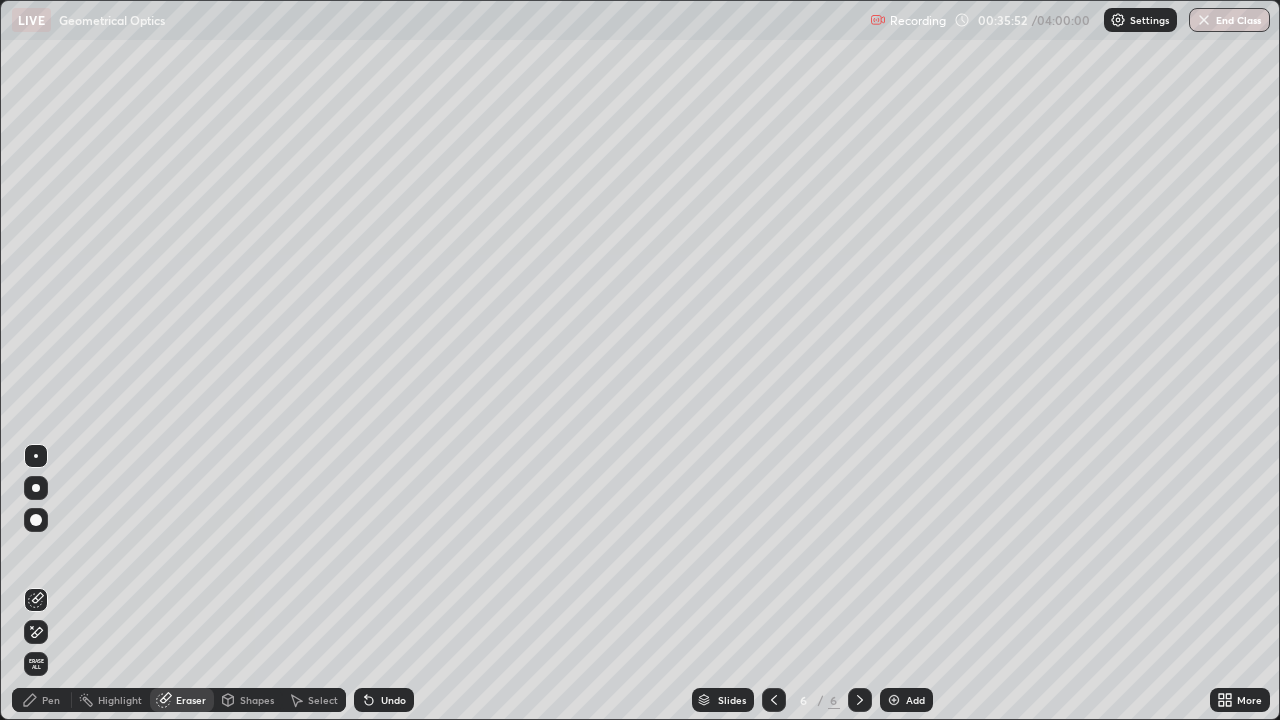 click on "Pen" at bounding box center [51, 700] 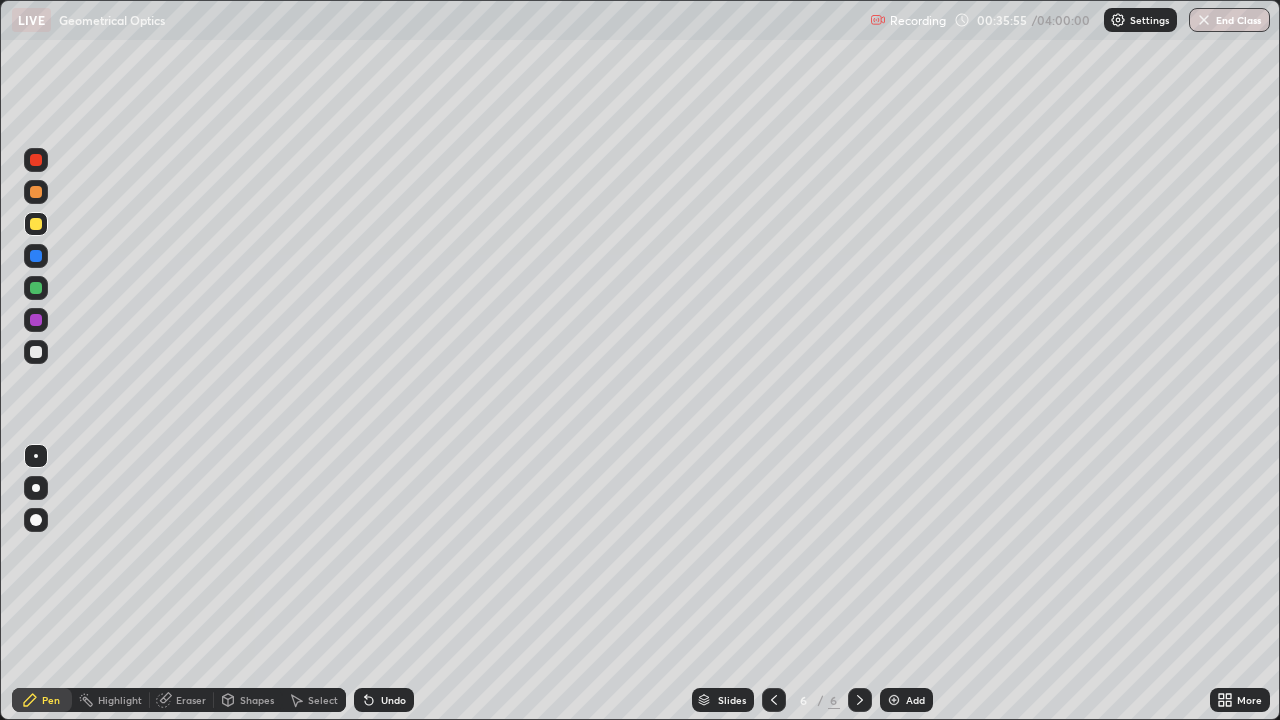 click 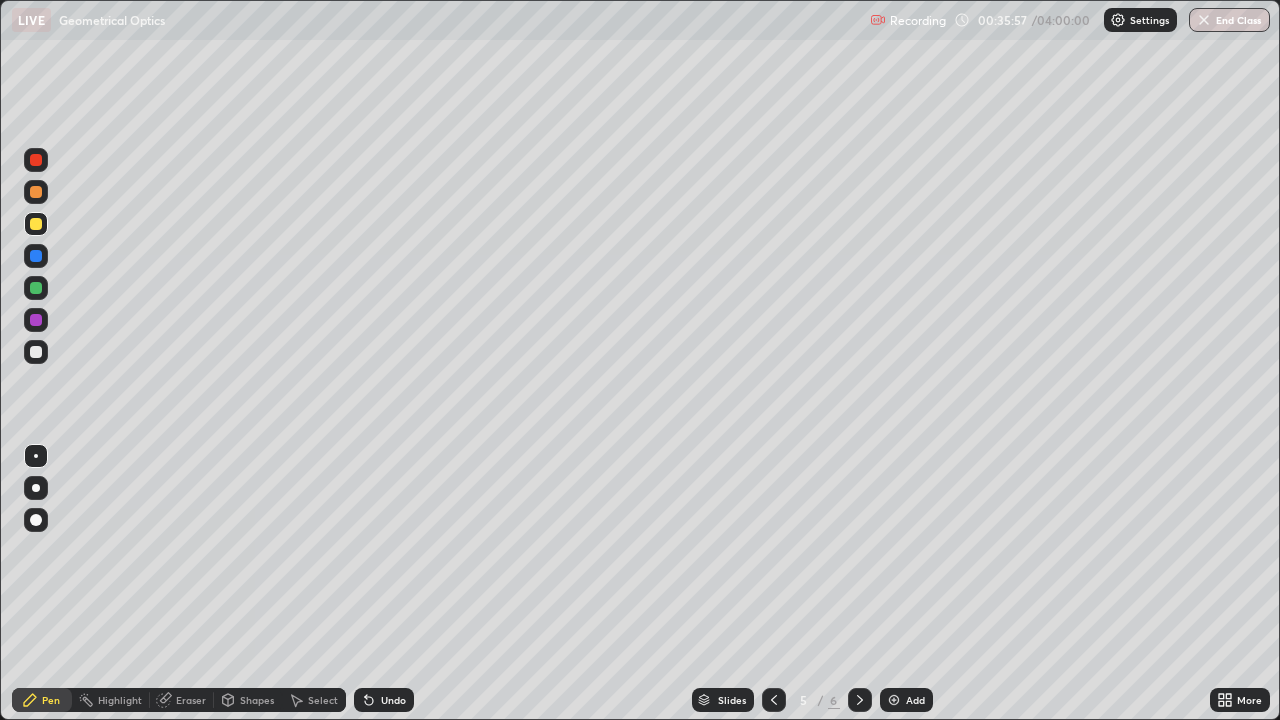 click 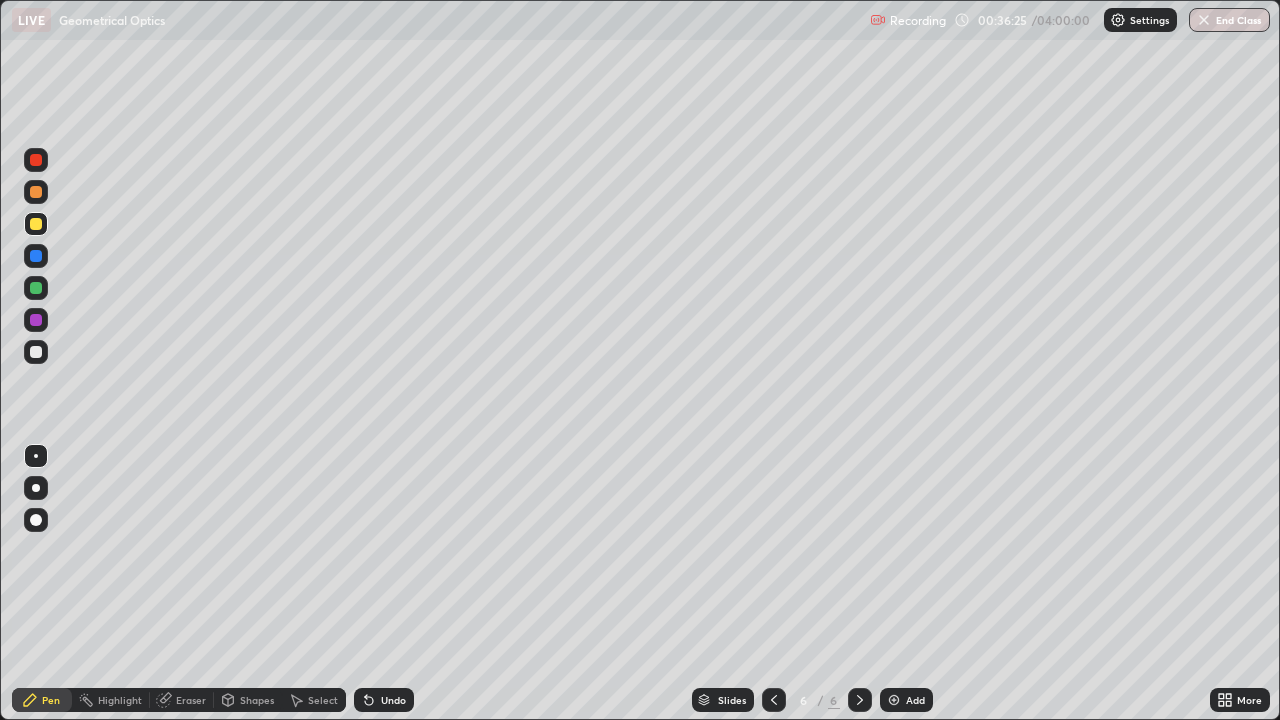click on "Undo" at bounding box center (393, 700) 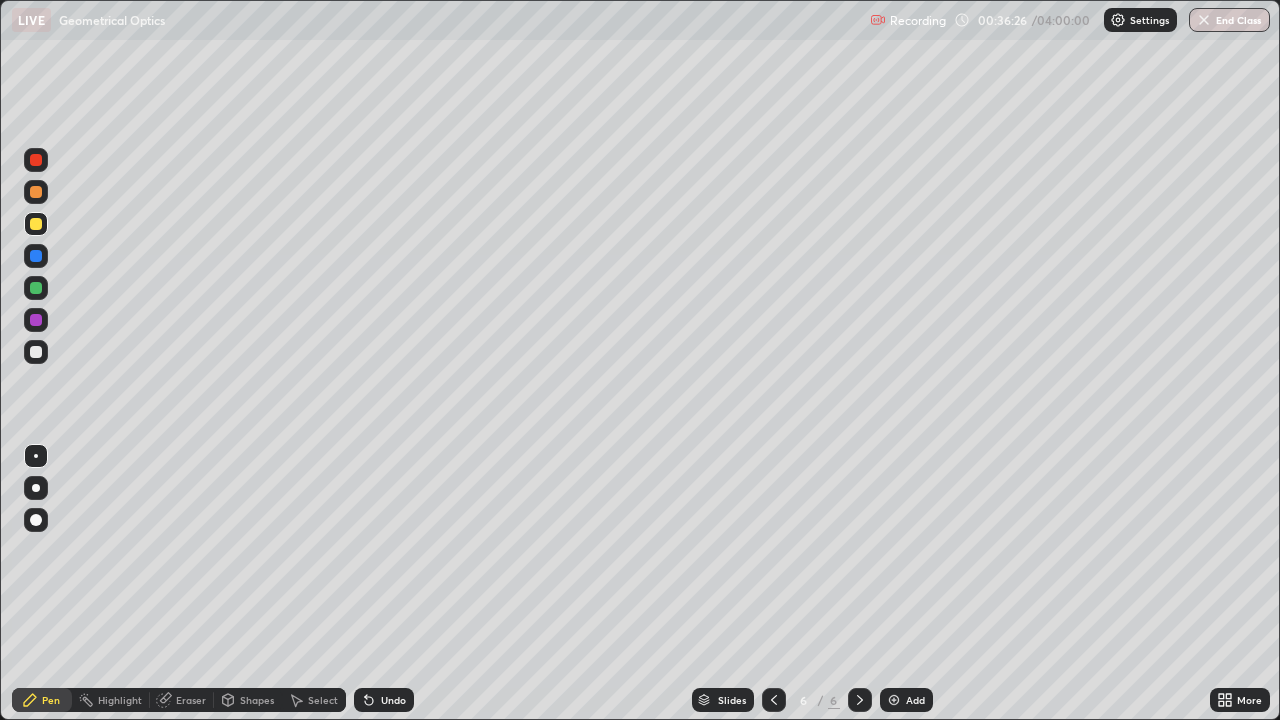 click on "Undo" at bounding box center [384, 700] 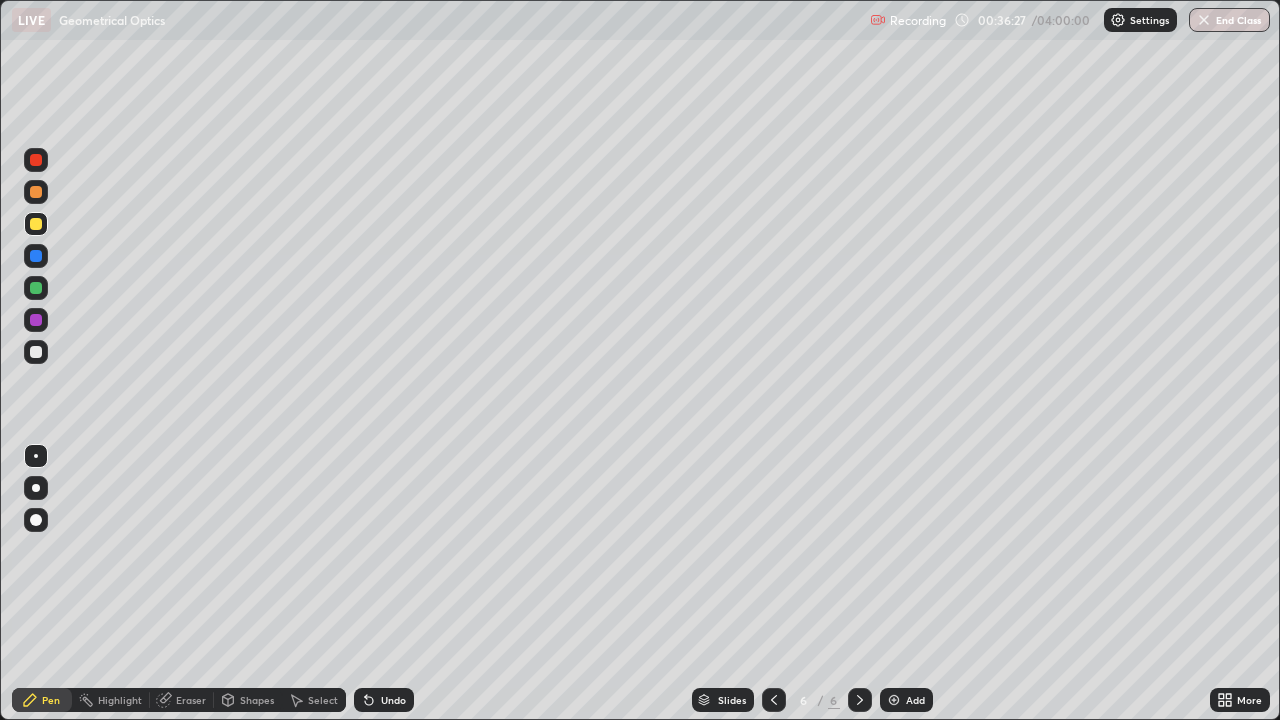click on "Undo" at bounding box center (384, 700) 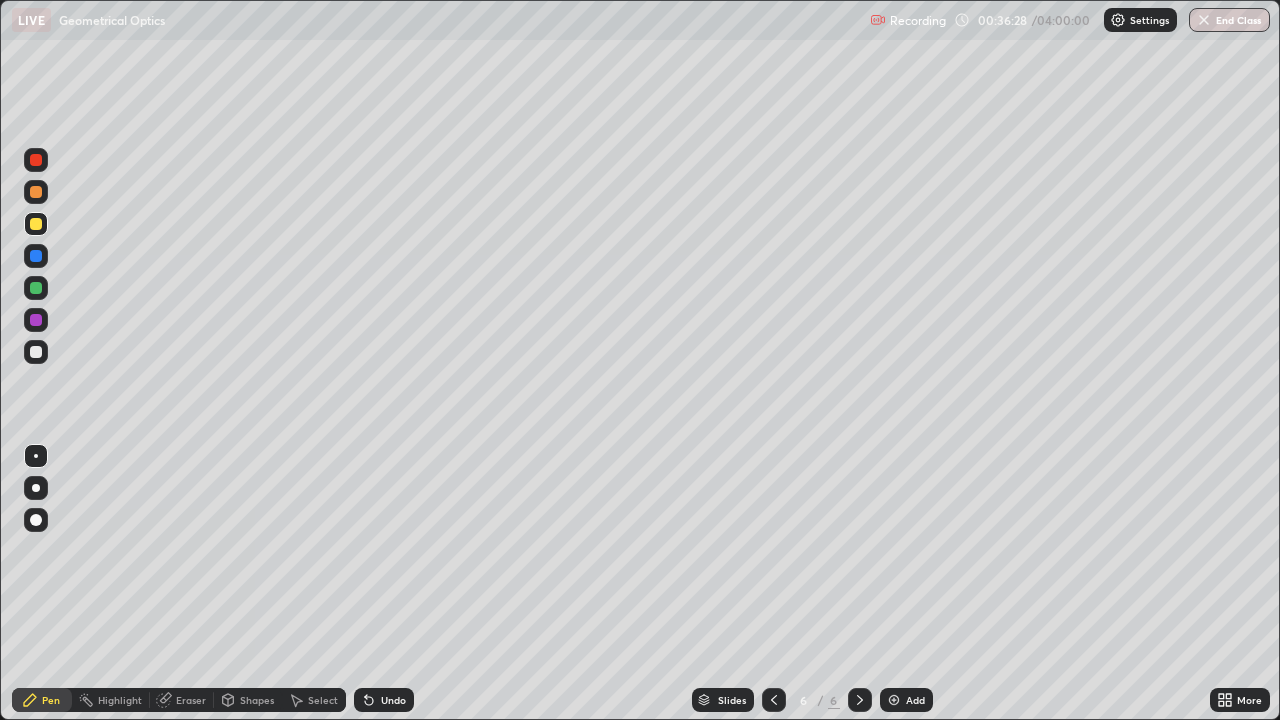 click on "Undo" at bounding box center (393, 700) 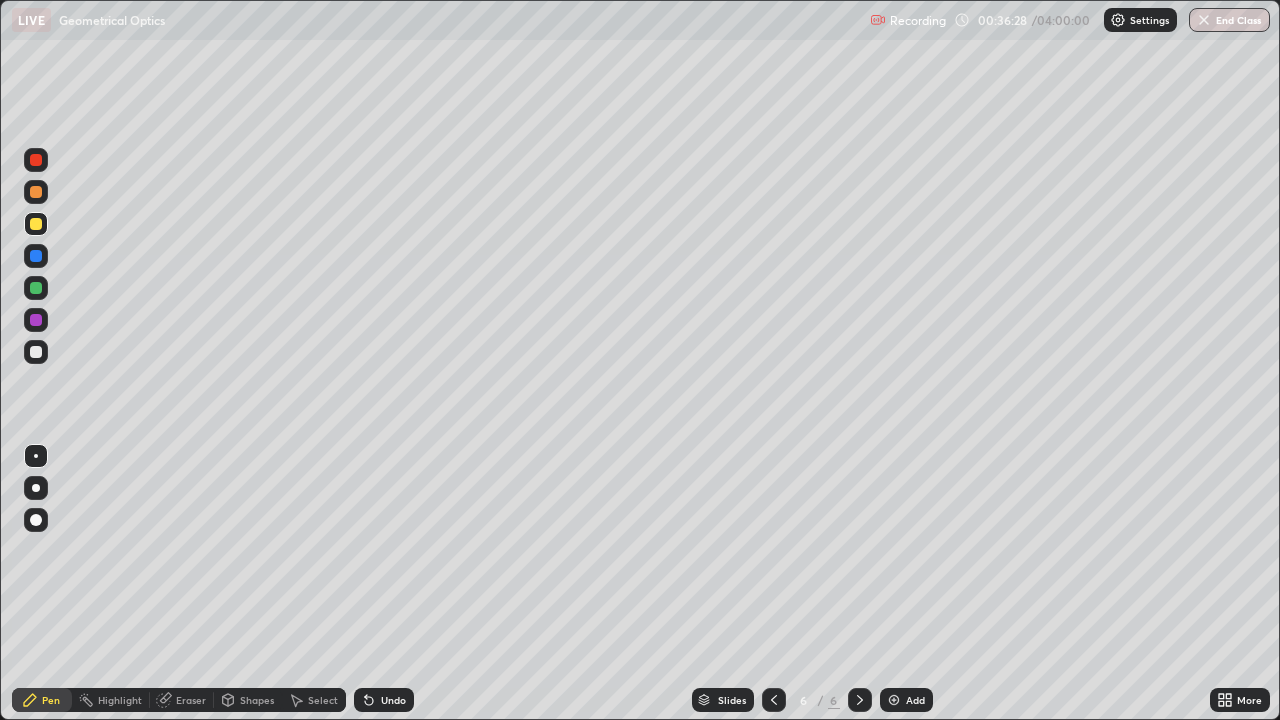 click on "Undo" at bounding box center (393, 700) 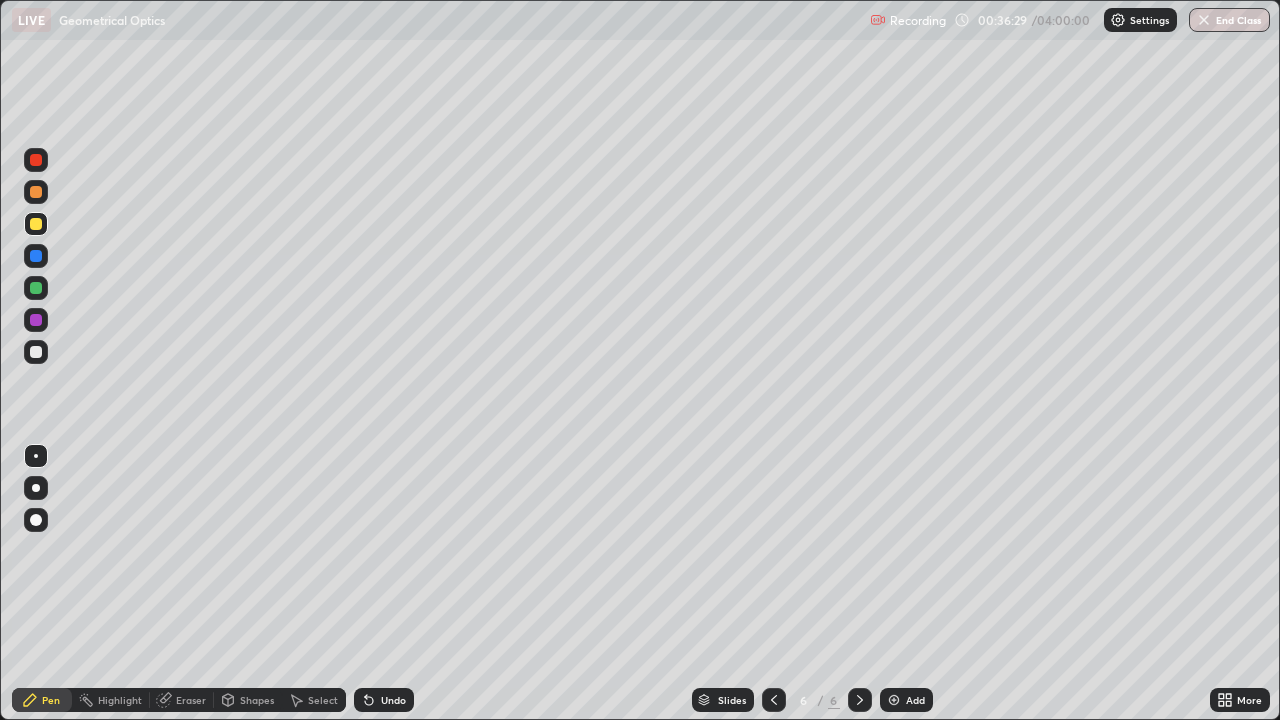 click on "Undo" at bounding box center [393, 700] 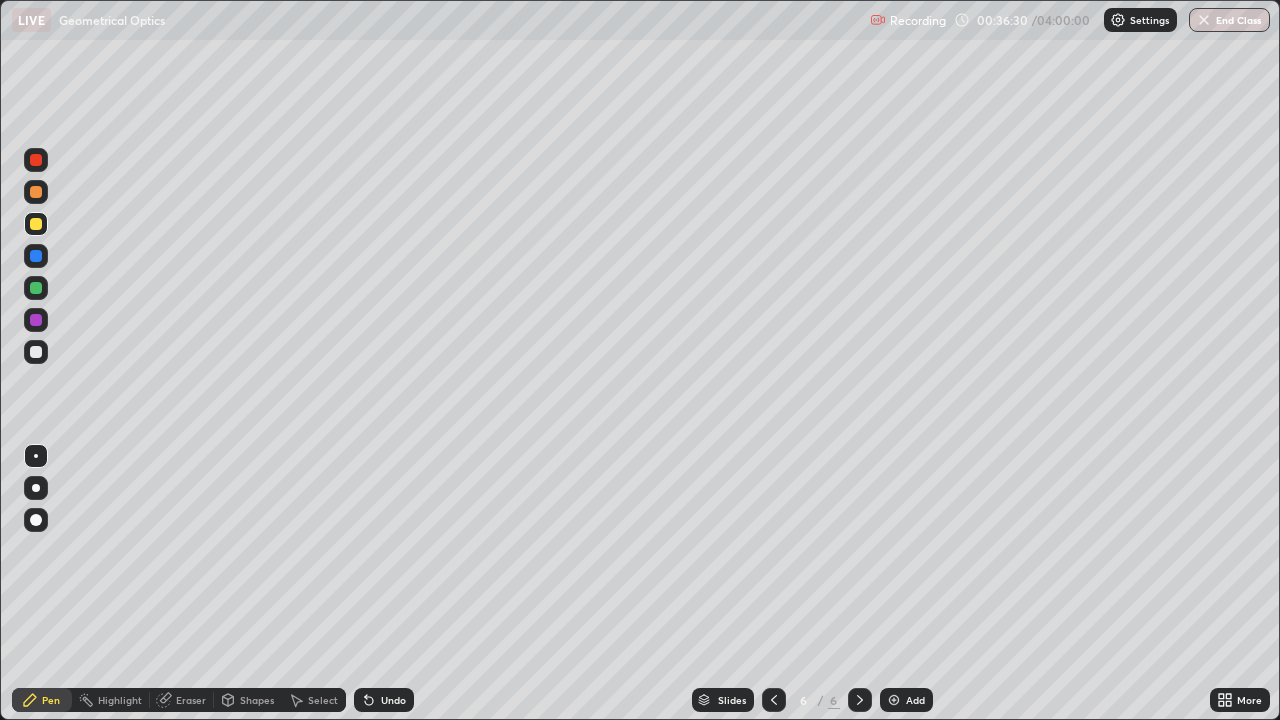 click on "Undo" at bounding box center [393, 700] 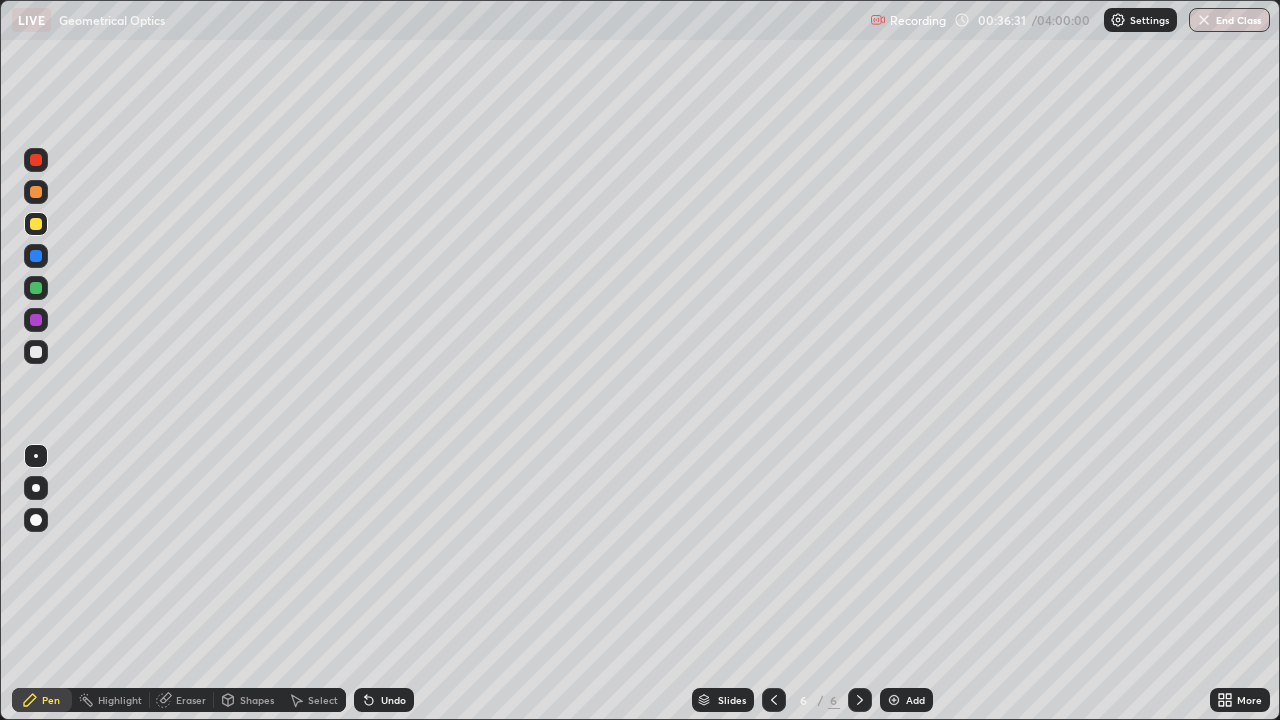 click on "Undo" at bounding box center (384, 700) 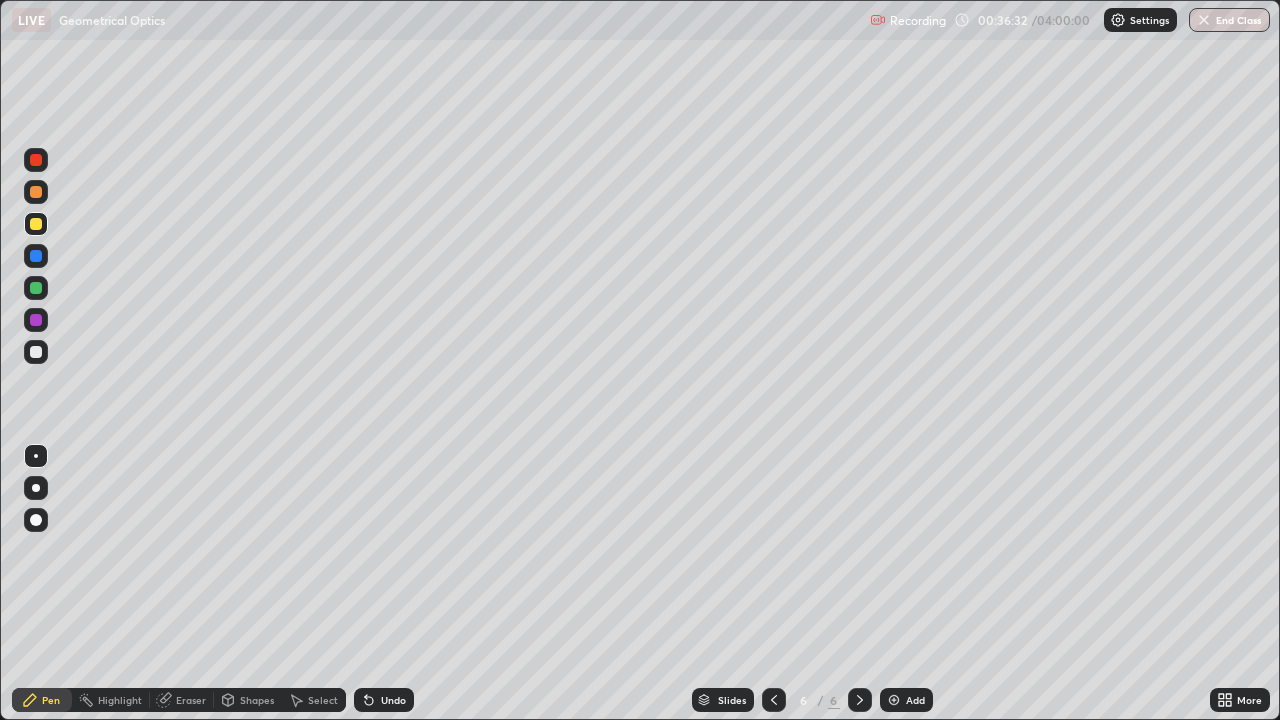 click on "Undo" at bounding box center (393, 700) 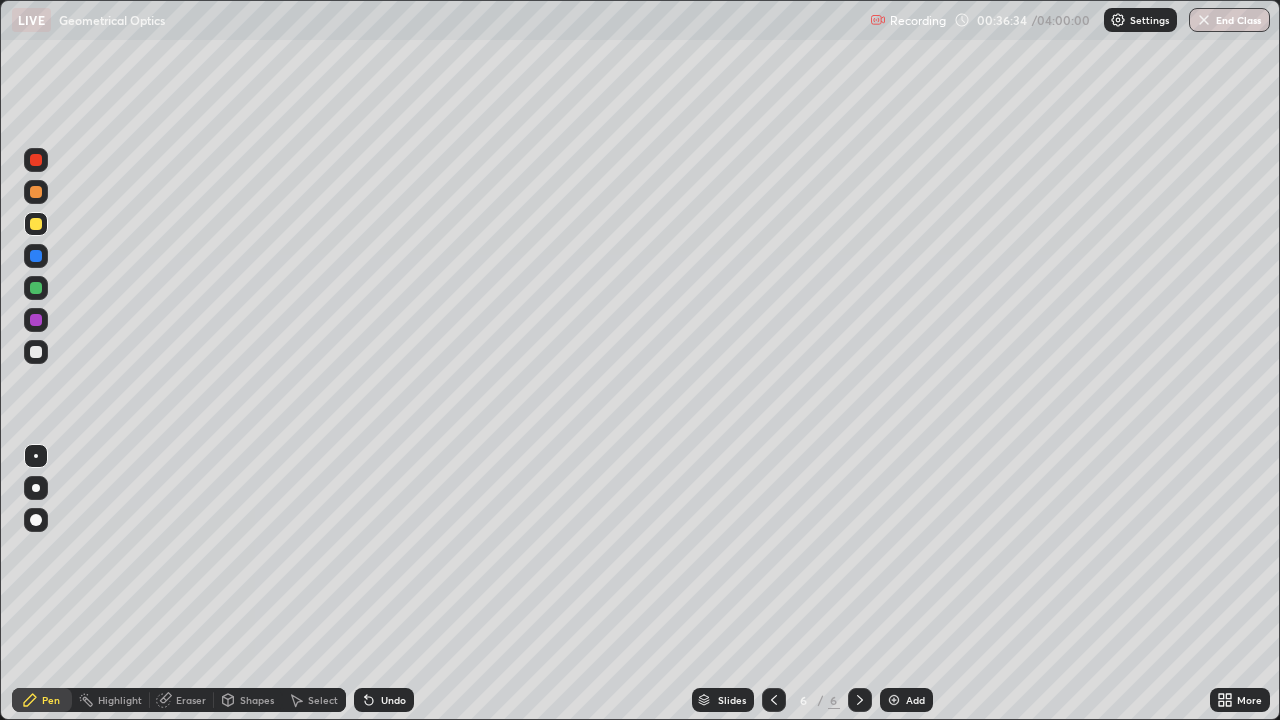 click 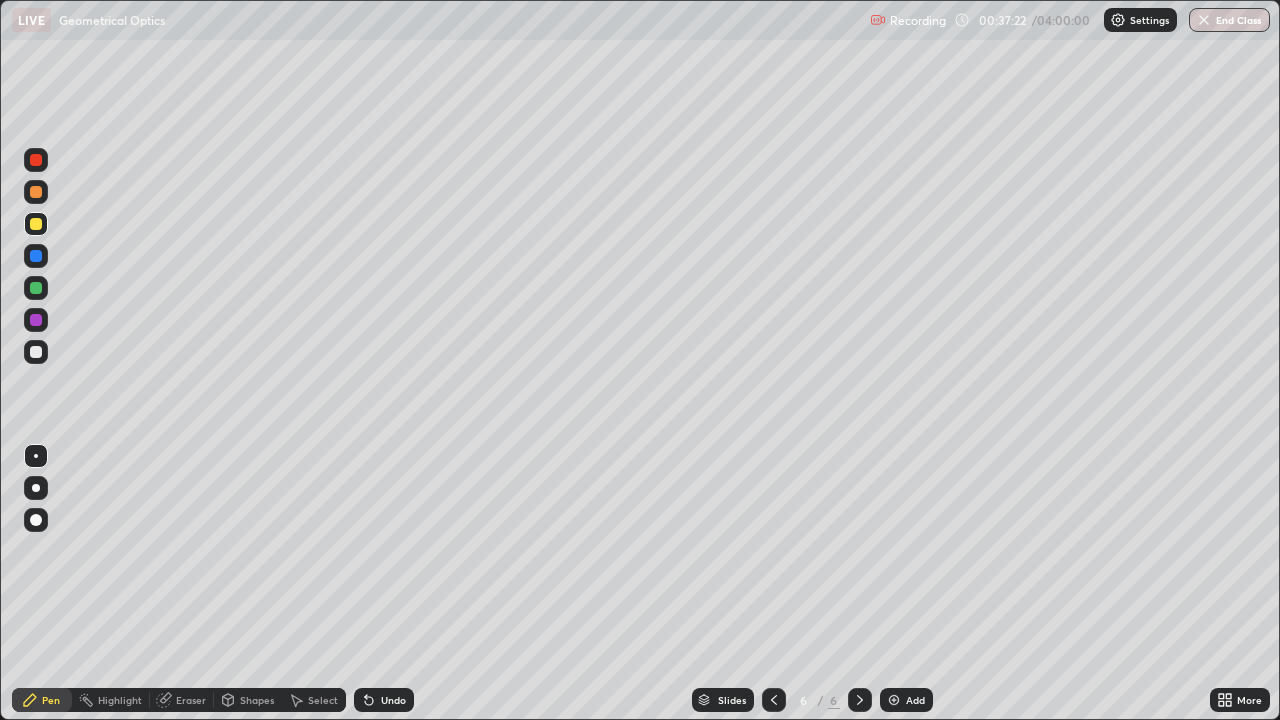 click 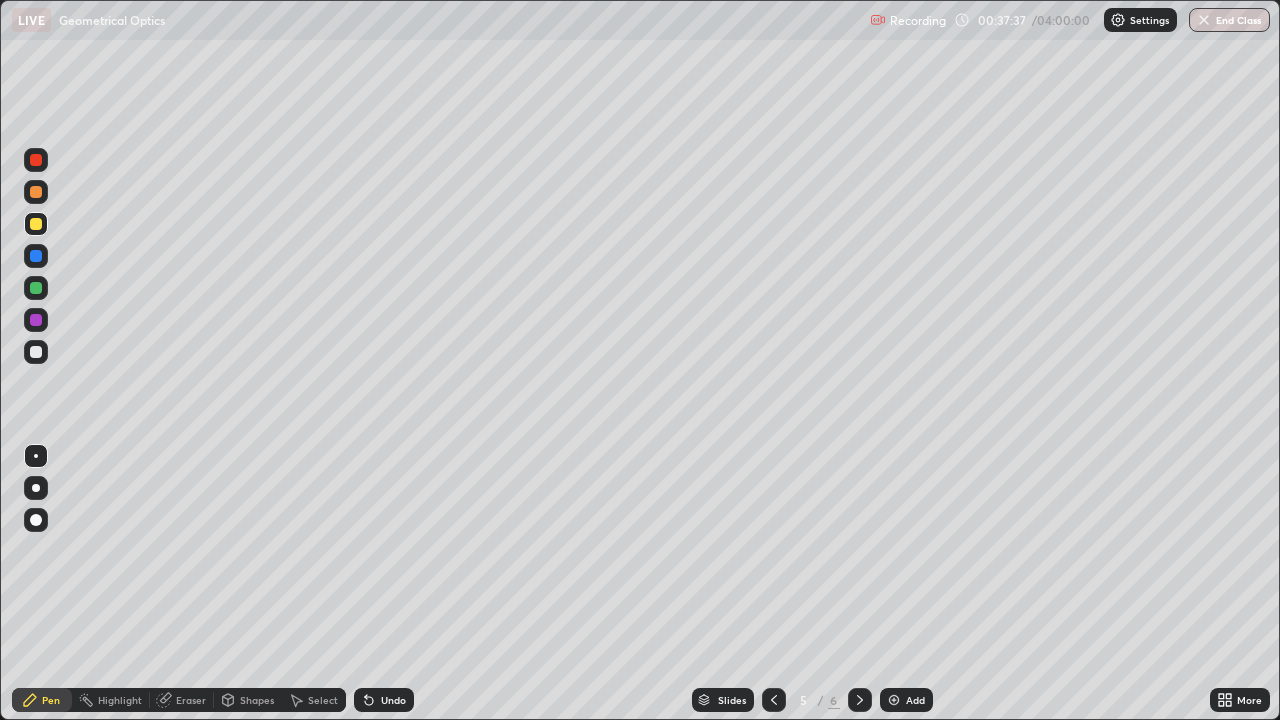 click on "Select" at bounding box center (323, 700) 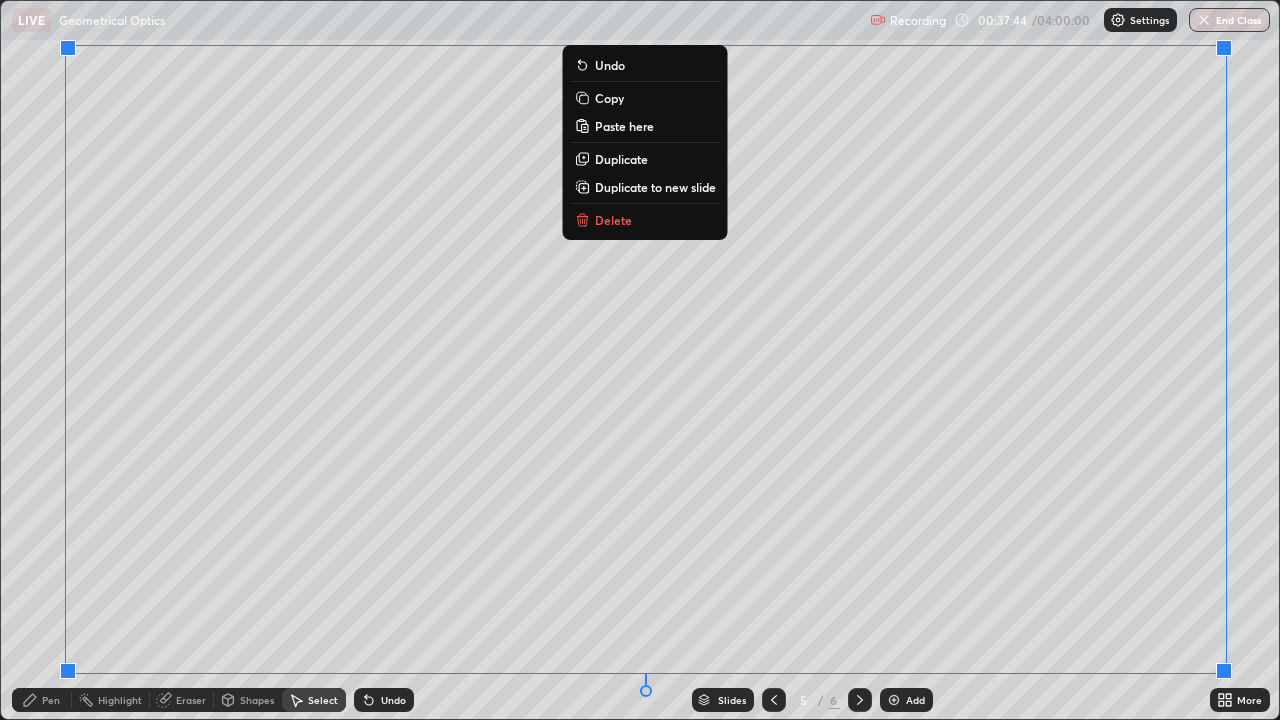 click on "Paste here" at bounding box center (645, 126) 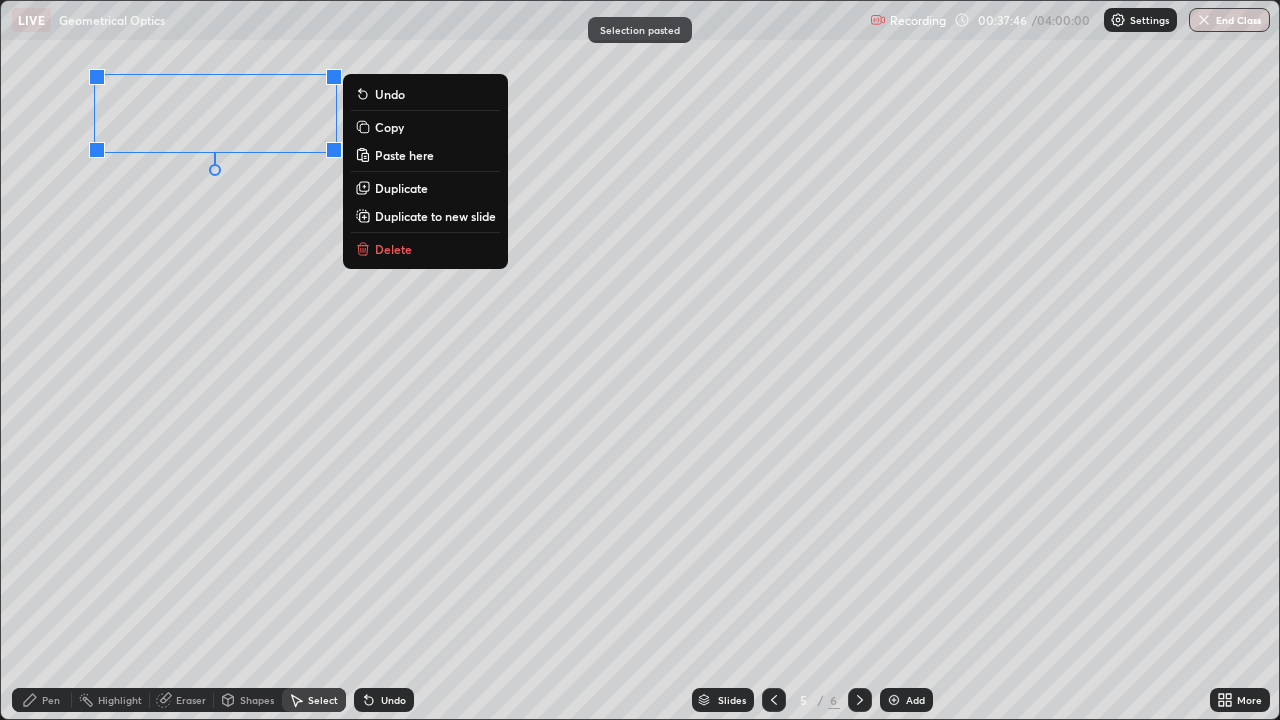 click 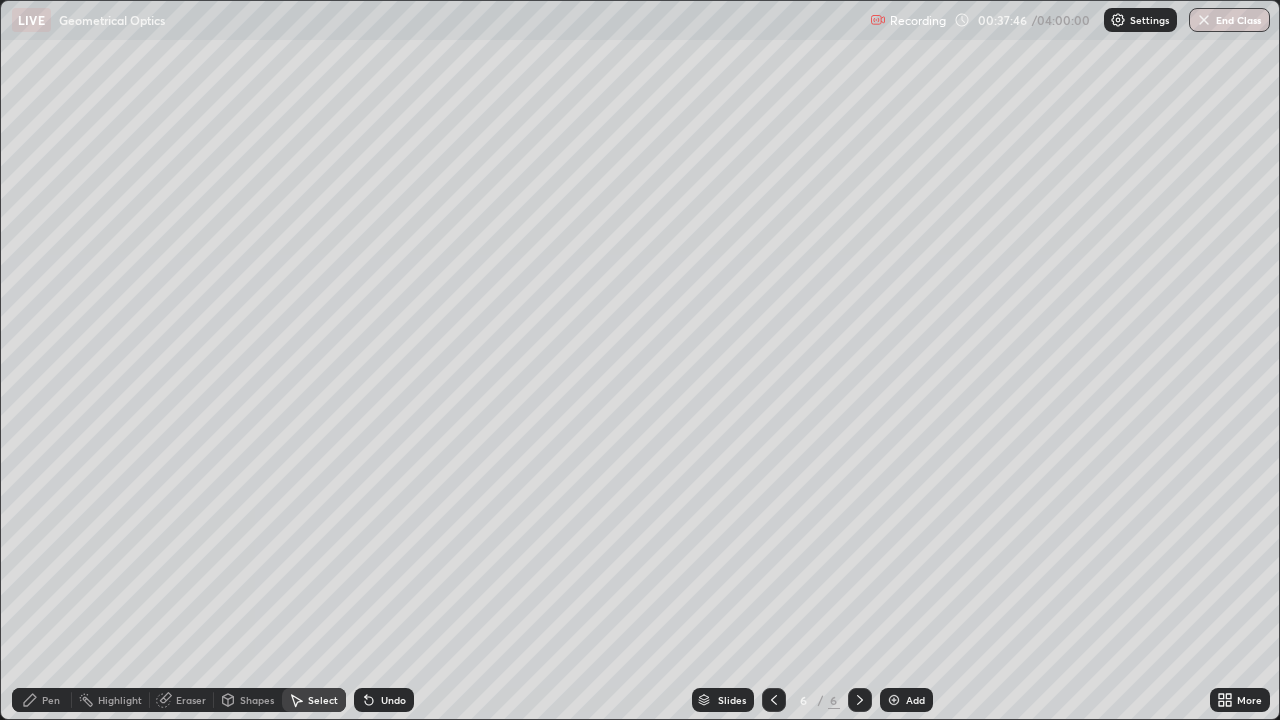 click at bounding box center (894, 700) 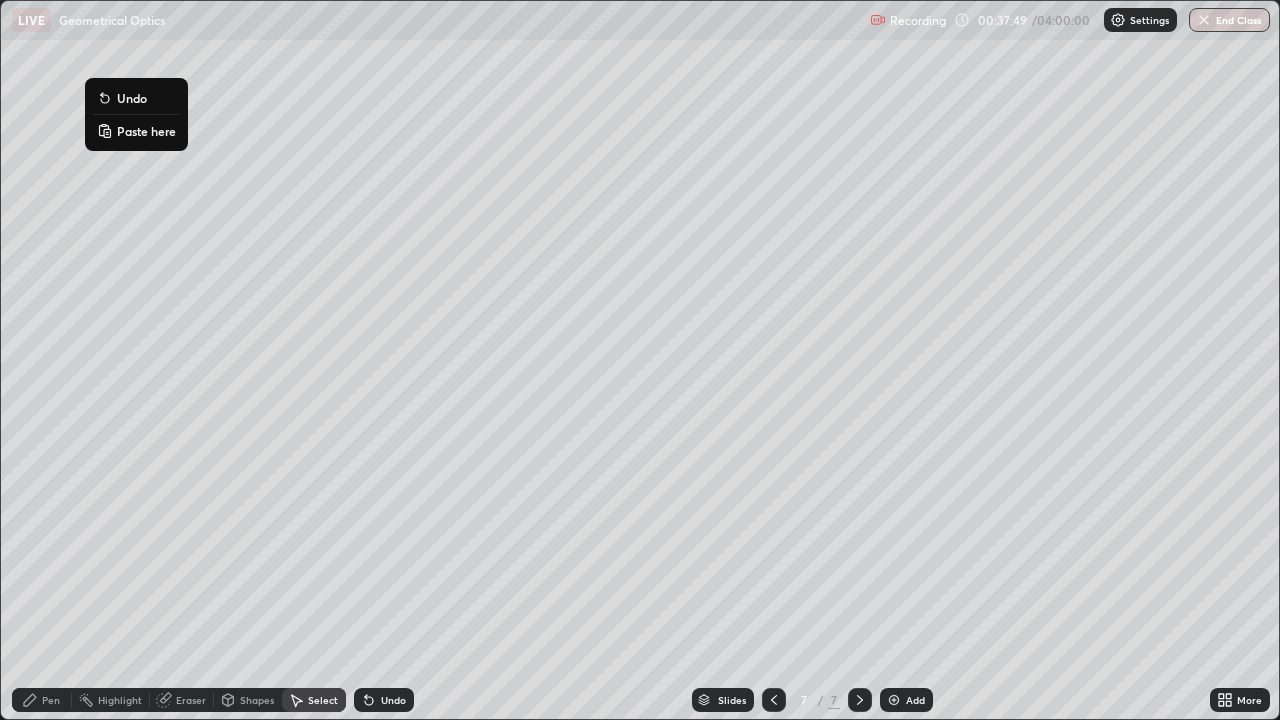 click on "Paste here" at bounding box center (146, 131) 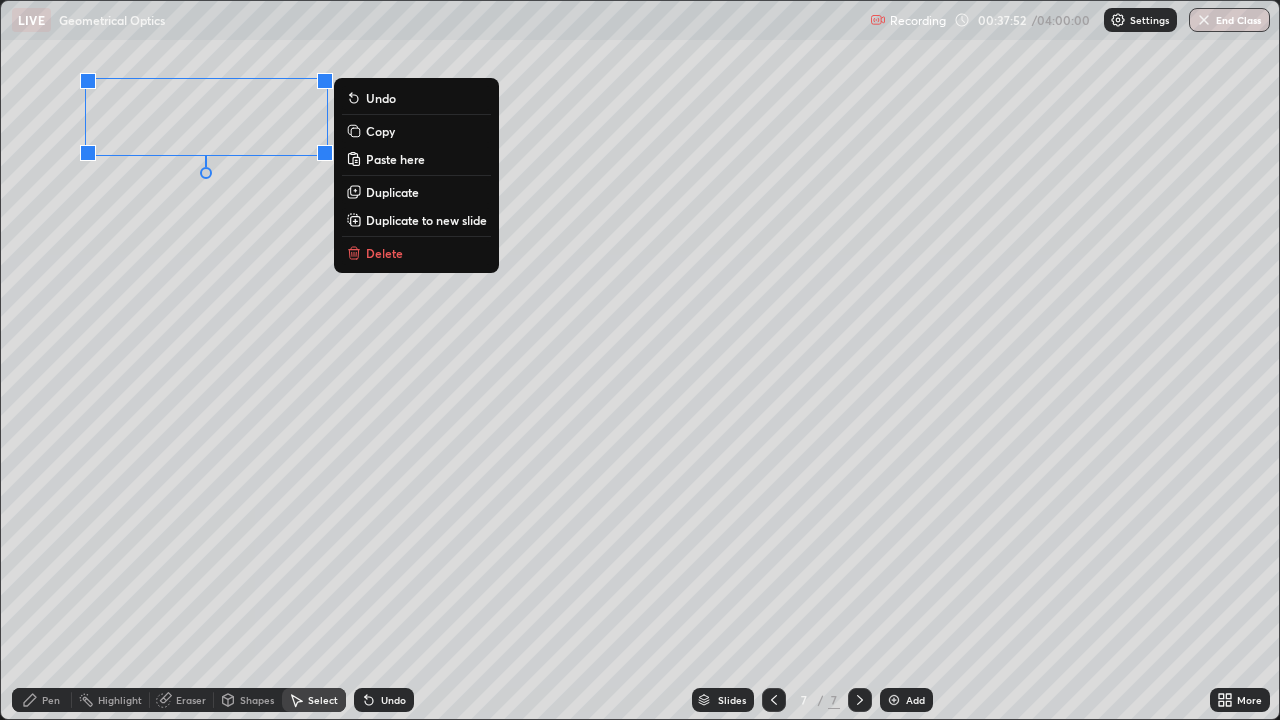 click on "Delete" at bounding box center (384, 253) 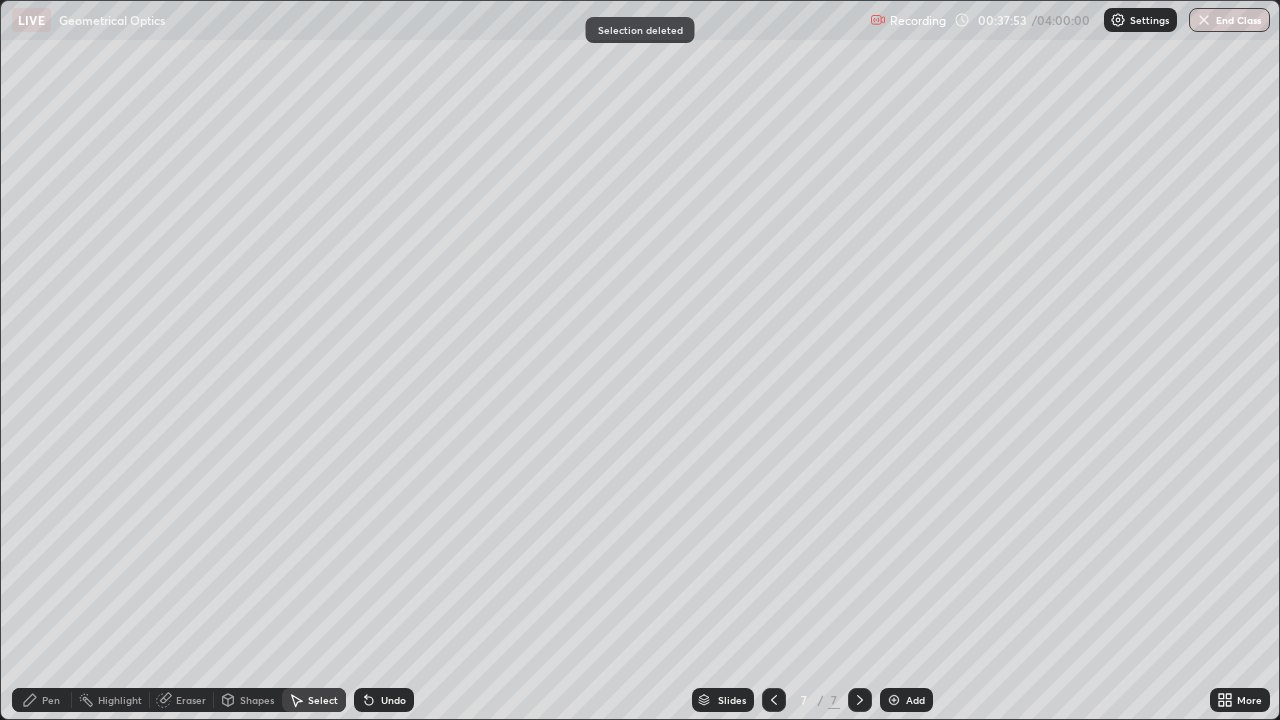 click 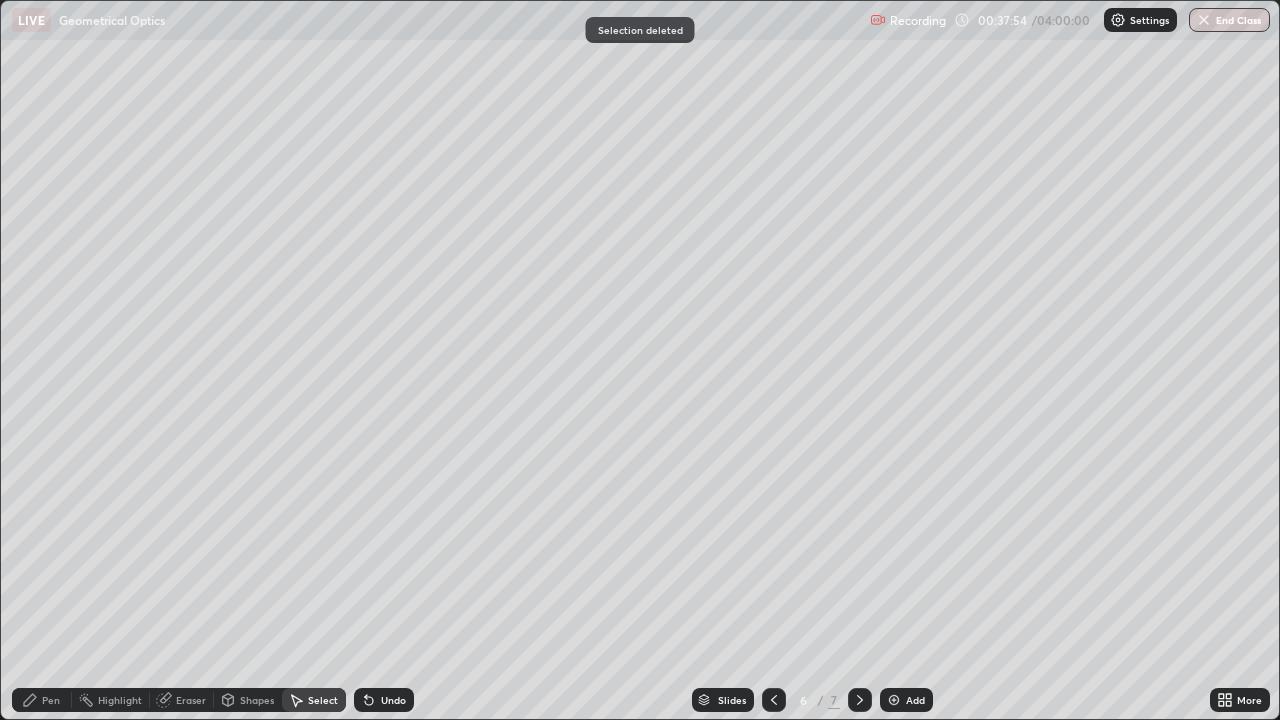 click 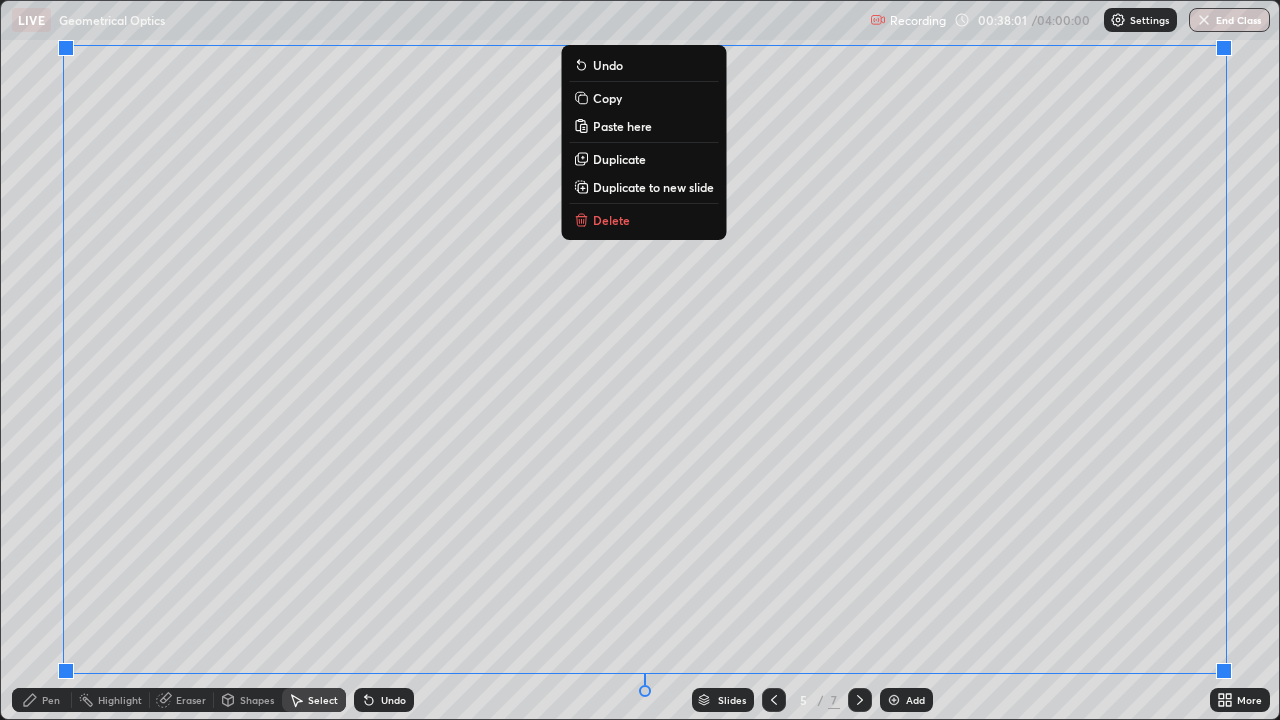 click on "Copy" at bounding box center (643, 98) 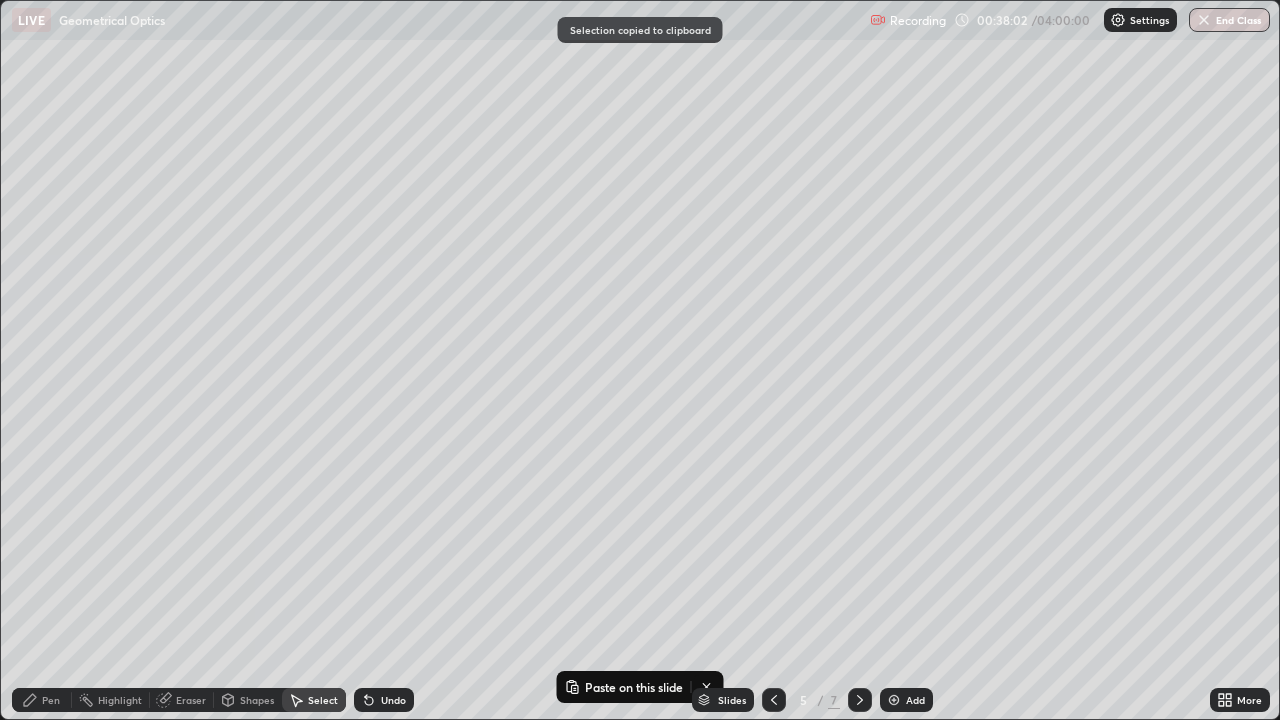 click 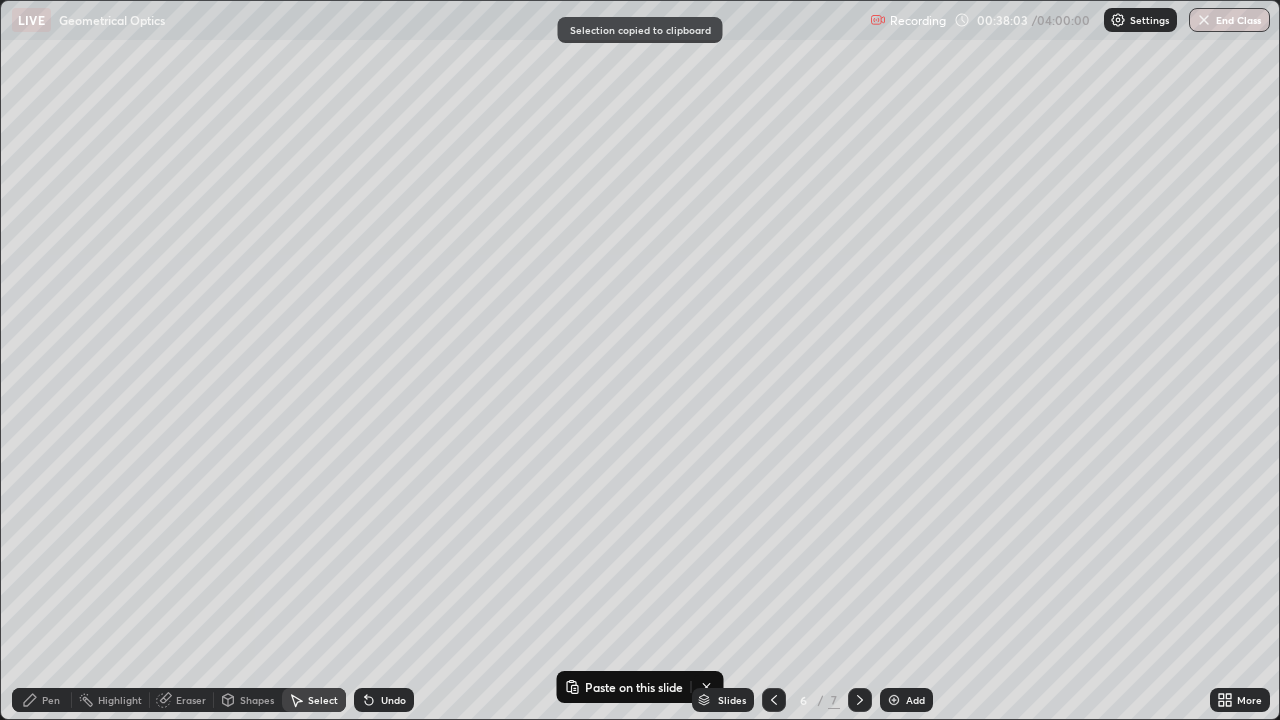 click at bounding box center (860, 700) 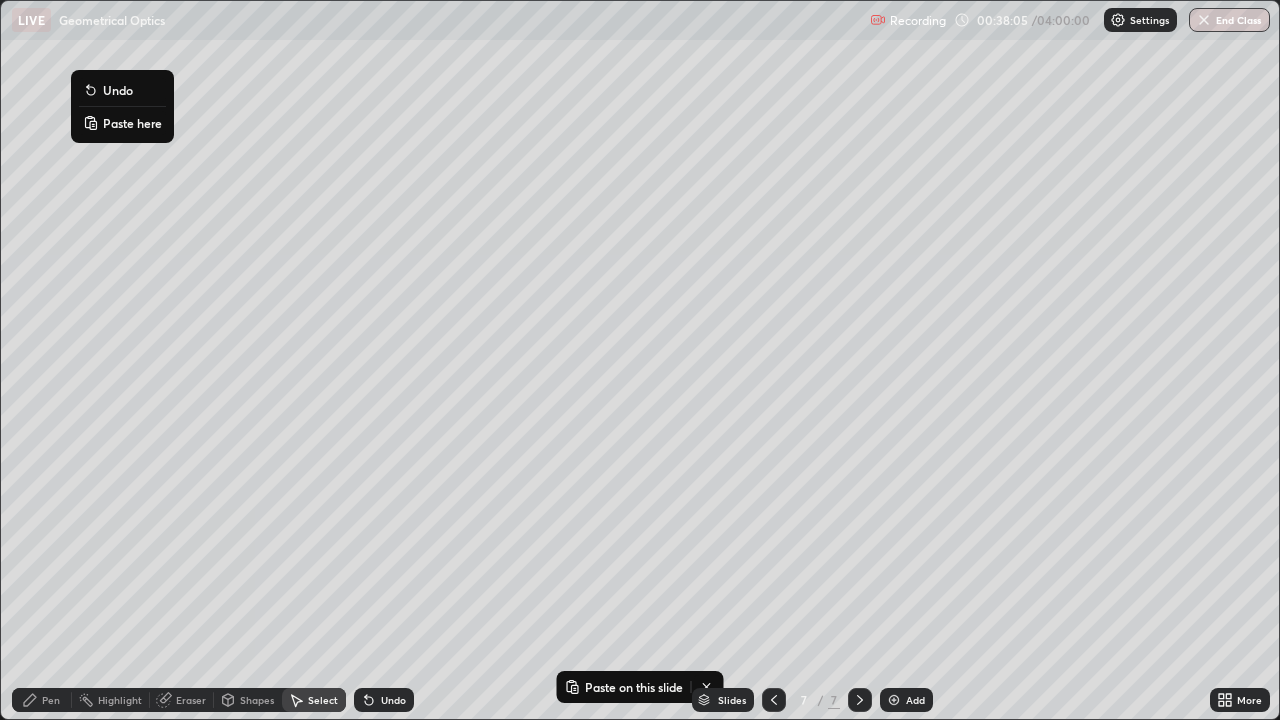 click on "Paste here" at bounding box center [132, 123] 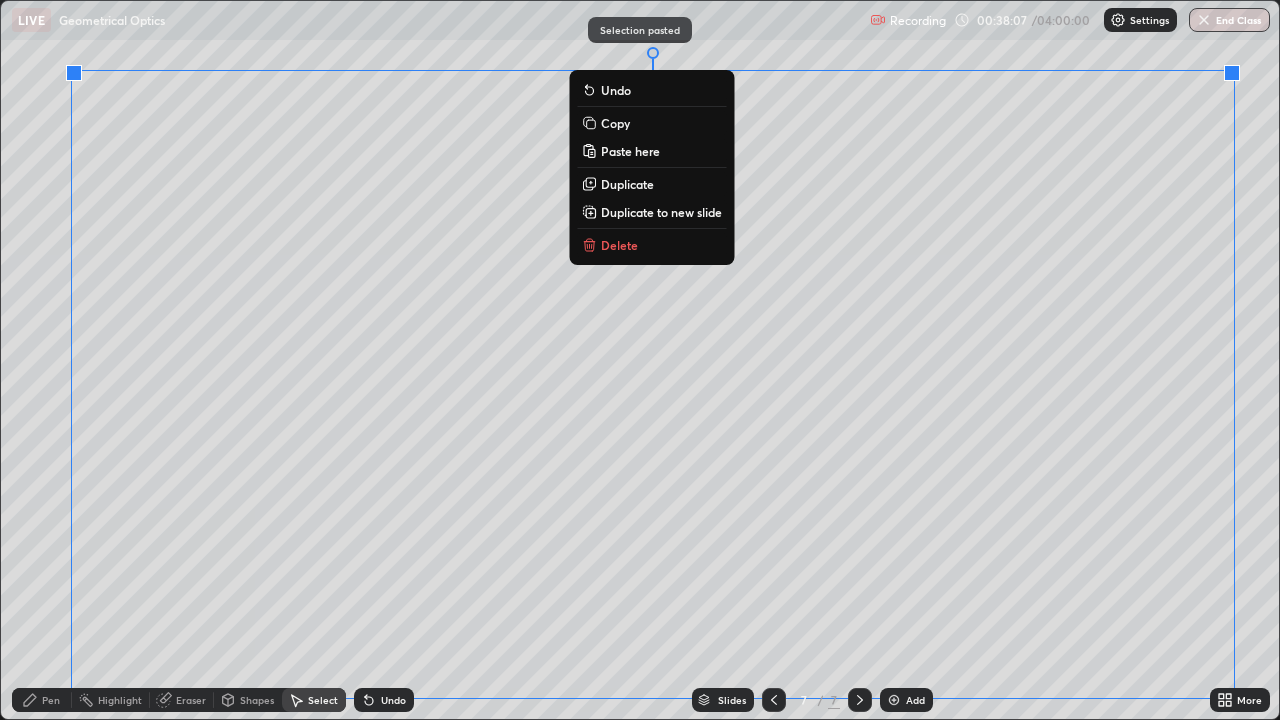 click on "0 ° Undo Copy Paste here Duplicate Duplicate to new slide Delete" at bounding box center (640, 360) 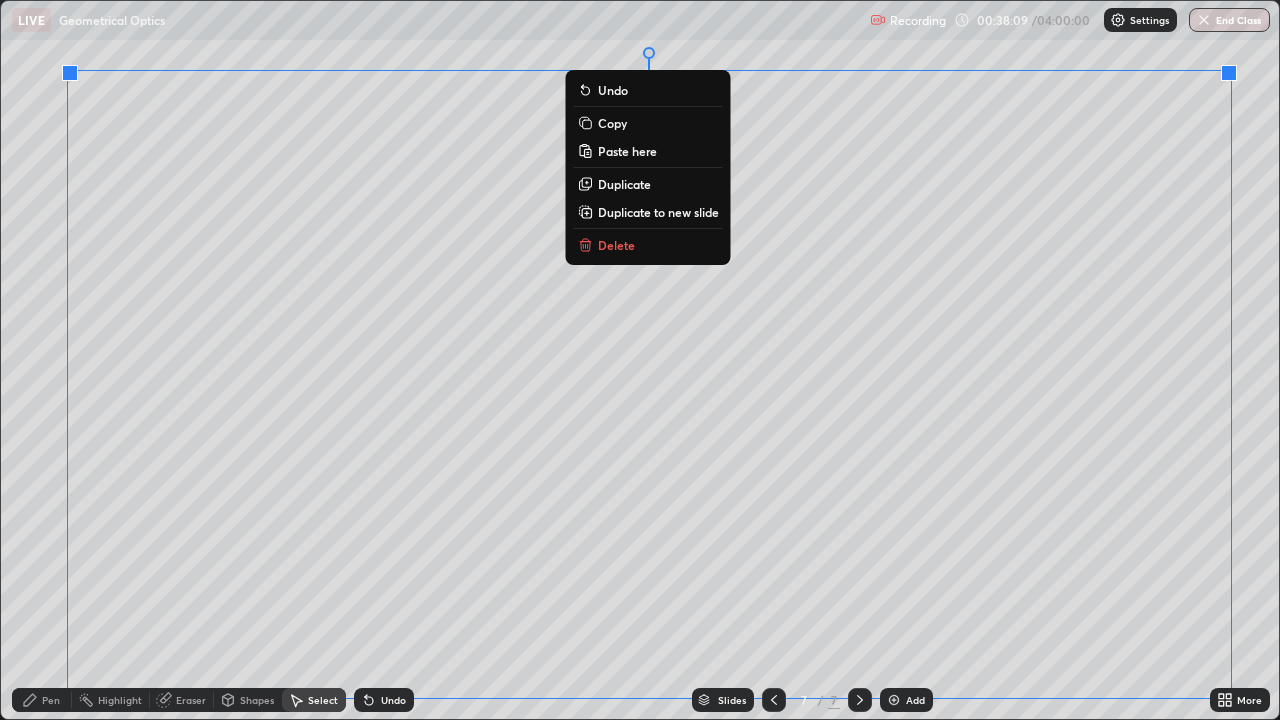 click on "0 ° Undo Copy Paste here Duplicate Duplicate to new slide Delete" at bounding box center [640, 360] 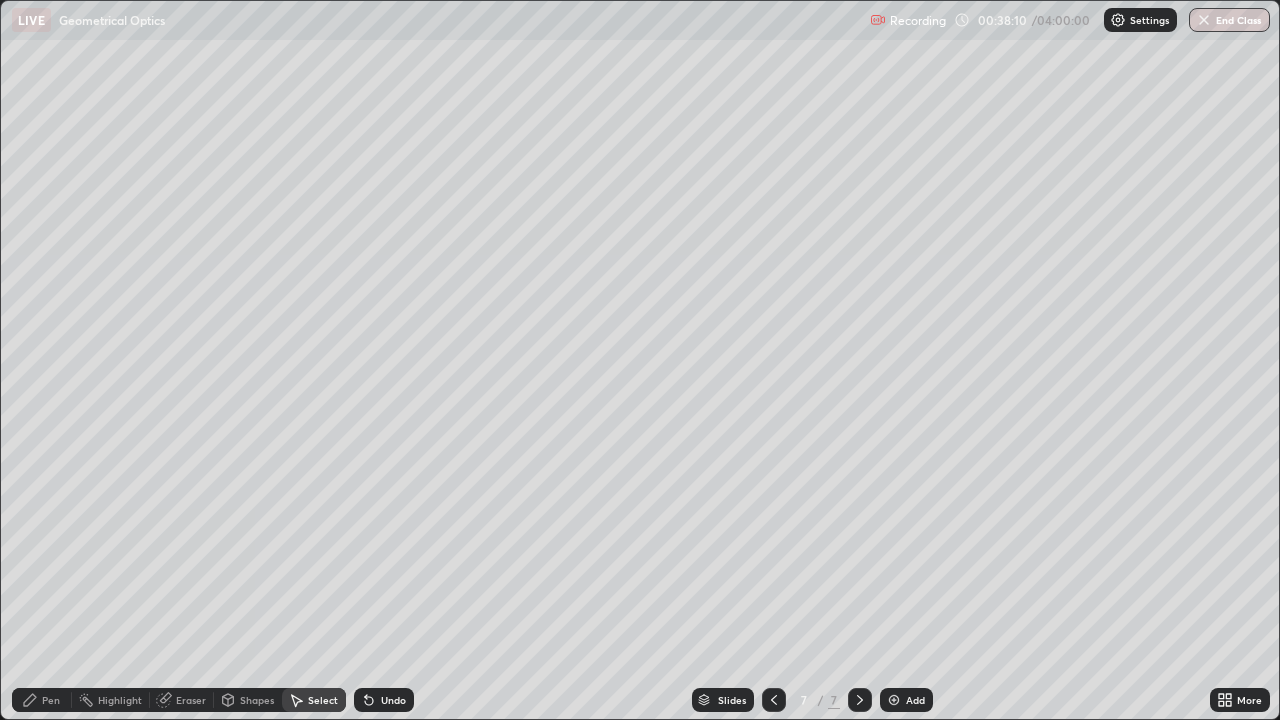 click 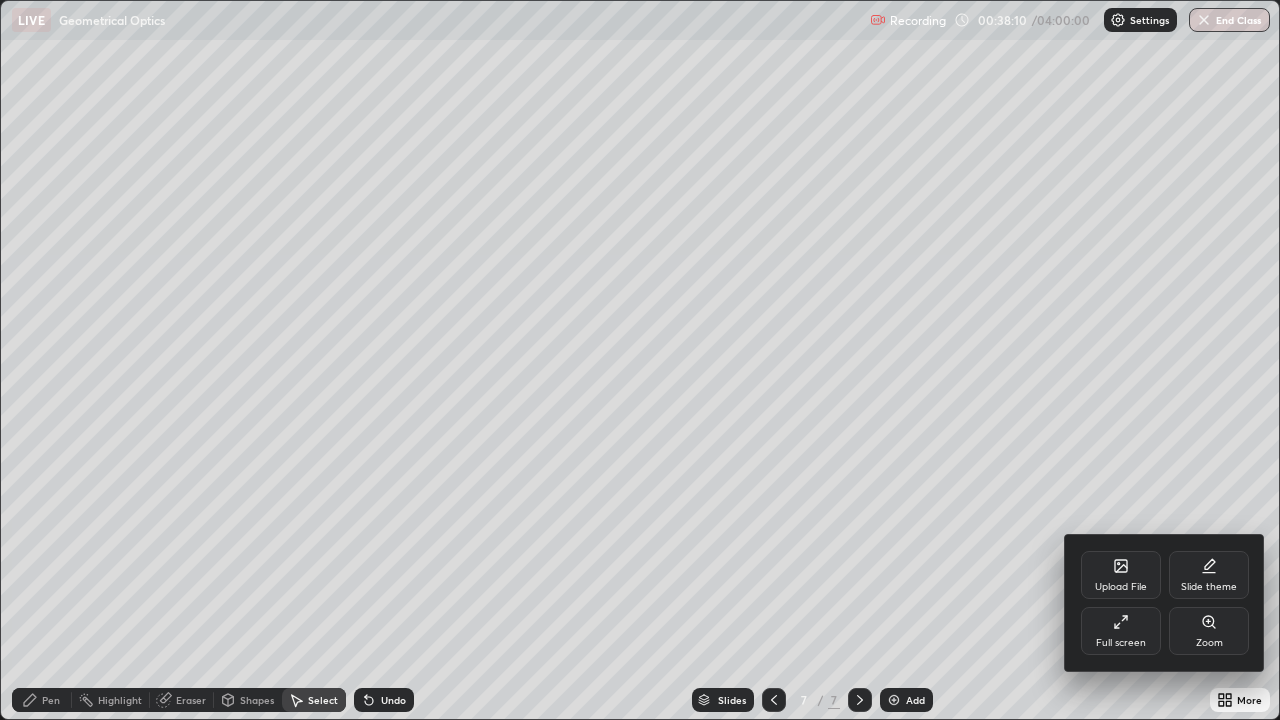 click on "Full screen" at bounding box center (1121, 643) 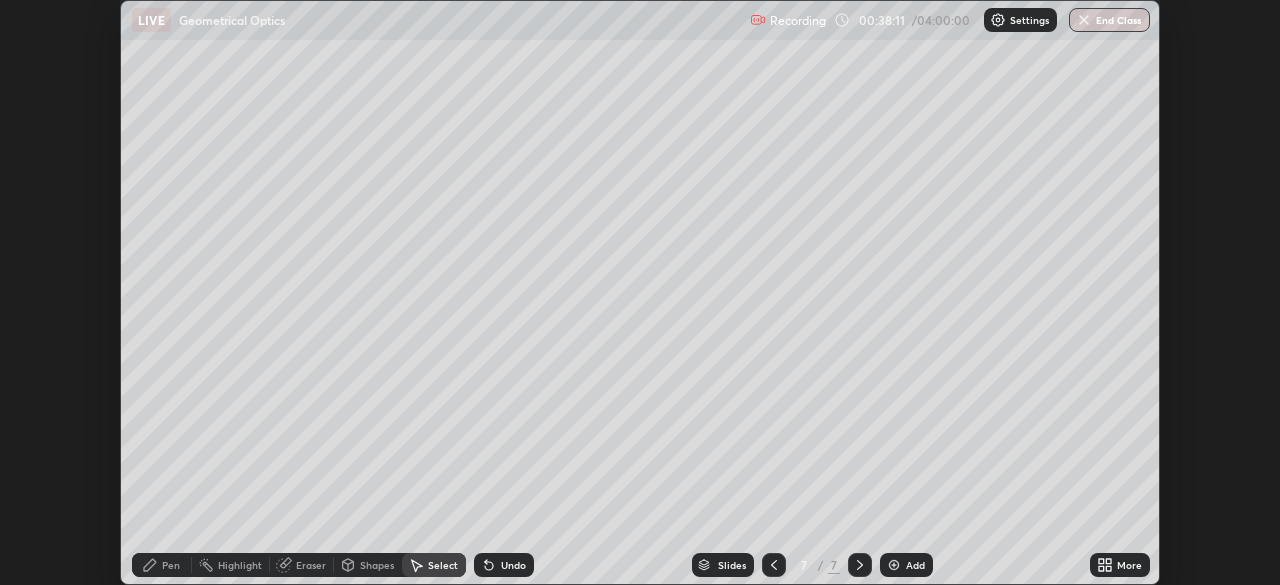 scroll, scrollTop: 585, scrollLeft: 1280, axis: both 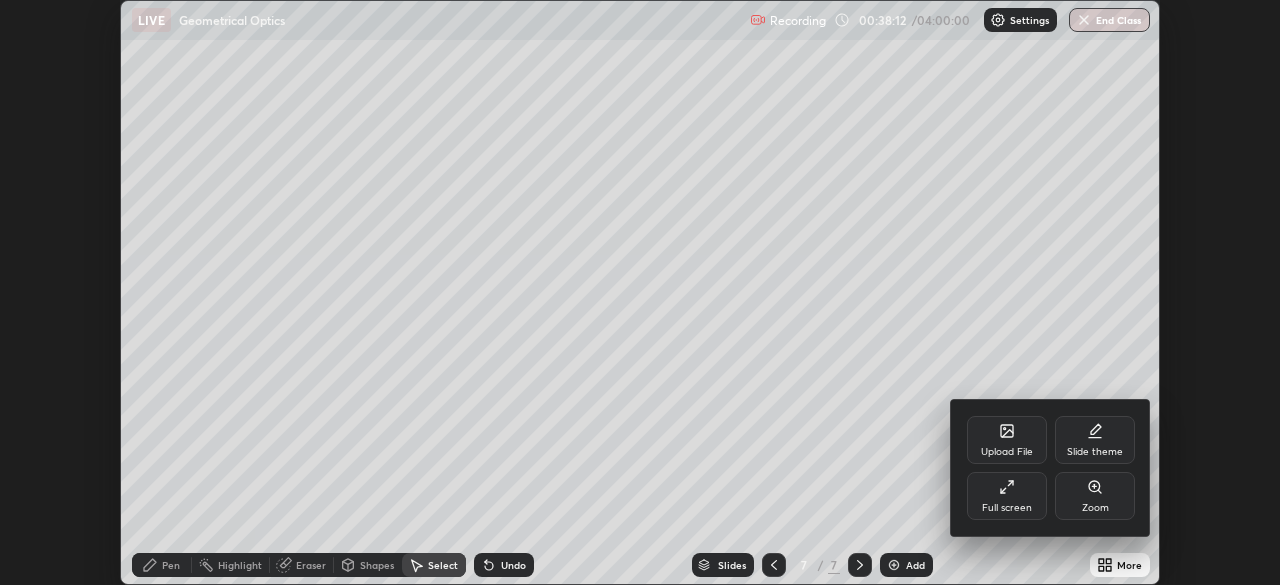 click on "Full screen" at bounding box center [1007, 508] 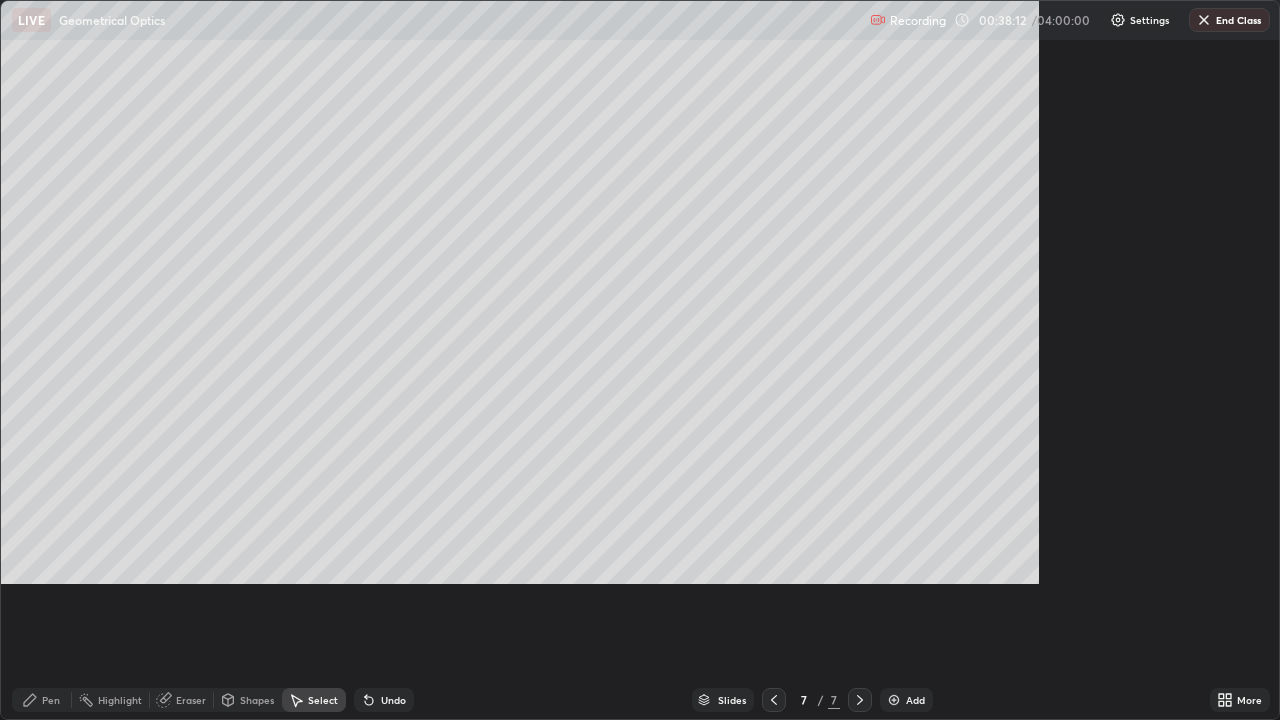 scroll, scrollTop: 99280, scrollLeft: 98720, axis: both 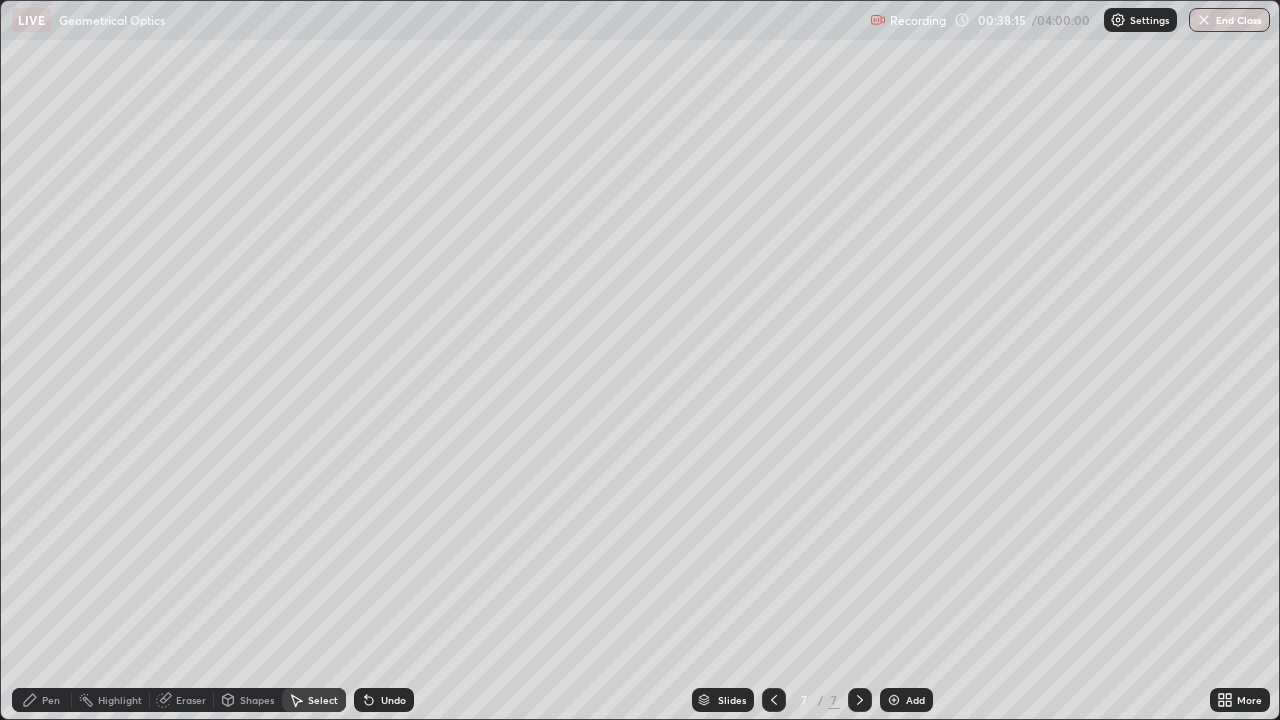 click on "Eraser" at bounding box center (191, 700) 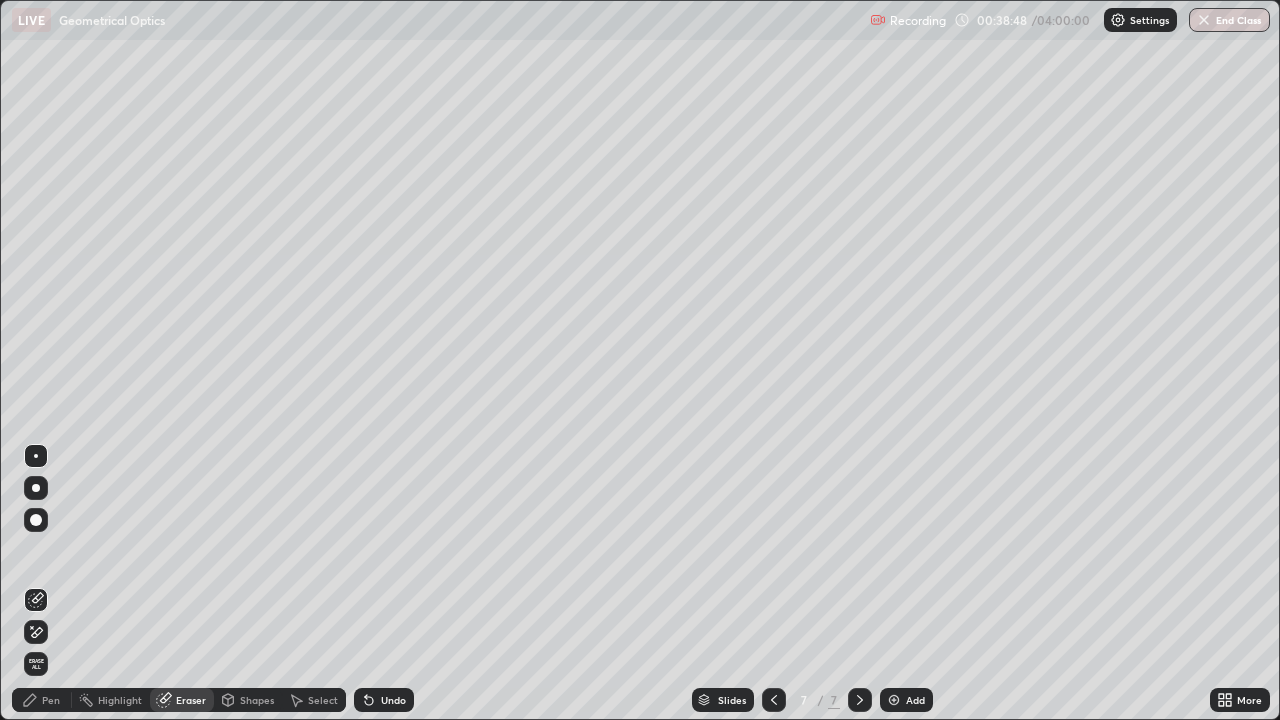 click on "Pen" at bounding box center [42, 700] 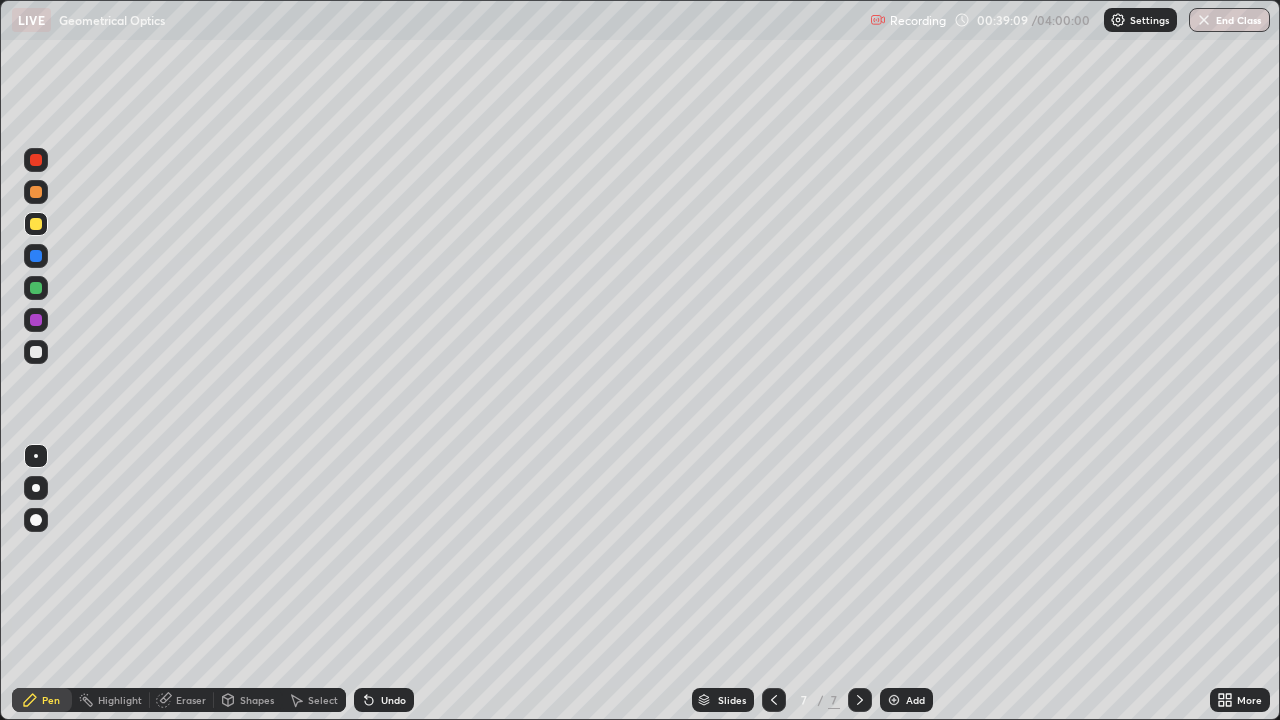 click at bounding box center [36, 256] 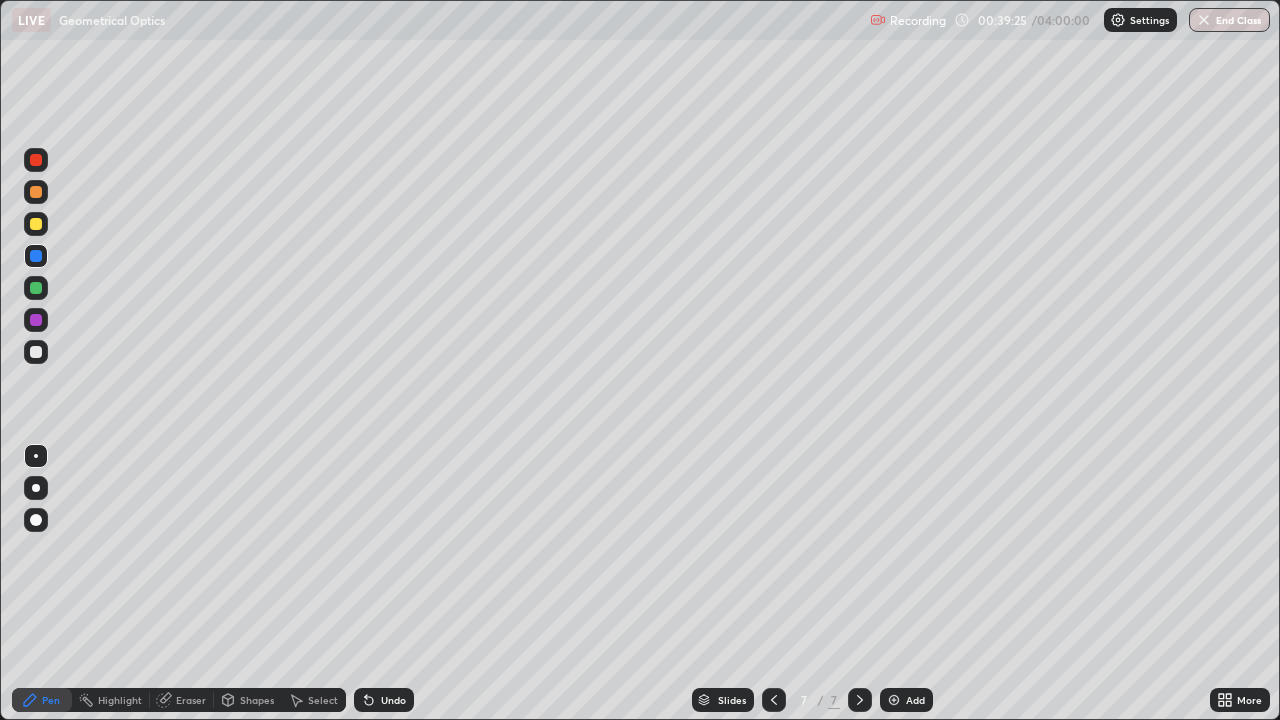 click at bounding box center [36, 352] 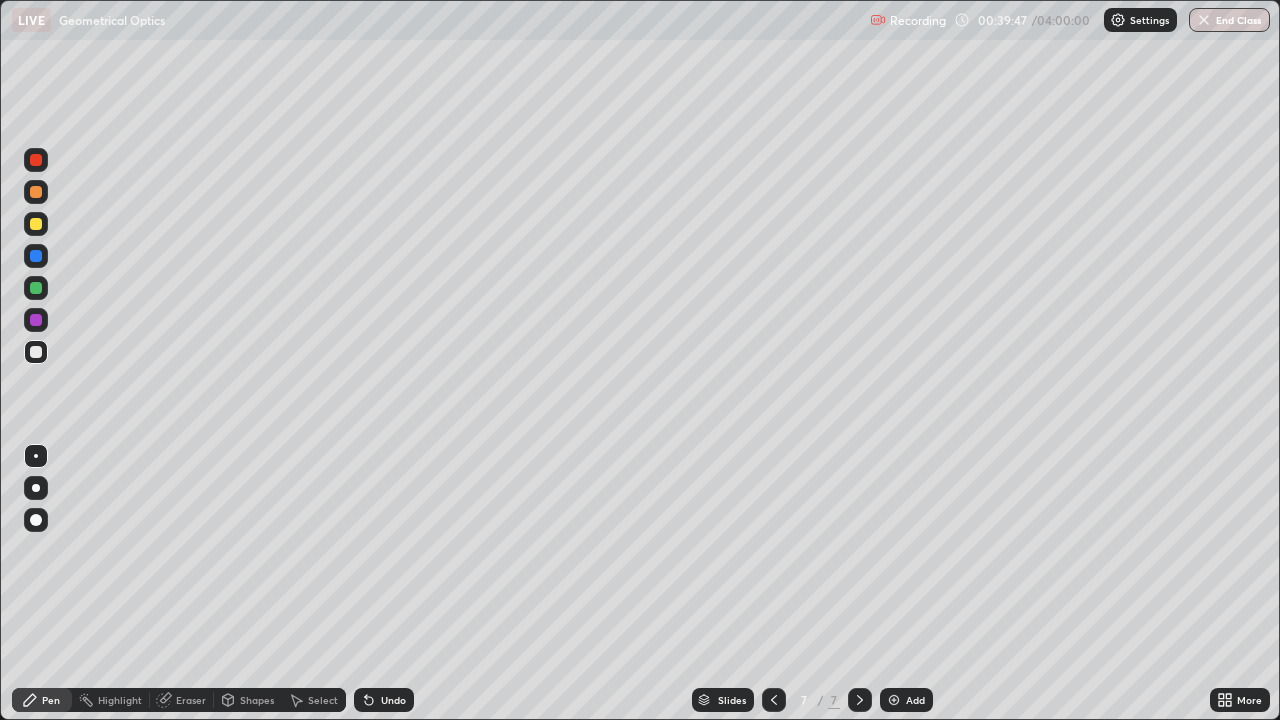click on "Highlight" at bounding box center [120, 700] 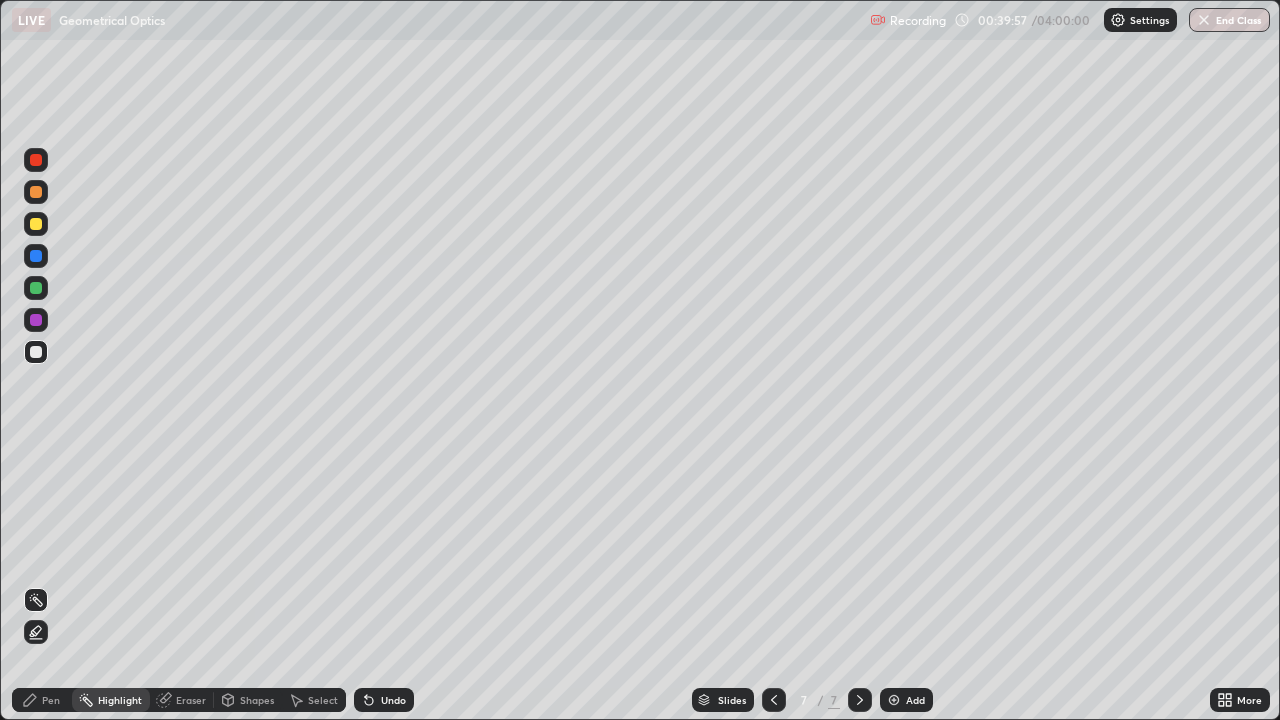 click on "Pen" at bounding box center (42, 700) 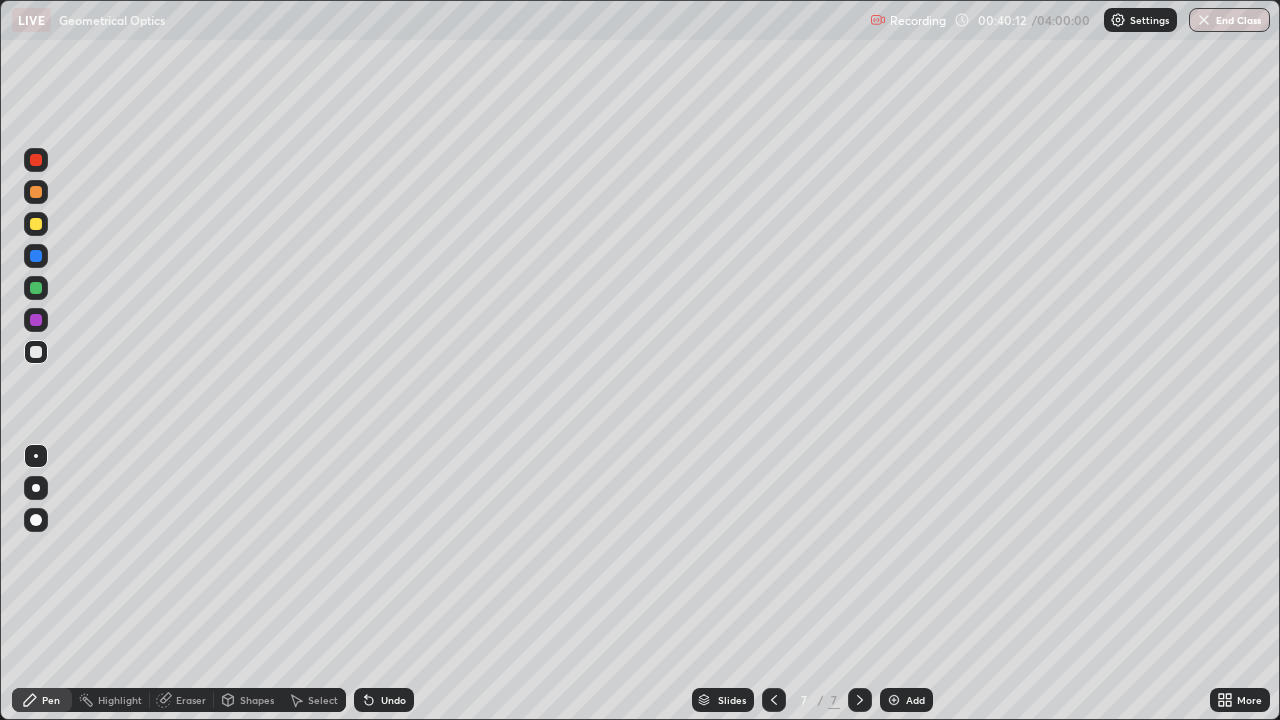 click 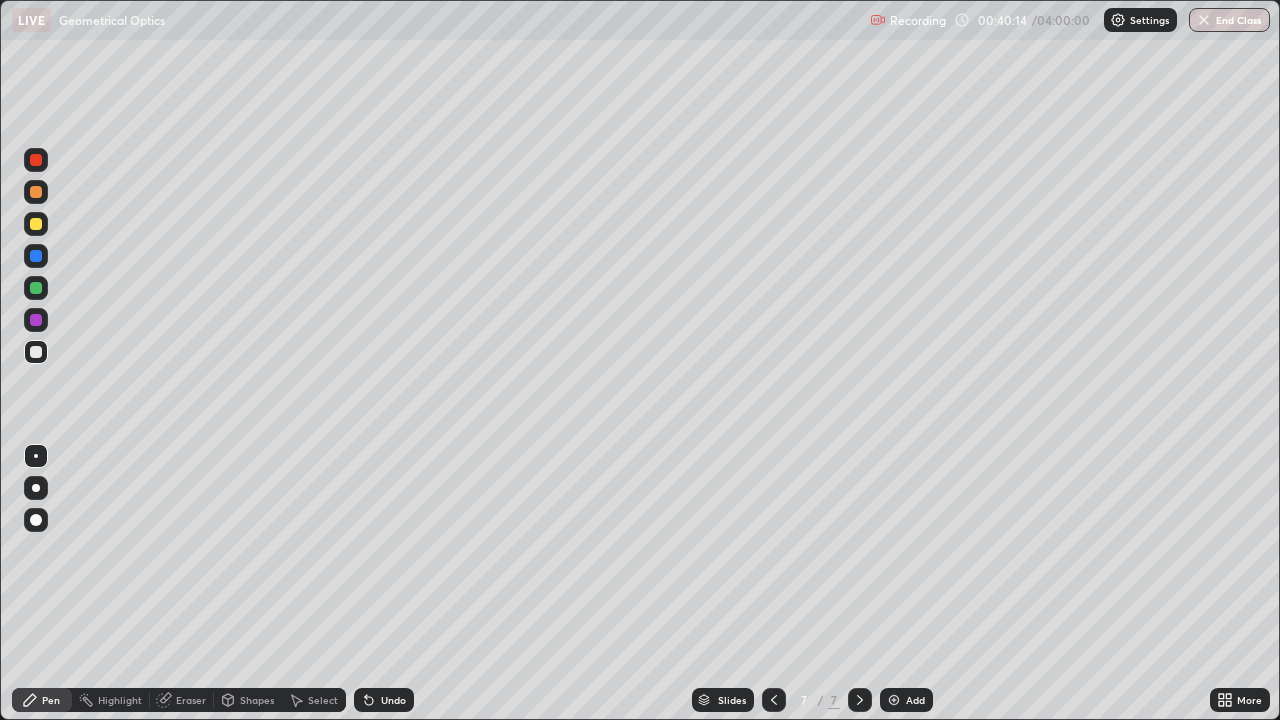 click on "Undo" at bounding box center [393, 700] 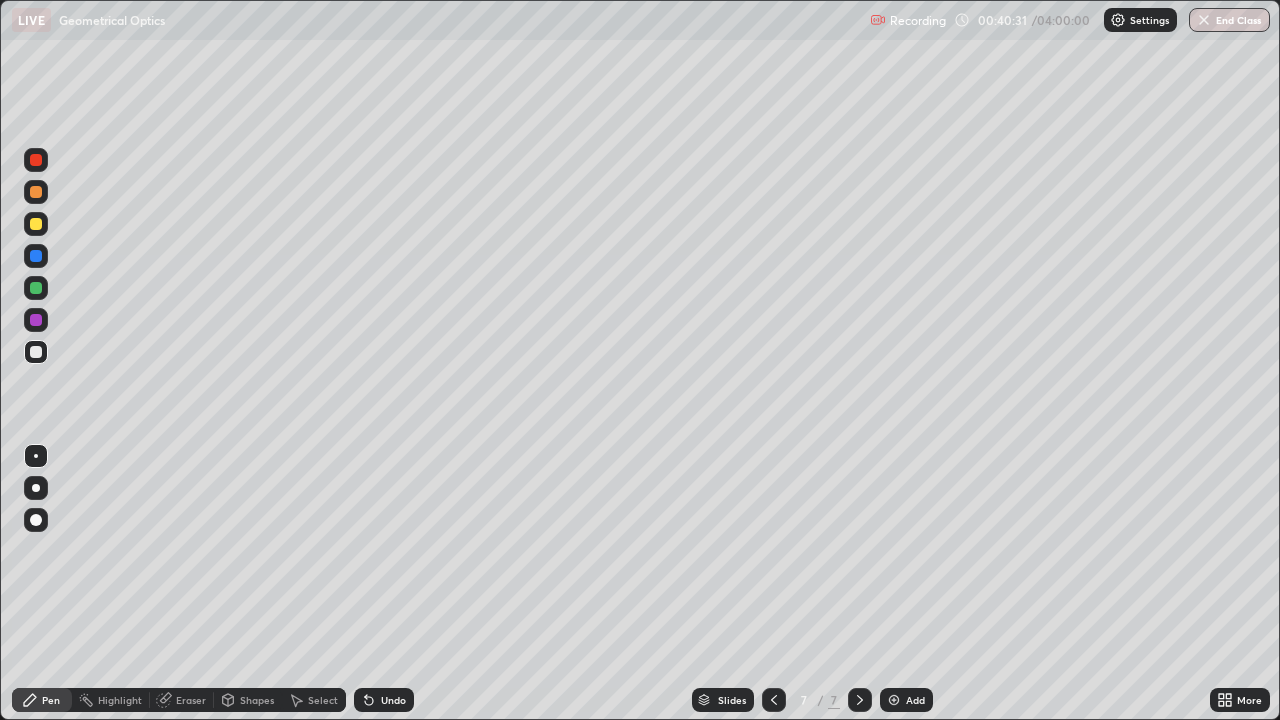 click on "Undo" at bounding box center [384, 700] 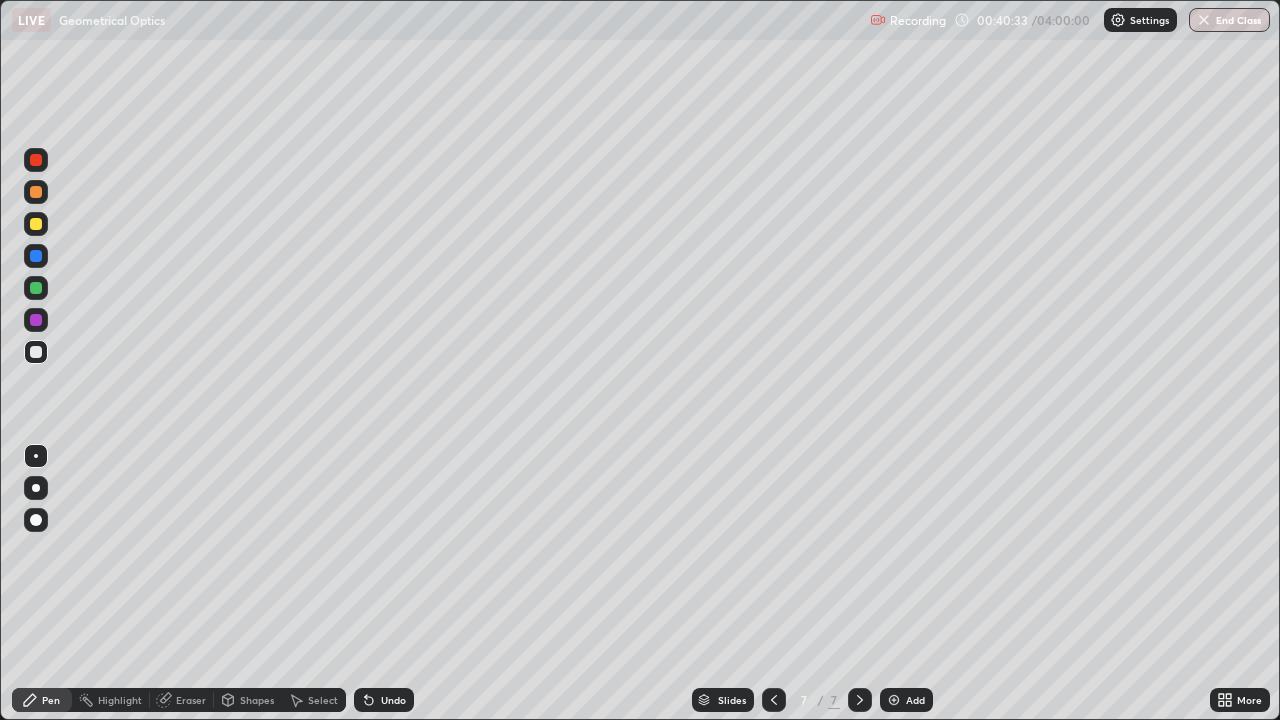 click on "Undo" at bounding box center [393, 700] 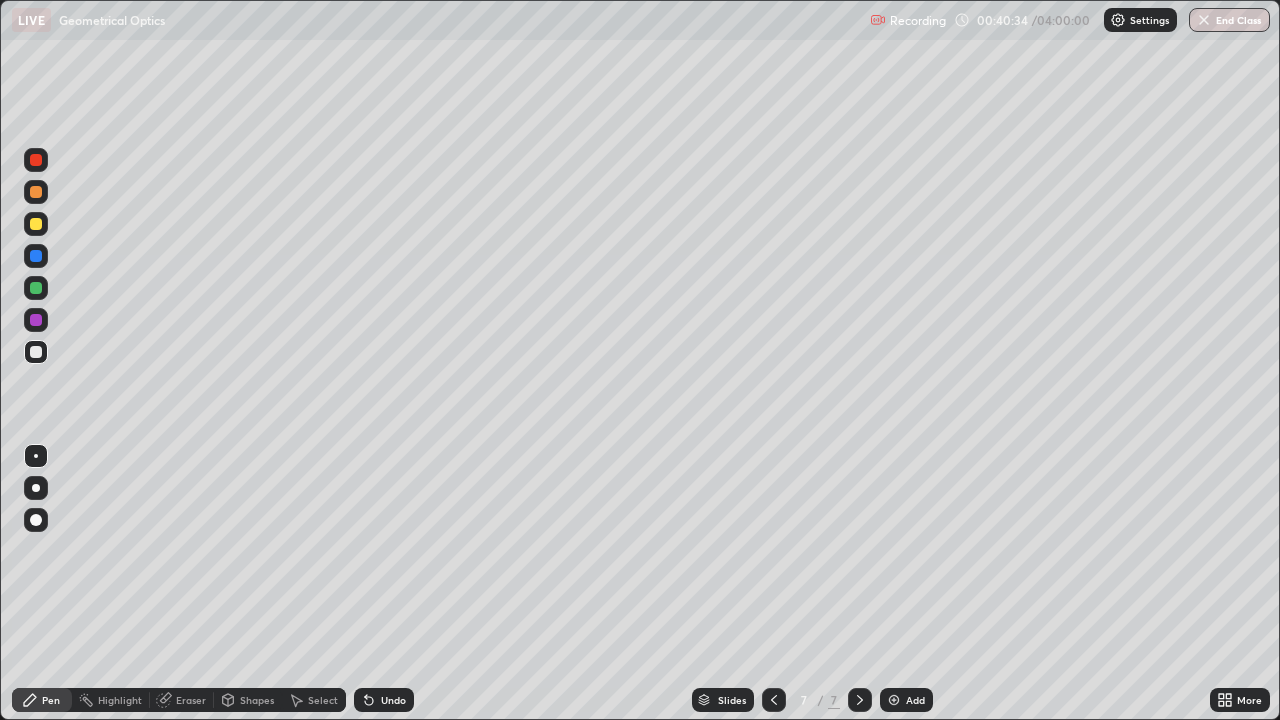 click on "Undo" at bounding box center [393, 700] 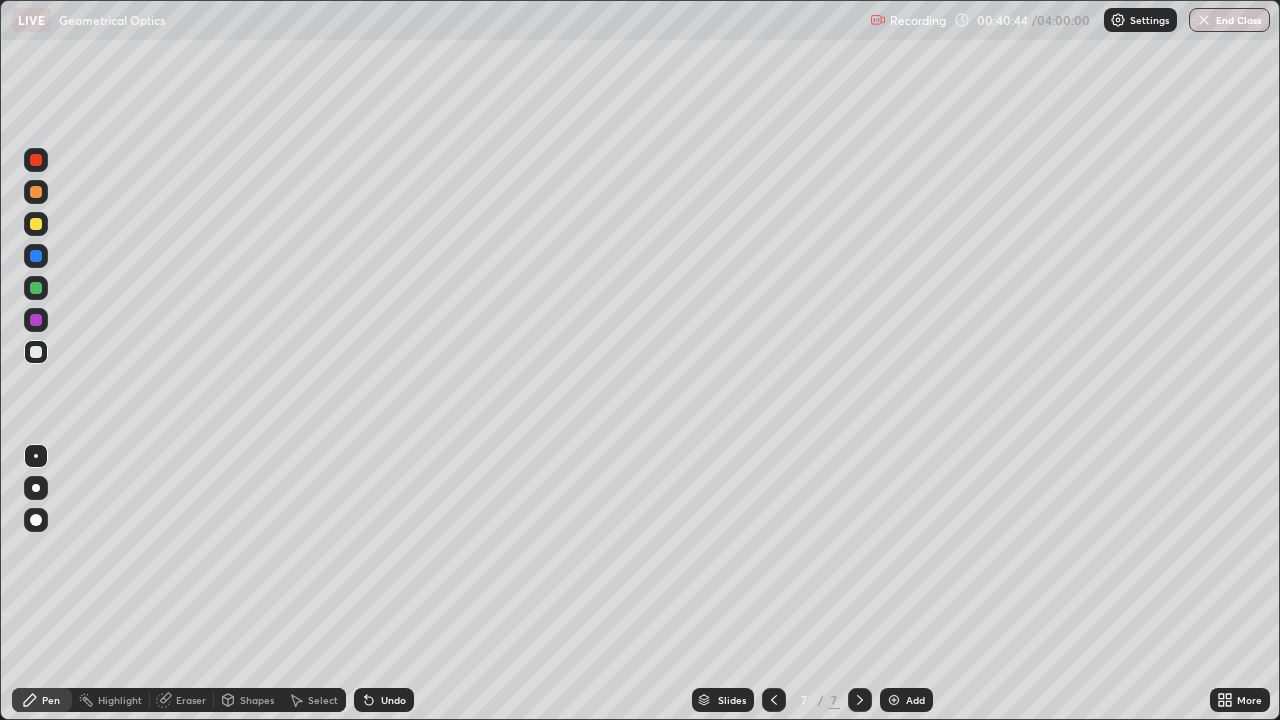 click 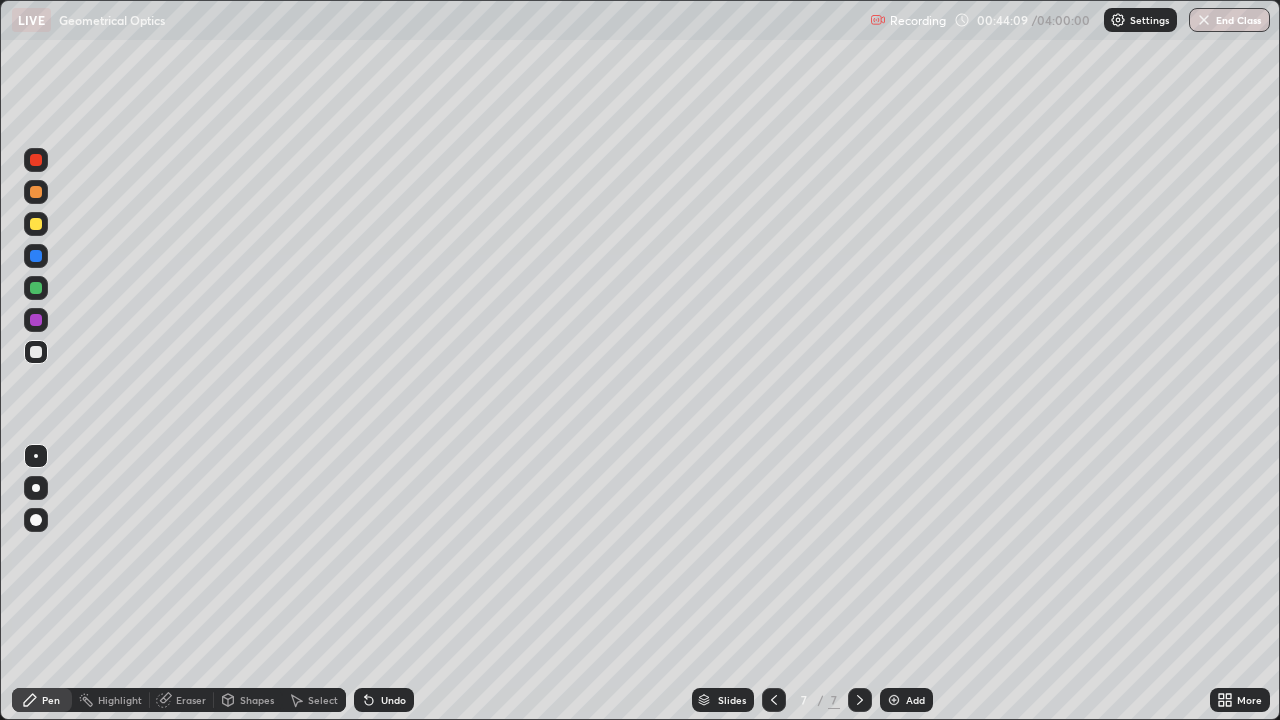 click on "Undo" at bounding box center (393, 700) 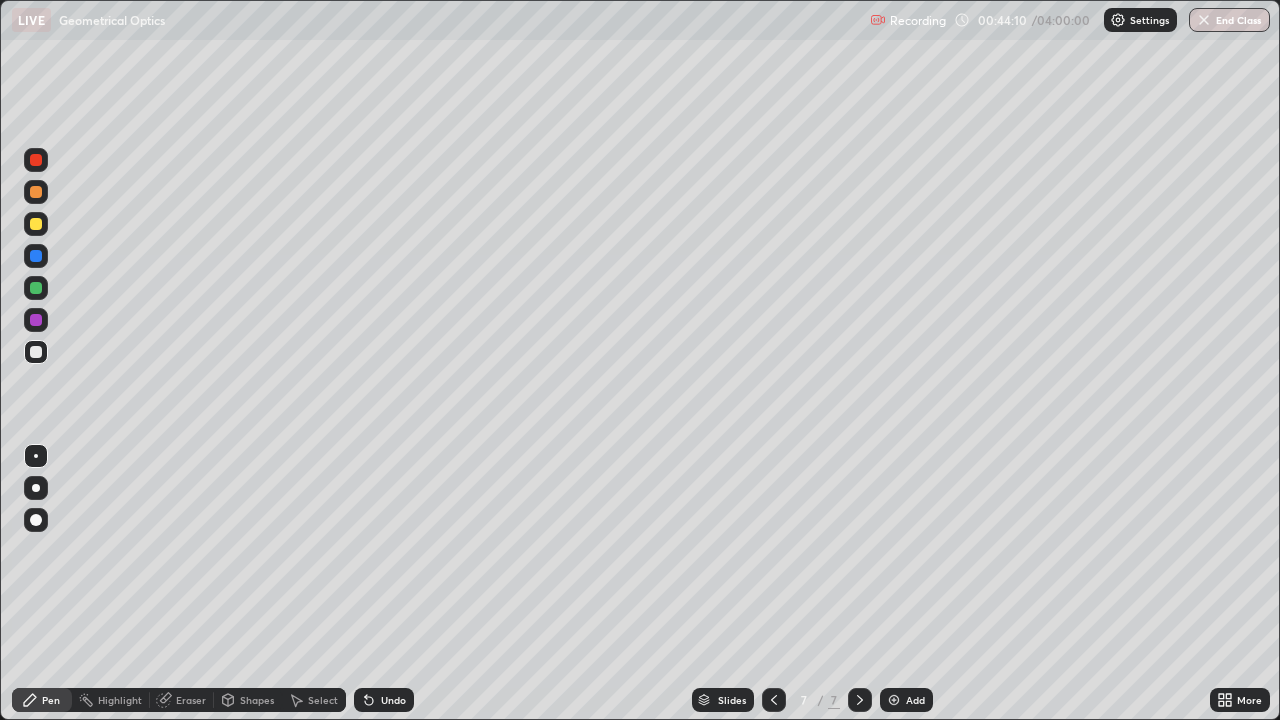 click at bounding box center (36, 224) 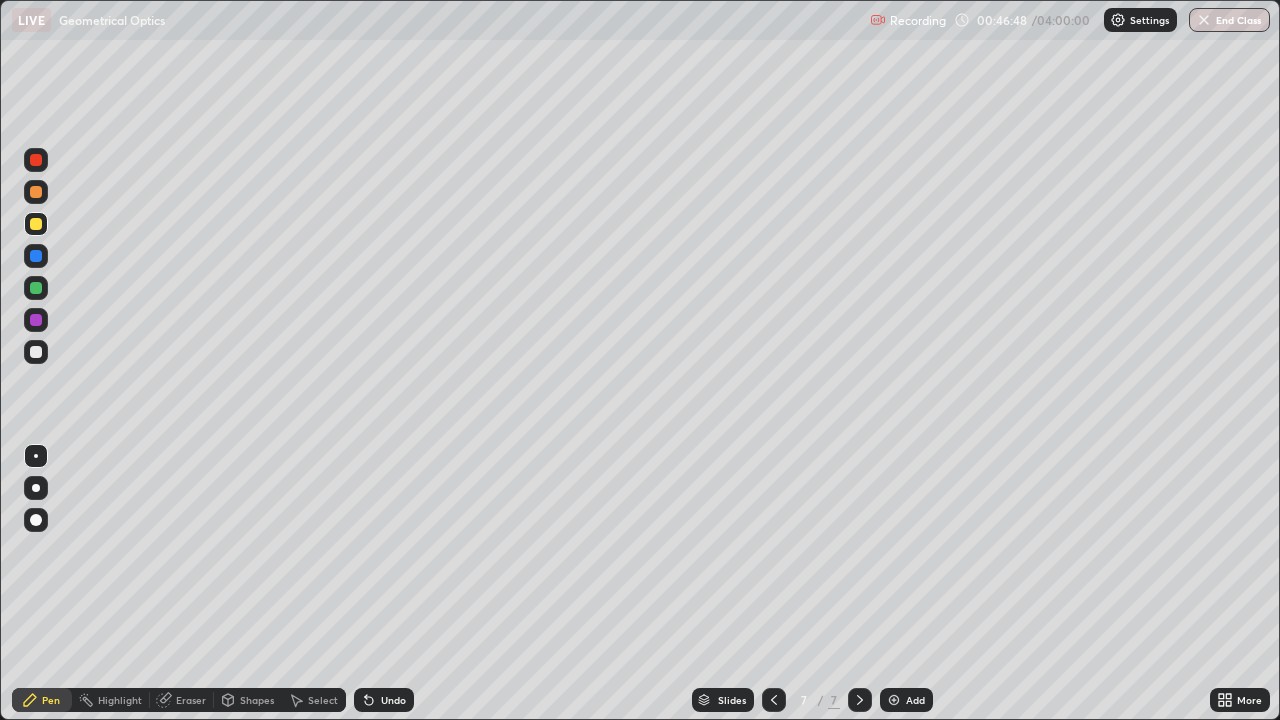 click at bounding box center [894, 700] 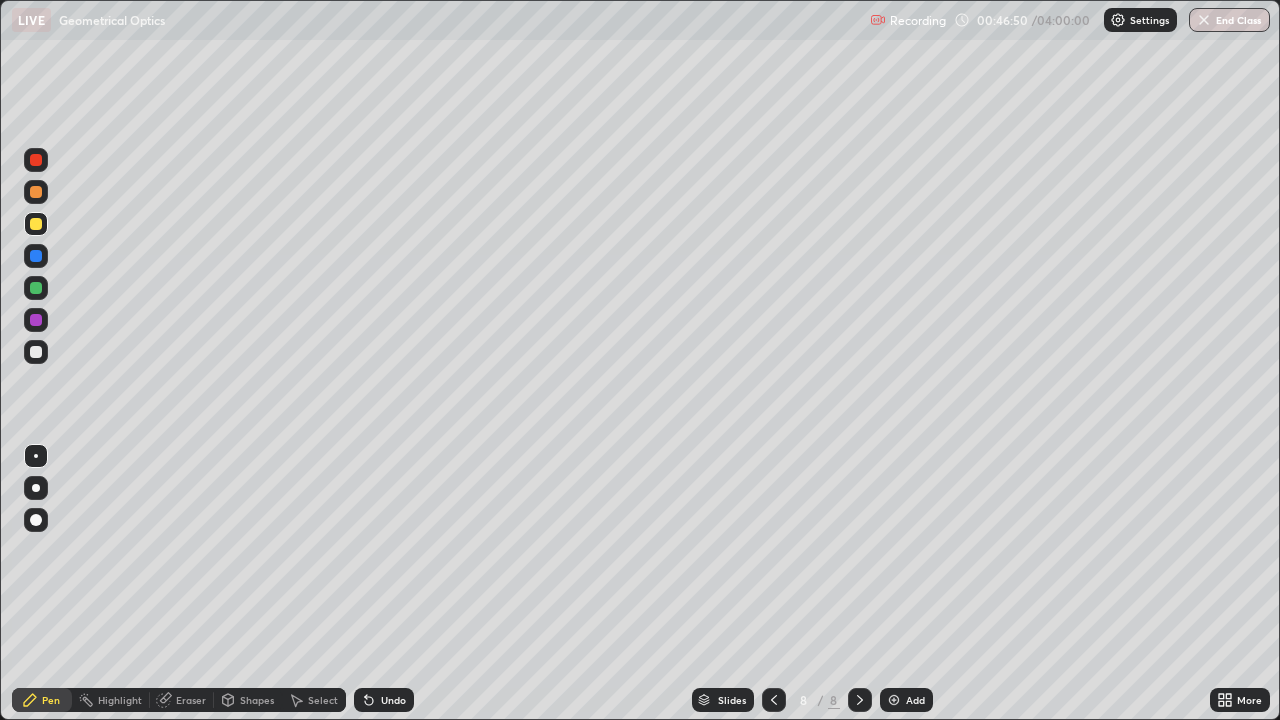 click at bounding box center (36, 352) 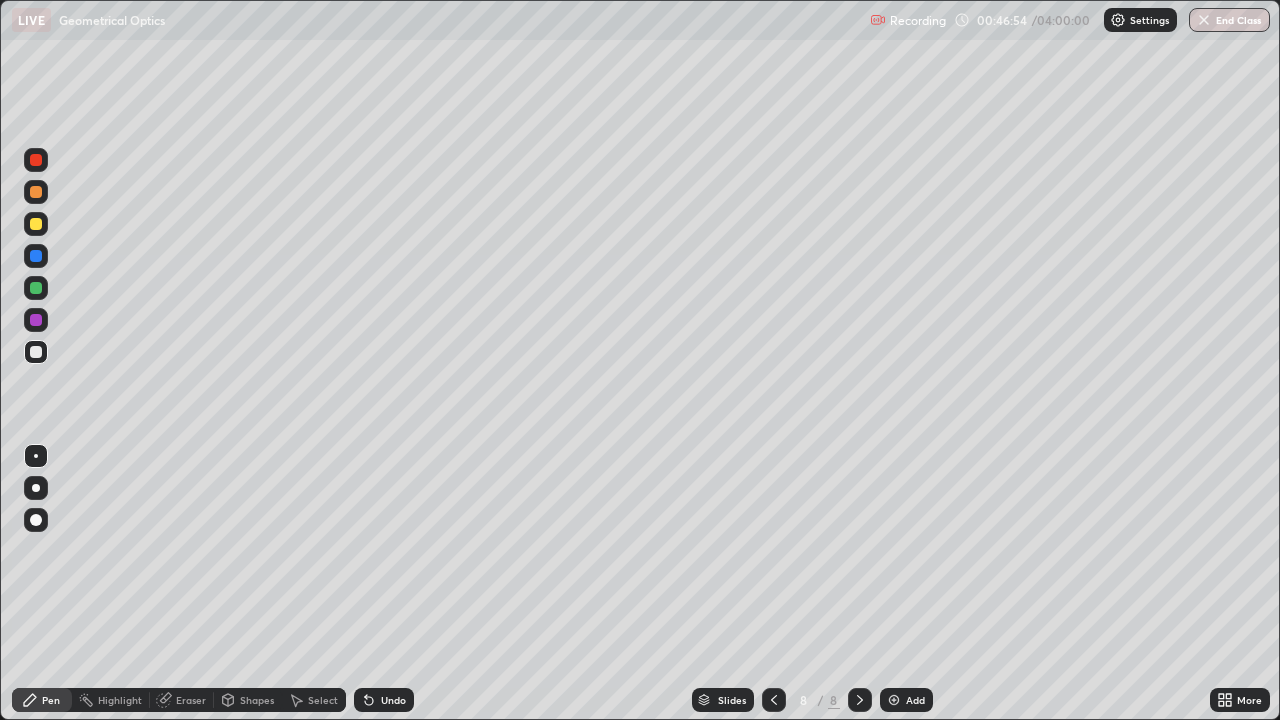 click on "Shapes" at bounding box center [257, 700] 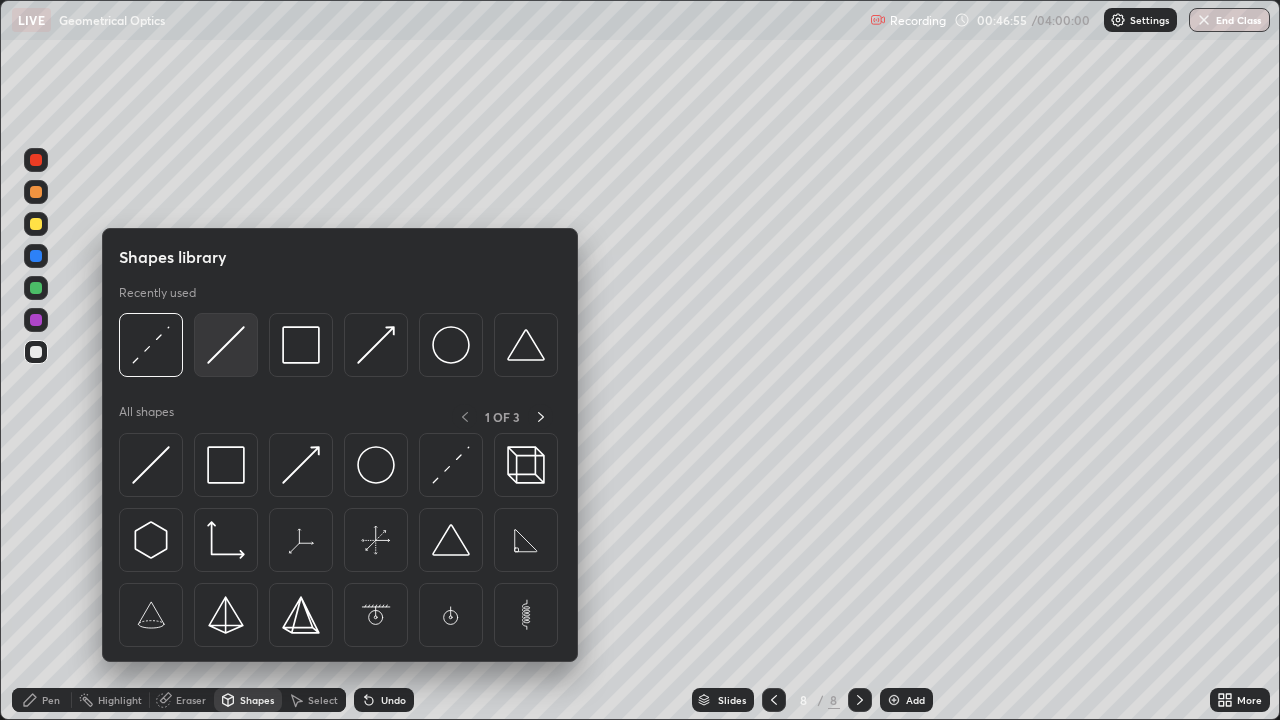 click at bounding box center [226, 345] 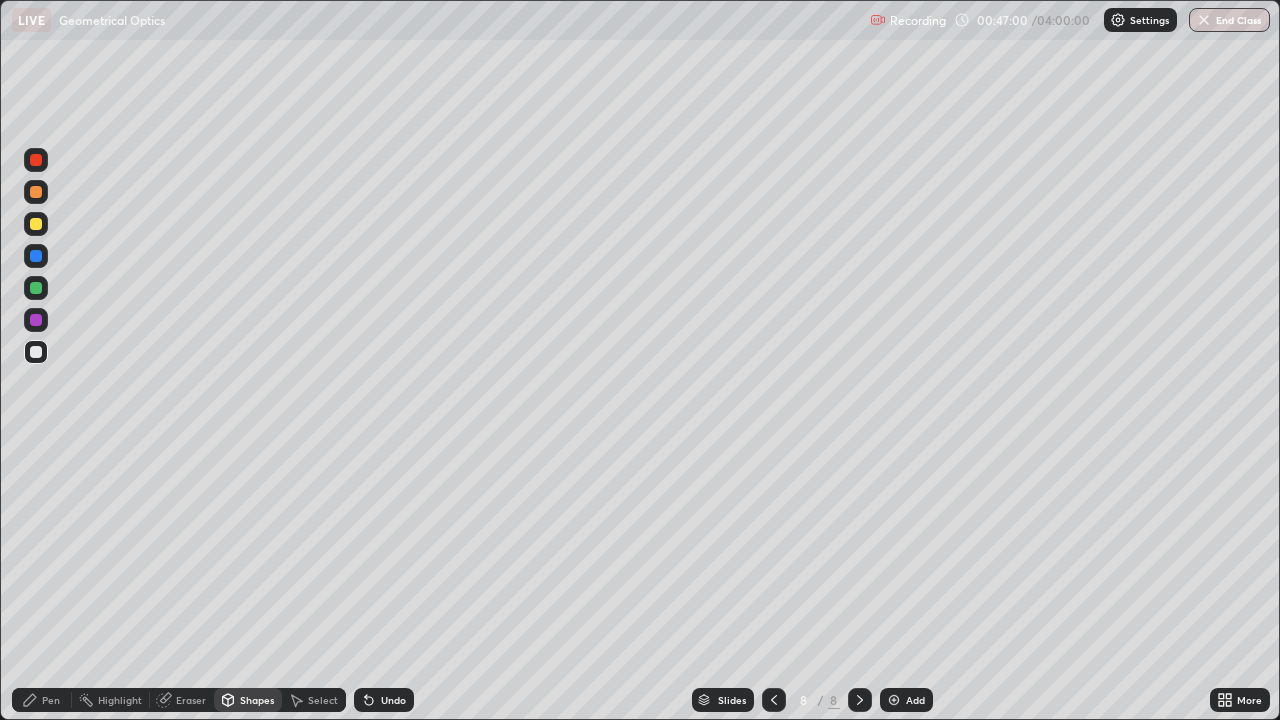 click on "Pen" at bounding box center [51, 700] 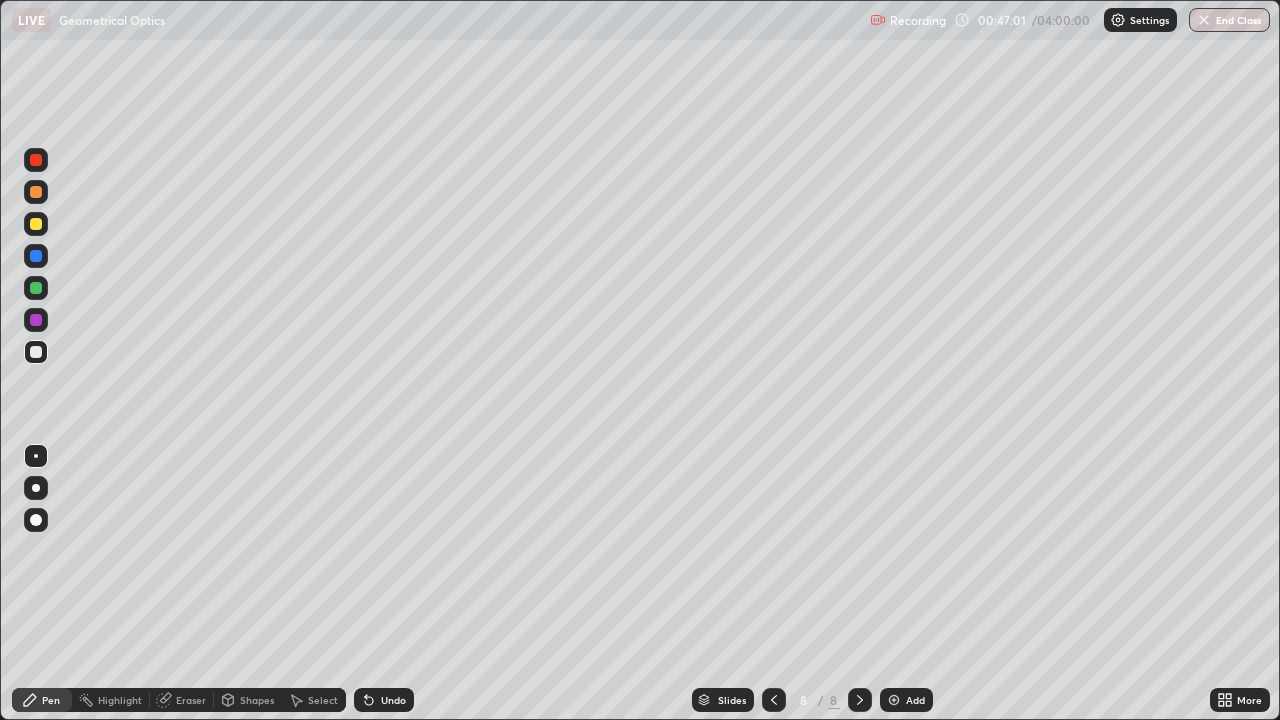 click at bounding box center (36, 224) 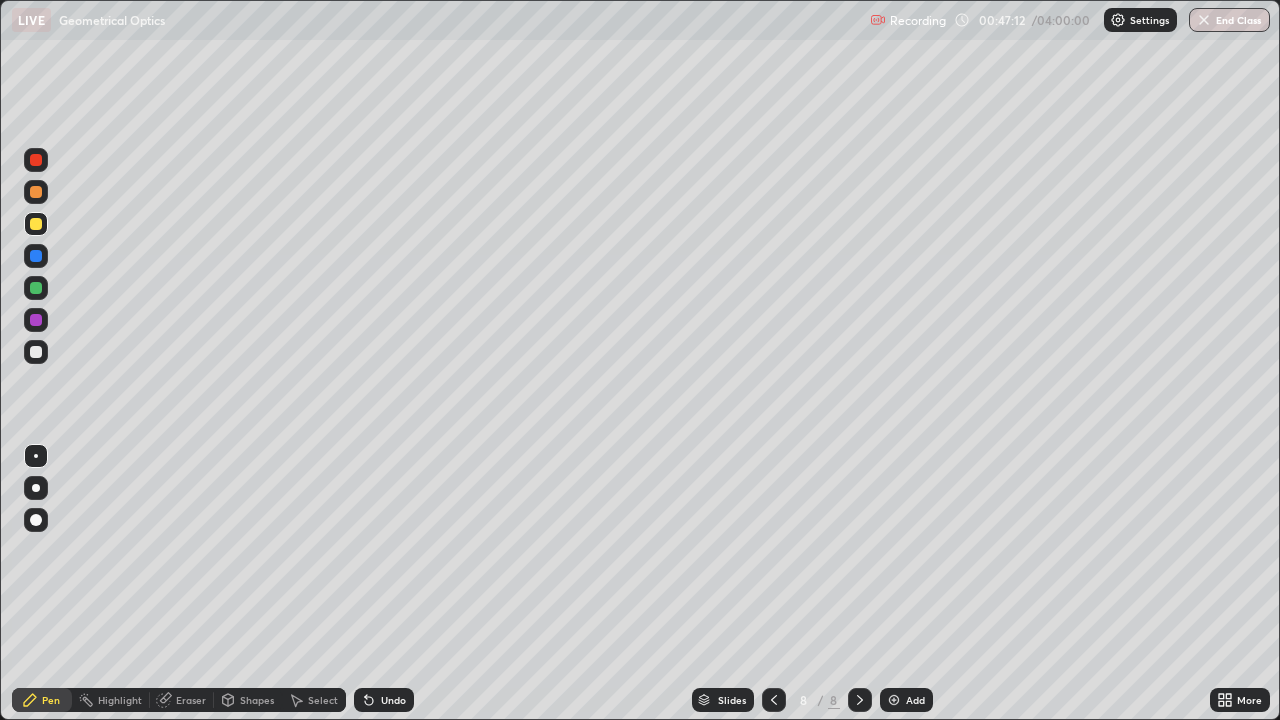 click at bounding box center [36, 352] 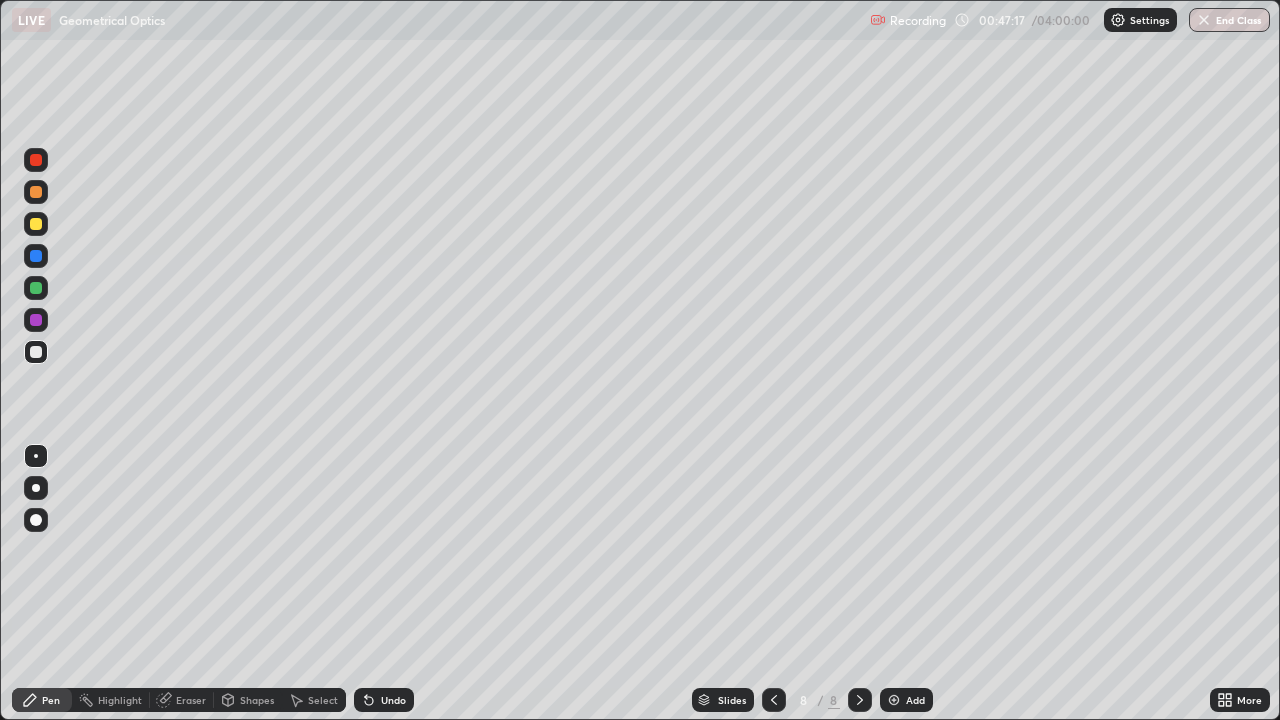 click 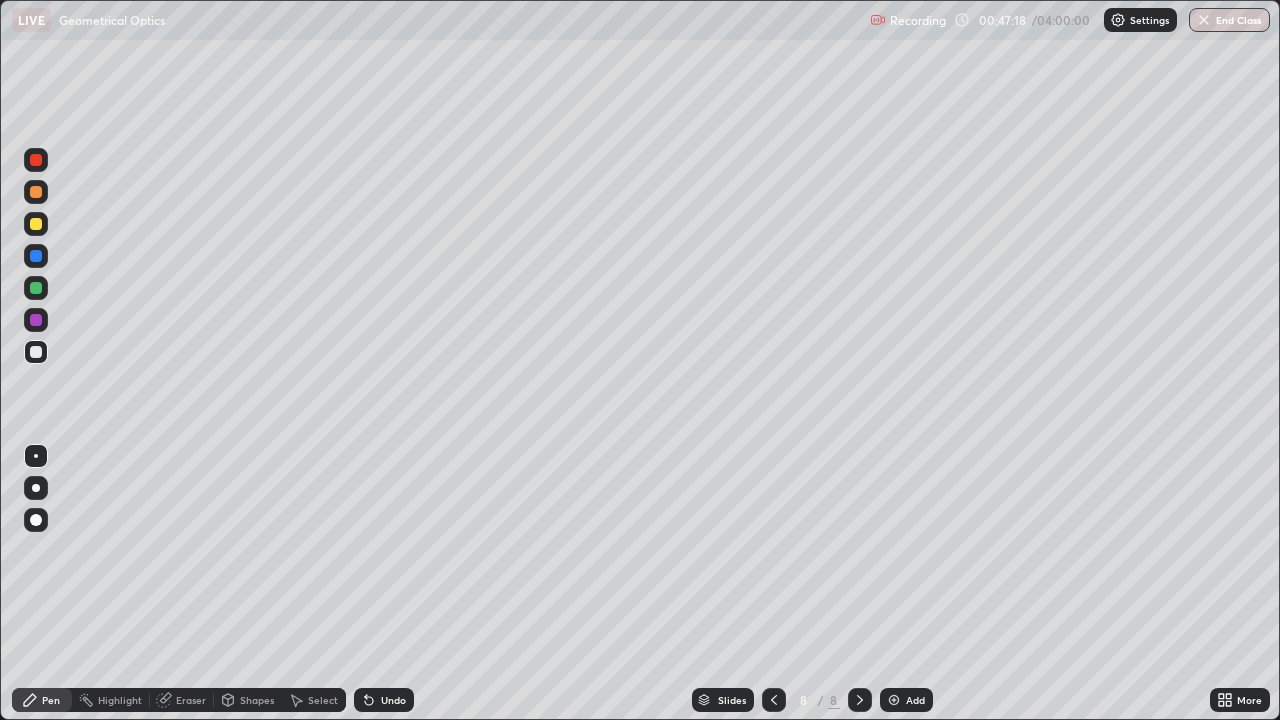 click 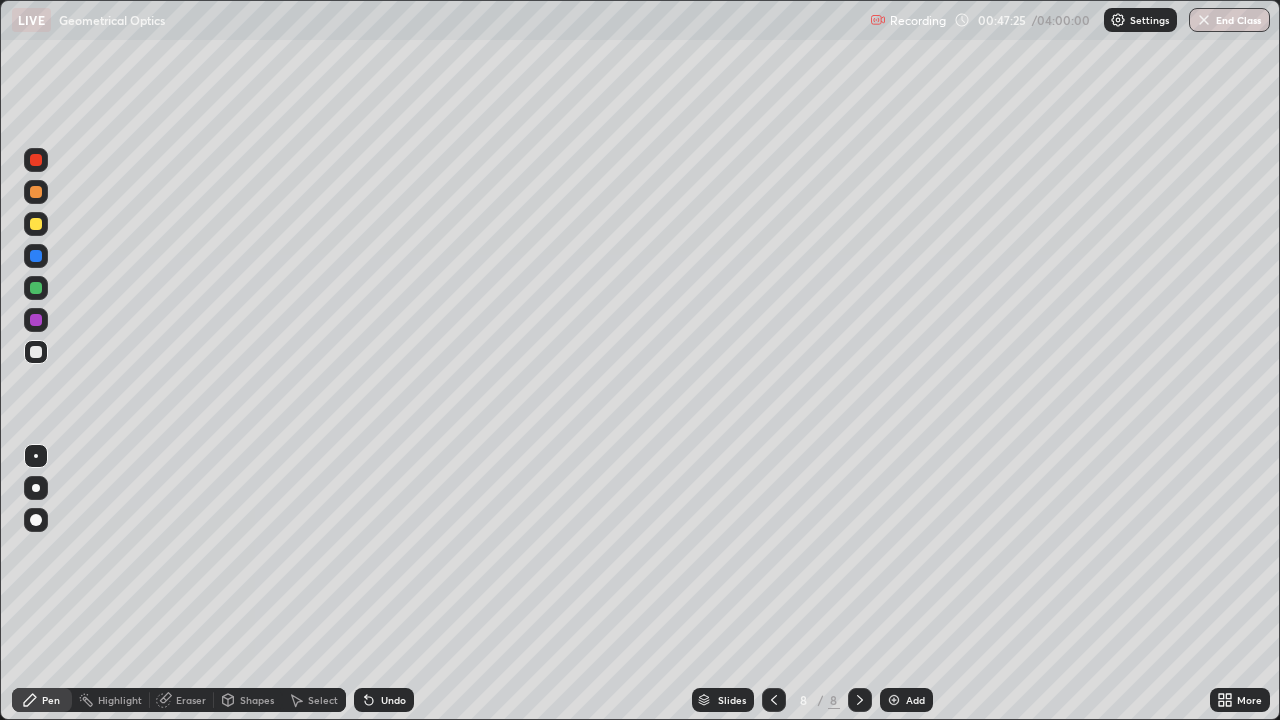 click at bounding box center [774, 700] 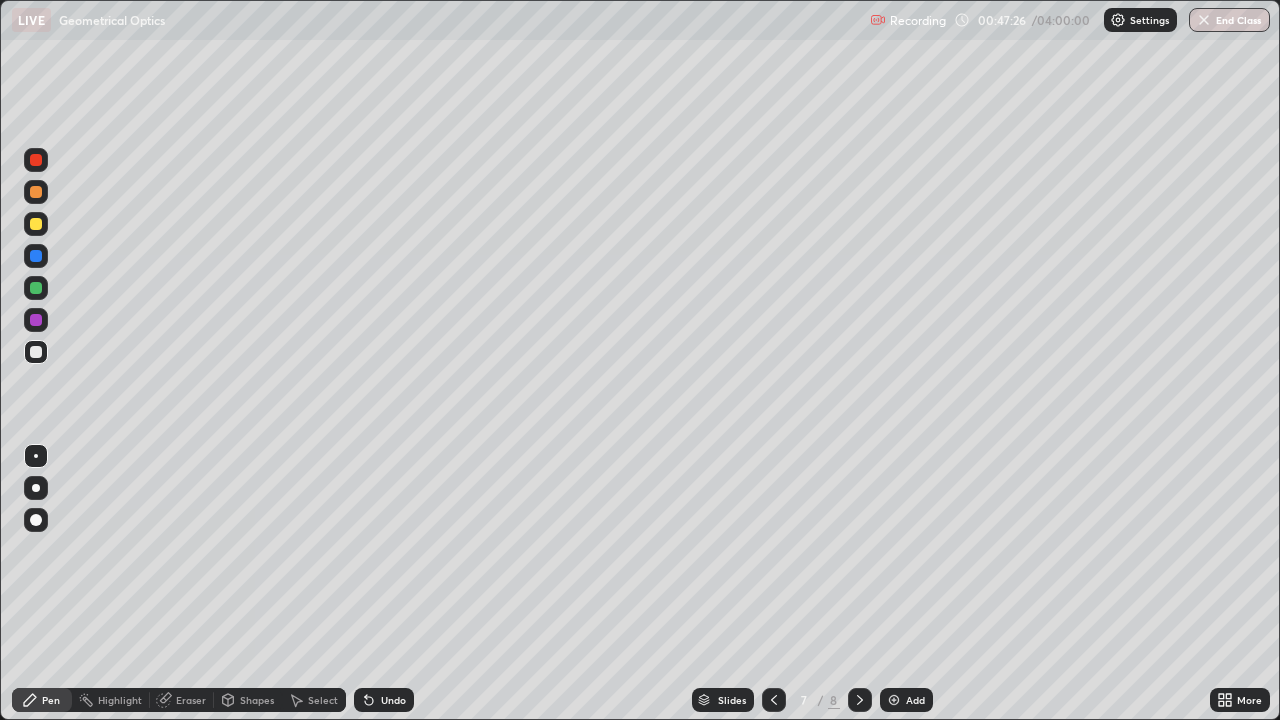 click 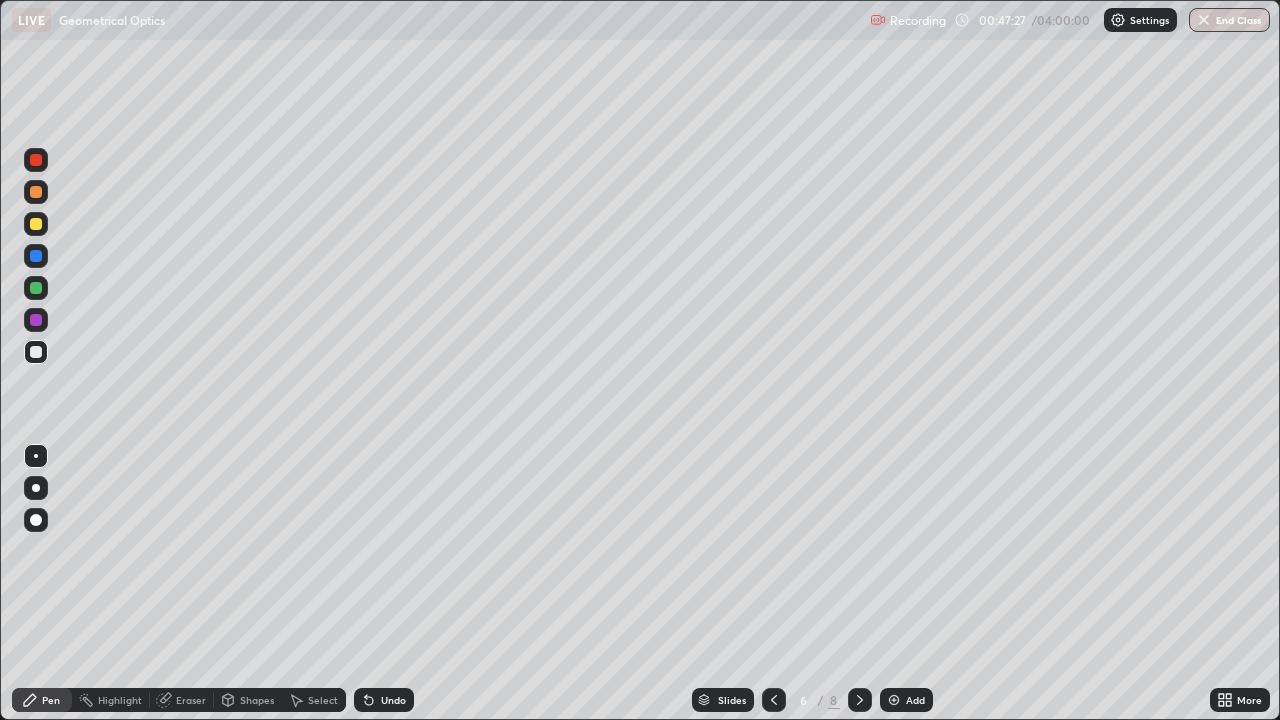 click 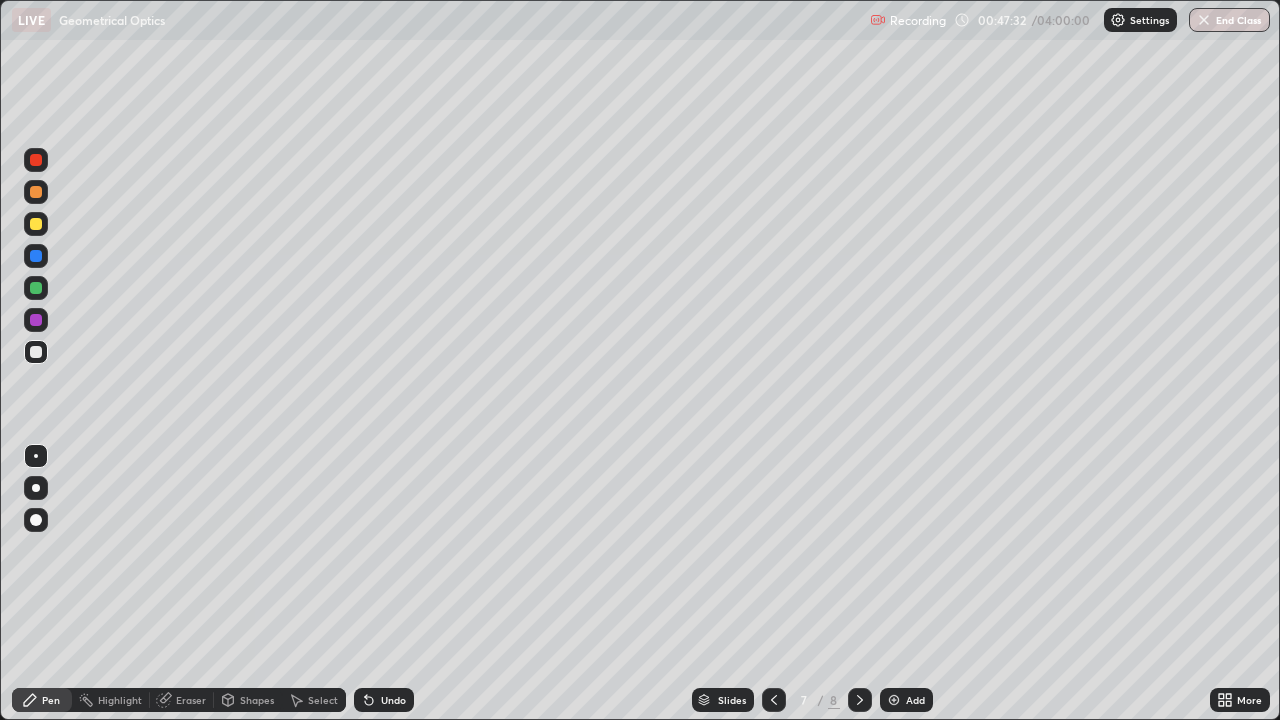 click 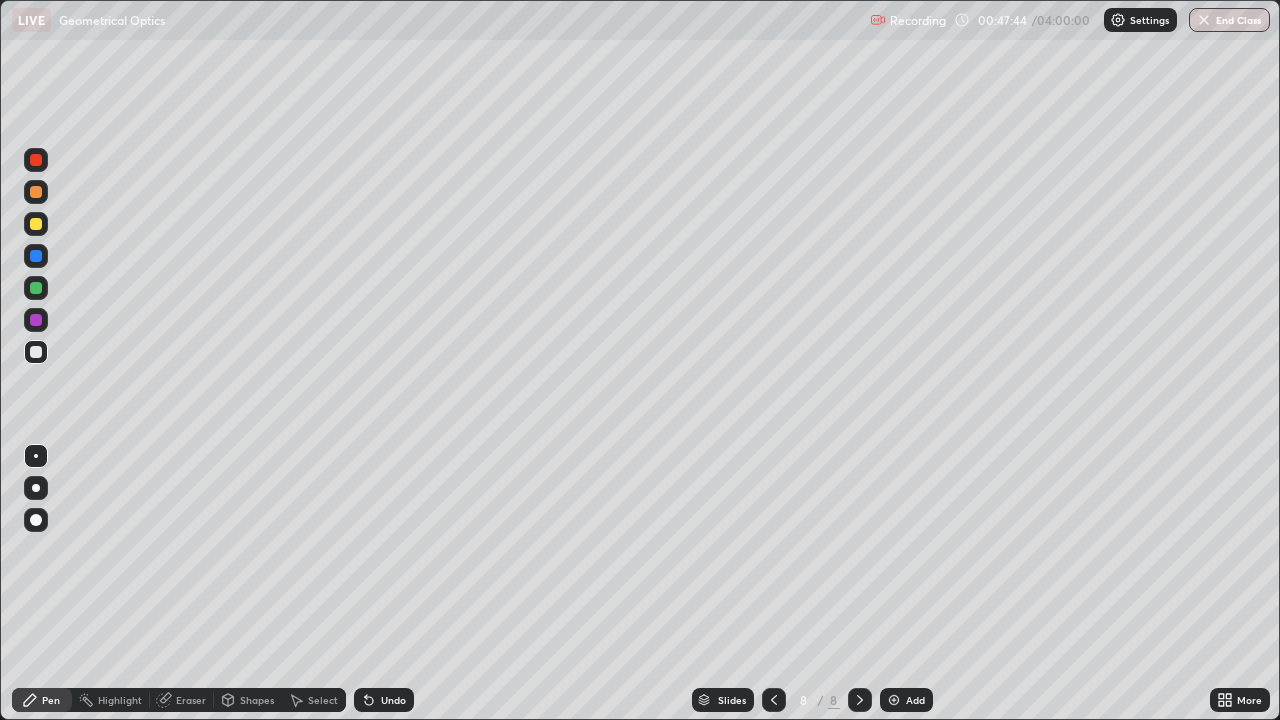 click on "Shapes" at bounding box center [257, 700] 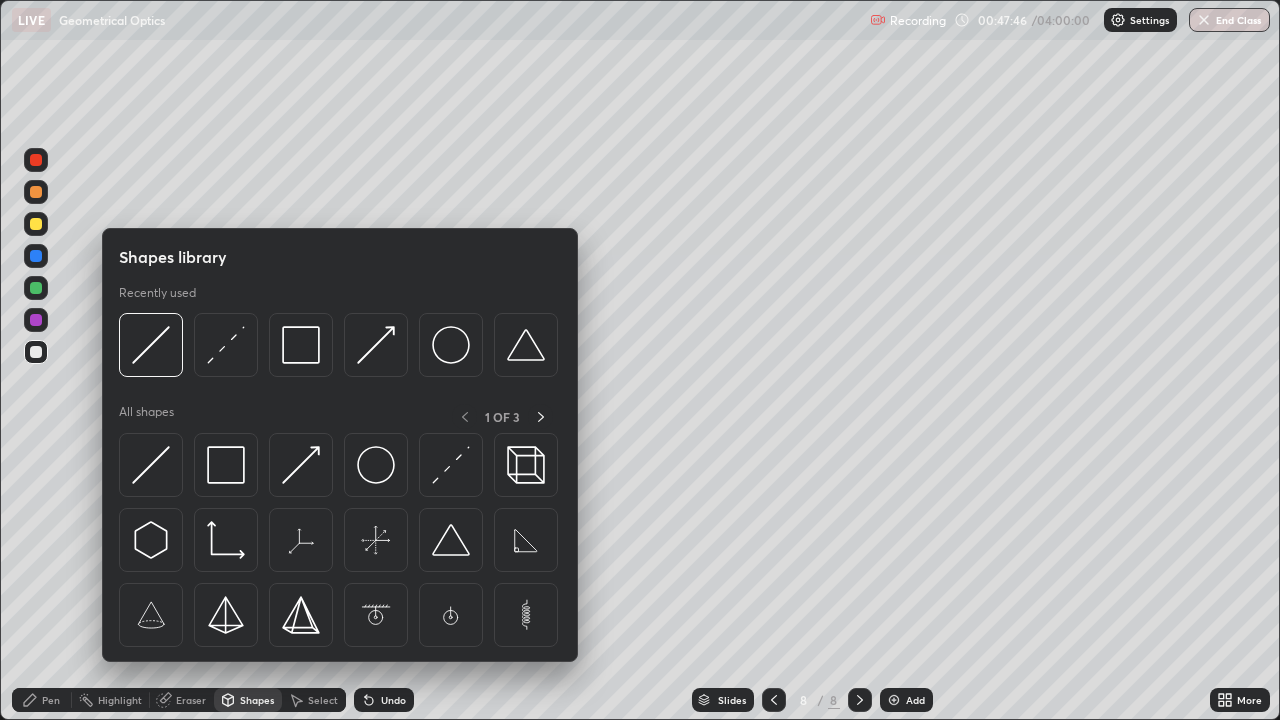click at bounding box center [36, 224] 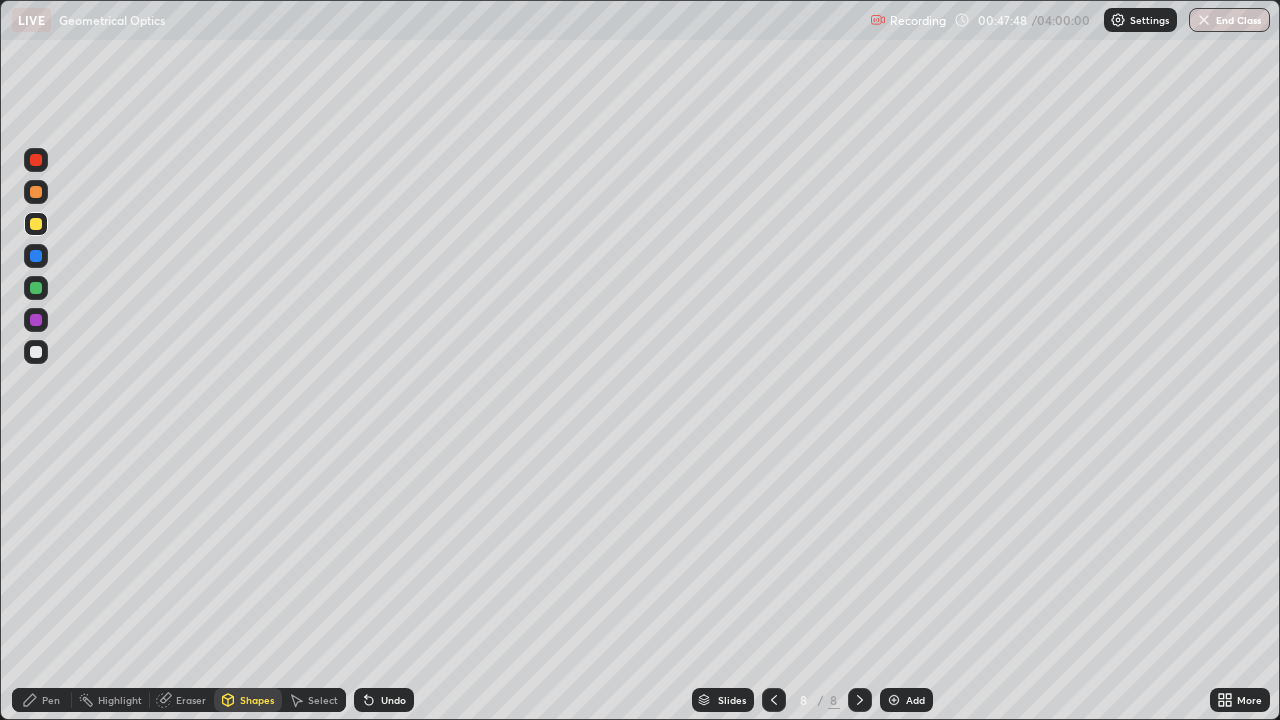 click on "Shapes" at bounding box center (257, 700) 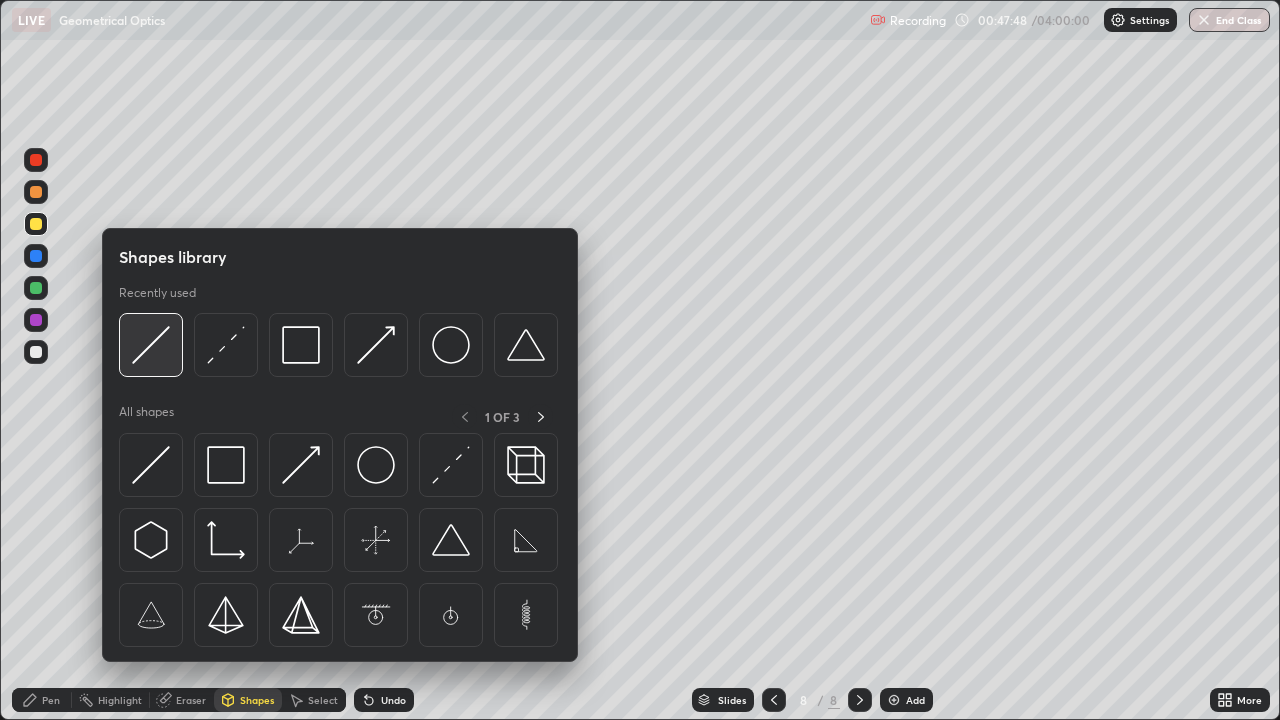 click at bounding box center (151, 345) 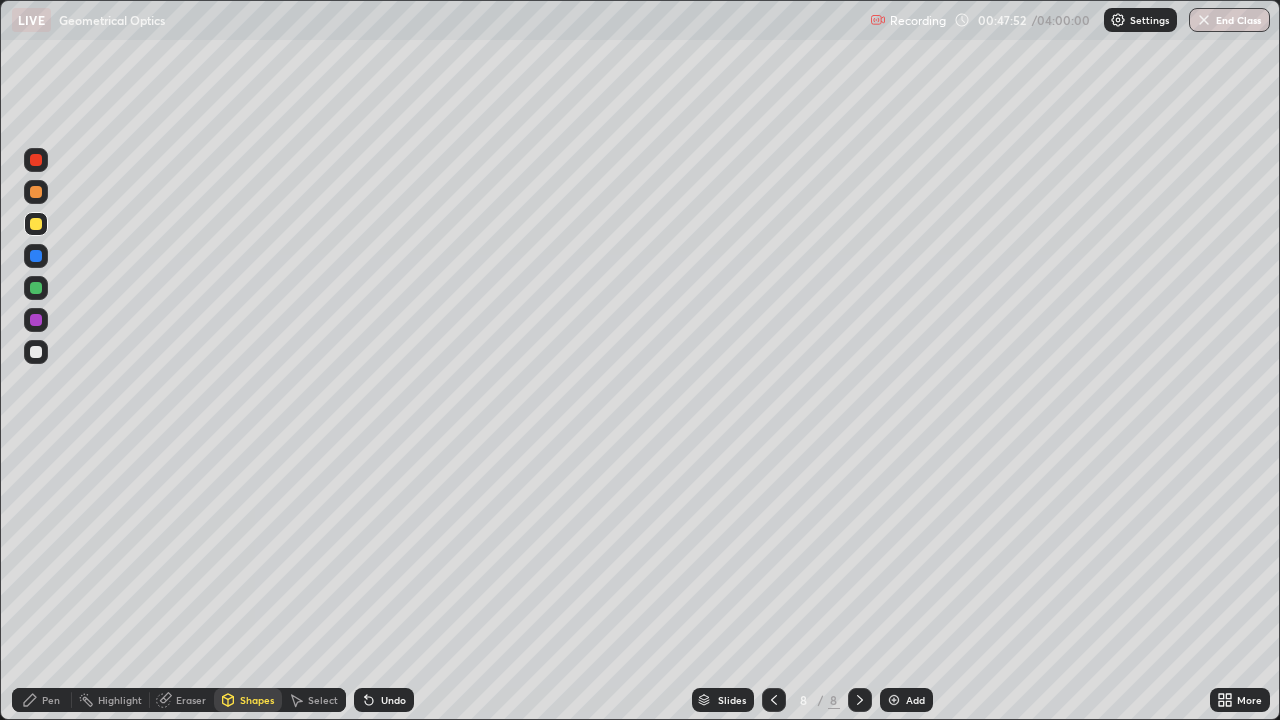 click on "Shapes" at bounding box center (257, 700) 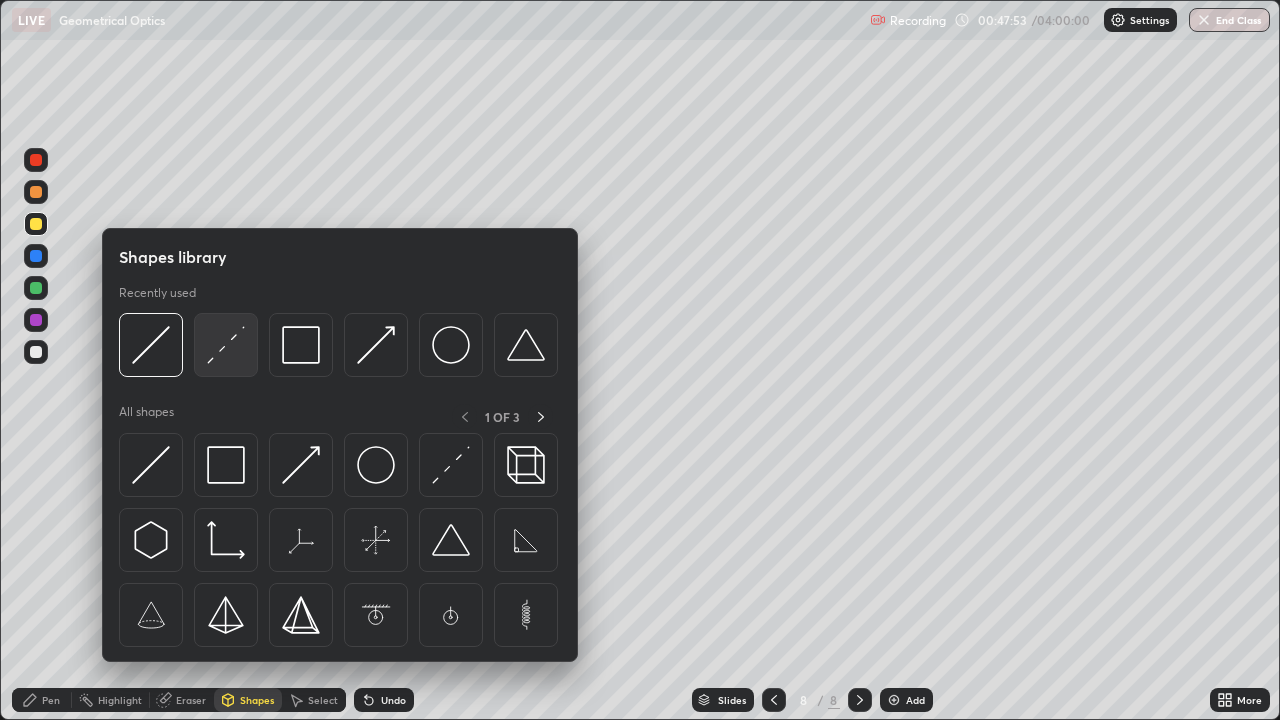 click at bounding box center [226, 345] 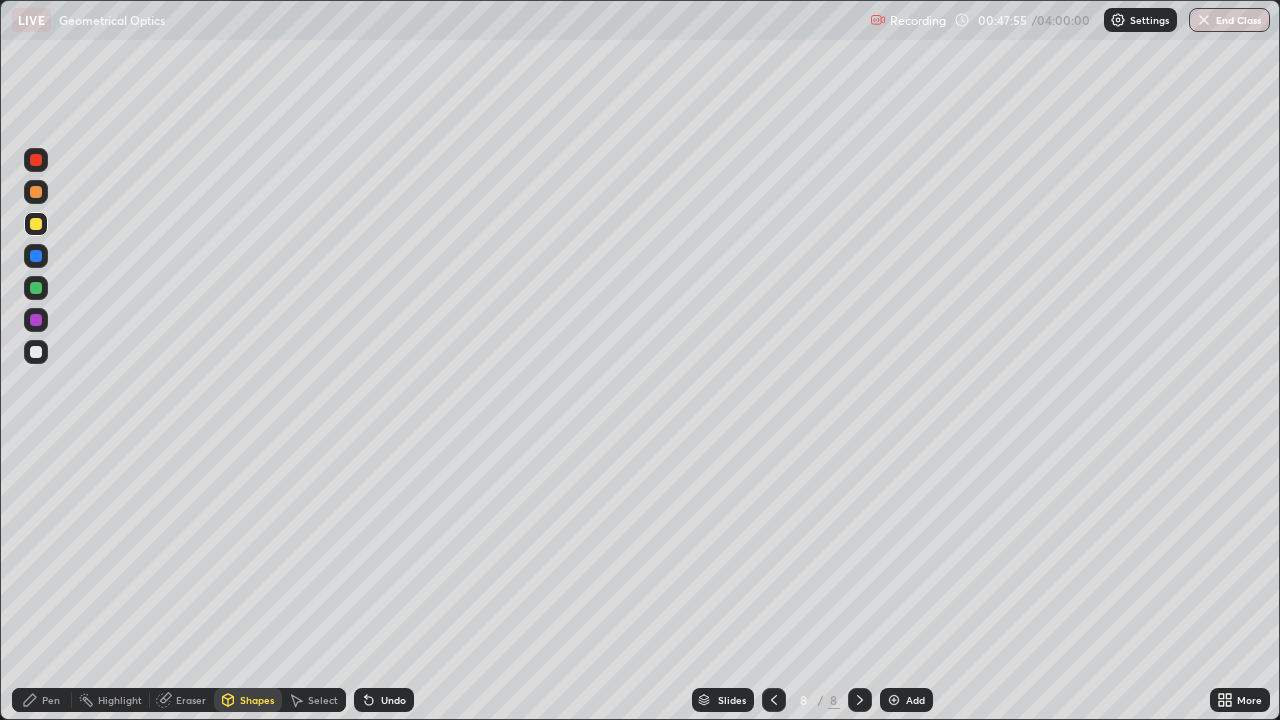 click on "Shapes" at bounding box center (257, 700) 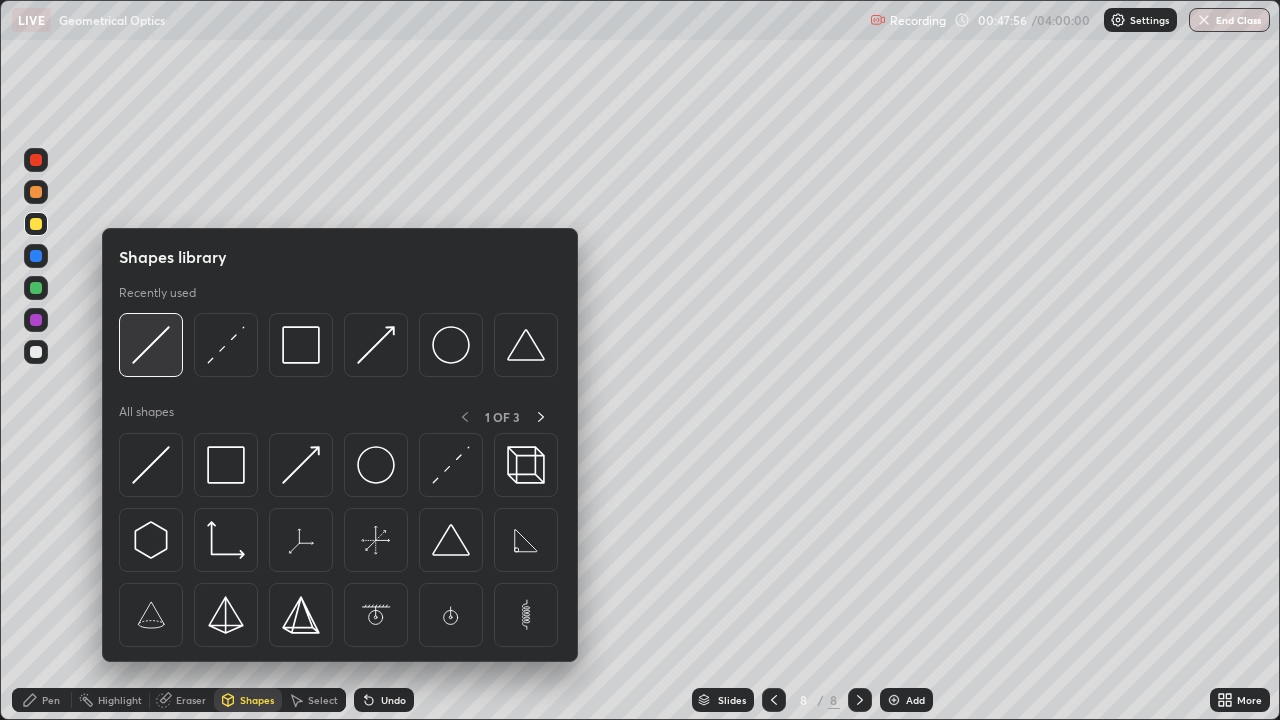 click at bounding box center (151, 345) 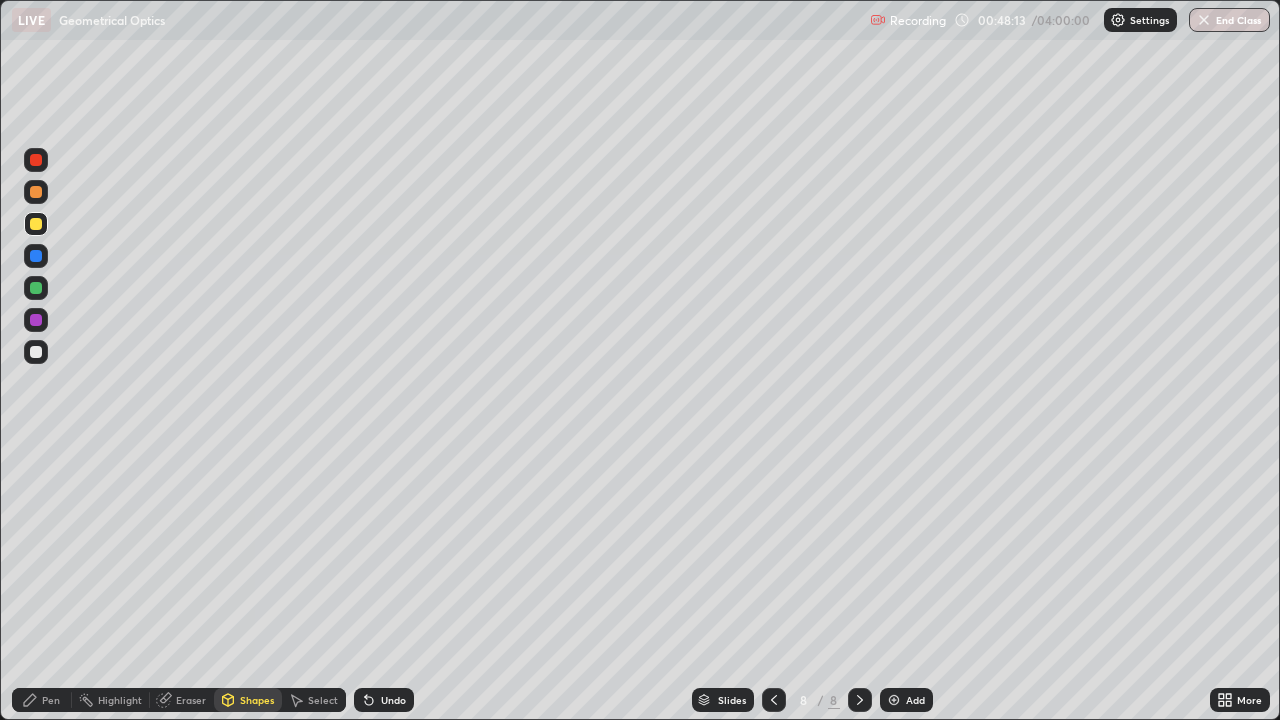 click on "Highlight" at bounding box center (120, 700) 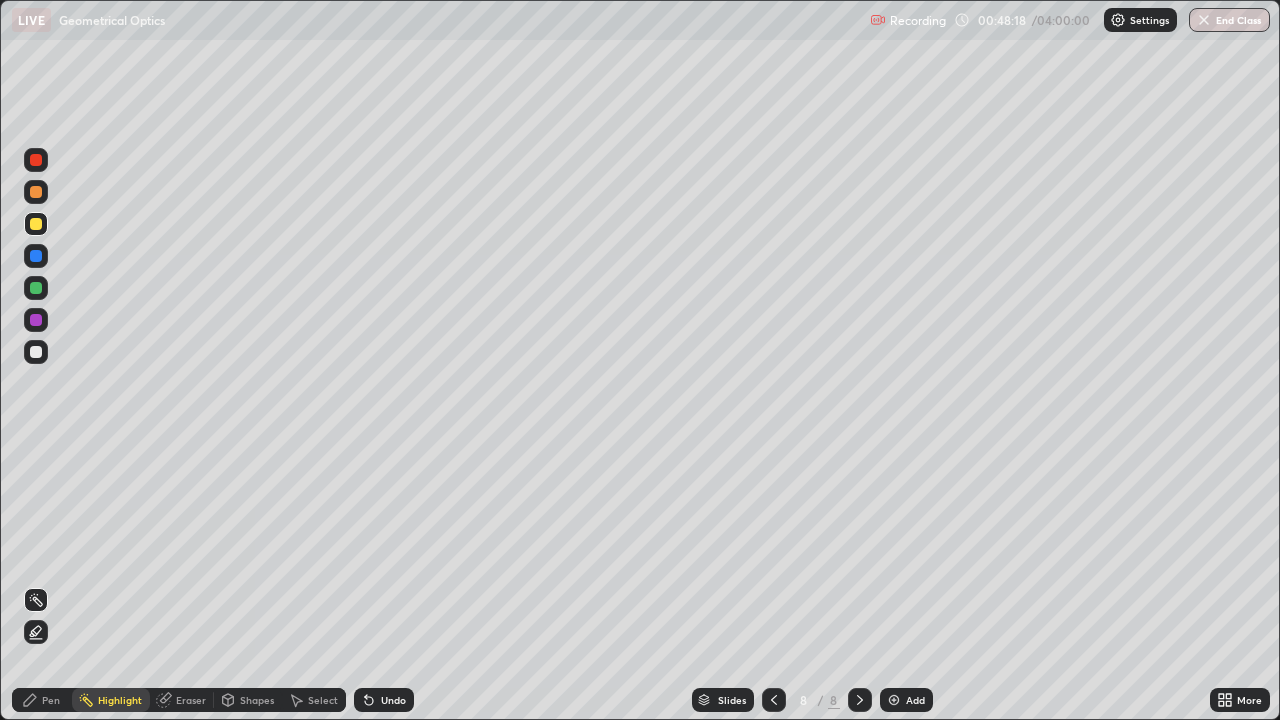 click on "Undo" at bounding box center (384, 700) 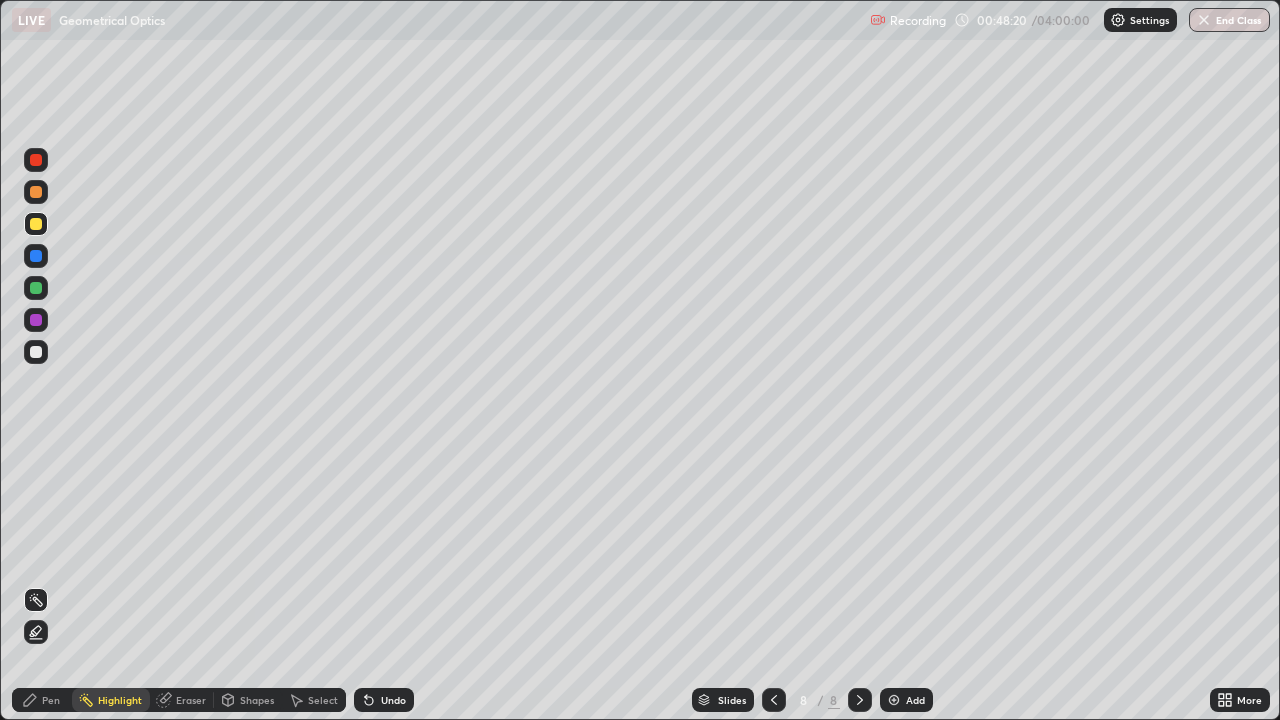 click on "Shapes" at bounding box center (257, 700) 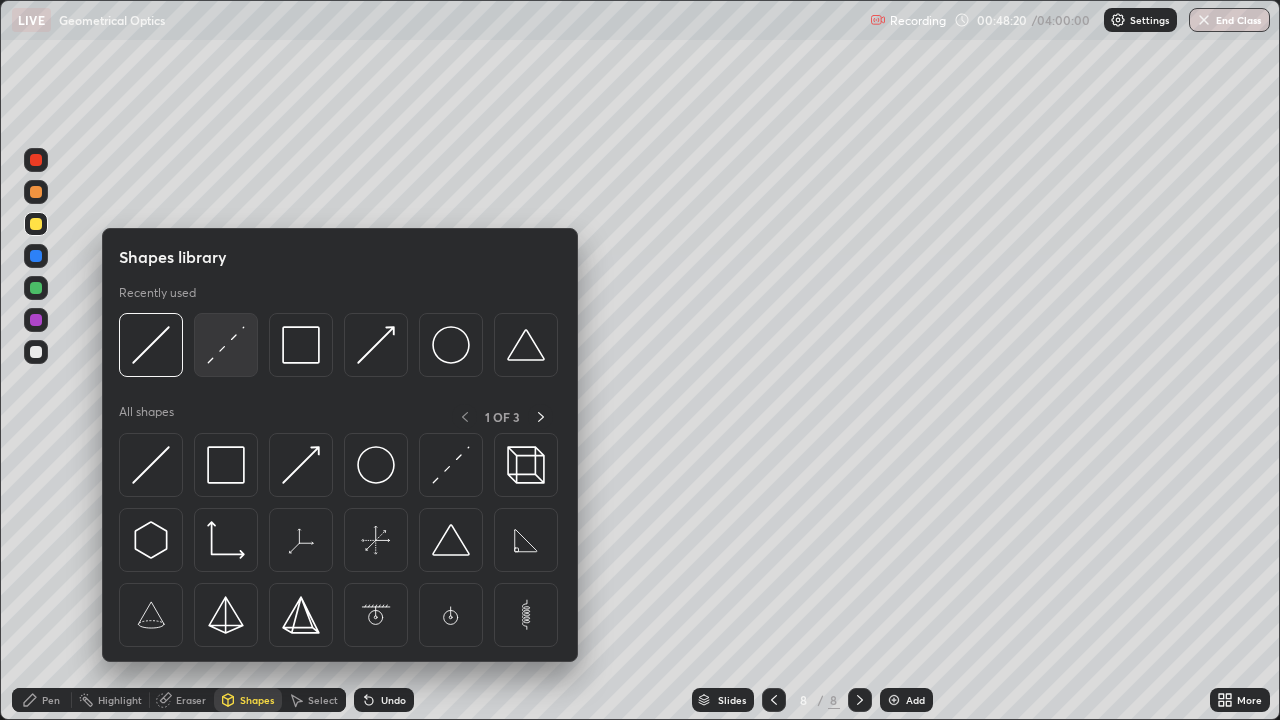 click at bounding box center (226, 345) 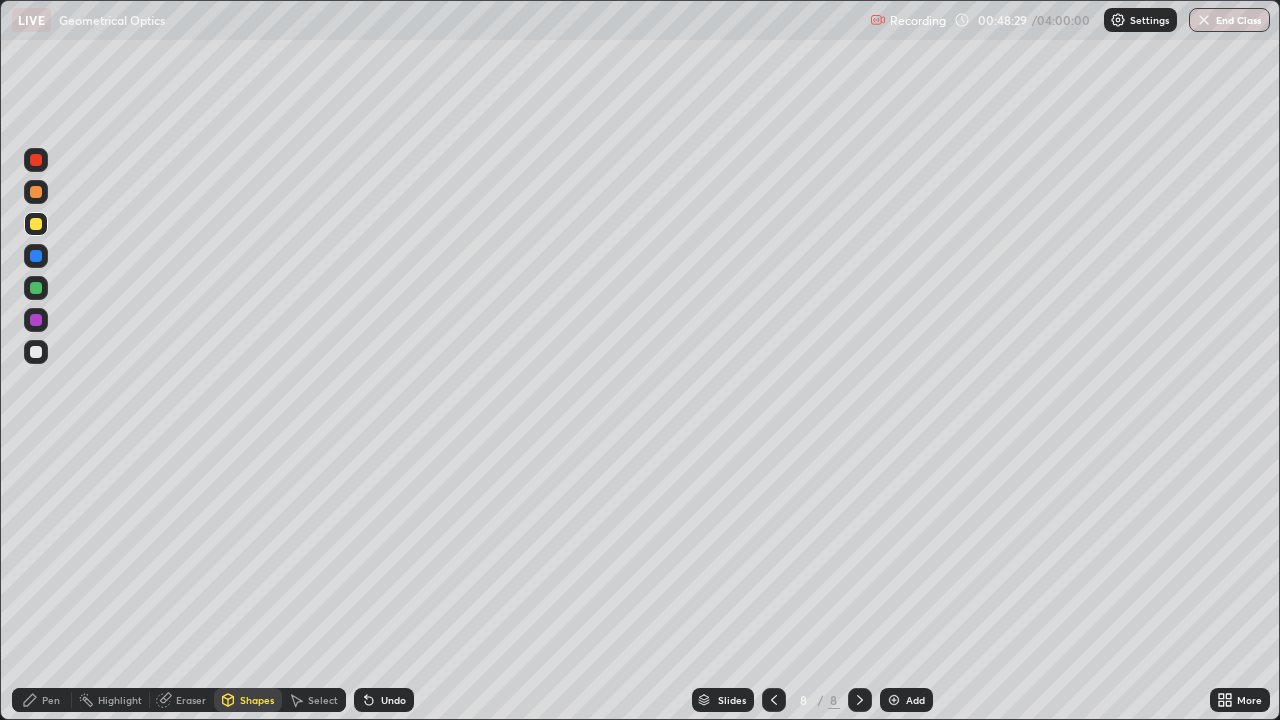 click 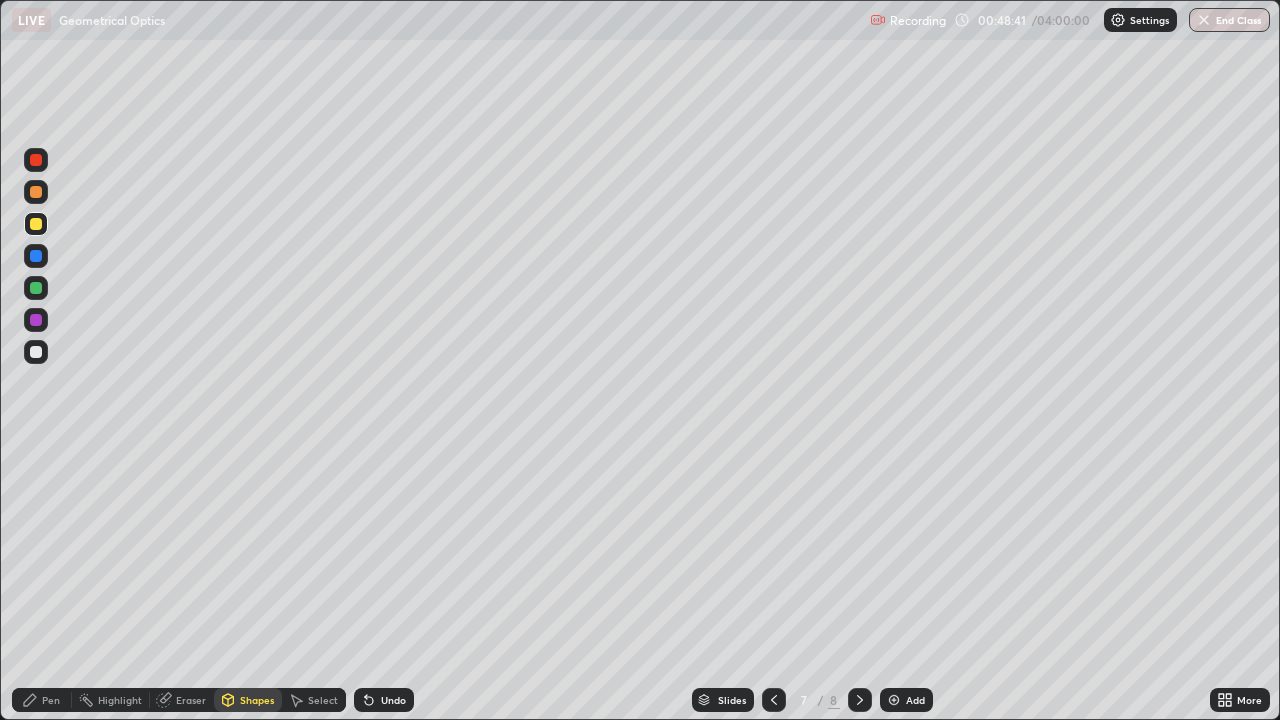 click 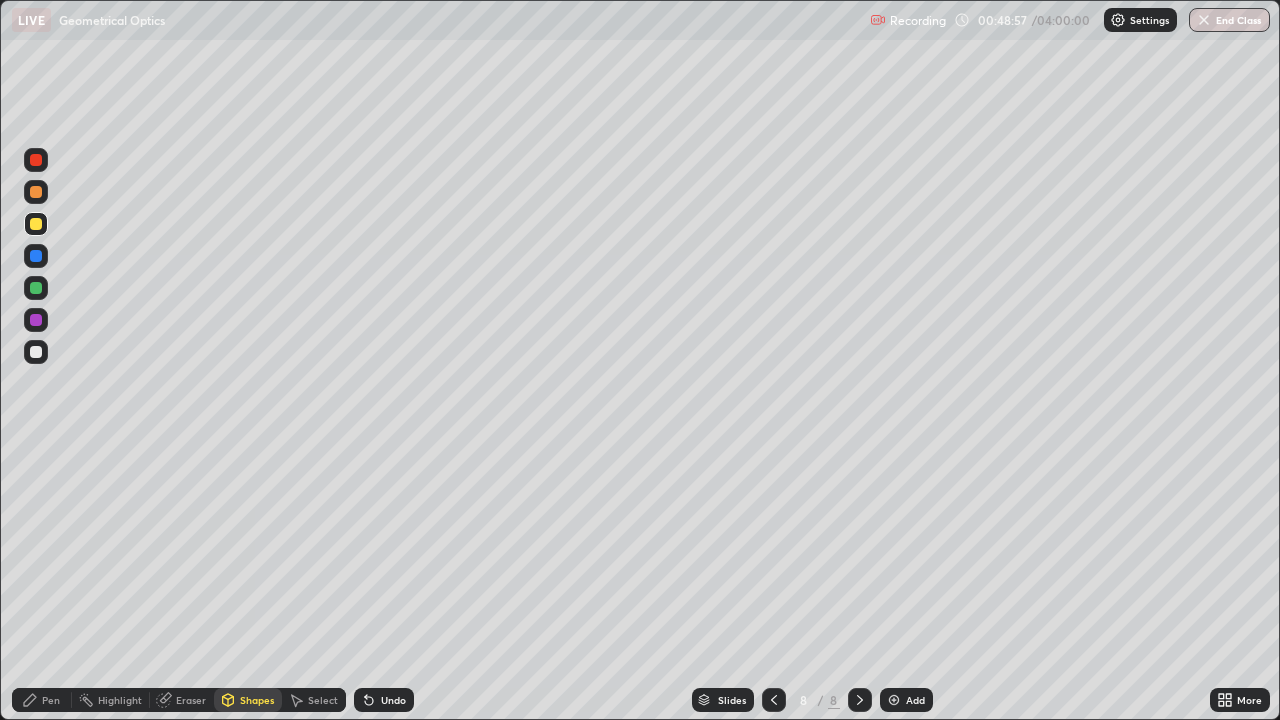 click on "Shapes" at bounding box center (257, 700) 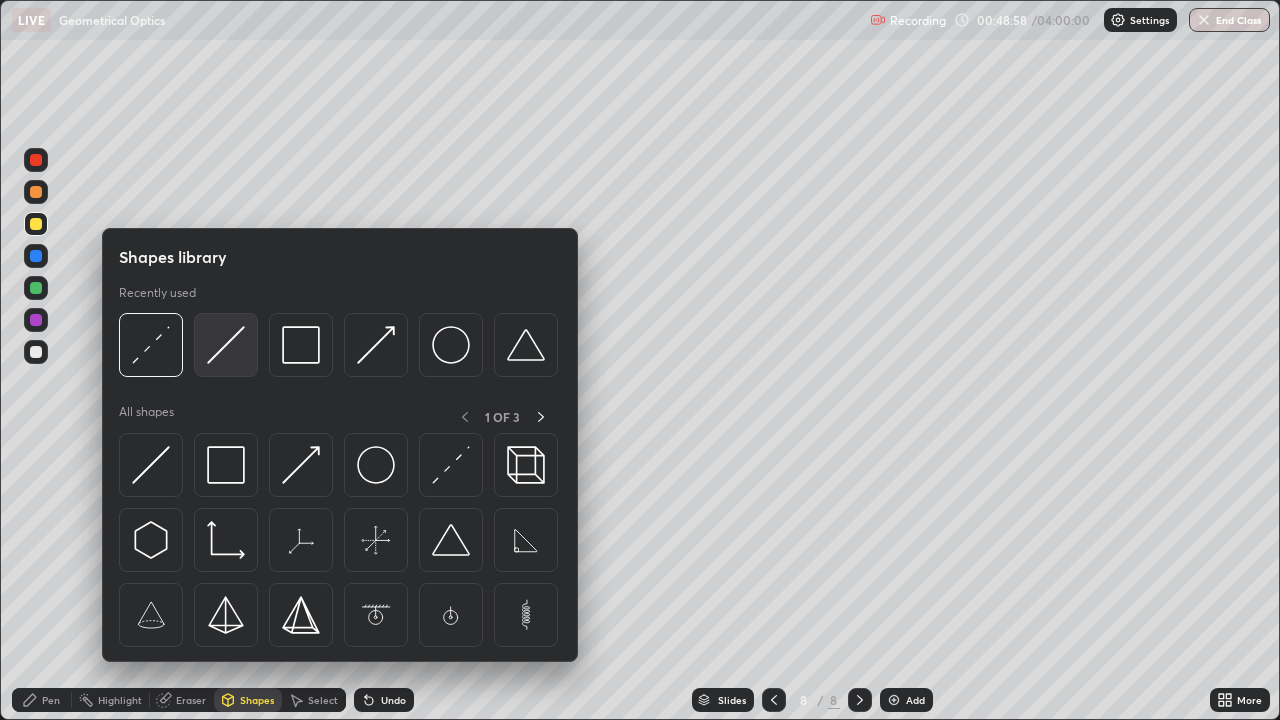 click at bounding box center [226, 345] 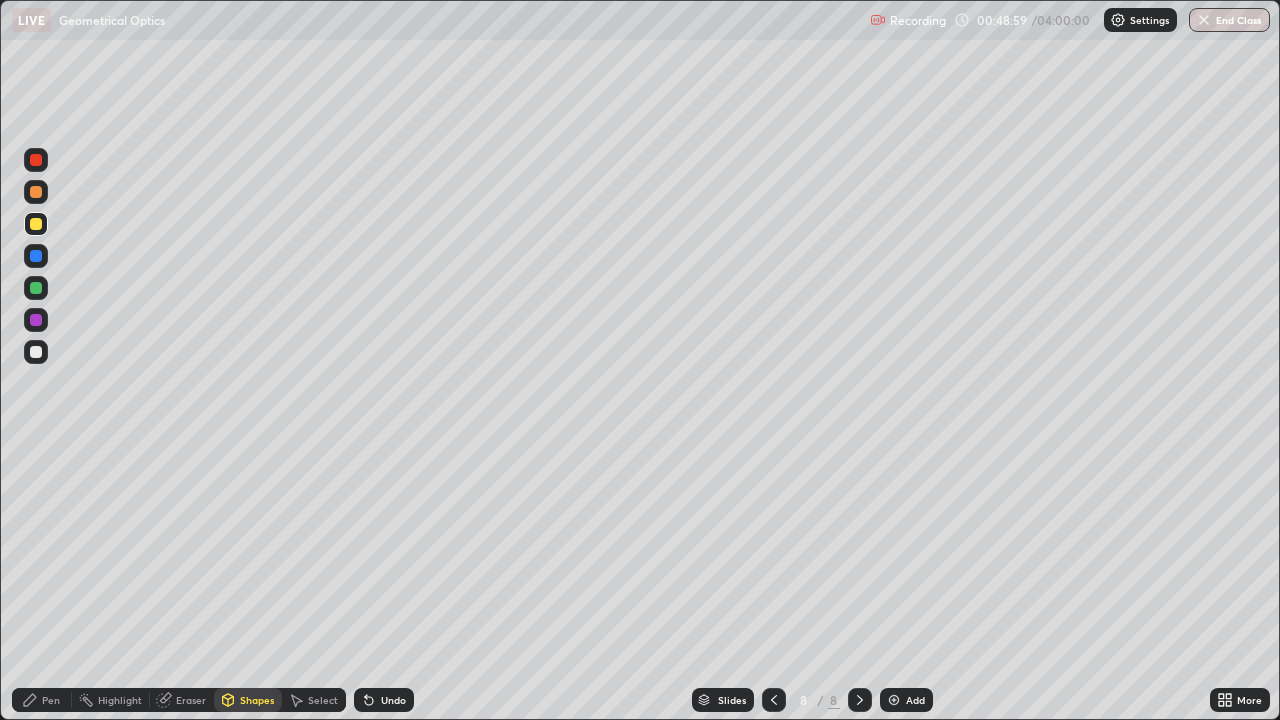 click at bounding box center (36, 224) 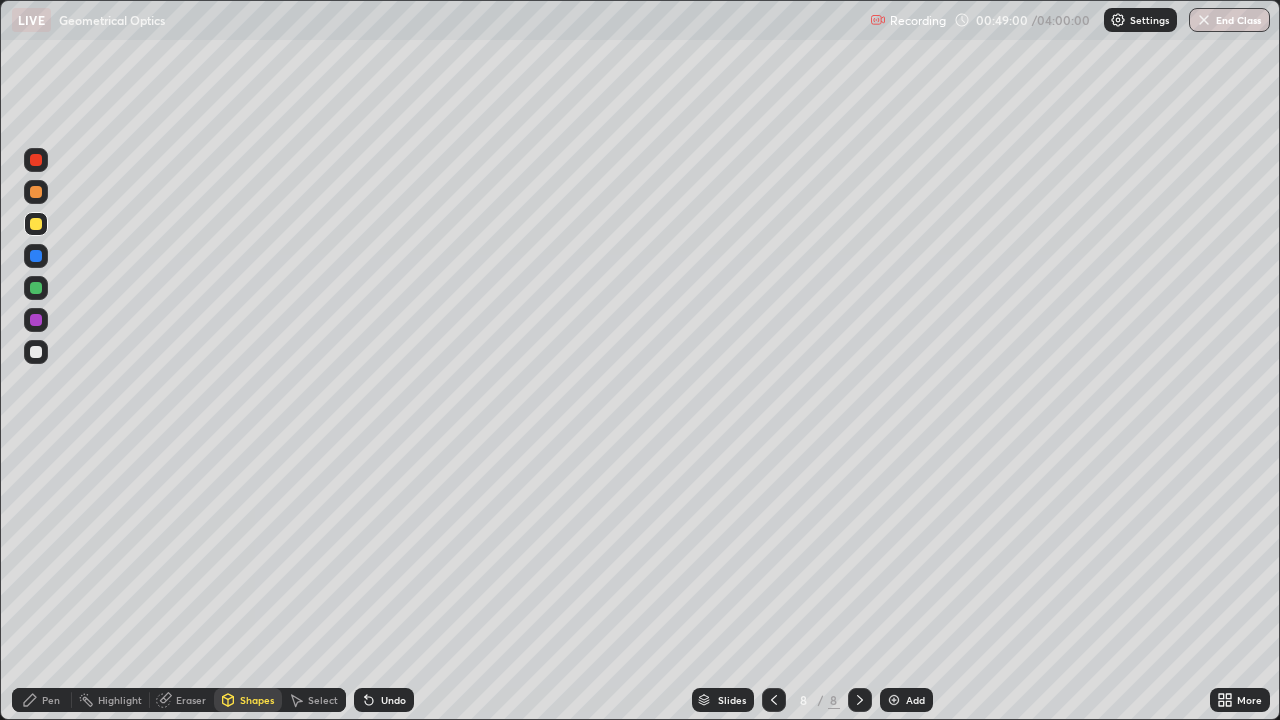 click at bounding box center [36, 288] 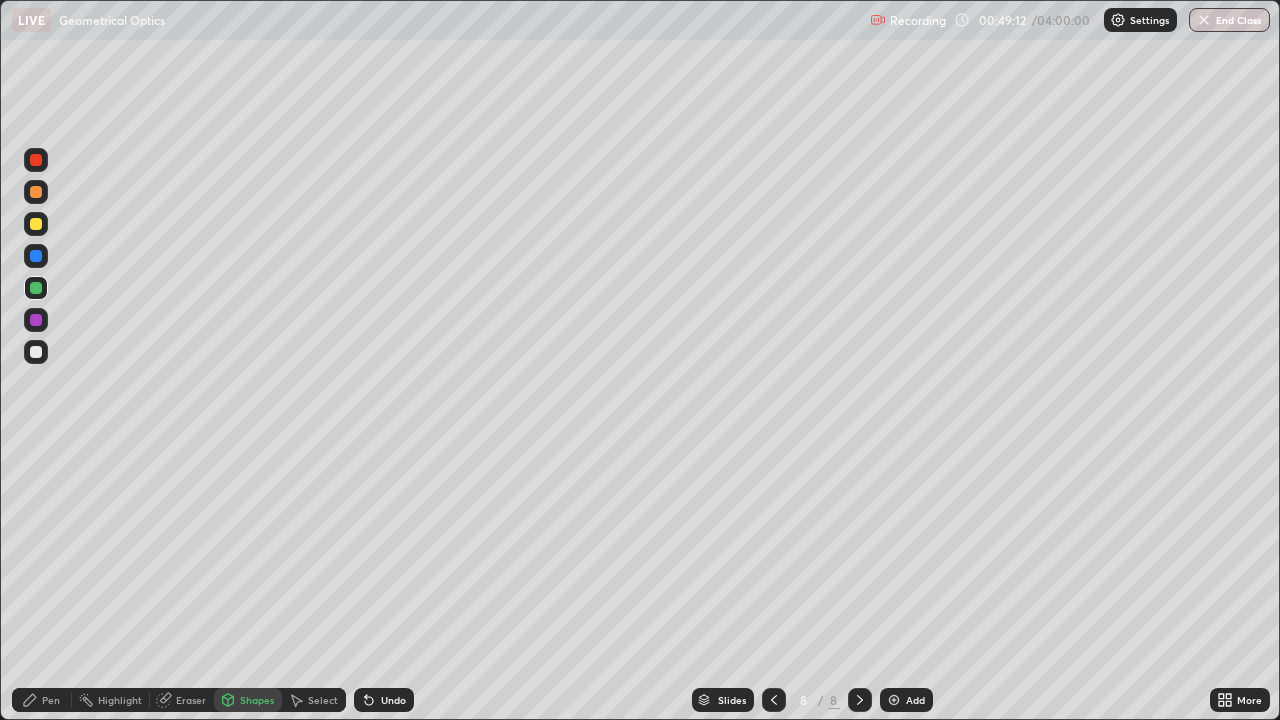 click on "Shapes" at bounding box center (248, 700) 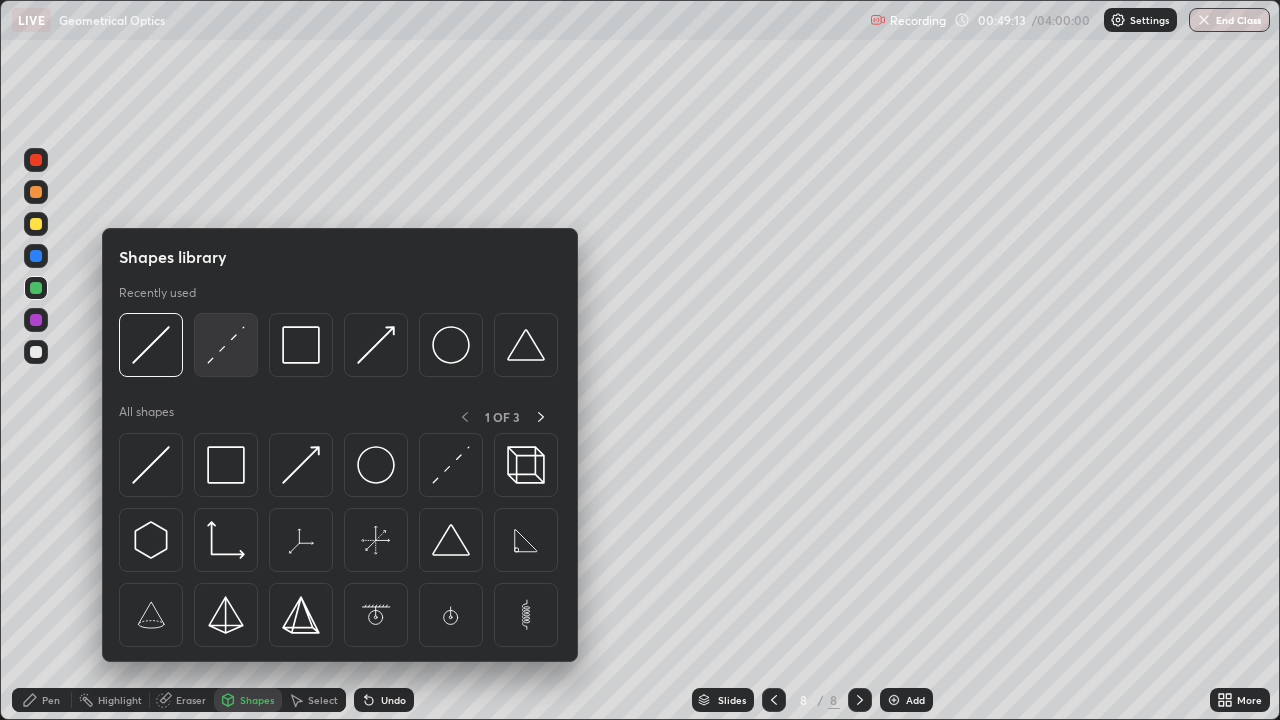 click at bounding box center (226, 345) 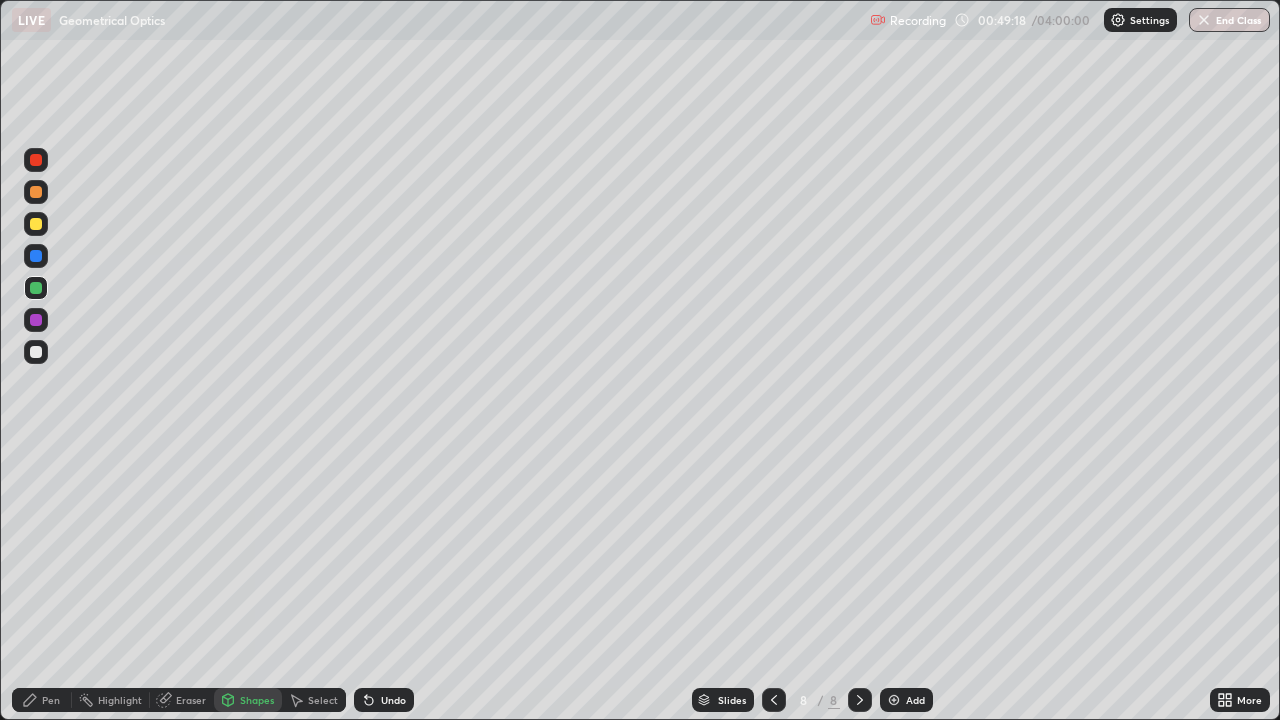 click 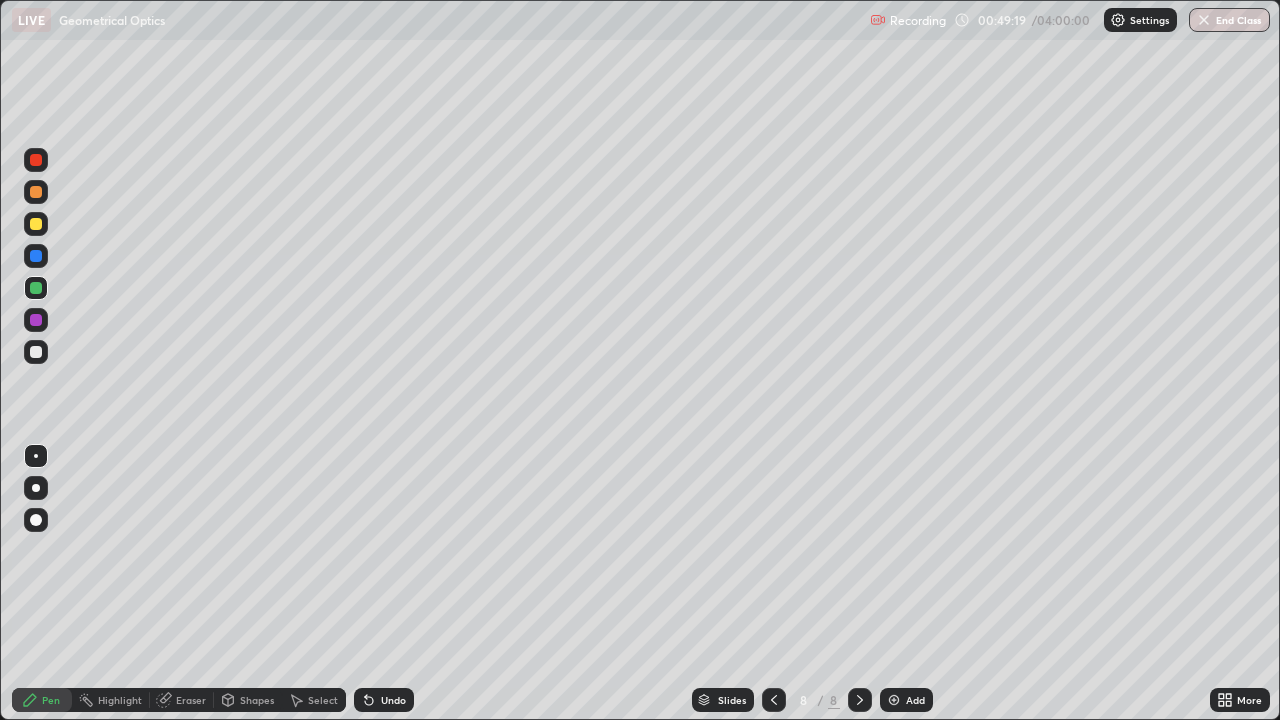 click at bounding box center [36, 352] 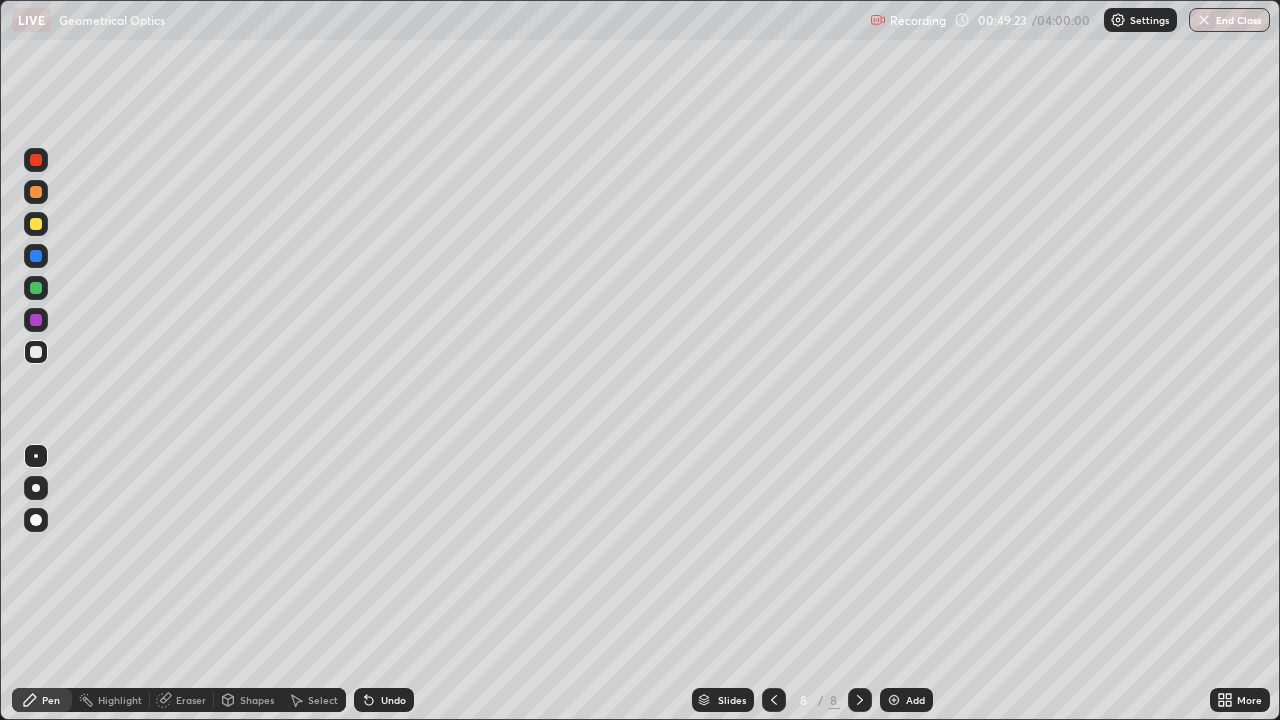 click at bounding box center (36, 256) 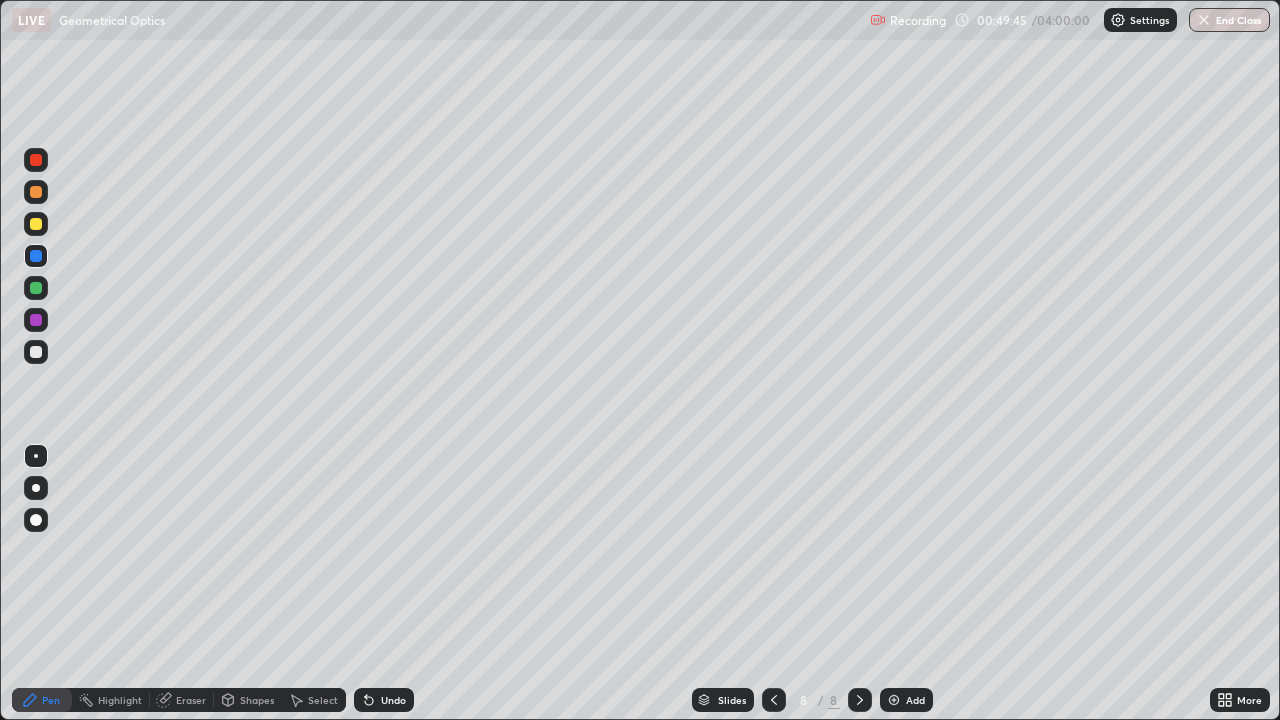 click at bounding box center [36, 352] 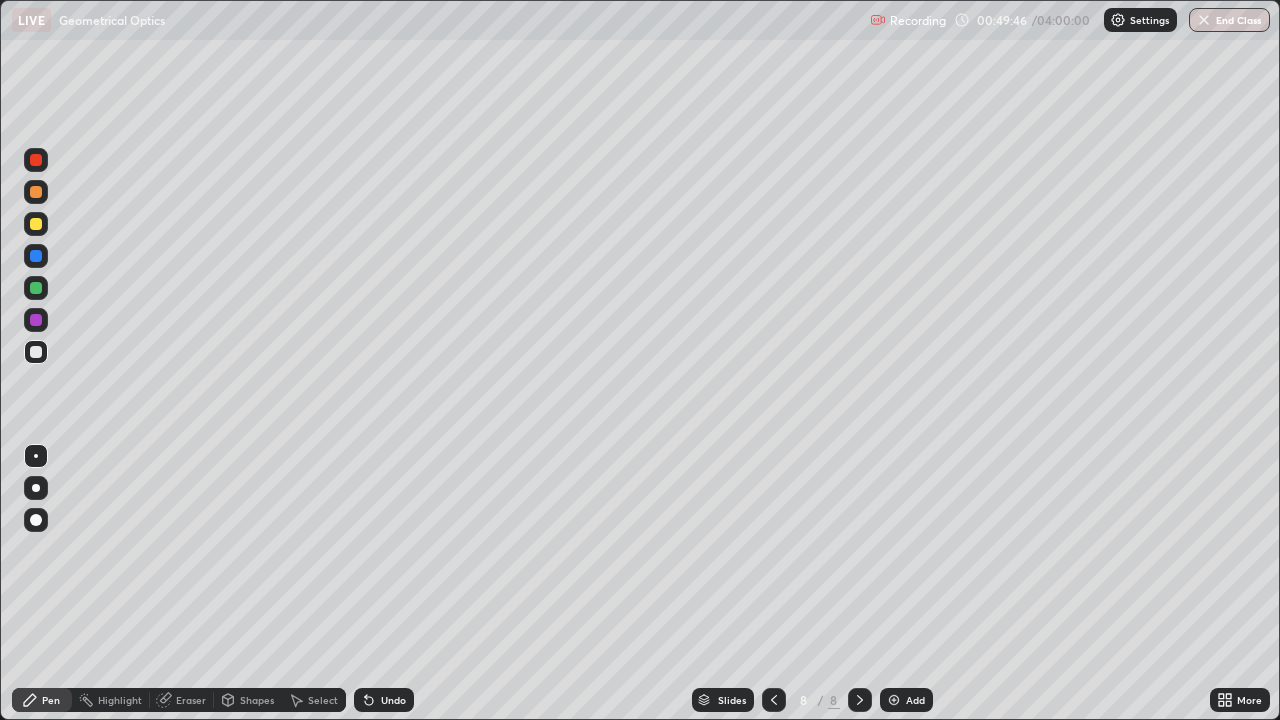 click at bounding box center [36, 256] 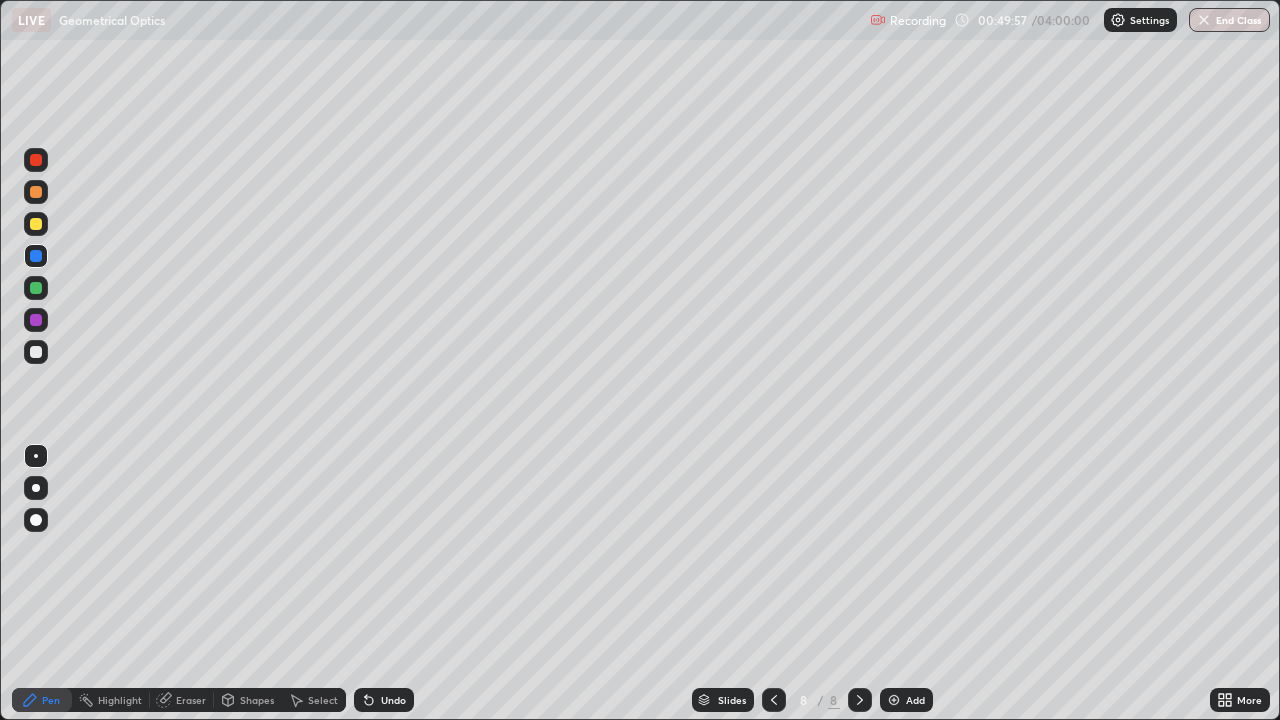 click on "Highlight" at bounding box center [120, 700] 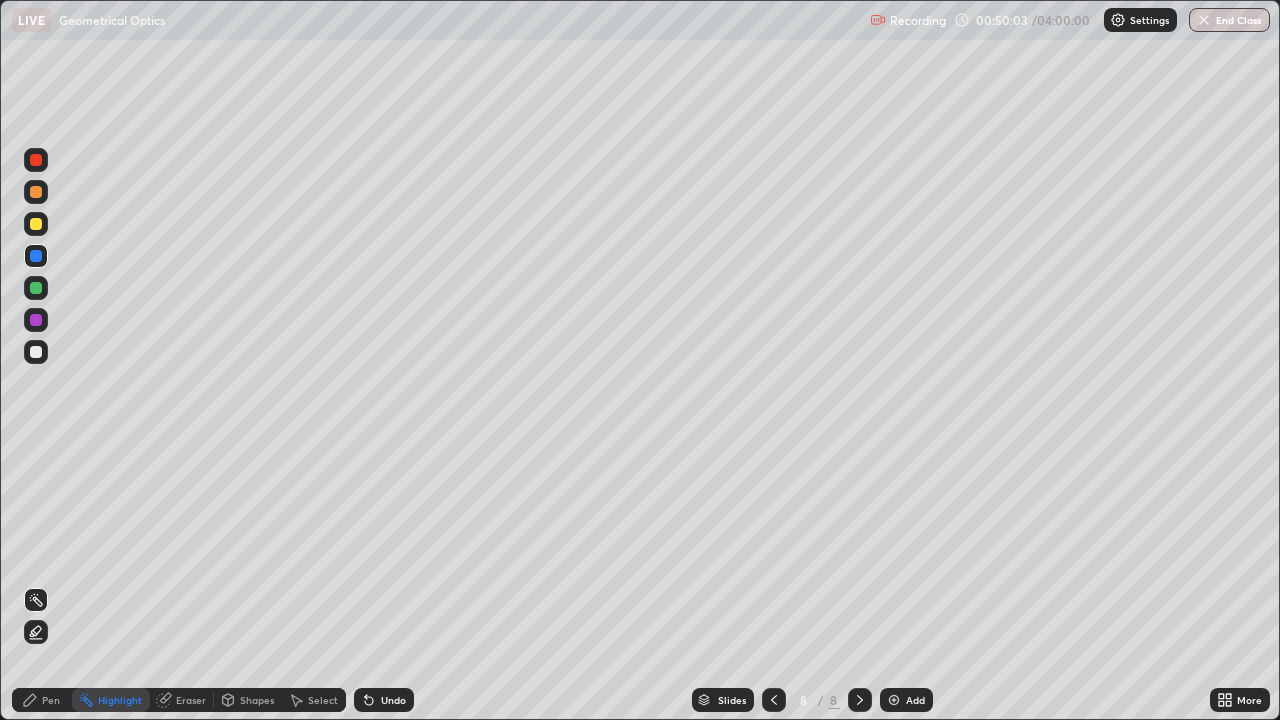 click on "Pen" at bounding box center [51, 700] 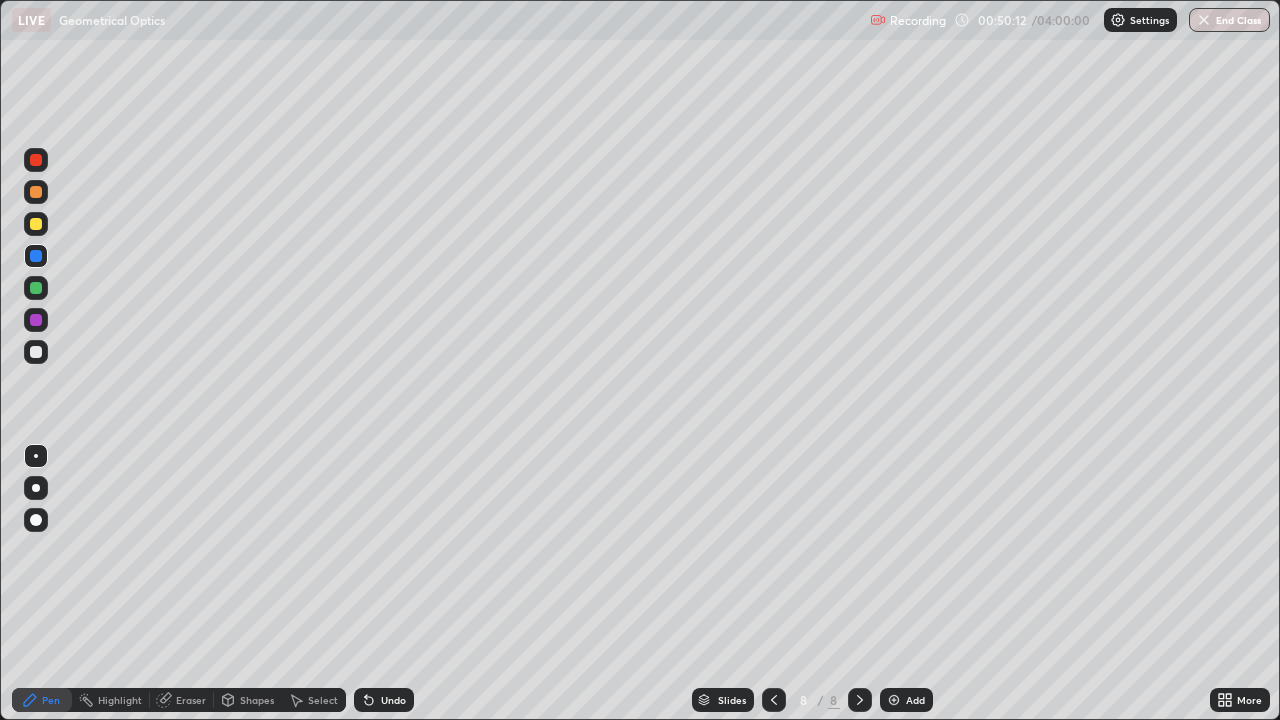 click on "Highlight" at bounding box center (120, 700) 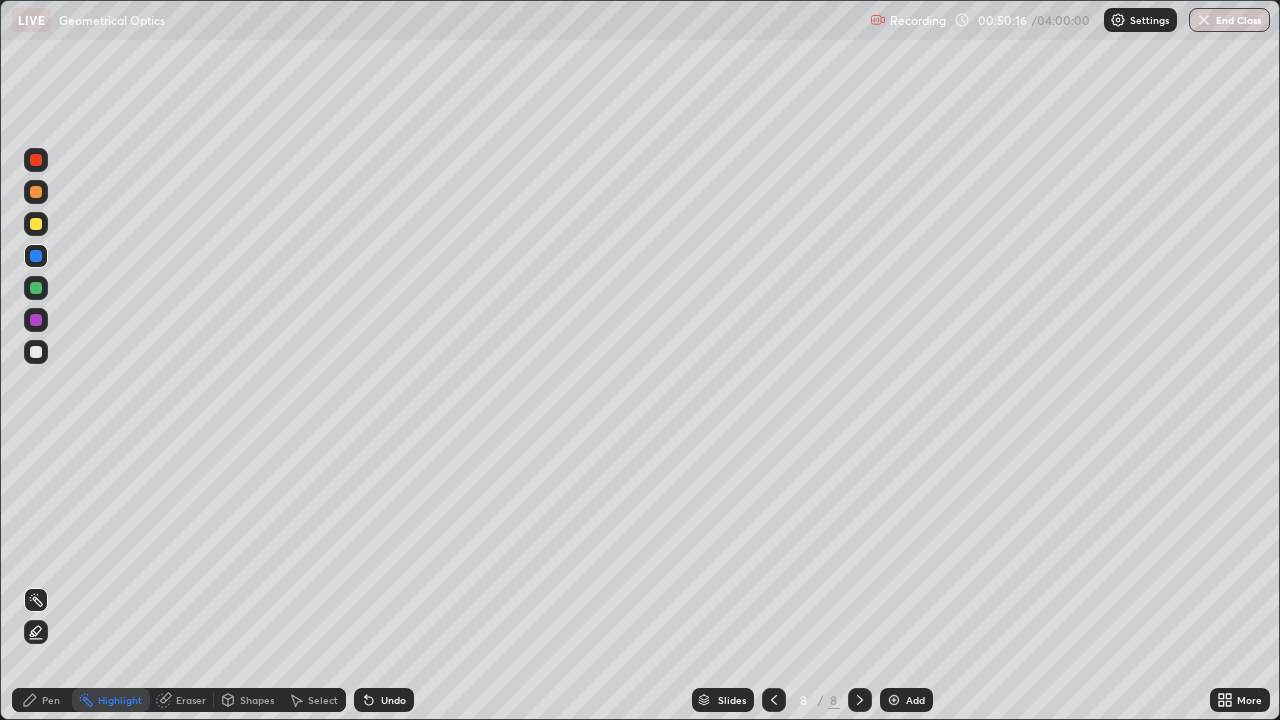 click on "Pen" at bounding box center [42, 700] 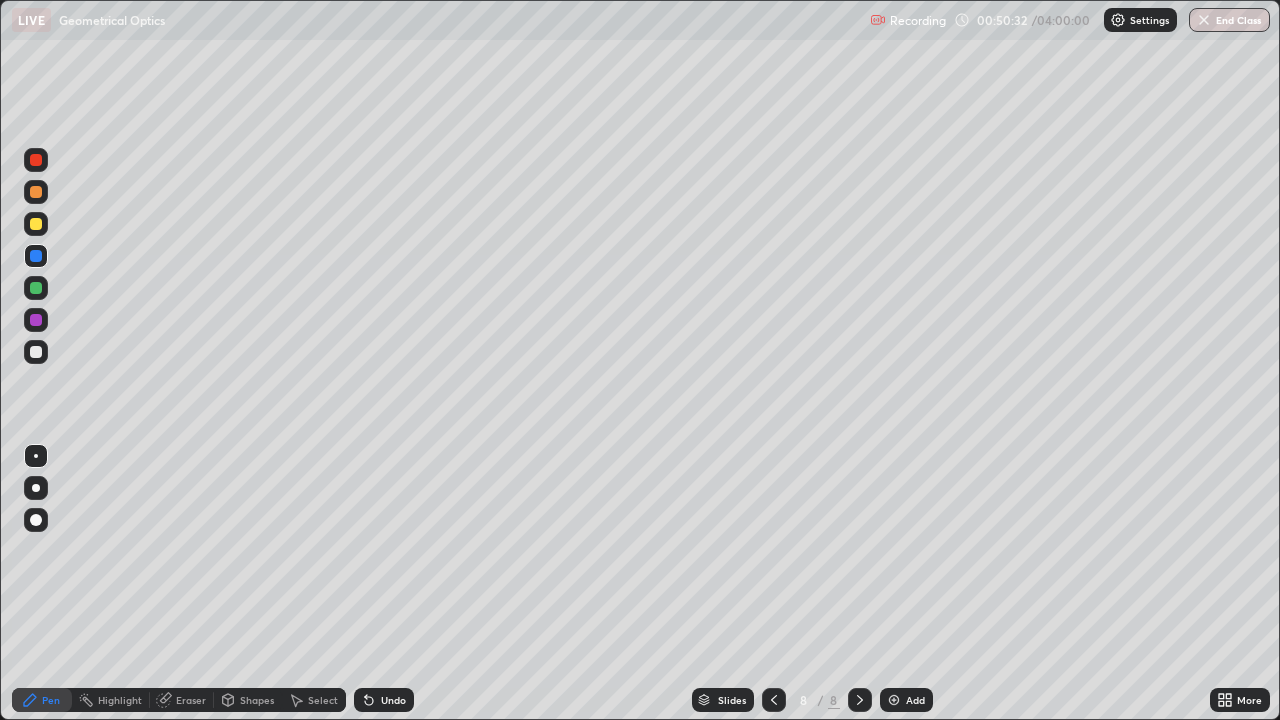 click on "Undo" at bounding box center (384, 700) 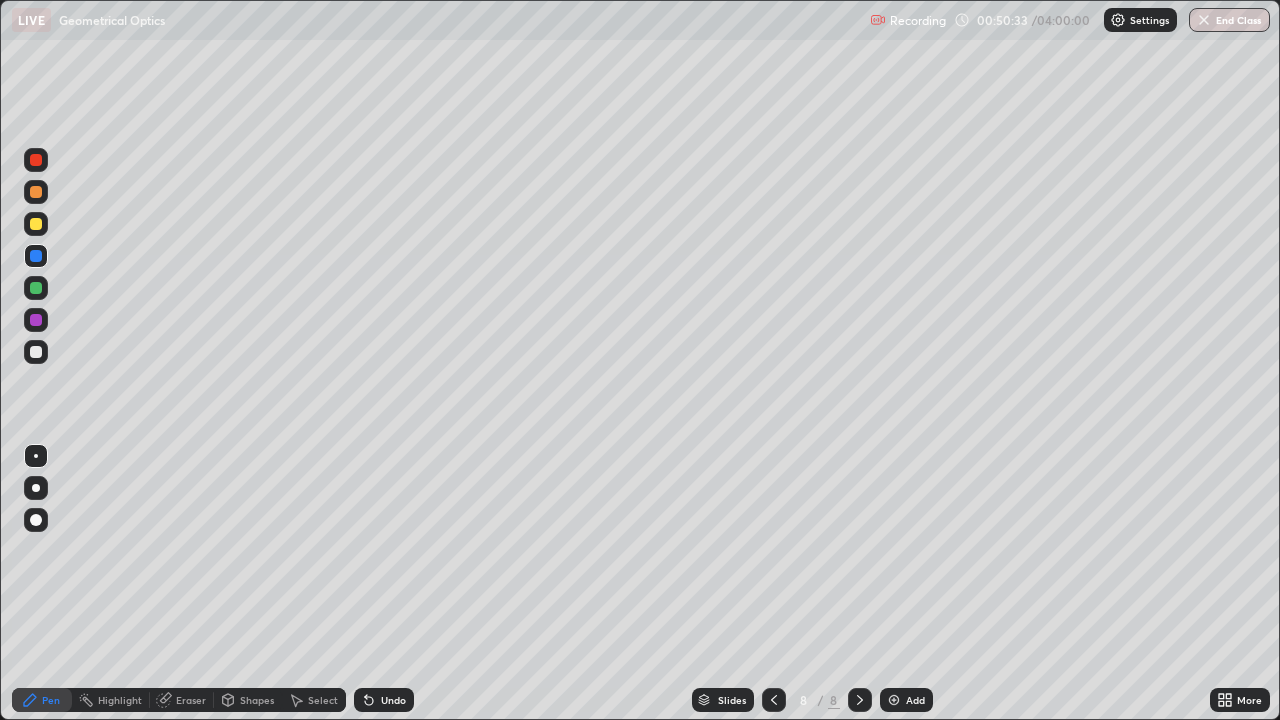 click on "Undo" at bounding box center [393, 700] 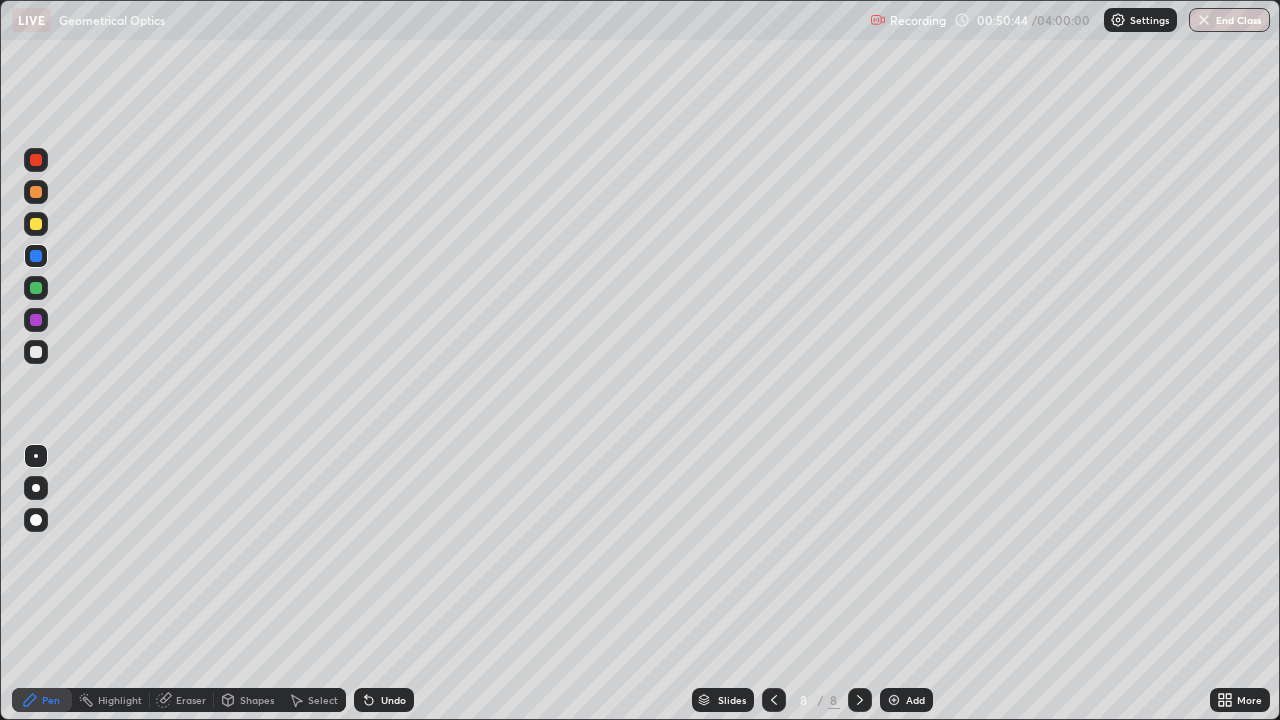 click on "Undo" at bounding box center [393, 700] 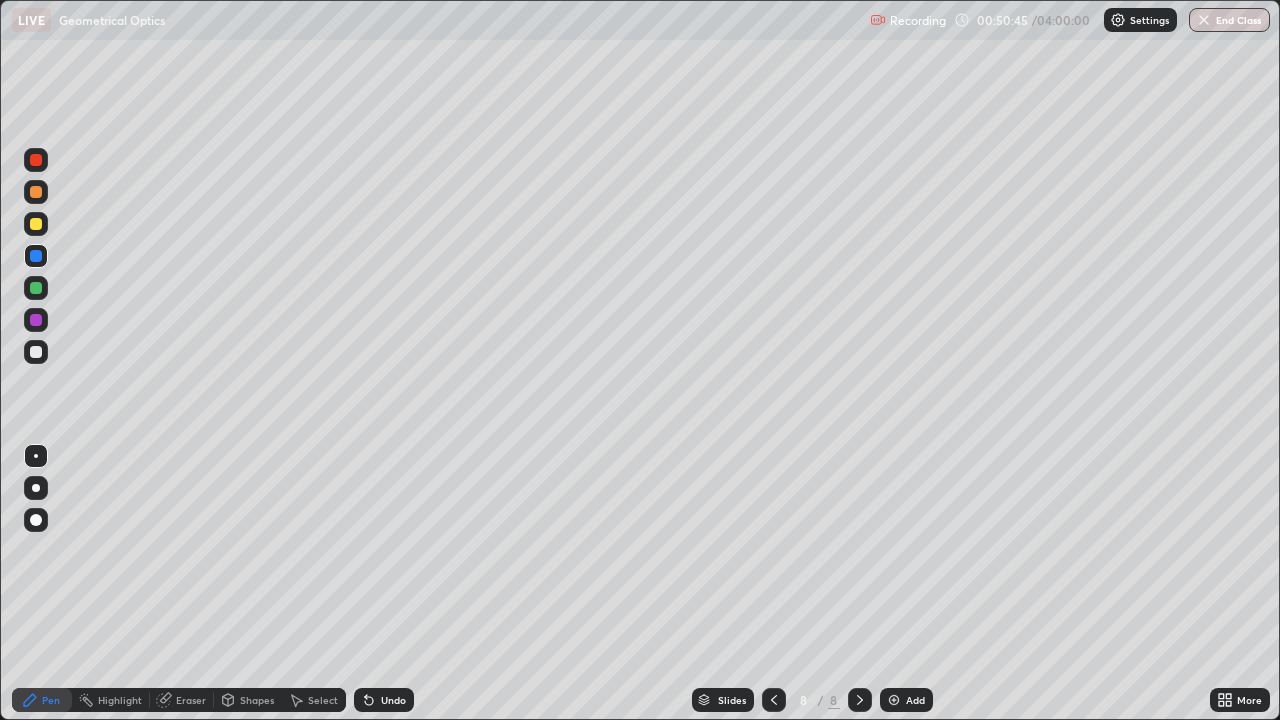 click on "Undo" at bounding box center [393, 700] 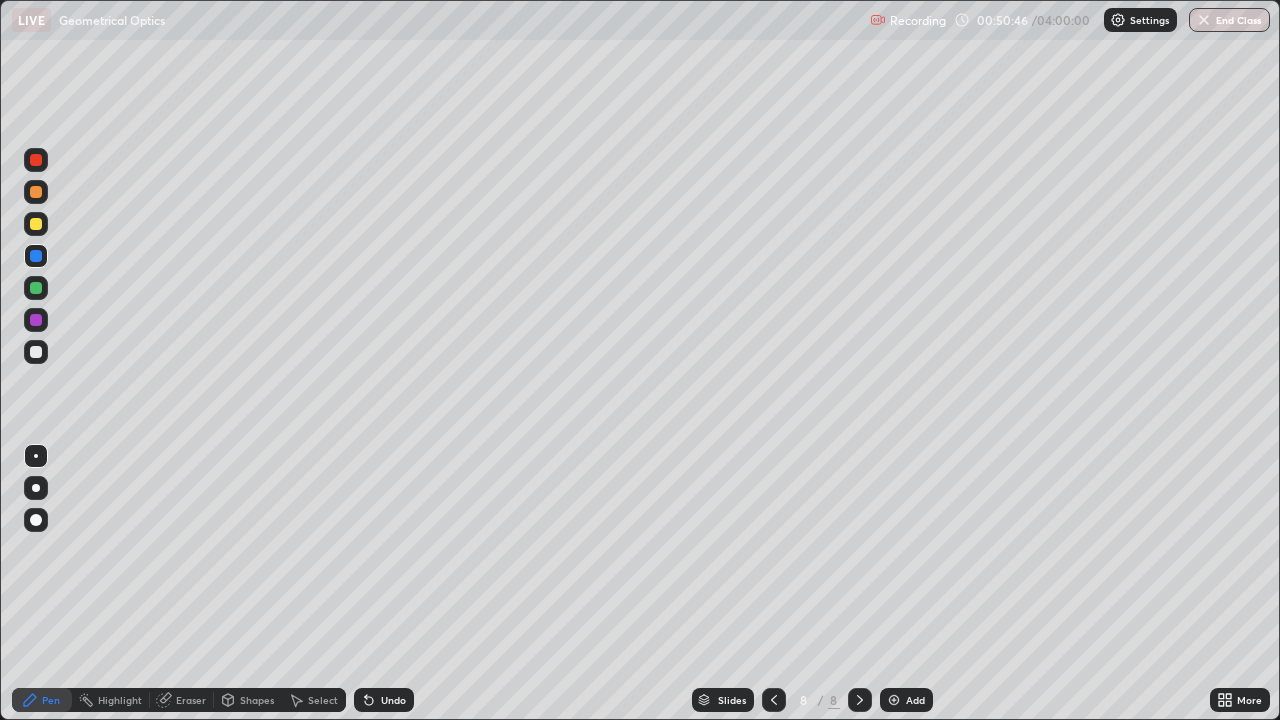click 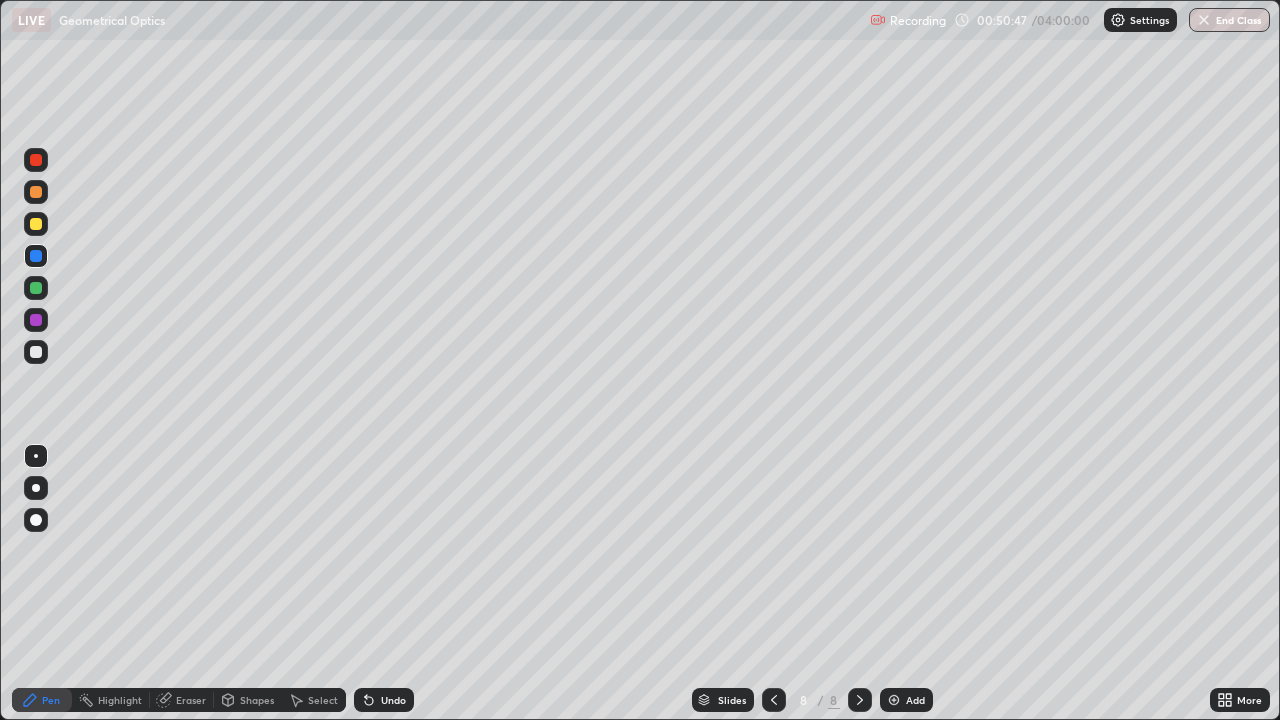 click 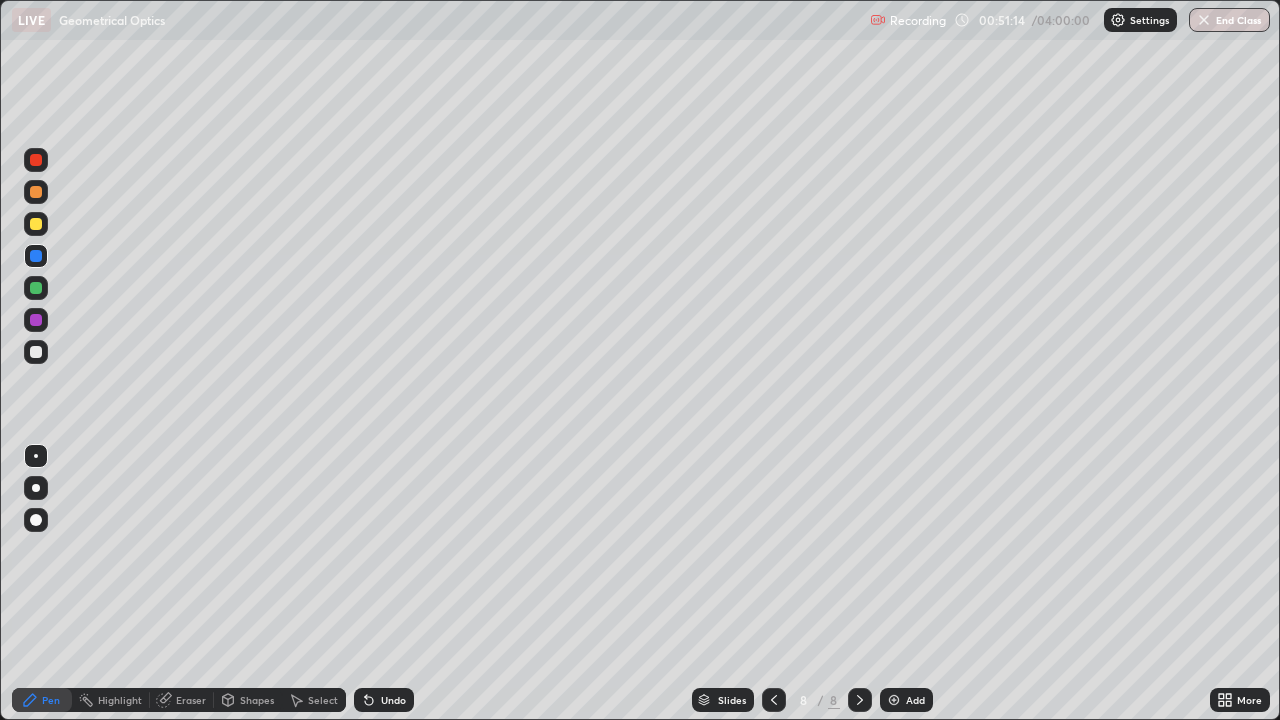 click at bounding box center (774, 700) 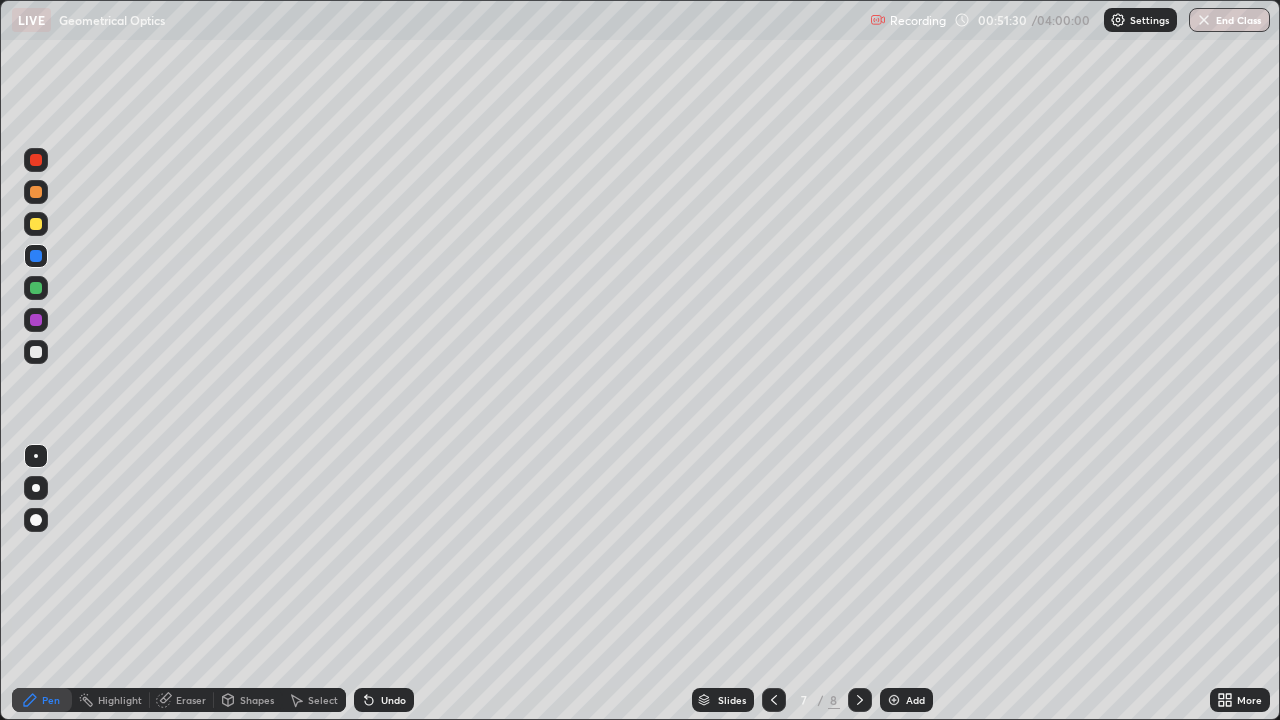 click 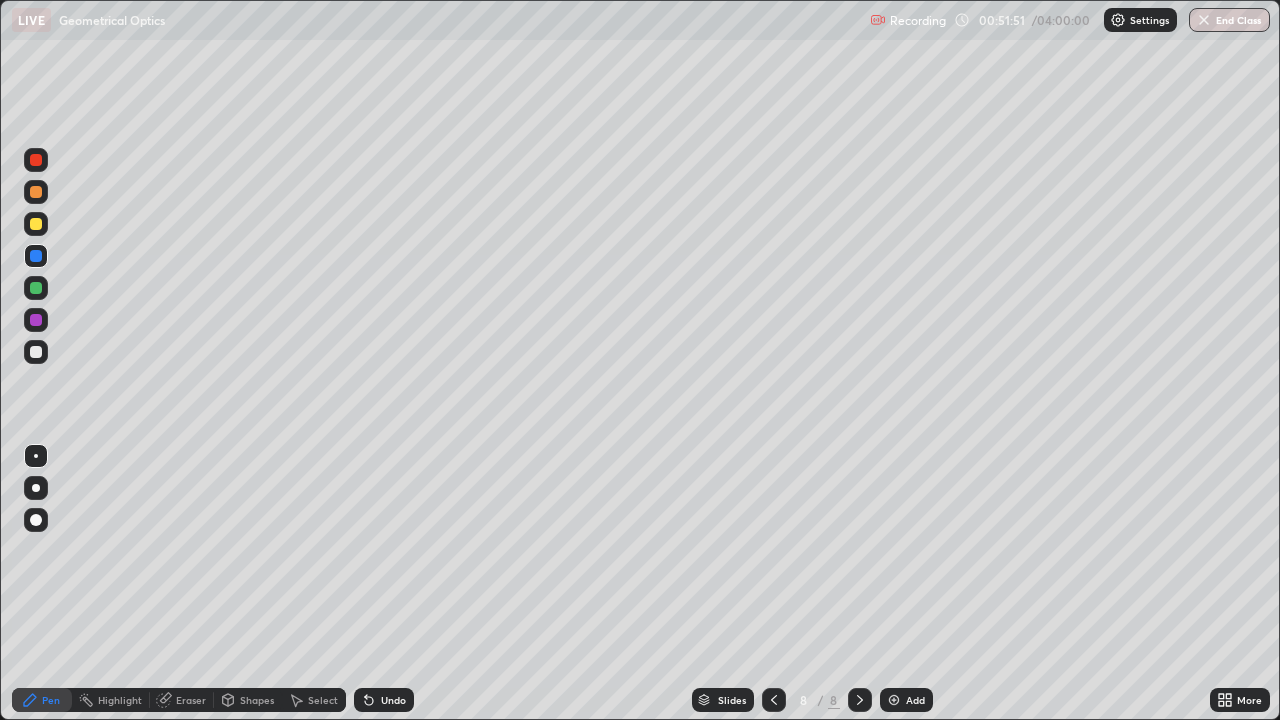 click at bounding box center [36, 352] 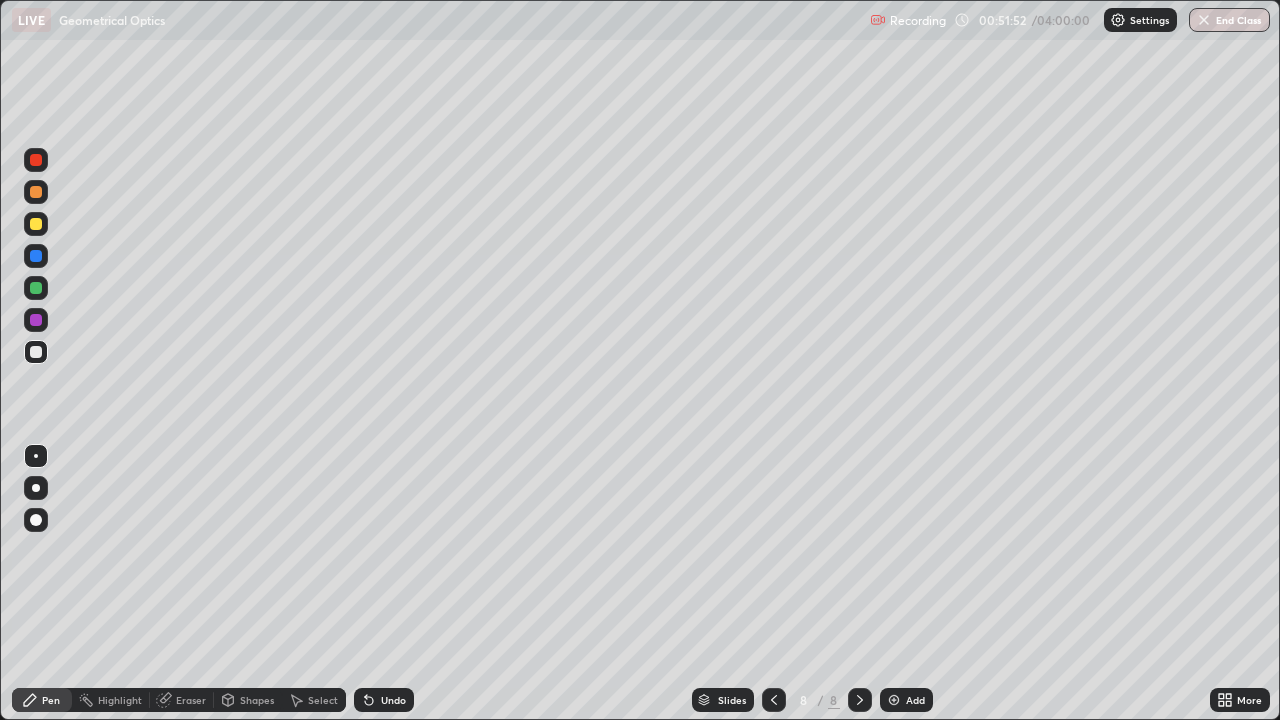 click on "Shapes" at bounding box center (257, 700) 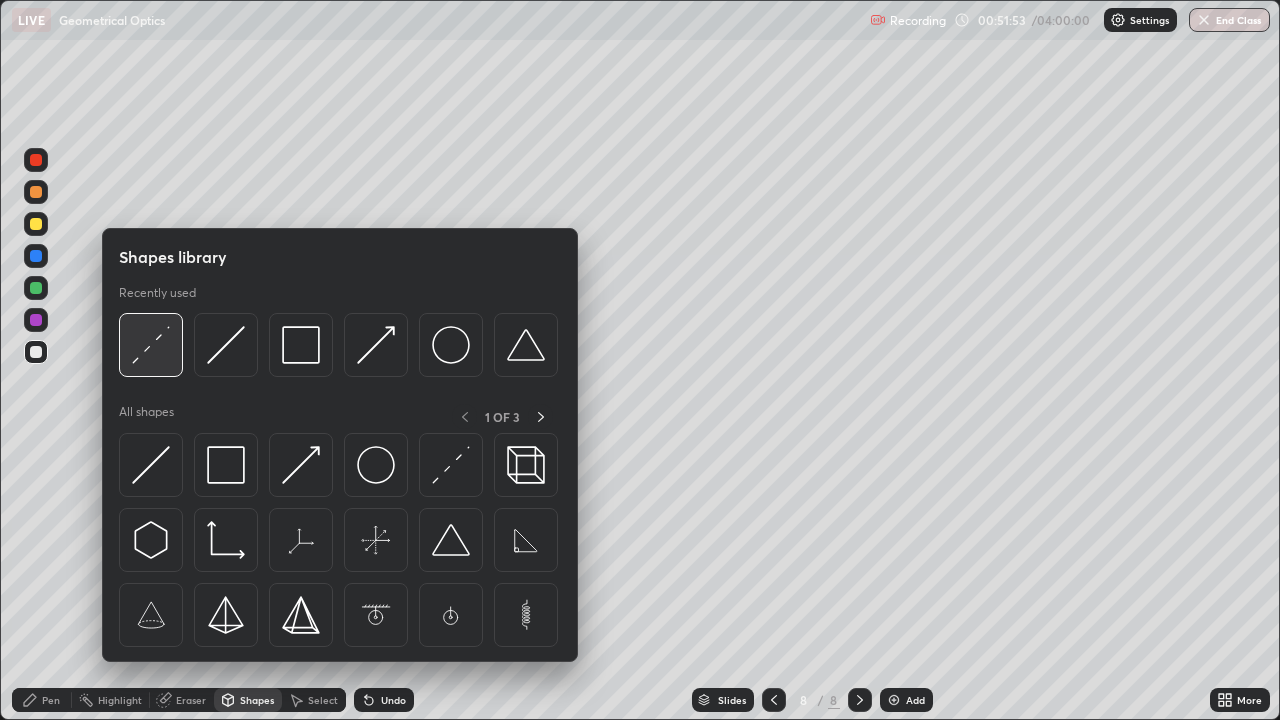 click at bounding box center [151, 345] 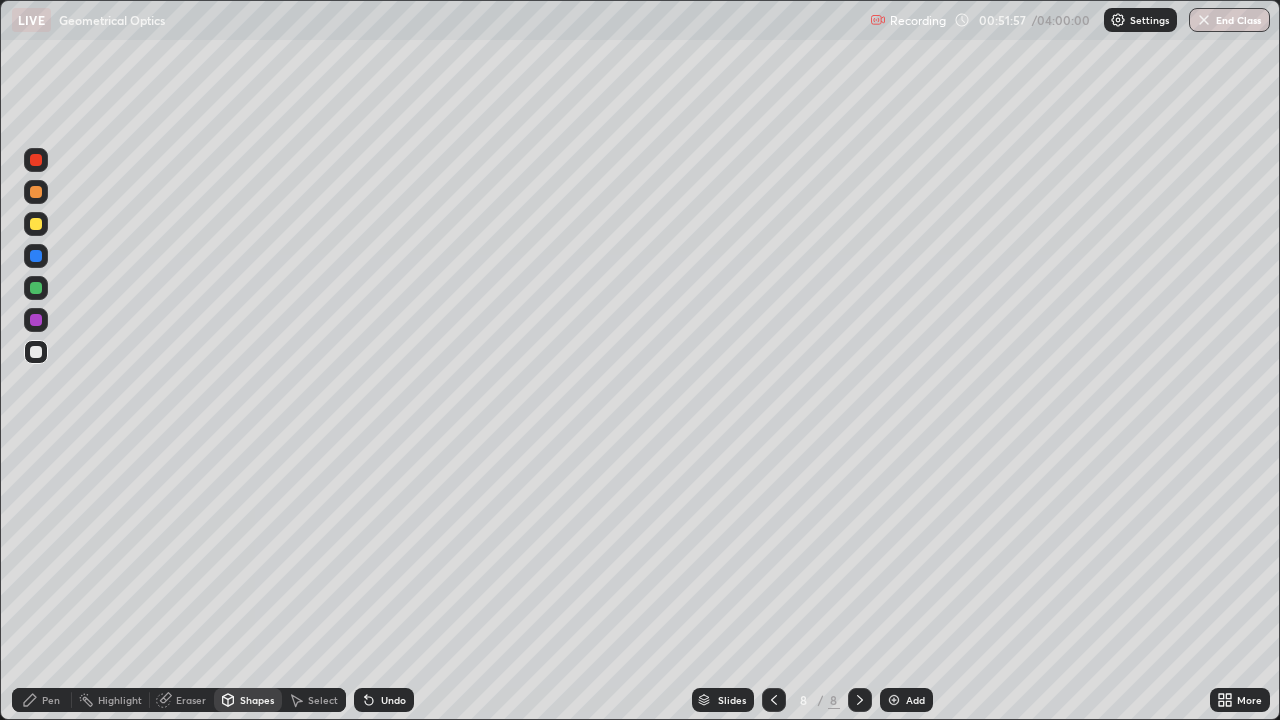 click on "Pen" at bounding box center [51, 700] 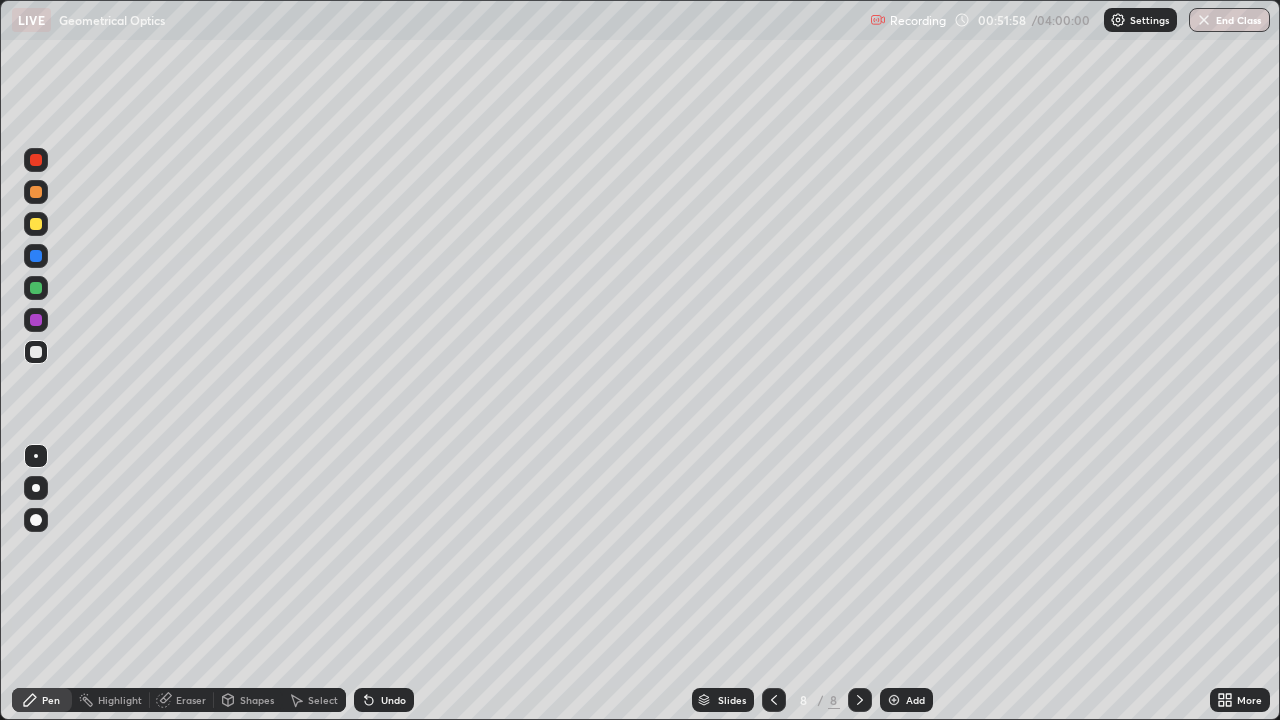 click on "Undo" at bounding box center [393, 700] 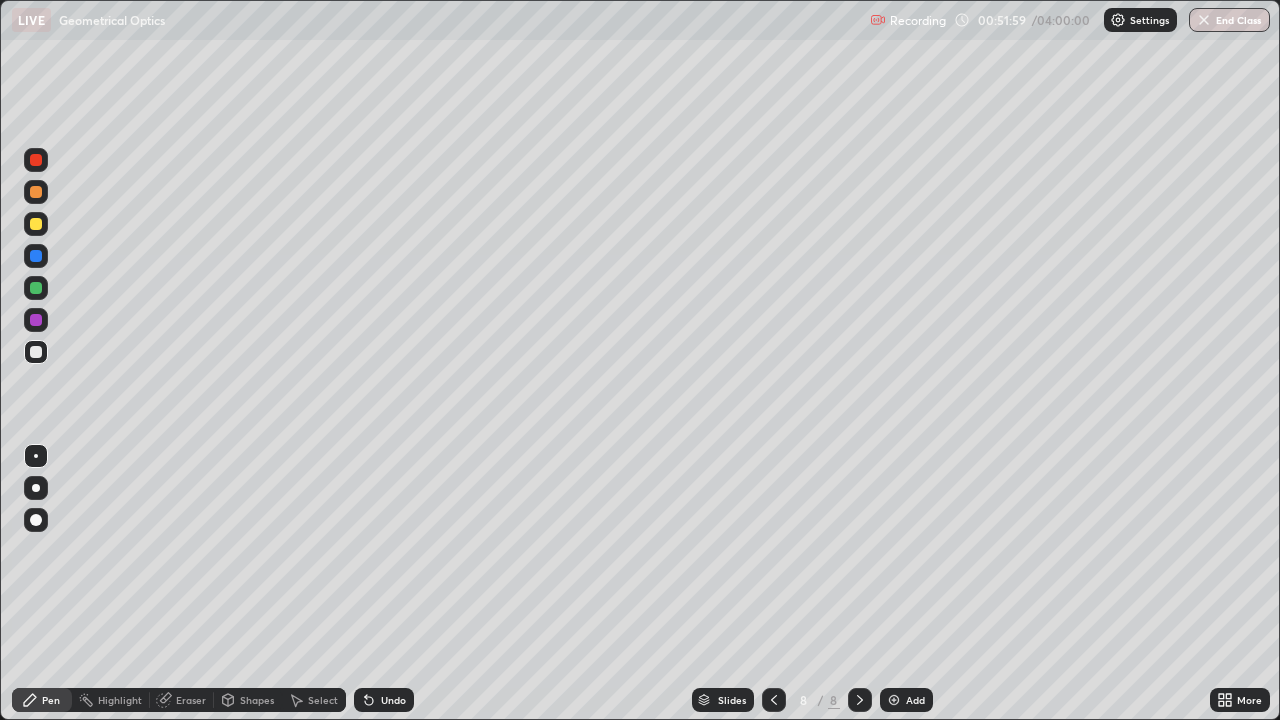 click on "Pen" at bounding box center [51, 700] 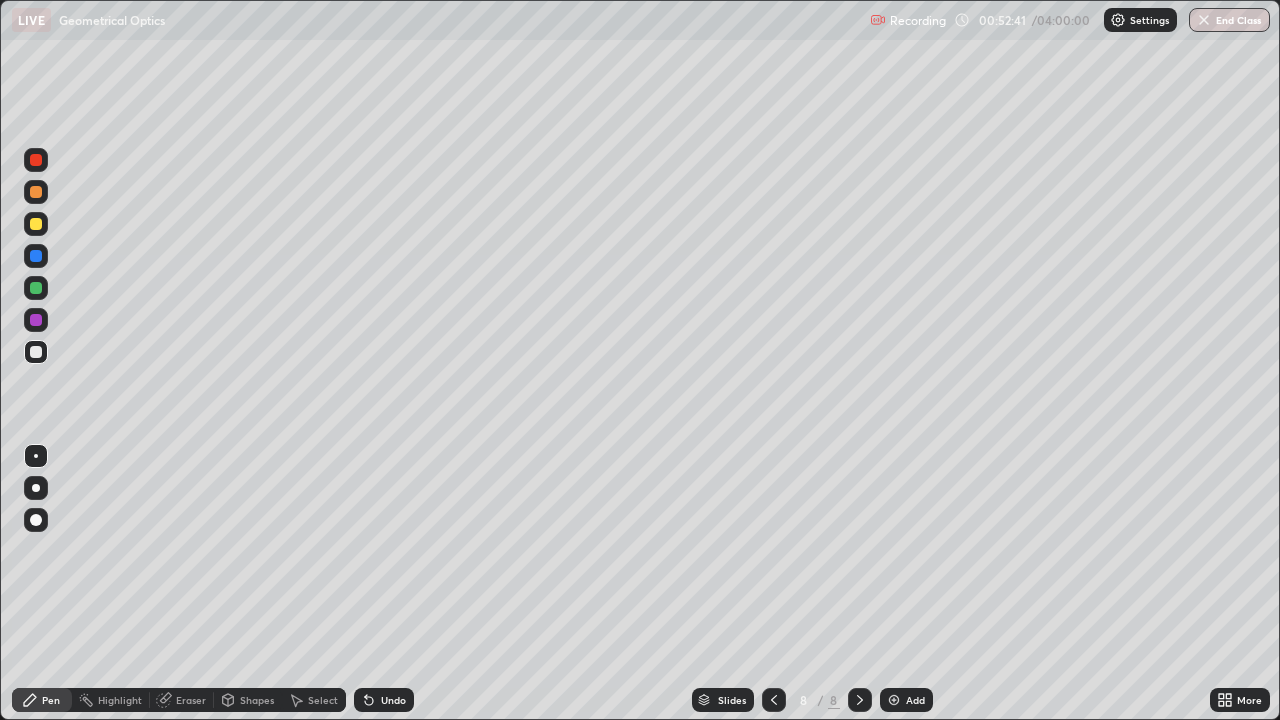 click on "Eraser" at bounding box center (182, 700) 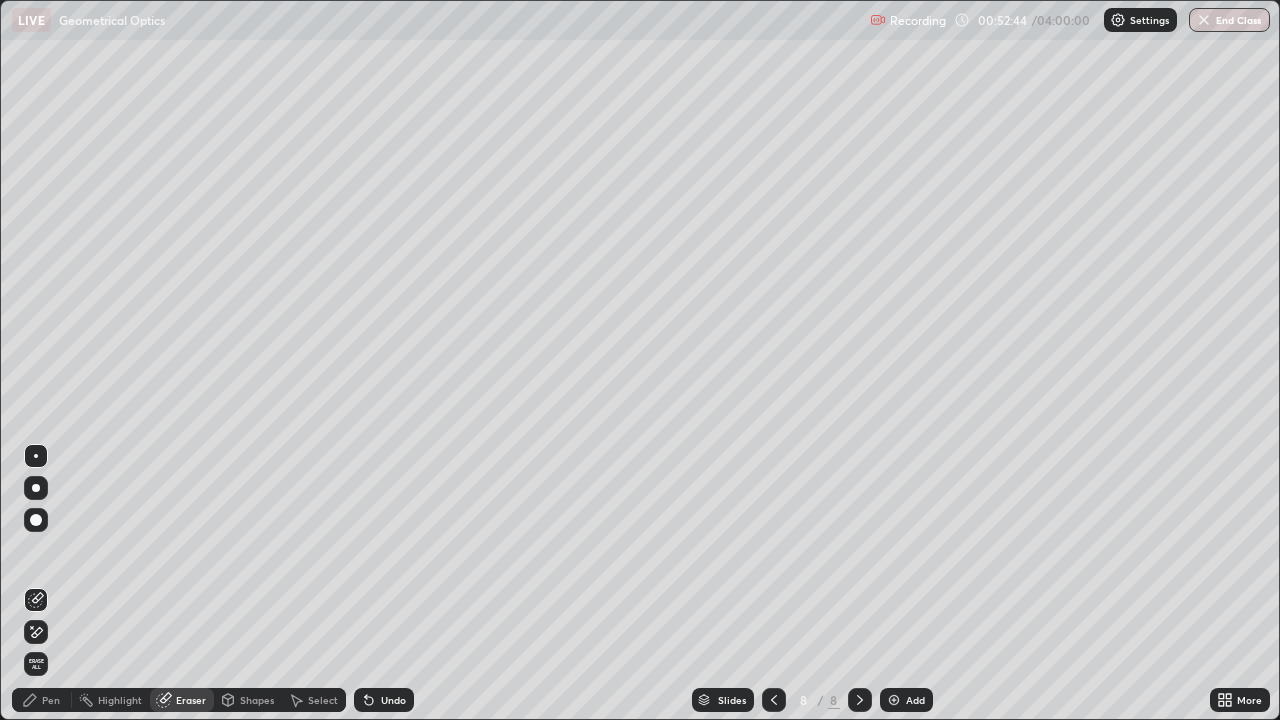 click on "Pen" at bounding box center (51, 700) 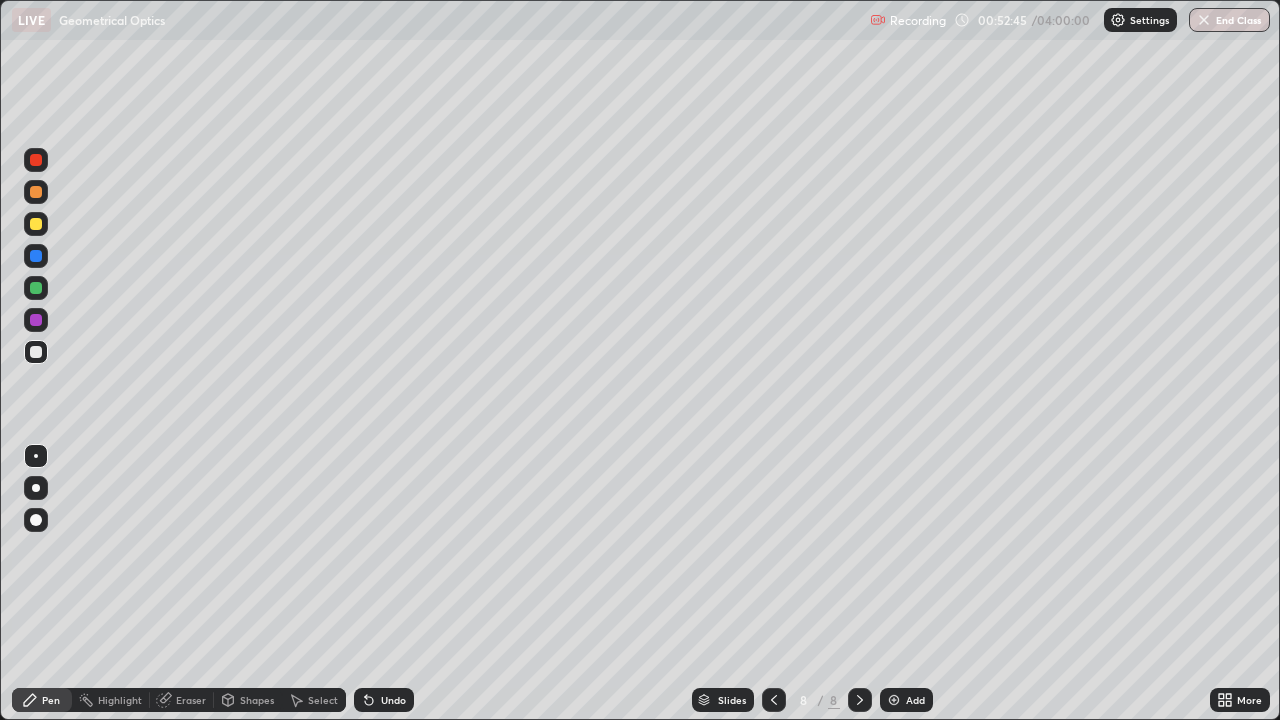 click at bounding box center [36, 288] 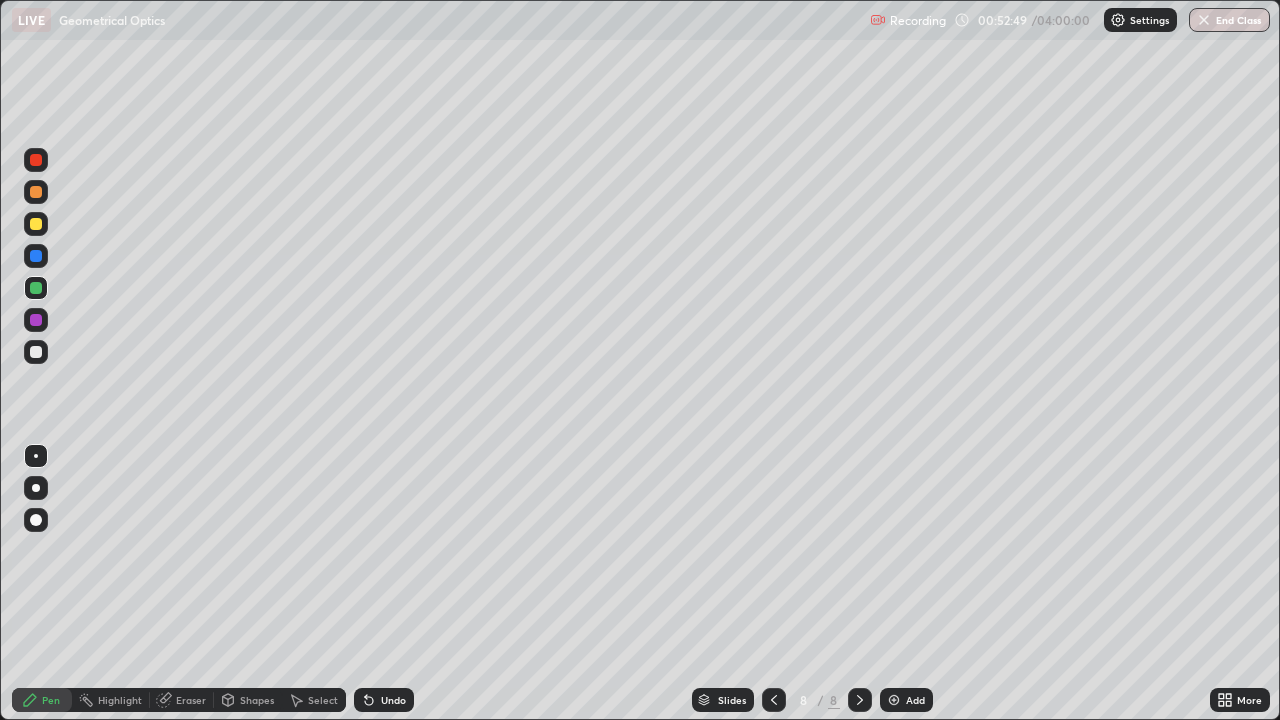 click at bounding box center [36, 456] 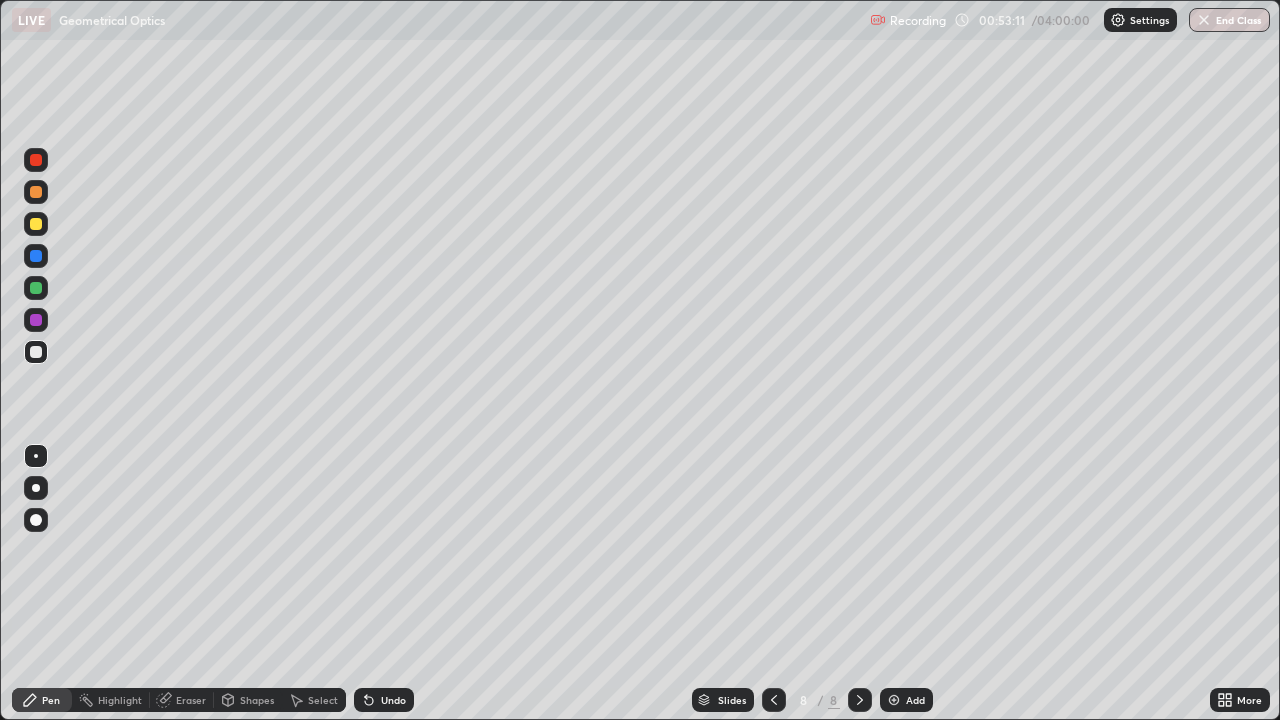 click on "Undo" at bounding box center (393, 700) 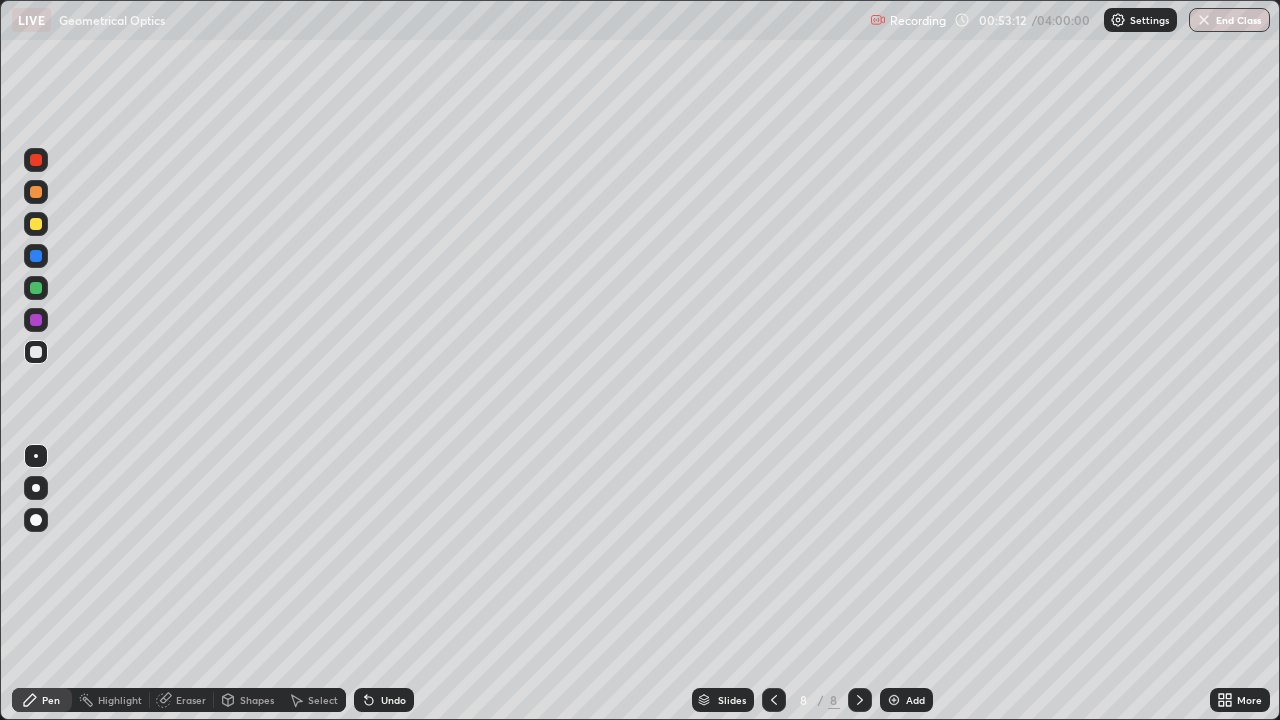 click on "Undo" at bounding box center (393, 700) 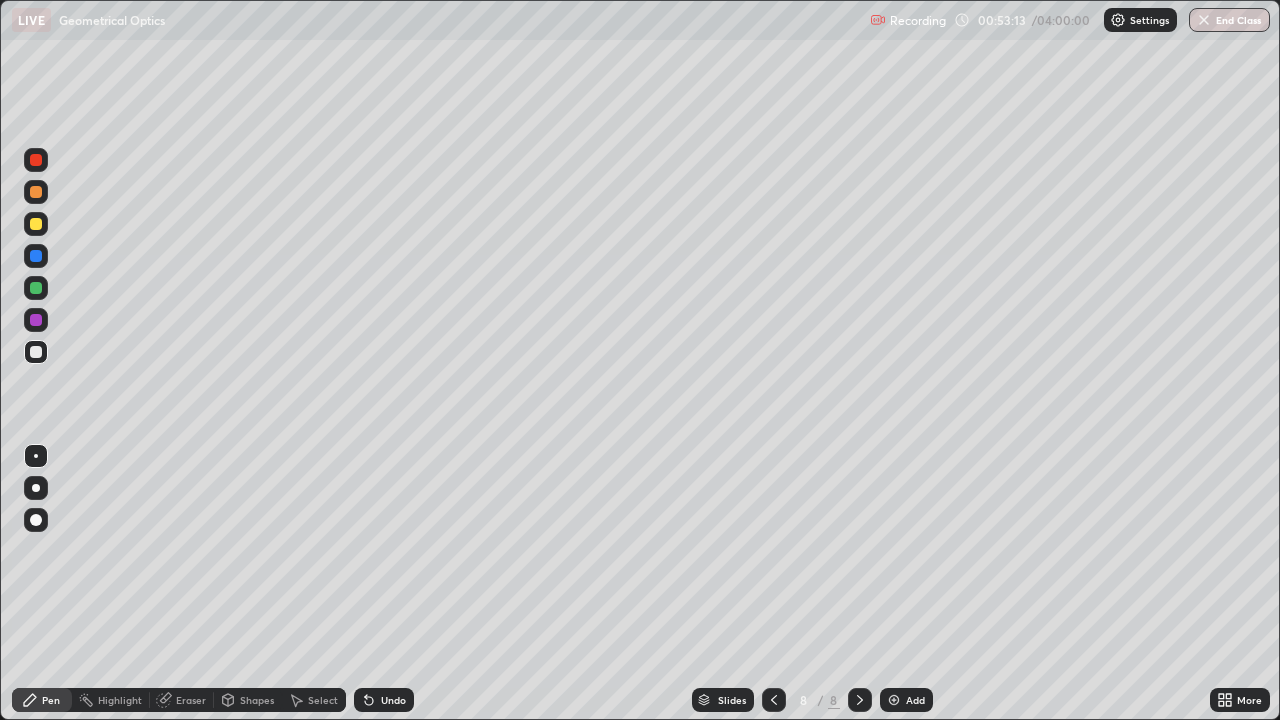 click 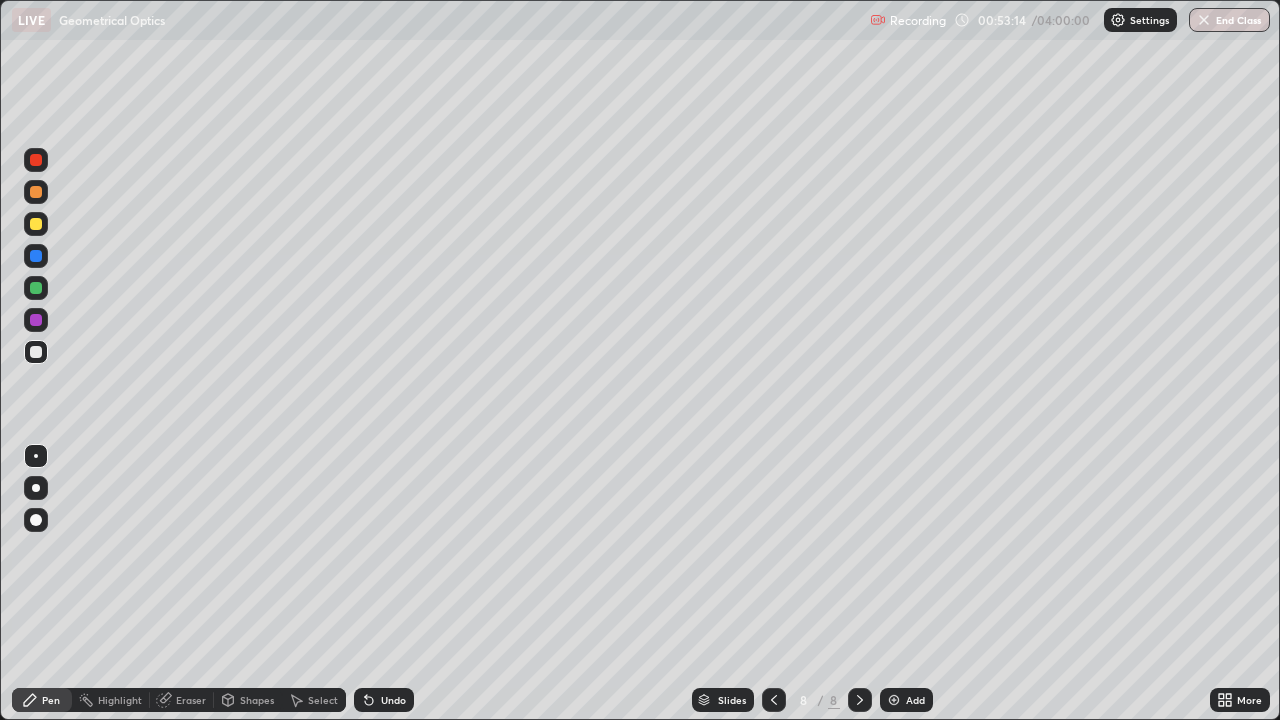 click 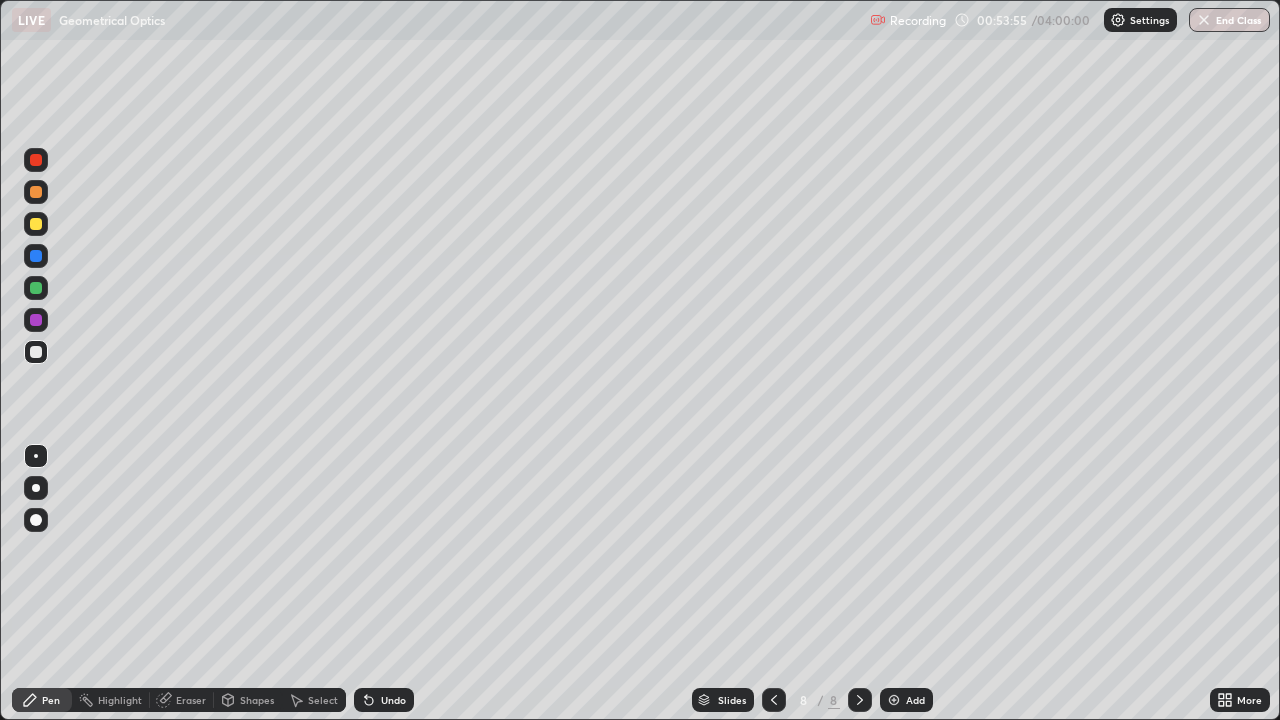 click on "Undo" at bounding box center (393, 700) 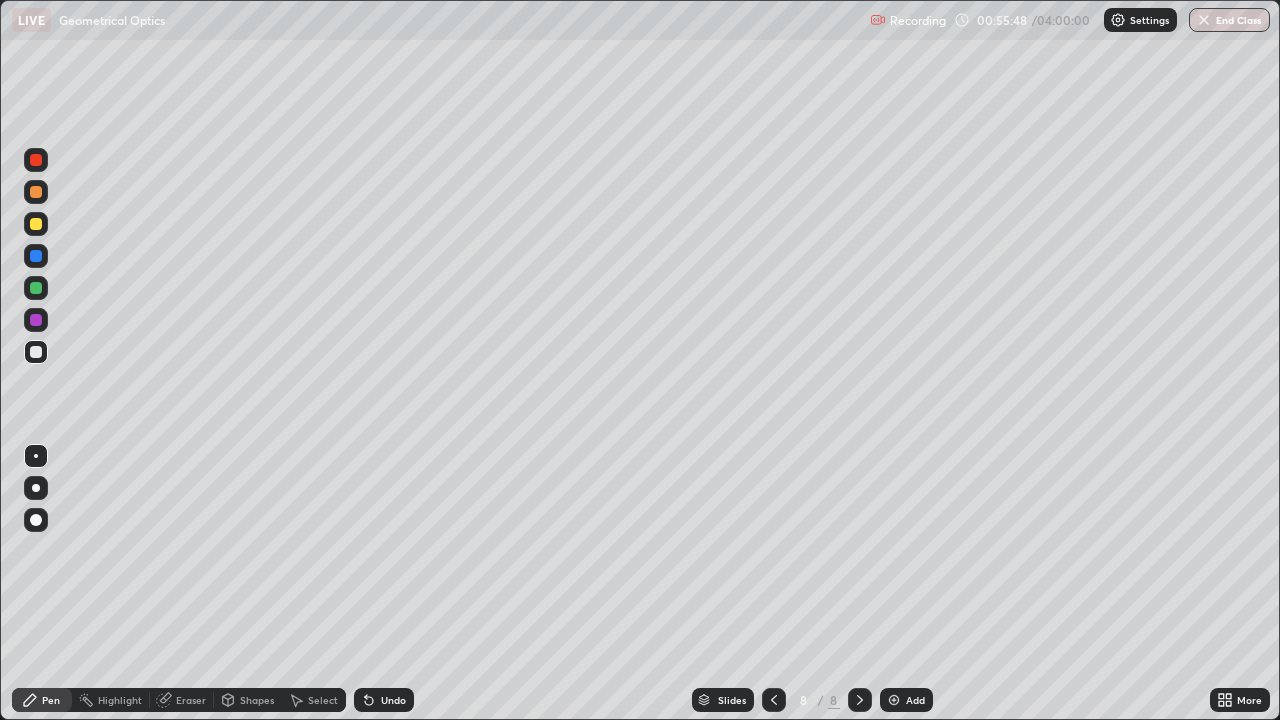 click 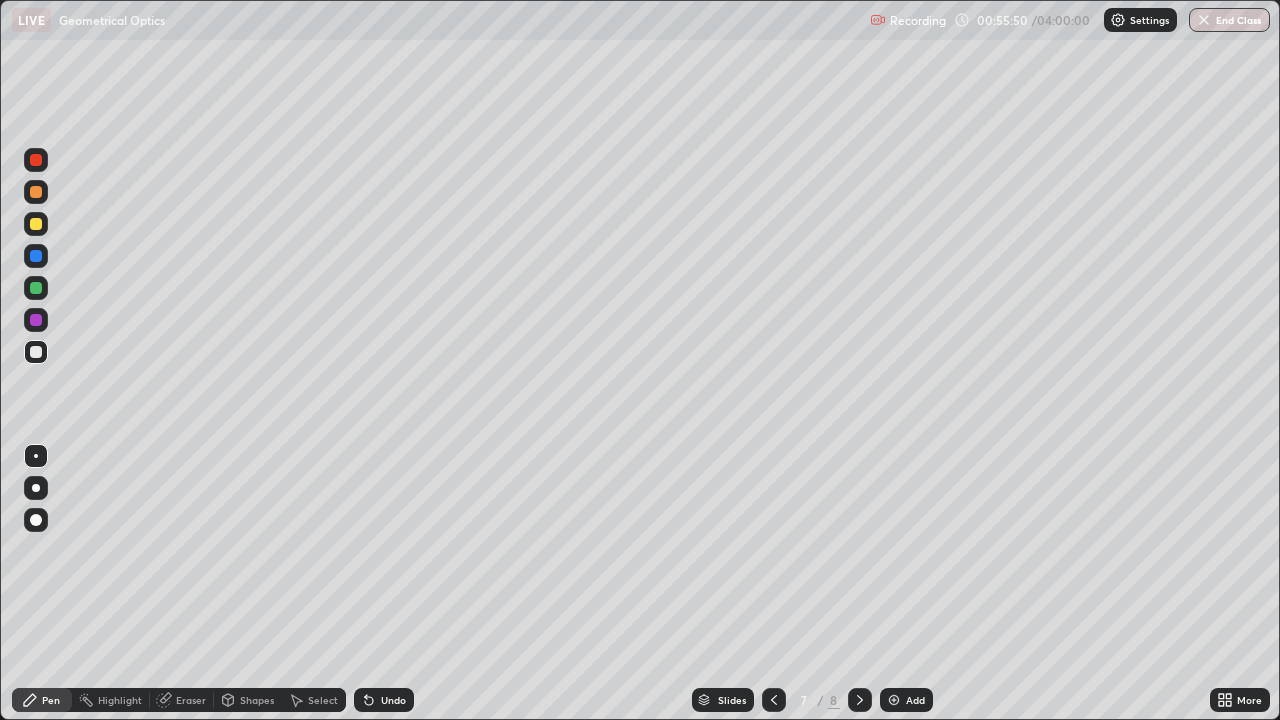 click at bounding box center (860, 700) 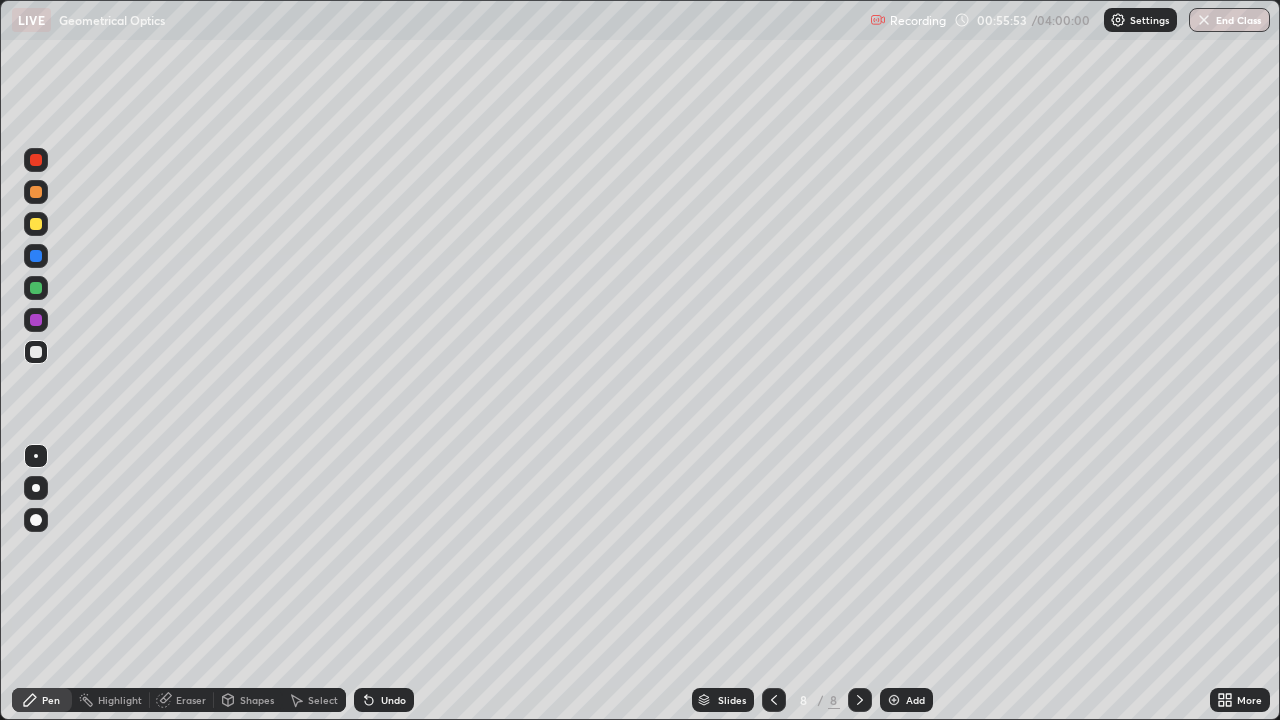 click at bounding box center [36, 224] 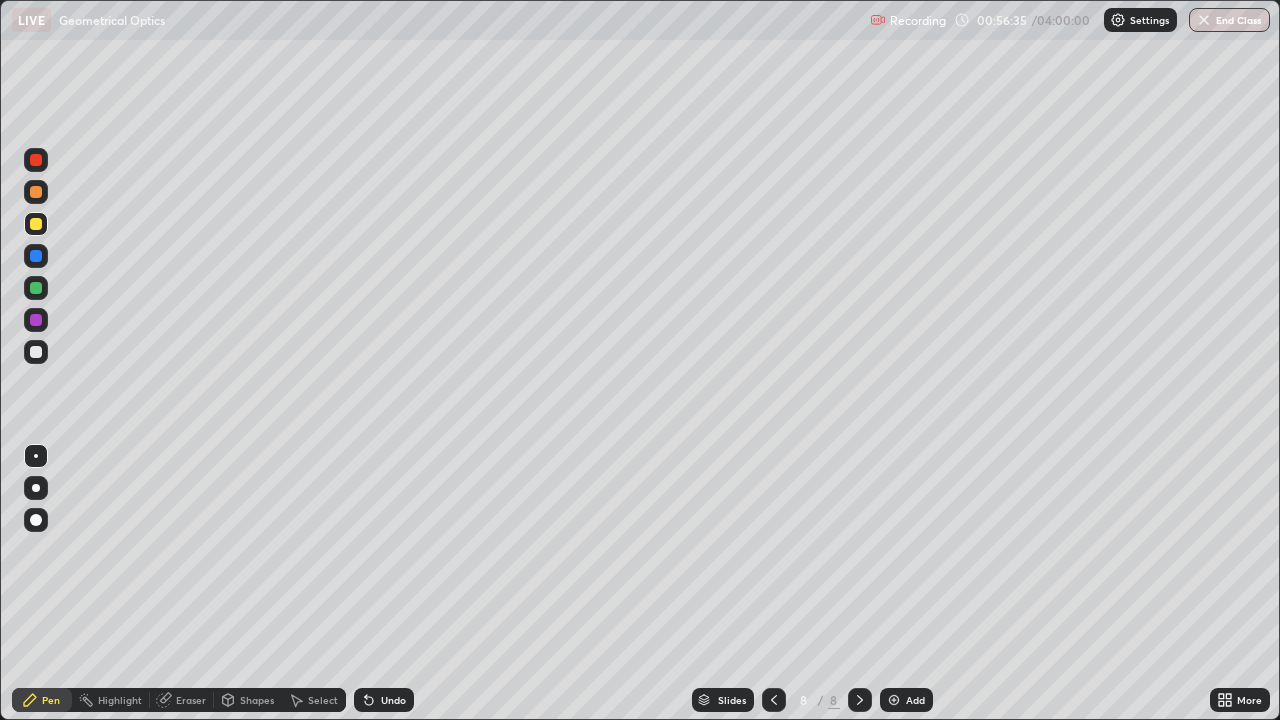click at bounding box center [36, 352] 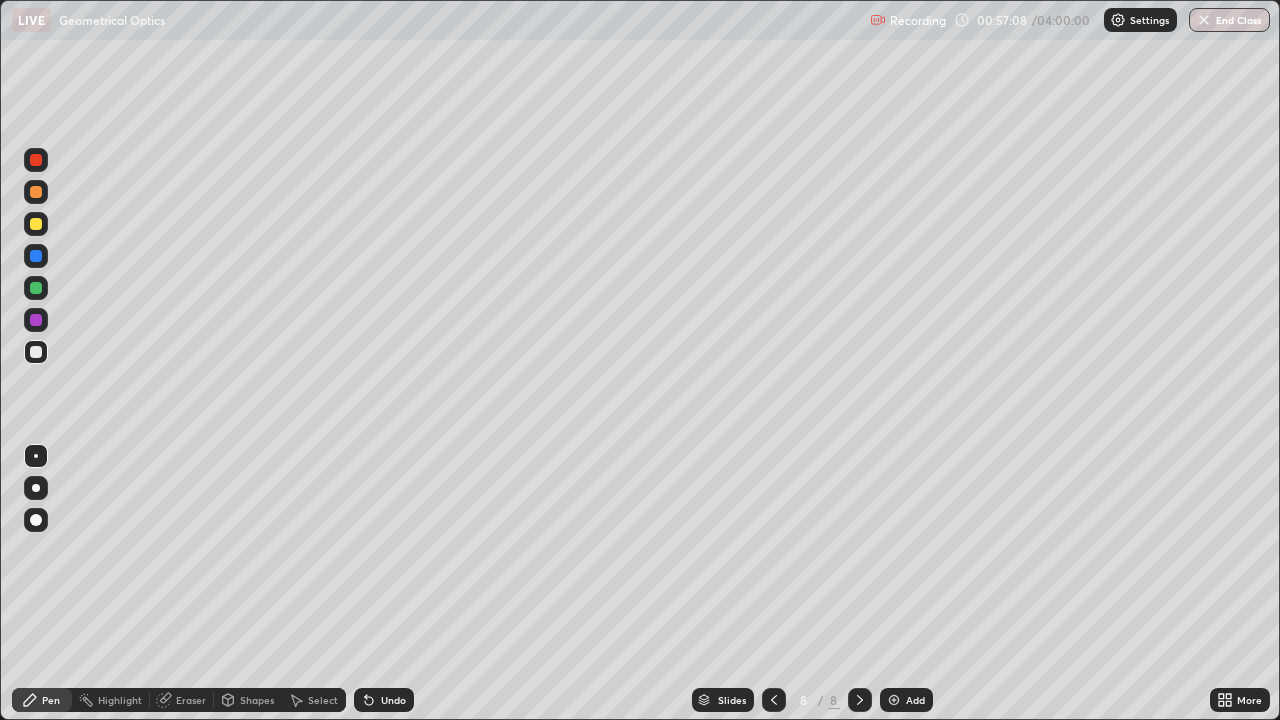 click at bounding box center (36, 520) 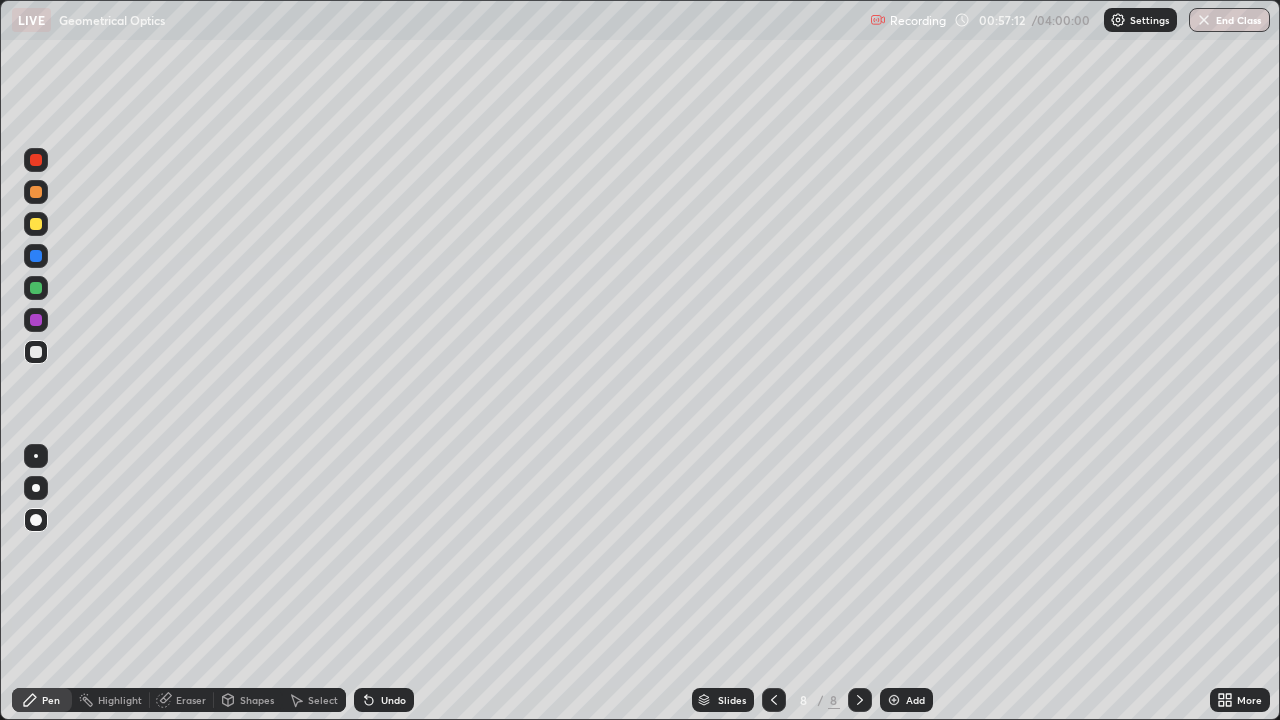 click at bounding box center [36, 224] 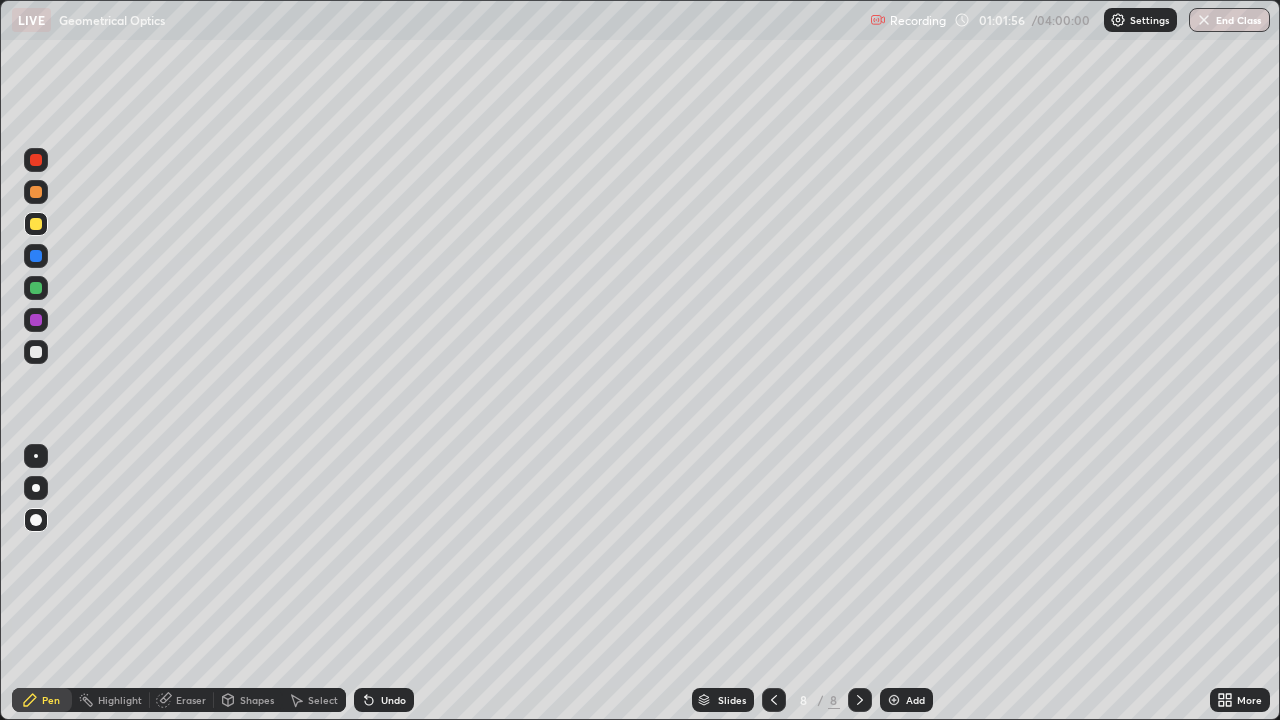click on "Add" at bounding box center (906, 700) 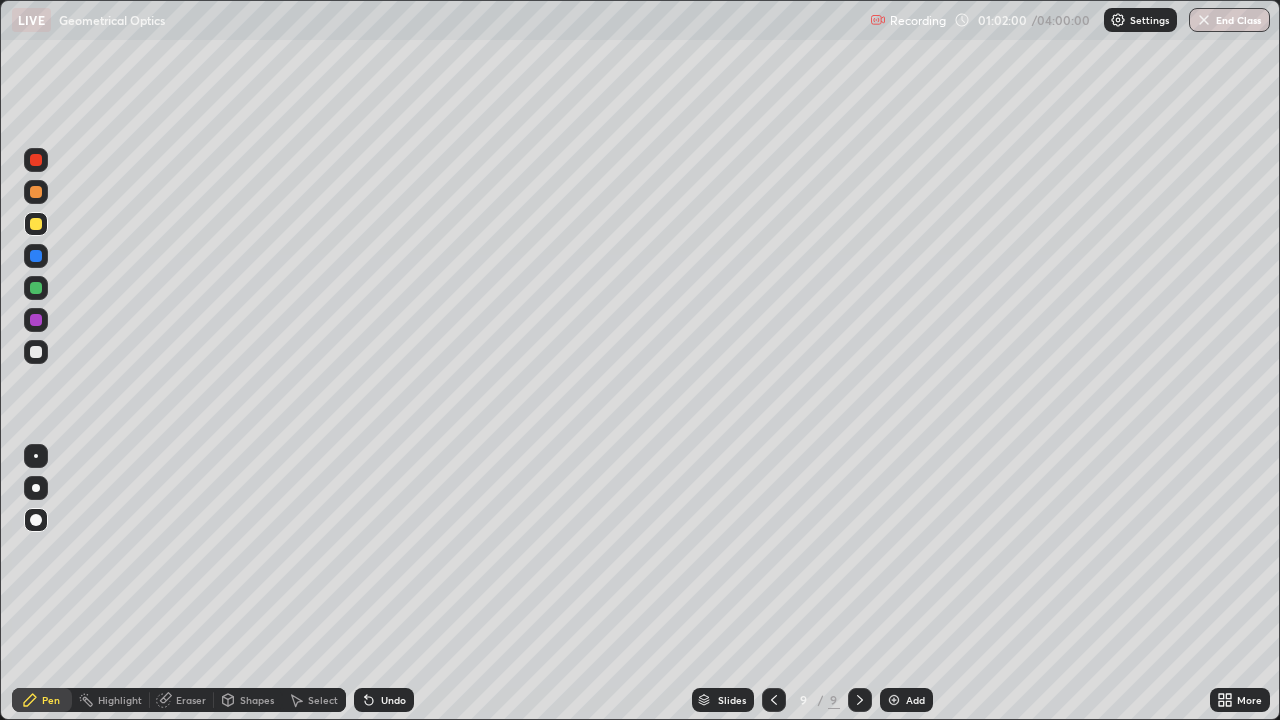 click at bounding box center [36, 352] 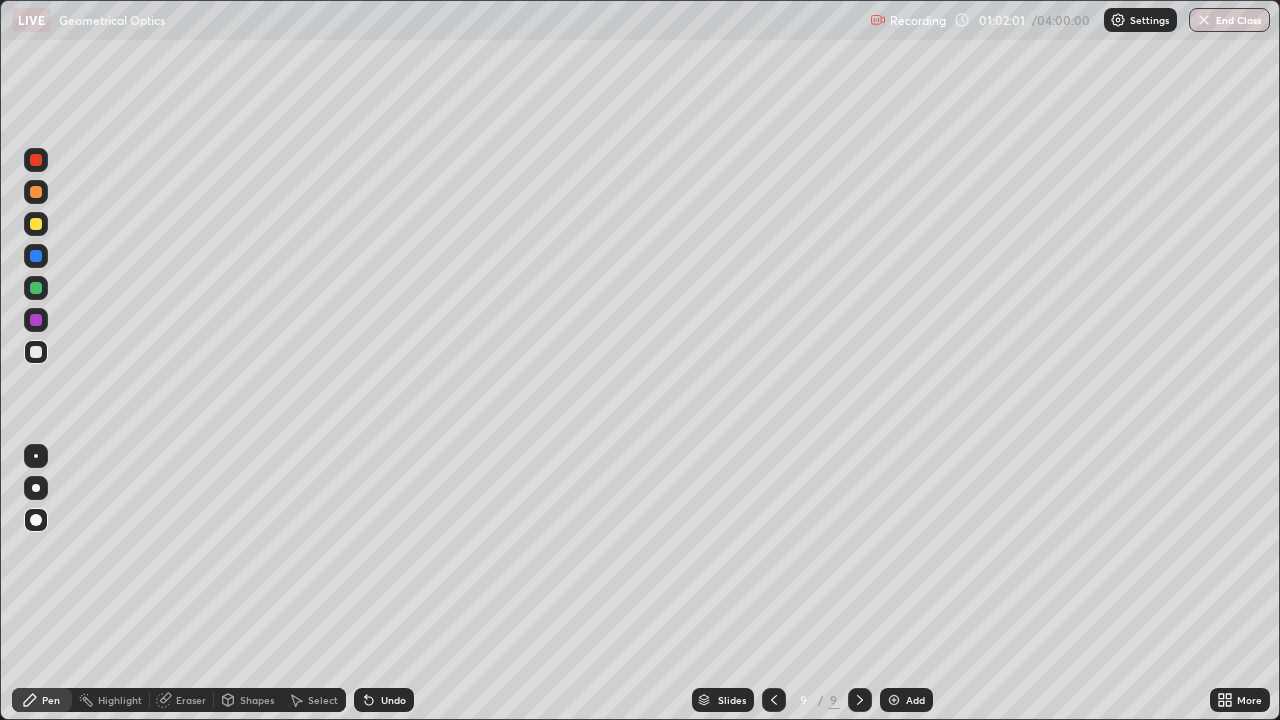 click 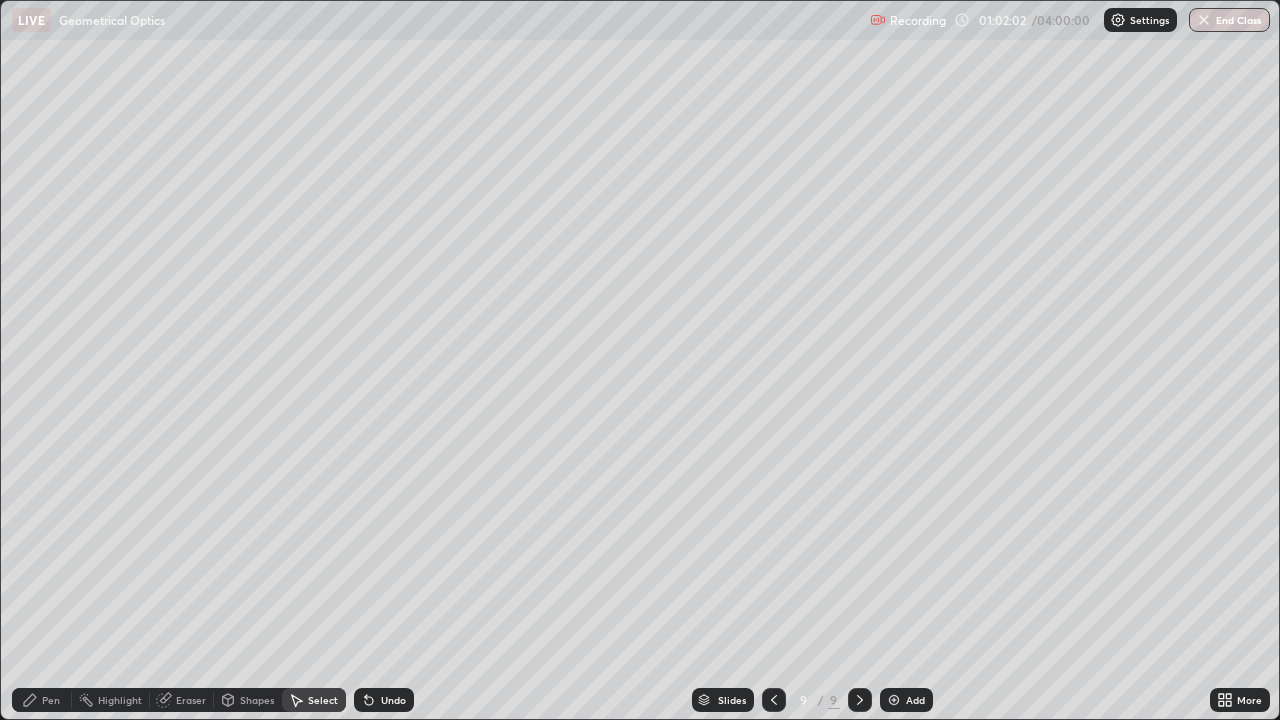 click on "Shapes" at bounding box center [257, 700] 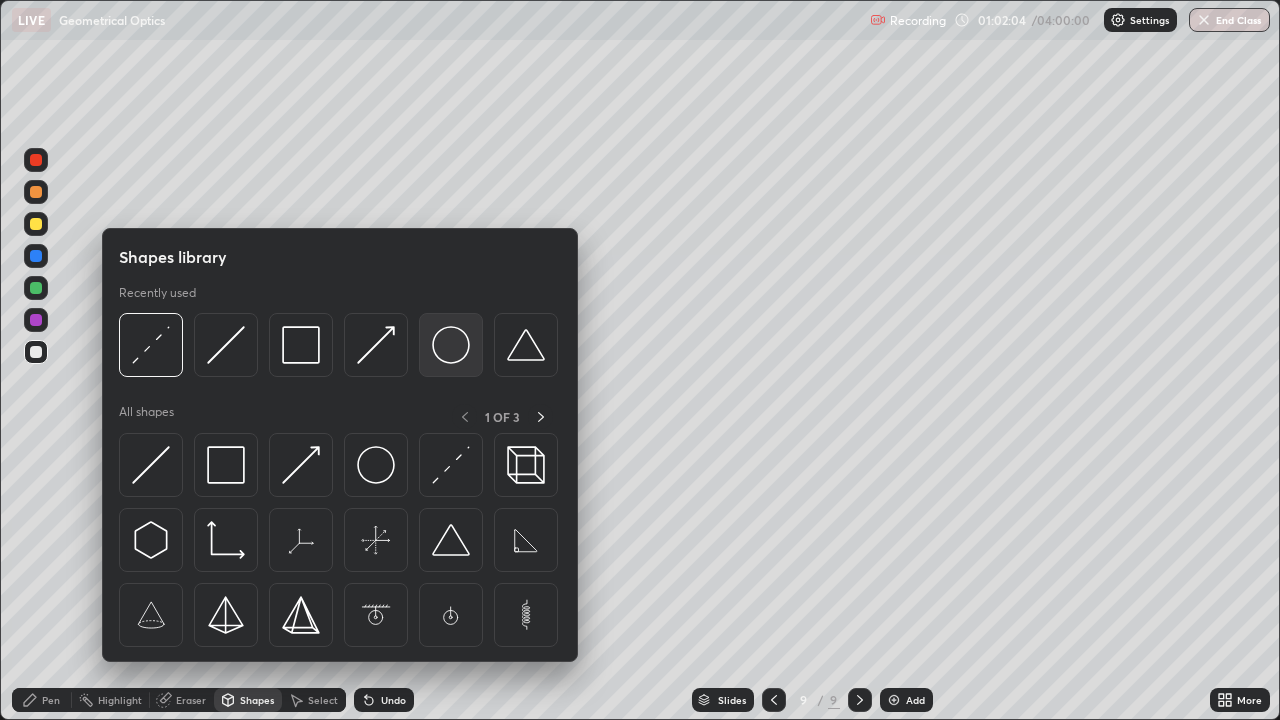 click at bounding box center (451, 345) 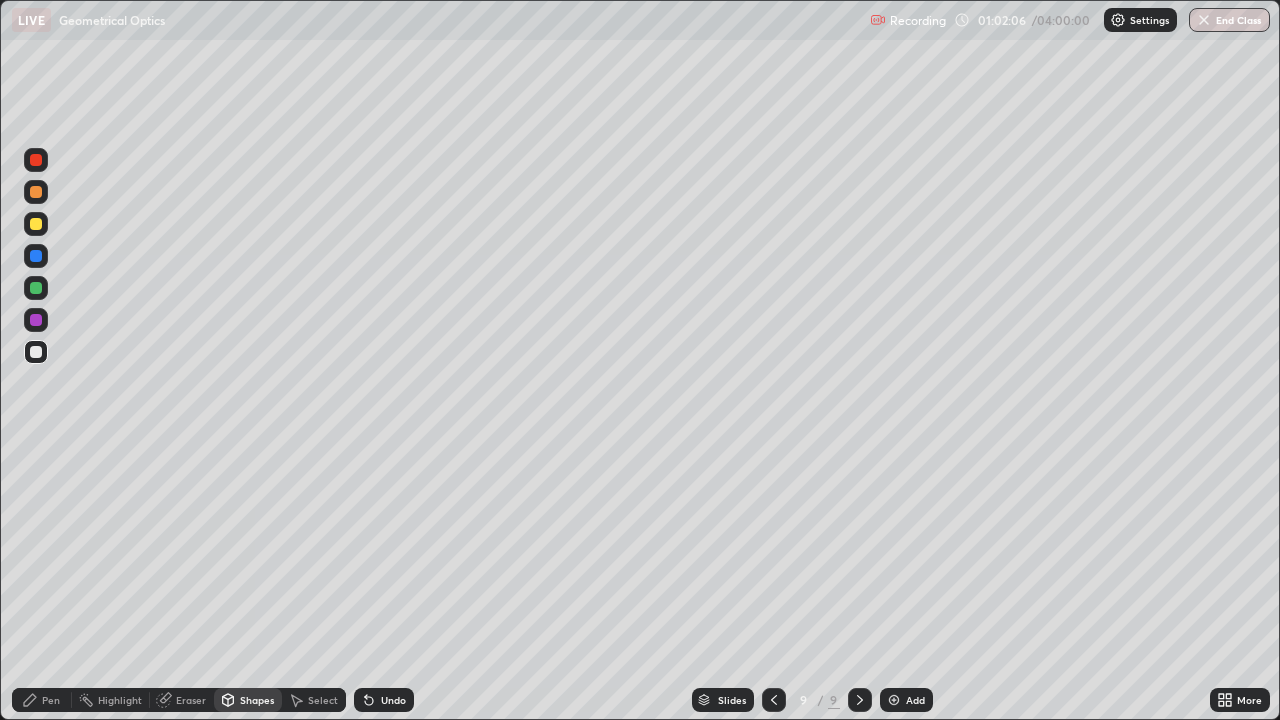 click on "Pen" at bounding box center (51, 700) 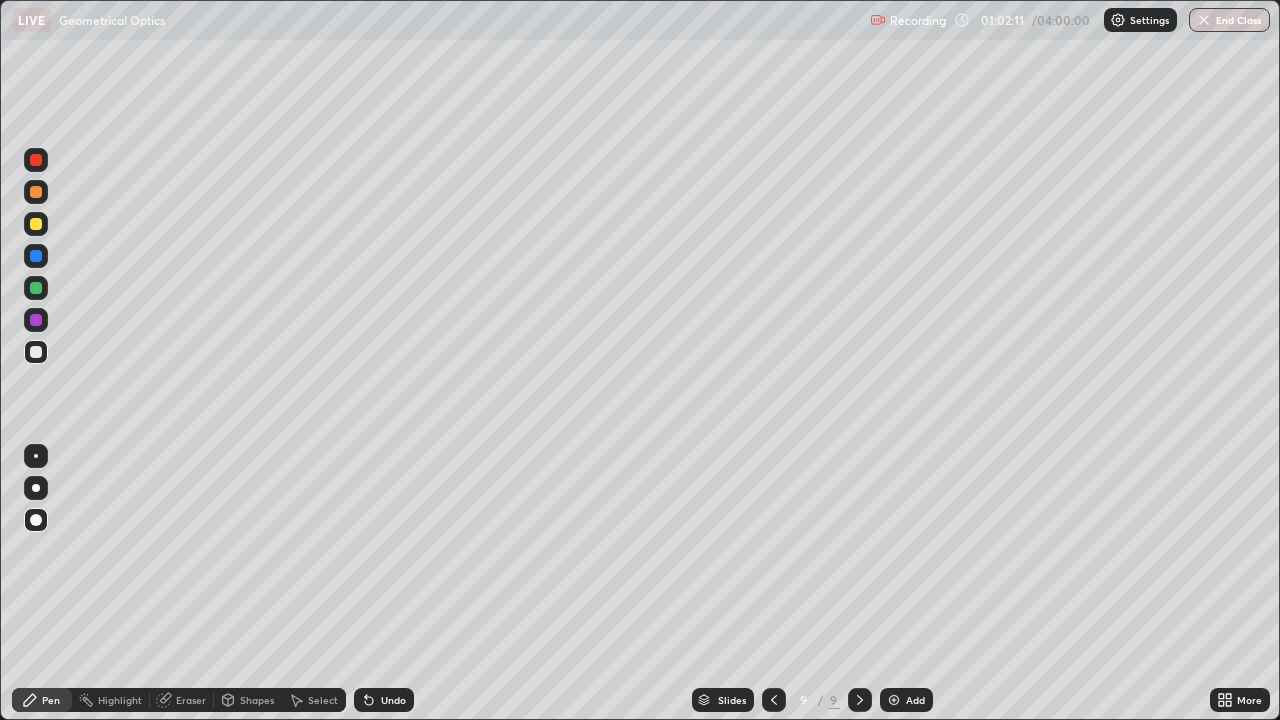 click on "Undo" at bounding box center [393, 700] 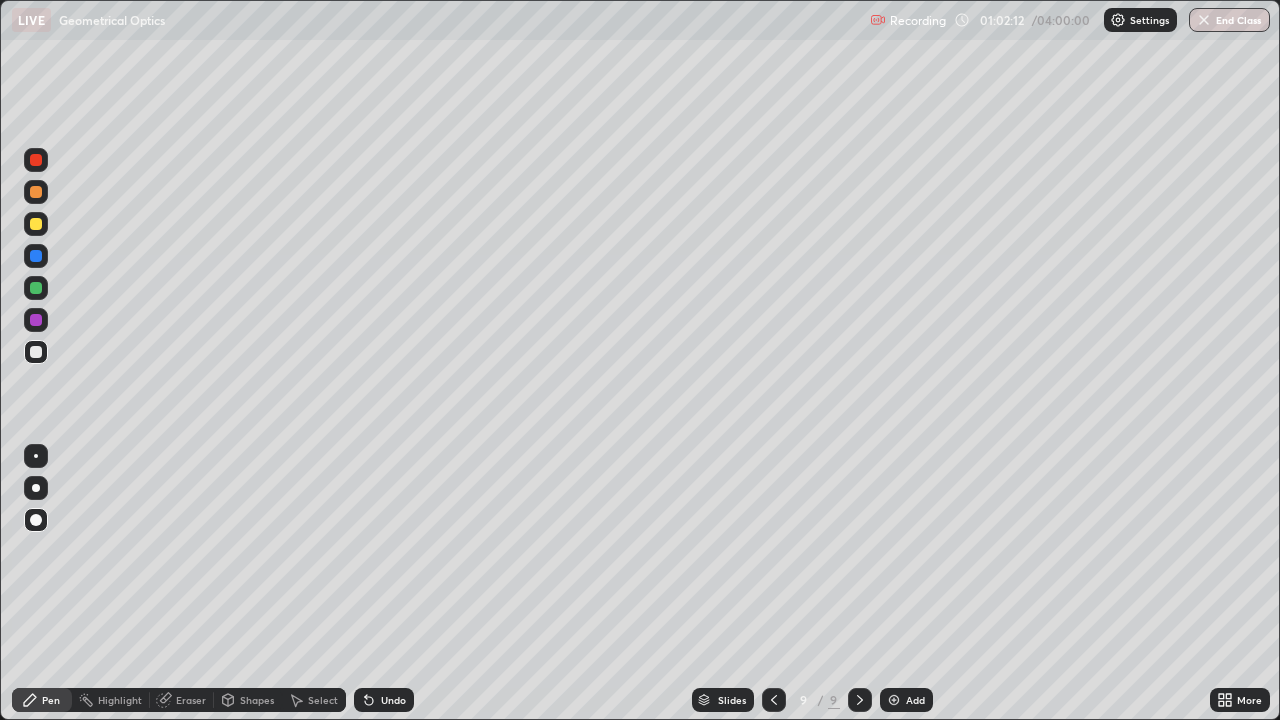 click at bounding box center [36, 456] 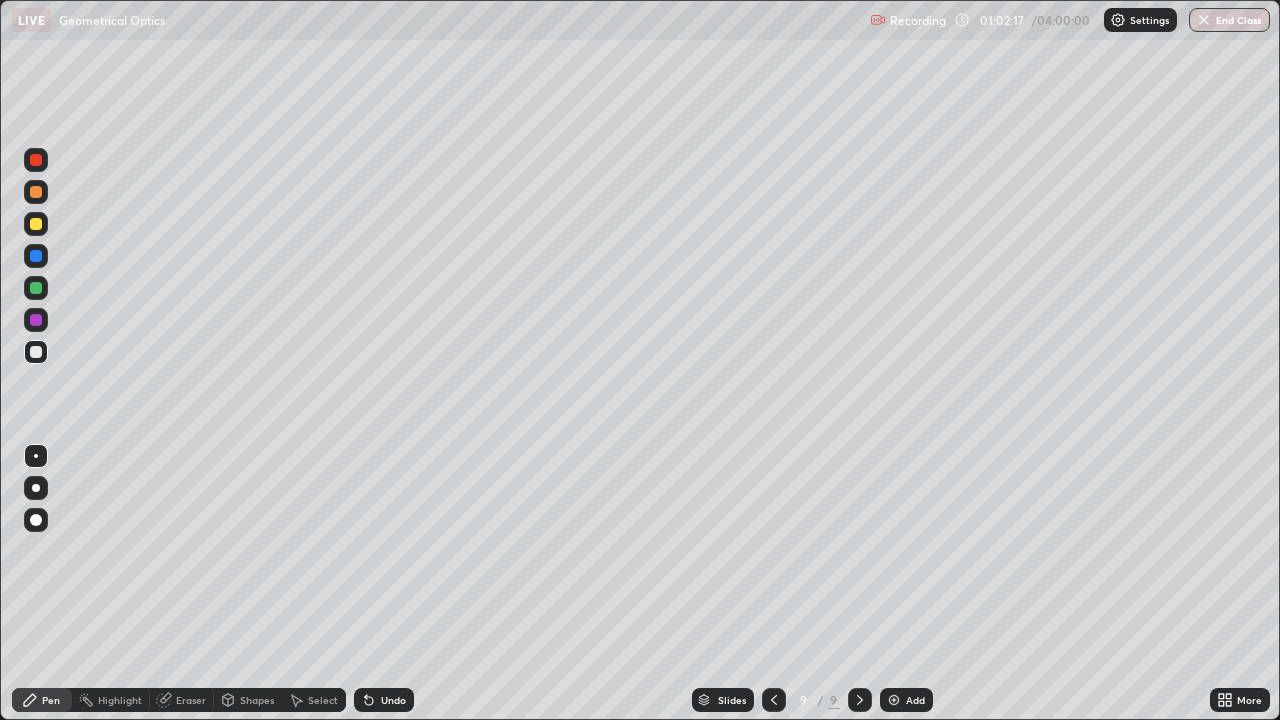 click on "Shapes" at bounding box center [257, 700] 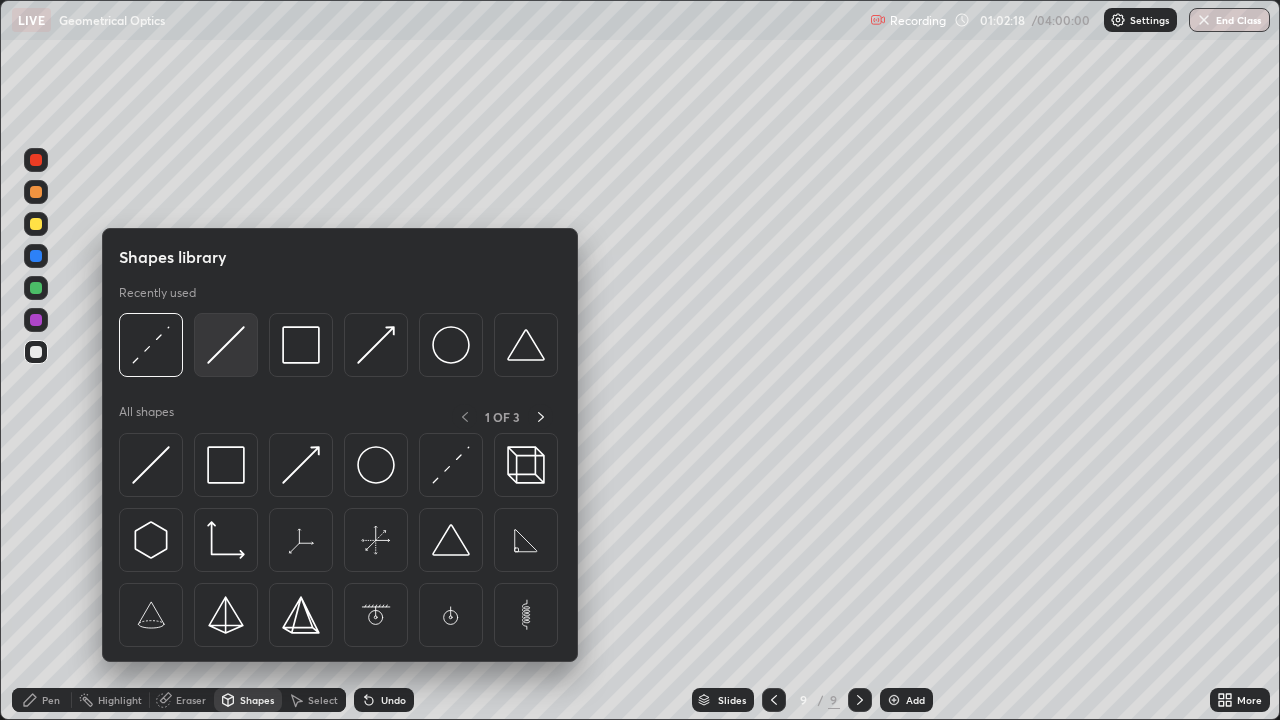 click at bounding box center (226, 345) 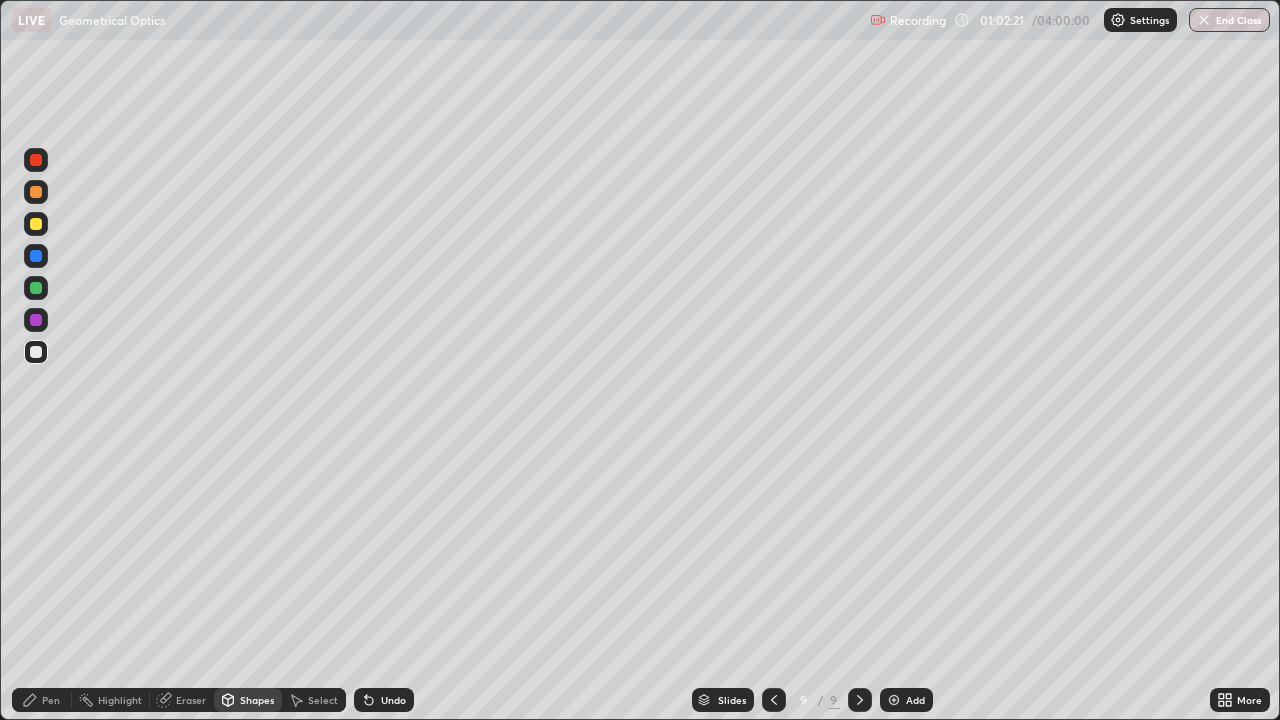 click on "Pen" at bounding box center [51, 700] 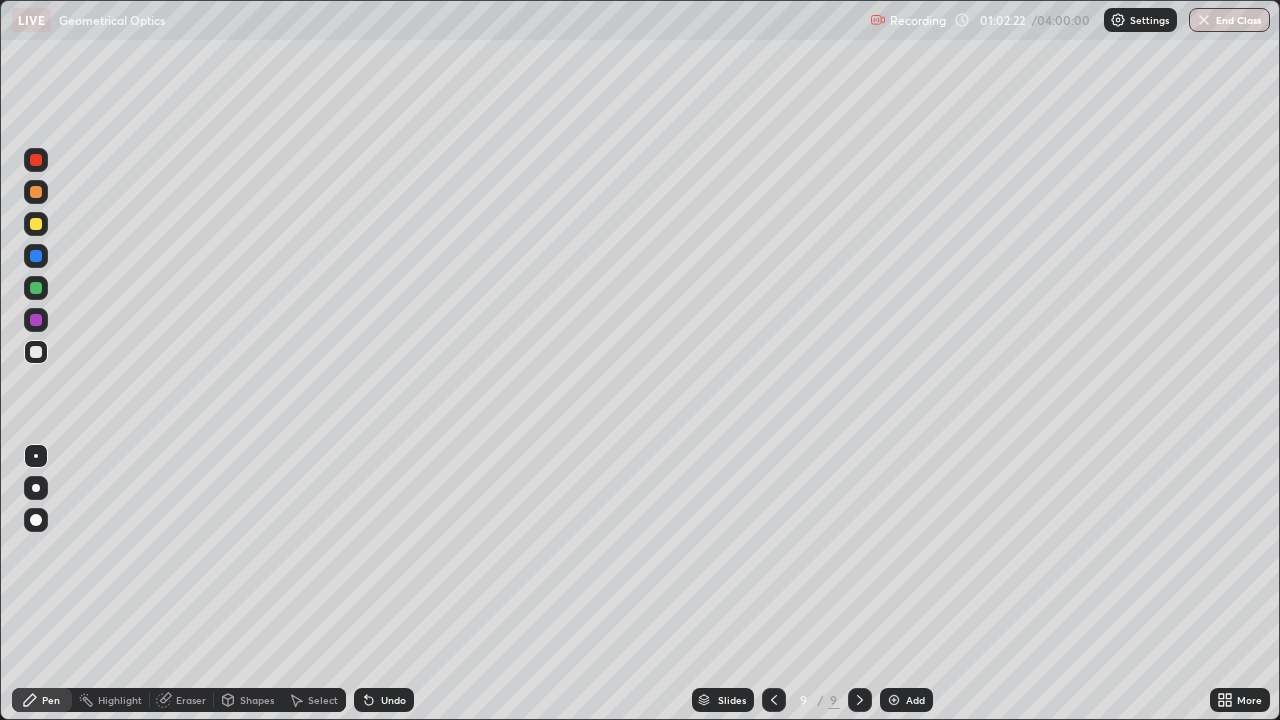 click at bounding box center (36, 224) 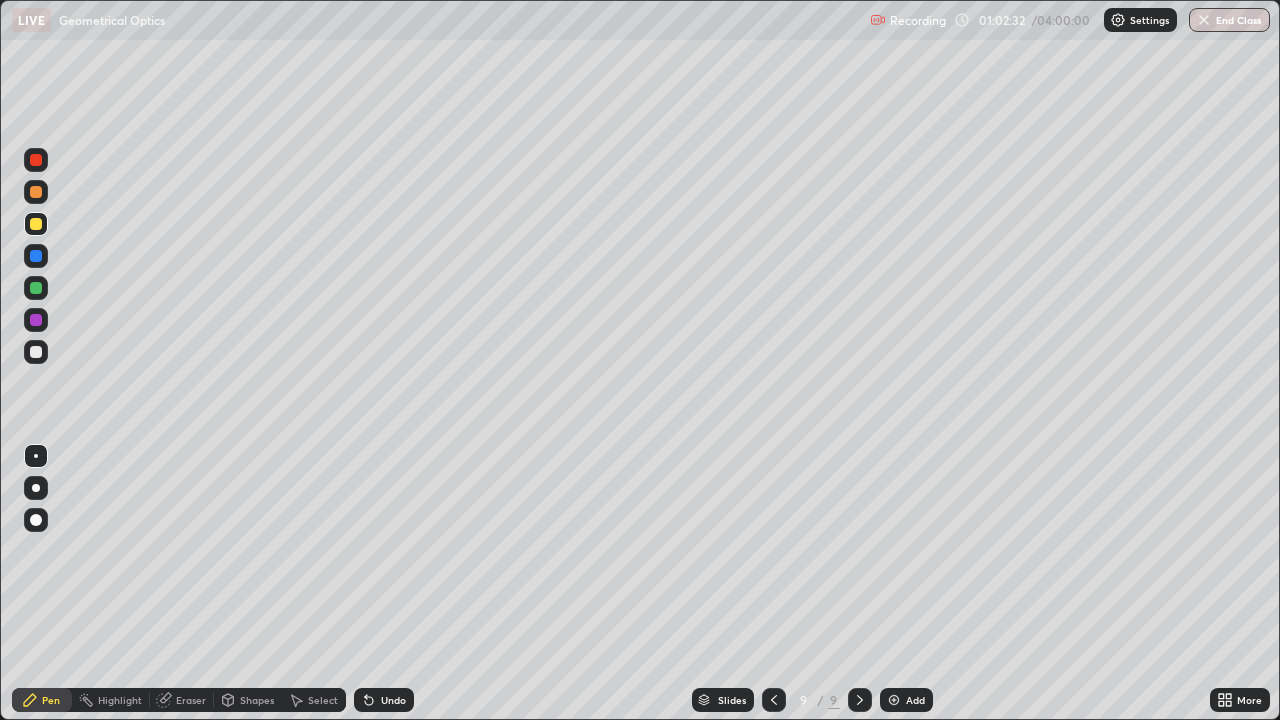 click on "Shapes" at bounding box center [248, 700] 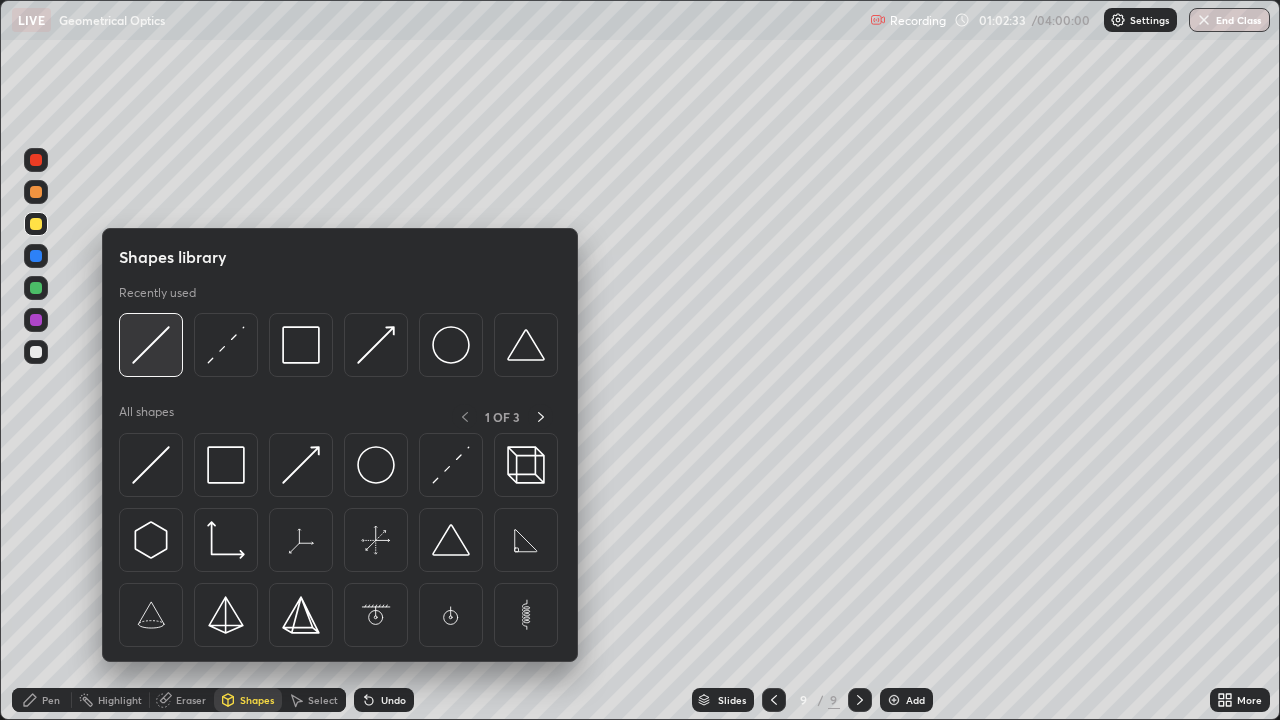 click at bounding box center (151, 345) 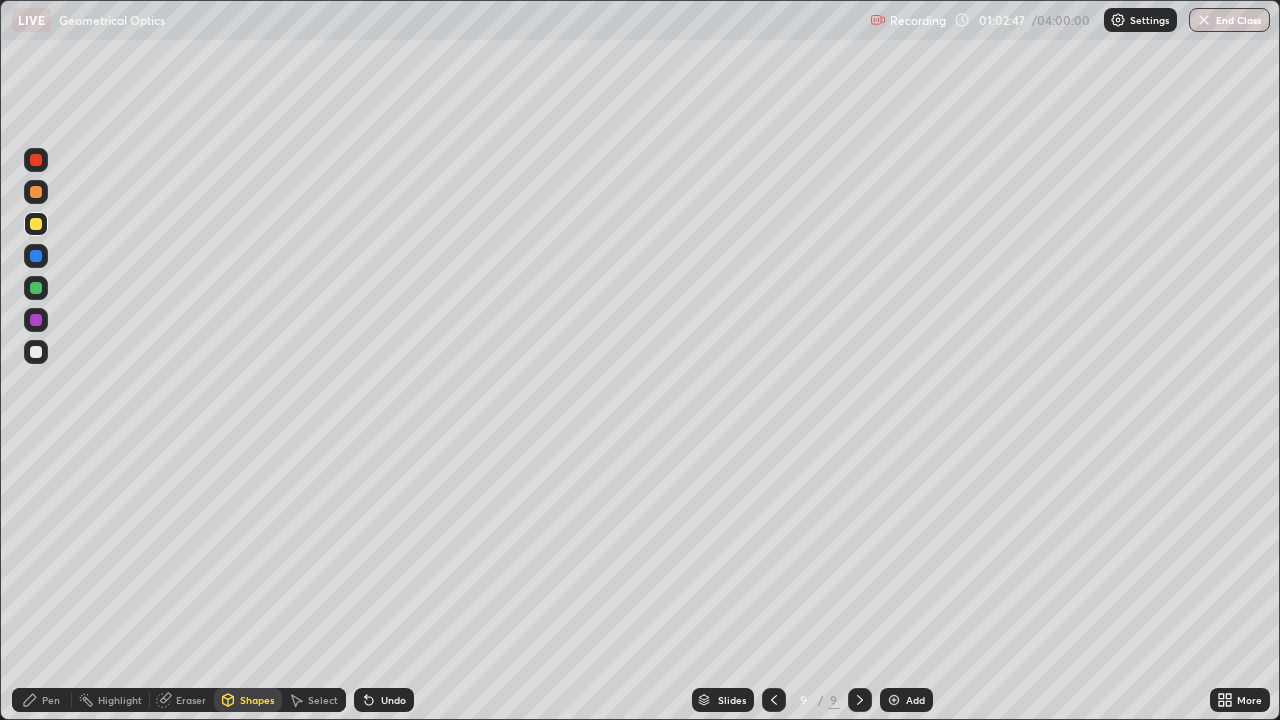 click on "Shapes" at bounding box center [257, 700] 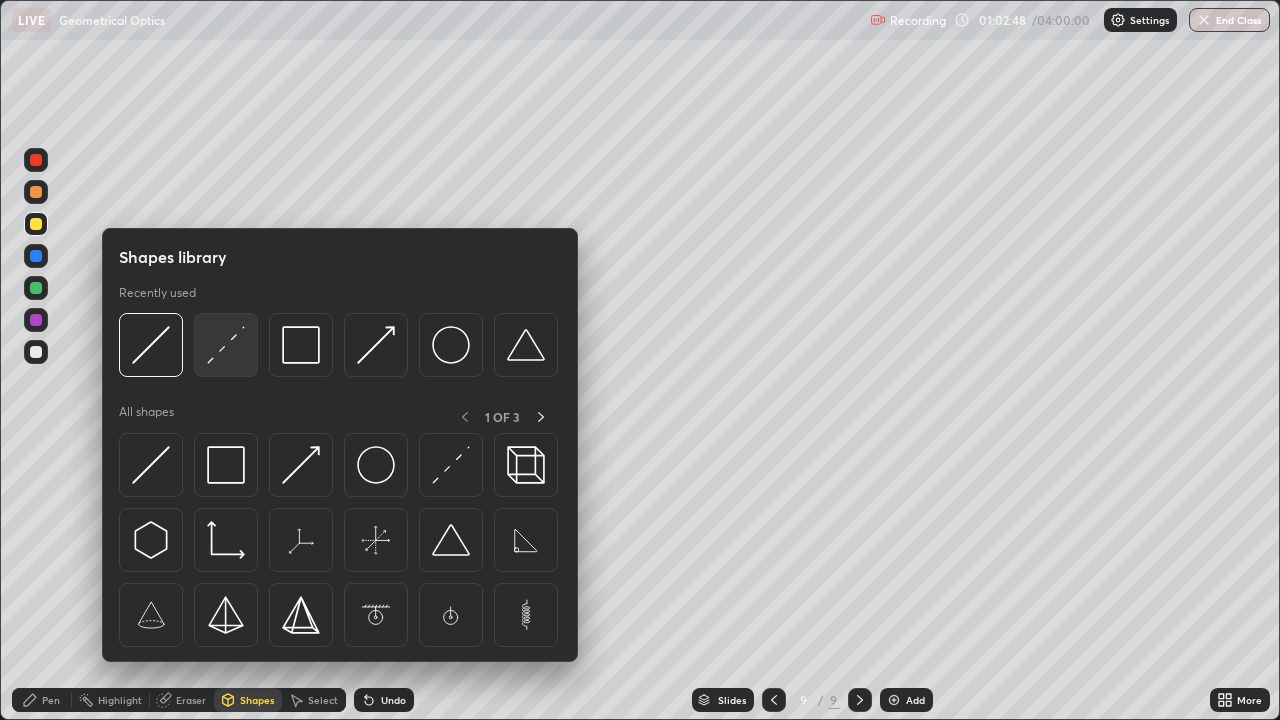 click at bounding box center [226, 345] 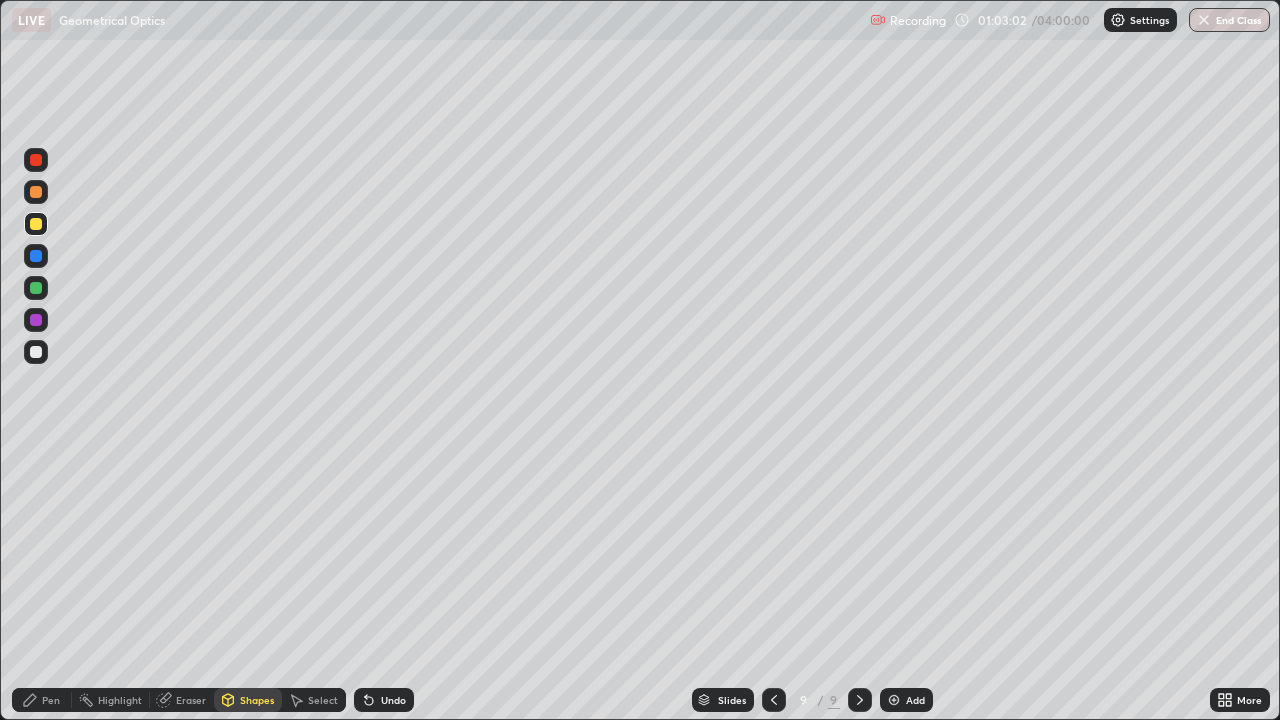 click on "Pen" at bounding box center (42, 700) 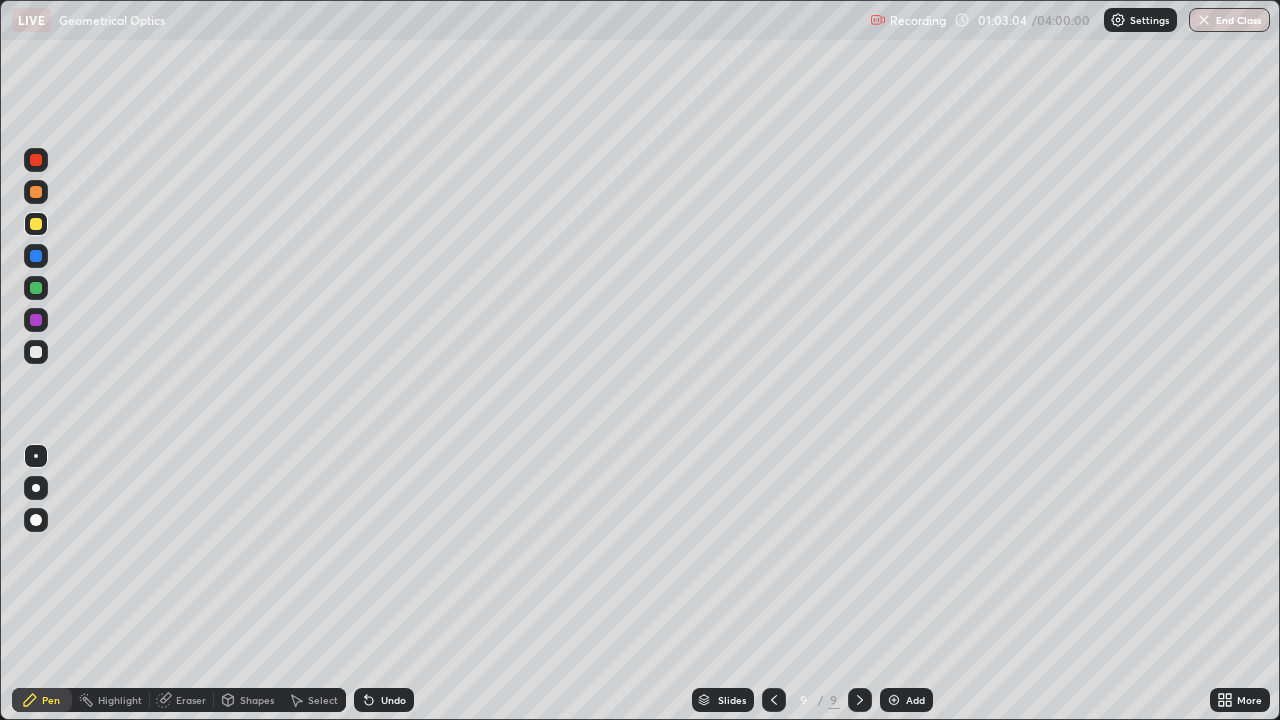 click at bounding box center (36, 352) 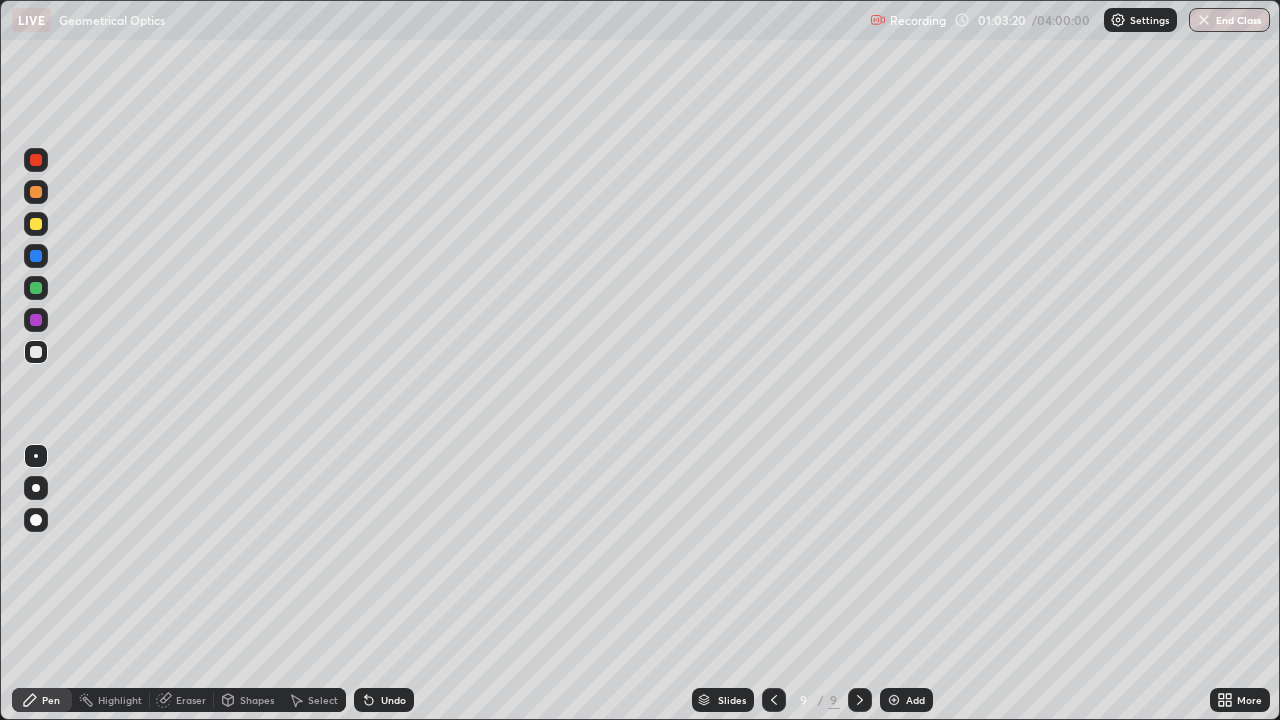 click at bounding box center [36, 256] 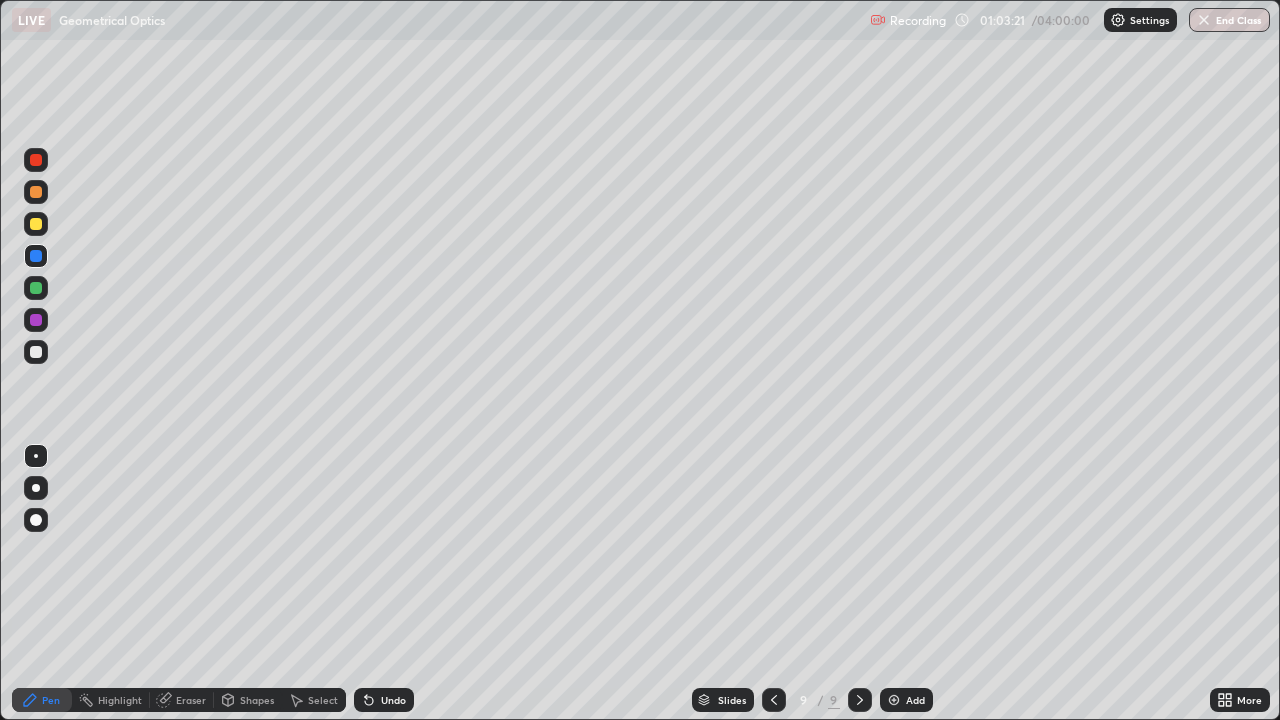 click on "Shapes" at bounding box center (257, 700) 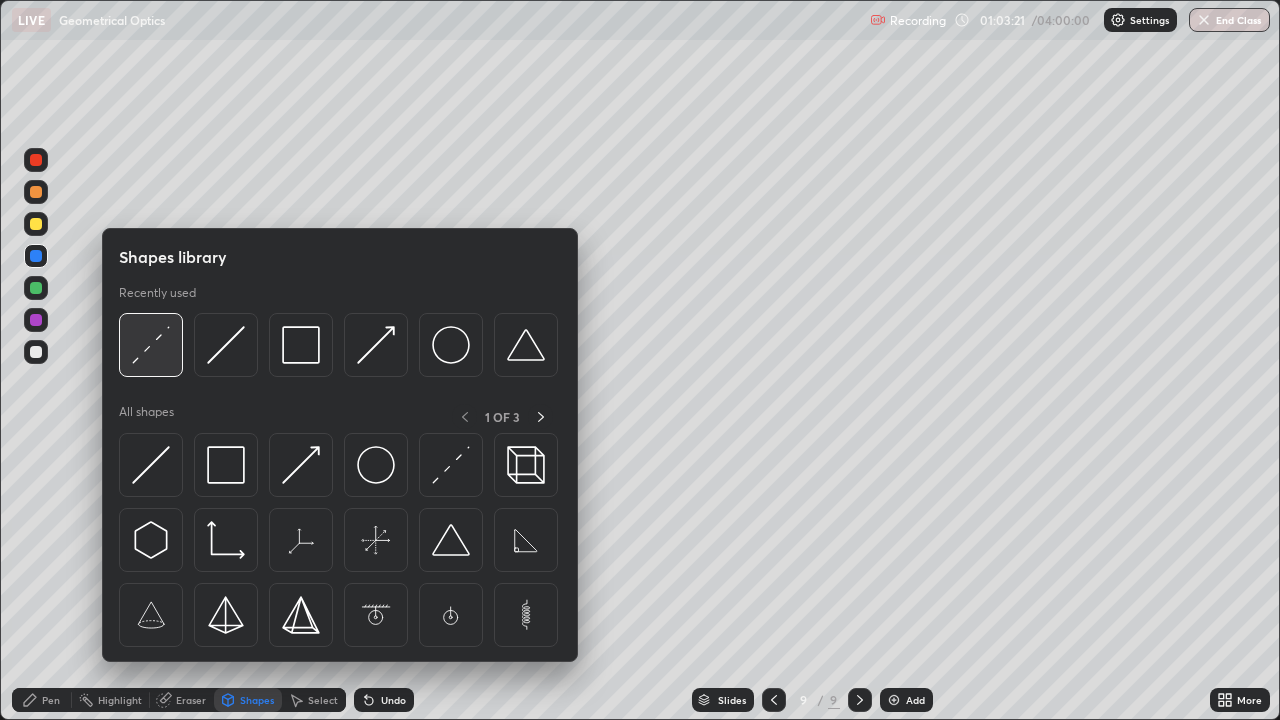 click at bounding box center (151, 345) 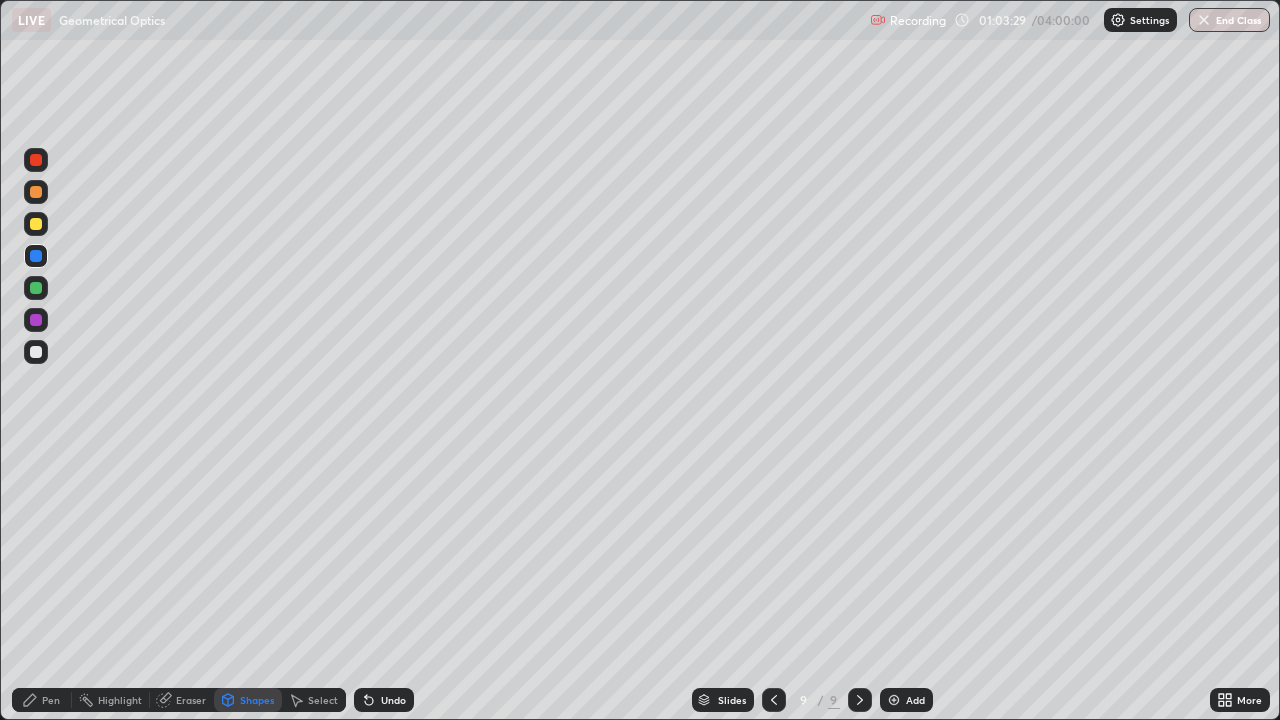 click on "Pen" at bounding box center [51, 700] 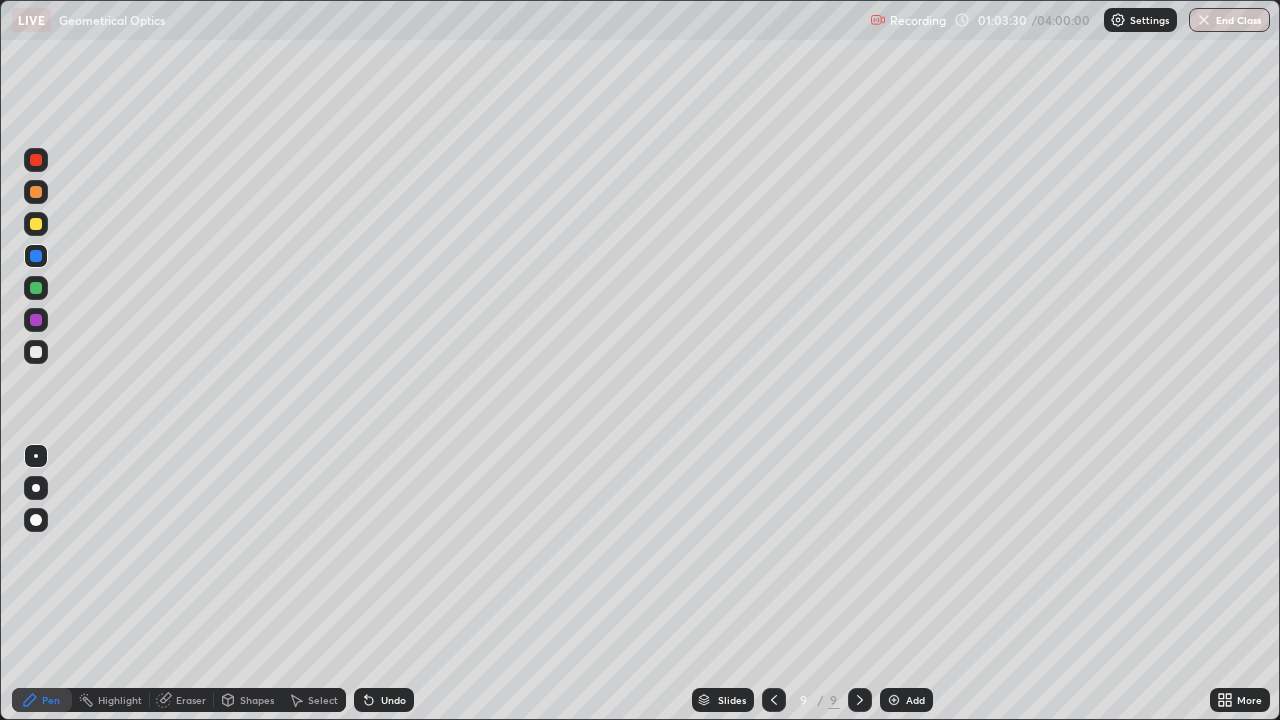 click at bounding box center [36, 352] 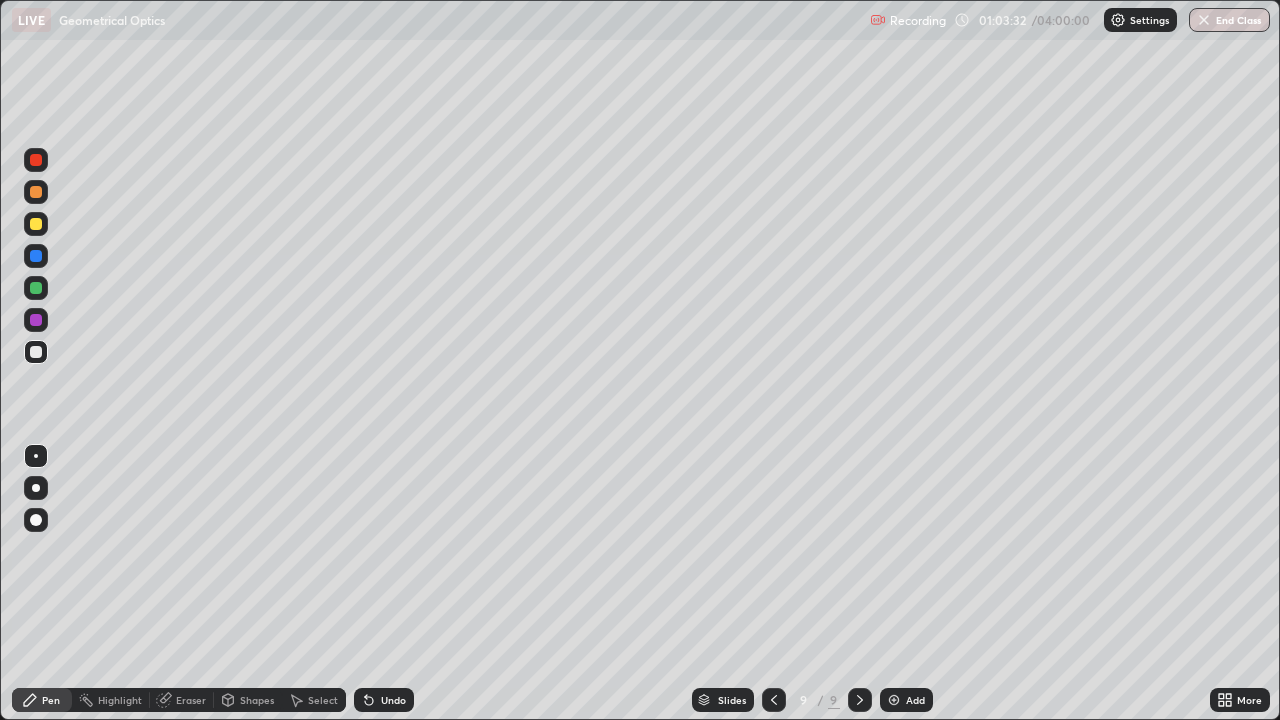 click at bounding box center (36, 192) 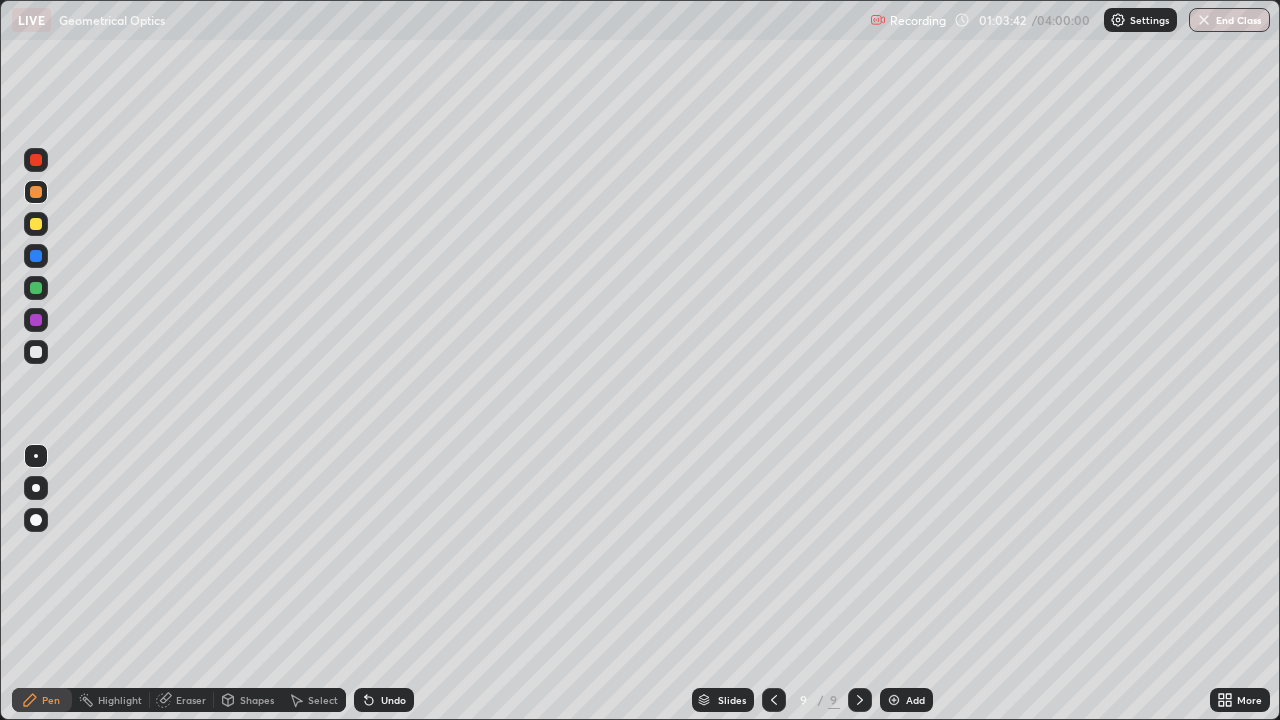 click at bounding box center [36, 224] 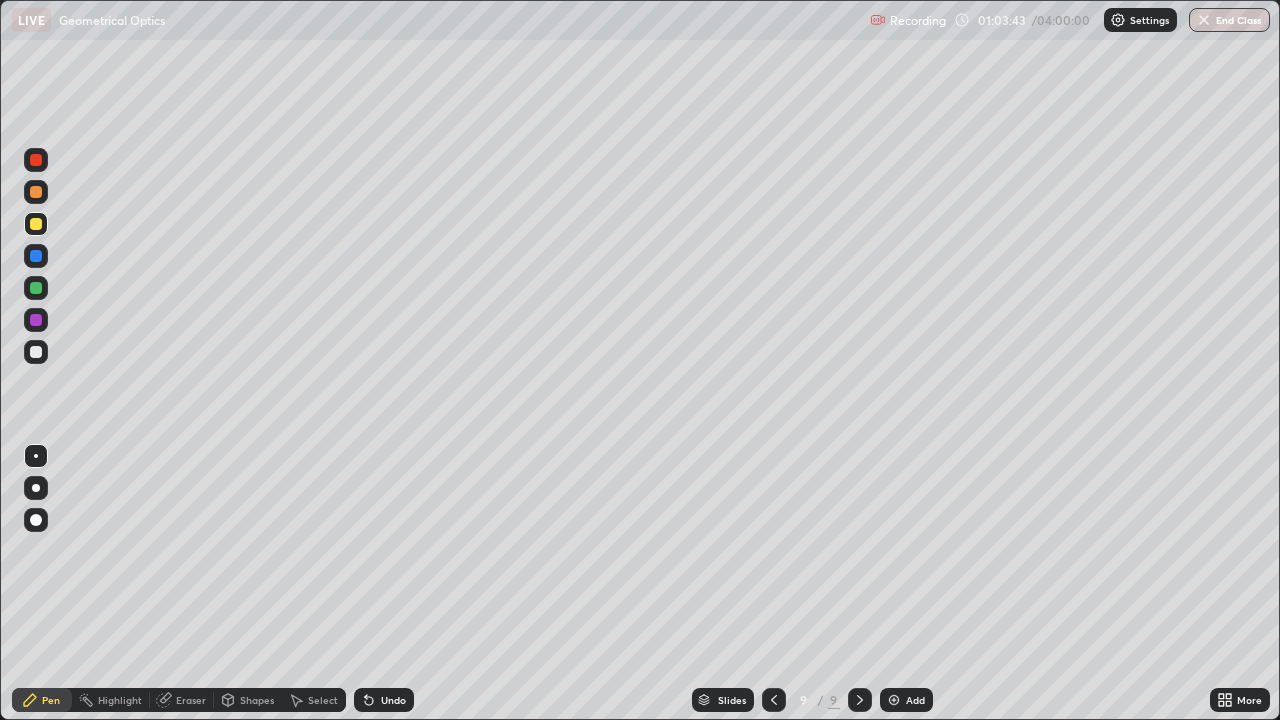 click on "Shapes" at bounding box center (257, 700) 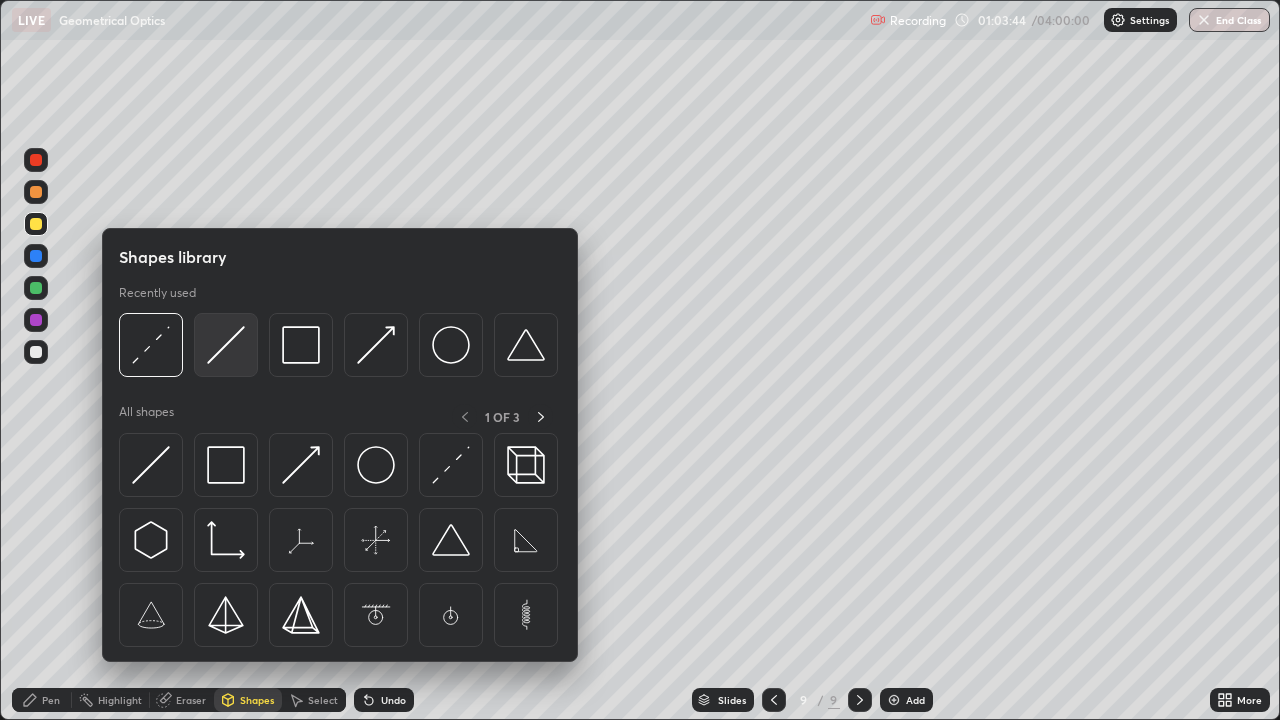 click at bounding box center [226, 345] 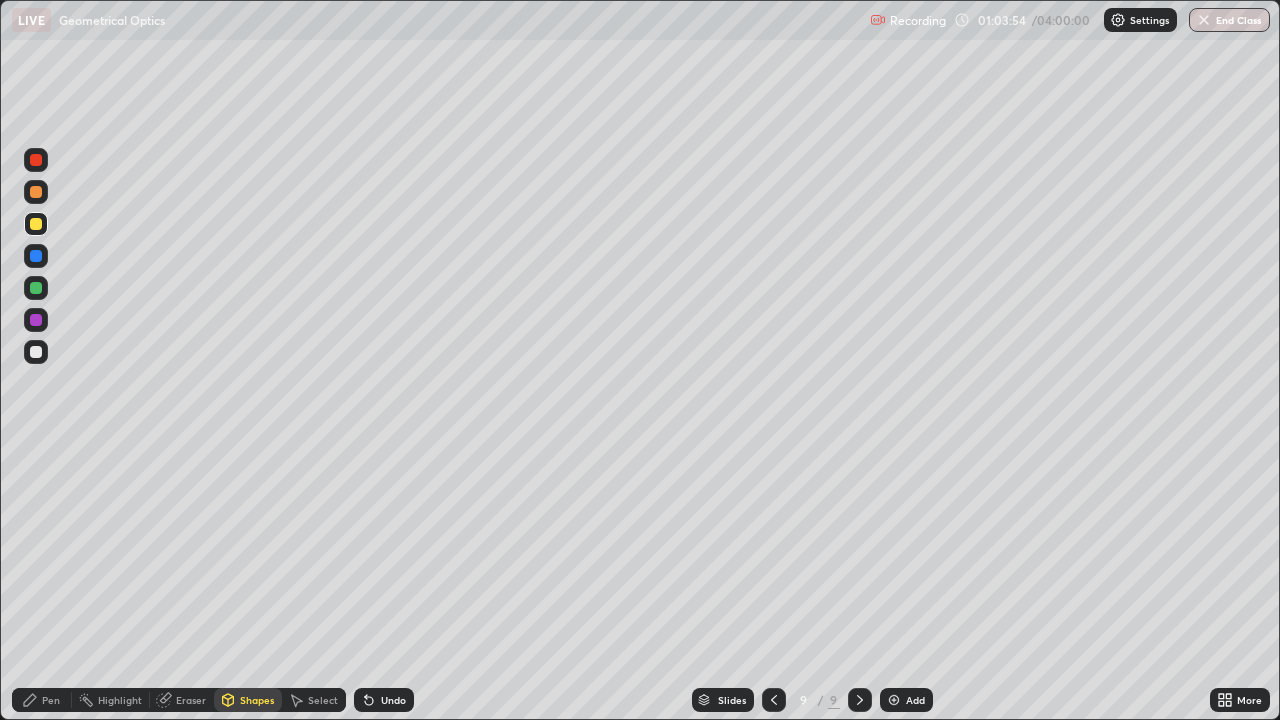 click on "Undo" at bounding box center [393, 700] 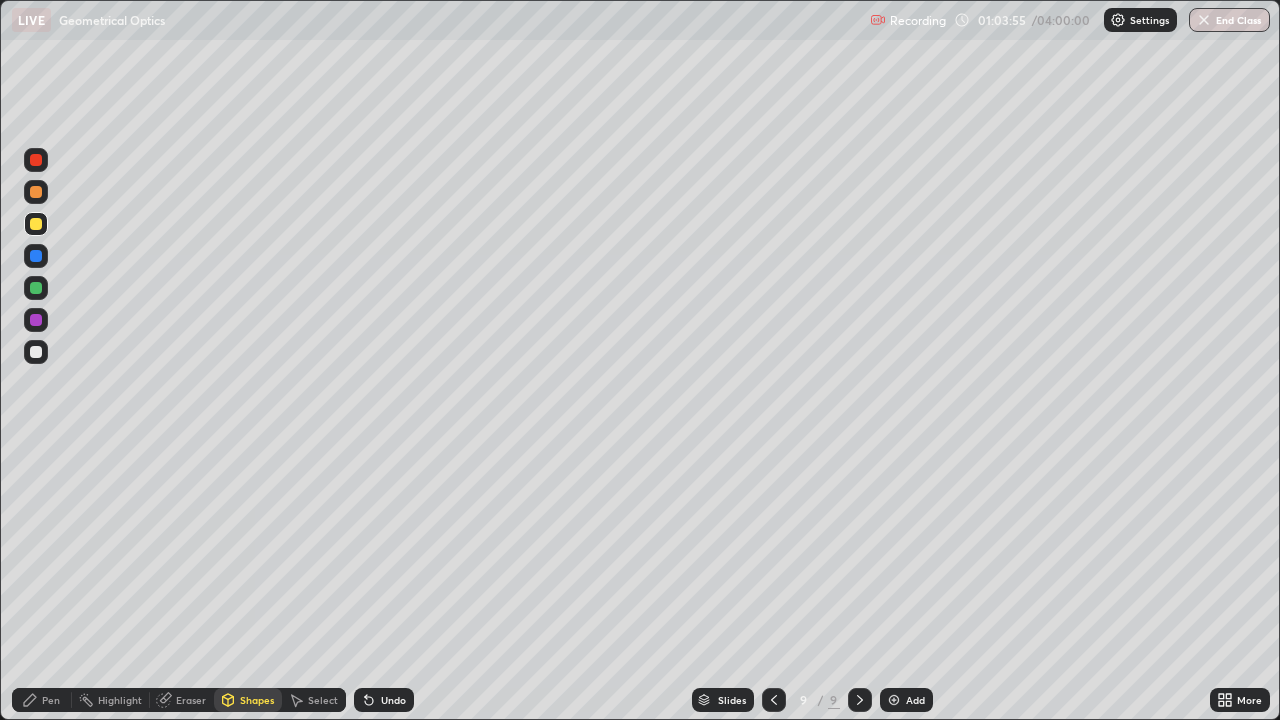 click on "Undo" at bounding box center (393, 700) 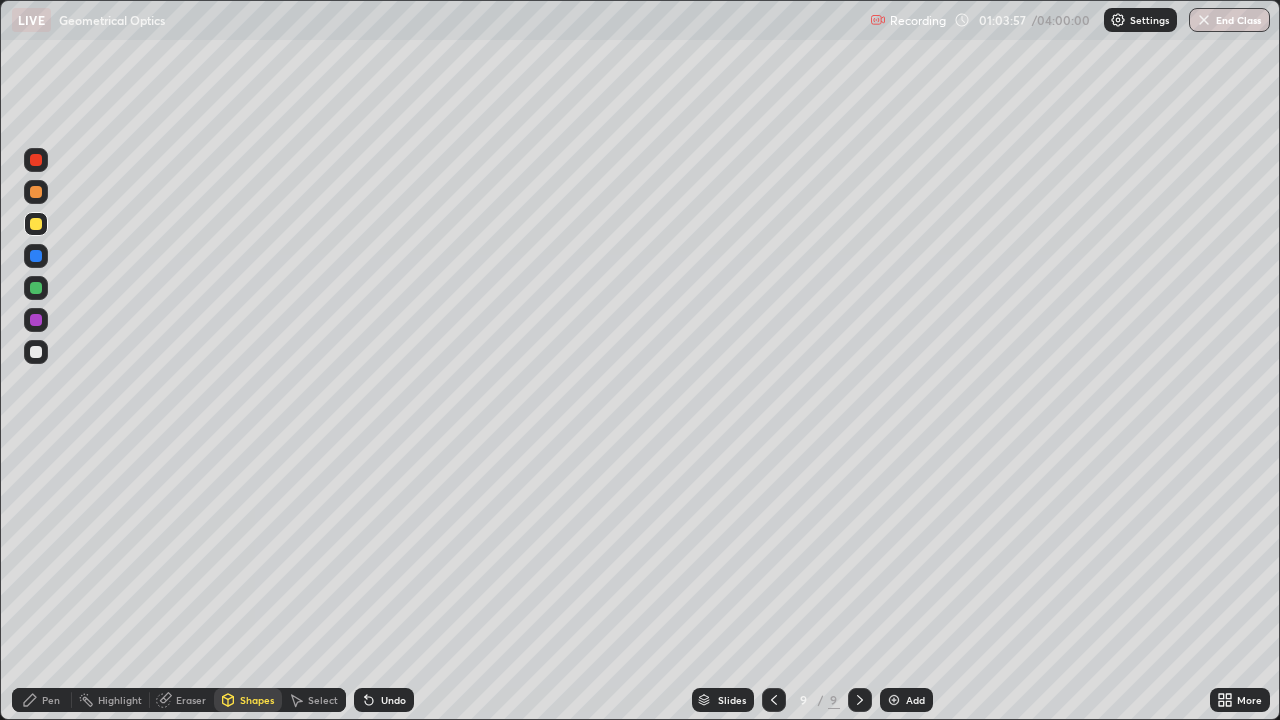 click at bounding box center (36, 352) 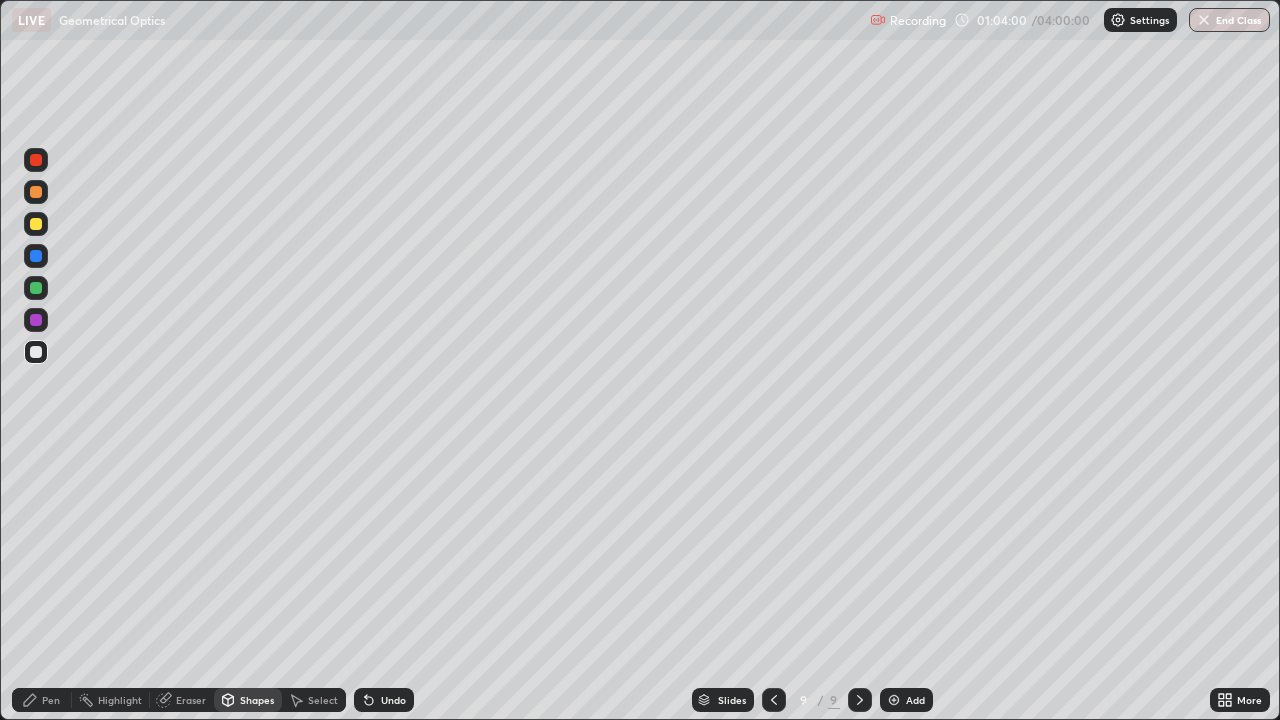 click on "Pen" at bounding box center [51, 700] 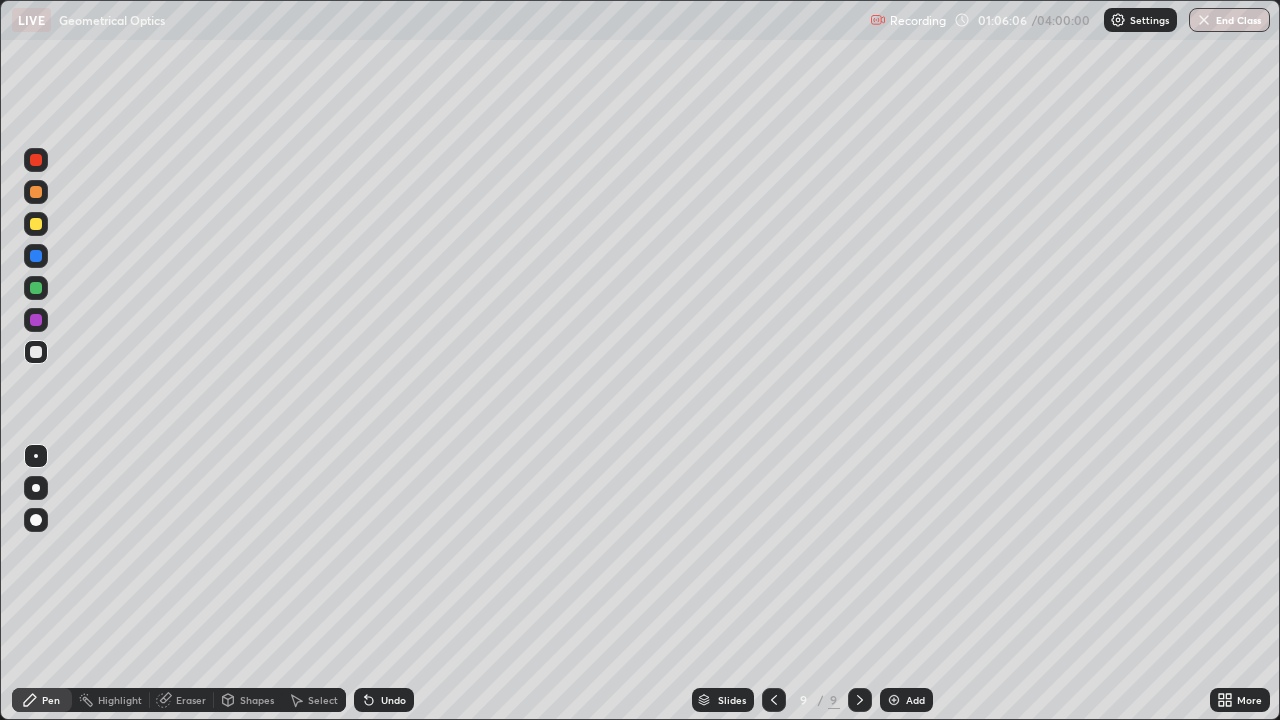 click at bounding box center [36, 224] 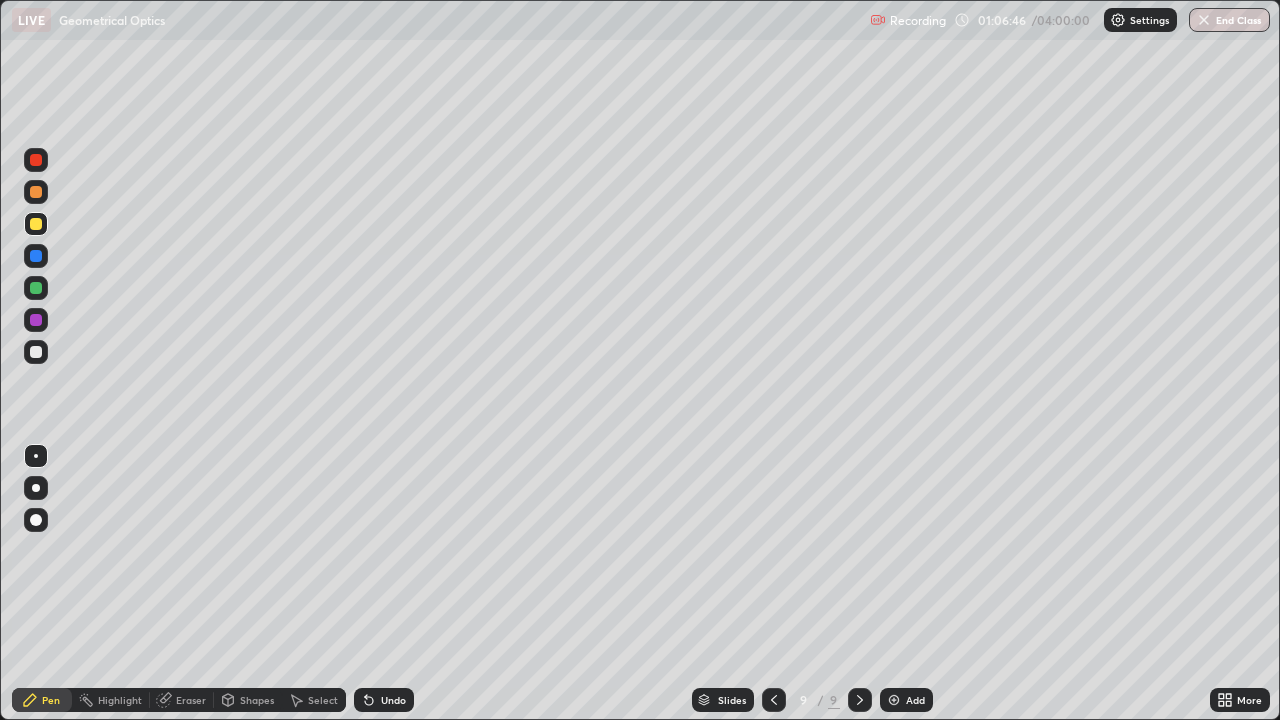 click on "Undo" at bounding box center (384, 700) 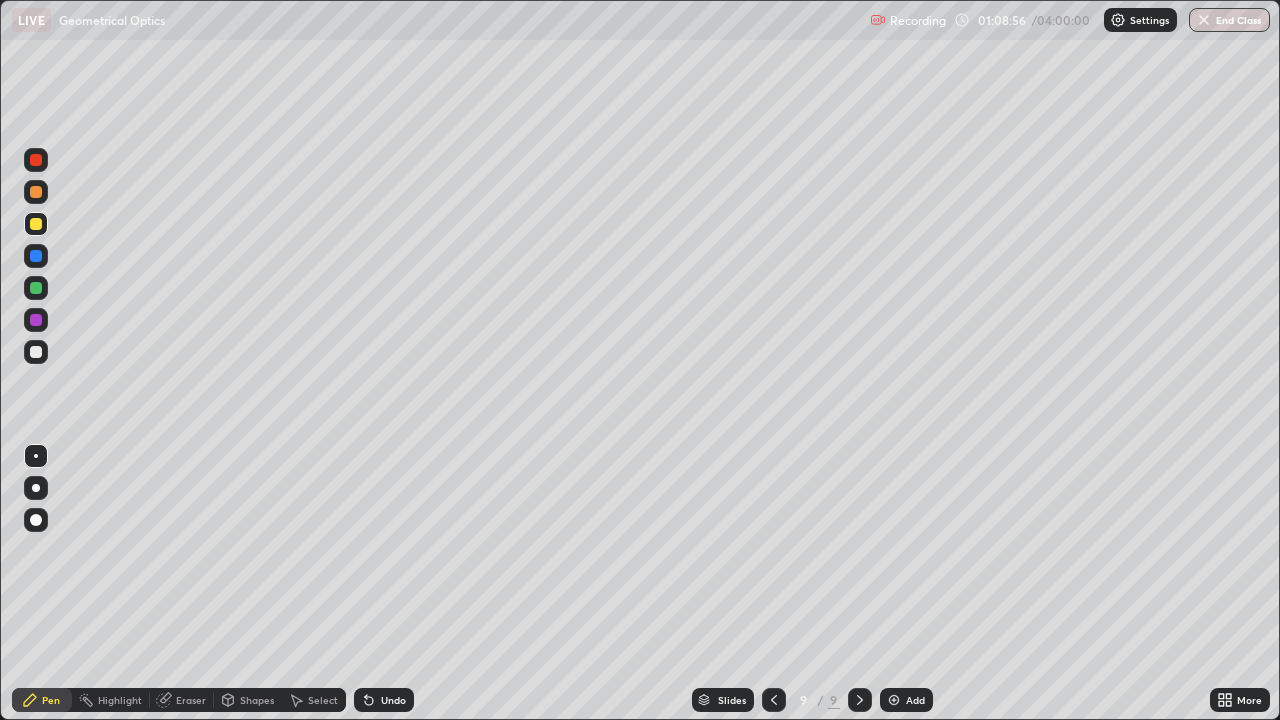 click at bounding box center [894, 700] 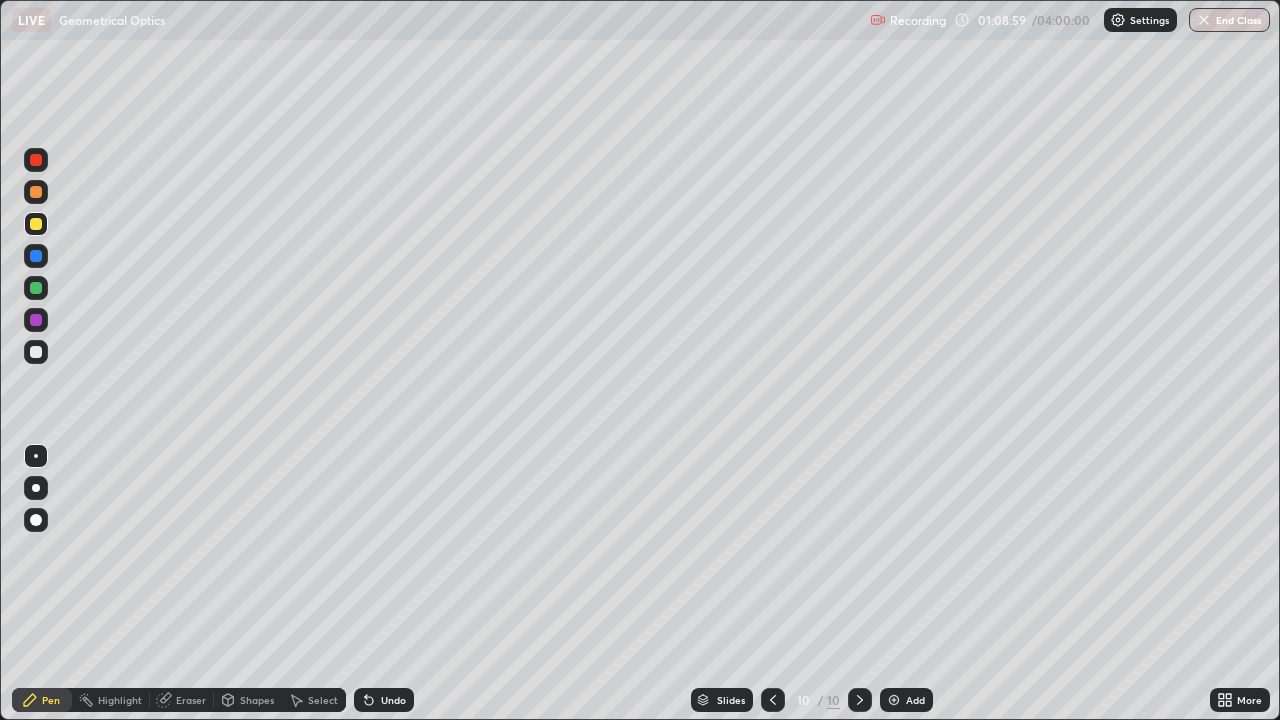click at bounding box center [36, 352] 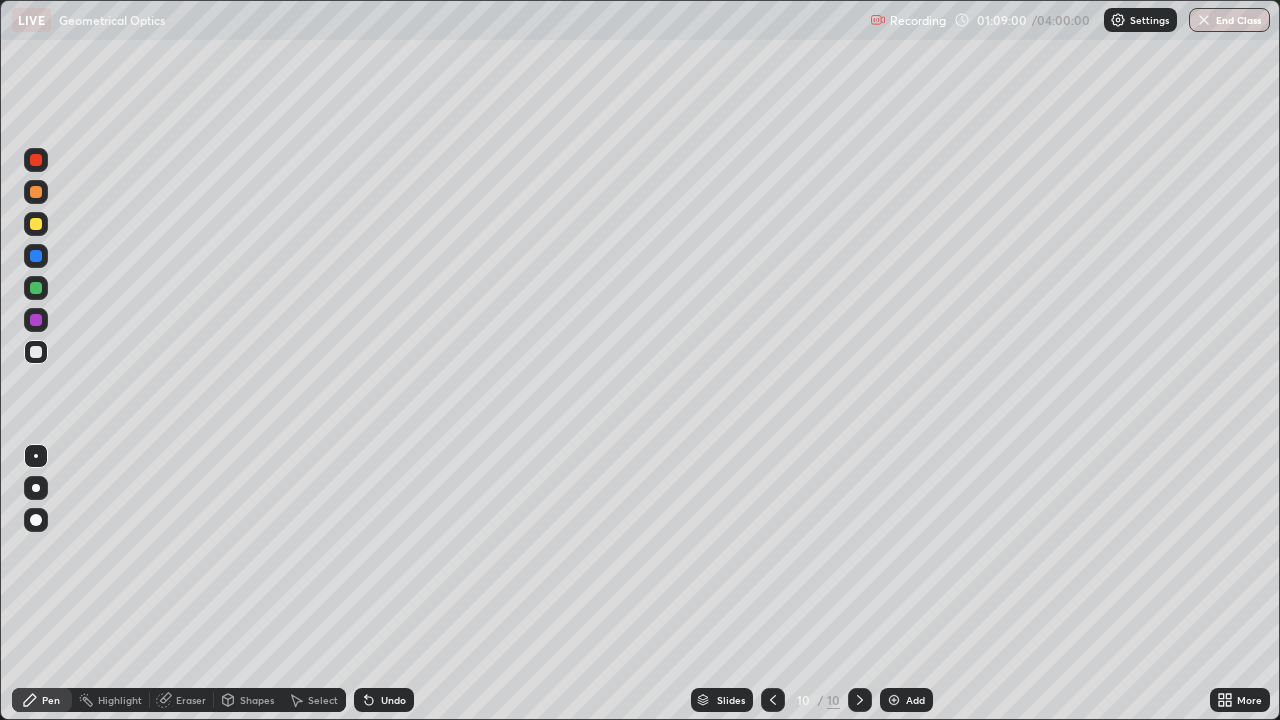 click on "Shapes" at bounding box center [257, 700] 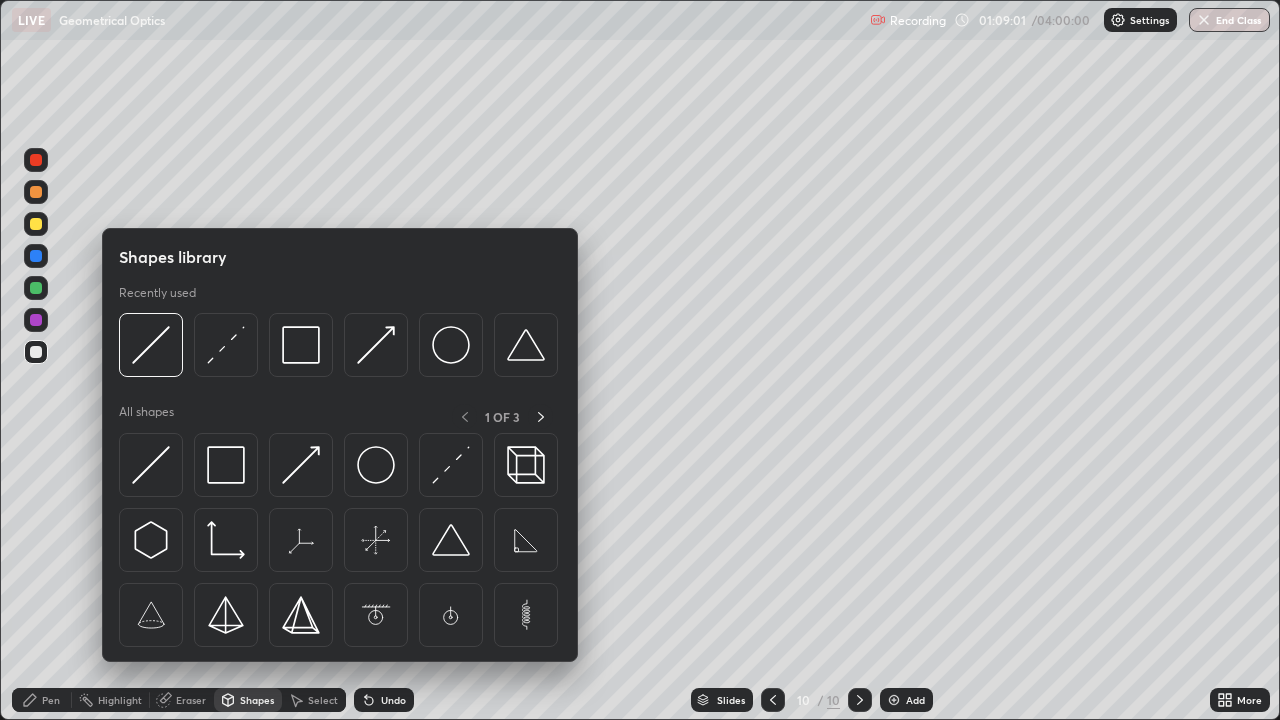 click at bounding box center (36, 352) 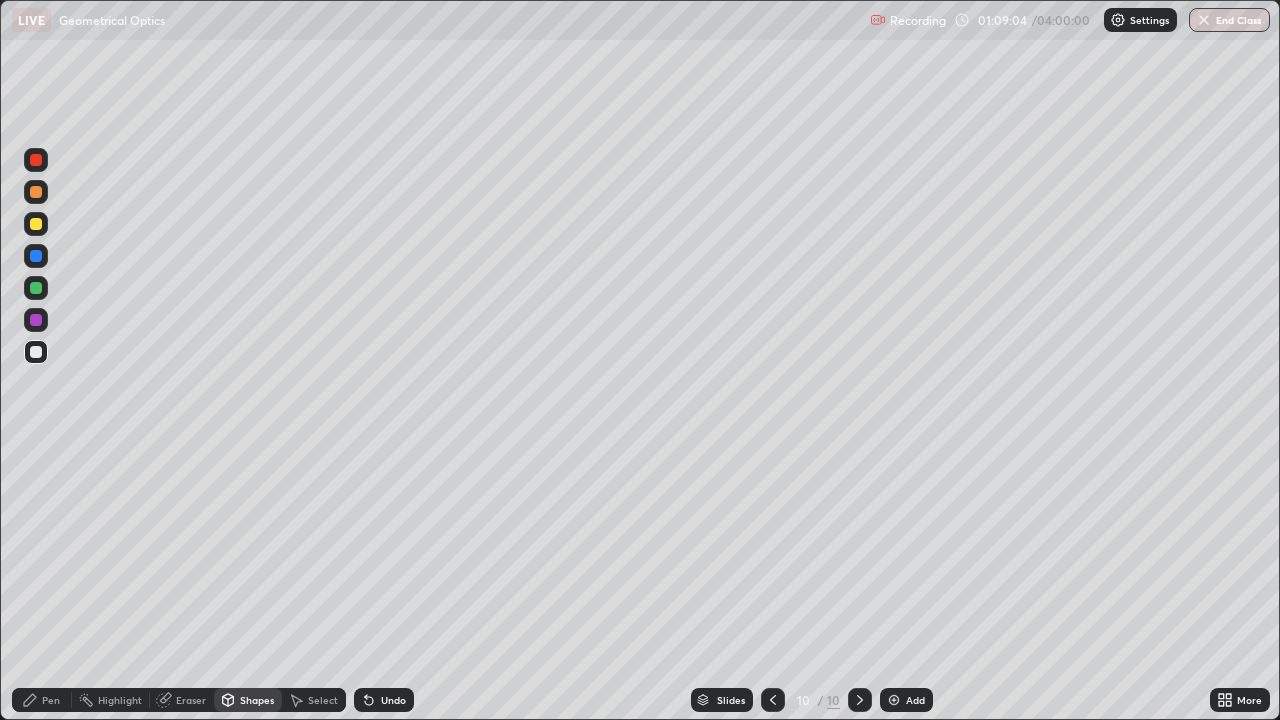 click 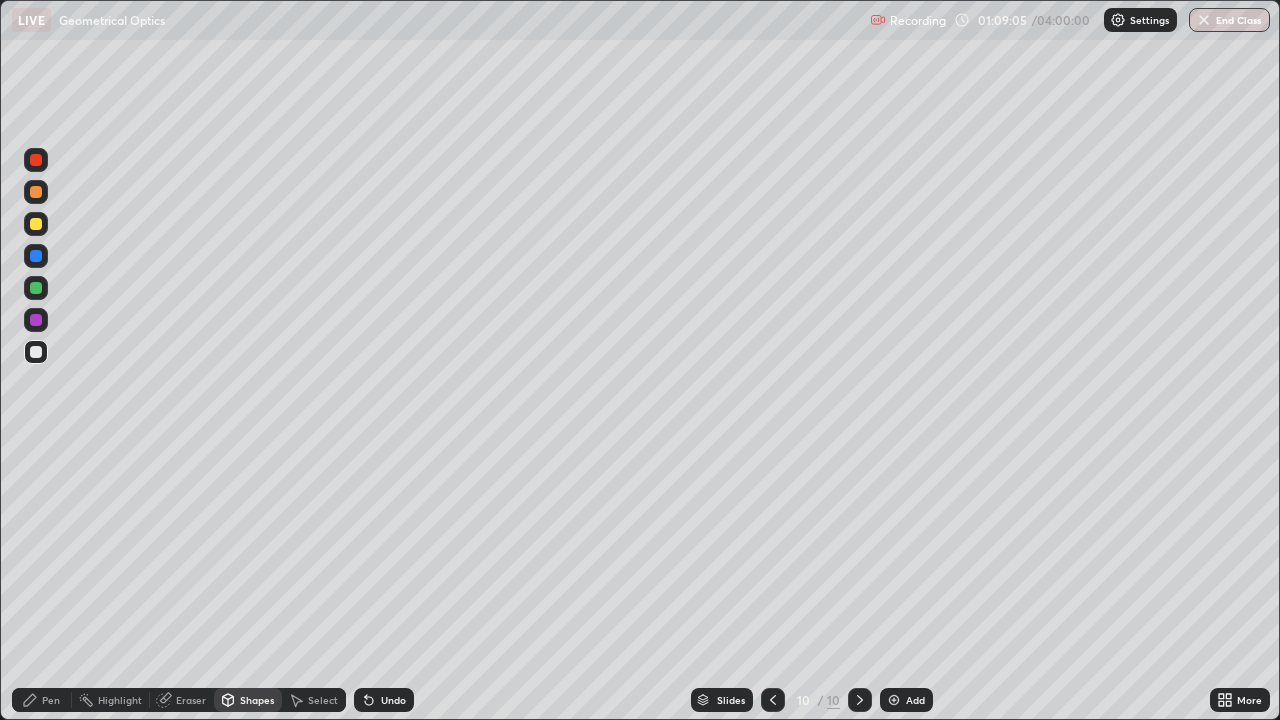 click on "Pen" at bounding box center [42, 700] 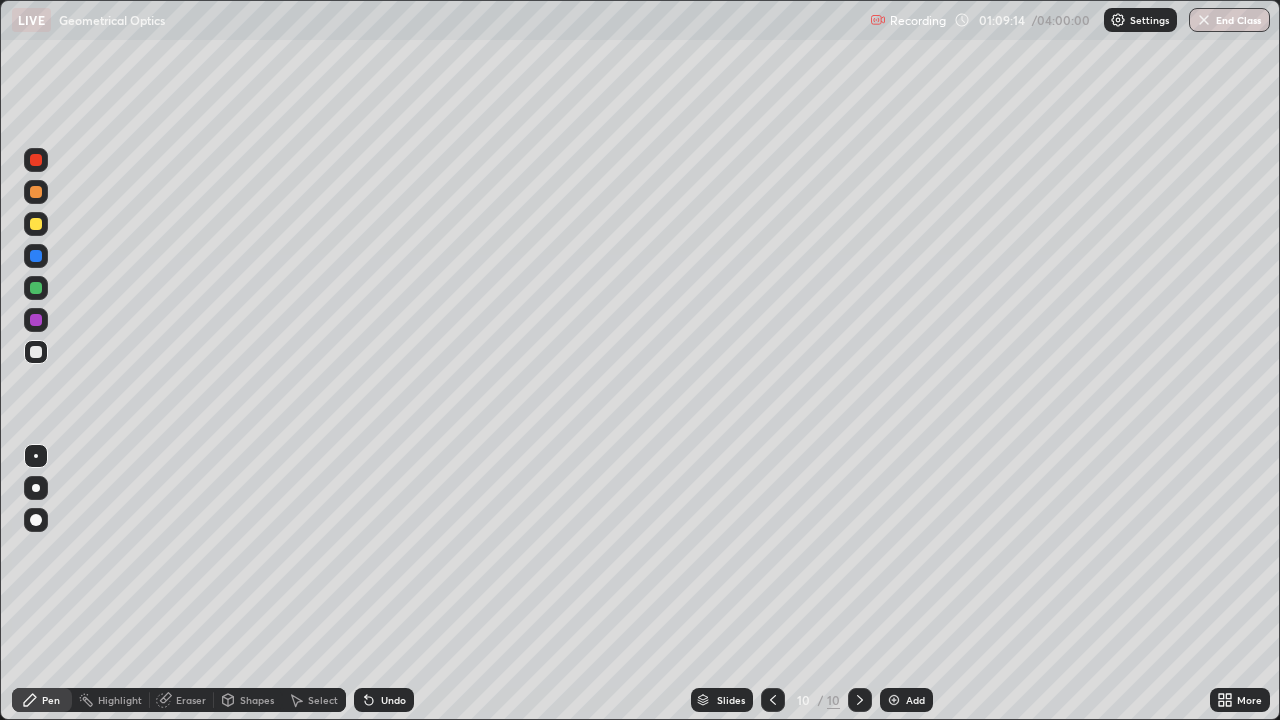 click on "Shapes" at bounding box center [257, 700] 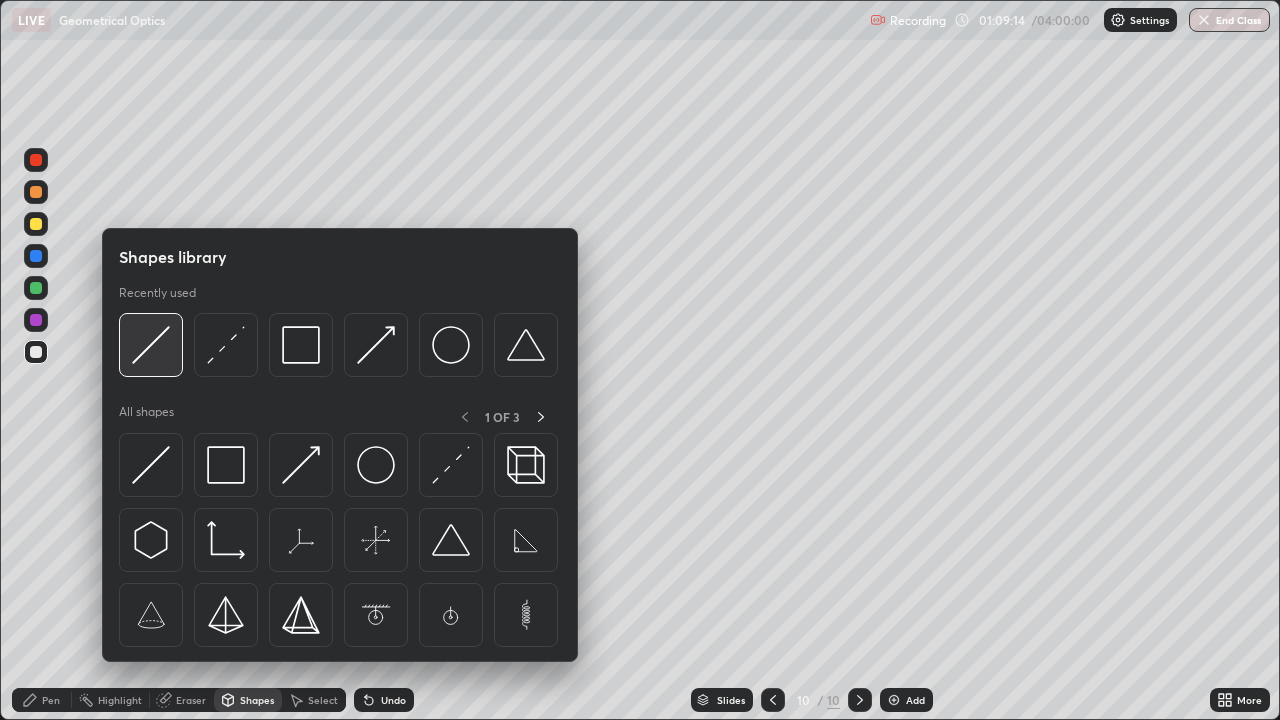 click at bounding box center (151, 345) 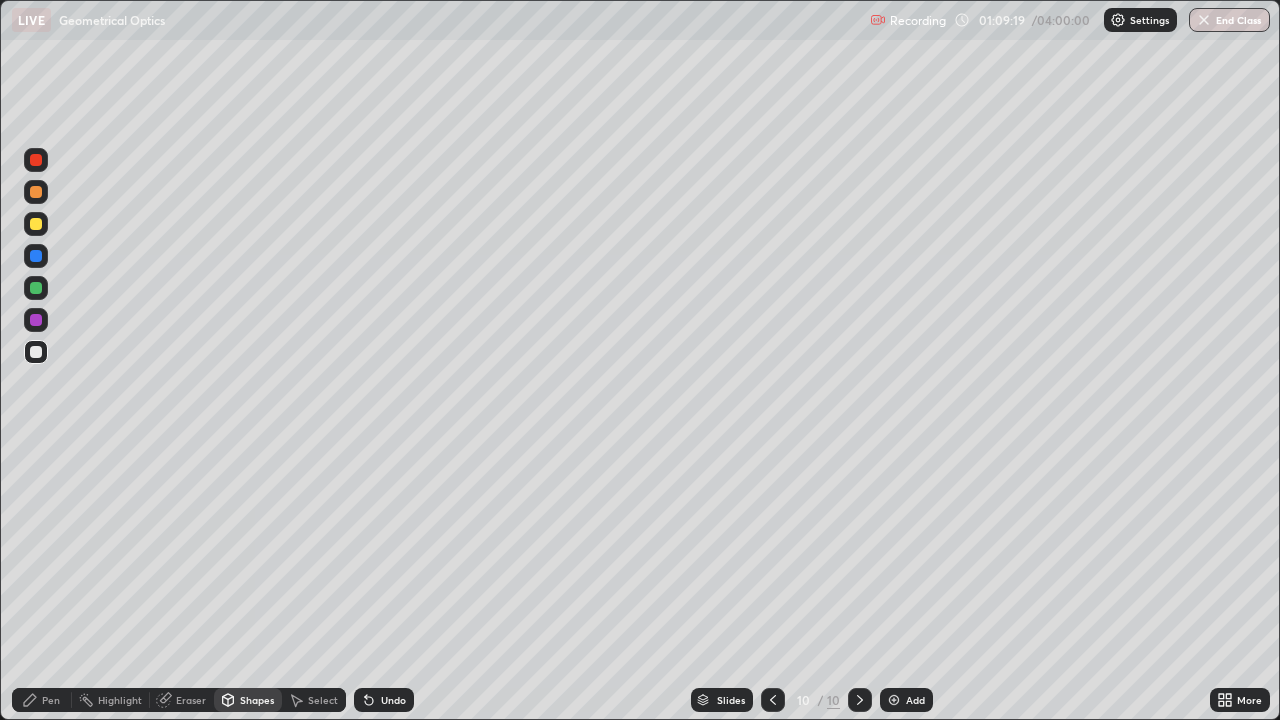click on "Pen" at bounding box center (51, 700) 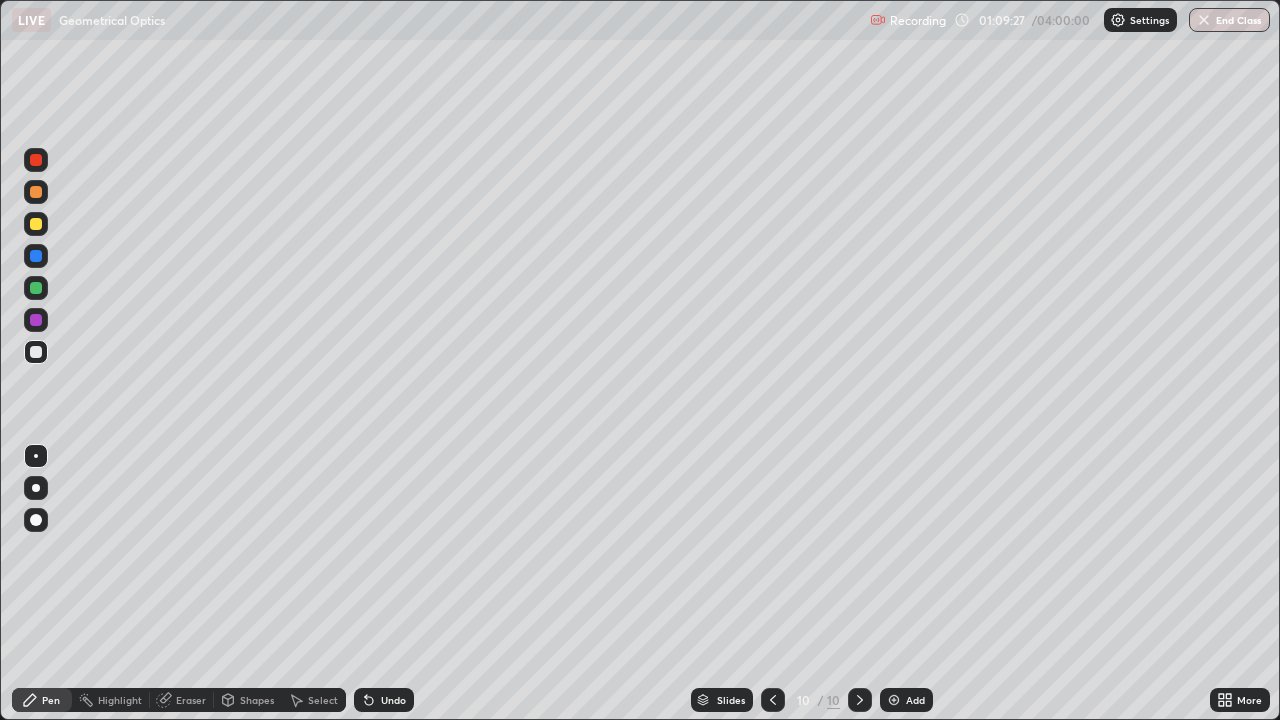 click on "Pen" at bounding box center [42, 700] 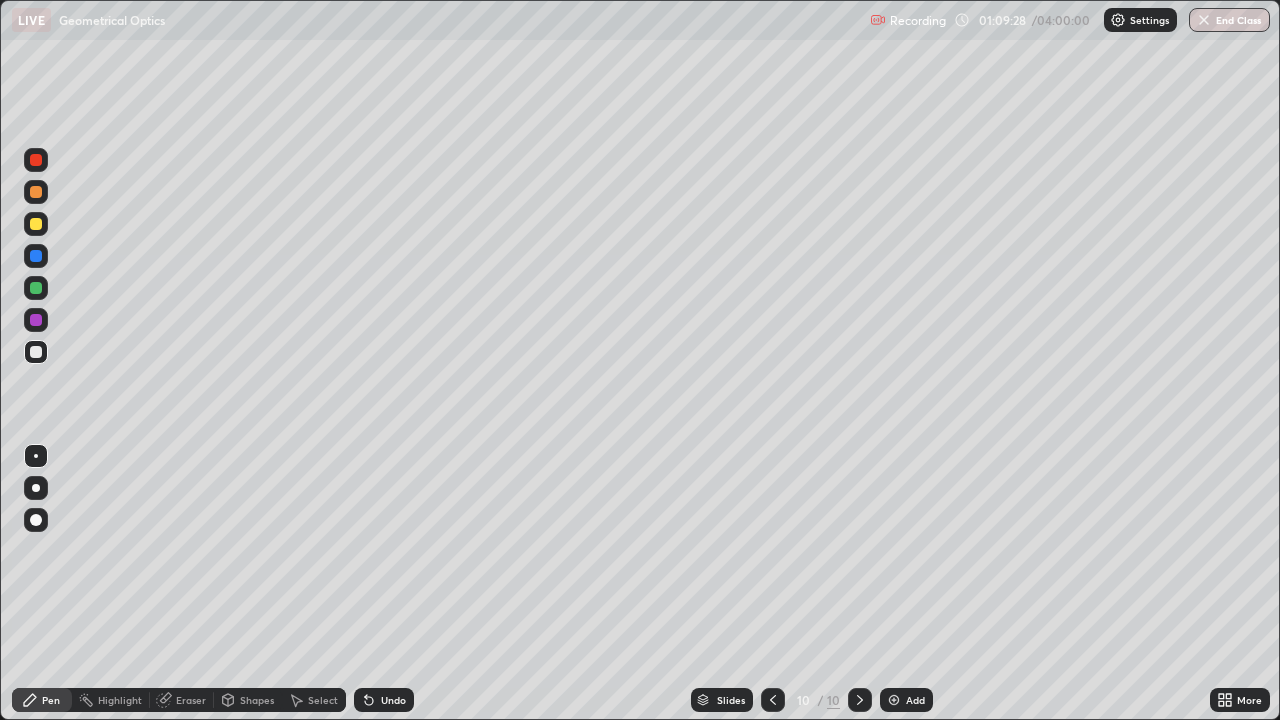 click at bounding box center (36, 224) 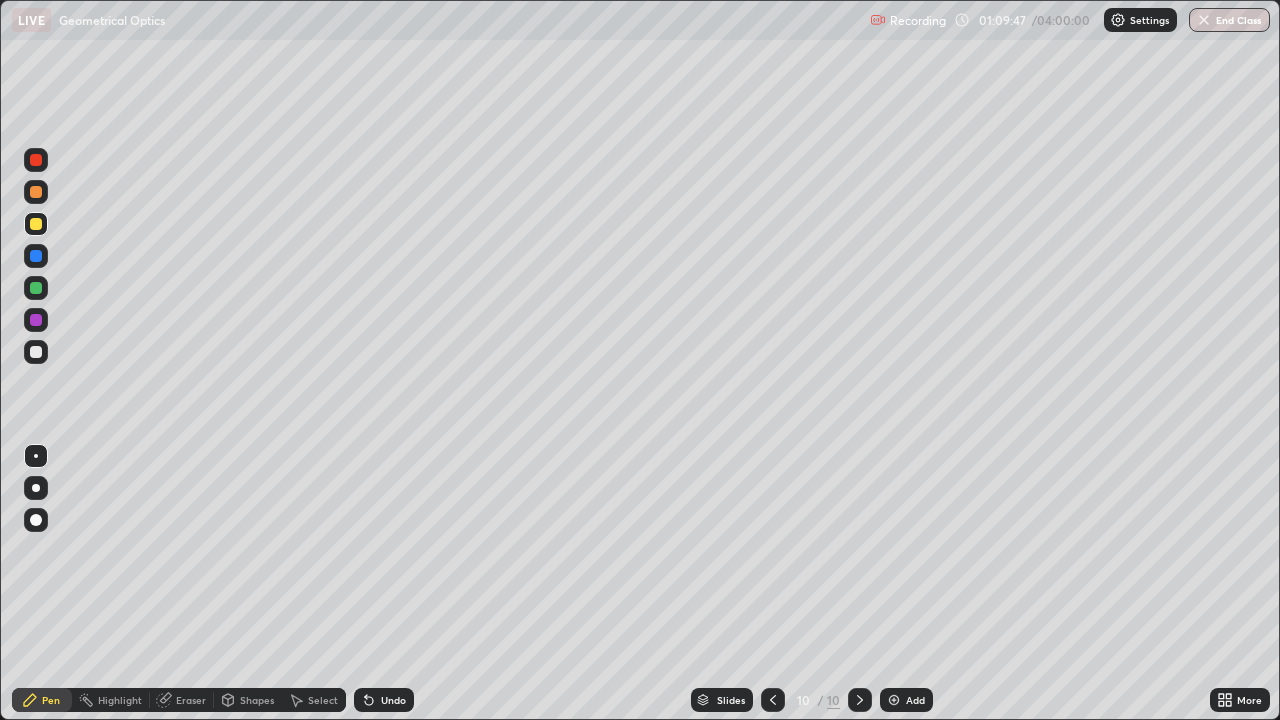 click on "Shapes" at bounding box center (257, 700) 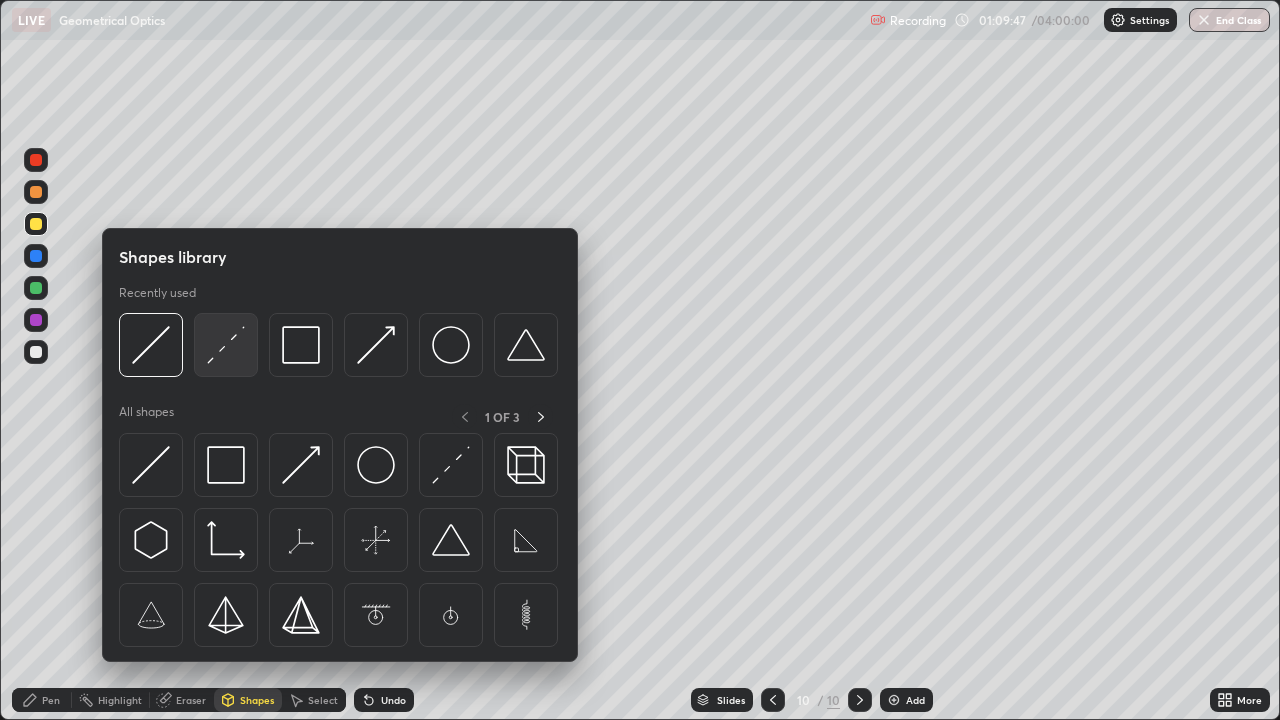 click at bounding box center [226, 345] 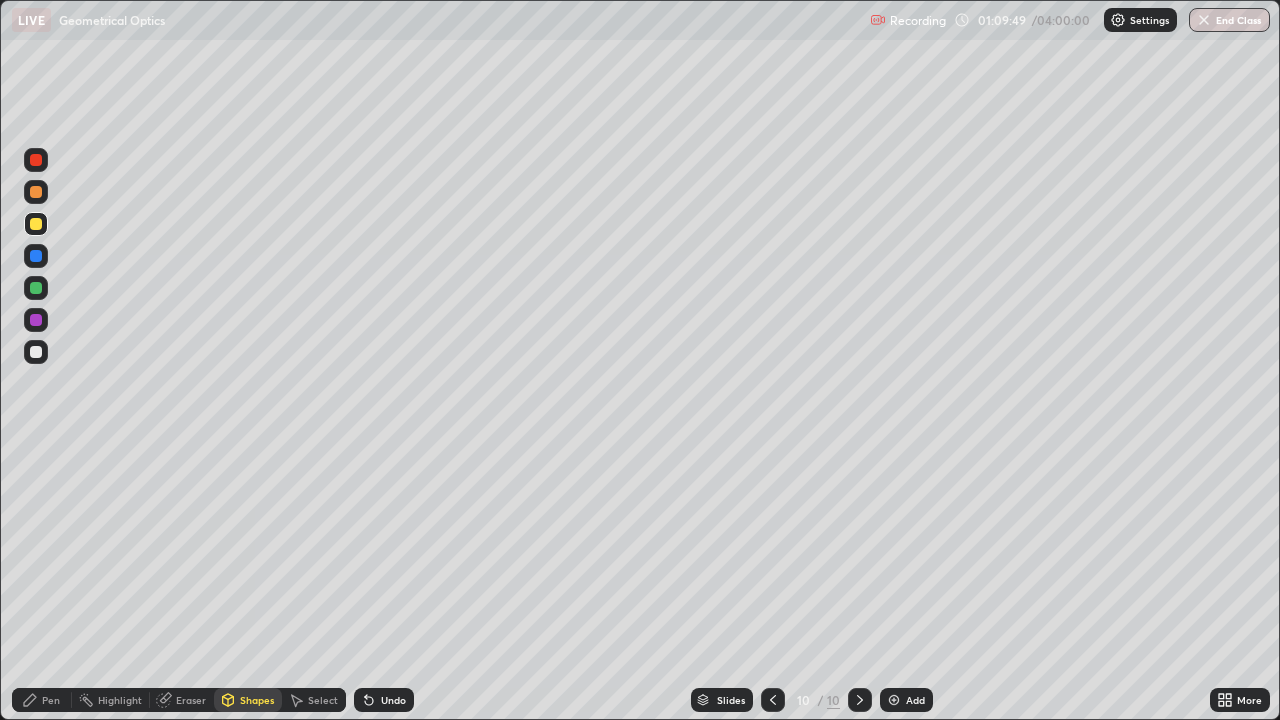 click on "Shapes" at bounding box center (257, 700) 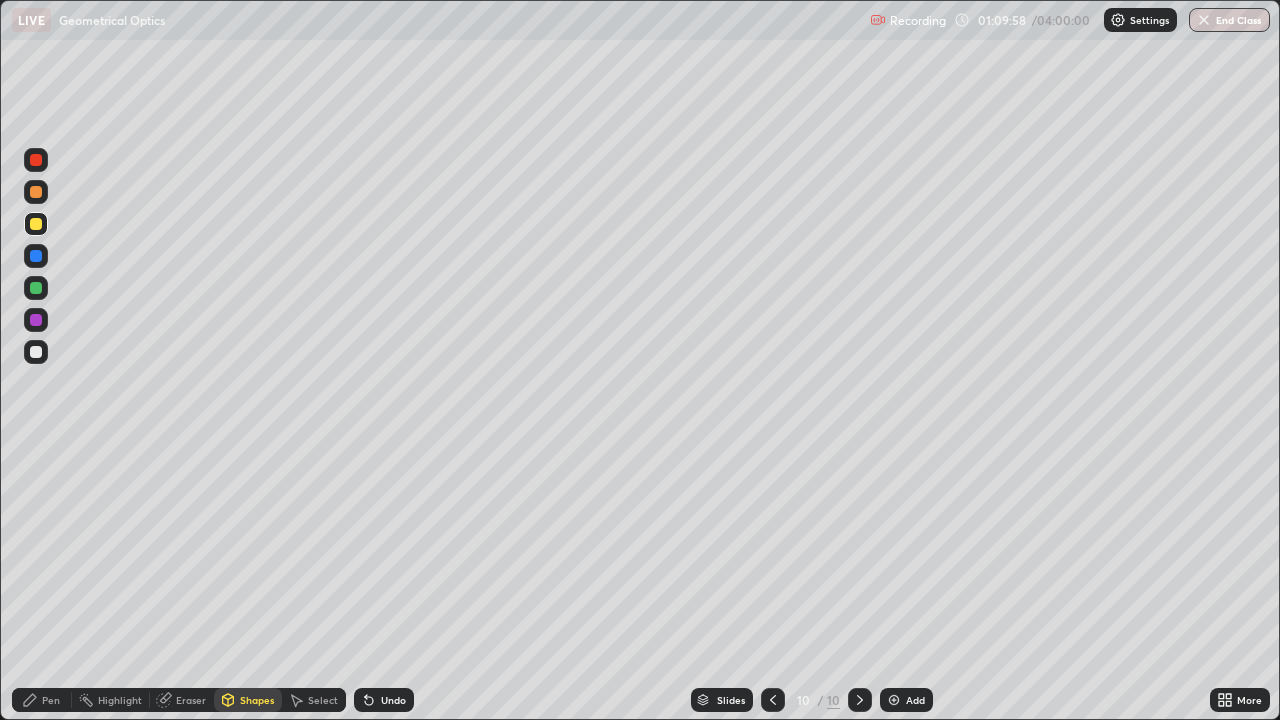 click on "Shapes" at bounding box center [257, 700] 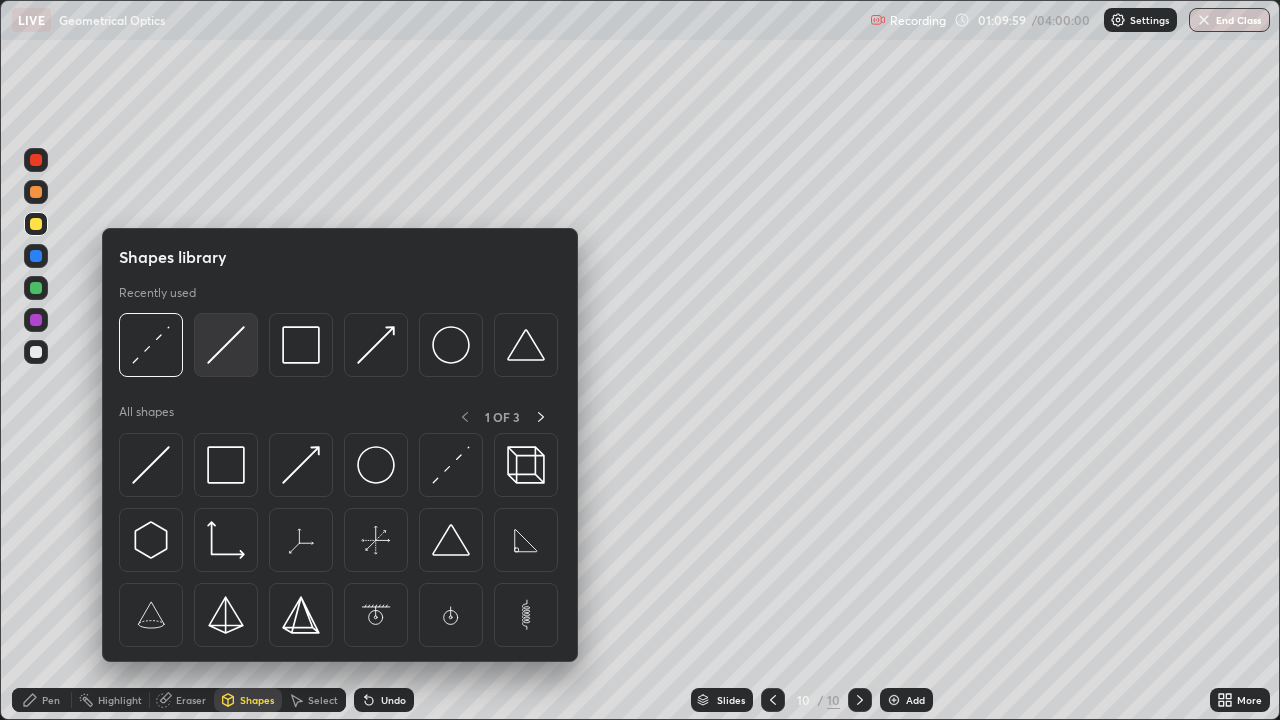 click at bounding box center (226, 345) 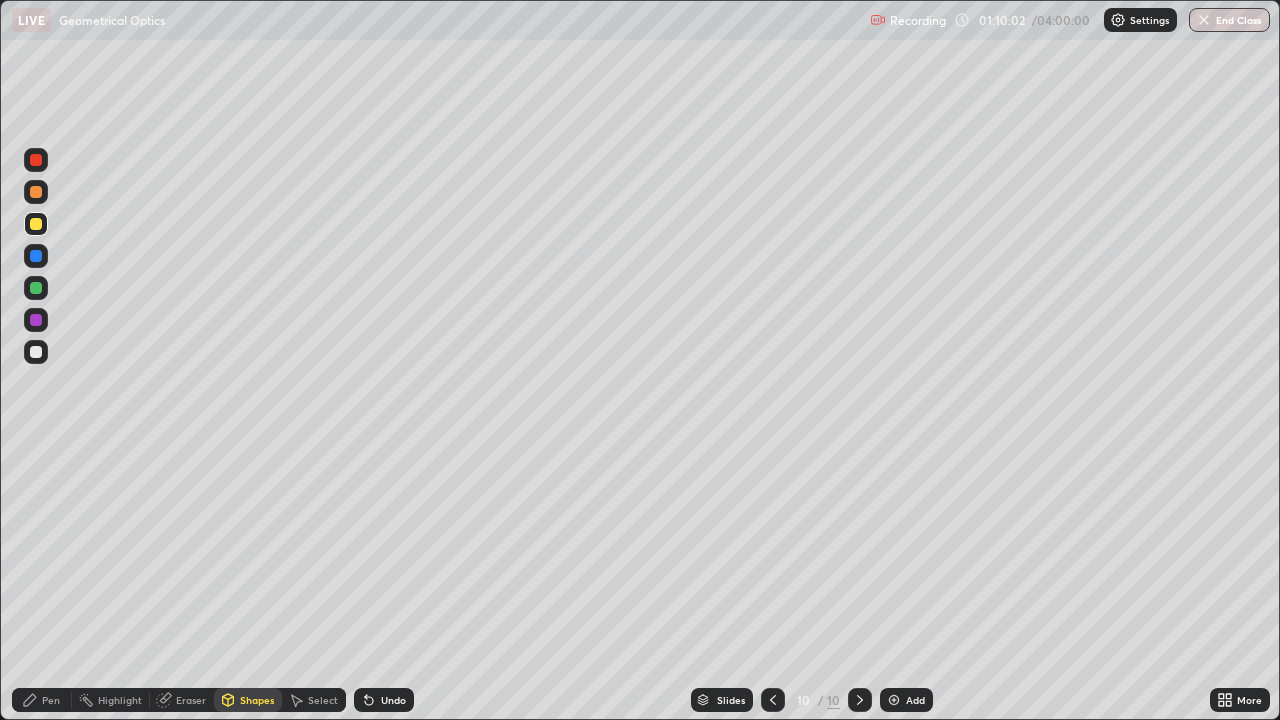 click on "Undo" at bounding box center (393, 700) 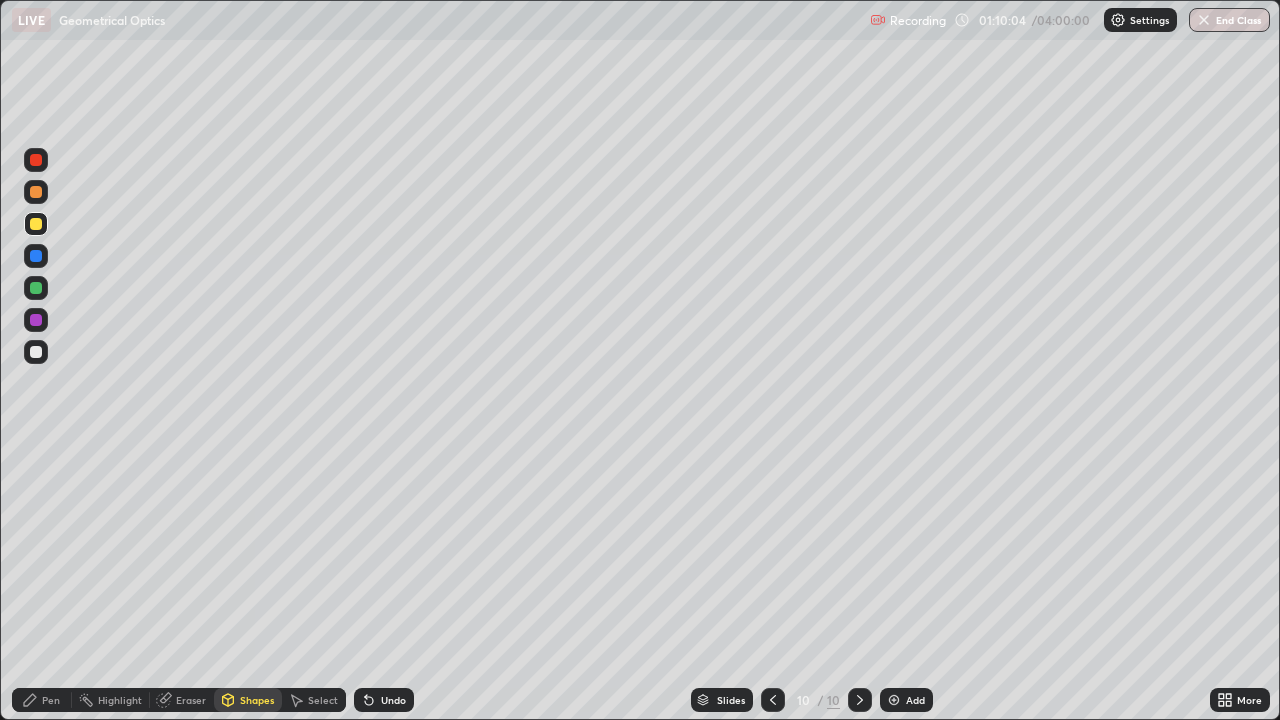 click on "Undo" at bounding box center [384, 700] 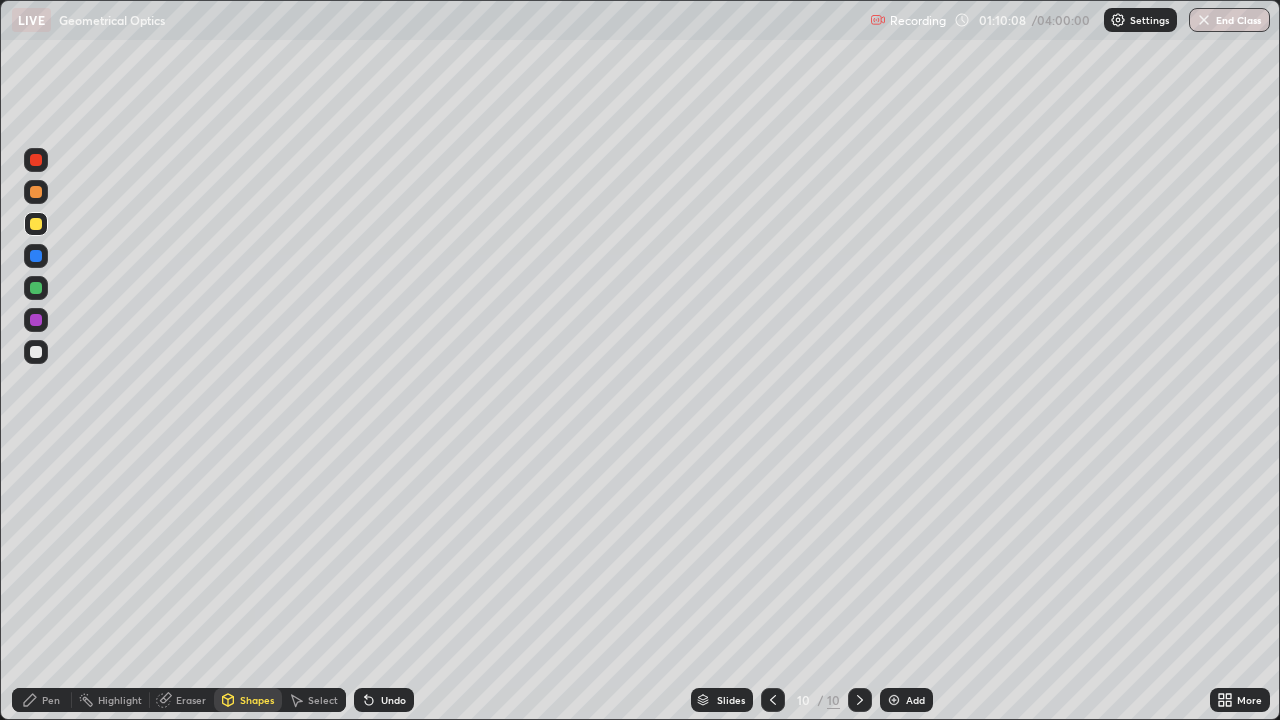 click on "Undo" at bounding box center (393, 700) 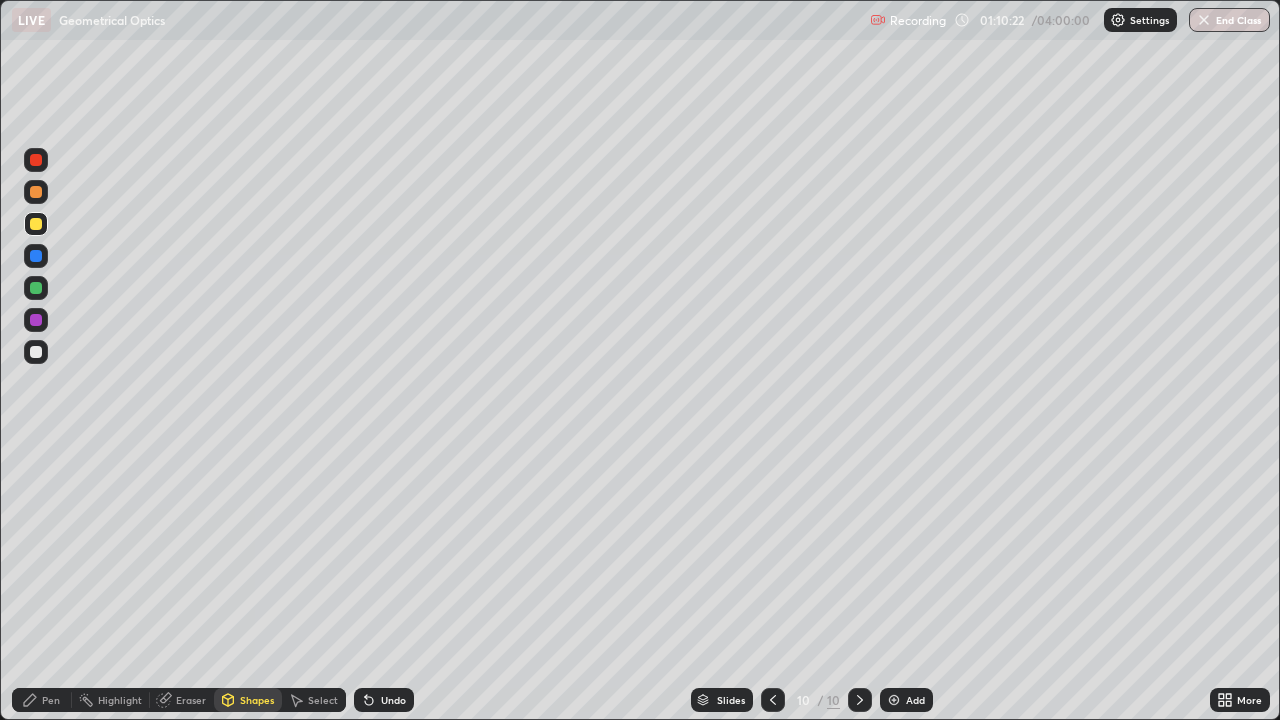 click on "Pen" at bounding box center (51, 700) 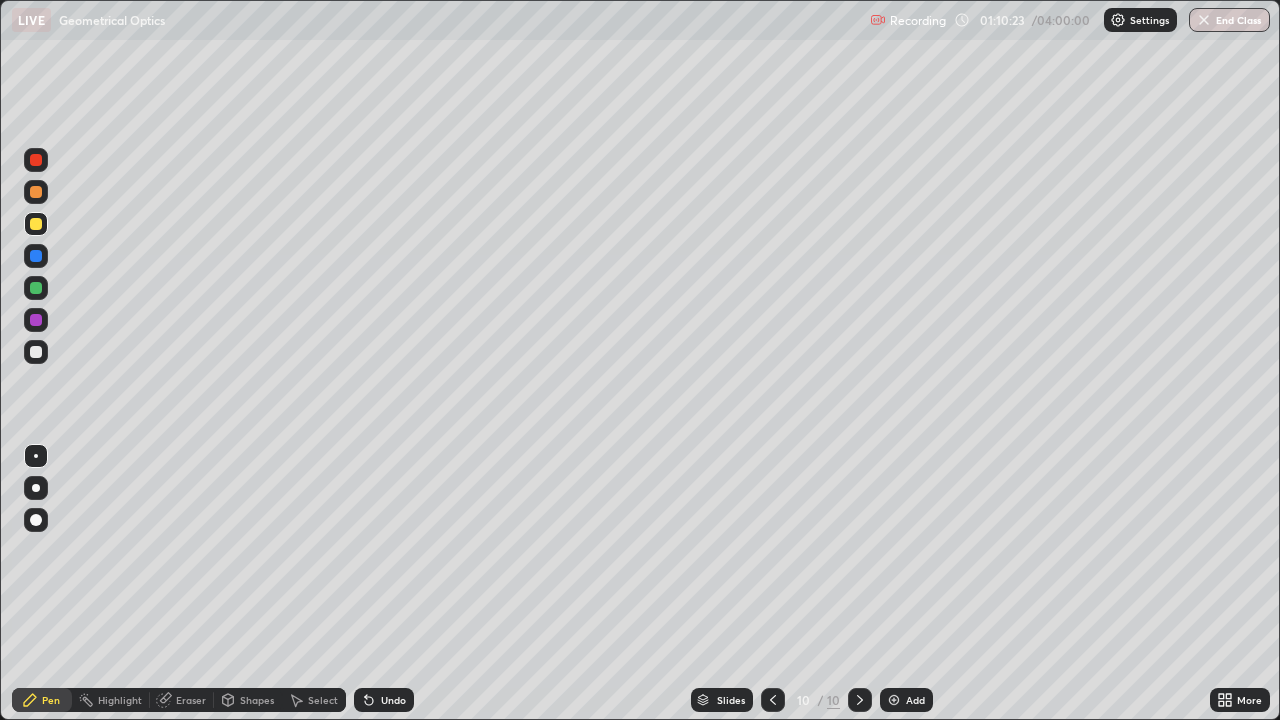 click at bounding box center [36, 352] 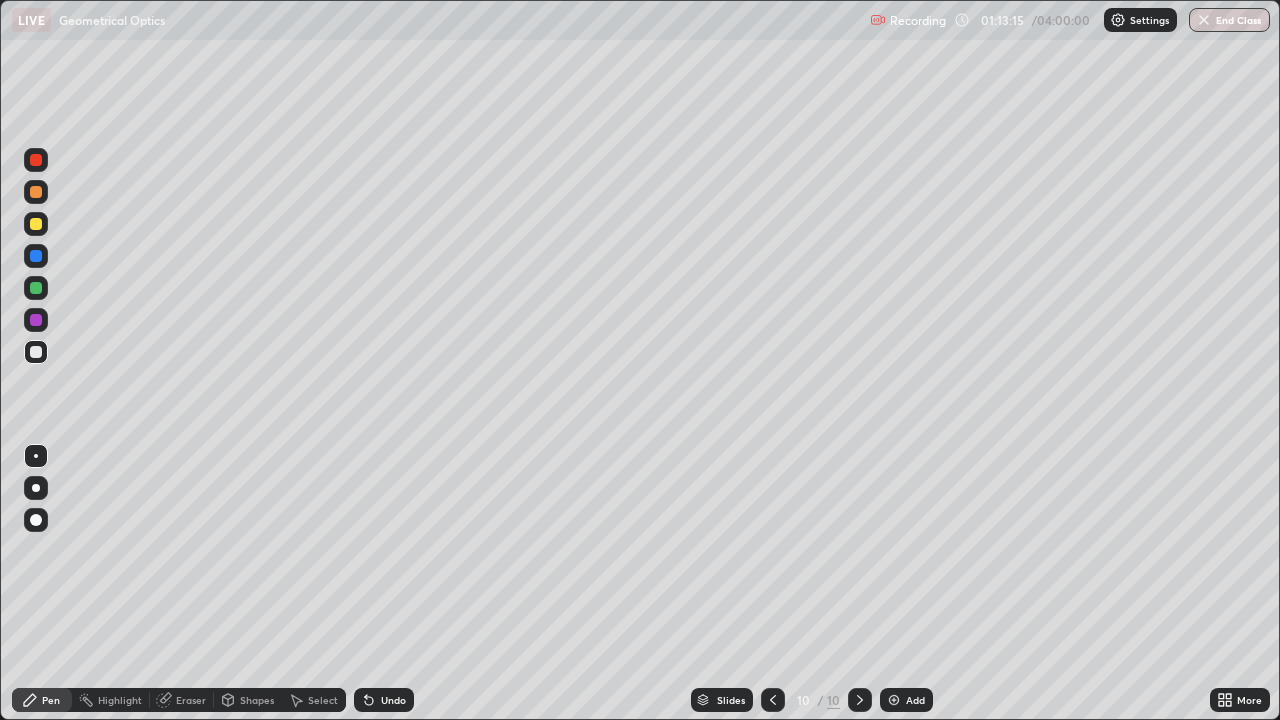 click at bounding box center (36, 224) 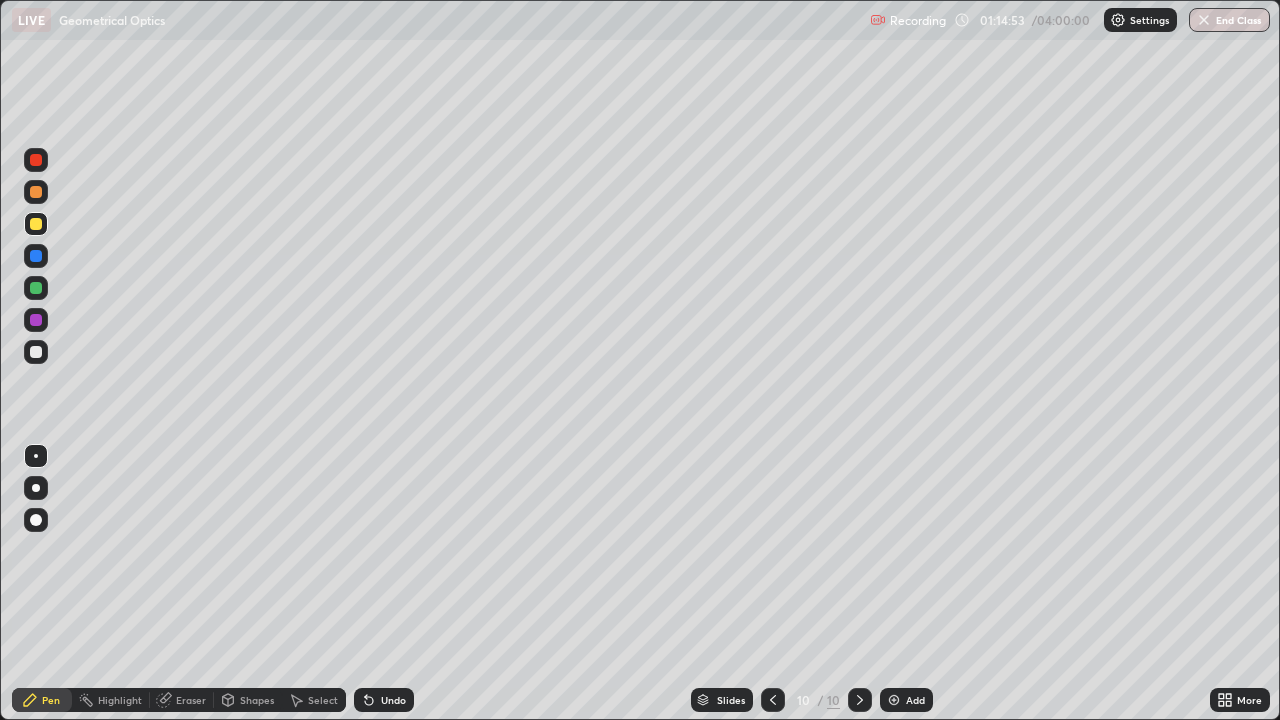 click on "Shapes" at bounding box center (257, 700) 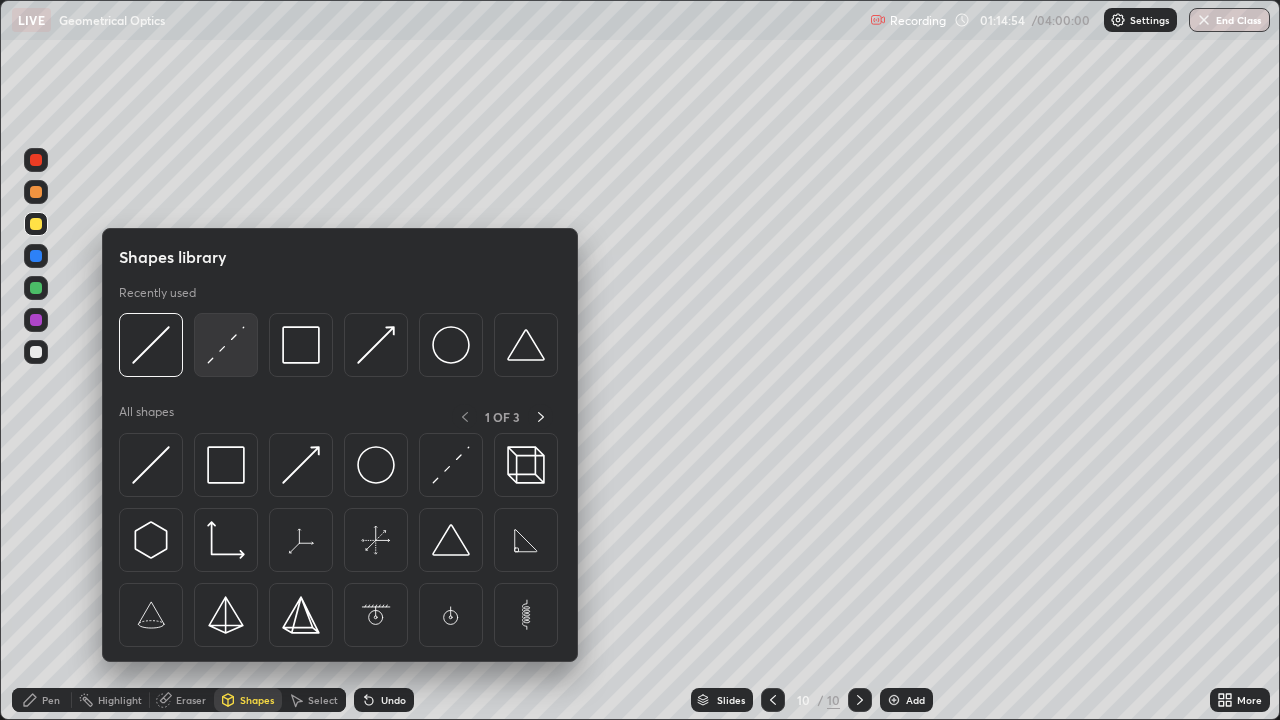click at bounding box center [226, 345] 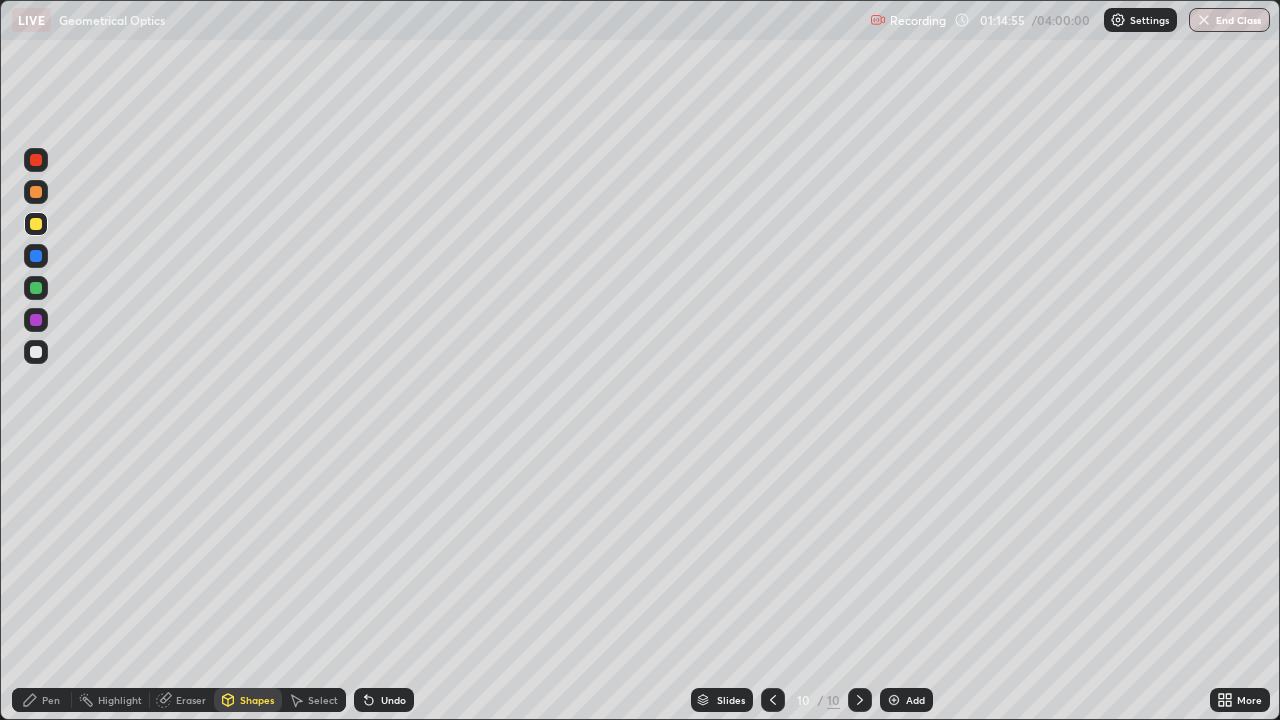 click at bounding box center (36, 256) 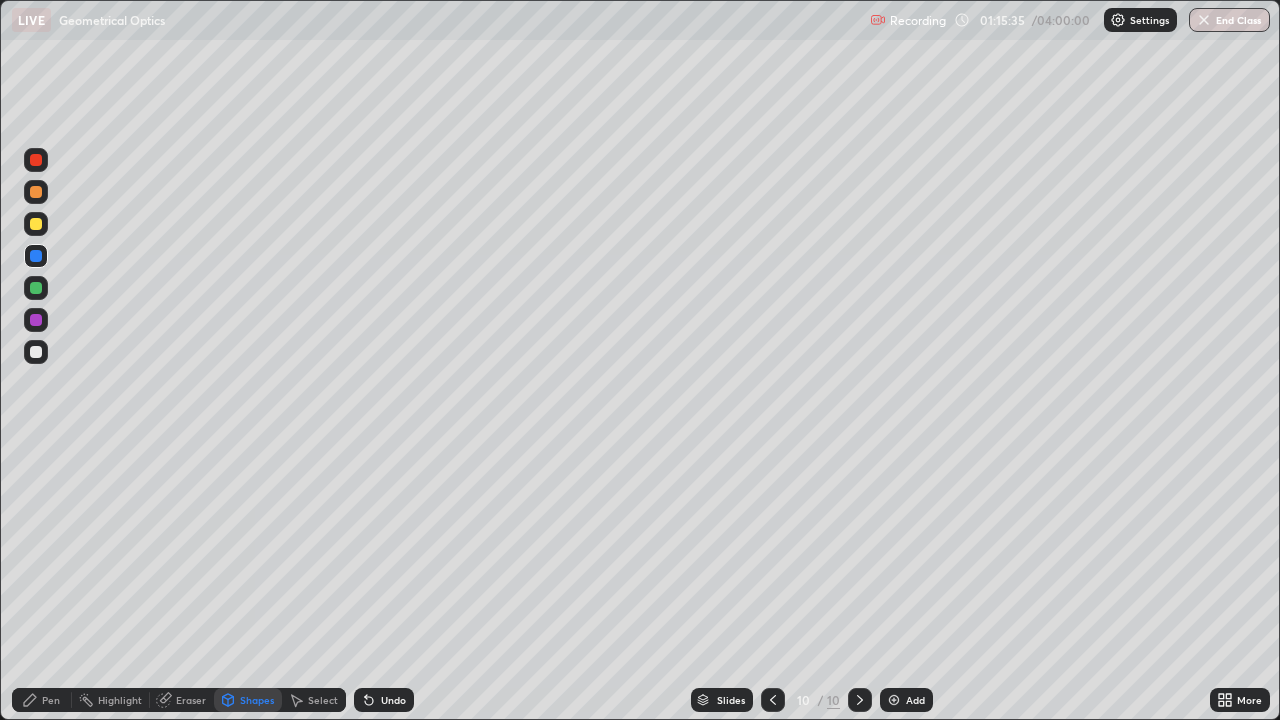 click on "Pen" at bounding box center [42, 700] 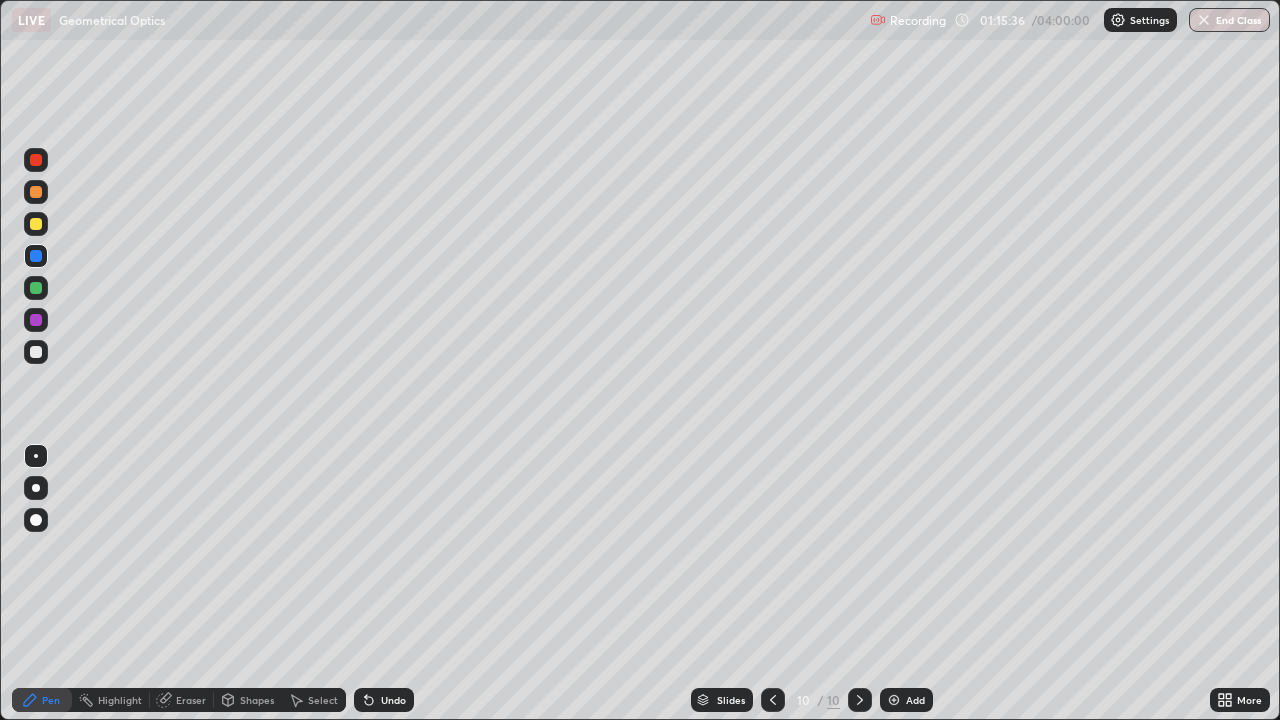 click at bounding box center (36, 288) 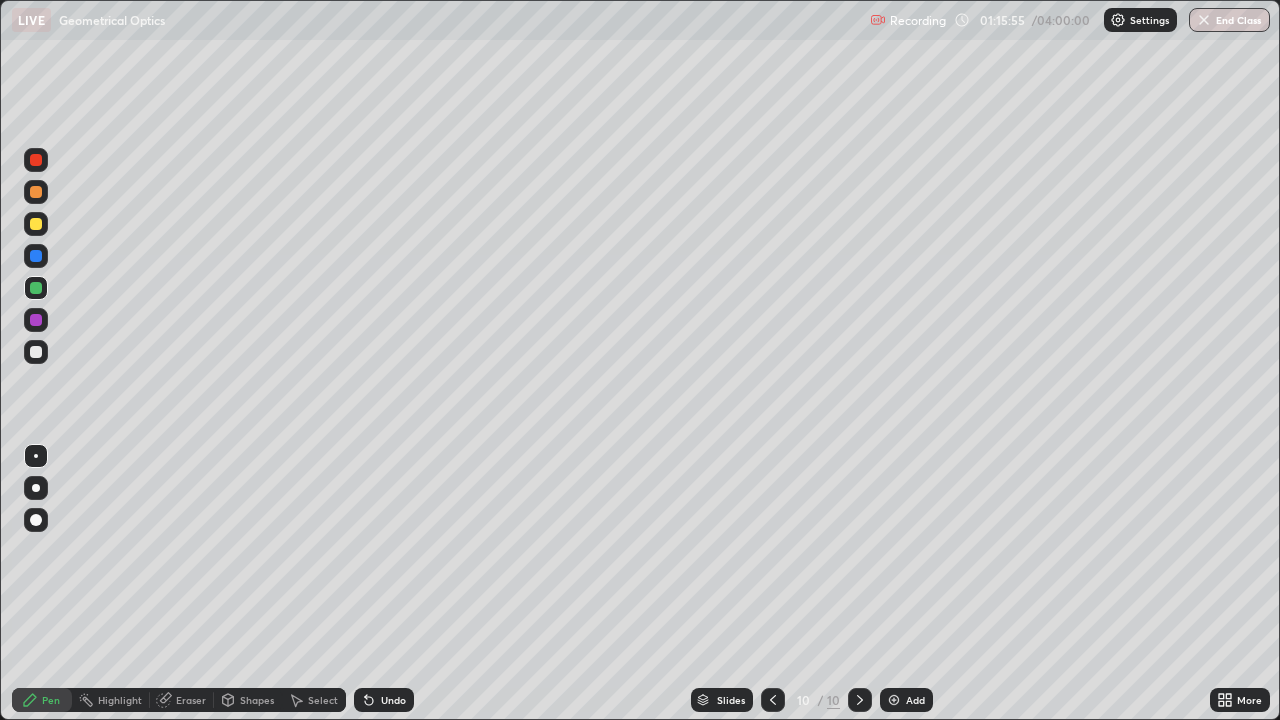 click on "Shapes" at bounding box center [257, 700] 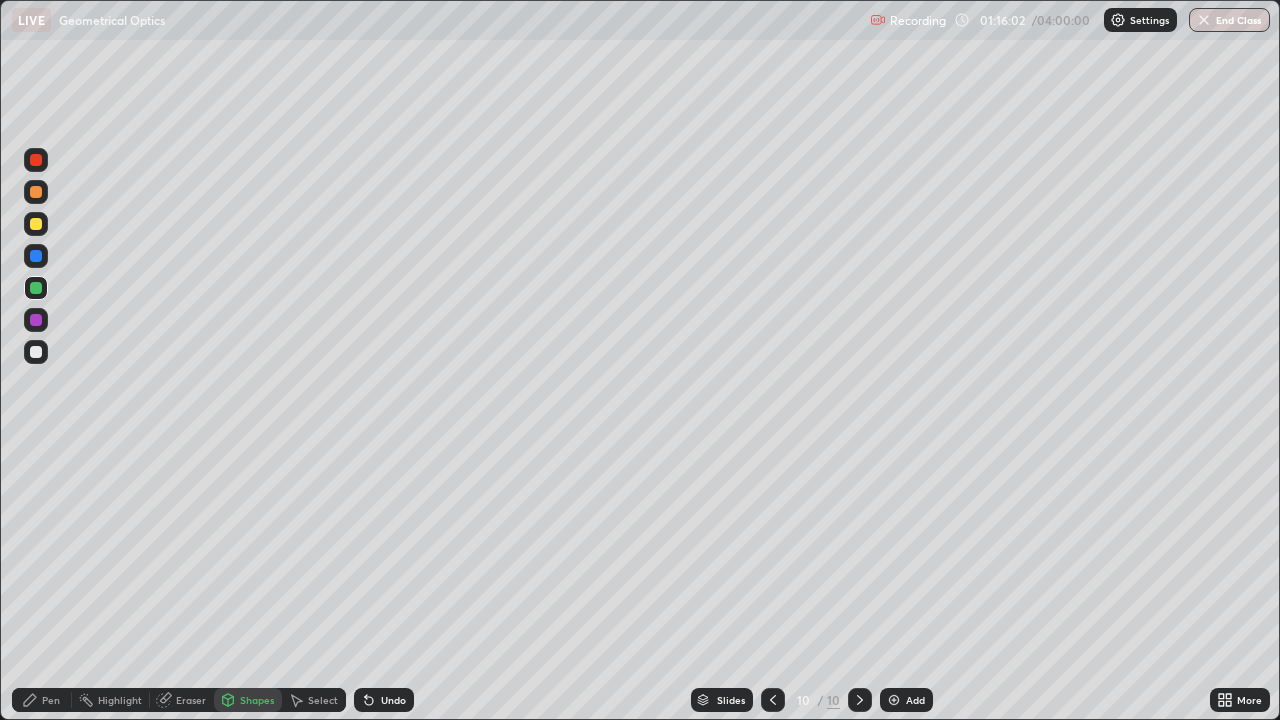 click at bounding box center [36, 352] 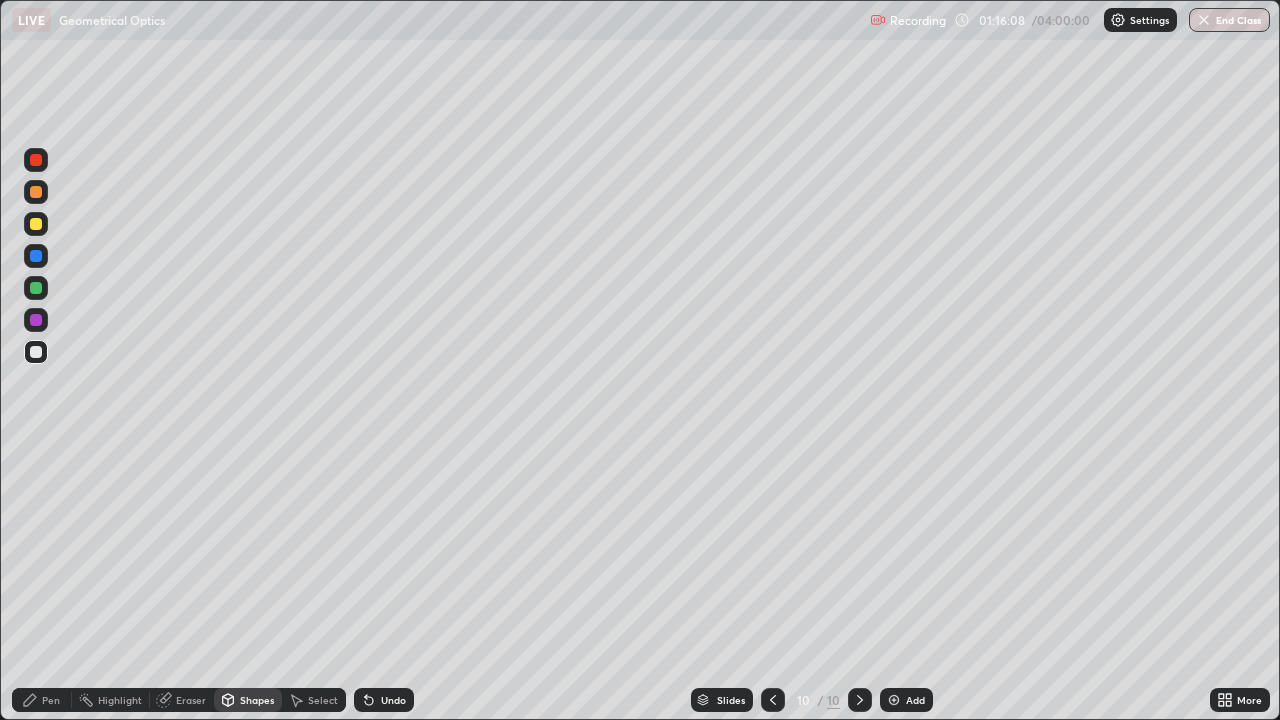 click on "Pen" at bounding box center (51, 700) 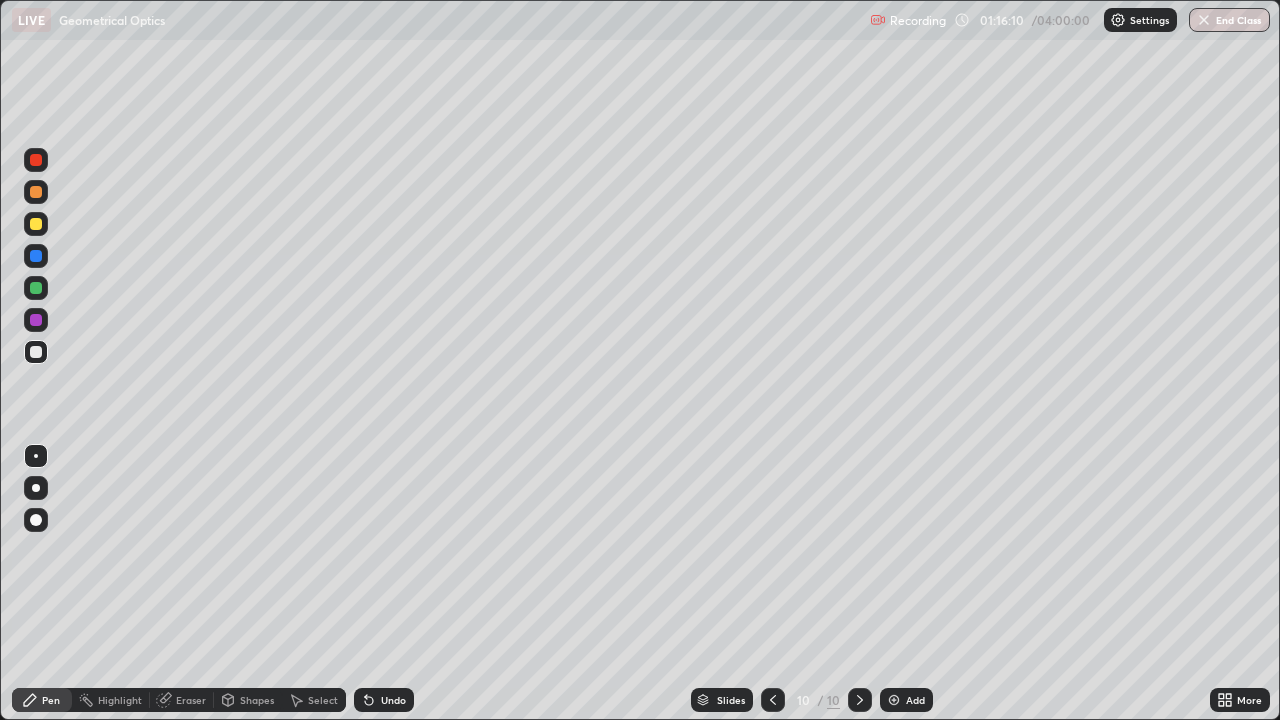click at bounding box center (36, 224) 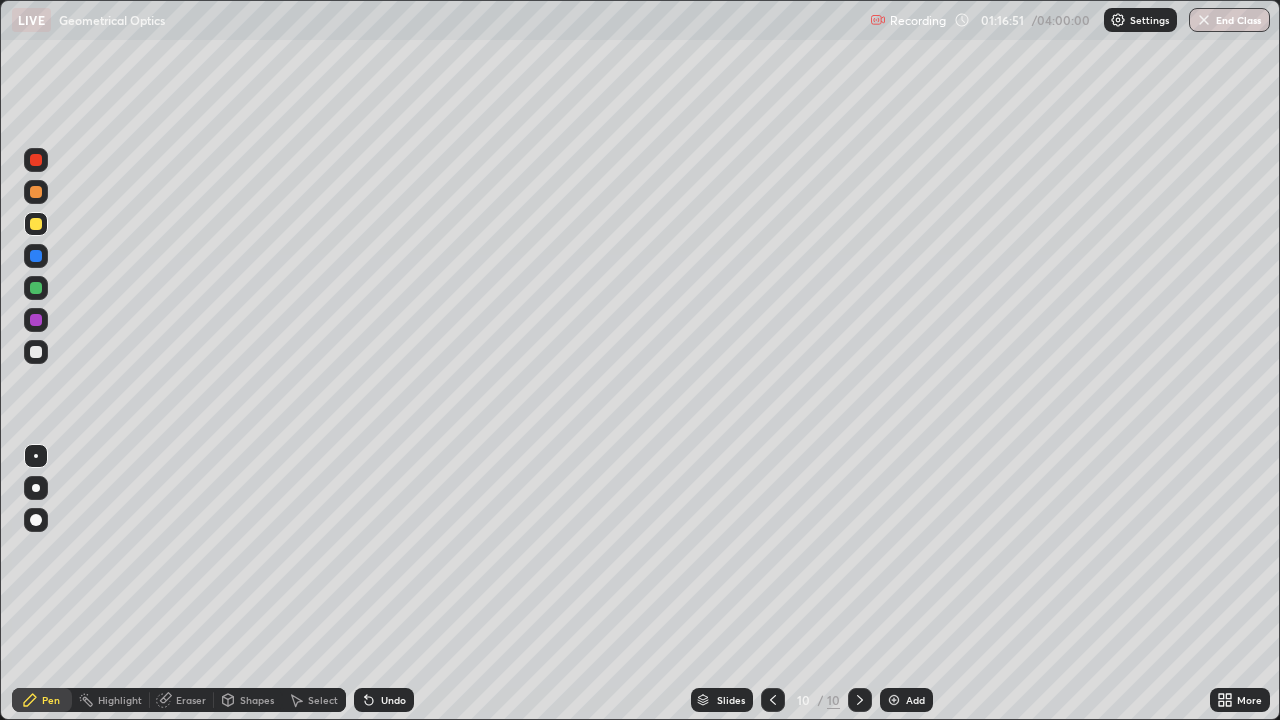 click at bounding box center (36, 224) 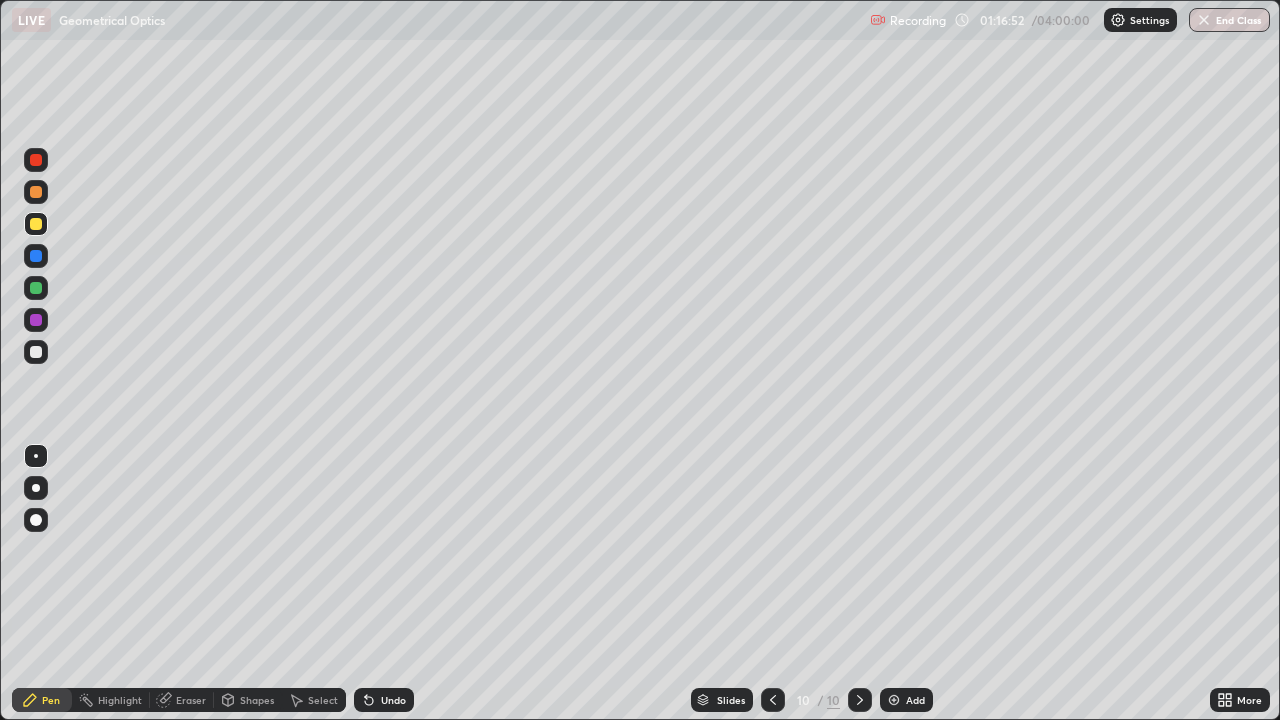 click at bounding box center (36, 192) 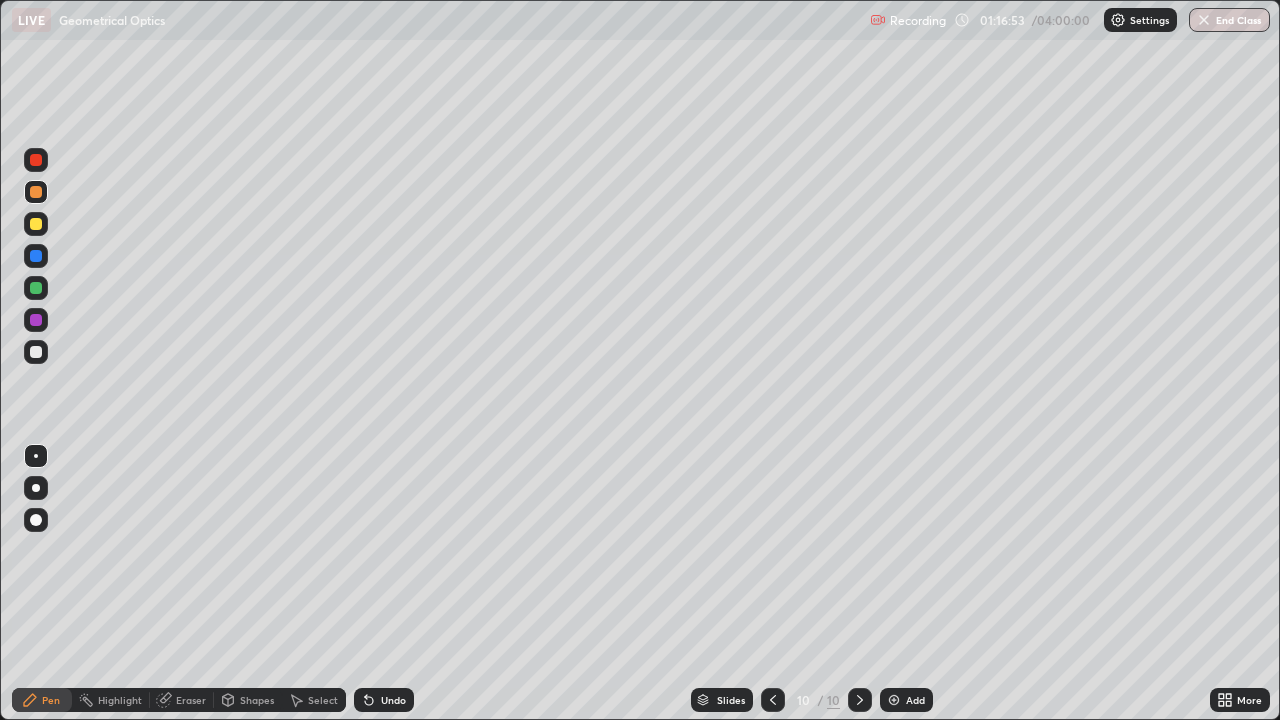 click on "Shapes" at bounding box center [257, 700] 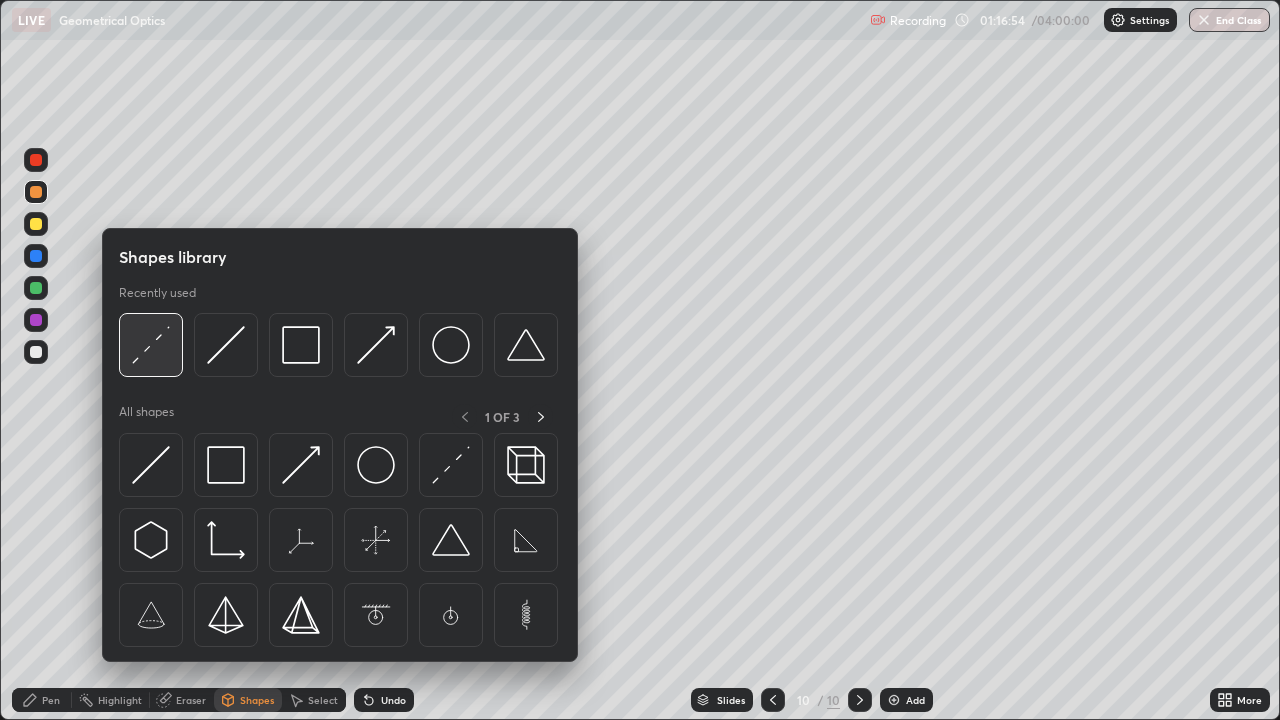 click at bounding box center (151, 345) 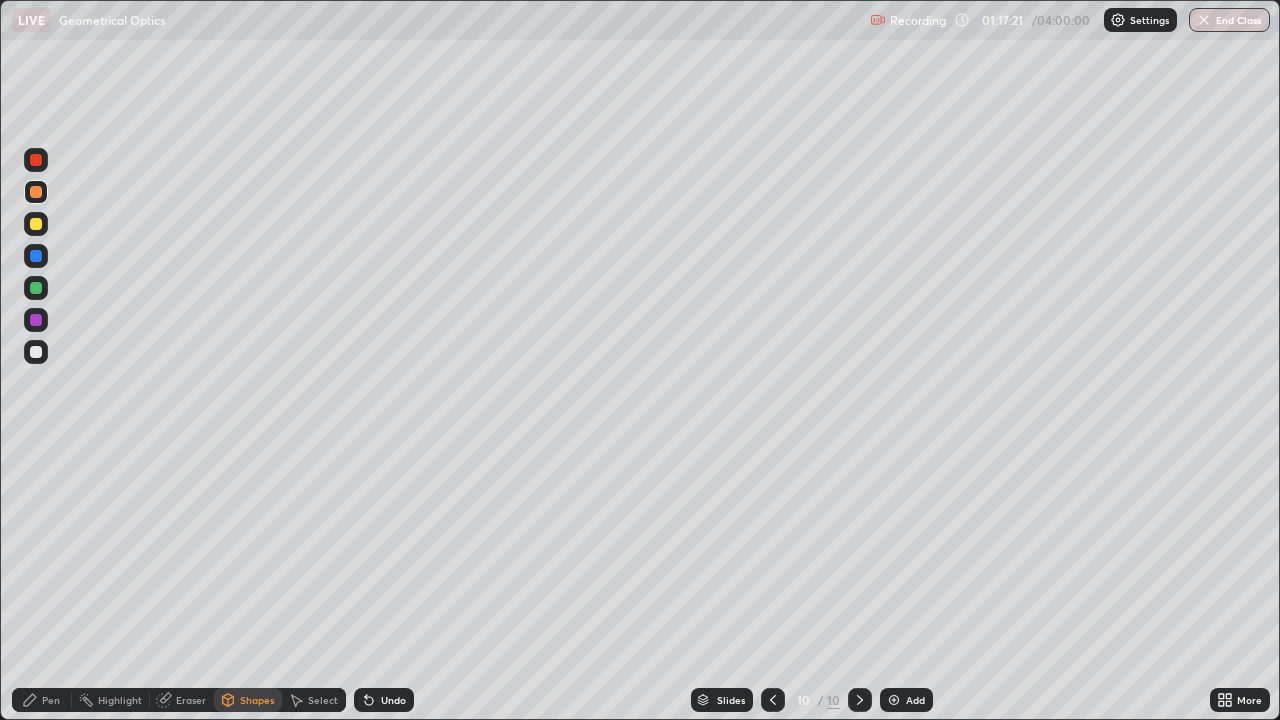 click on "Shapes" at bounding box center (257, 700) 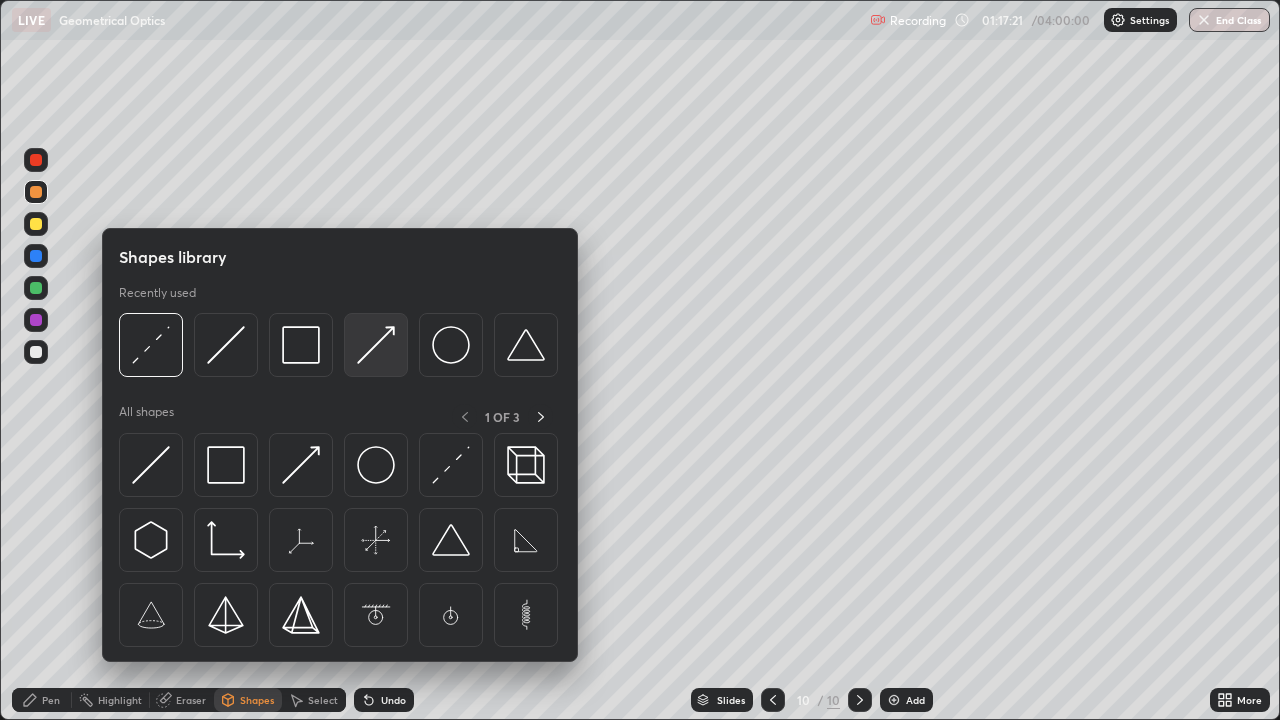 click at bounding box center [376, 345] 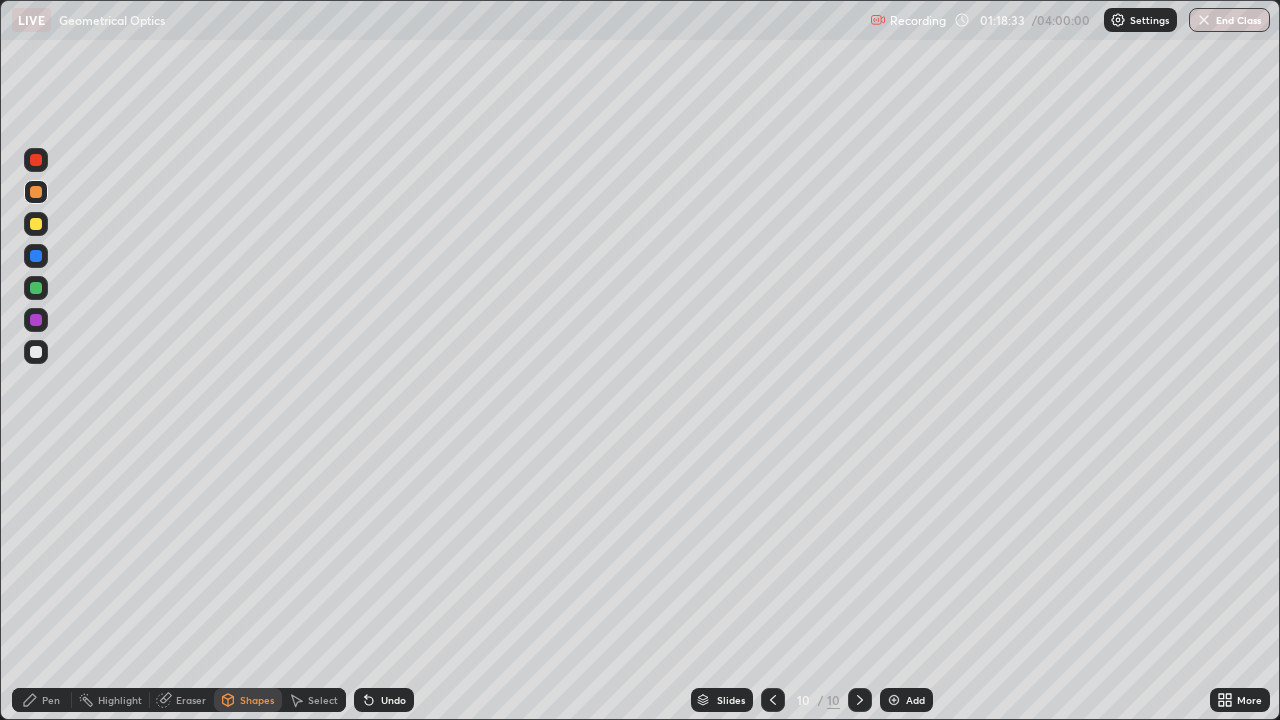 click 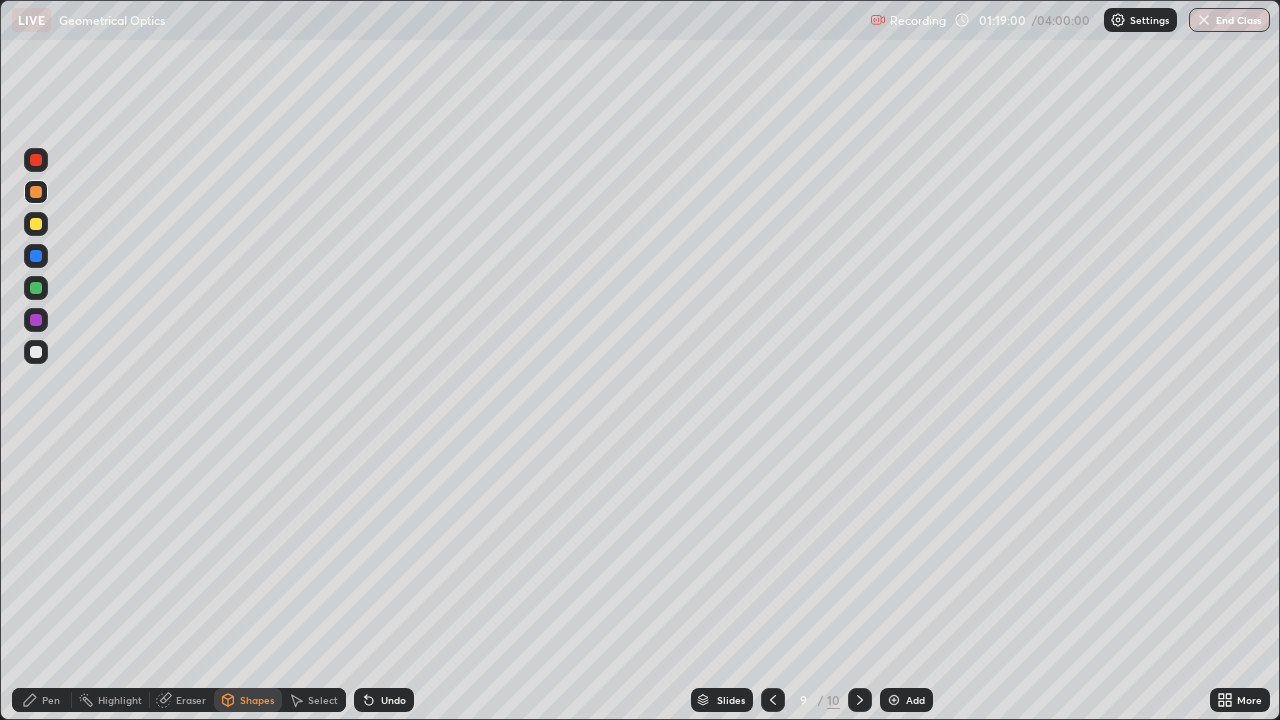 click 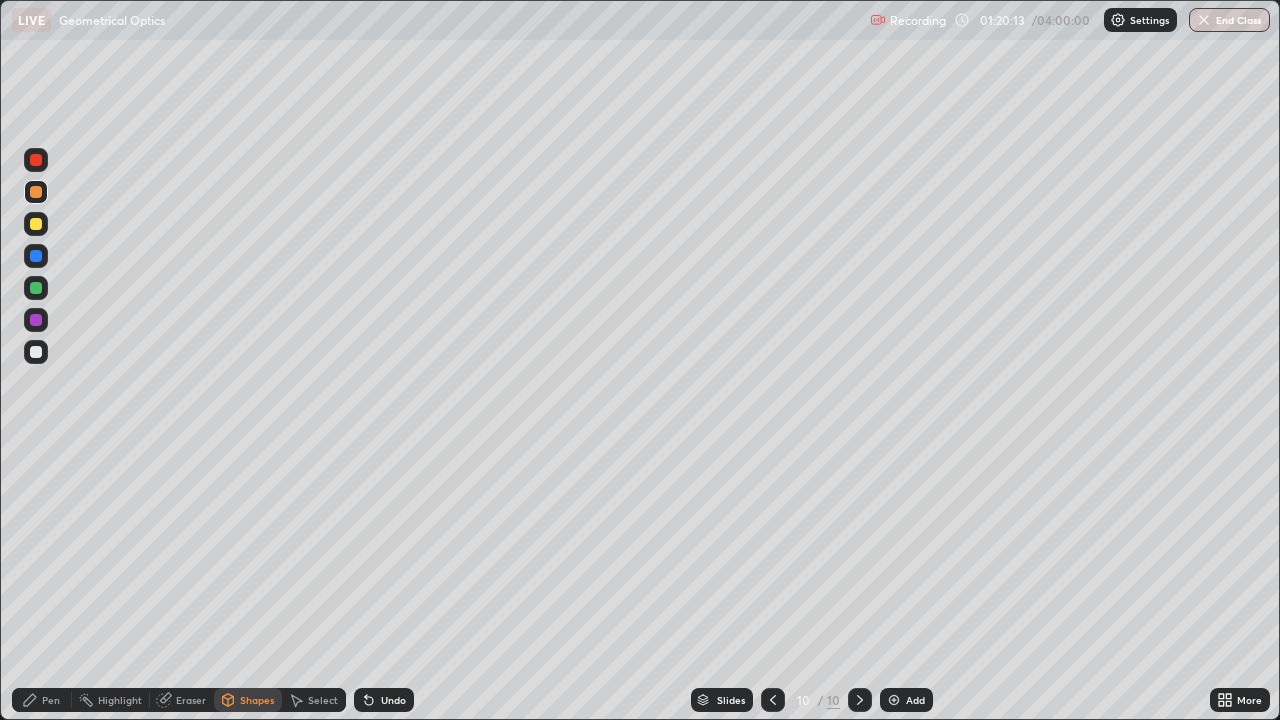 click at bounding box center (894, 700) 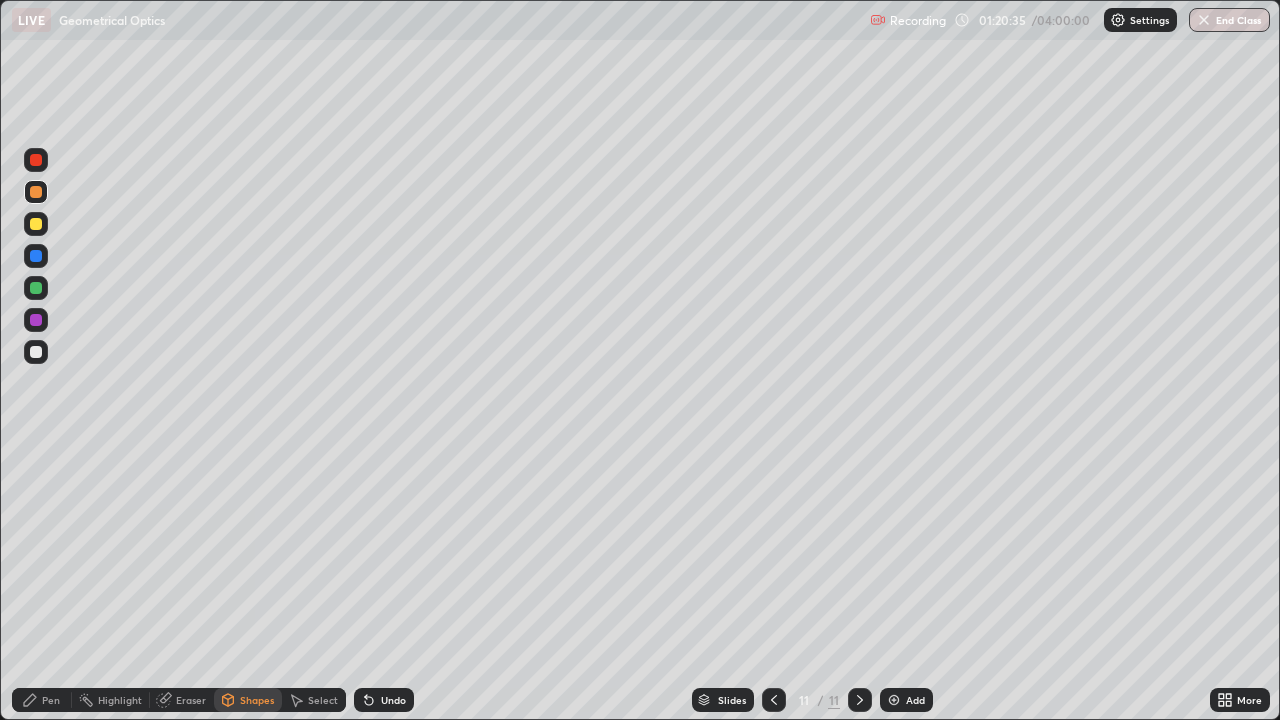 click at bounding box center (36, 352) 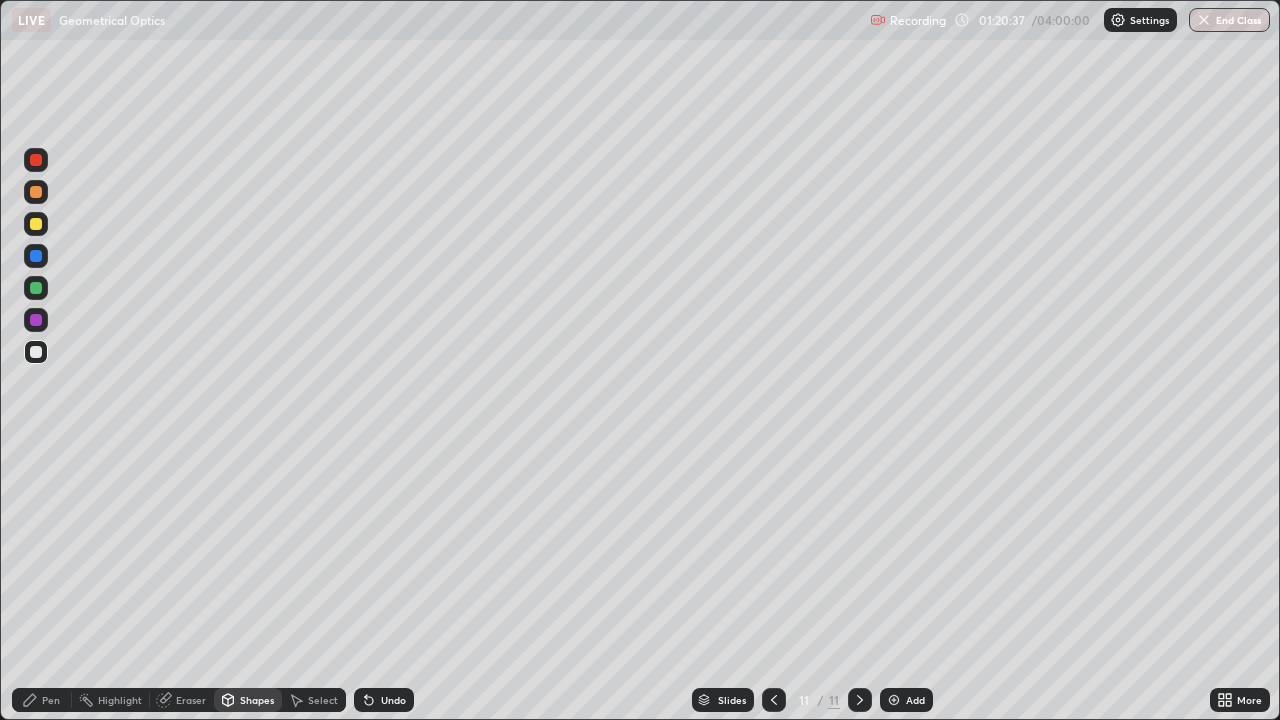 click on "Undo" at bounding box center [393, 700] 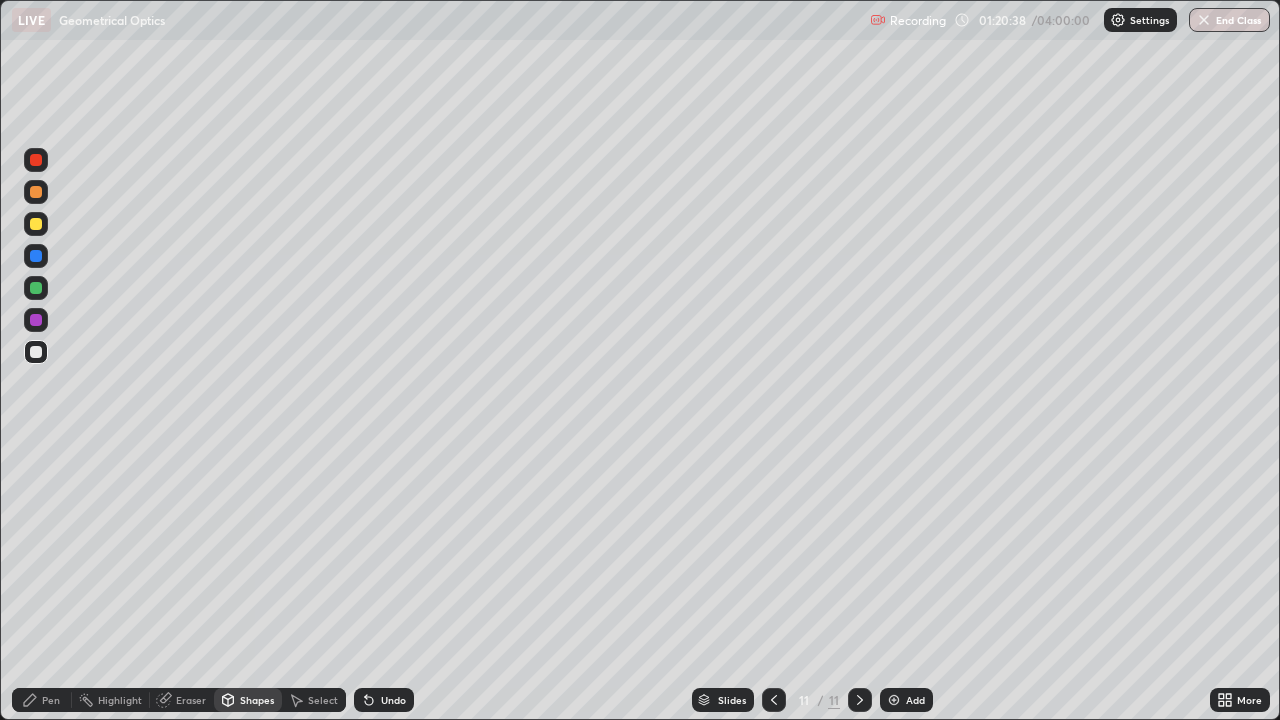 click on "Pen" at bounding box center (42, 700) 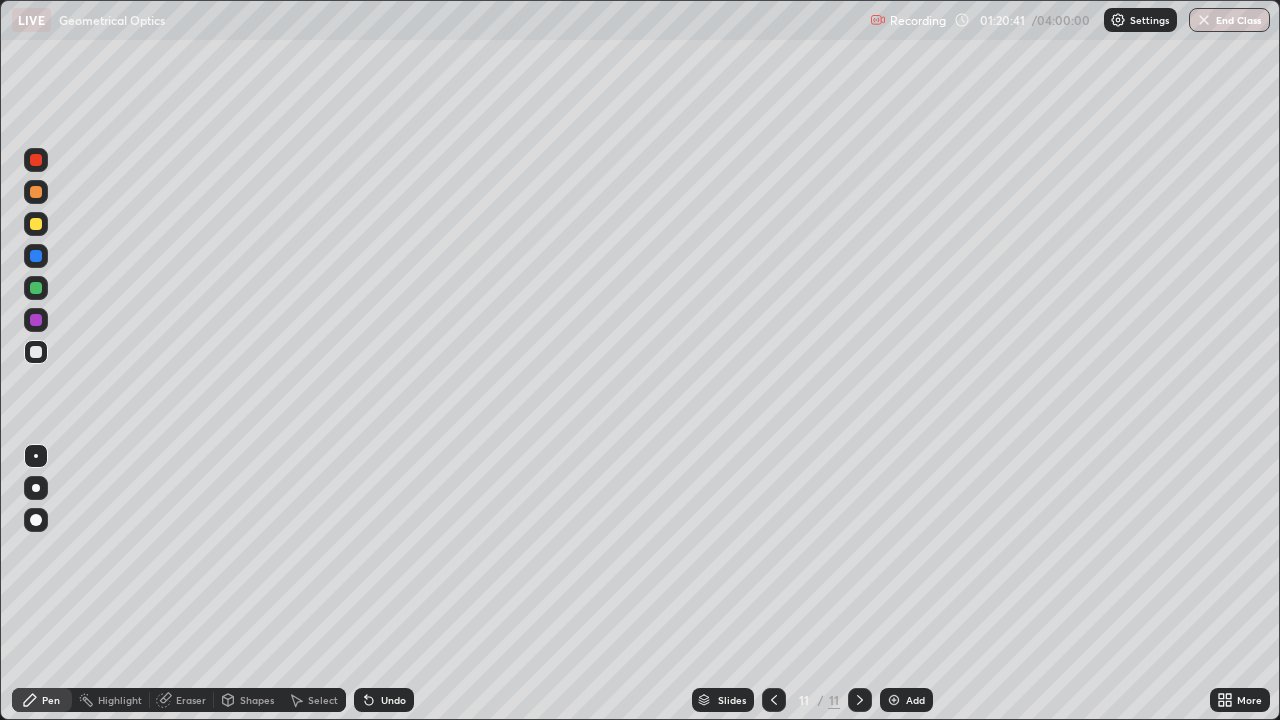 click on "Undo" at bounding box center [393, 700] 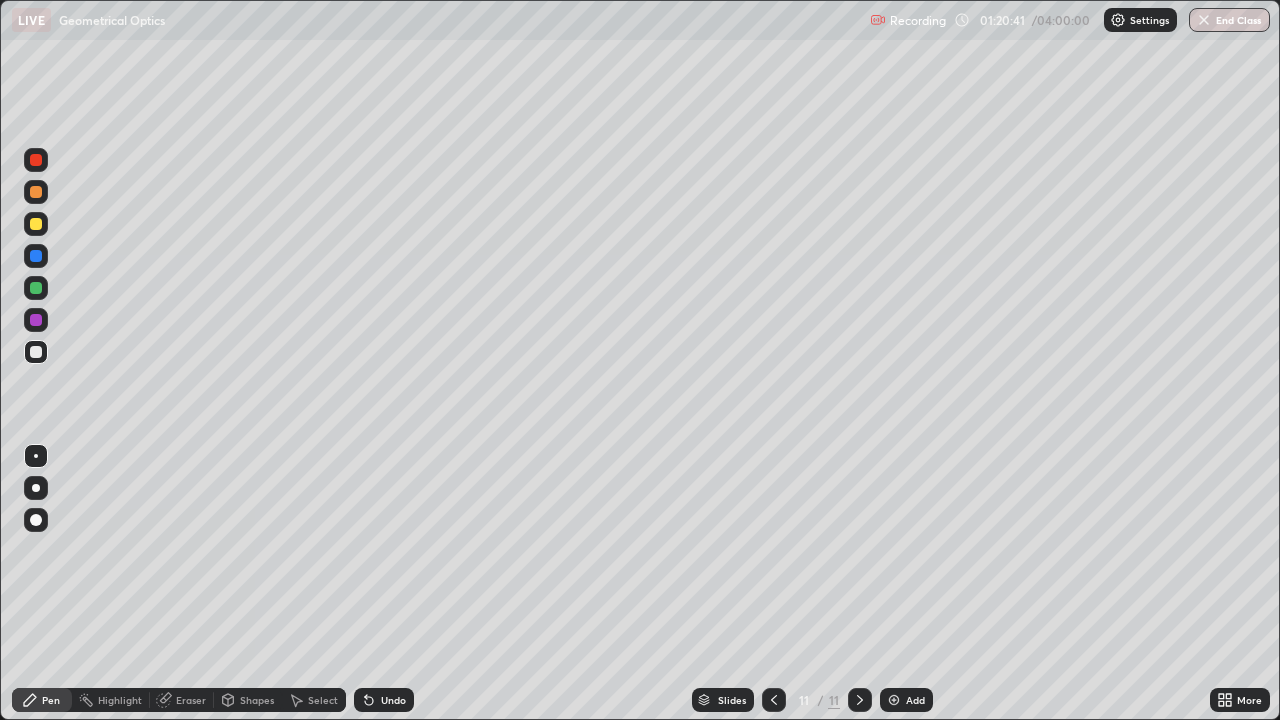 click on "Undo" at bounding box center [393, 700] 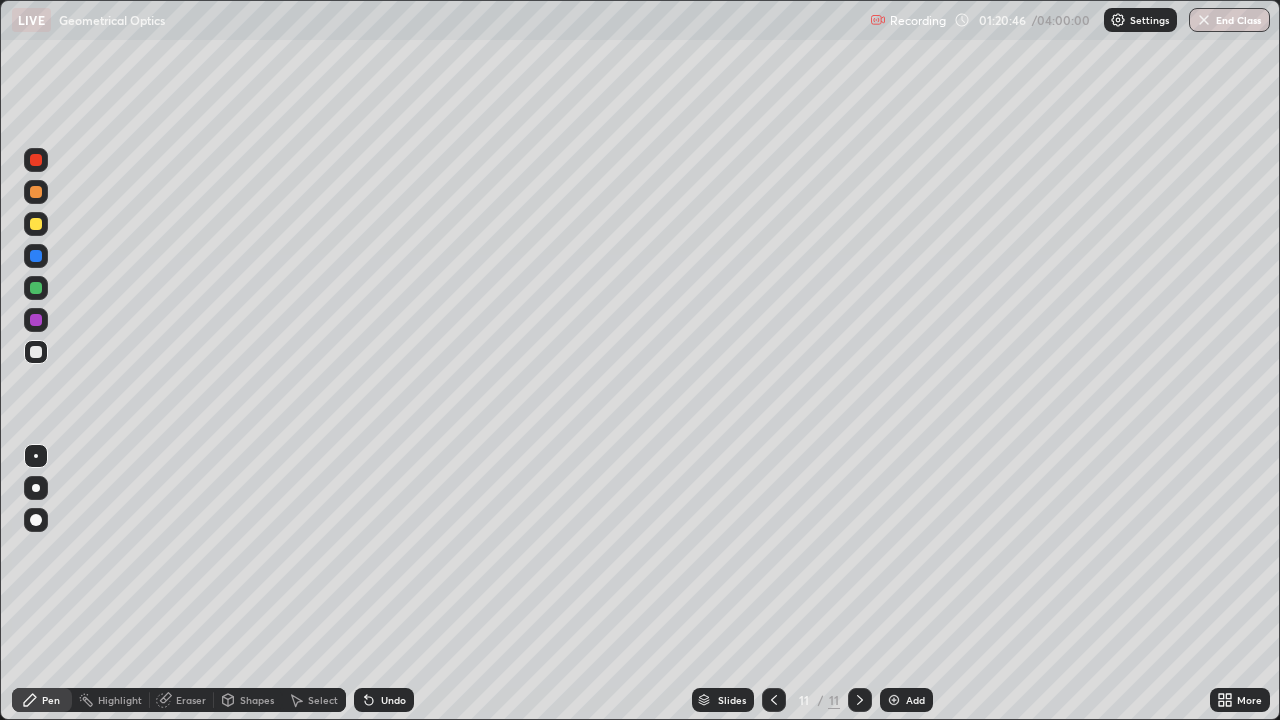 click on "Undo" at bounding box center [393, 700] 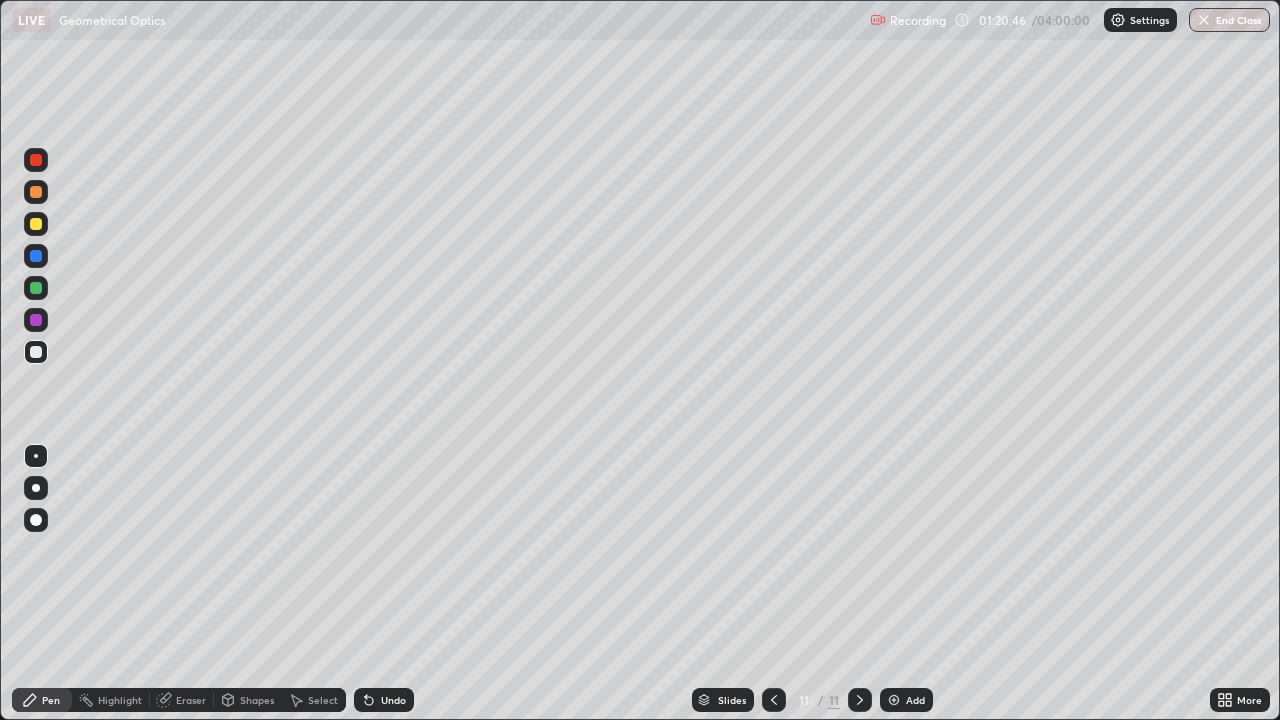 click on "Undo" at bounding box center [393, 700] 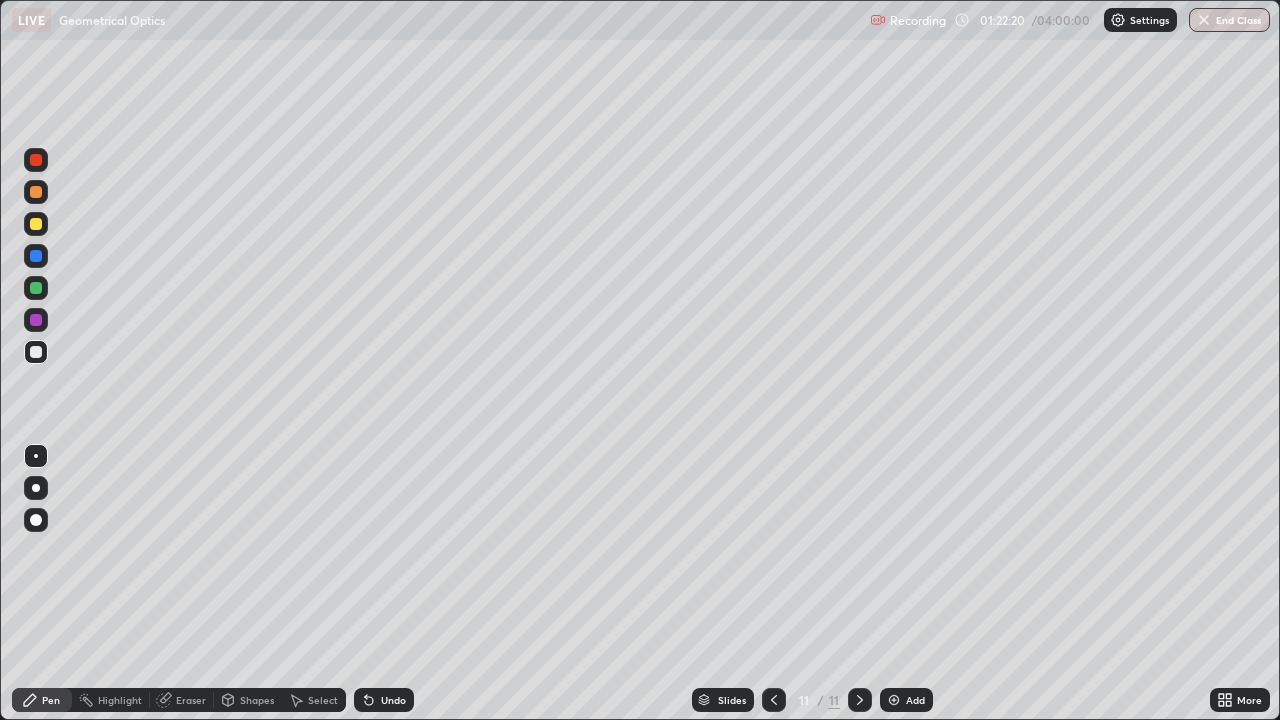 click on "Shapes" at bounding box center (248, 700) 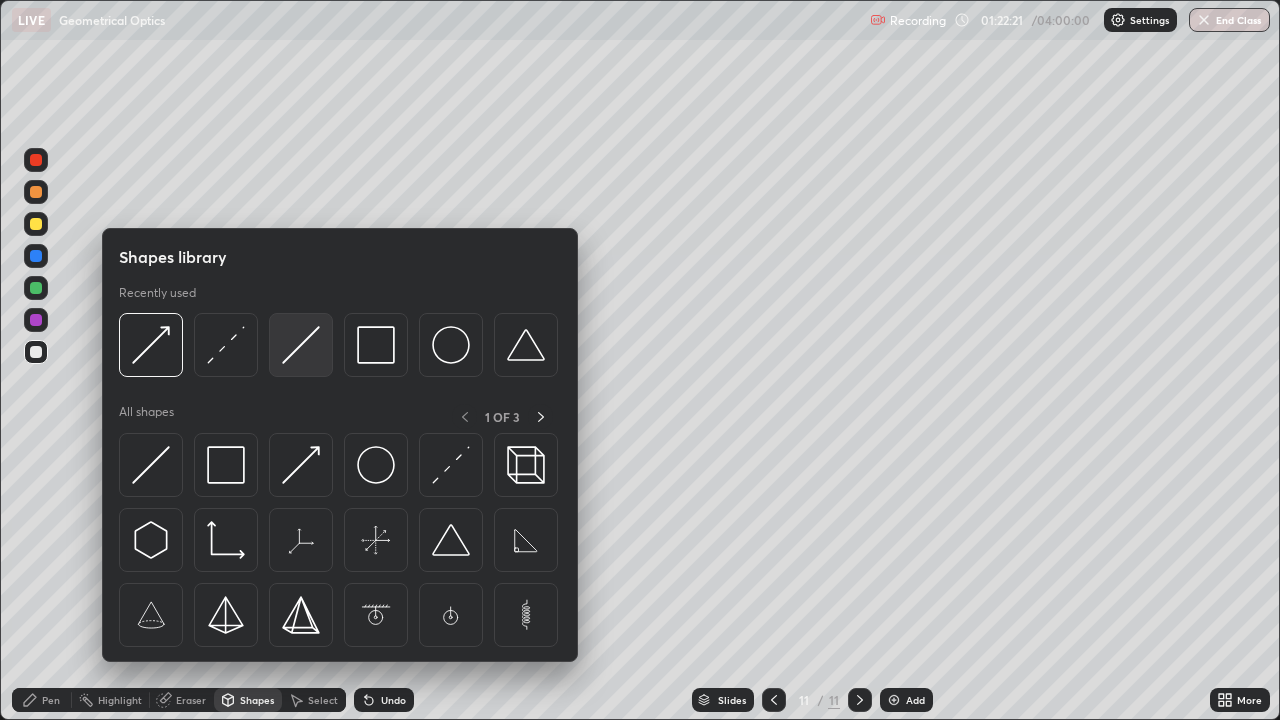 click at bounding box center [301, 345] 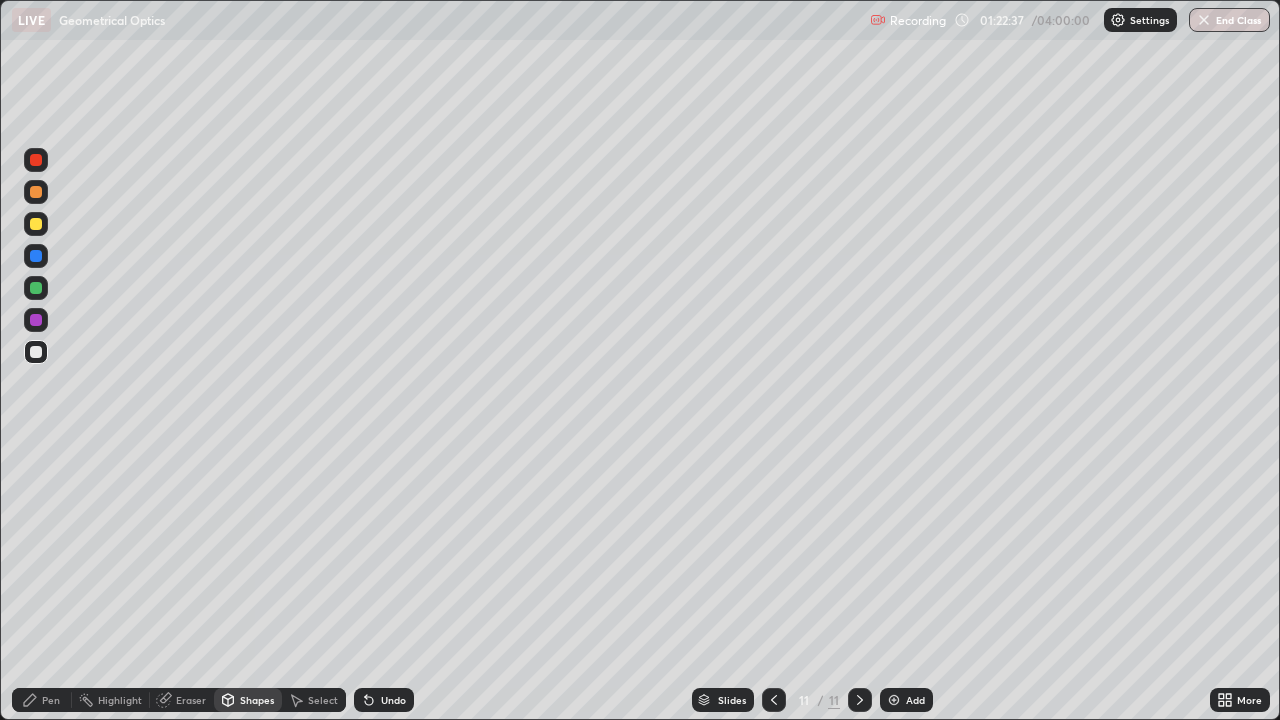 click on "Pen" at bounding box center [51, 700] 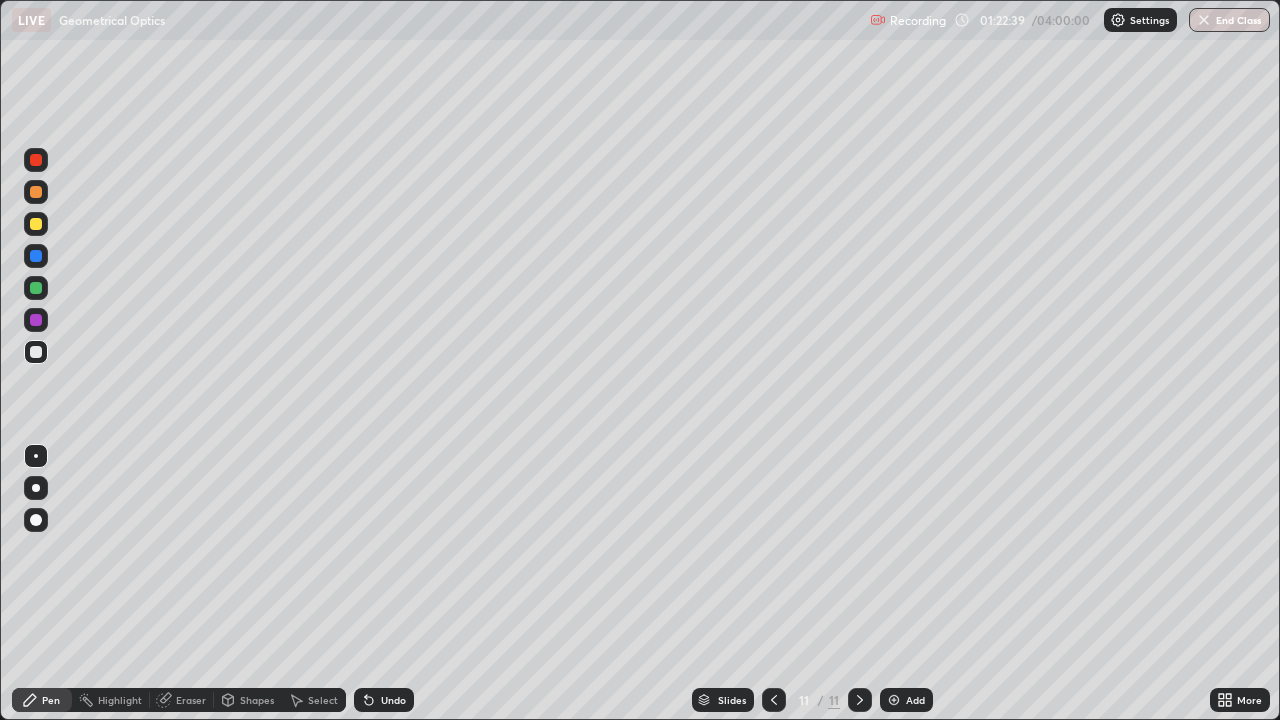 click at bounding box center (36, 224) 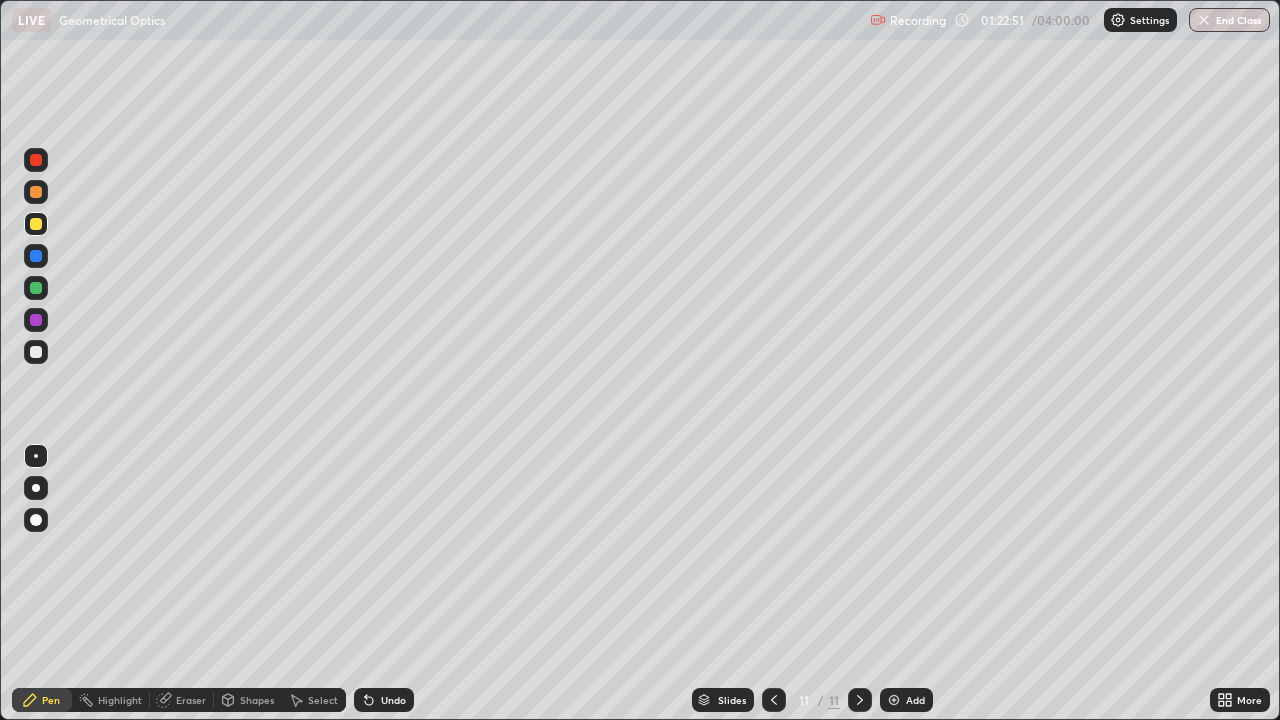 click on "Highlight" at bounding box center (120, 700) 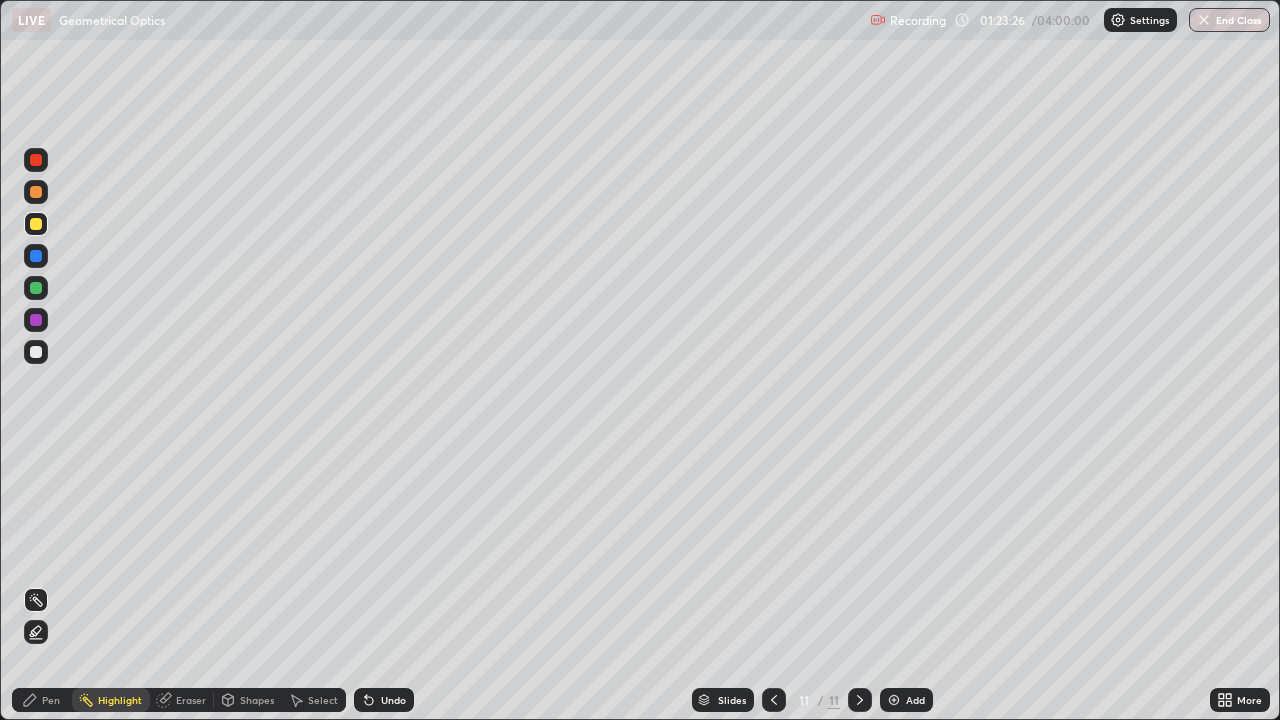 click on "Pen" at bounding box center [51, 700] 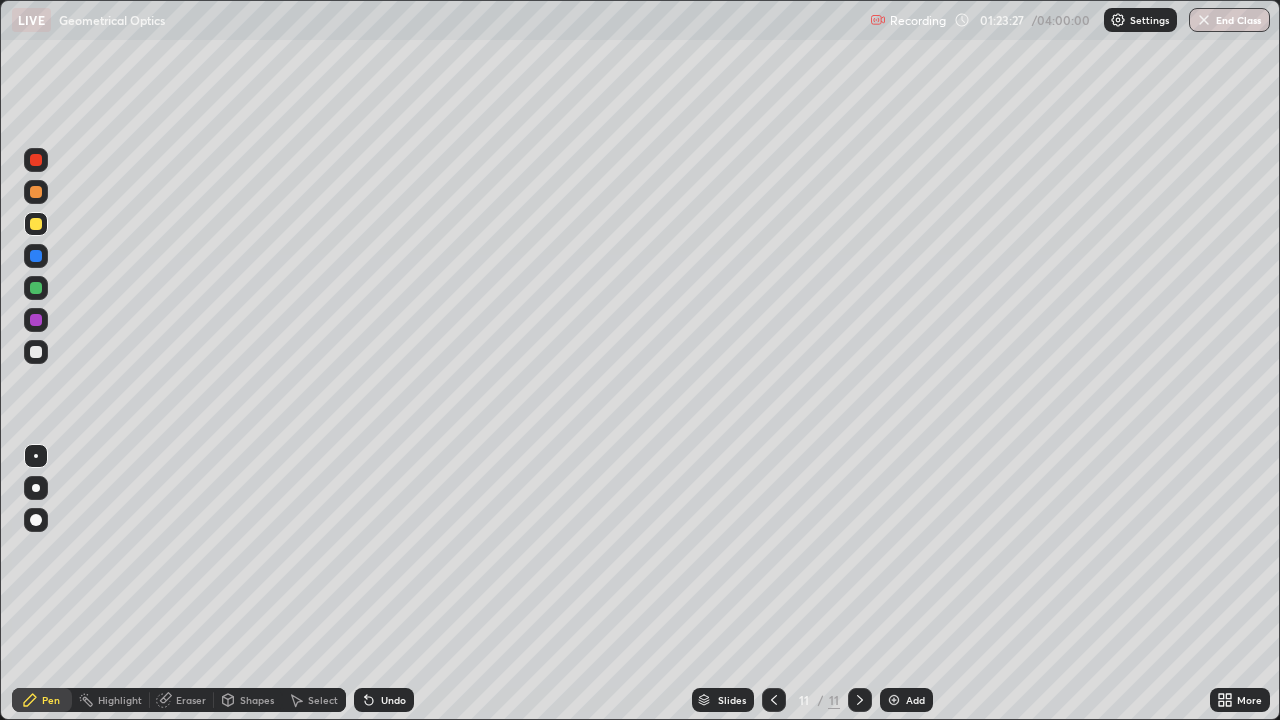 click on "Shapes" at bounding box center (248, 700) 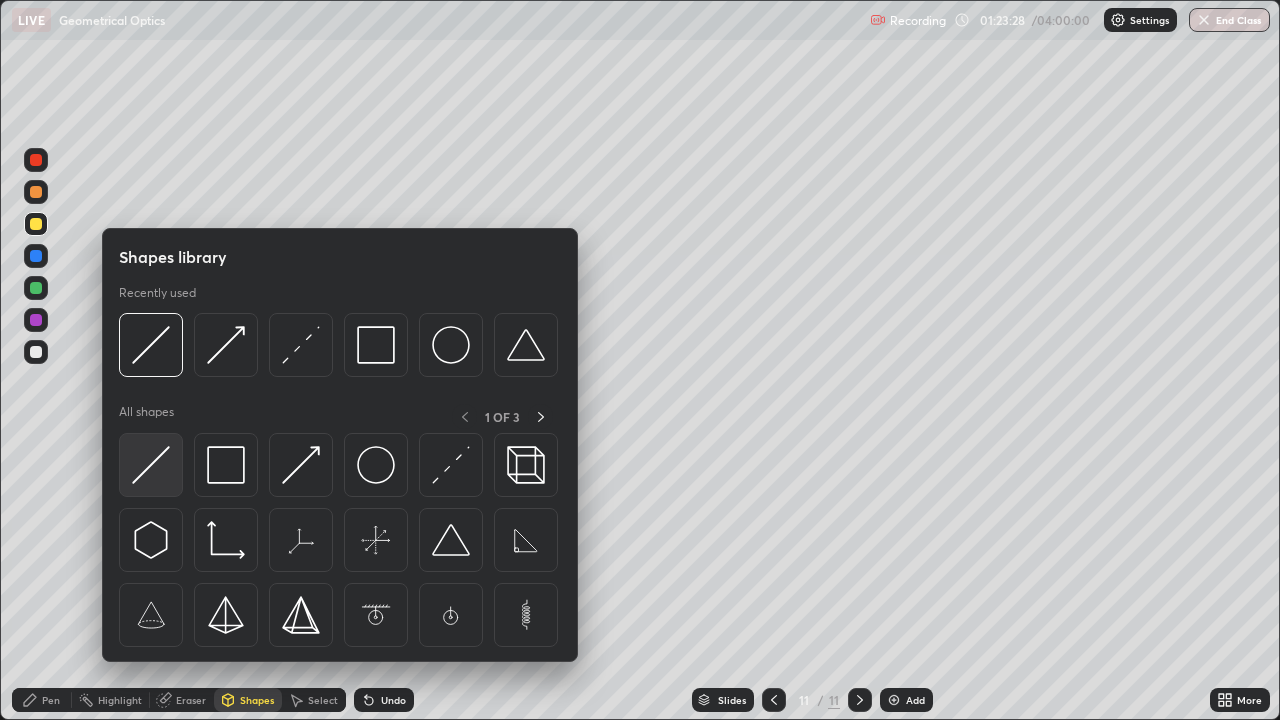 click at bounding box center [151, 465] 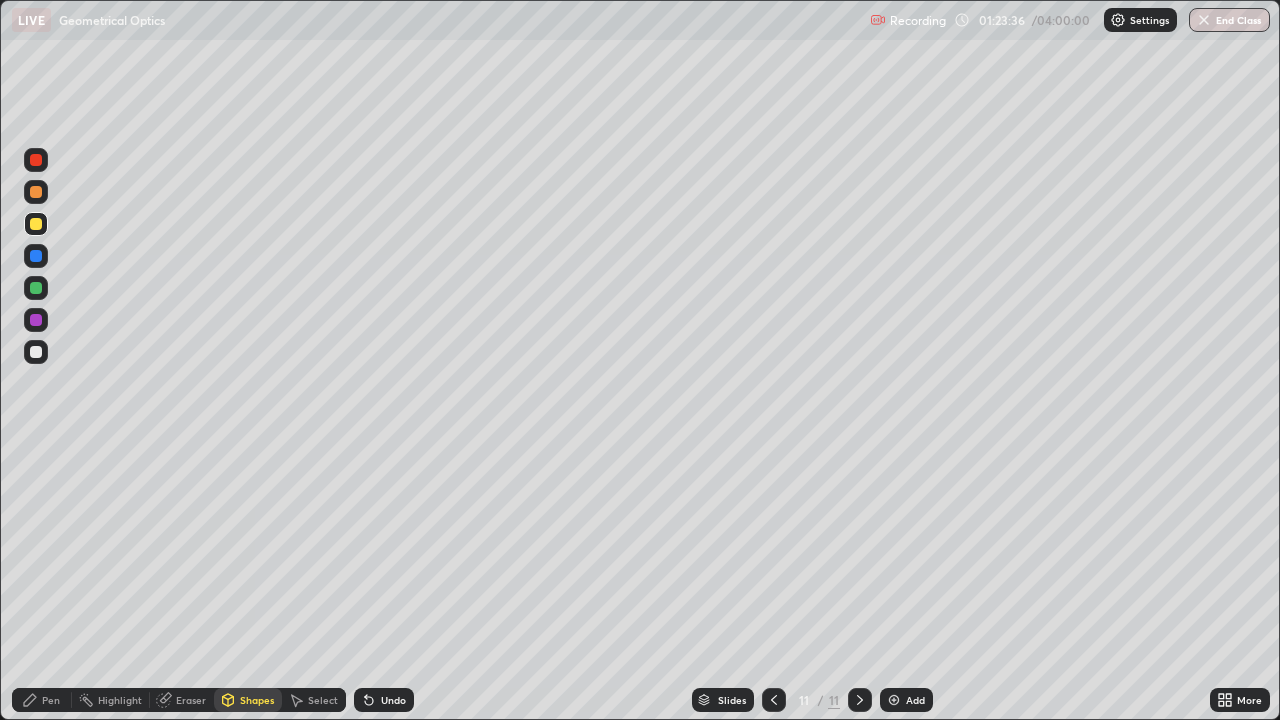 click on "Shapes" at bounding box center [248, 700] 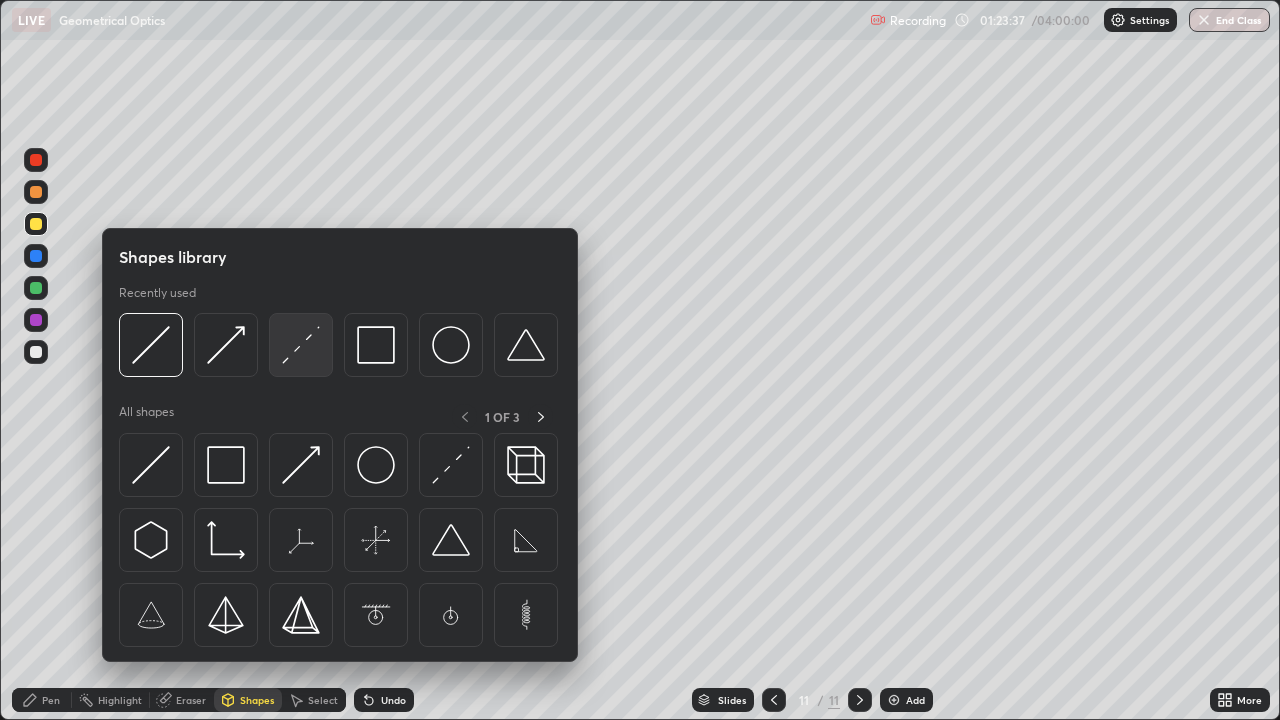 click at bounding box center (301, 345) 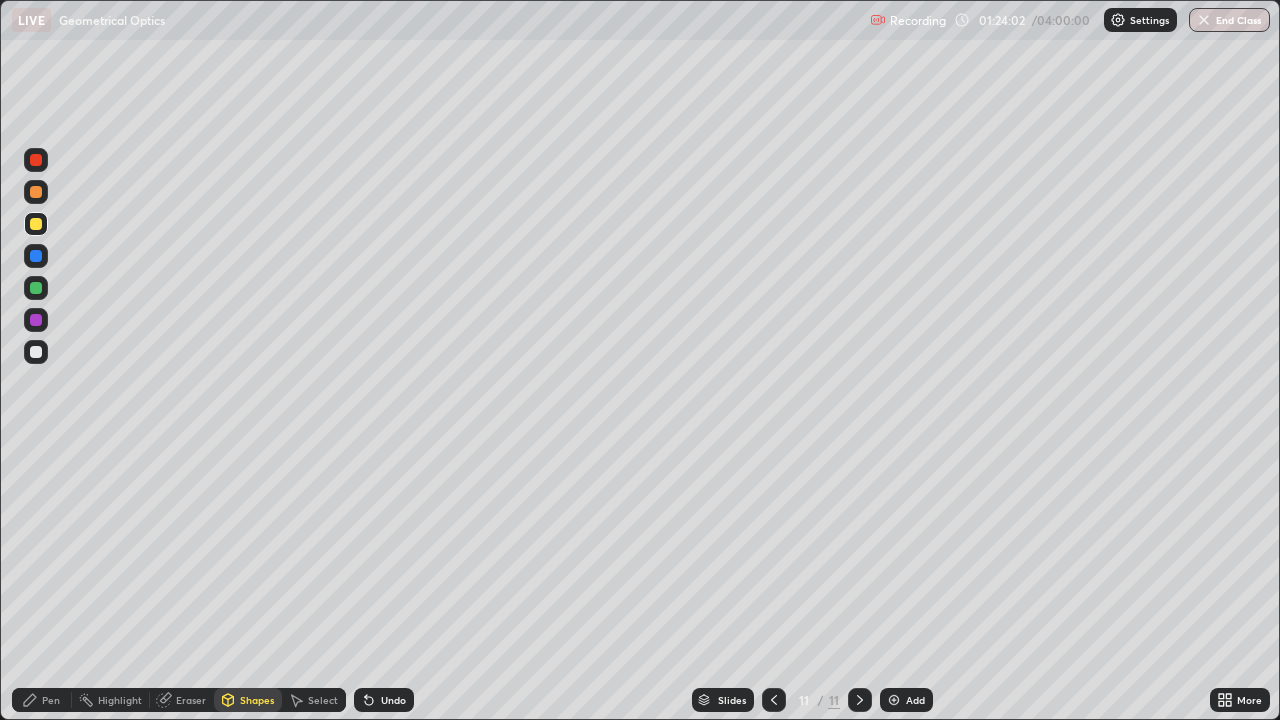 click on "Pen" at bounding box center (51, 700) 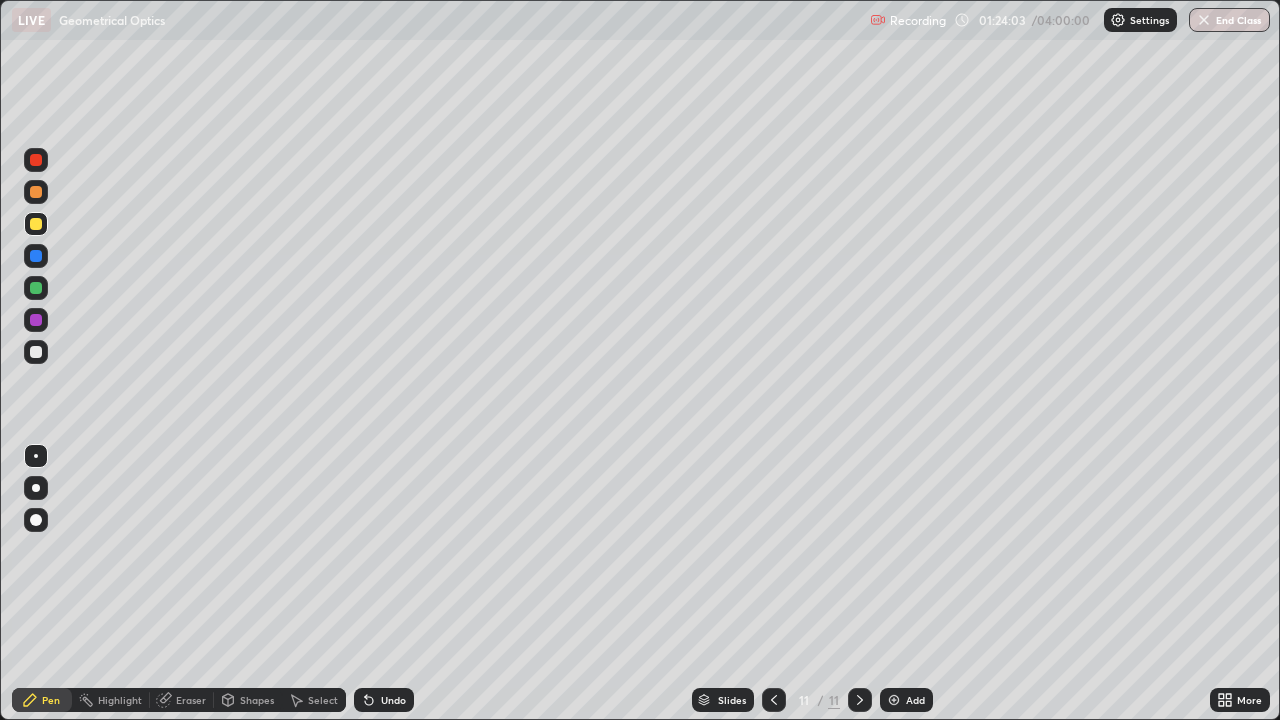 click at bounding box center [36, 256] 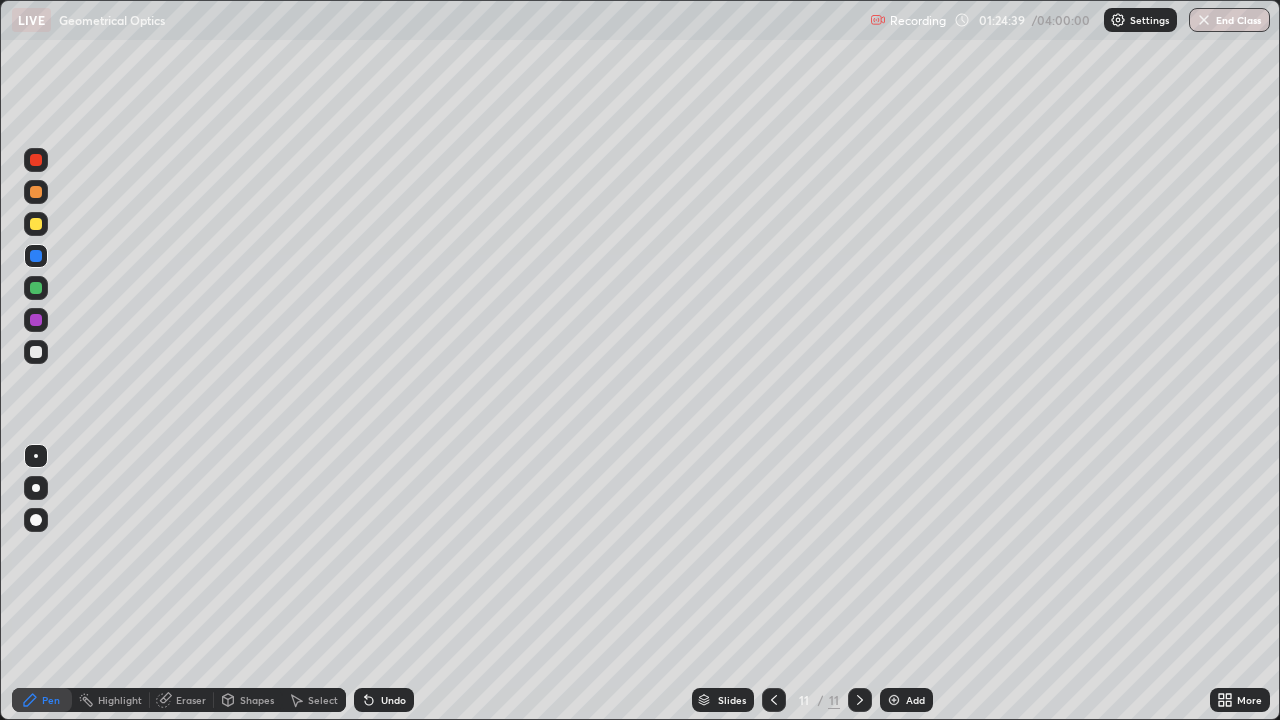 click at bounding box center [36, 352] 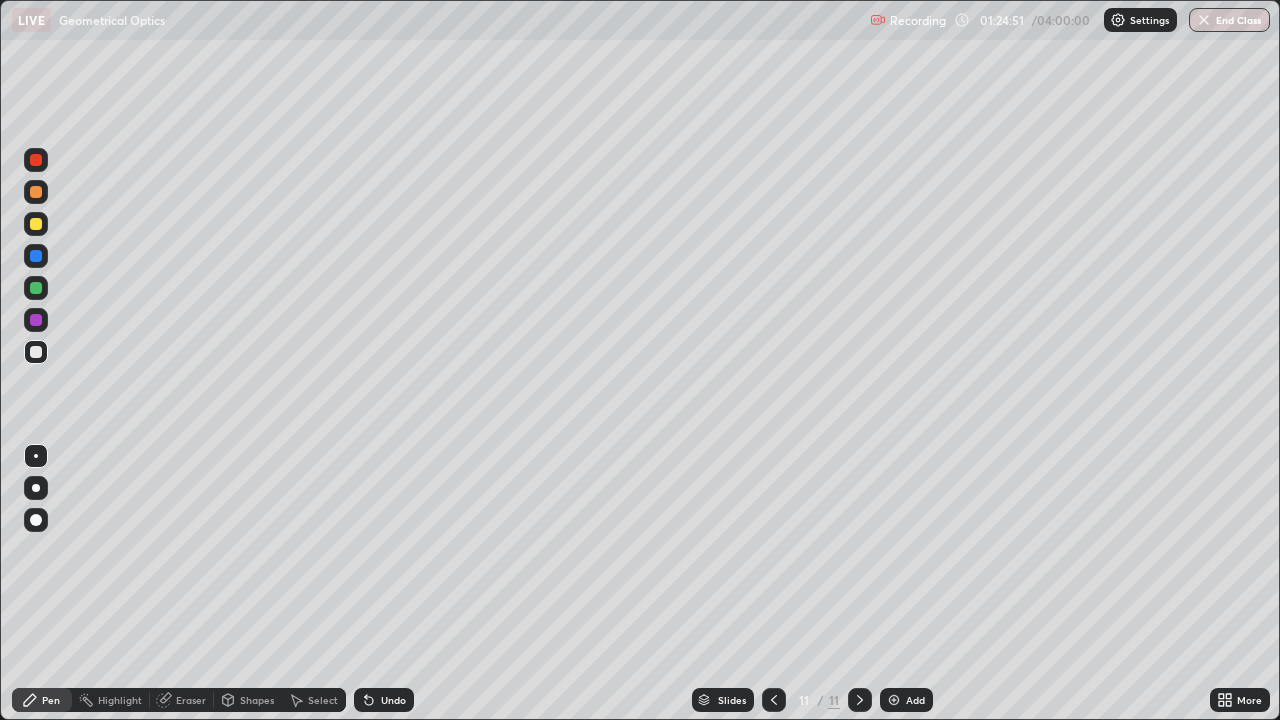click on "Shapes" at bounding box center (257, 700) 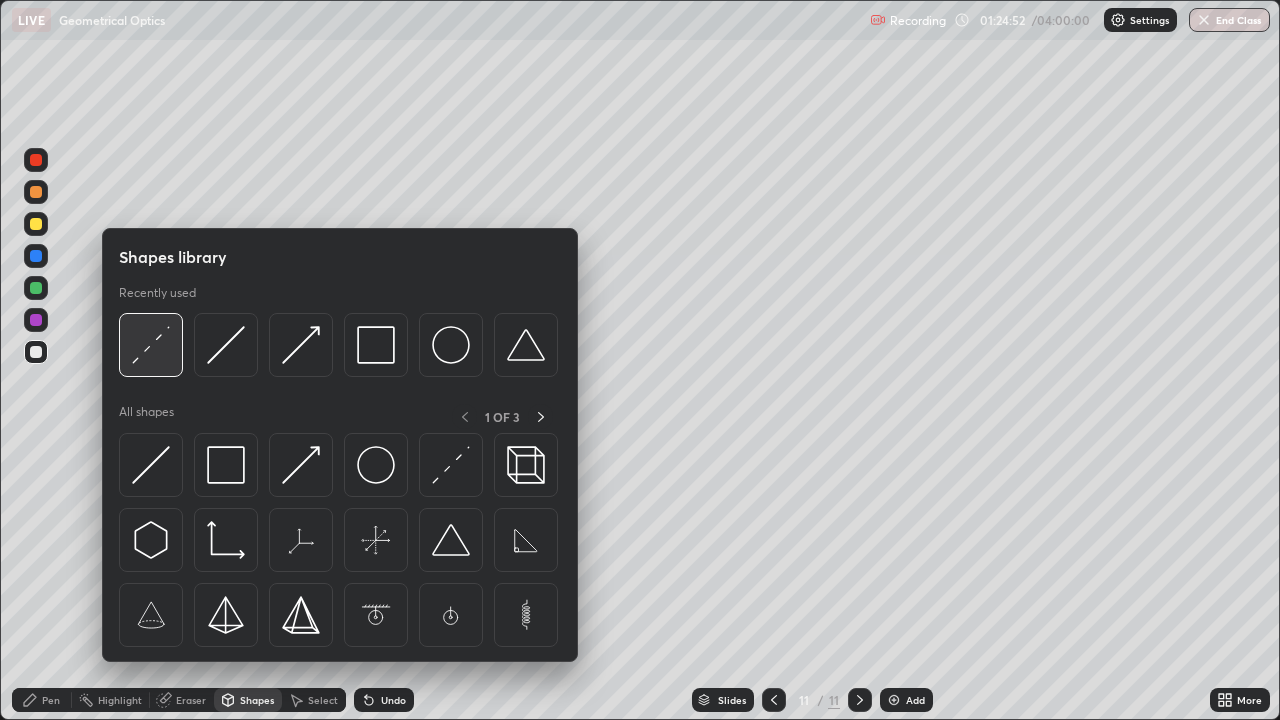 click at bounding box center [151, 345] 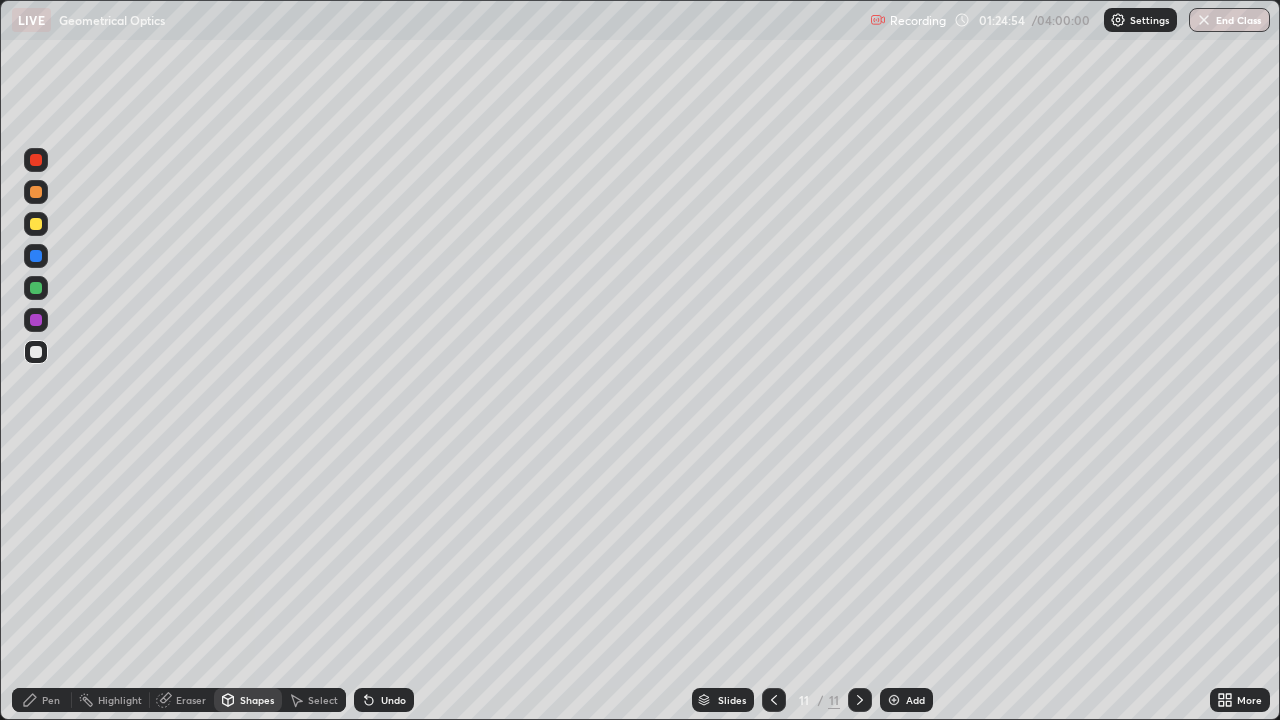 click at bounding box center (36, 224) 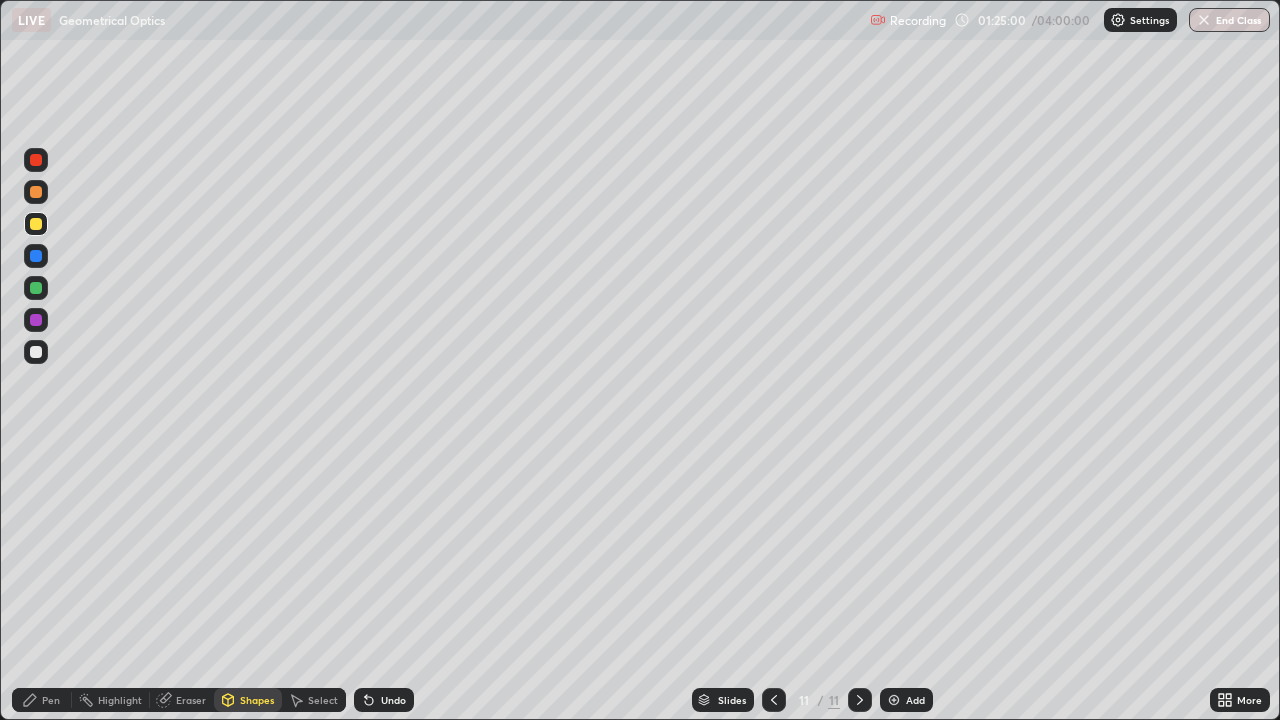 click on "Select" at bounding box center [323, 700] 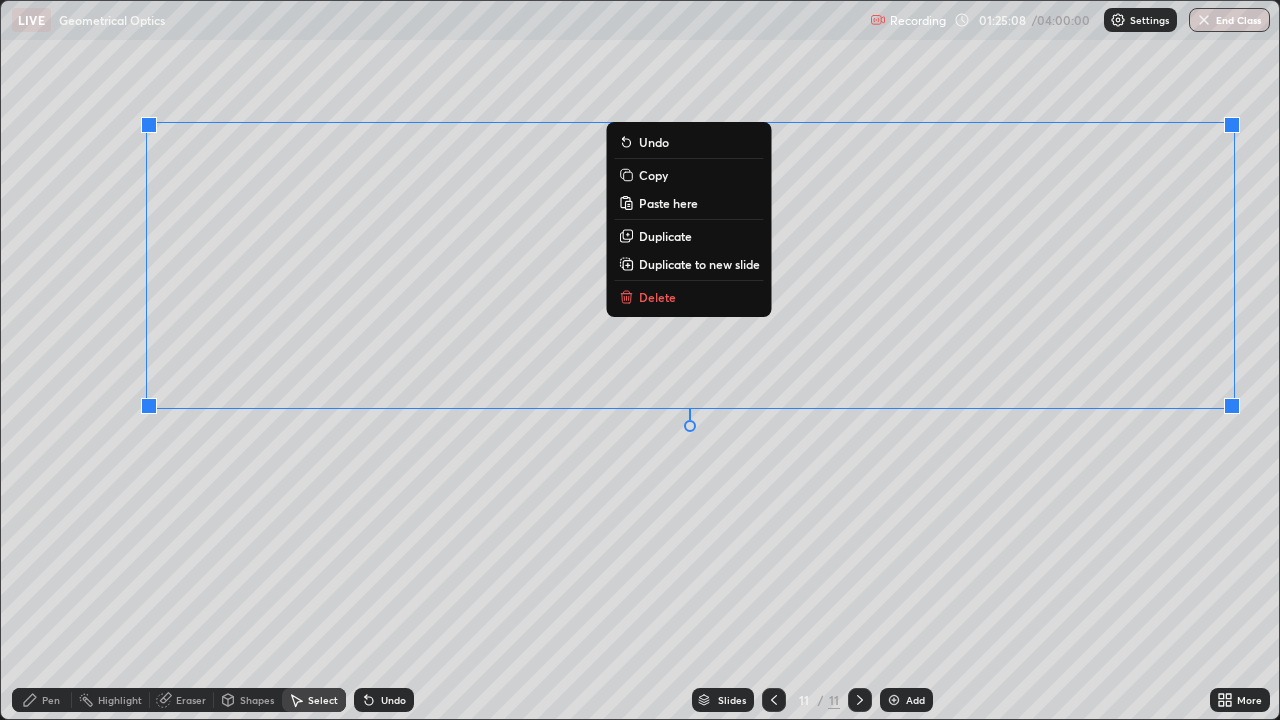 click on "0 ° Undo Copy Paste here Duplicate Duplicate to new slide Delete" at bounding box center [640, 360] 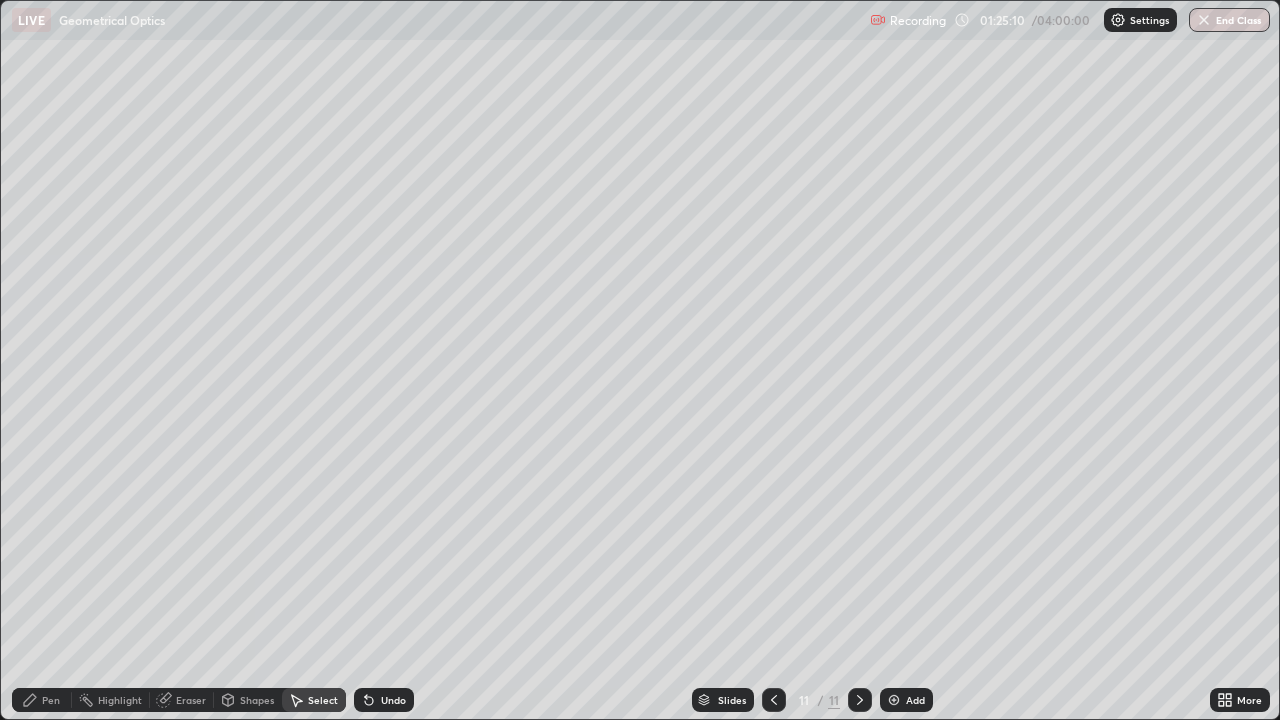 click 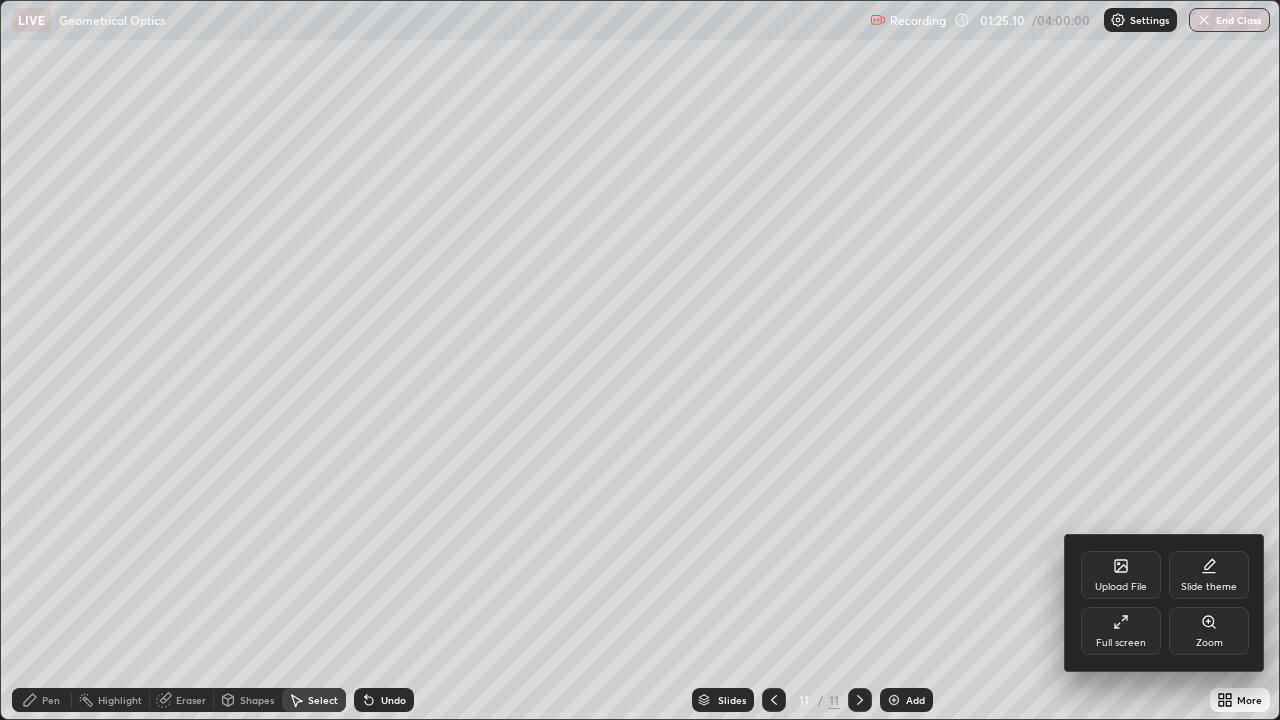 click on "Full screen" at bounding box center [1121, 631] 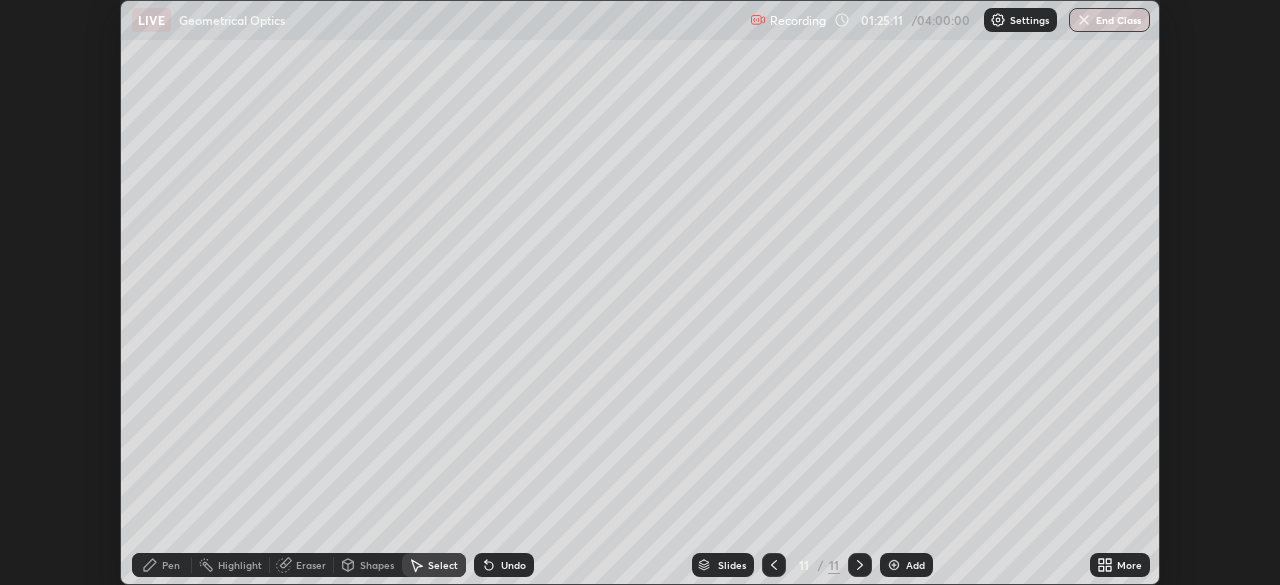 scroll, scrollTop: 585, scrollLeft: 1280, axis: both 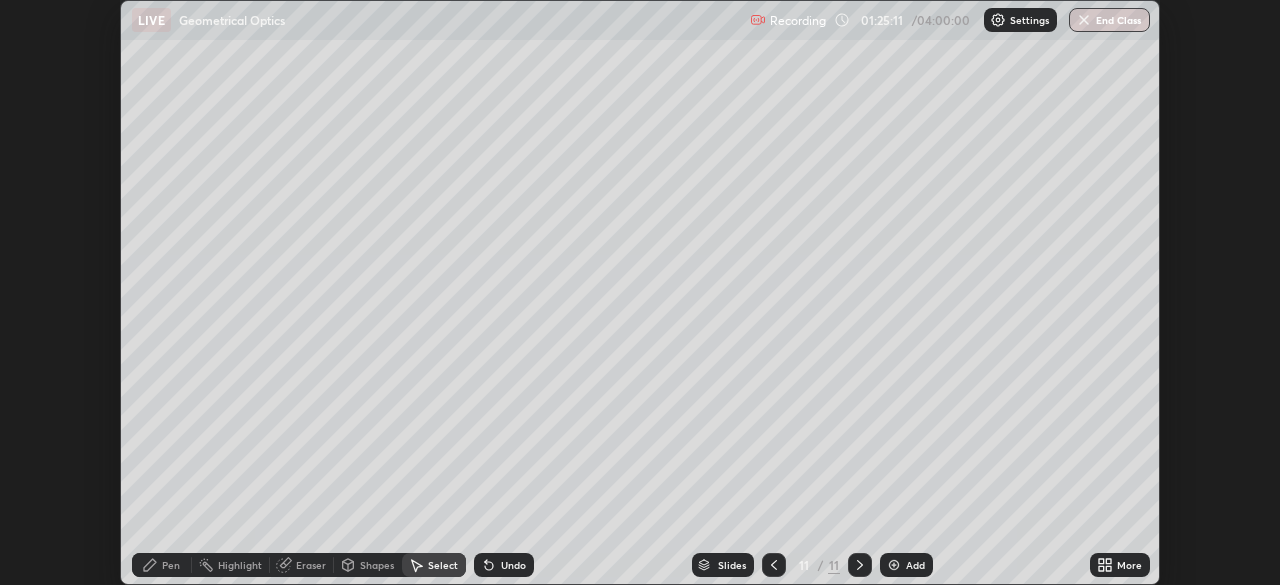 click 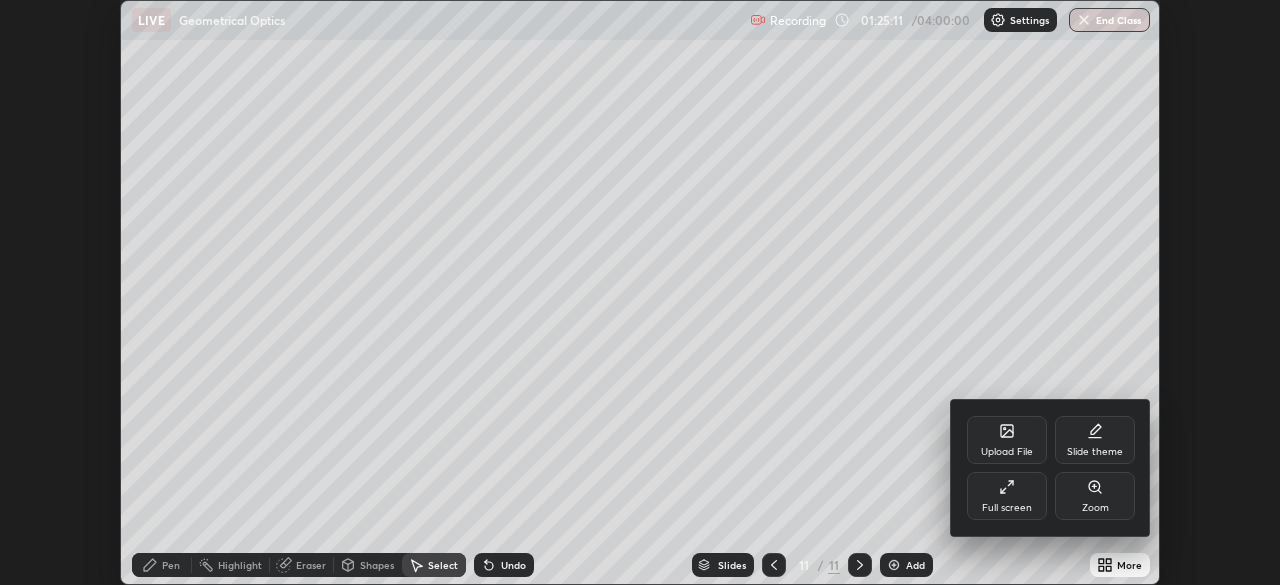 click on "Full screen" at bounding box center (1007, 508) 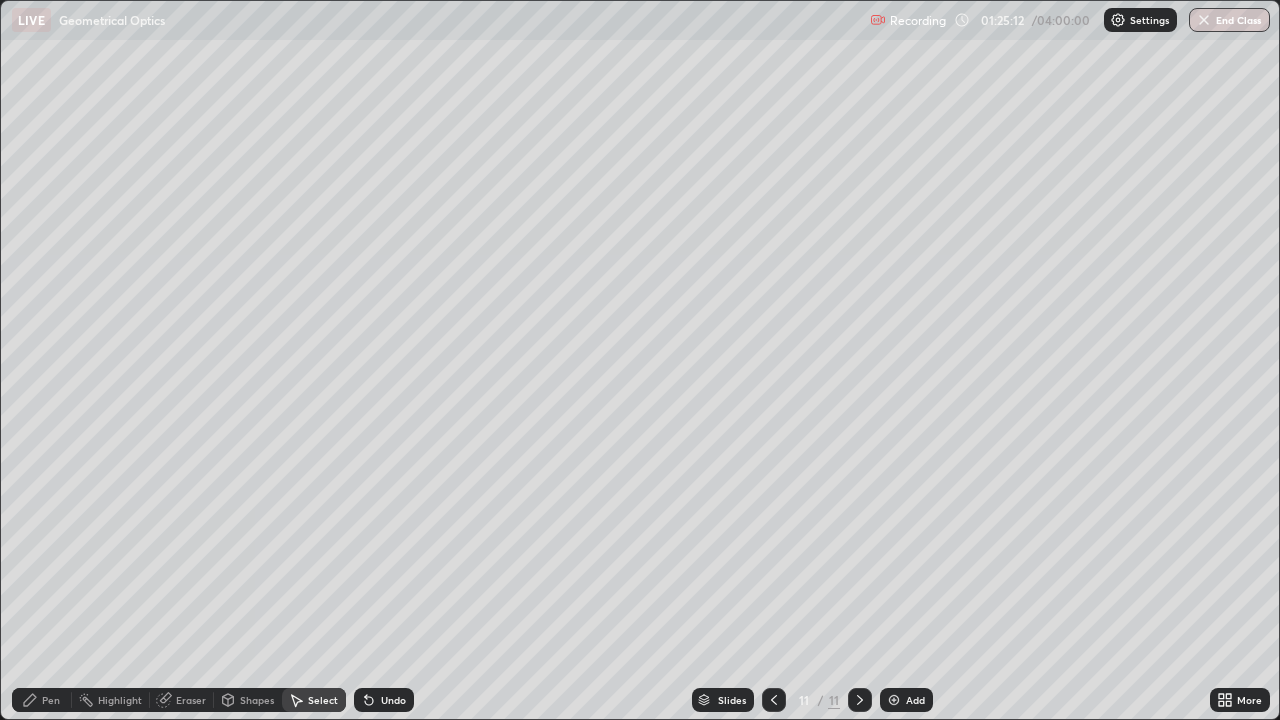 scroll, scrollTop: 99280, scrollLeft: 98720, axis: both 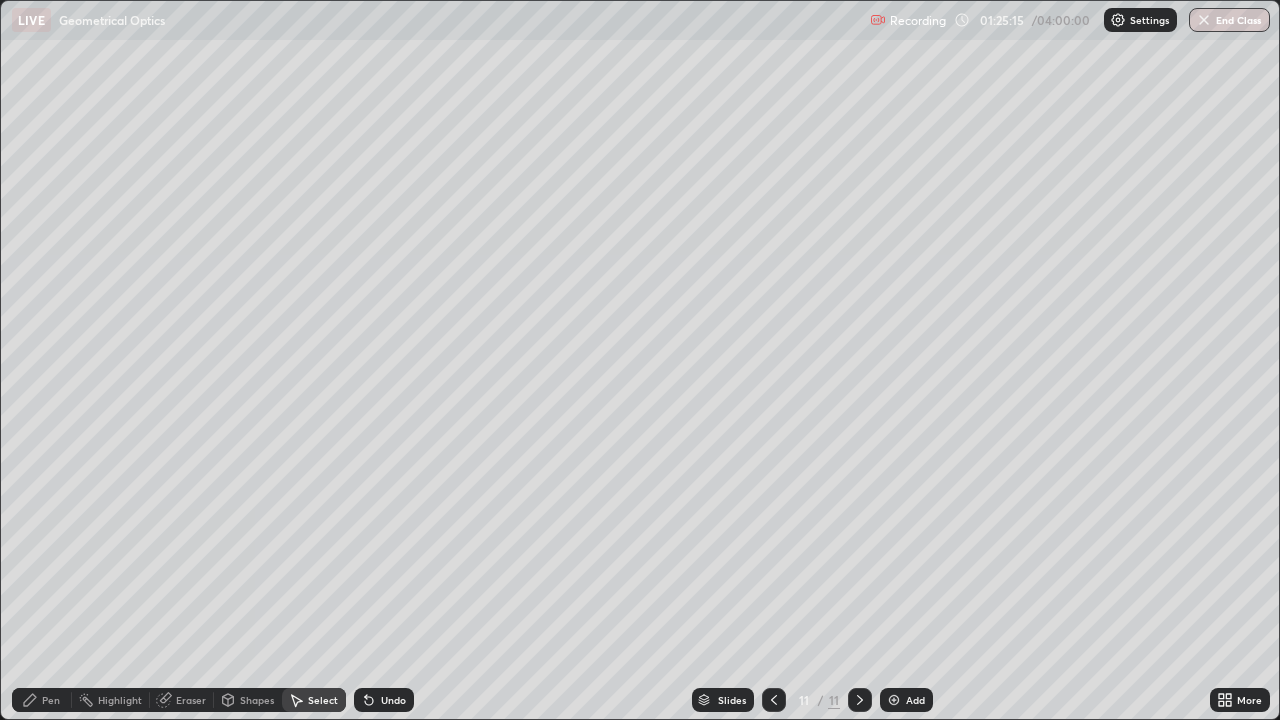 click on "Shapes" at bounding box center [248, 700] 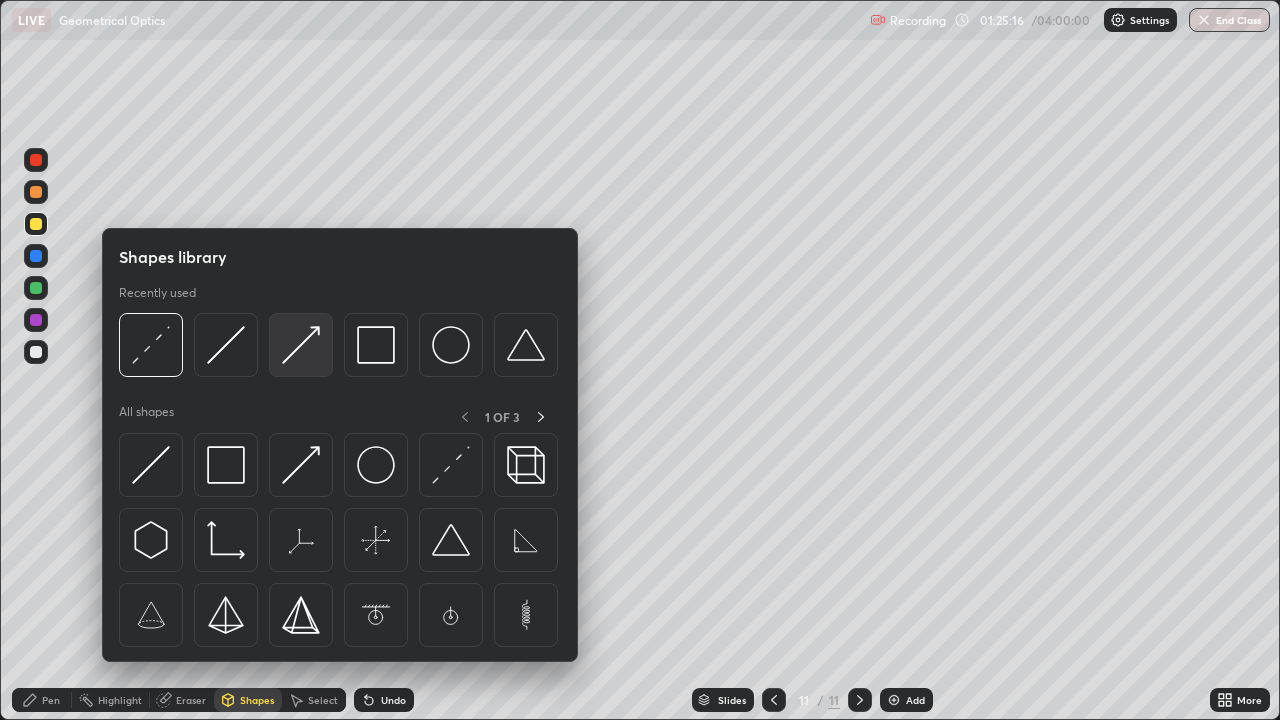 click at bounding box center [301, 345] 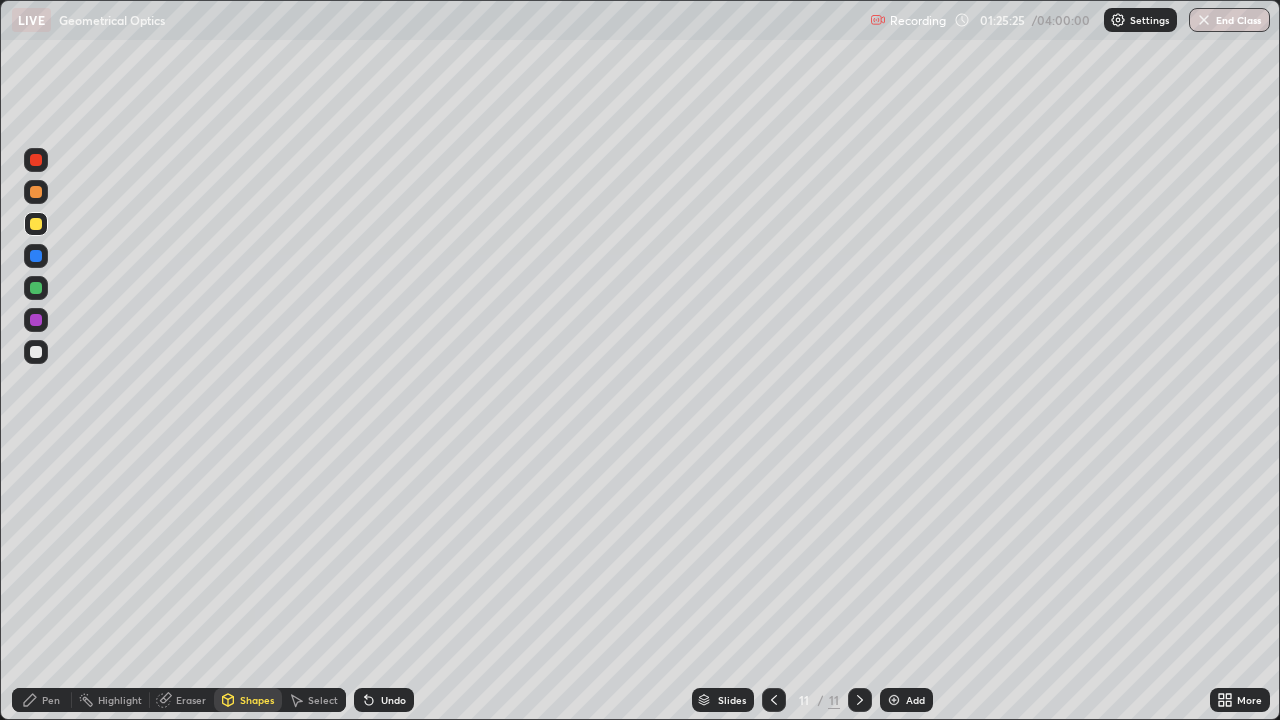 click on "Shapes" at bounding box center (257, 700) 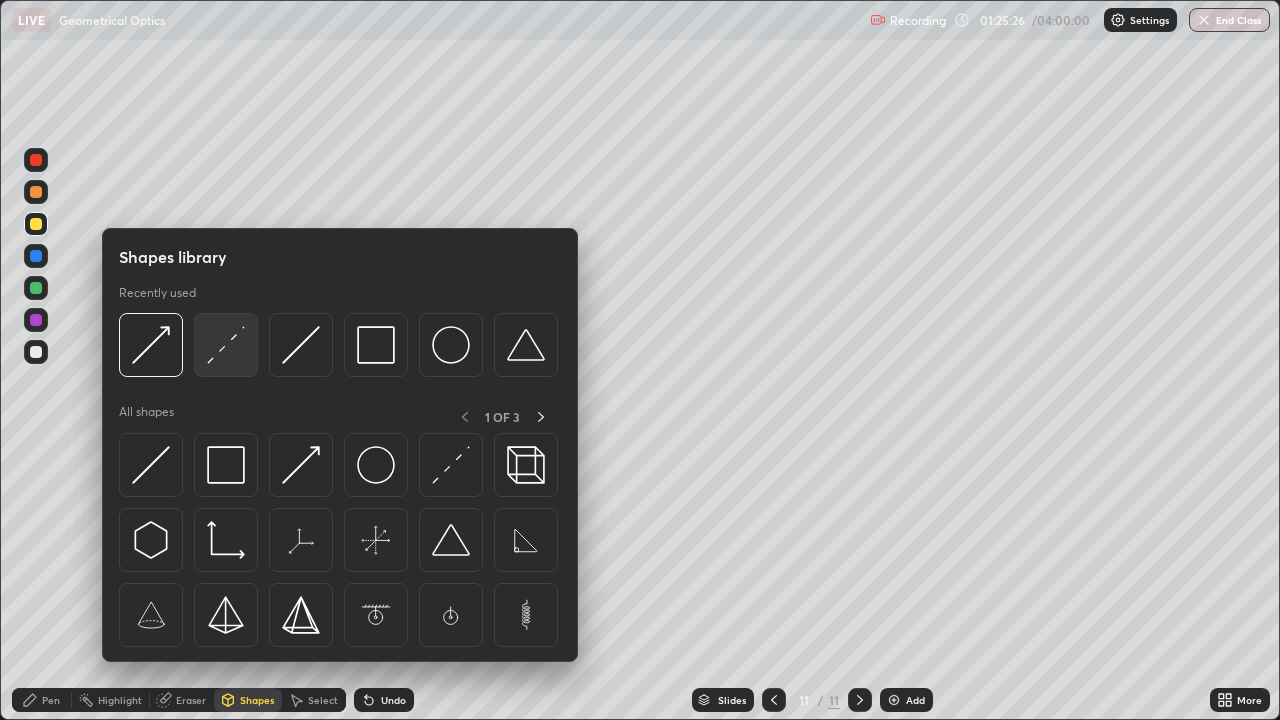 click at bounding box center [226, 345] 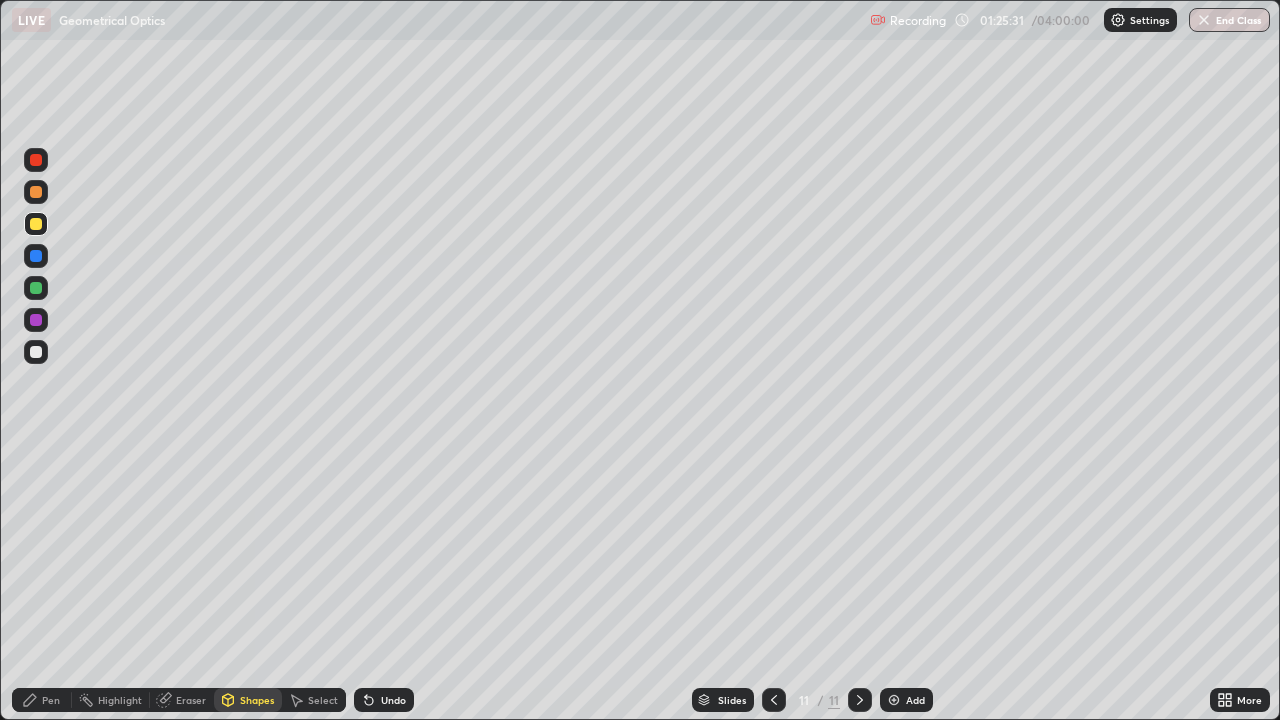 click on "Pen" at bounding box center (51, 700) 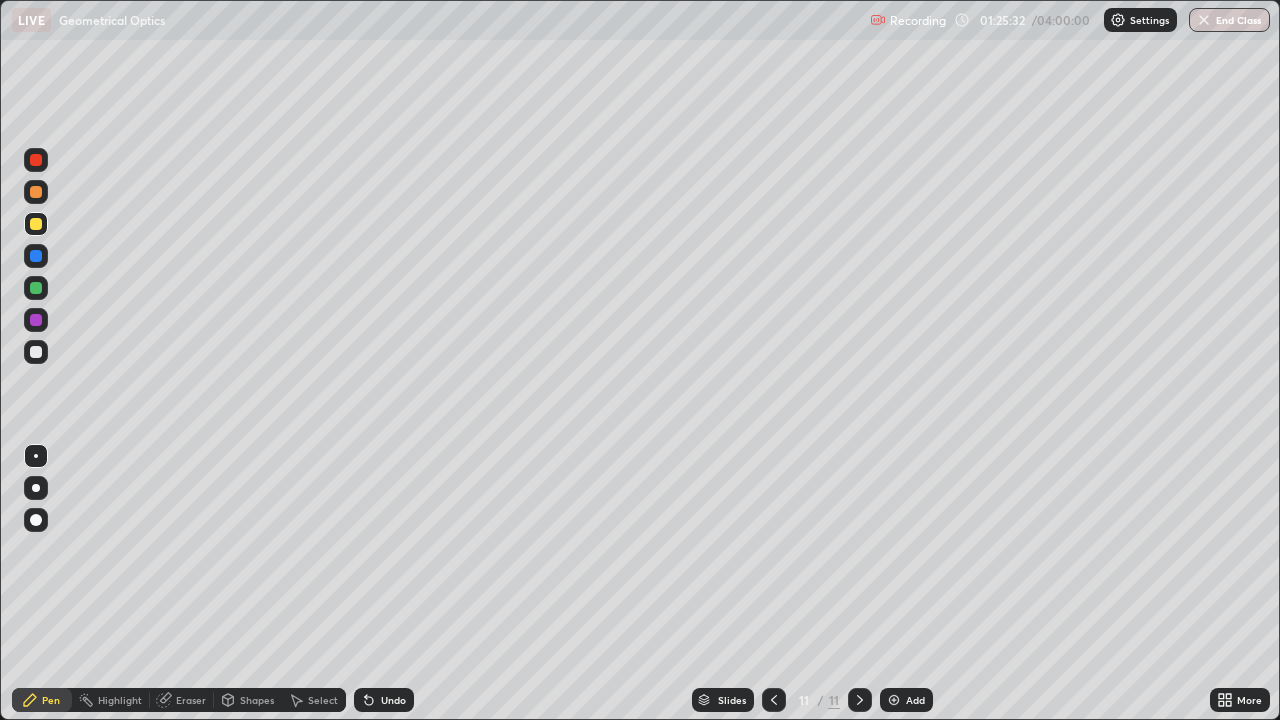 click at bounding box center (36, 352) 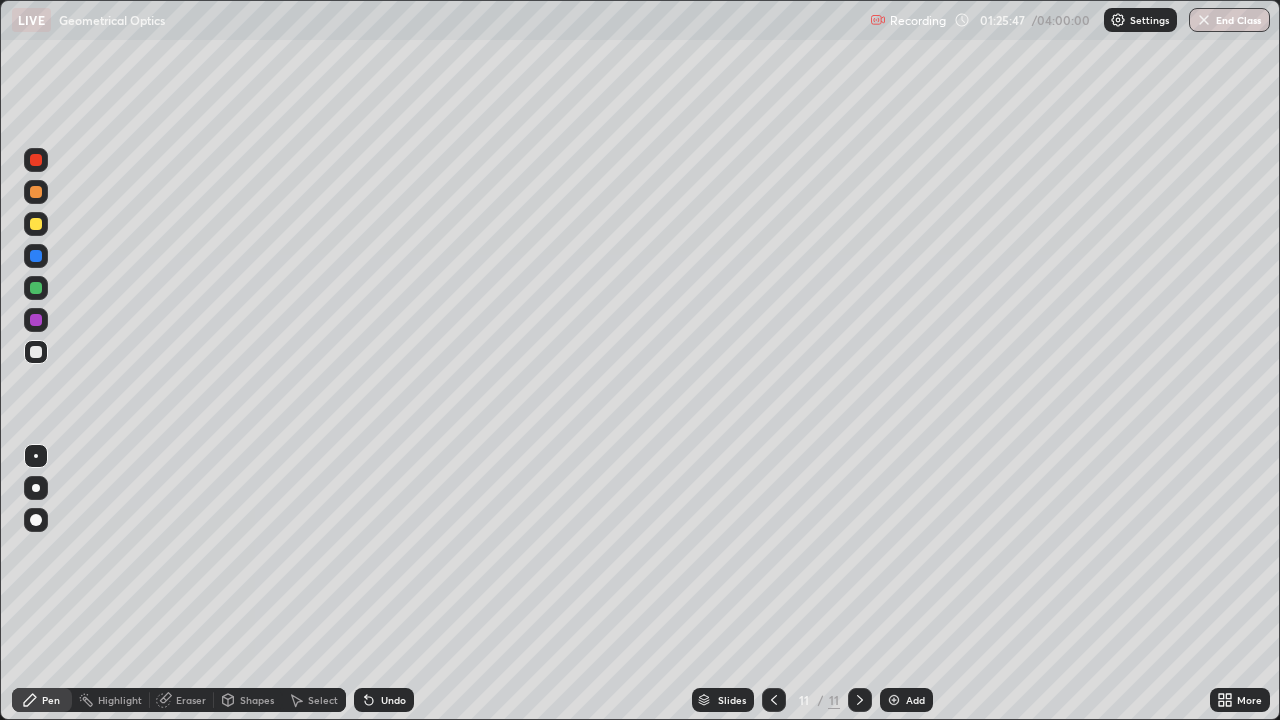 click at bounding box center (36, 256) 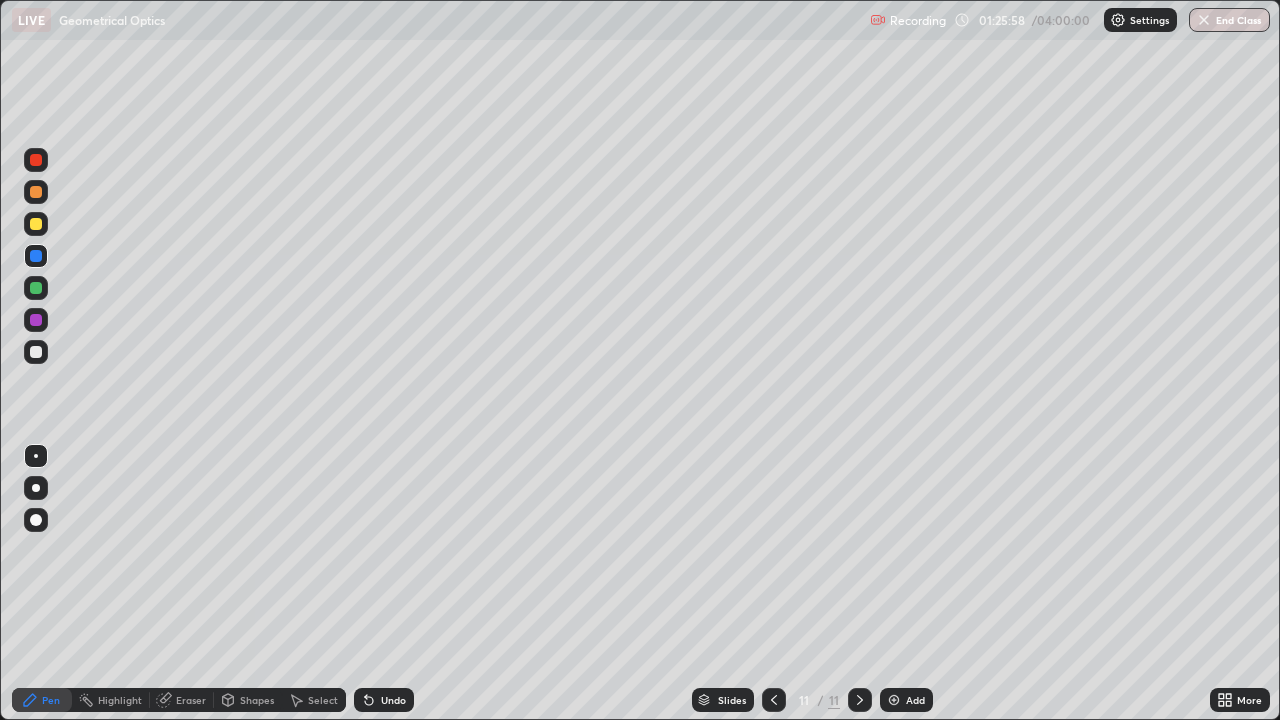 click at bounding box center (36, 192) 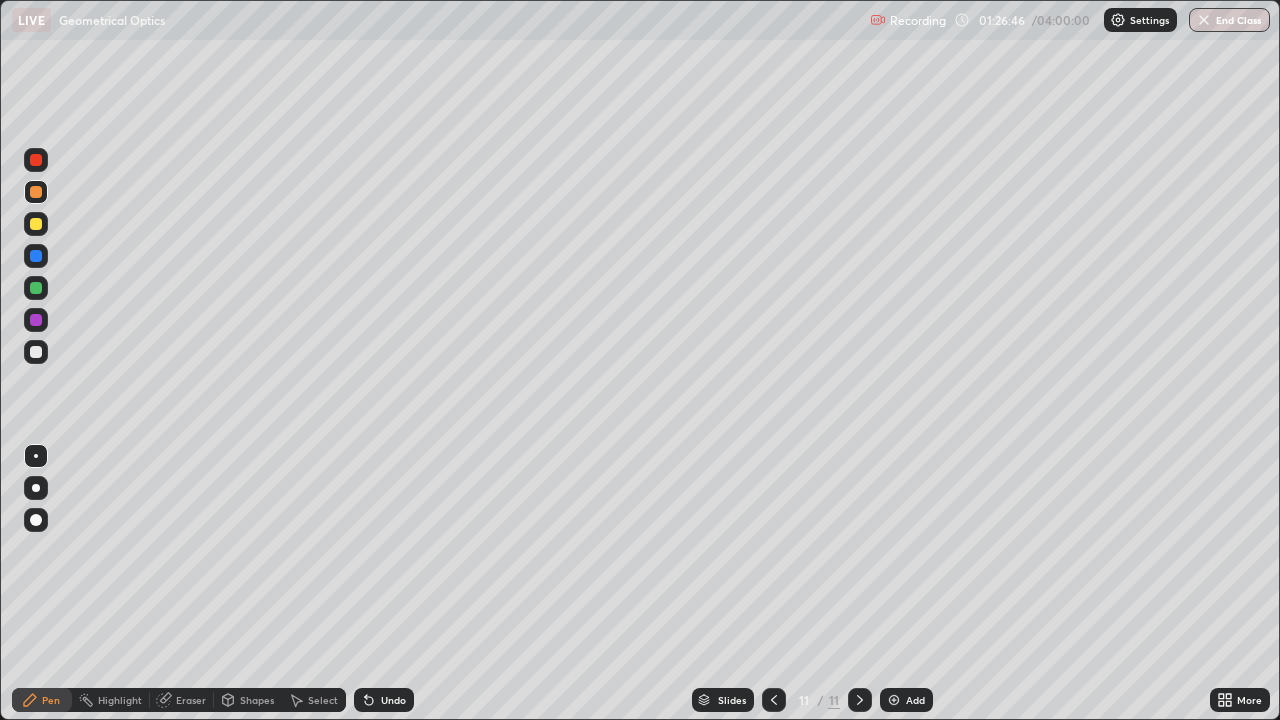 click at bounding box center [36, 352] 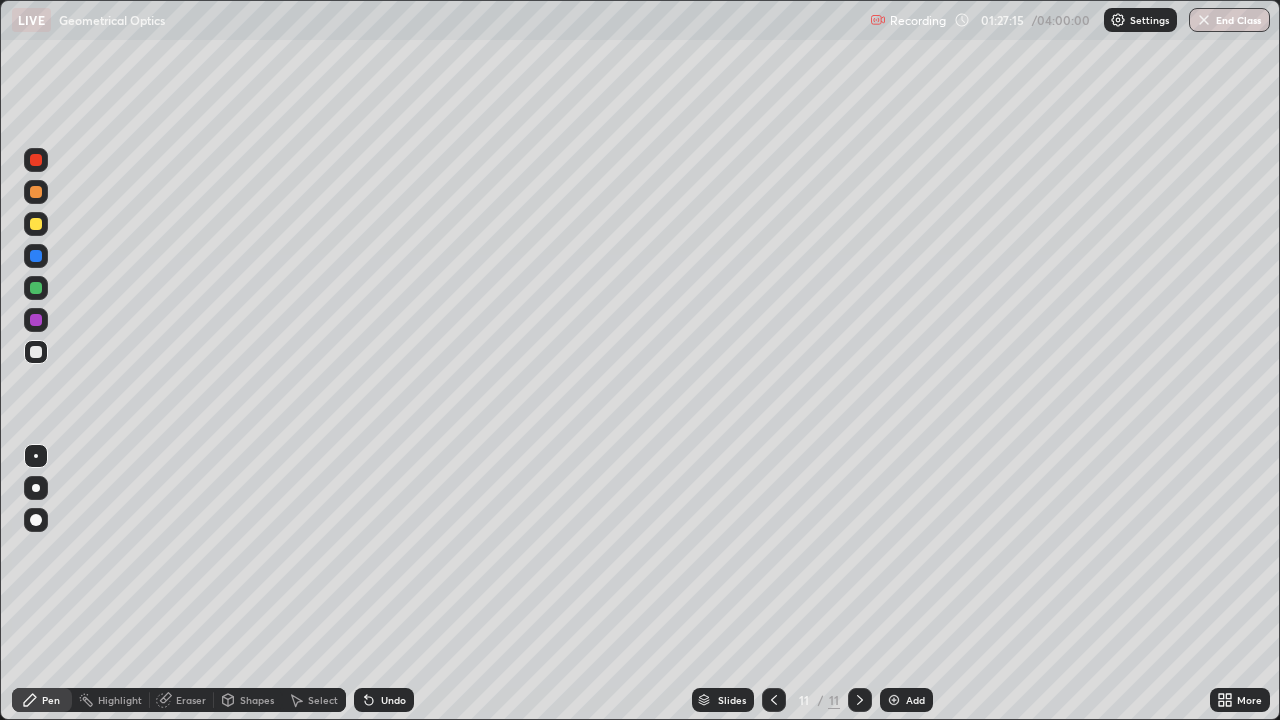 click at bounding box center (36, 256) 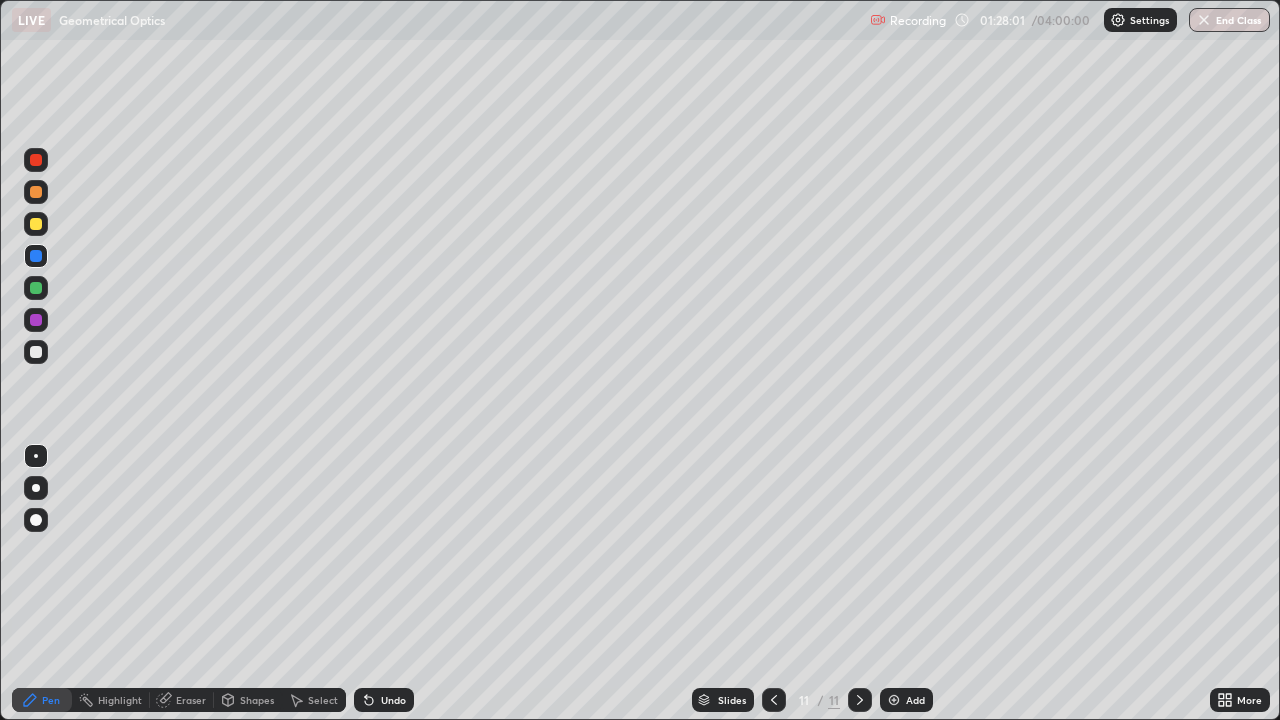 click at bounding box center [36, 224] 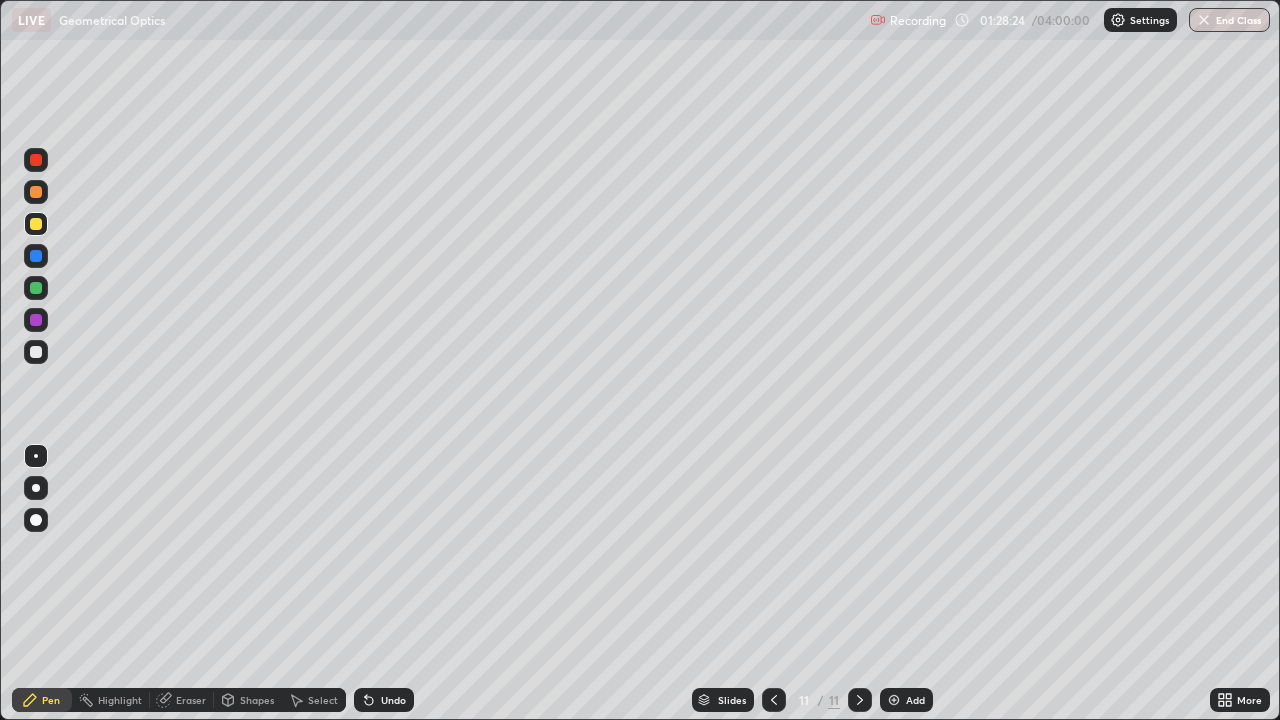 click on "Undo" at bounding box center [393, 700] 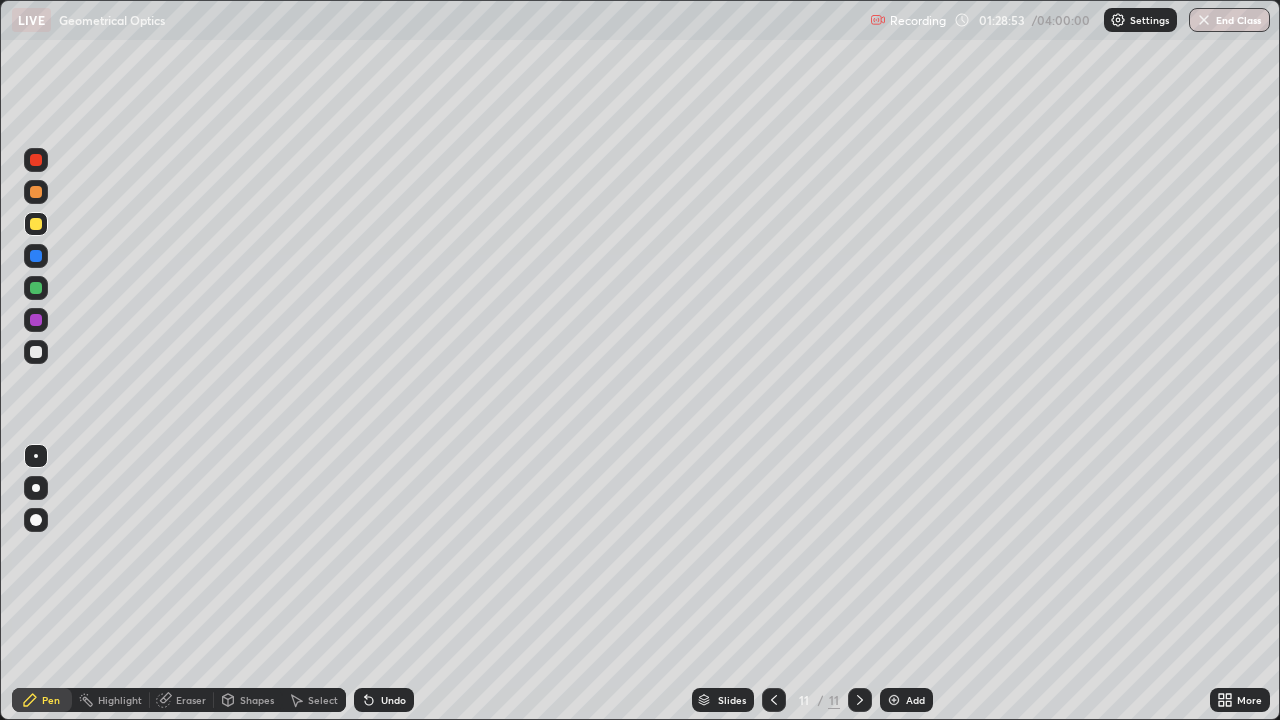 click at bounding box center [36, 352] 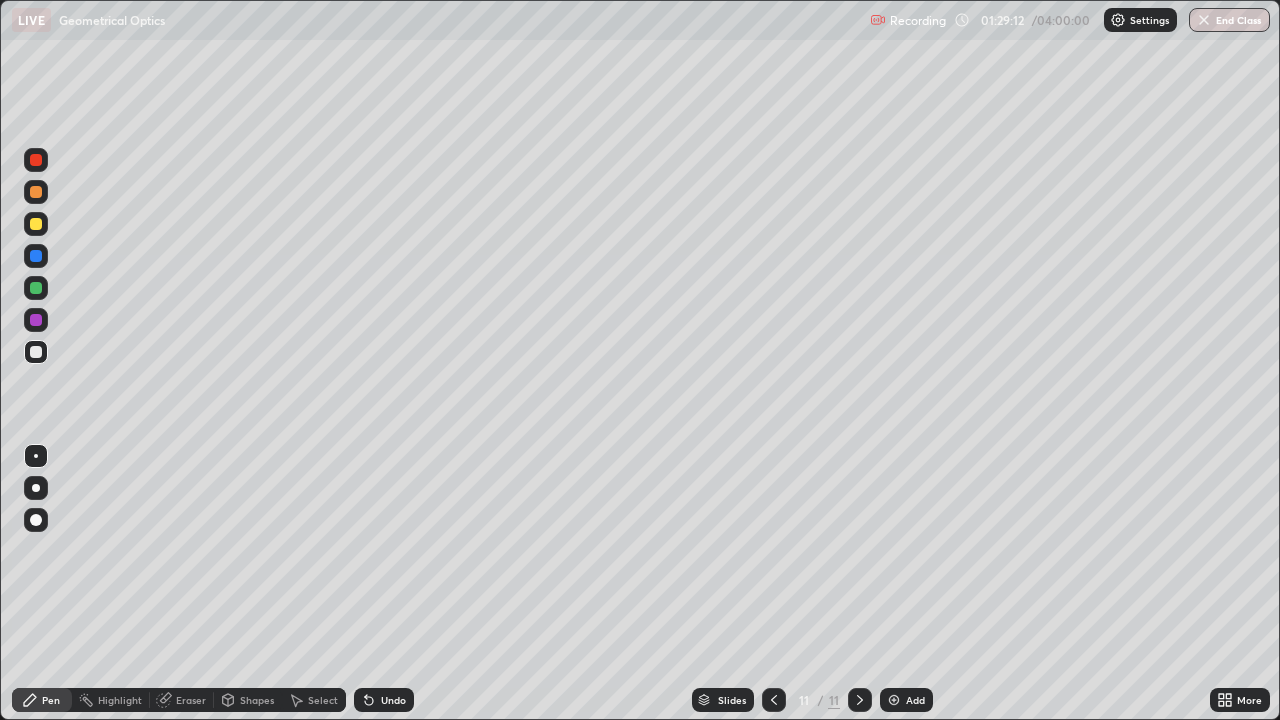 click at bounding box center [36, 288] 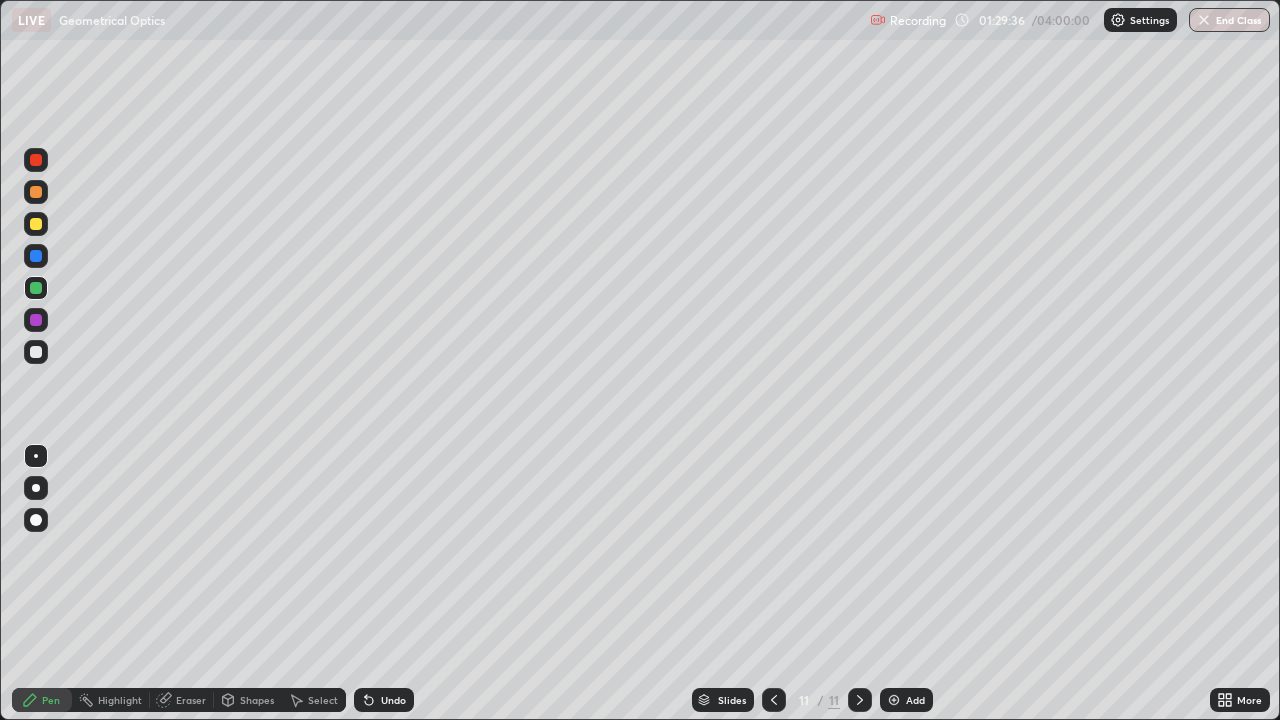 click on "Shapes" at bounding box center (248, 700) 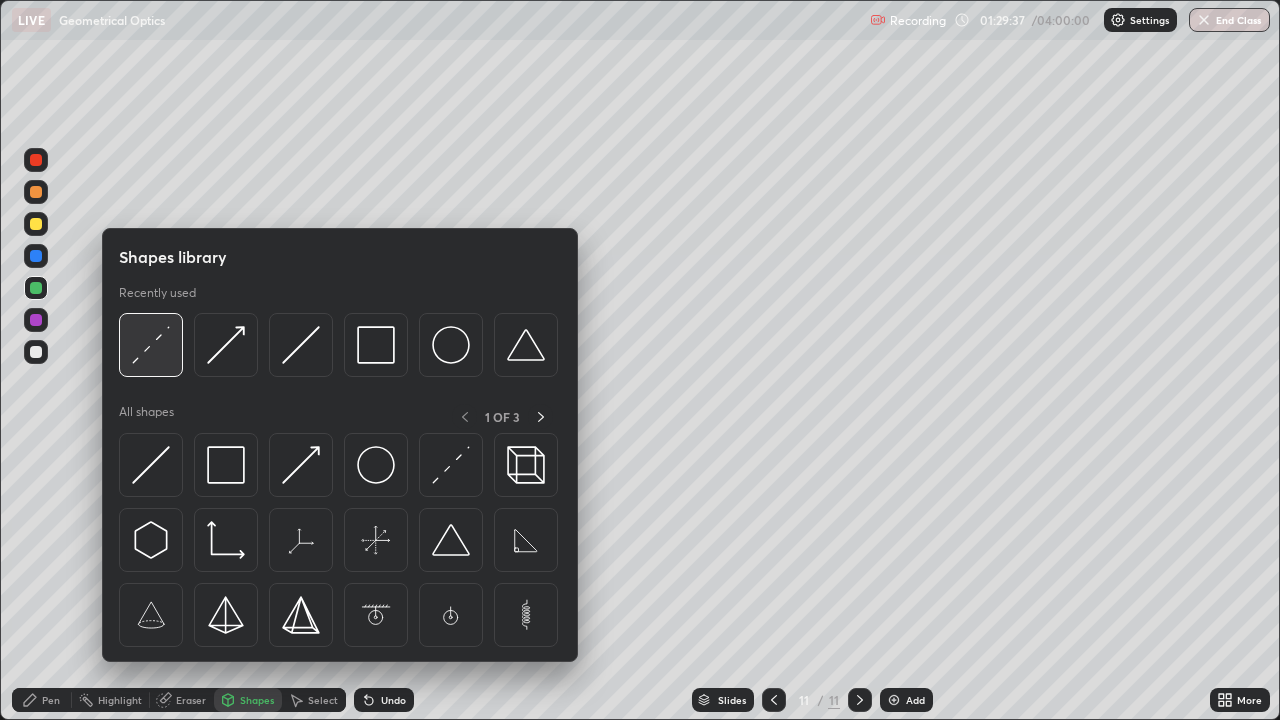 click at bounding box center [151, 345] 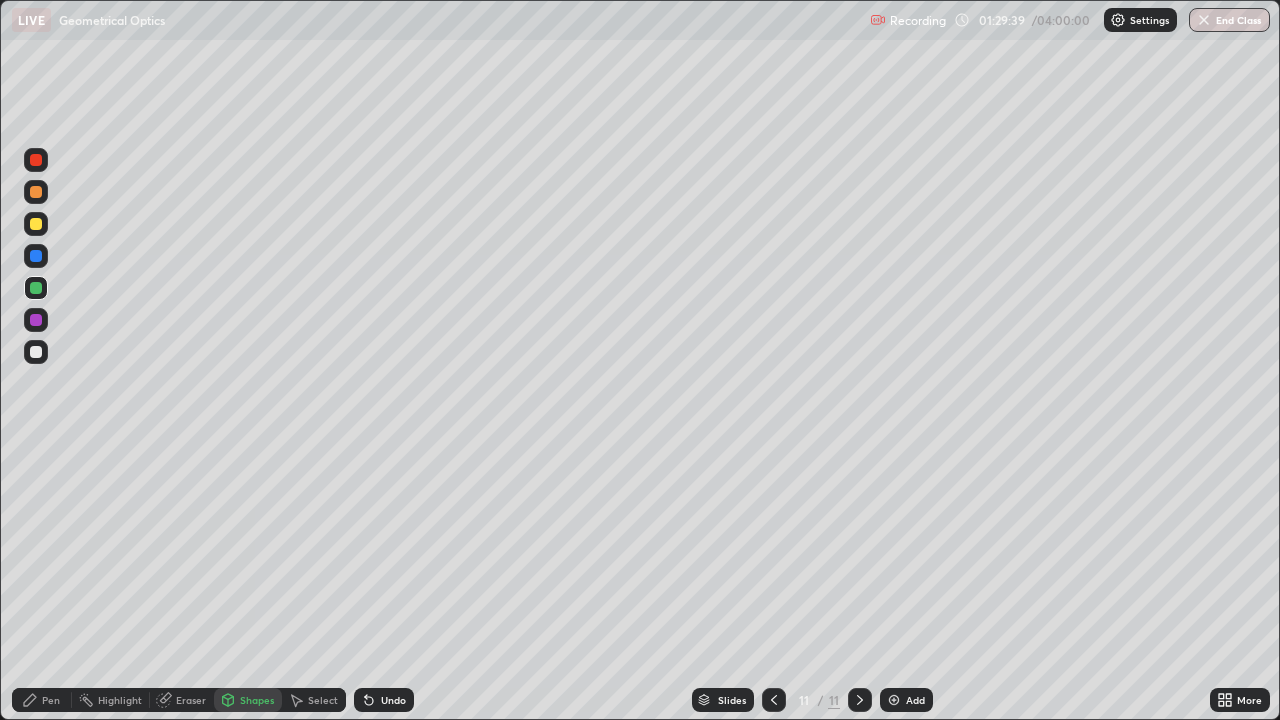 click at bounding box center (36, 320) 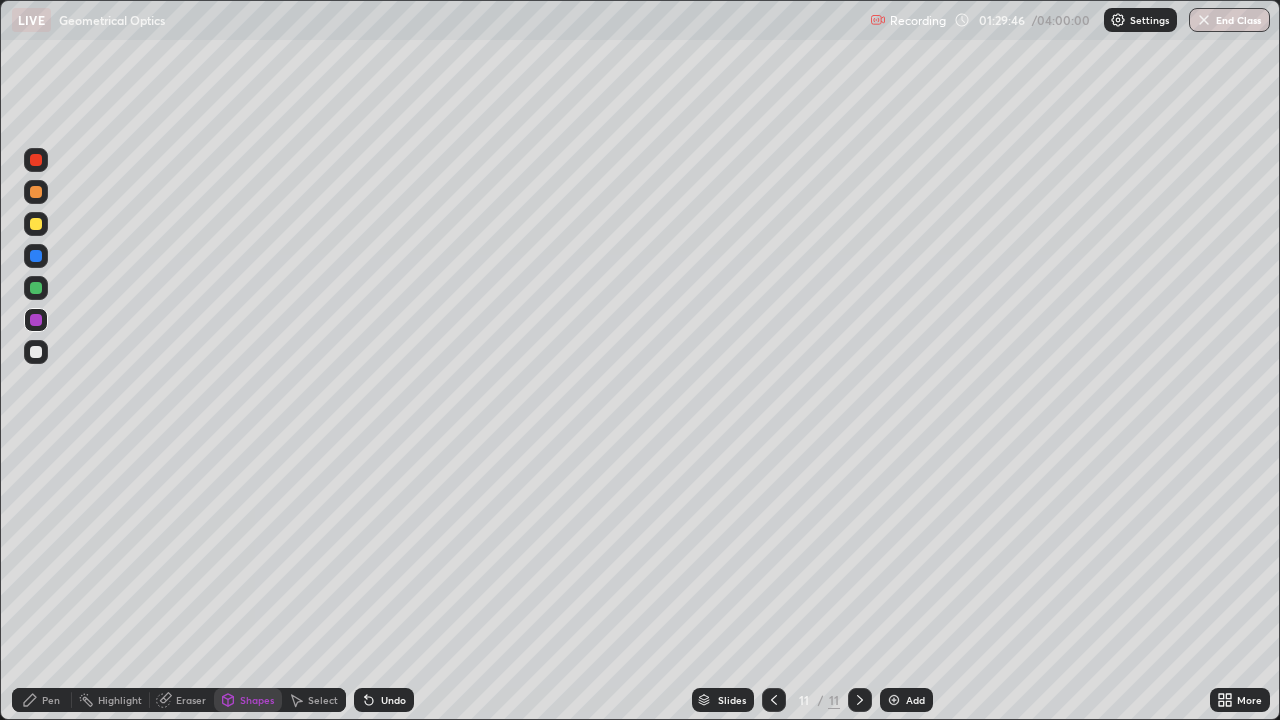click on "Pen" at bounding box center [42, 700] 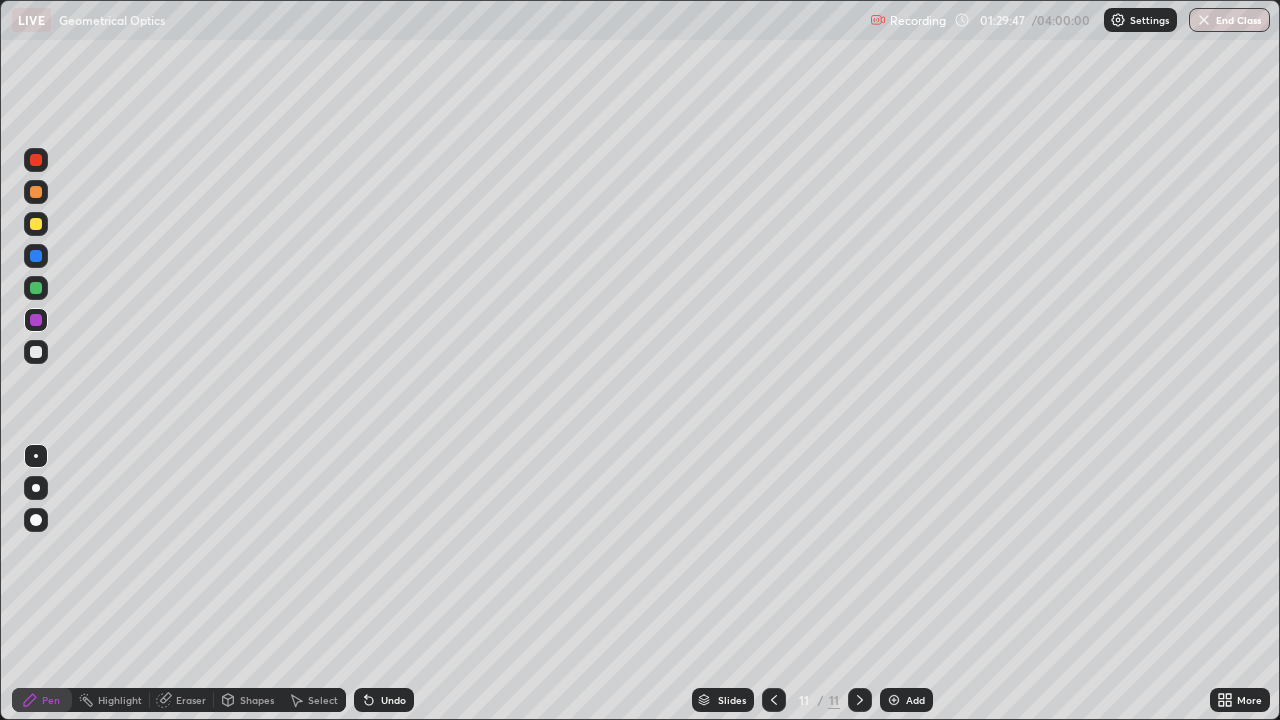 click at bounding box center (36, 288) 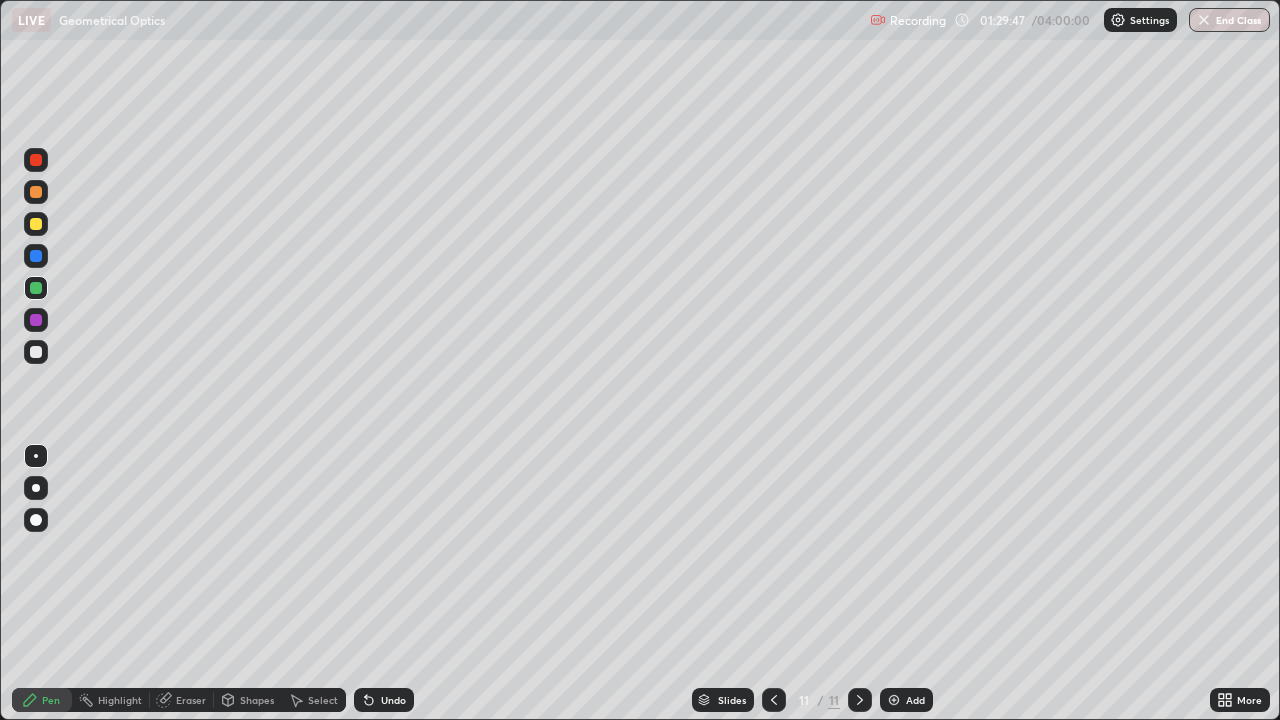 click on "Pen" at bounding box center [51, 700] 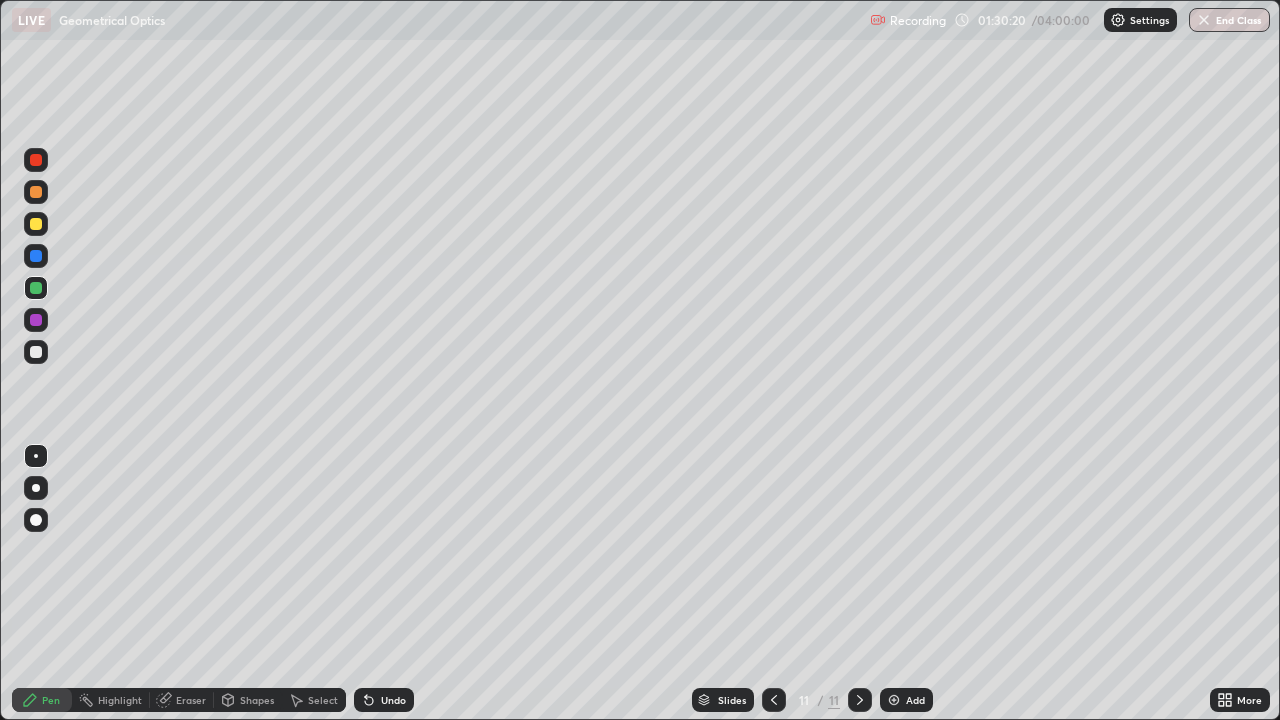 click at bounding box center [36, 256] 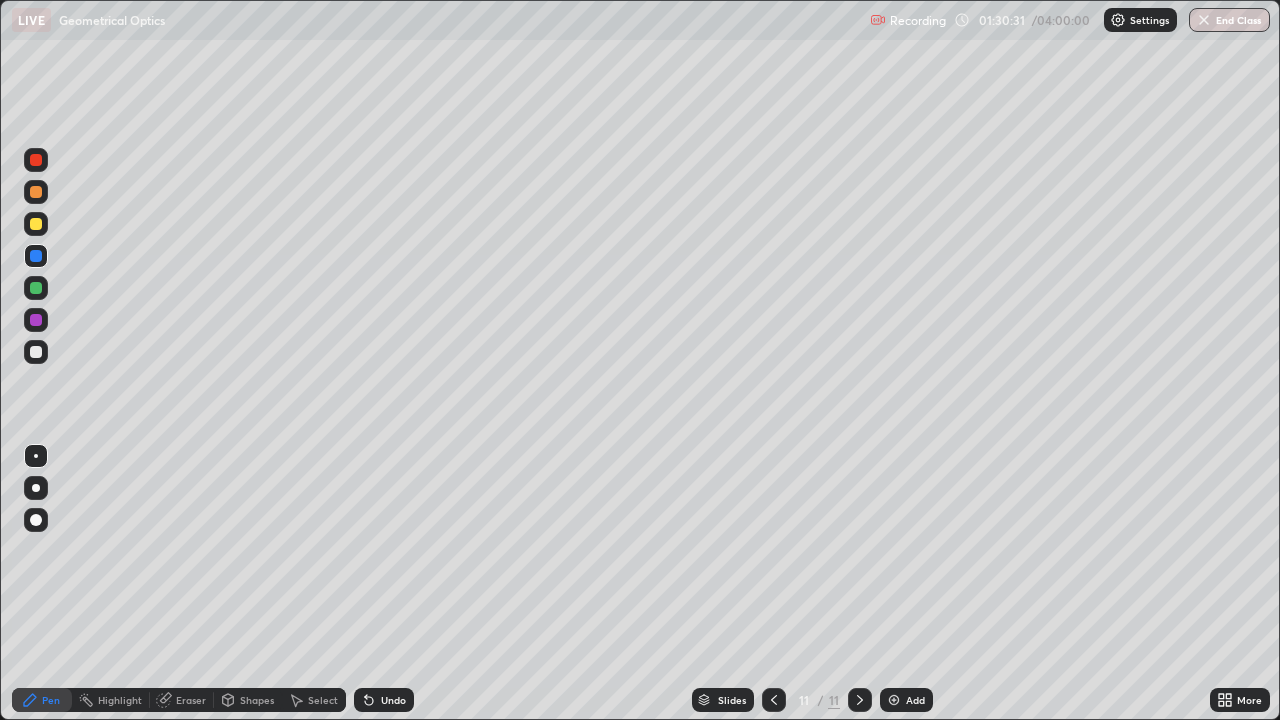 click on "Shapes" at bounding box center [248, 700] 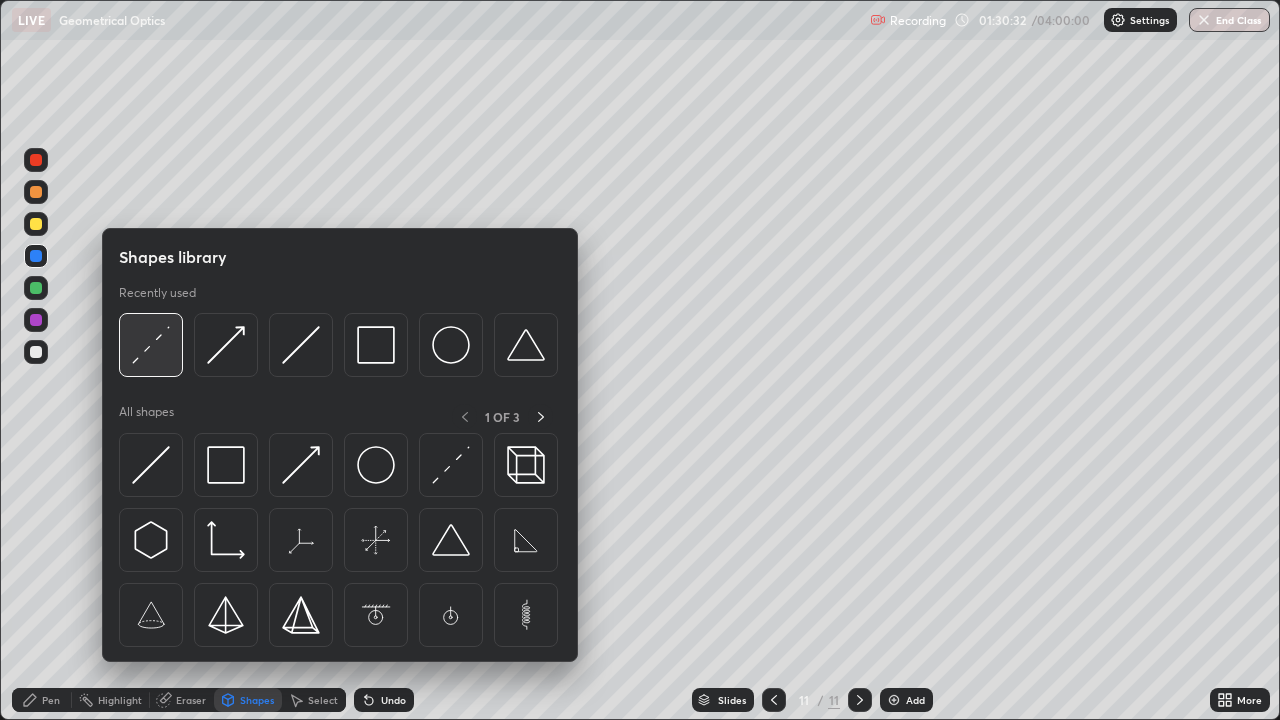 click at bounding box center (151, 345) 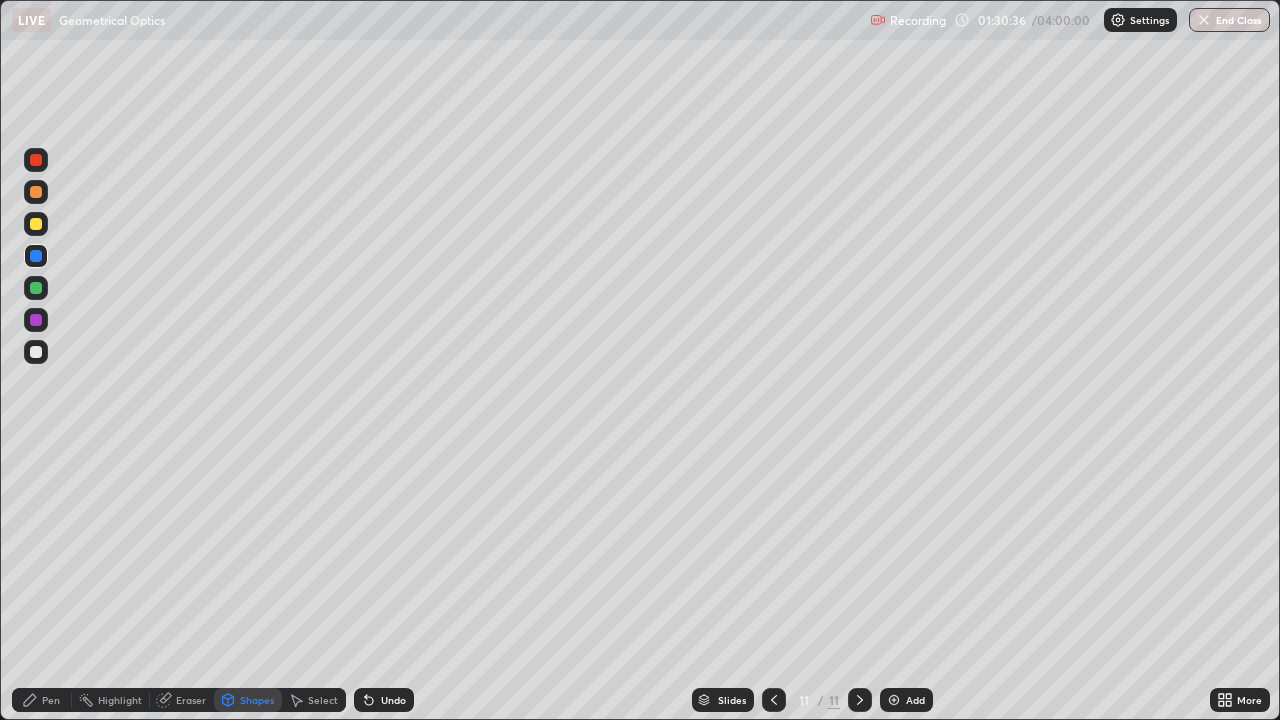 click on "Pen" at bounding box center [51, 700] 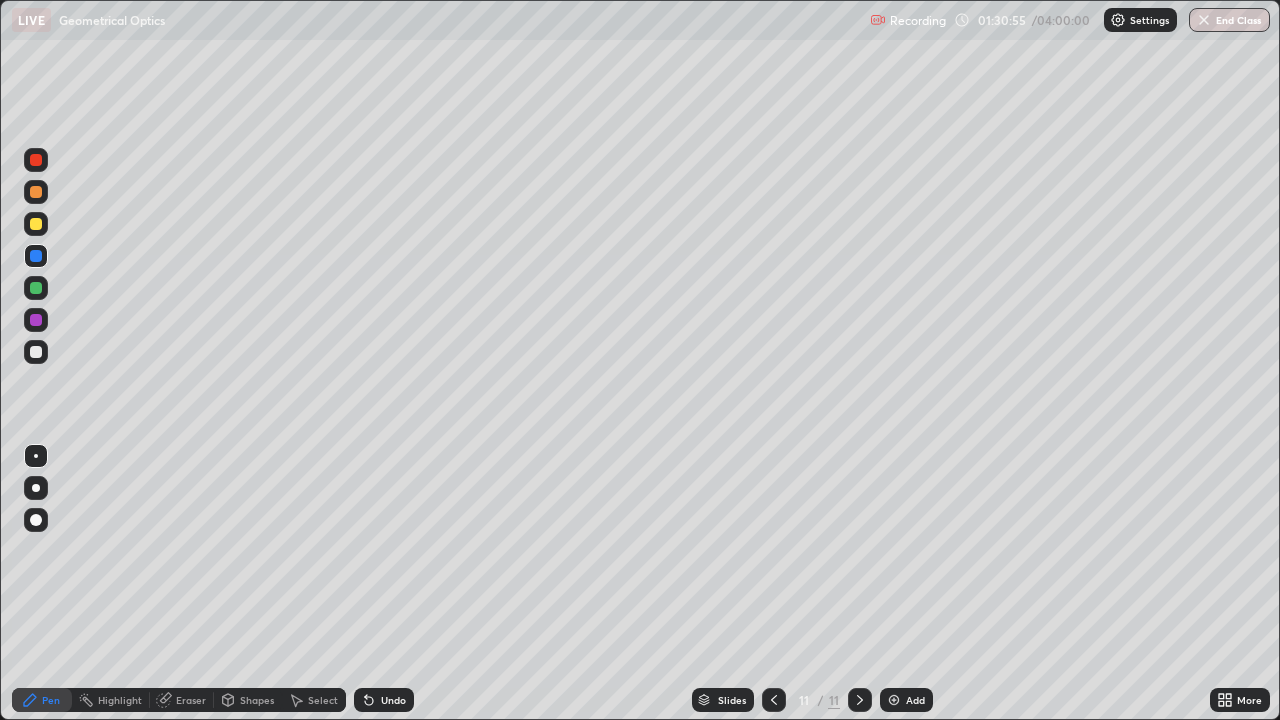 click at bounding box center [36, 256] 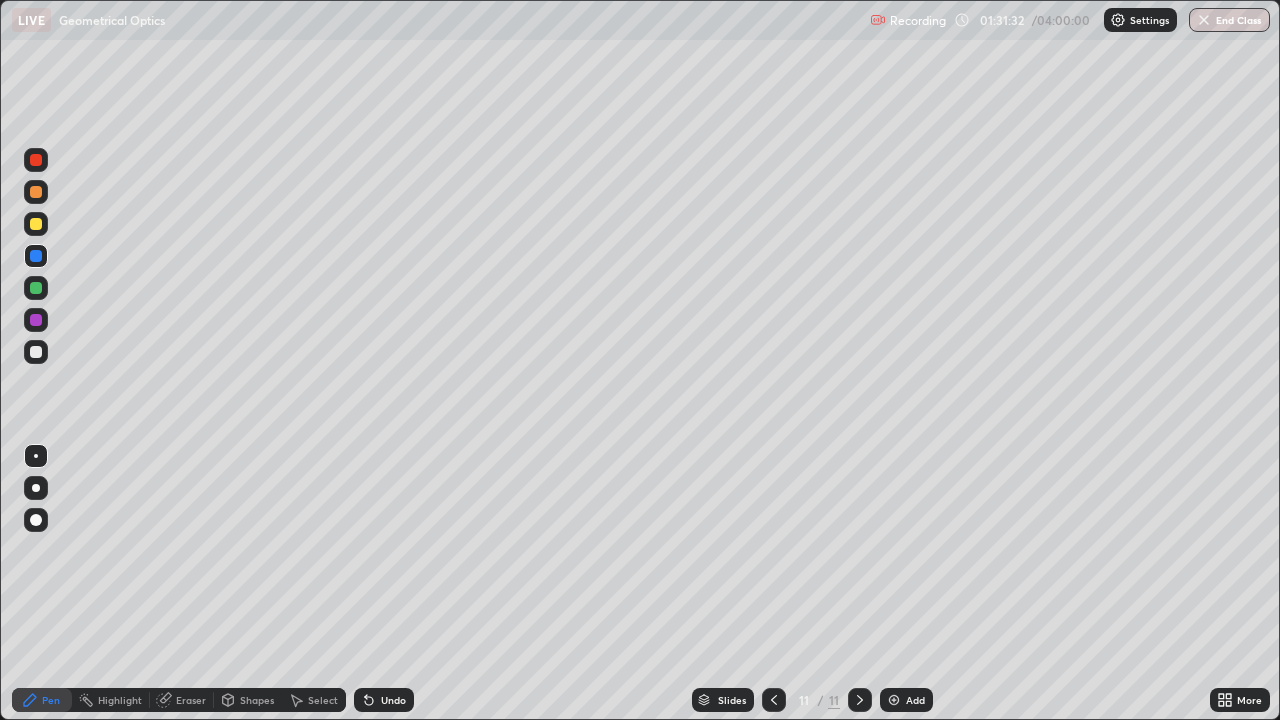 click on "Undo" at bounding box center (393, 700) 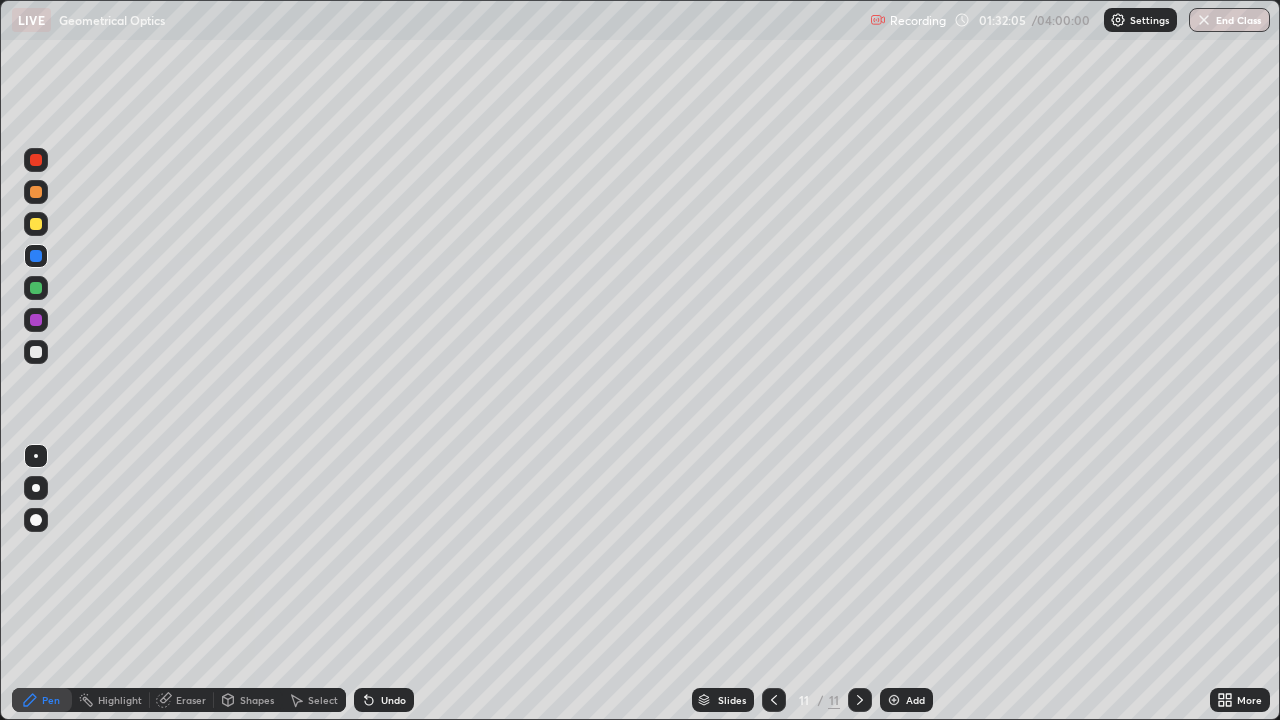 click at bounding box center [36, 352] 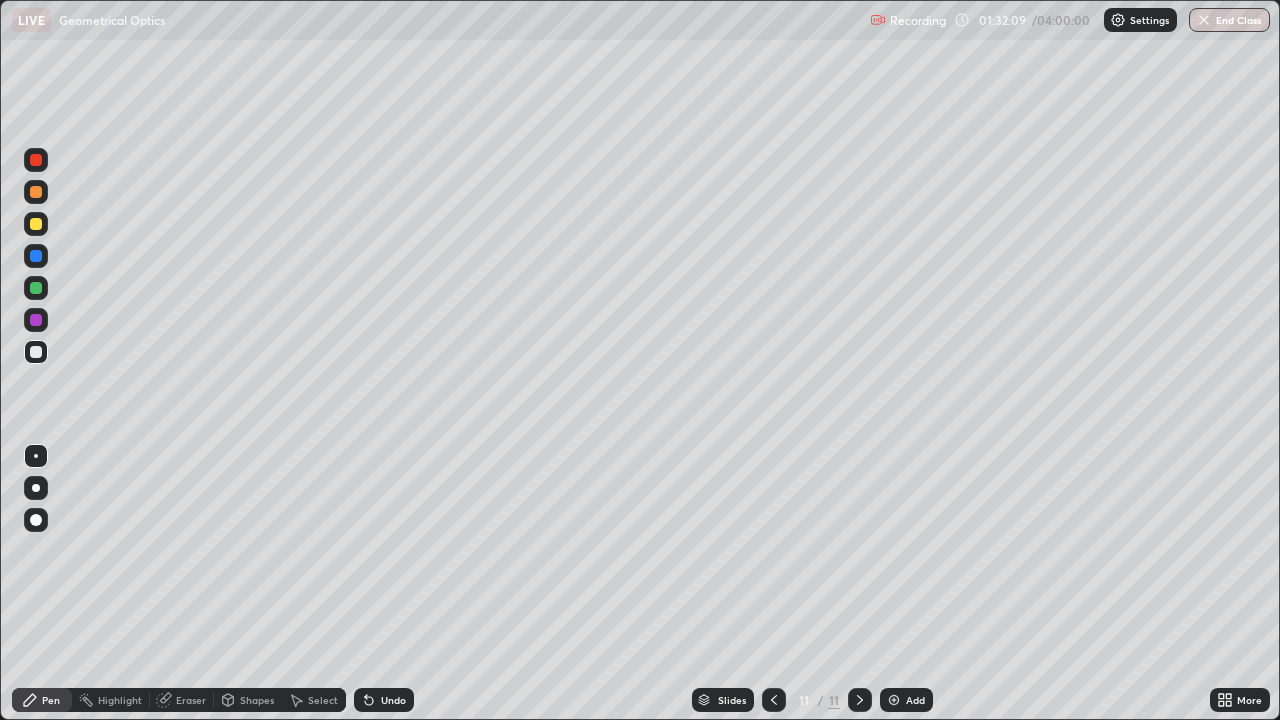 click on "Shapes" at bounding box center [257, 700] 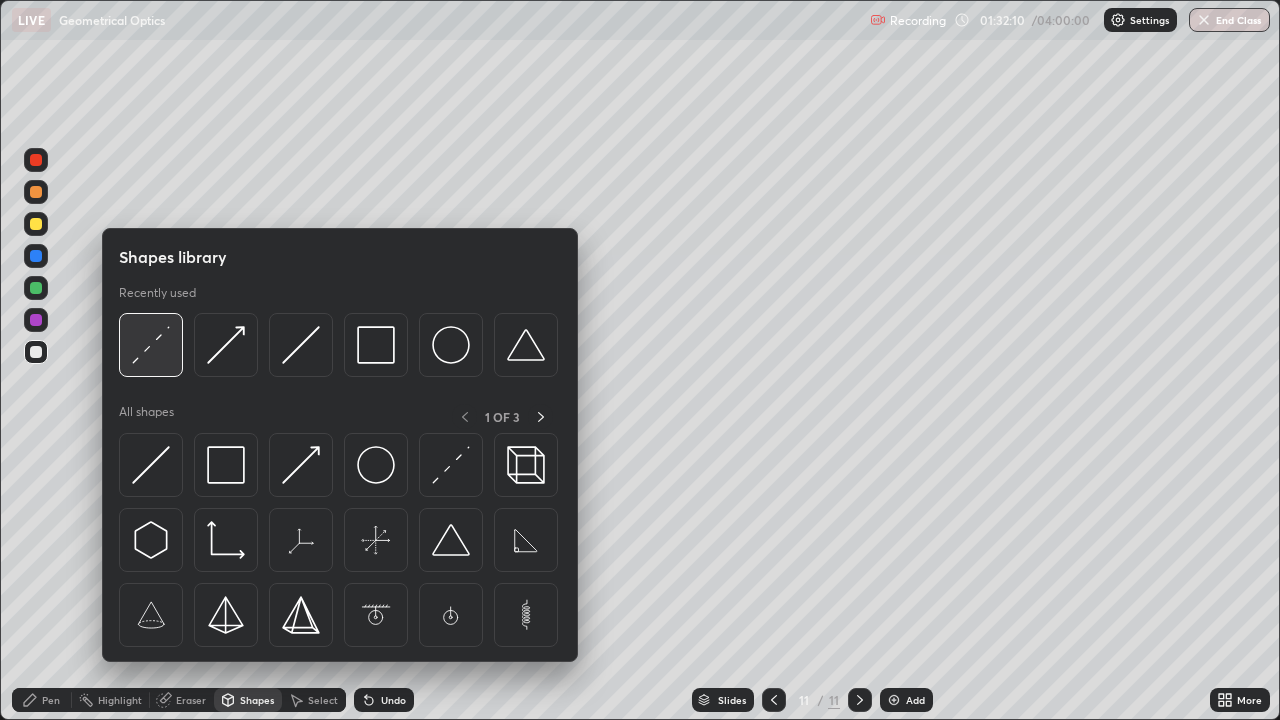 click at bounding box center (151, 345) 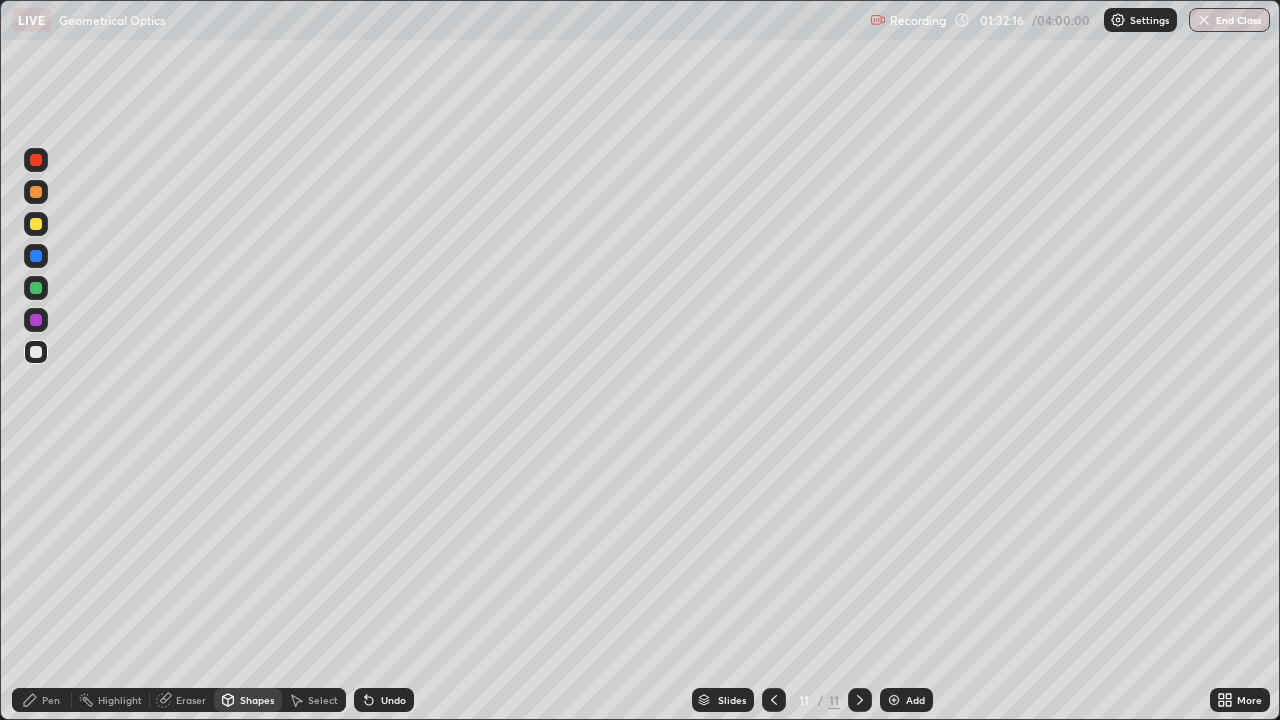 click on "Pen" at bounding box center [51, 700] 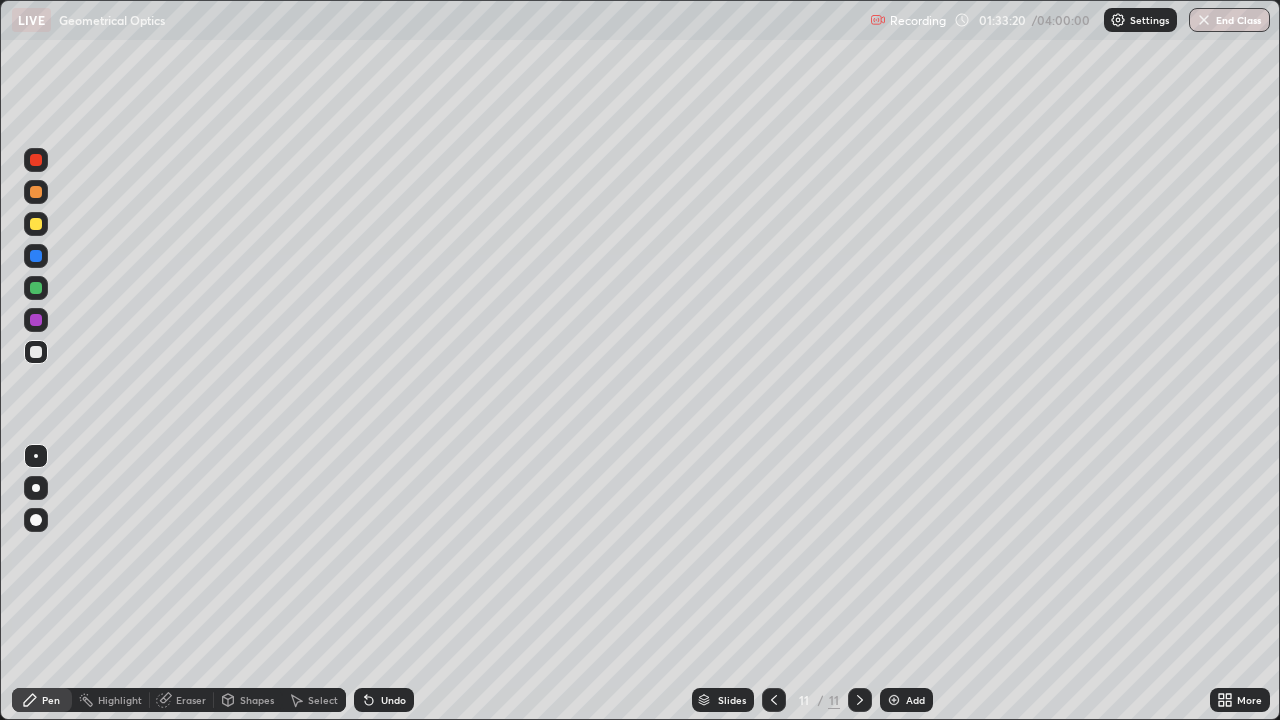click at bounding box center (36, 224) 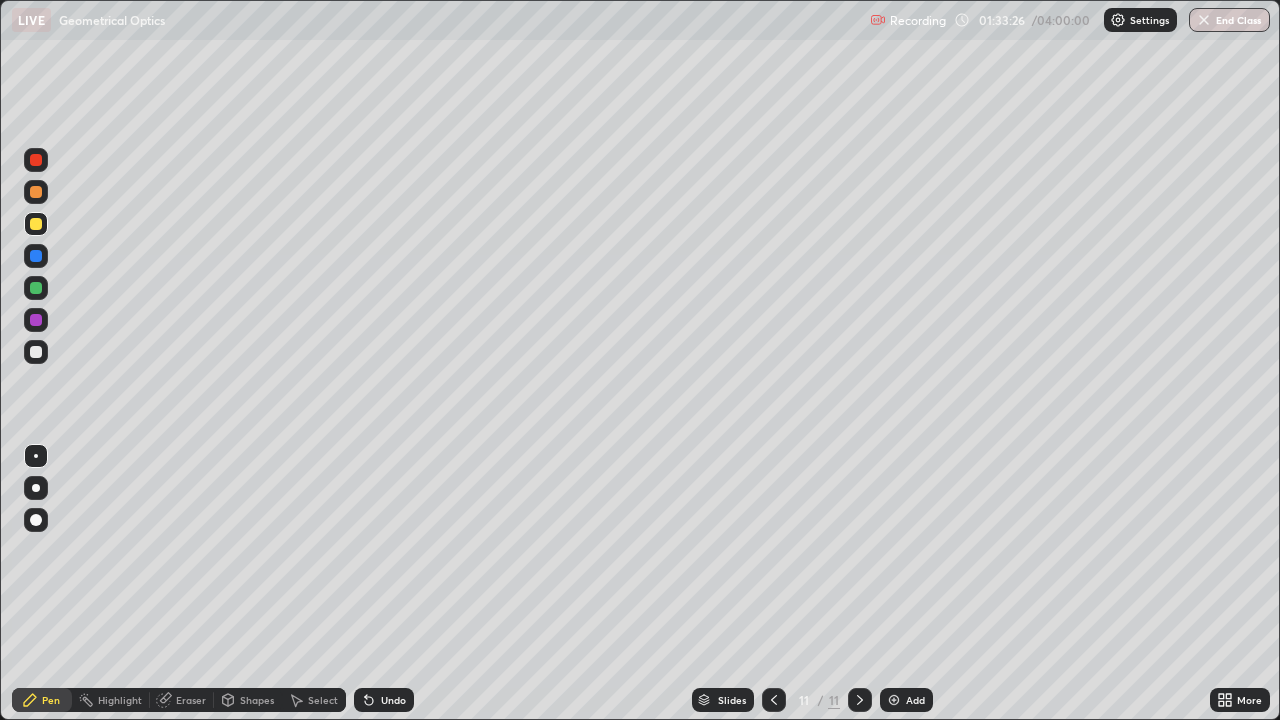 click on "Undo" at bounding box center [393, 700] 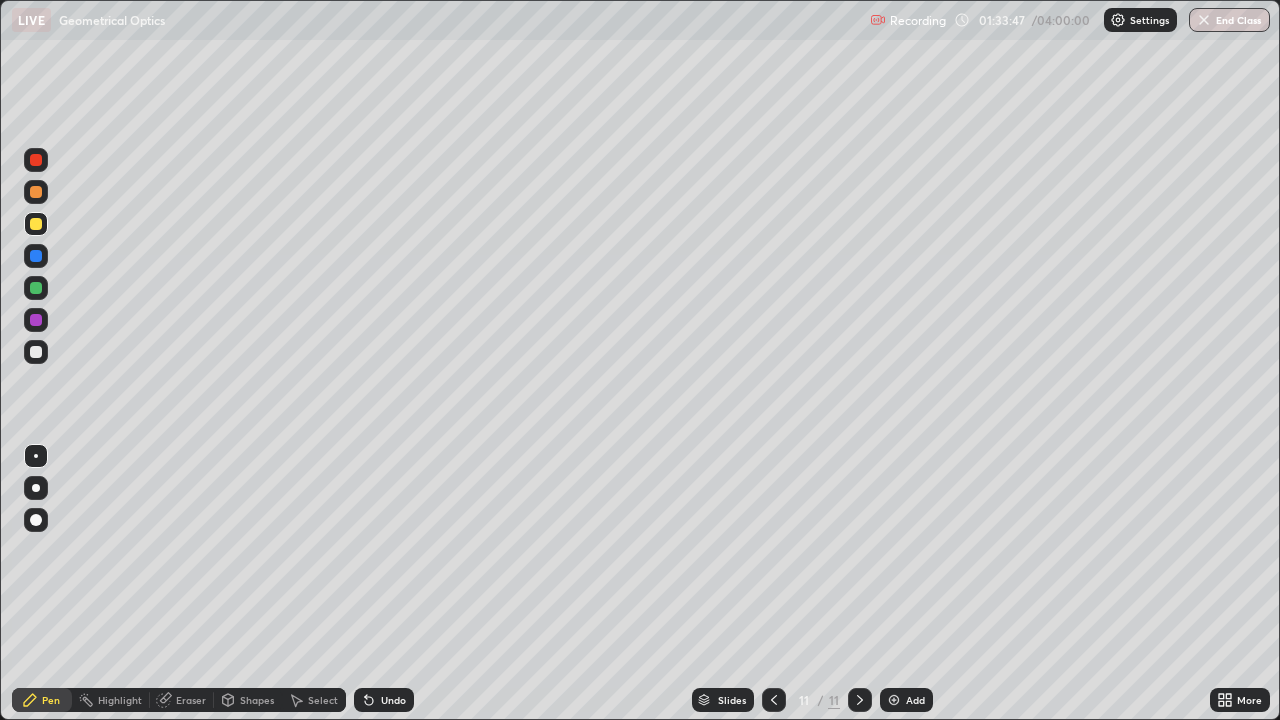 click on "Undo" at bounding box center [393, 700] 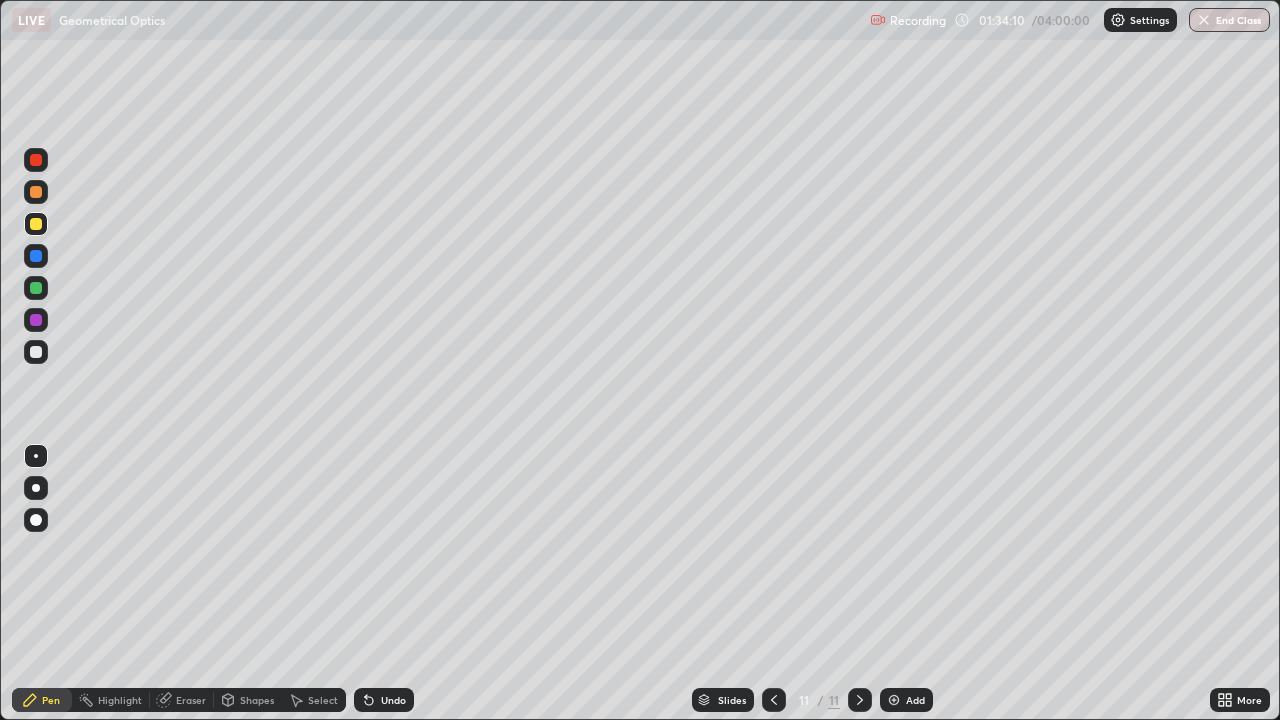 click 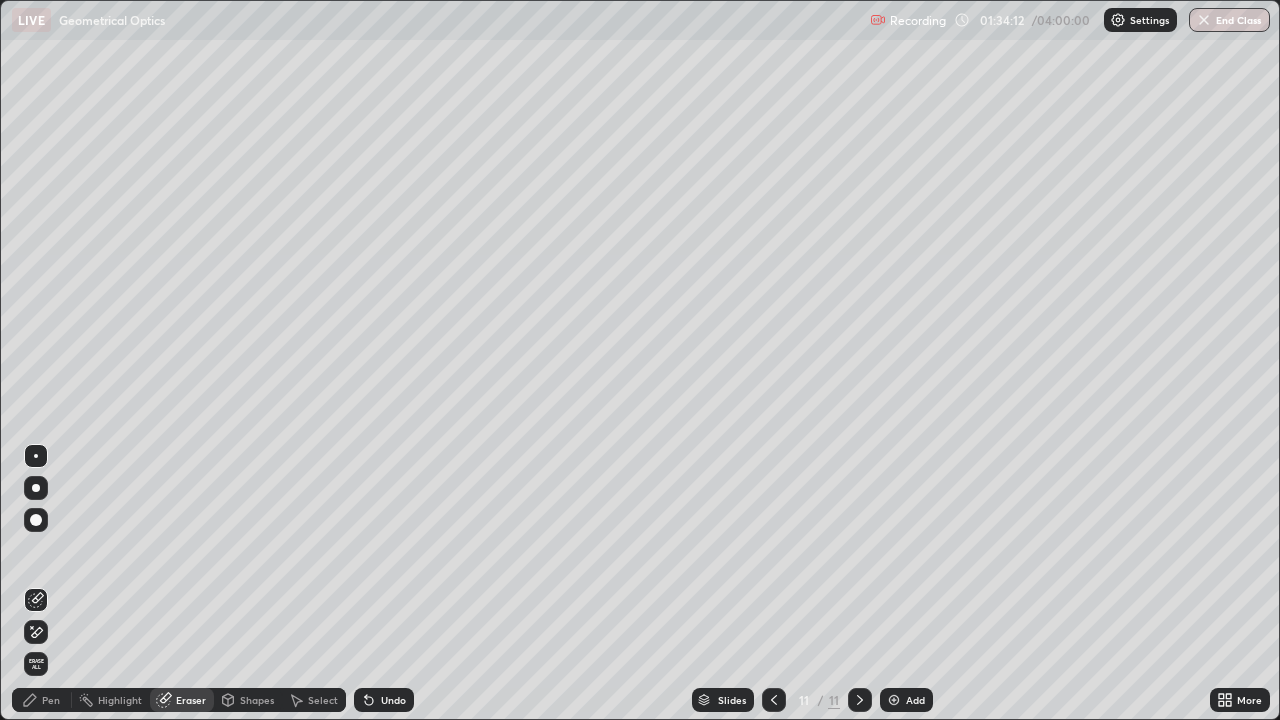 click on "Pen" at bounding box center (51, 700) 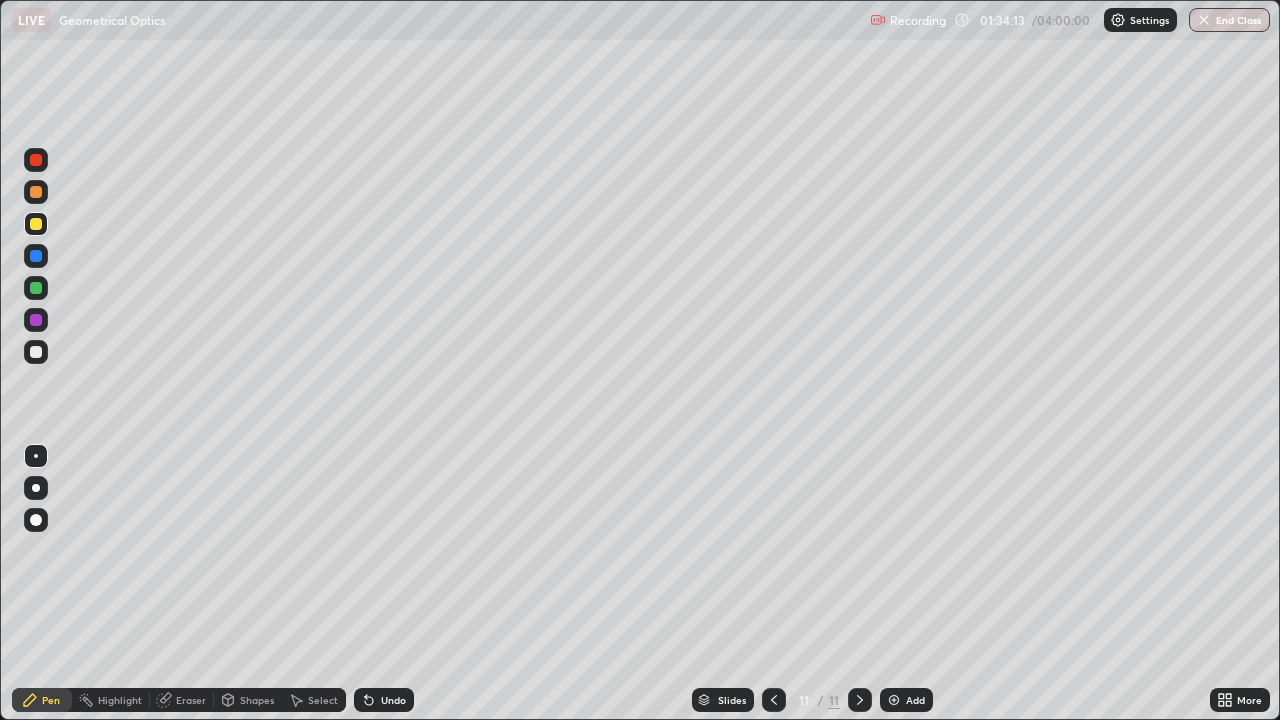 click at bounding box center (36, 352) 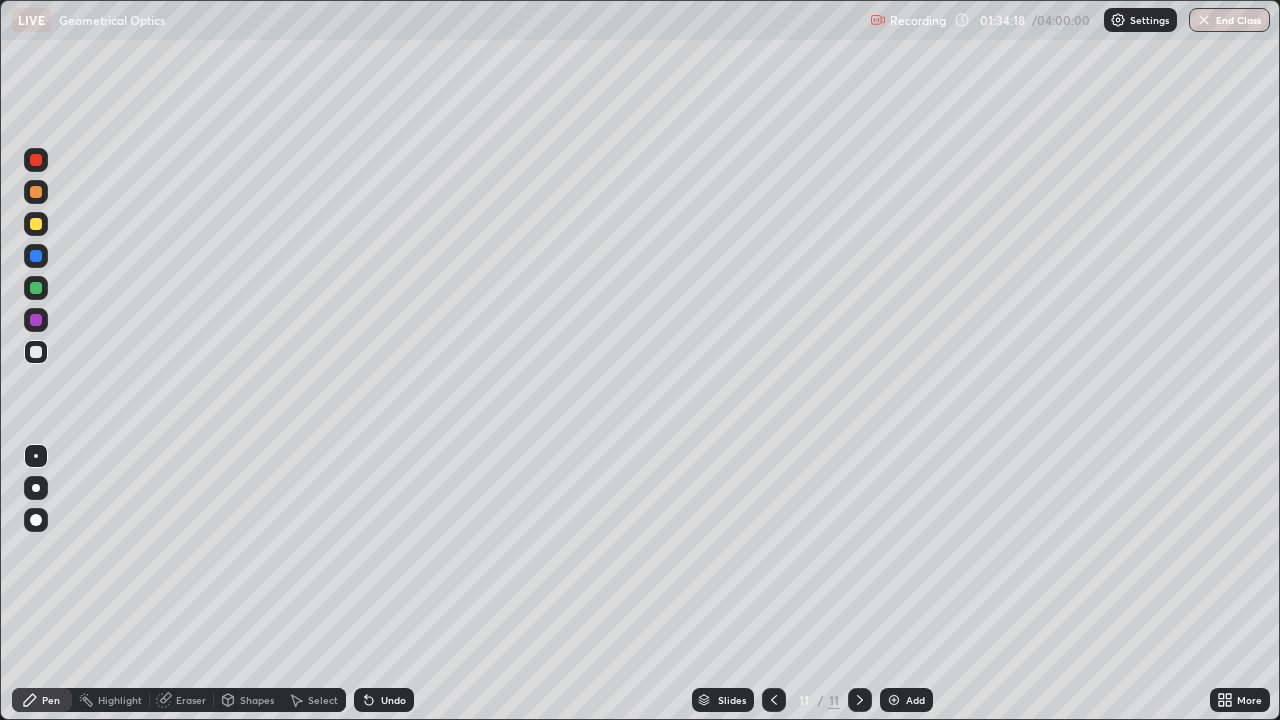click at bounding box center [36, 224] 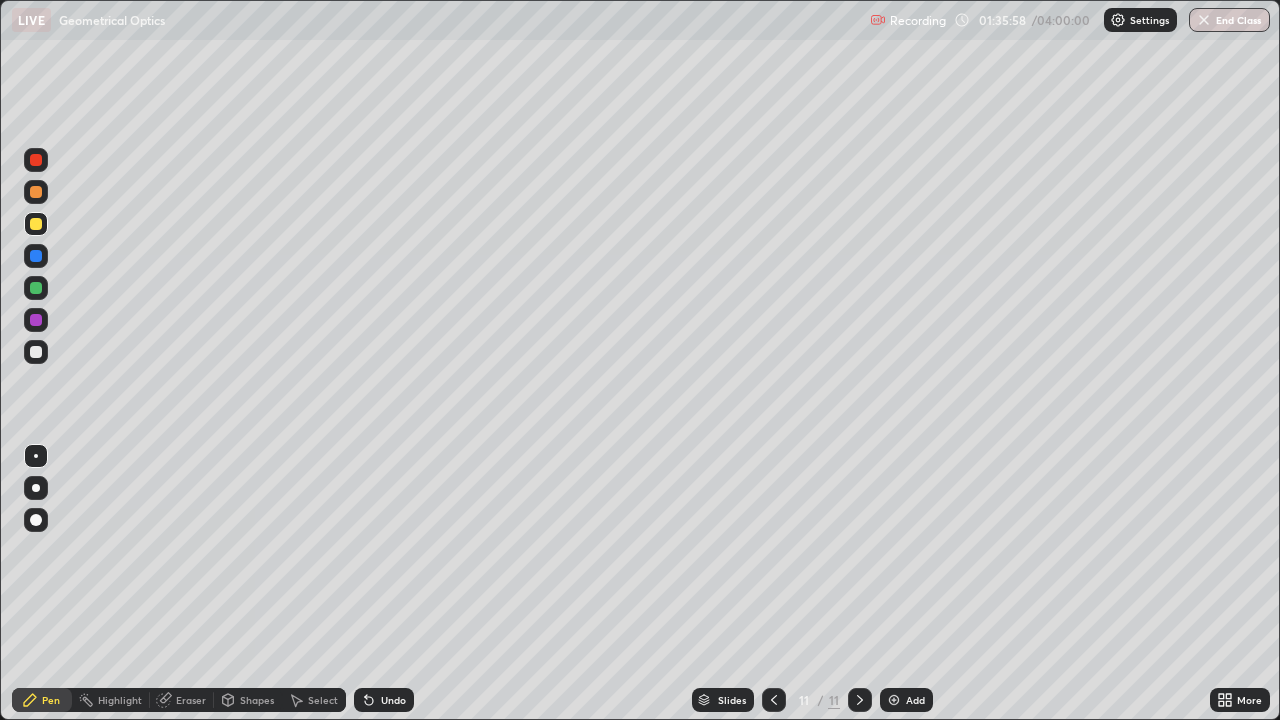 click at bounding box center [894, 700] 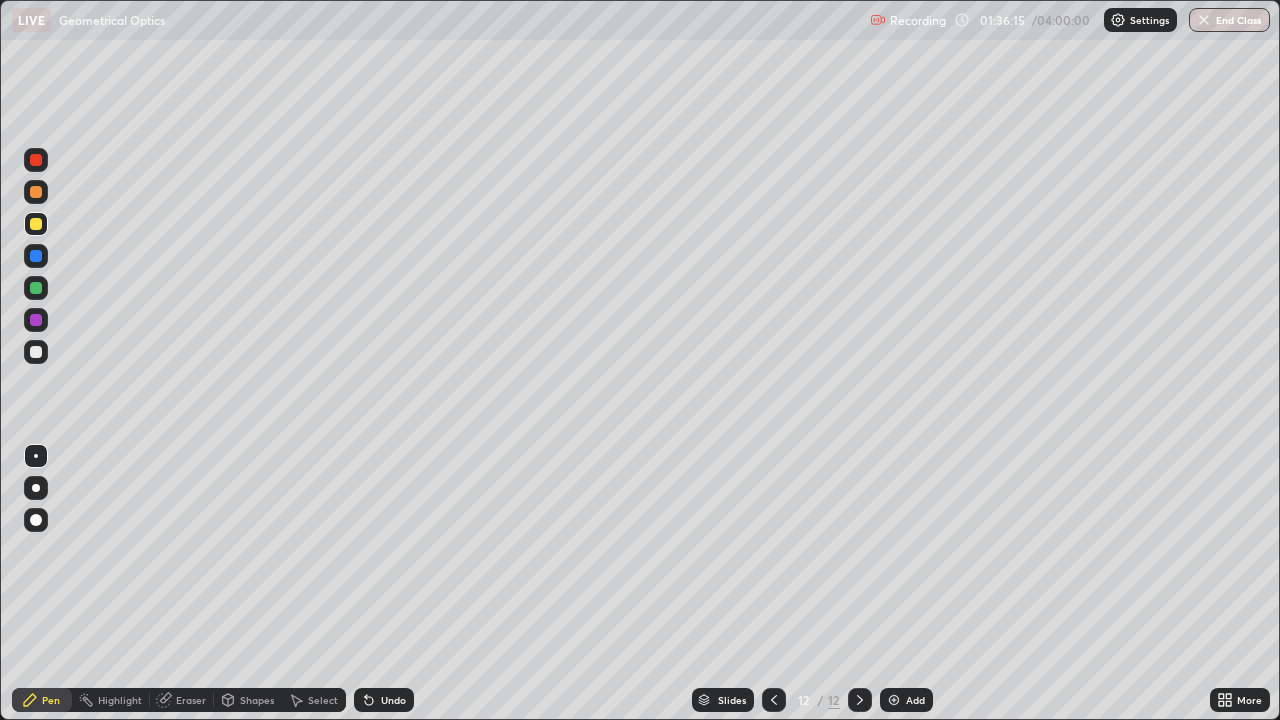 click at bounding box center (36, 352) 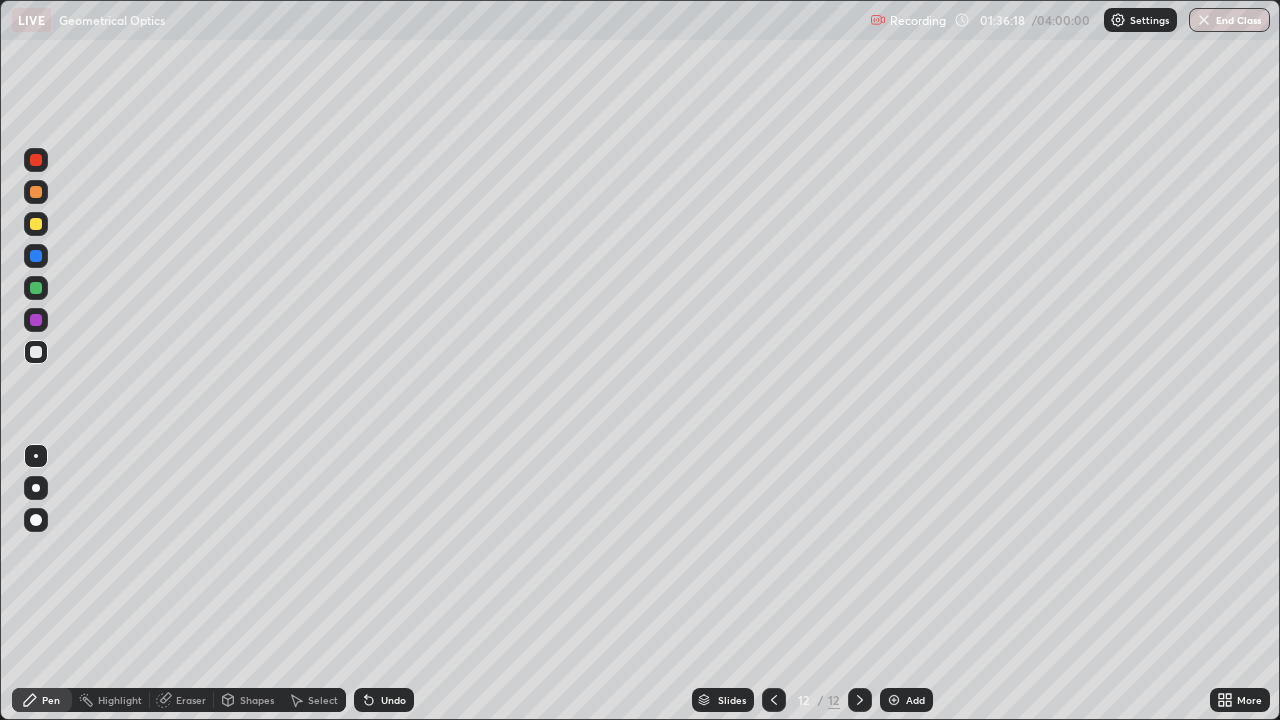 click 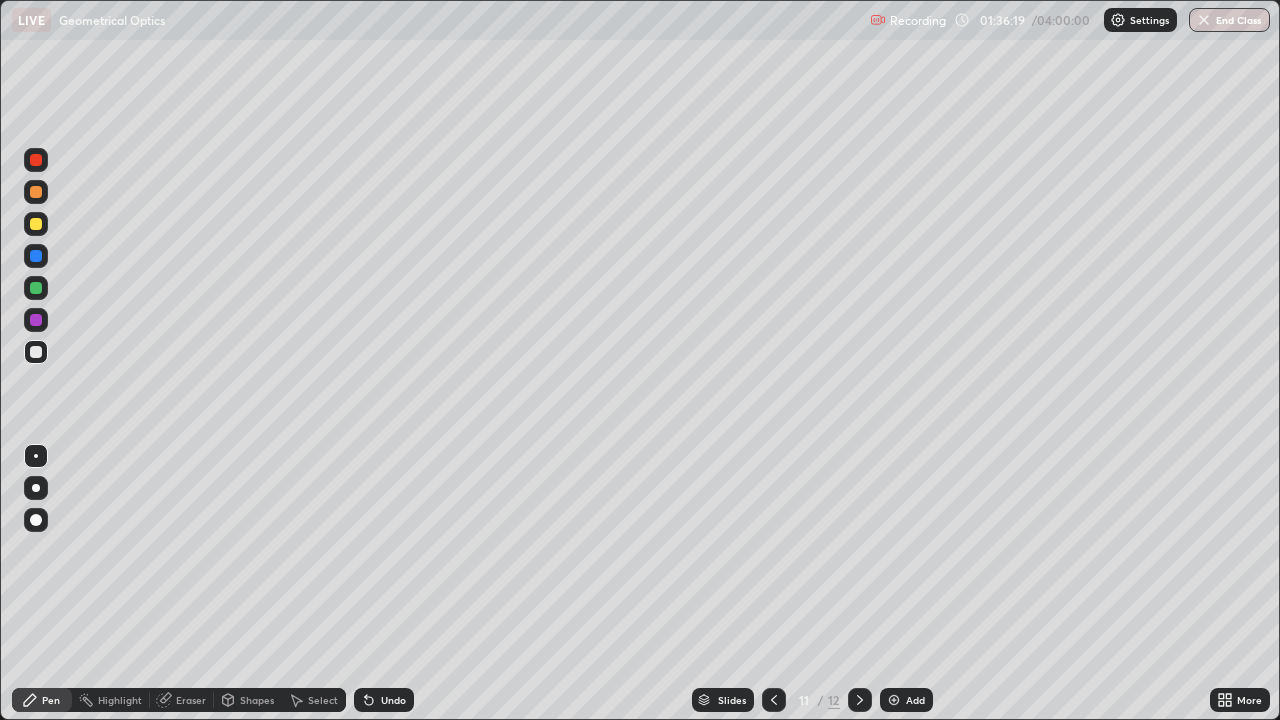 click 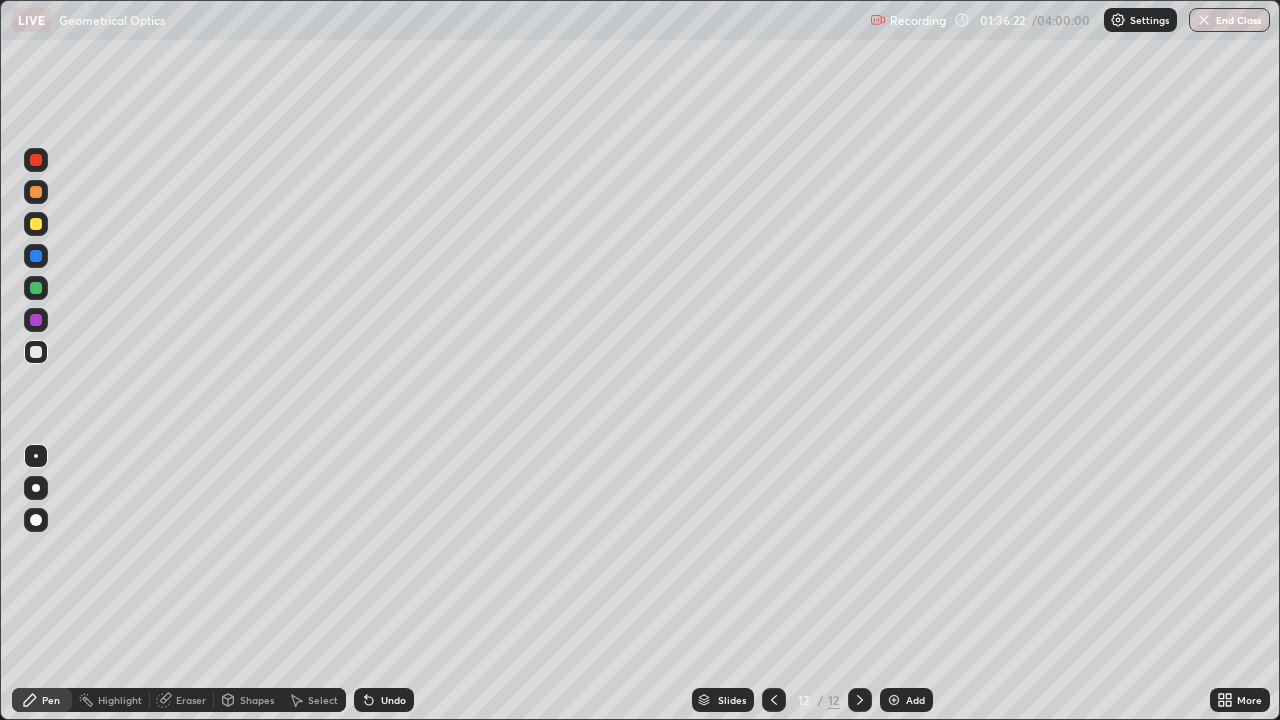 click on "Shapes" at bounding box center (257, 700) 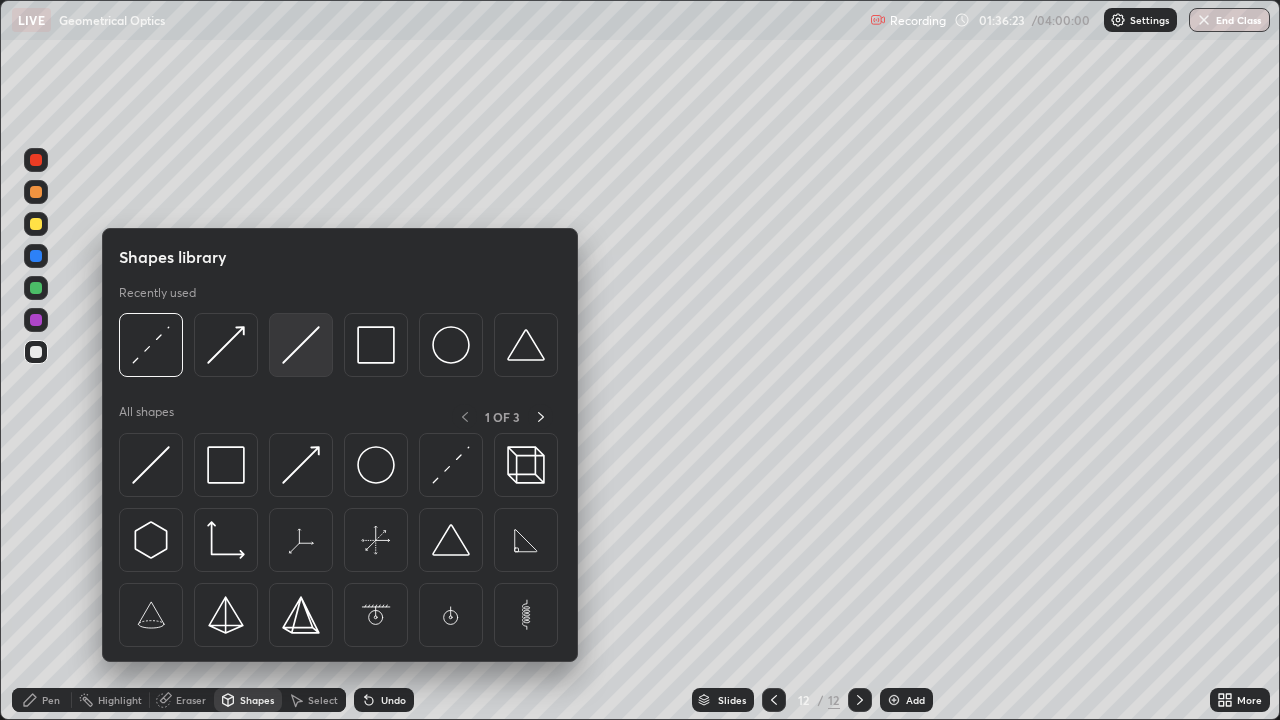 click at bounding box center [301, 345] 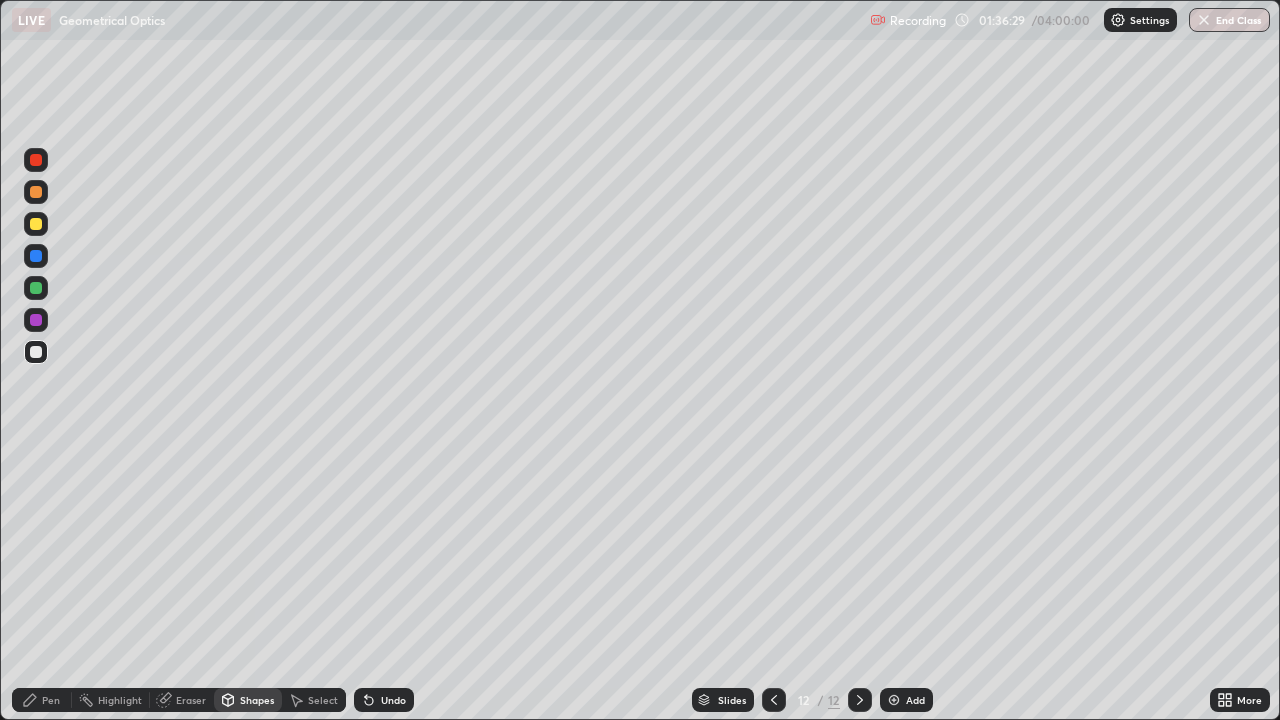 click on "Pen" at bounding box center [51, 700] 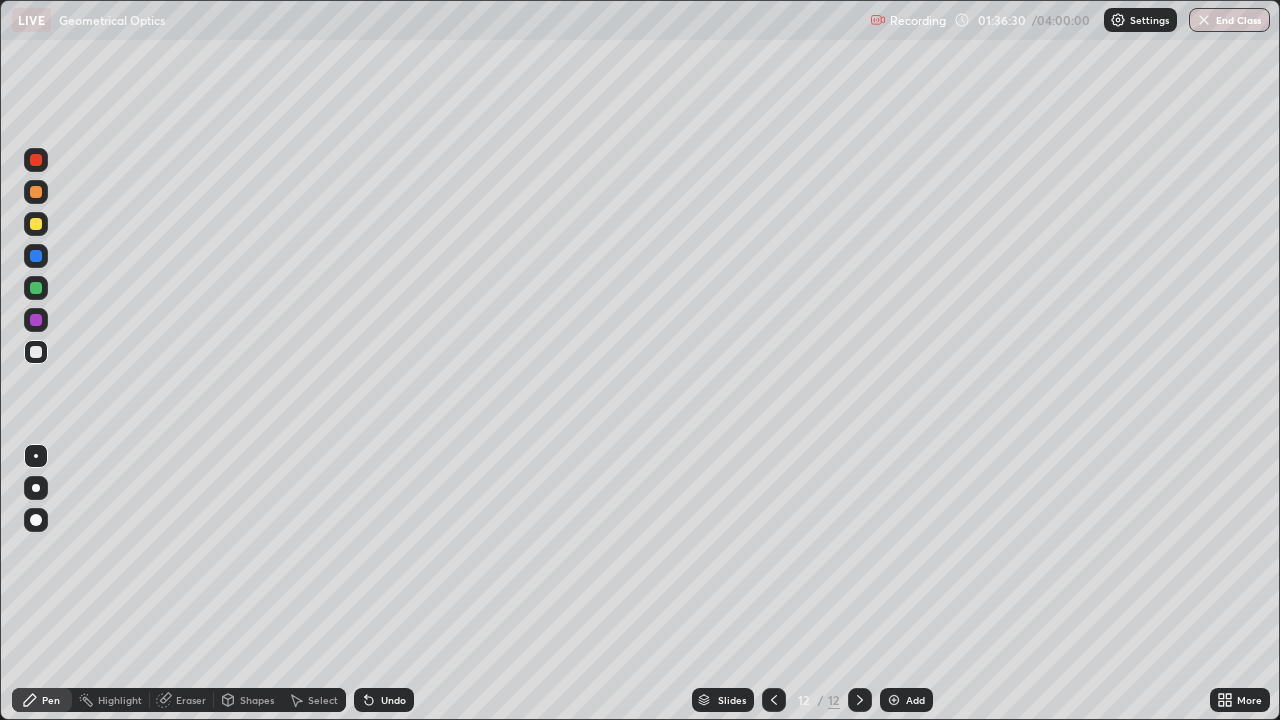 click at bounding box center [36, 224] 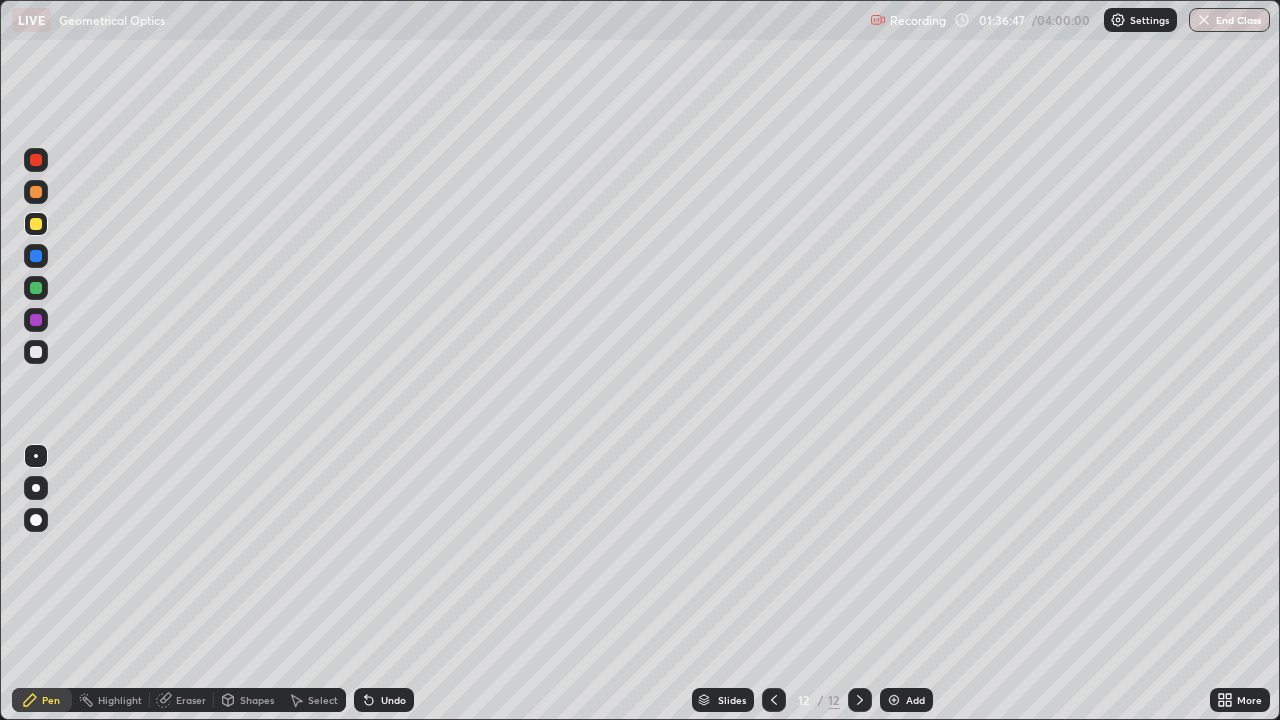 click at bounding box center (36, 352) 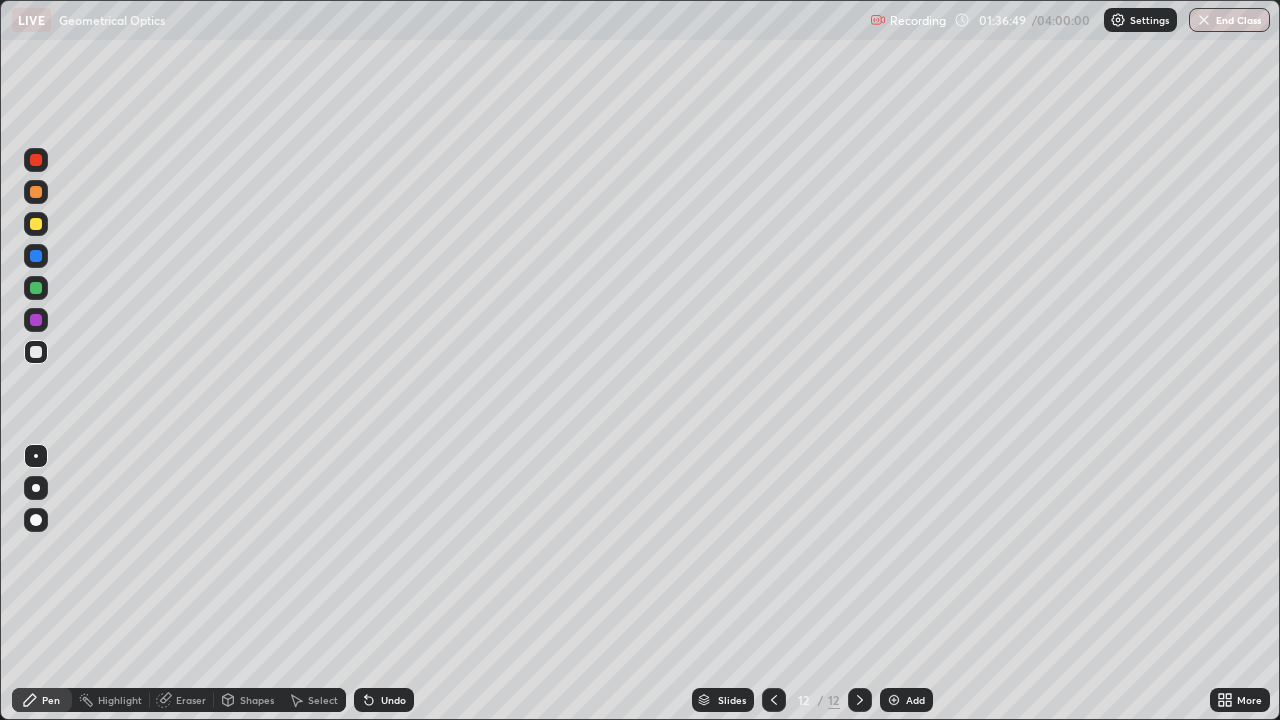click at bounding box center [36, 224] 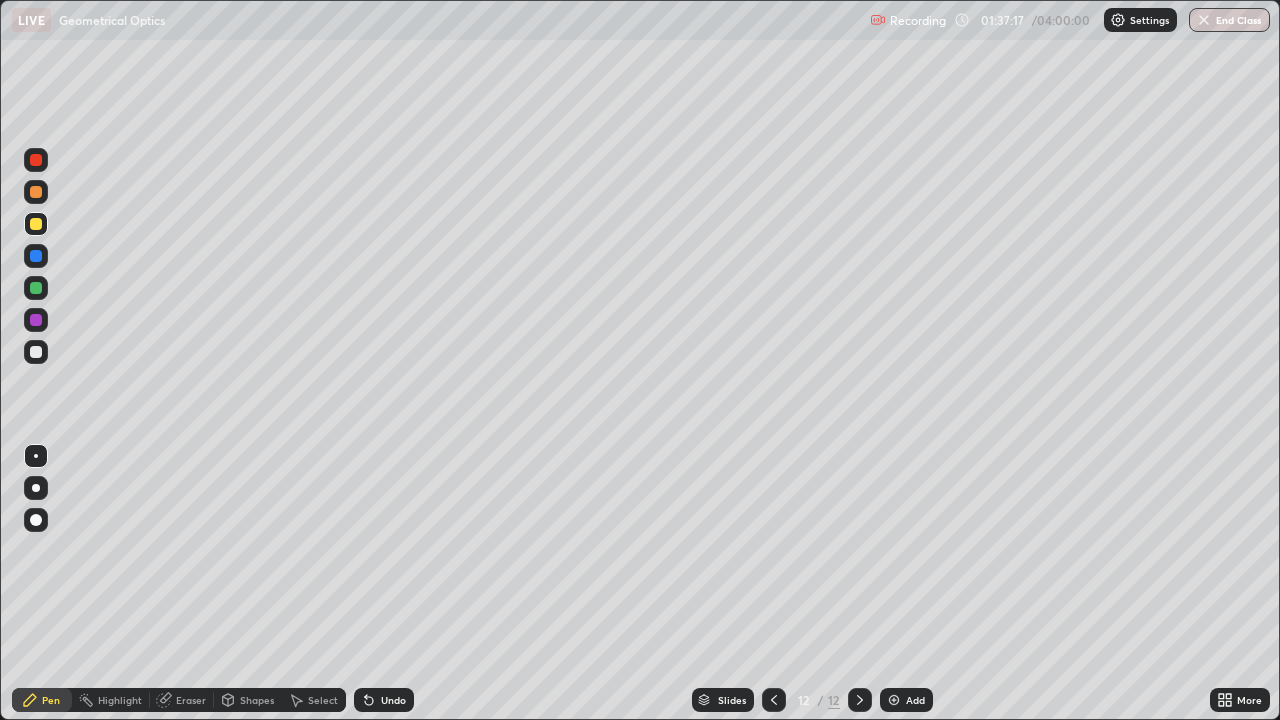 click on "Select" at bounding box center [323, 700] 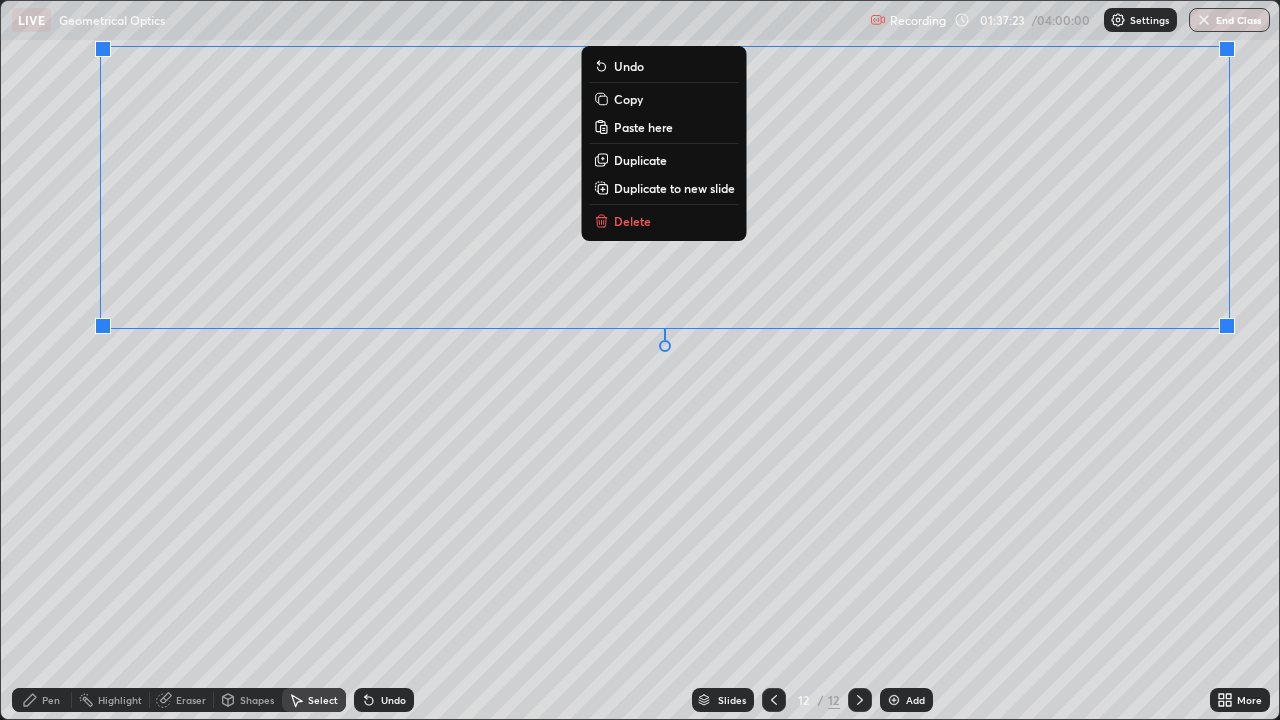 click on "Duplicate to new slide" at bounding box center (674, 188) 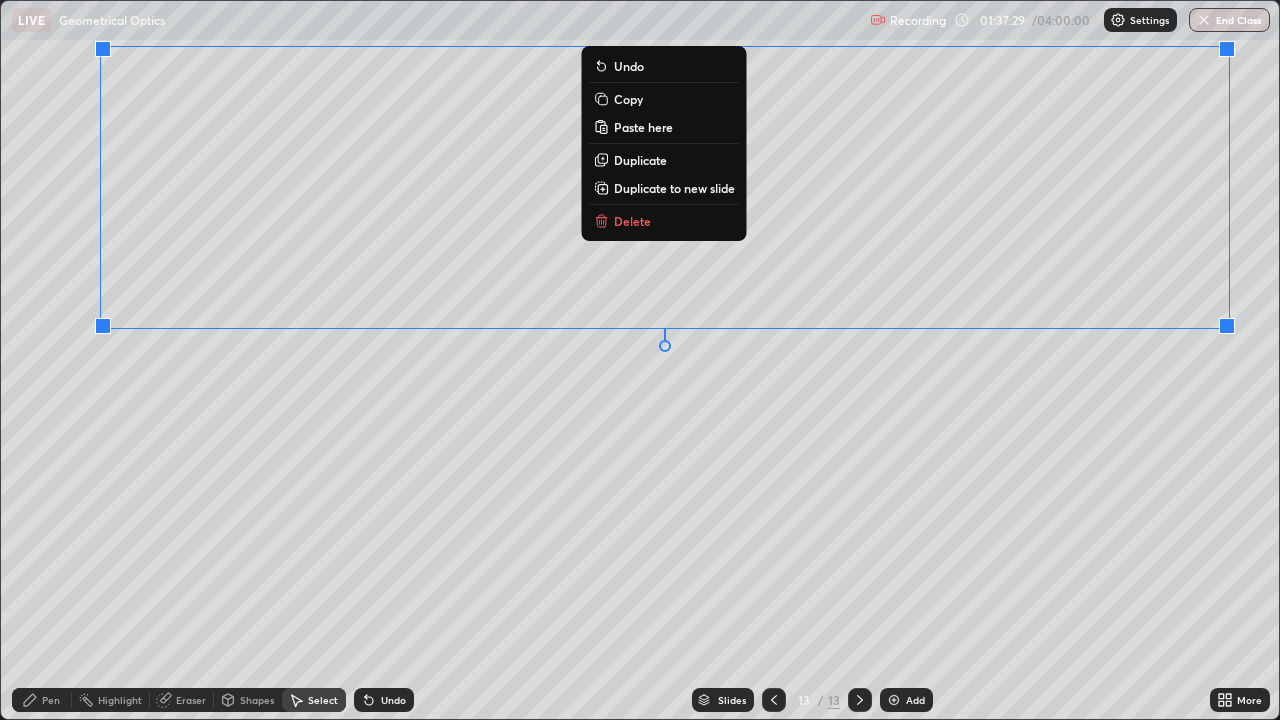 click on "Duplicate to new slide" at bounding box center (674, 188) 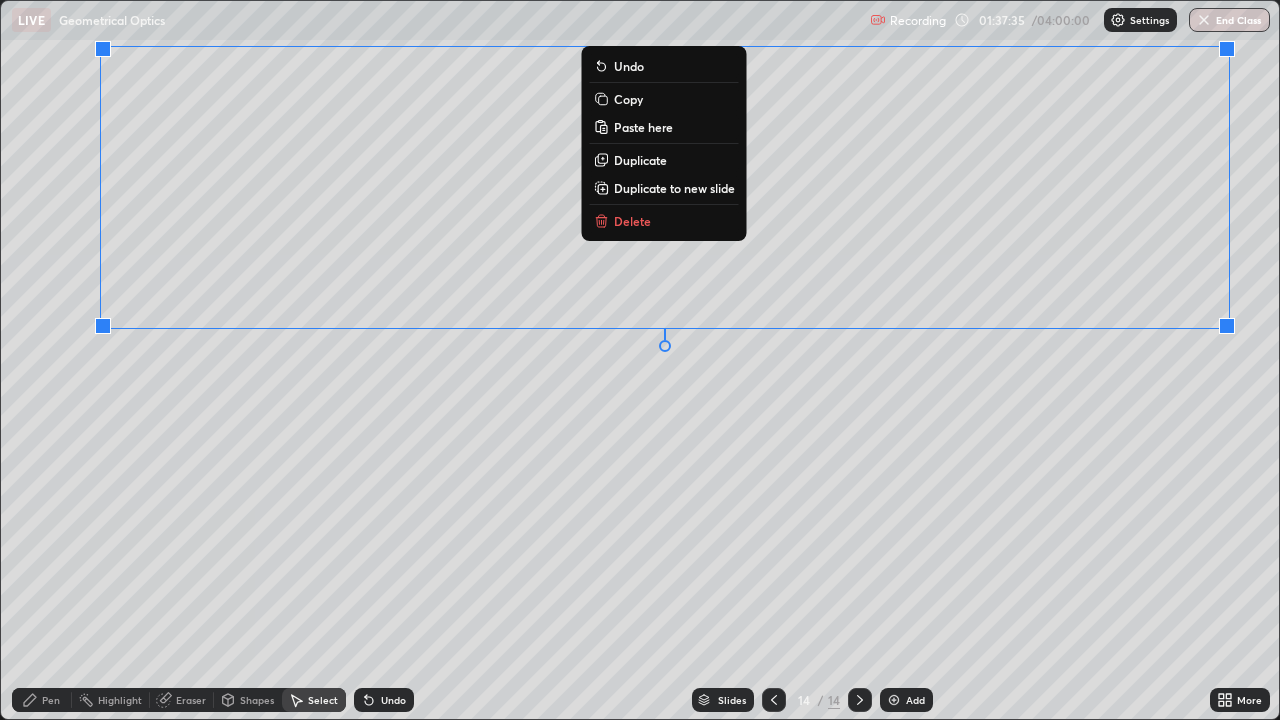 click on "Duplicate to new slide" at bounding box center (674, 188) 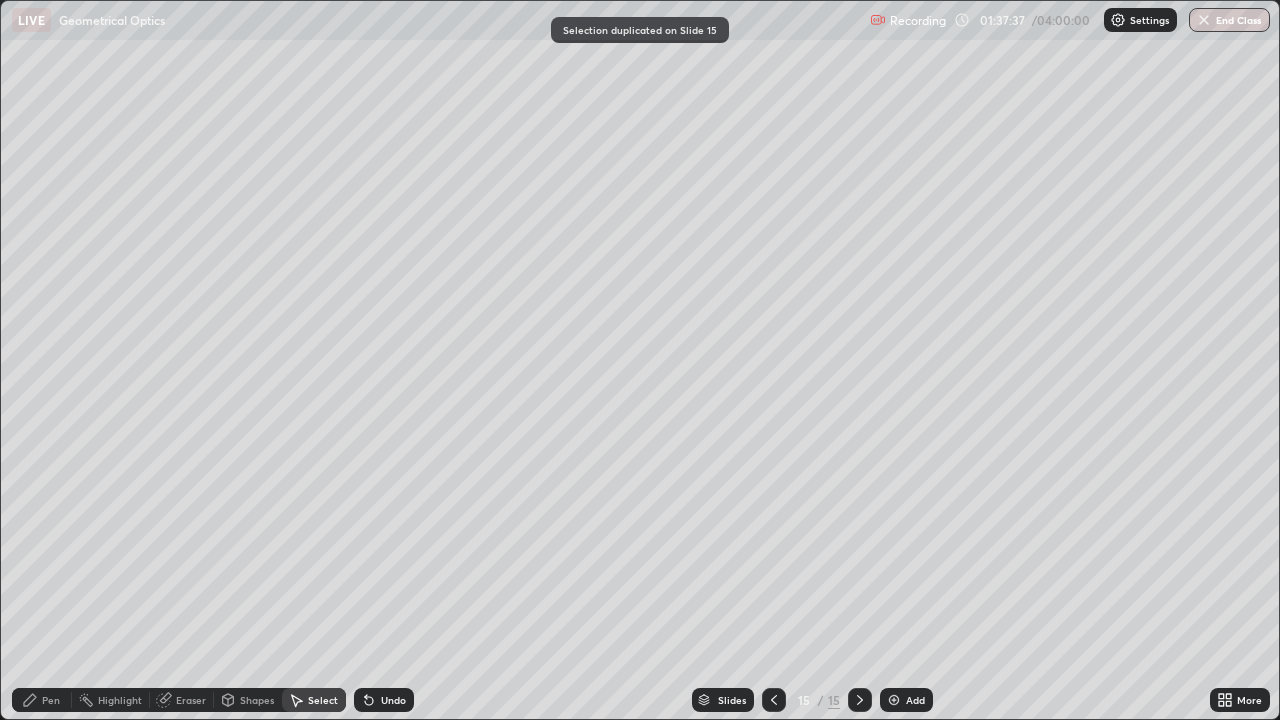 click 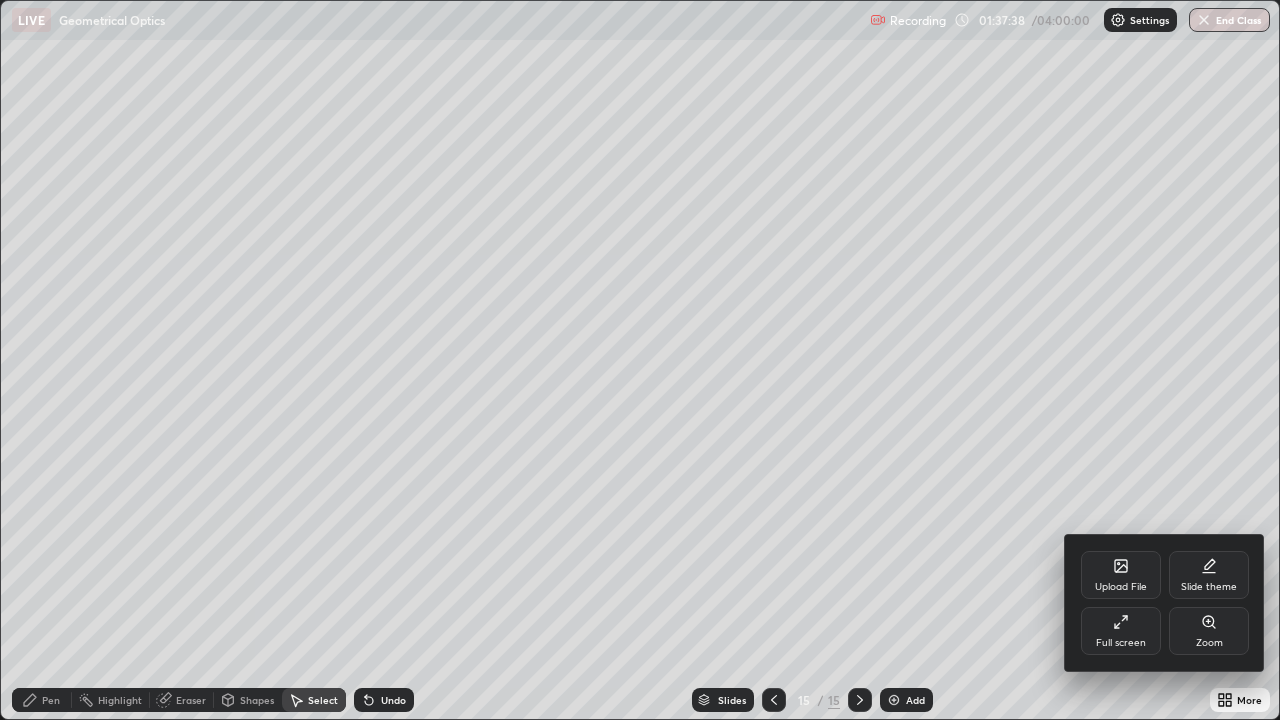 click on "Full screen" at bounding box center (1121, 643) 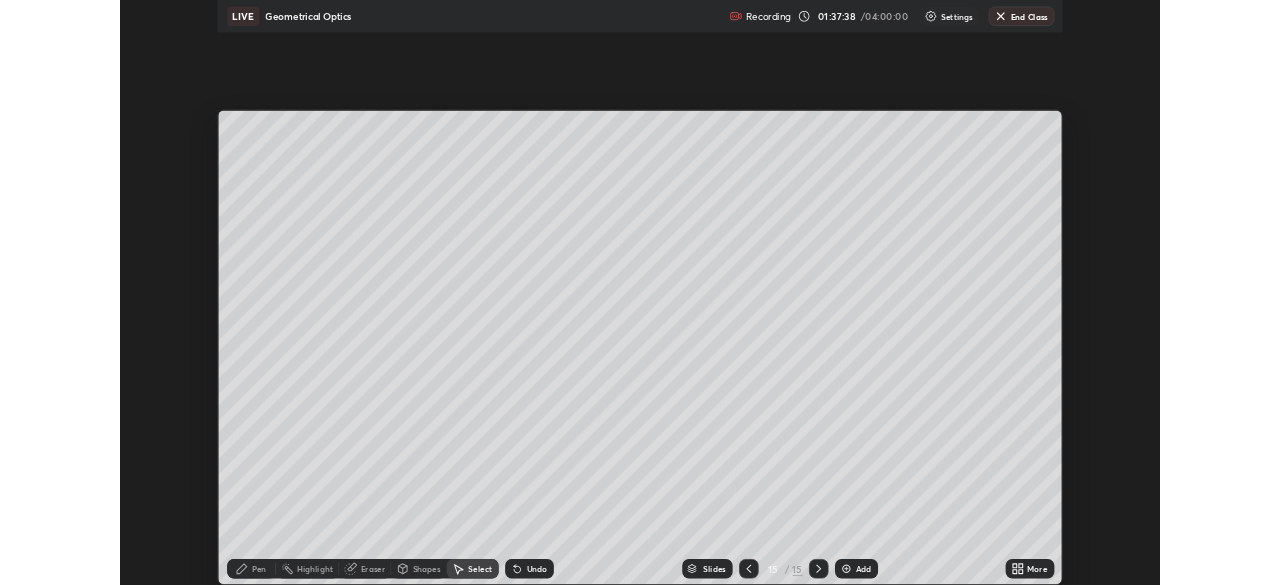 scroll, scrollTop: 585, scrollLeft: 1280, axis: both 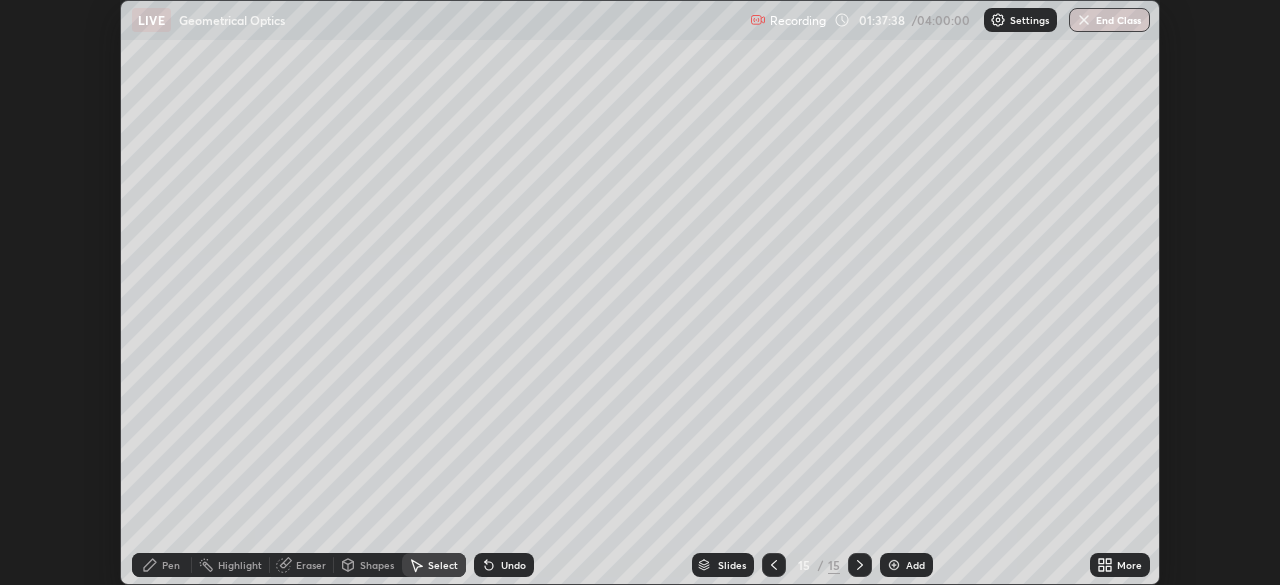click 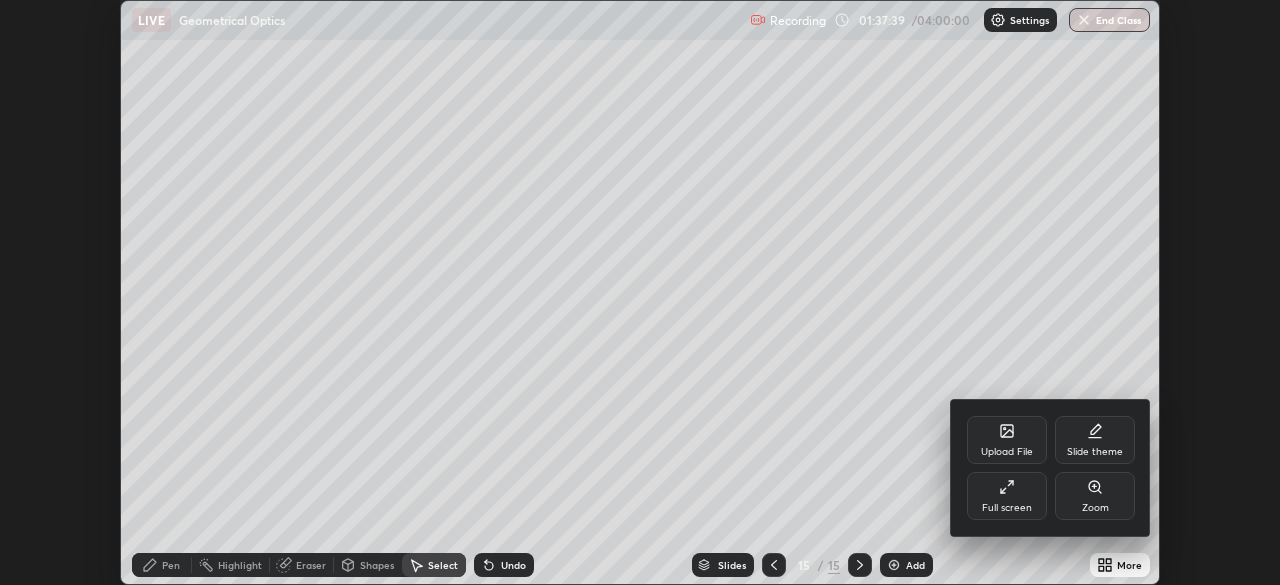 click on "Full screen" at bounding box center [1007, 508] 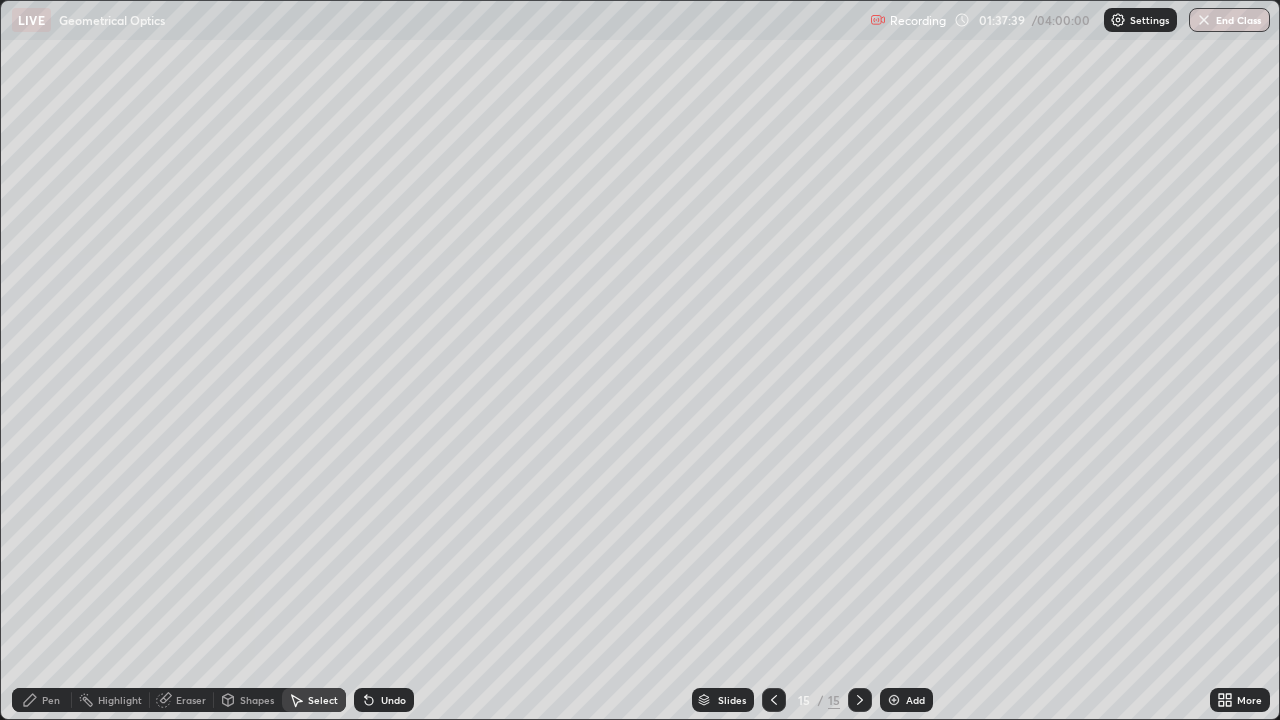 scroll, scrollTop: 99280, scrollLeft: 98720, axis: both 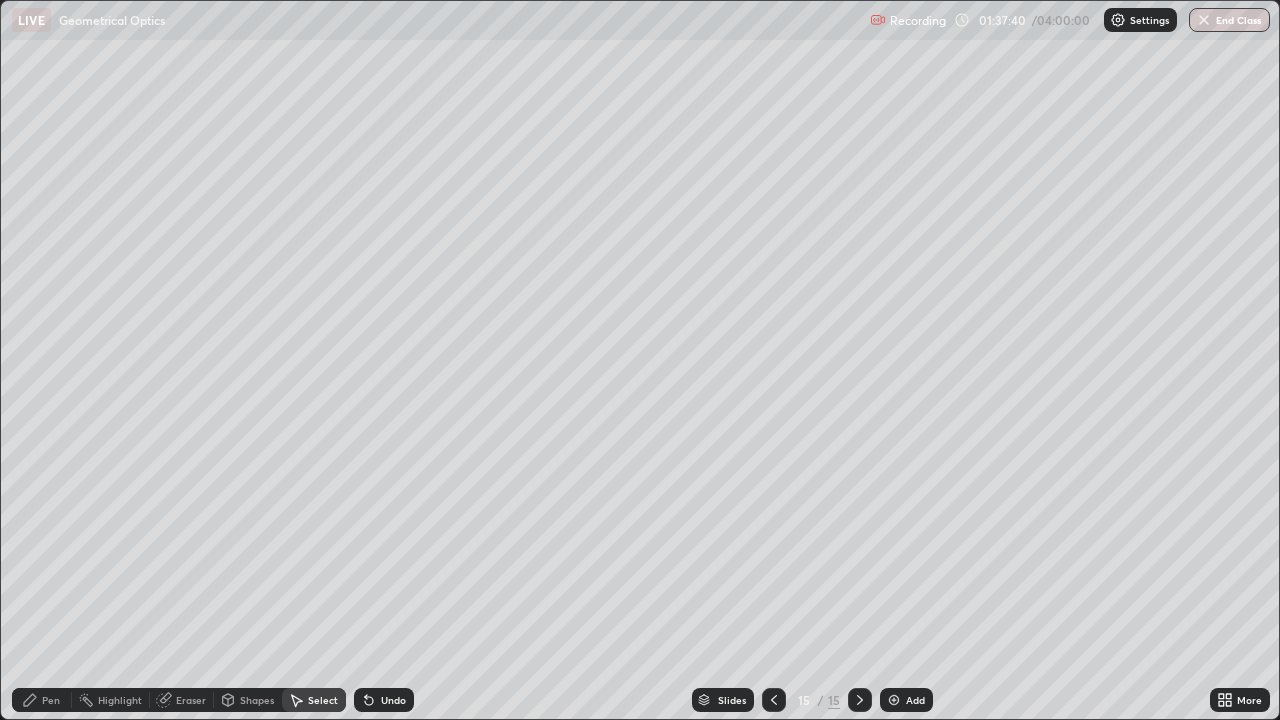click at bounding box center [774, 700] 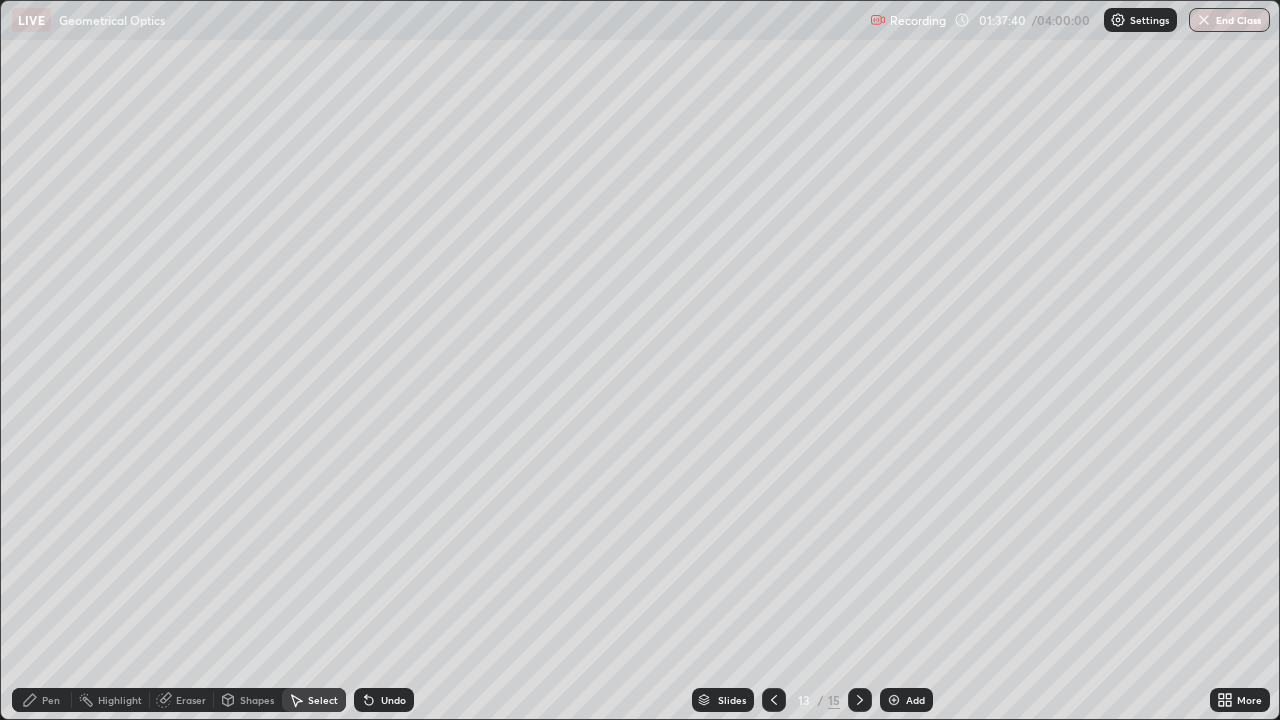click at bounding box center [774, 700] 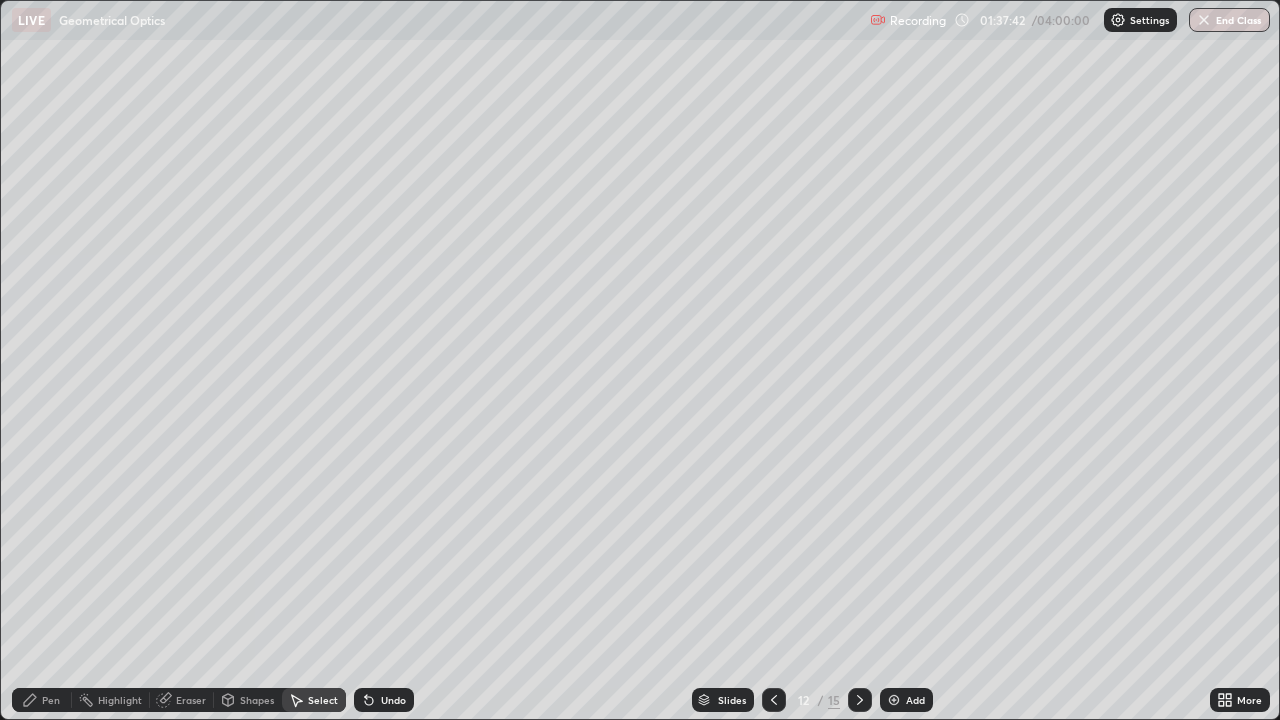click 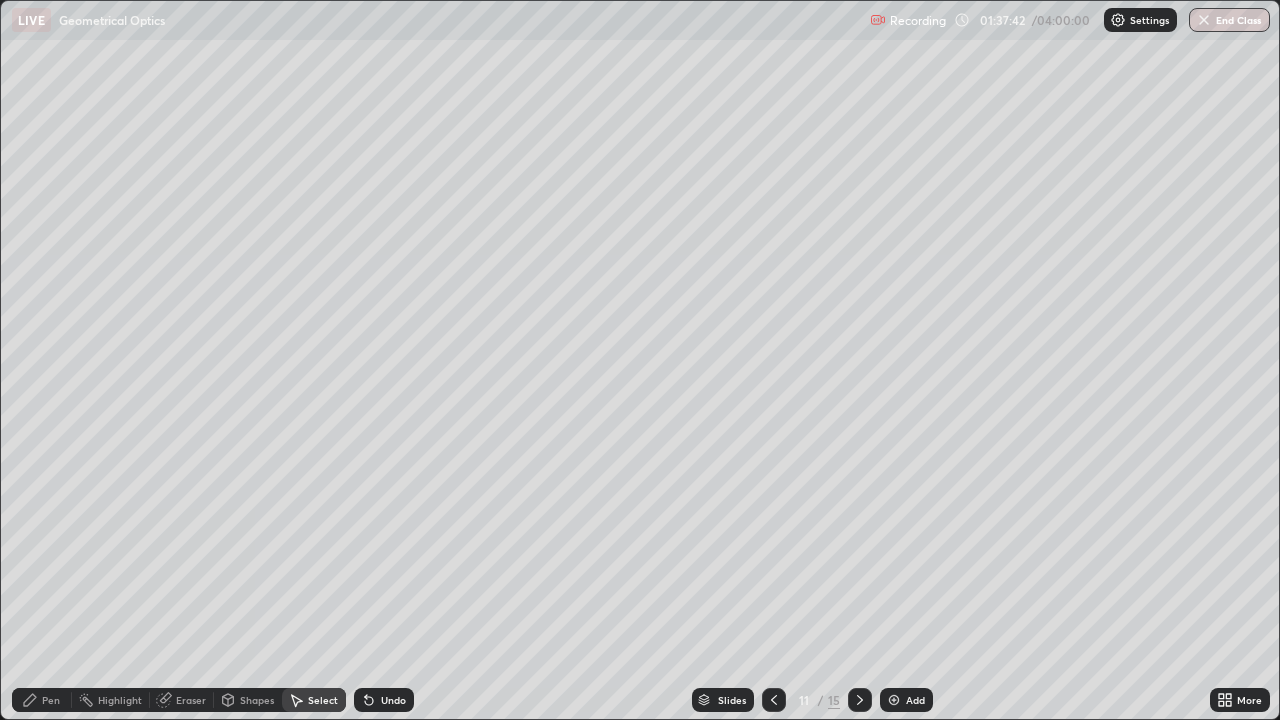 click at bounding box center (860, 700) 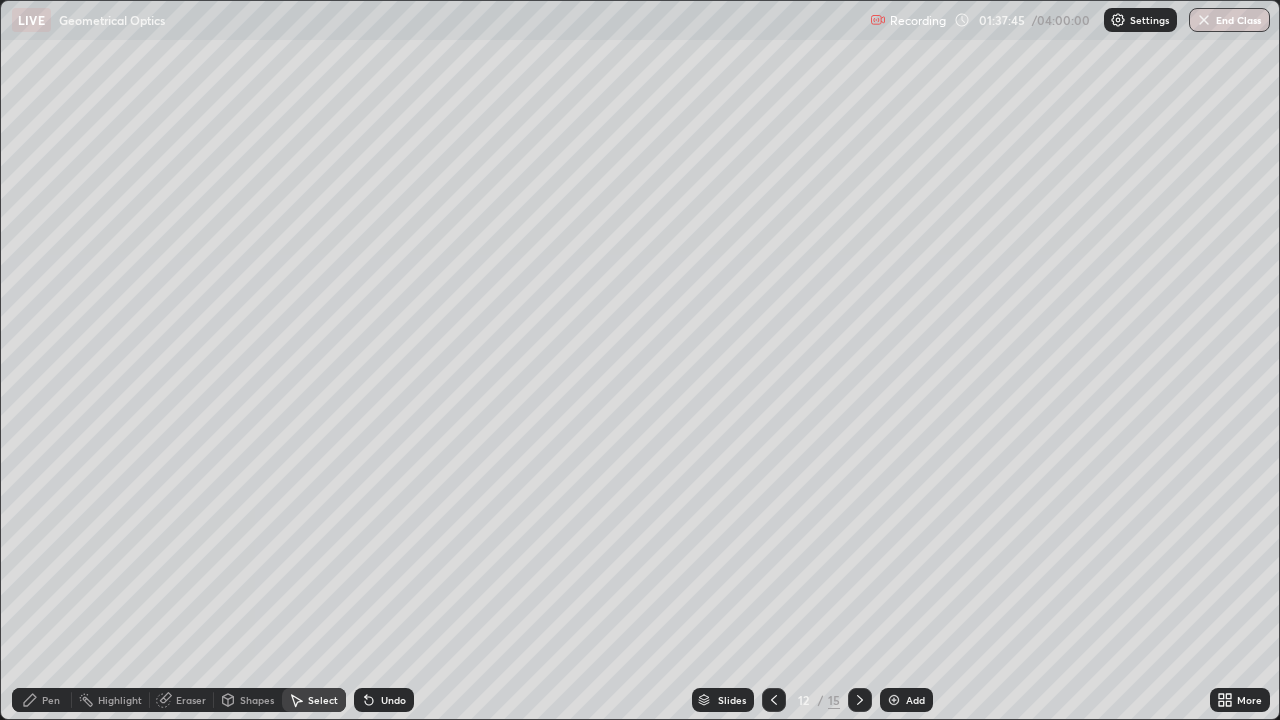 click on "Pen" at bounding box center [42, 700] 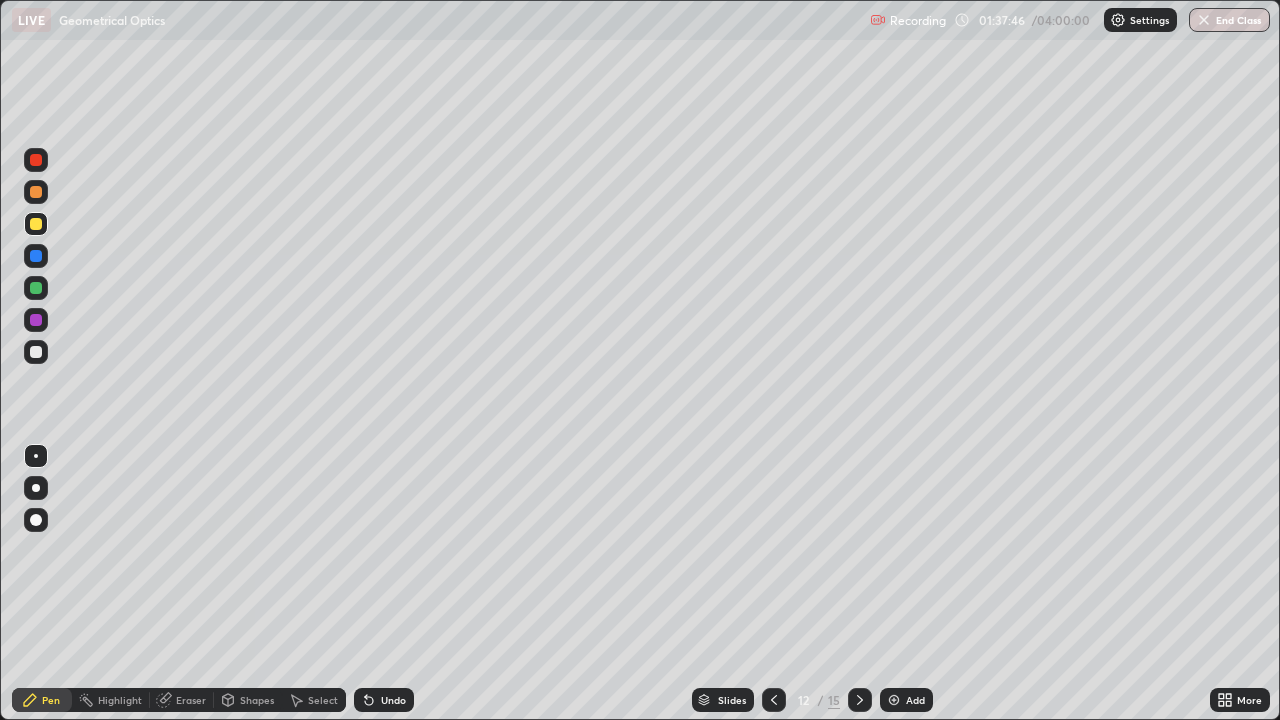 click at bounding box center [36, 352] 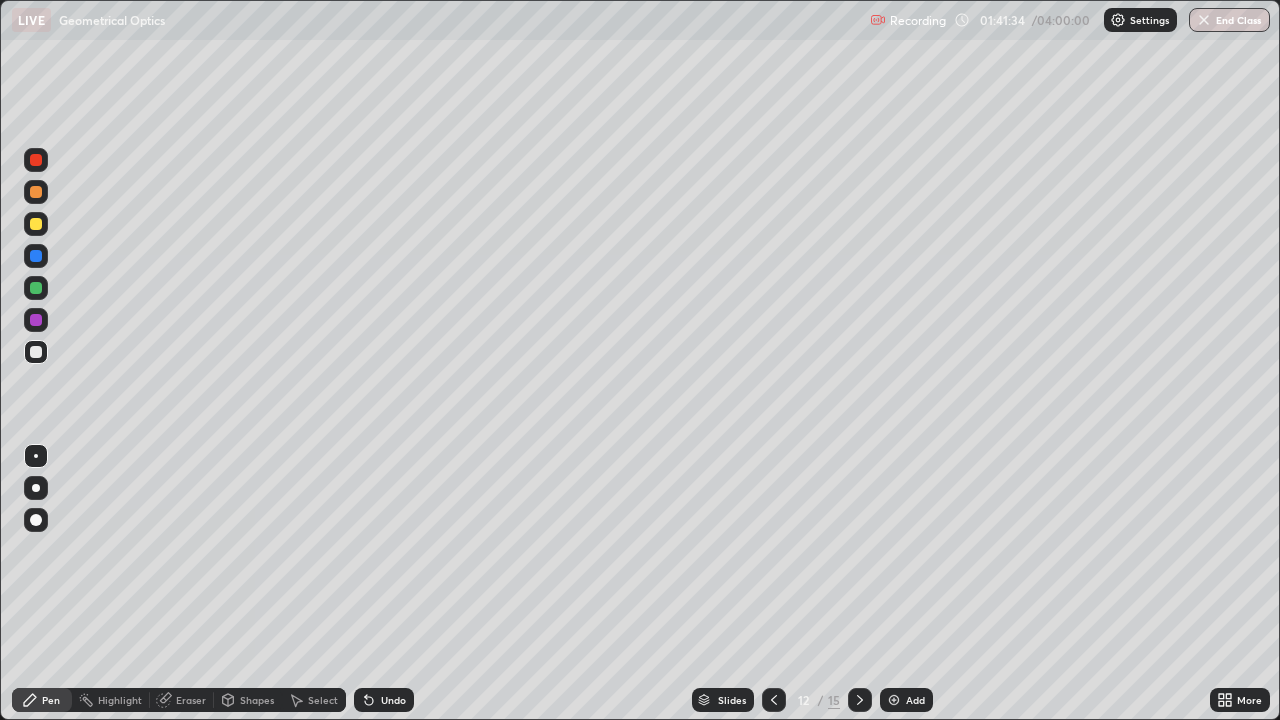 click 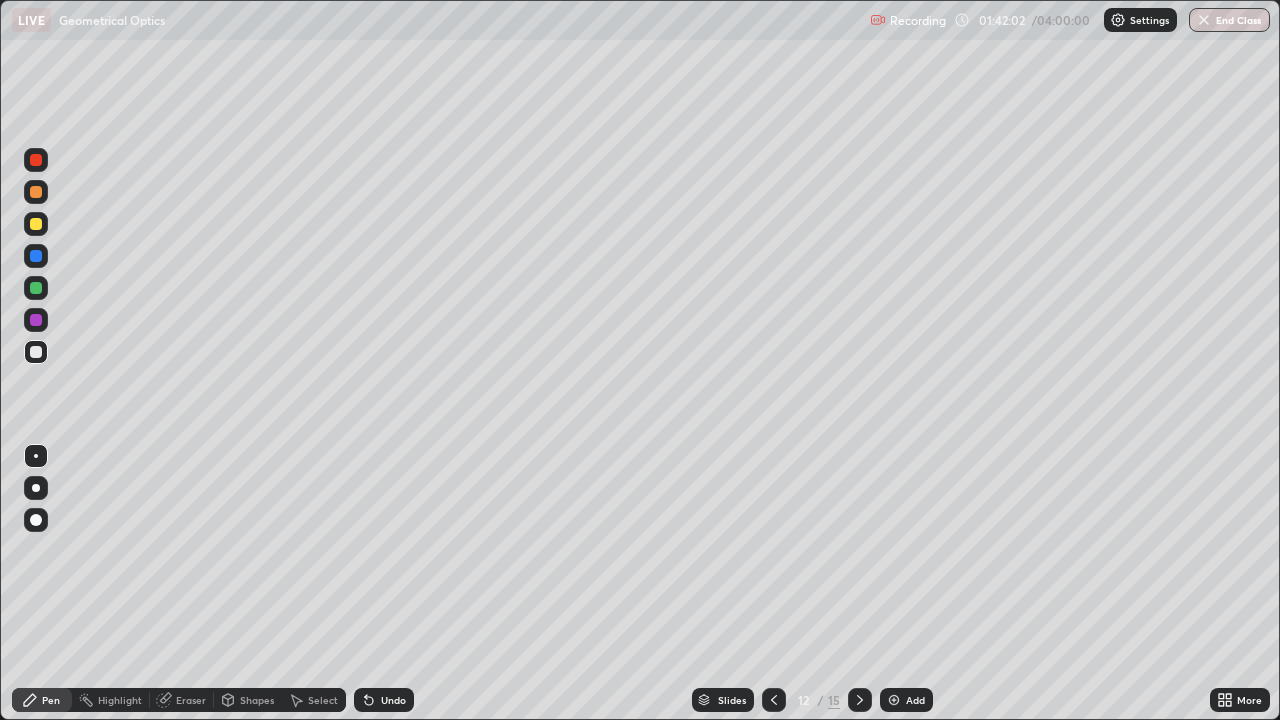 click on "Eraser" at bounding box center [182, 700] 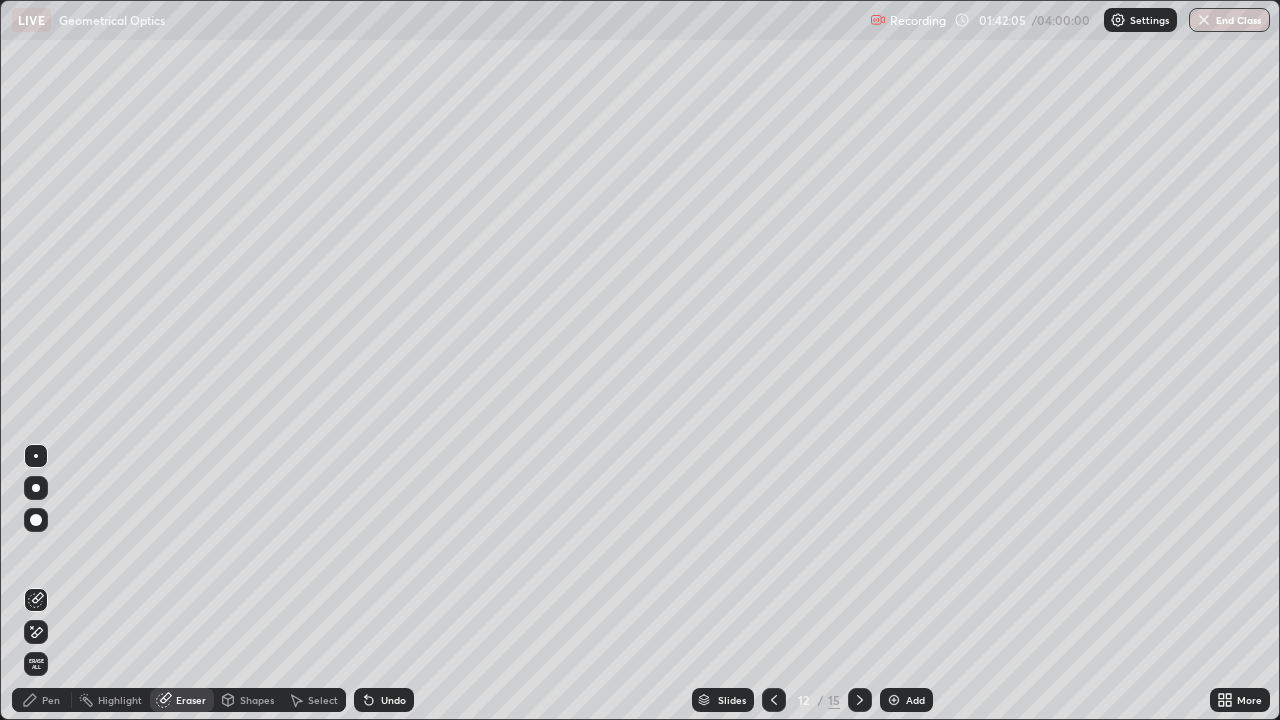 click on "Pen" at bounding box center [51, 700] 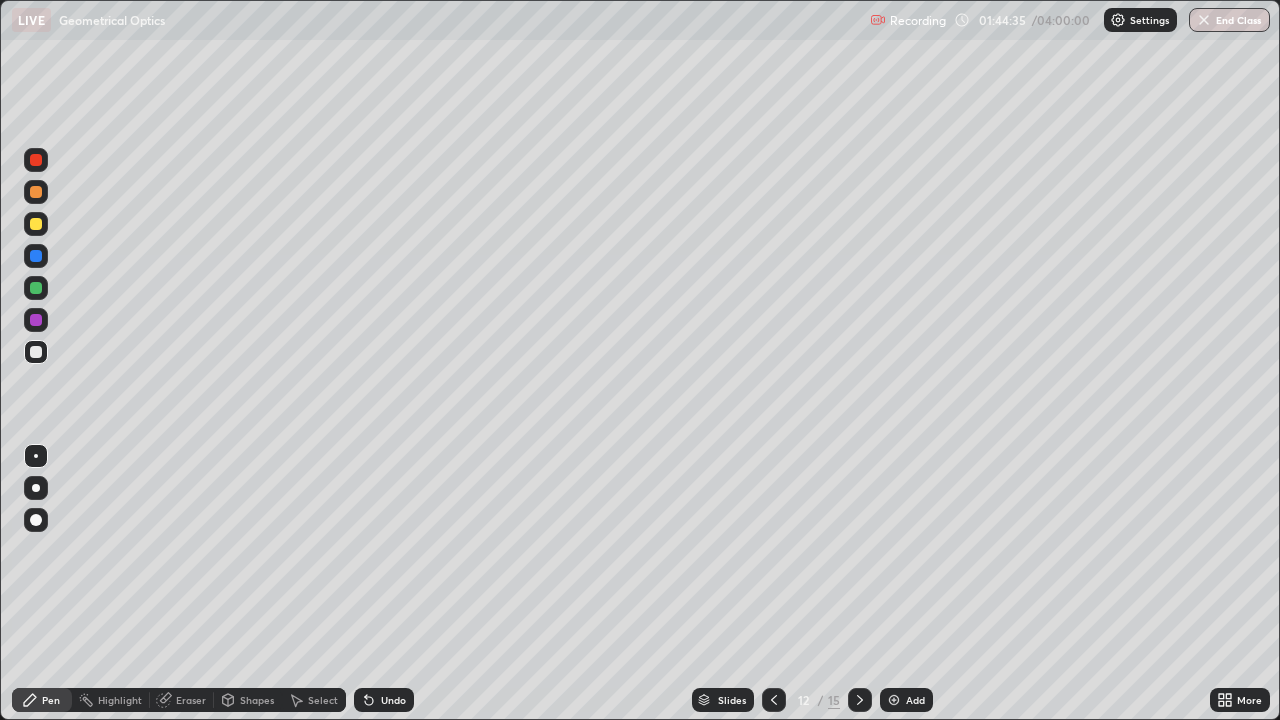 click at bounding box center (36, 224) 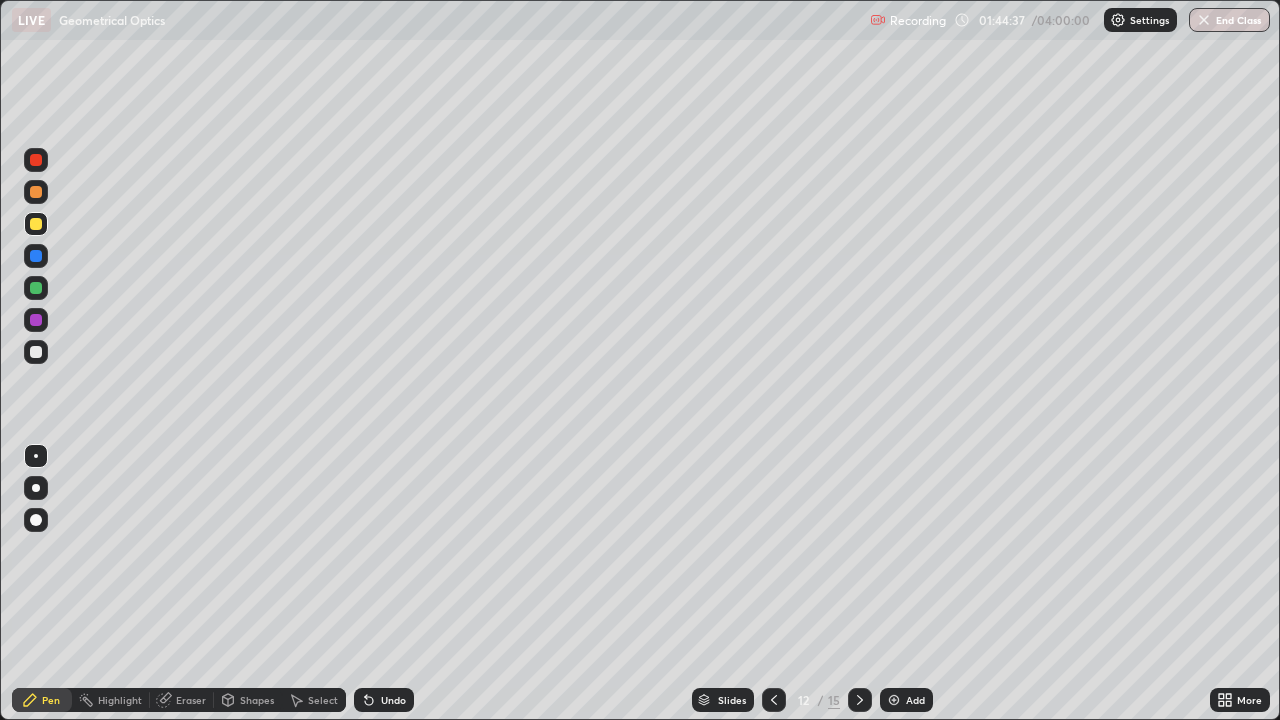 click on "Undo" at bounding box center (384, 700) 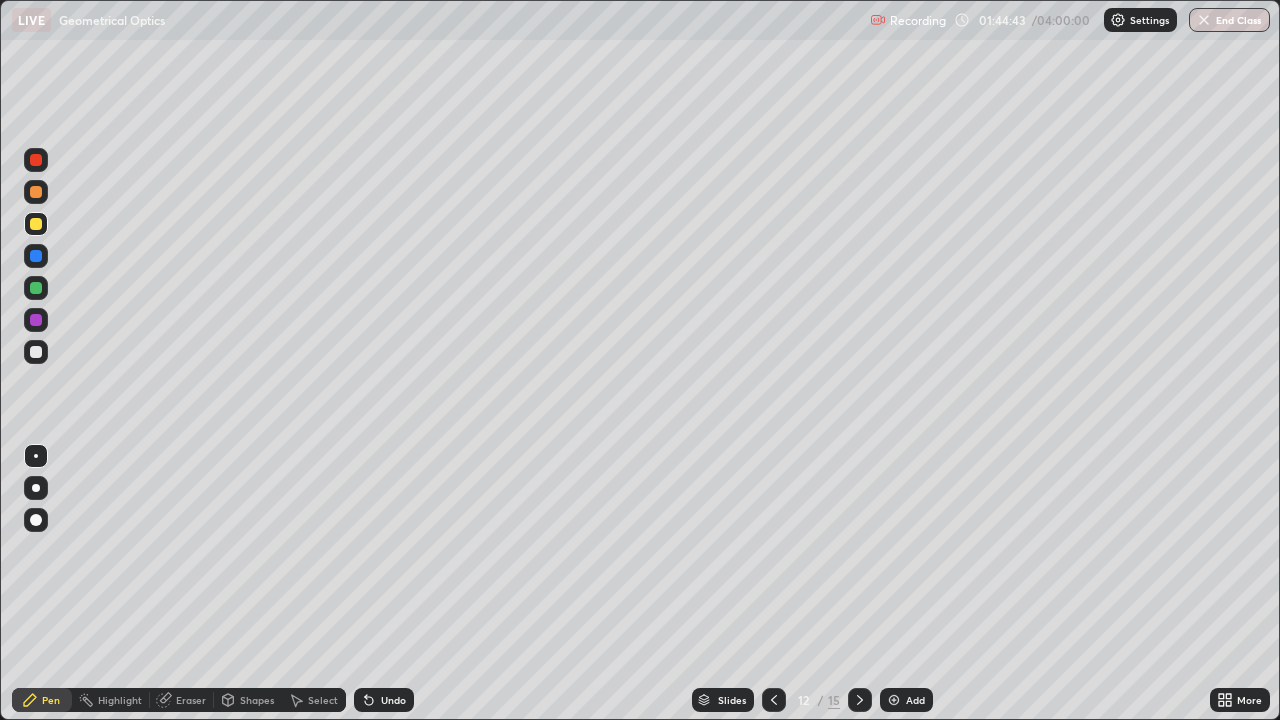 click at bounding box center (36, 192) 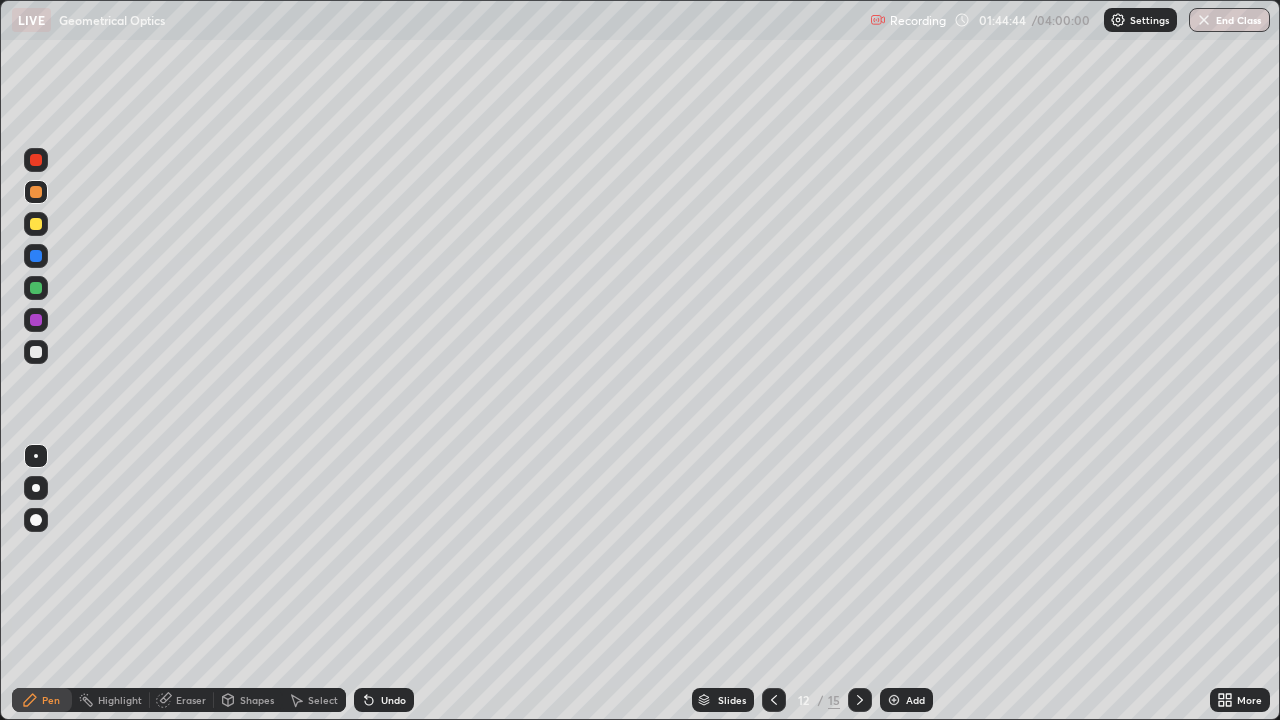 click on "Shapes" at bounding box center (257, 700) 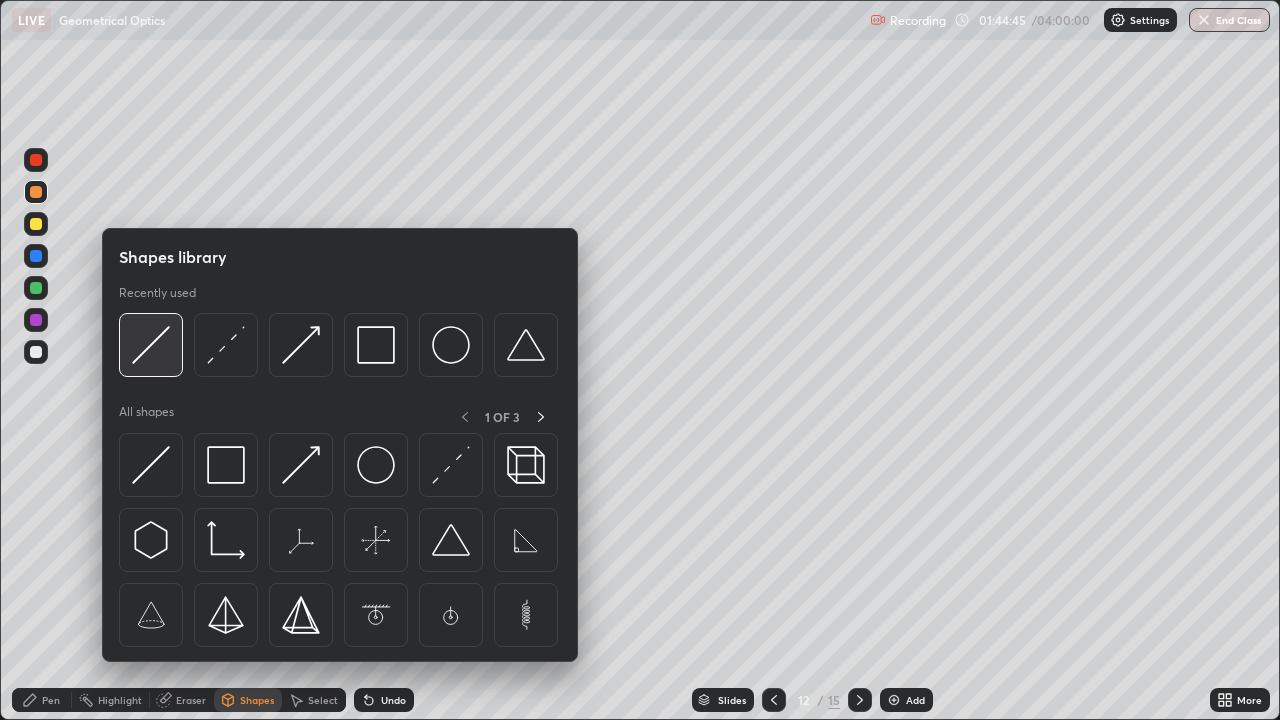 click at bounding box center (151, 345) 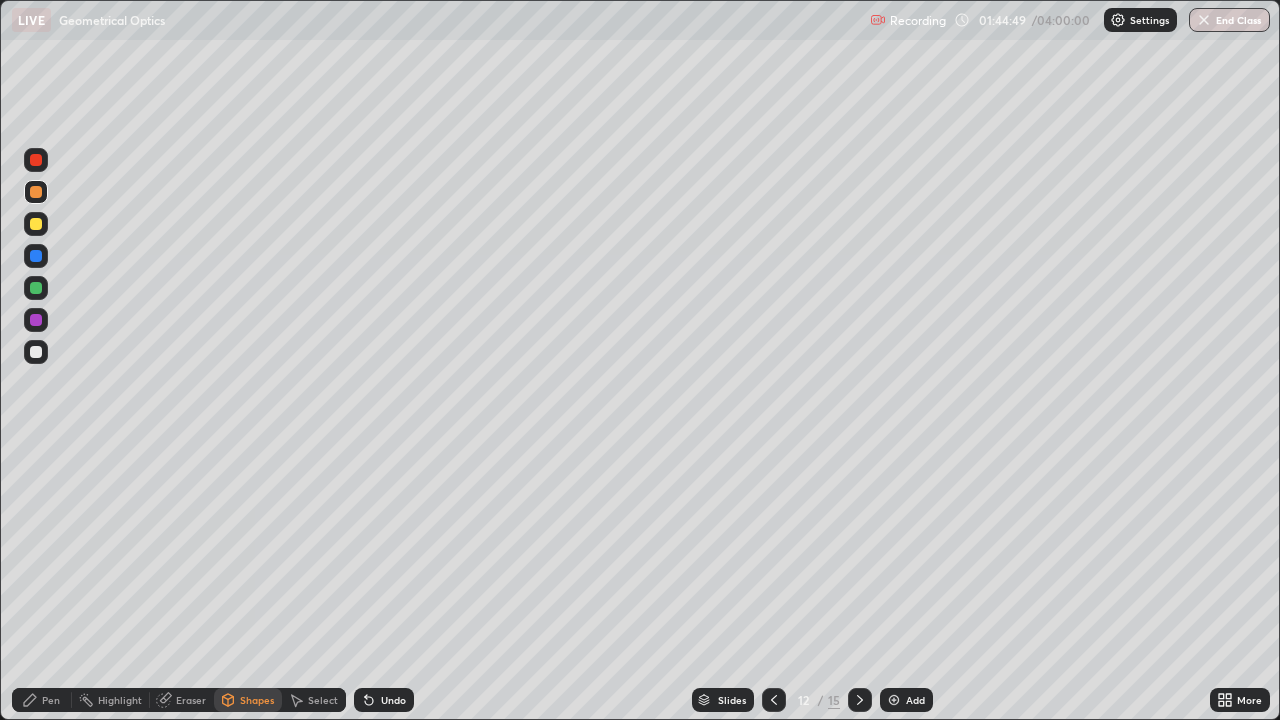 click on "Shapes" at bounding box center [257, 700] 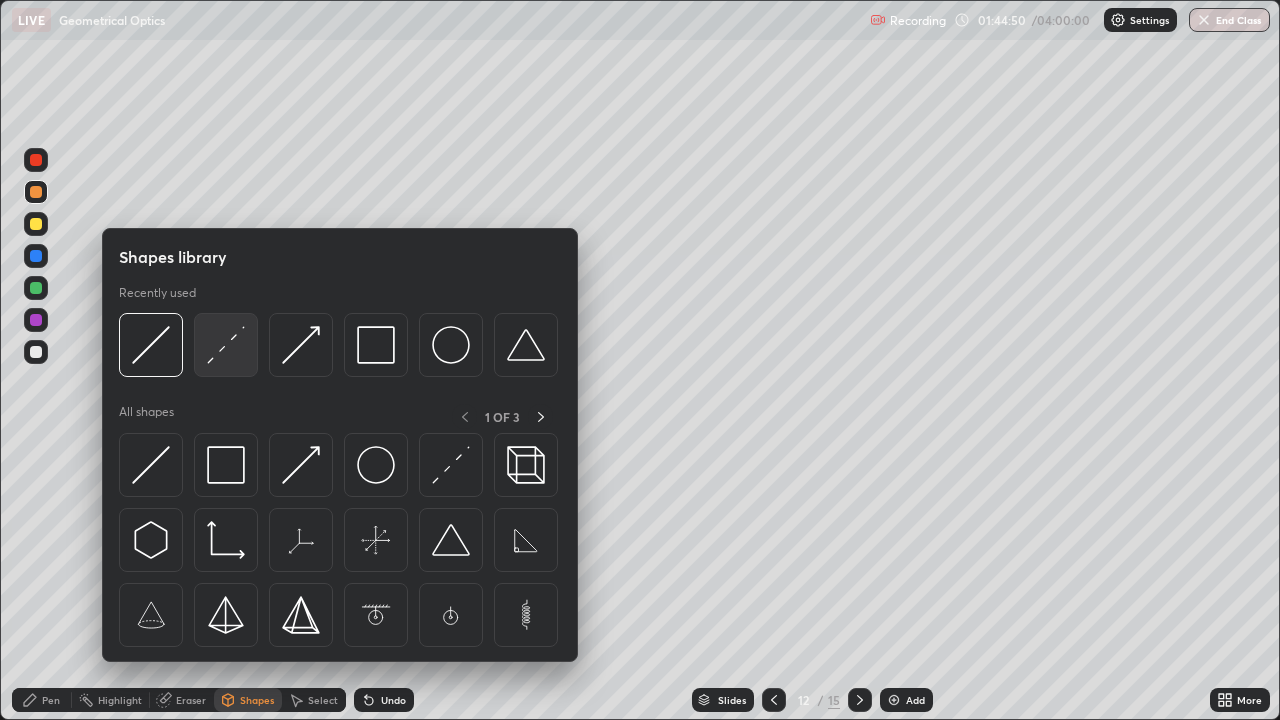 click at bounding box center (226, 345) 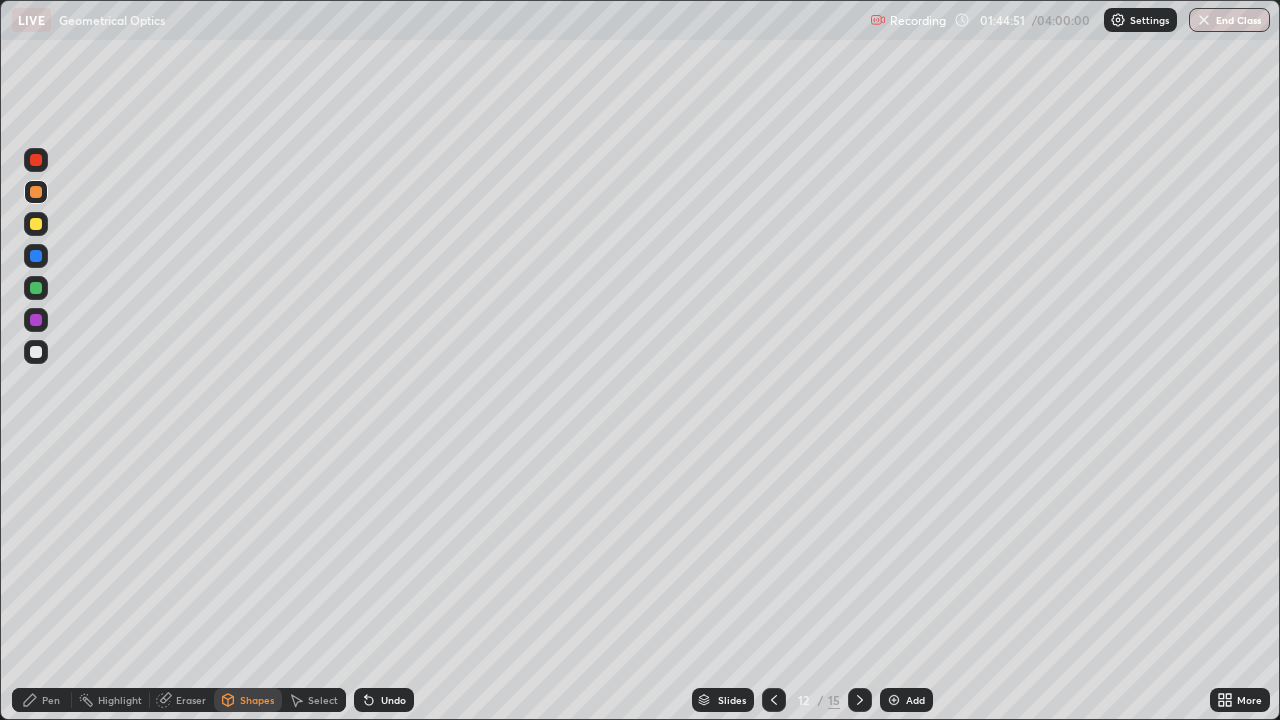 click at bounding box center (36, 256) 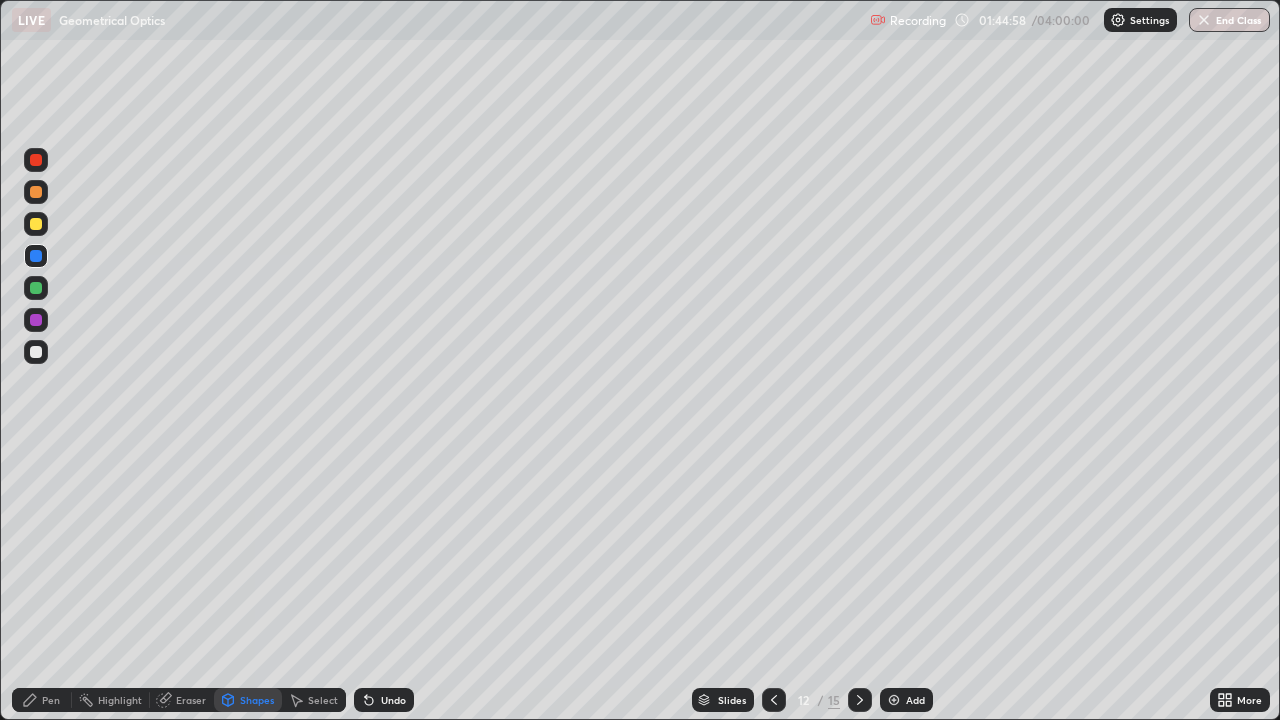 click on "Shapes" at bounding box center [257, 700] 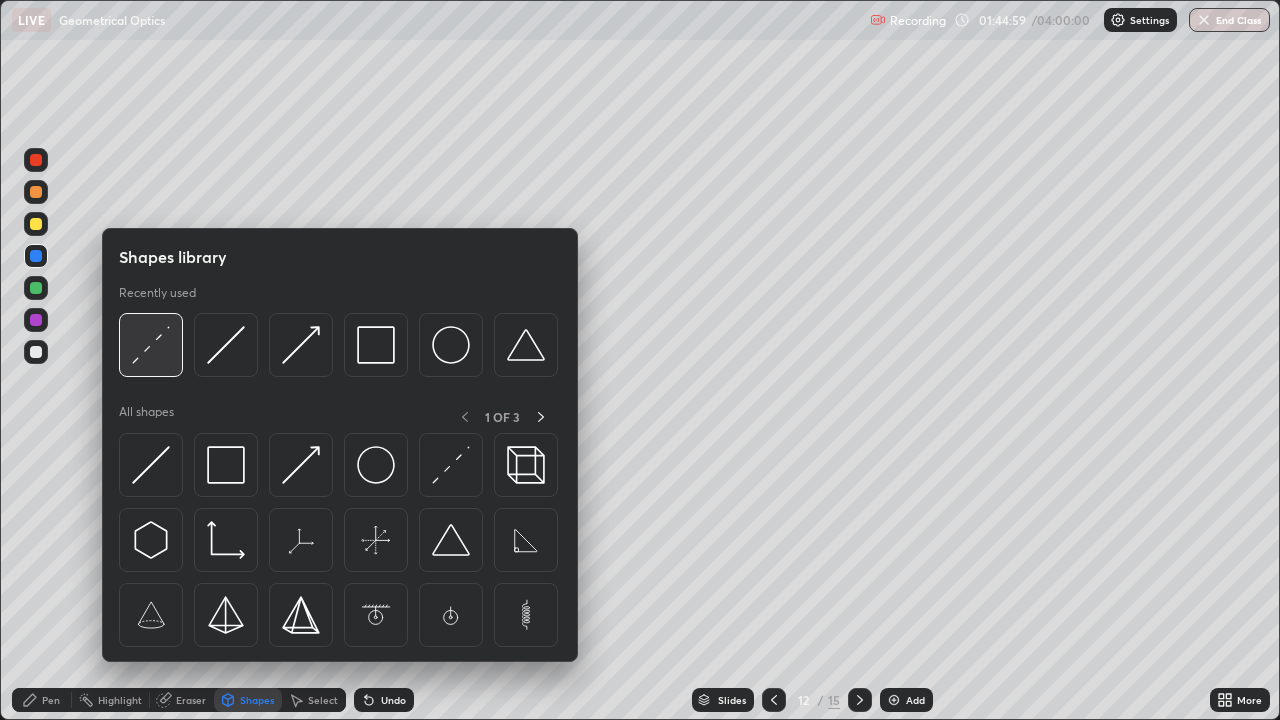 click at bounding box center (151, 345) 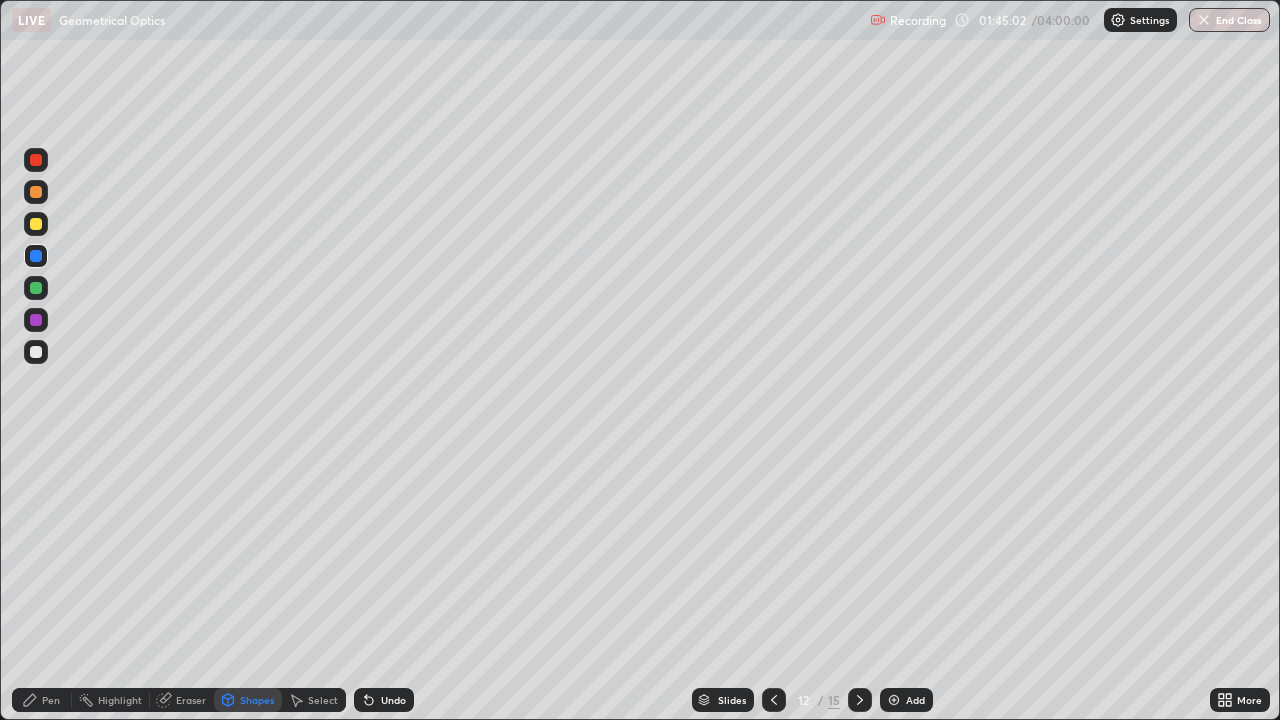 click at bounding box center (36, 192) 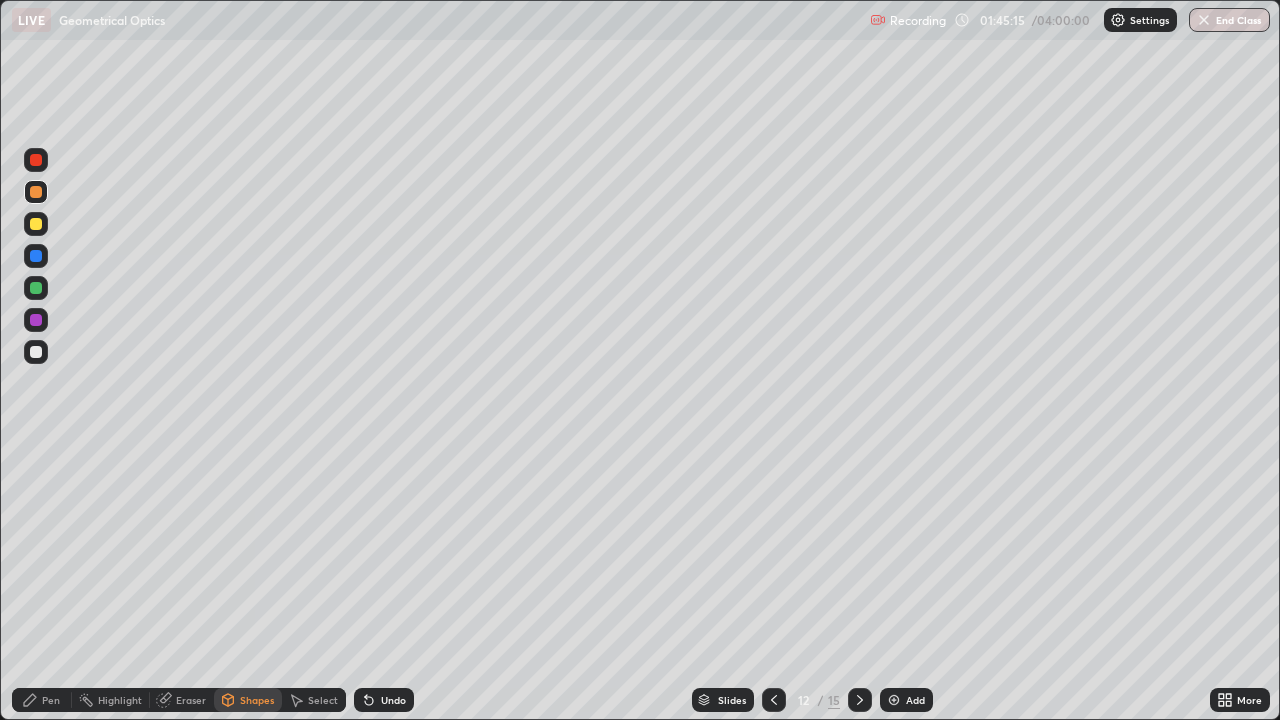 click at bounding box center [36, 288] 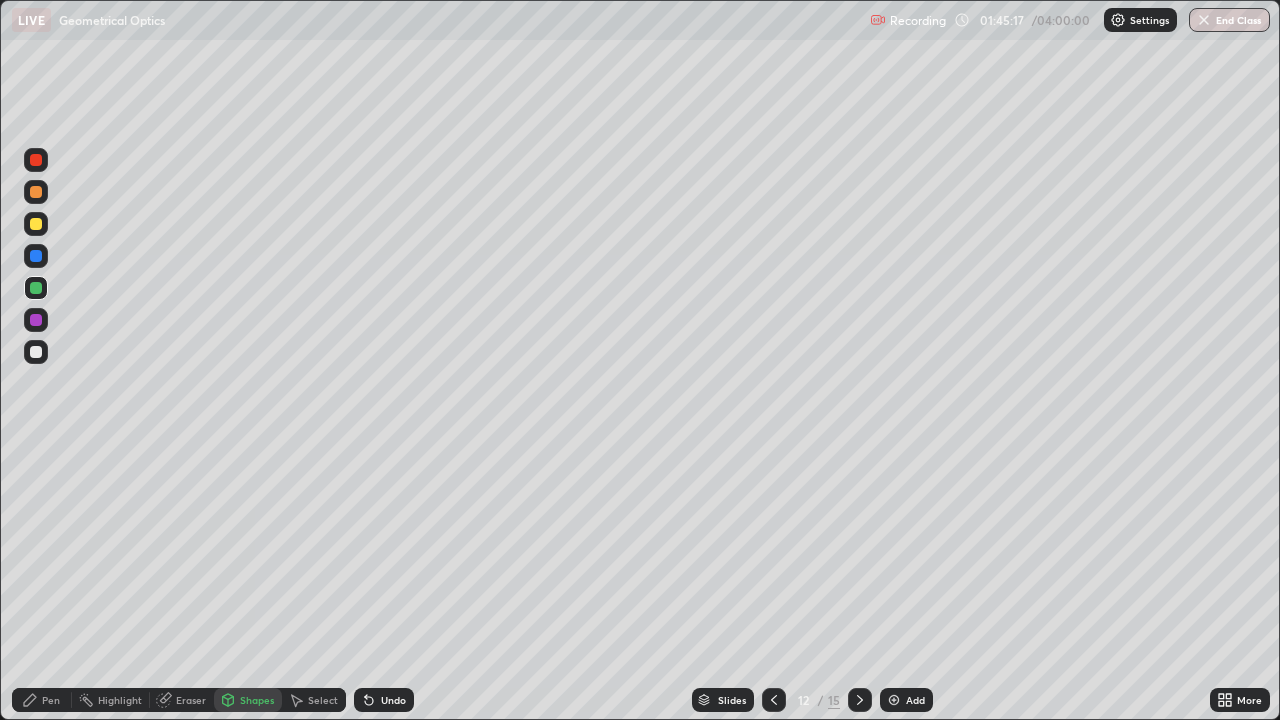 click on "Pen" at bounding box center [42, 700] 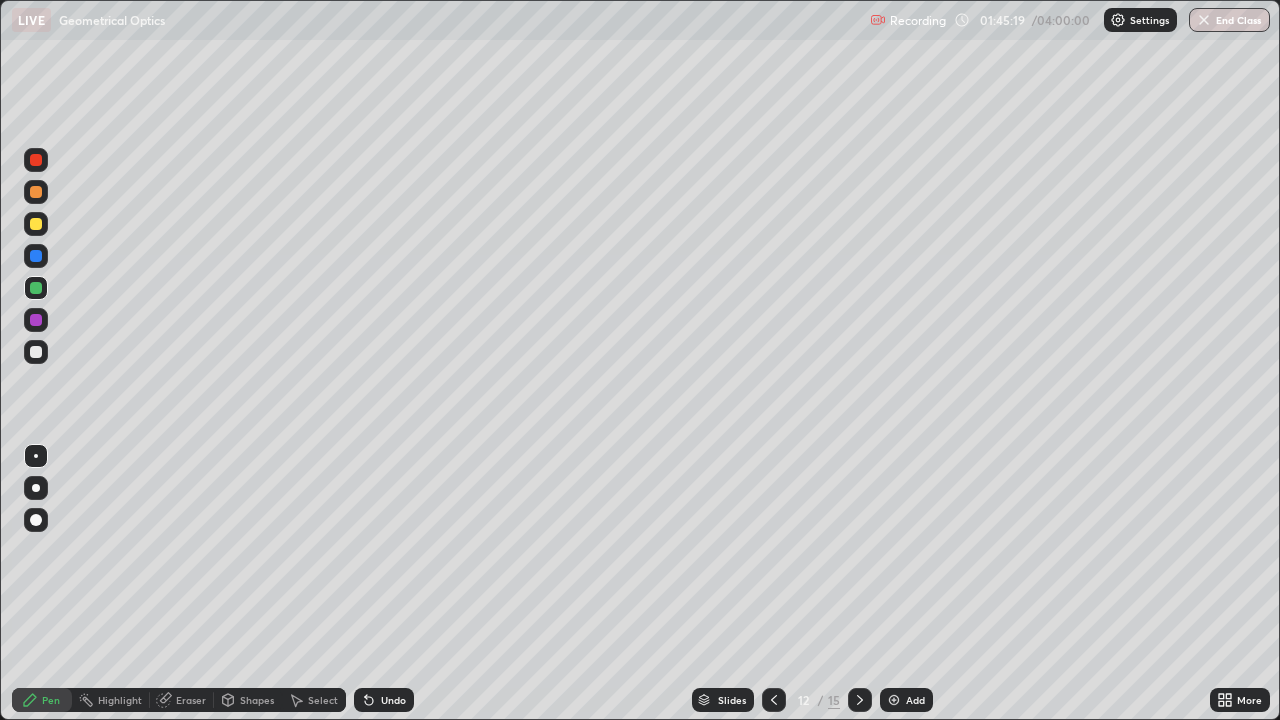 click at bounding box center [36, 192] 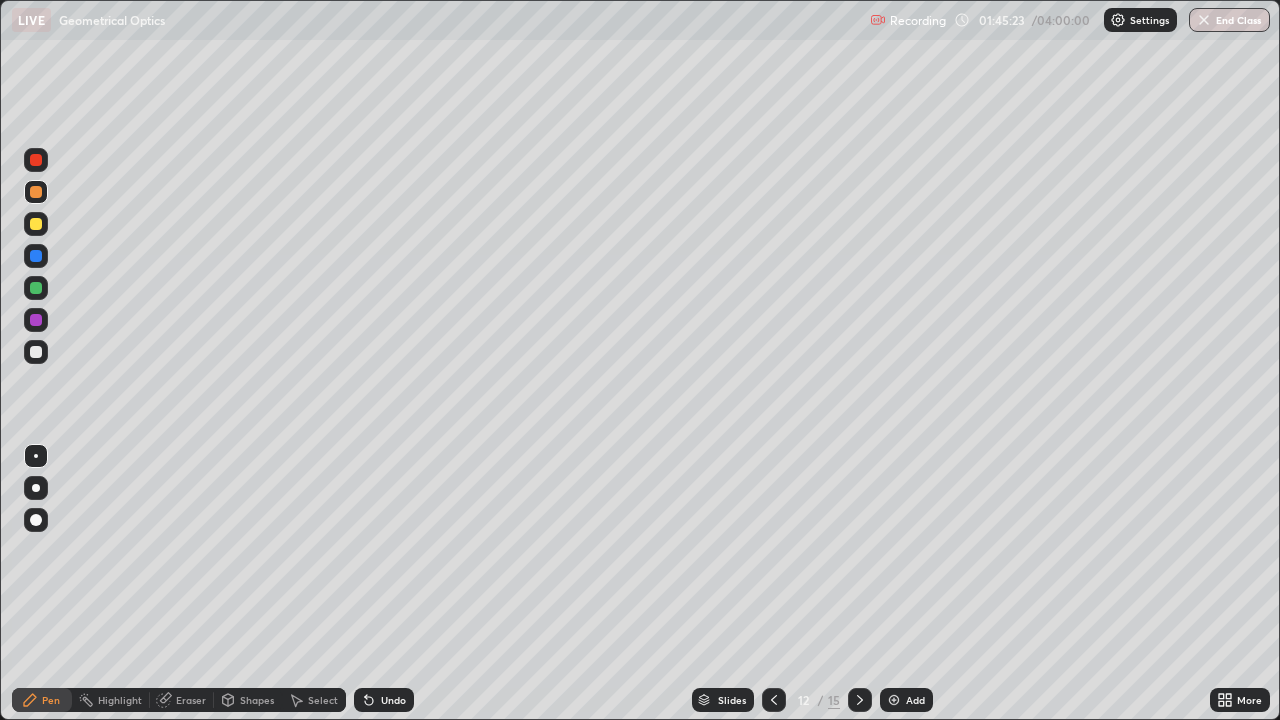 click on "Shapes" at bounding box center (248, 700) 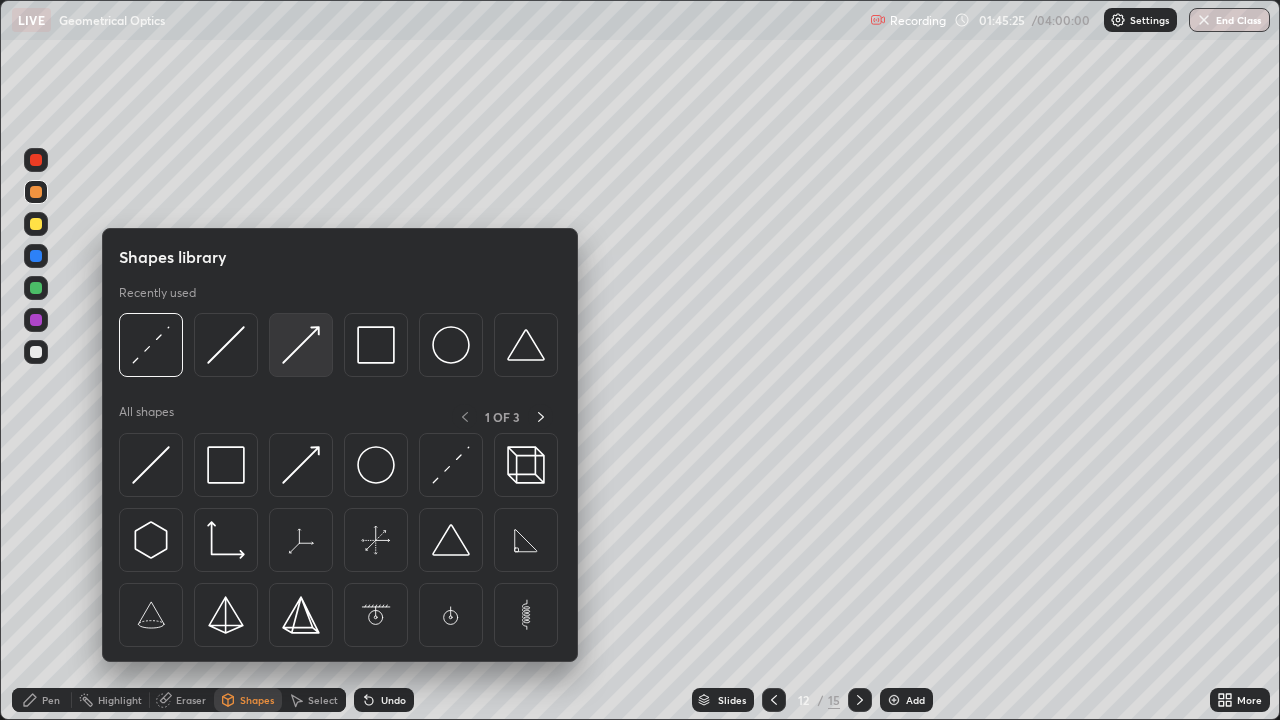 click at bounding box center [301, 345] 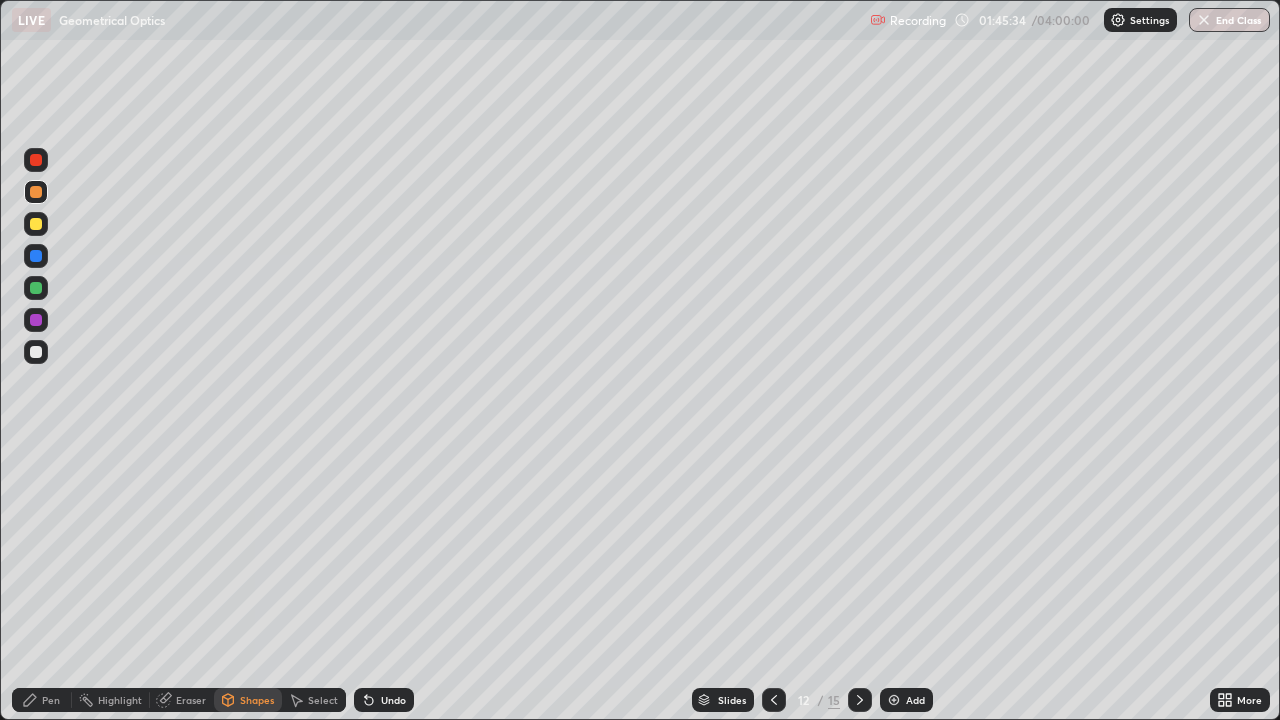click on "Shapes" at bounding box center [248, 700] 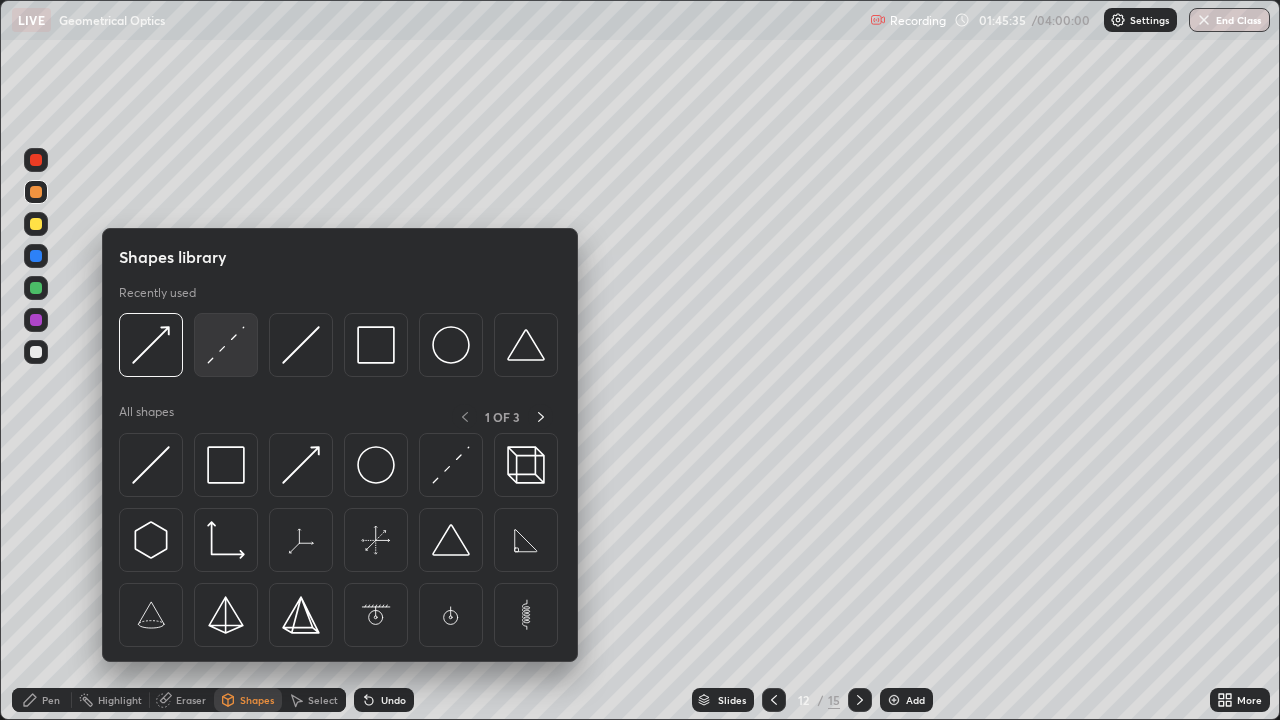 click at bounding box center [226, 345] 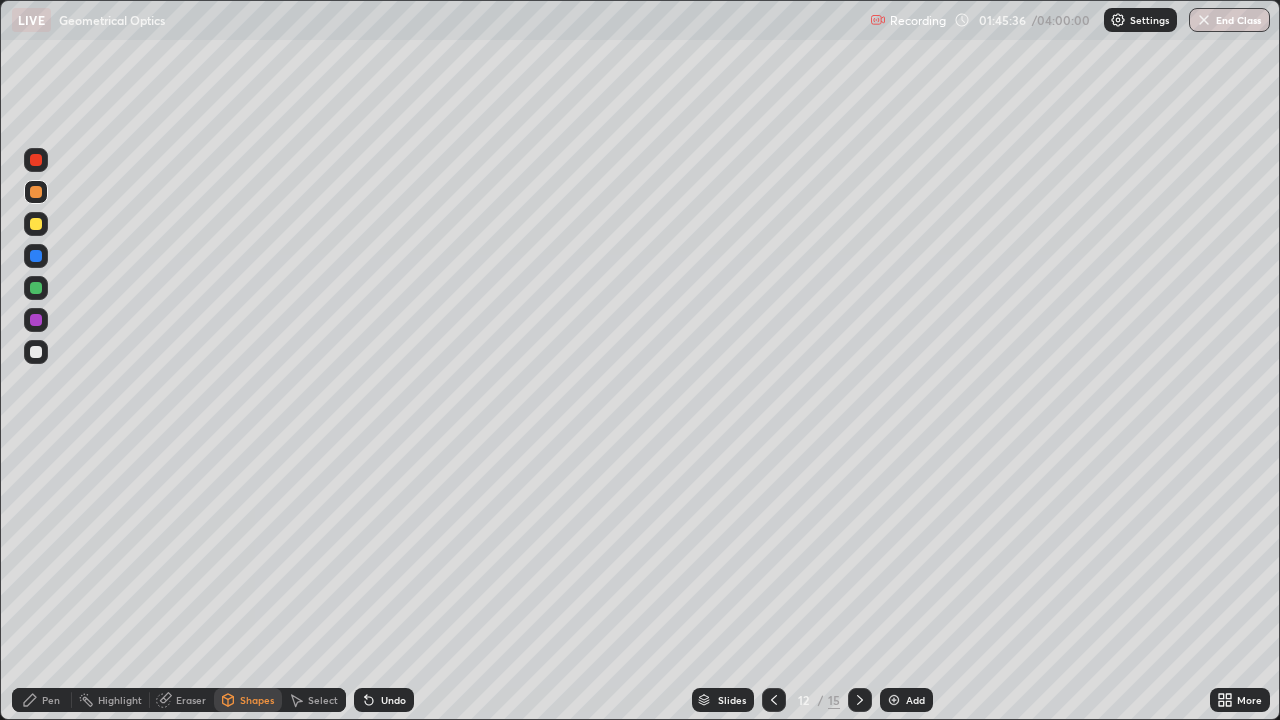 click at bounding box center (36, 352) 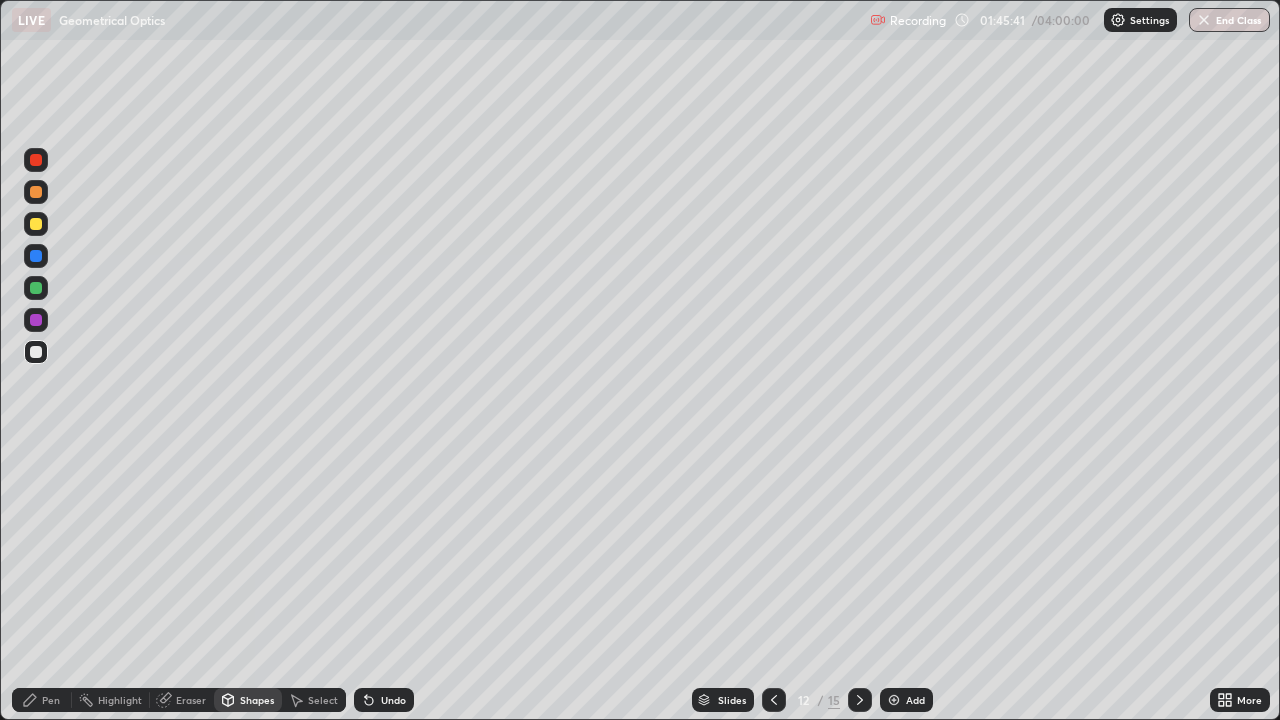 click on "Undo" at bounding box center [393, 700] 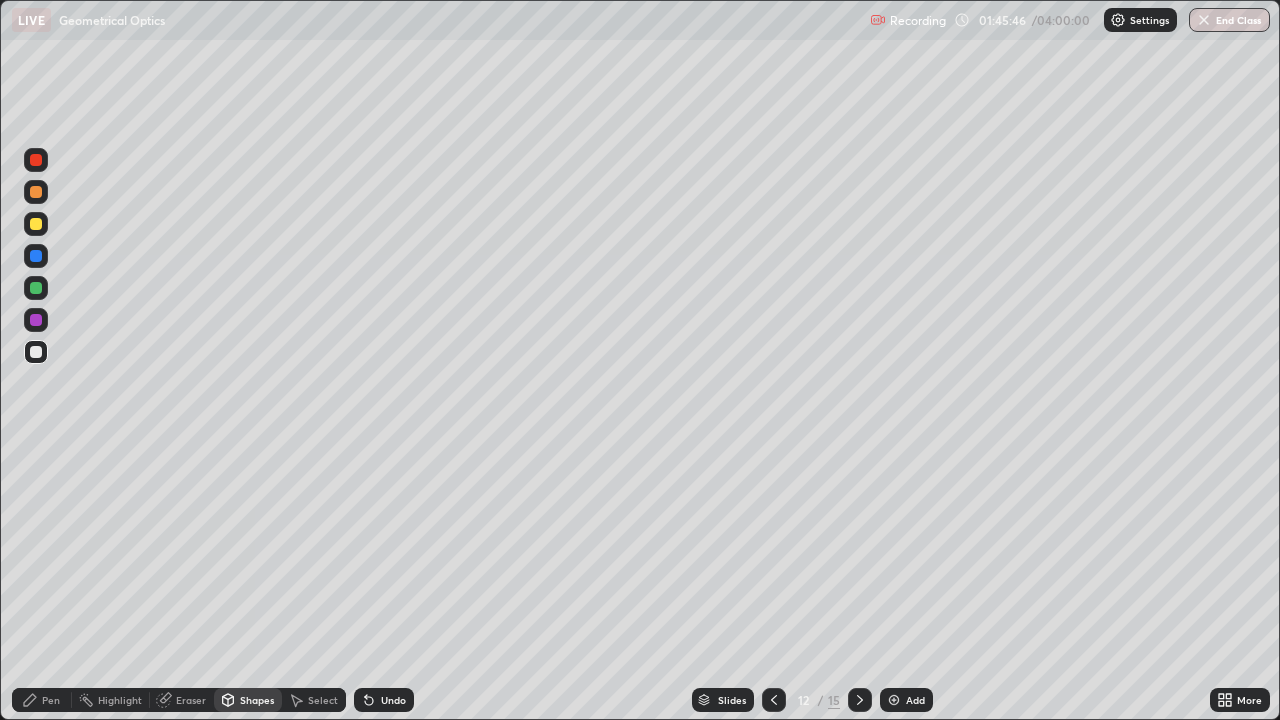click on "Pen" at bounding box center [42, 700] 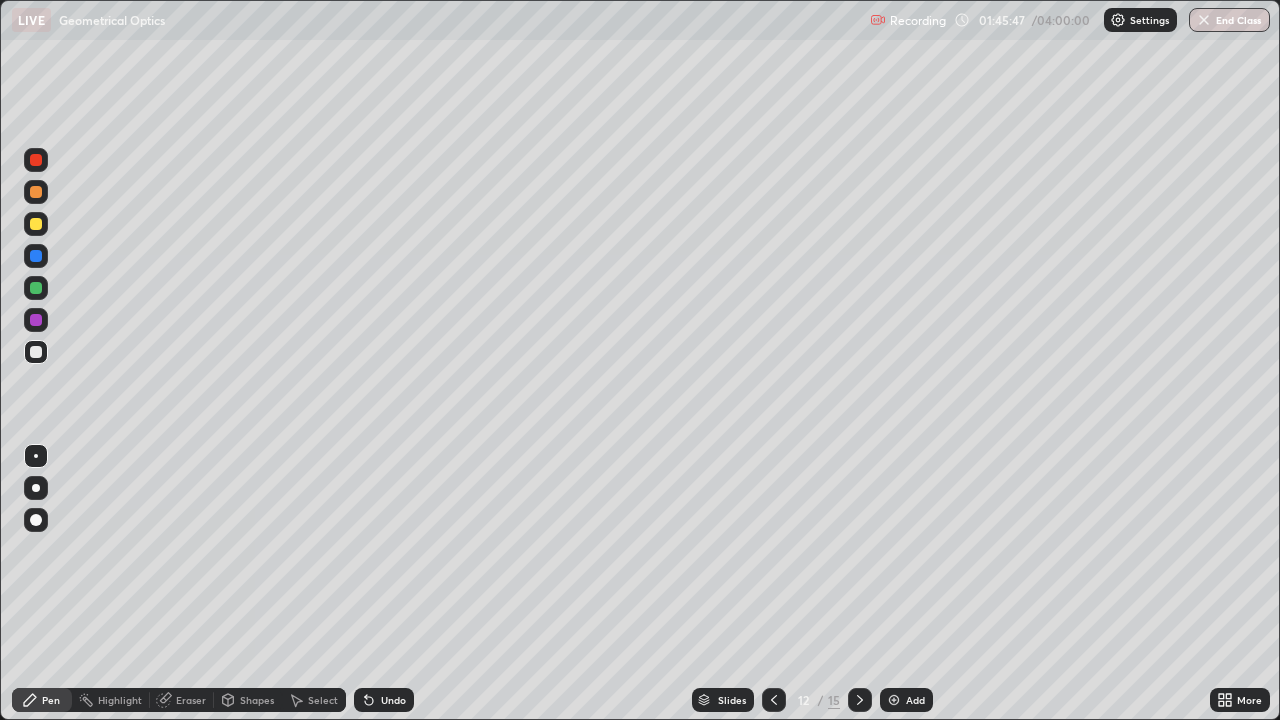 click at bounding box center (36, 352) 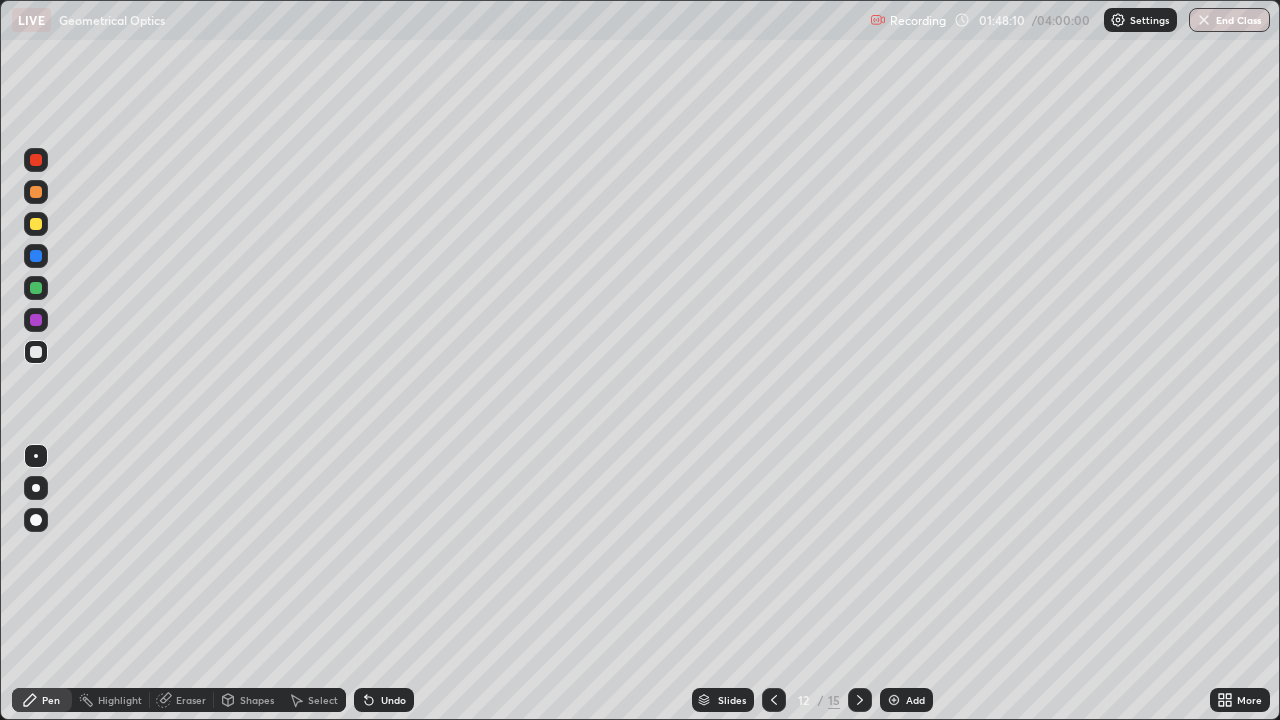 click 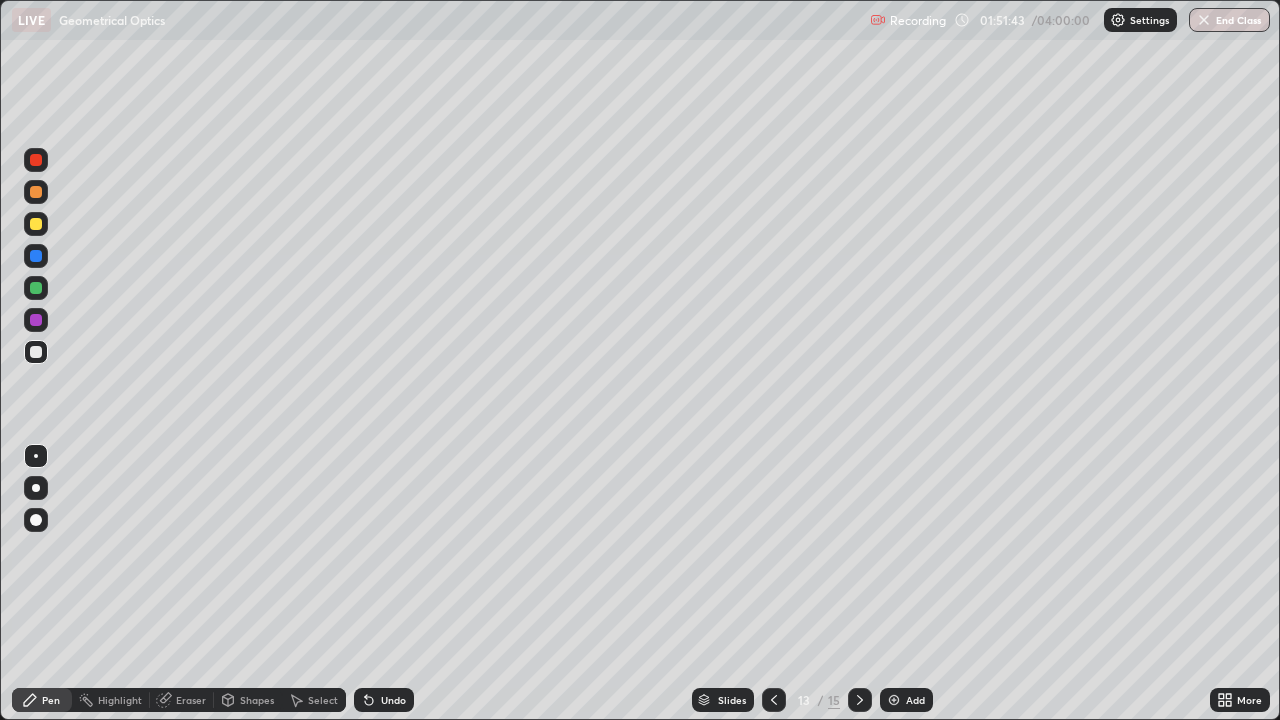 click on "Undo" at bounding box center [393, 700] 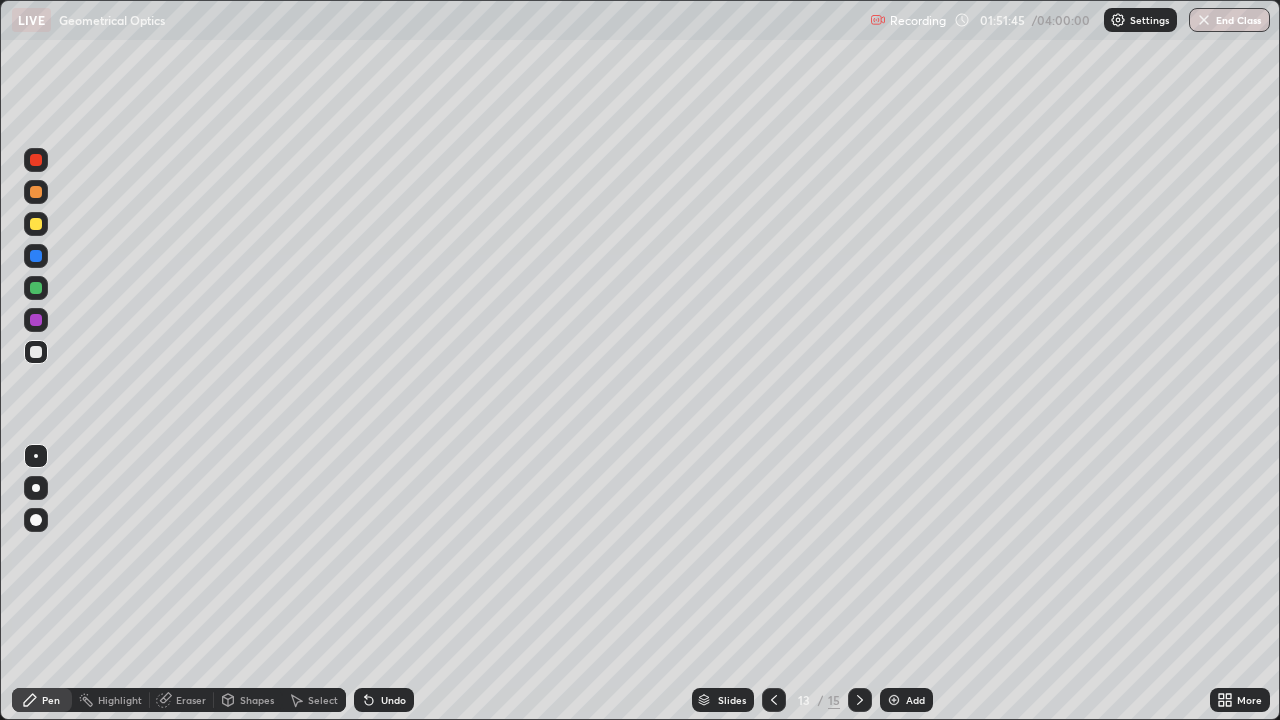 click 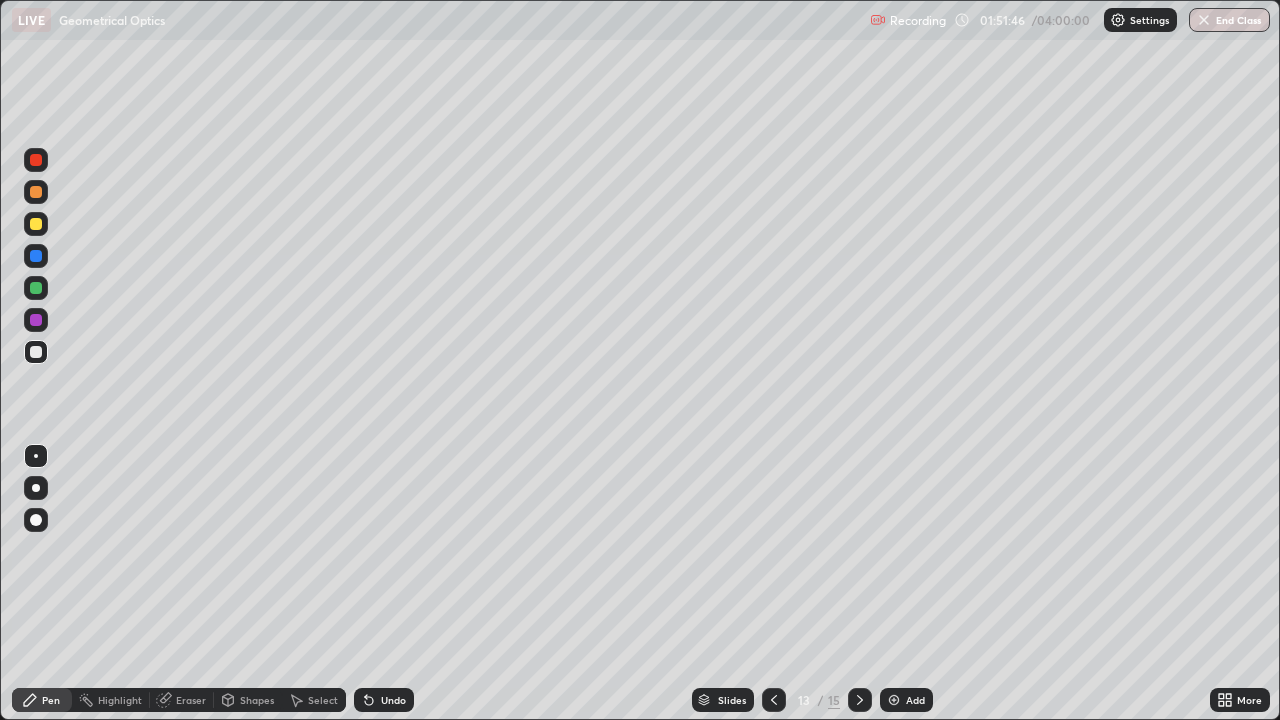 click on "Undo" at bounding box center [384, 700] 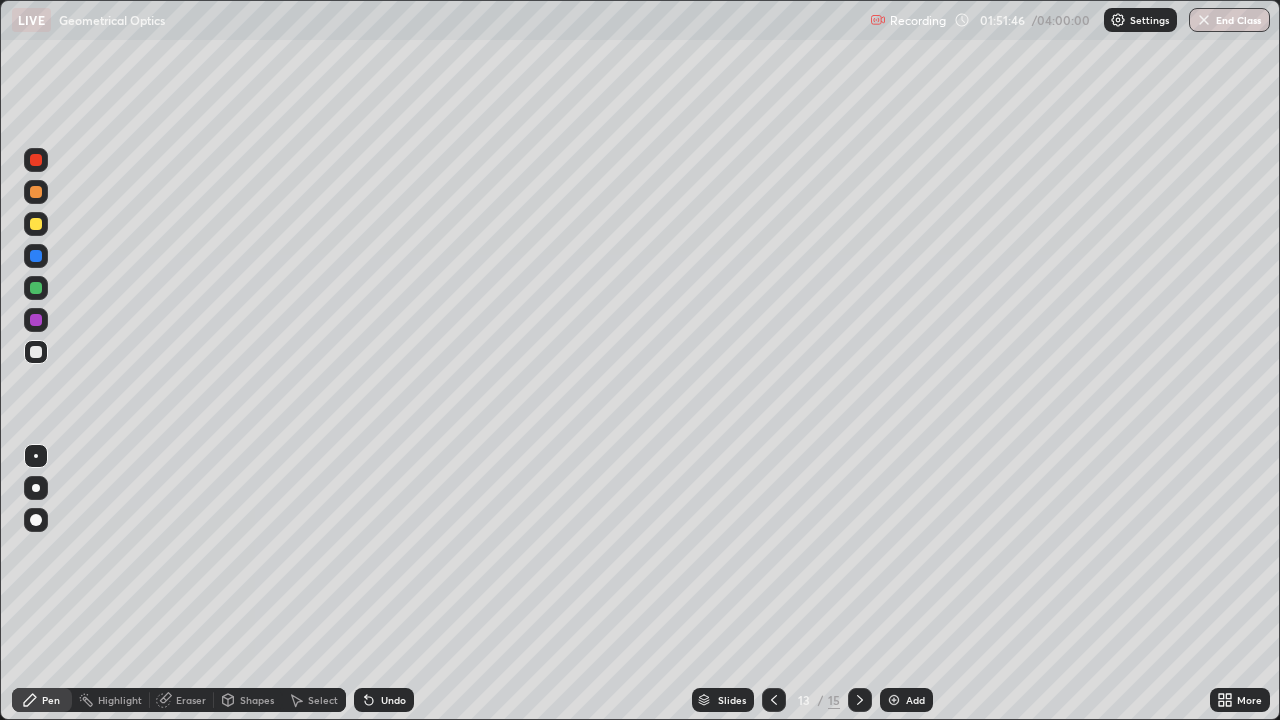 click on "Undo" at bounding box center (384, 700) 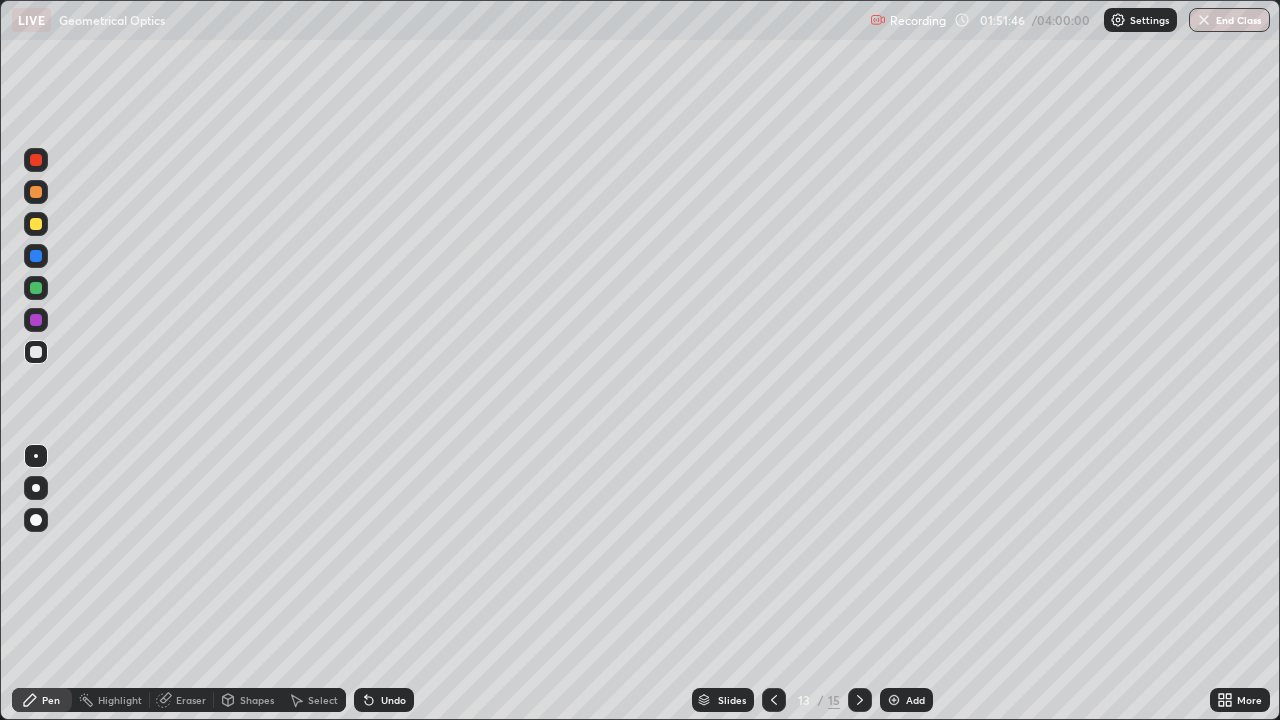 click 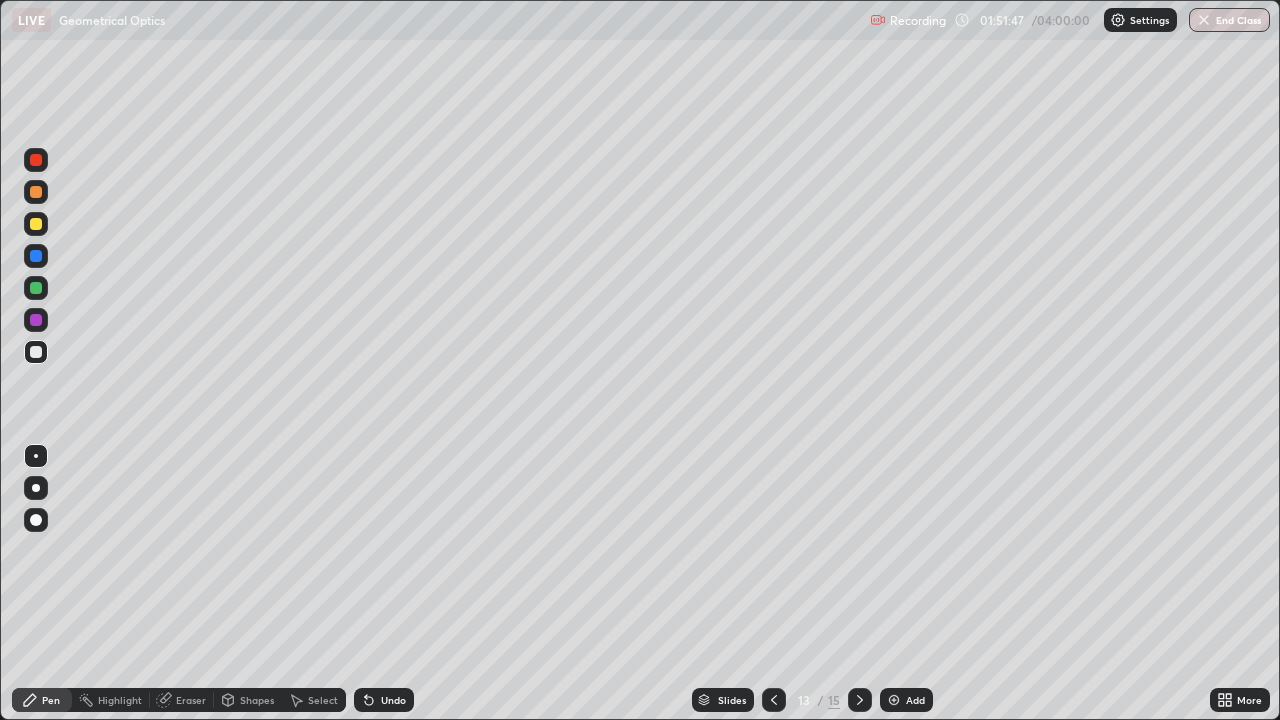 click 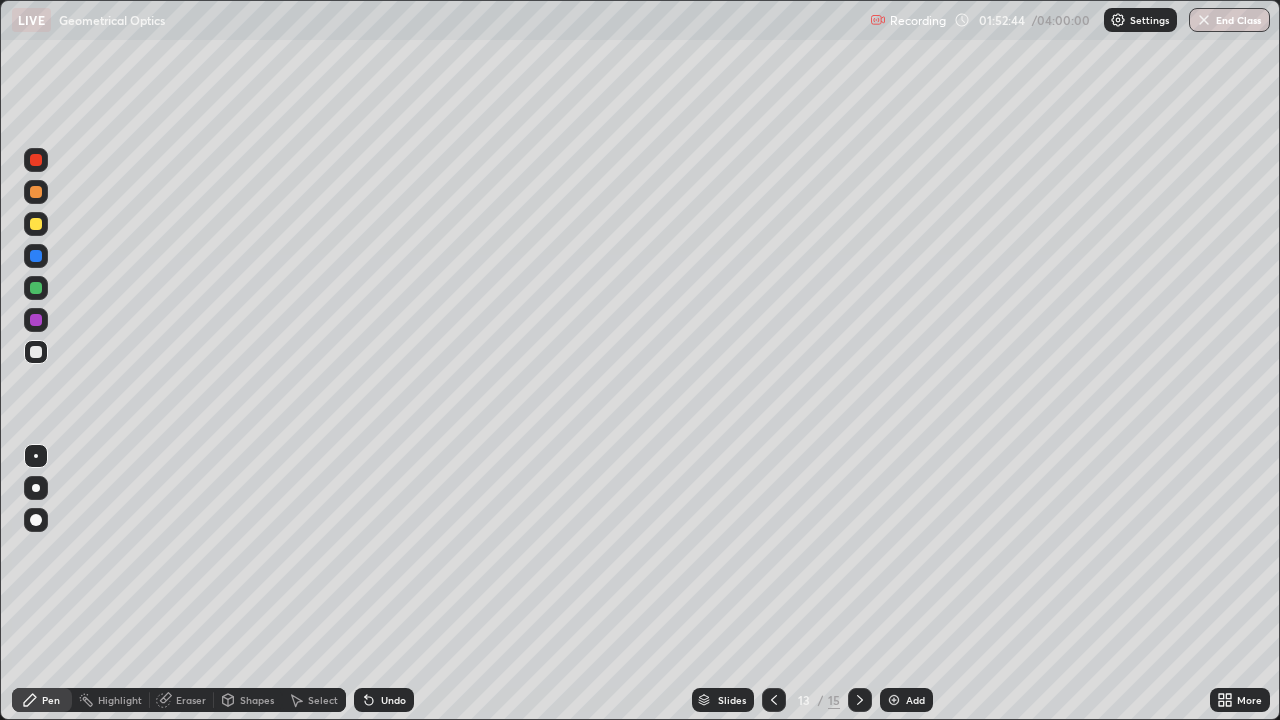 click 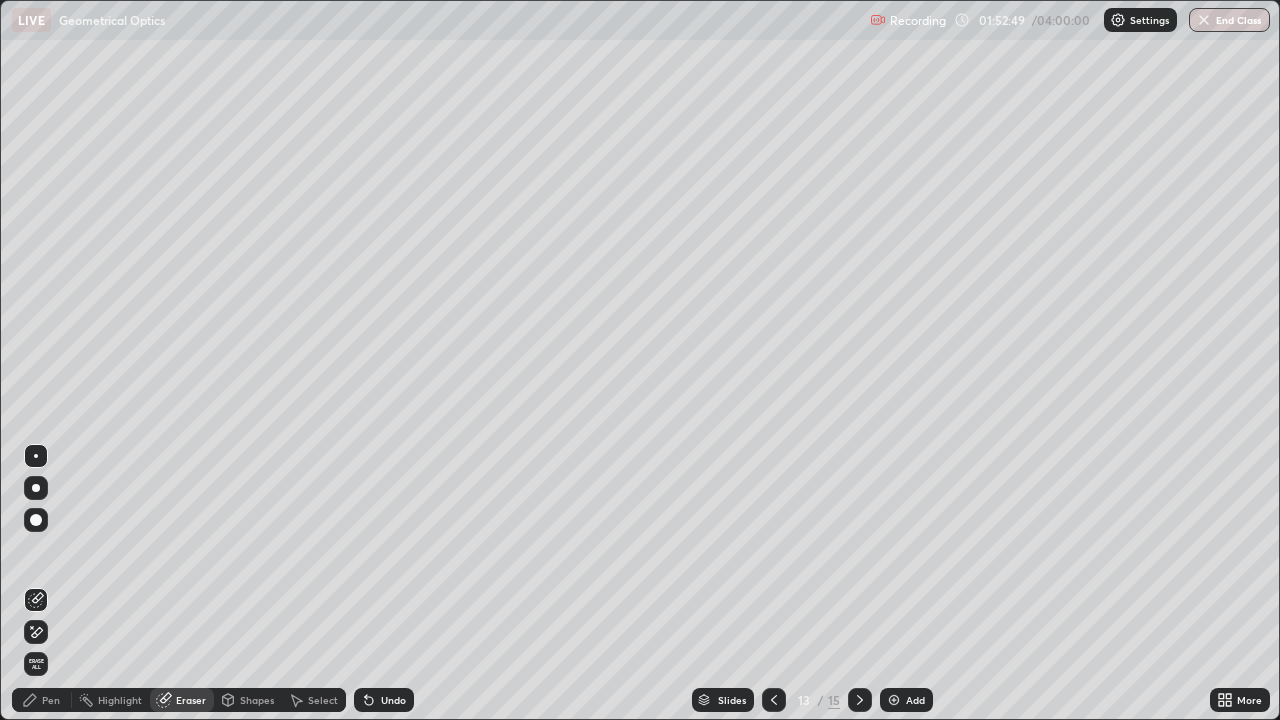 click on "Pen" at bounding box center [51, 700] 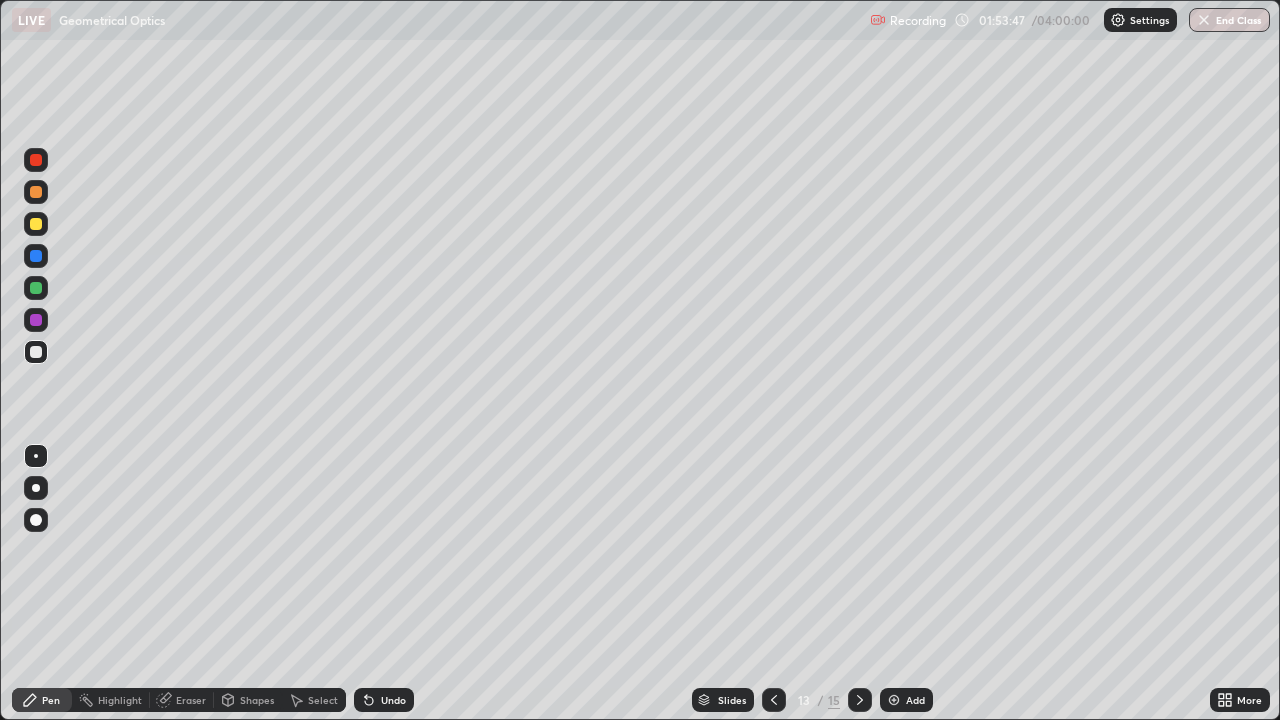 click on "Undo" at bounding box center (393, 700) 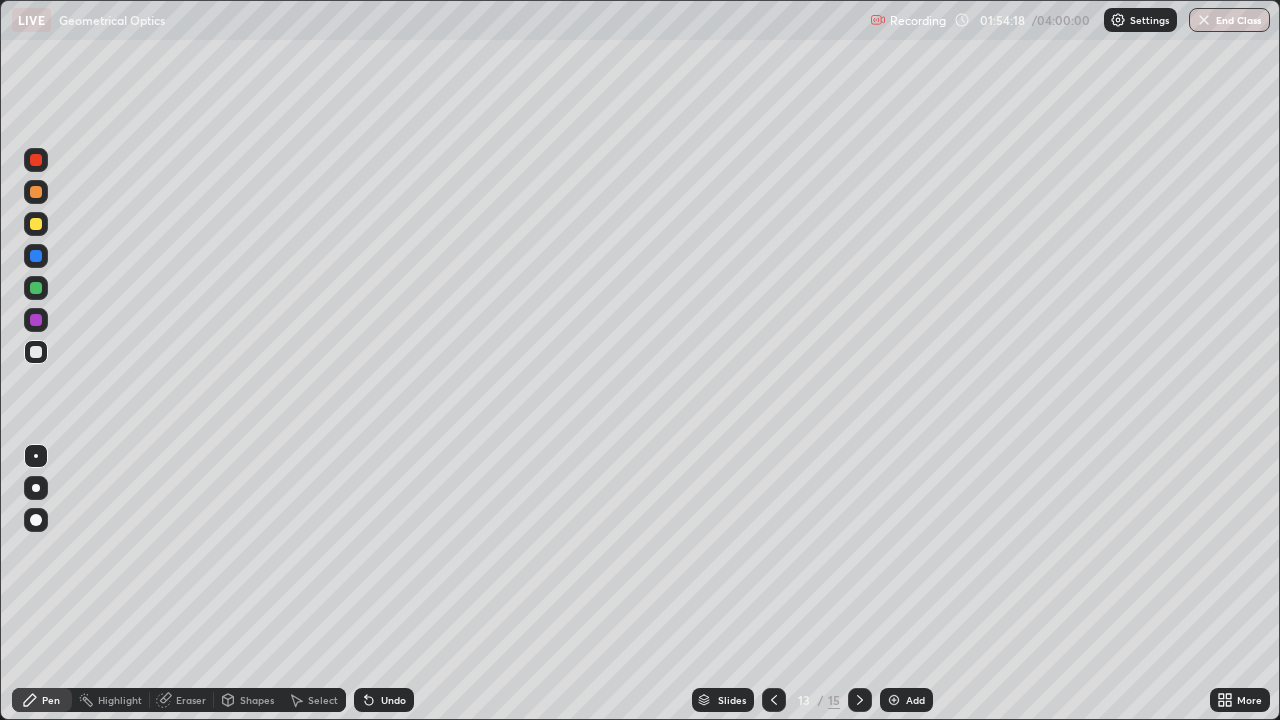 click on "Undo" at bounding box center [384, 700] 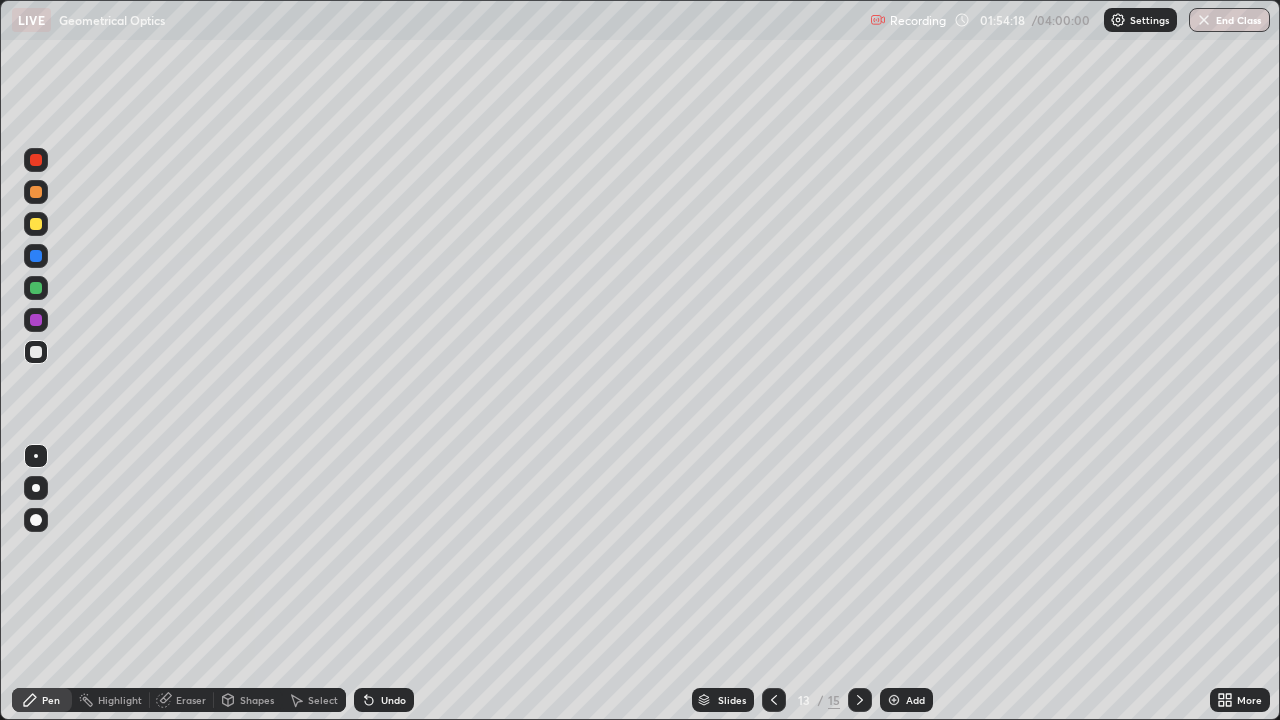 click on "Undo" at bounding box center (393, 700) 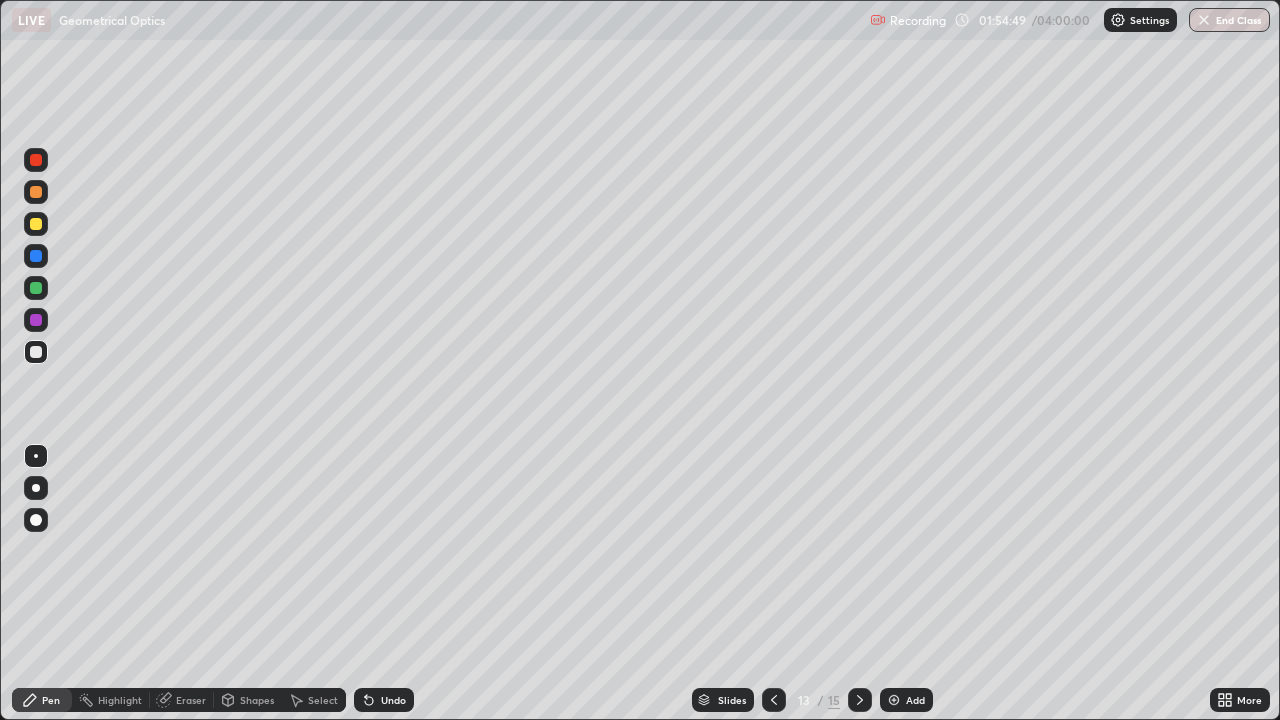 click on "Undo" at bounding box center [393, 700] 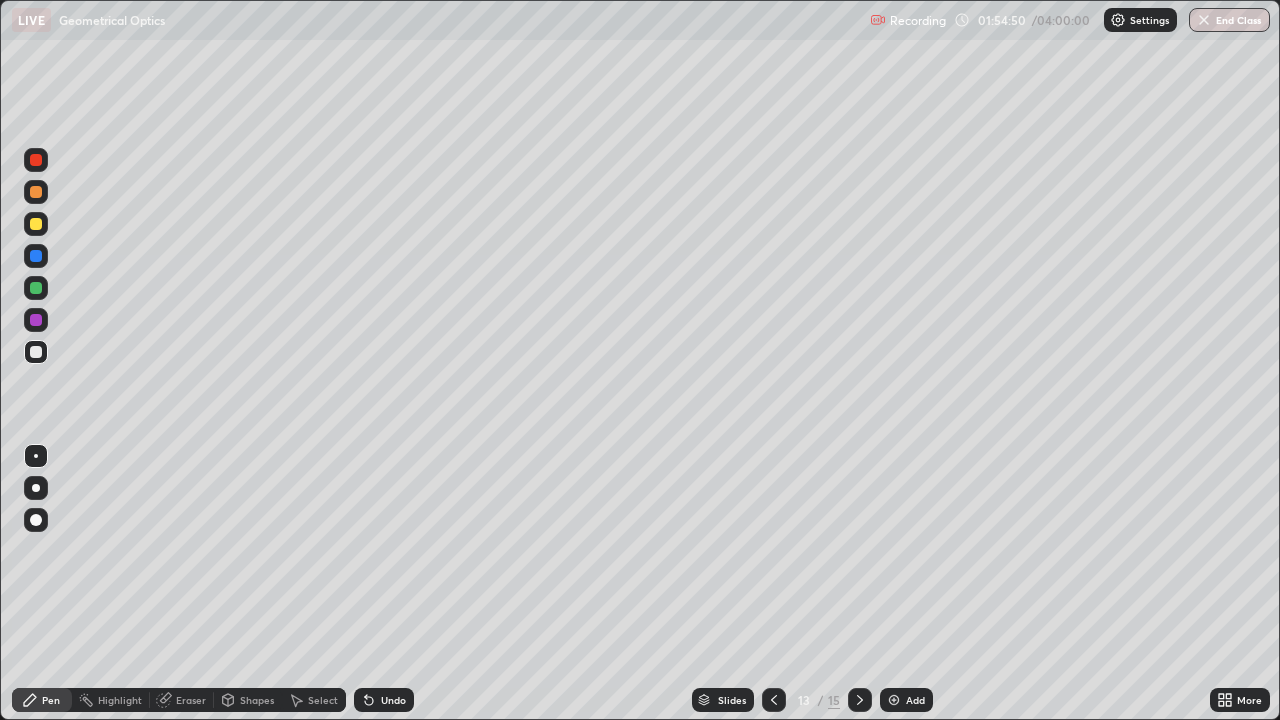 click on "Undo" at bounding box center (393, 700) 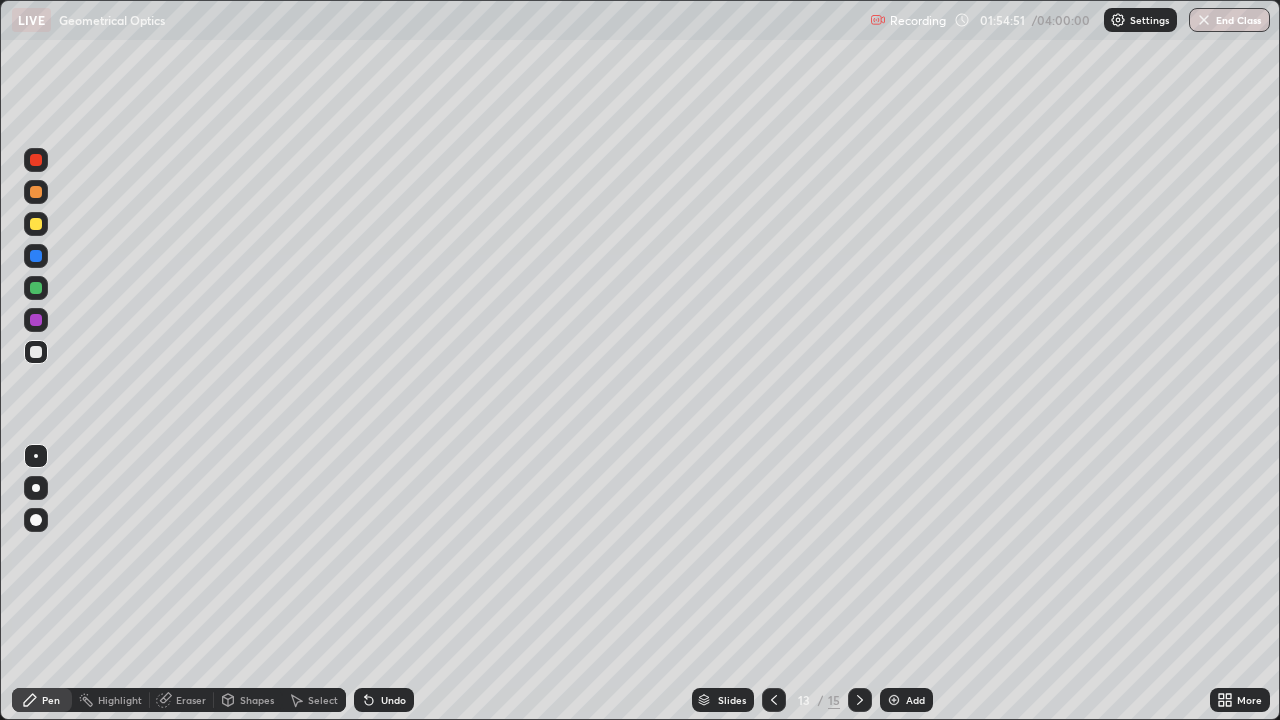 click on "Undo" at bounding box center (384, 700) 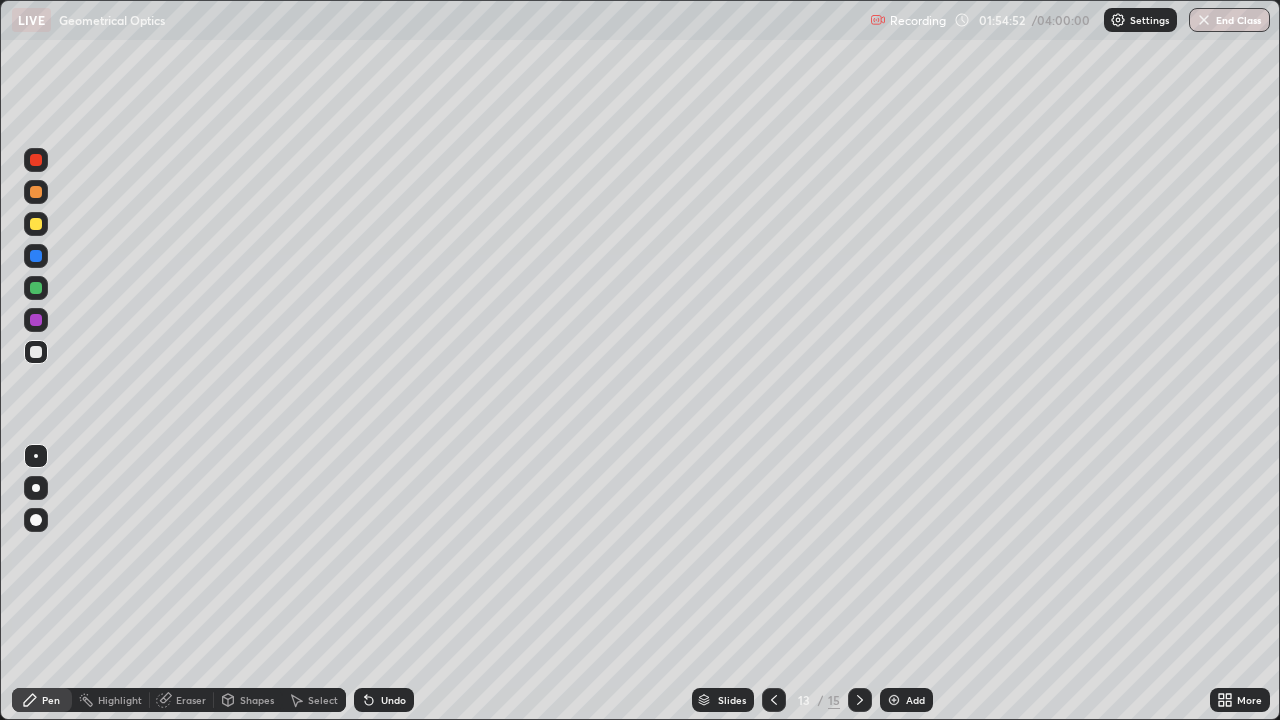 click on "Undo" at bounding box center (384, 700) 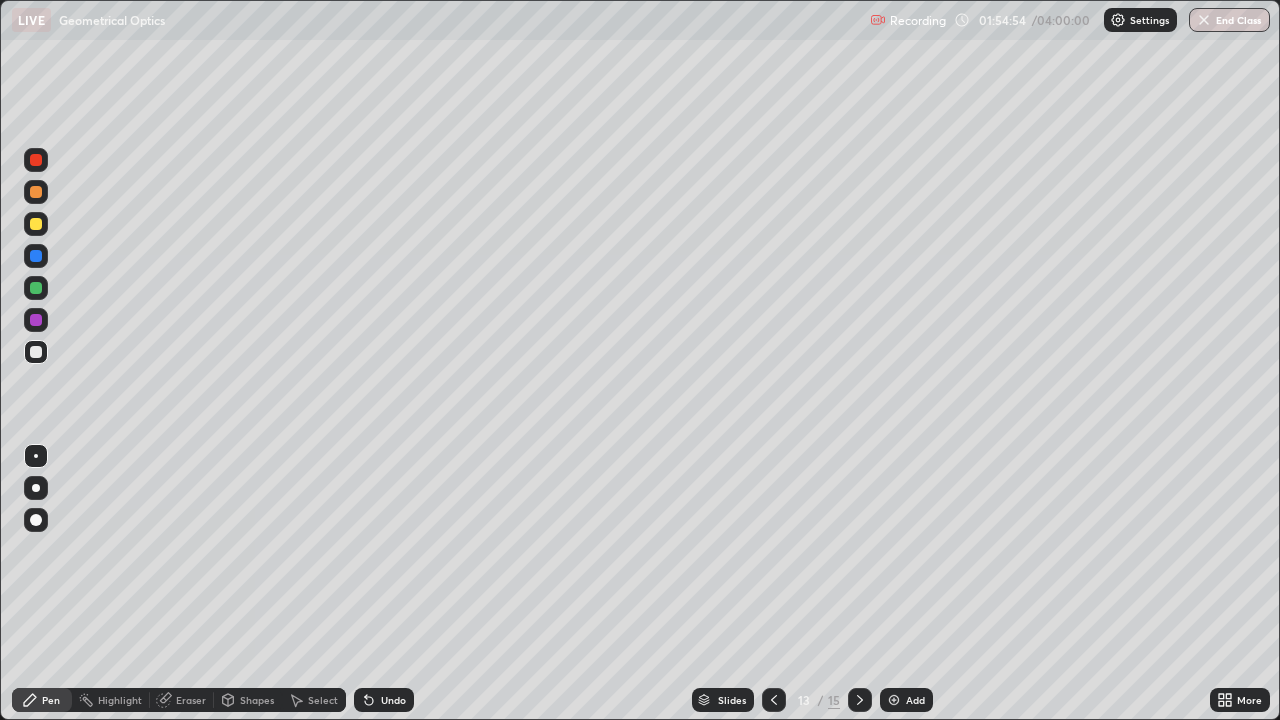 click on "Undo" at bounding box center [393, 700] 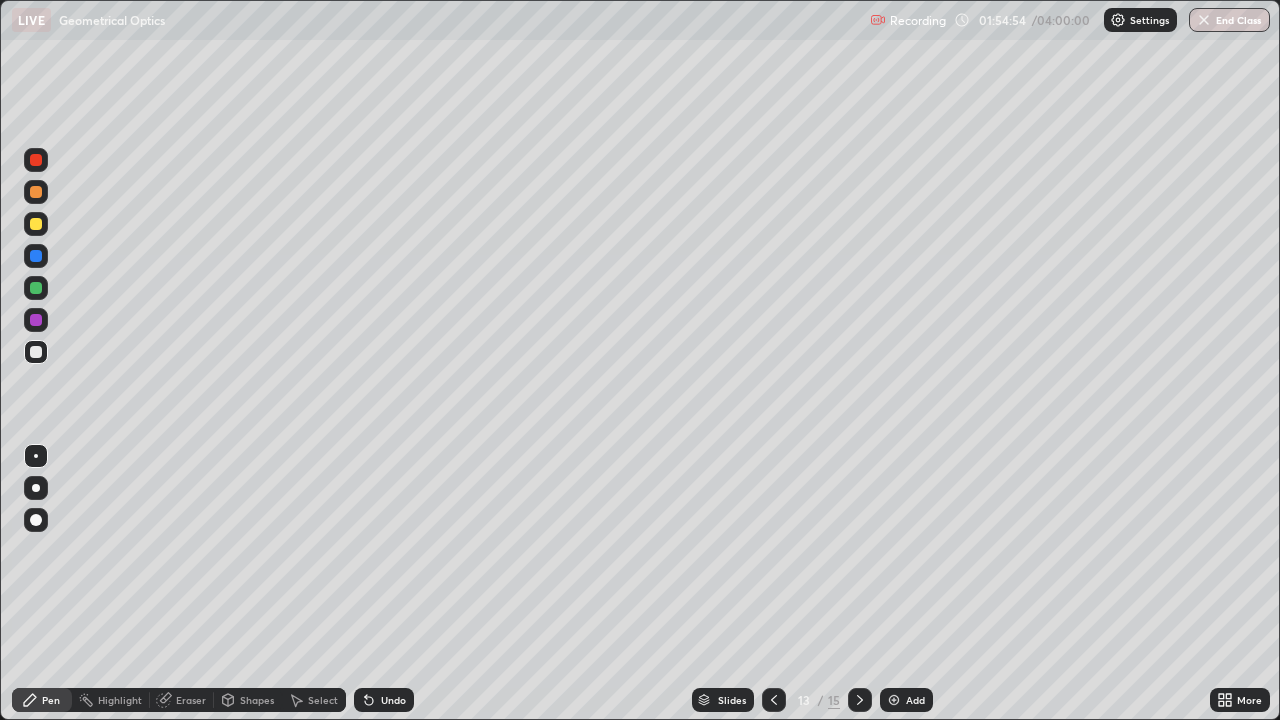 click on "Undo" at bounding box center [393, 700] 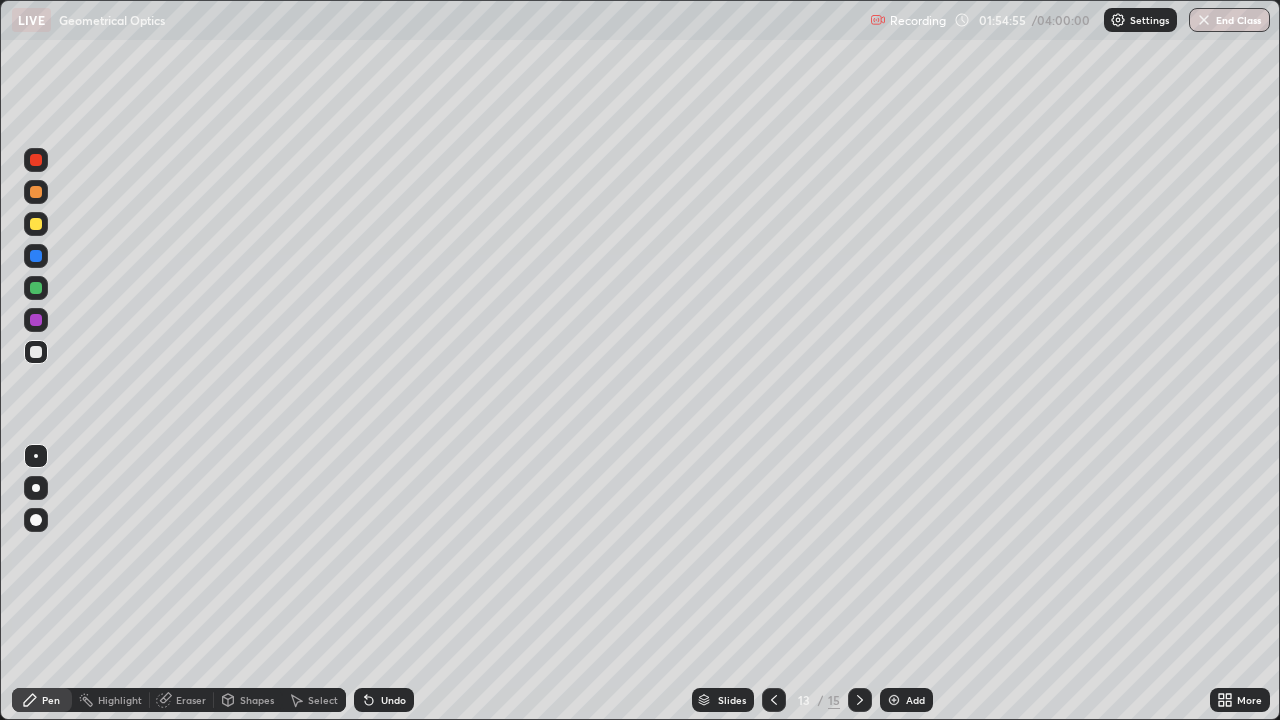 click on "Undo" at bounding box center [393, 700] 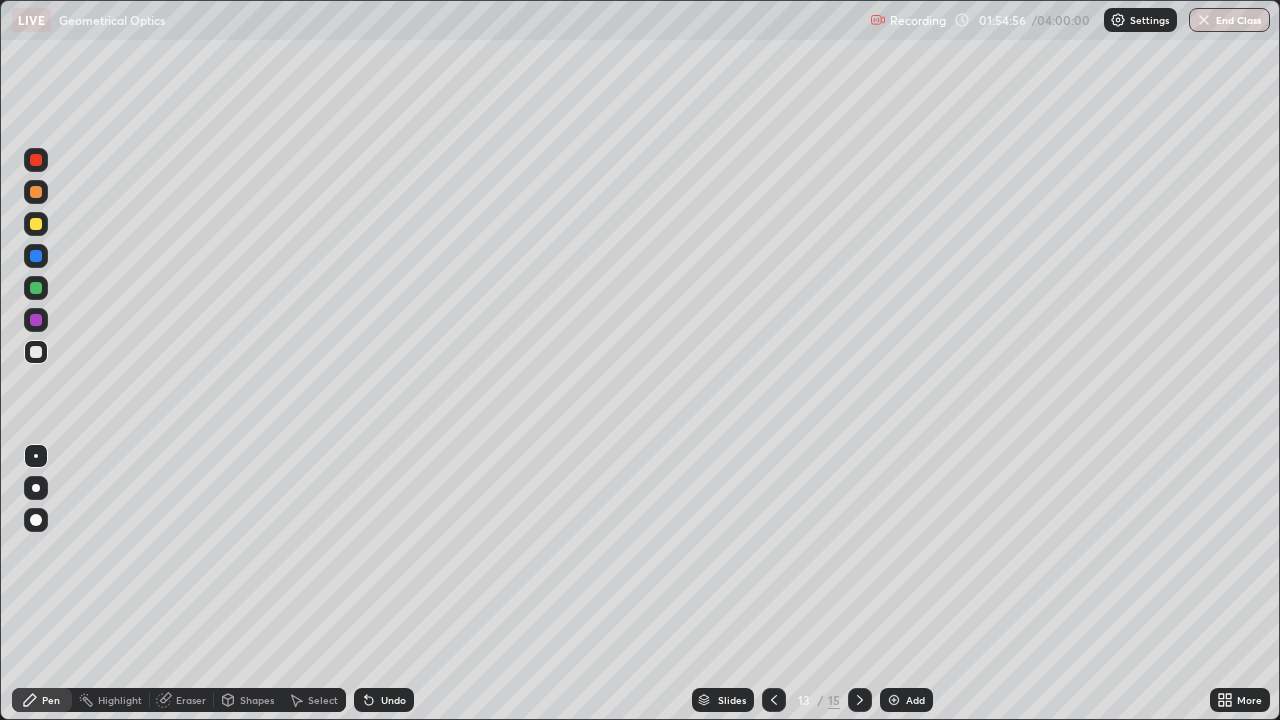 click on "Undo" at bounding box center [393, 700] 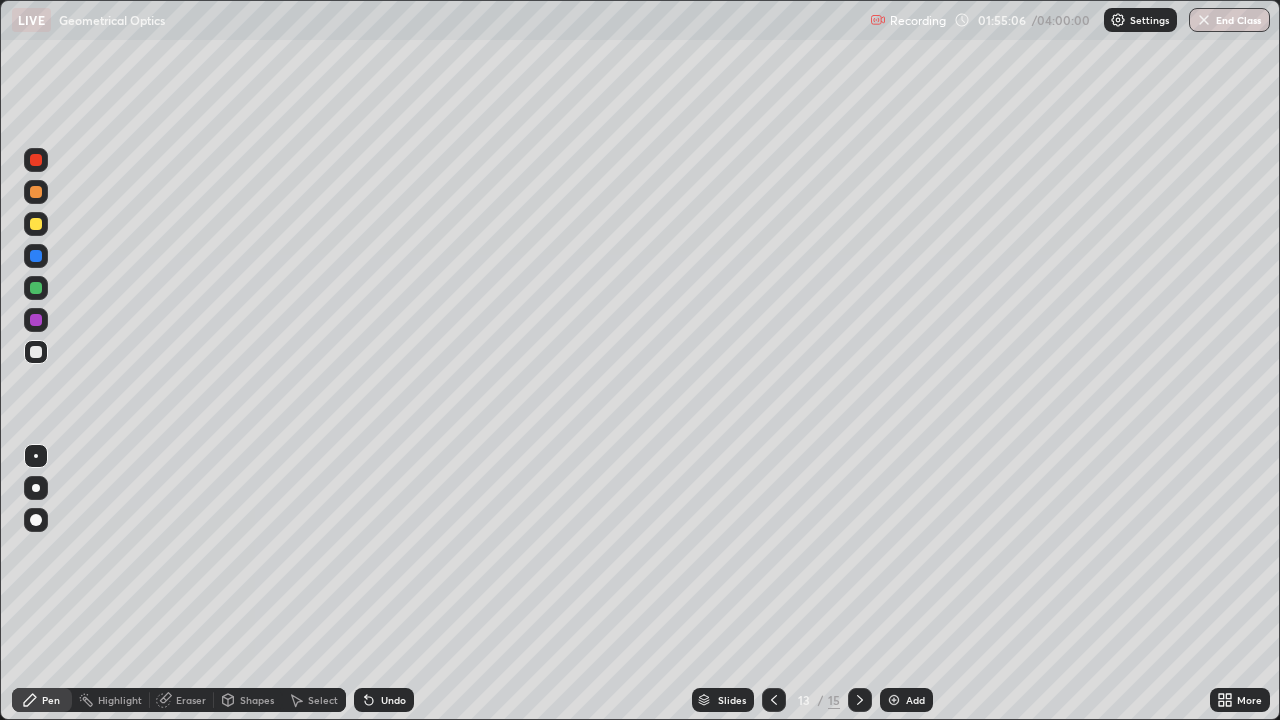 click on "Undo" at bounding box center (393, 700) 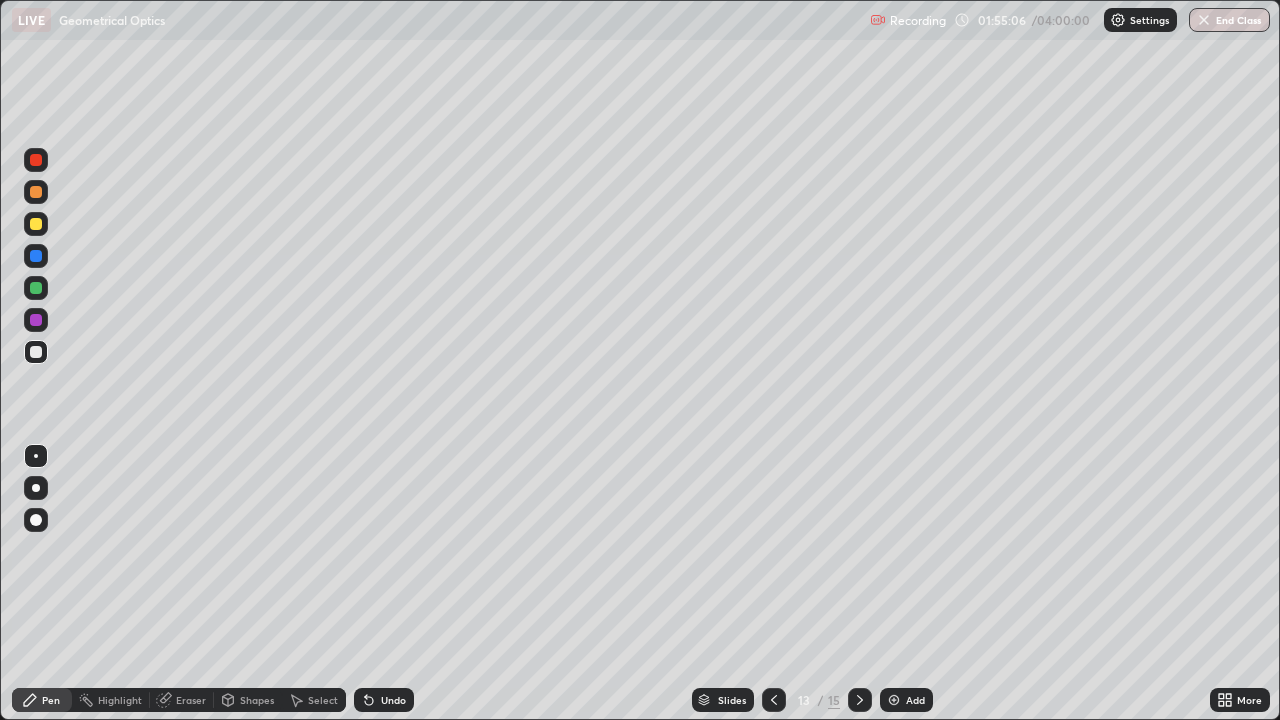 click on "Undo" at bounding box center [393, 700] 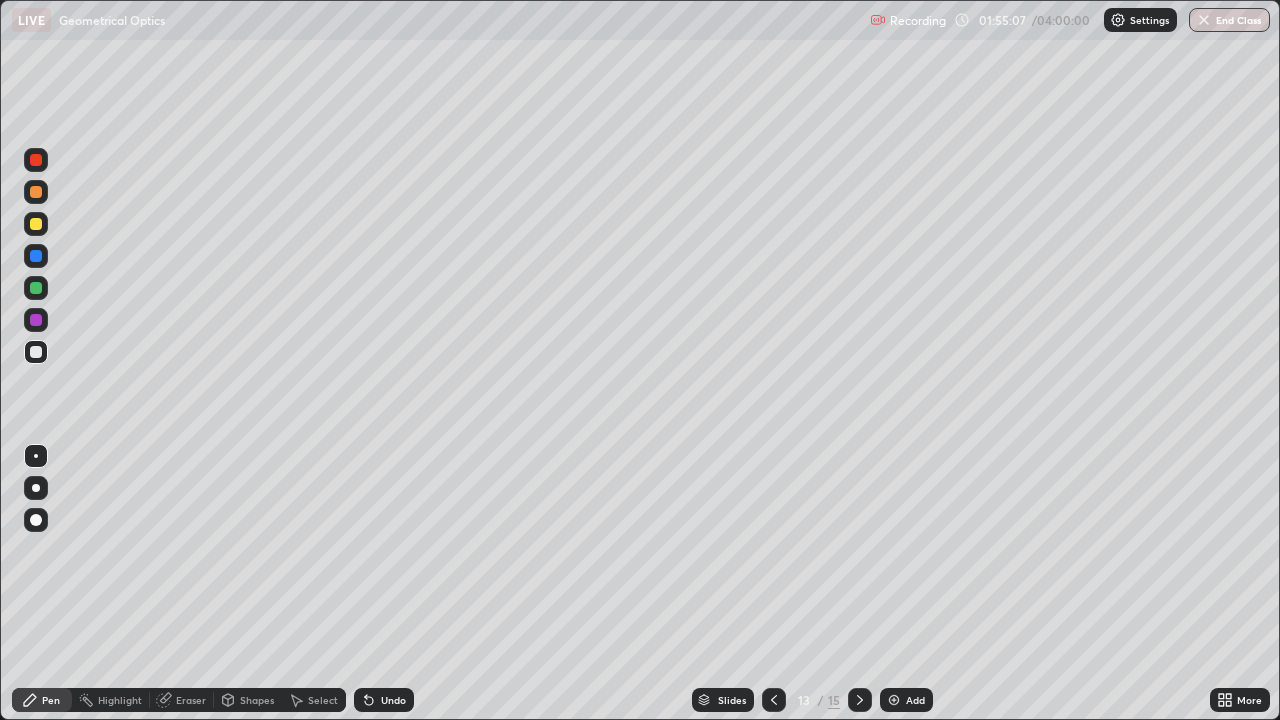 click on "Undo" at bounding box center [393, 700] 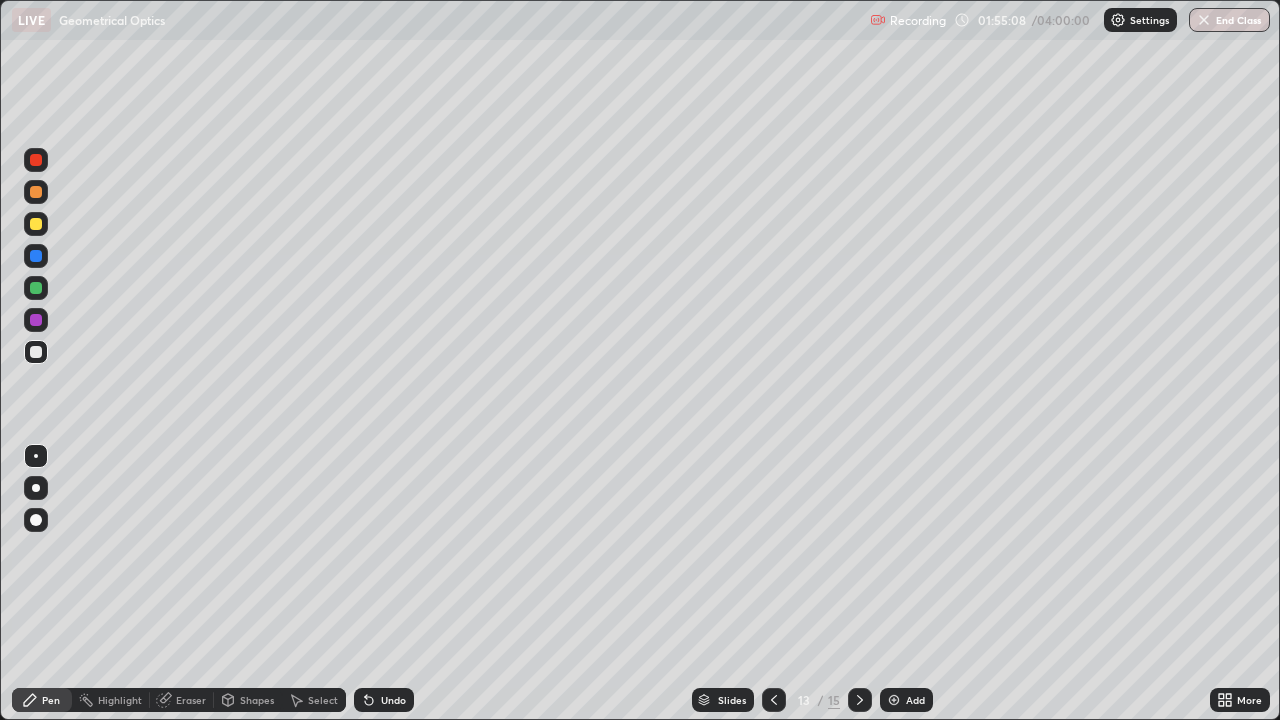 click on "Undo" at bounding box center [393, 700] 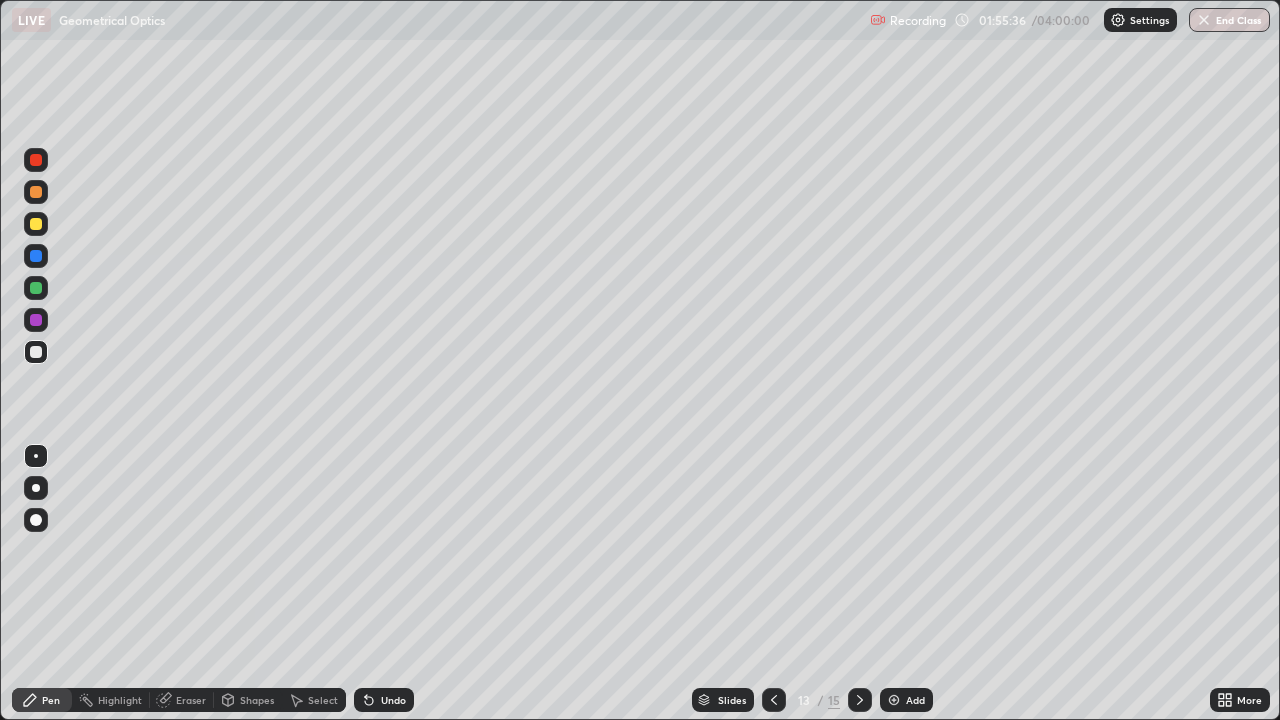 click at bounding box center [36, 256] 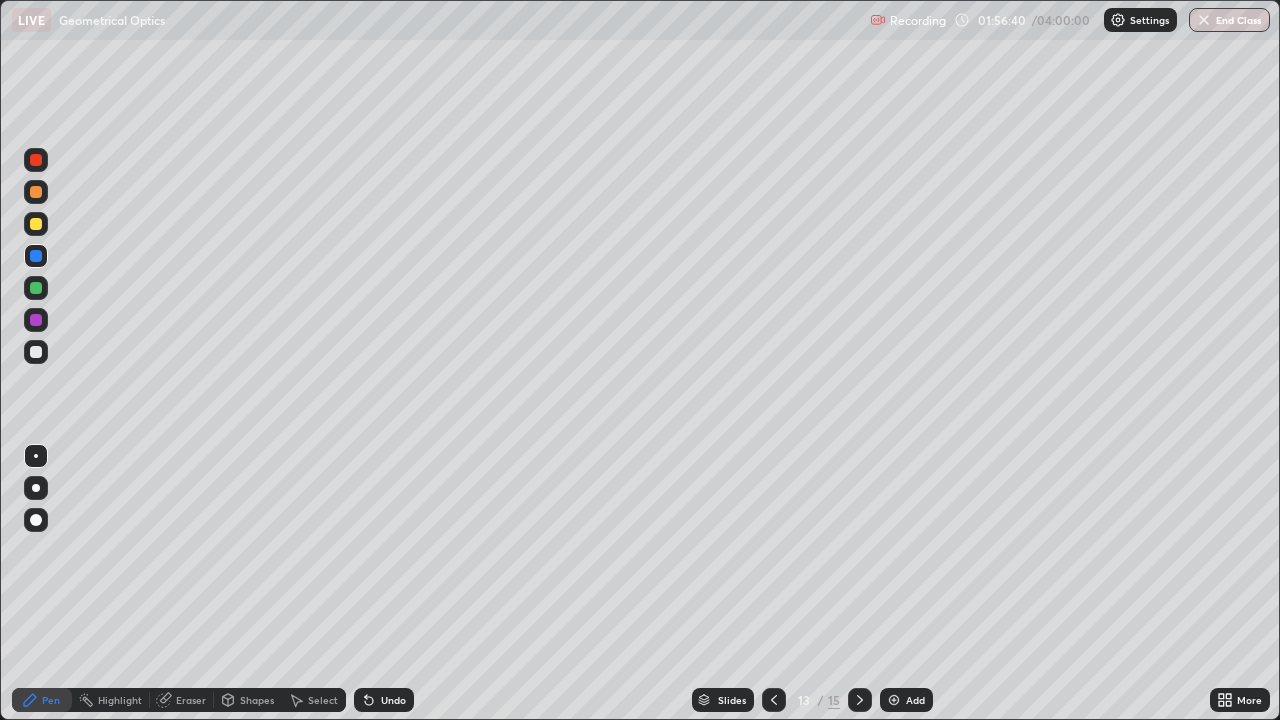 click at bounding box center (36, 224) 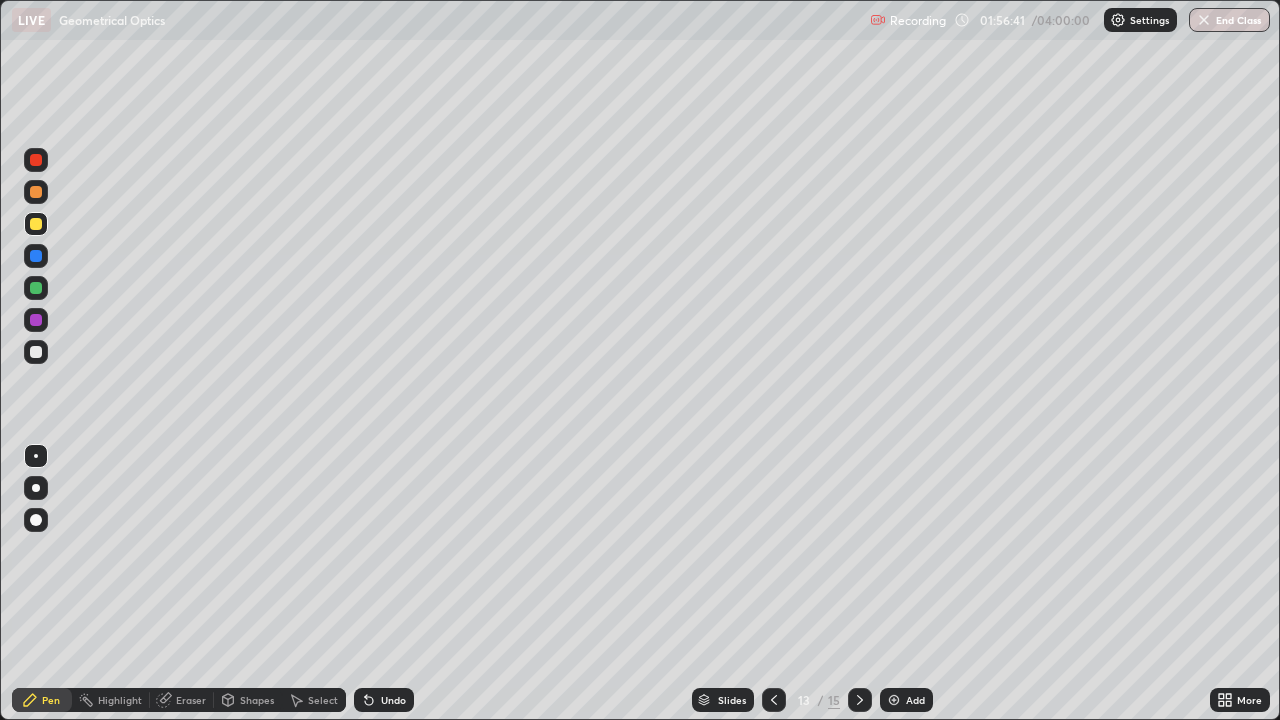 click on "Shapes" at bounding box center [257, 700] 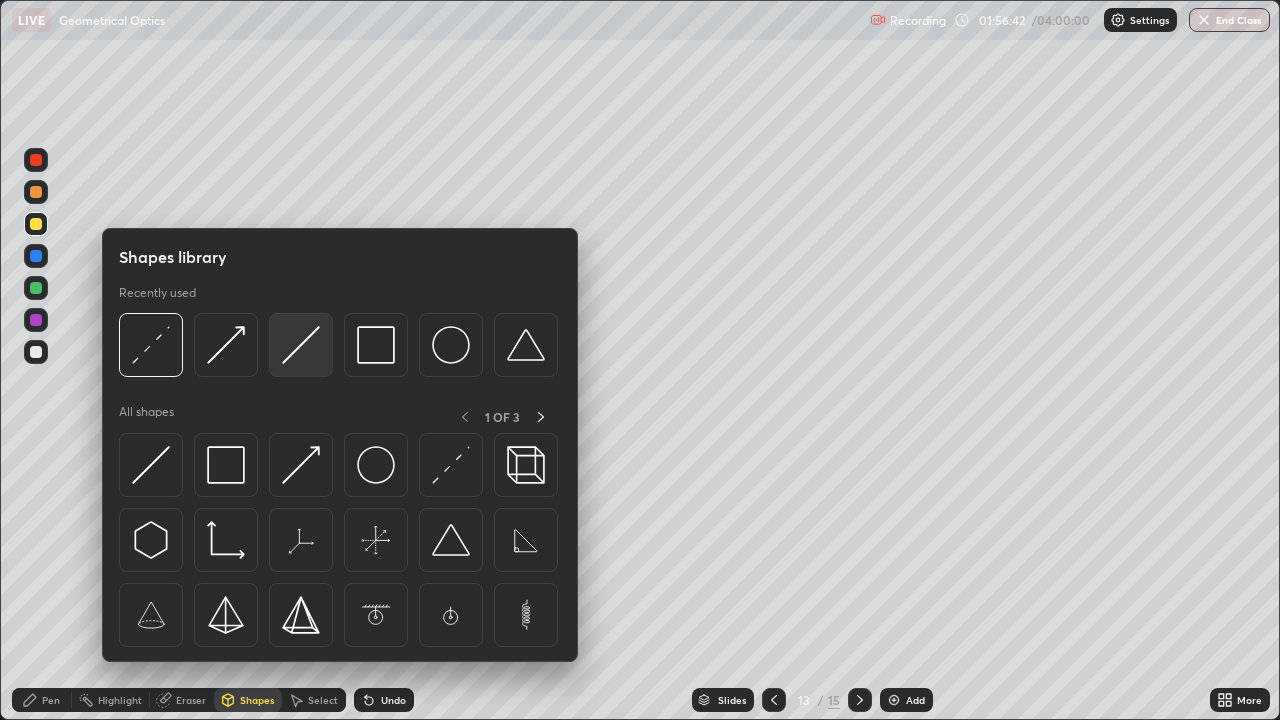 click at bounding box center [301, 345] 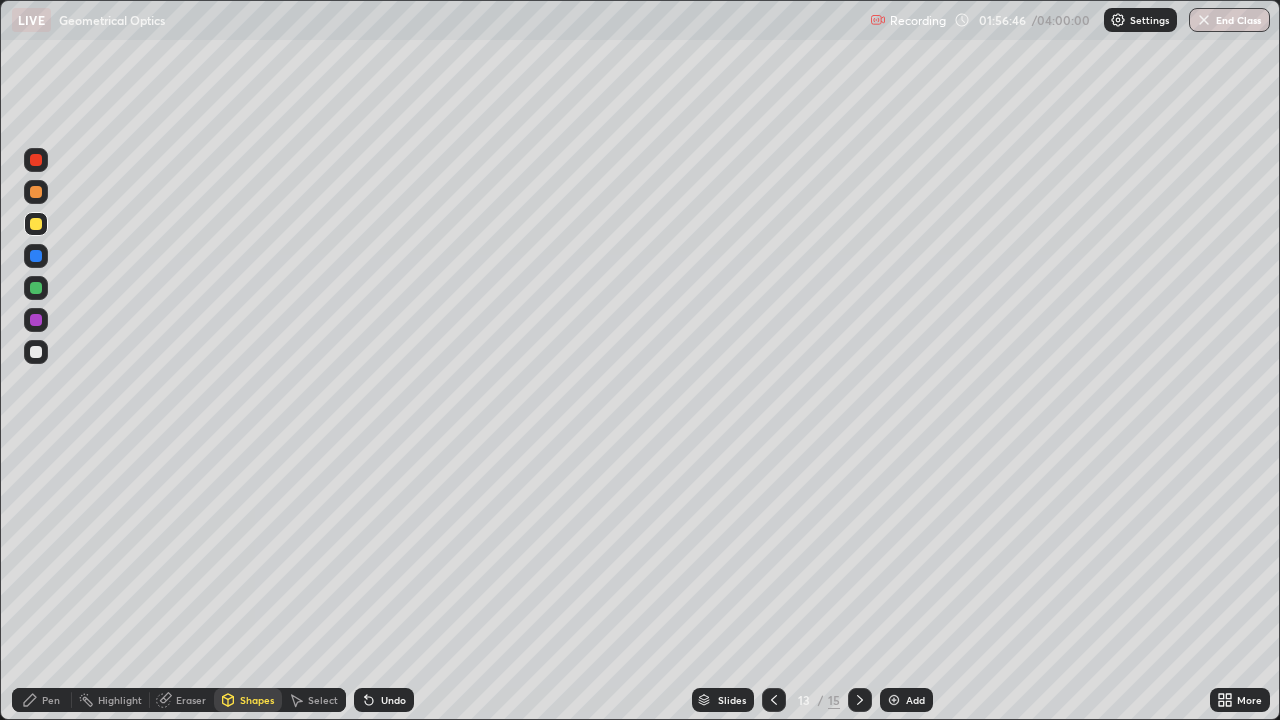 click on "Shapes" at bounding box center (257, 700) 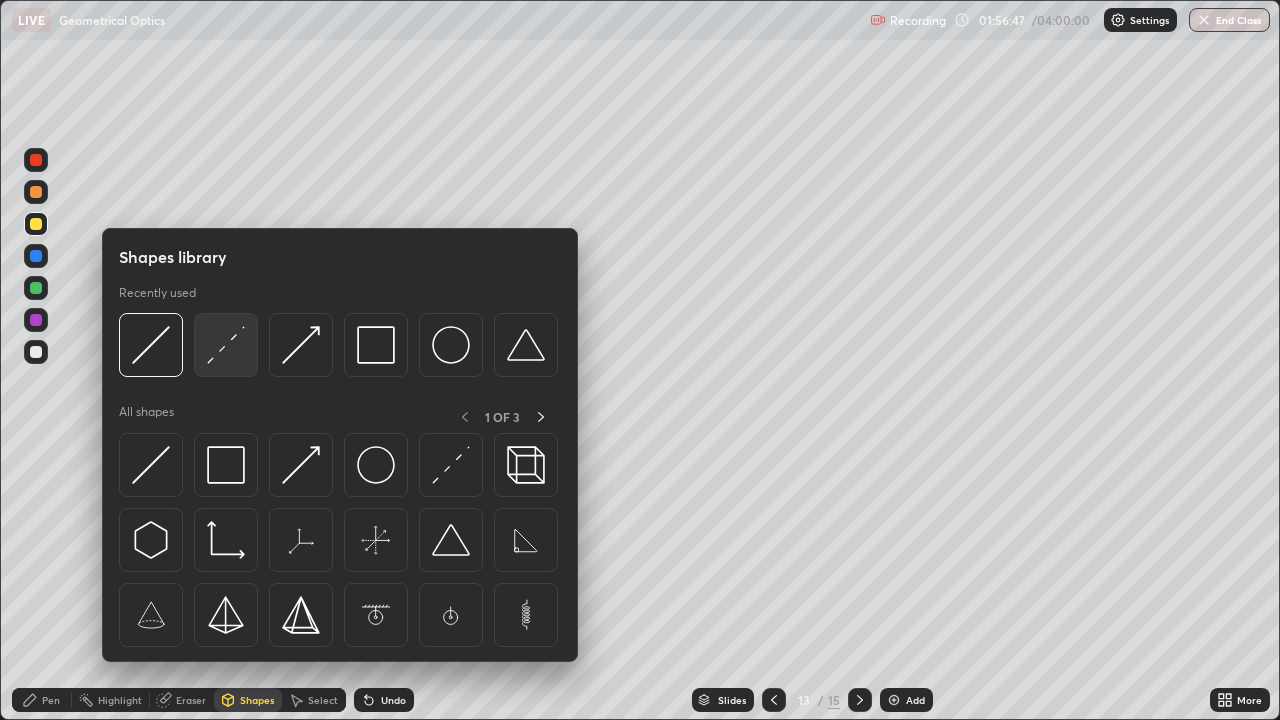 click at bounding box center (226, 345) 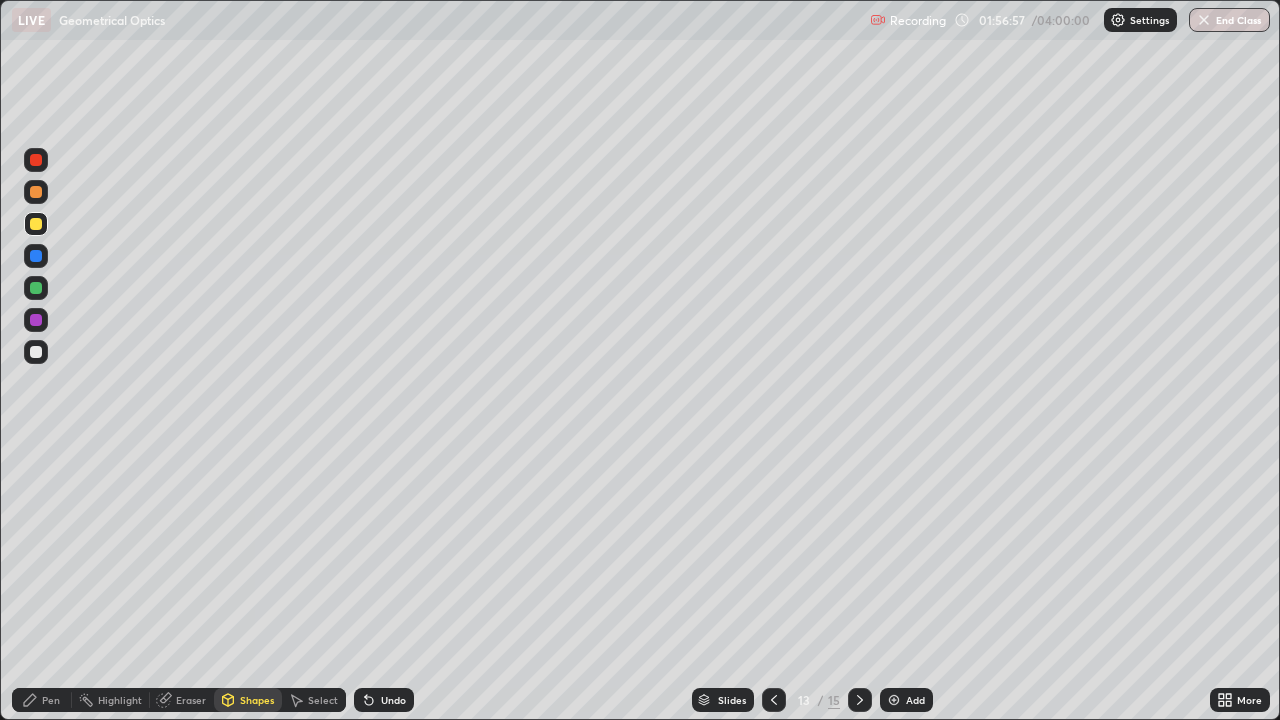 click at bounding box center [36, 256] 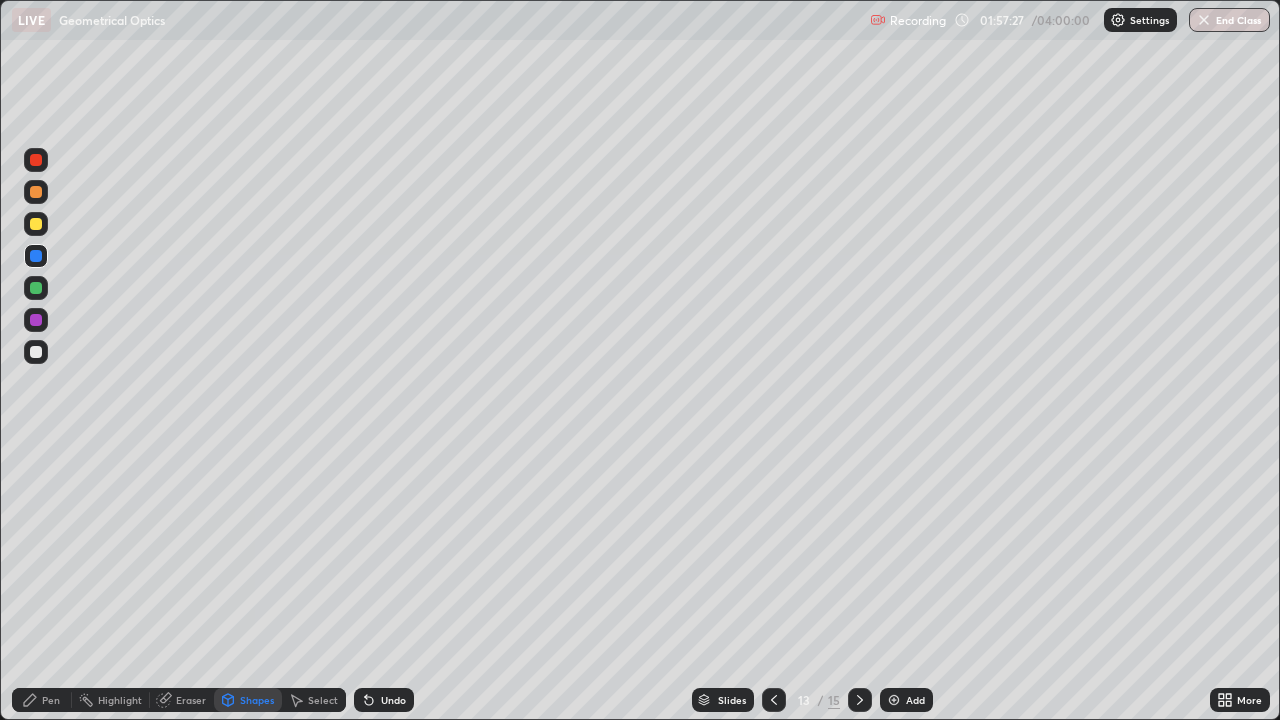 click on "Pen" at bounding box center [51, 700] 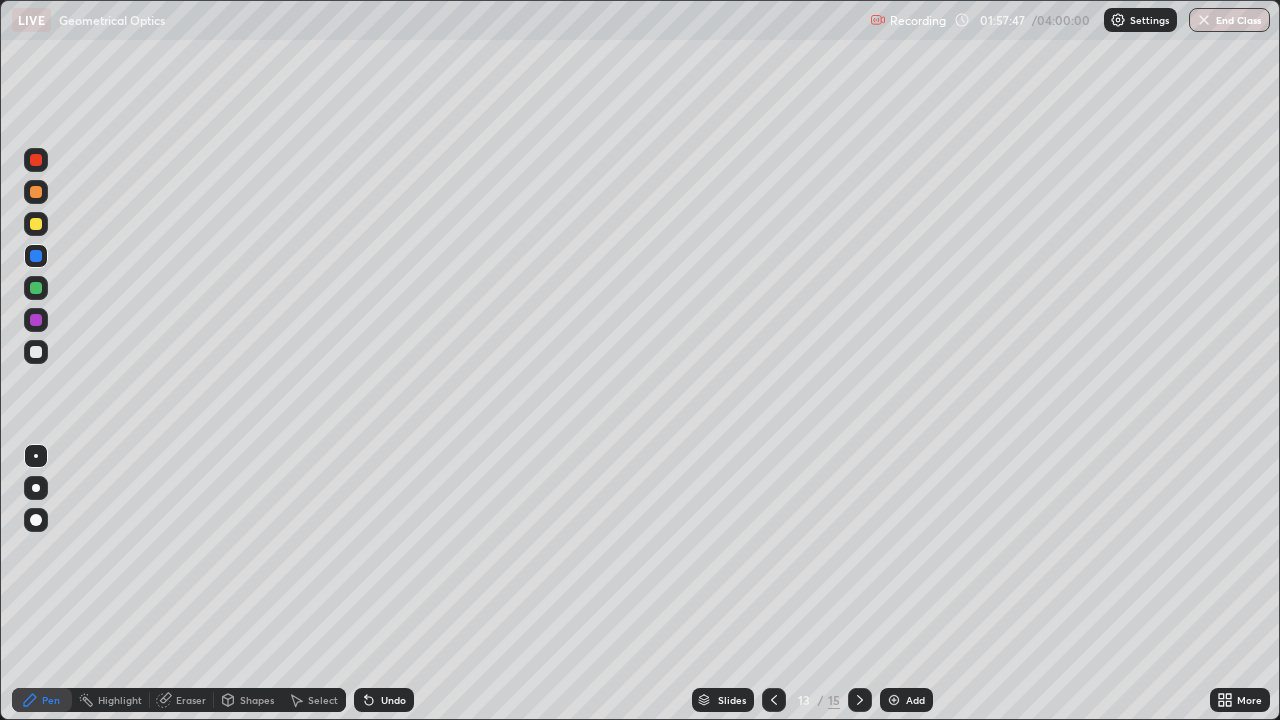 click at bounding box center [36, 192] 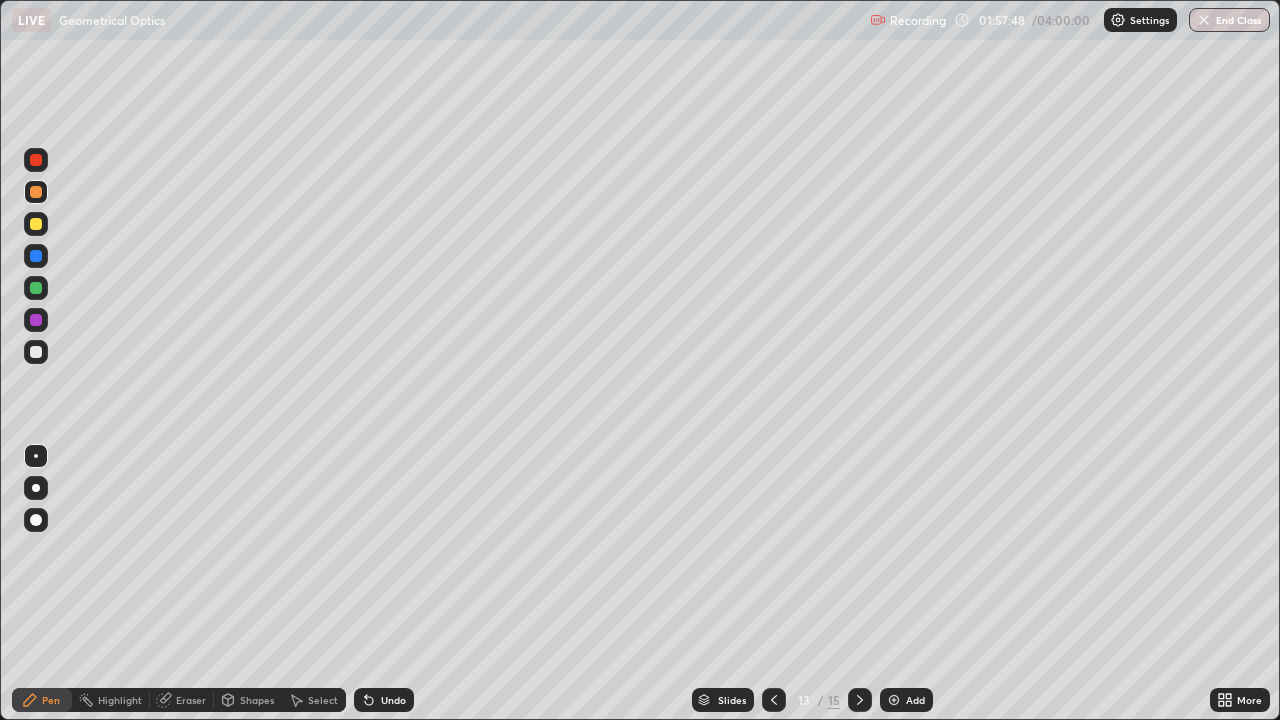 click on "Shapes" at bounding box center (257, 700) 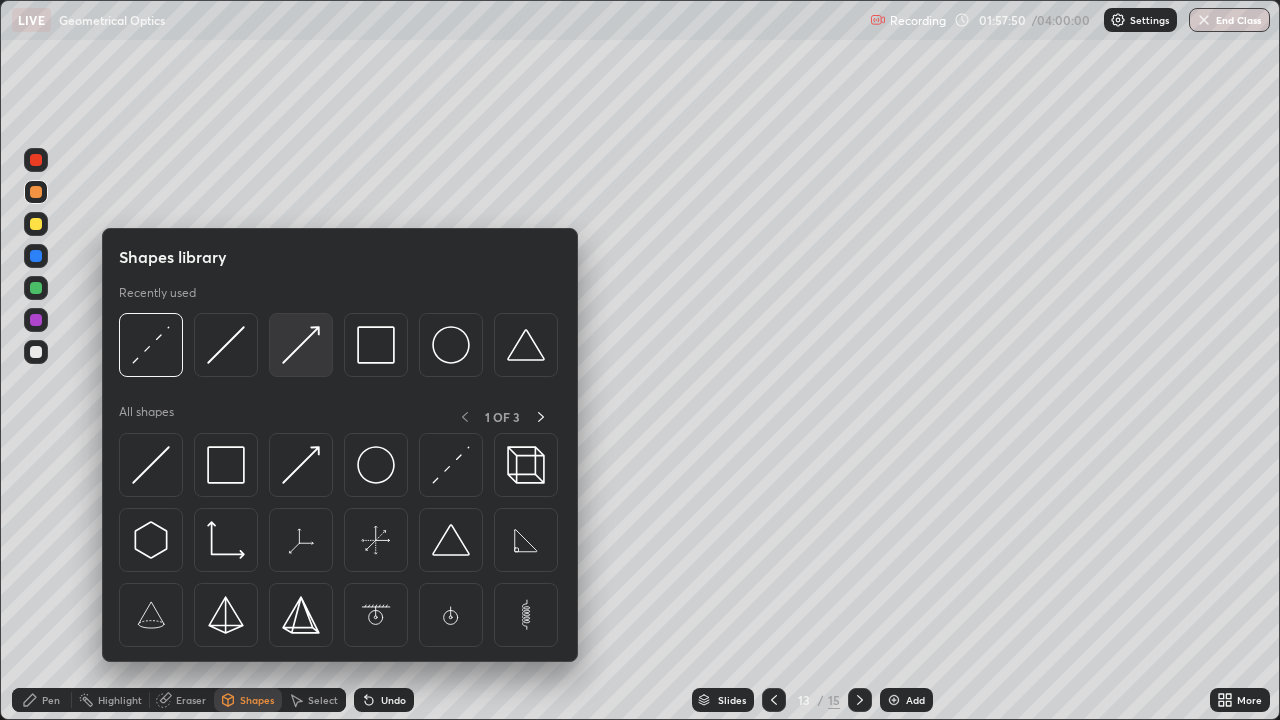 click at bounding box center (301, 345) 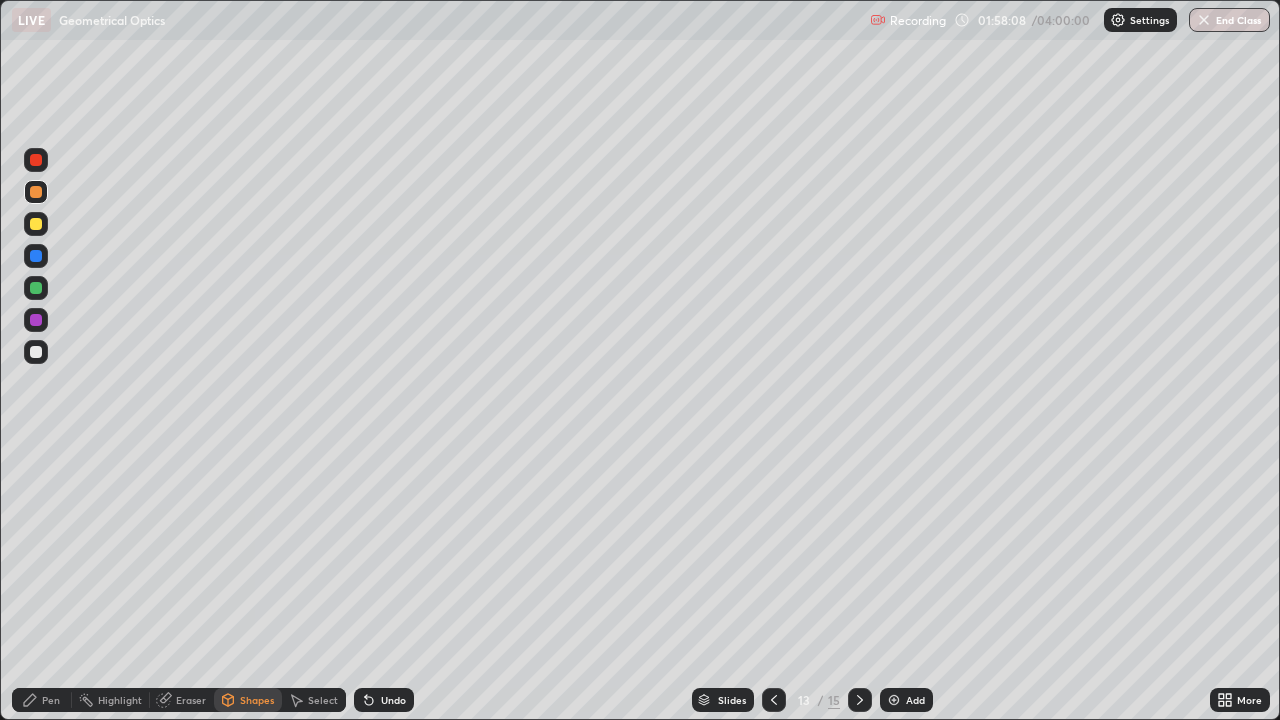 click on "Shapes" at bounding box center [248, 700] 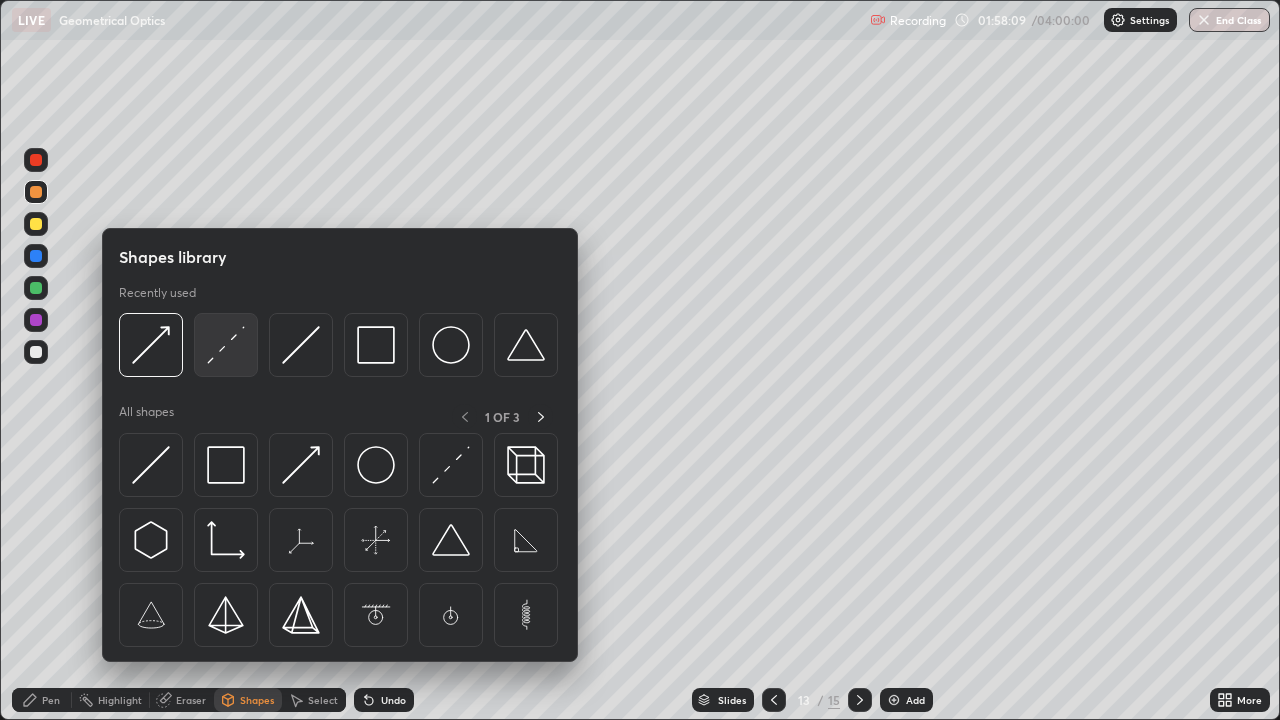 click at bounding box center [226, 345] 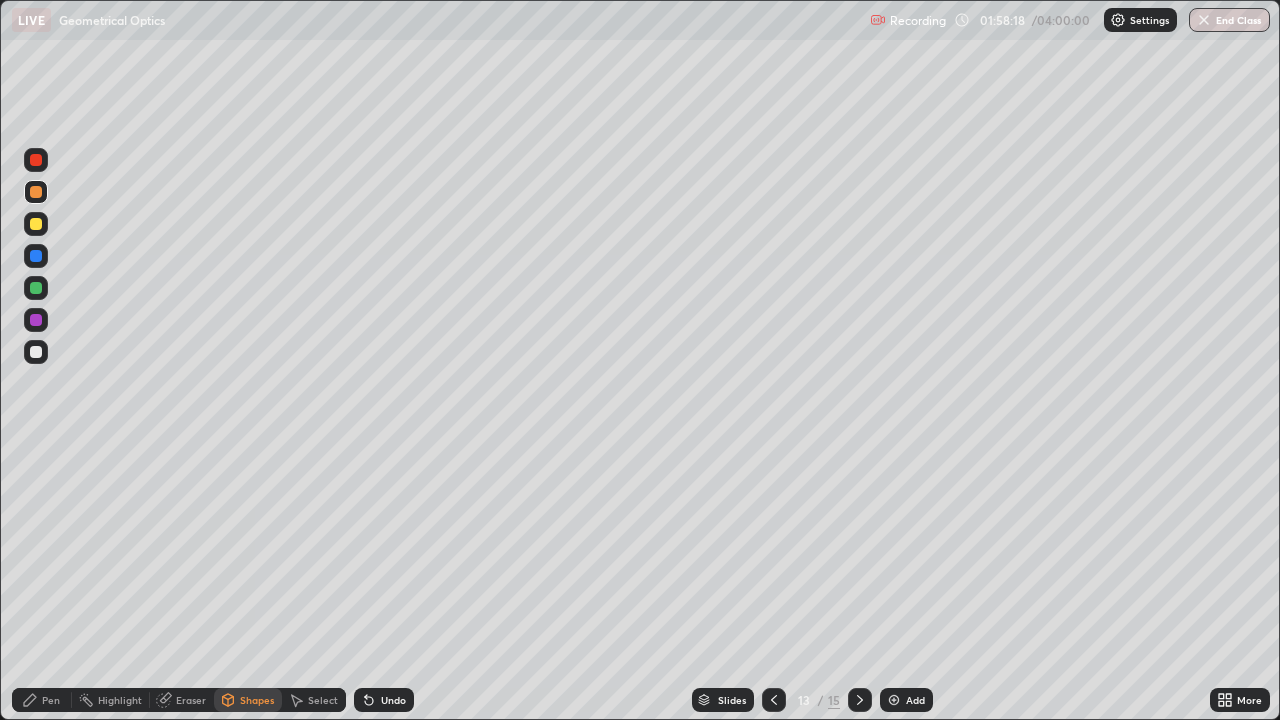 click on "Pen" at bounding box center (51, 700) 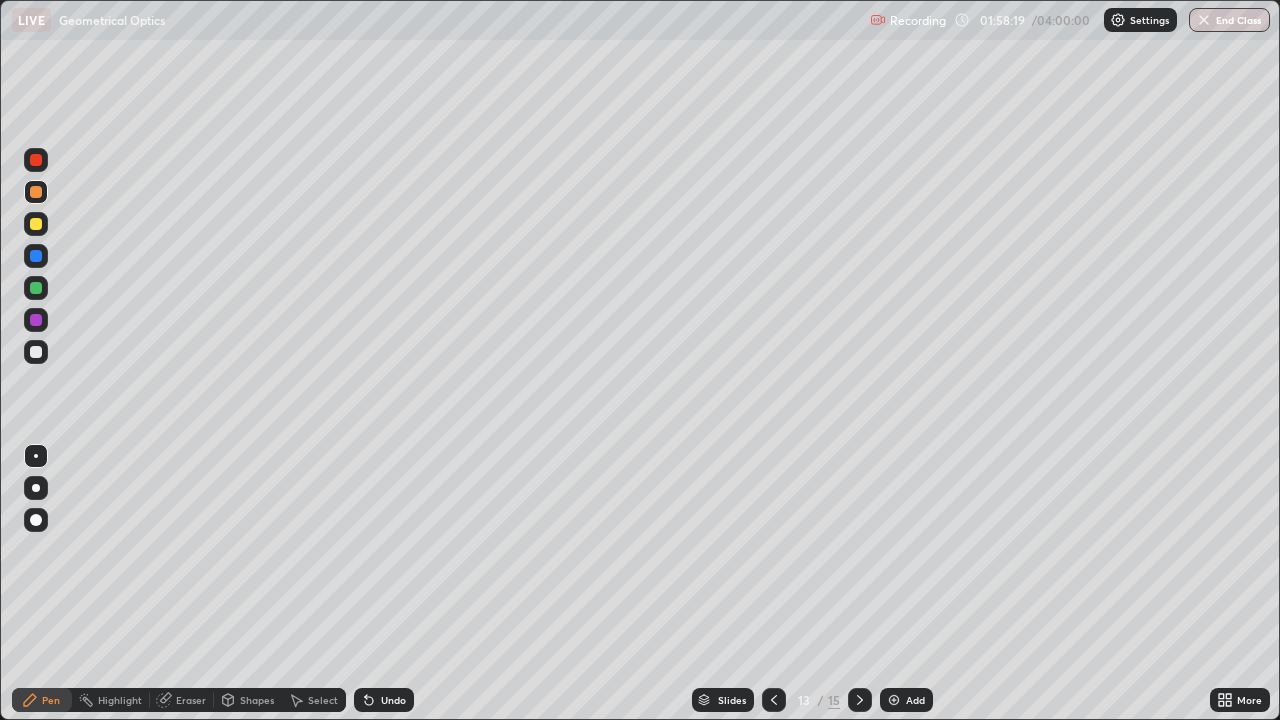 click at bounding box center [36, 256] 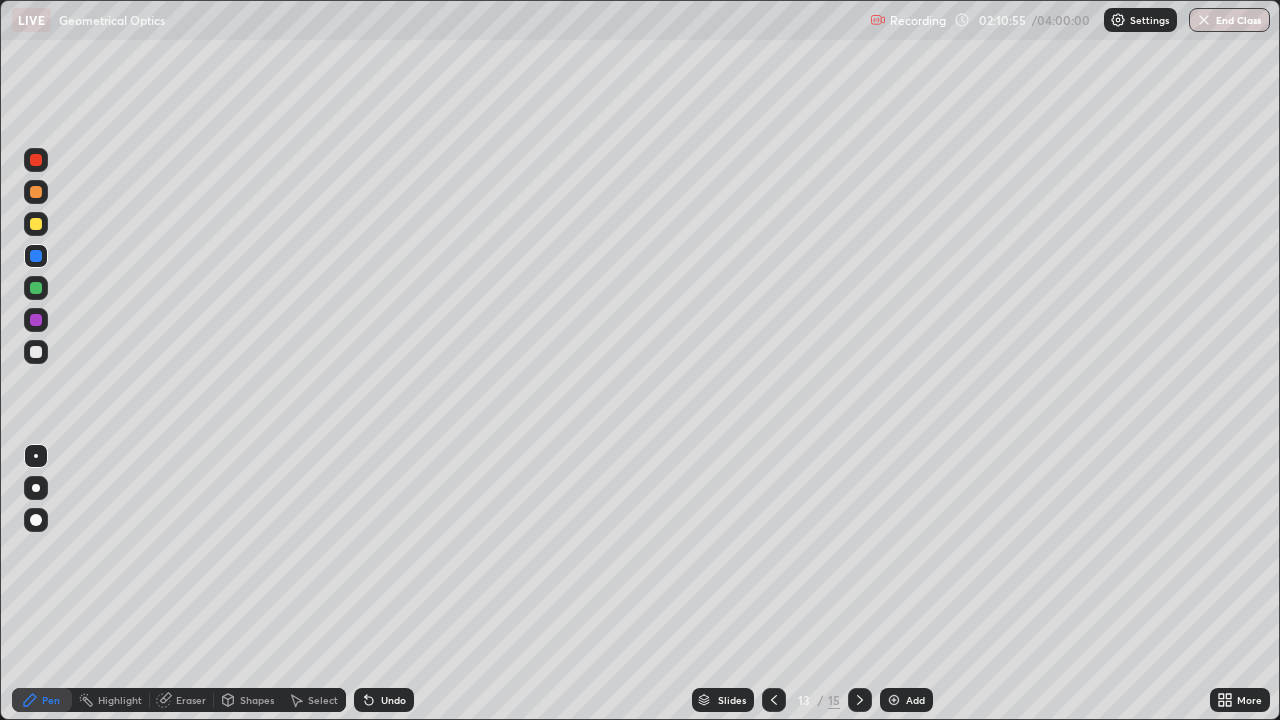 click 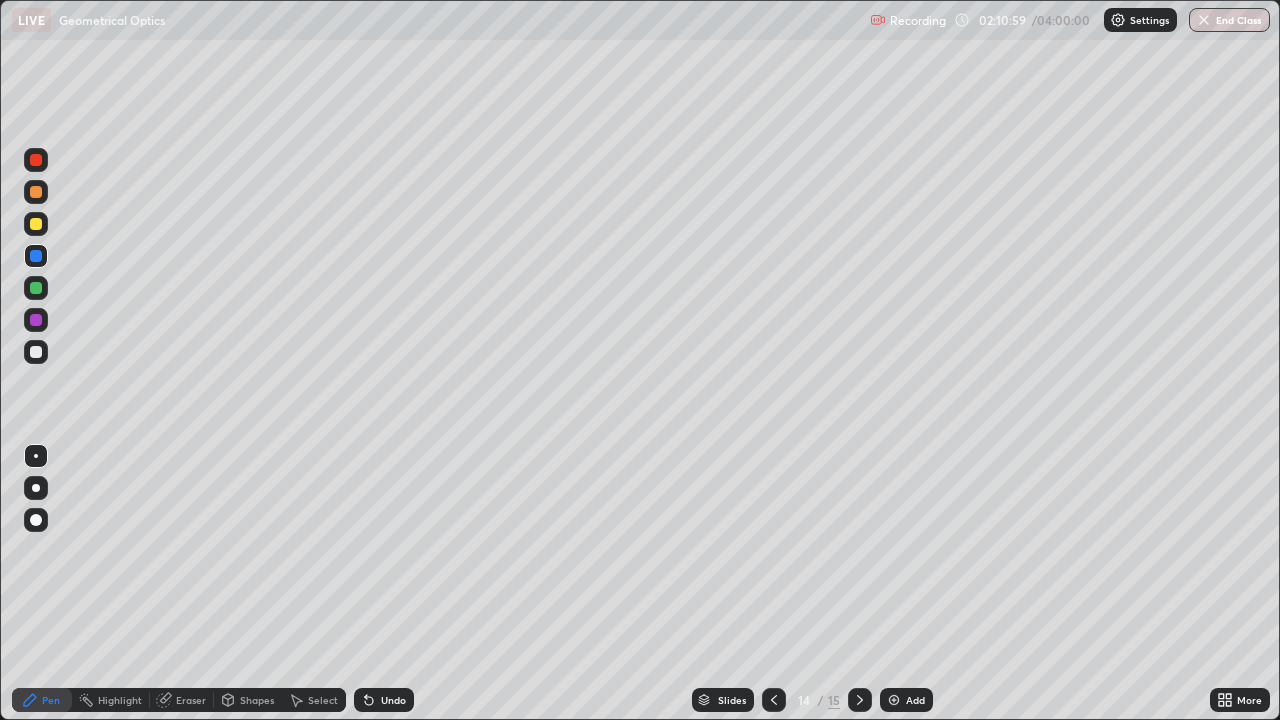 click at bounding box center [36, 224] 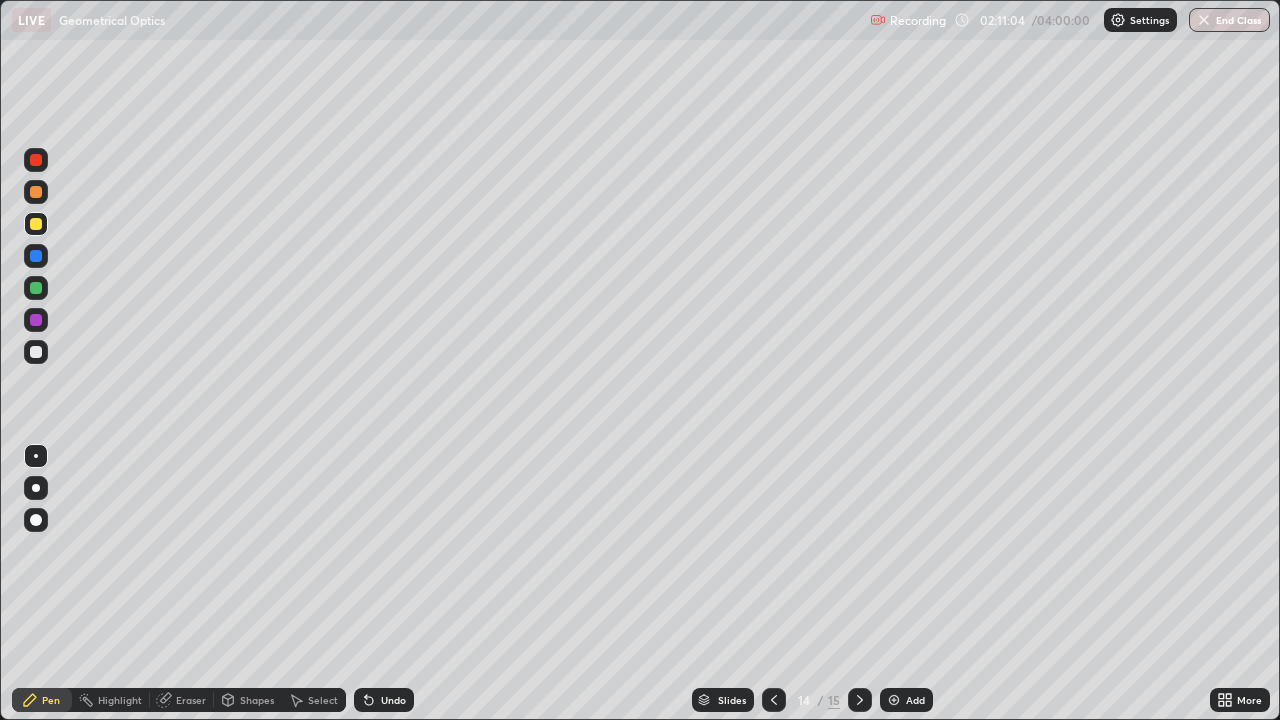 click at bounding box center [36, 256] 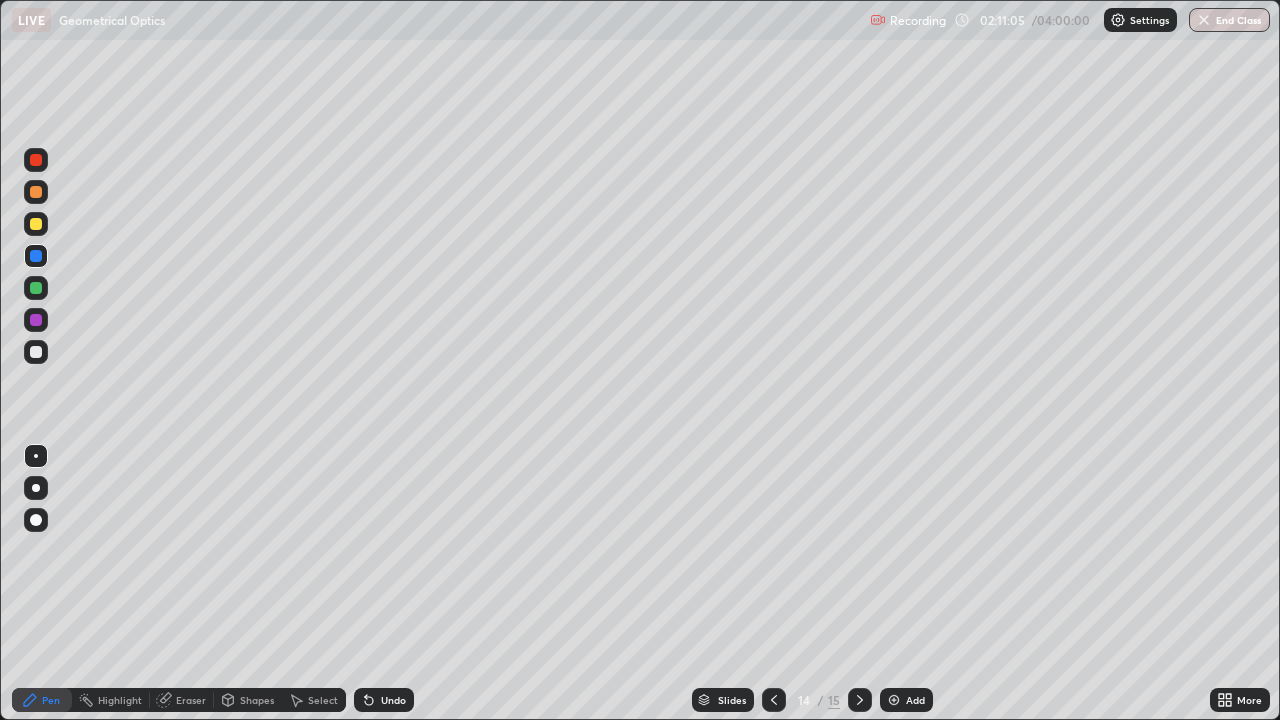 click at bounding box center (36, 488) 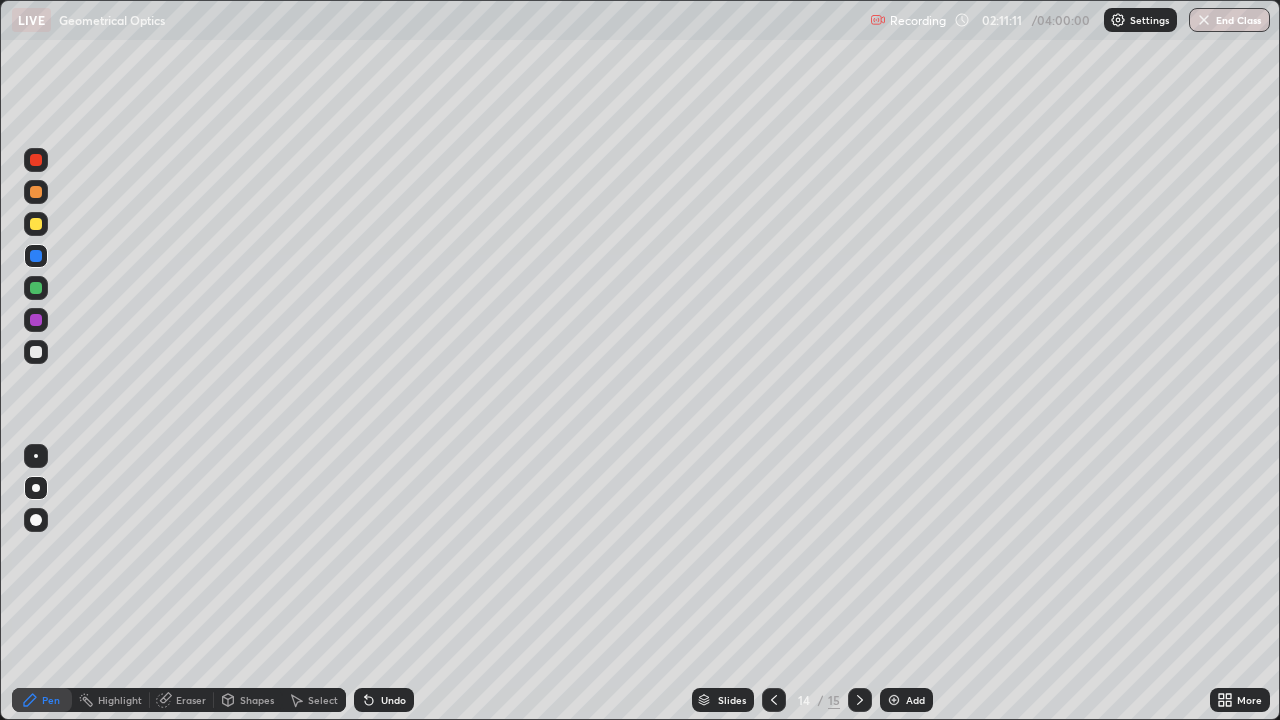 click at bounding box center [36, 456] 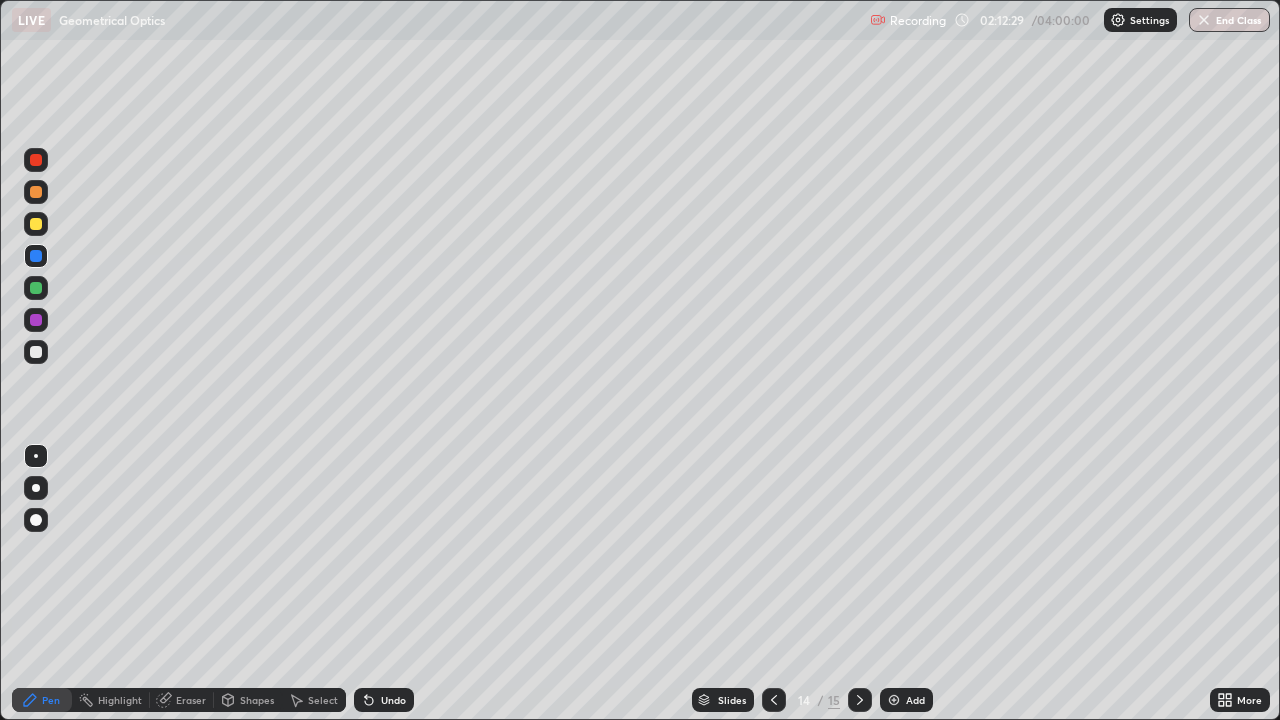 click at bounding box center [36, 224] 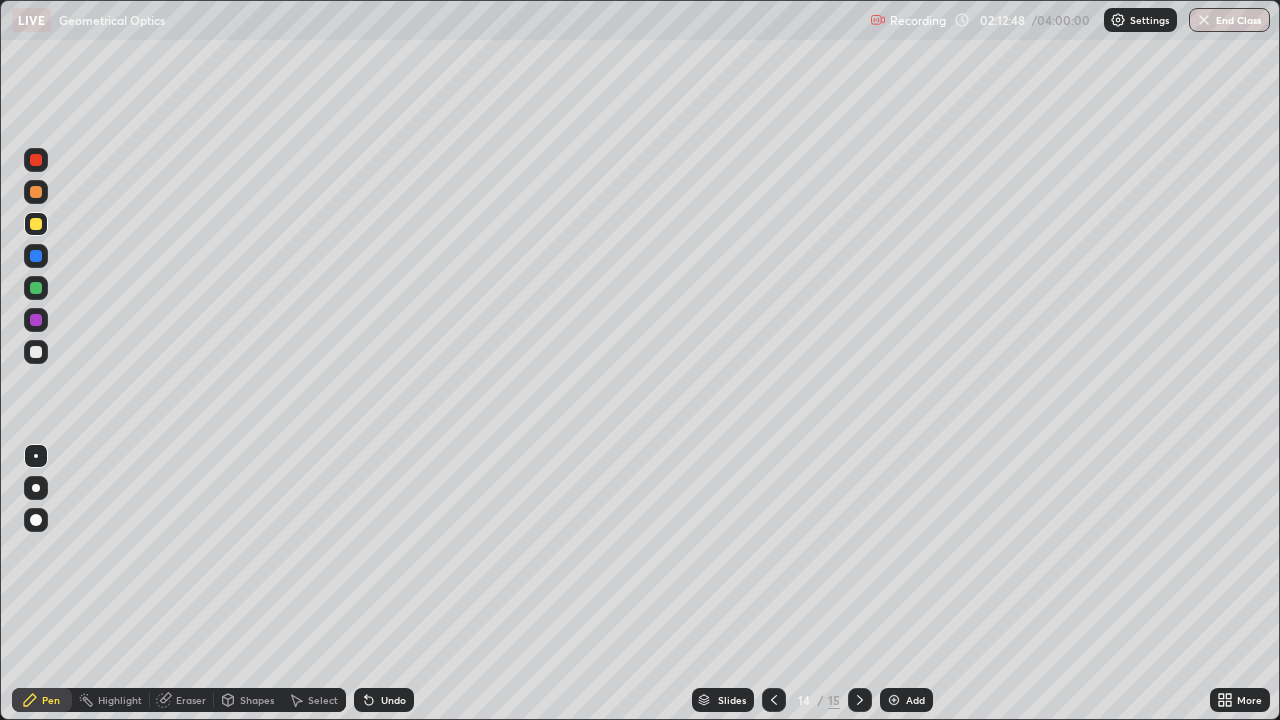 click on "Undo" at bounding box center (393, 700) 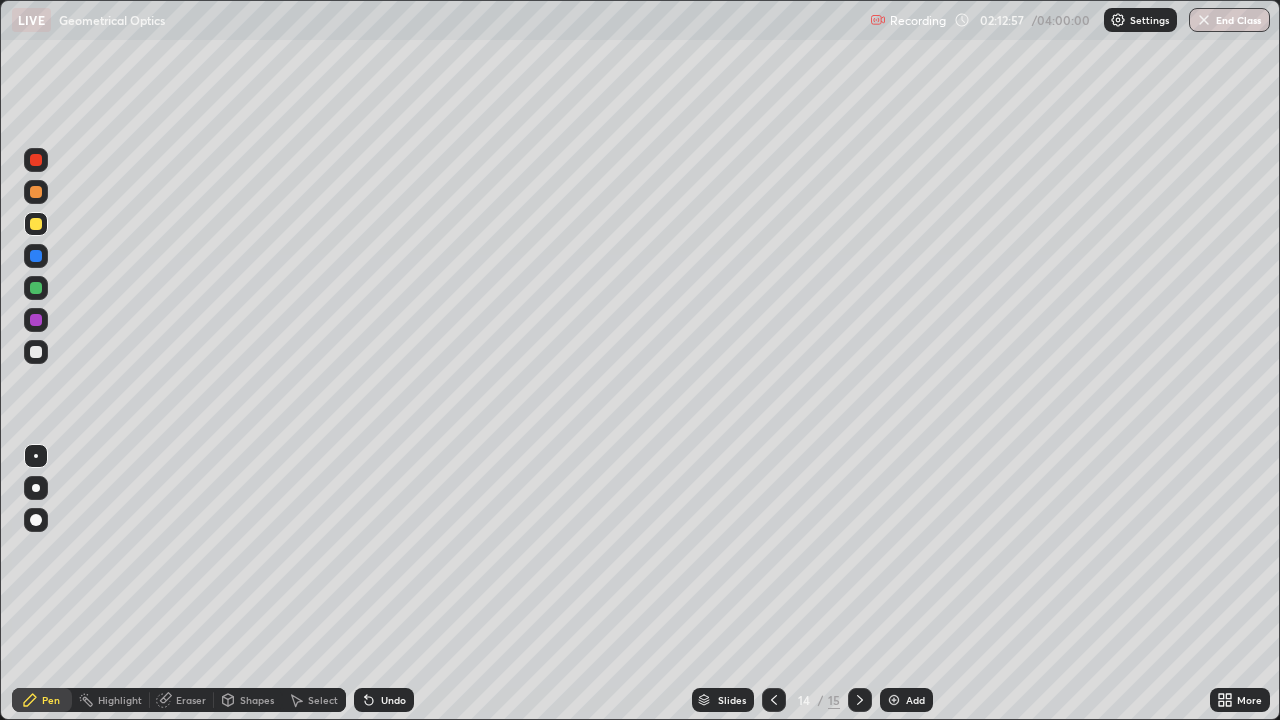 click 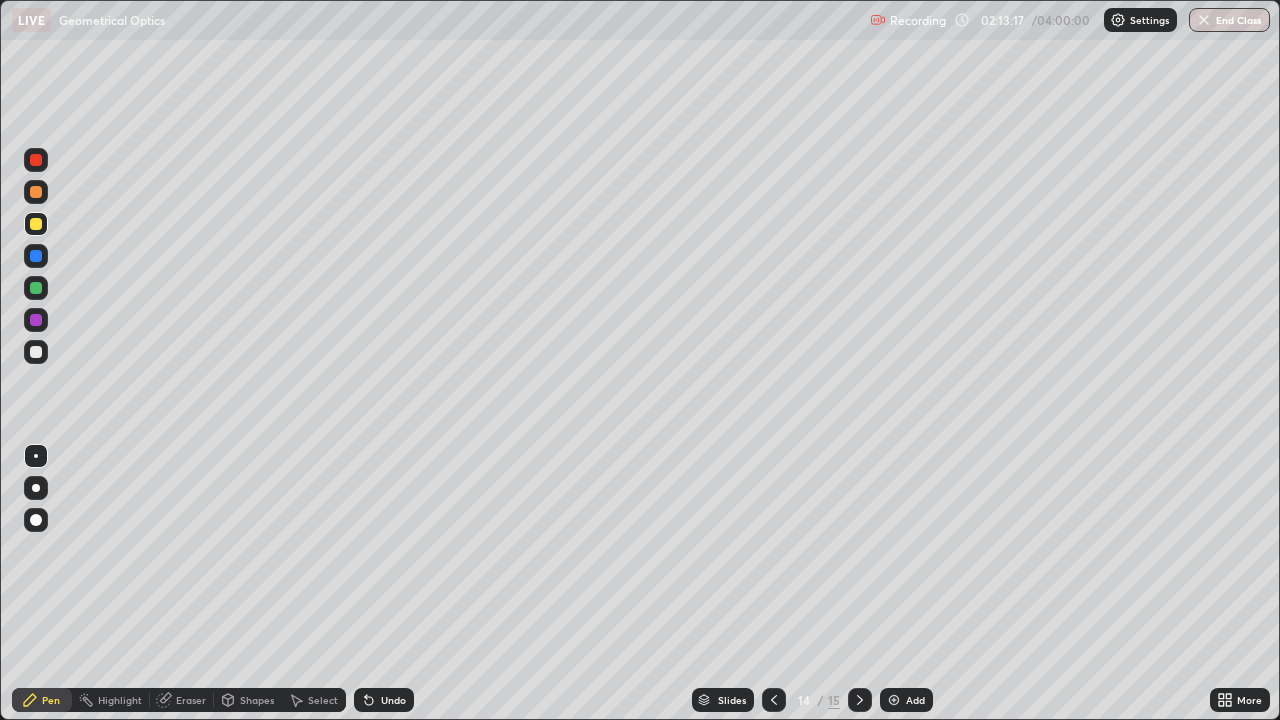 click on "Undo" at bounding box center [393, 700] 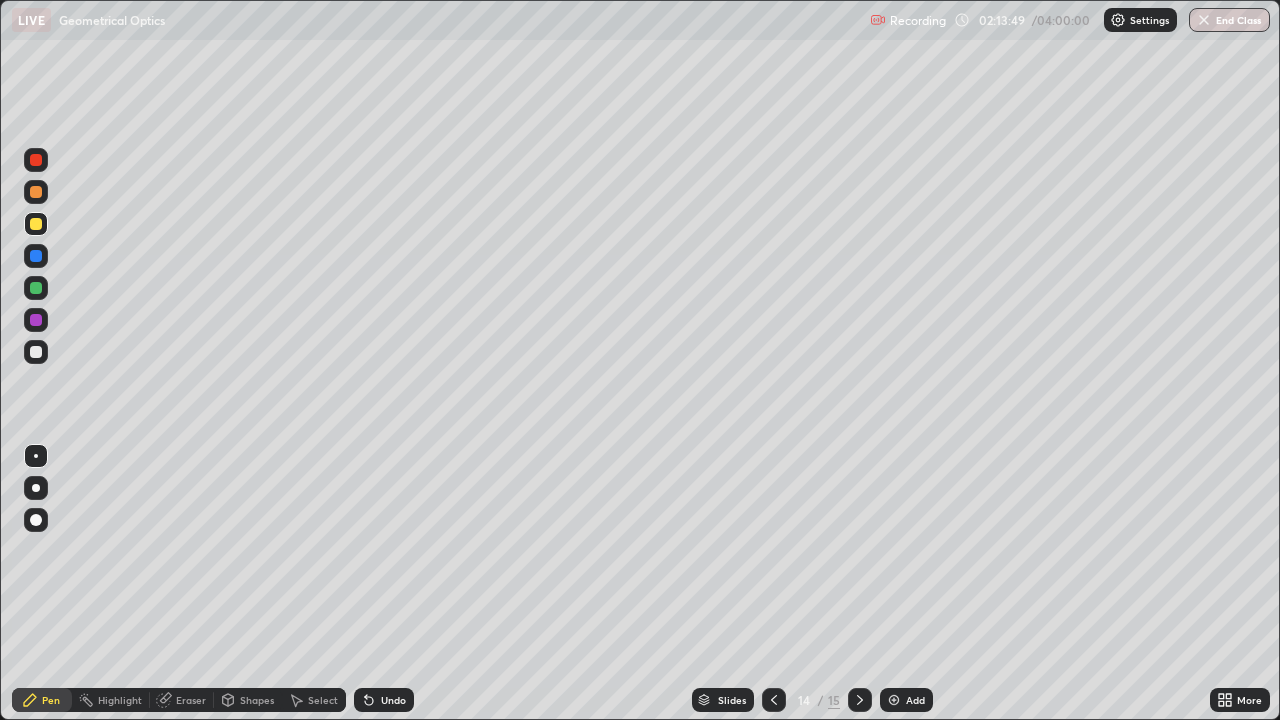 click on "Shapes" at bounding box center [257, 700] 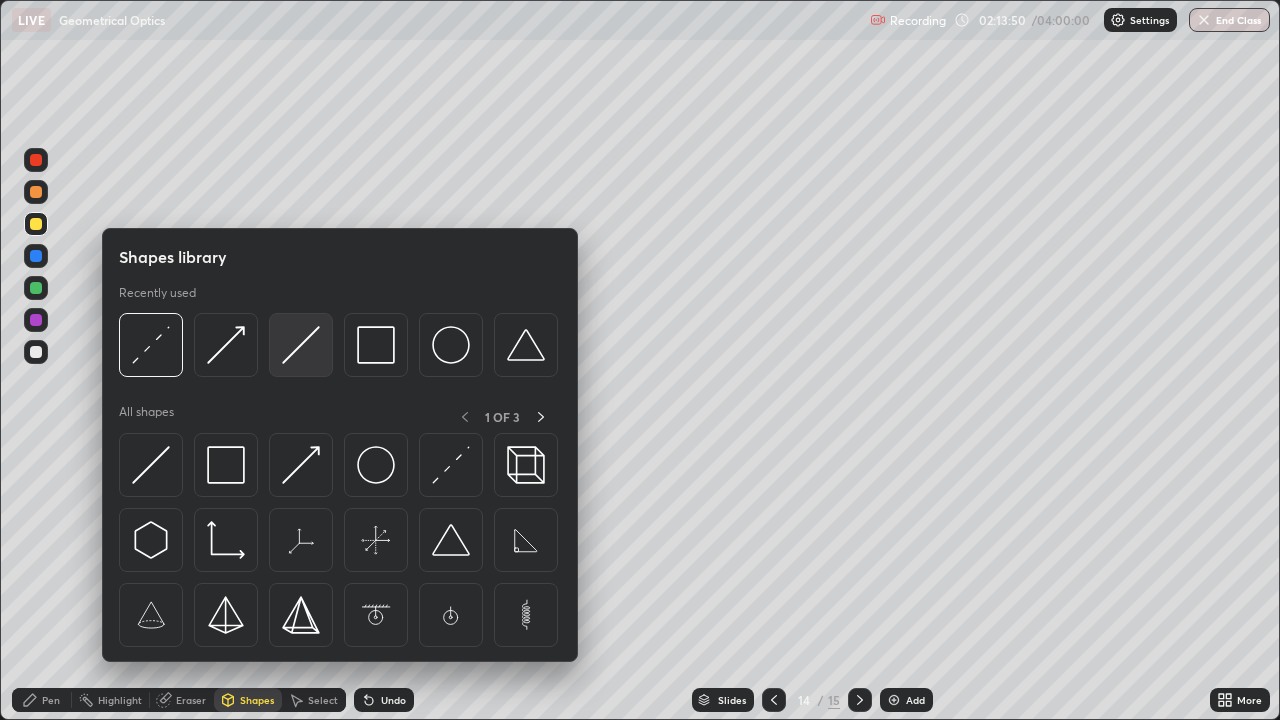 click at bounding box center (301, 345) 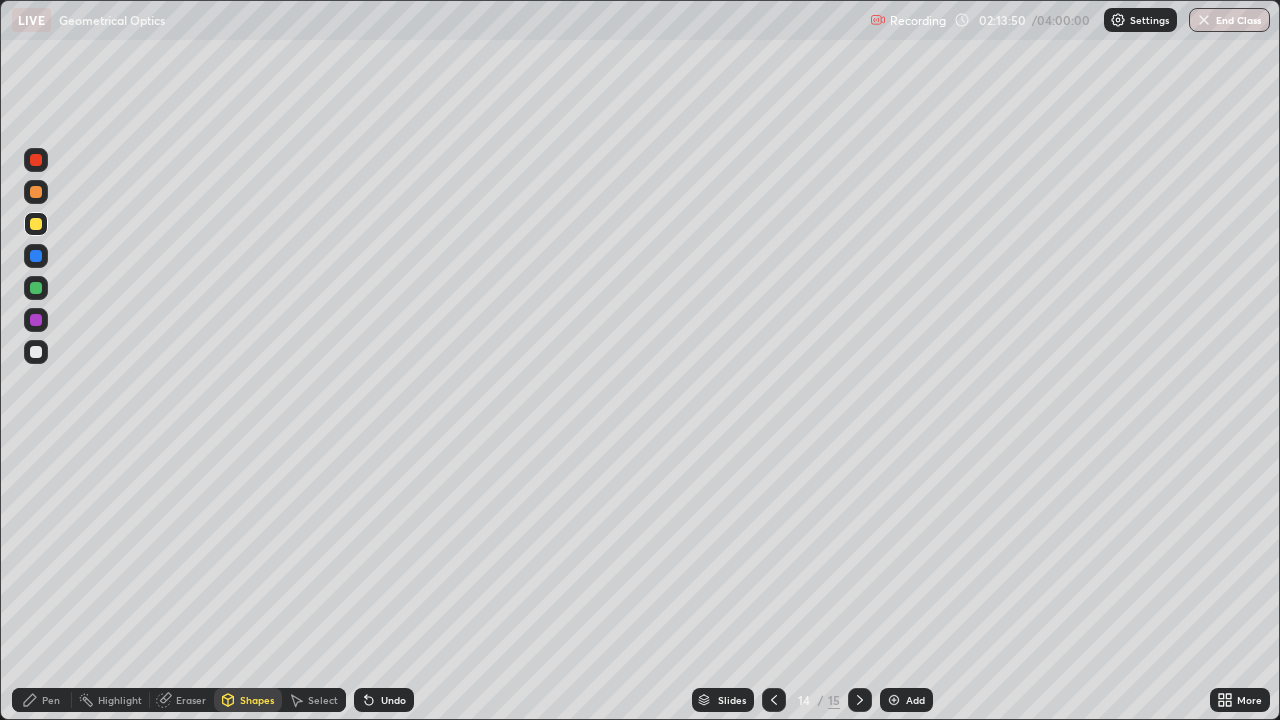 click at bounding box center (36, 224) 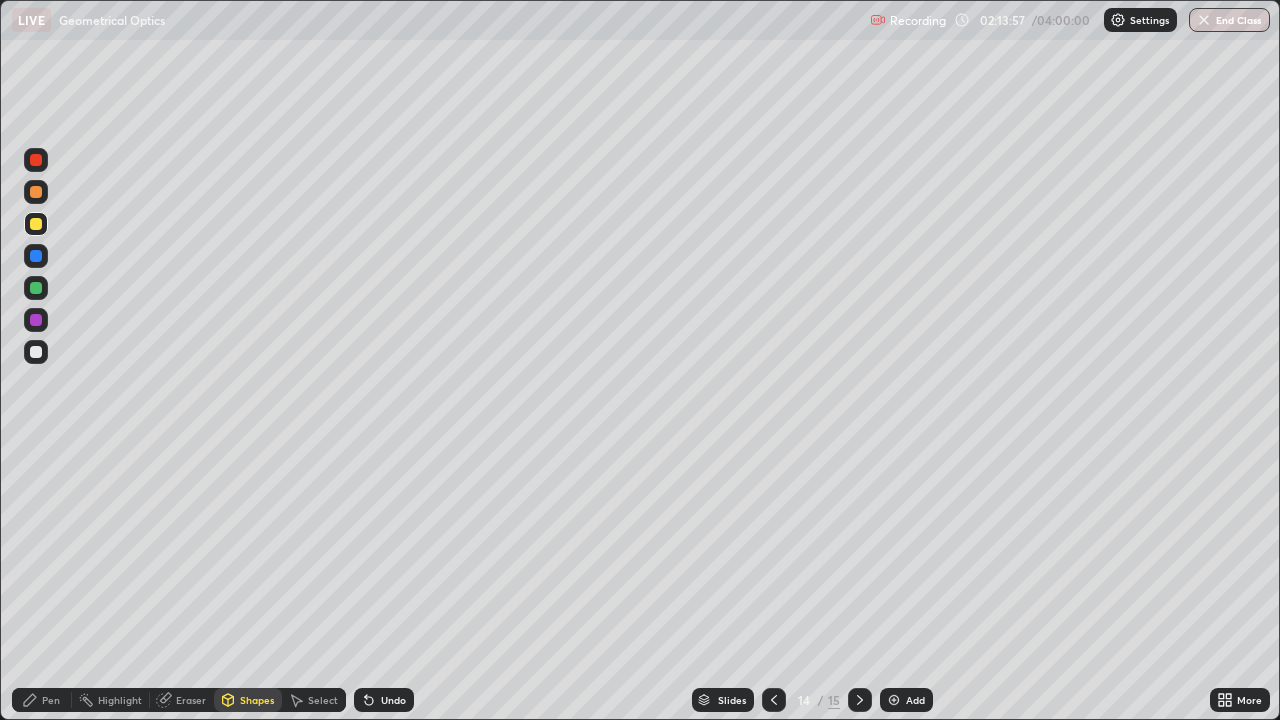 click at bounding box center [36, 352] 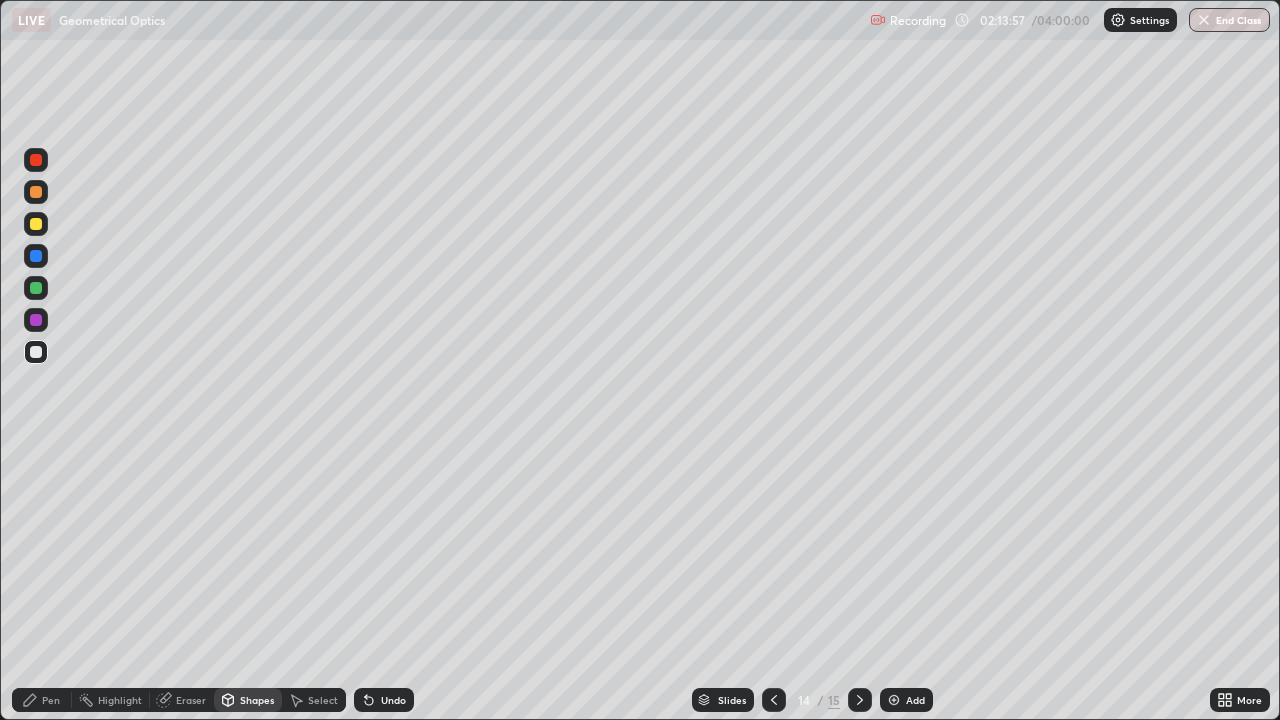 click on "Shapes" at bounding box center [257, 700] 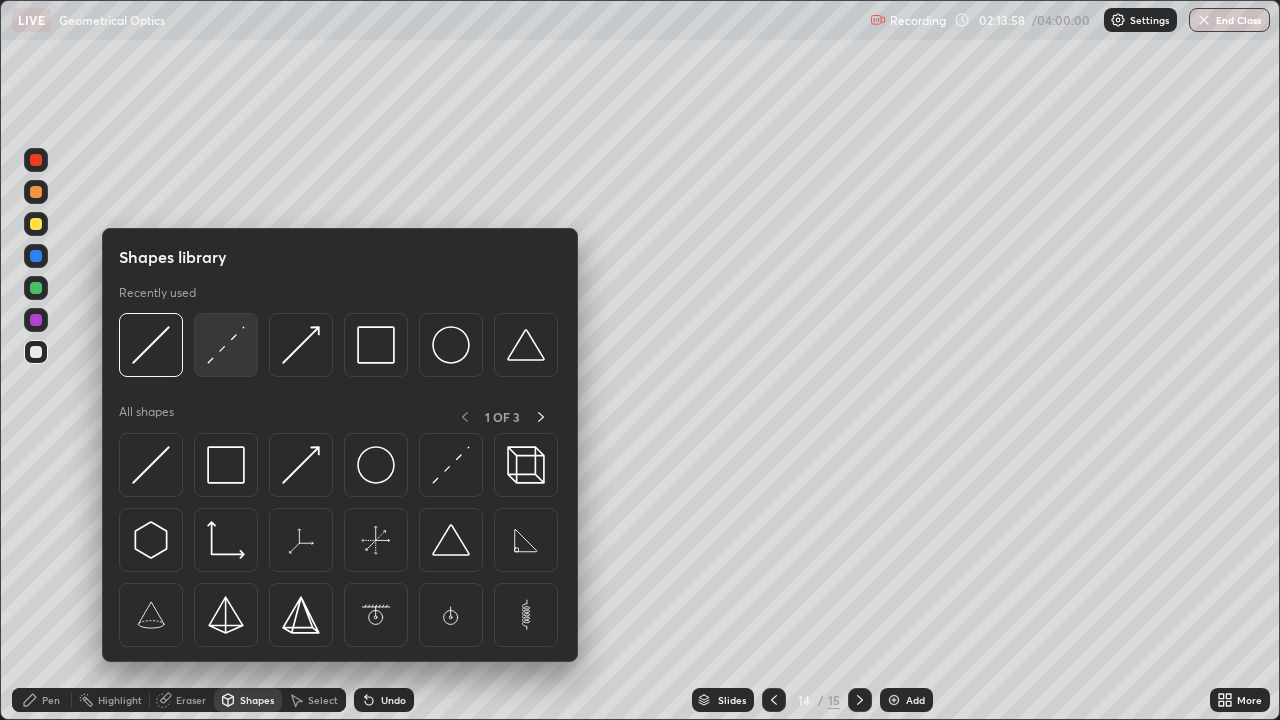 click at bounding box center [226, 345] 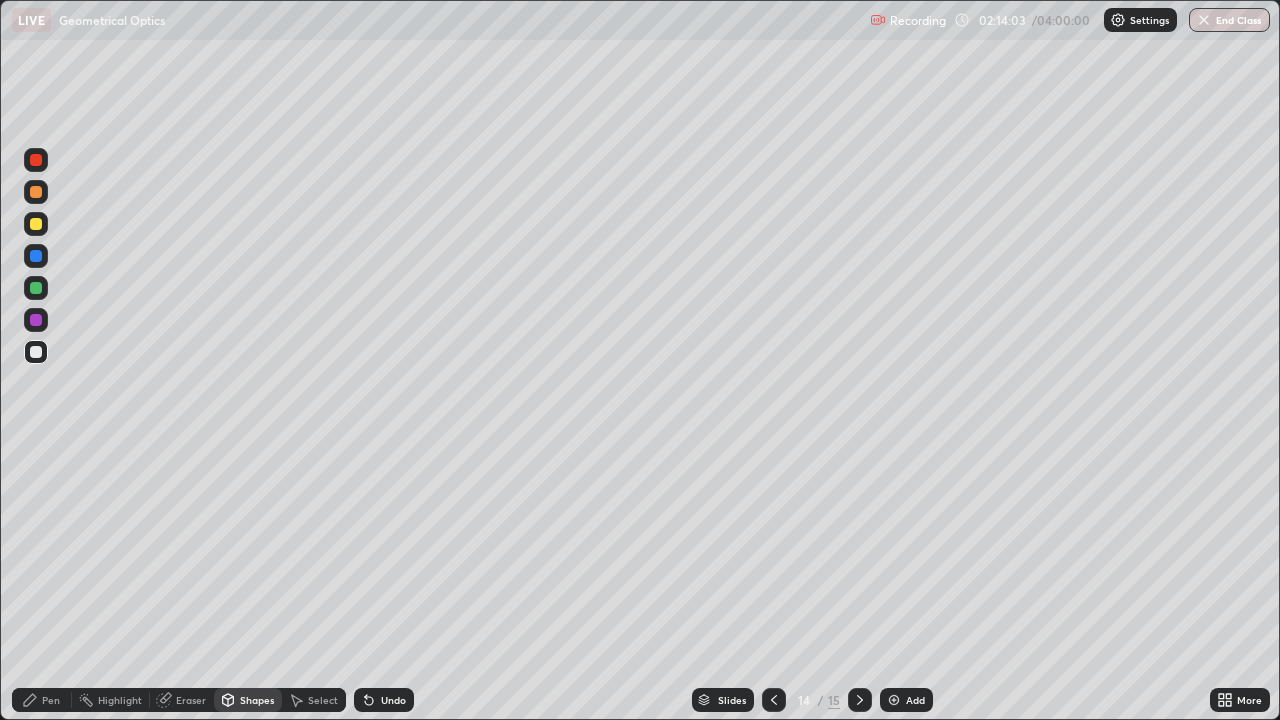 click on "Undo" at bounding box center [384, 700] 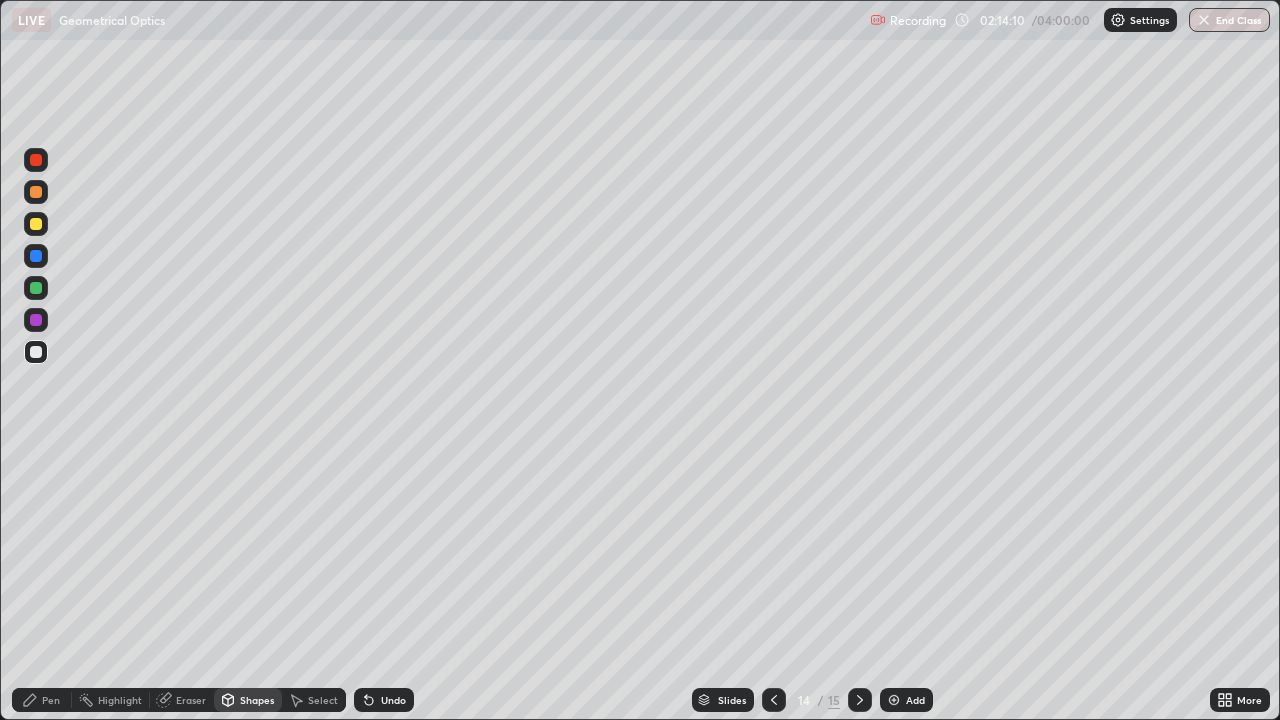 click at bounding box center (36, 224) 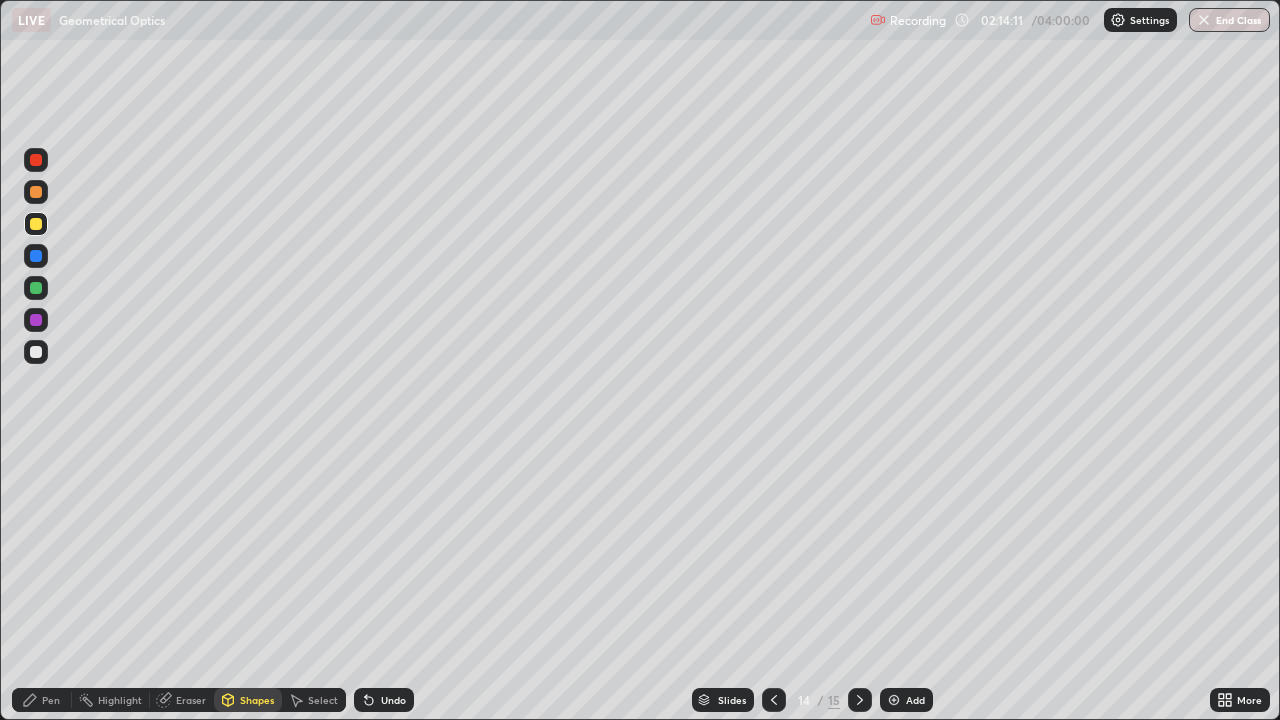 click on "Shapes" at bounding box center [257, 700] 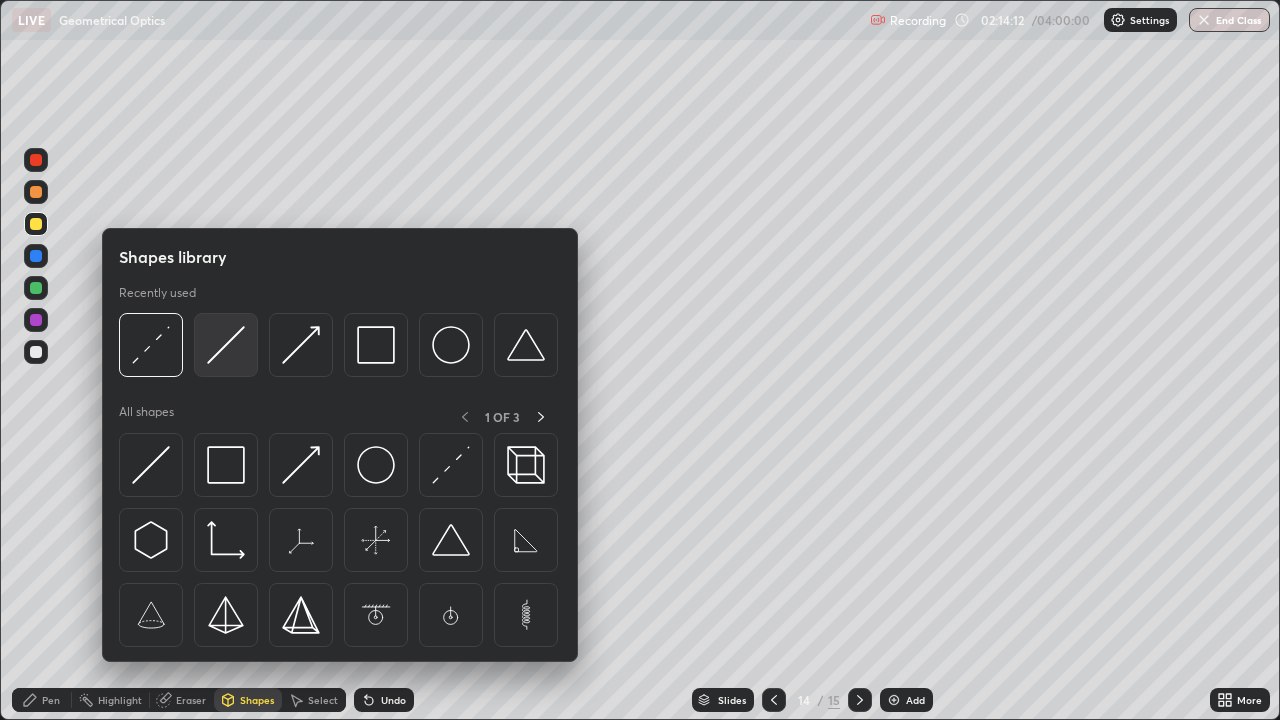 click at bounding box center (226, 345) 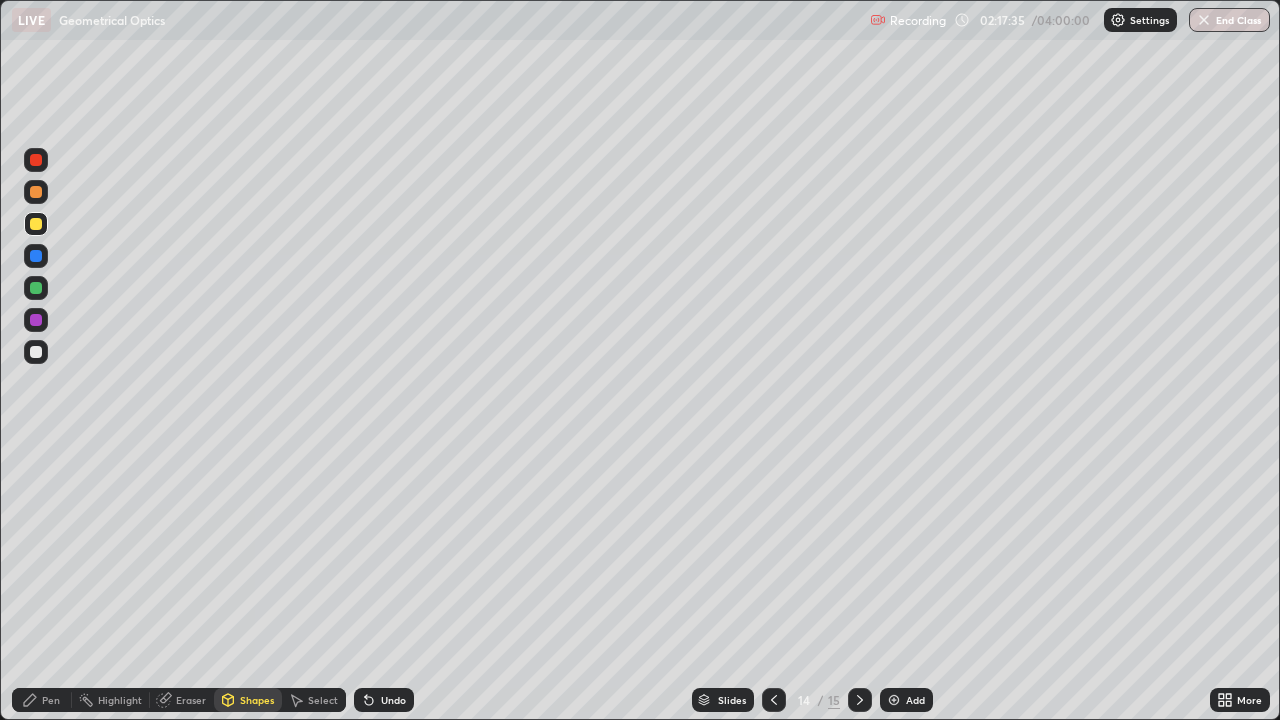 click 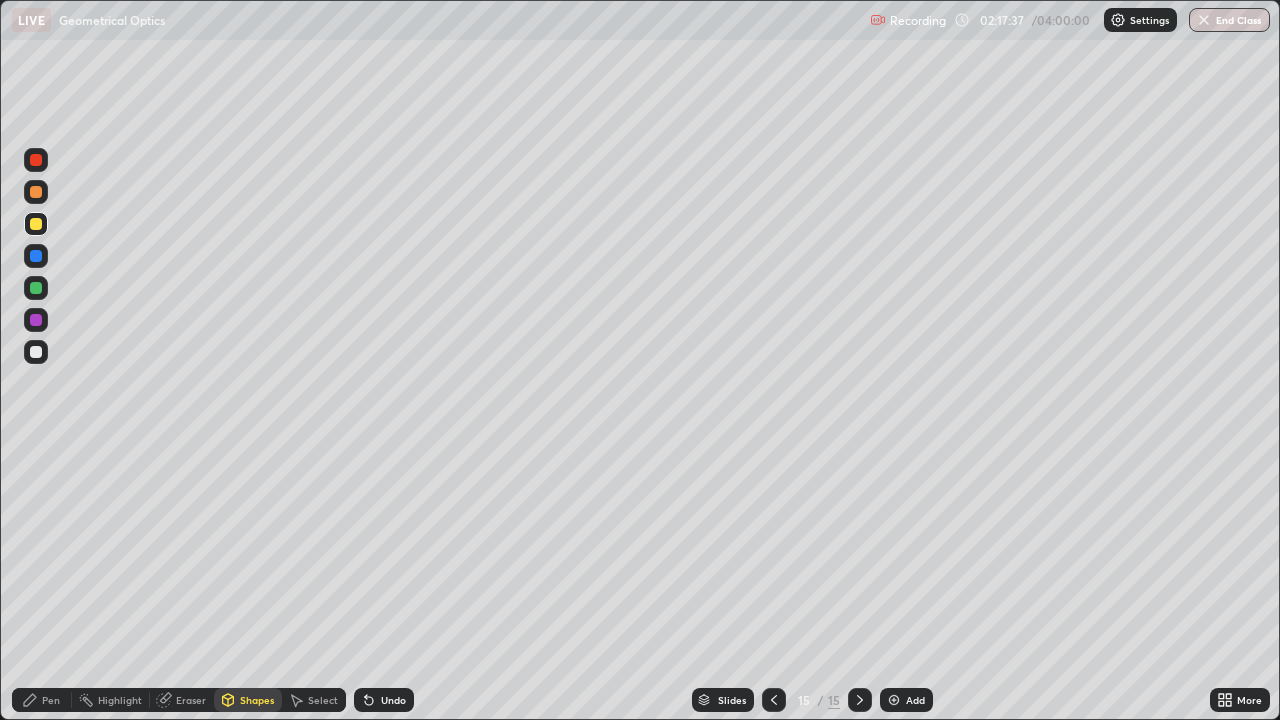 click on "Select" at bounding box center (323, 700) 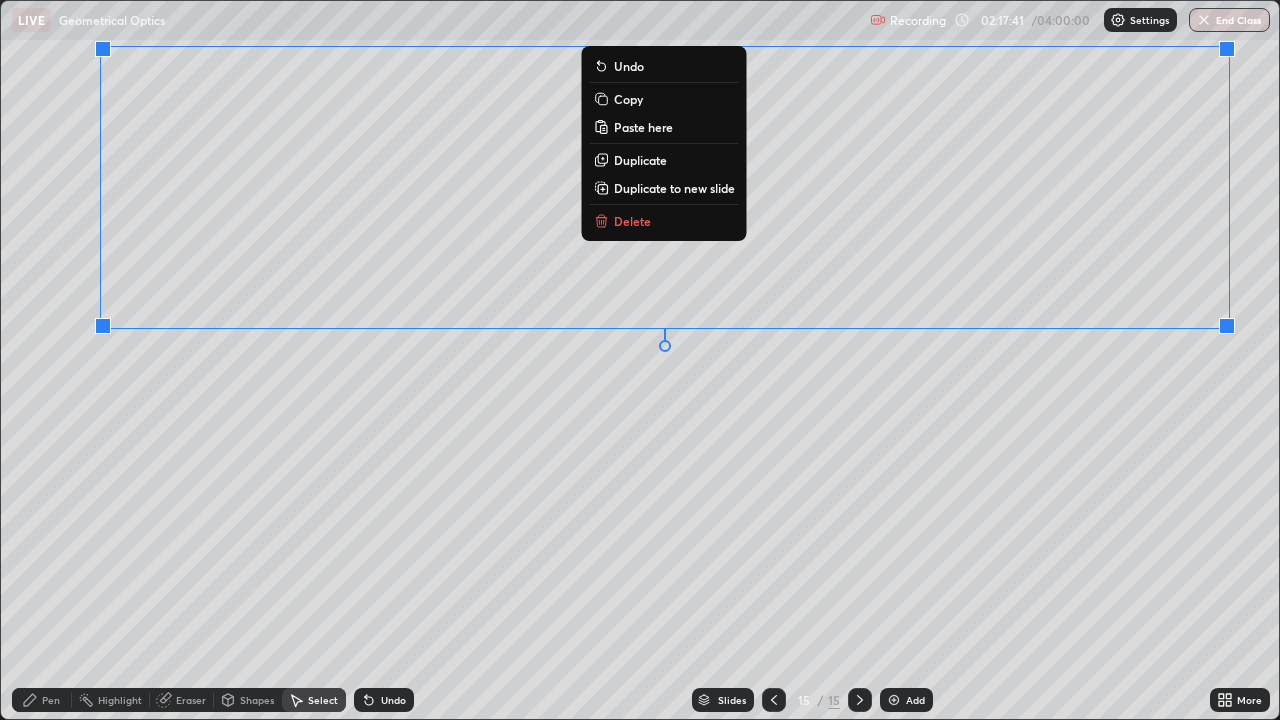 click on "Duplicate to new slide" at bounding box center (674, 188) 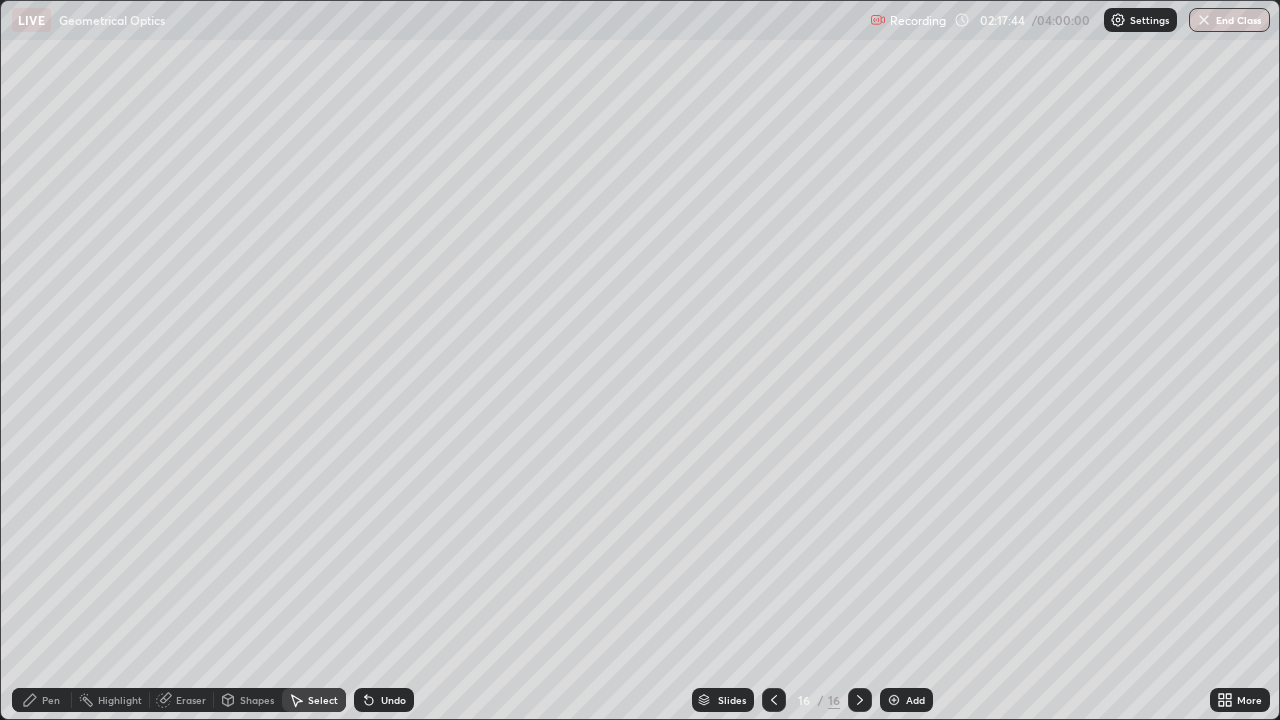click on "Pen" at bounding box center (51, 700) 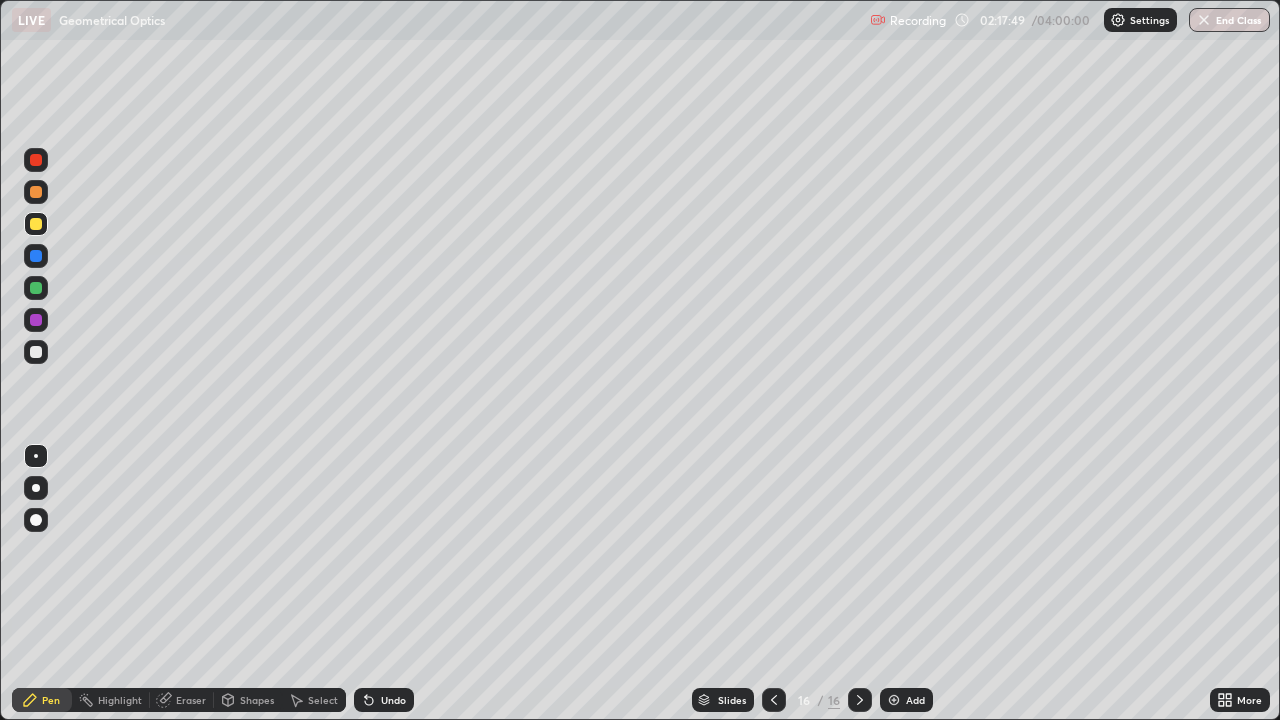 click on "Undo" at bounding box center (393, 700) 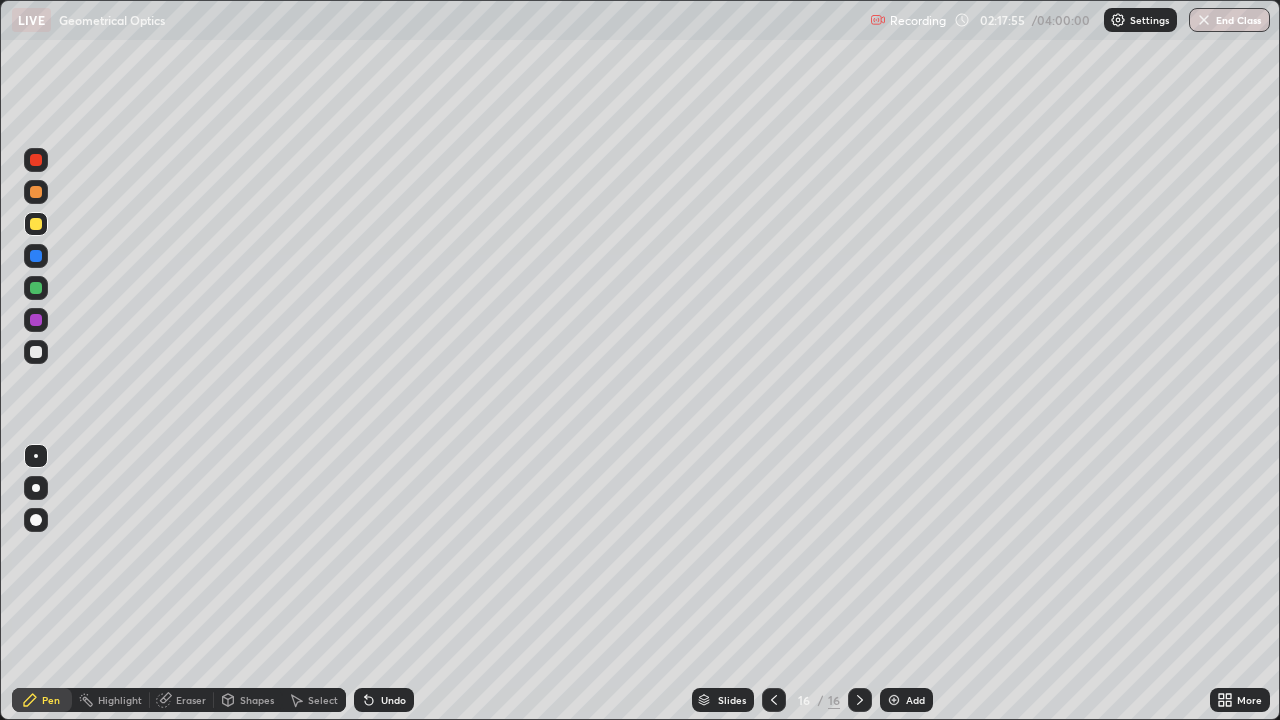 click on "Undo" at bounding box center (393, 700) 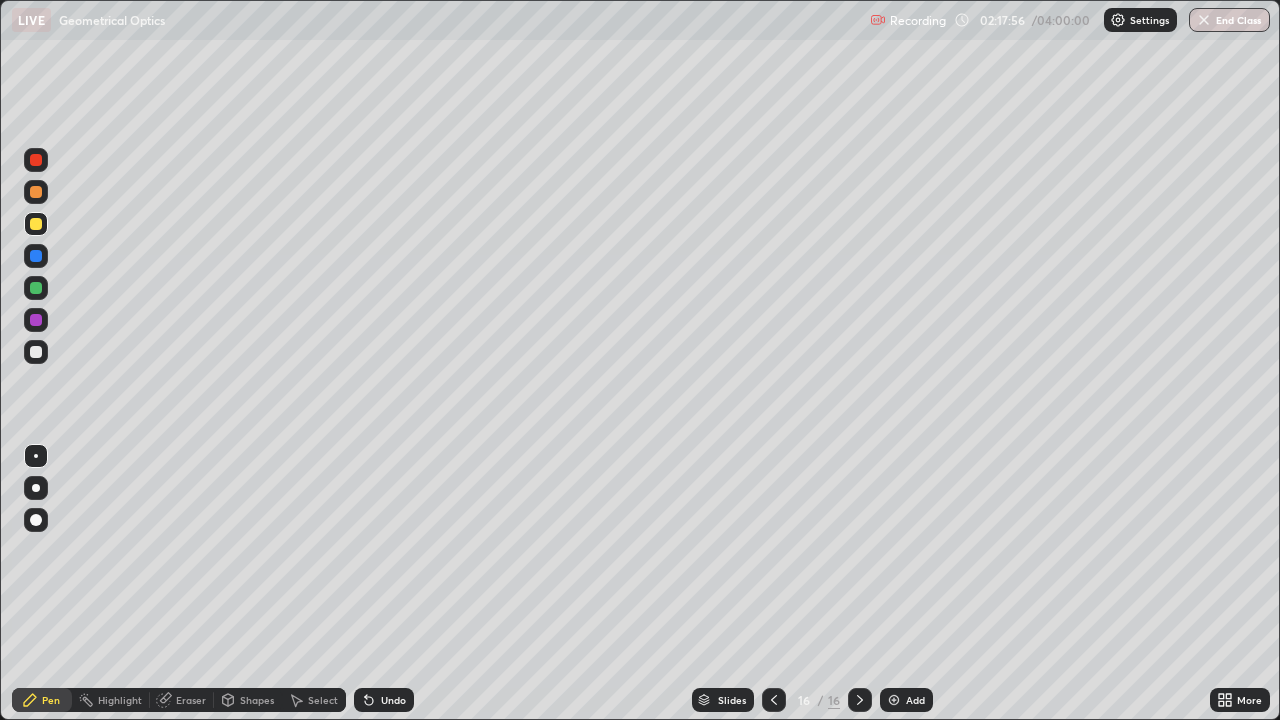click on "16" at bounding box center [804, 700] 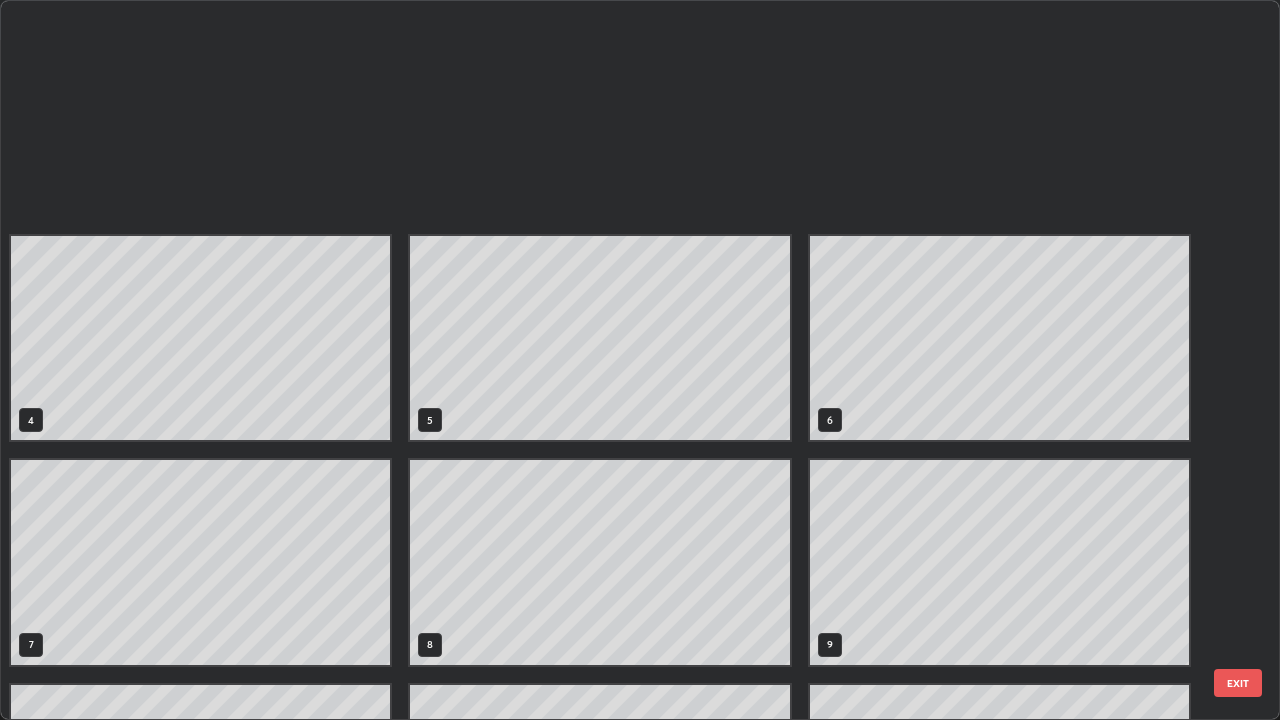 scroll, scrollTop: 629, scrollLeft: 0, axis: vertical 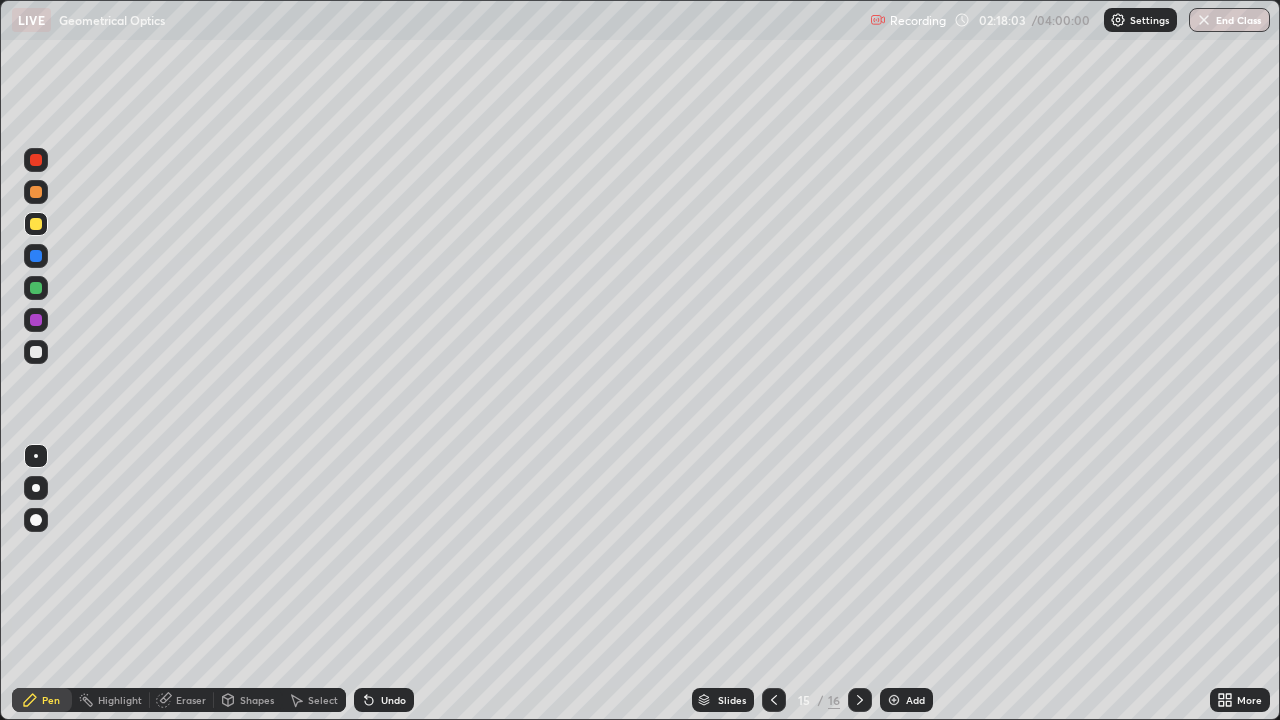 click 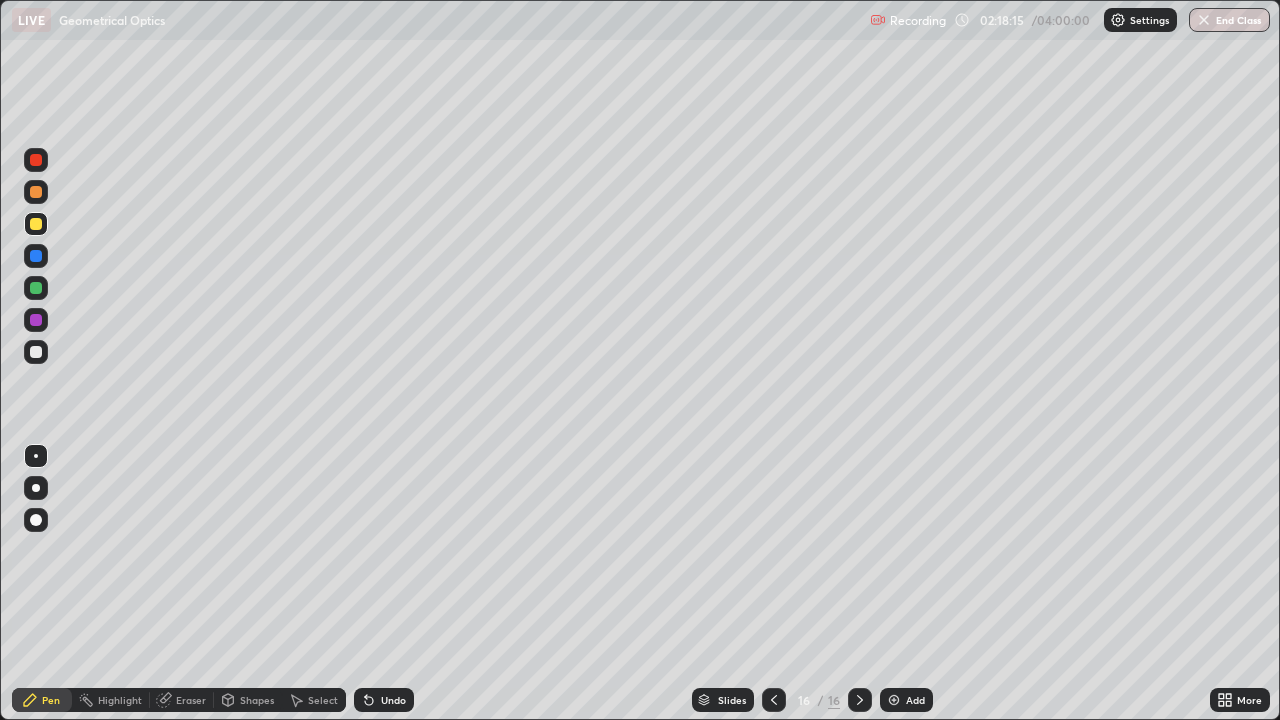 click 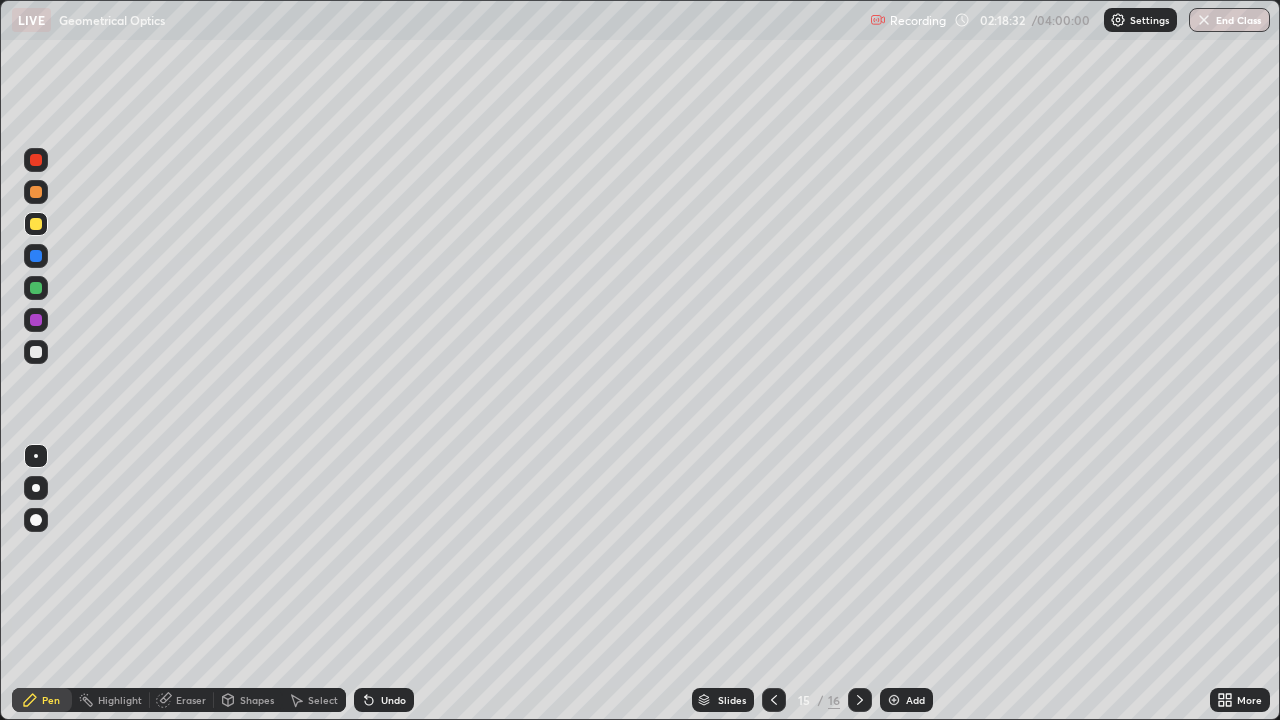 click at bounding box center (36, 352) 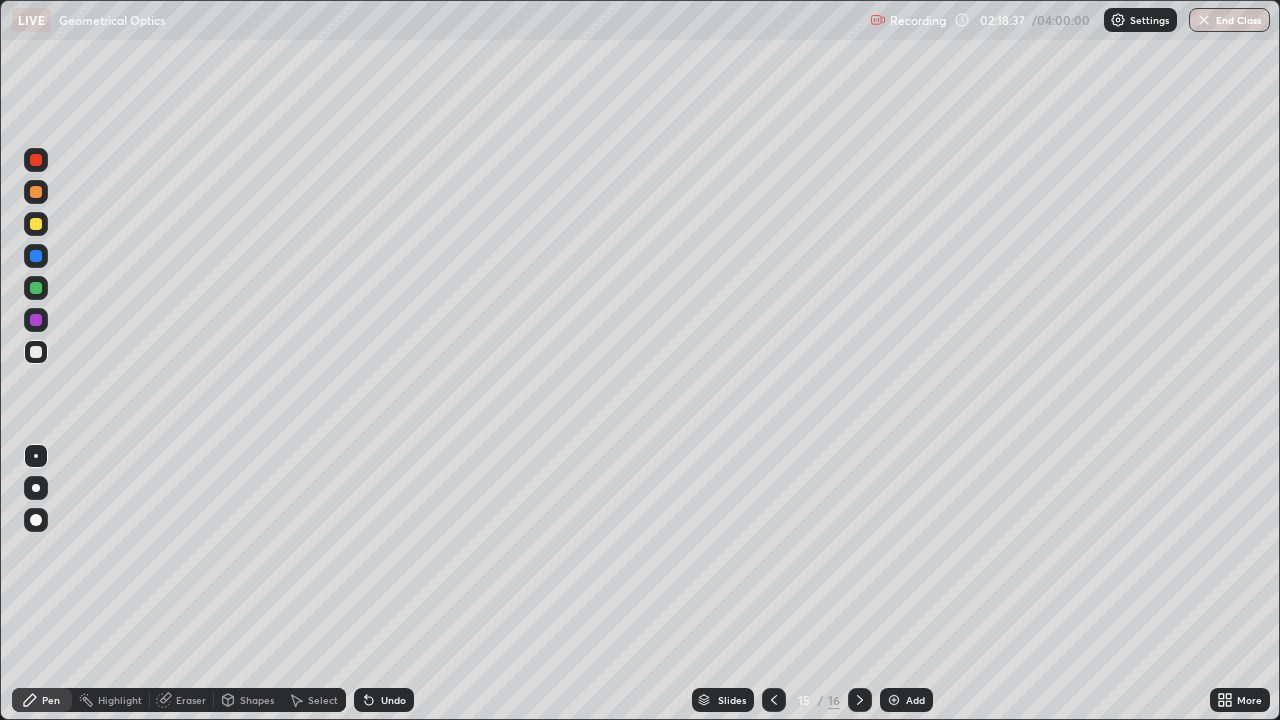click on "Undo" at bounding box center (384, 700) 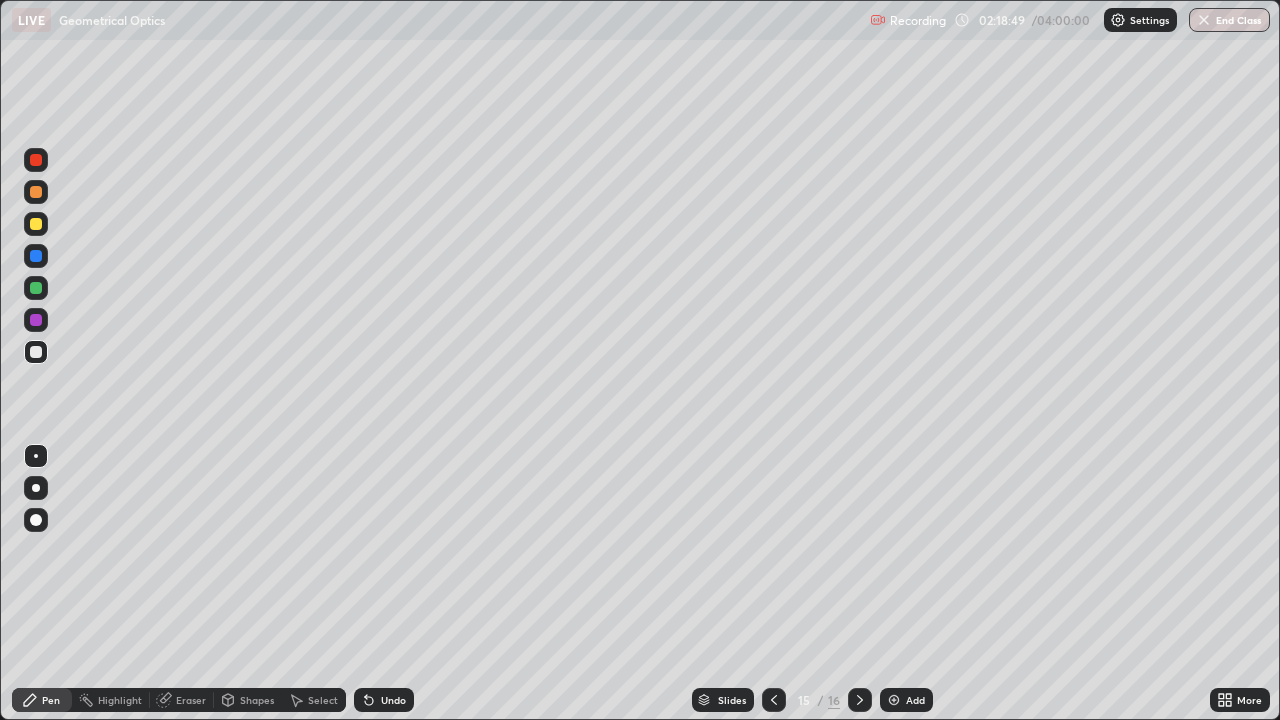 click on "Undo" at bounding box center (393, 700) 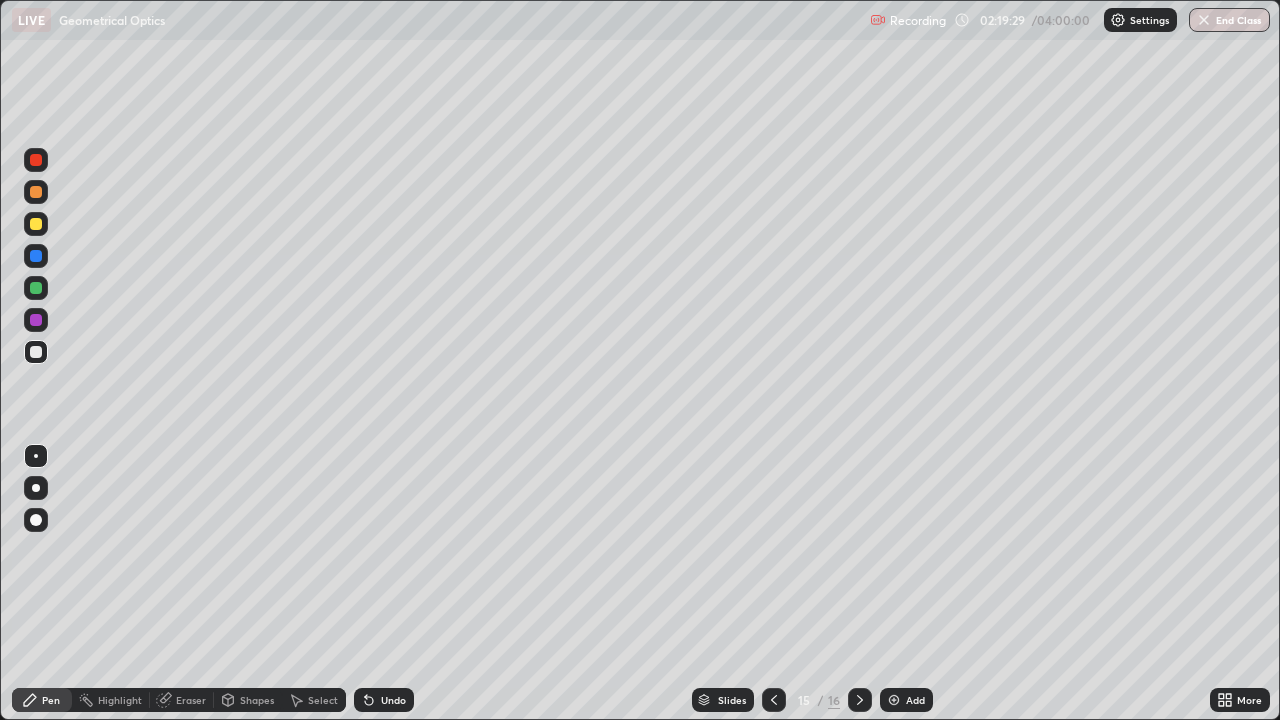 click at bounding box center [36, 352] 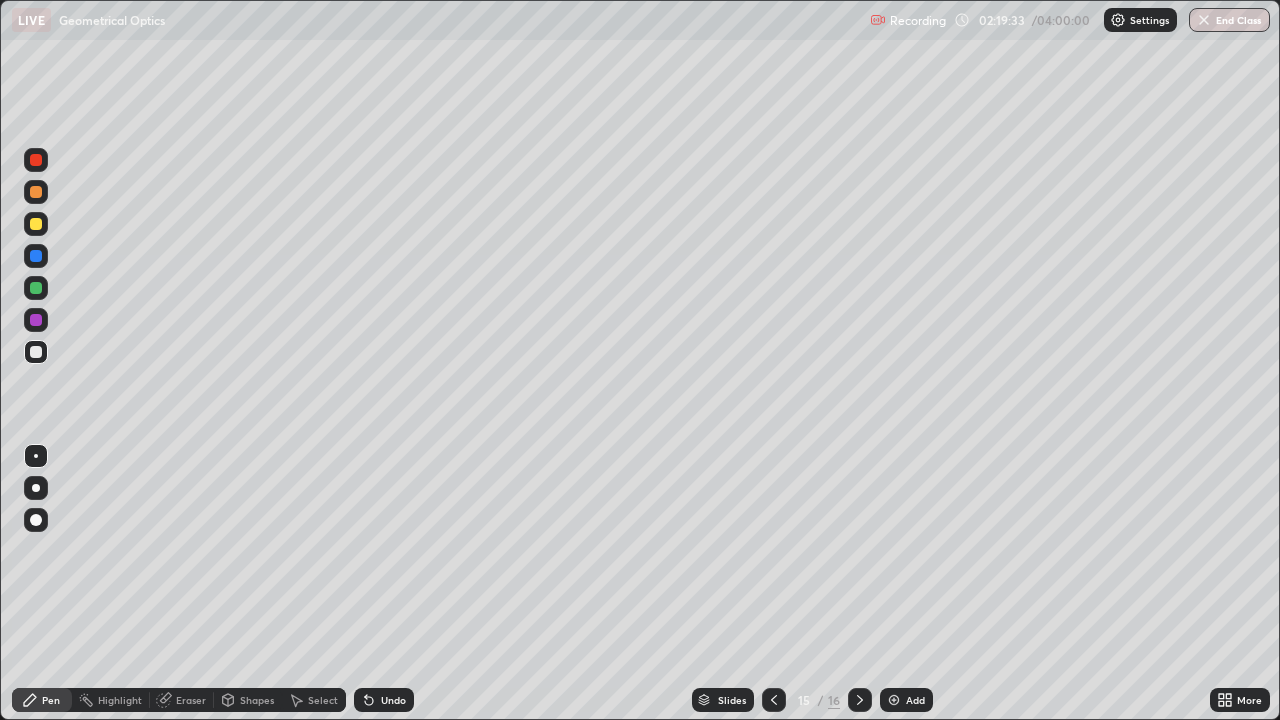 click on "Shapes" at bounding box center [248, 700] 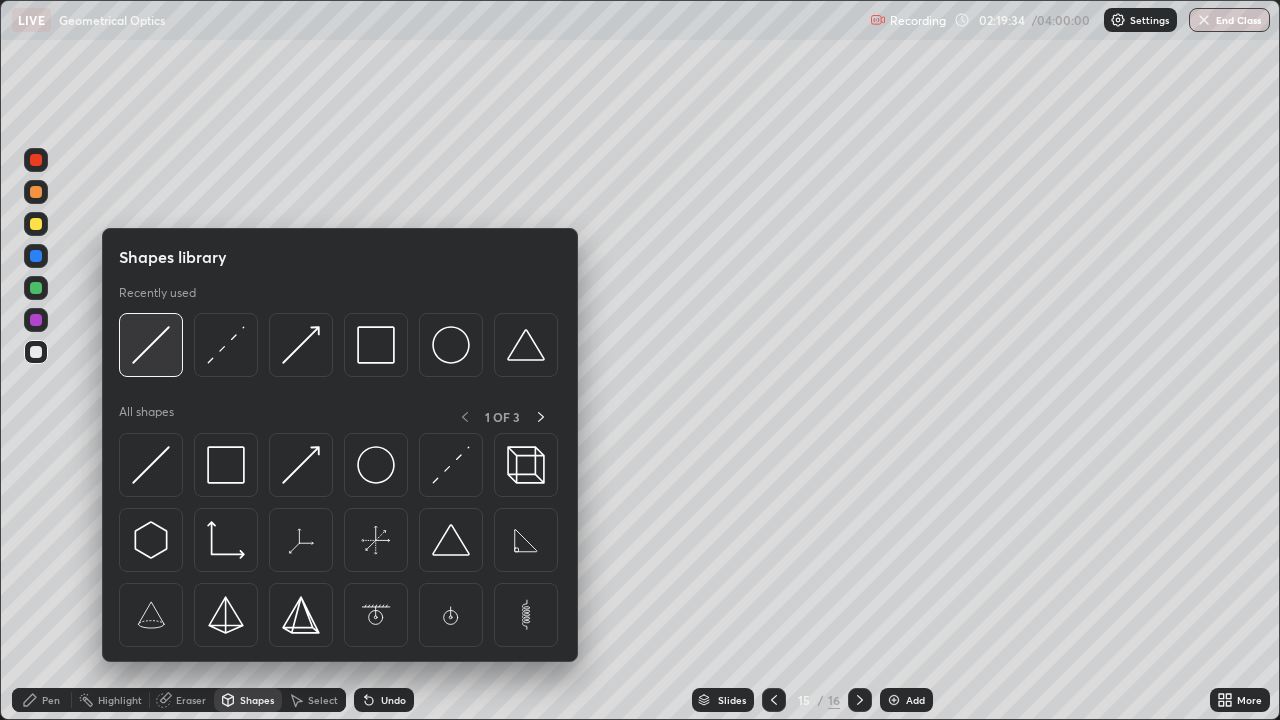 click at bounding box center [151, 345] 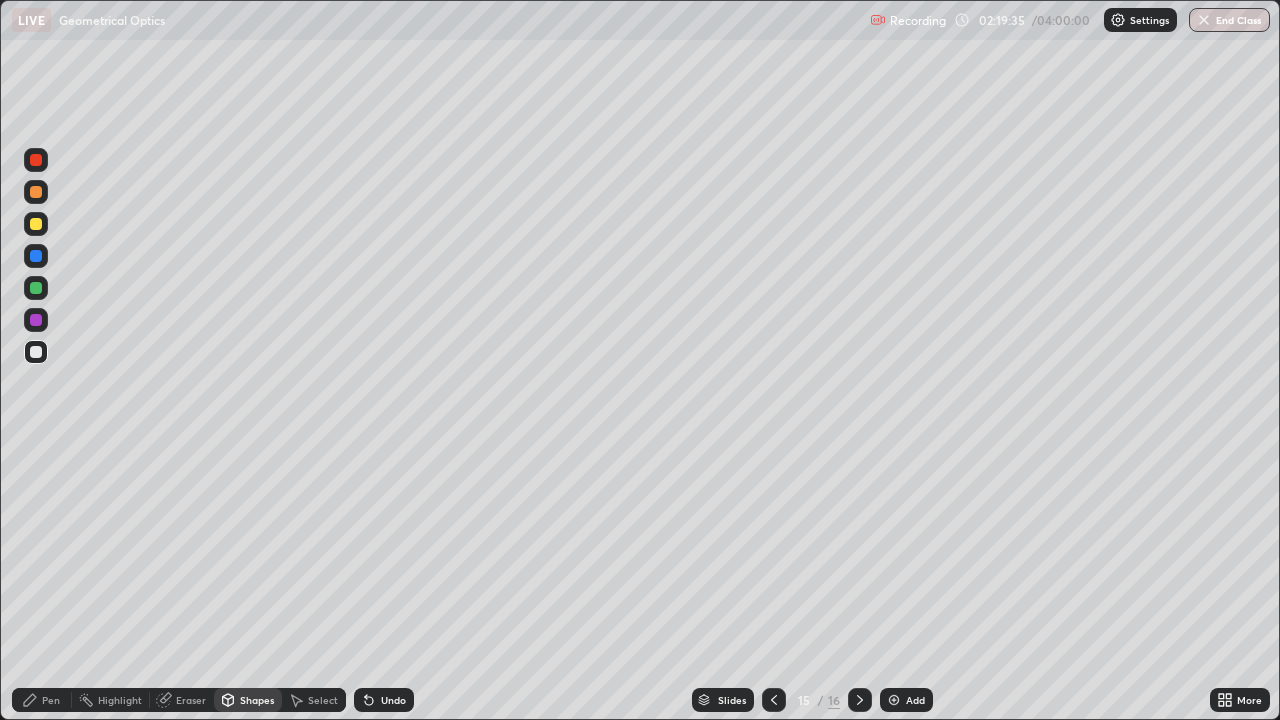 click at bounding box center (36, 224) 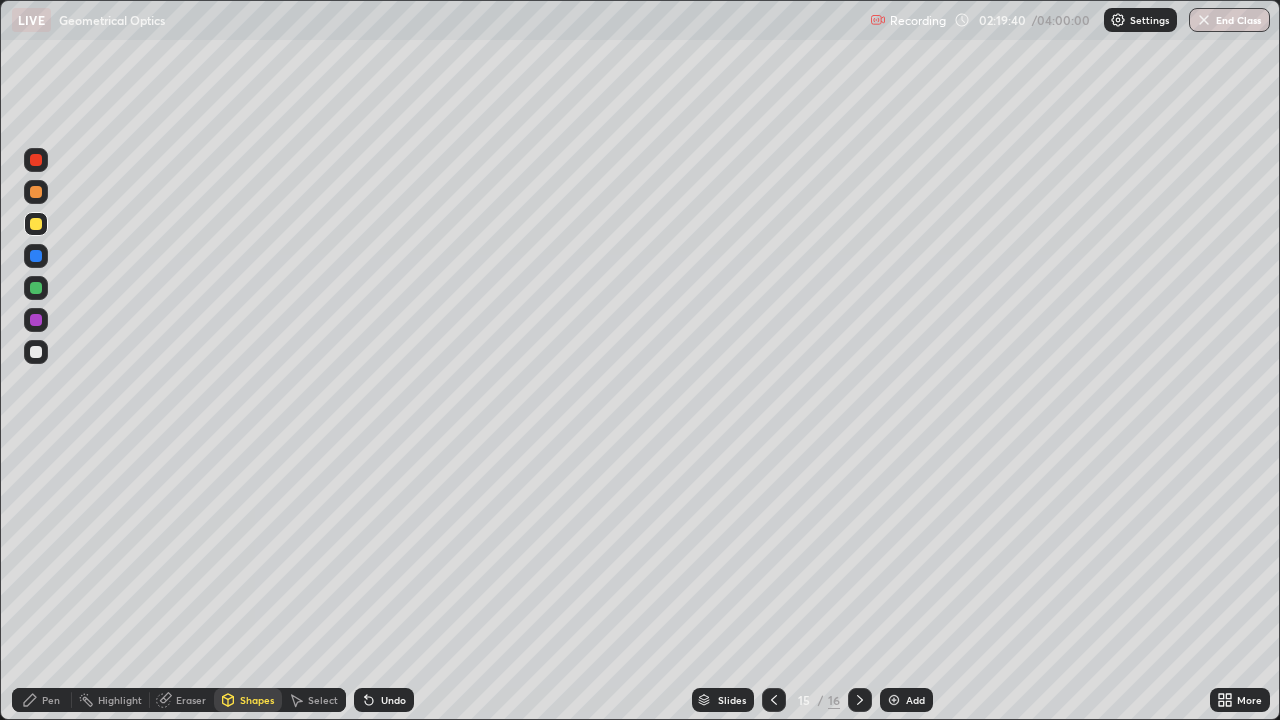 click on "Shapes" at bounding box center [257, 700] 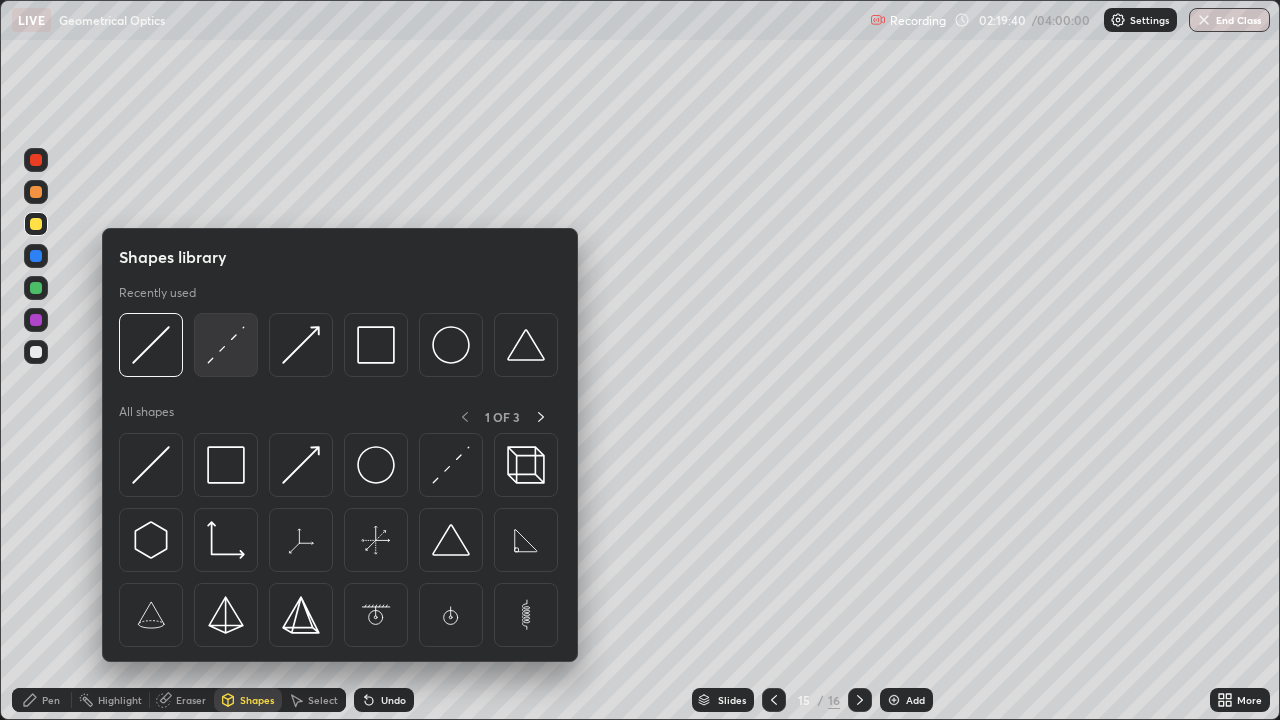 click at bounding box center (226, 345) 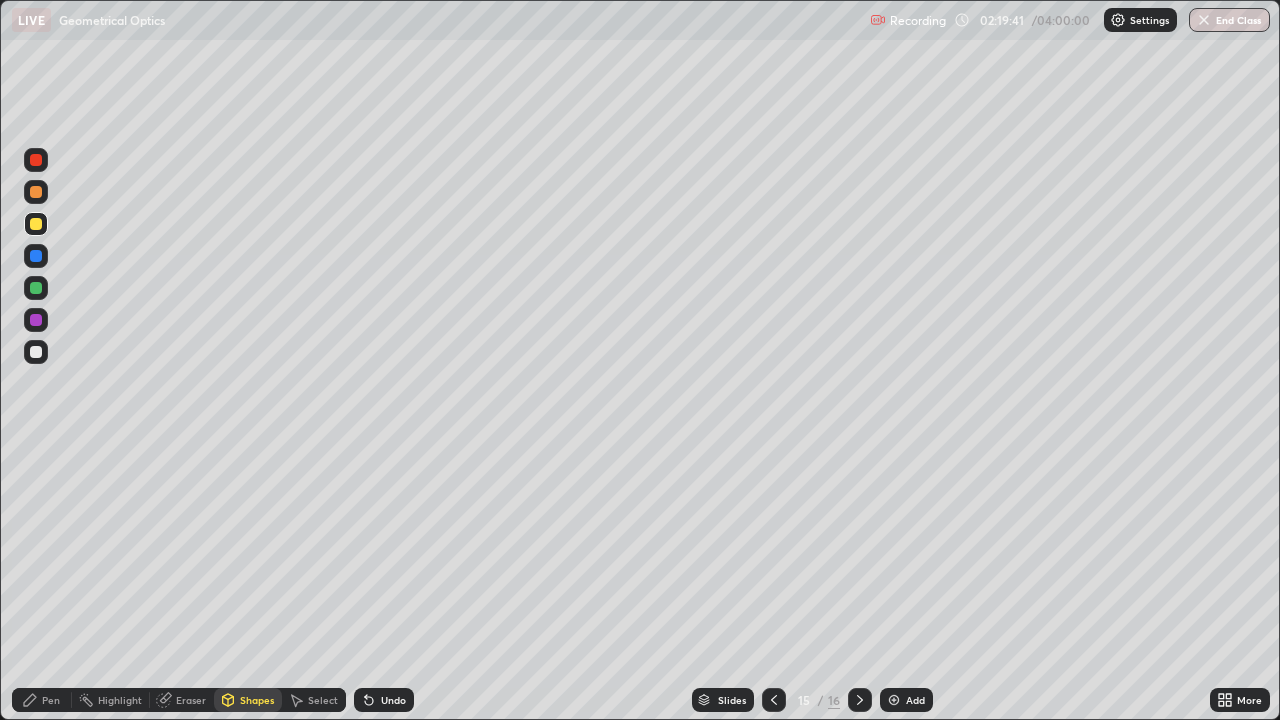 click at bounding box center [36, 256] 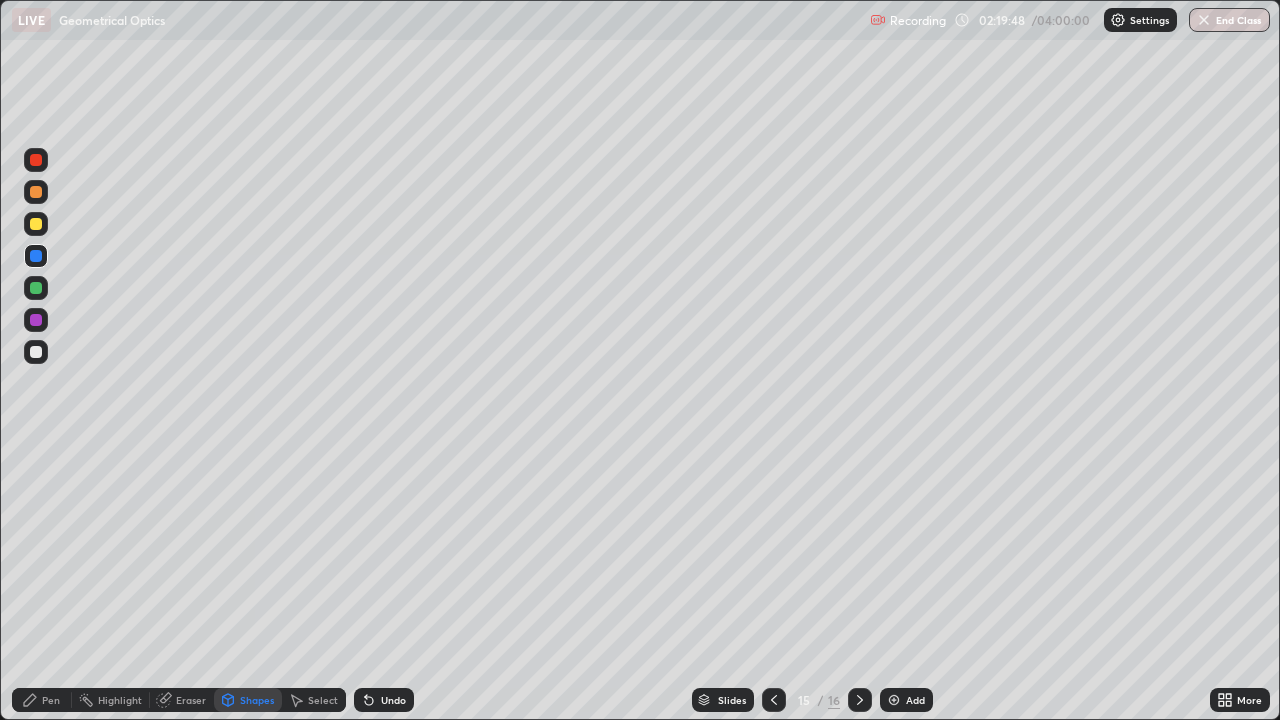 click at bounding box center (36, 224) 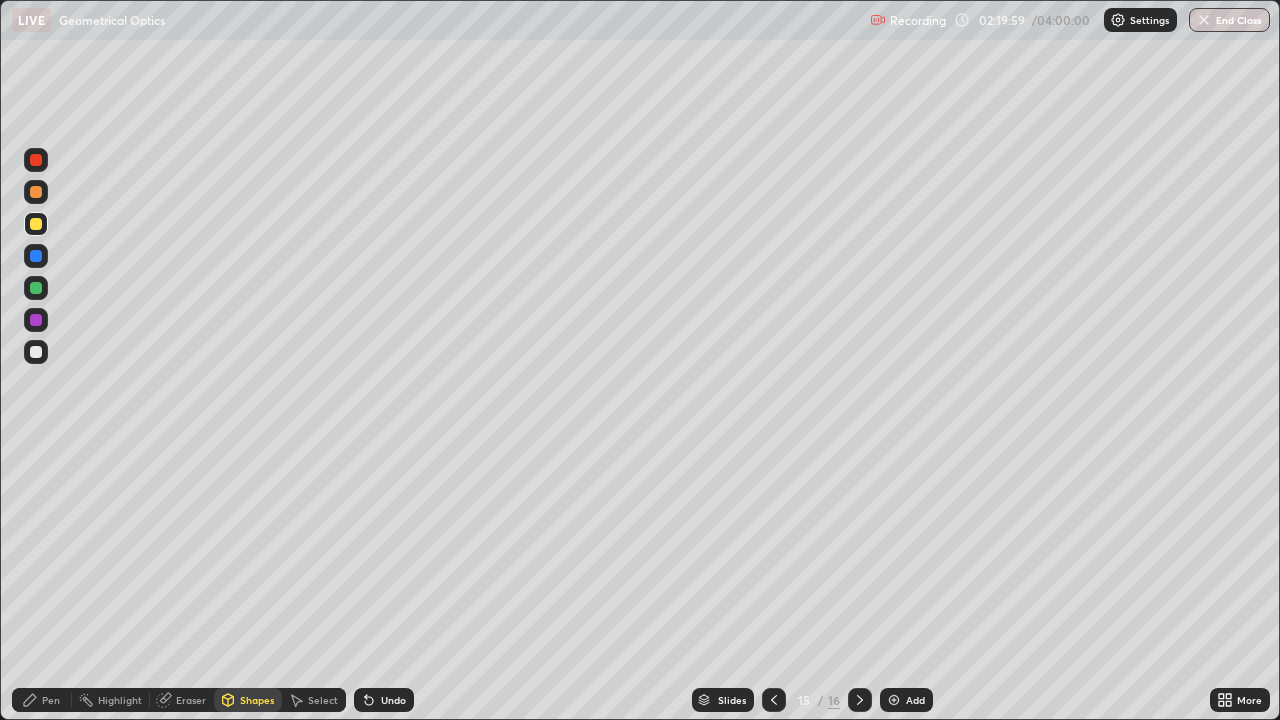 click at bounding box center [36, 224] 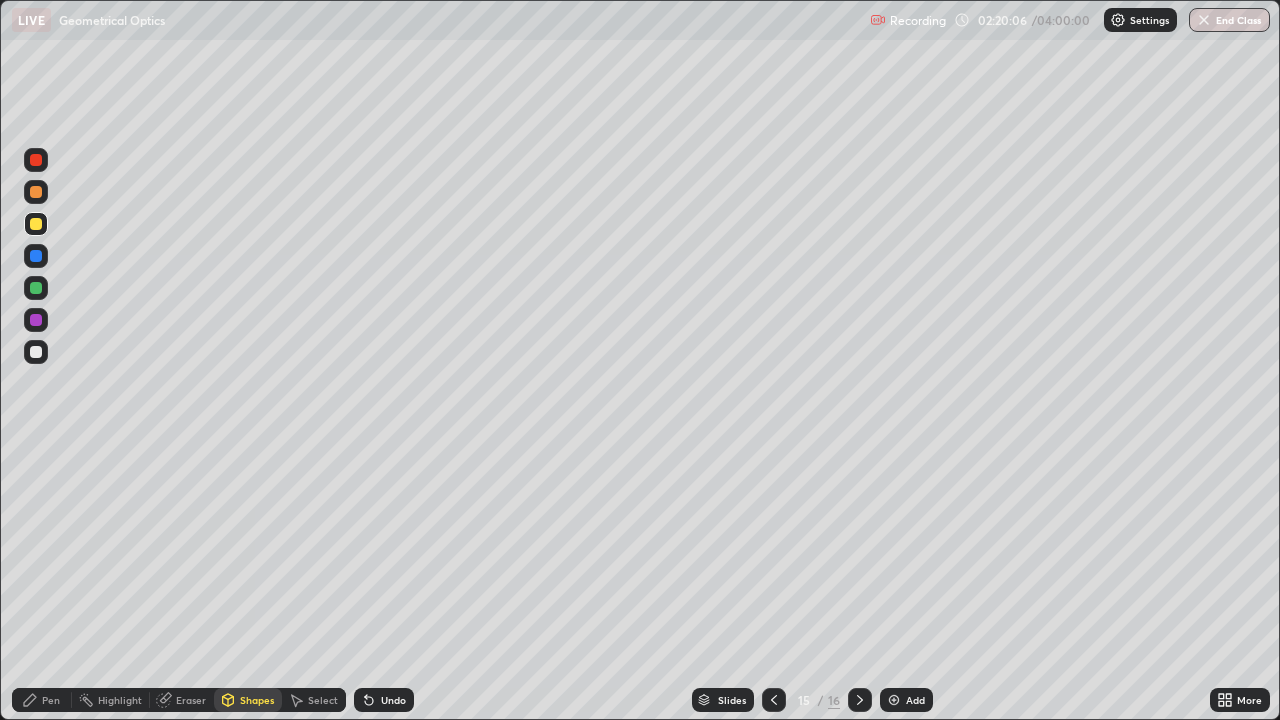 click on "Shapes" at bounding box center (248, 700) 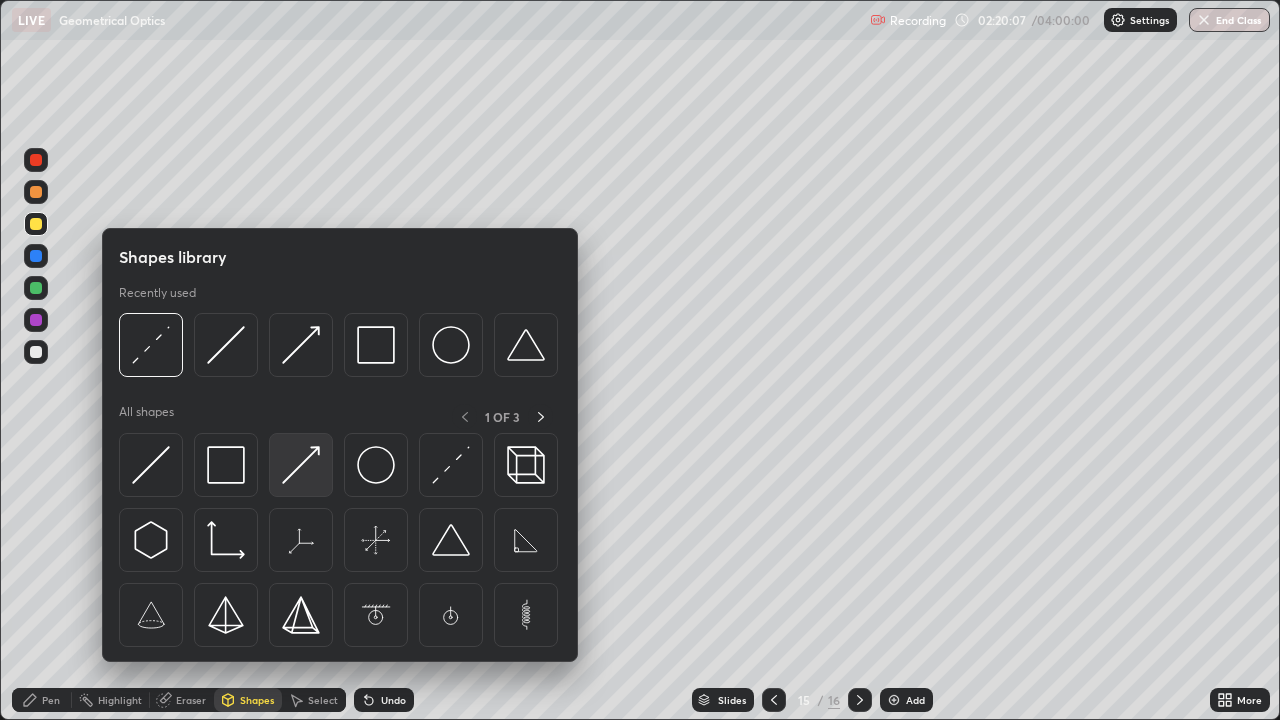 click at bounding box center [301, 465] 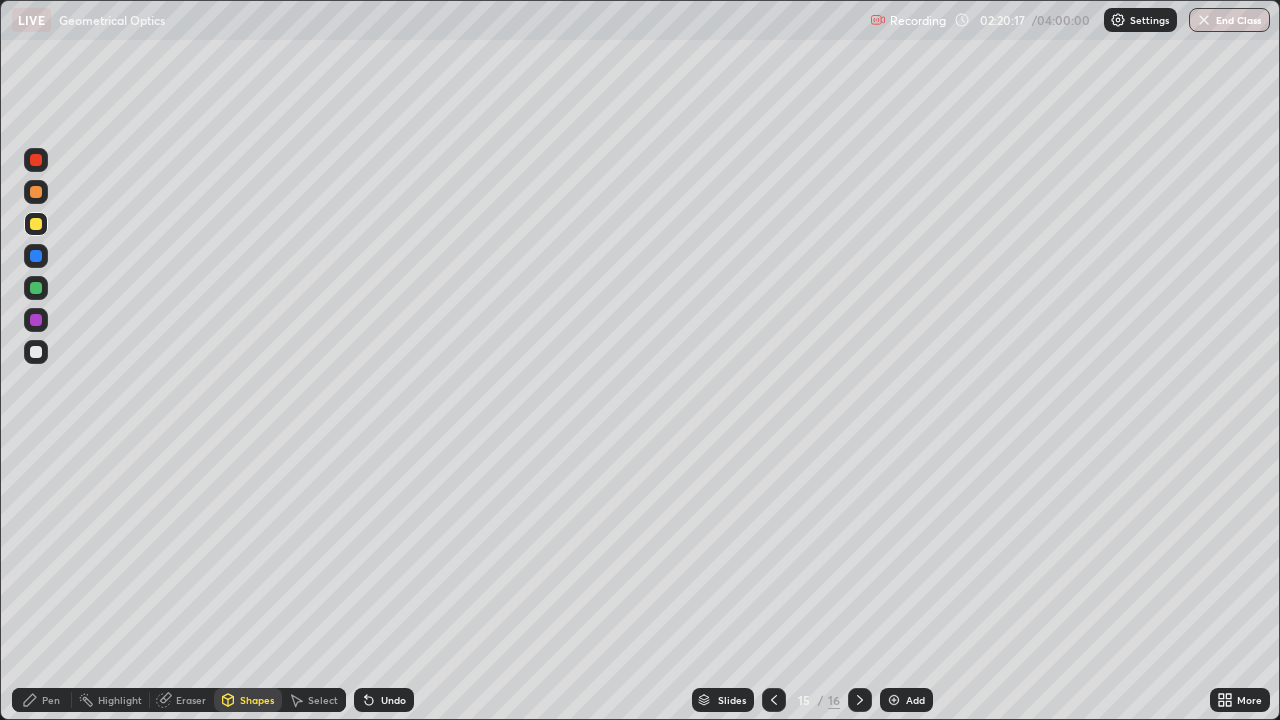 click on "Pen" at bounding box center (51, 700) 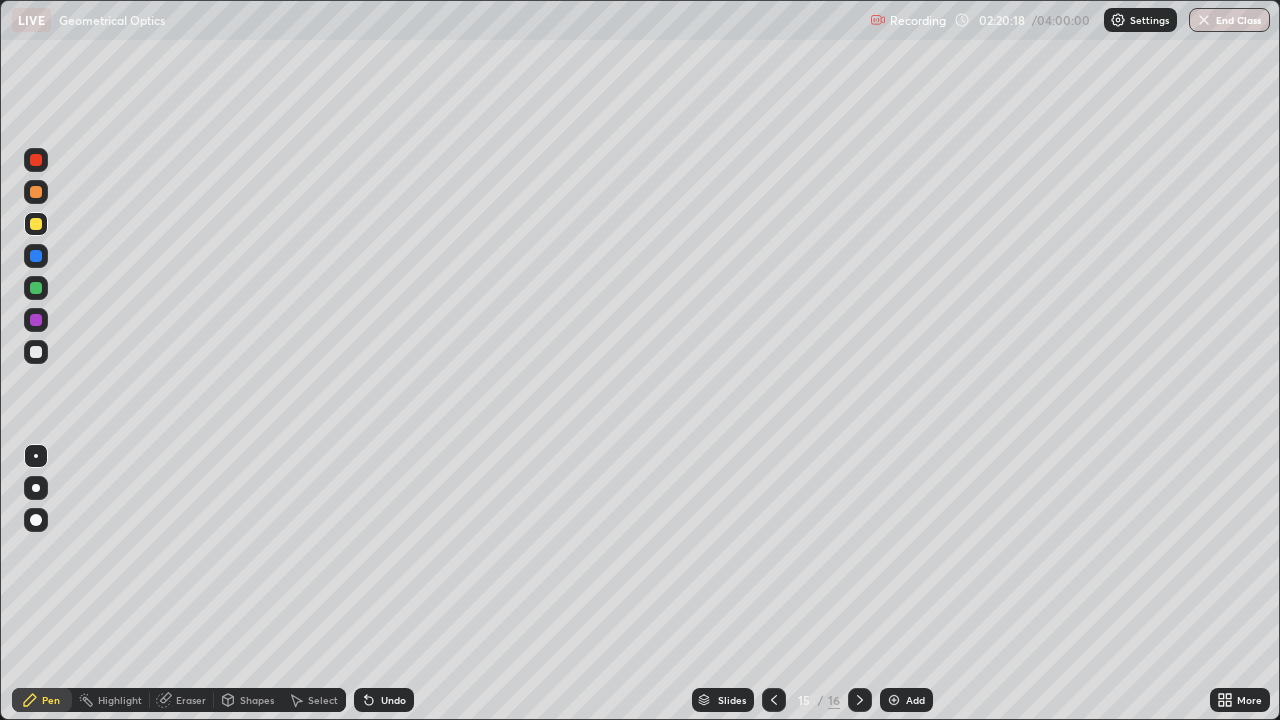 click at bounding box center [36, 352] 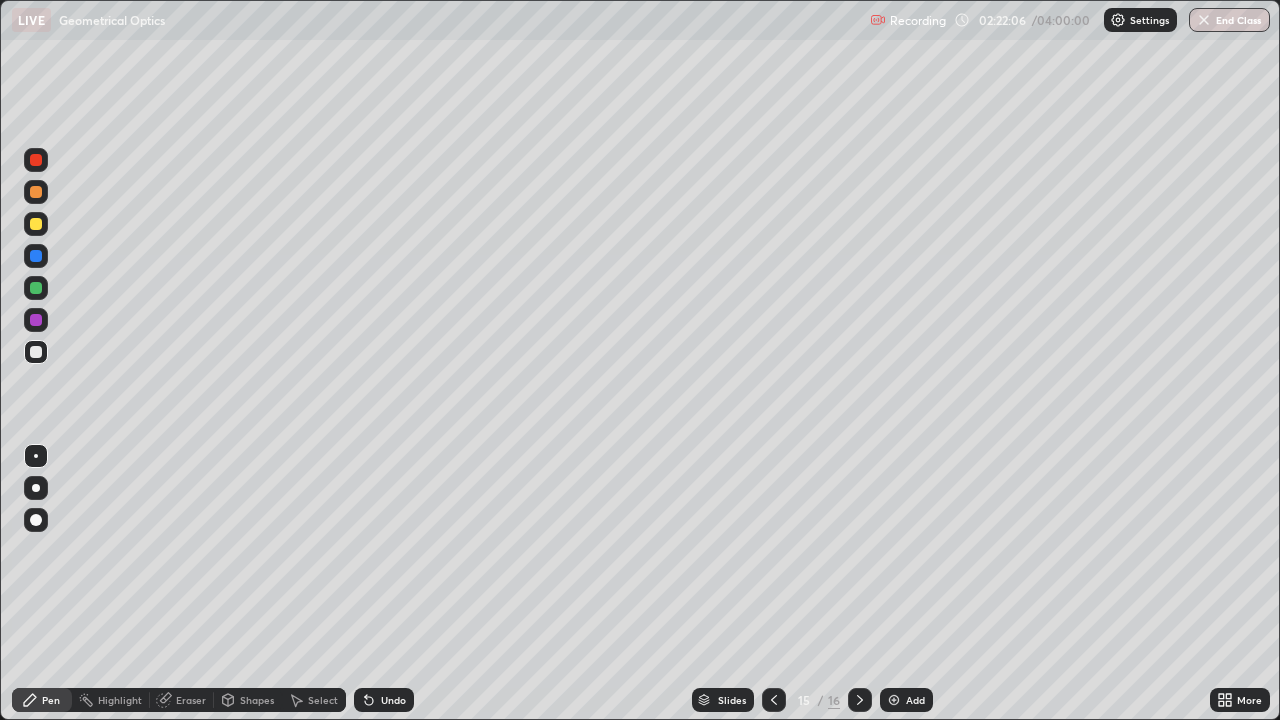 click 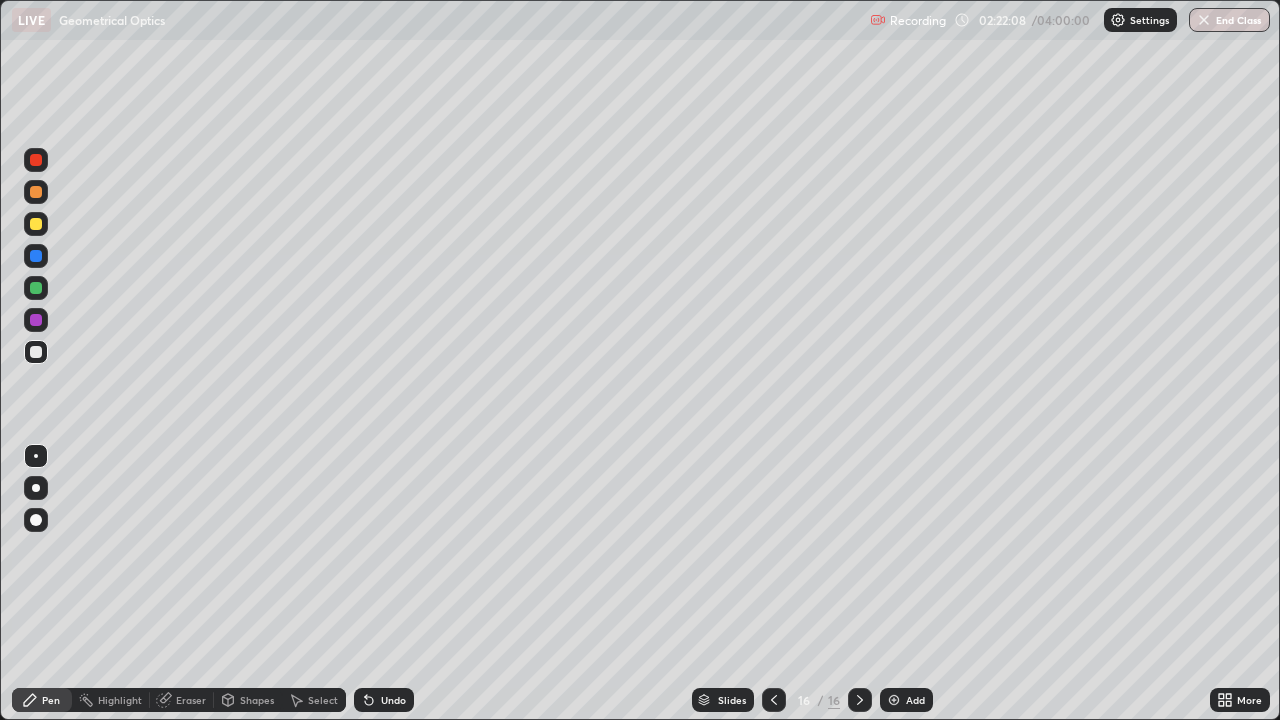 click at bounding box center (36, 352) 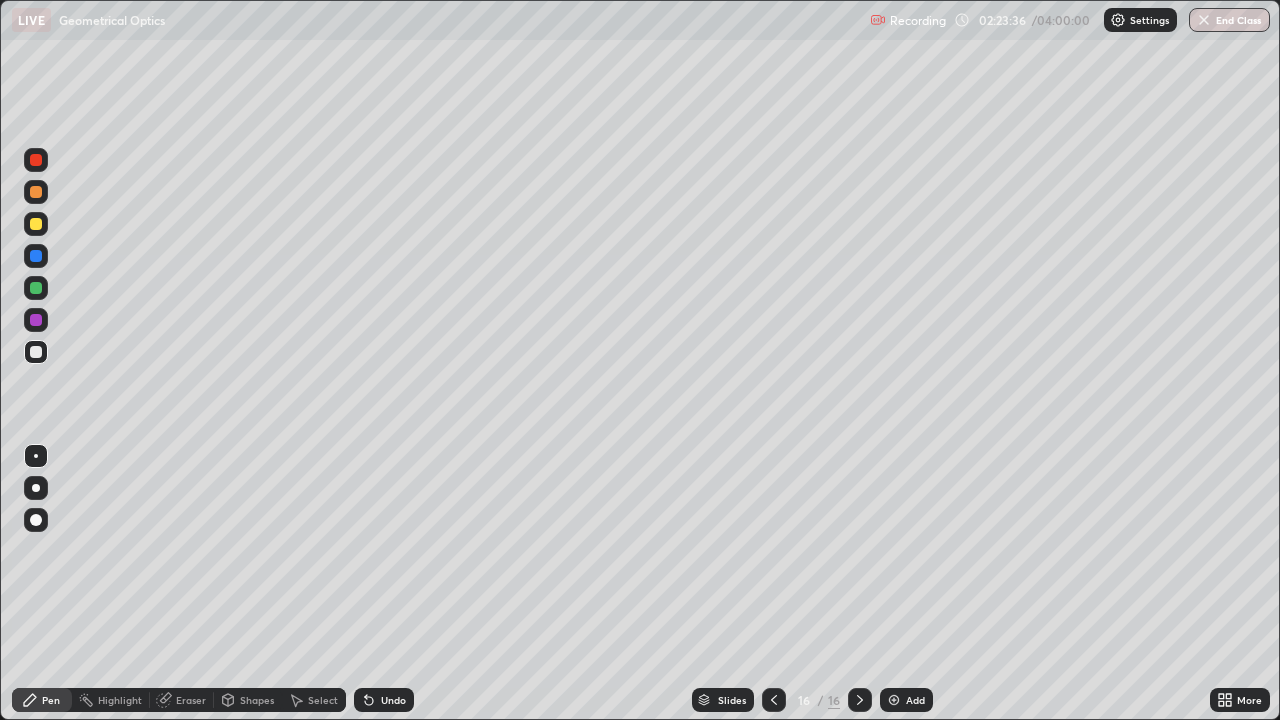 click on "Shapes" at bounding box center [257, 700] 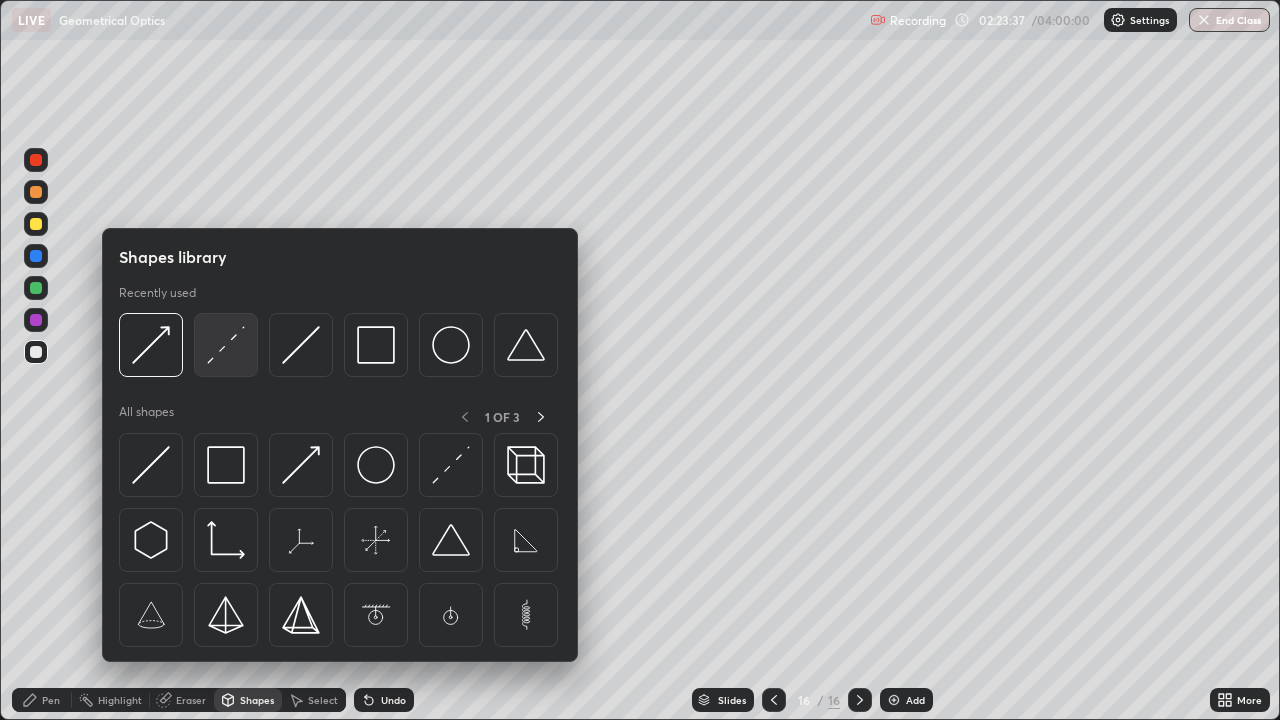 click at bounding box center [226, 345] 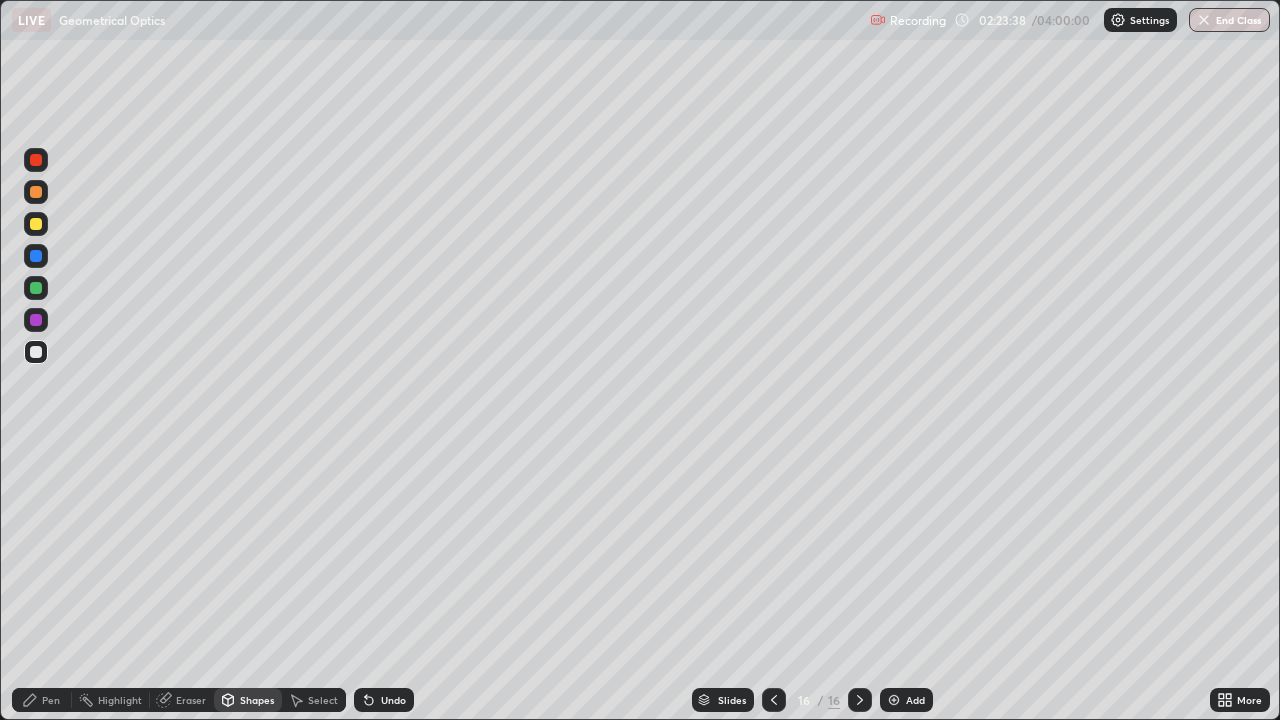 click at bounding box center [36, 352] 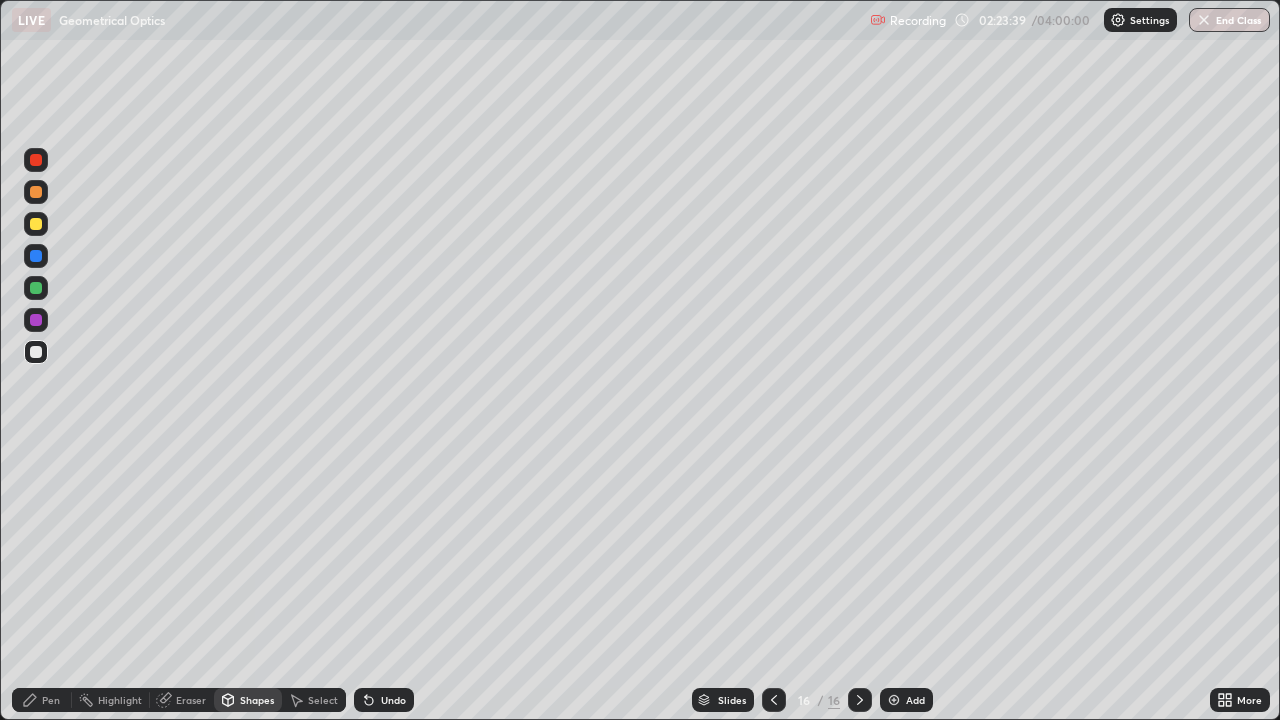 click on "Shapes" at bounding box center [248, 700] 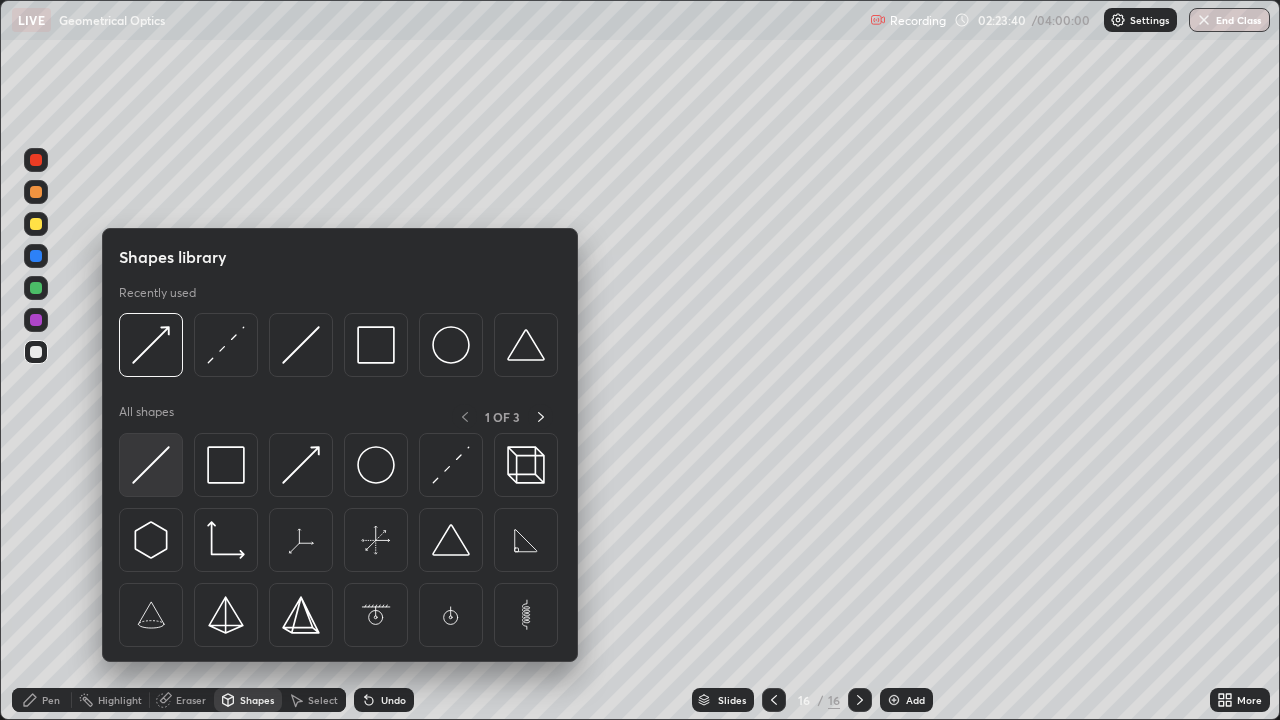 click at bounding box center (151, 465) 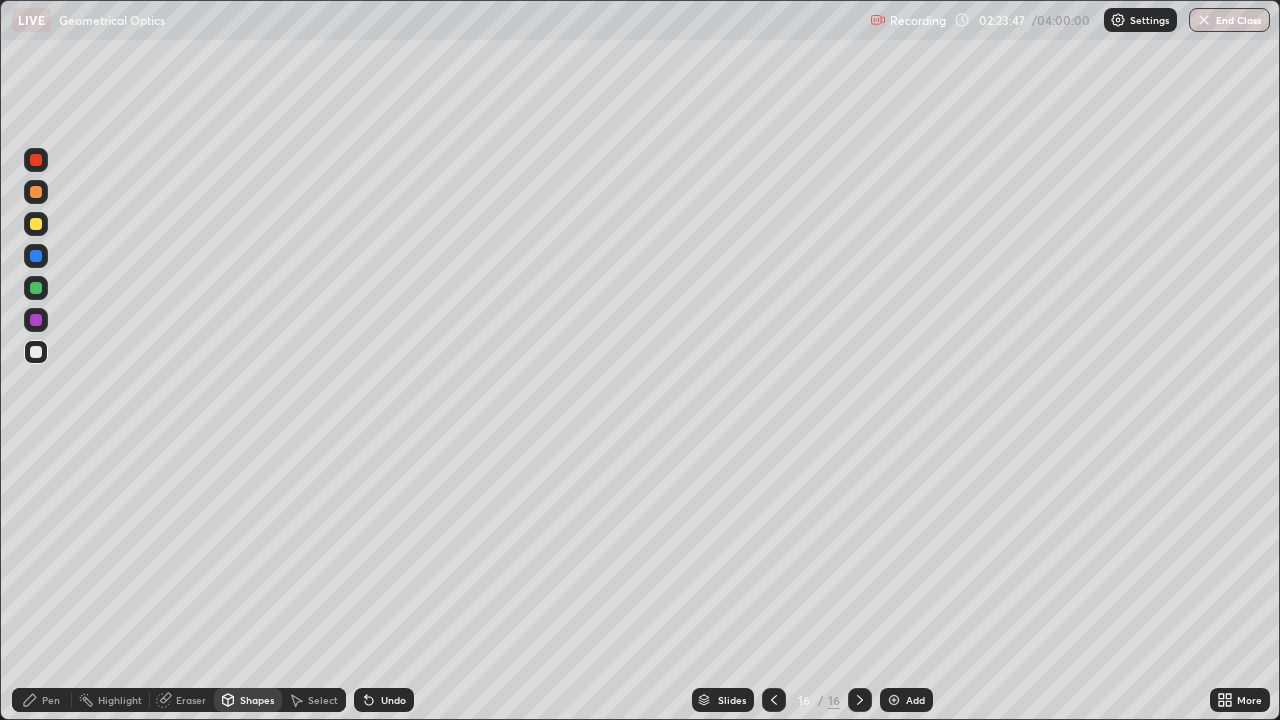 click on "Shapes" at bounding box center [257, 700] 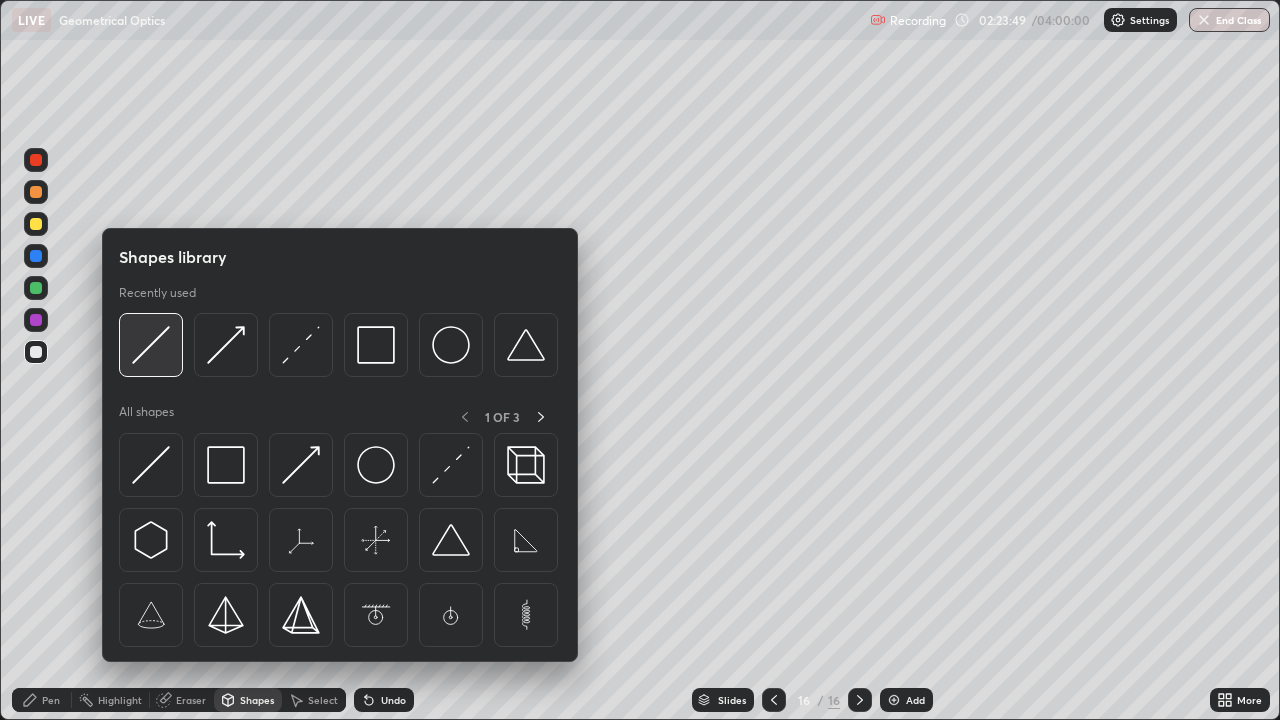 click at bounding box center [151, 345] 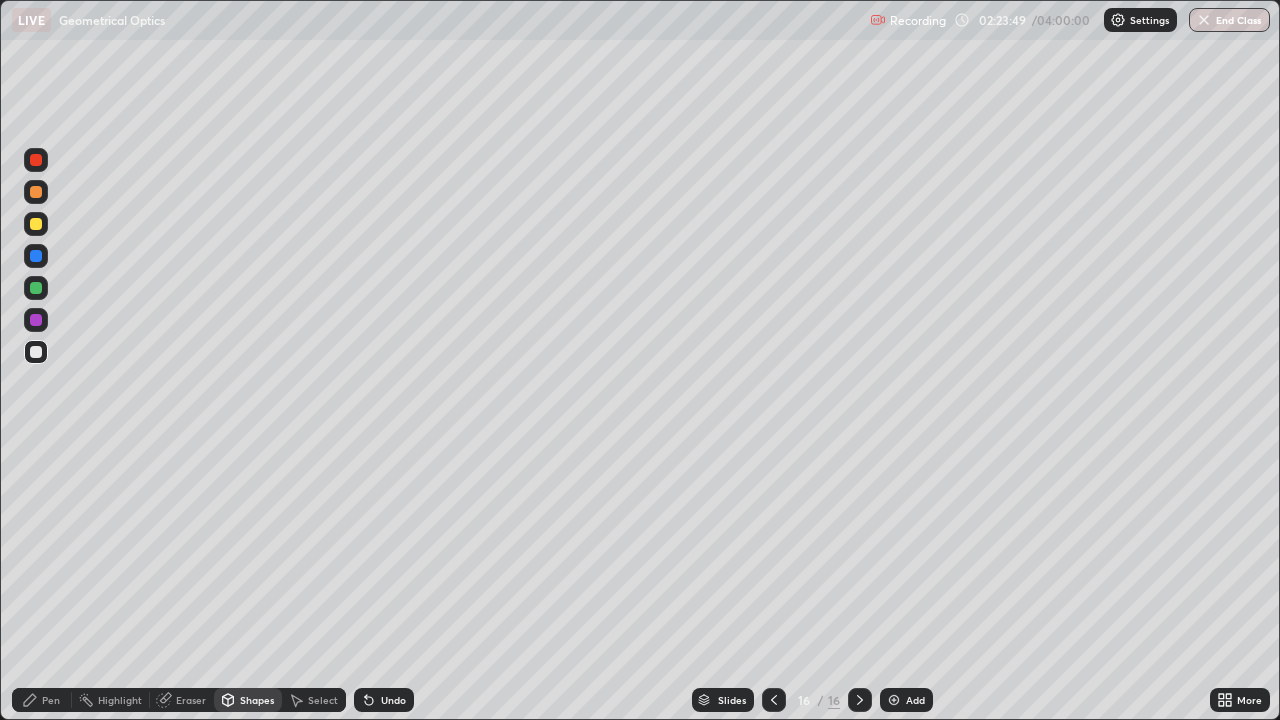 click at bounding box center [36, 224] 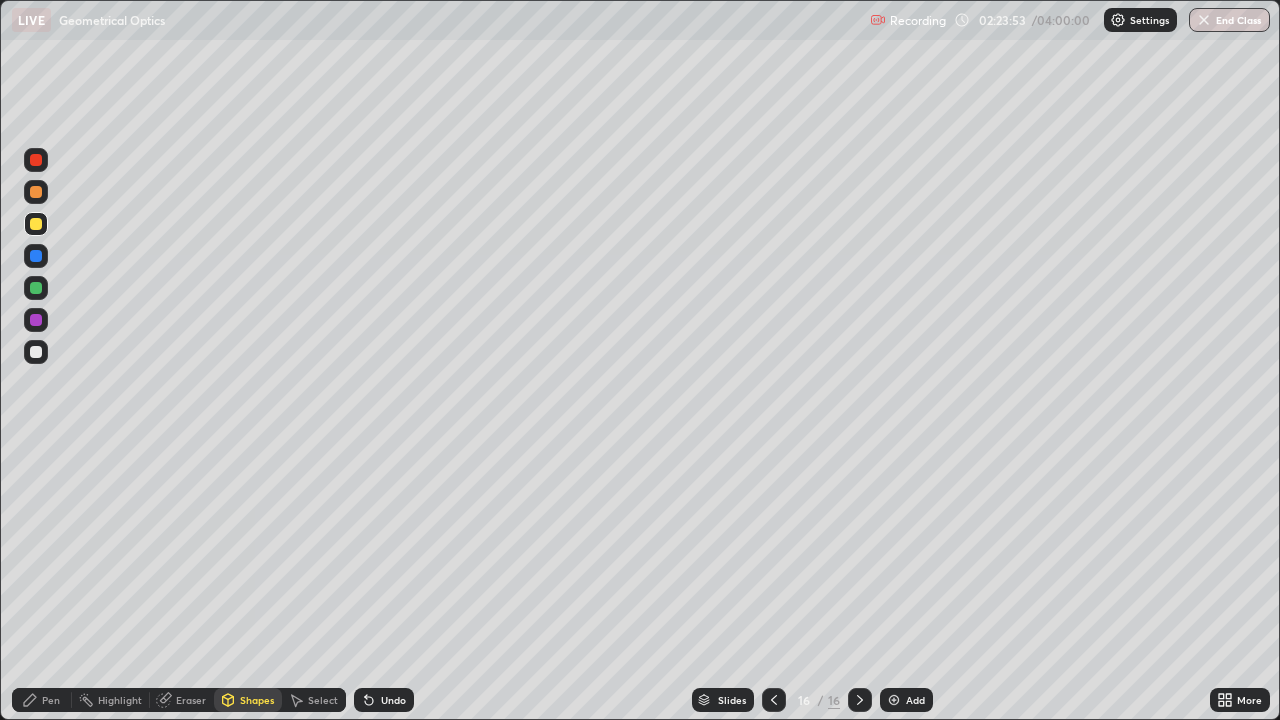 click at bounding box center [36, 256] 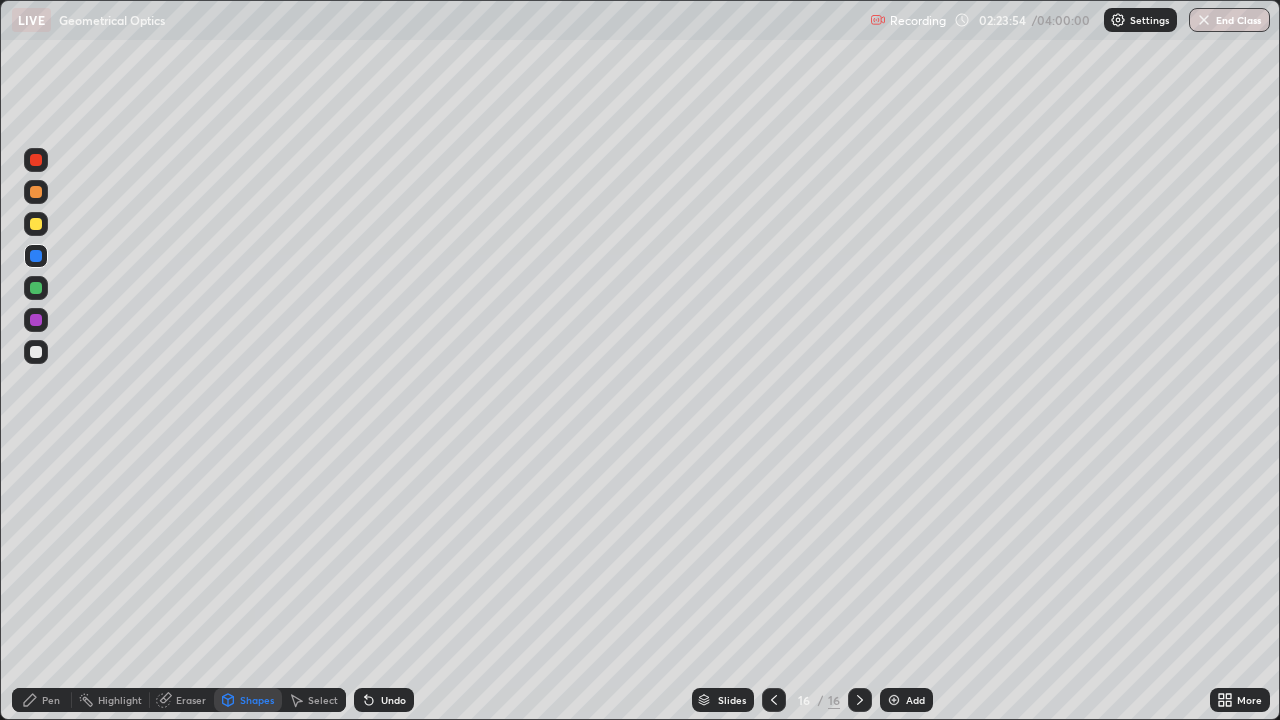click on "Shapes" at bounding box center (257, 700) 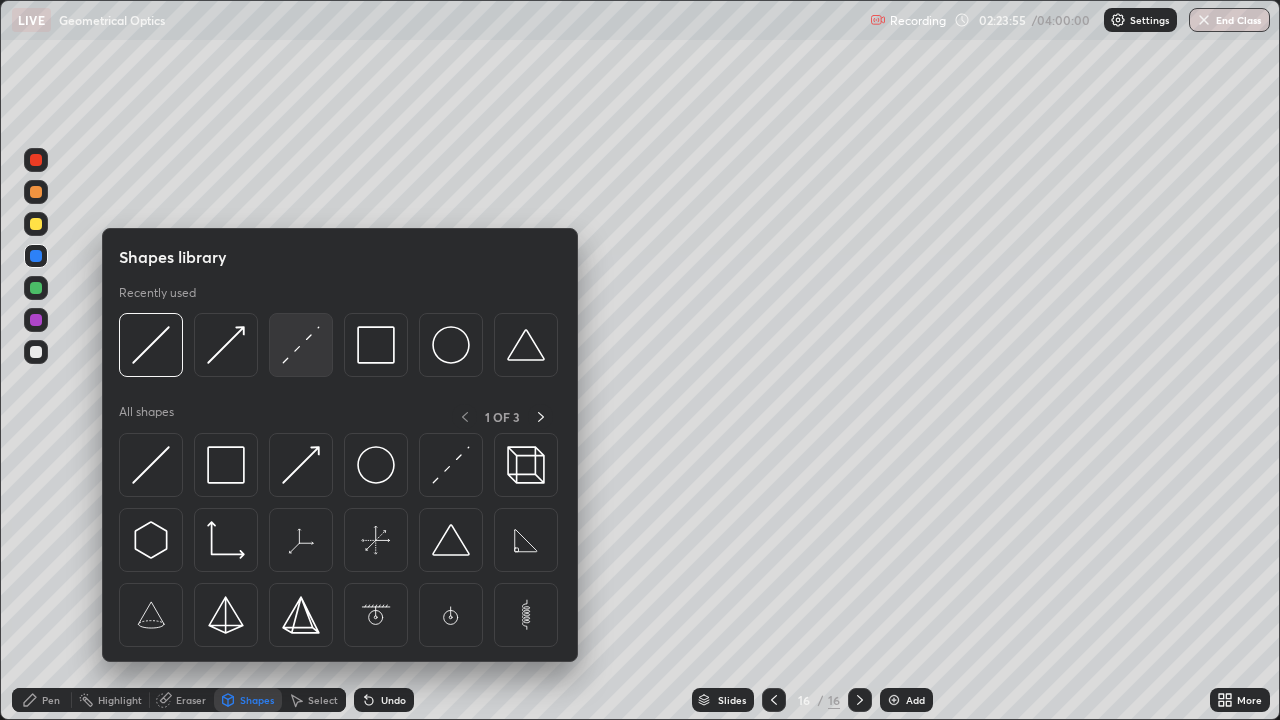click at bounding box center (301, 345) 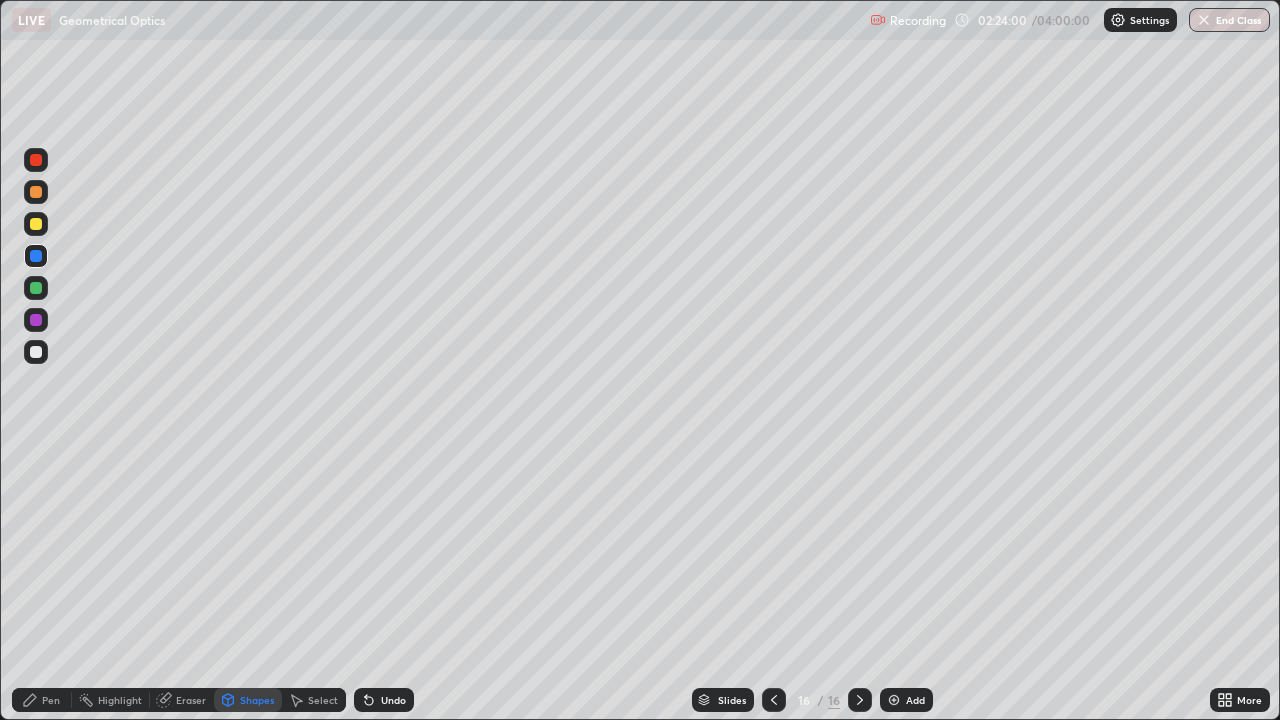 click at bounding box center (36, 224) 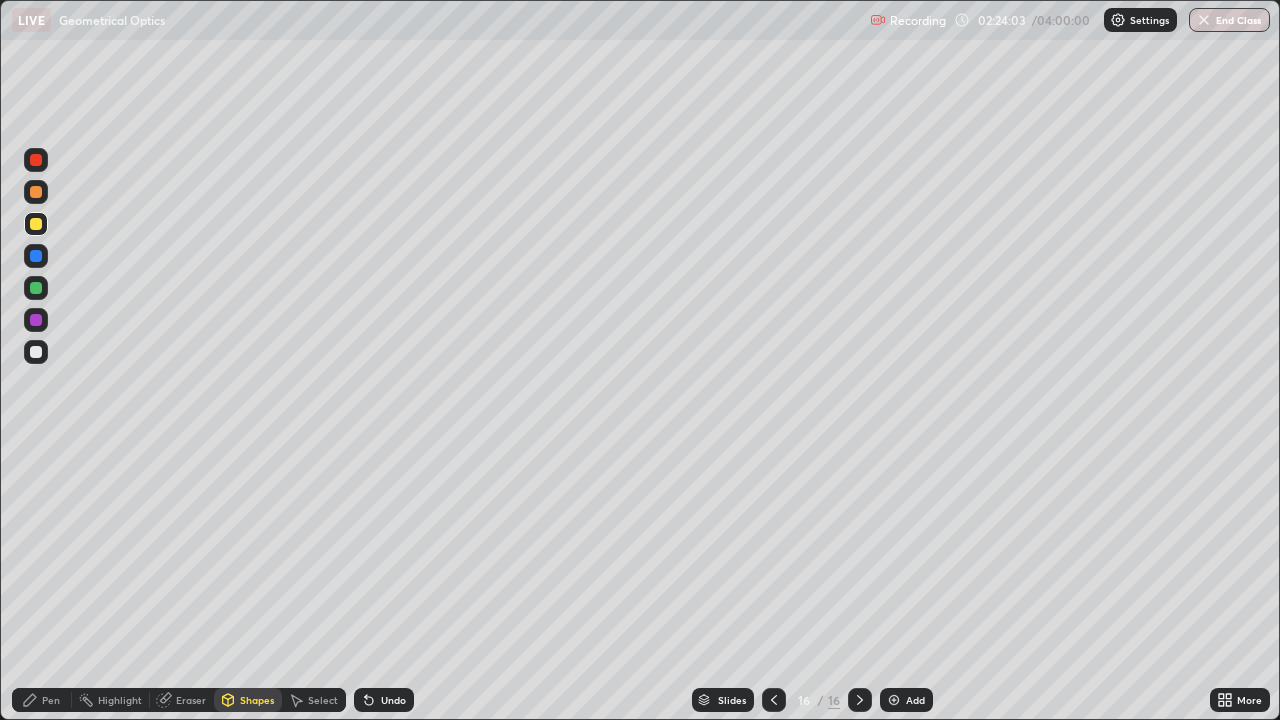 click at bounding box center [36, 224] 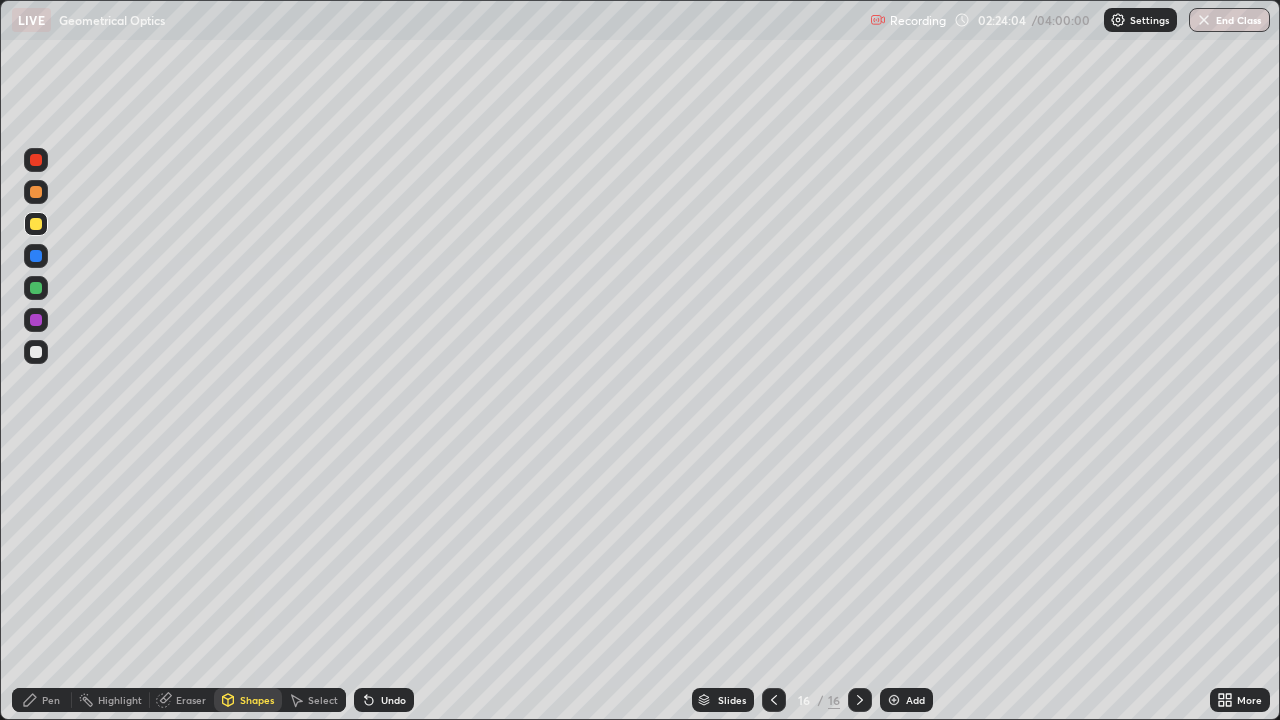 click on "Shapes" at bounding box center [257, 700] 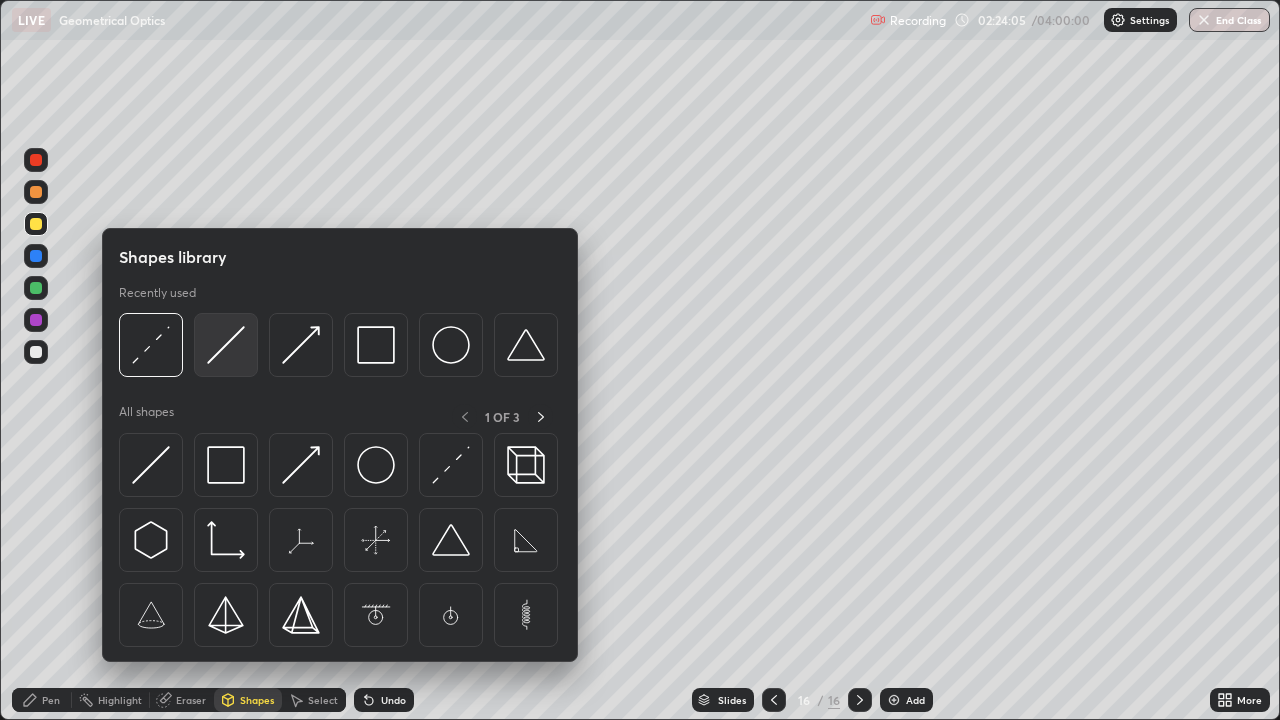 click at bounding box center (226, 345) 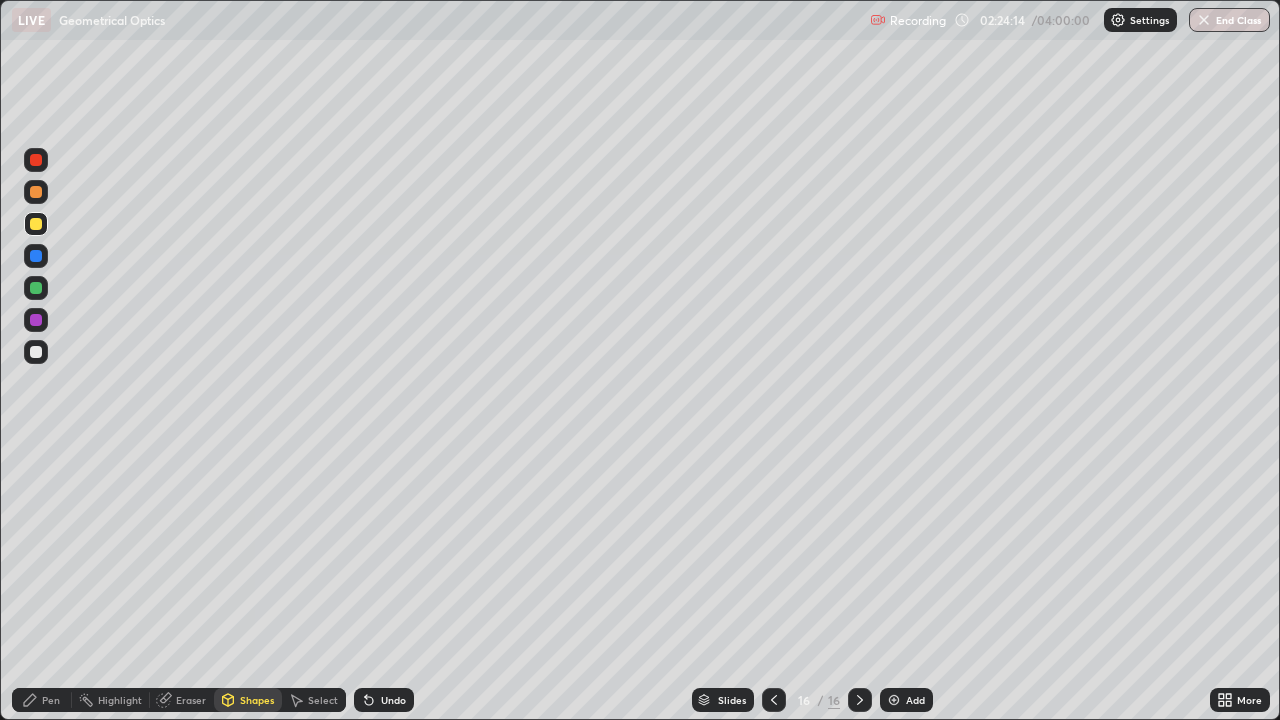 click at bounding box center (36, 352) 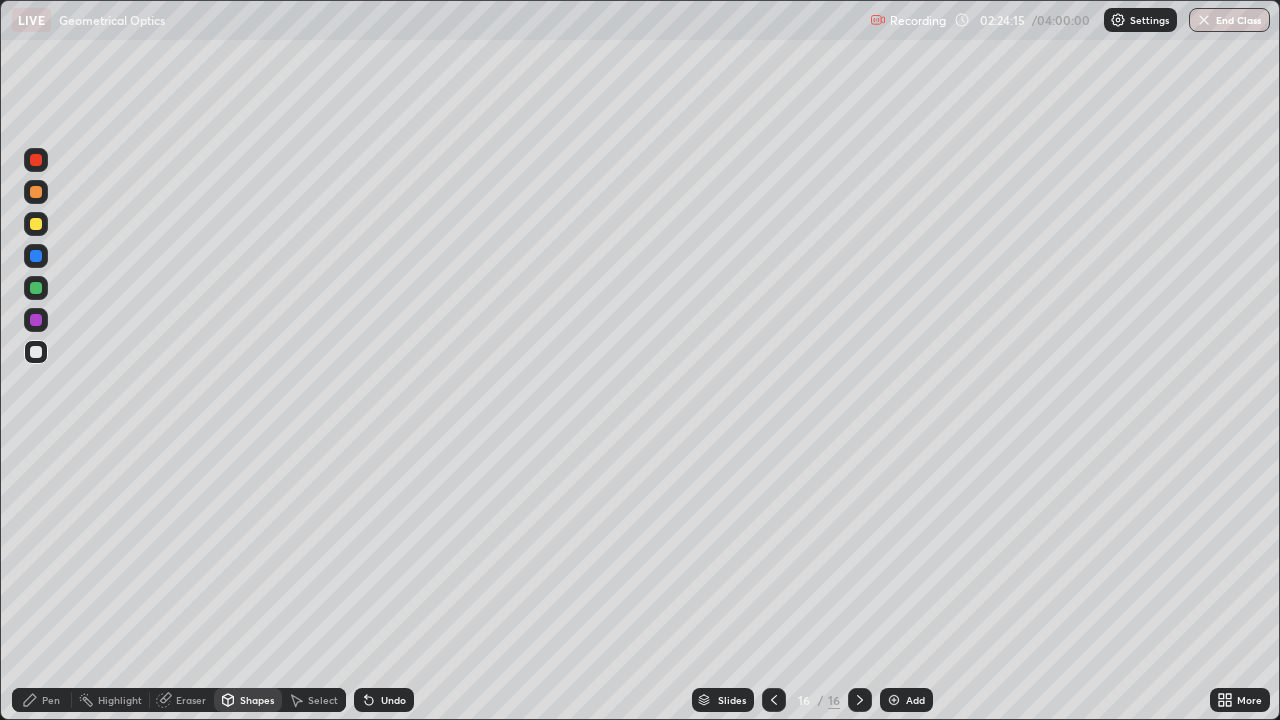 click on "Pen" at bounding box center (42, 700) 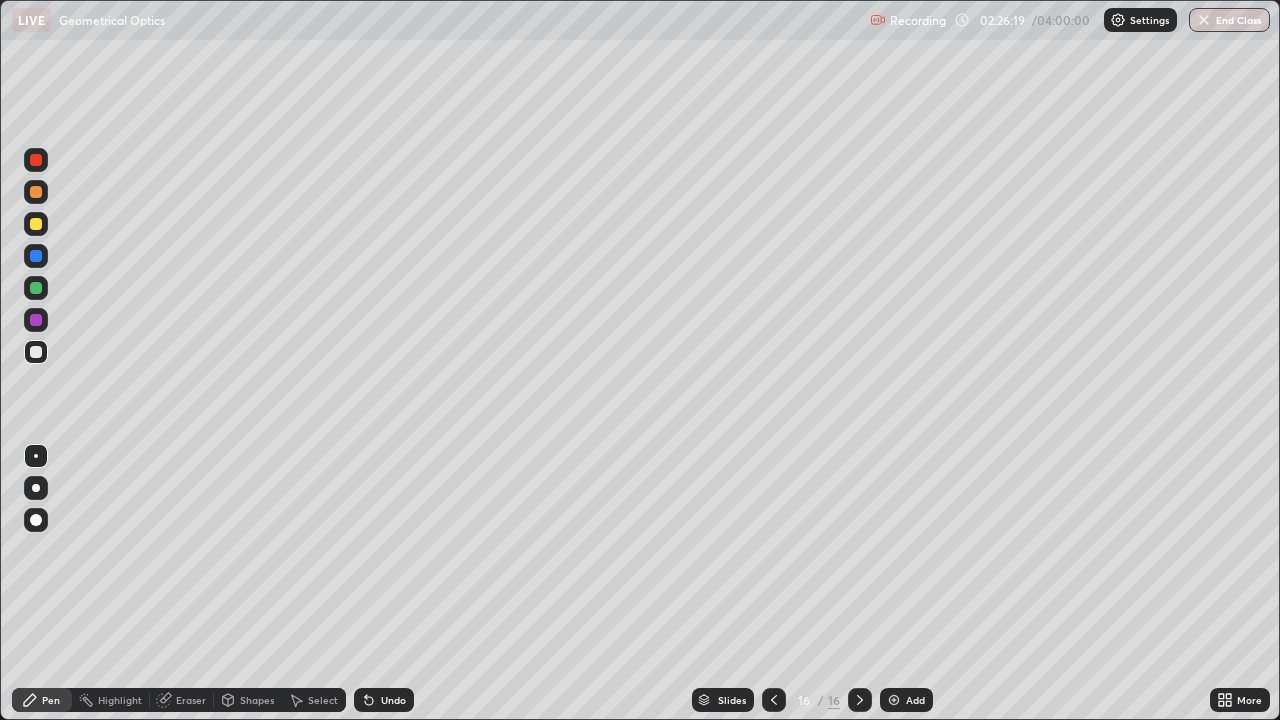 click 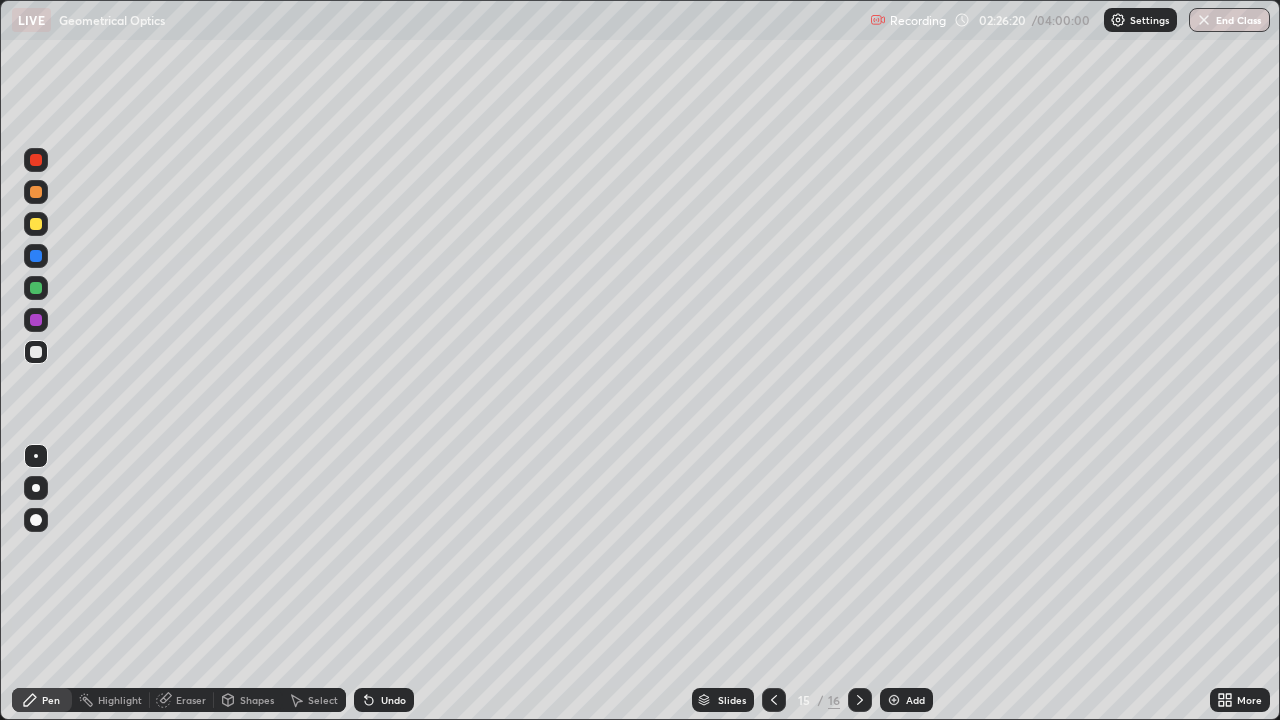 click 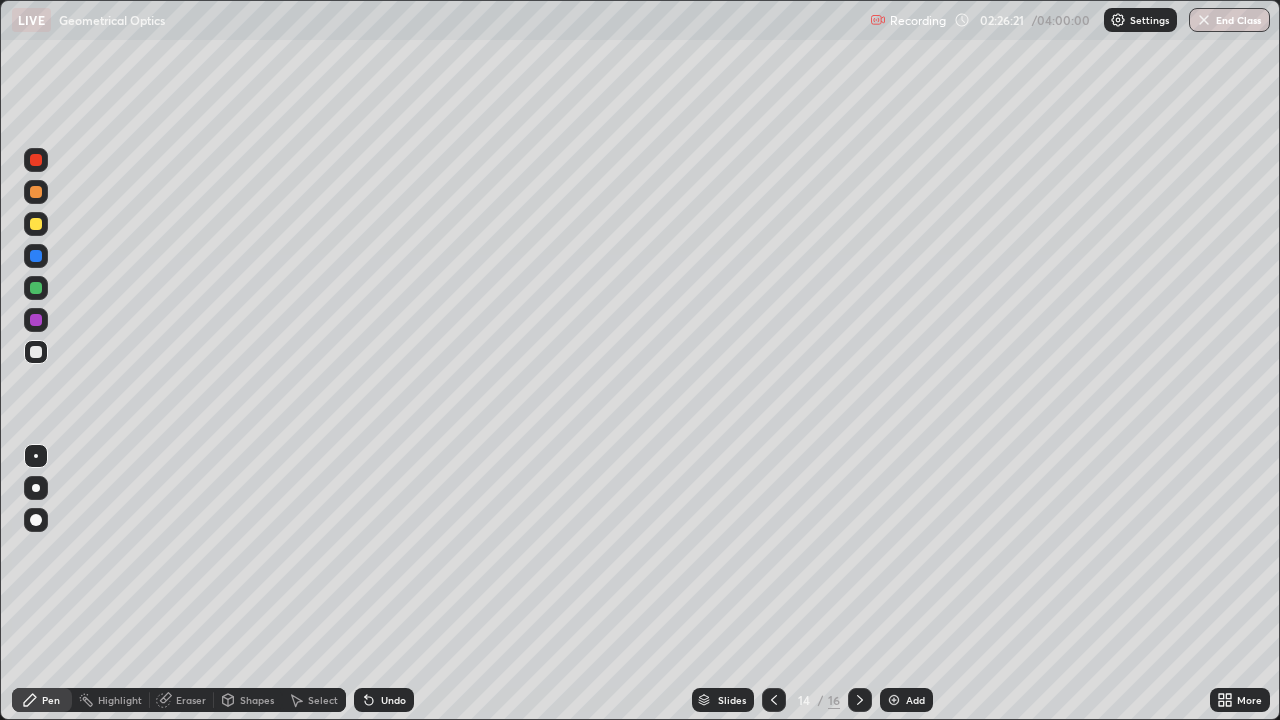 click at bounding box center [774, 700] 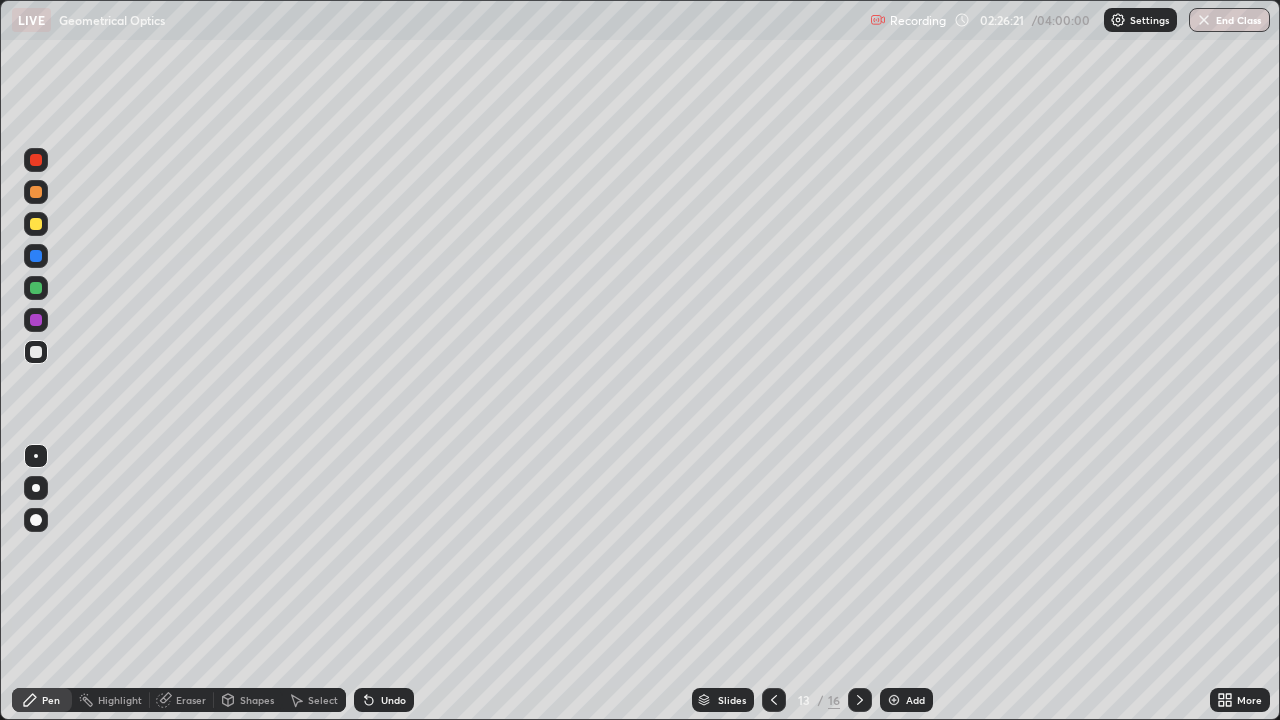 click at bounding box center [774, 700] 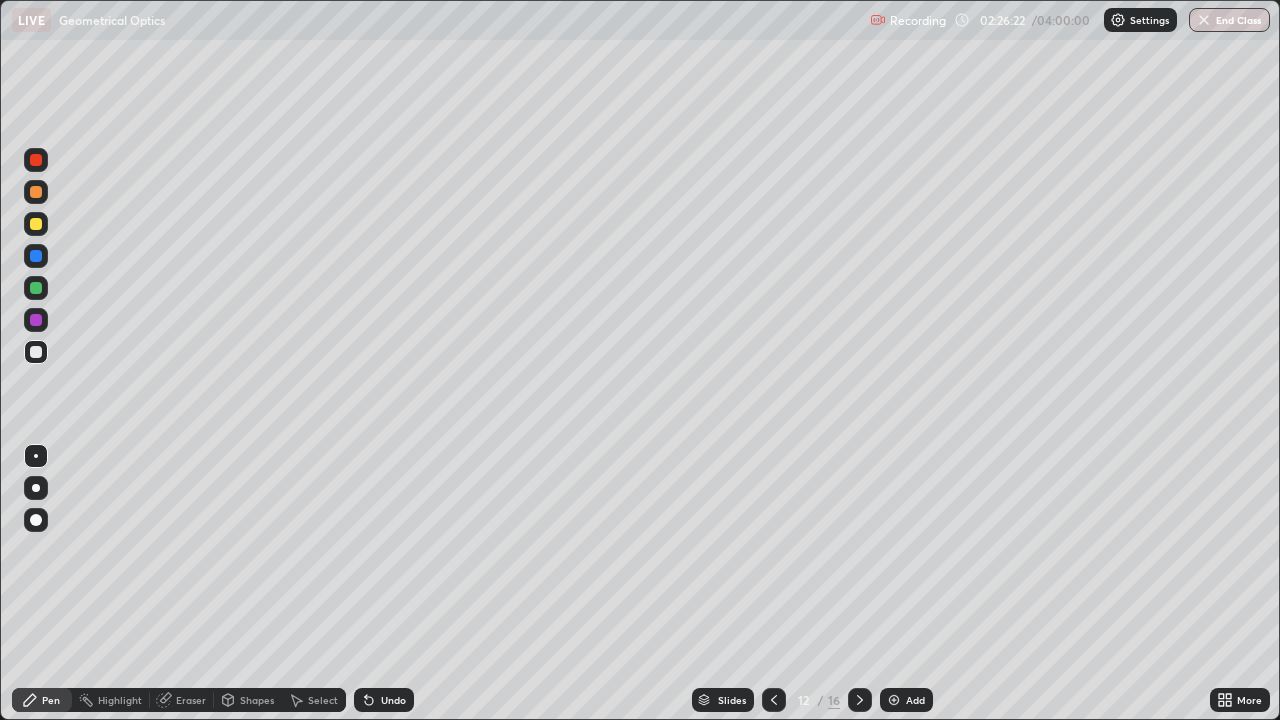 click at bounding box center [774, 700] 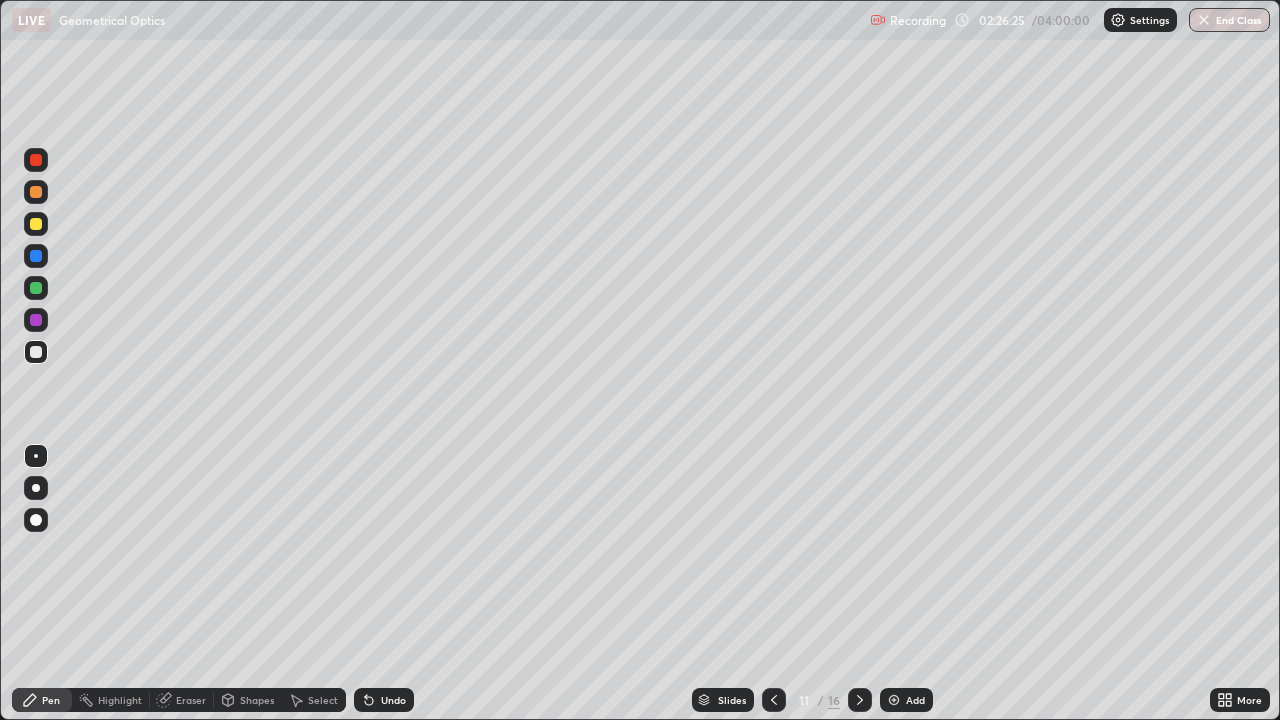 click 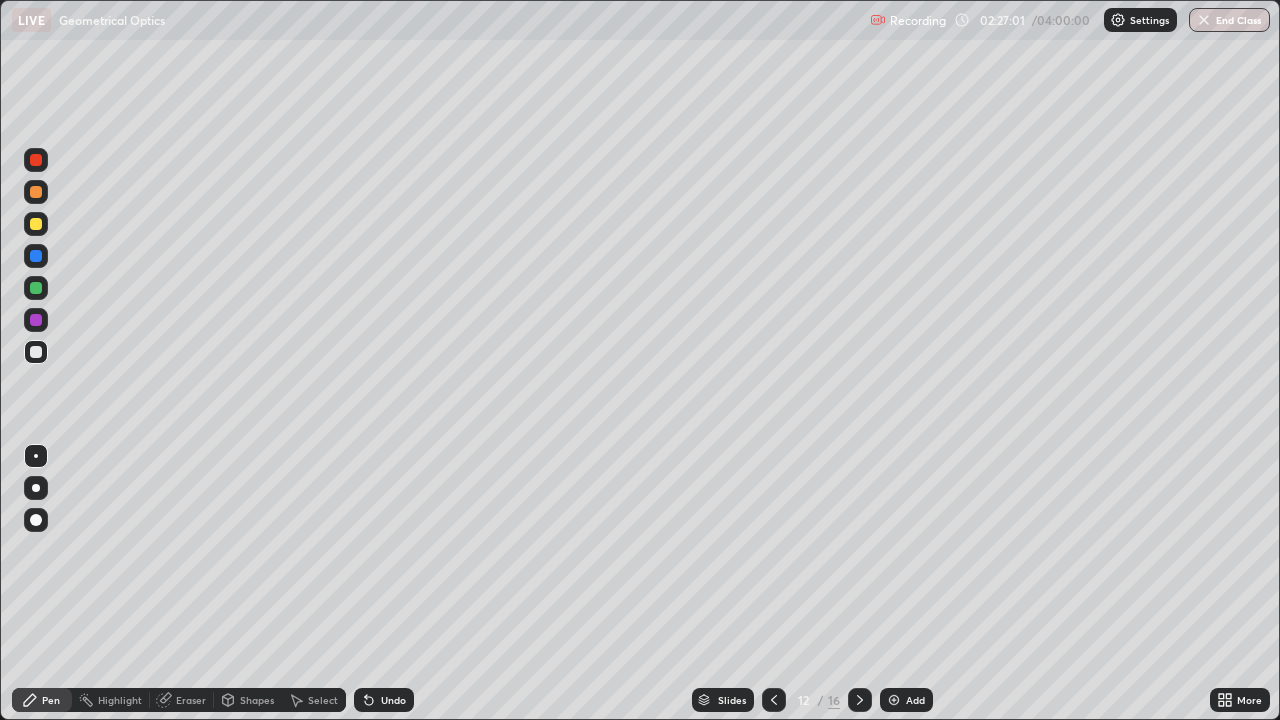click at bounding box center [860, 700] 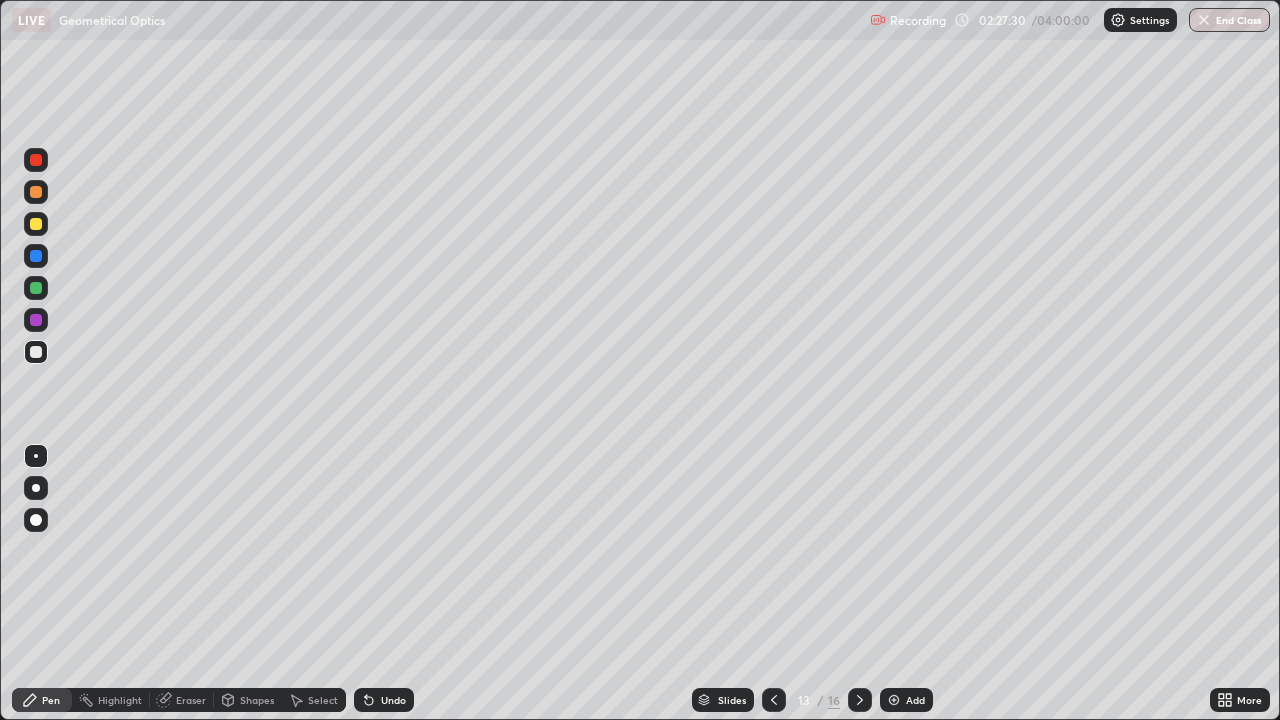 click 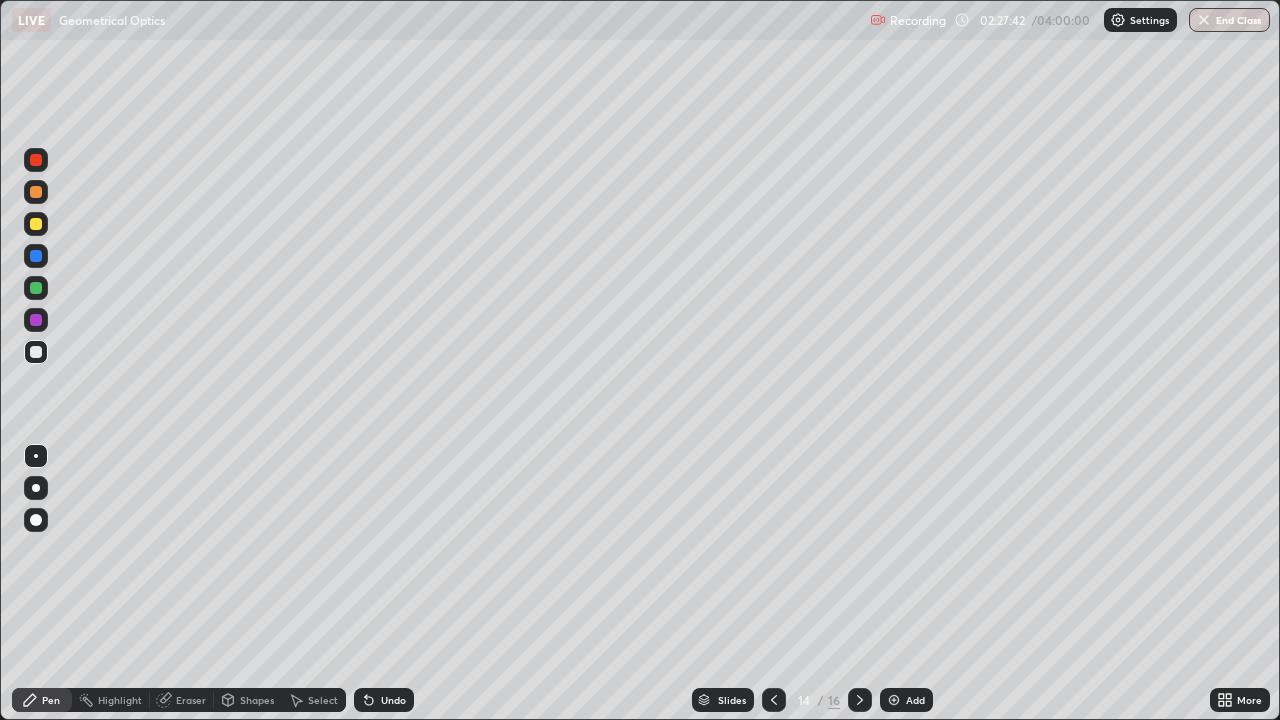 click 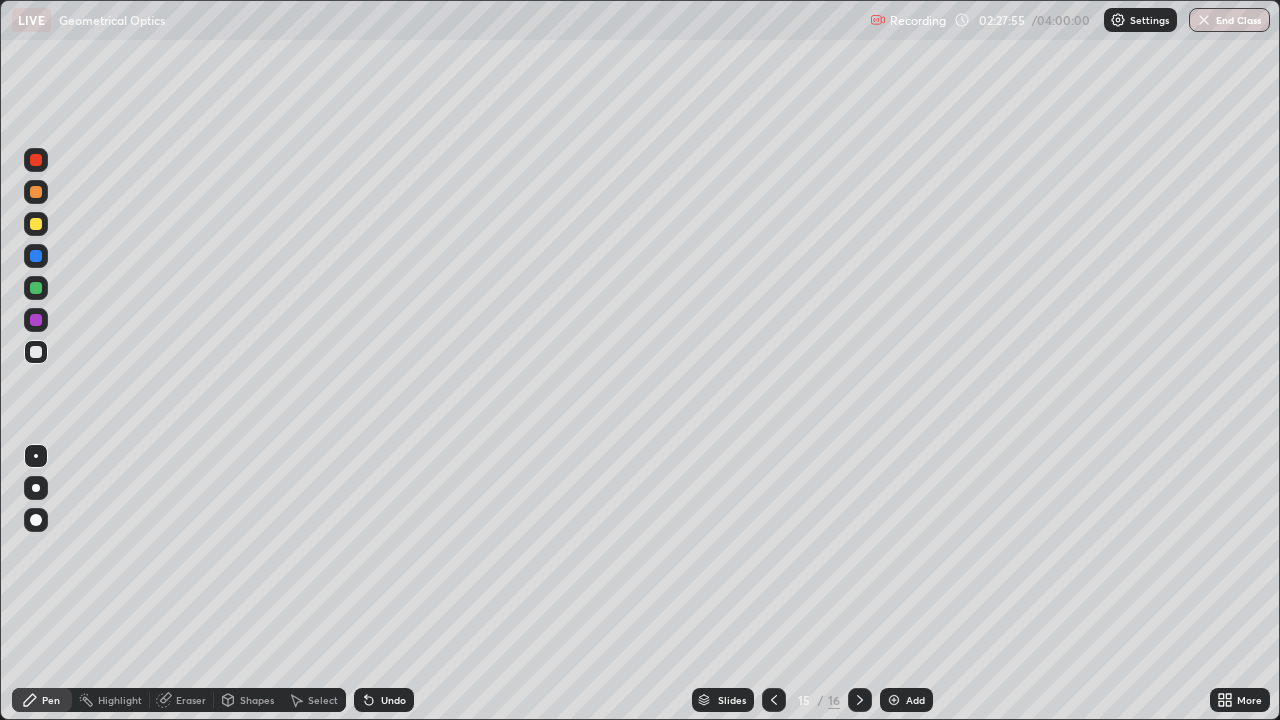 click 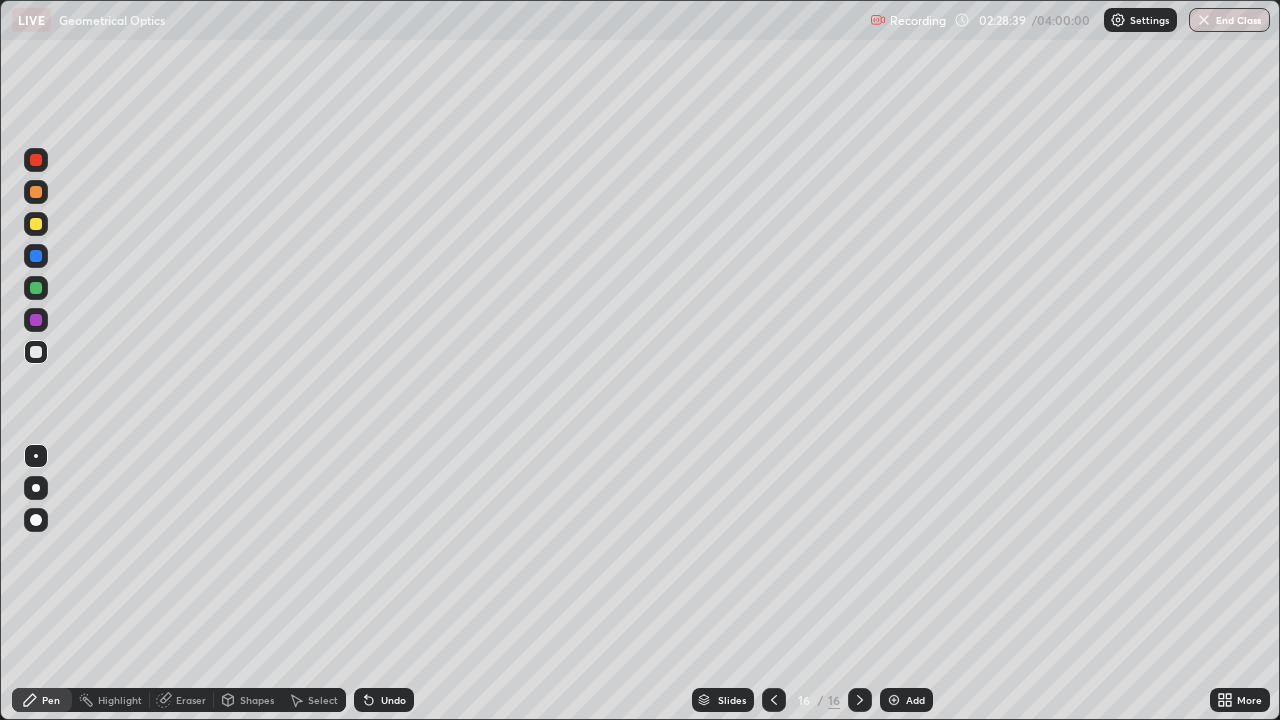 click at bounding box center [894, 700] 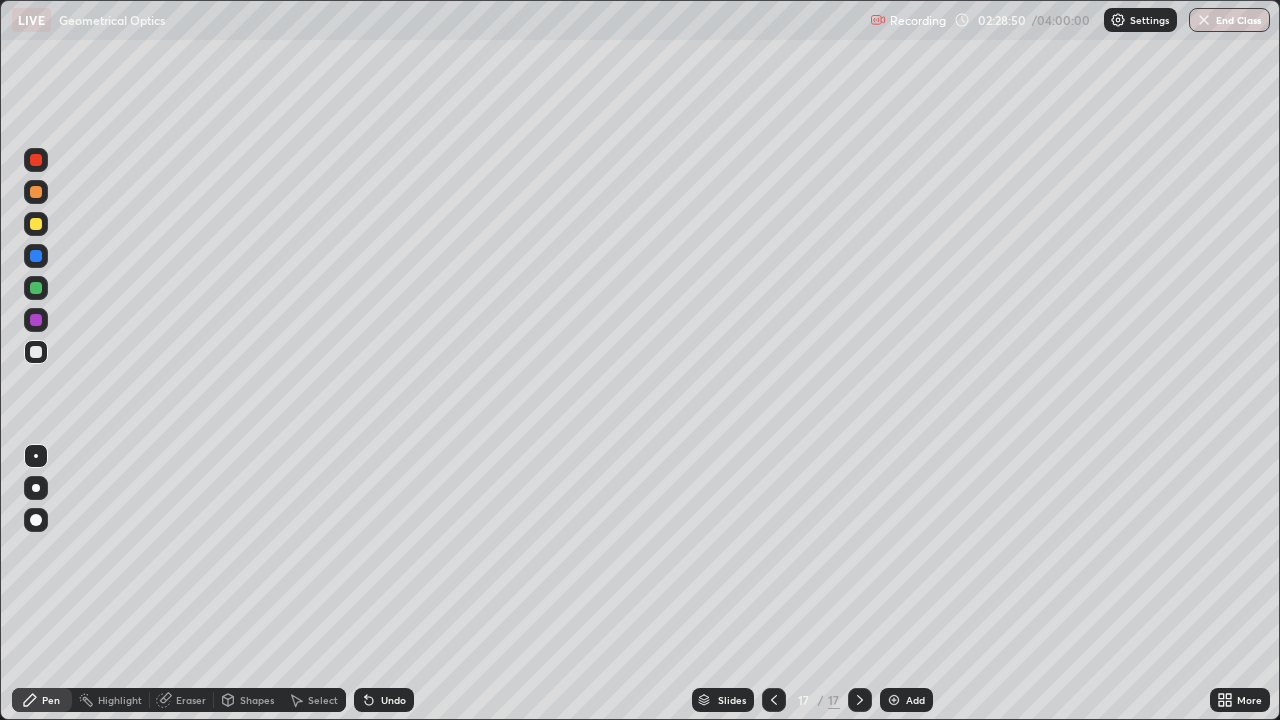 click at bounding box center (36, 352) 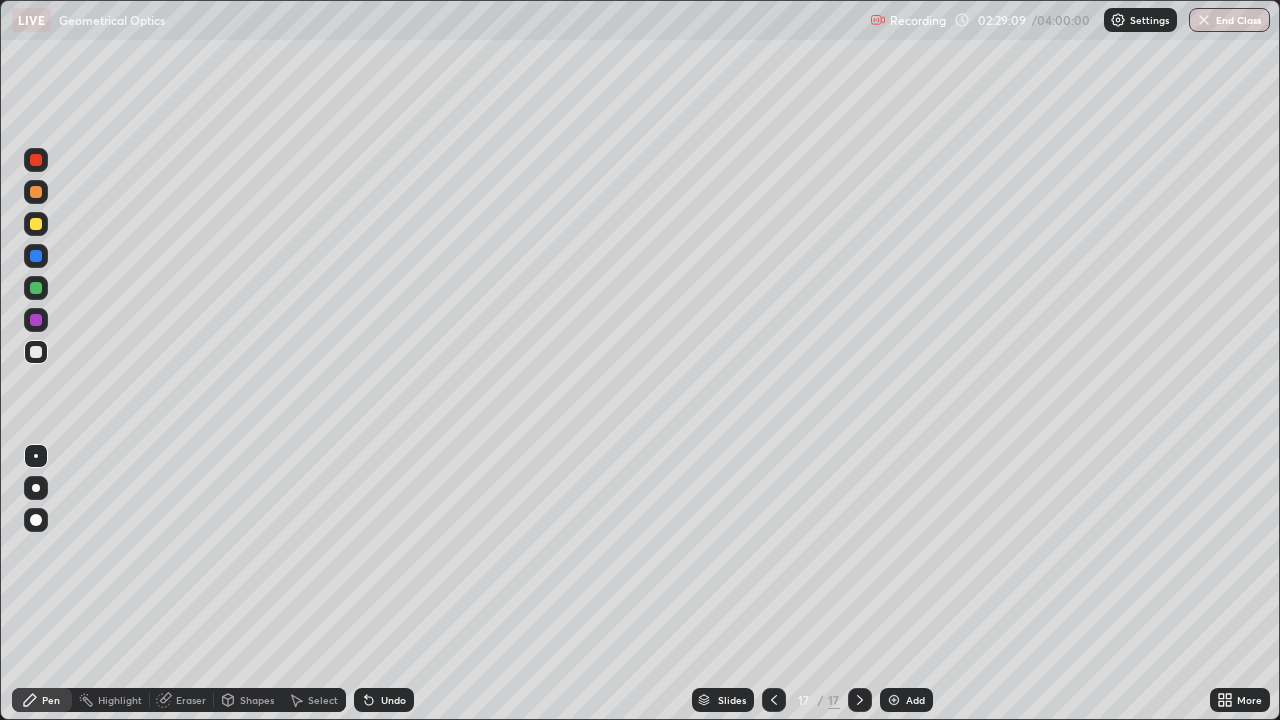 click at bounding box center [36, 224] 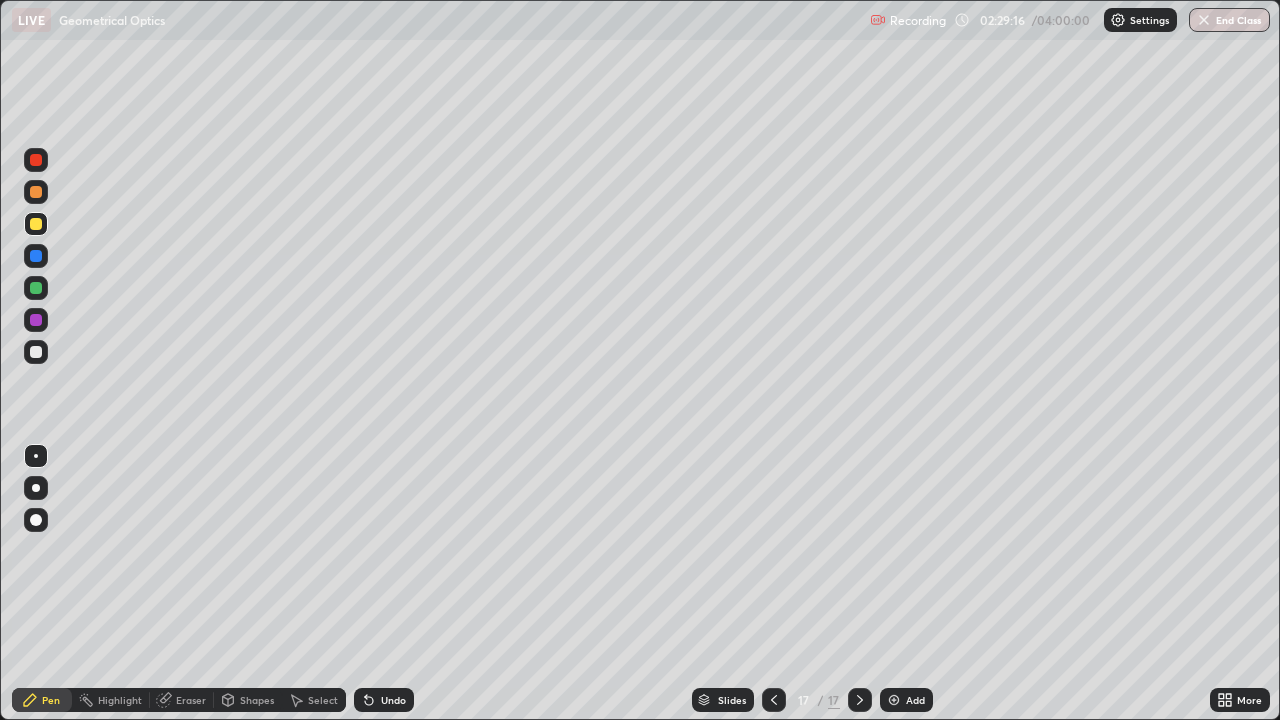 click at bounding box center [36, 352] 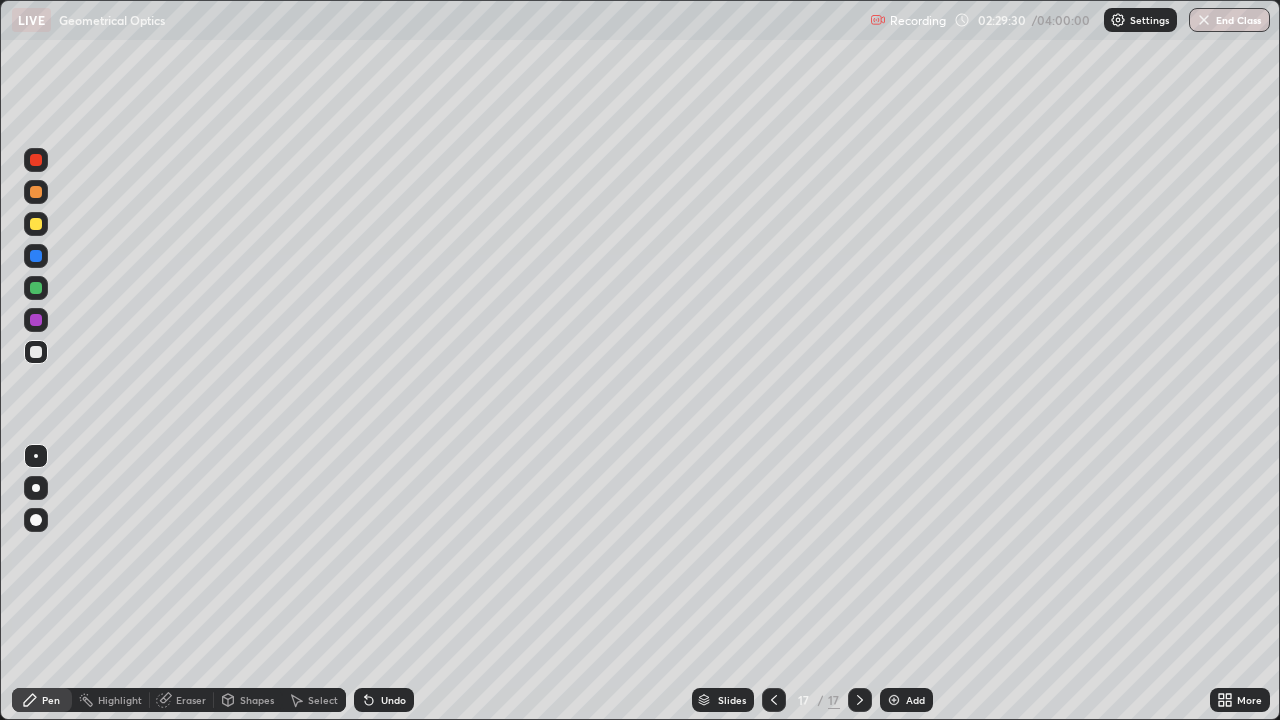 click at bounding box center (36, 256) 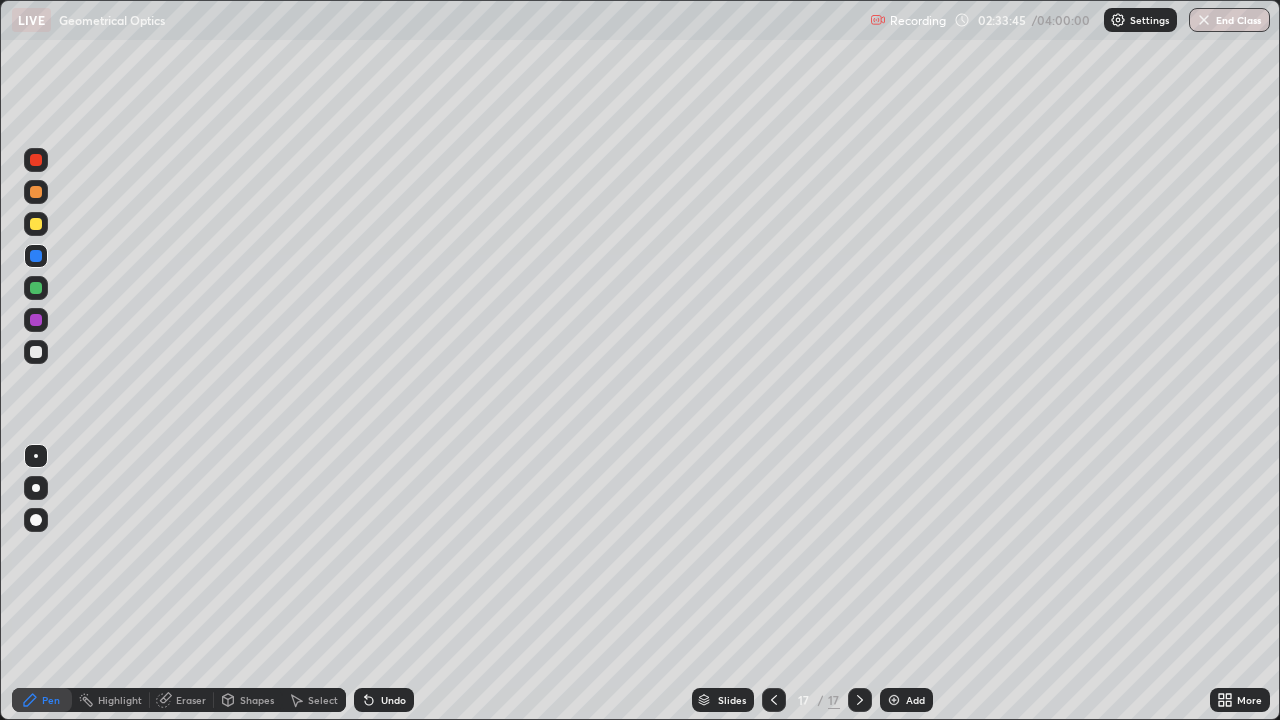 click at bounding box center (36, 224) 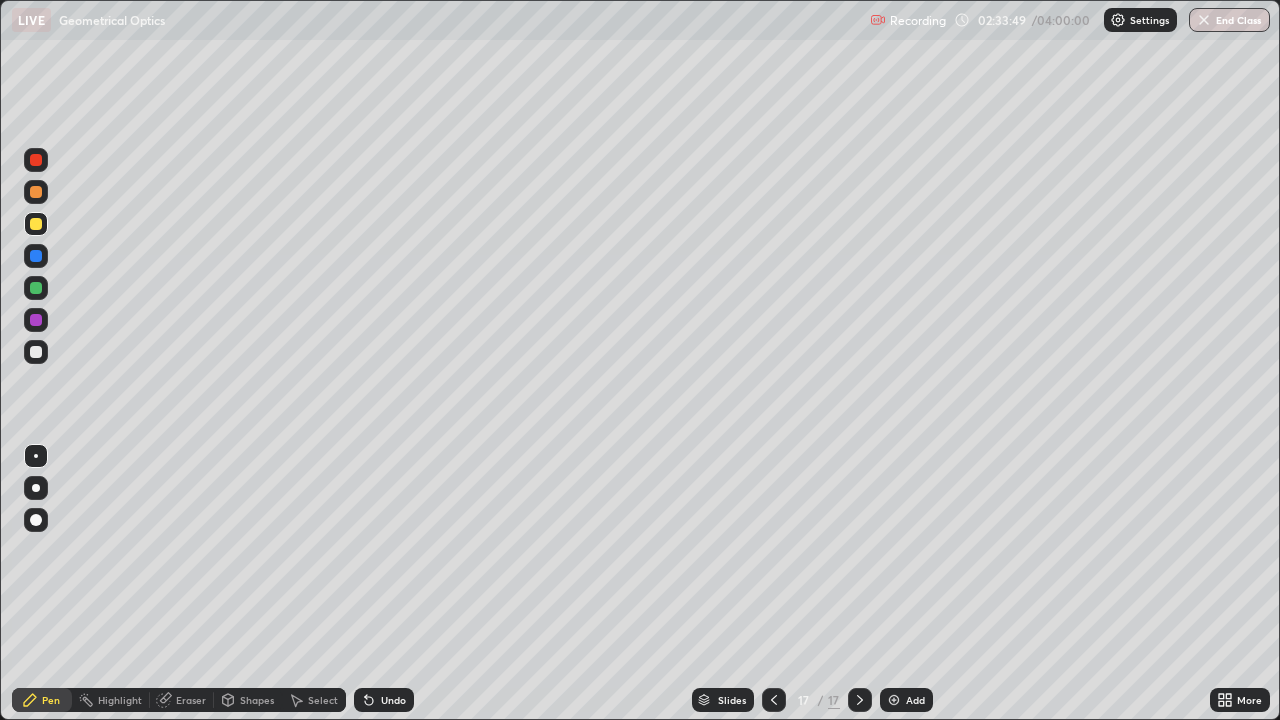 click on "Undo" at bounding box center (384, 700) 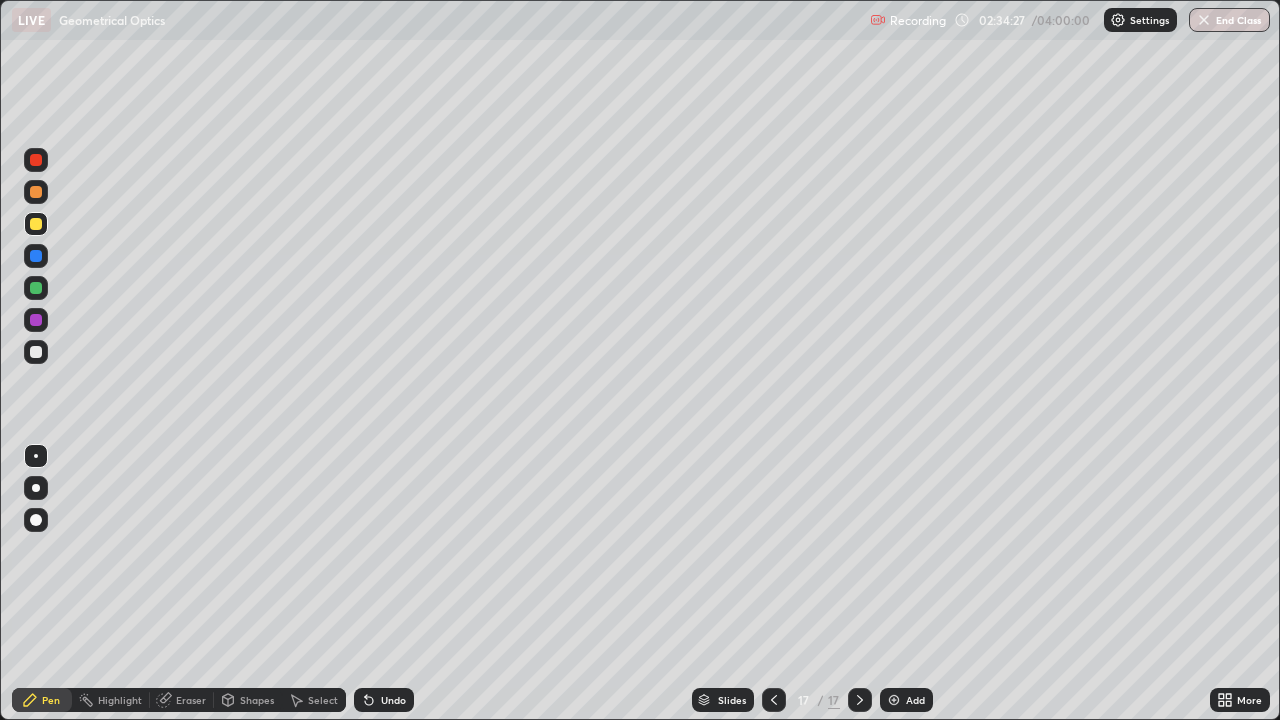 click at bounding box center (36, 352) 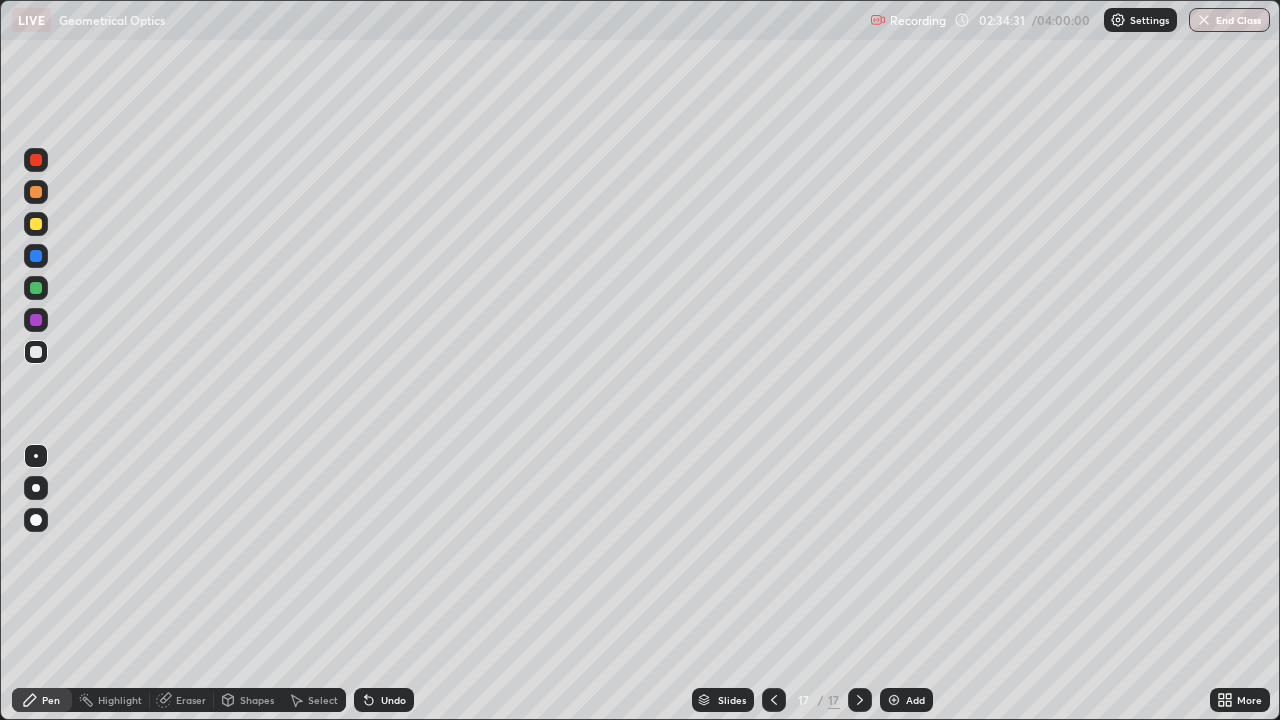 click on "Eraser" at bounding box center (191, 700) 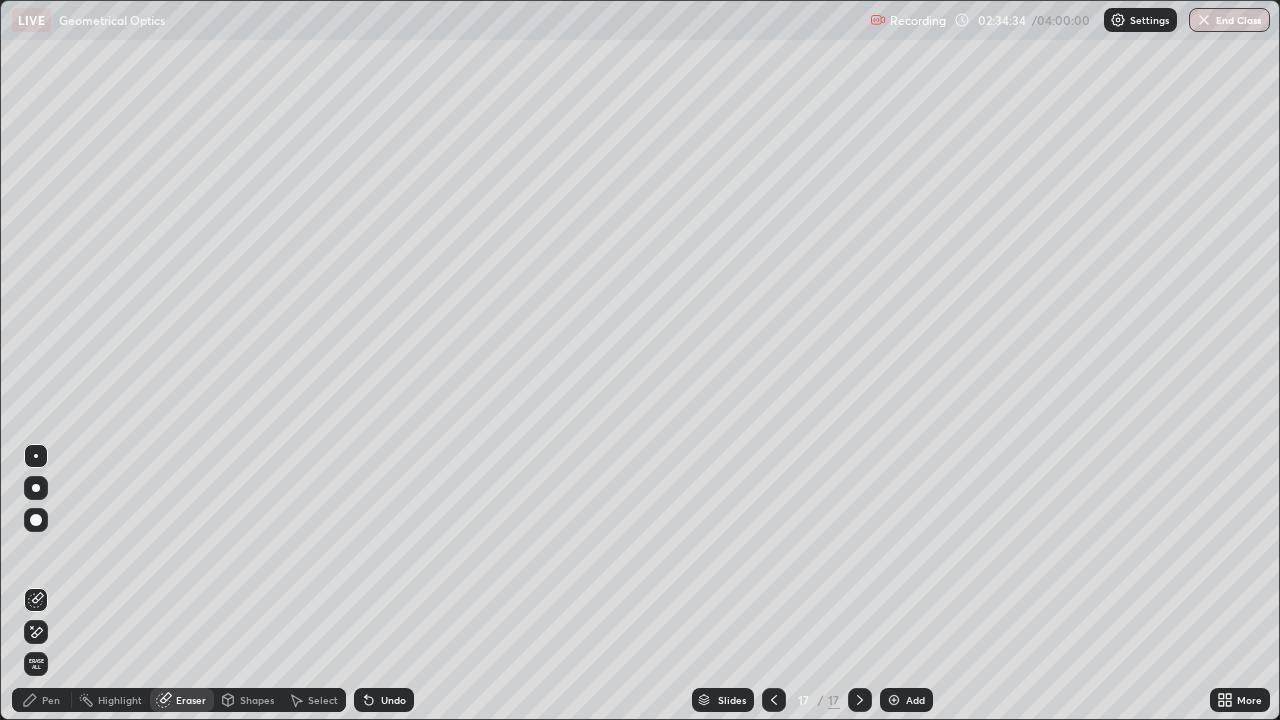 click on "Pen" at bounding box center (42, 700) 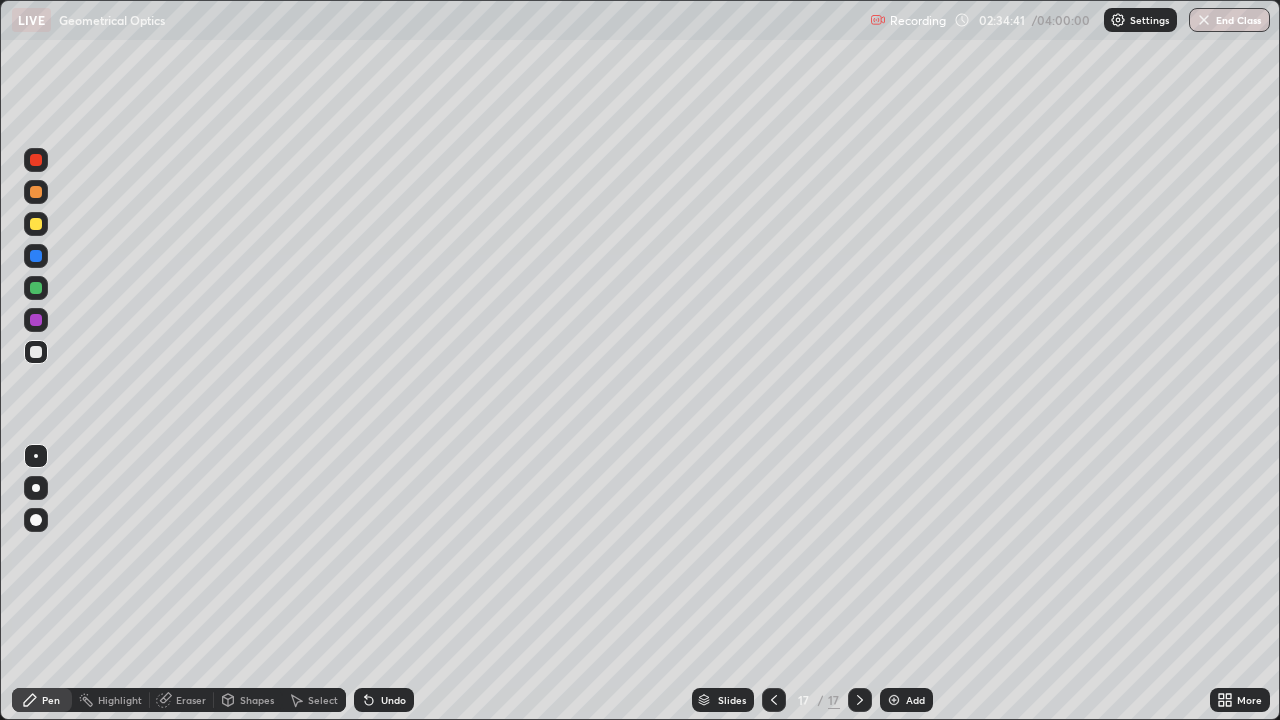 click on "Shapes" at bounding box center (257, 700) 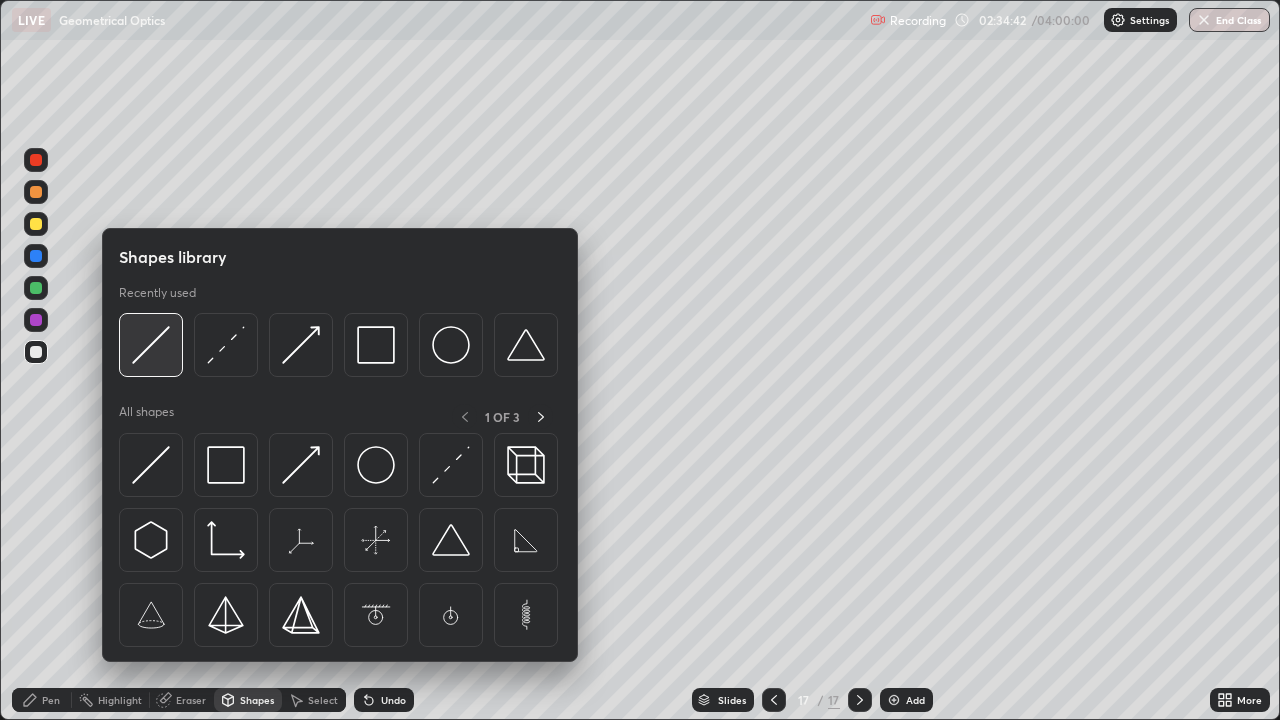 click at bounding box center [151, 345] 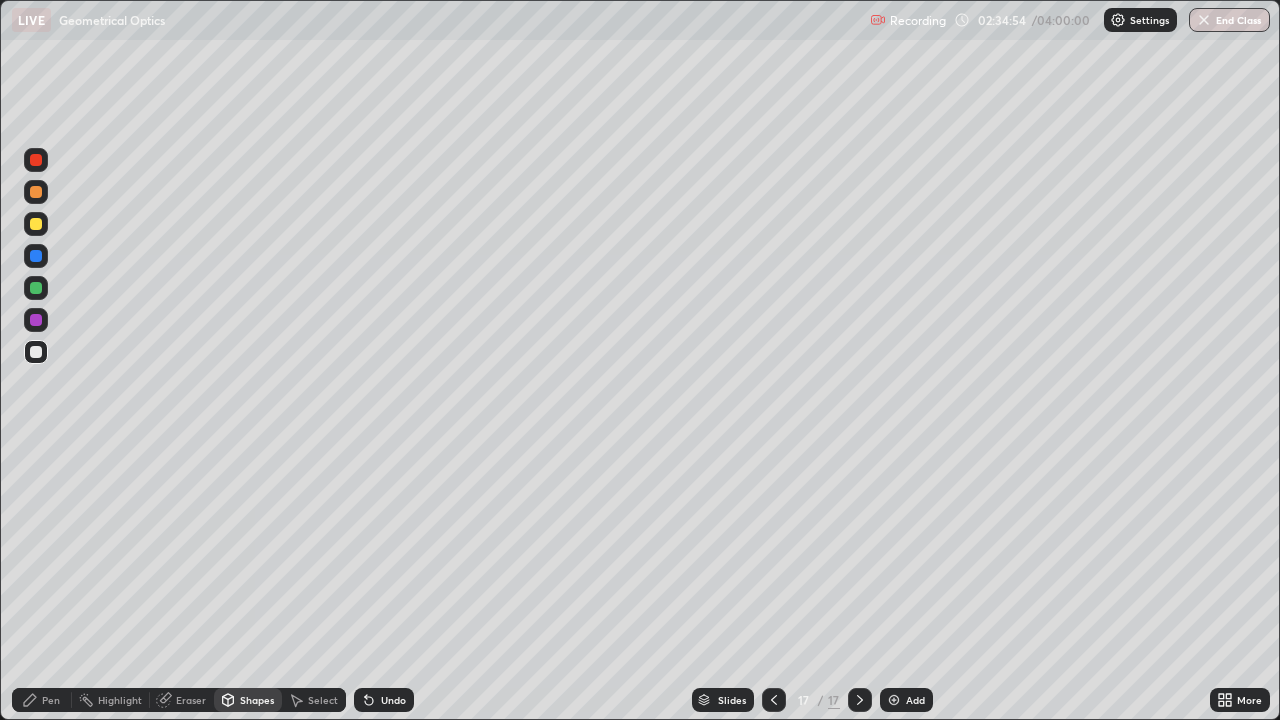 click on "Undo" at bounding box center (384, 700) 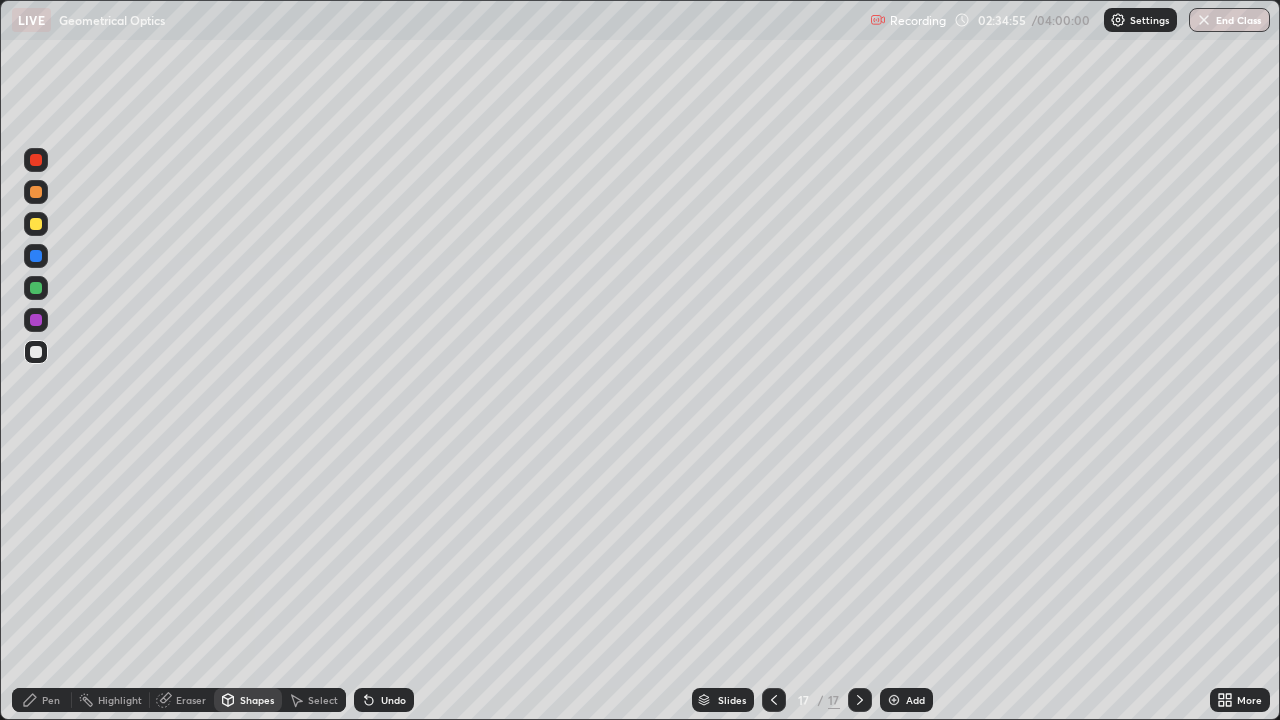click on "Shapes" at bounding box center (257, 700) 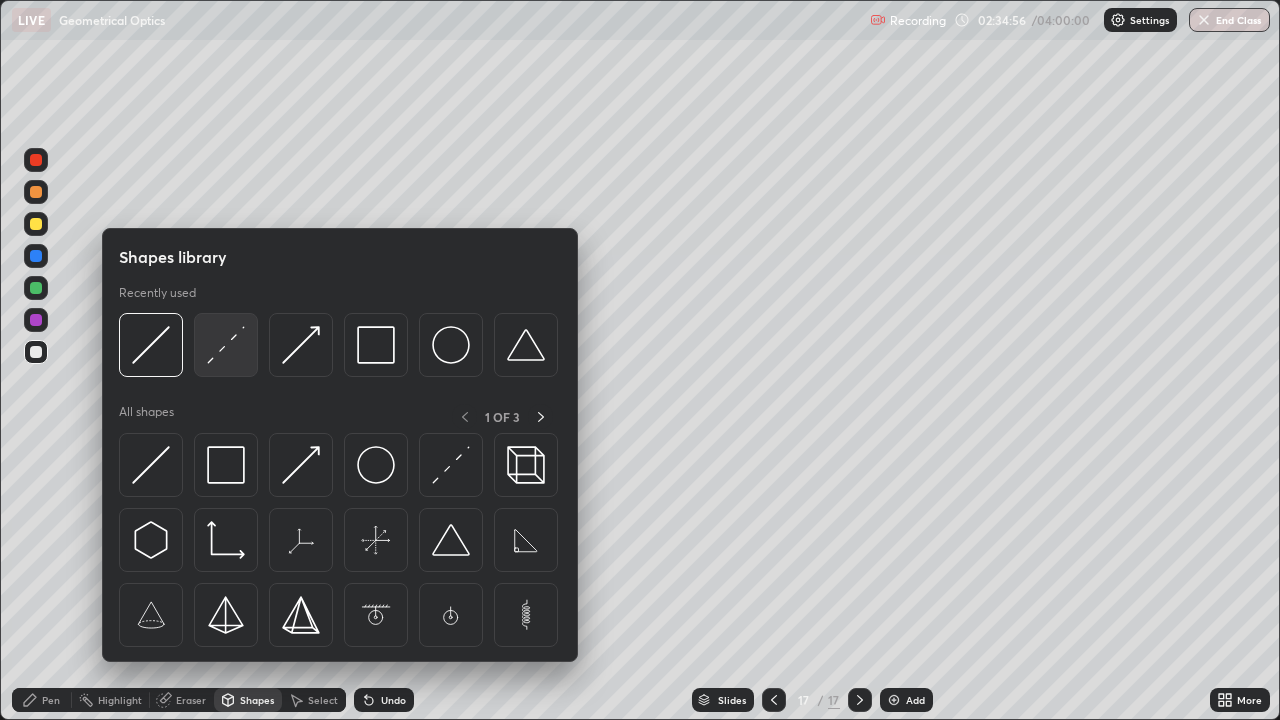 click at bounding box center [226, 345] 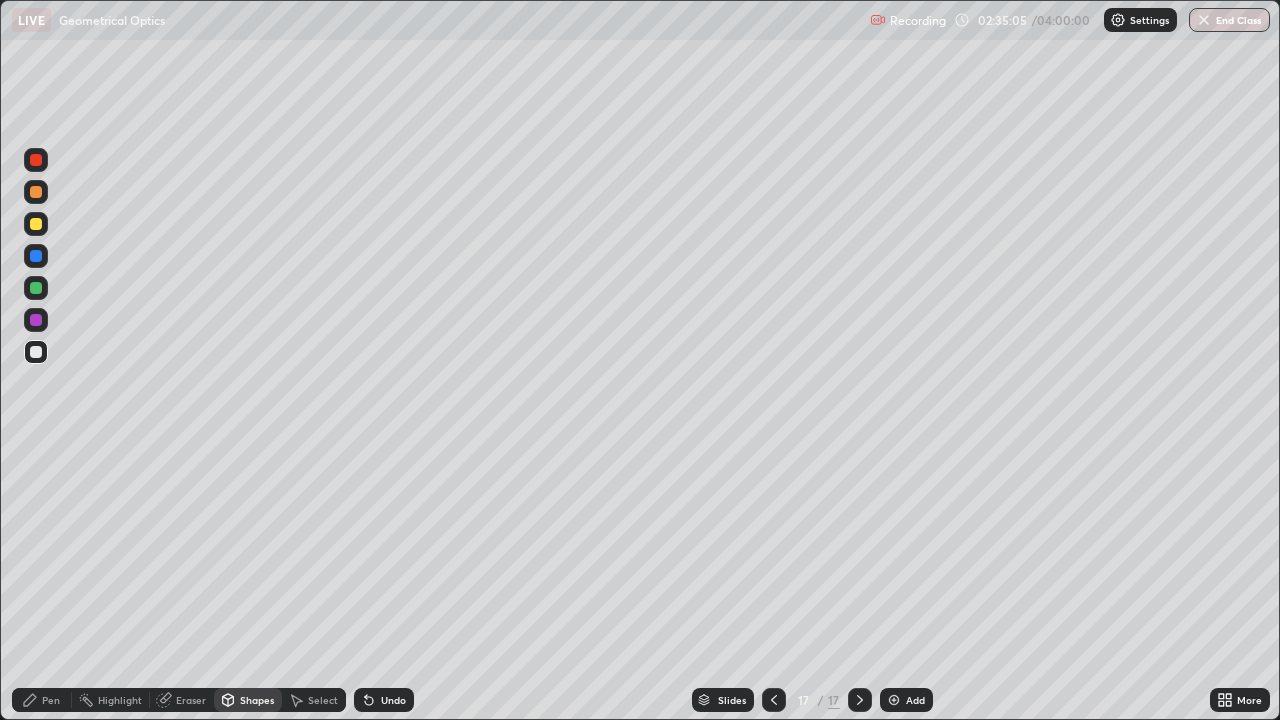 click at bounding box center (36, 256) 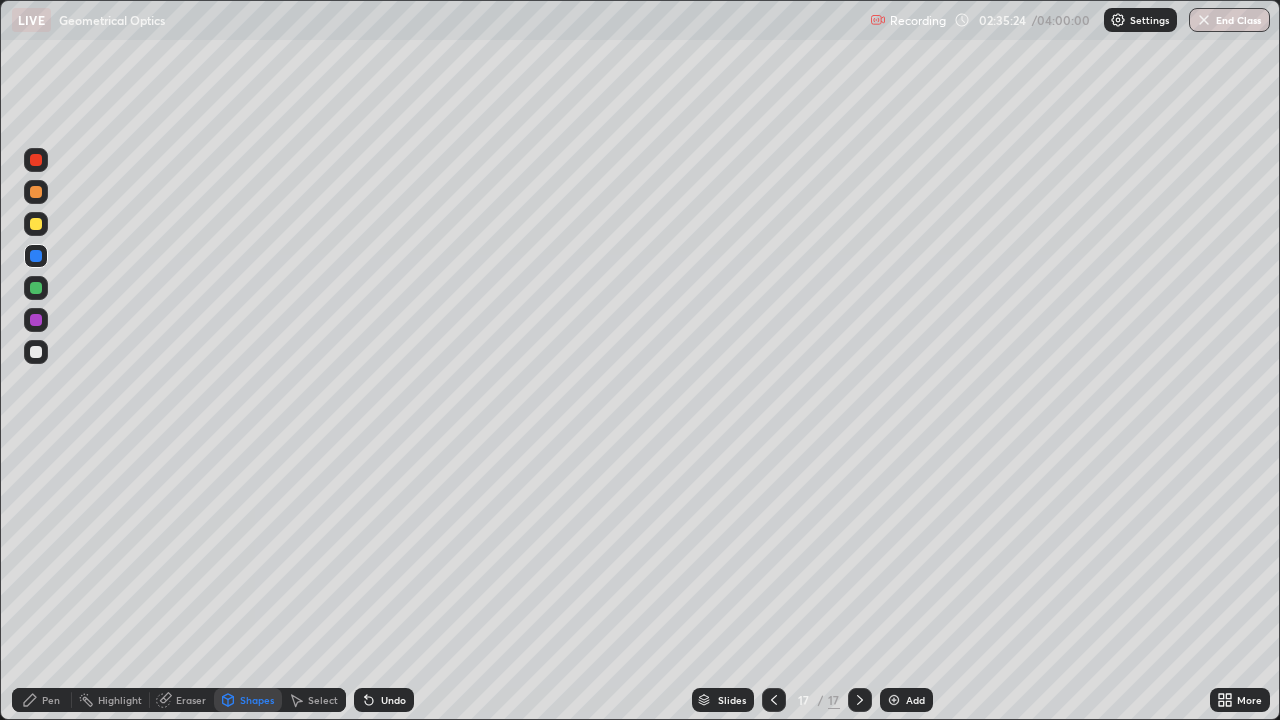 click at bounding box center [36, 352] 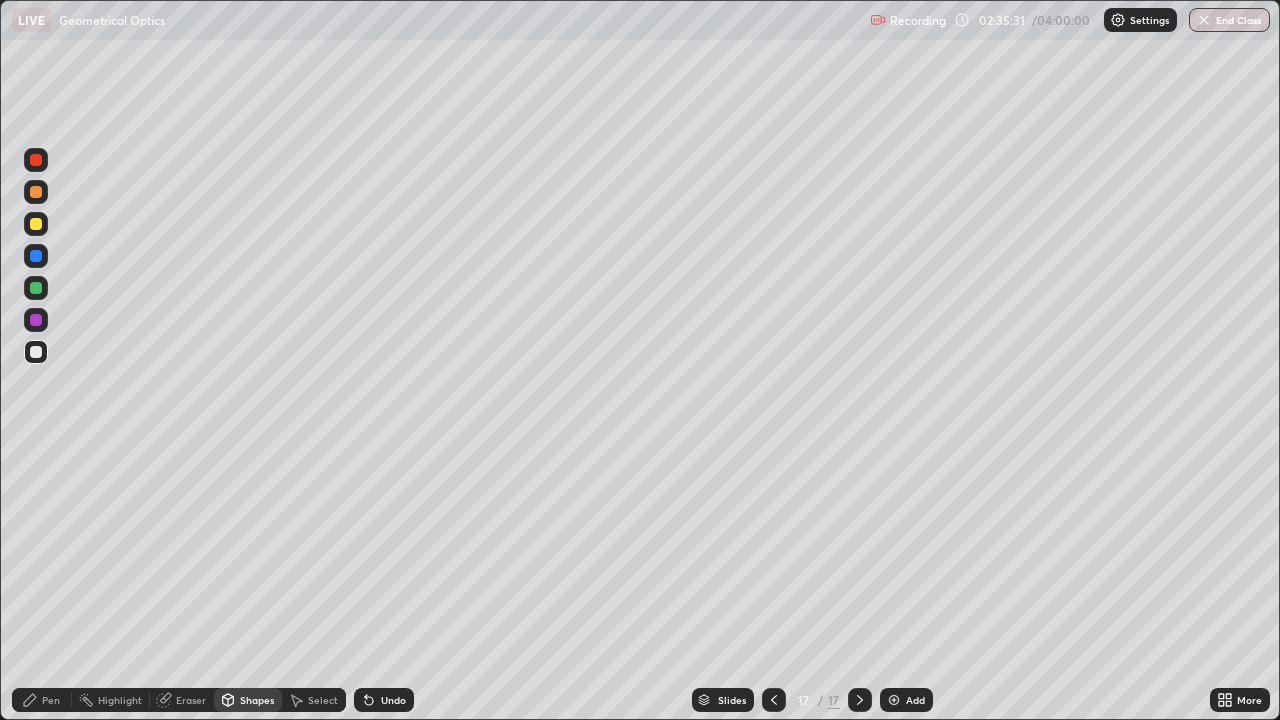 click on "Shapes" at bounding box center (257, 700) 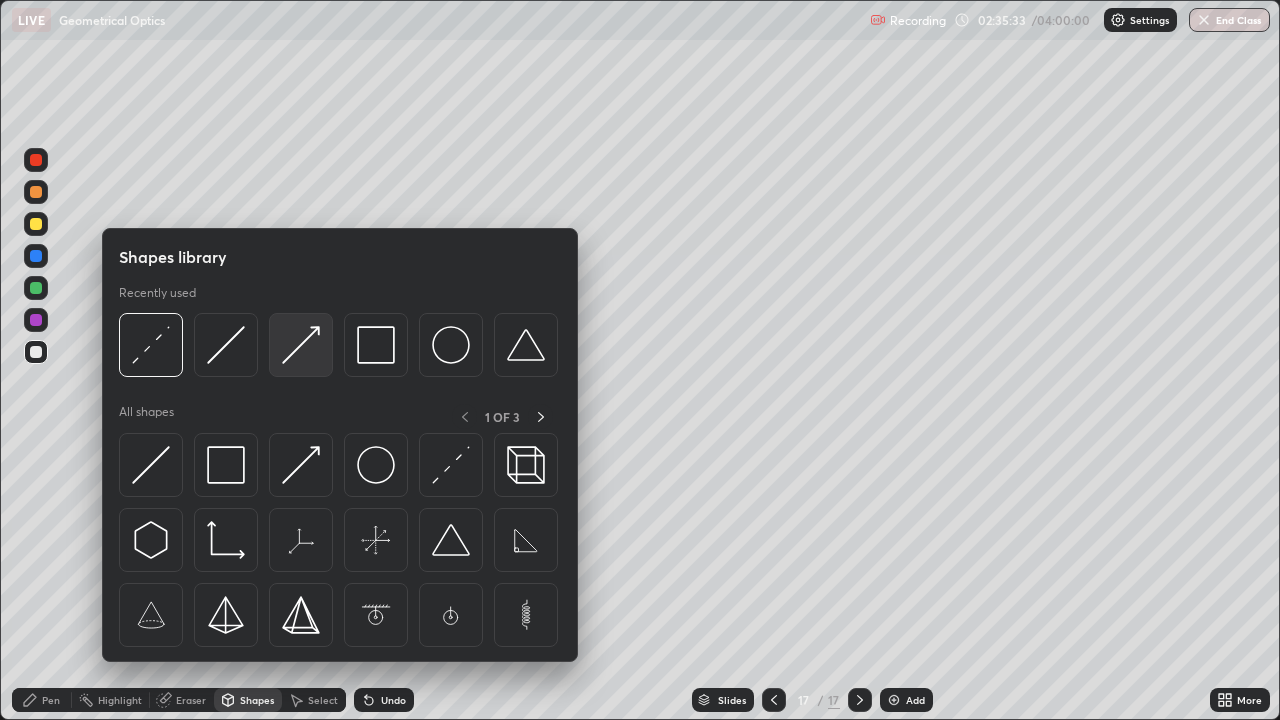 click at bounding box center [301, 345] 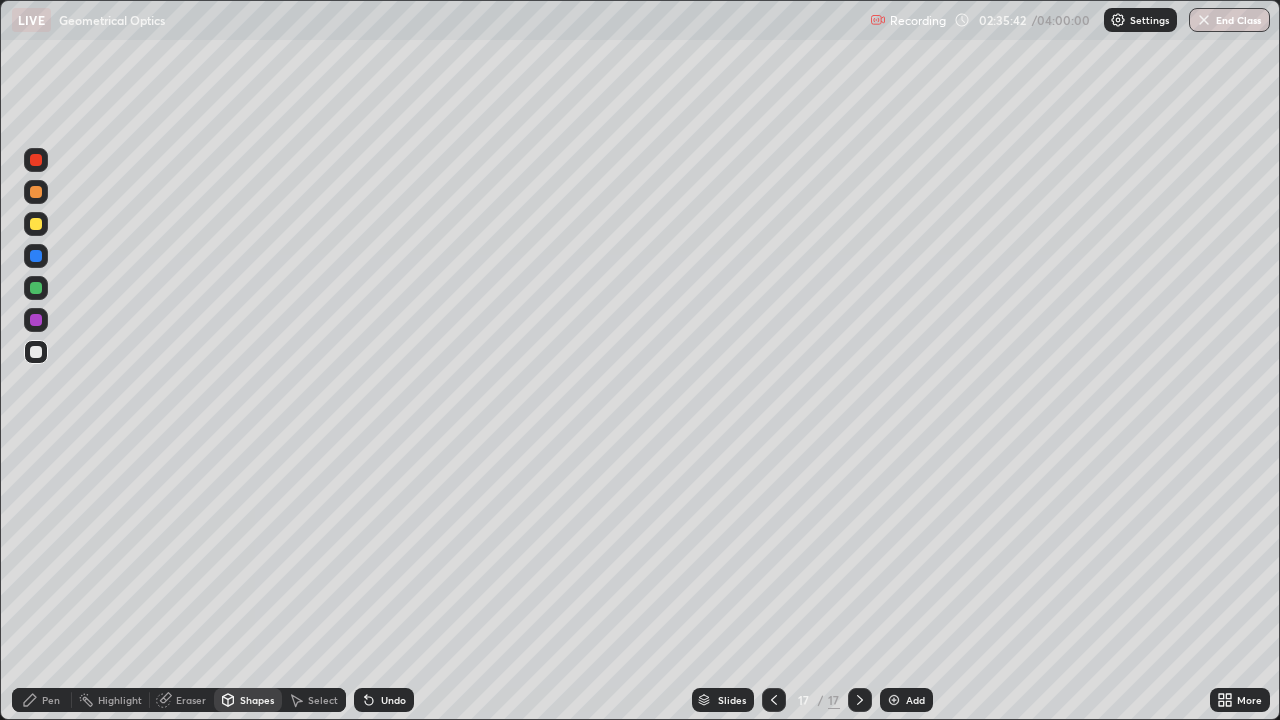 click on "Pen" at bounding box center [42, 700] 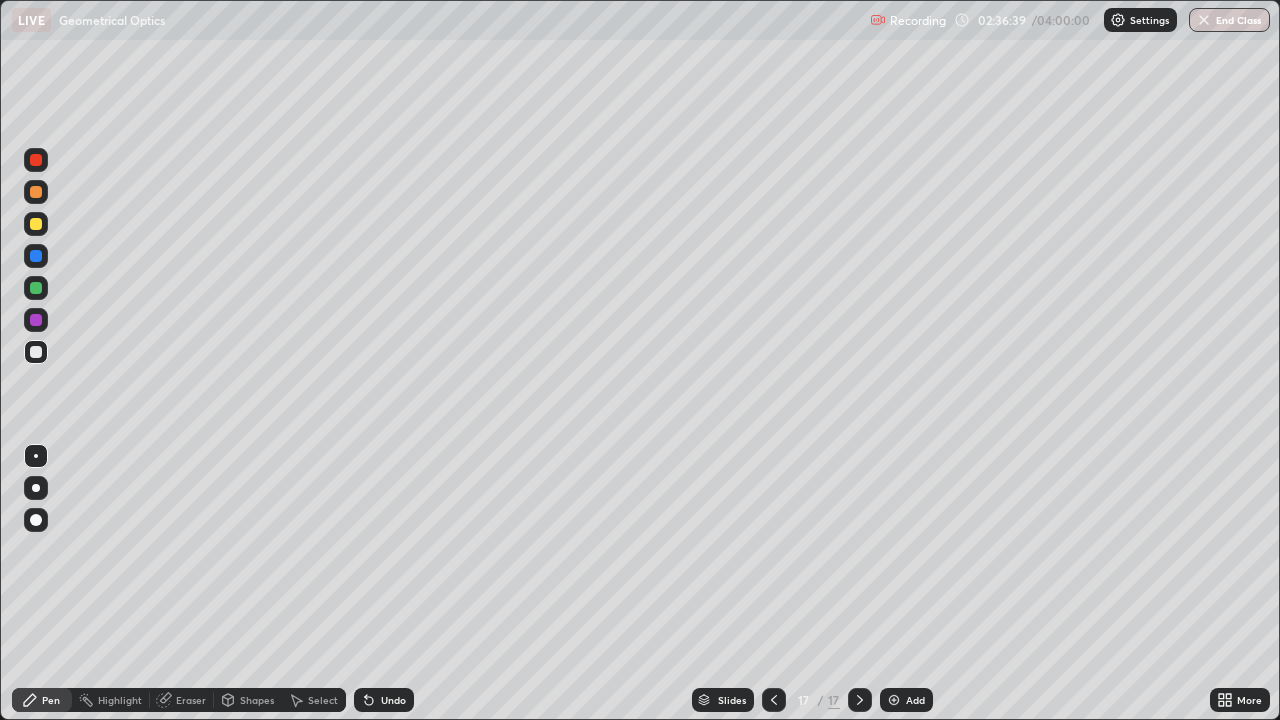 click on "Add" at bounding box center [906, 700] 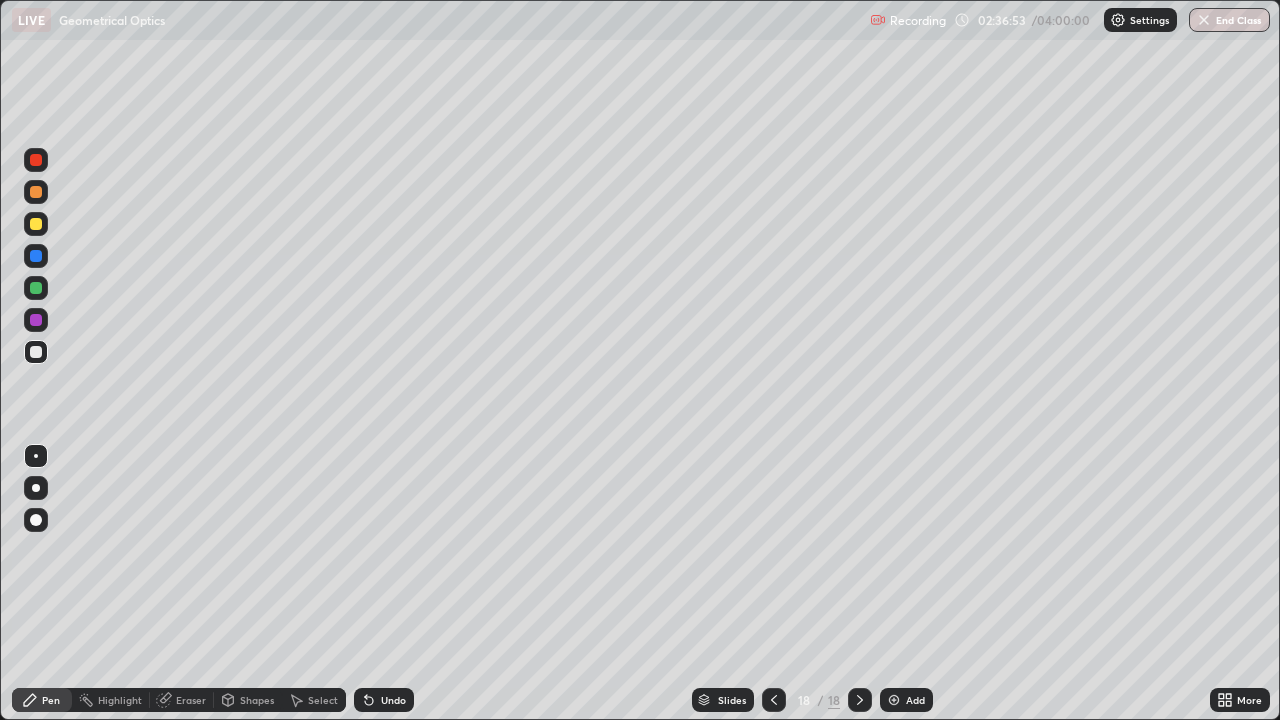 click on "Shapes" at bounding box center (257, 700) 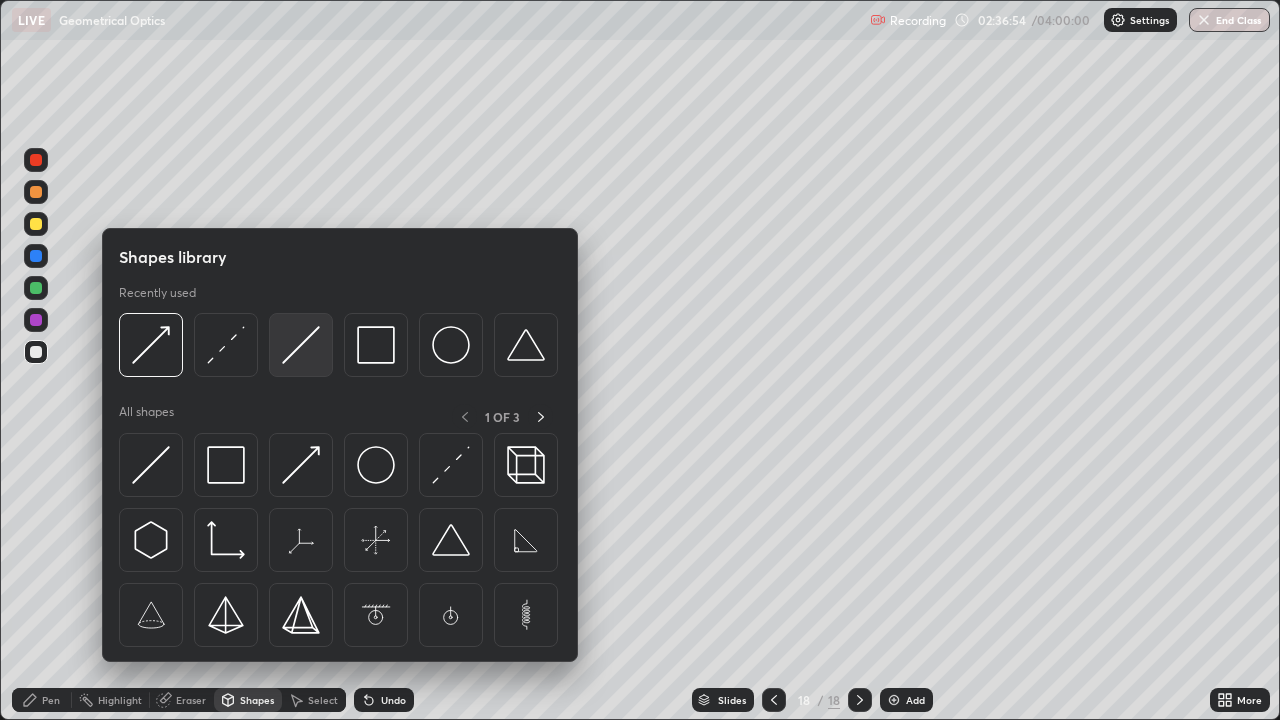 click at bounding box center (301, 345) 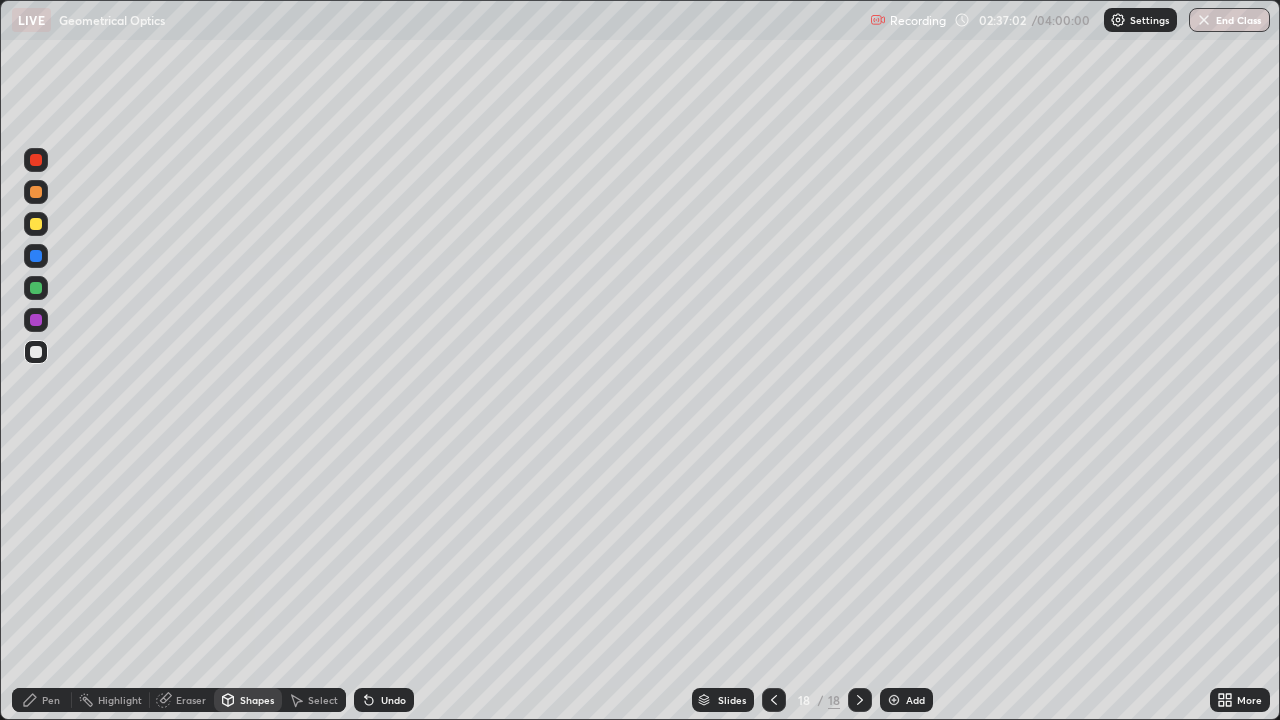 click on "Pen" at bounding box center (51, 700) 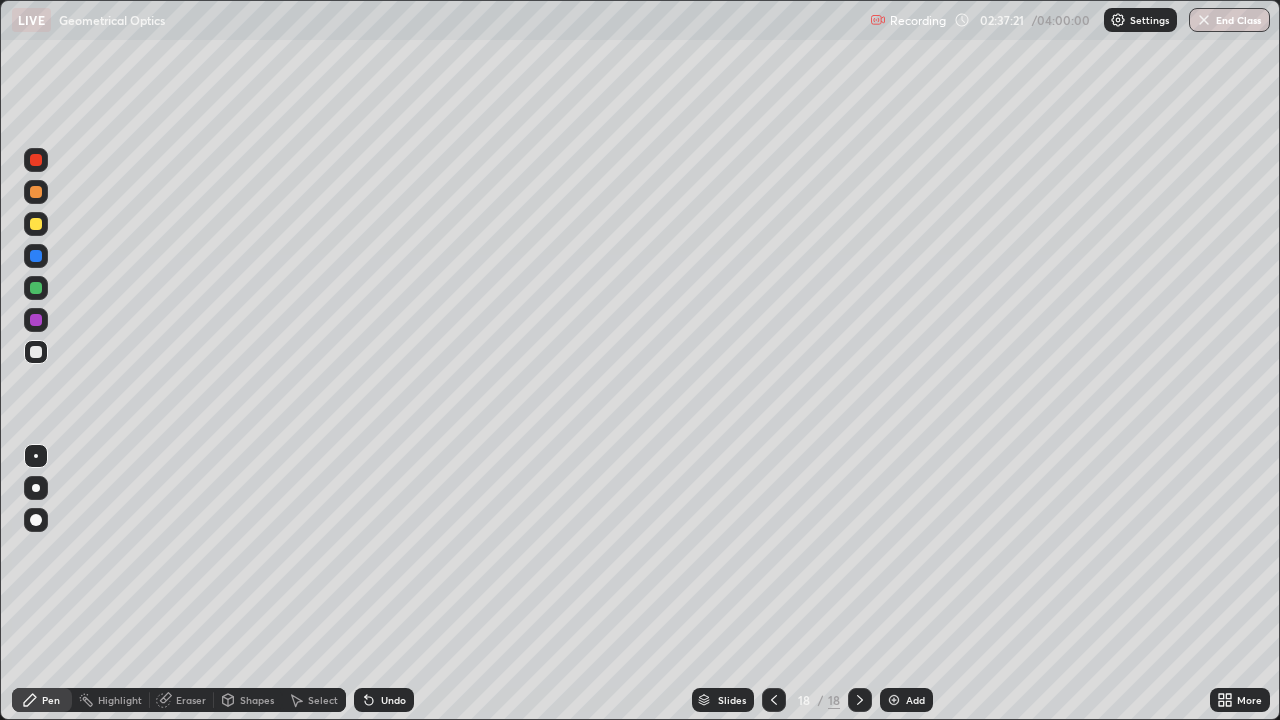 click at bounding box center [36, 224] 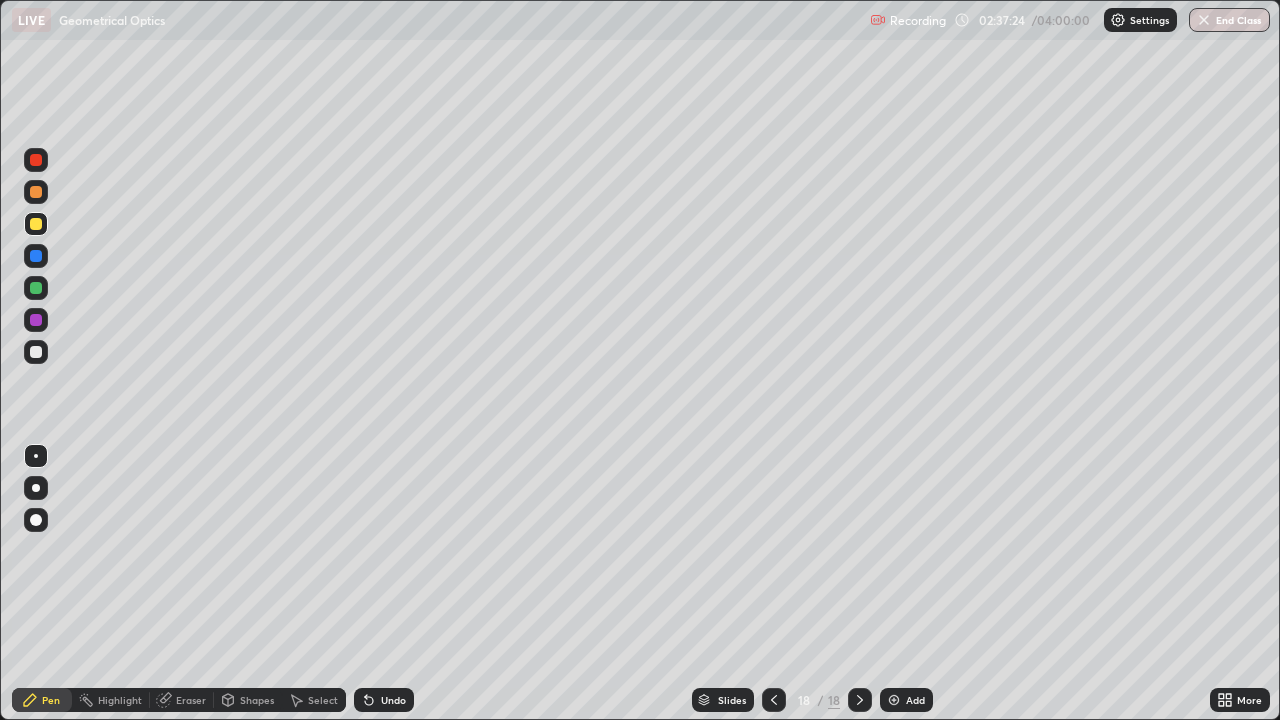 click on "Undo" at bounding box center (384, 700) 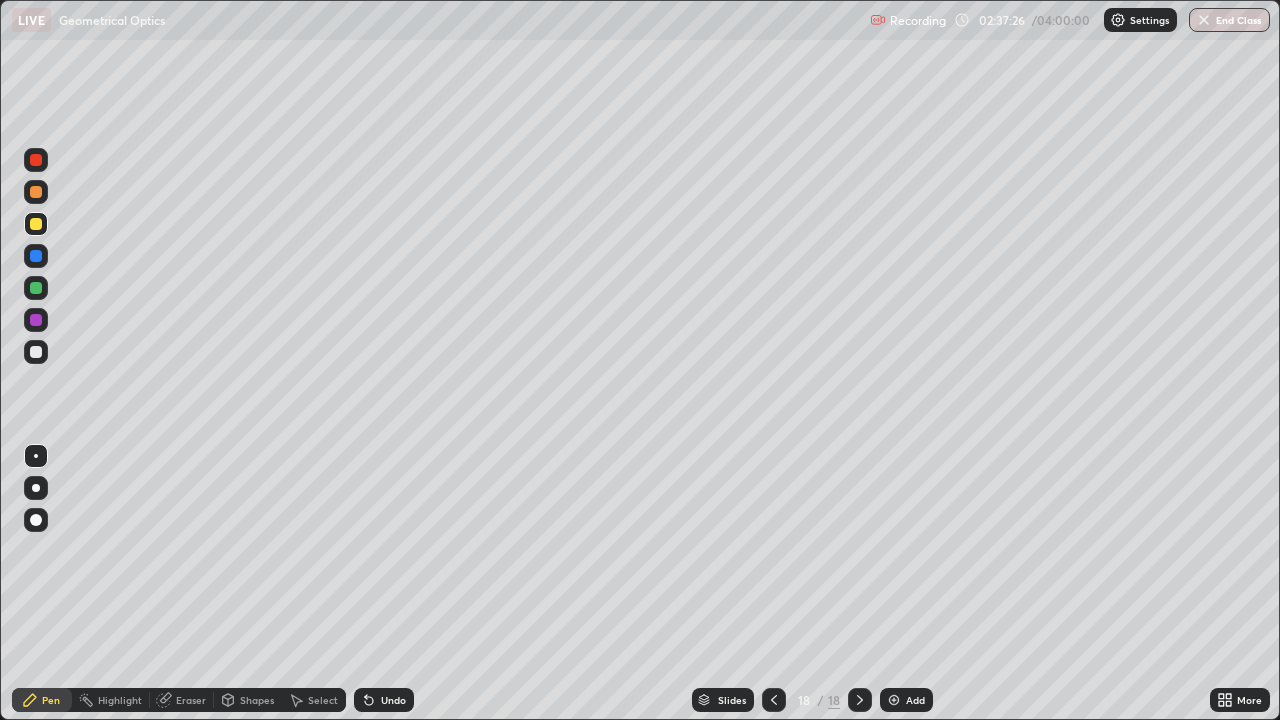 click on "Shapes" at bounding box center (248, 700) 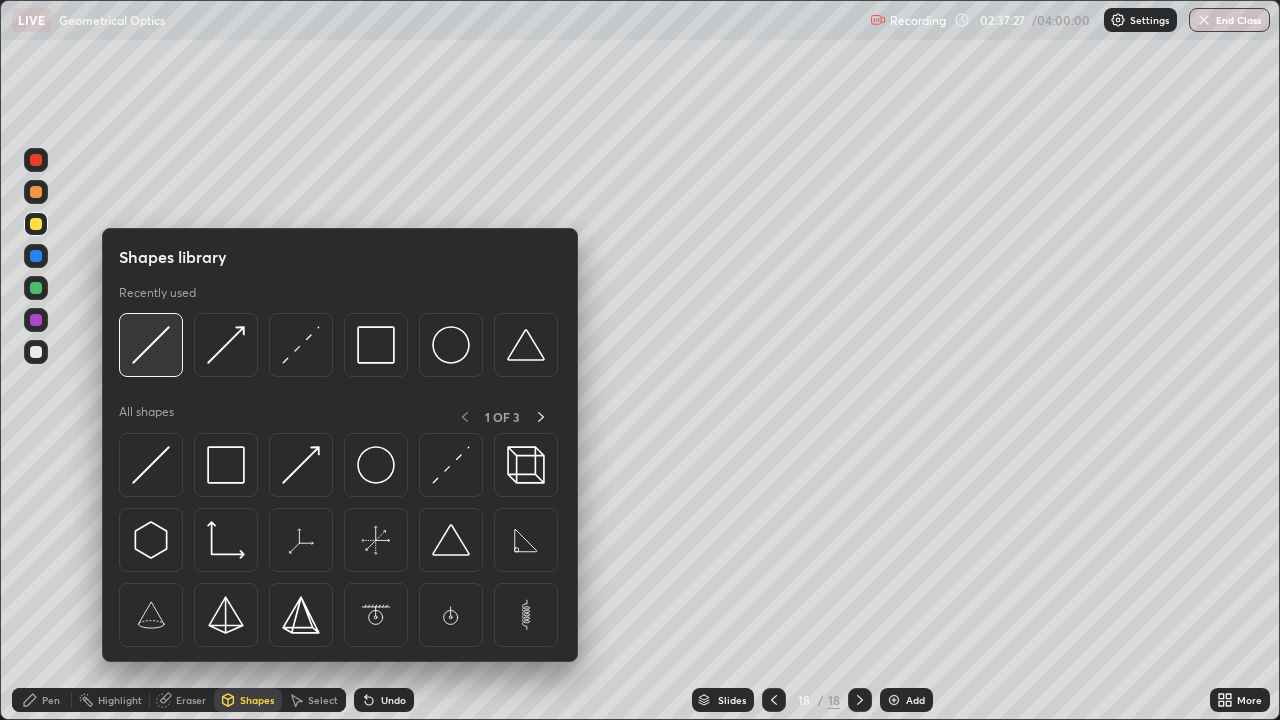 click at bounding box center (151, 345) 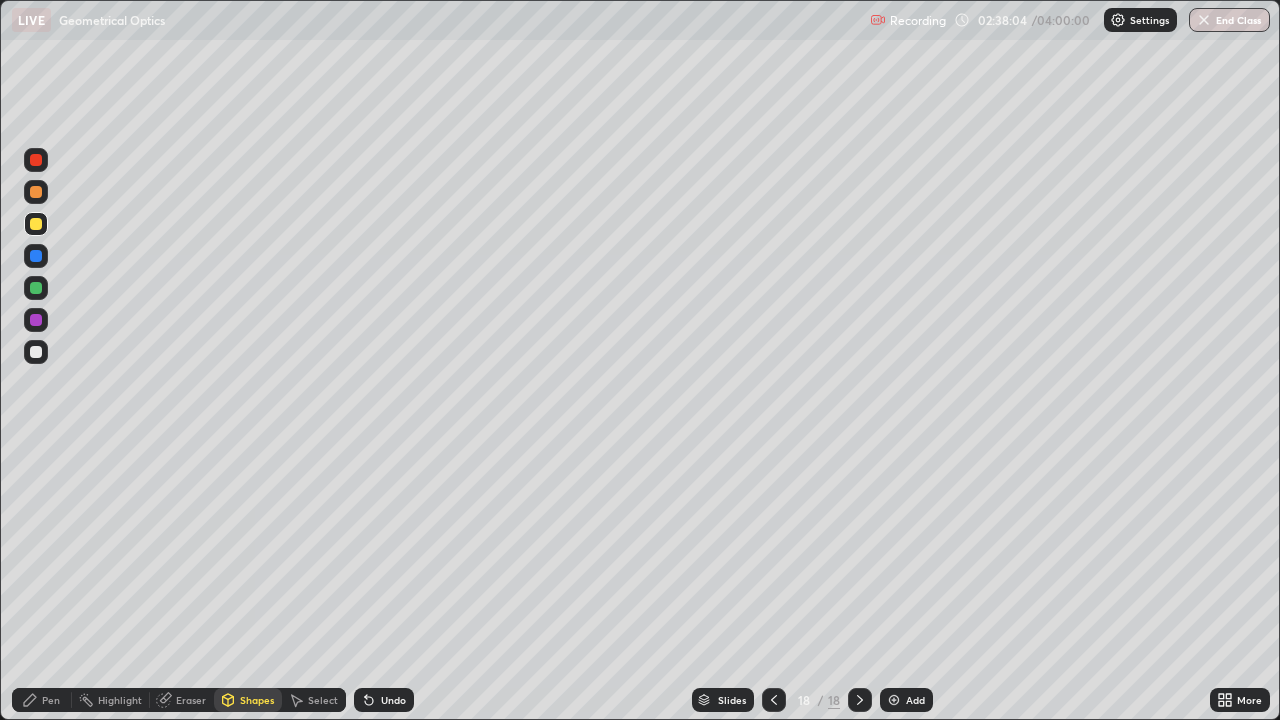 click on "Undo" at bounding box center (393, 700) 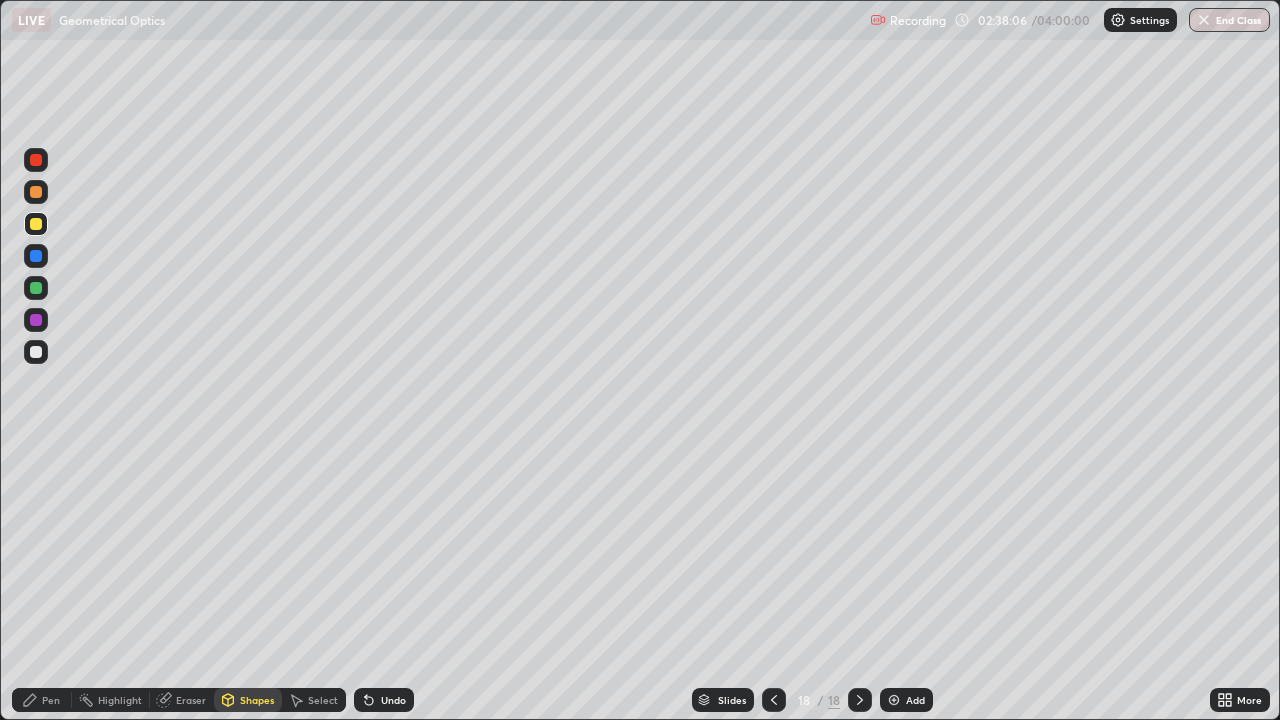 click on "Pen" at bounding box center (51, 700) 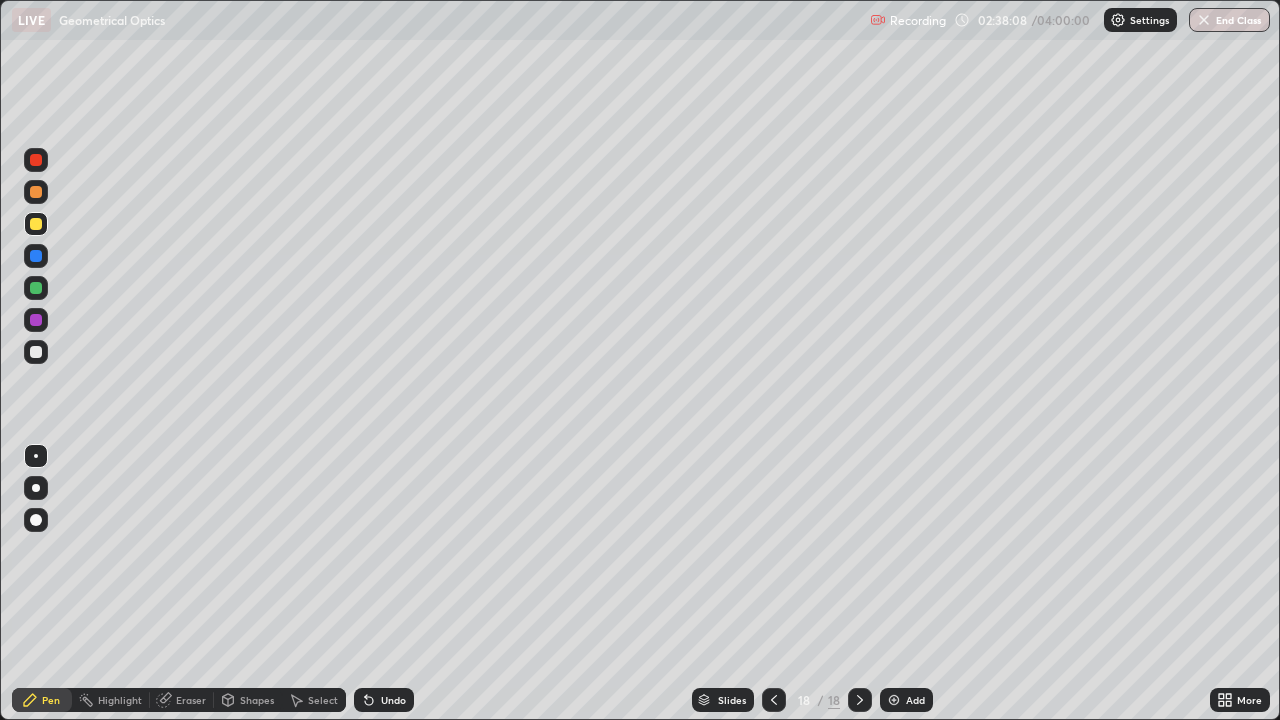 click at bounding box center (36, 352) 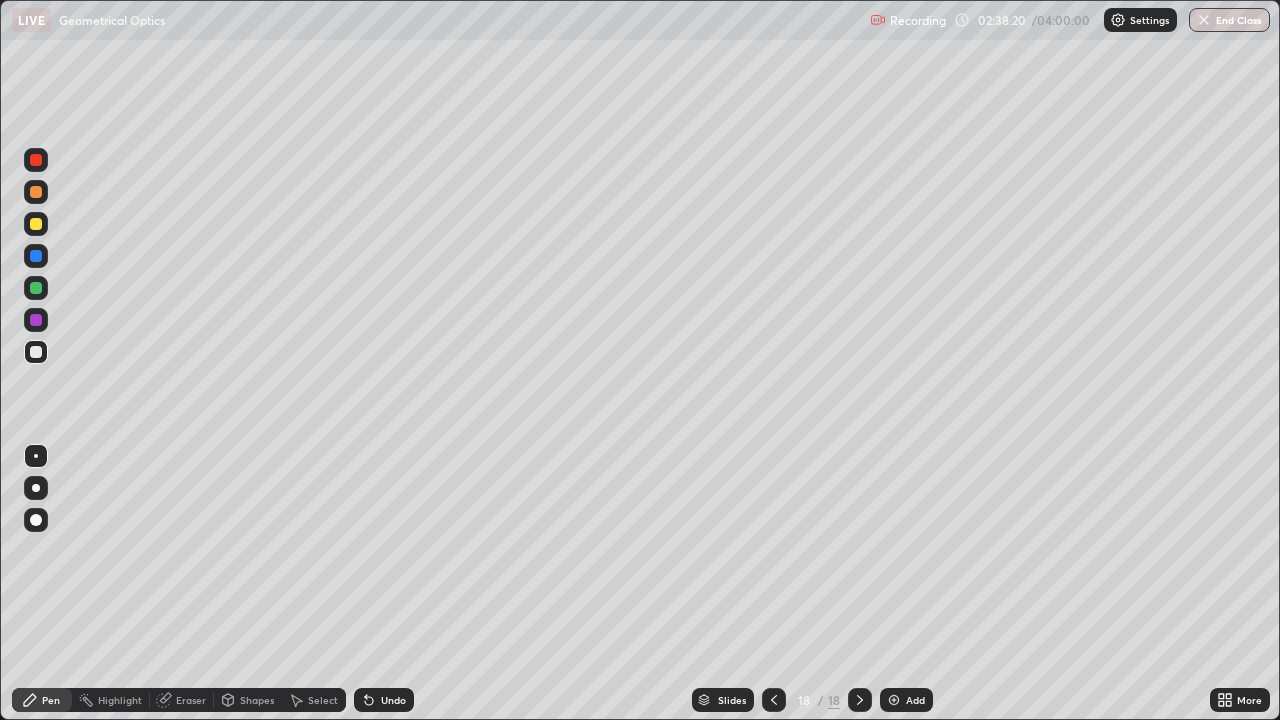click on "Shapes" at bounding box center [257, 700] 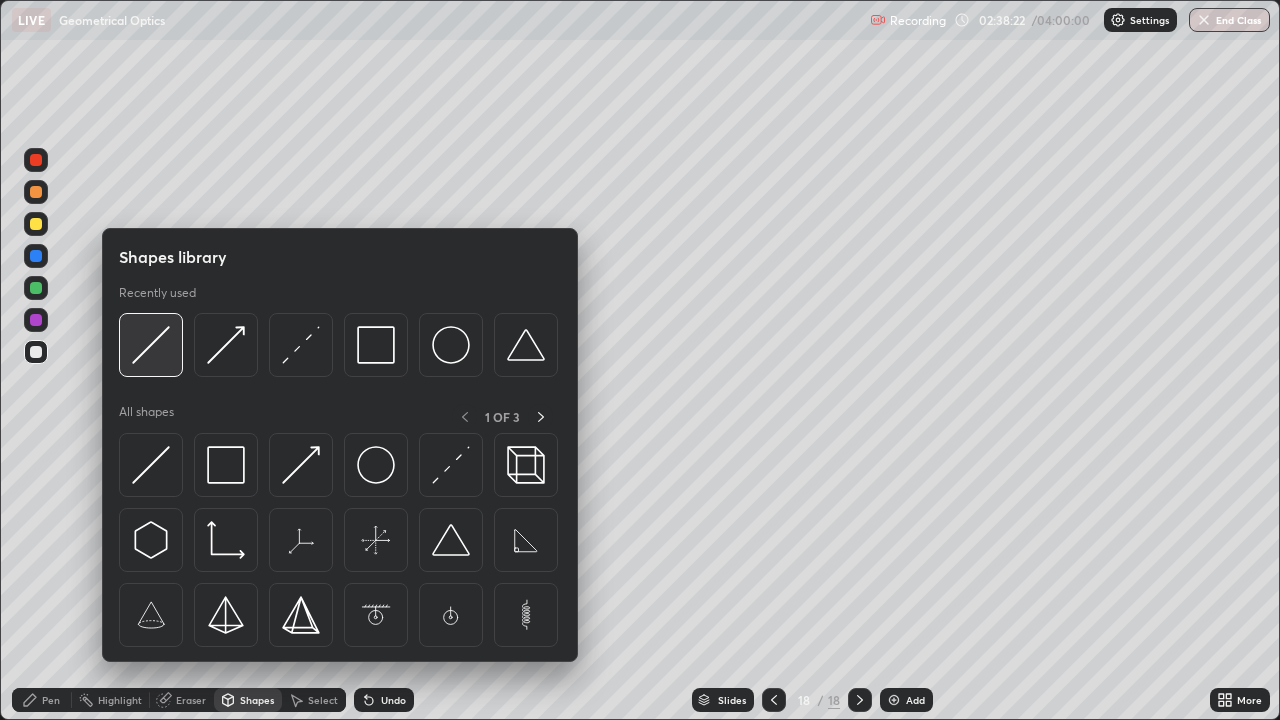 click at bounding box center (151, 345) 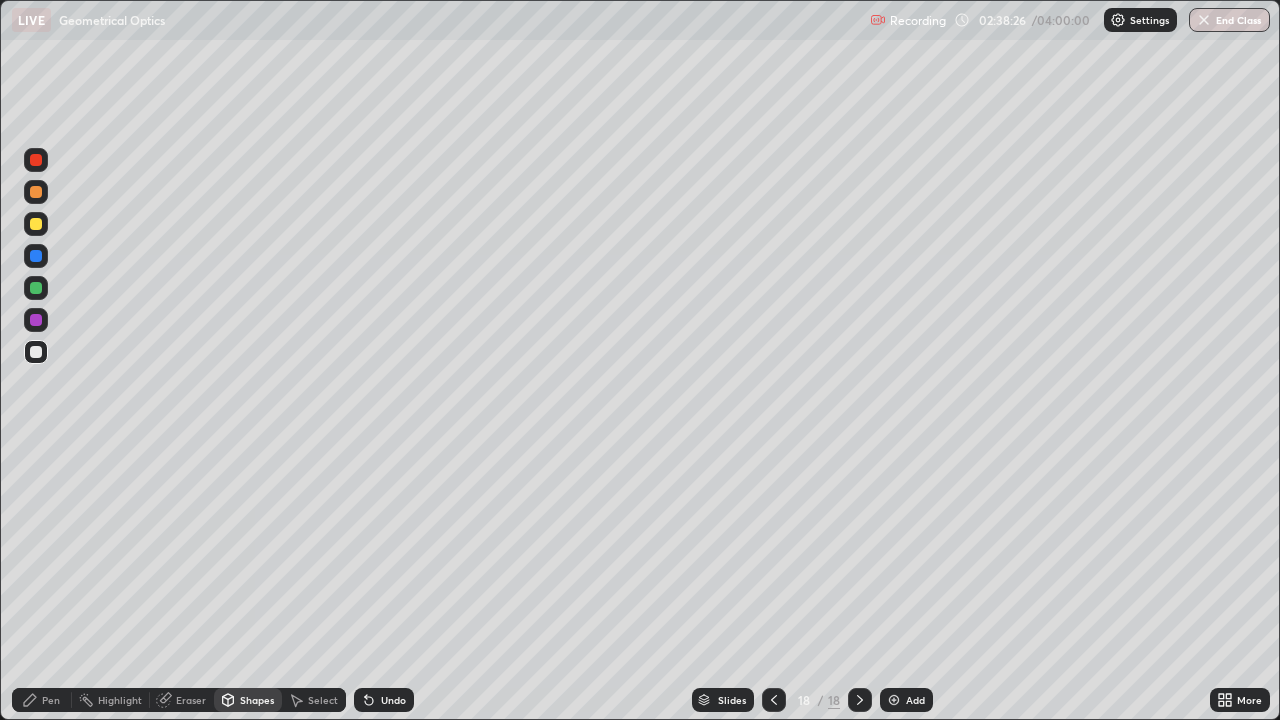 click at bounding box center (36, 224) 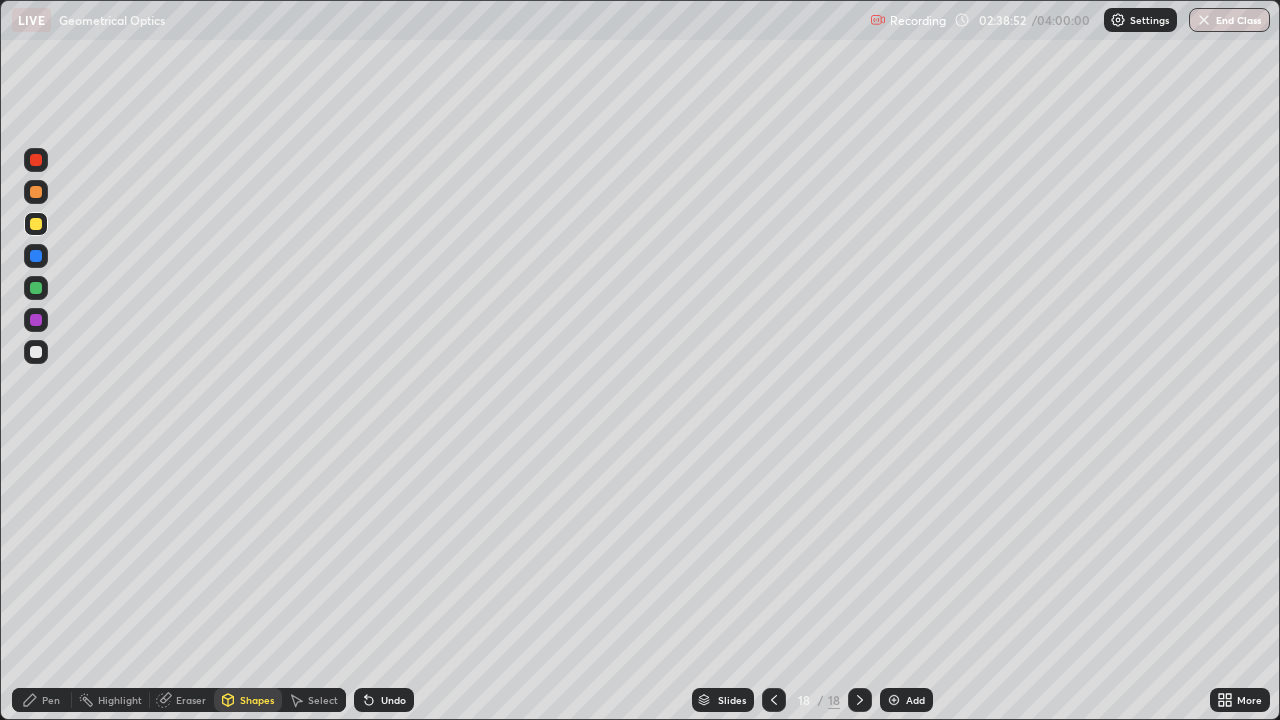 click at bounding box center [36, 192] 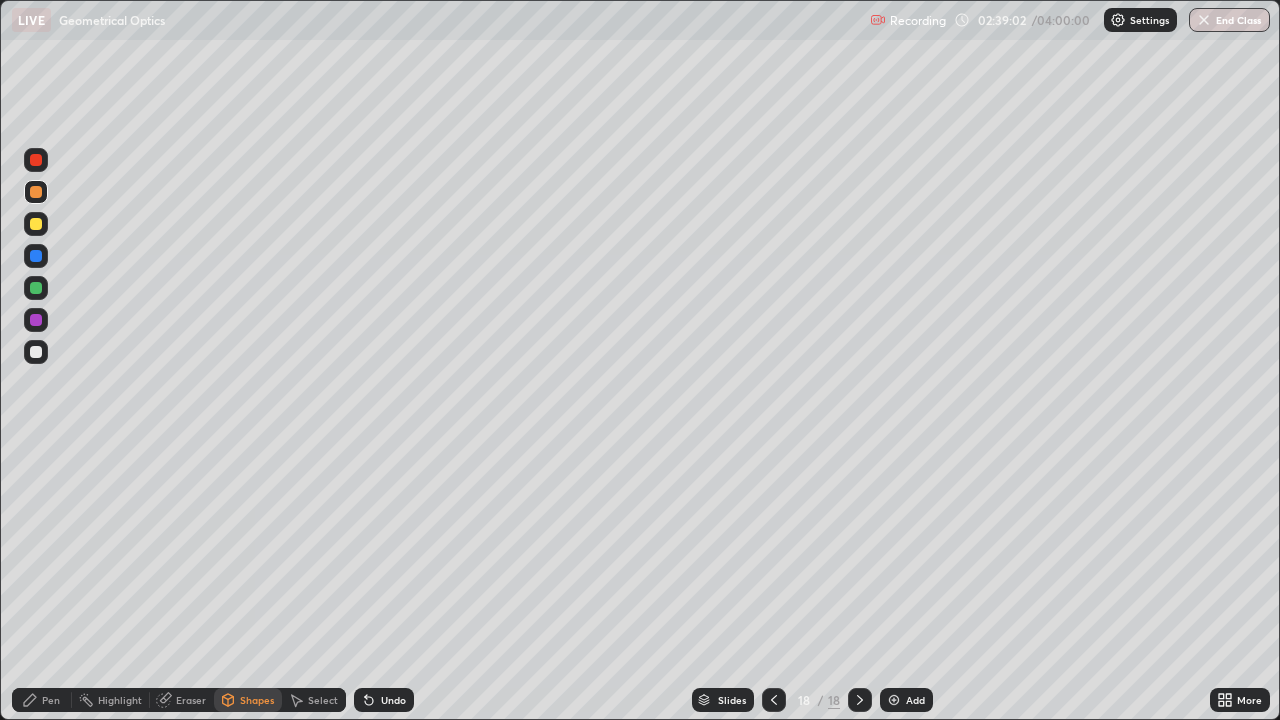 click 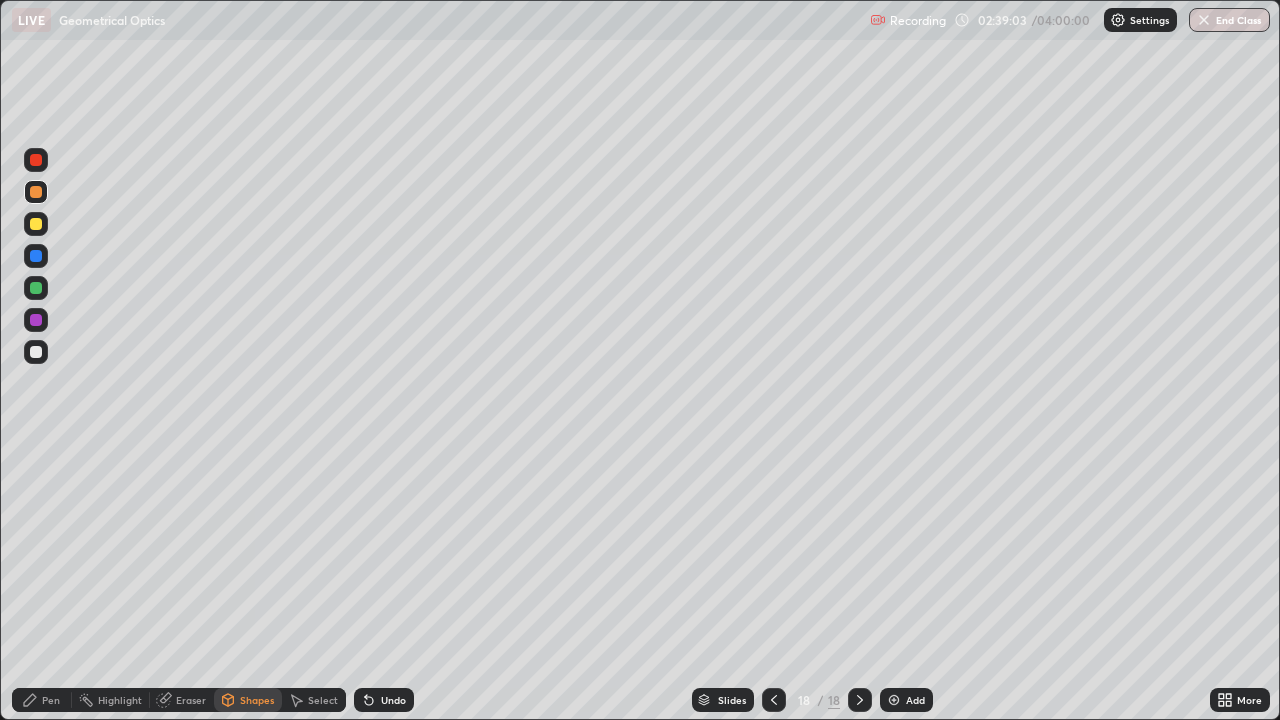 click 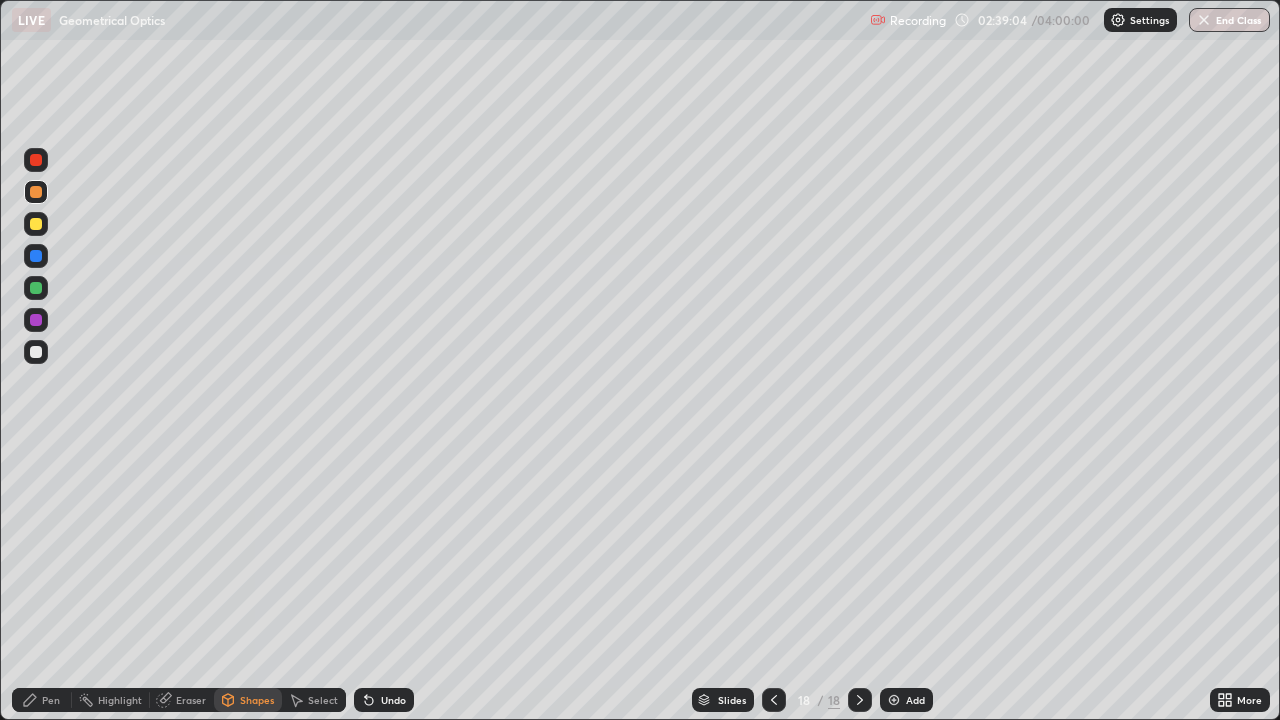 click on "Pen" at bounding box center (51, 700) 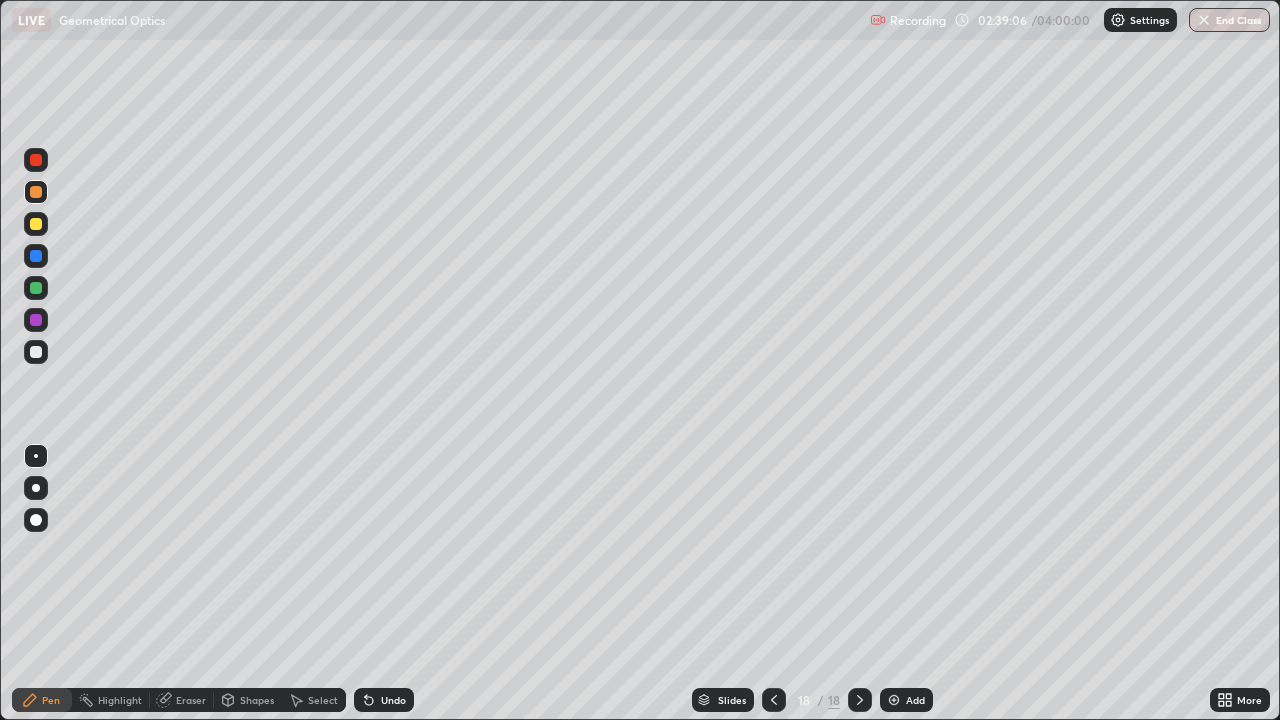 click at bounding box center (36, 256) 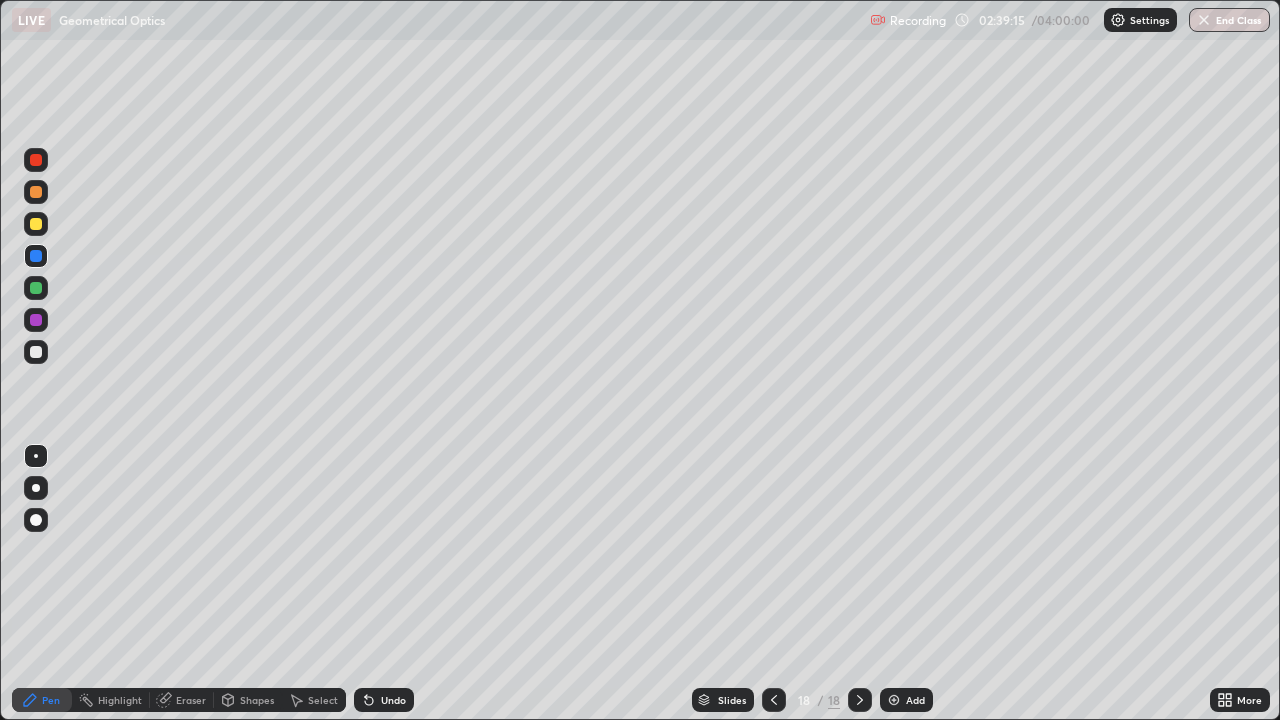 click on "Shapes" at bounding box center [257, 700] 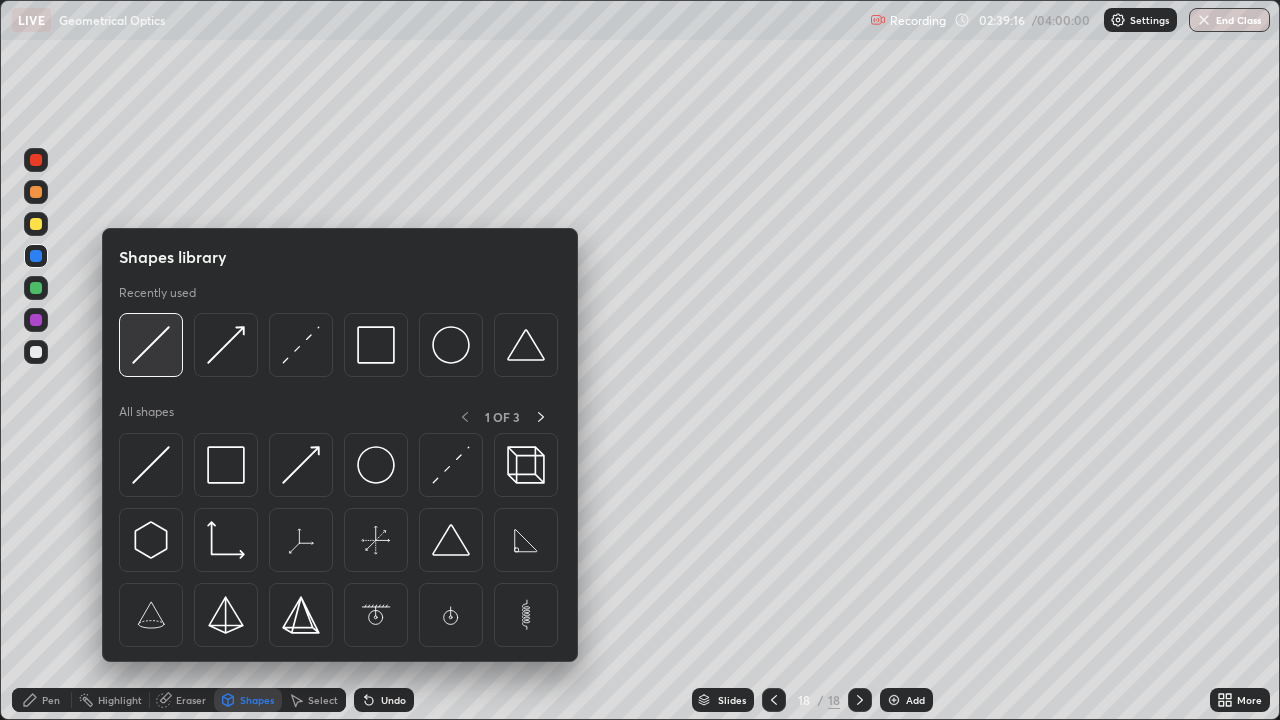 click at bounding box center (151, 345) 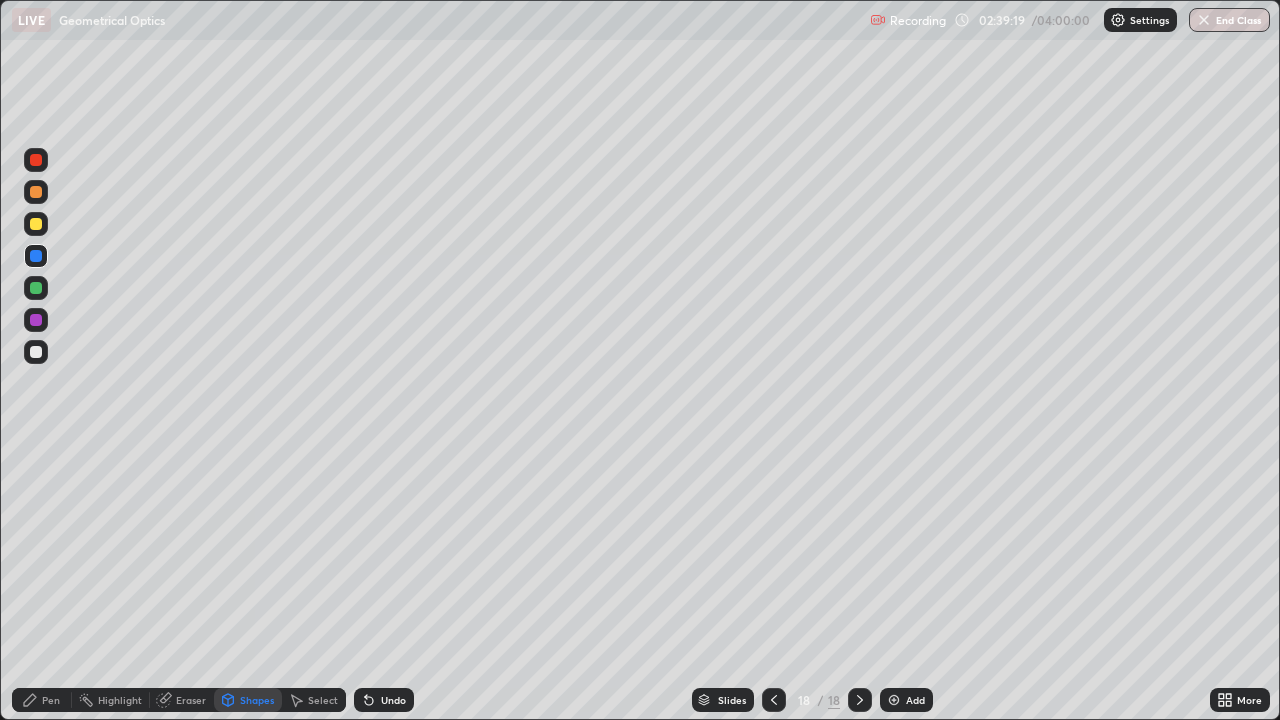 click at bounding box center (36, 192) 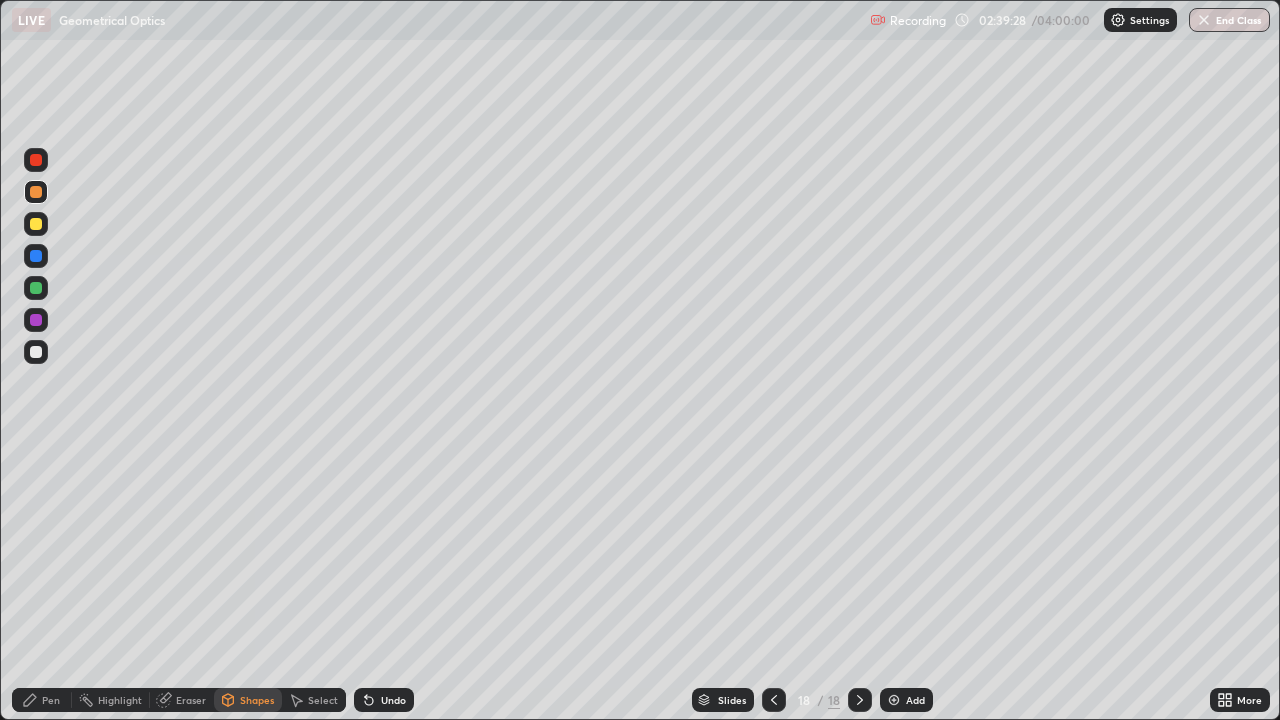 click on "Undo" at bounding box center [393, 700] 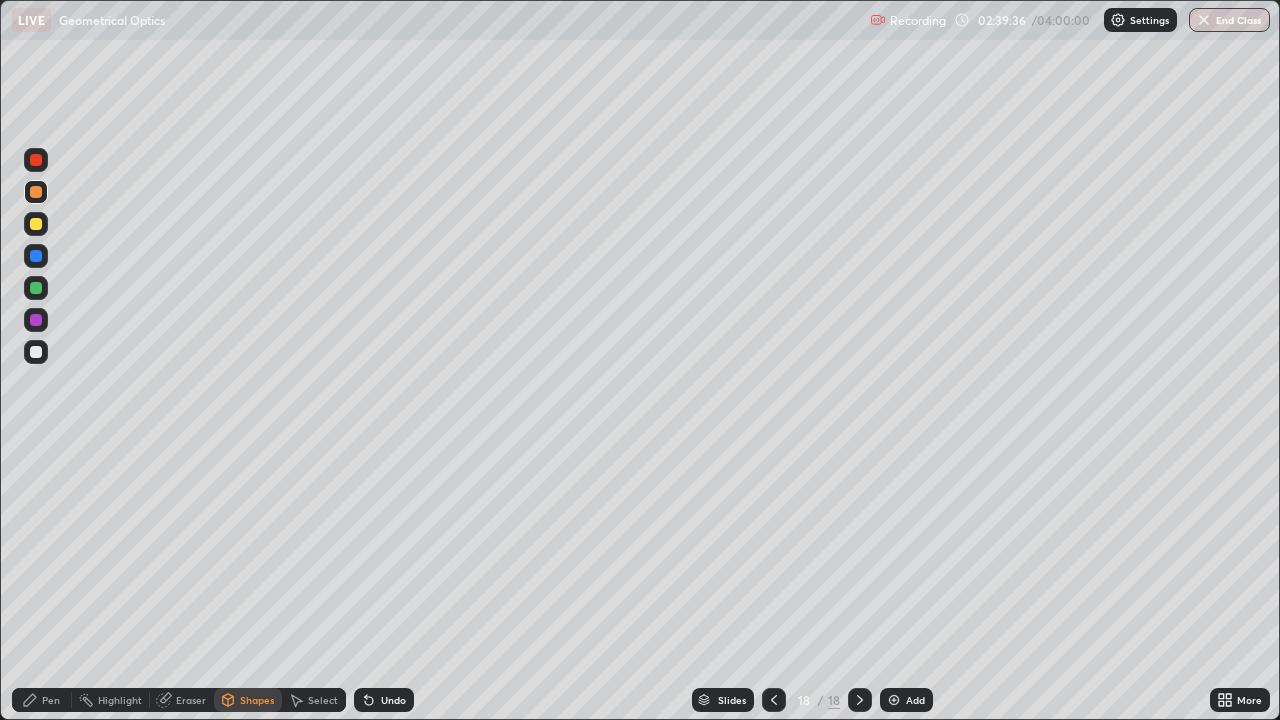 click at bounding box center (36, 224) 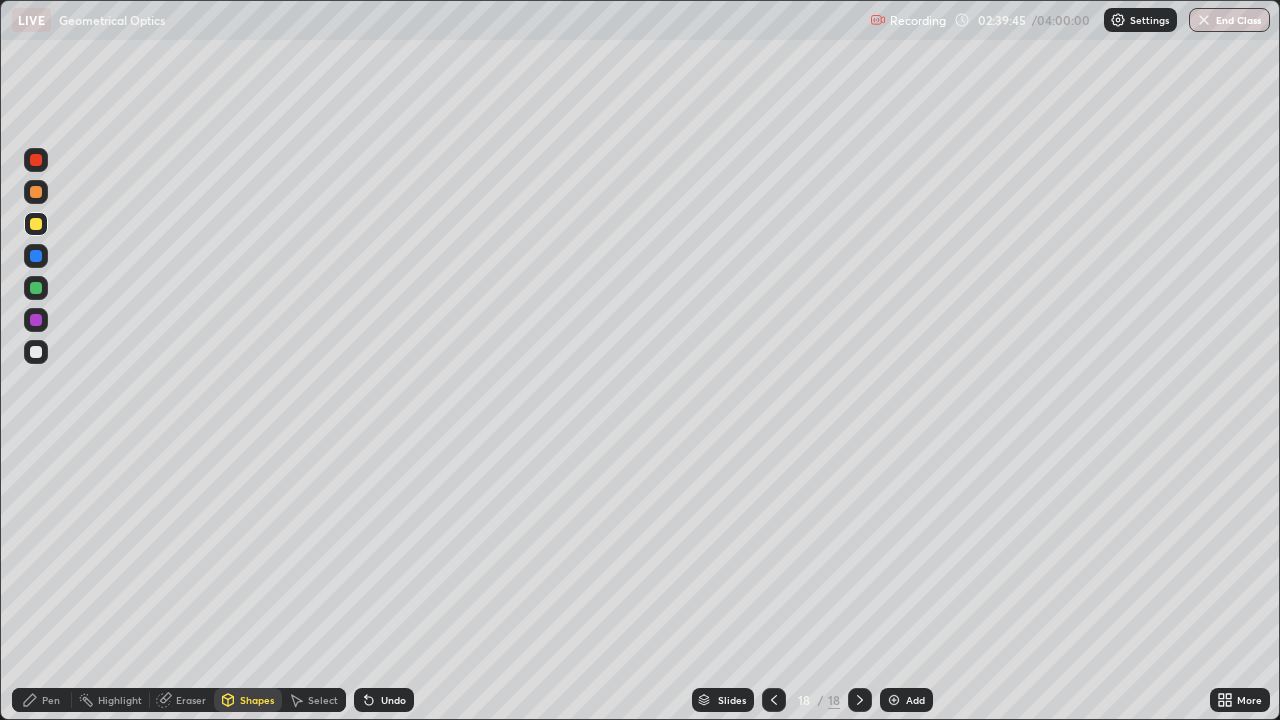 click at bounding box center (36, 192) 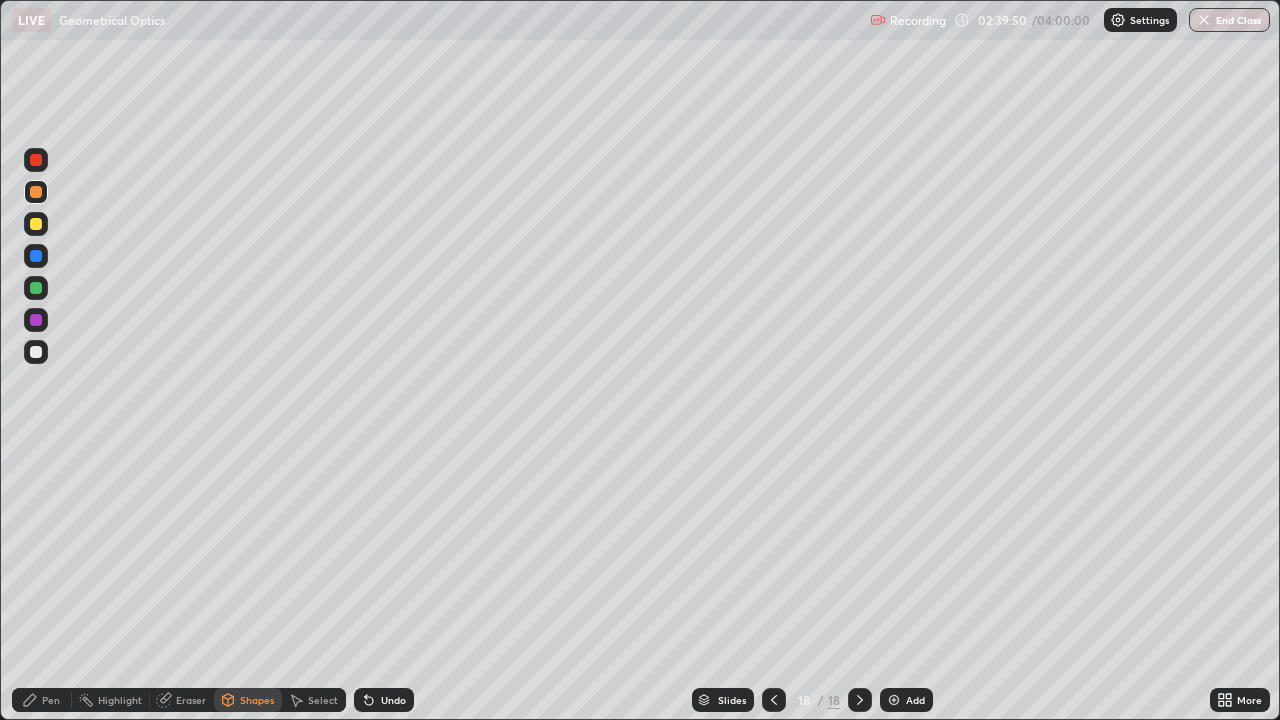 click at bounding box center [36, 352] 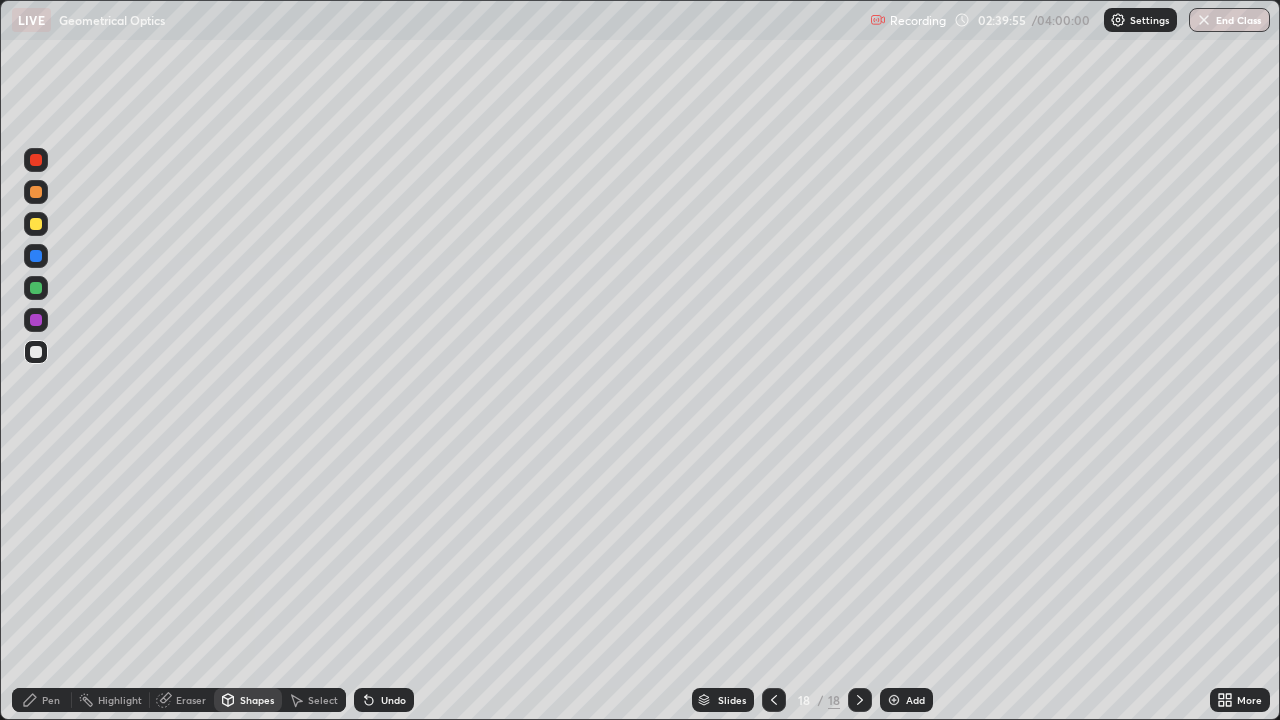 click on "Pen" at bounding box center [42, 700] 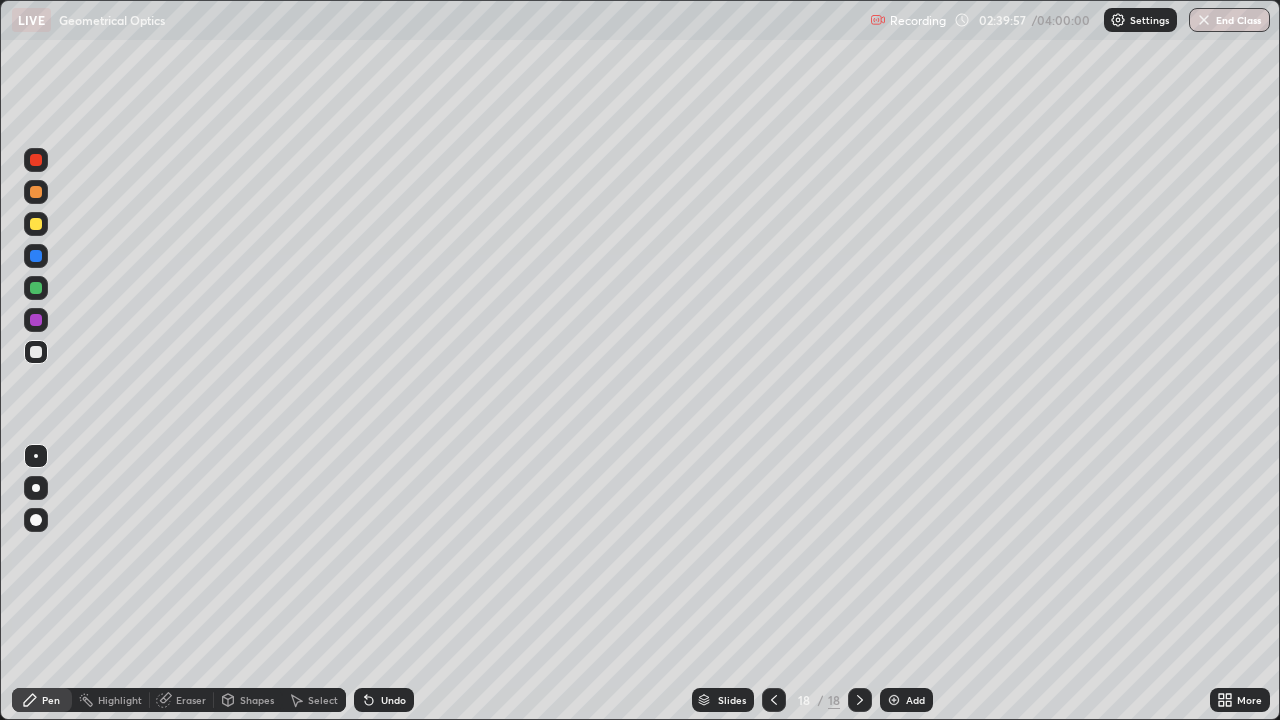 click at bounding box center (36, 224) 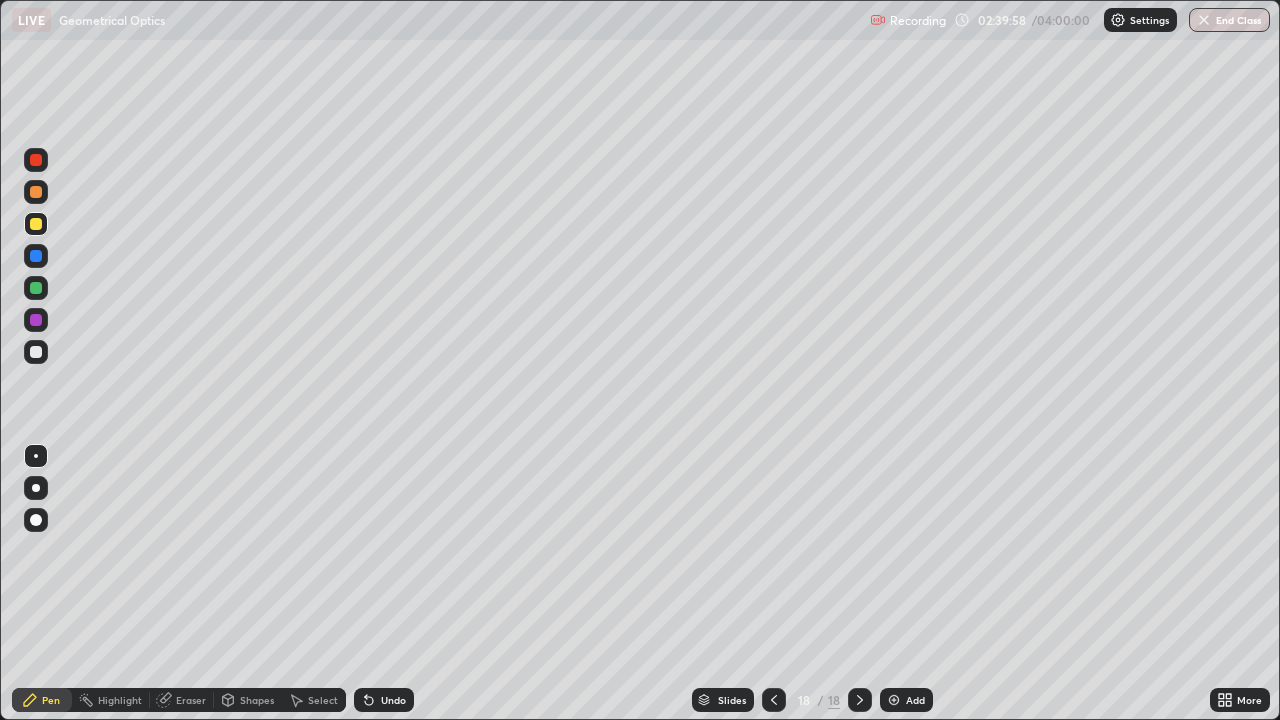 click at bounding box center [36, 352] 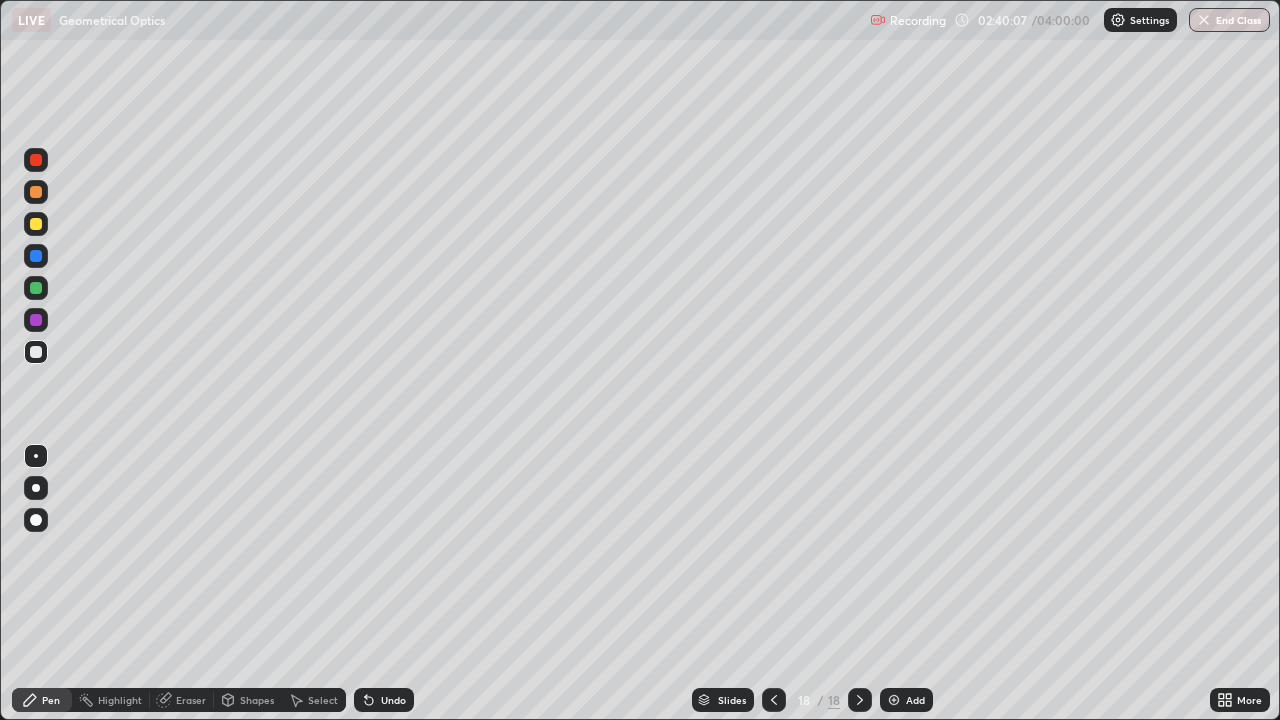 click on "Shapes" at bounding box center (257, 700) 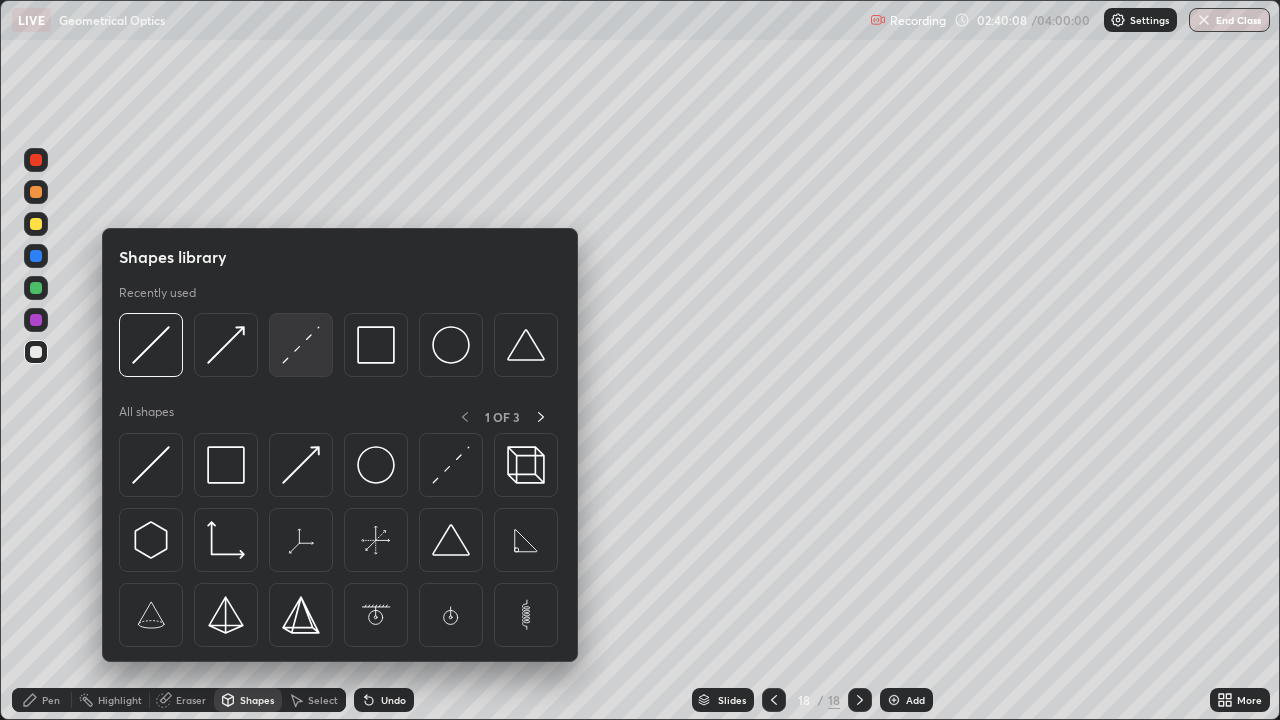 click at bounding box center (301, 345) 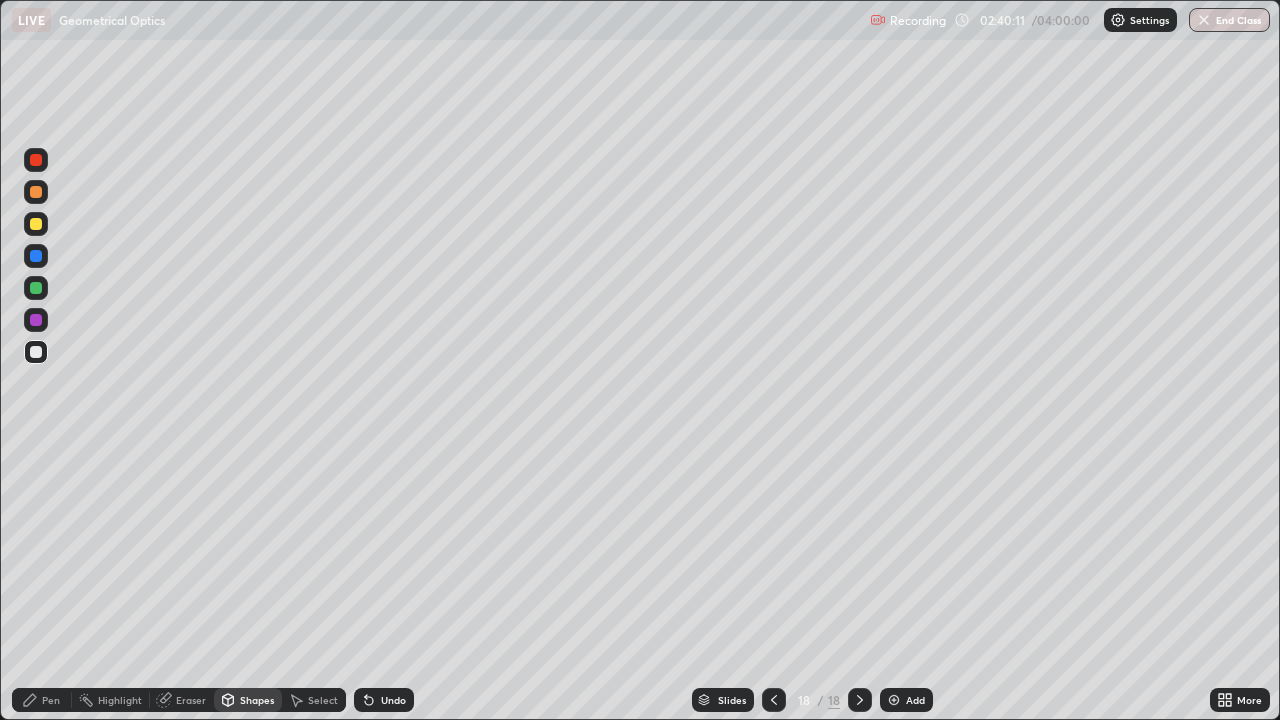 click at bounding box center [36, 352] 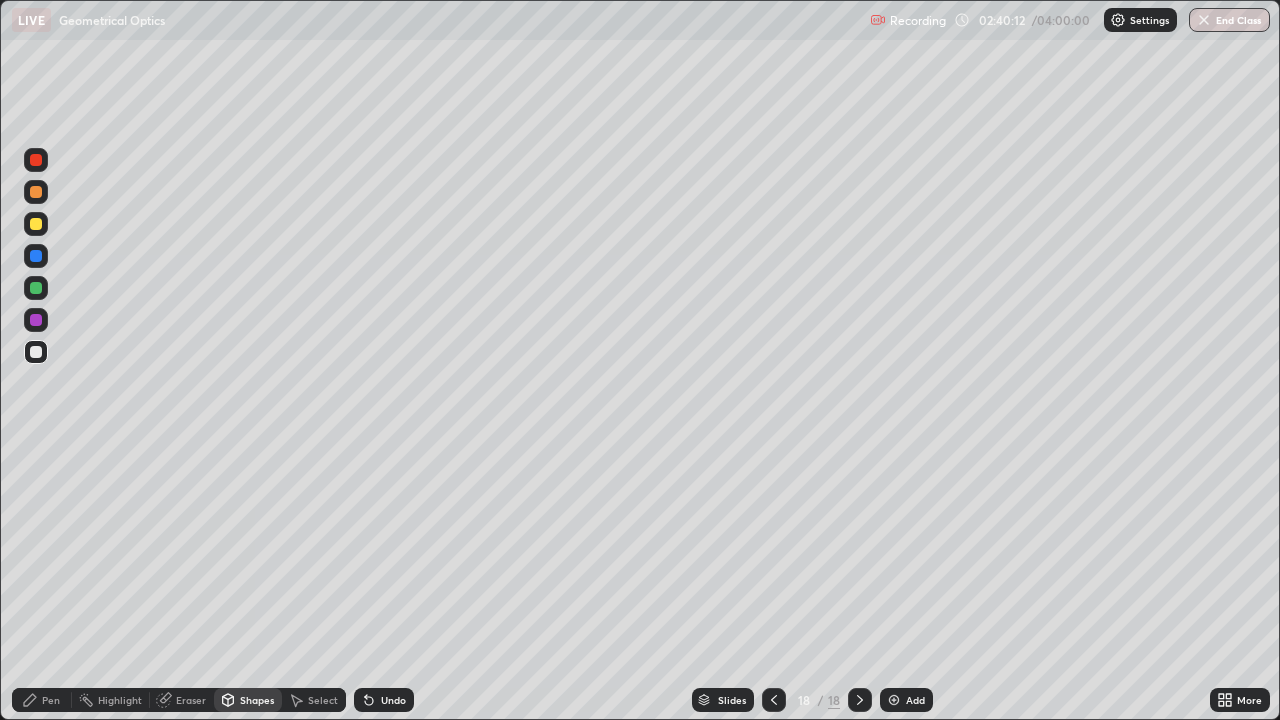 click on "Pen" at bounding box center (51, 700) 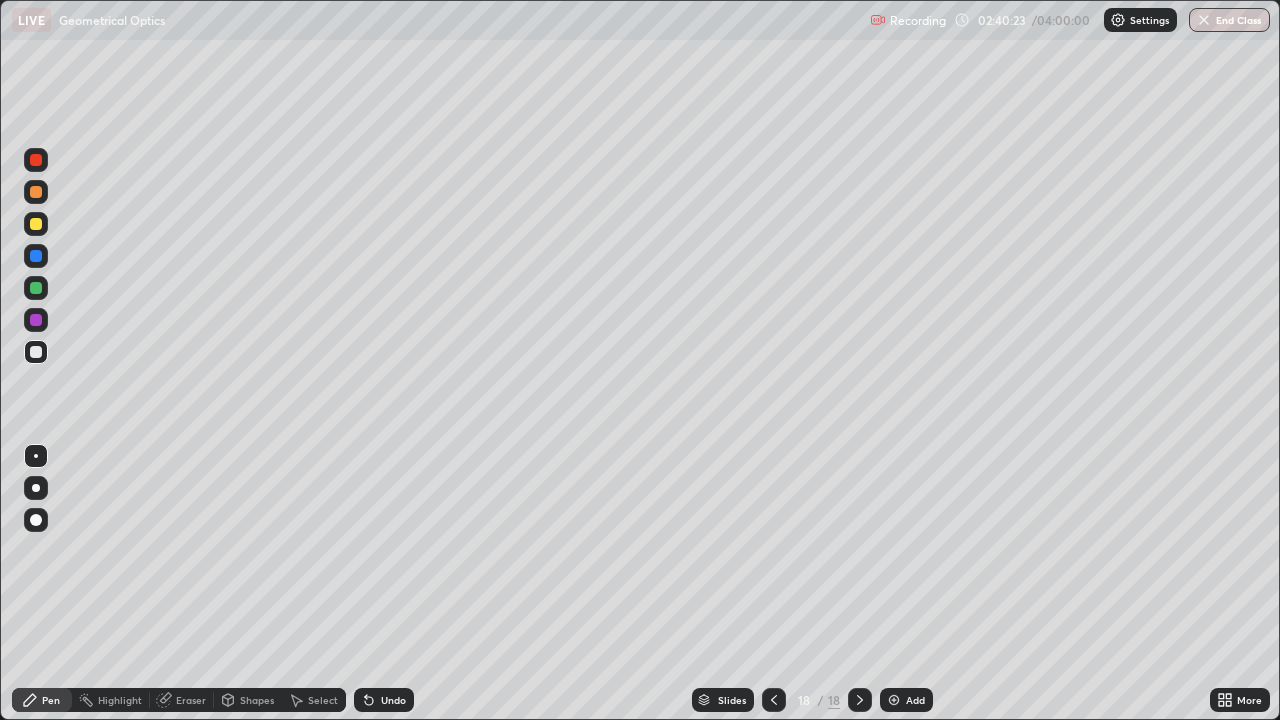 click at bounding box center [36, 256] 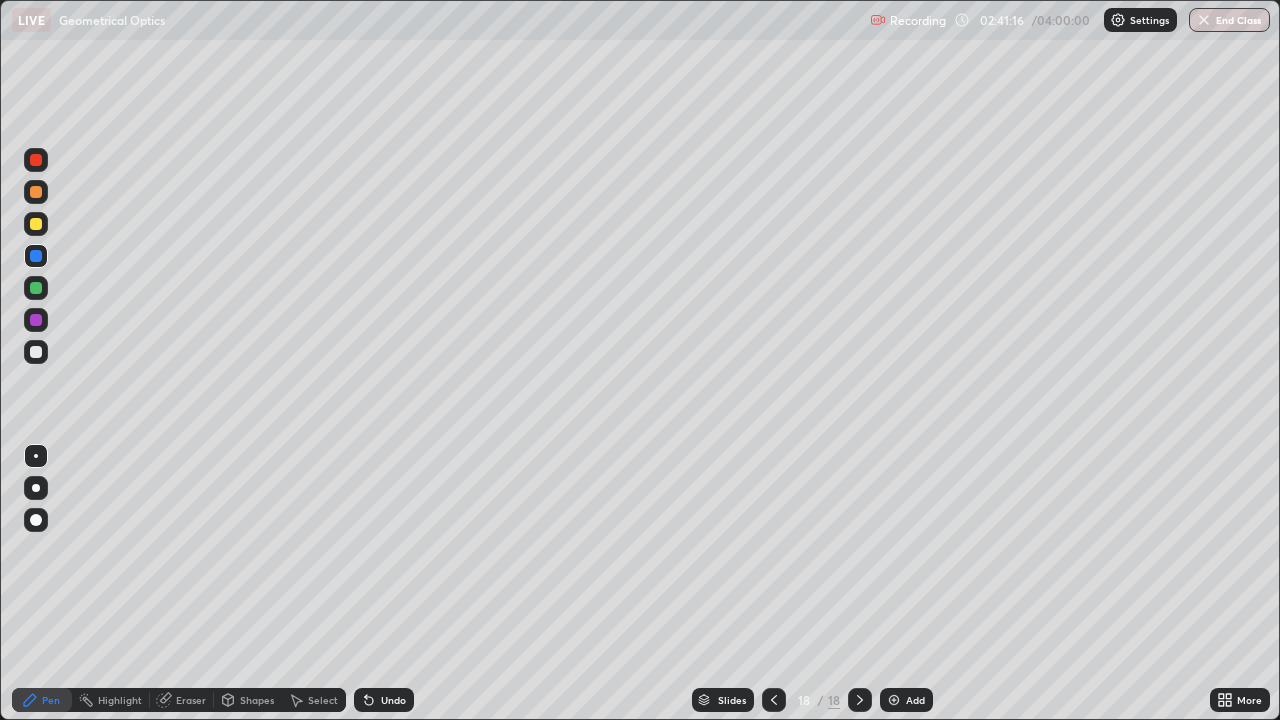 click at bounding box center [36, 288] 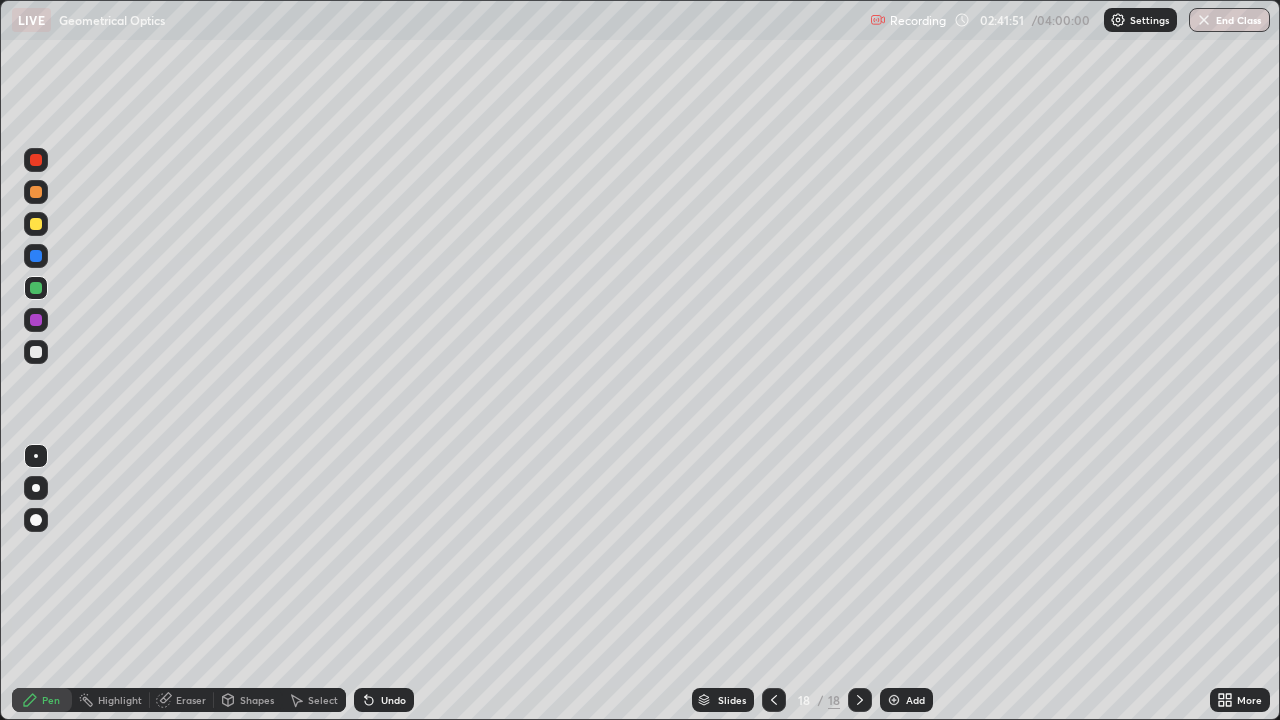 click on "Undo" at bounding box center [393, 700] 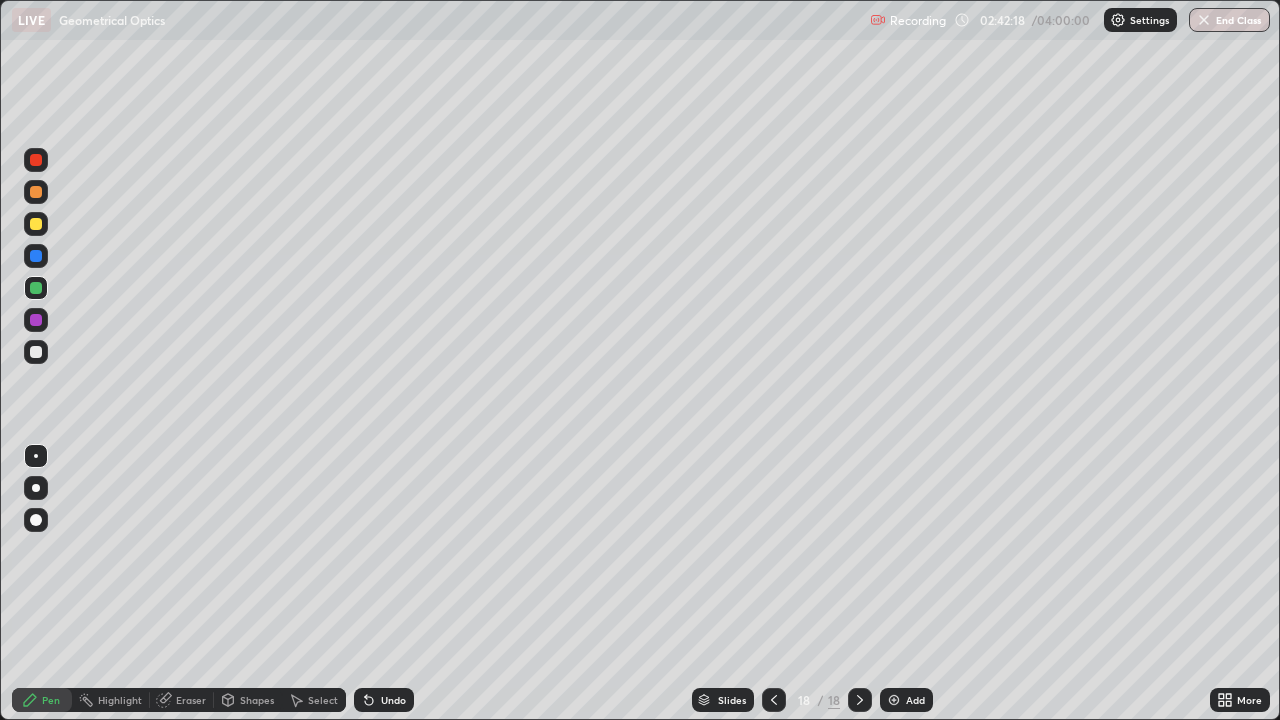 click at bounding box center (36, 256) 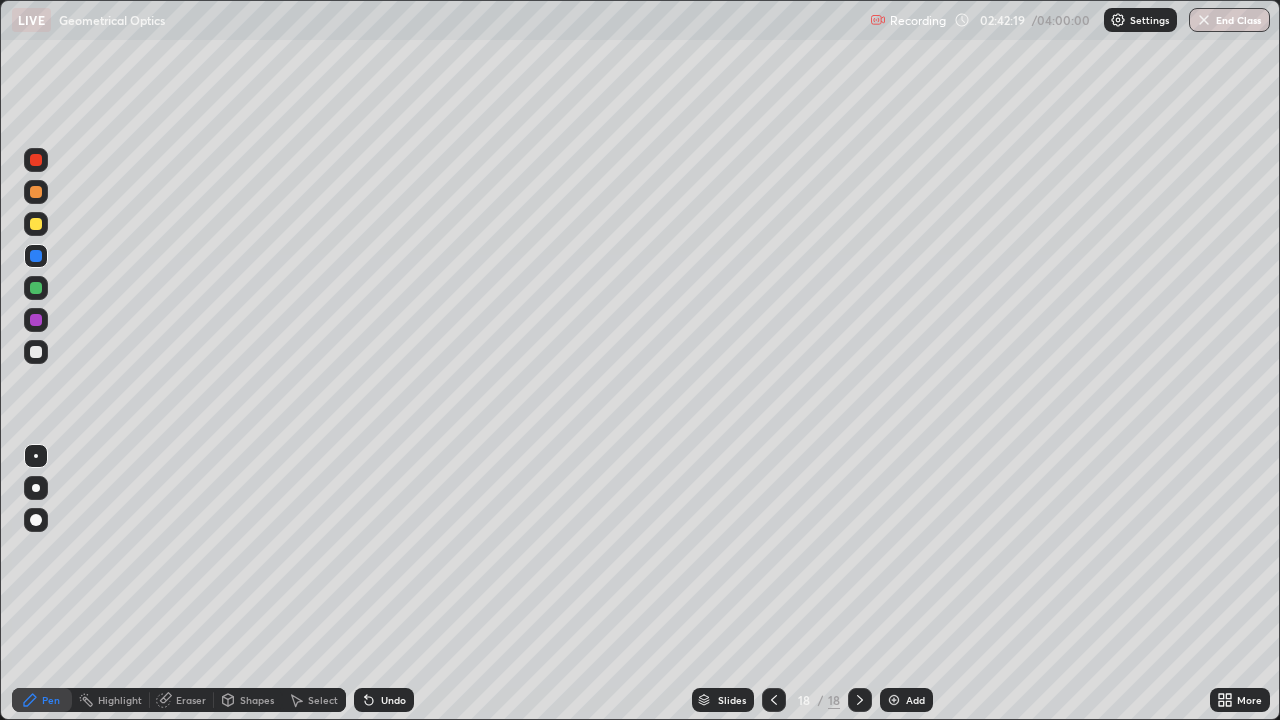 click at bounding box center [36, 488] 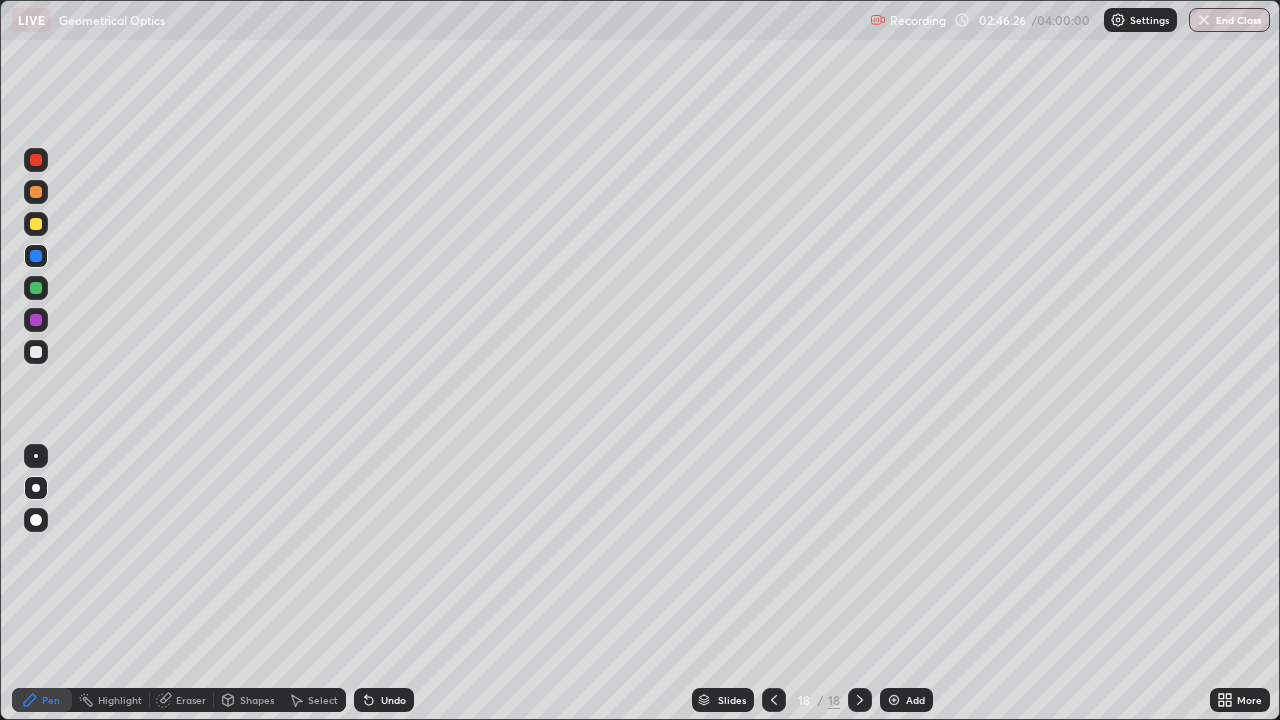 click at bounding box center [894, 700] 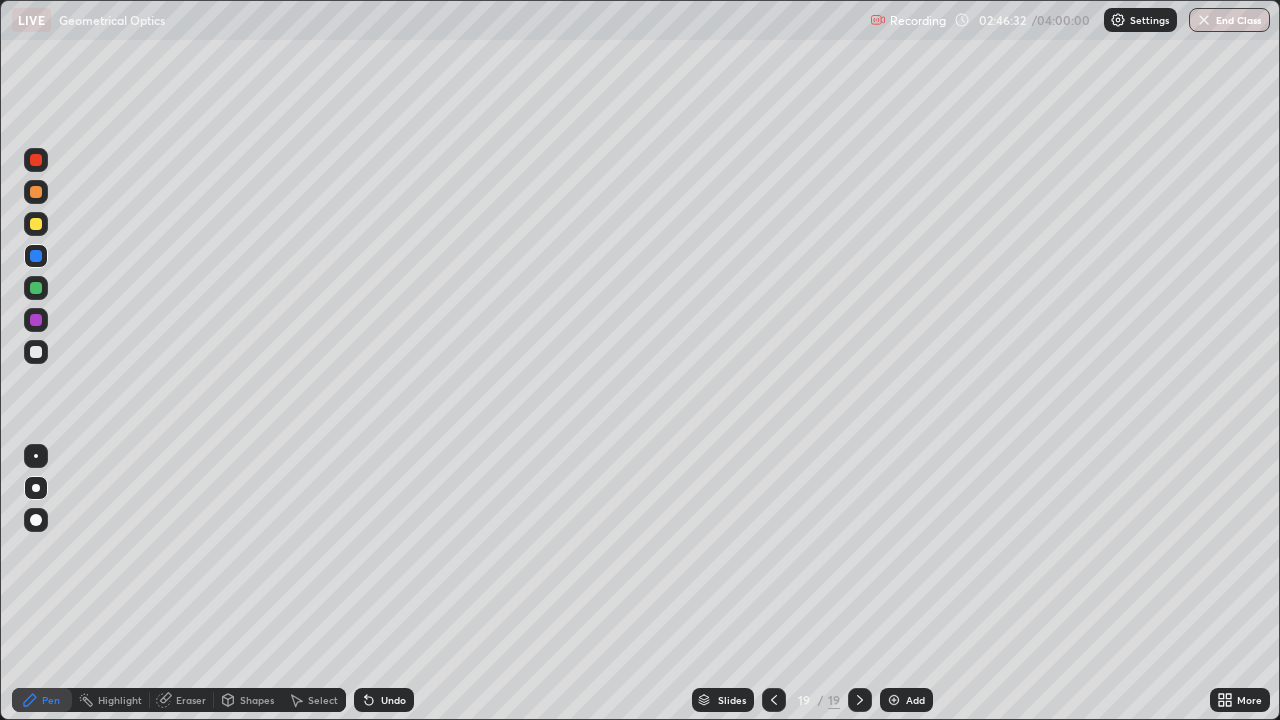 click at bounding box center (36, 352) 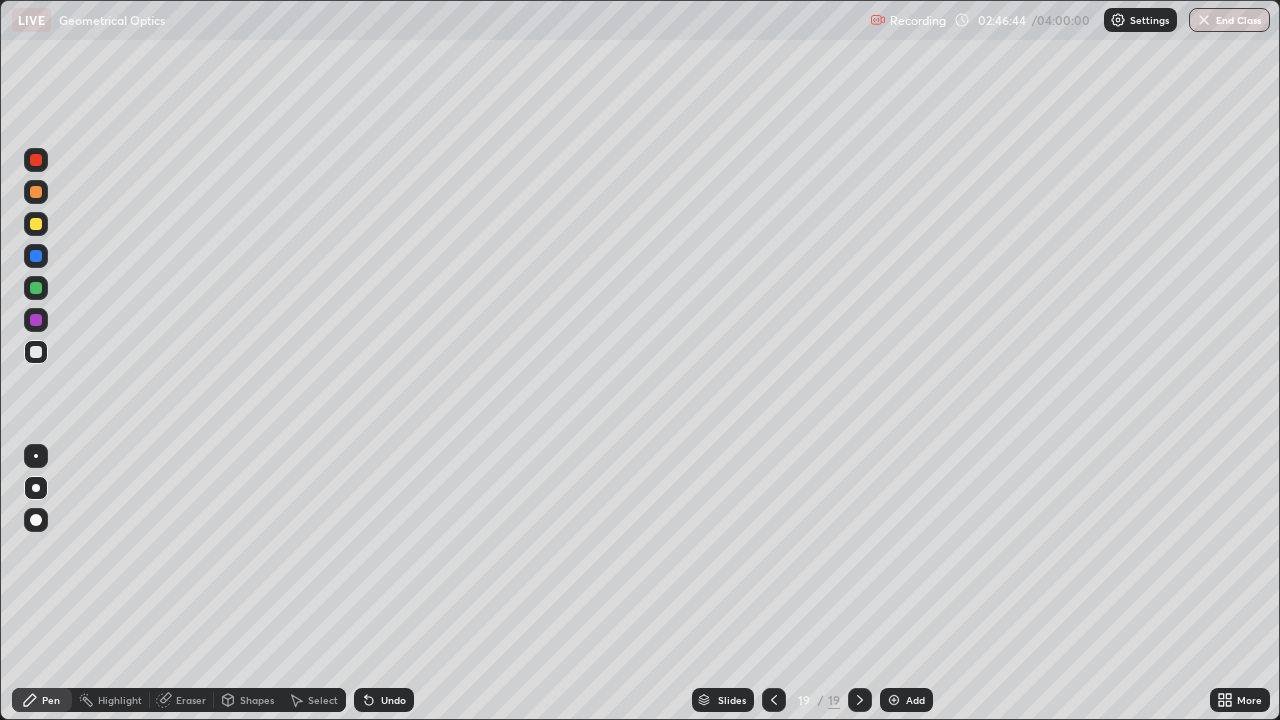 click at bounding box center (36, 456) 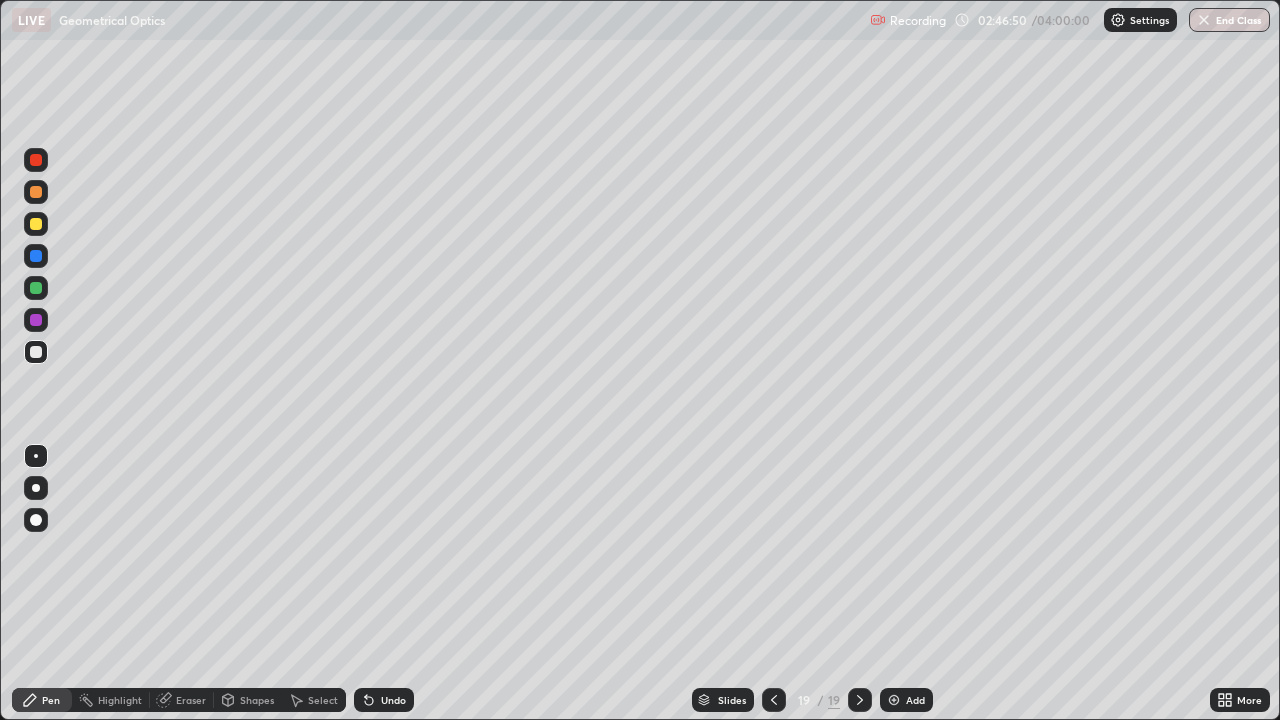 click 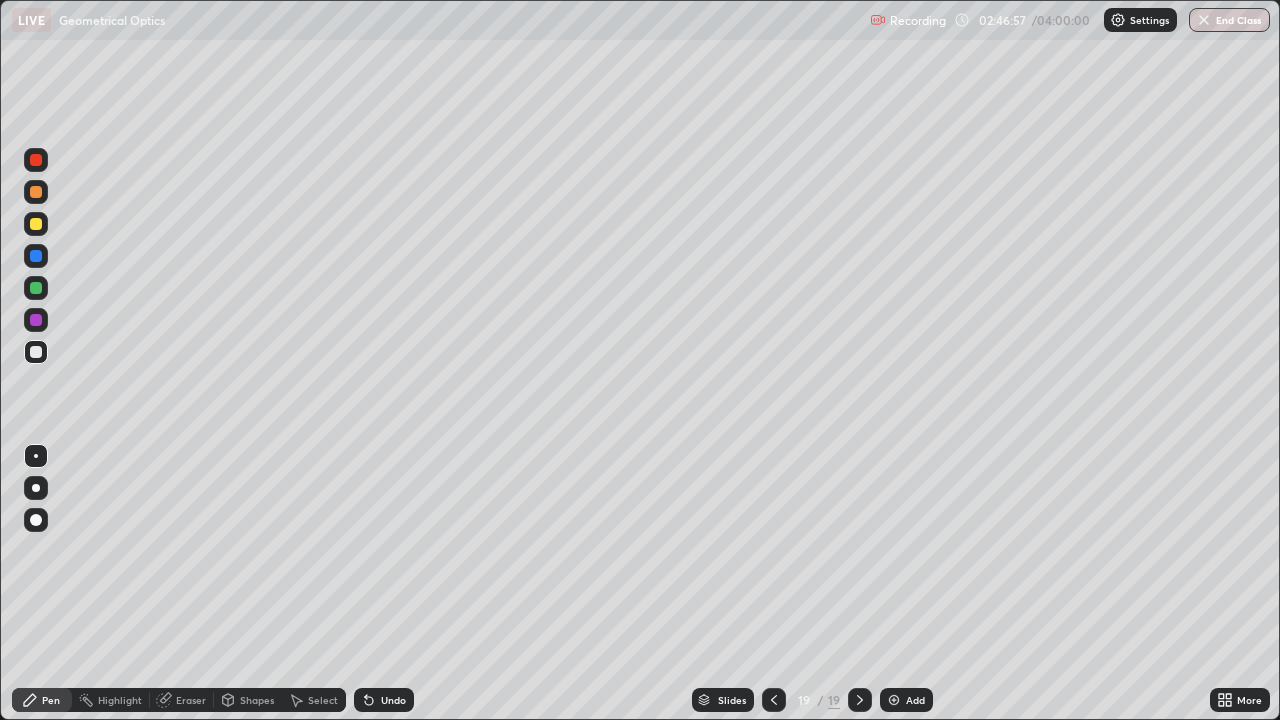 click on "Undo" at bounding box center [393, 700] 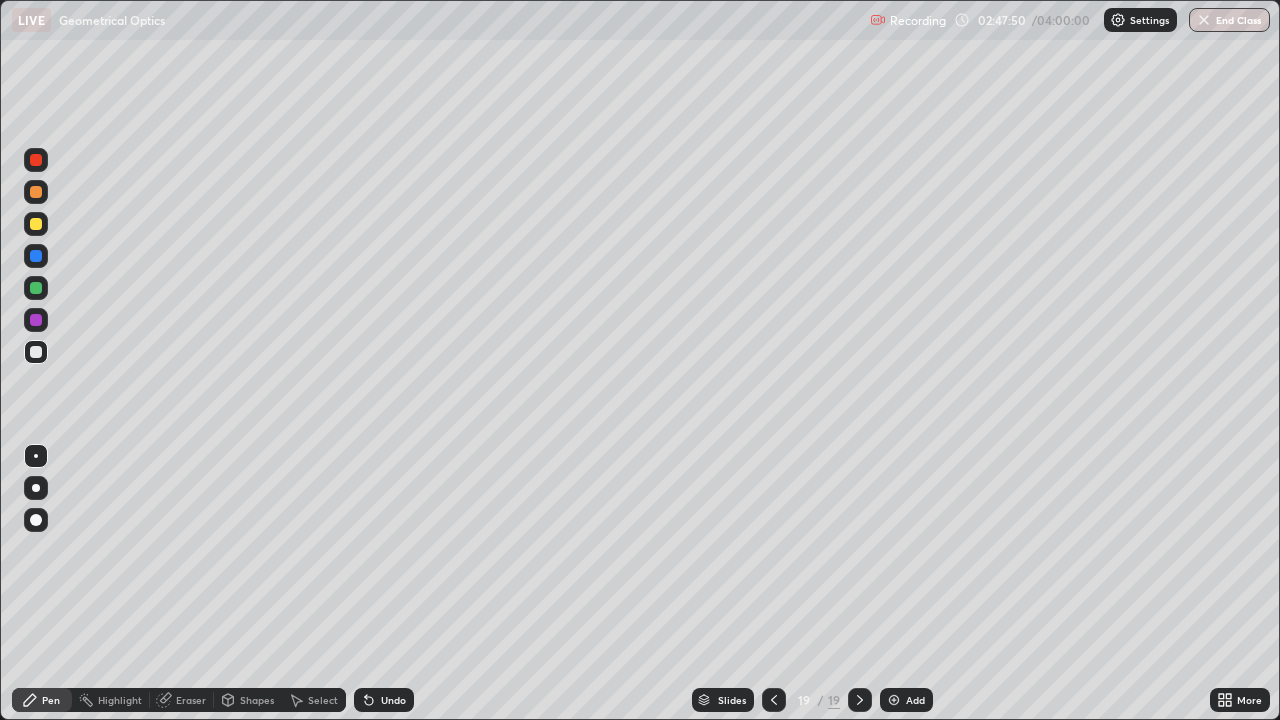 click on "Undo" at bounding box center [393, 700] 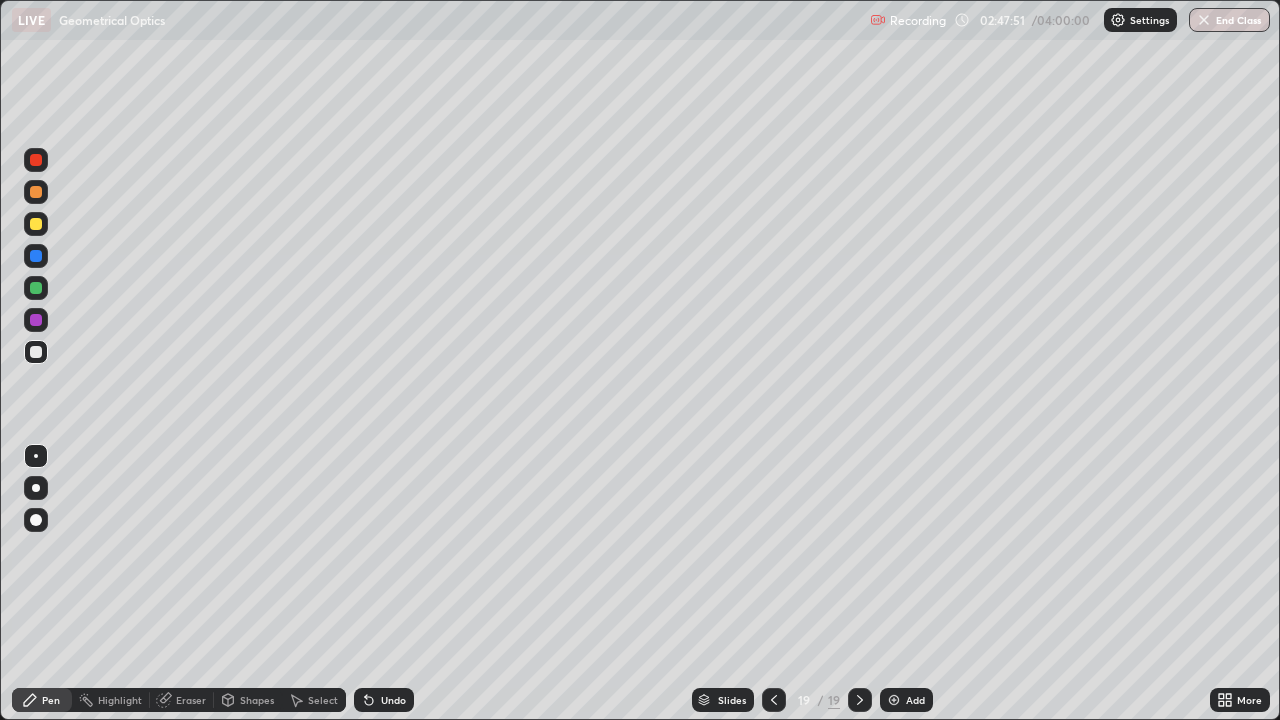 click on "Undo" at bounding box center (384, 700) 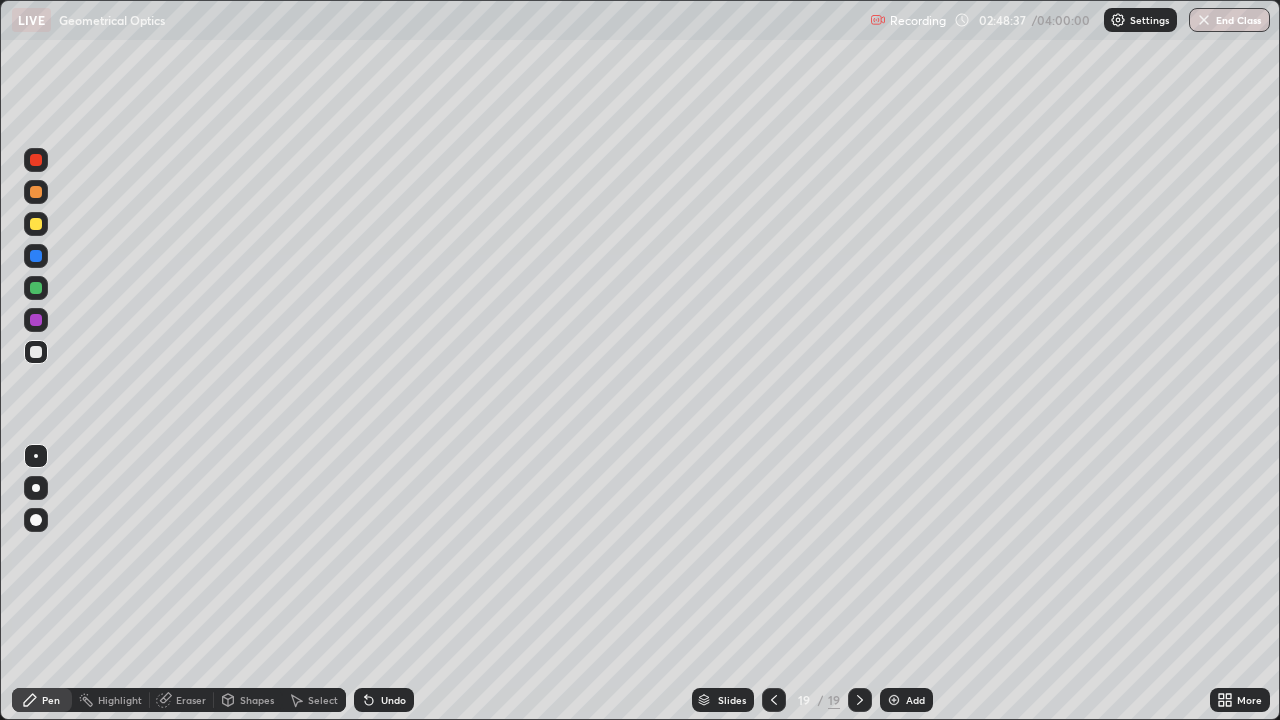 click on "Select" at bounding box center (323, 700) 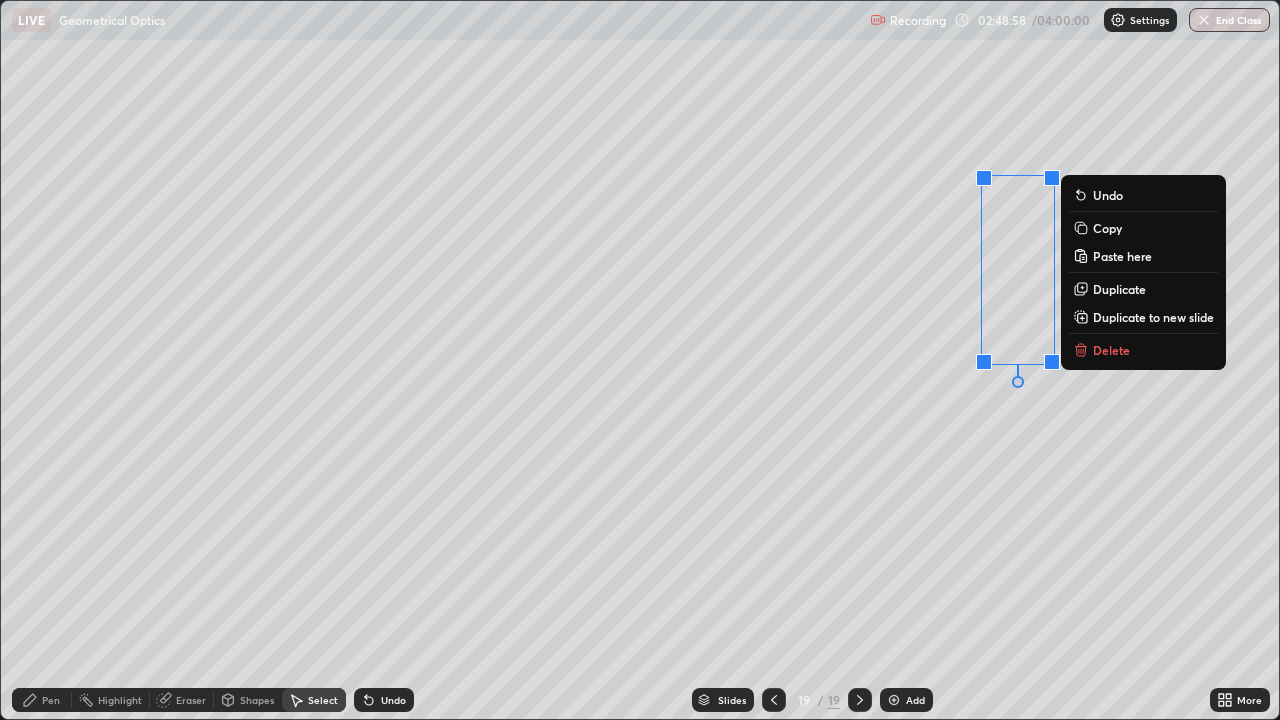 click on "0 ° Undo Copy Paste here Duplicate Duplicate to new slide Delete" at bounding box center [640, 360] 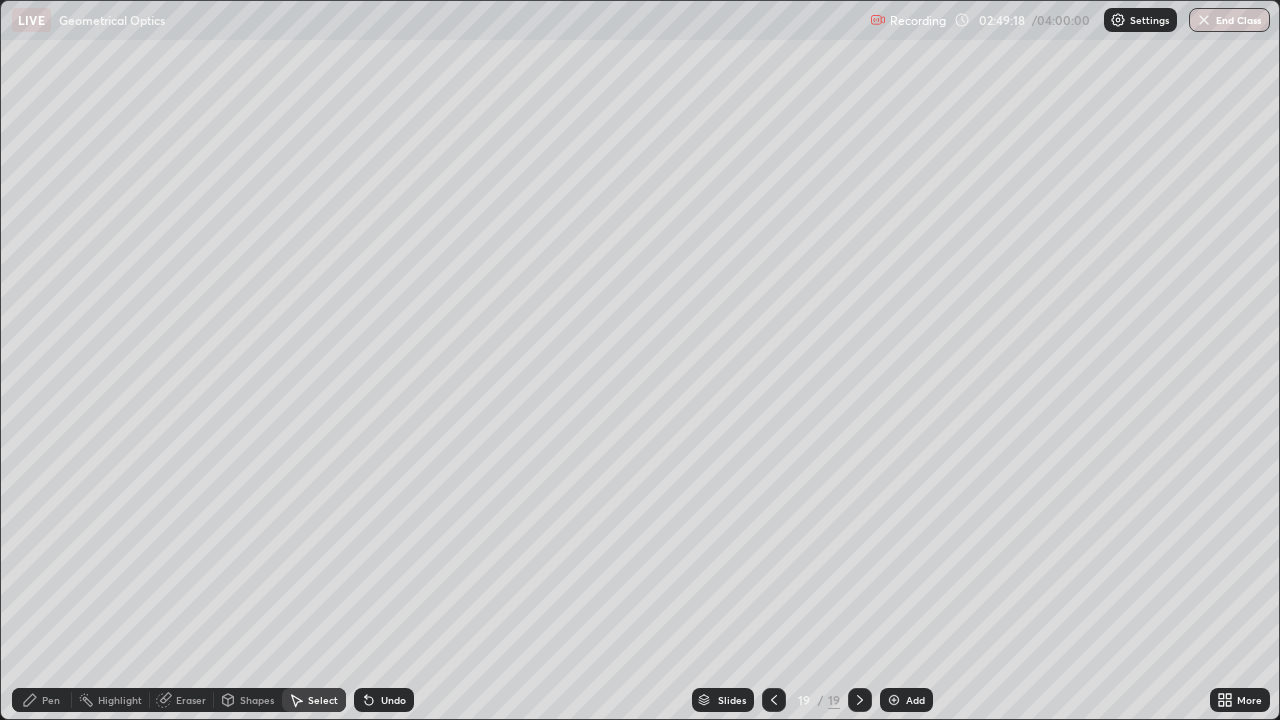 click on "Pen" at bounding box center (42, 700) 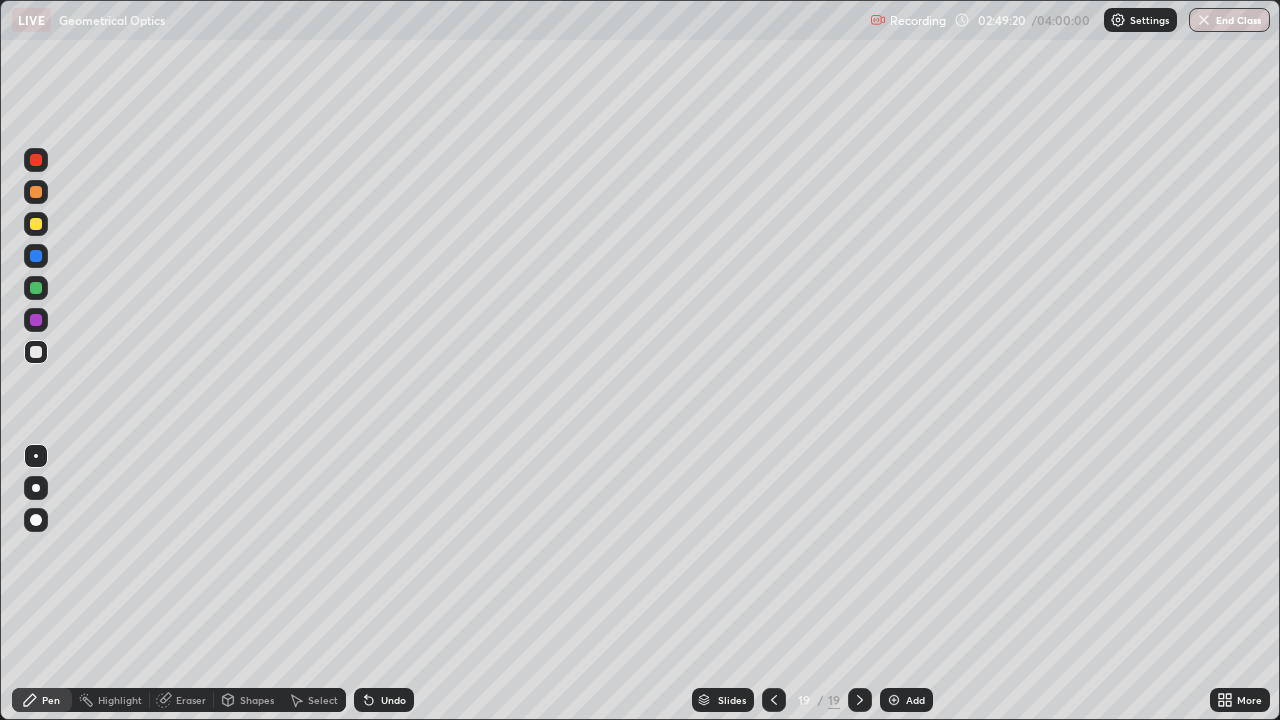 click at bounding box center [36, 224] 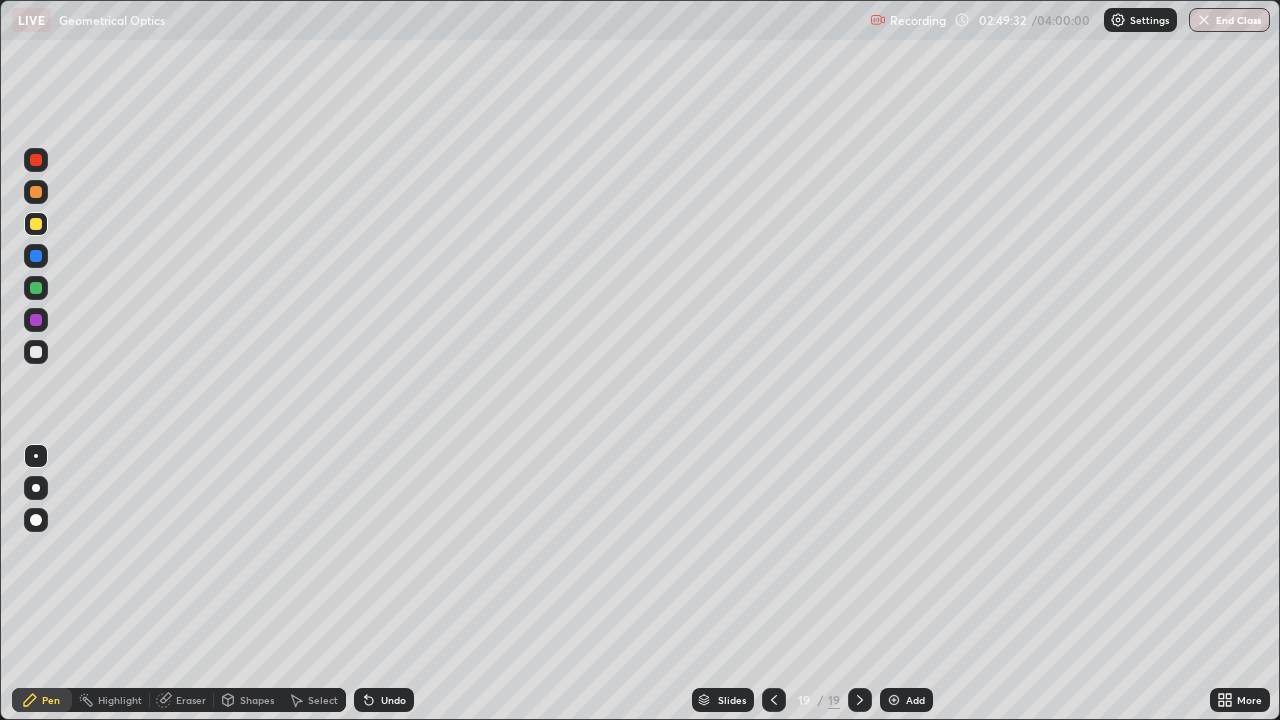 click on "Undo" at bounding box center (393, 700) 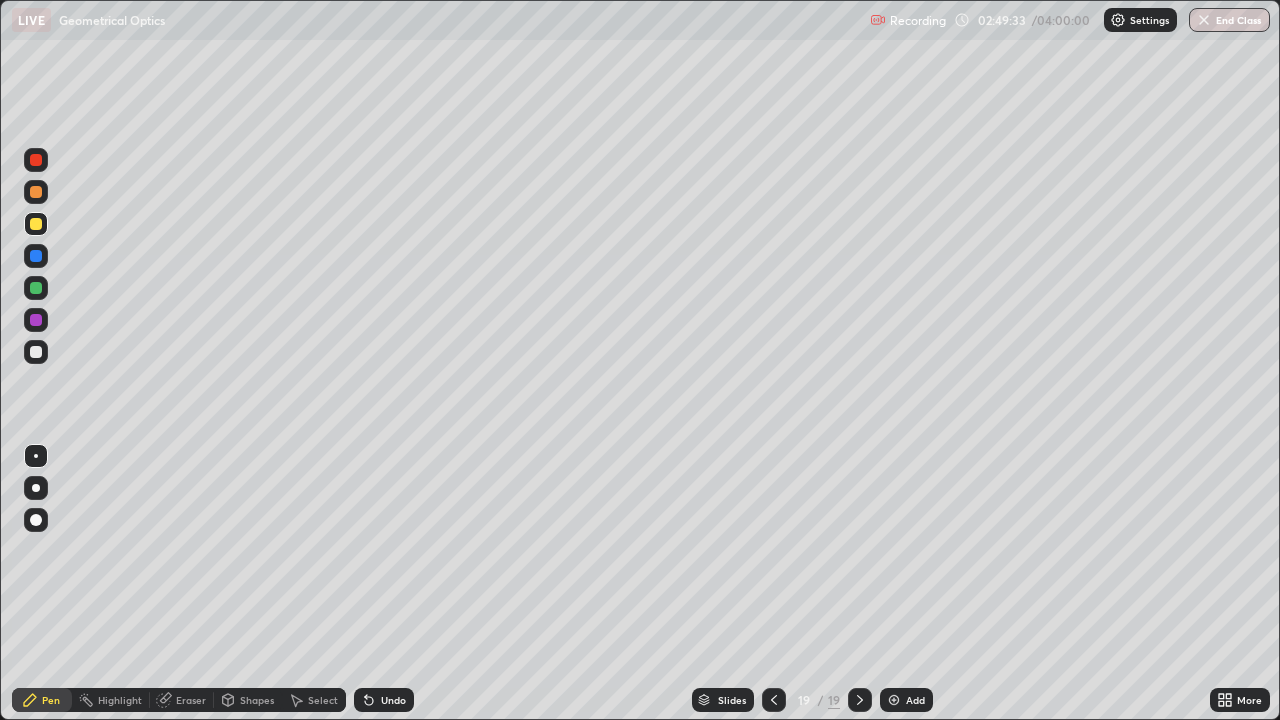 click 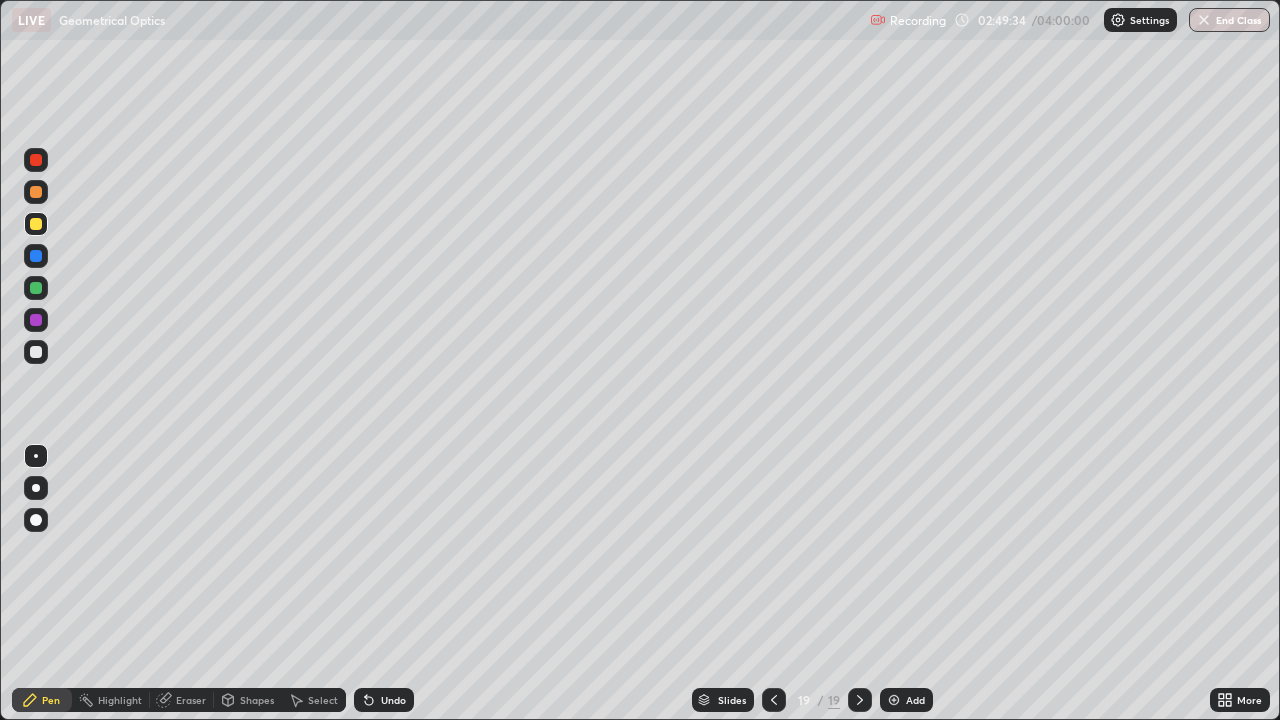 click on "Undo" at bounding box center (384, 700) 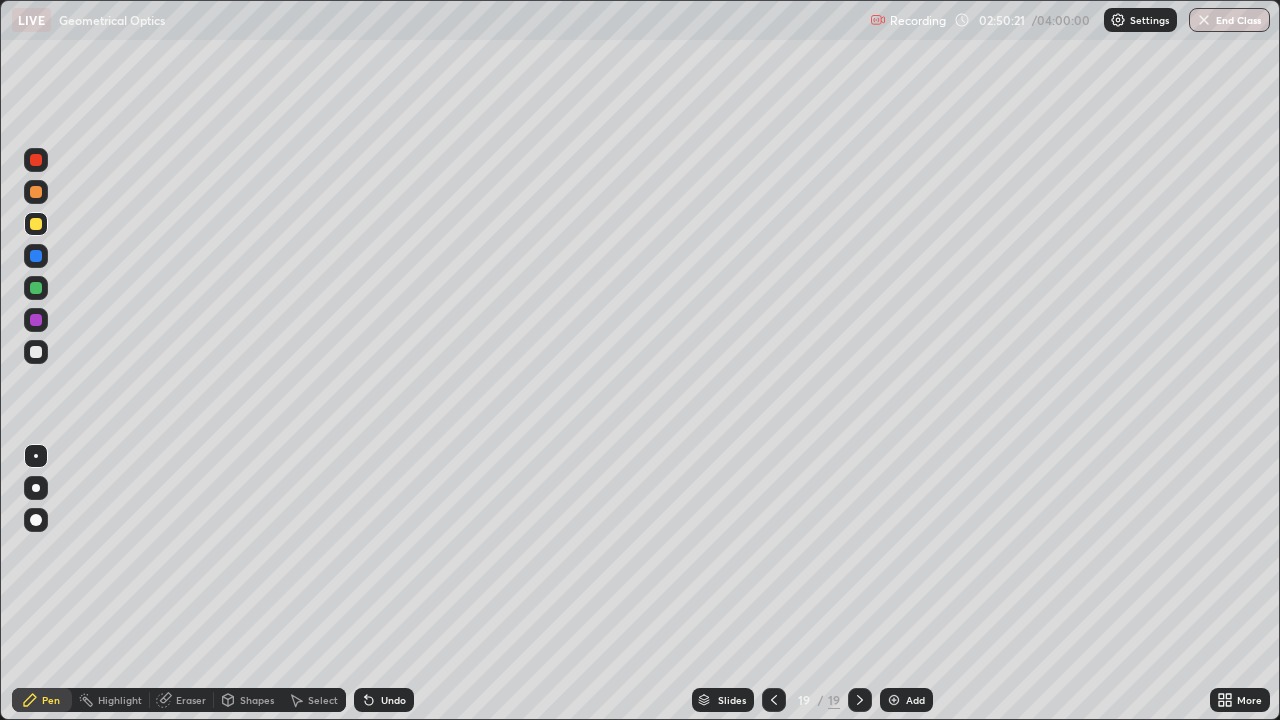 click at bounding box center [36, 256] 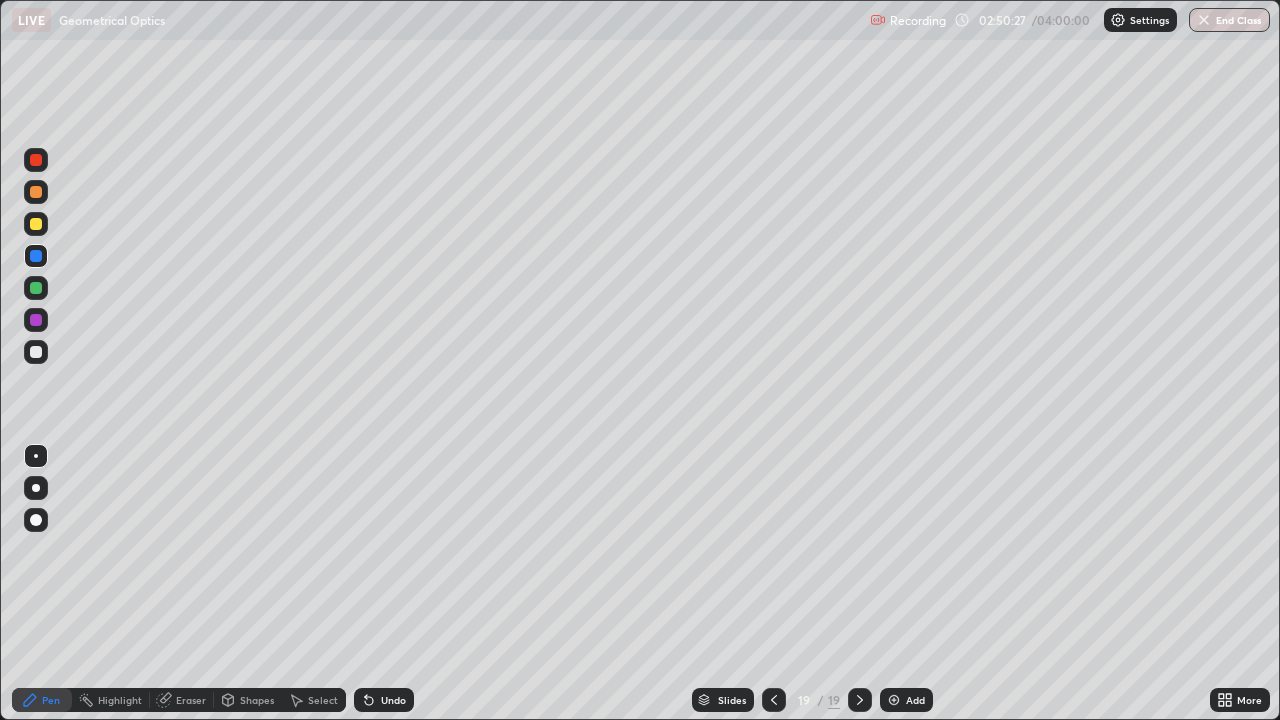 click 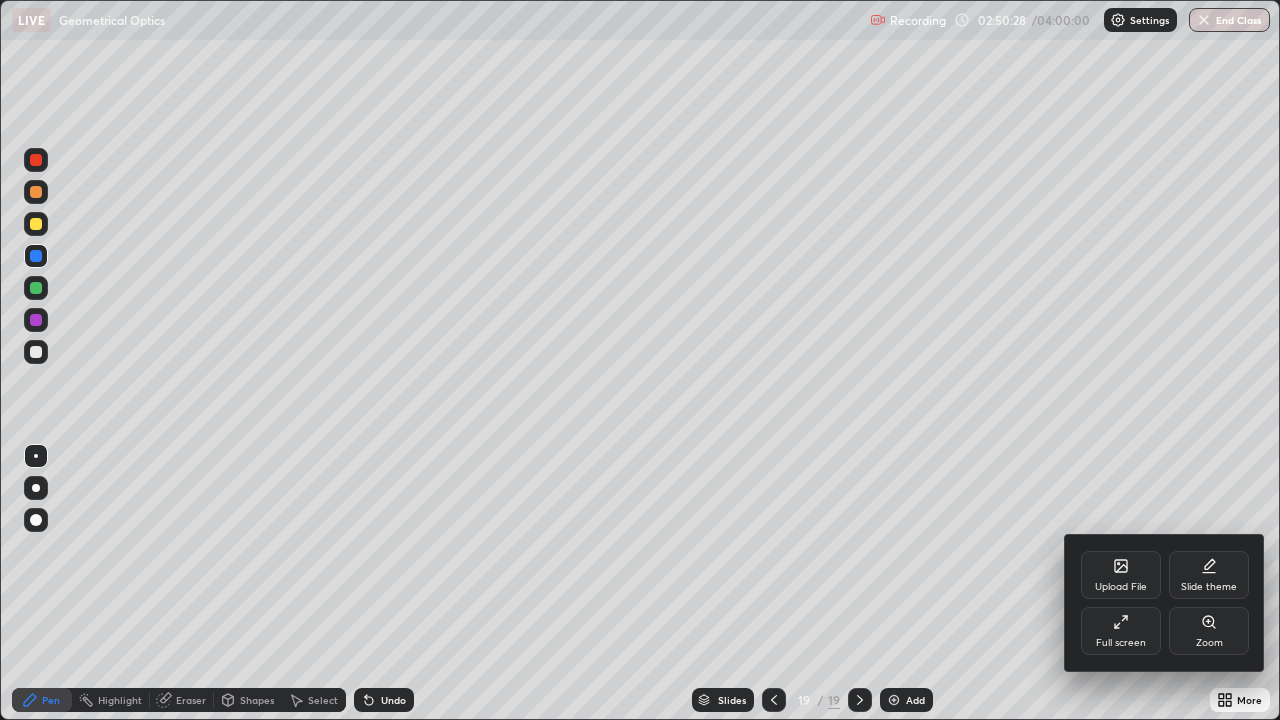 click on "Full screen" at bounding box center [1121, 643] 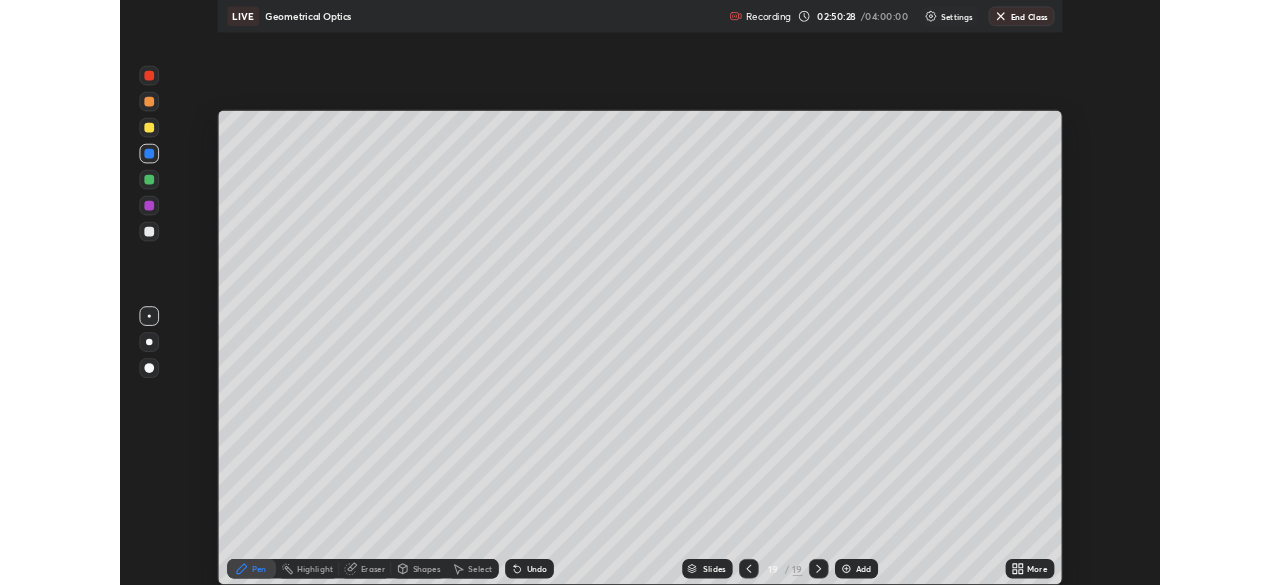 scroll, scrollTop: 585, scrollLeft: 1280, axis: both 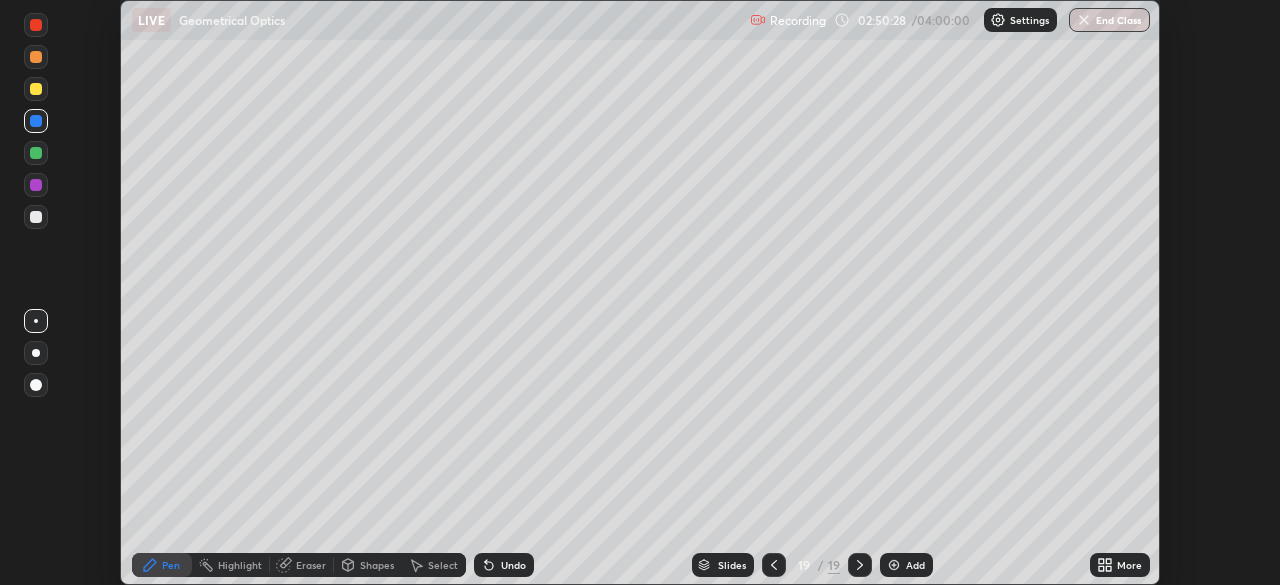 click on "More" at bounding box center [1120, 565] 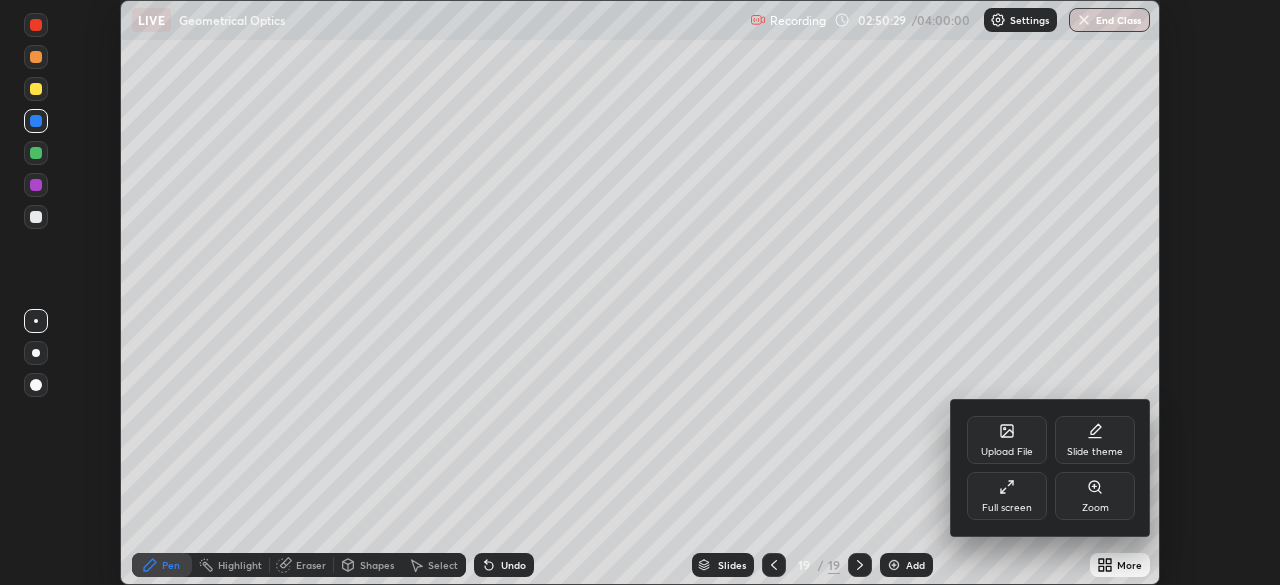 click on "Full screen" at bounding box center (1007, 496) 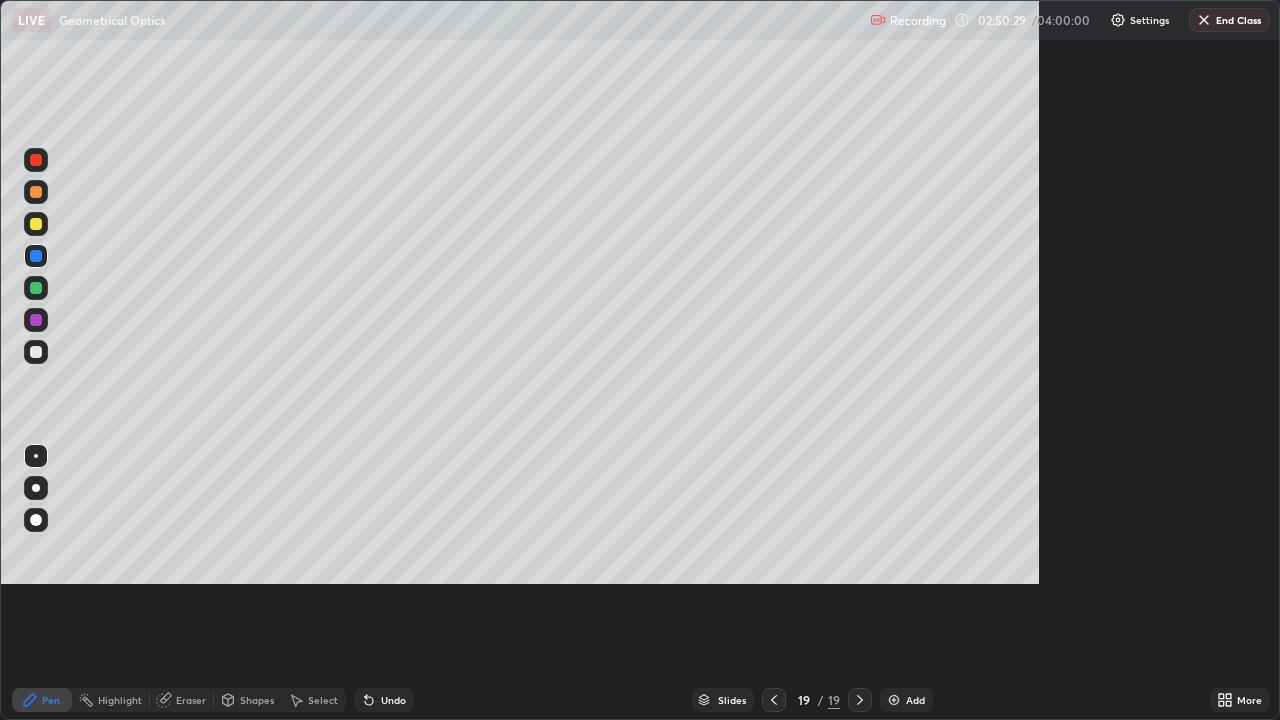 scroll, scrollTop: 99280, scrollLeft: 98720, axis: both 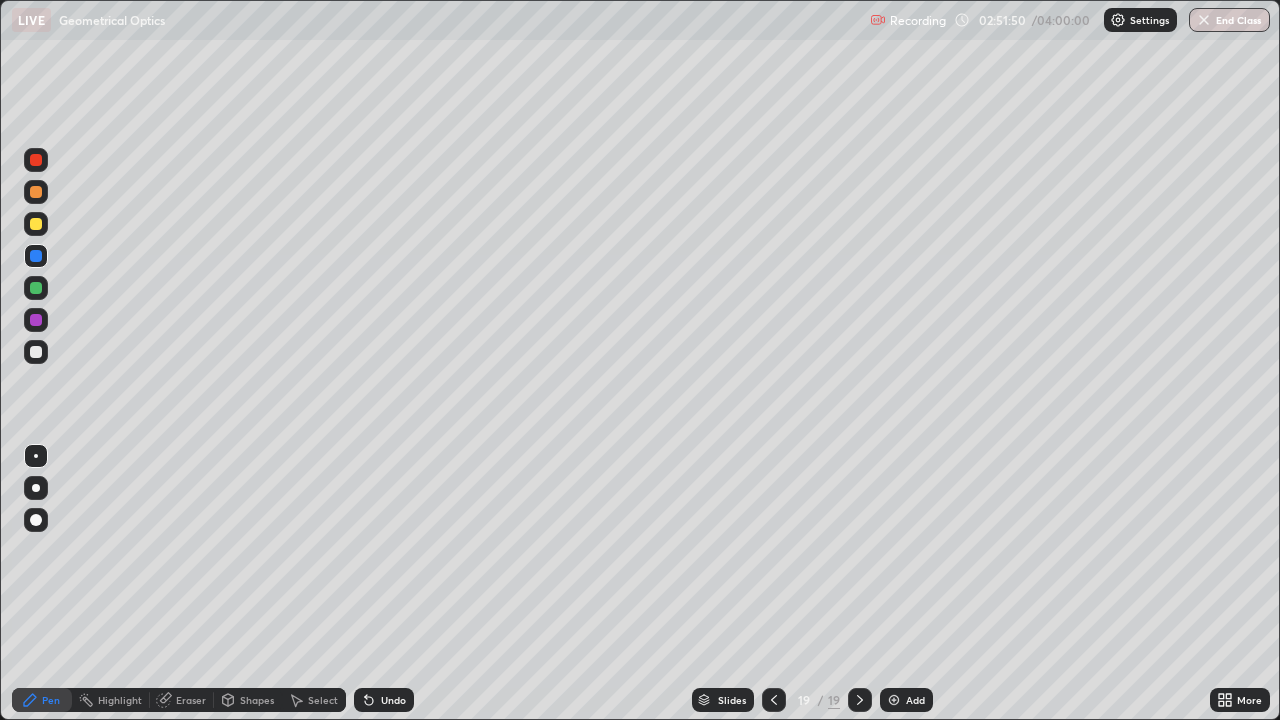 click on "Undo" at bounding box center [393, 700] 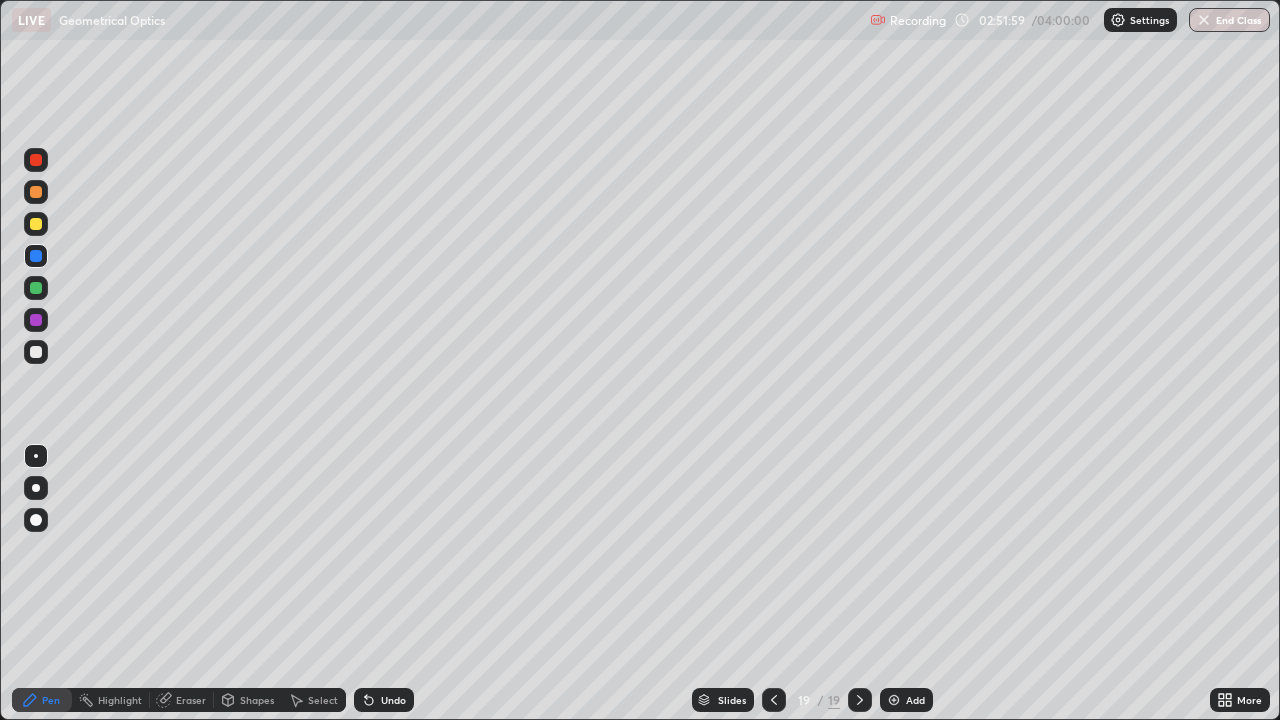 click at bounding box center [36, 224] 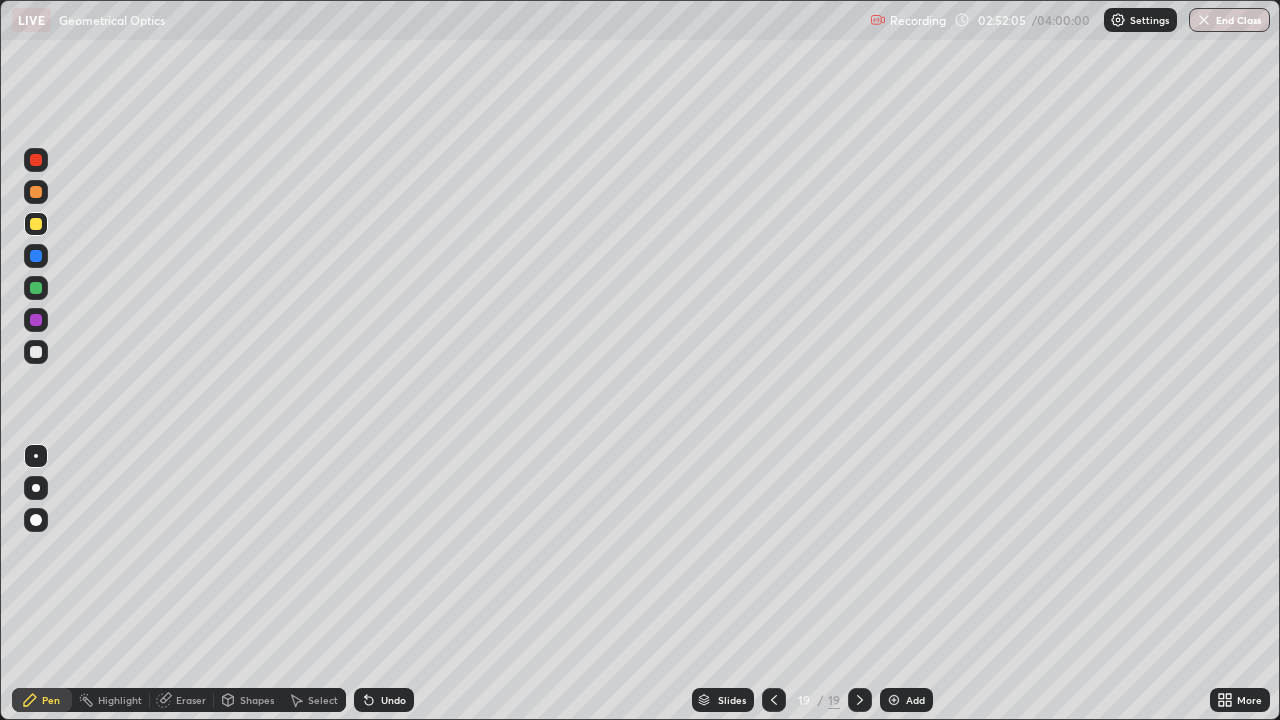click at bounding box center (36, 256) 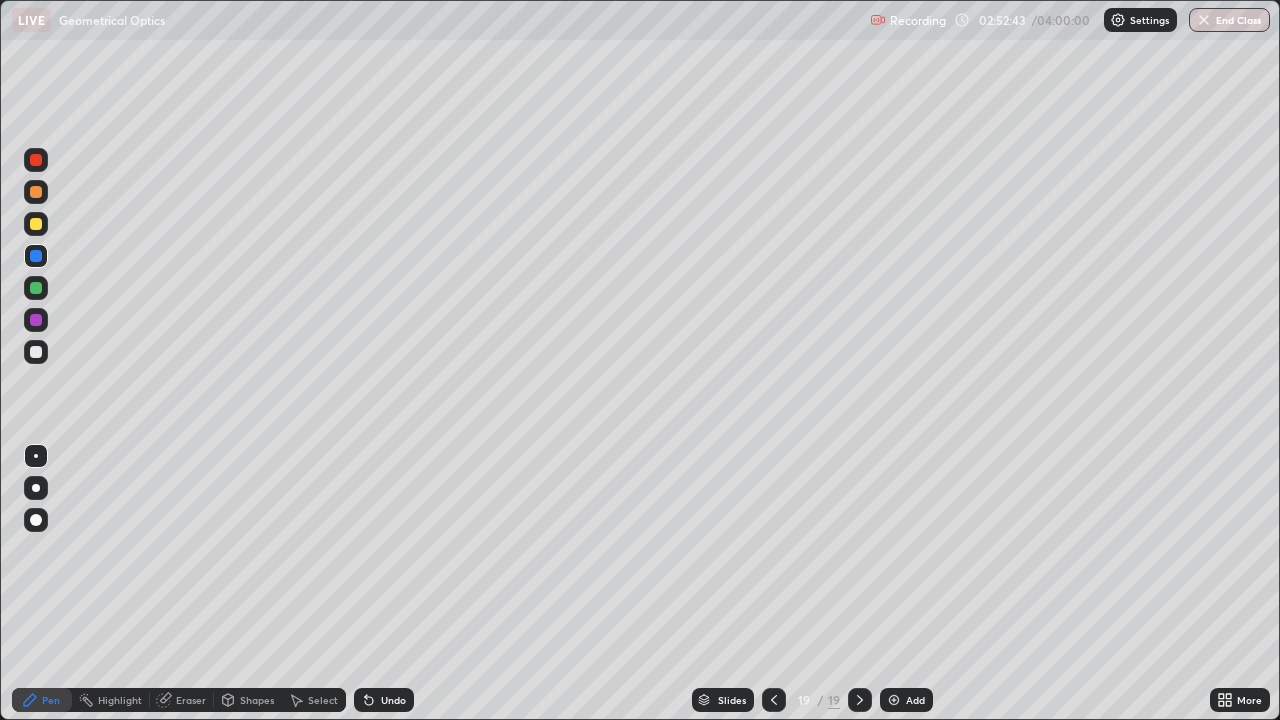 click 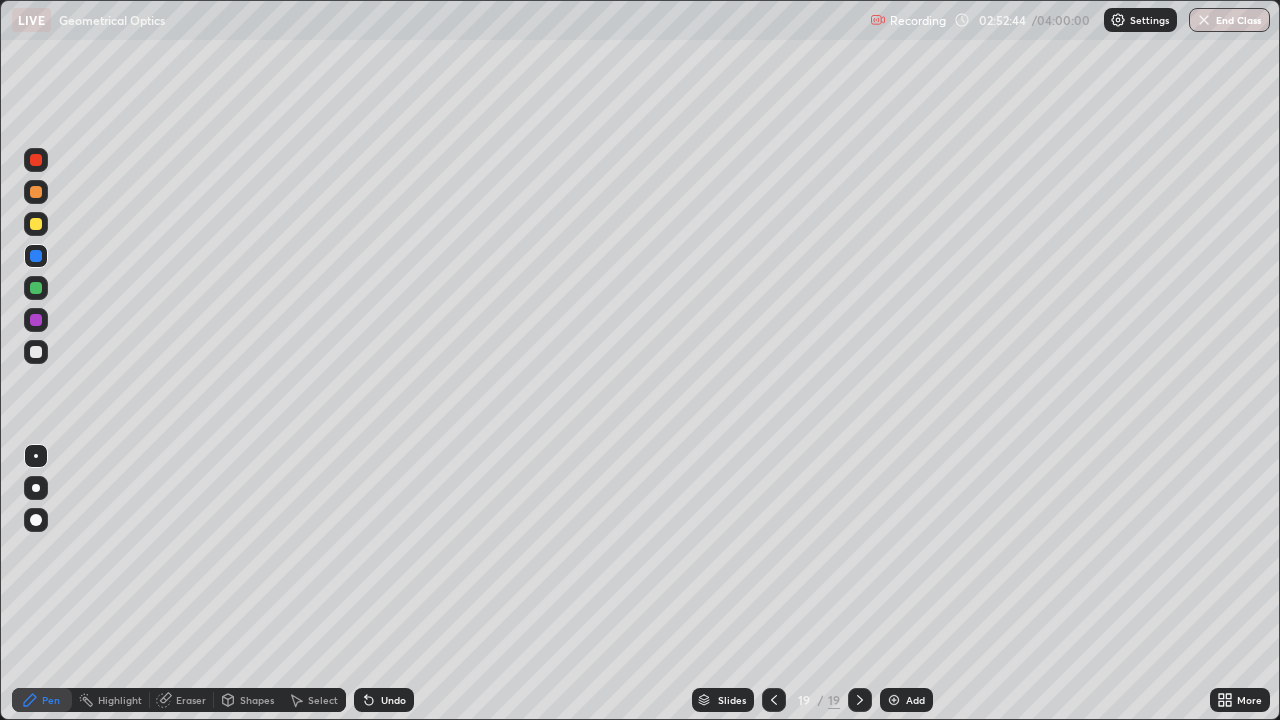 click at bounding box center [36, 352] 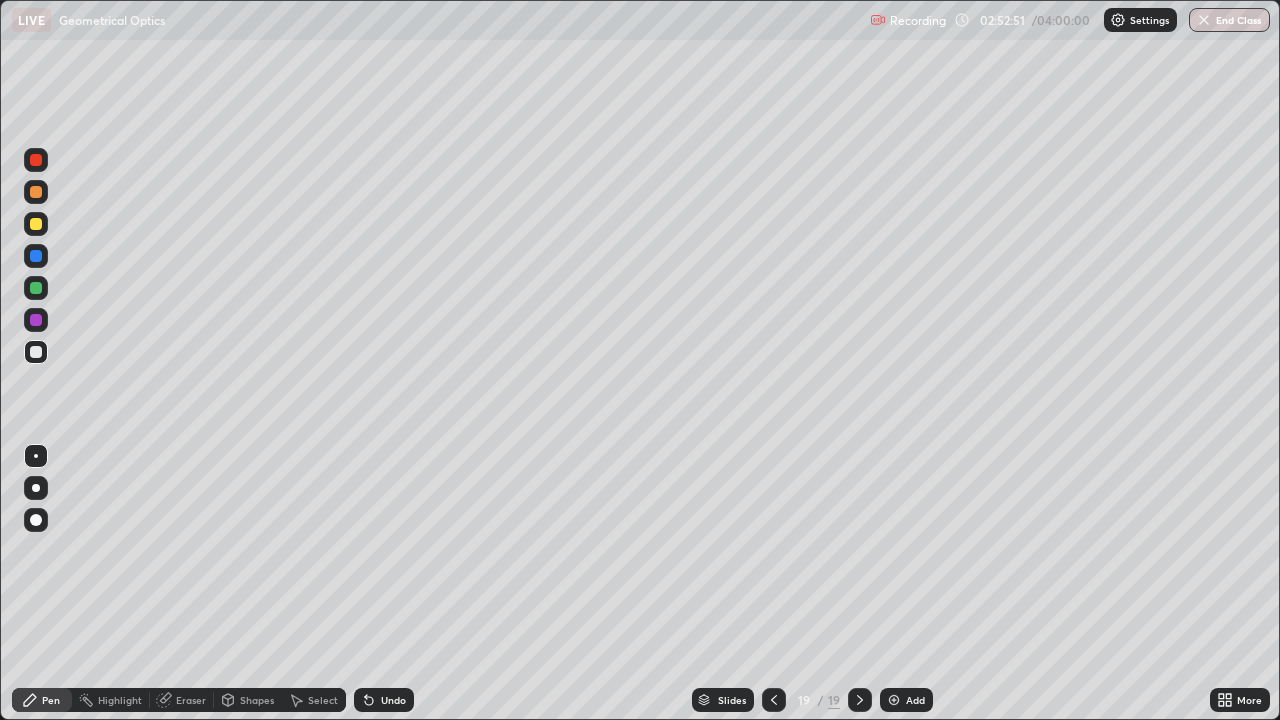 click at bounding box center (36, 256) 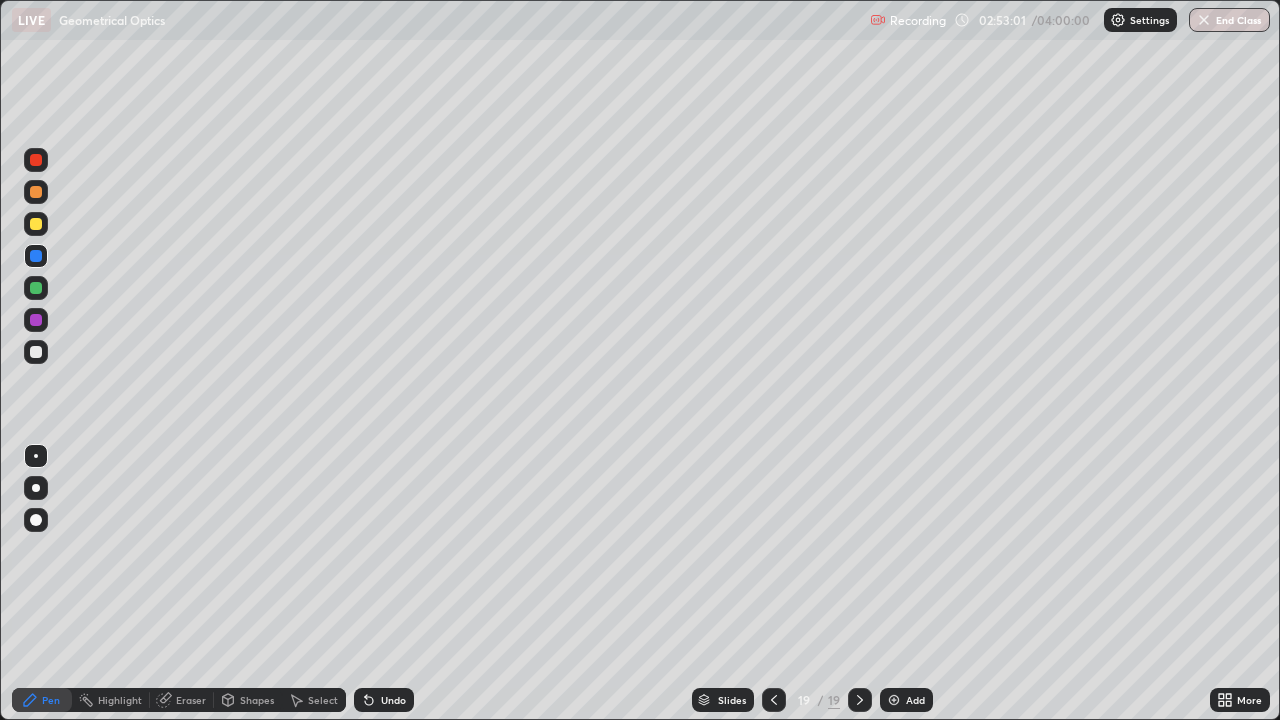 click at bounding box center [36, 352] 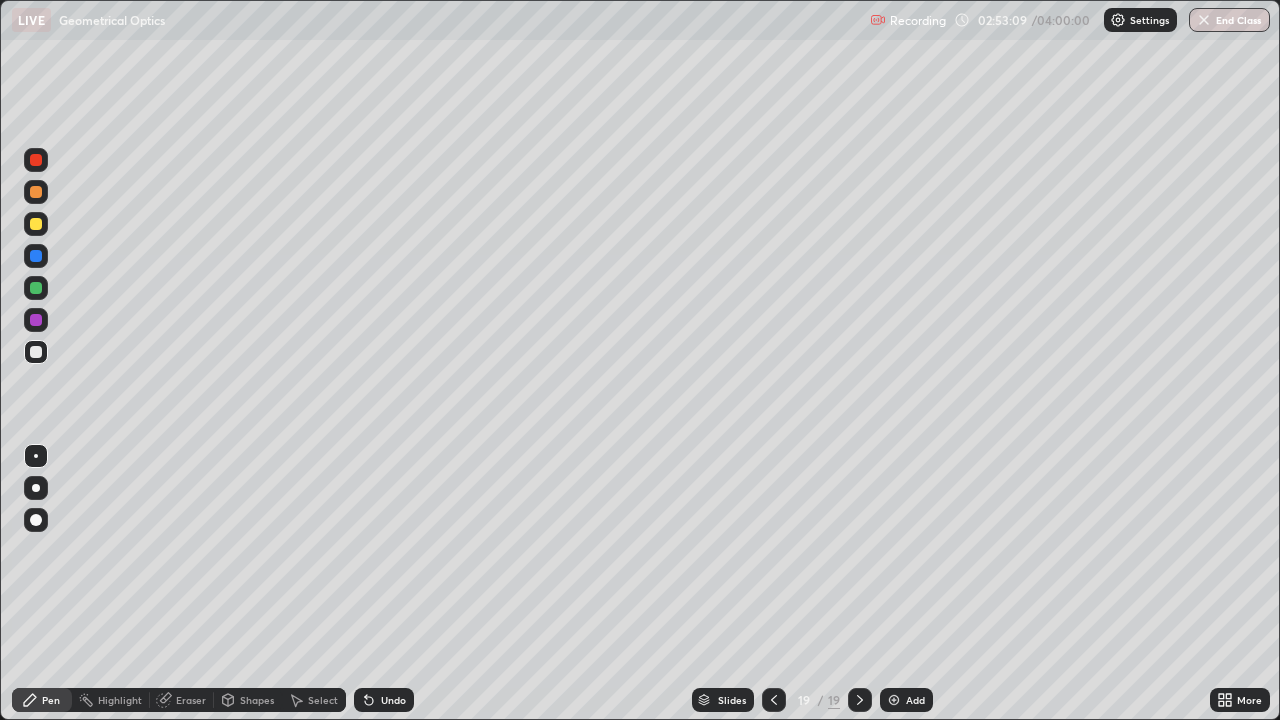 click at bounding box center (36, 256) 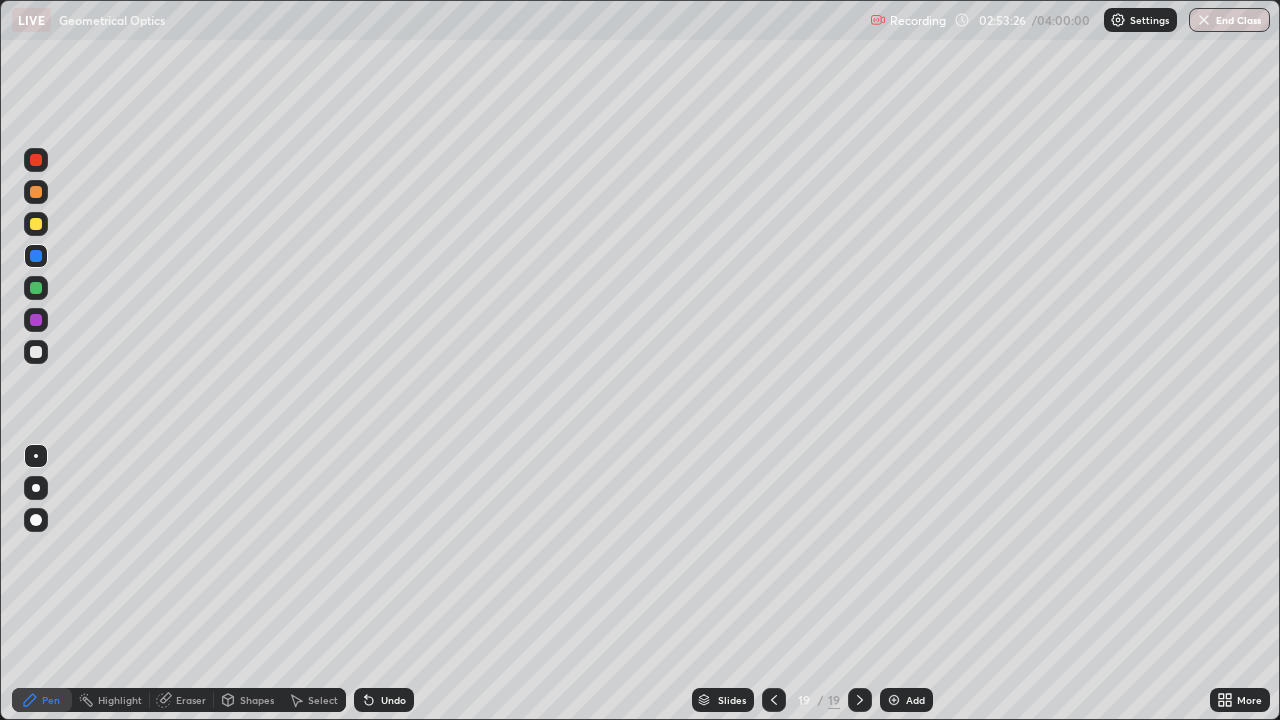 click at bounding box center (36, 352) 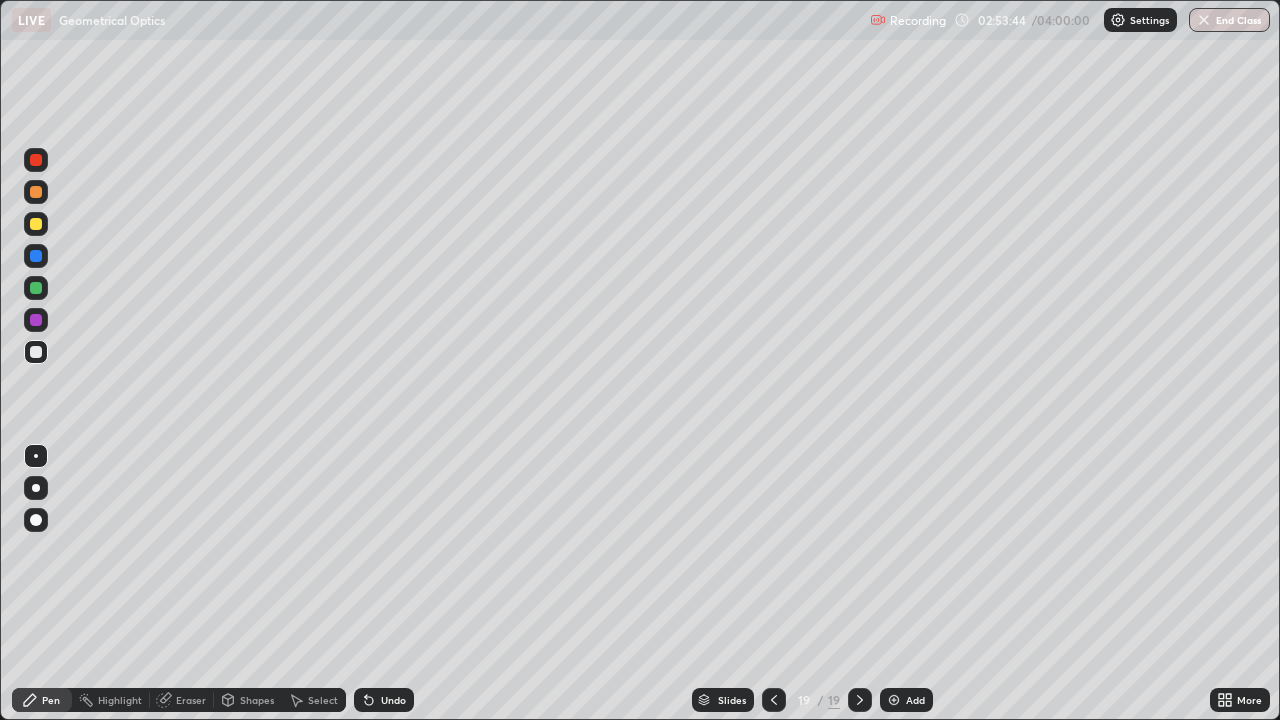 click at bounding box center [36, 256] 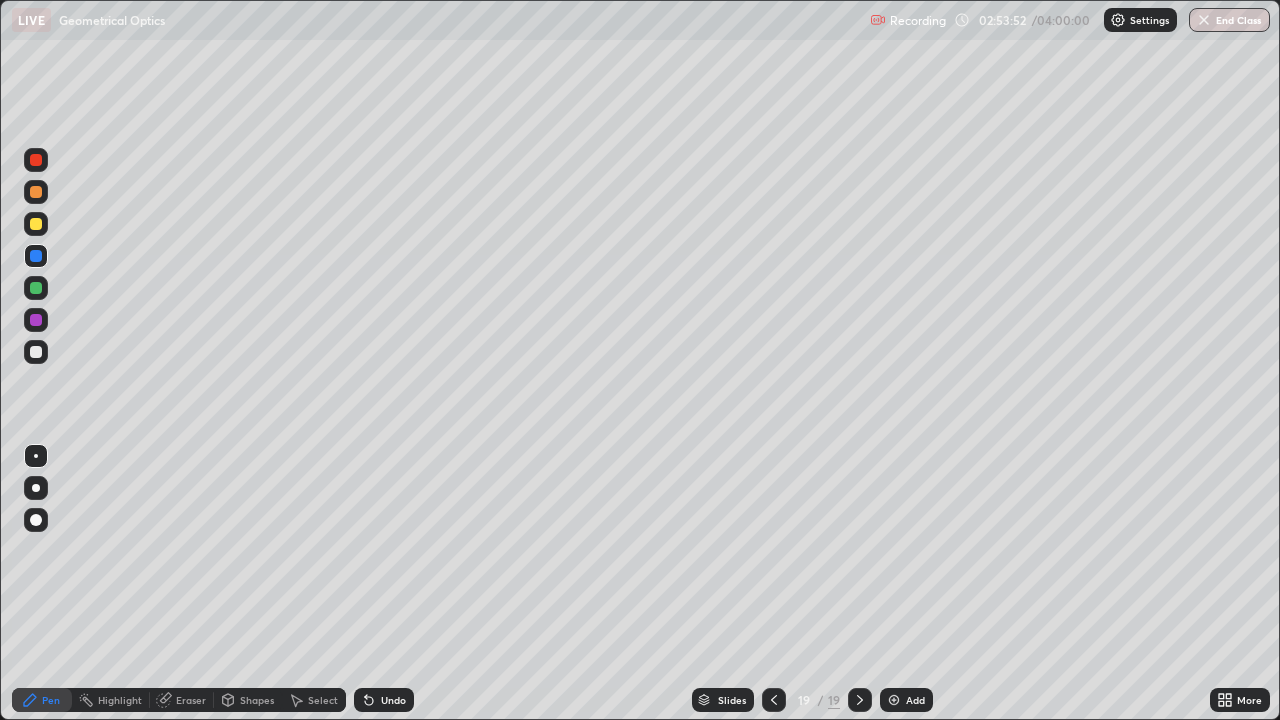 click on "Undo" at bounding box center [384, 700] 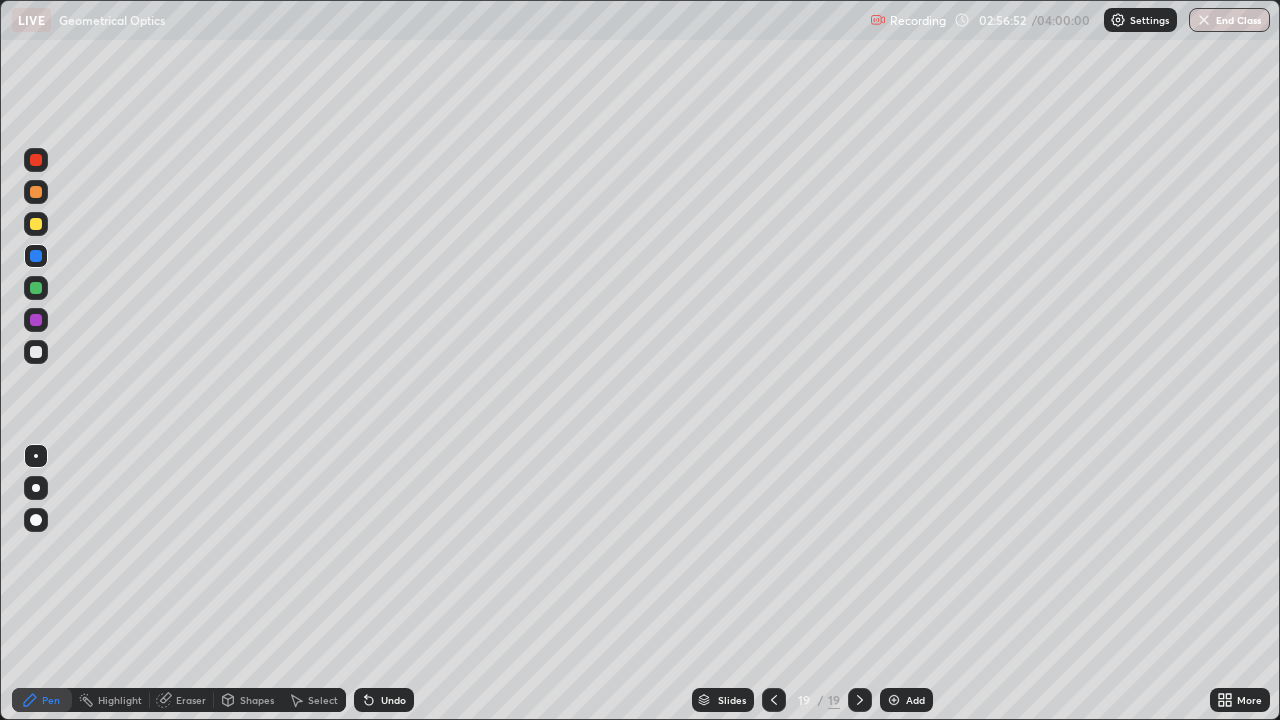 click at bounding box center (894, 700) 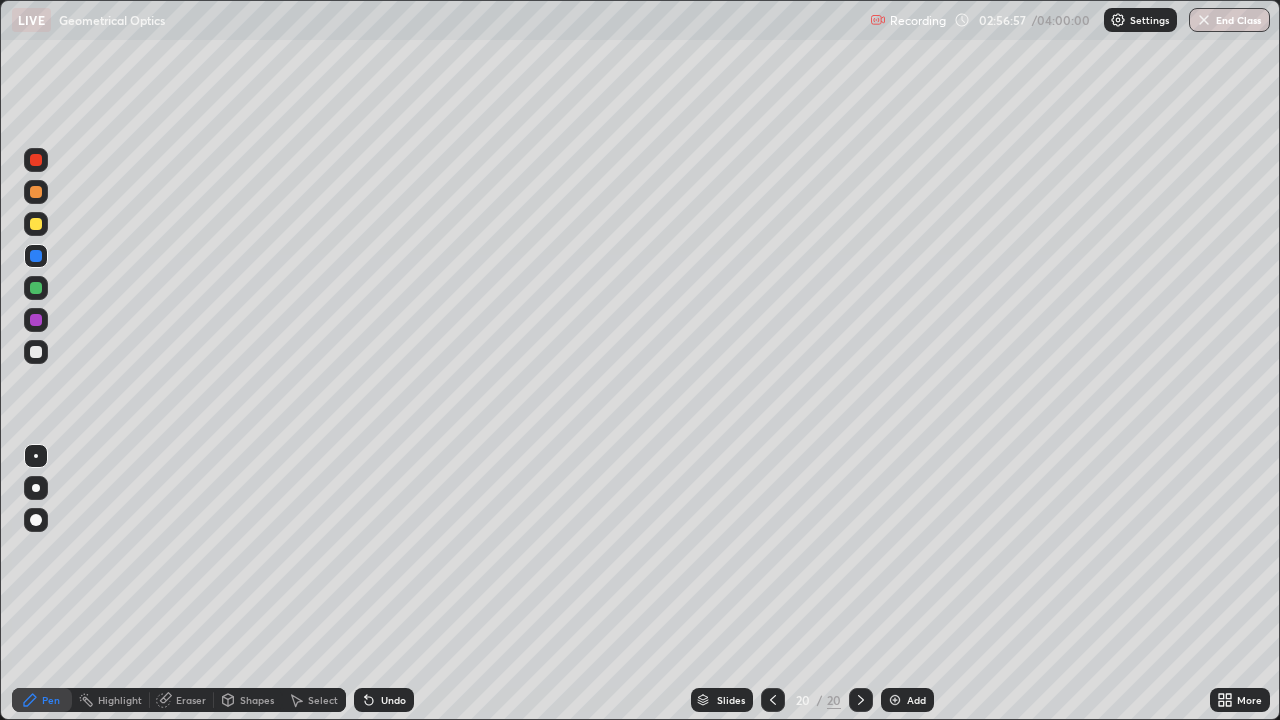 click at bounding box center [36, 352] 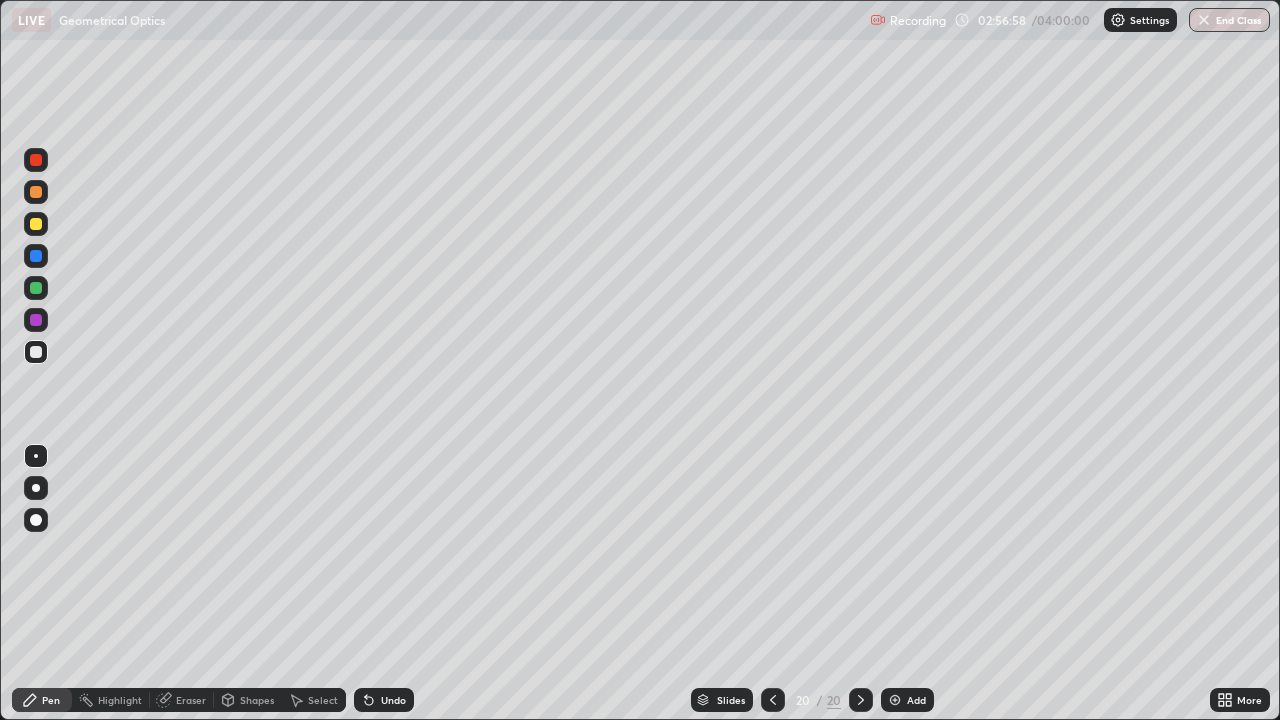 click on "Shapes" at bounding box center [257, 700] 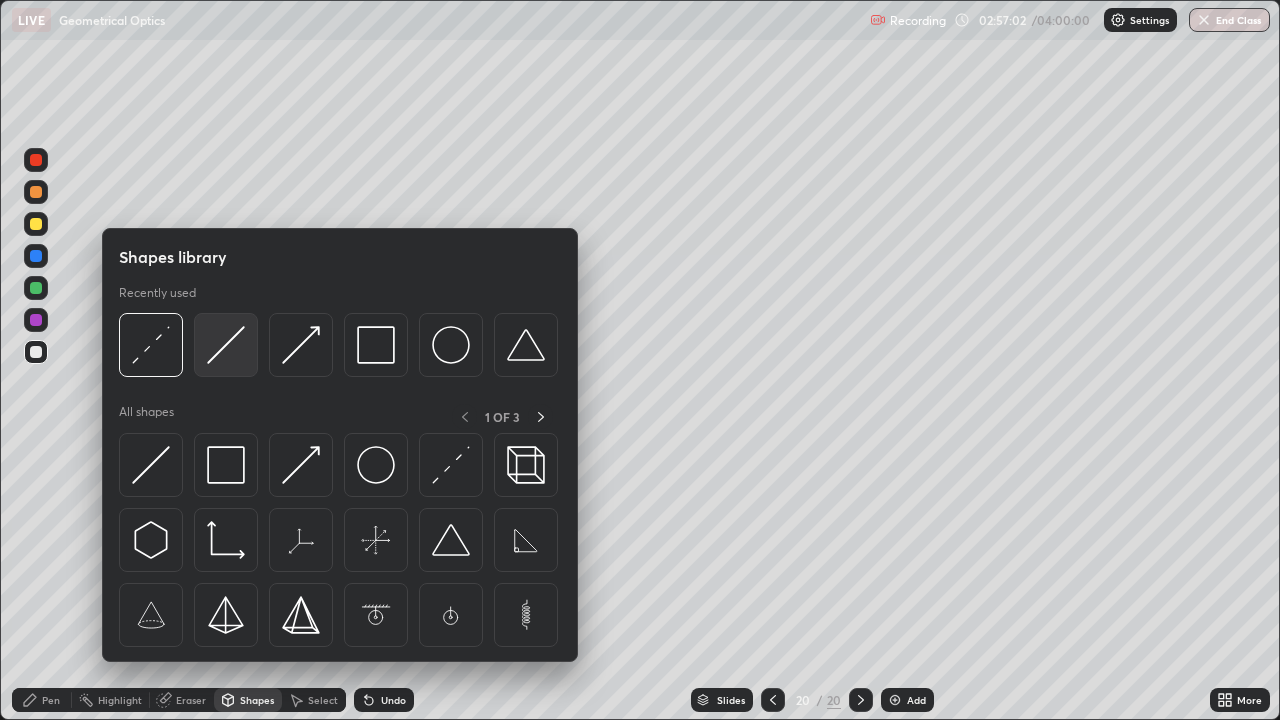 click at bounding box center [226, 345] 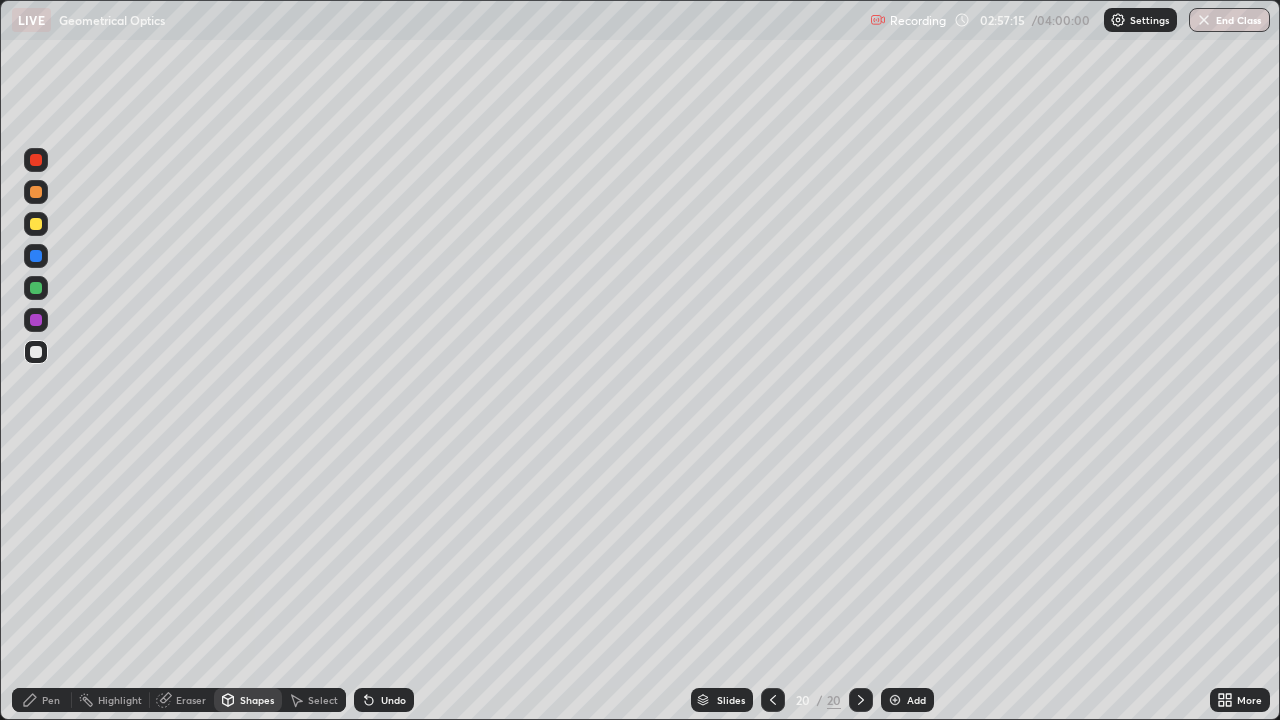 click on "Select" at bounding box center (323, 700) 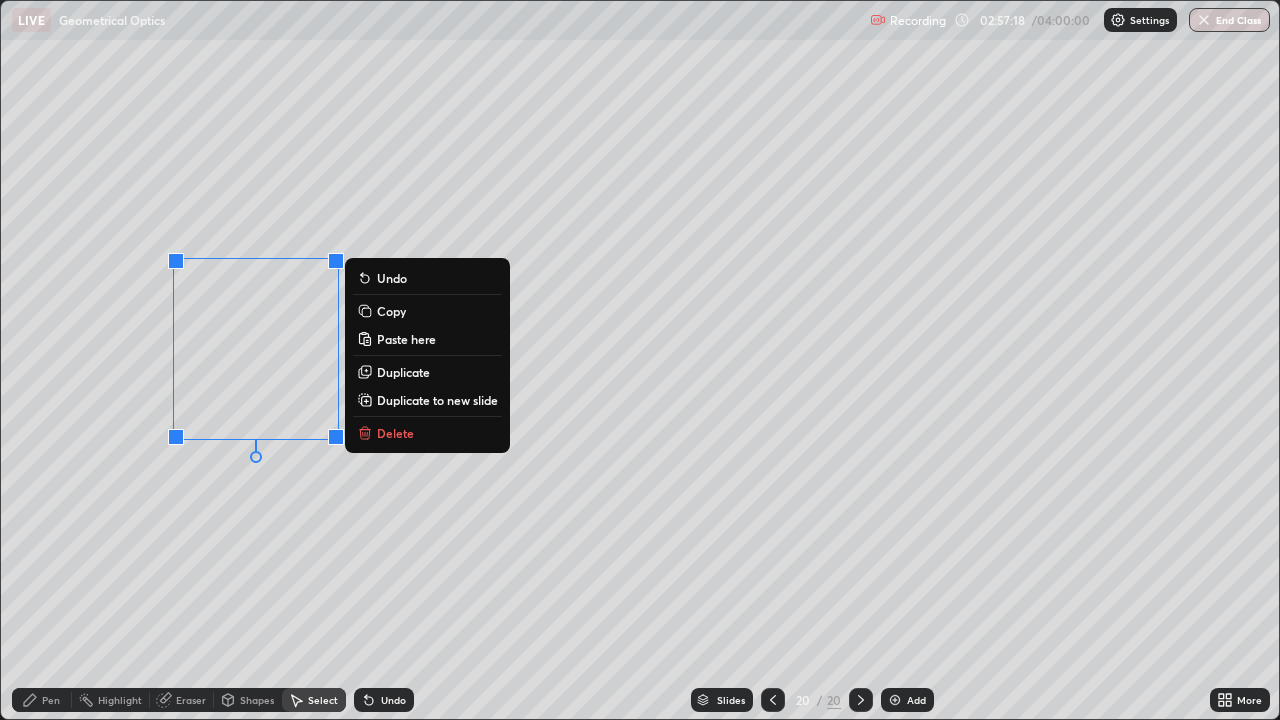 click on "Pen" at bounding box center (51, 700) 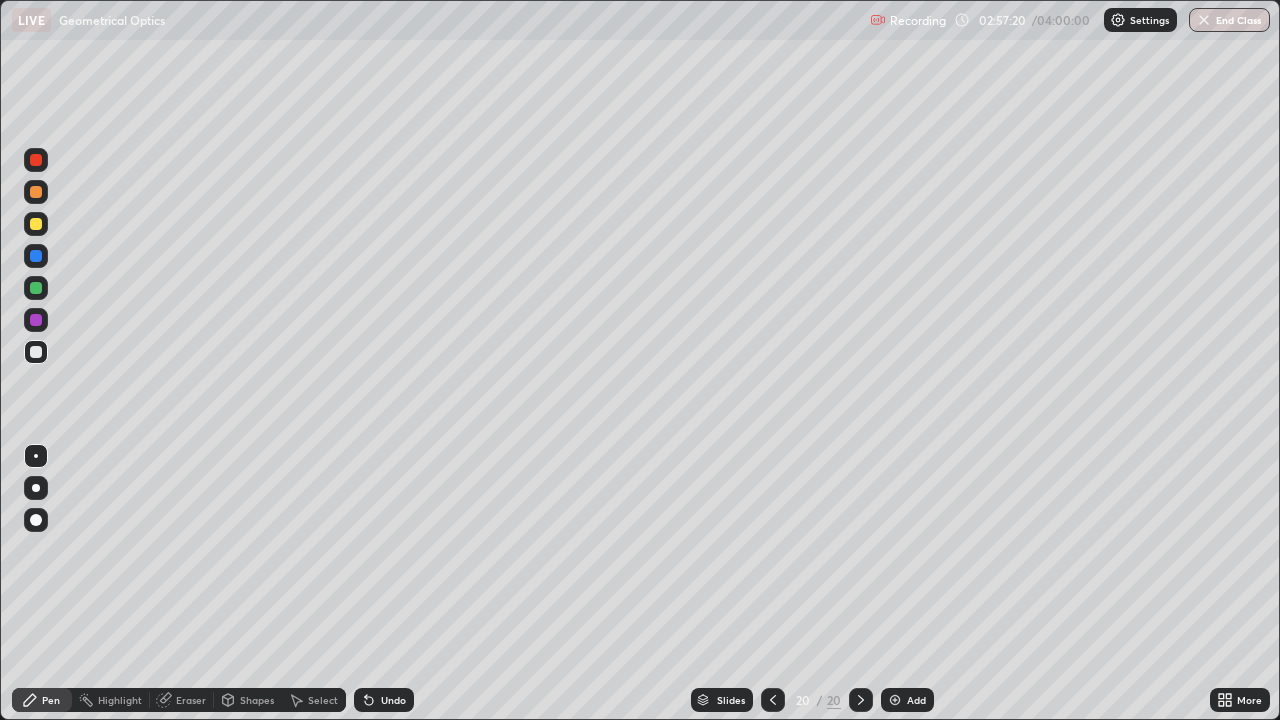 click on "Shapes" at bounding box center [248, 700] 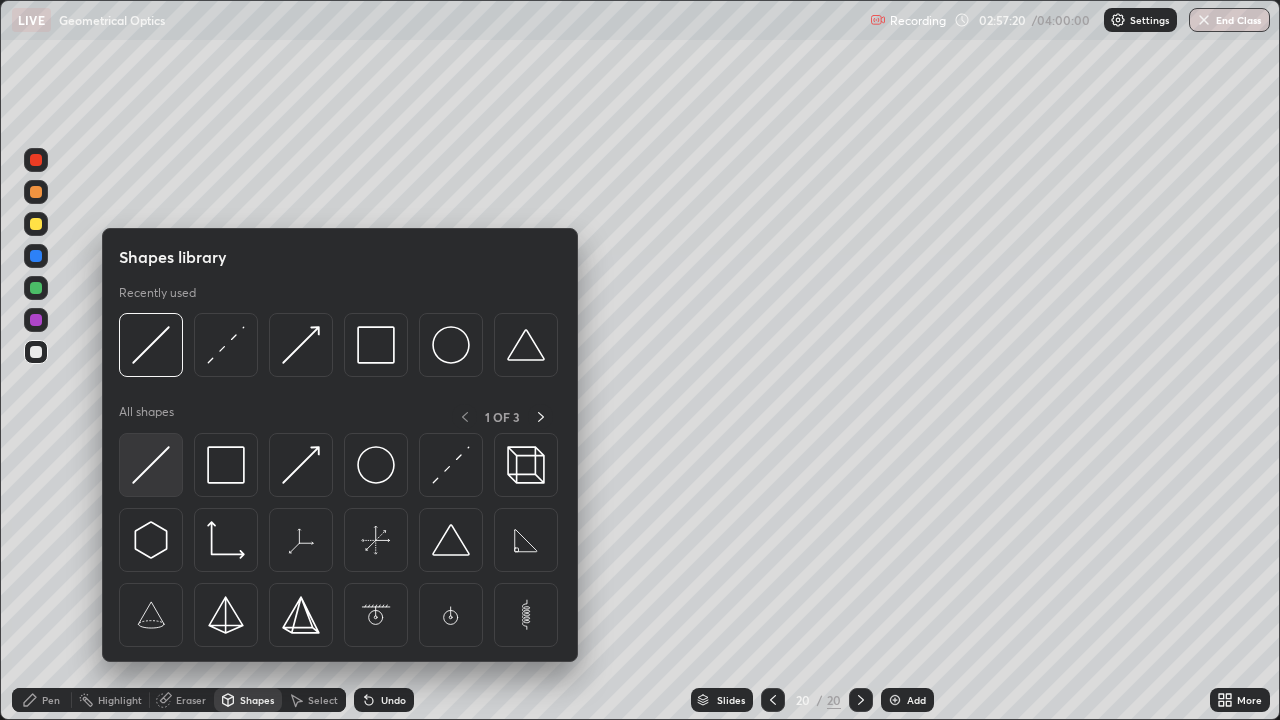click at bounding box center (151, 465) 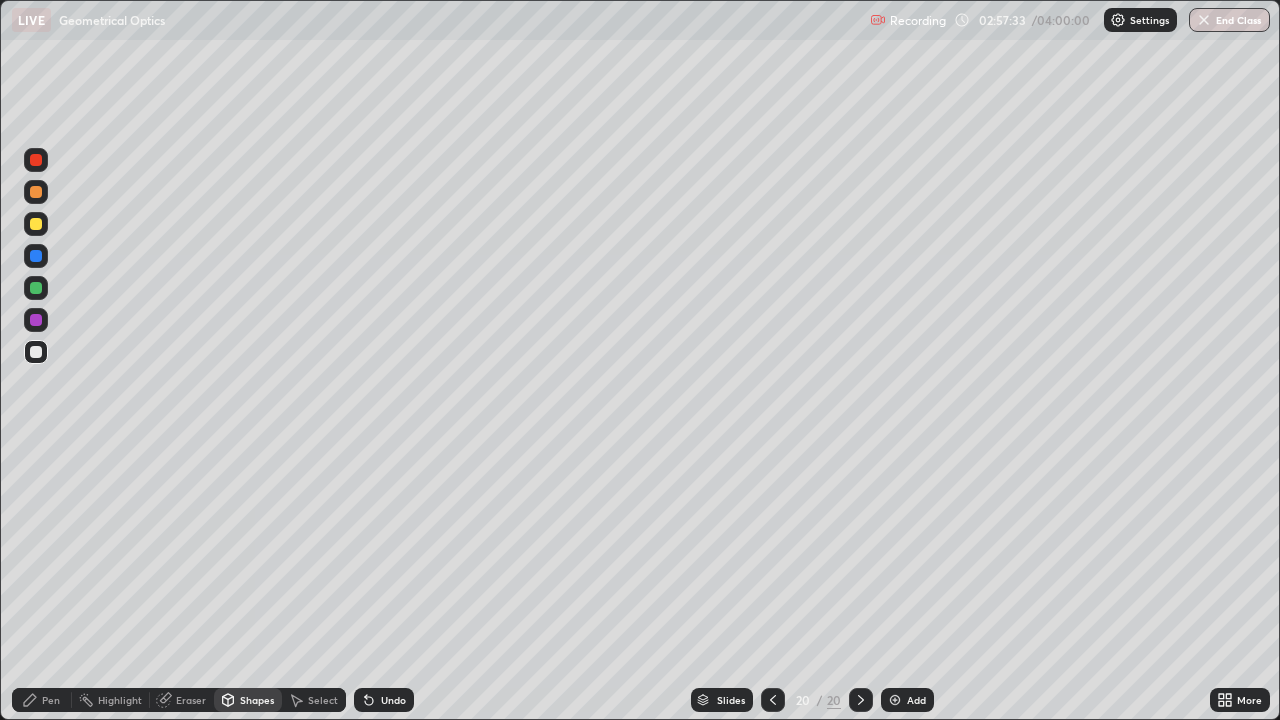 click 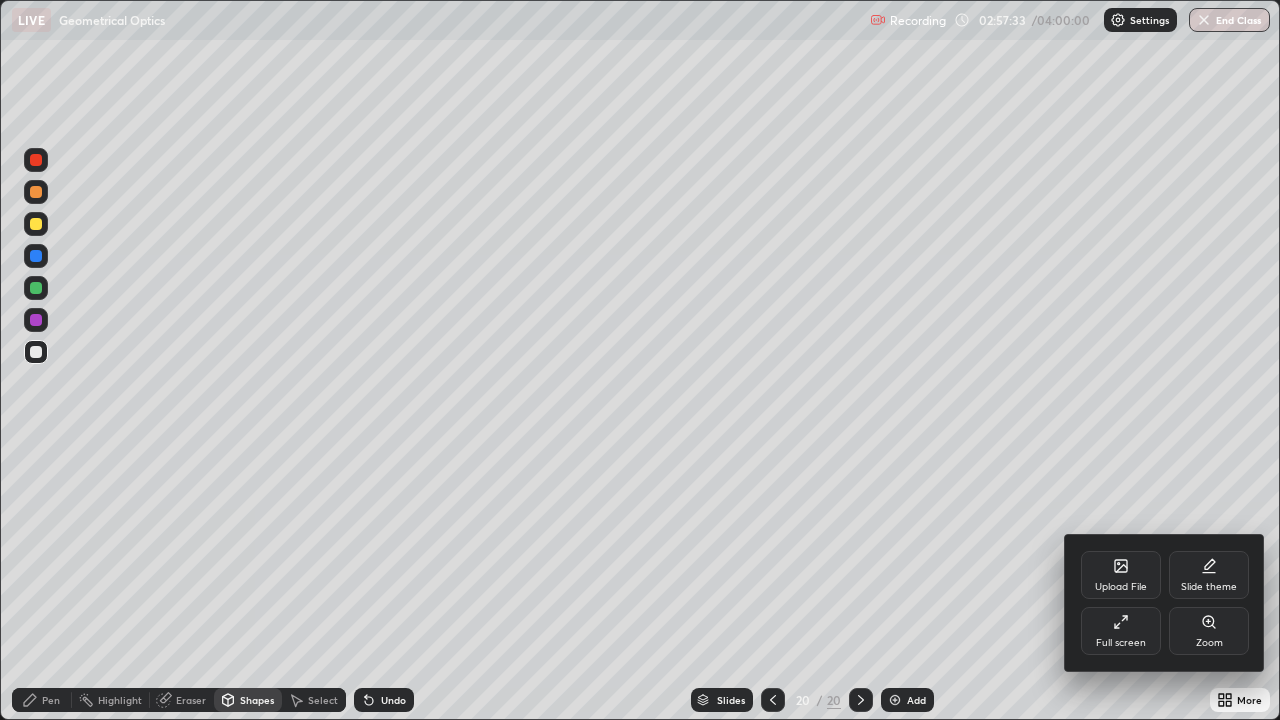 click on "Full screen" at bounding box center [1121, 631] 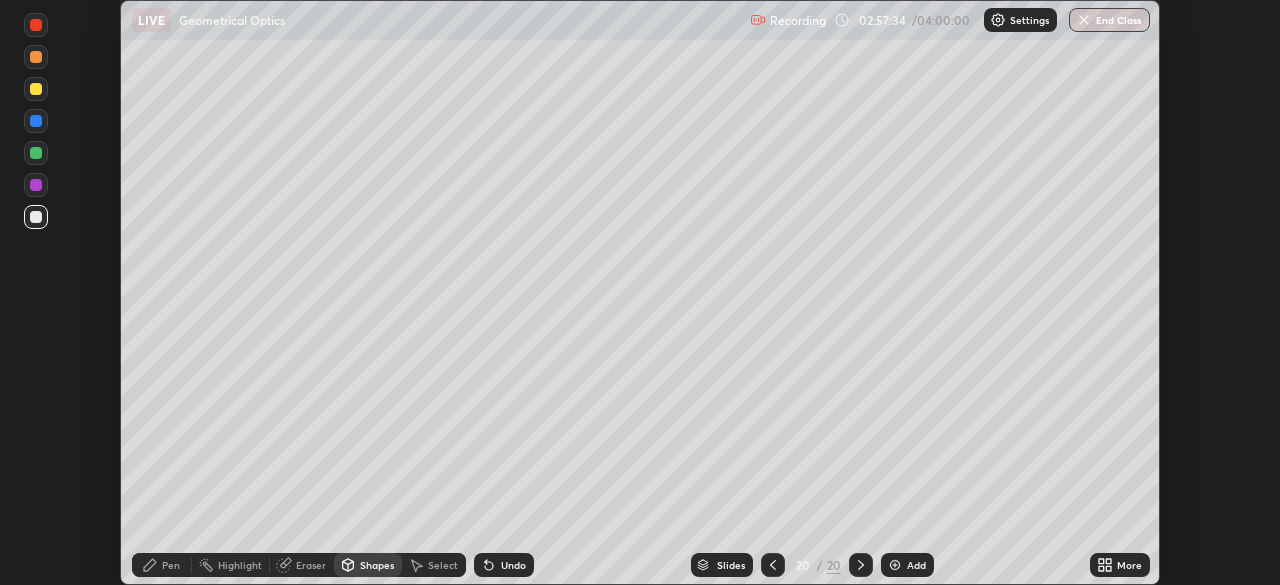 scroll, scrollTop: 585, scrollLeft: 1280, axis: both 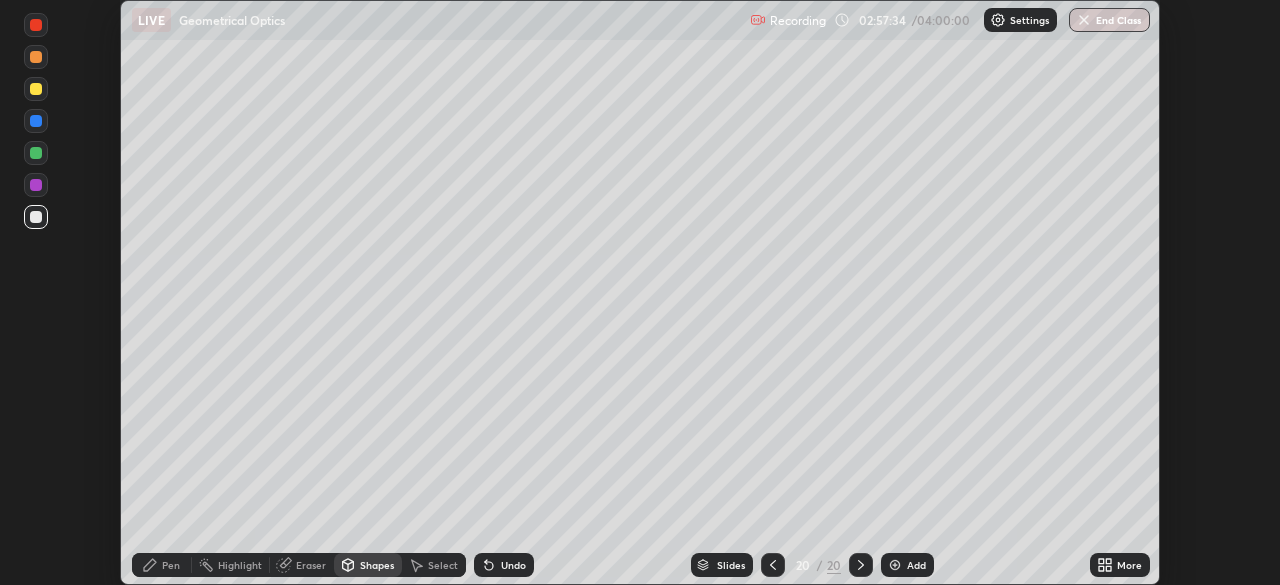 click 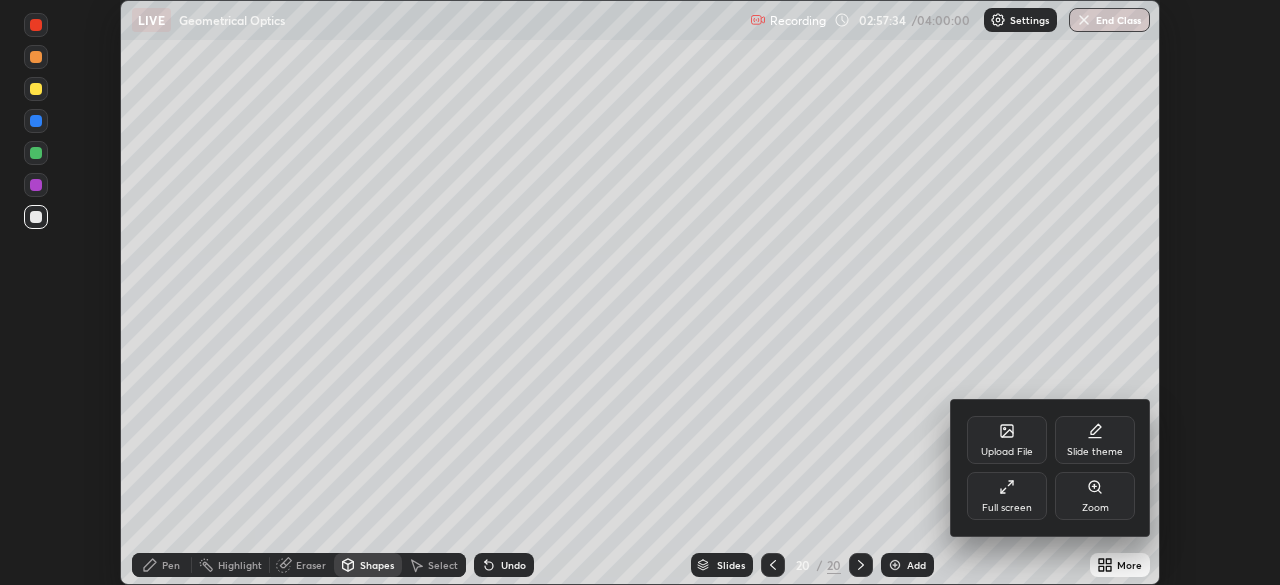 click on "Full screen" at bounding box center [1007, 496] 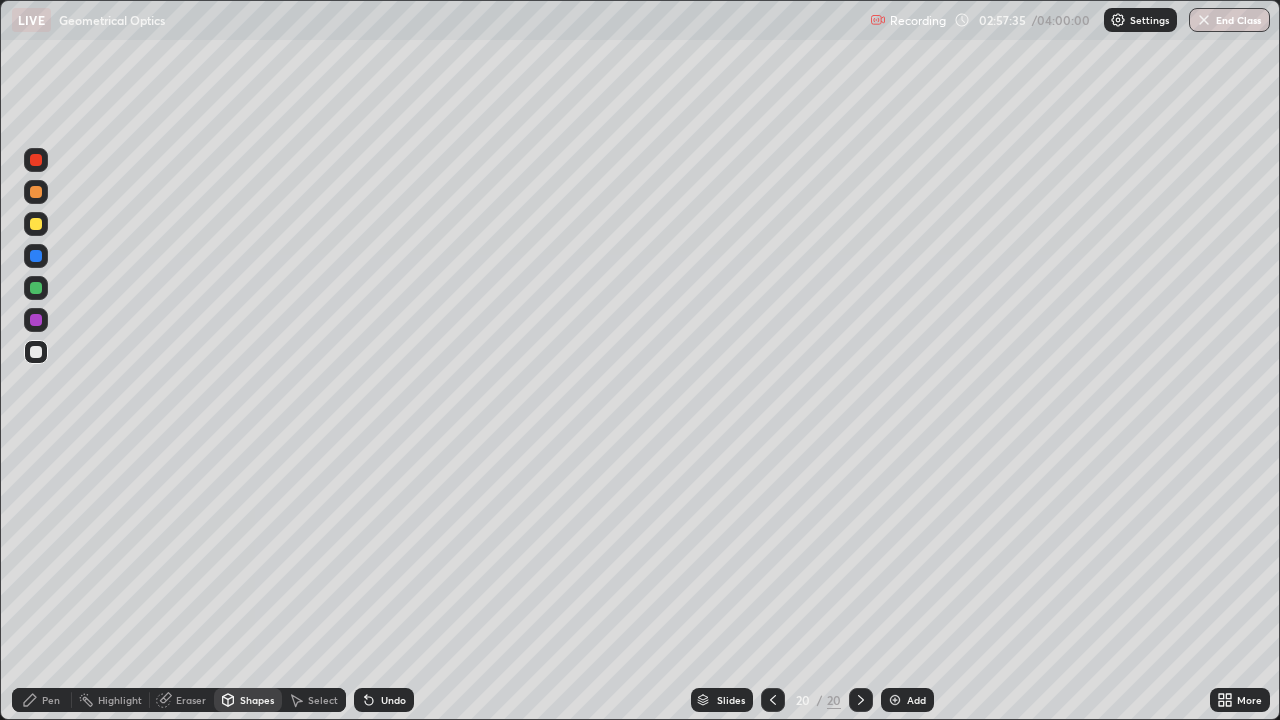 scroll, scrollTop: 99280, scrollLeft: 98720, axis: both 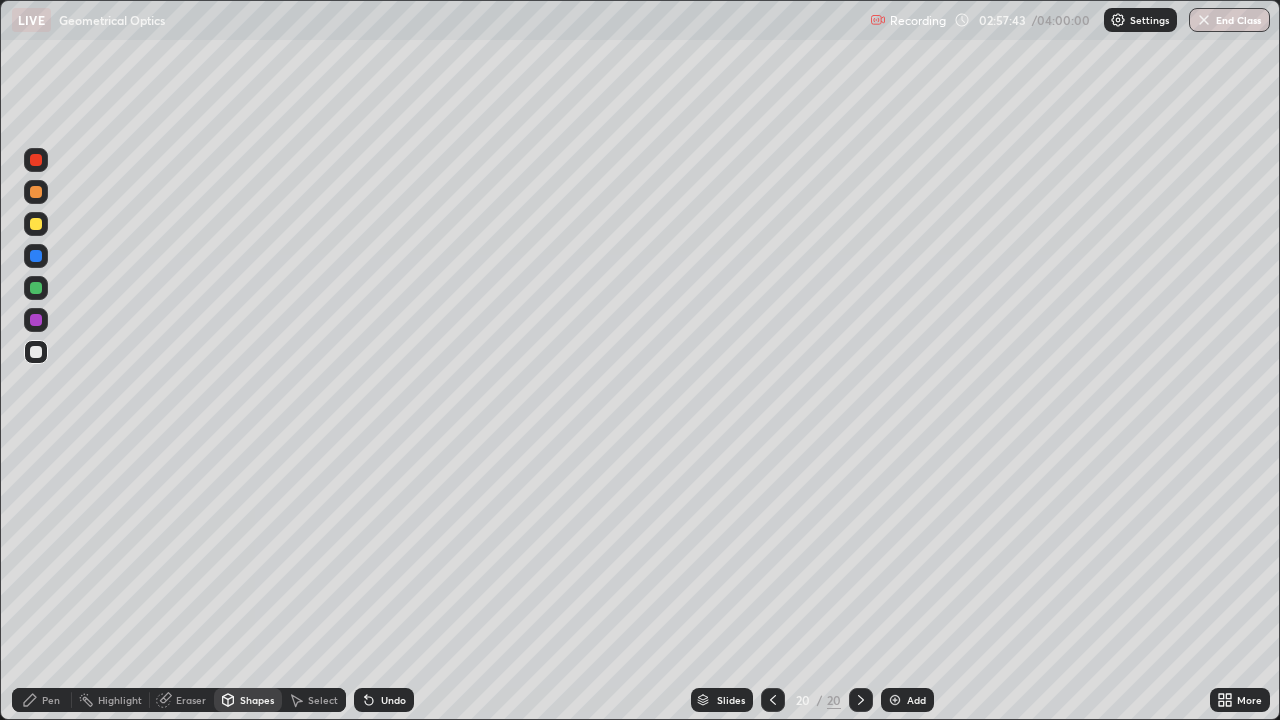 click at bounding box center [895, 700] 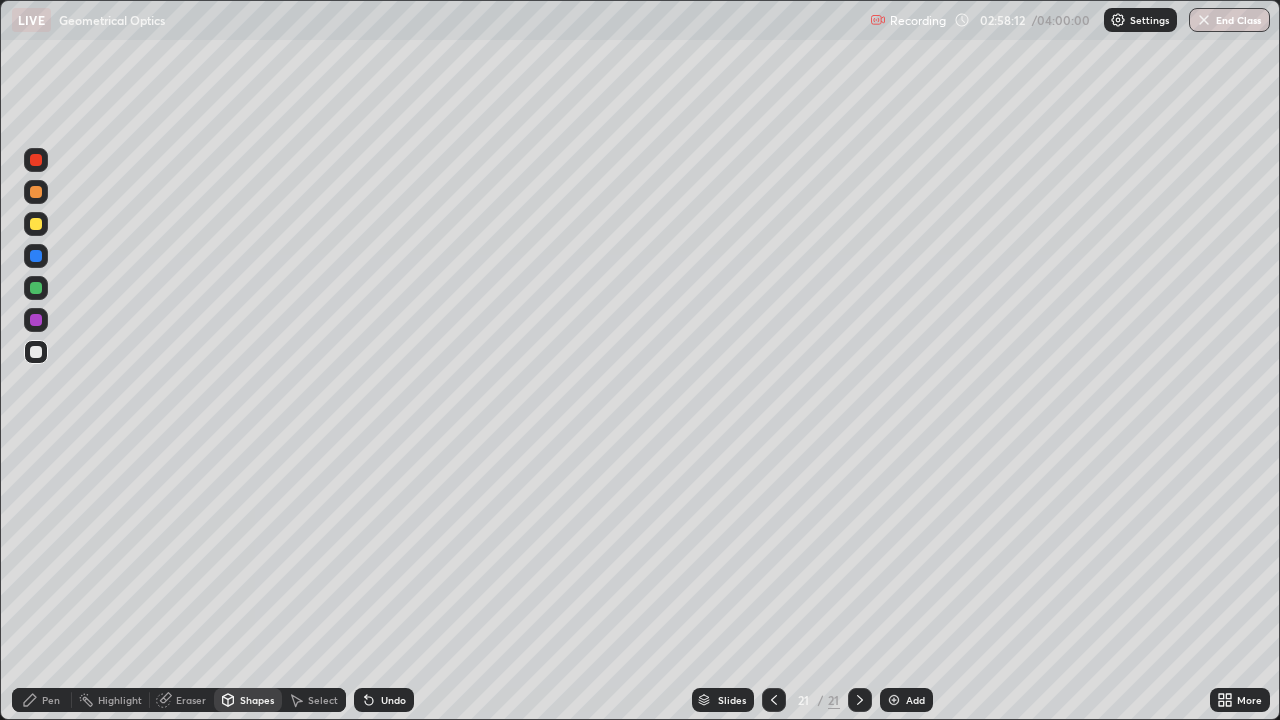 click at bounding box center (774, 700) 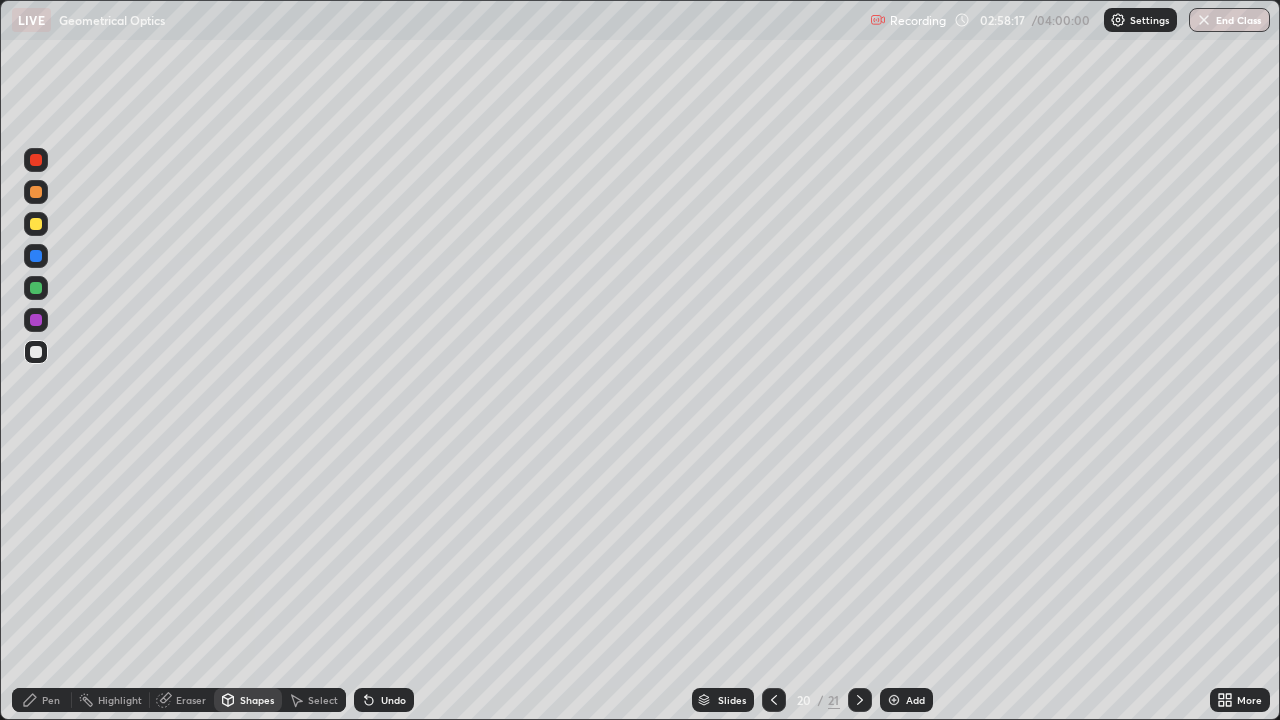 click 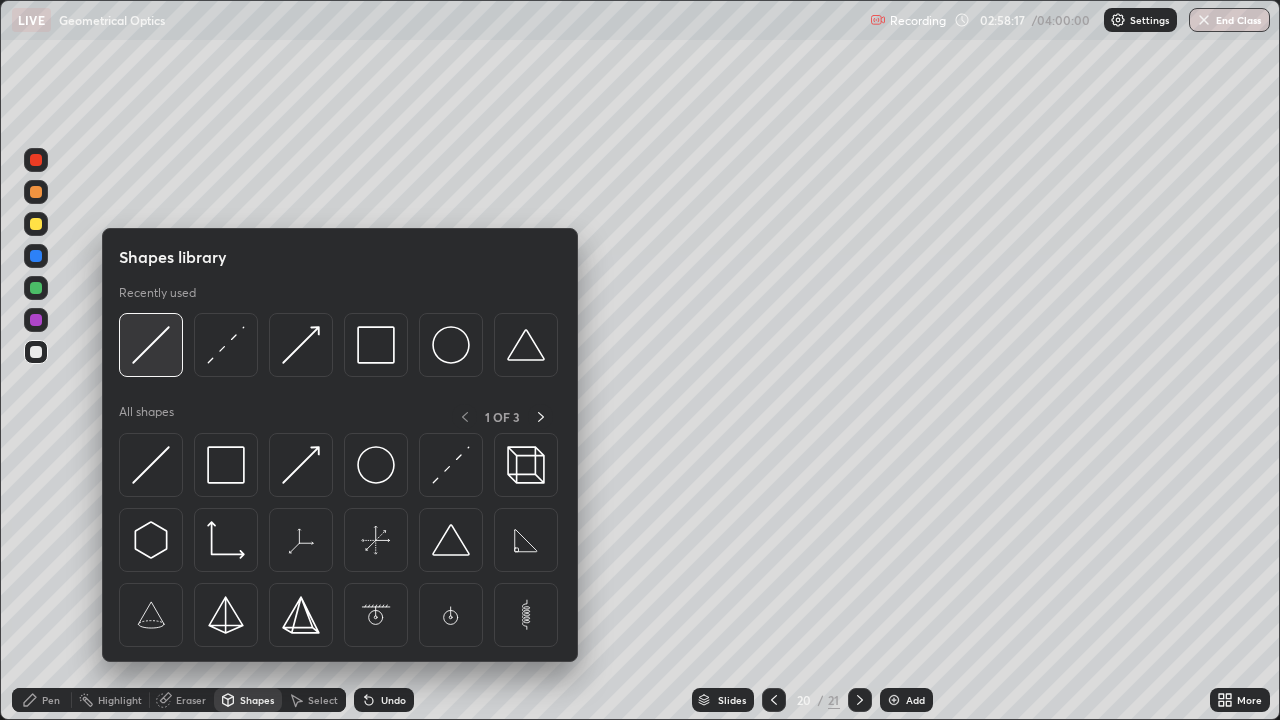click at bounding box center [151, 345] 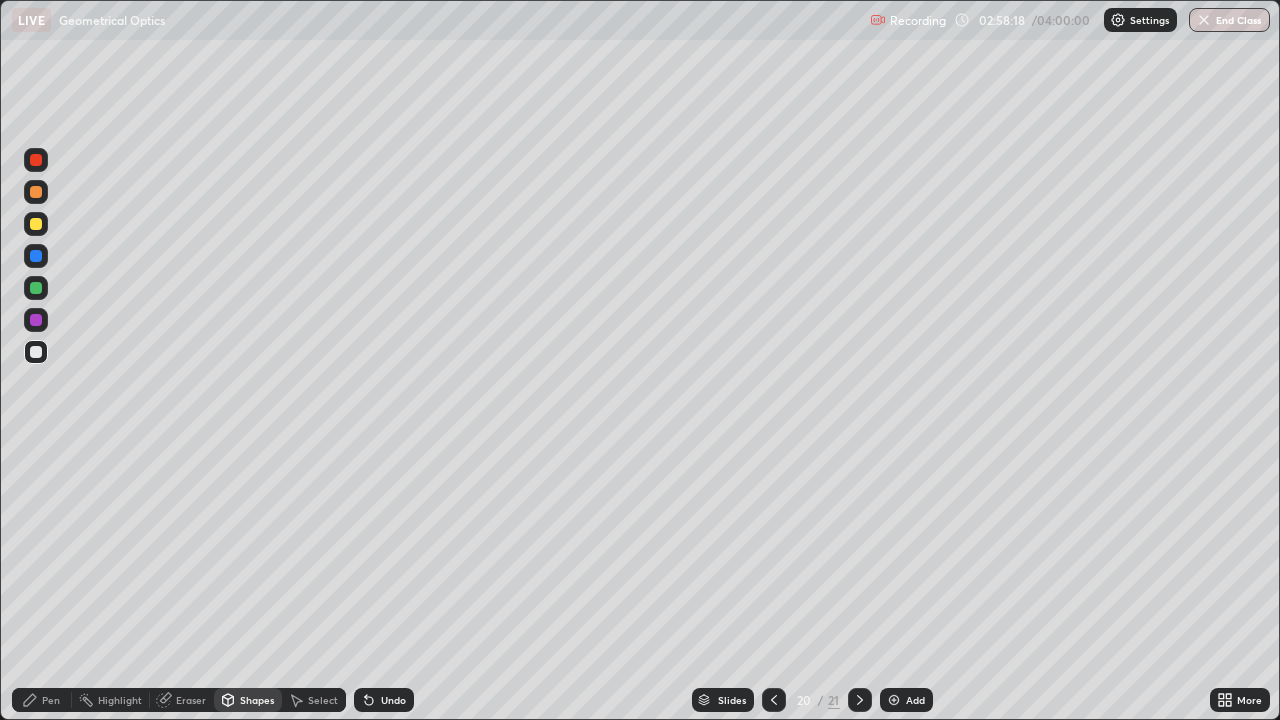 click at bounding box center (36, 224) 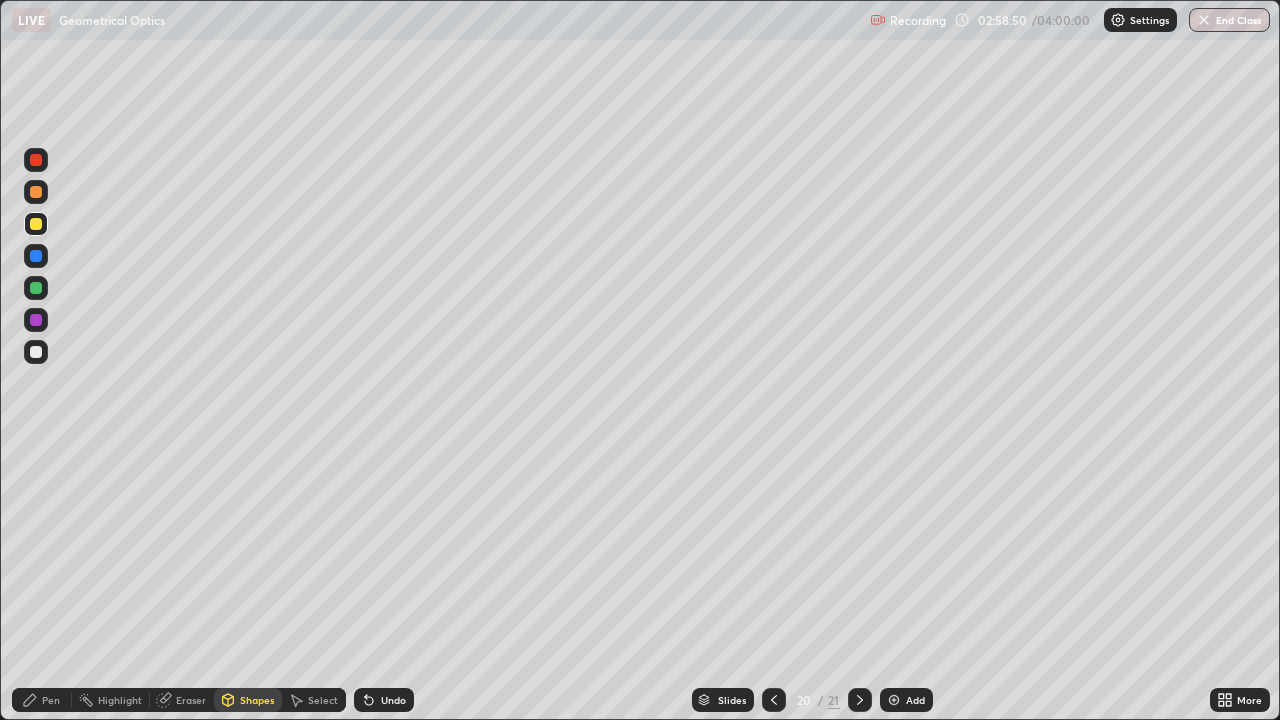 click on "Undo" at bounding box center [384, 700] 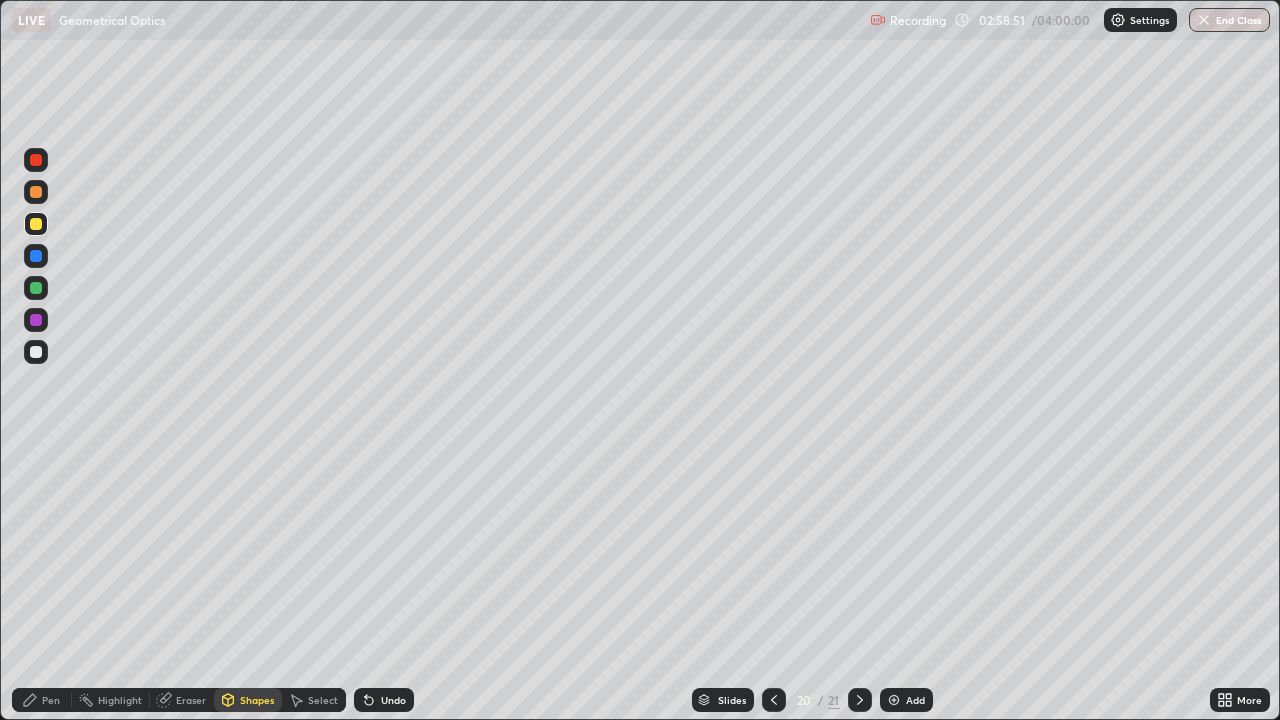 click 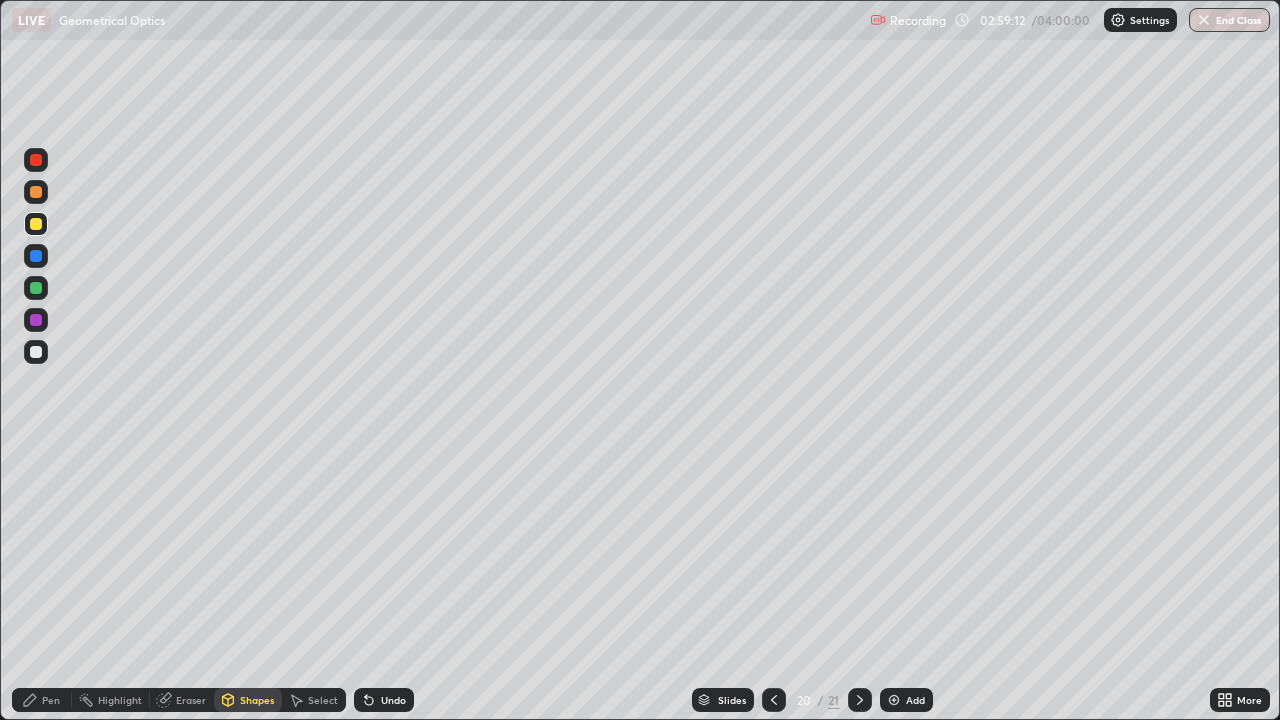 click on "Pen" at bounding box center [51, 700] 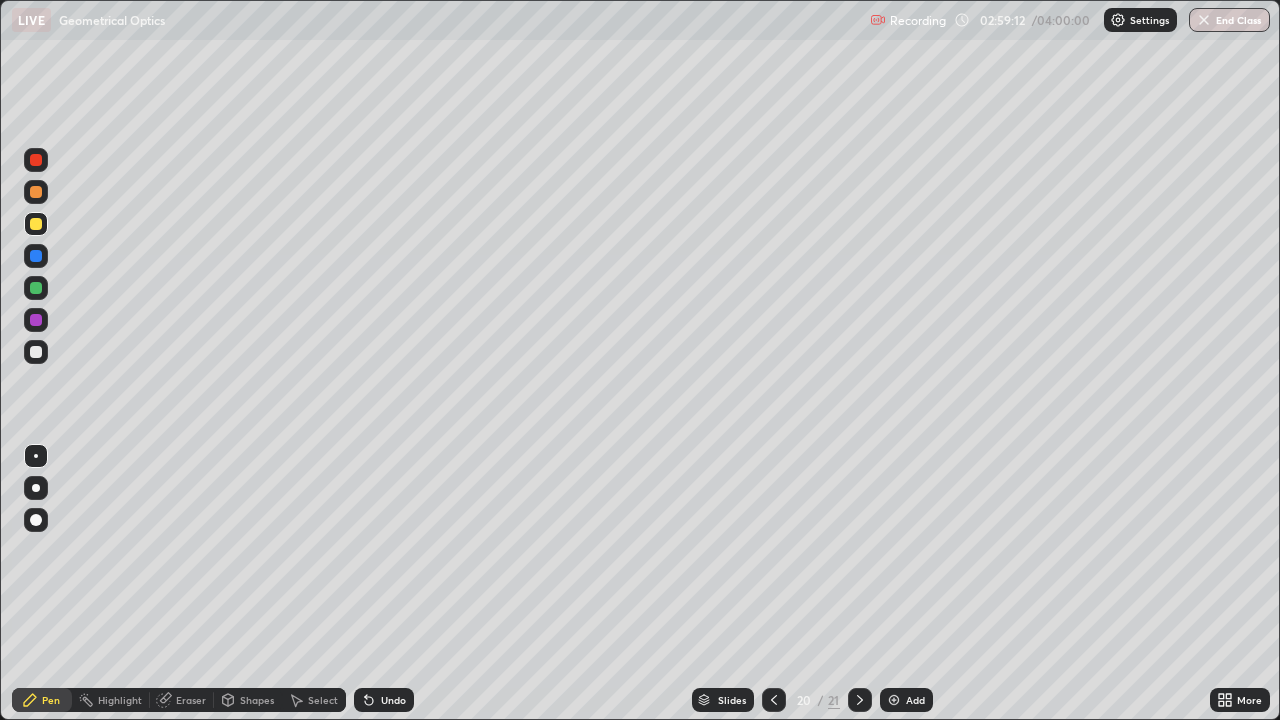 click at bounding box center [36, 352] 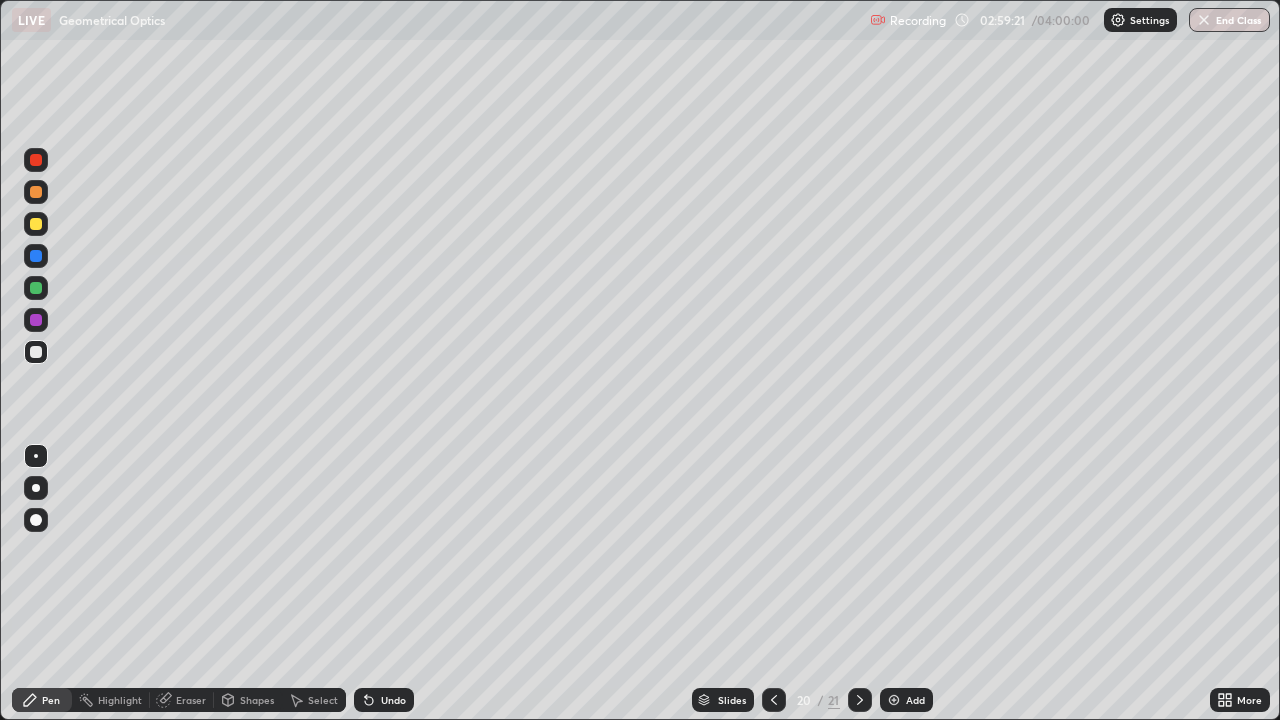 click on "Shapes" at bounding box center (257, 700) 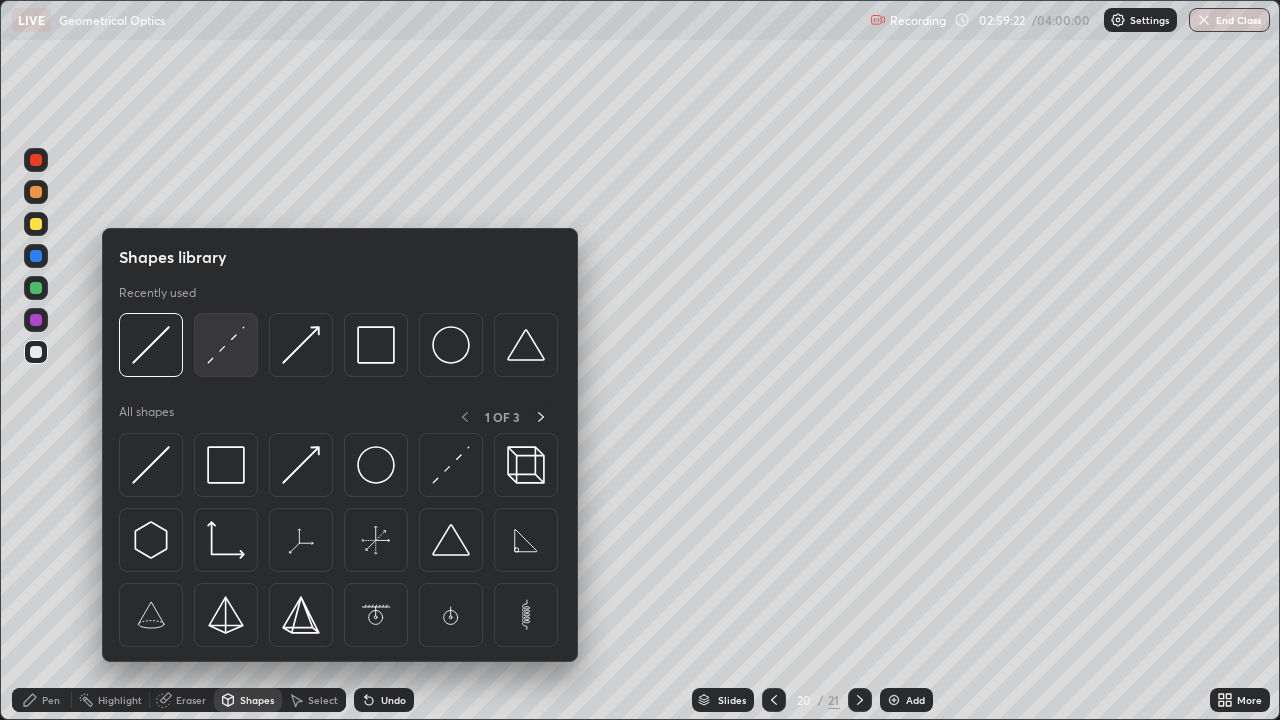 click at bounding box center [226, 345] 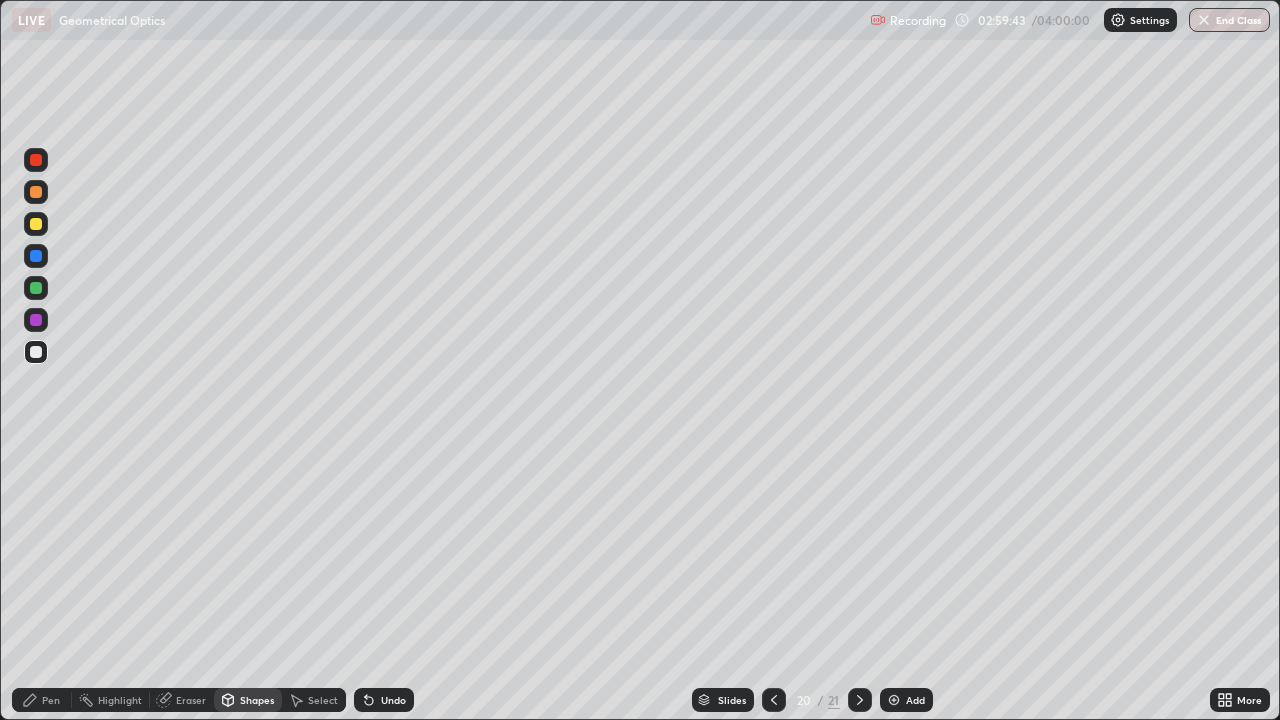 click on "Shapes" at bounding box center [257, 700] 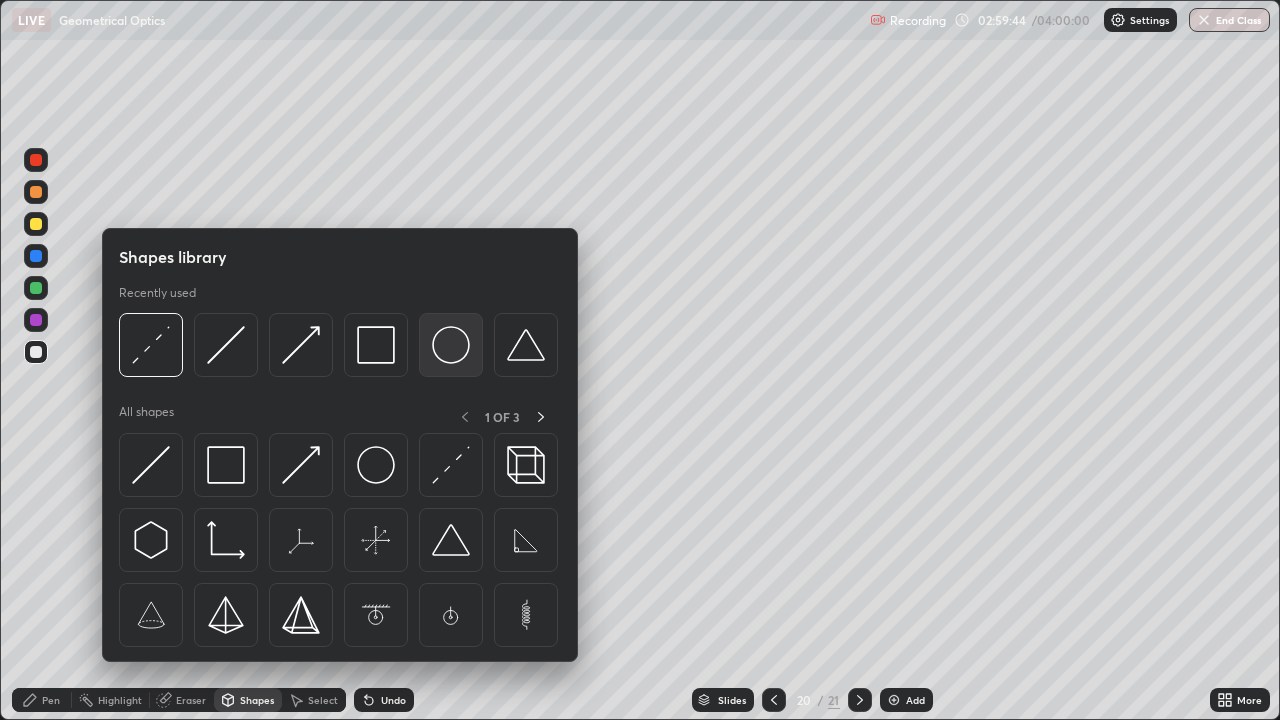 click at bounding box center [451, 345] 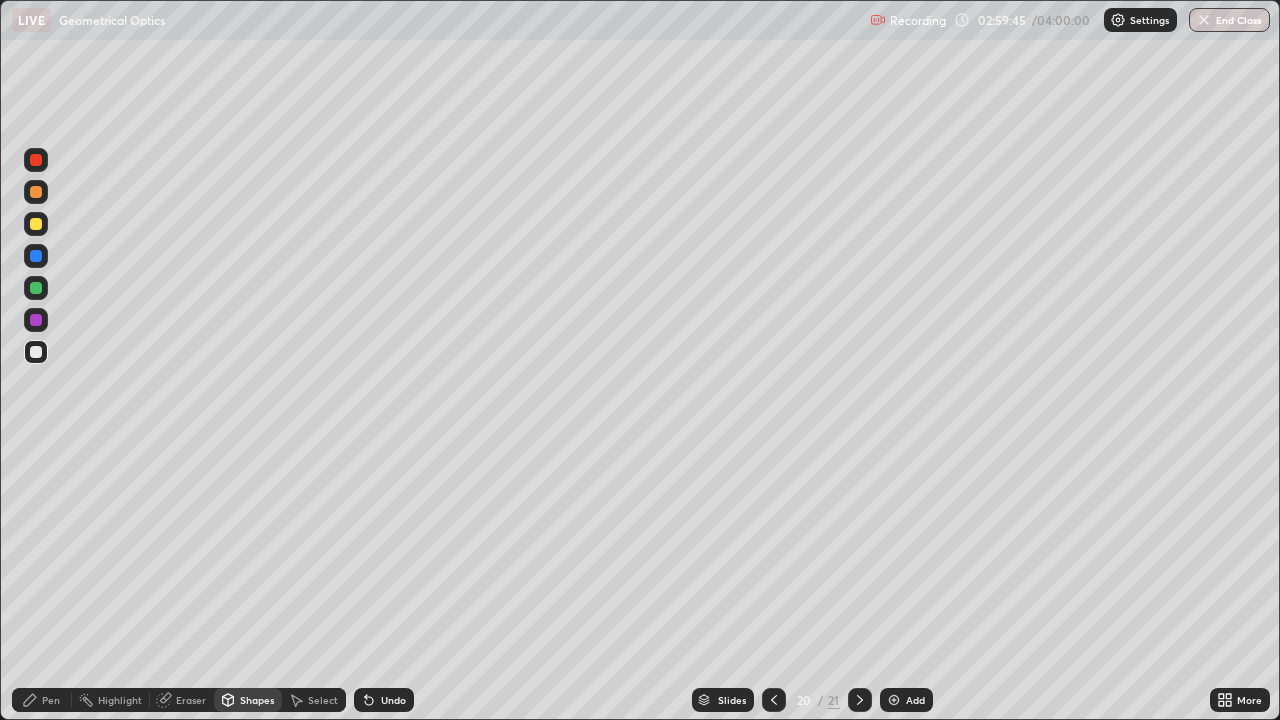 click at bounding box center [36, 352] 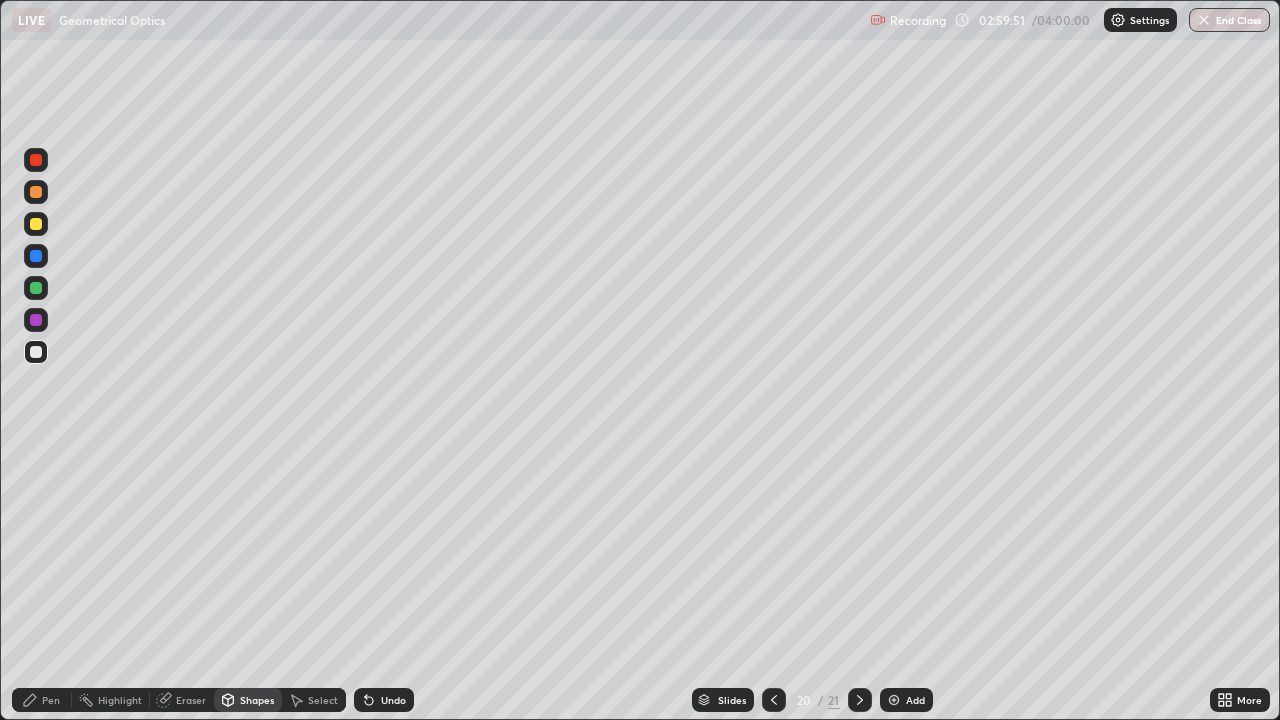 click on "Shapes" at bounding box center (257, 700) 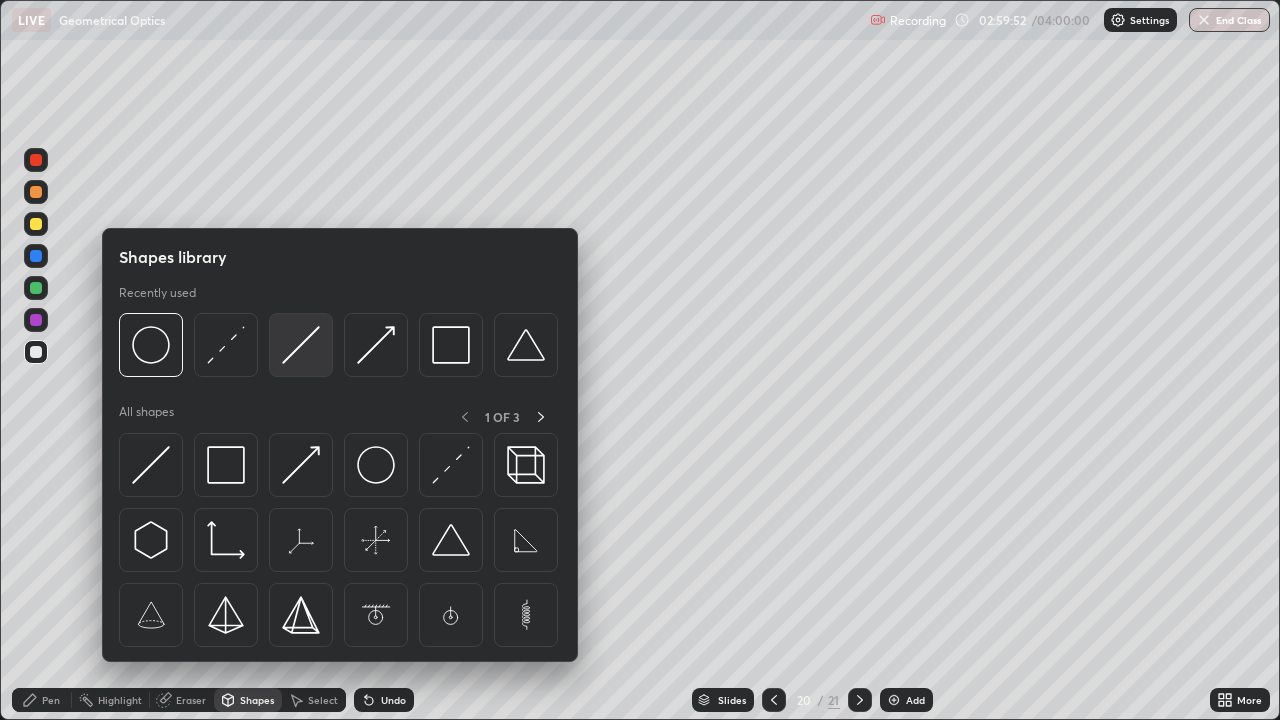 click at bounding box center (301, 345) 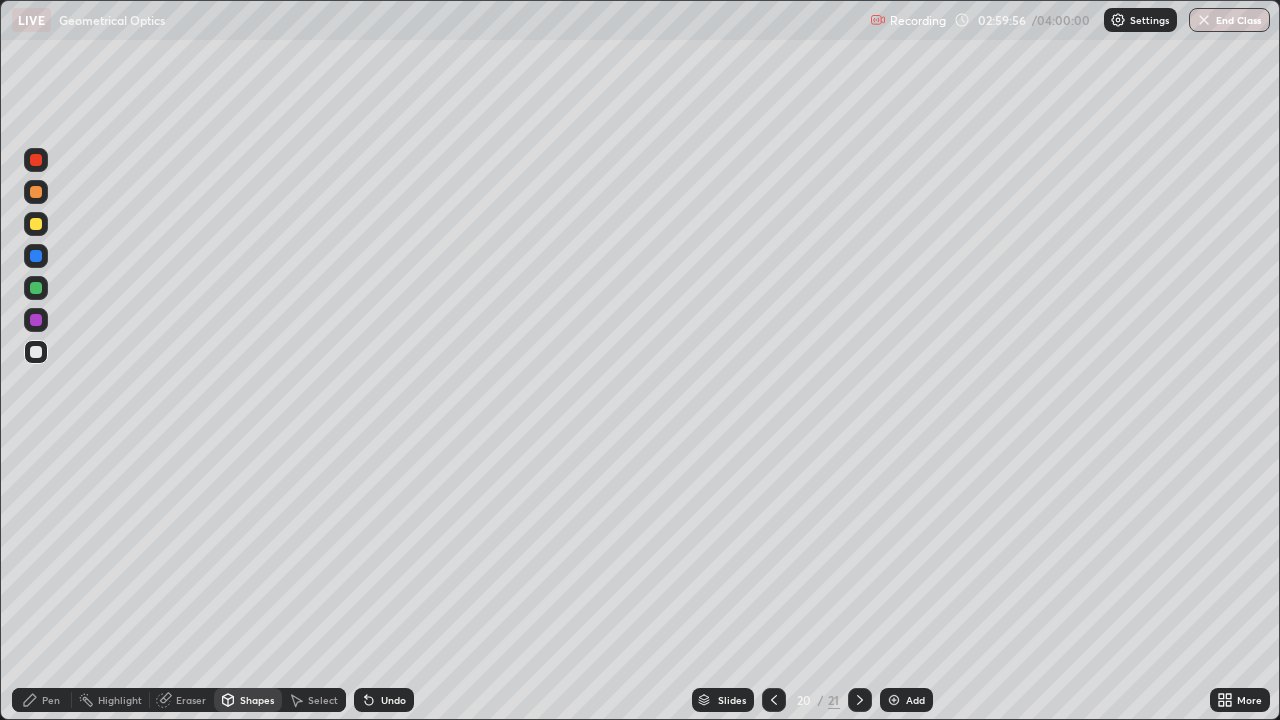 click on "Pen" at bounding box center (51, 700) 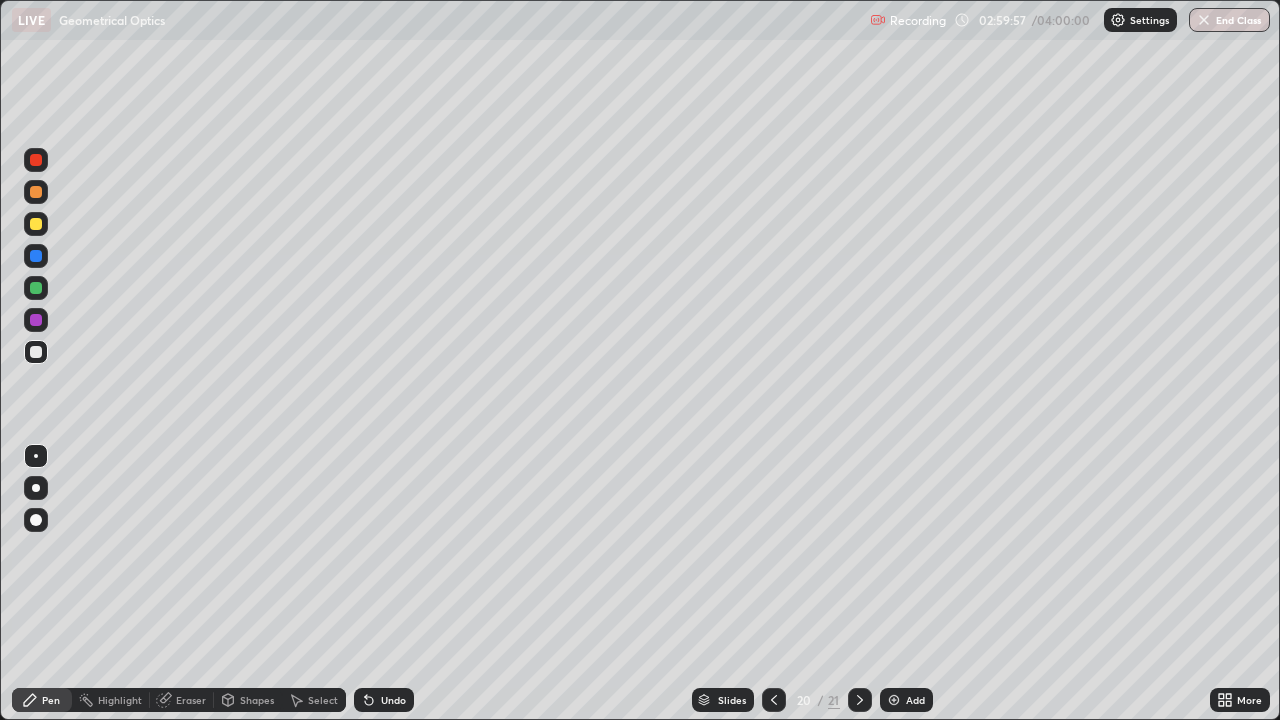 click at bounding box center (36, 224) 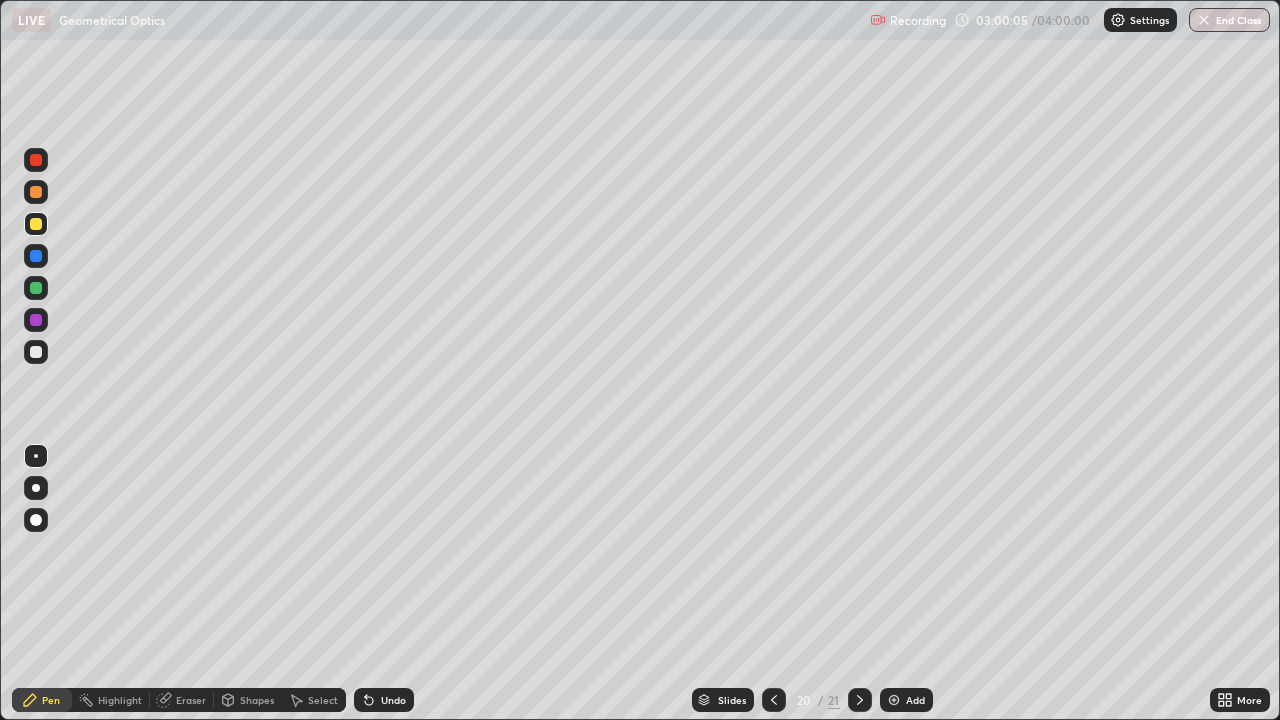 click on "Shapes" at bounding box center [257, 700] 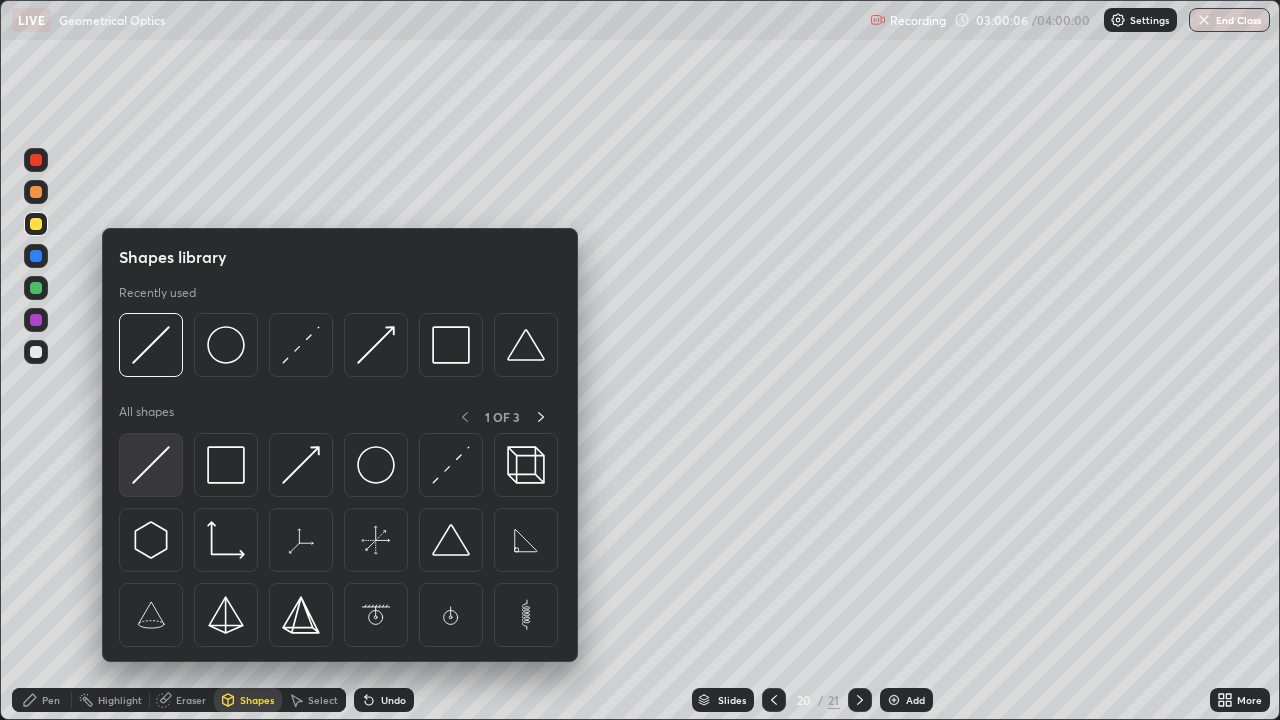 click at bounding box center (151, 465) 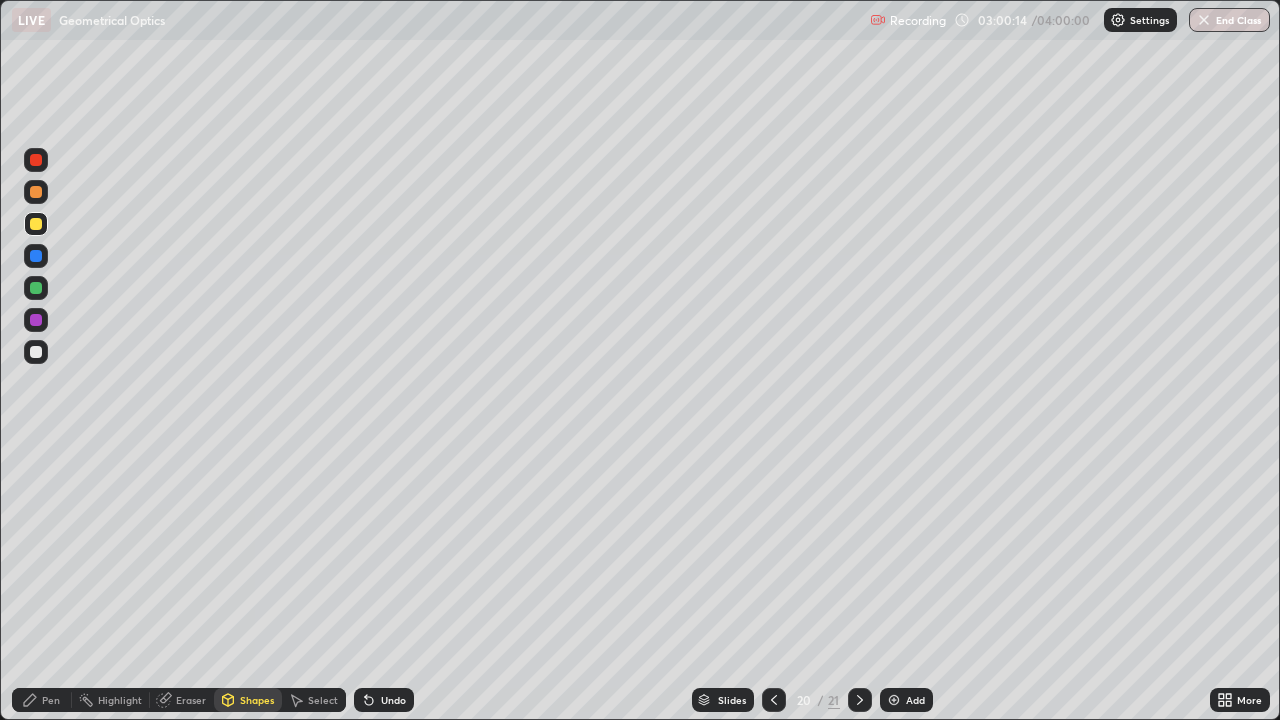 click on "Shapes" at bounding box center [257, 700] 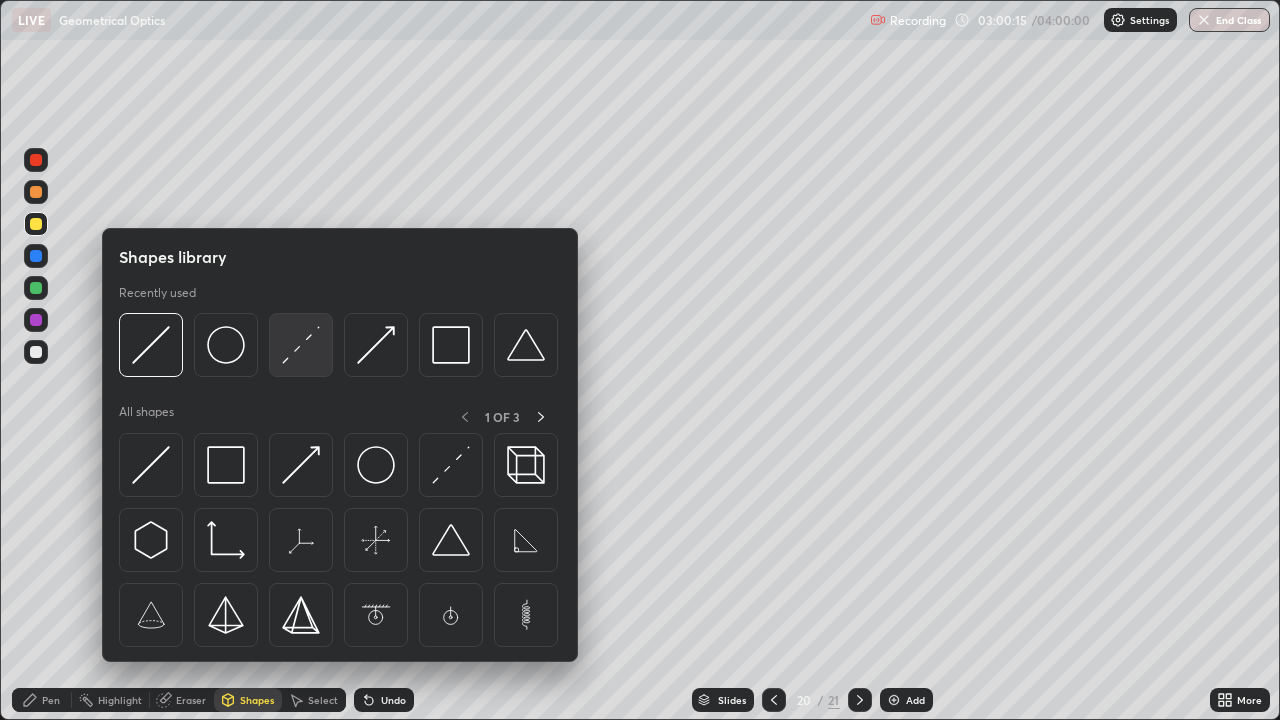 click at bounding box center (301, 345) 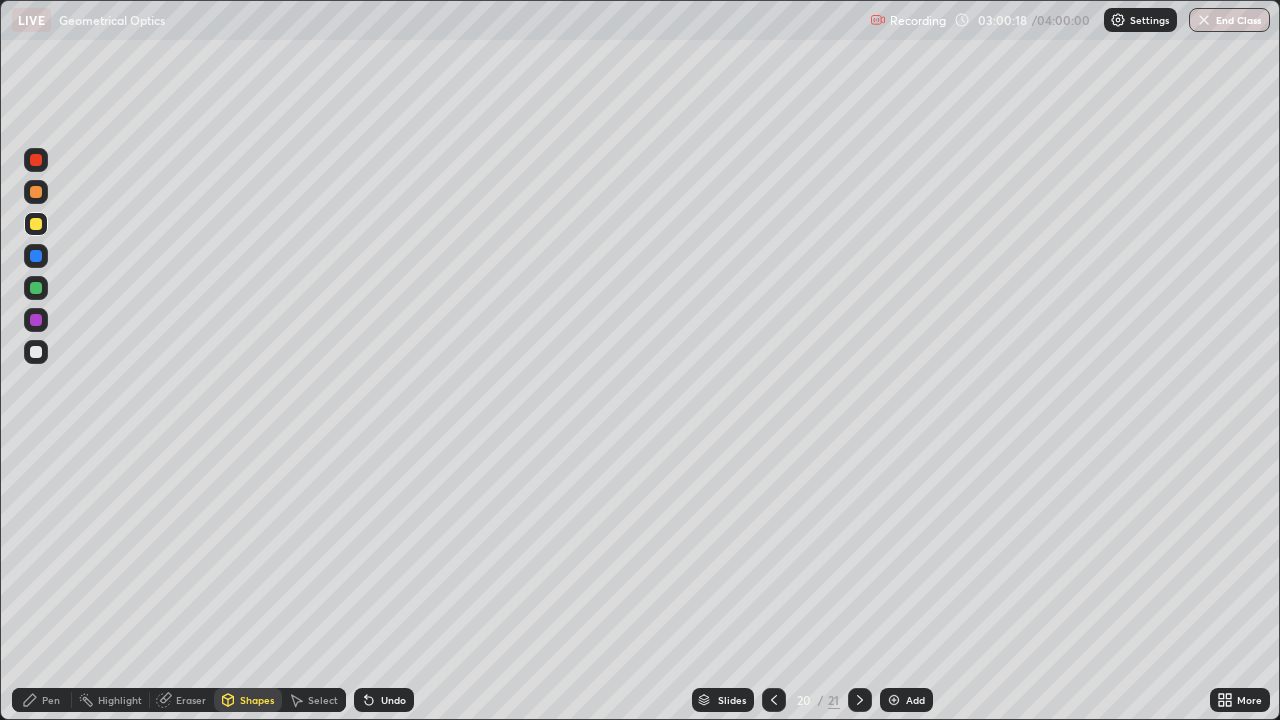 click on "Pen" at bounding box center [51, 700] 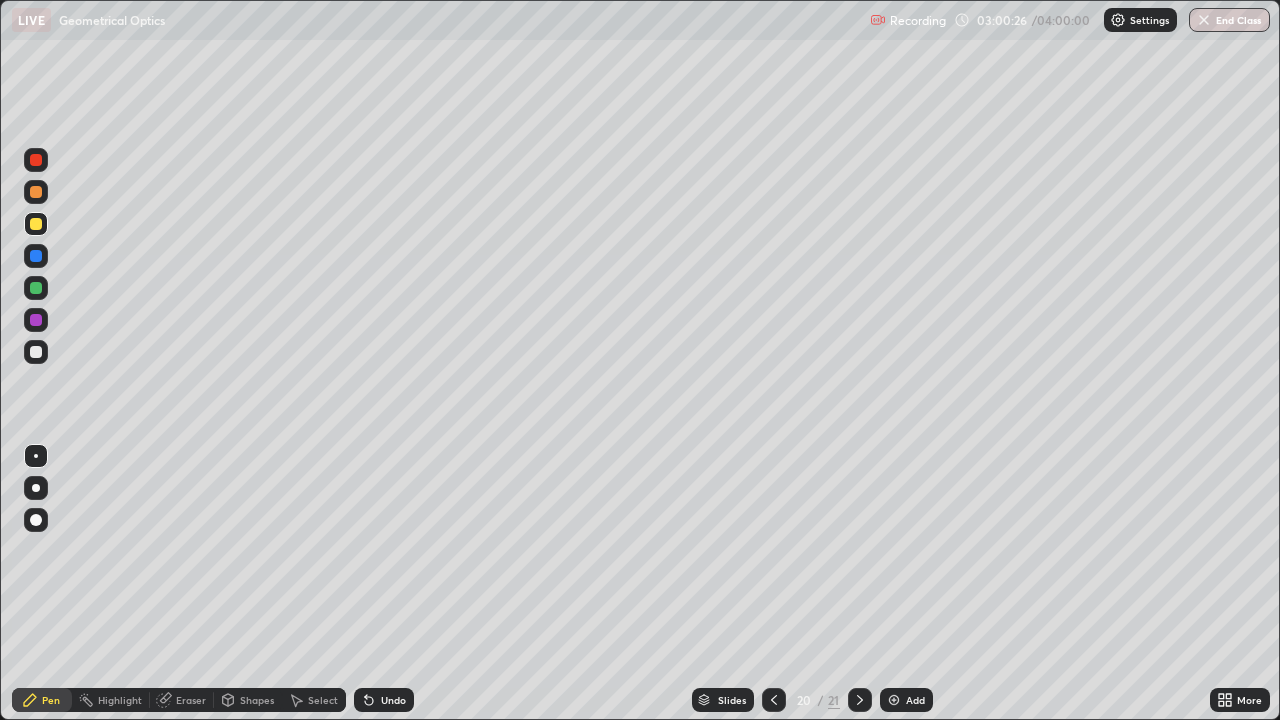 click on "Shapes" at bounding box center [248, 700] 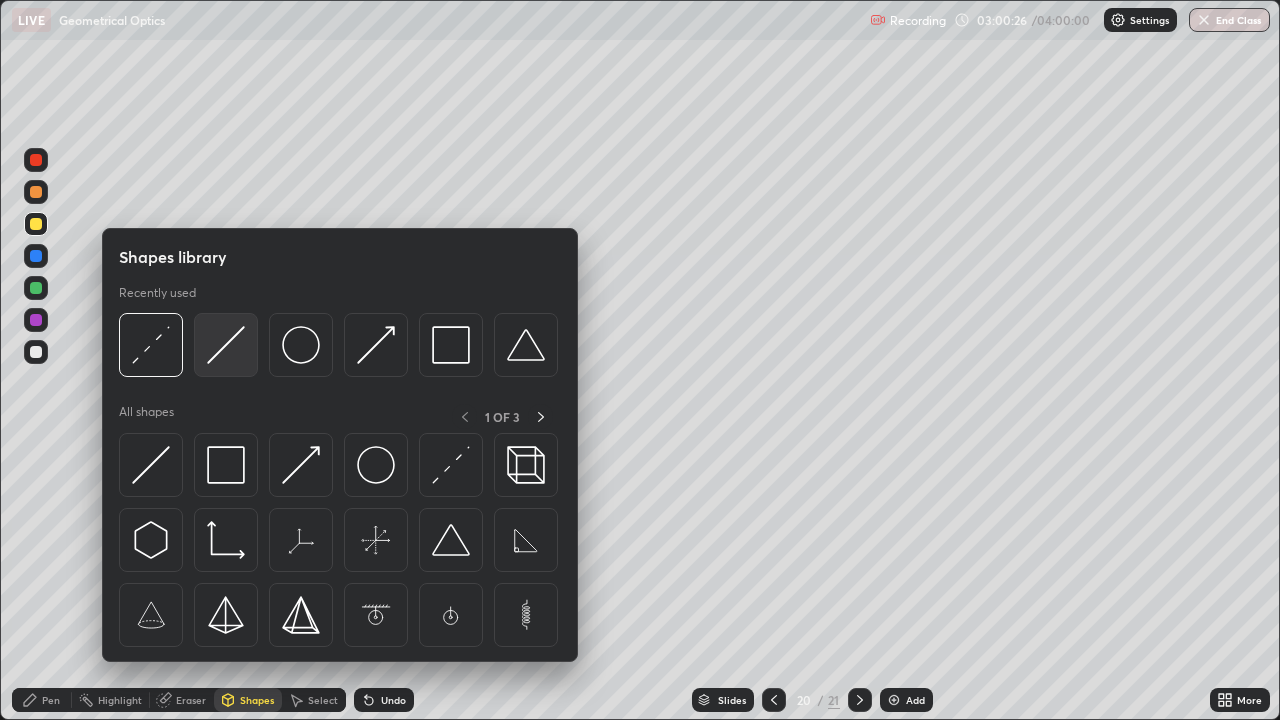 click at bounding box center [226, 345] 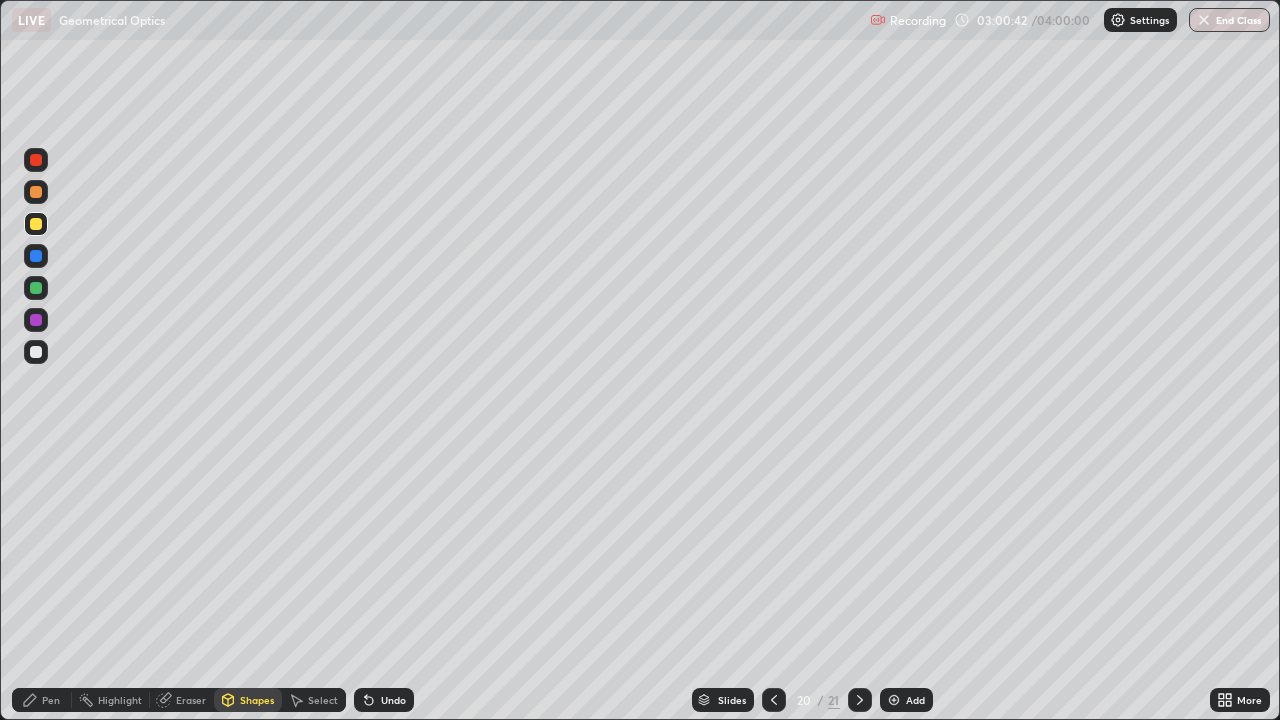 click on "Shapes" at bounding box center (257, 700) 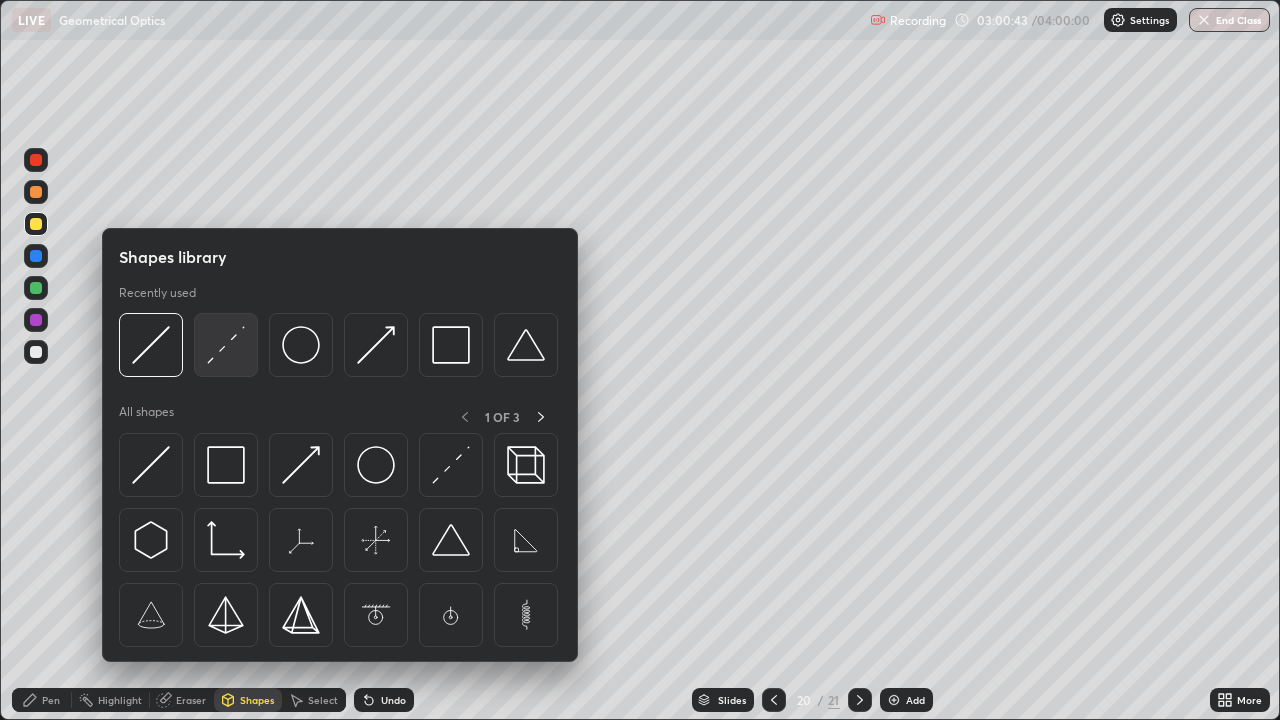 click at bounding box center (226, 345) 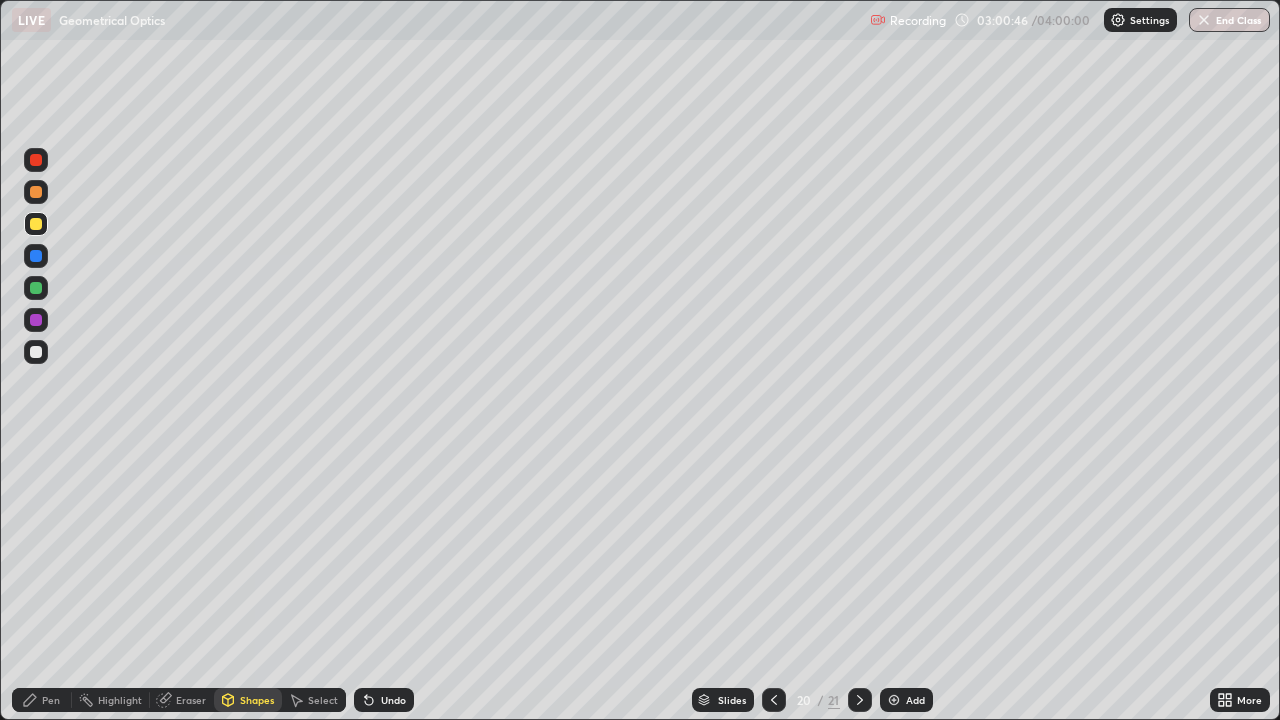 click on "Pen" at bounding box center (42, 700) 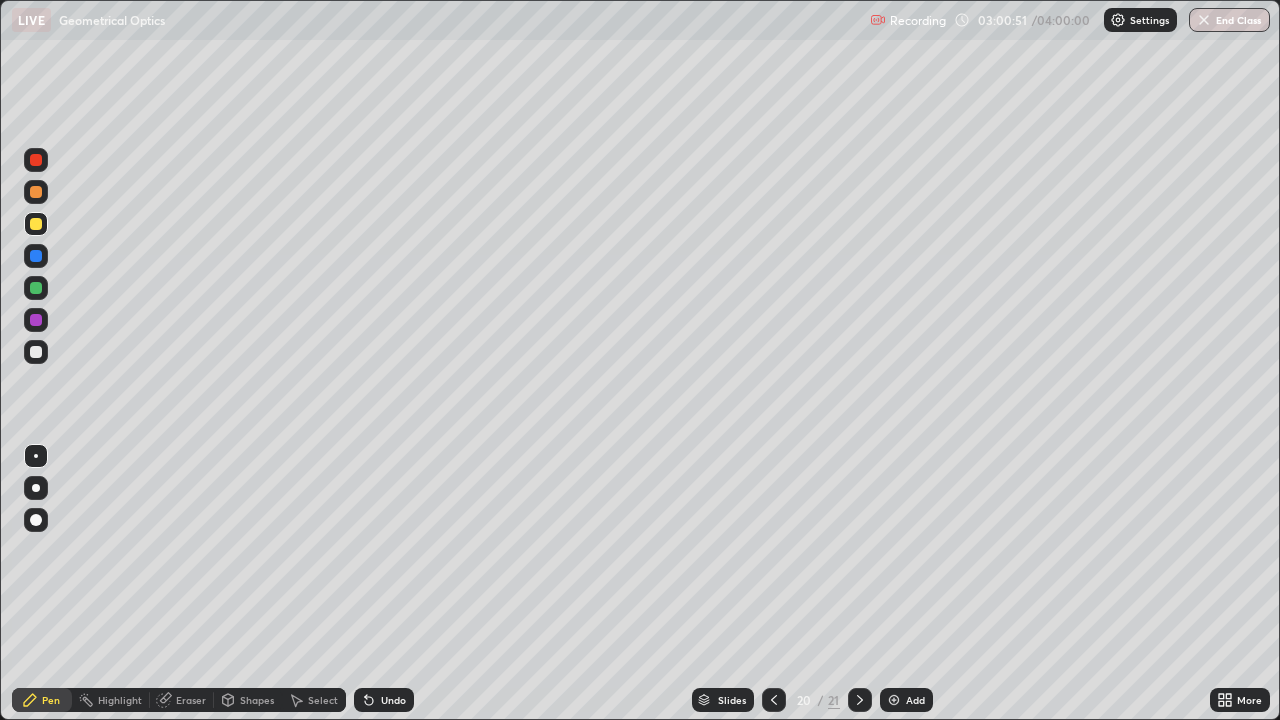 click on "Shapes" at bounding box center [248, 700] 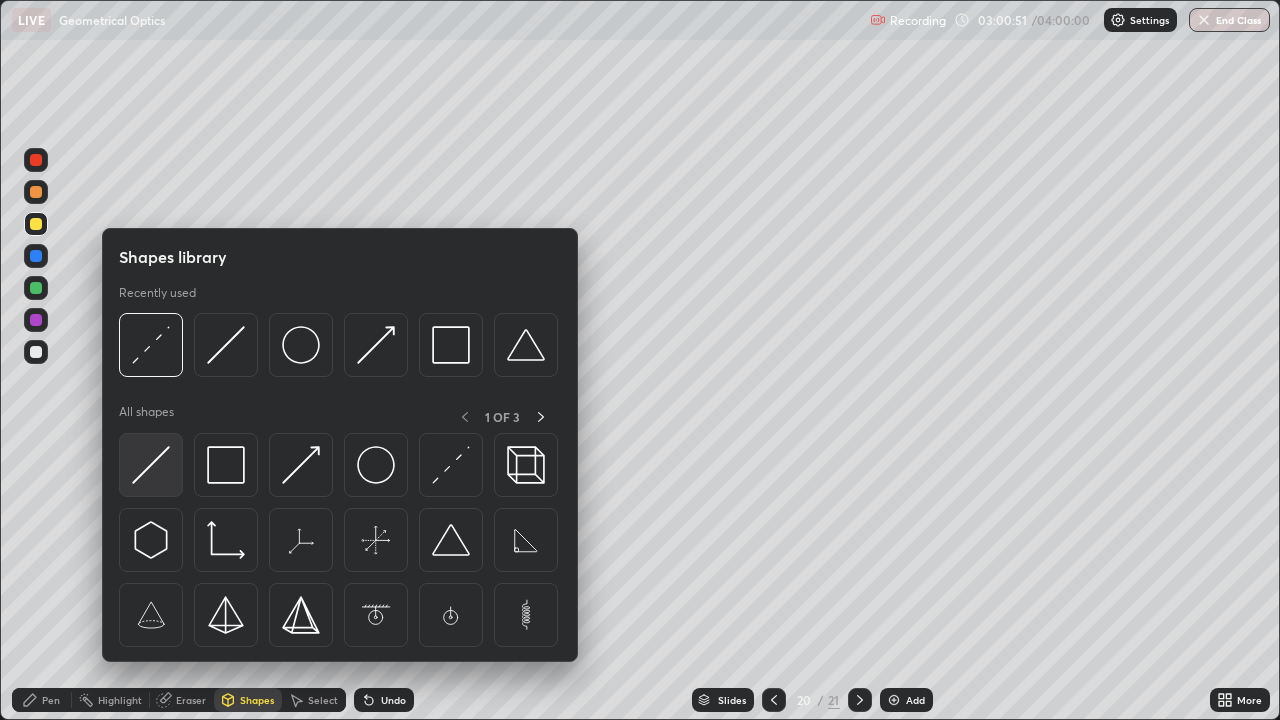 click at bounding box center (151, 465) 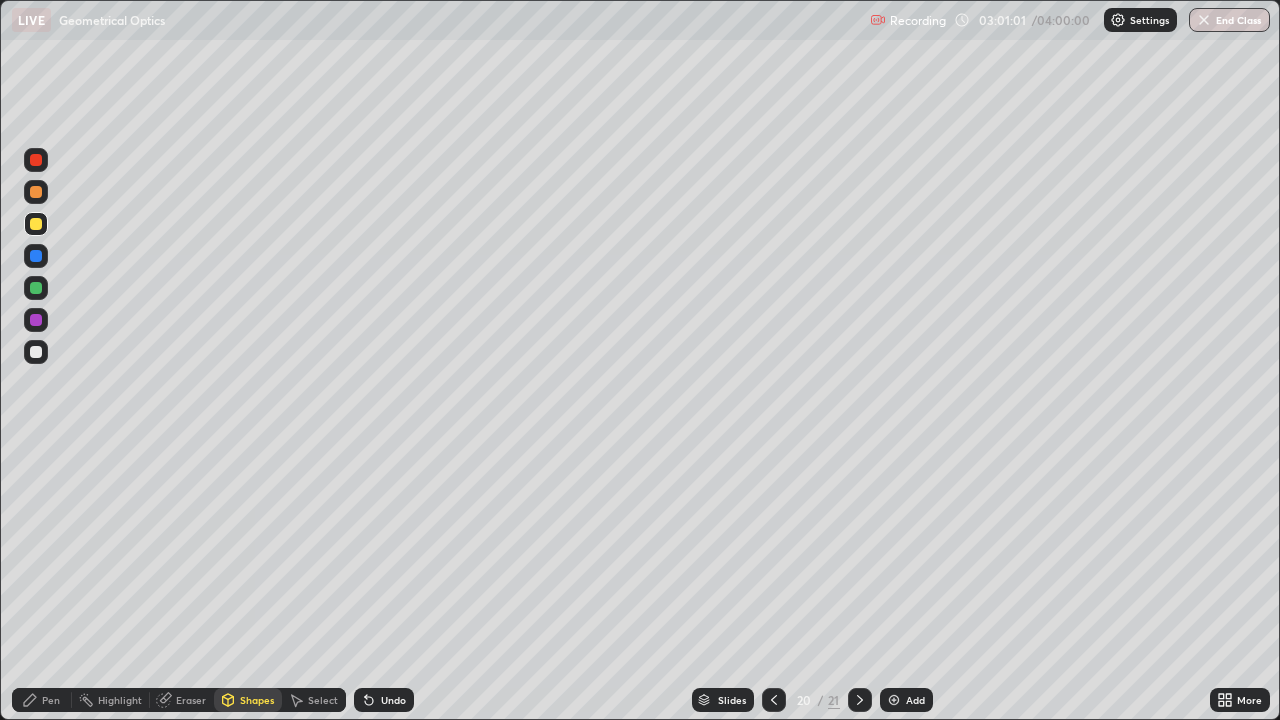 click on "Shapes" at bounding box center (257, 700) 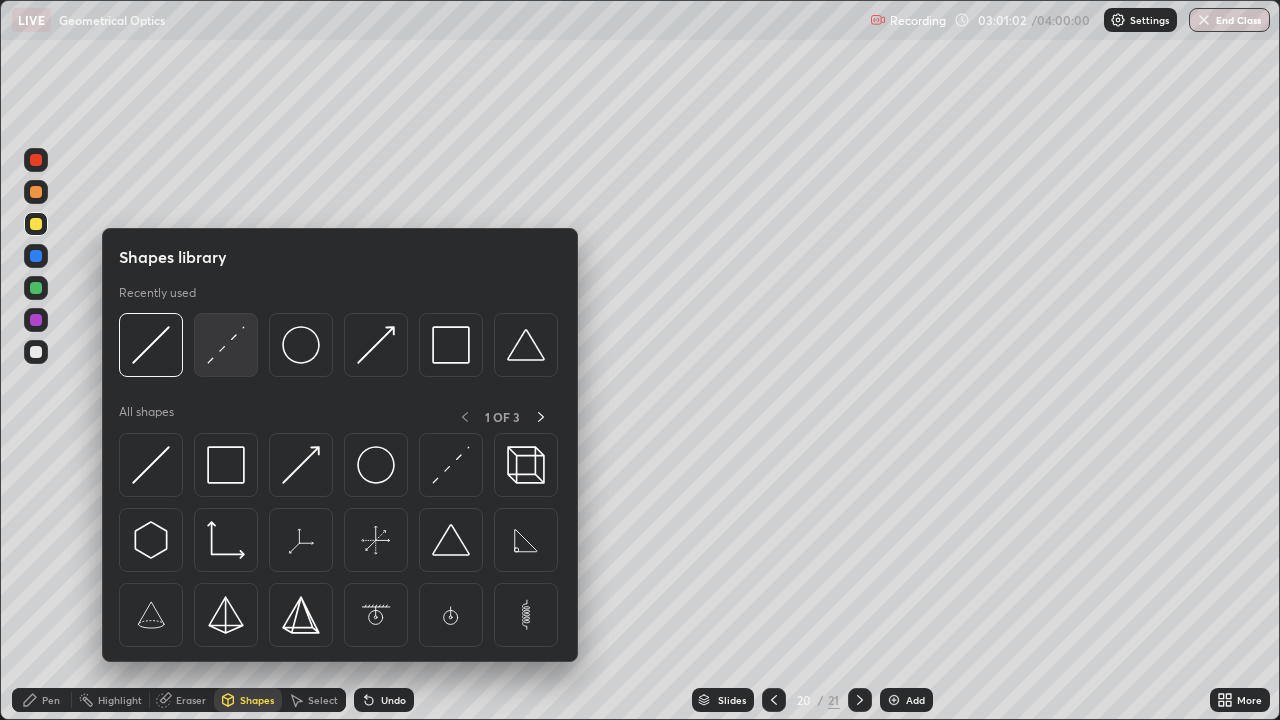 click at bounding box center (226, 345) 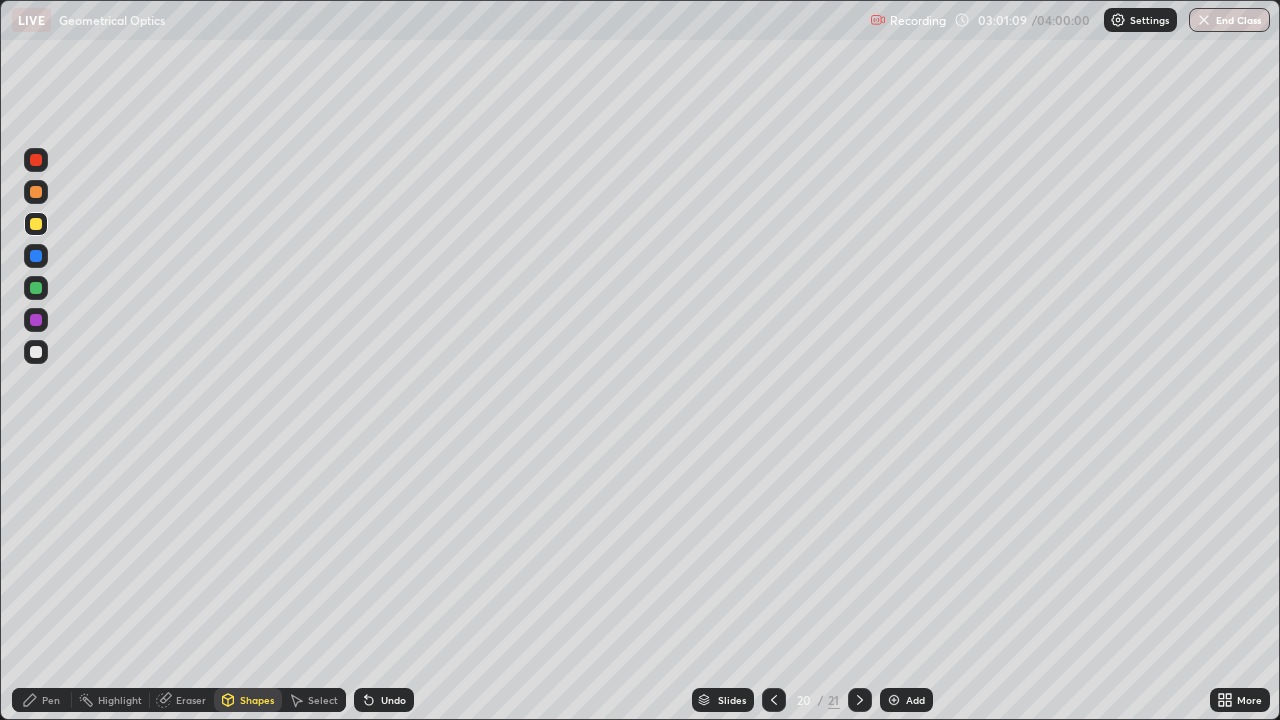 click on "Pen" at bounding box center [42, 700] 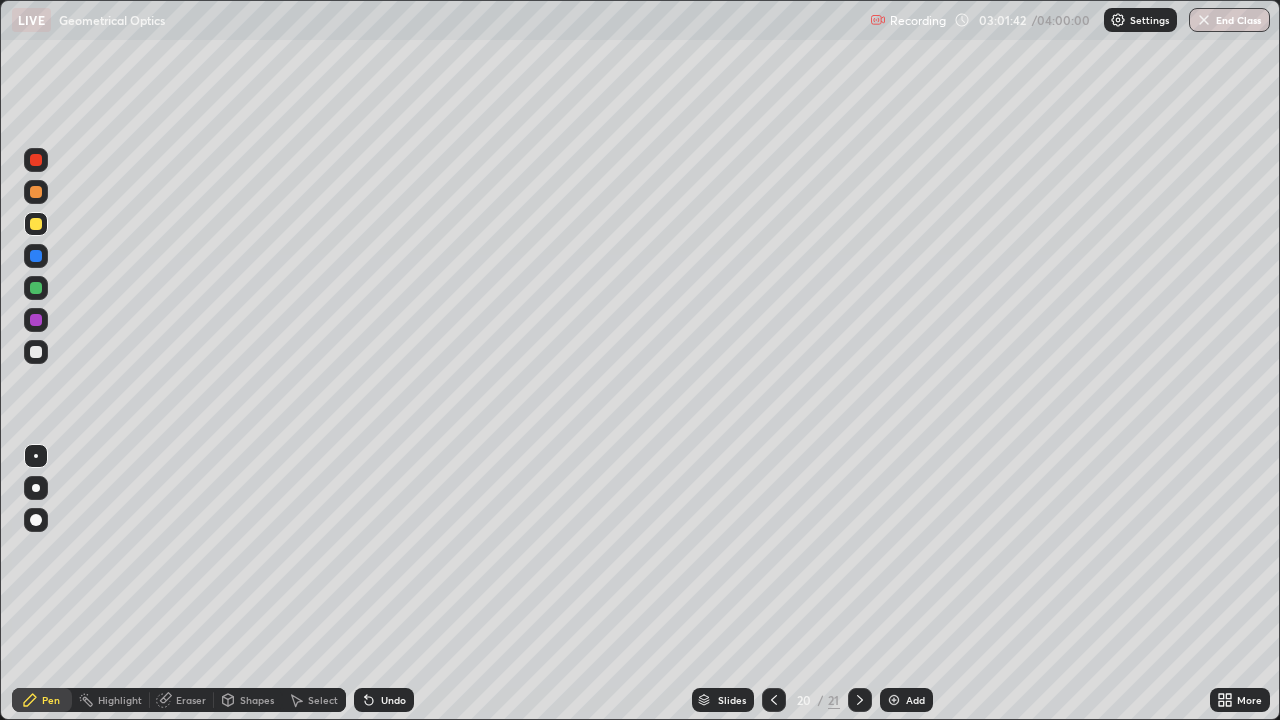 click 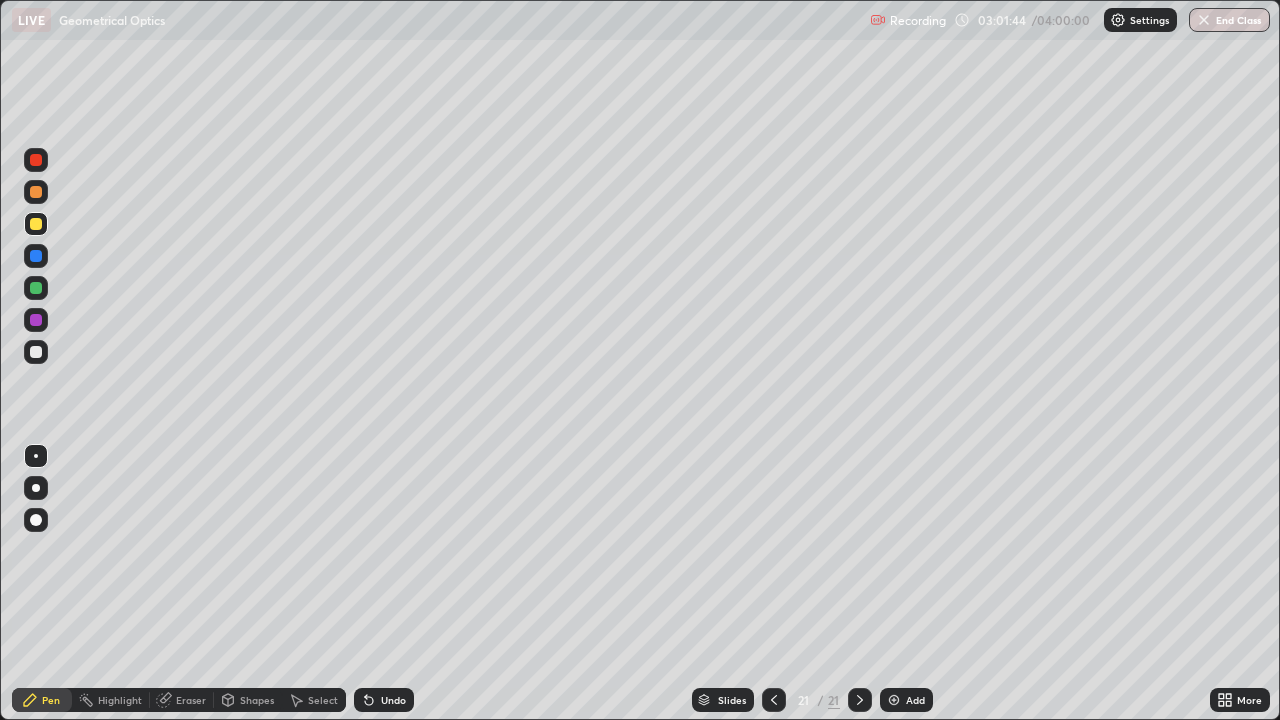 click on "Shapes" at bounding box center [248, 700] 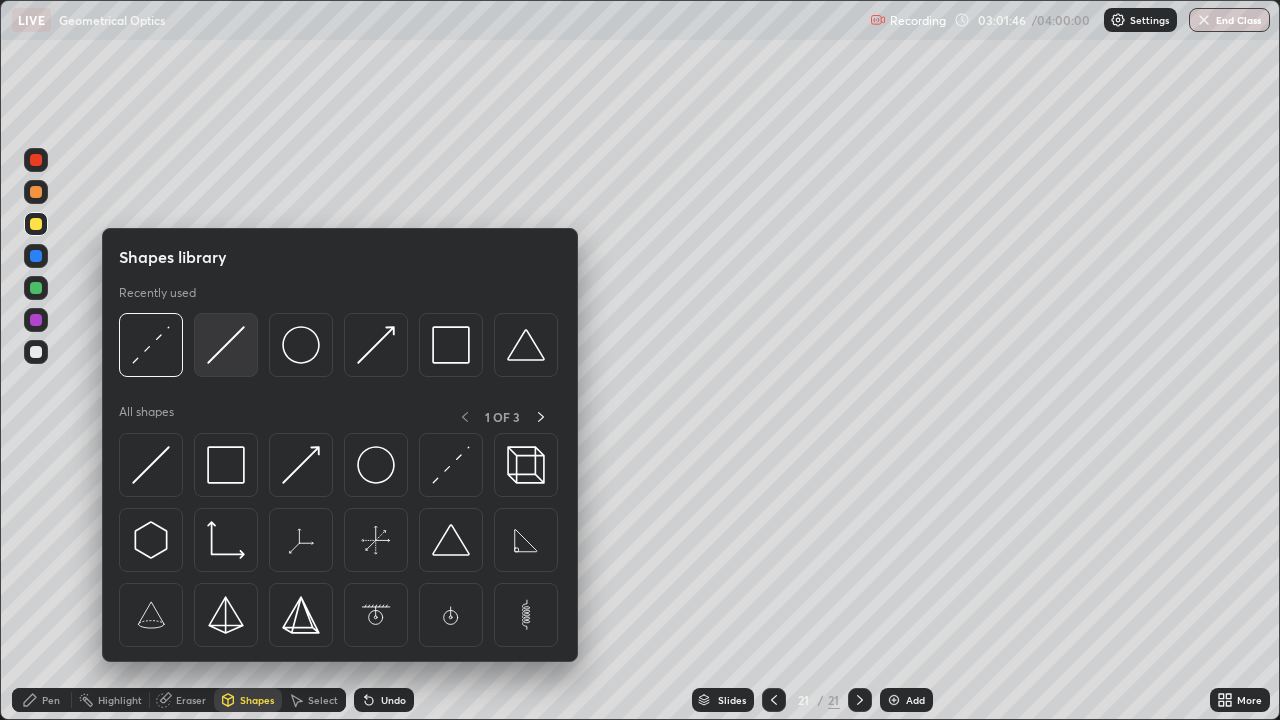 click at bounding box center [226, 345] 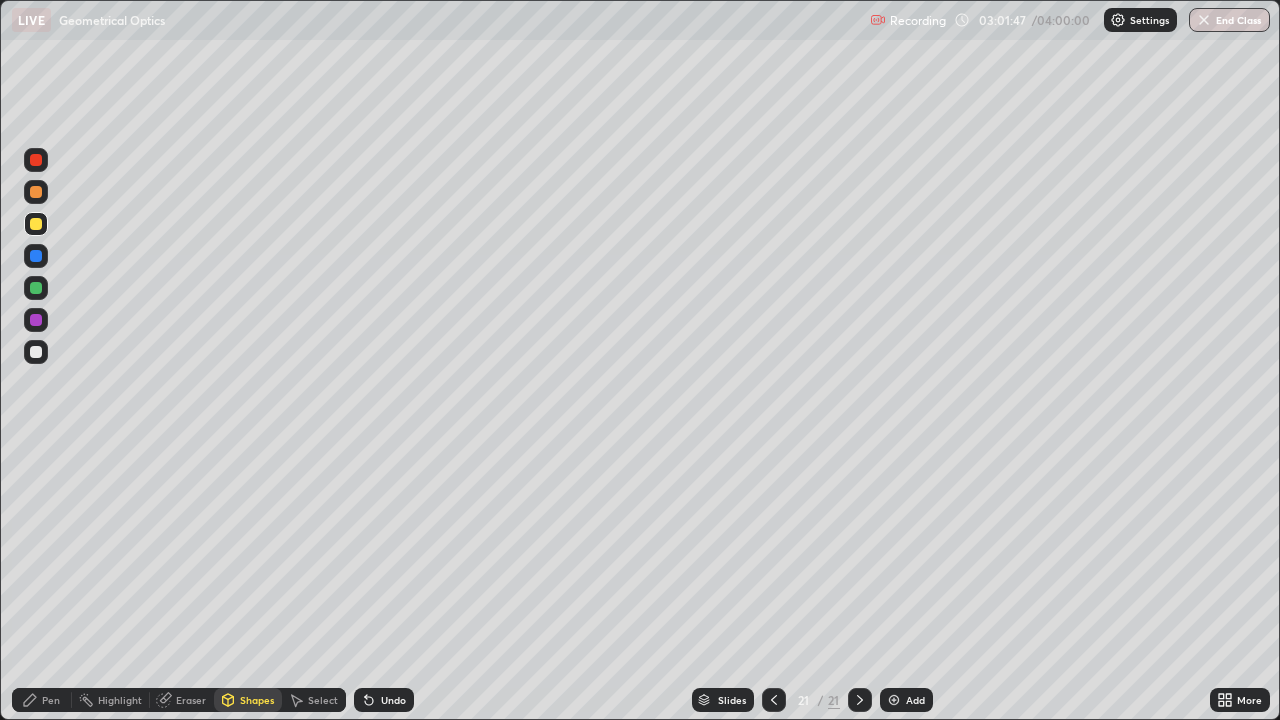 click at bounding box center (36, 224) 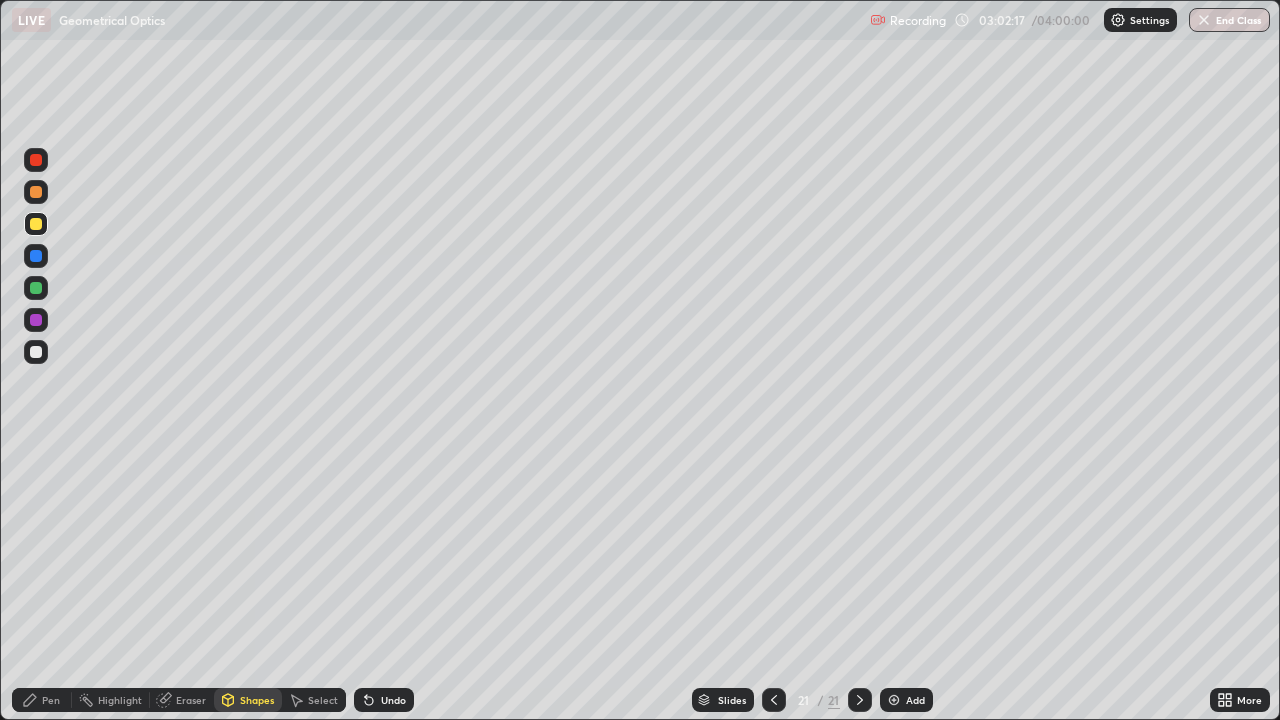 click on "Pen" at bounding box center (51, 700) 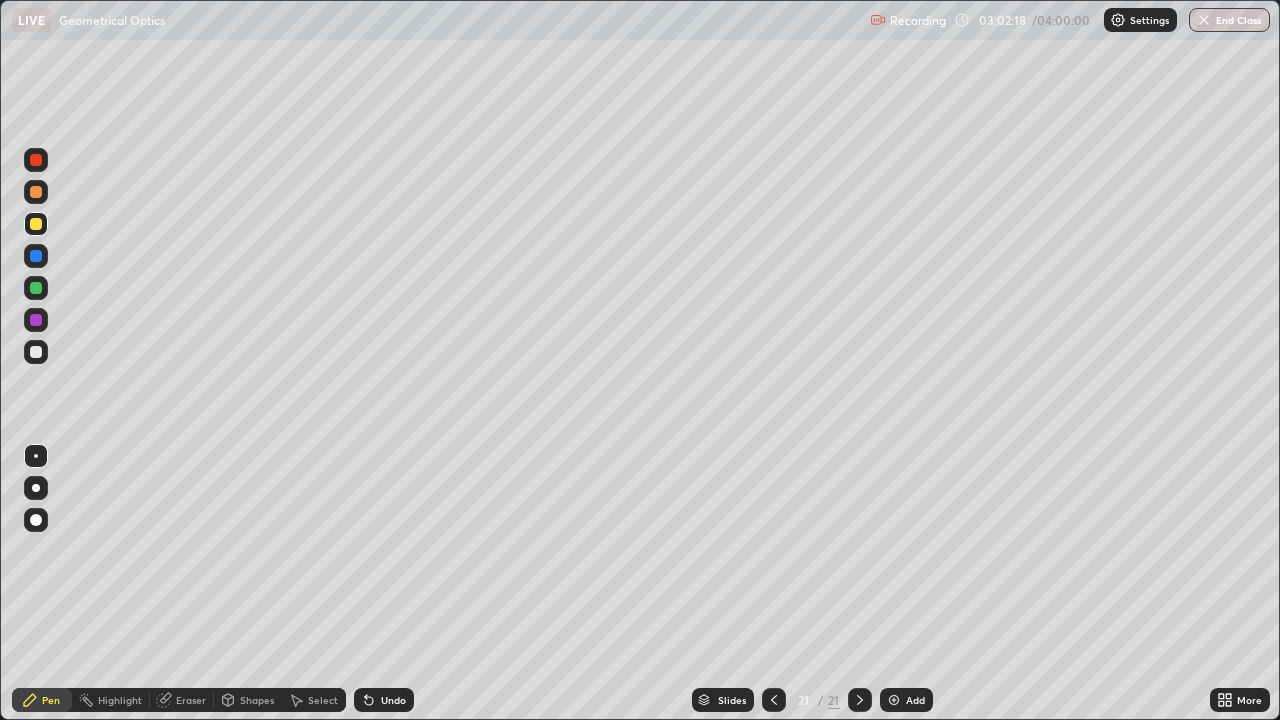 click at bounding box center (36, 352) 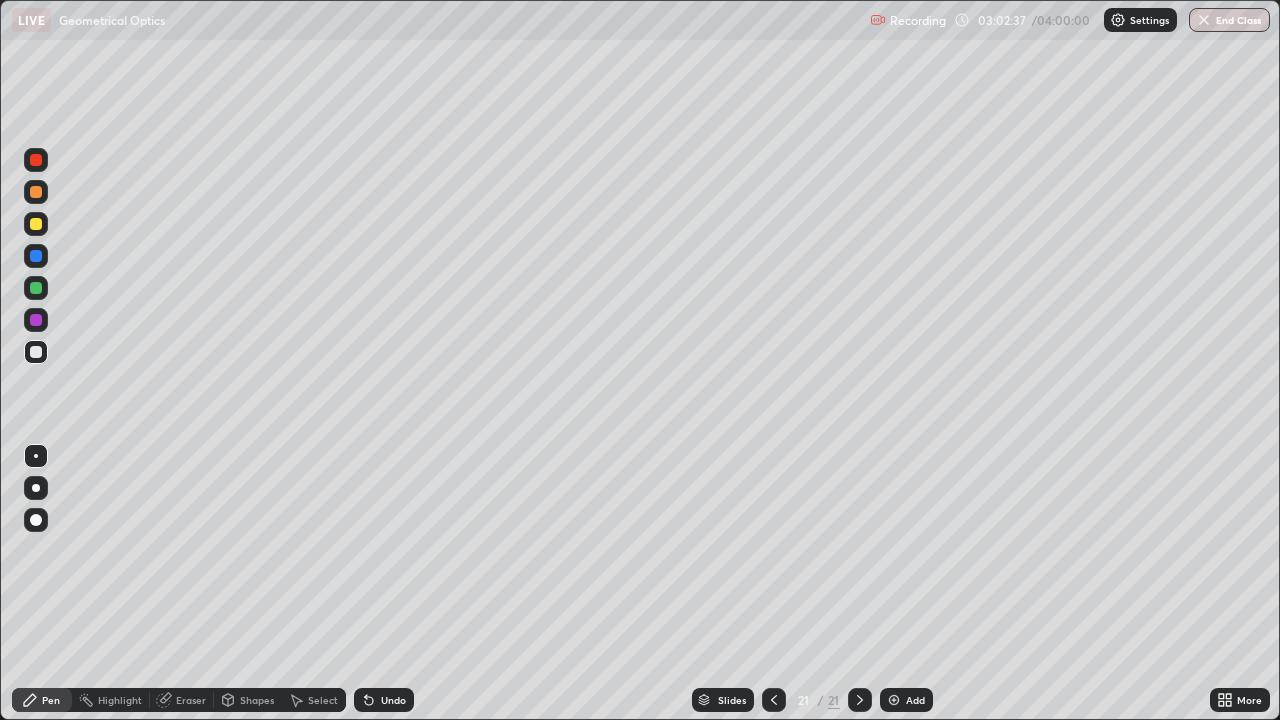 click at bounding box center (36, 224) 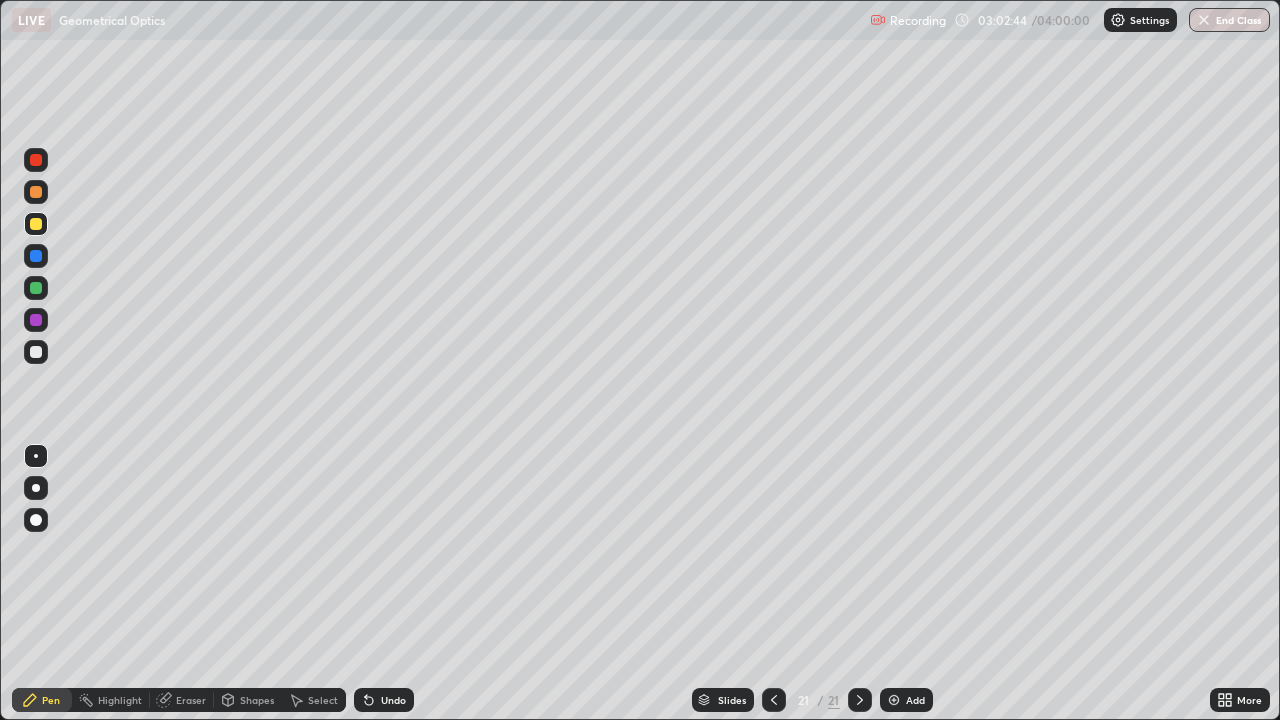 click on "Undo" at bounding box center [393, 700] 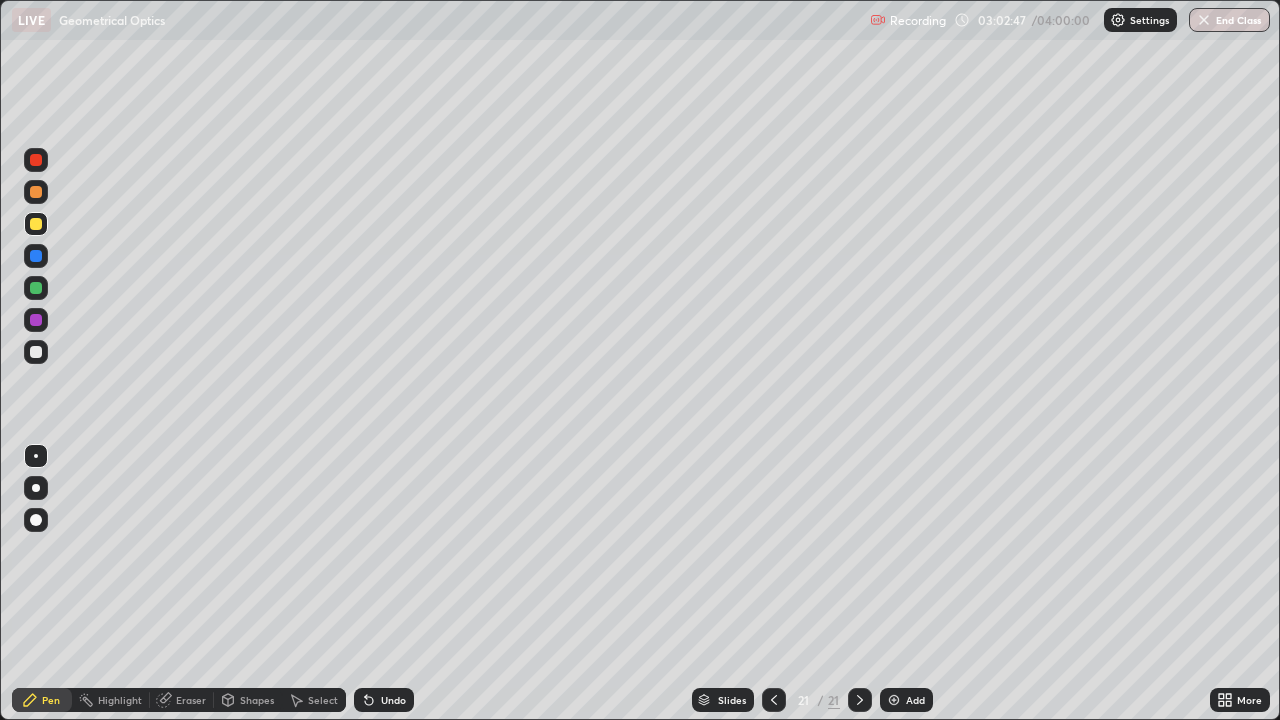 click 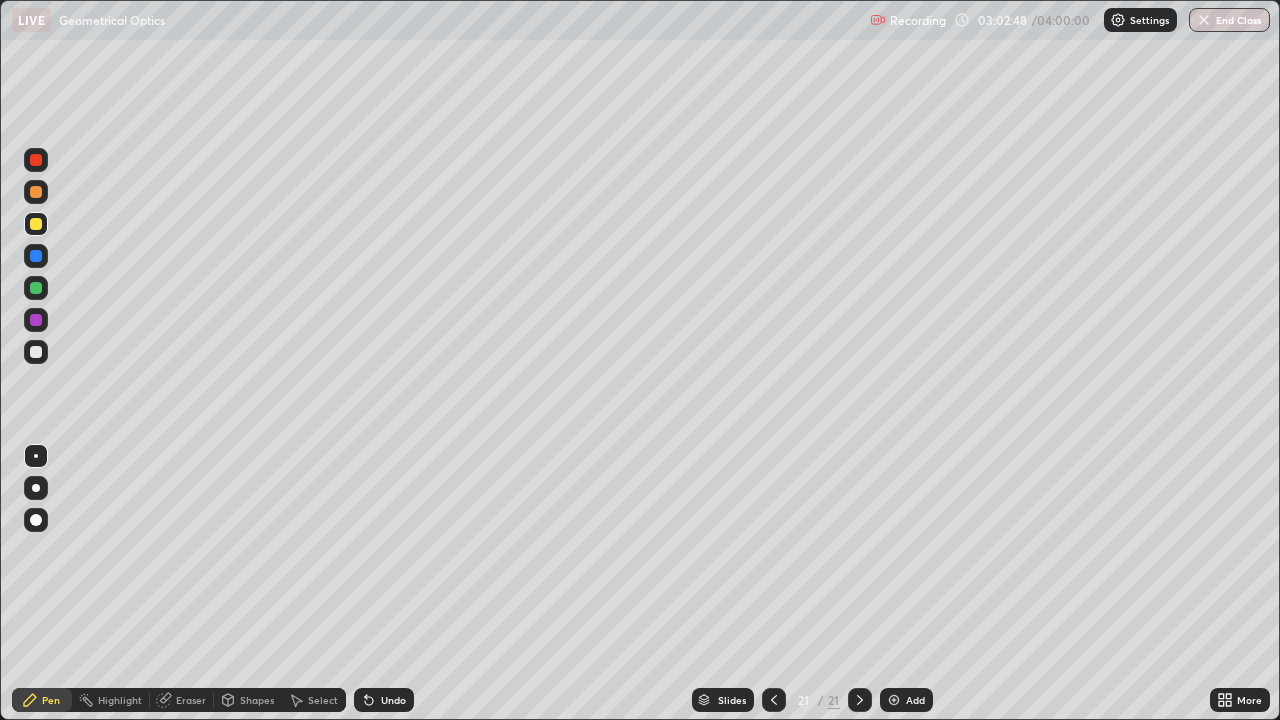 click 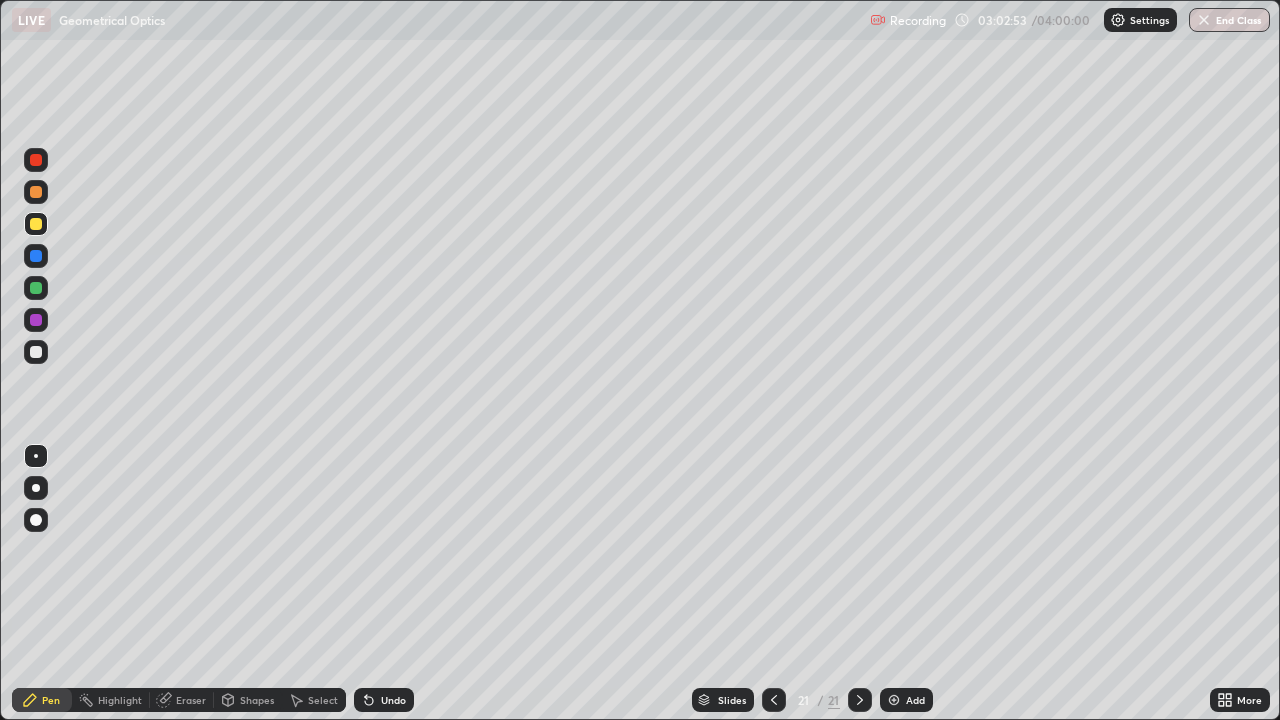 click at bounding box center (36, 352) 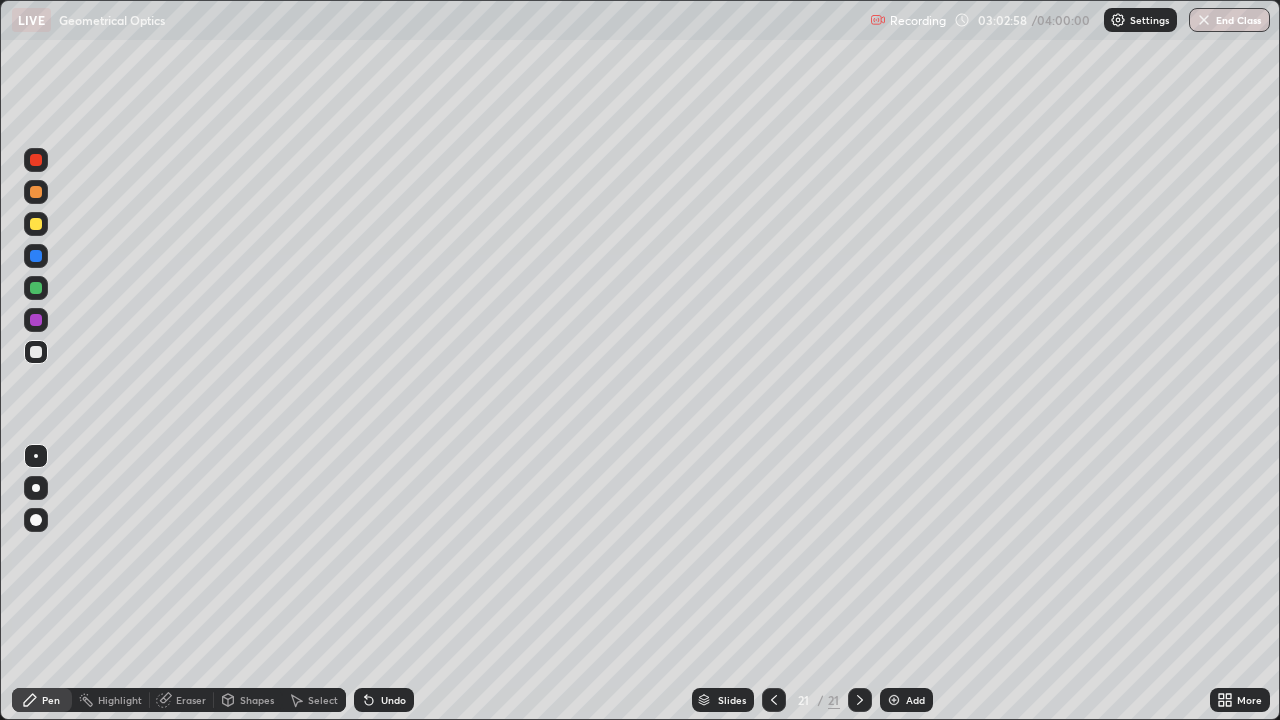 click at bounding box center [36, 224] 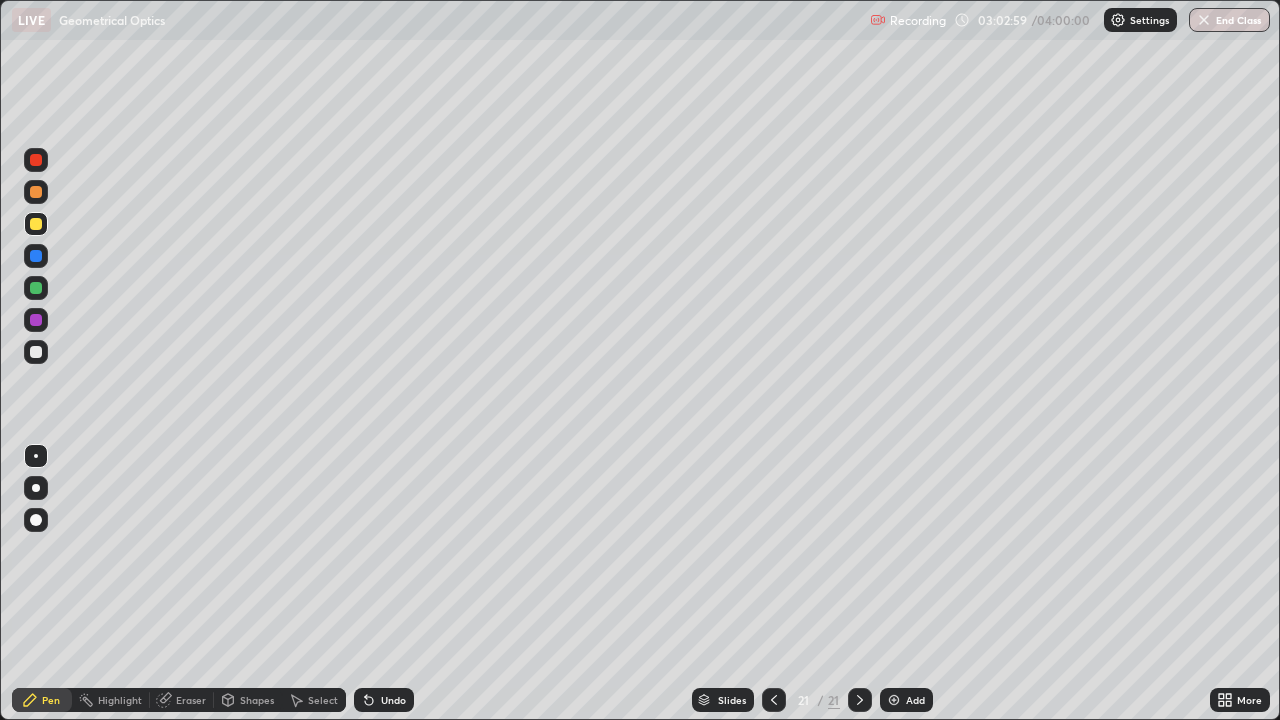 click on "Select" at bounding box center [323, 700] 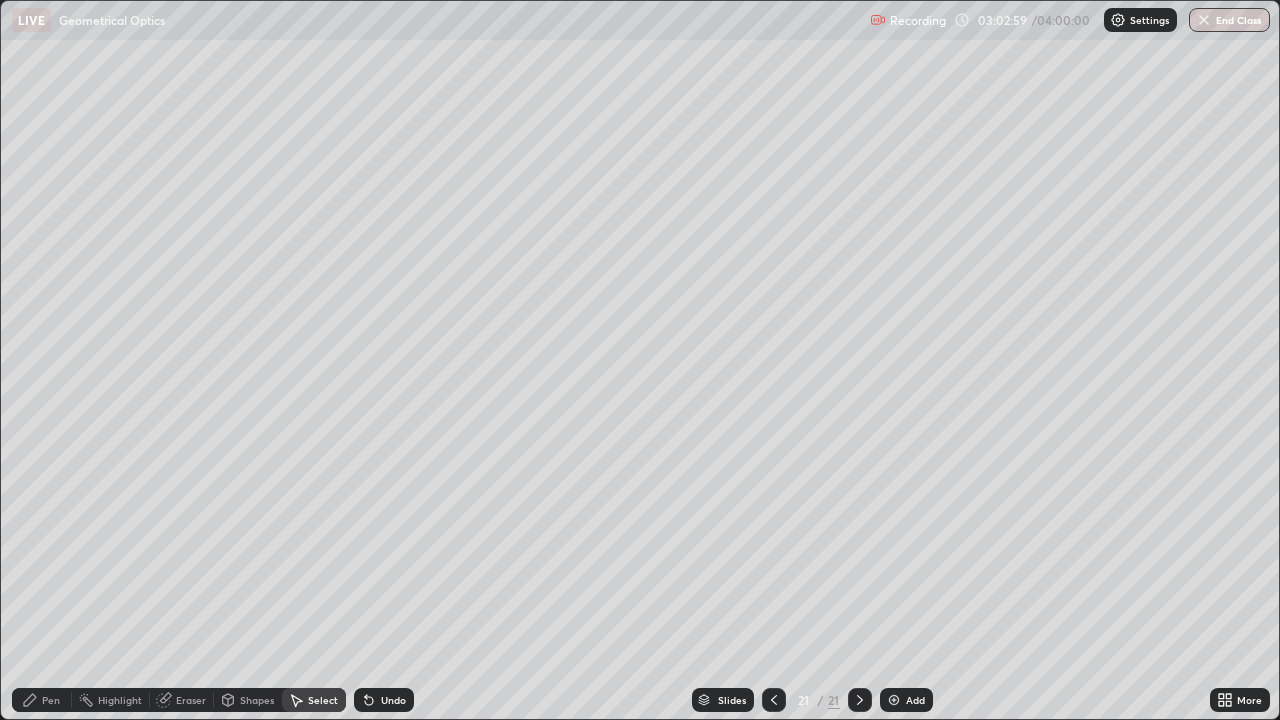 click on "Shapes" at bounding box center [257, 700] 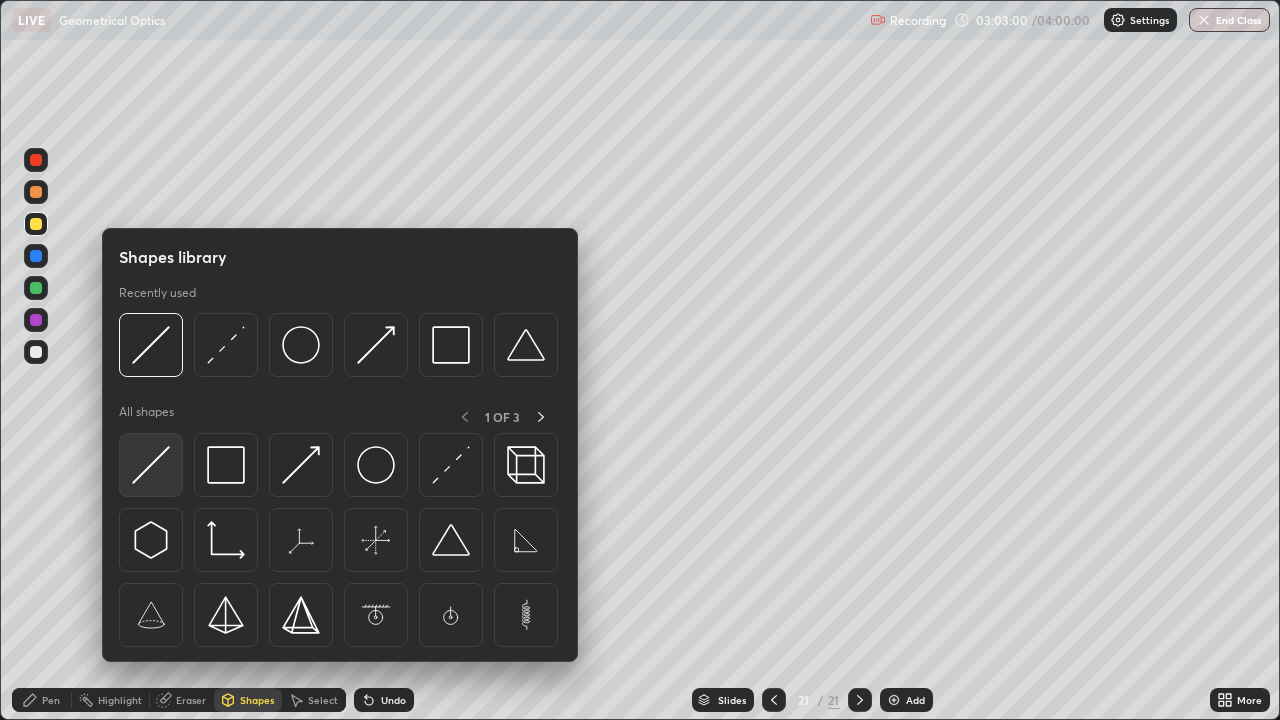 click at bounding box center [151, 465] 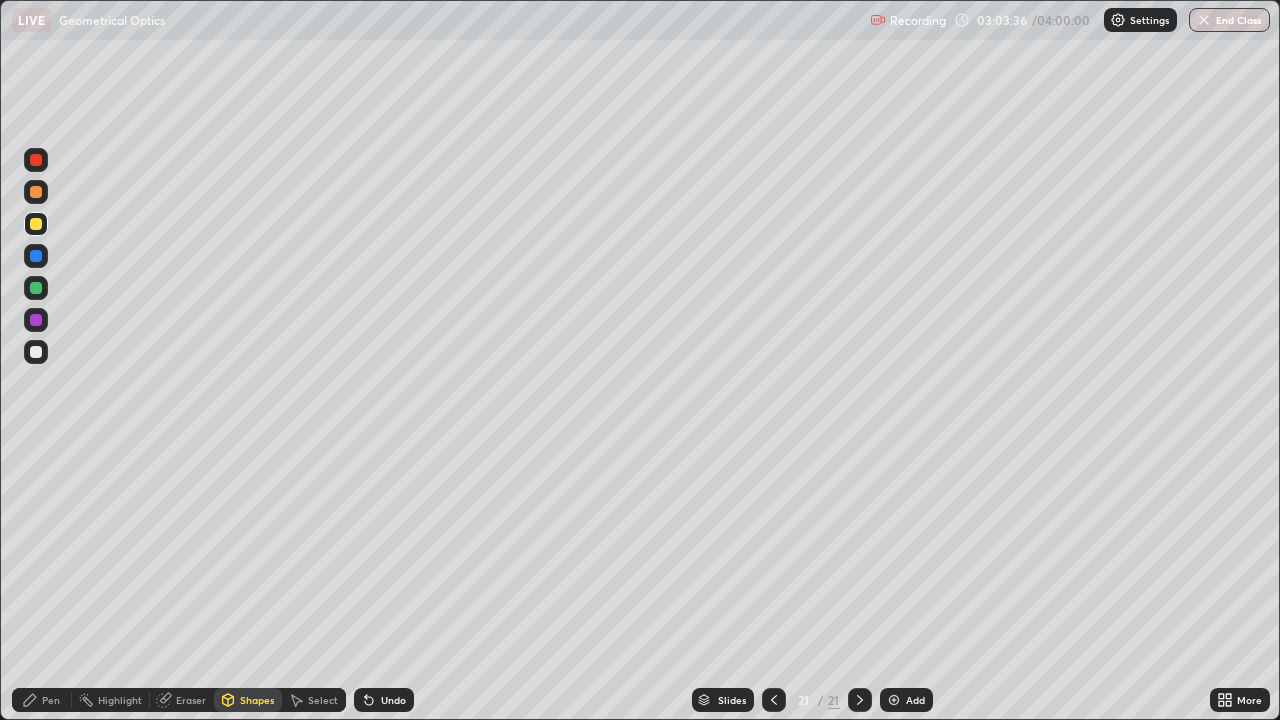 click at bounding box center [894, 700] 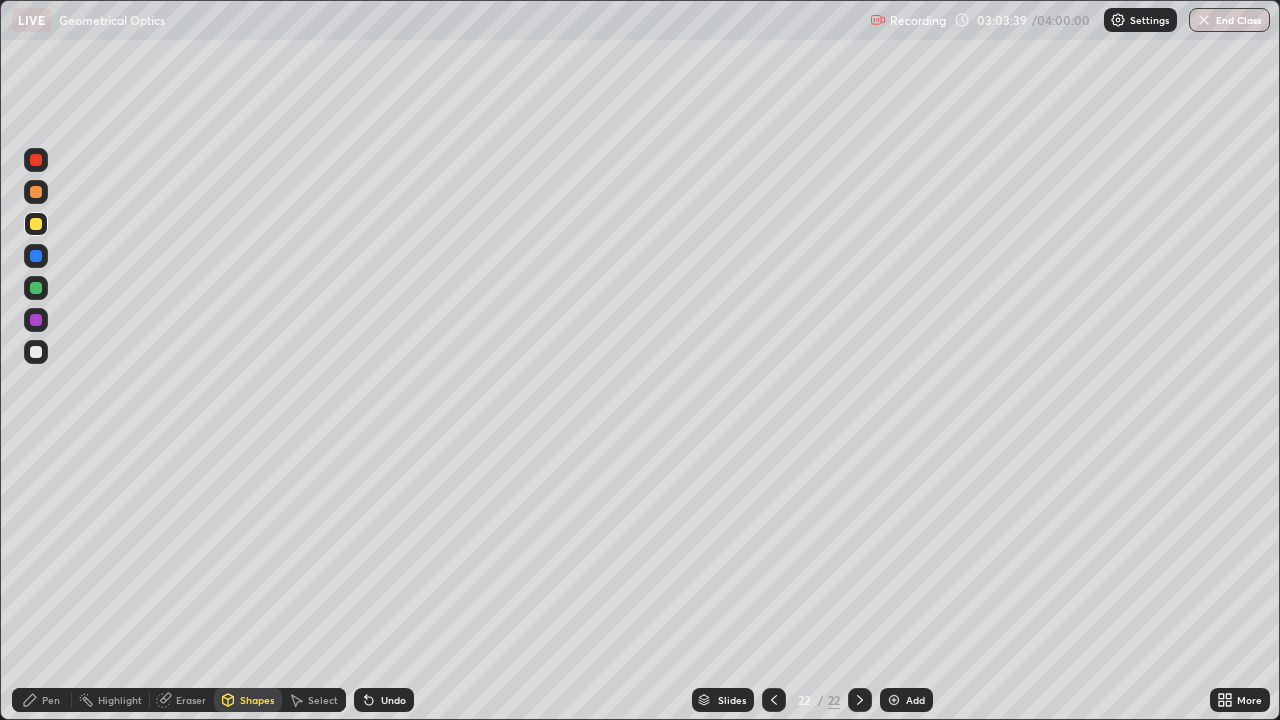 click at bounding box center (36, 352) 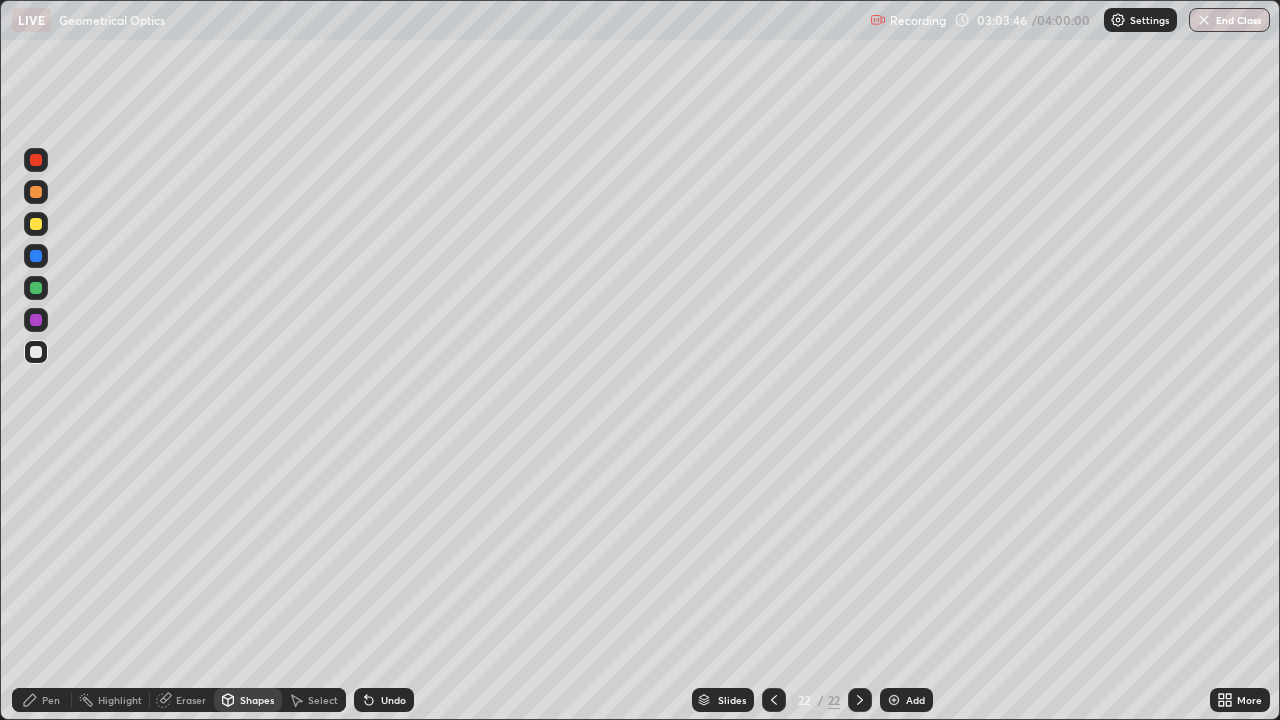 click 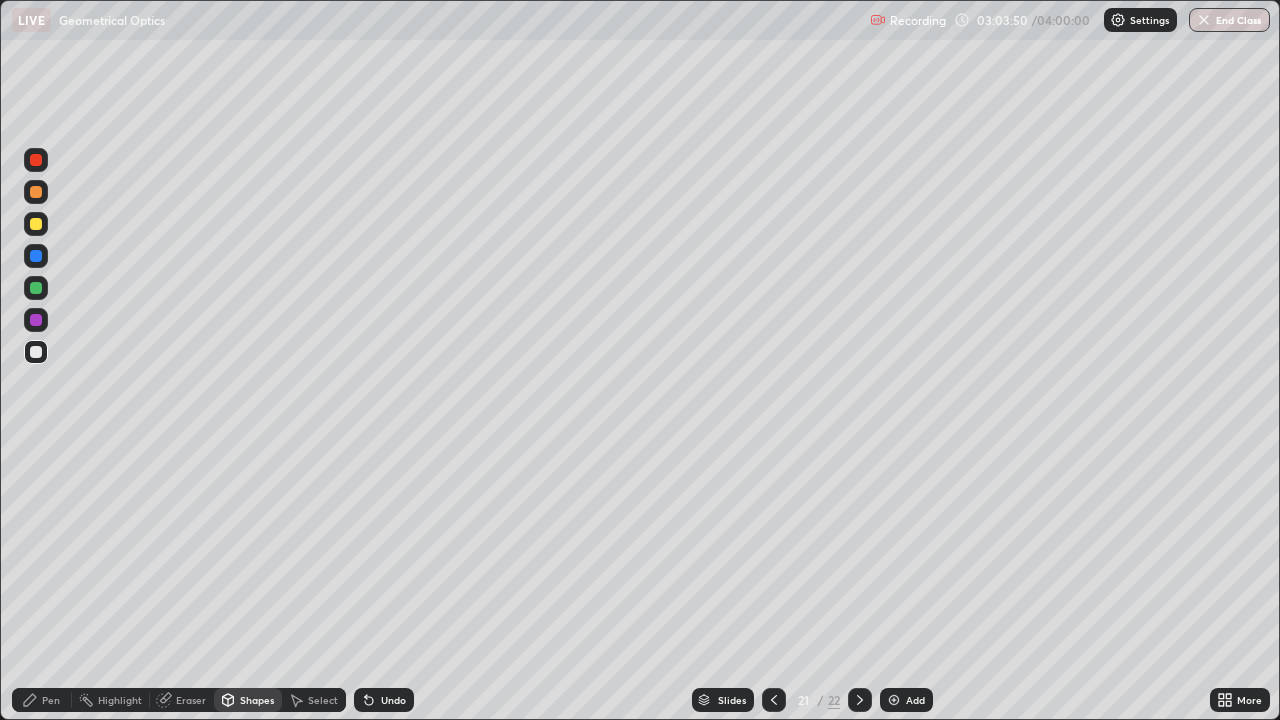 click 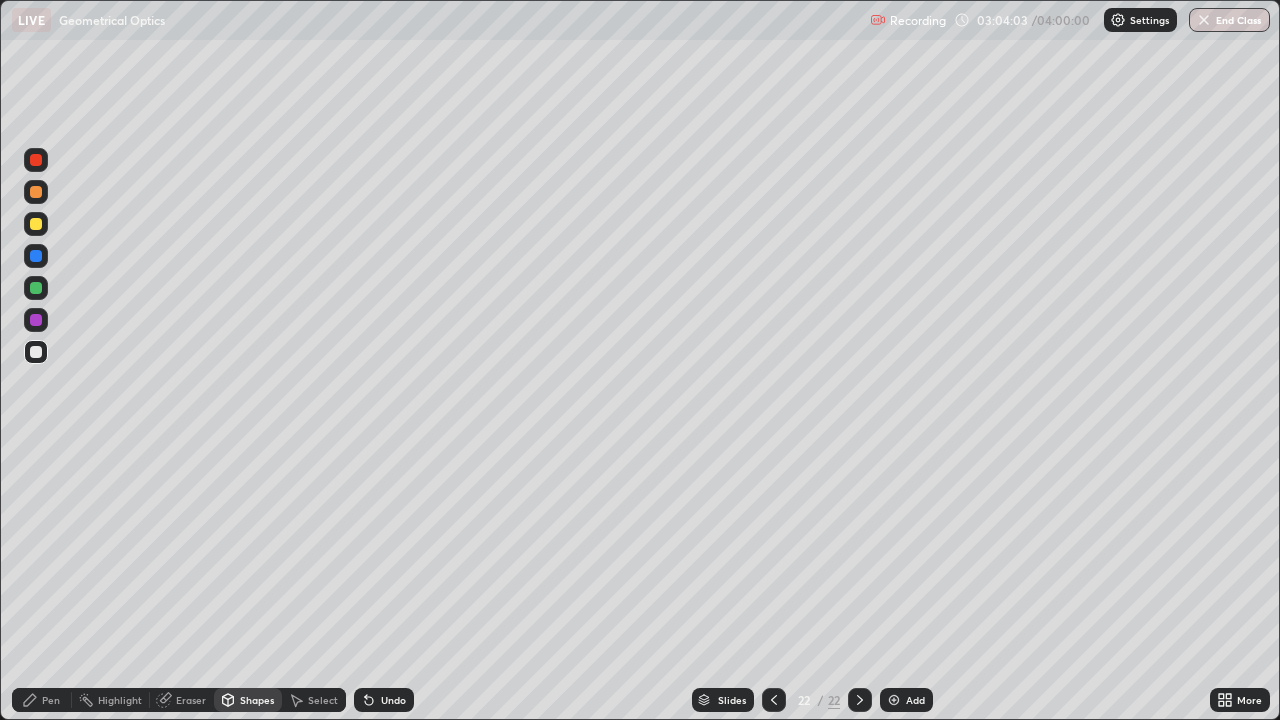 click on "Shapes" at bounding box center (257, 700) 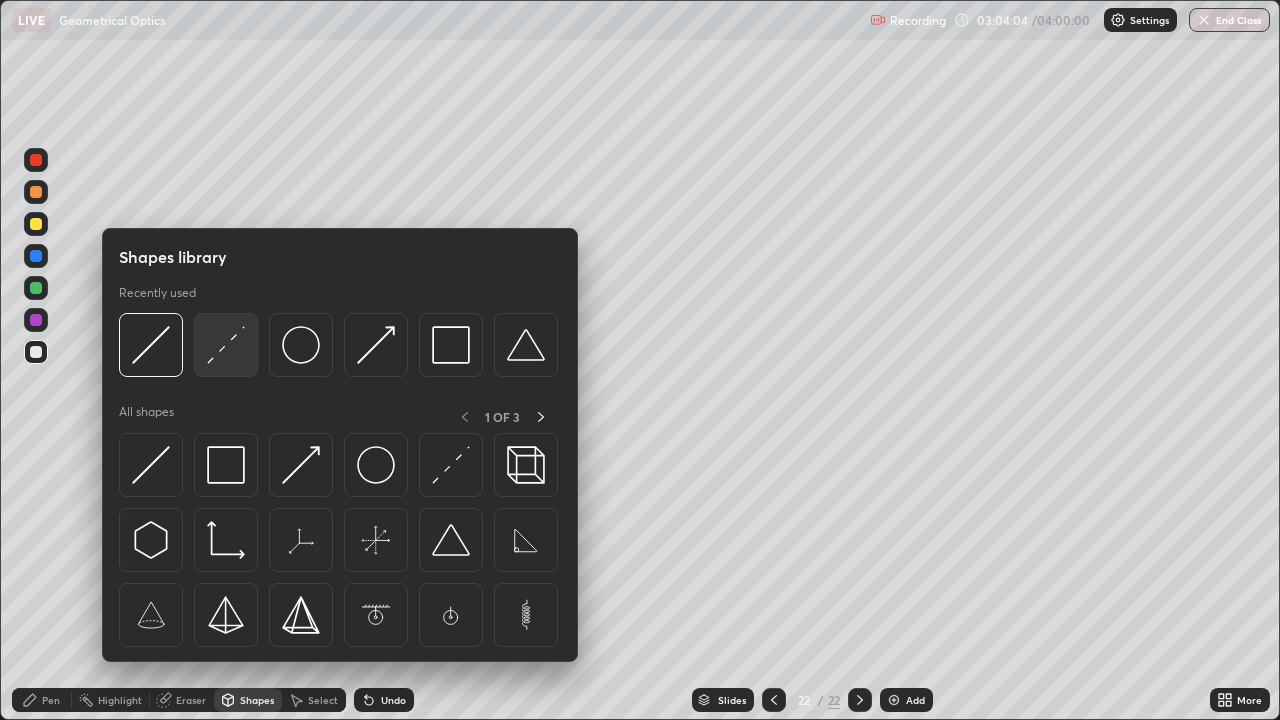 click at bounding box center [226, 345] 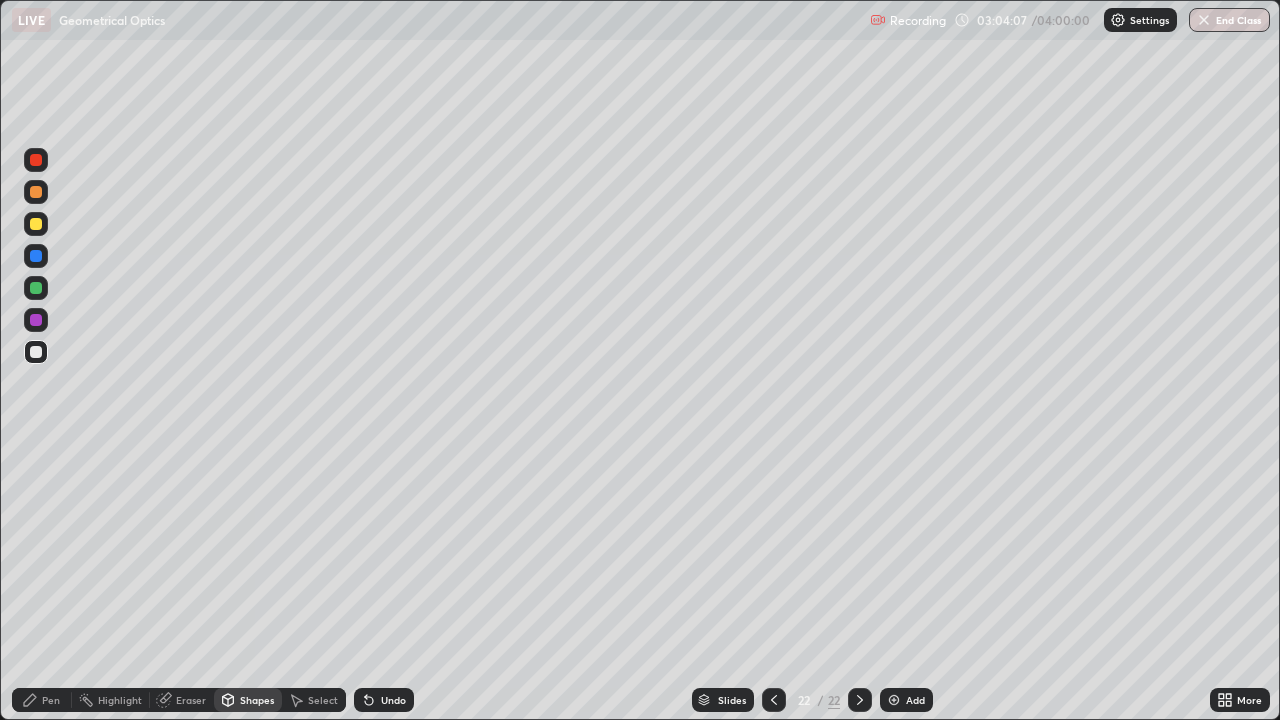 click 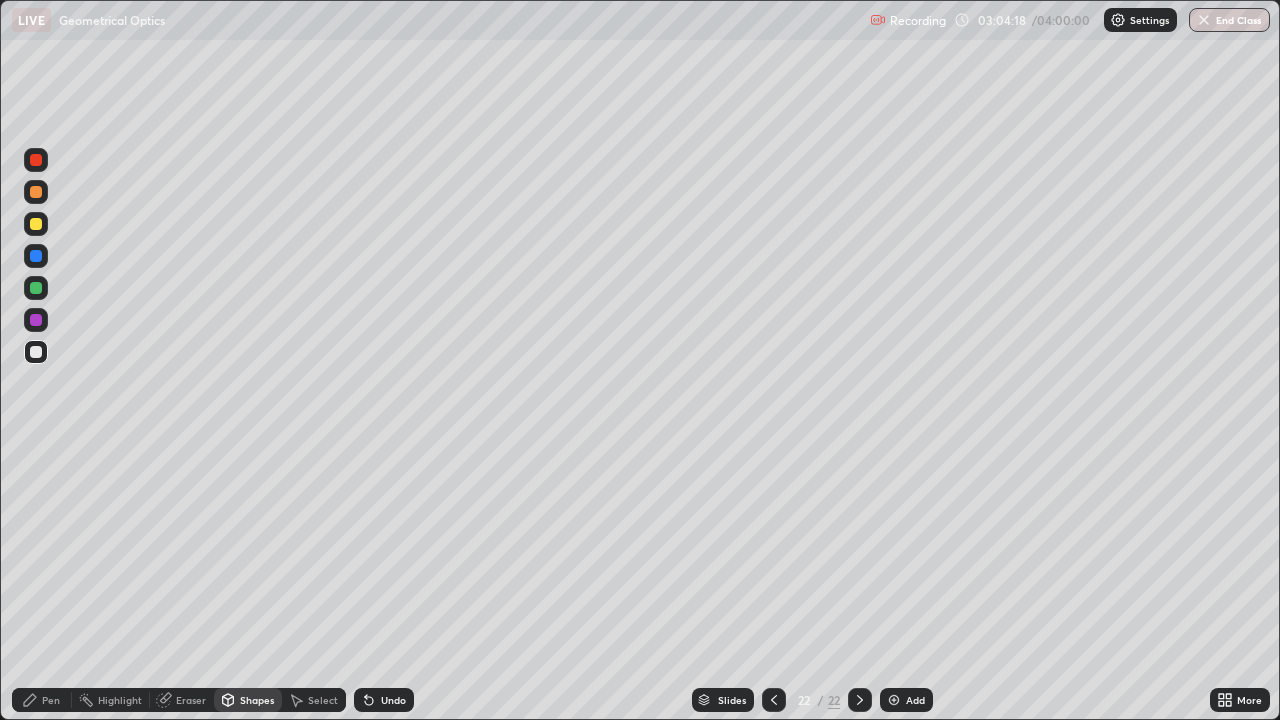 click on "Undo" at bounding box center (384, 700) 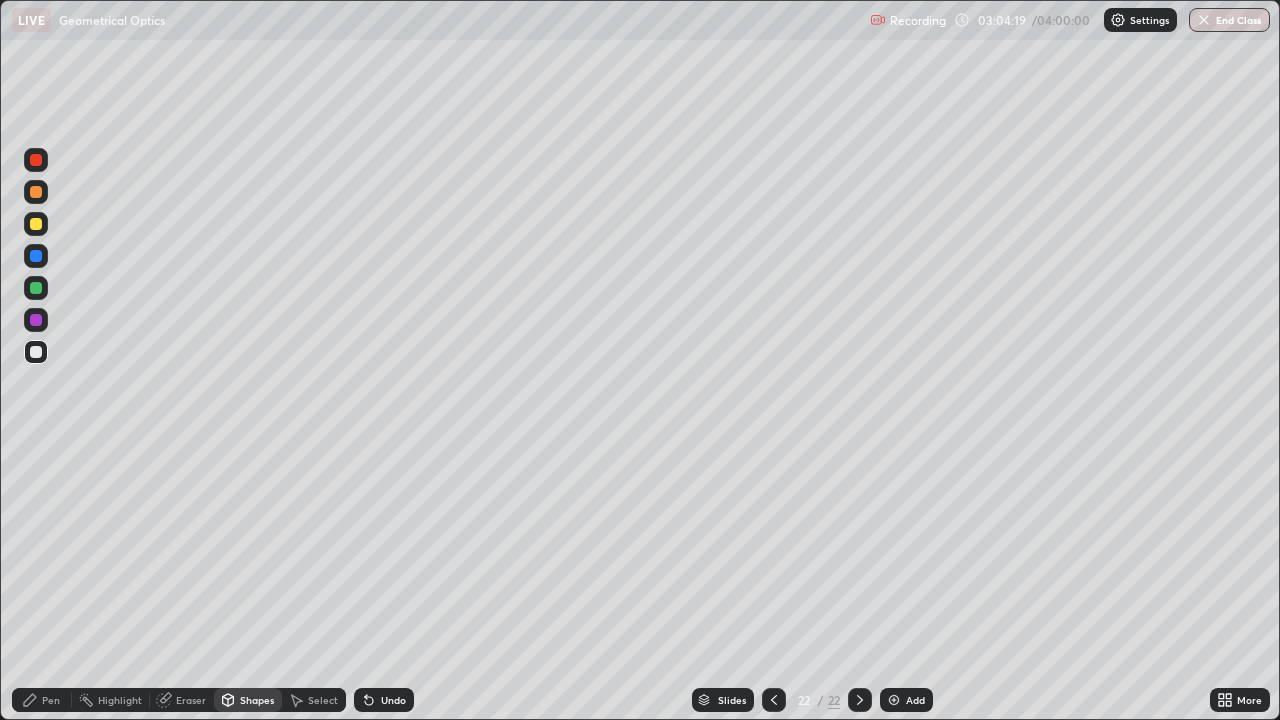 click on "Undo" at bounding box center [384, 700] 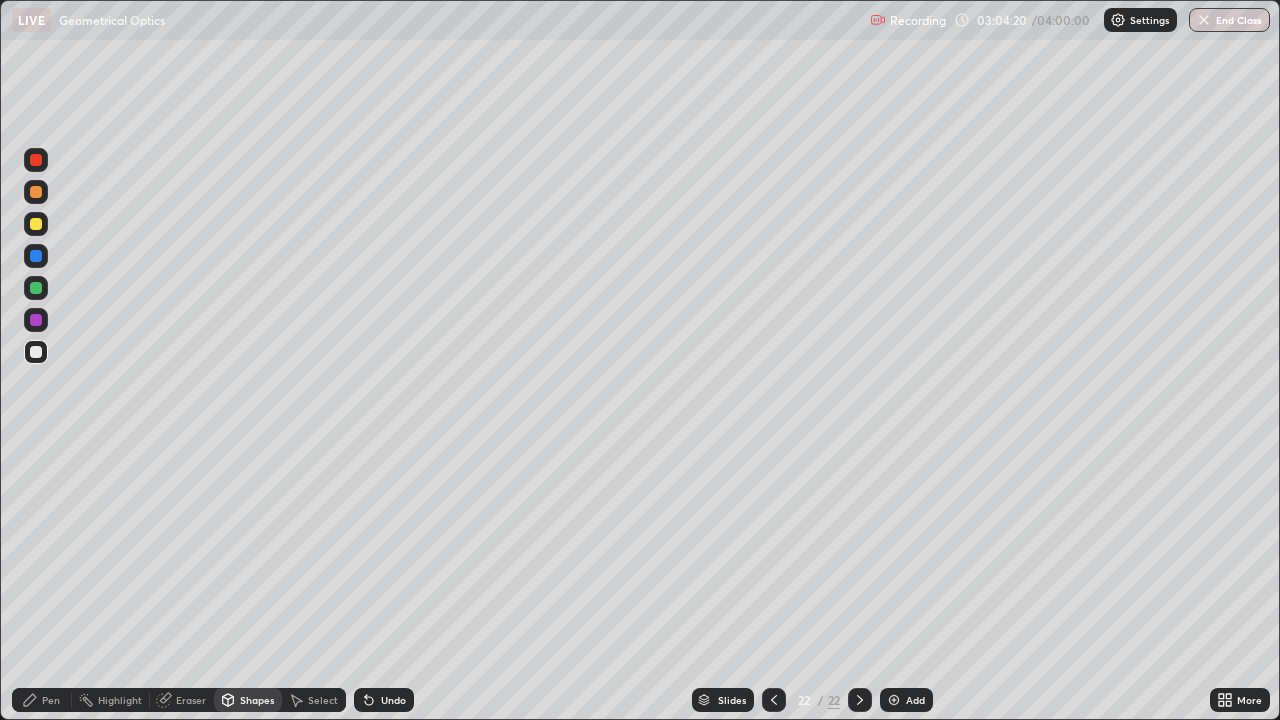 click 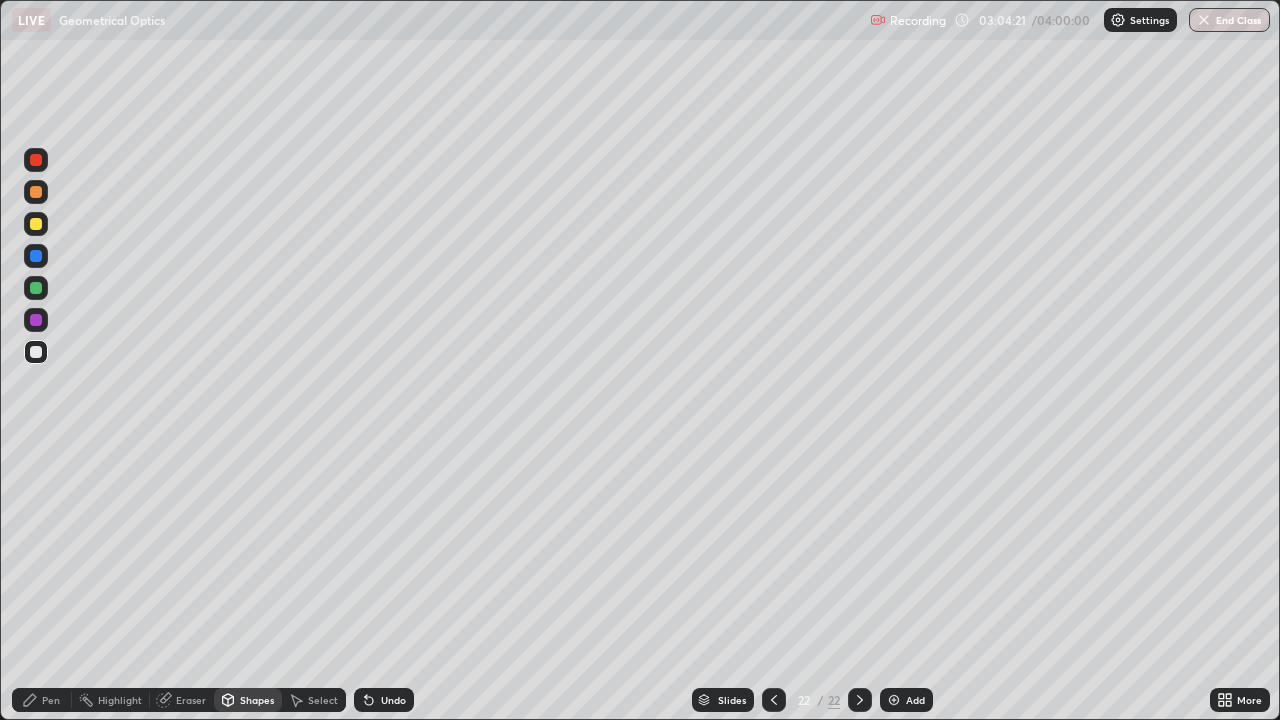 click on "Shapes" at bounding box center (257, 700) 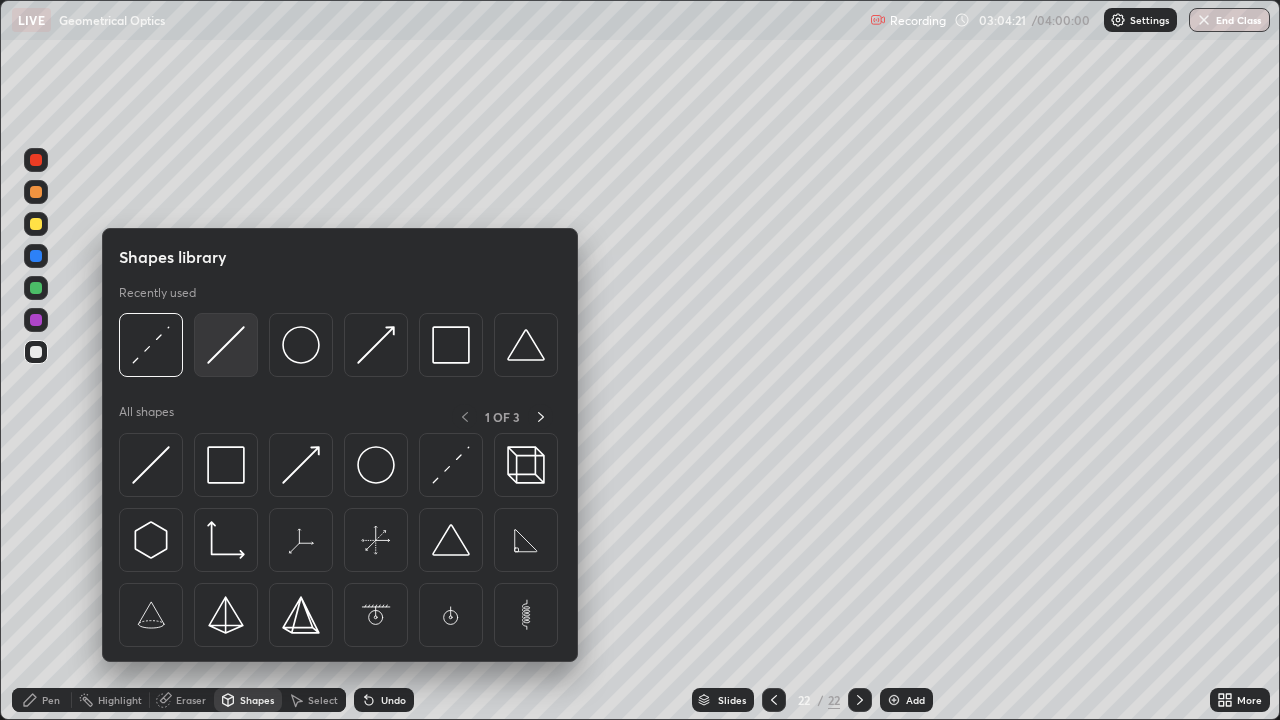 click at bounding box center (226, 345) 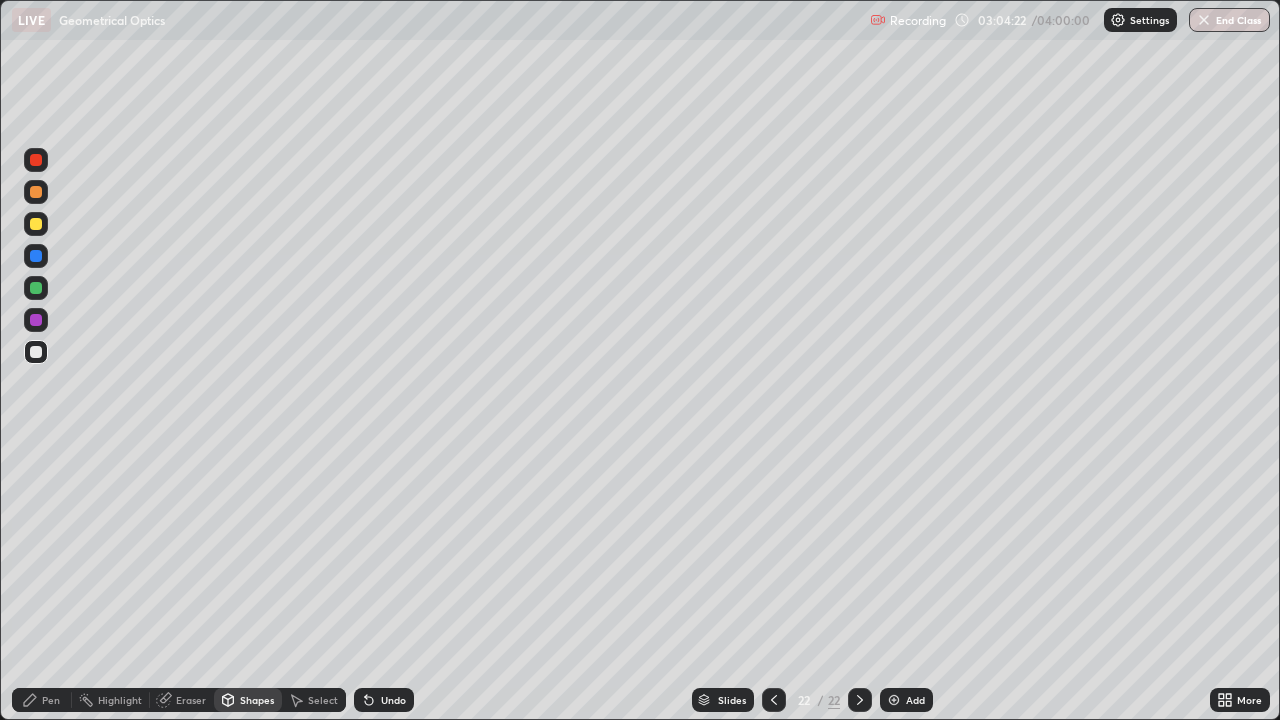 click at bounding box center (36, 352) 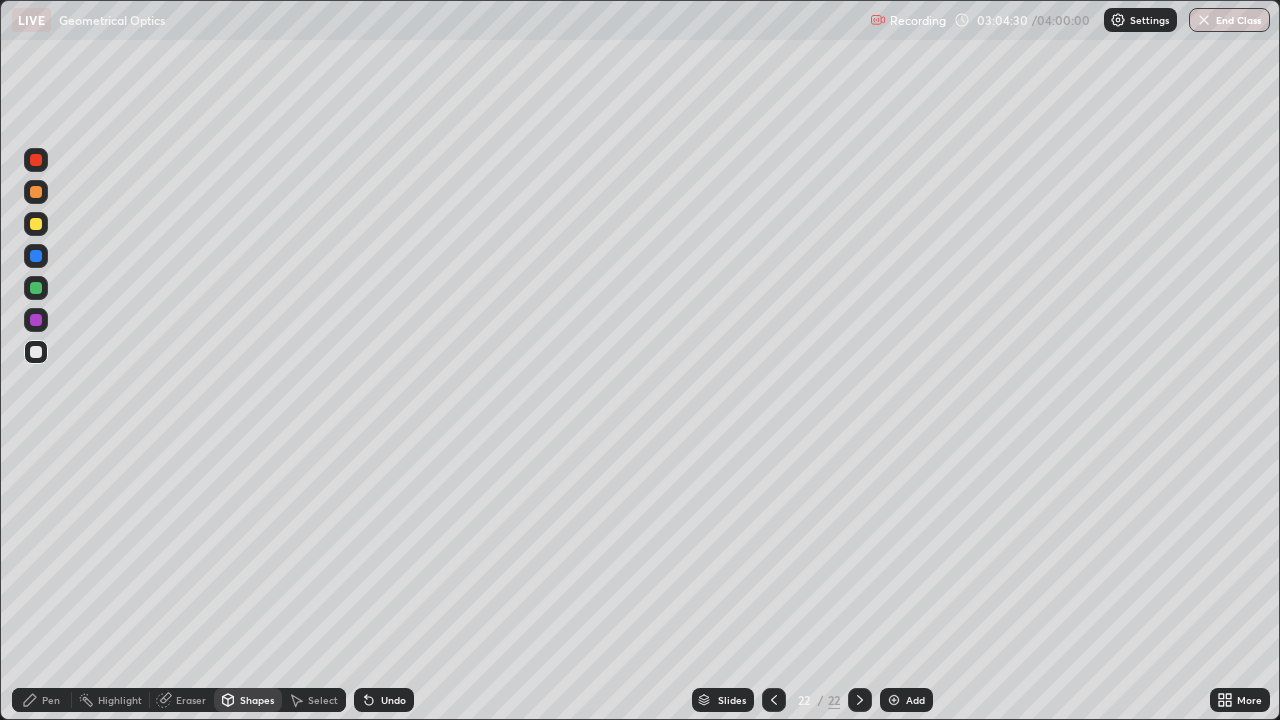 click on "Shapes" at bounding box center (248, 700) 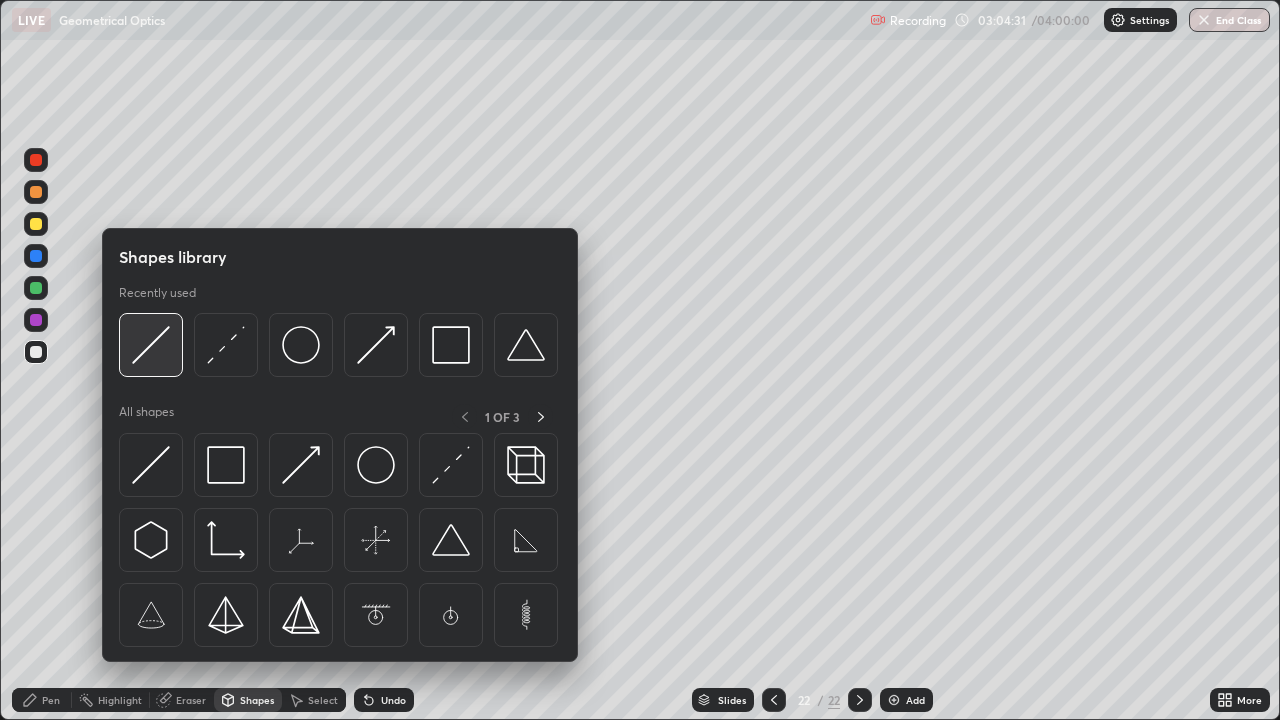 click at bounding box center (151, 345) 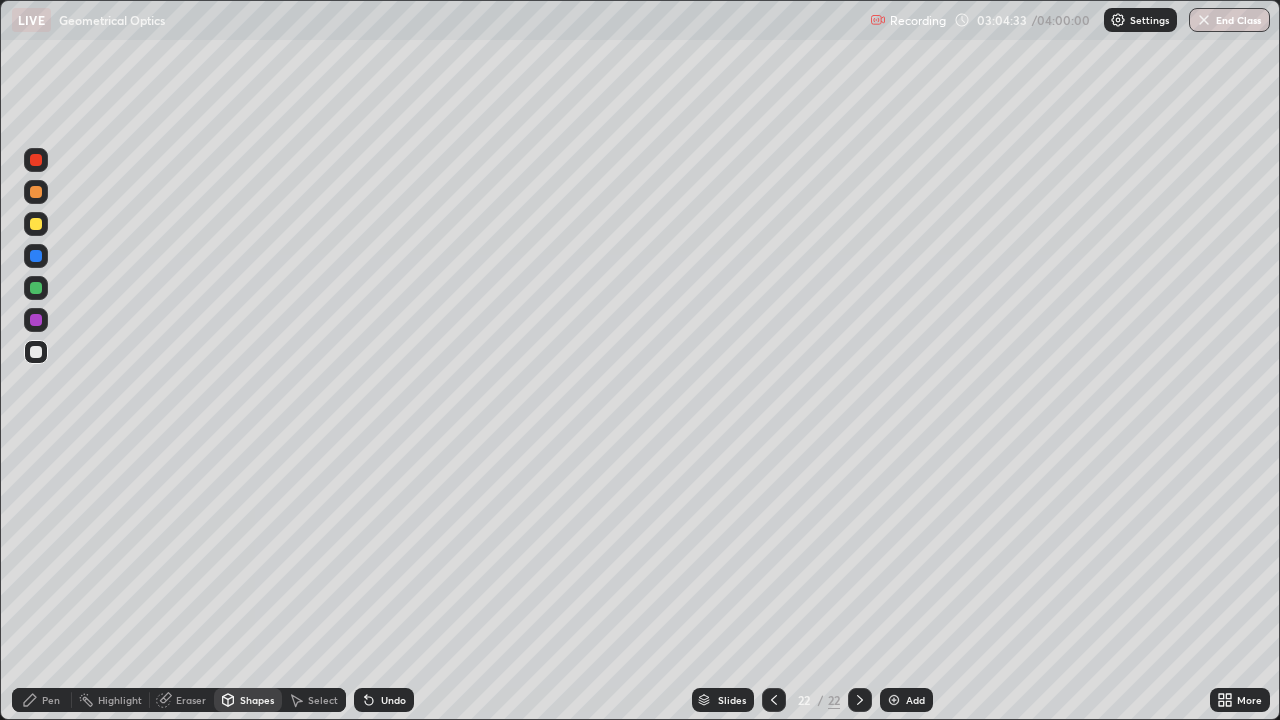click at bounding box center [36, 224] 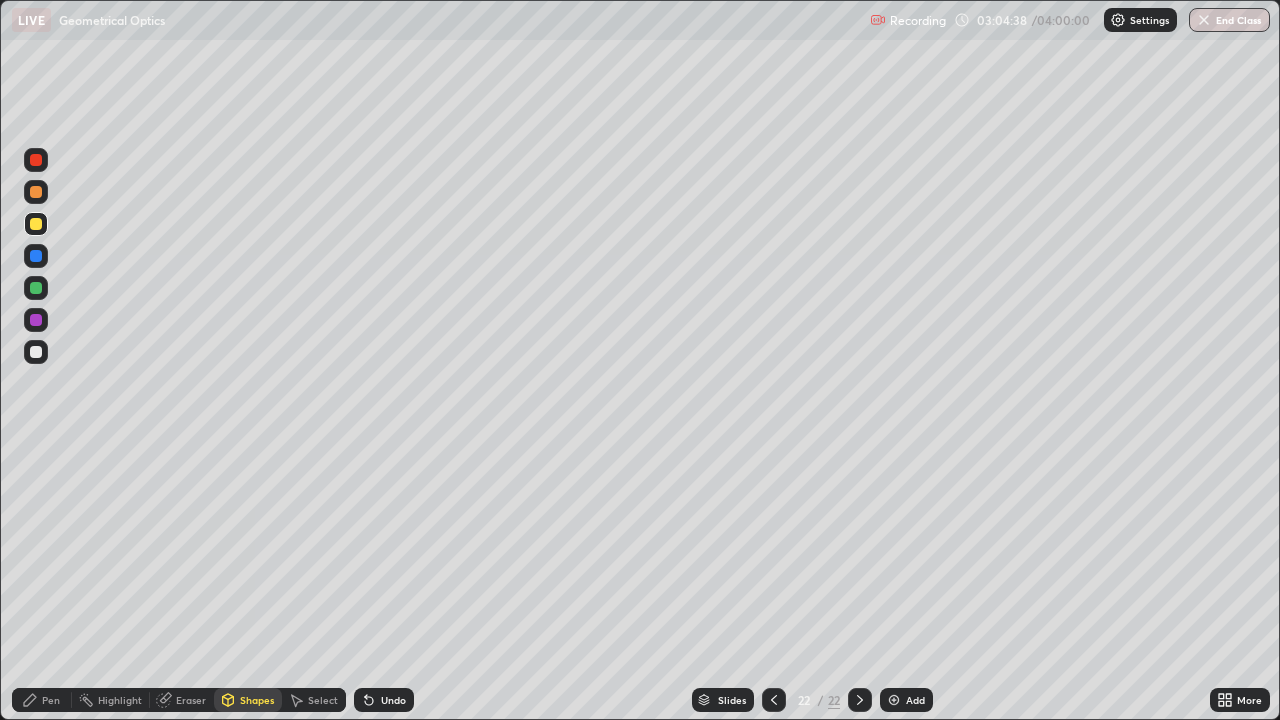 click on "Shapes" at bounding box center [257, 700] 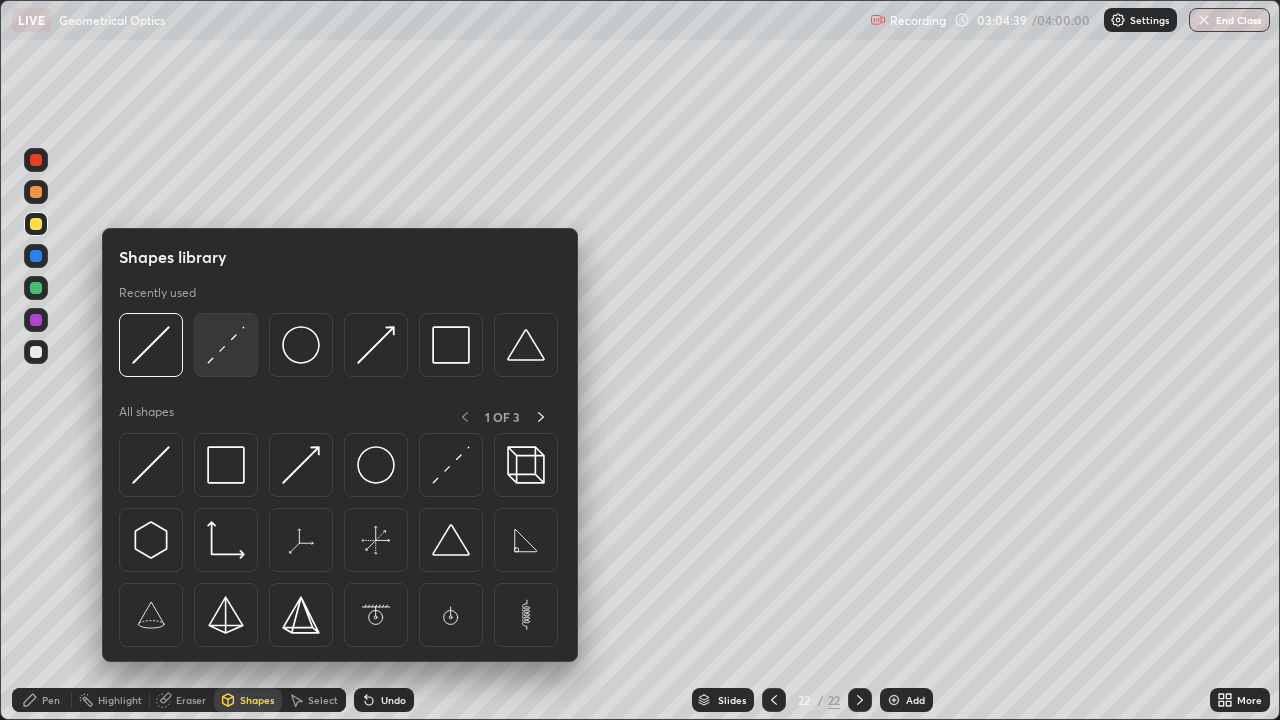click at bounding box center [226, 345] 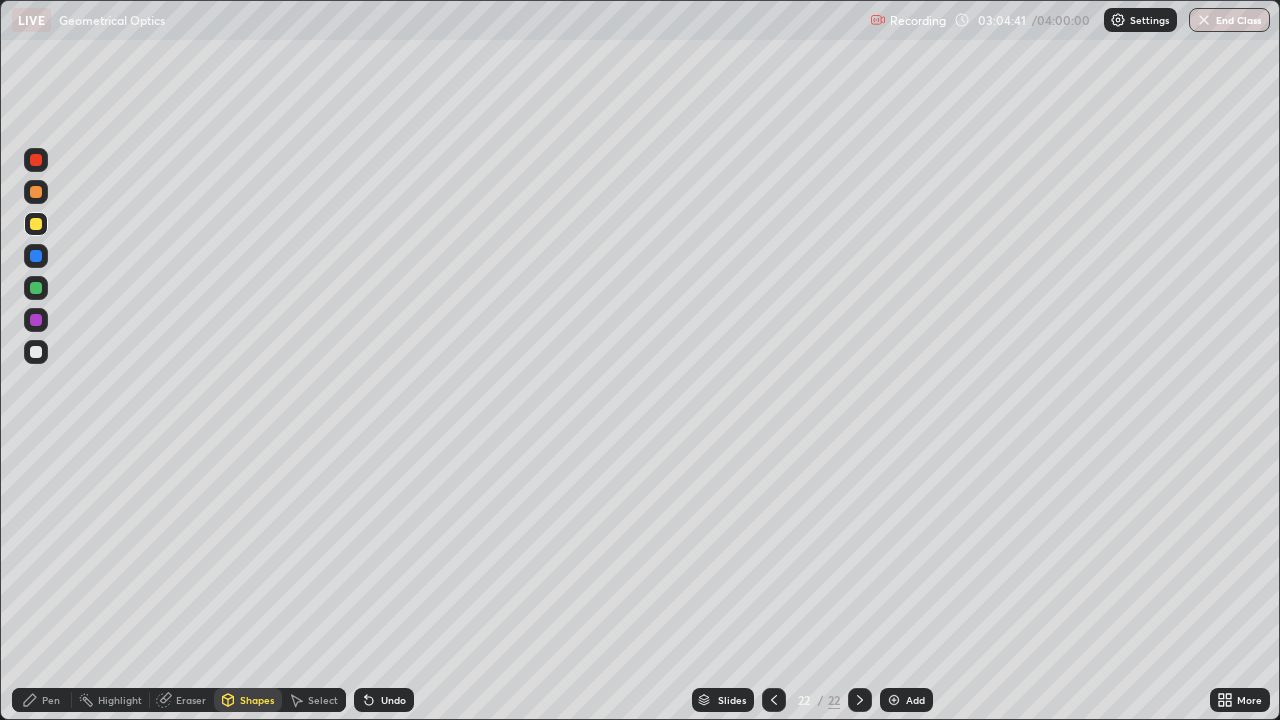 click on "Undo" at bounding box center (393, 700) 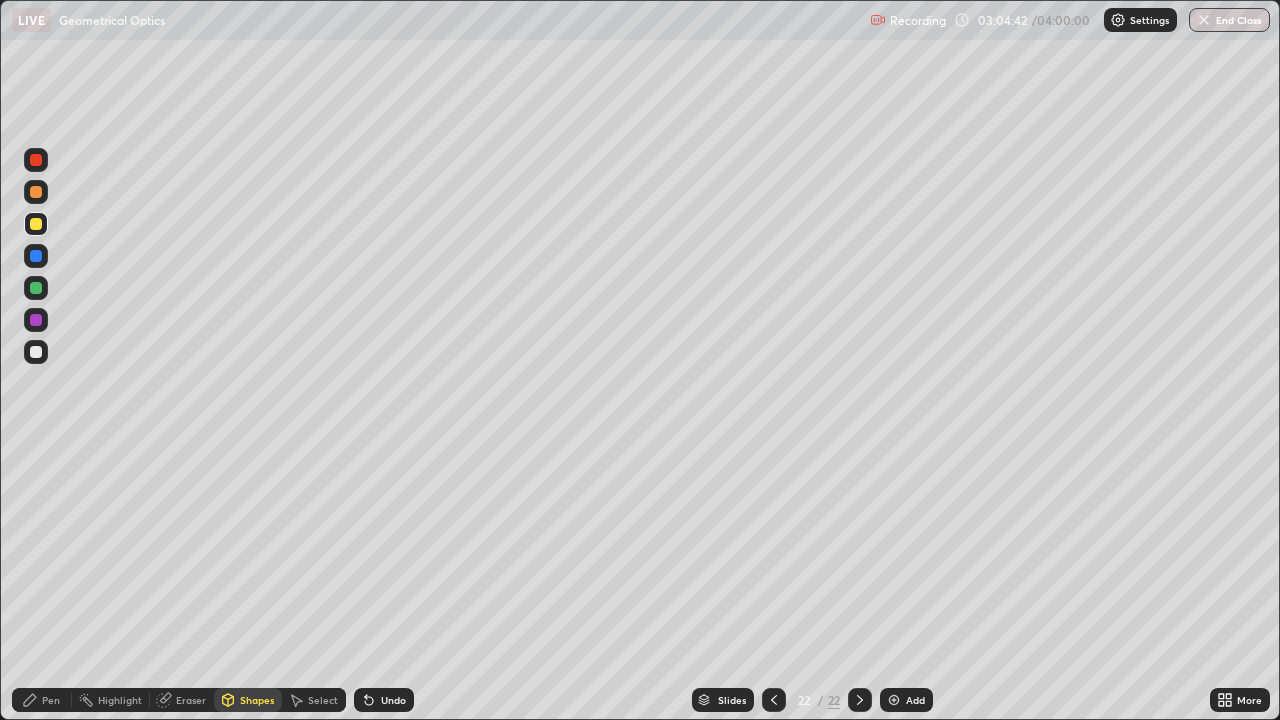 click at bounding box center (36, 256) 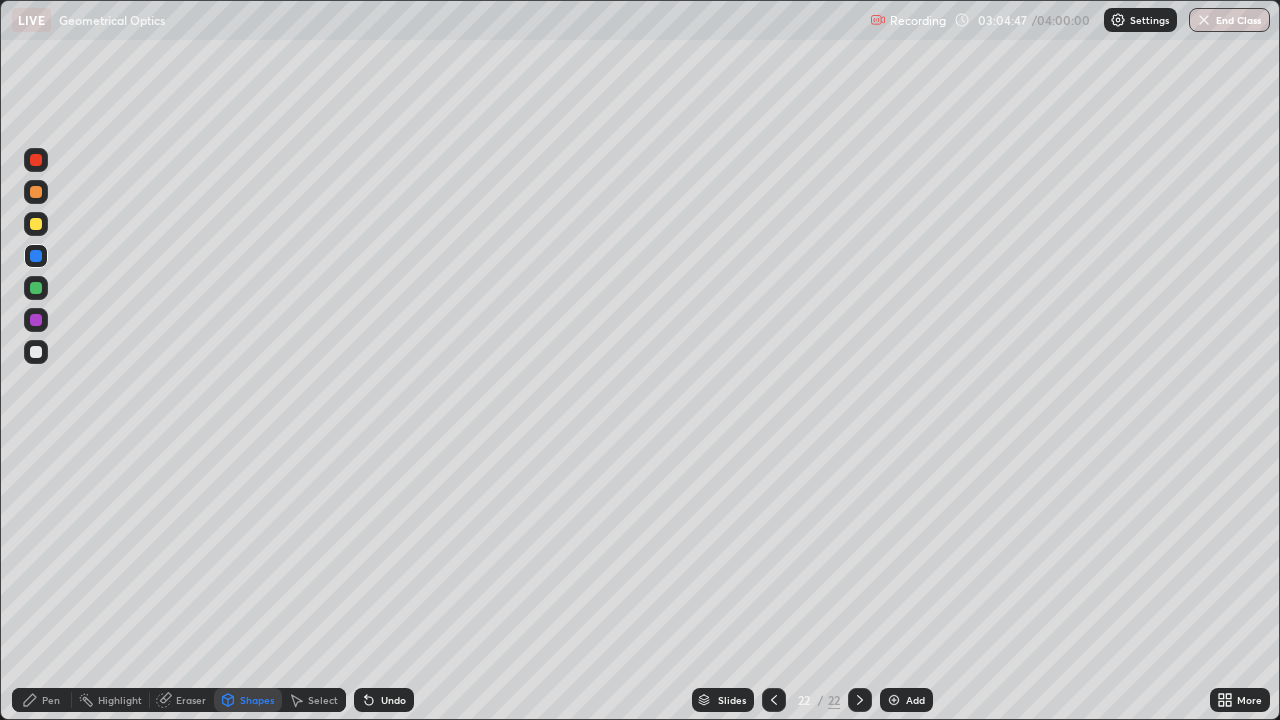 click on "Shapes" at bounding box center [248, 700] 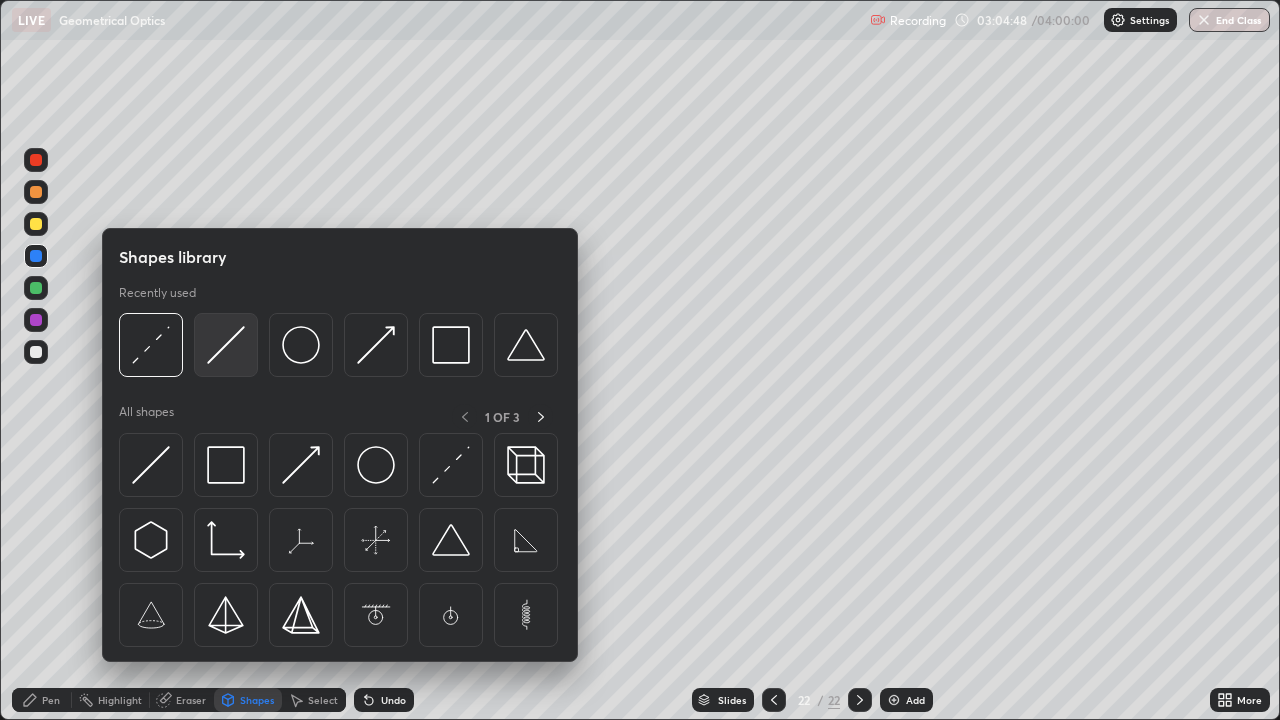 click at bounding box center (226, 345) 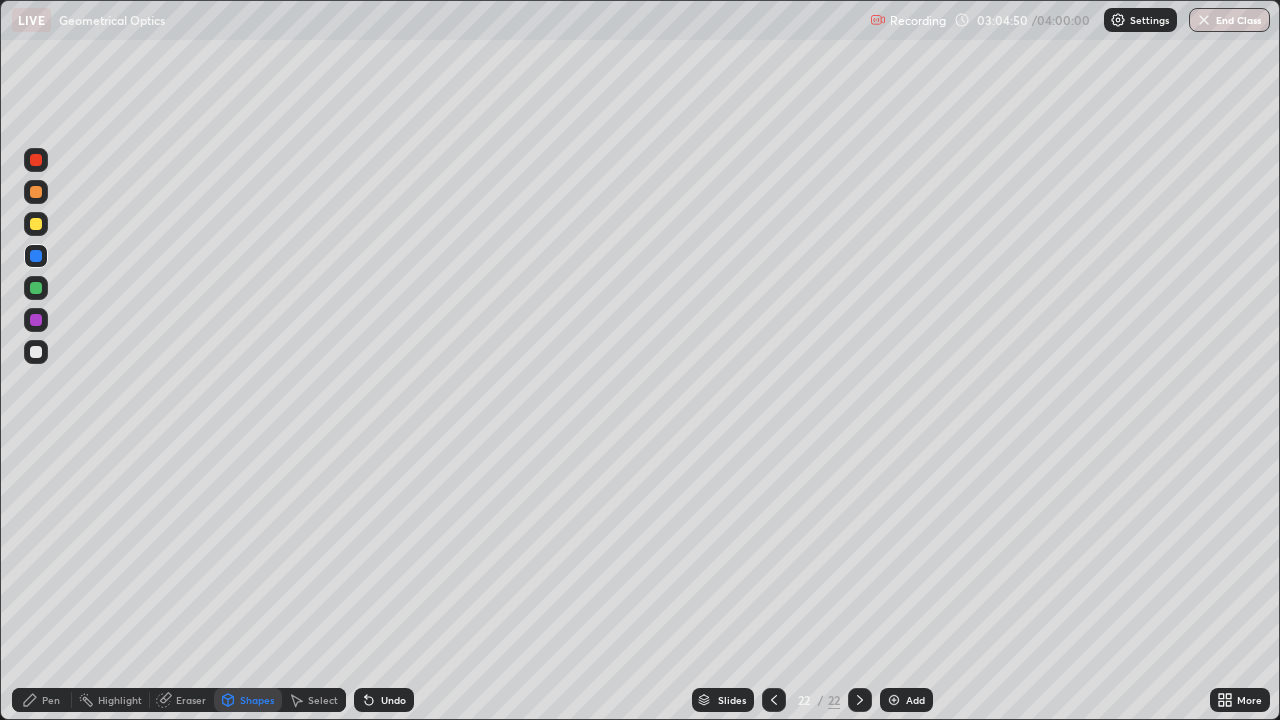 click at bounding box center [36, 224] 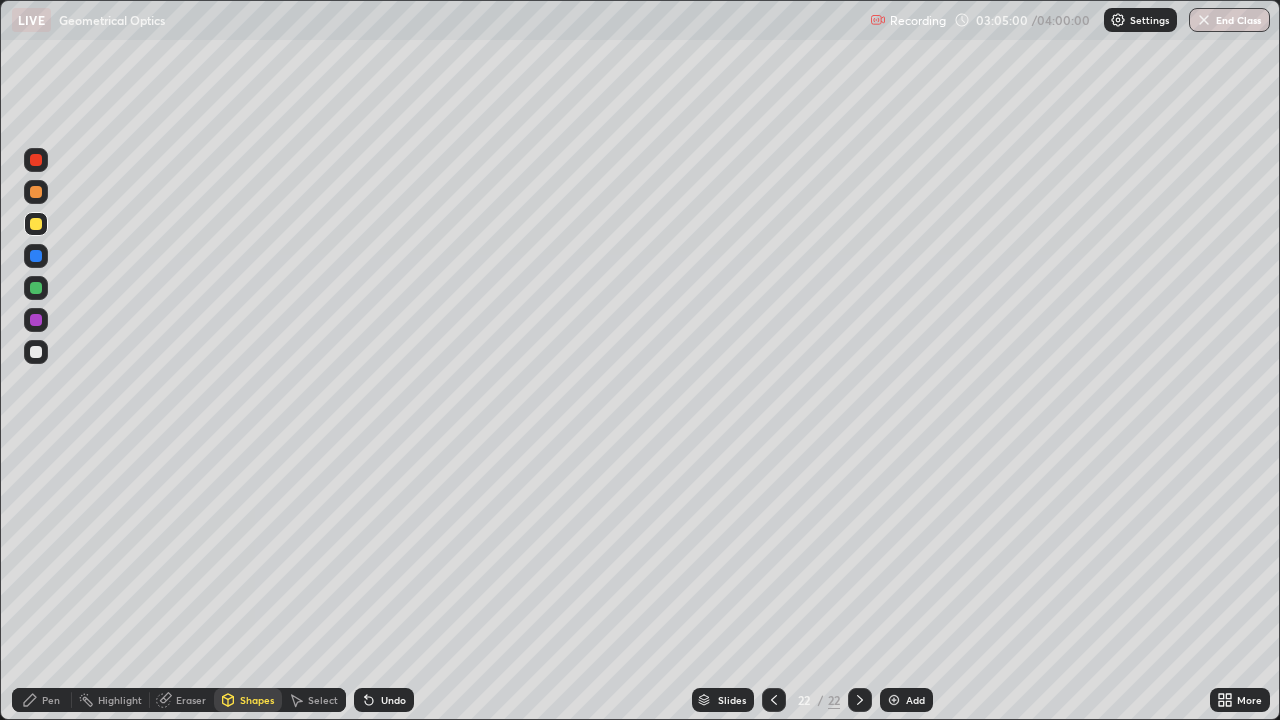 click on "Shapes" at bounding box center (257, 700) 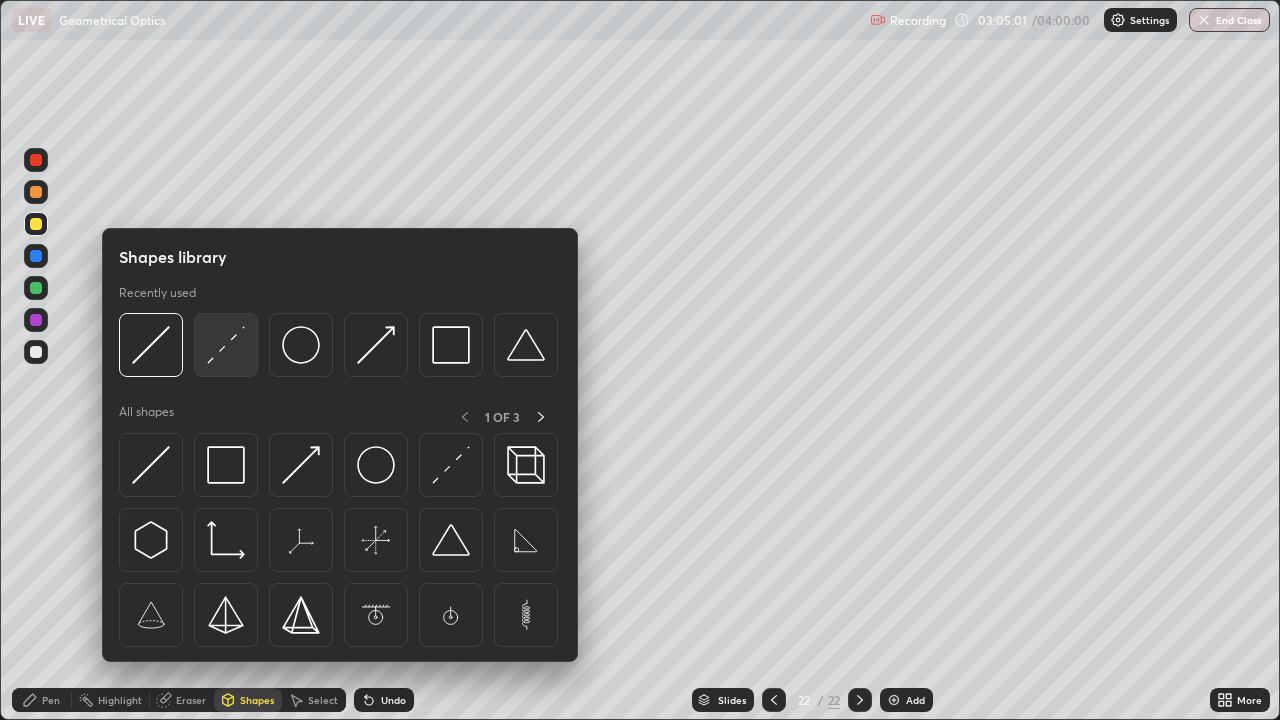 click at bounding box center [226, 345] 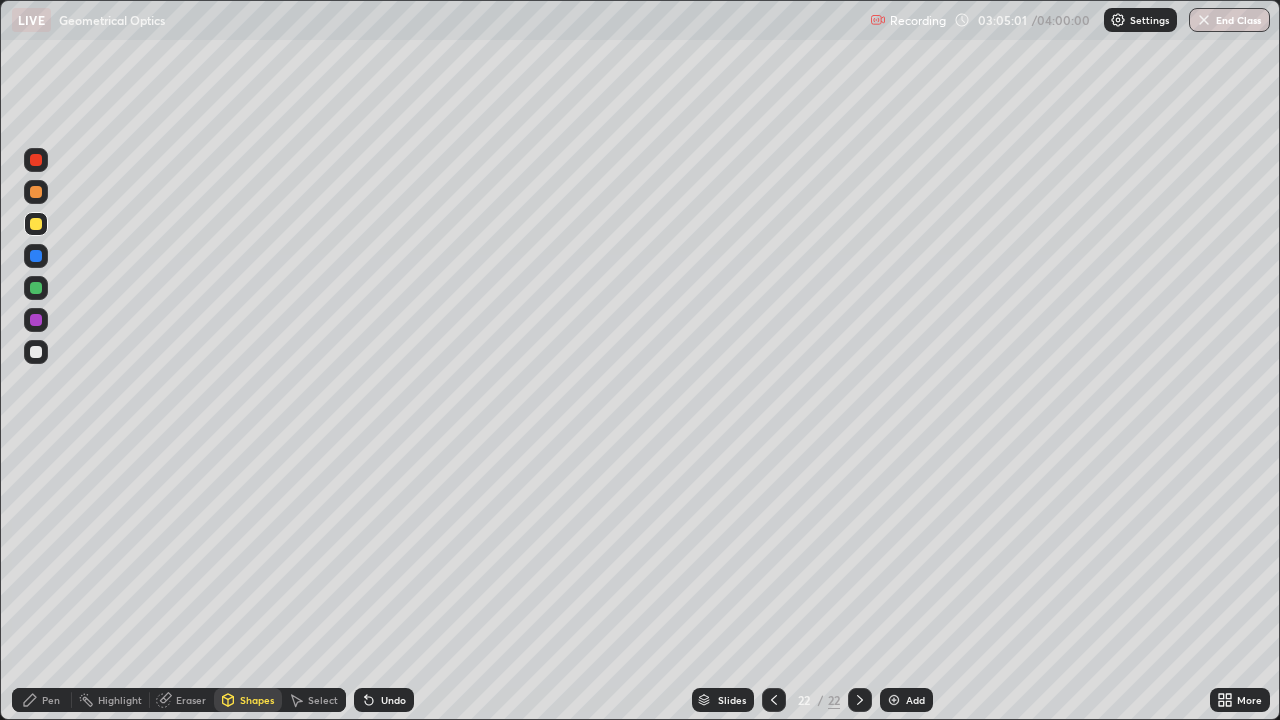 click at bounding box center [36, 256] 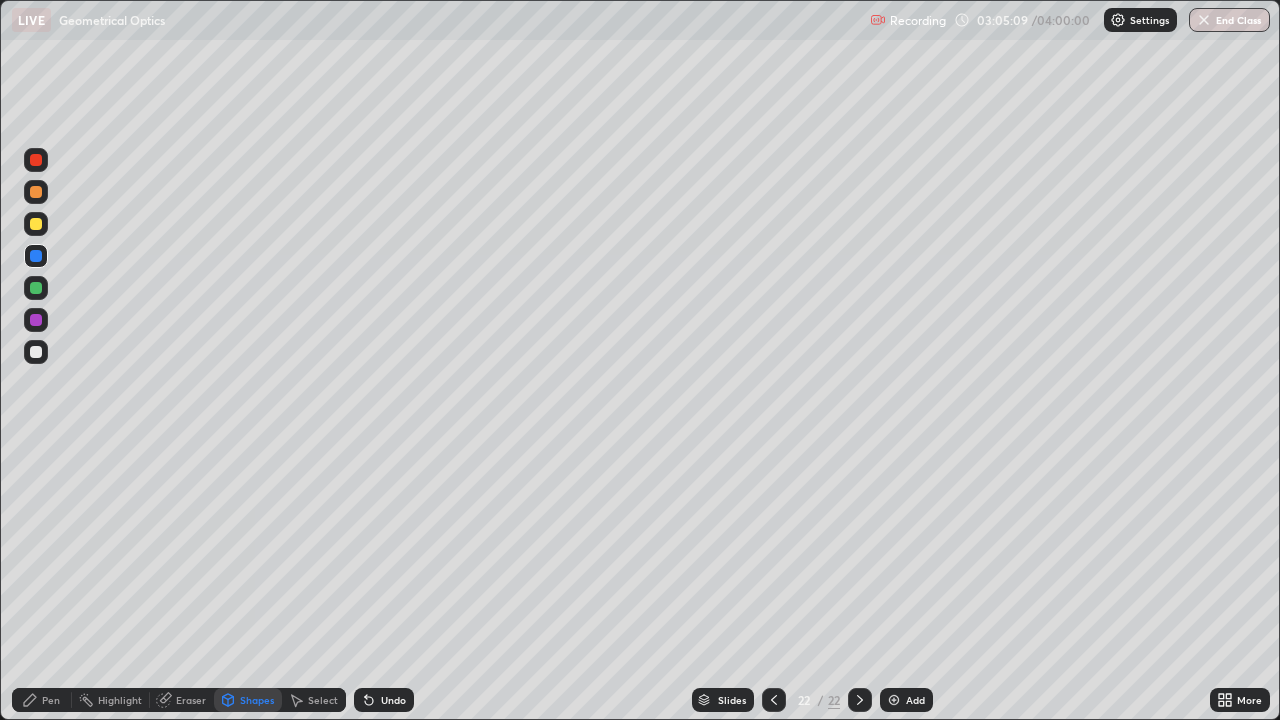 click on "Shapes" at bounding box center [257, 700] 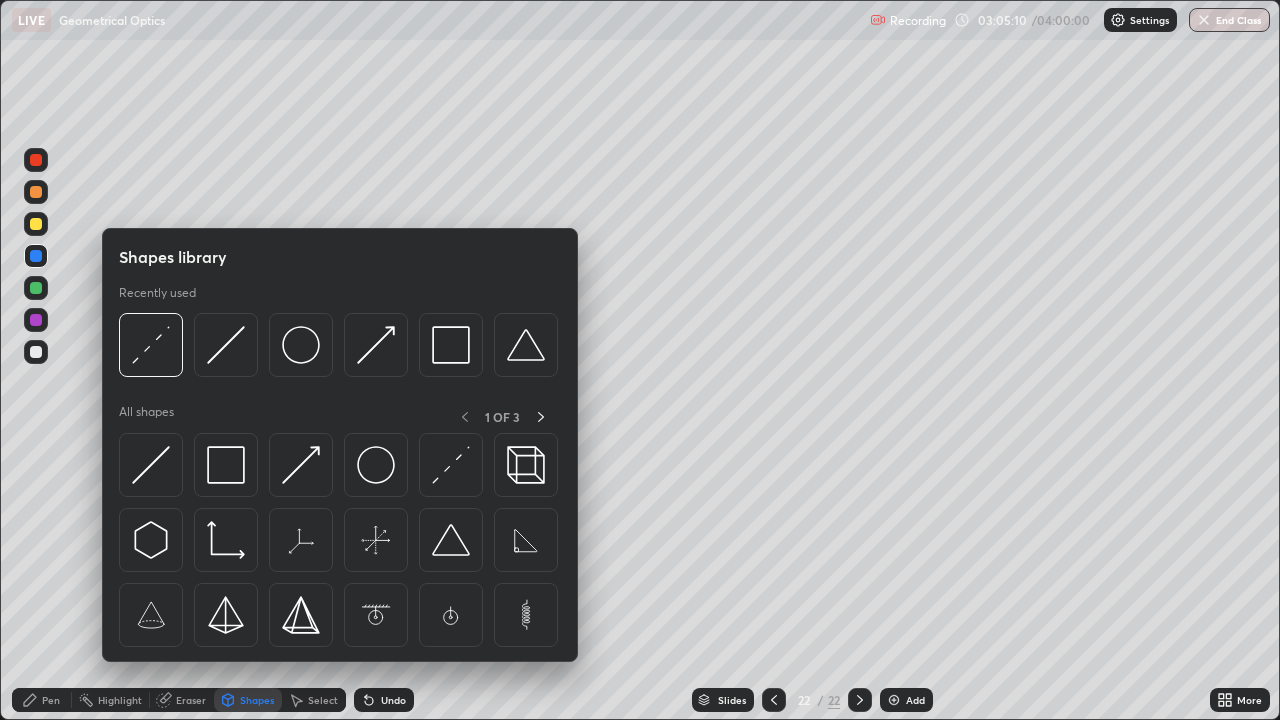 click at bounding box center (36, 224) 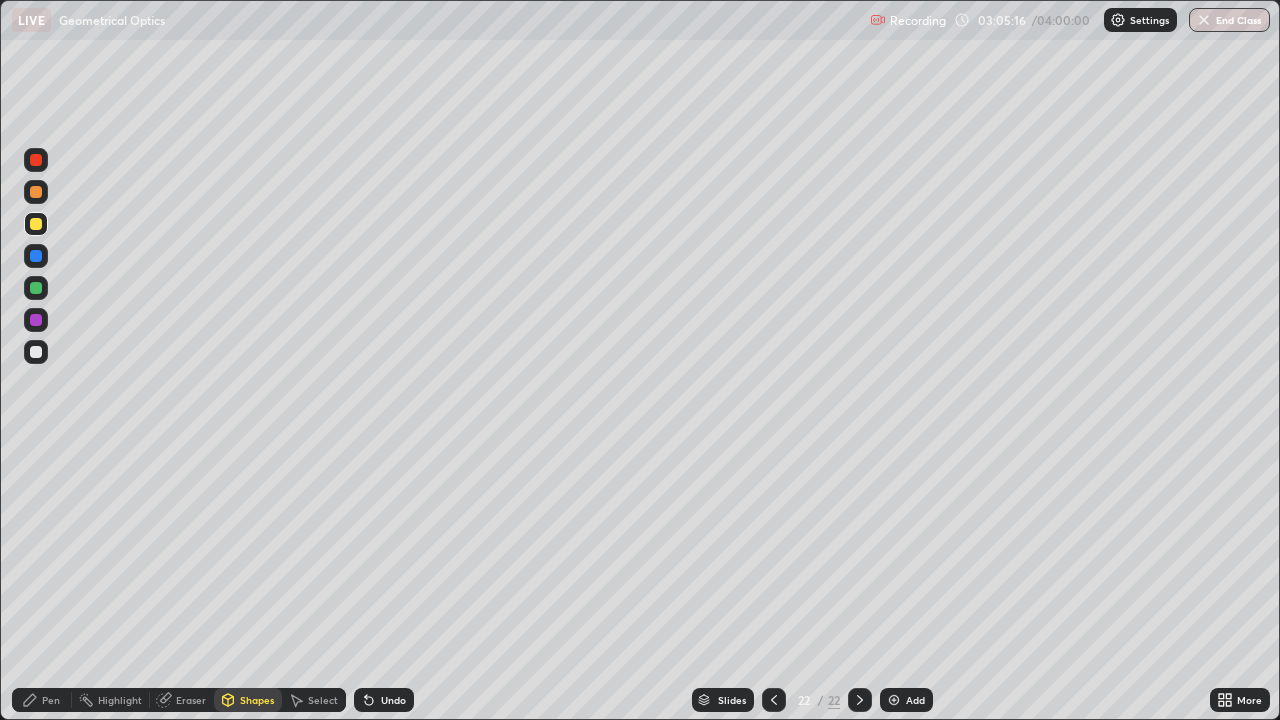 click 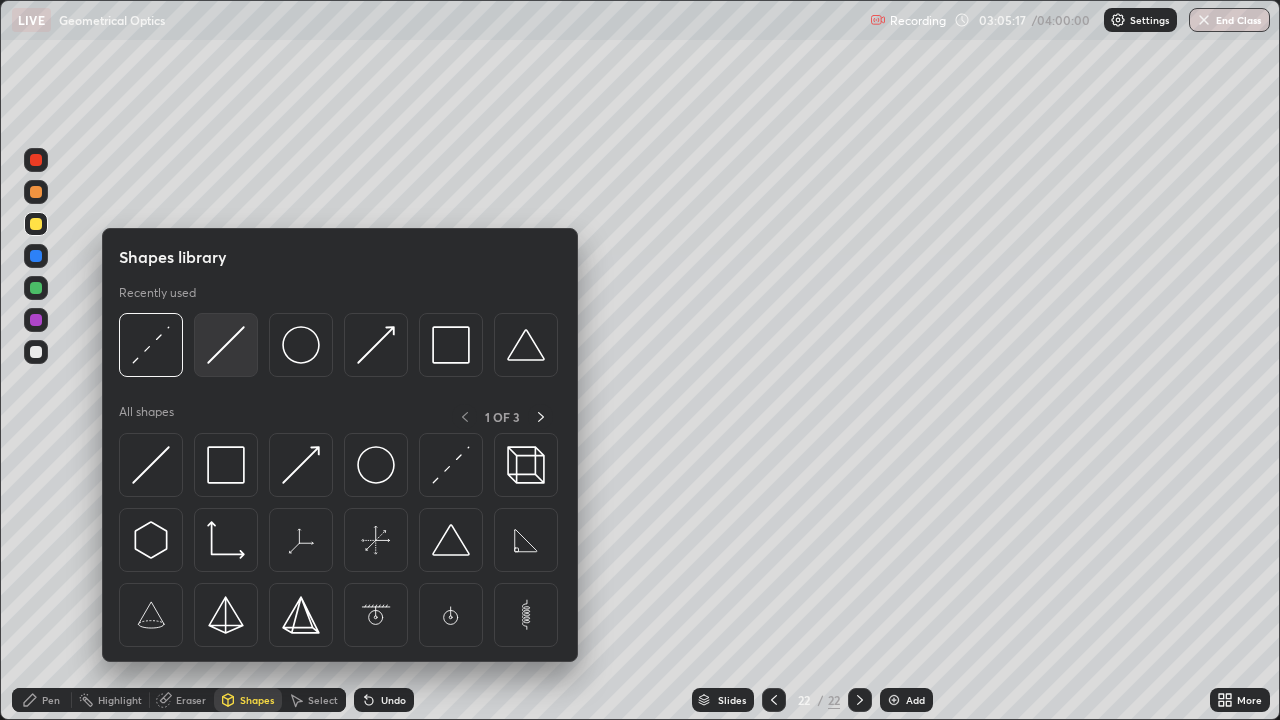 click at bounding box center [226, 345] 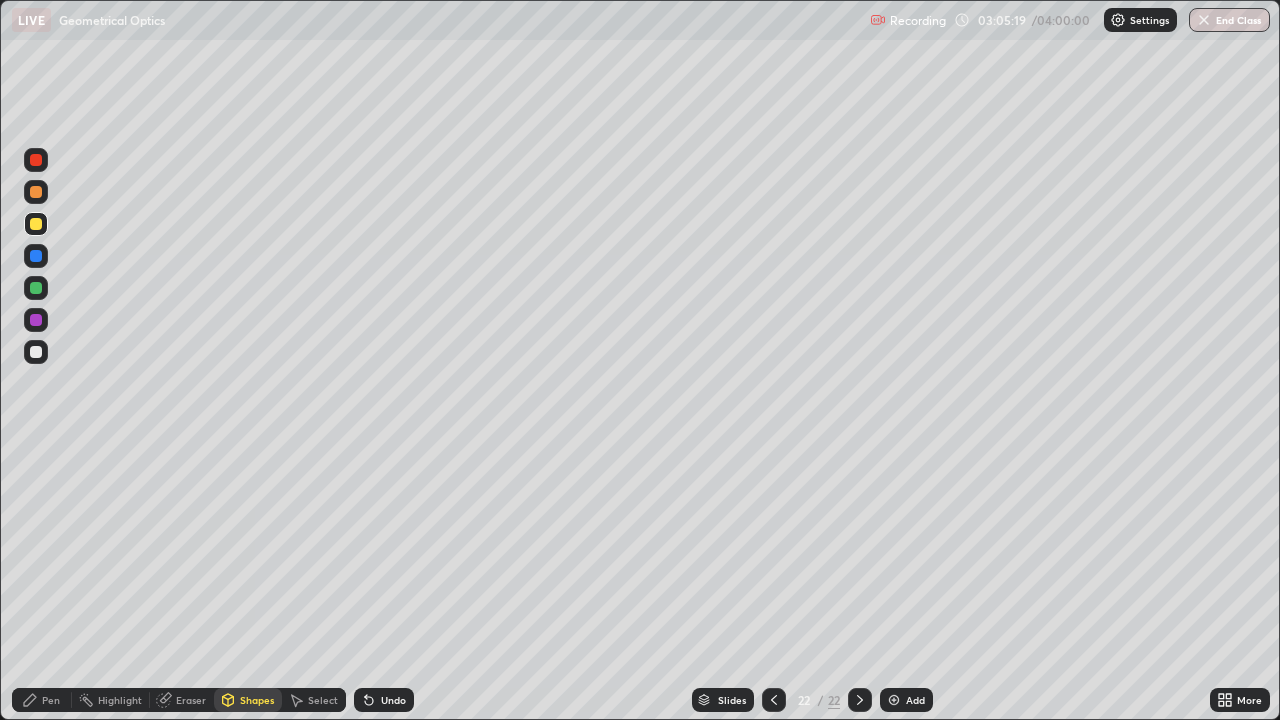 click on "Shapes" at bounding box center (257, 700) 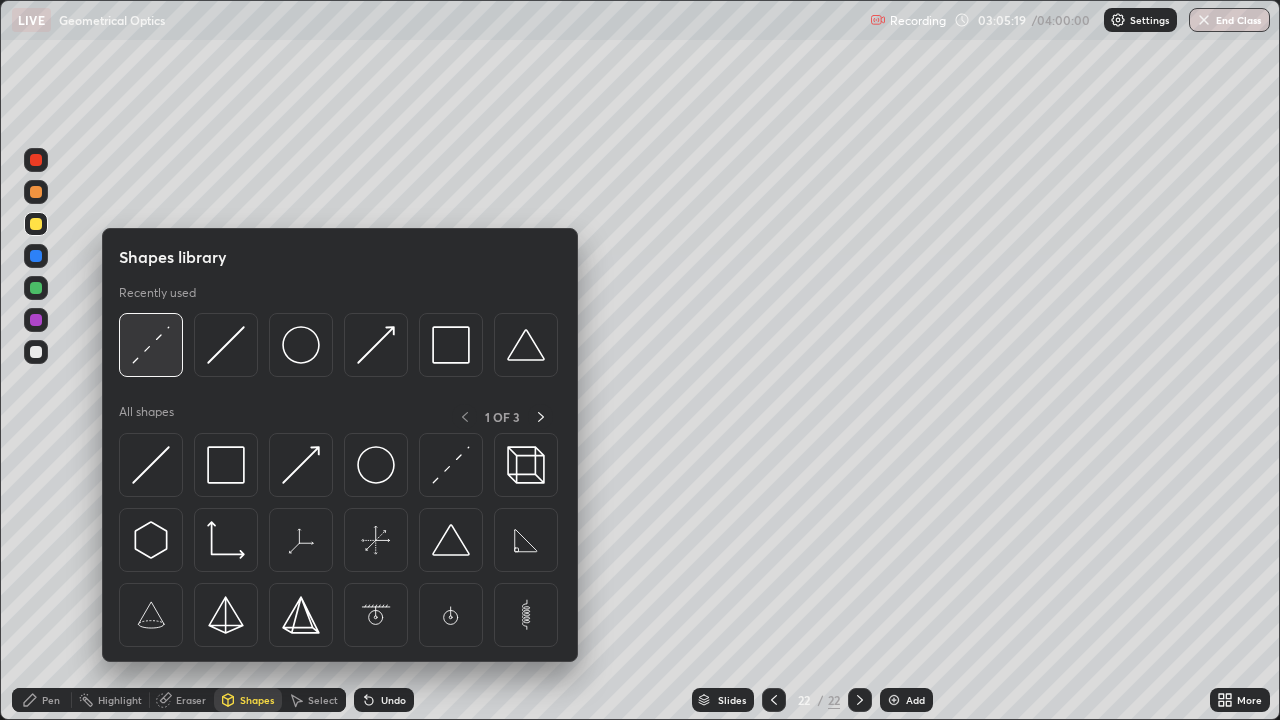 click at bounding box center (151, 345) 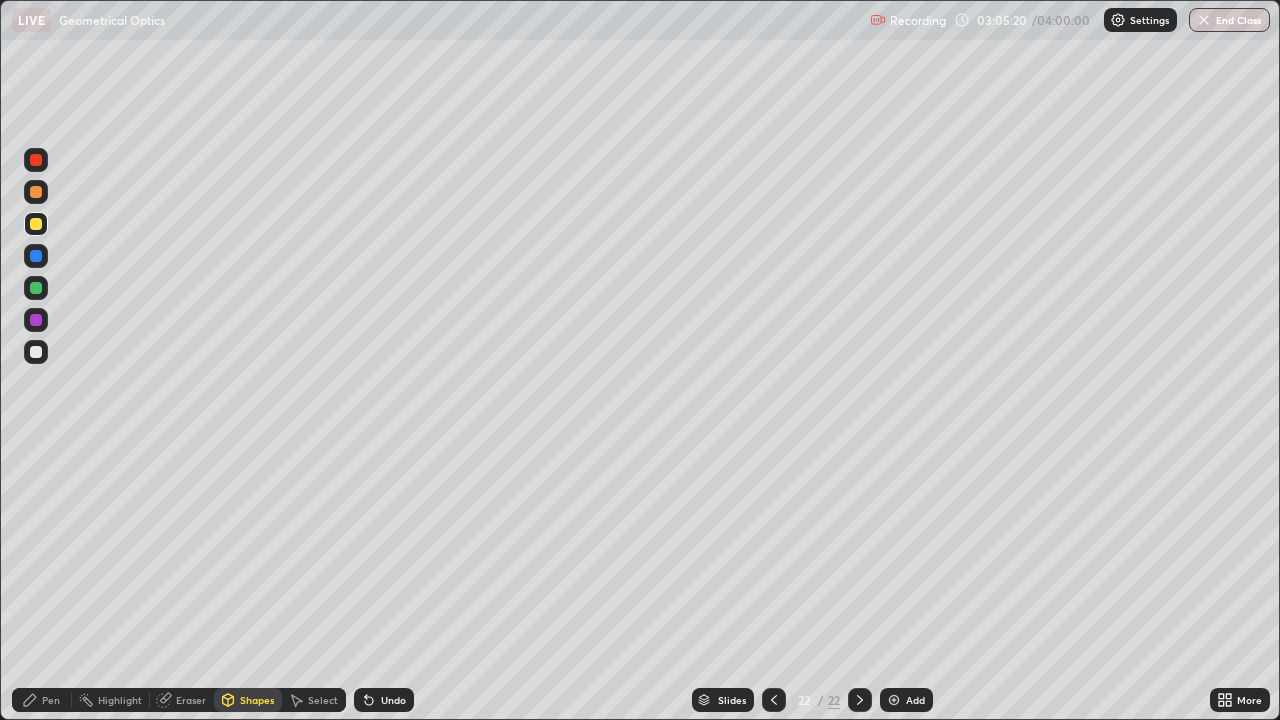 click at bounding box center [36, 256] 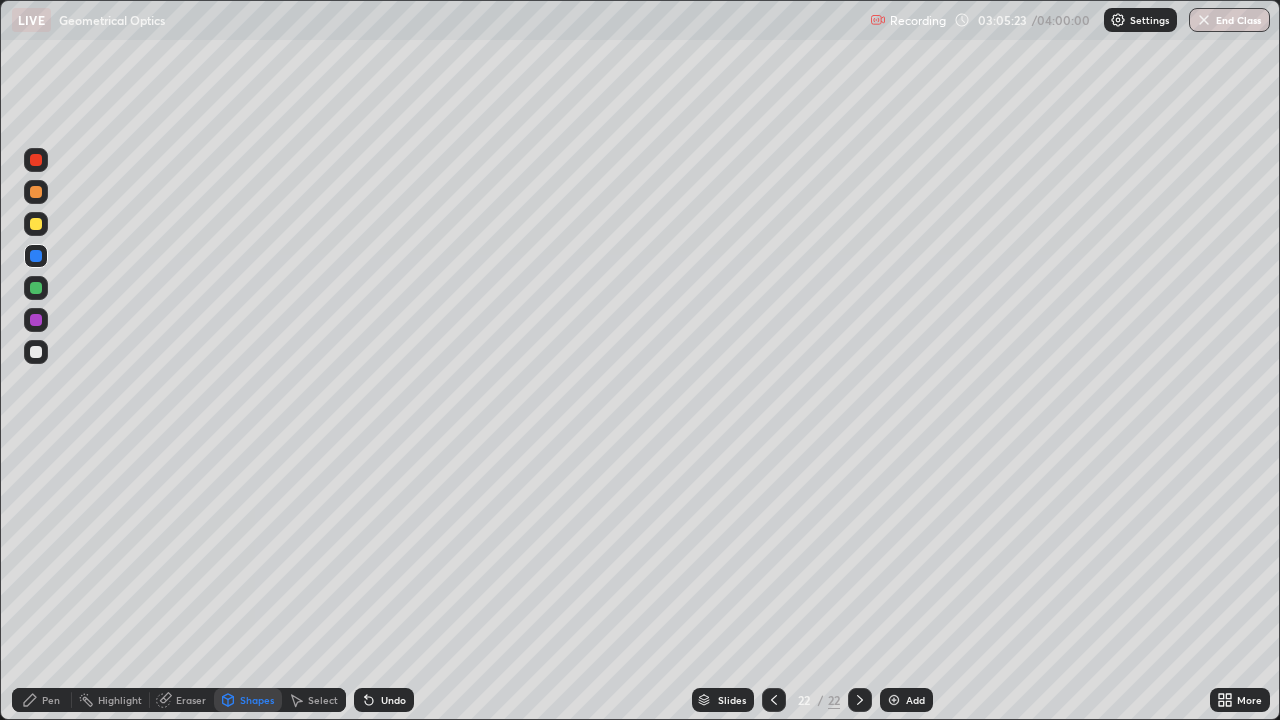 click 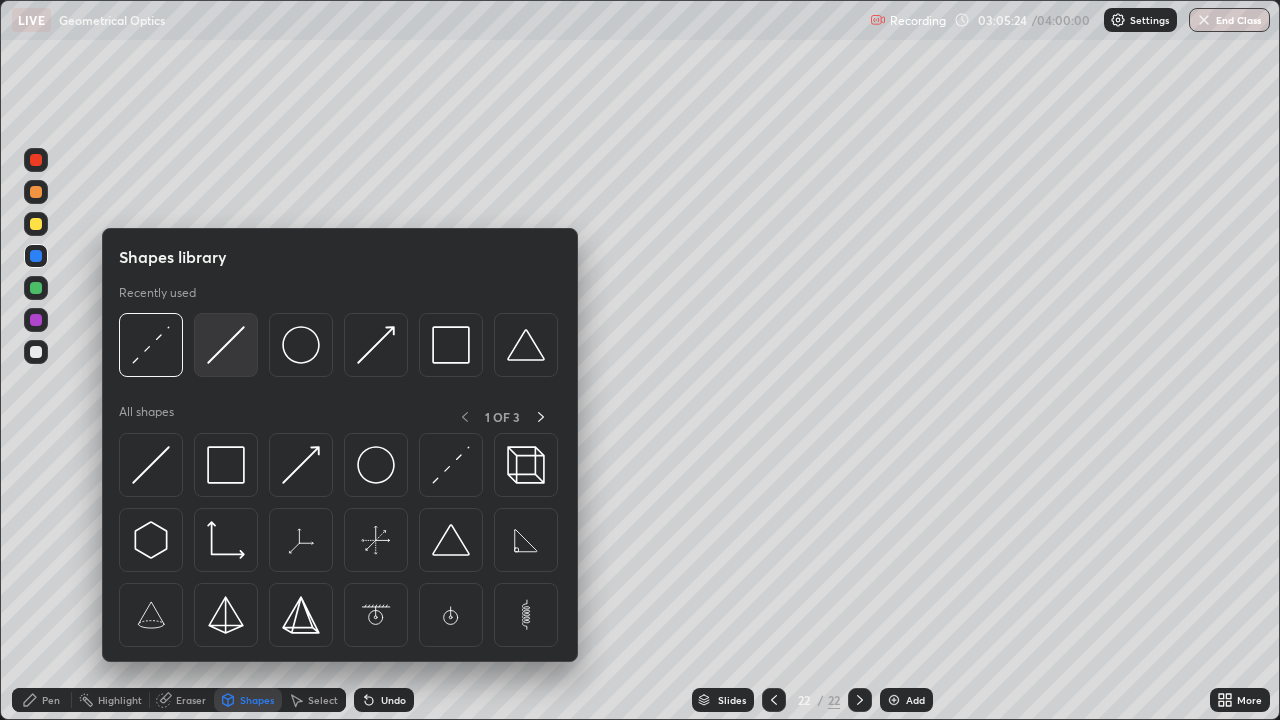 click at bounding box center (226, 345) 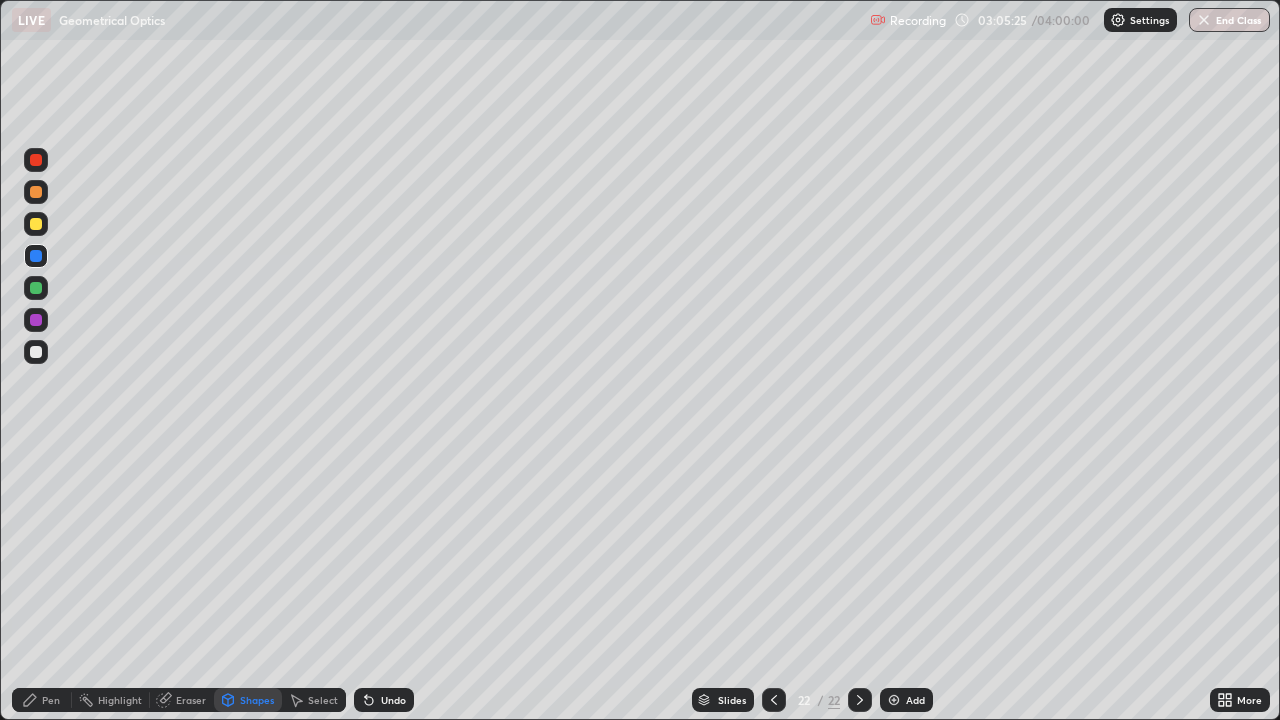 click at bounding box center [36, 224] 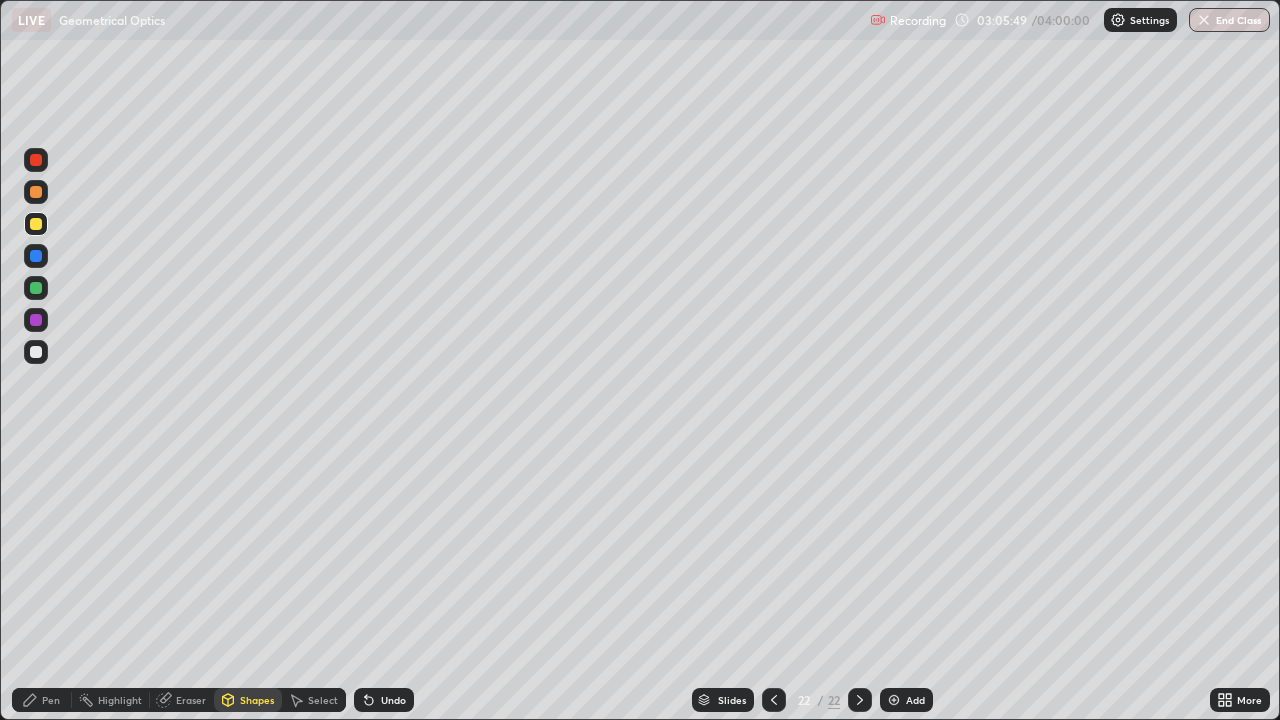 click on "Shapes" at bounding box center [257, 700] 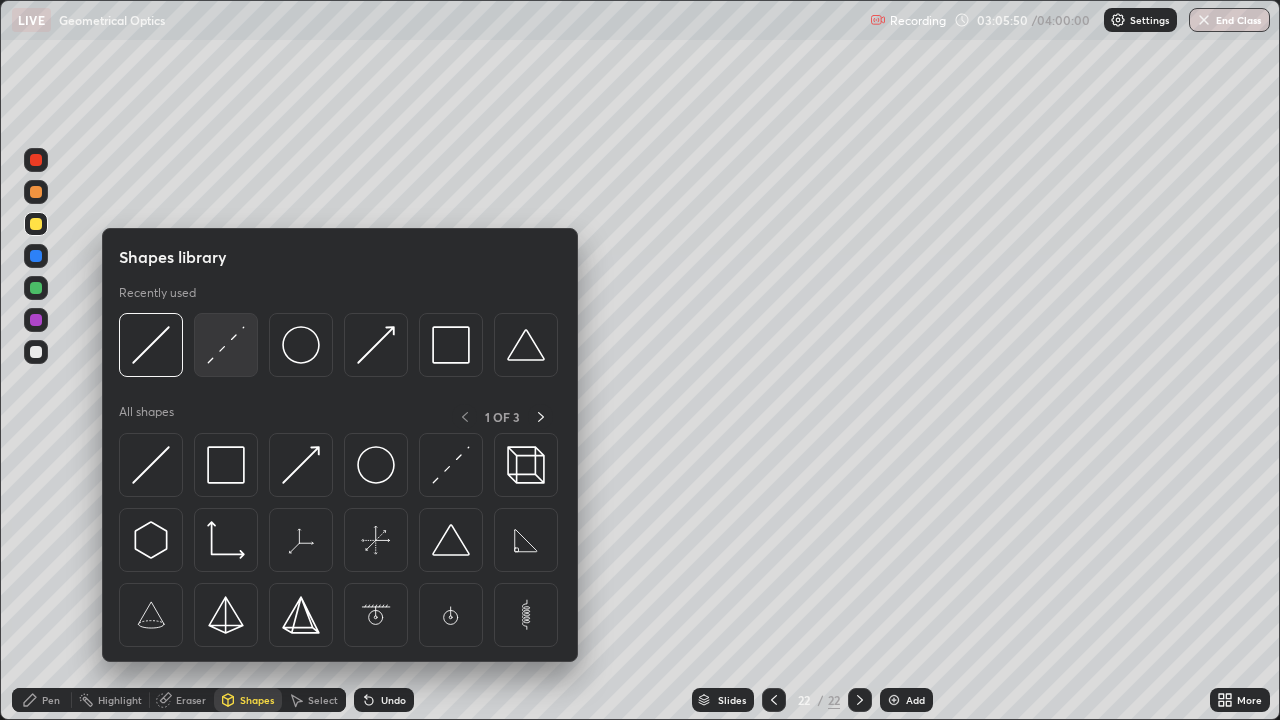 click at bounding box center [226, 345] 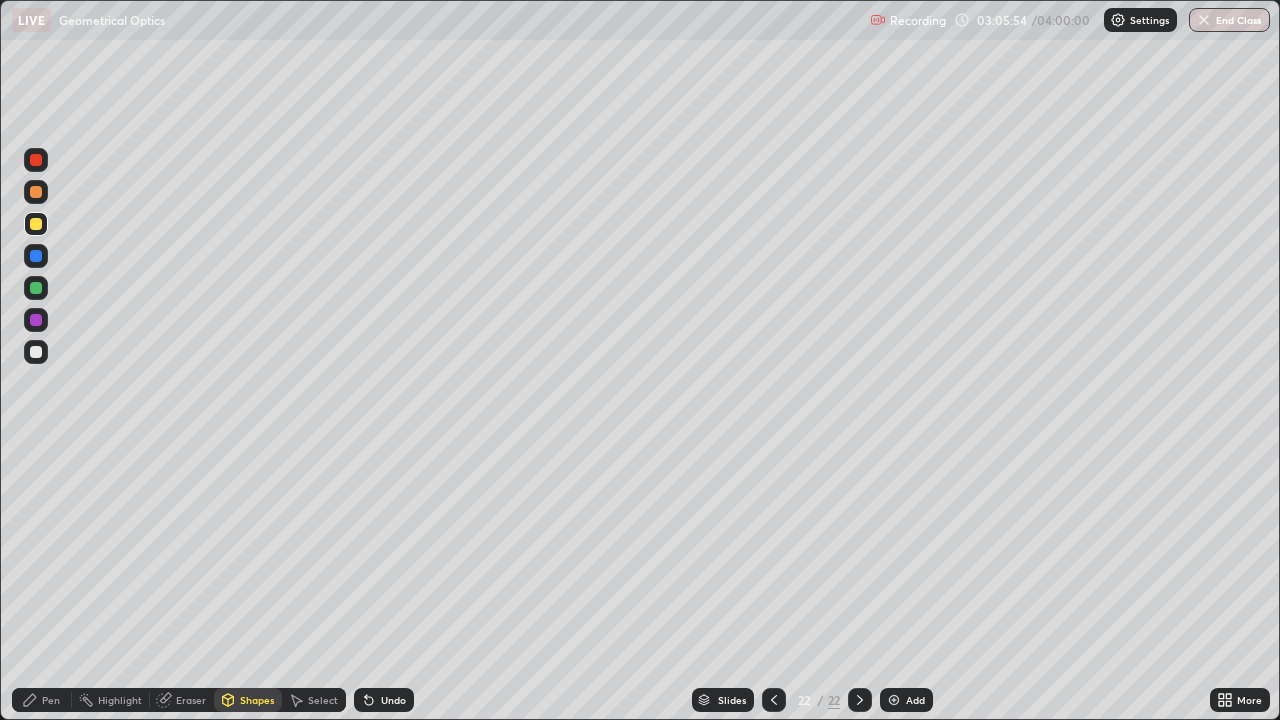 click on "Undo" at bounding box center (393, 700) 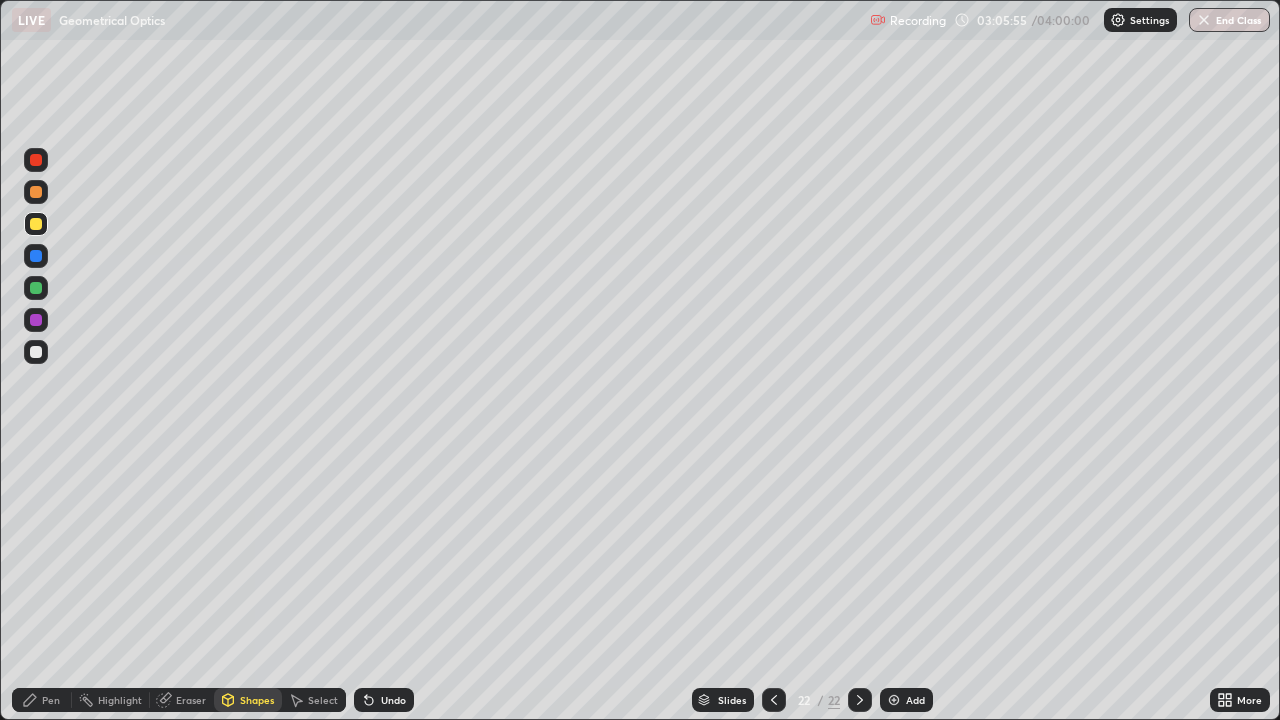 click at bounding box center [36, 352] 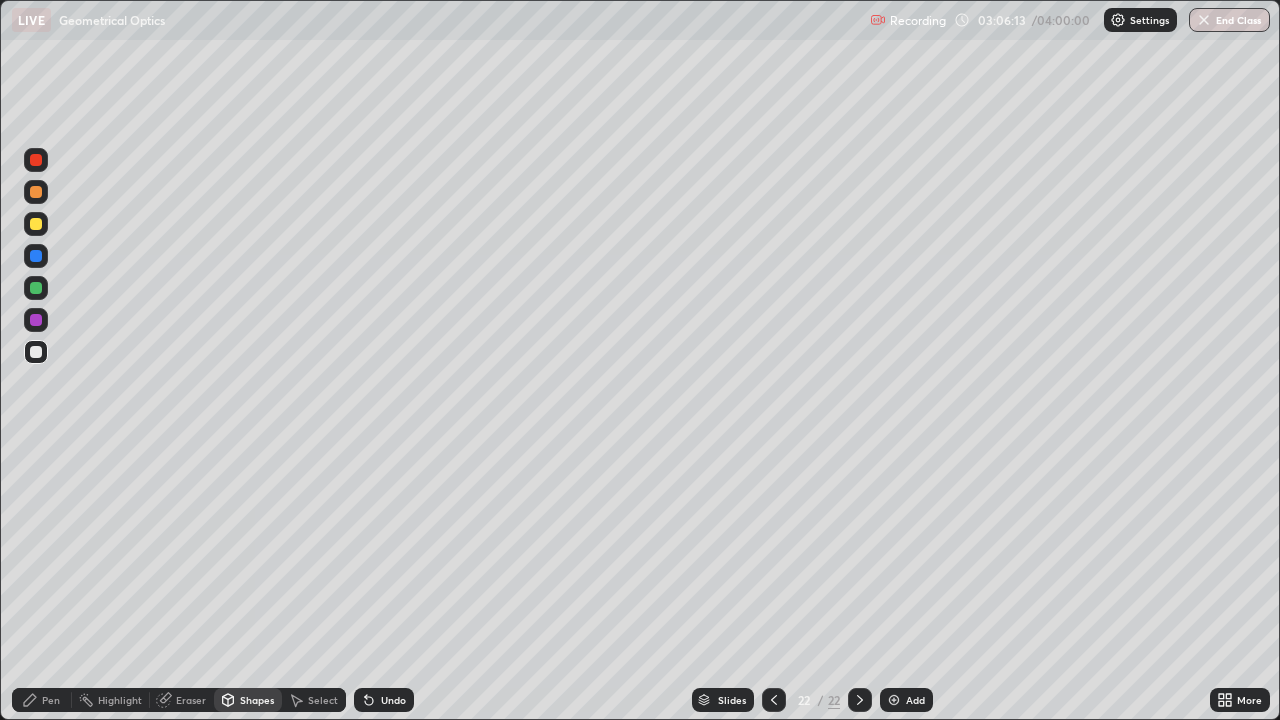 click 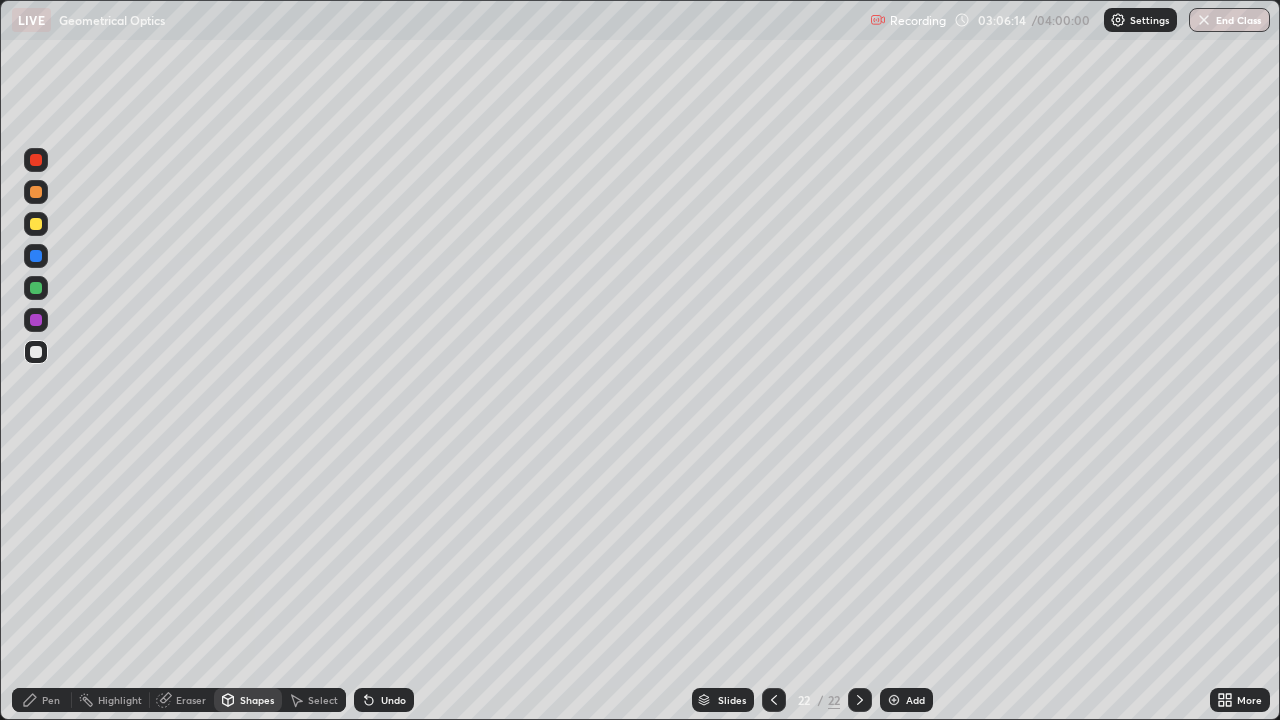 click 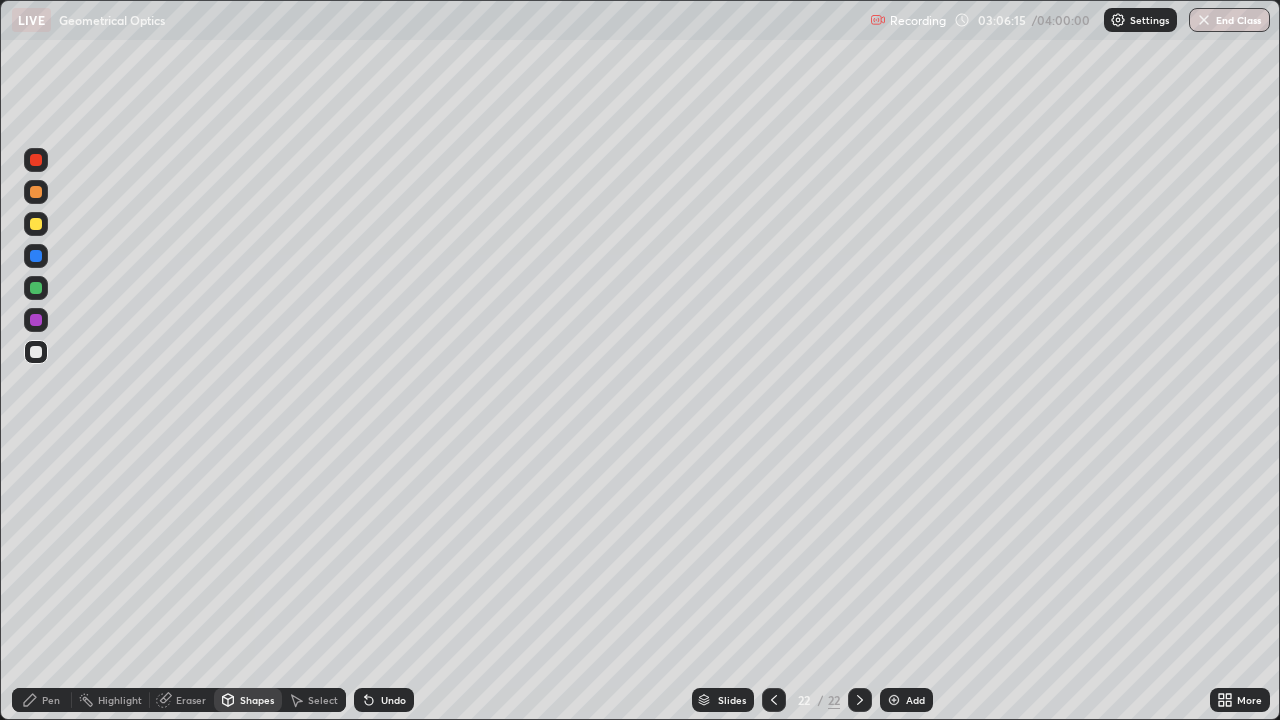 click on "Undo" at bounding box center [384, 700] 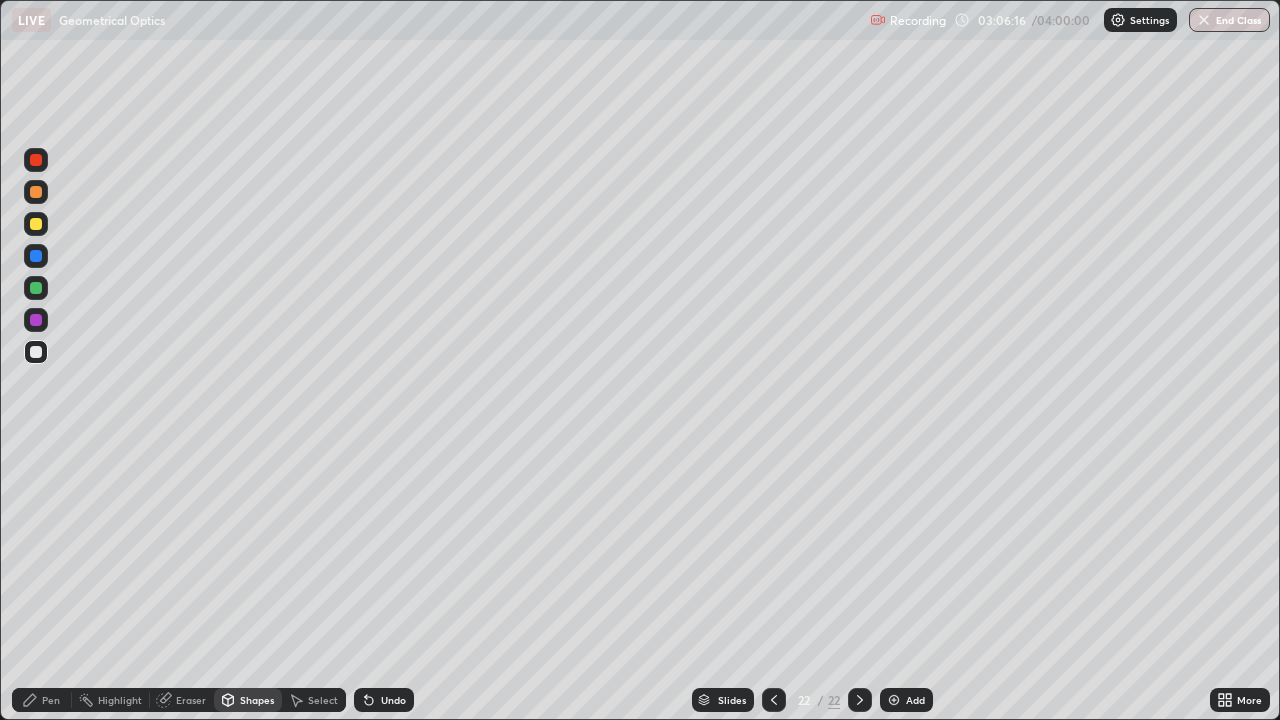 click on "Undo" at bounding box center [384, 700] 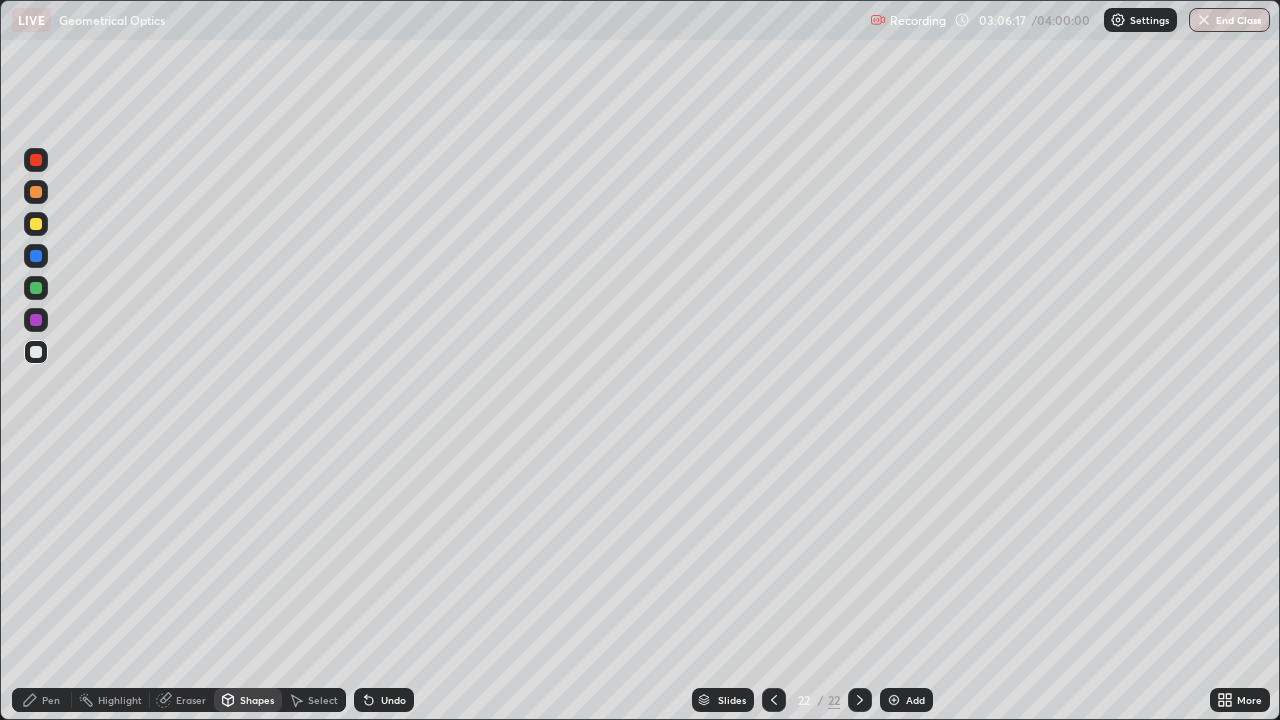 click on "Undo" at bounding box center [384, 700] 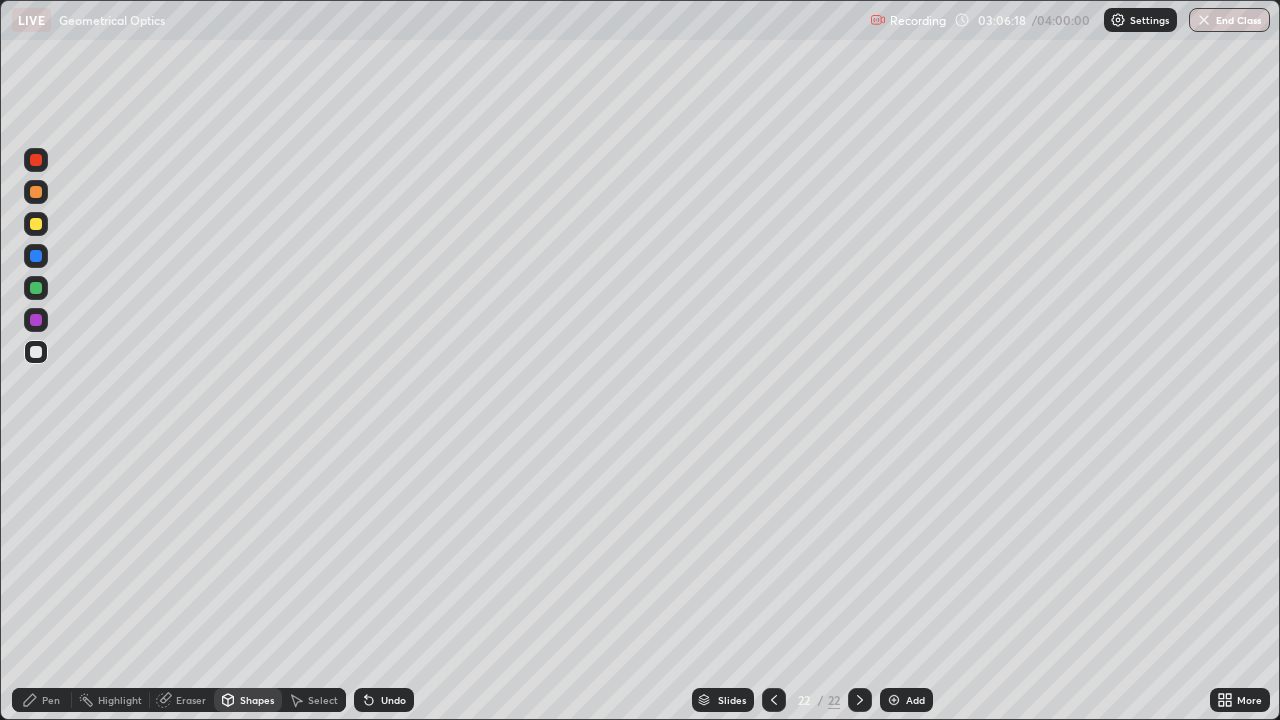 click 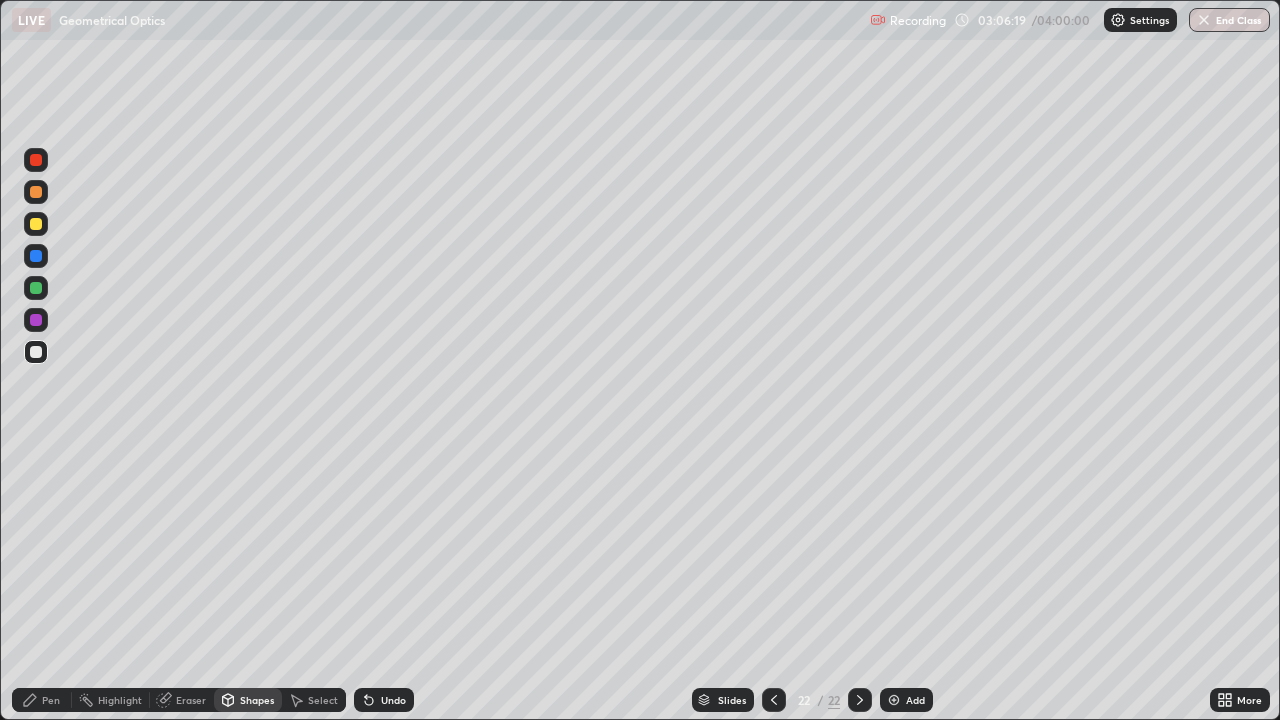 click 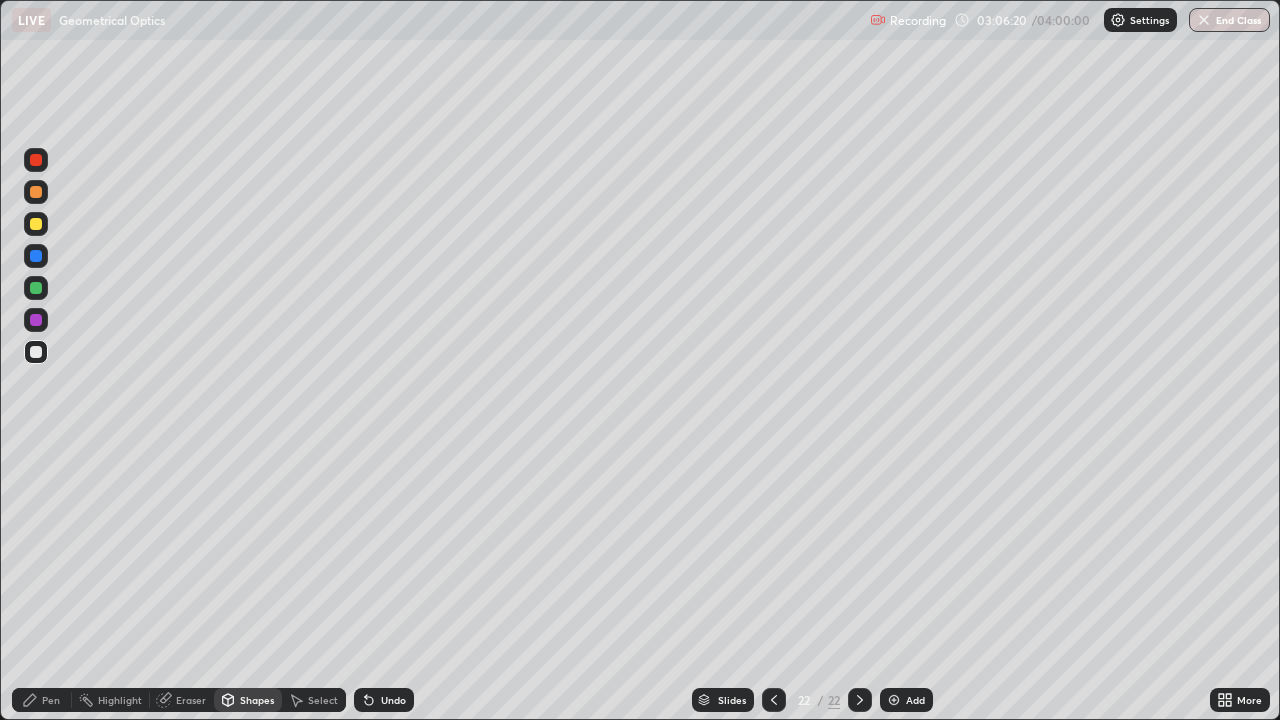 click at bounding box center (774, 700) 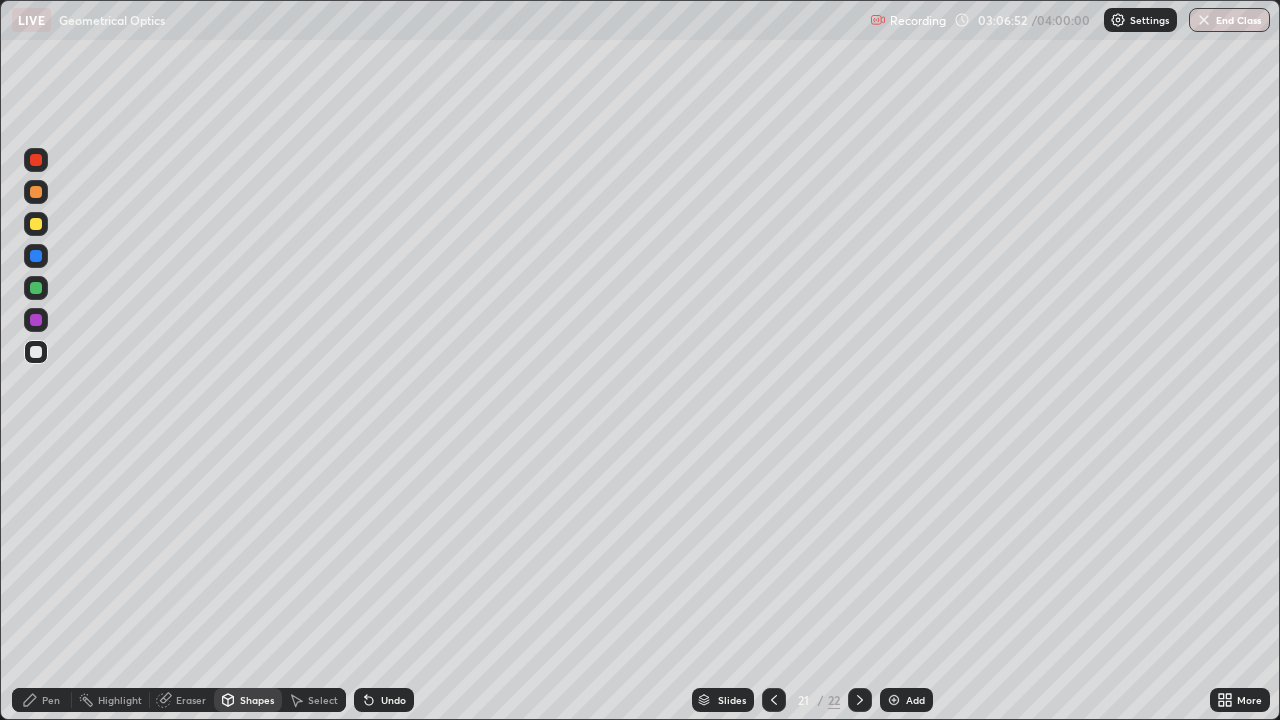 click on "Shapes" at bounding box center [257, 700] 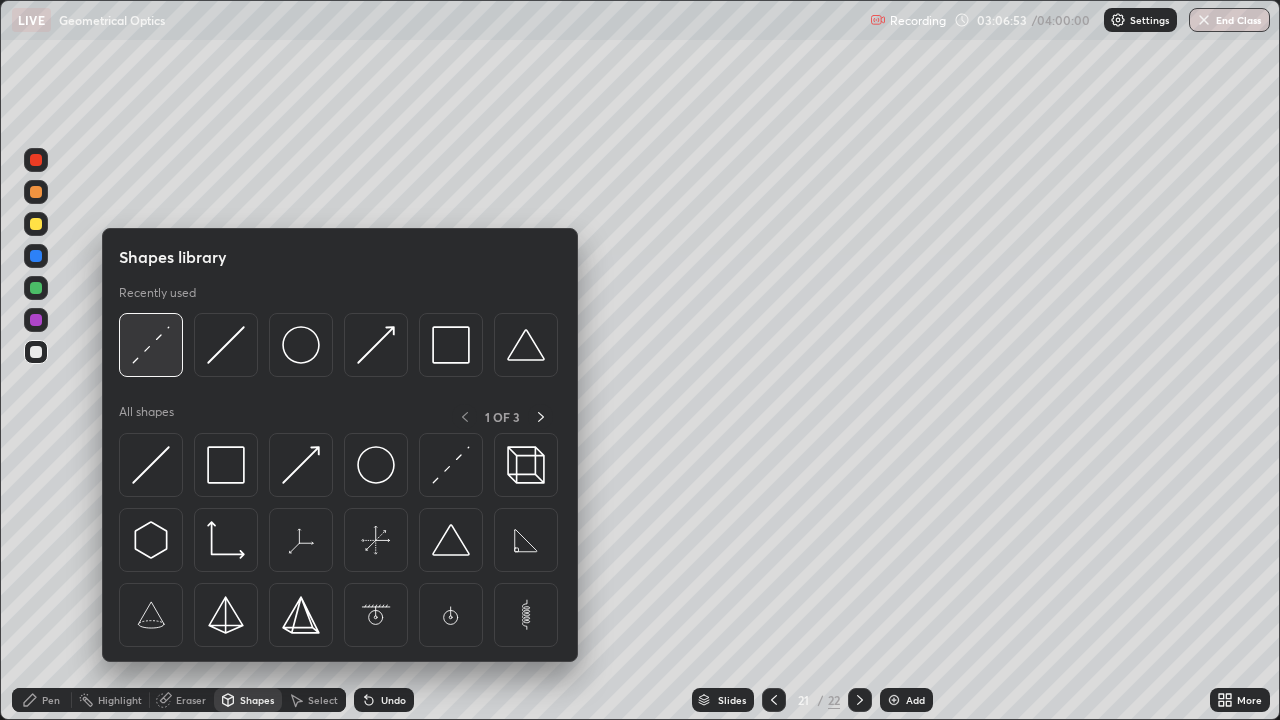 click at bounding box center [151, 345] 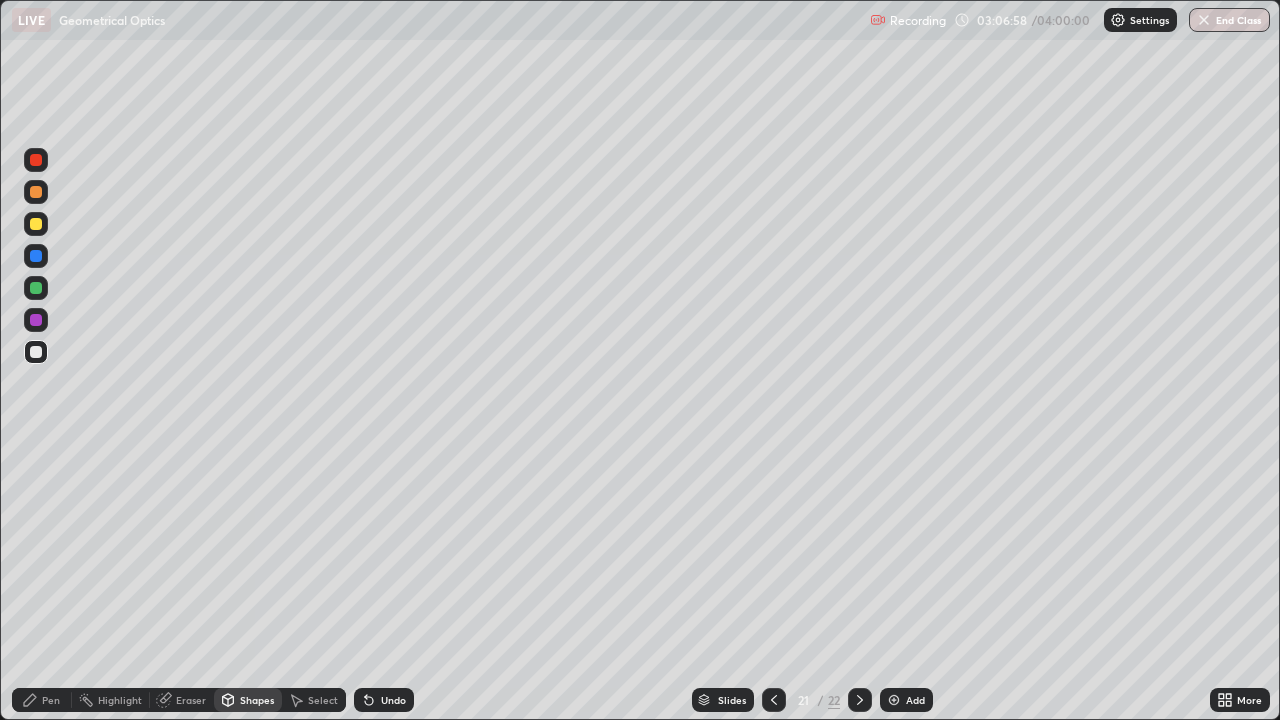 click at bounding box center (36, 224) 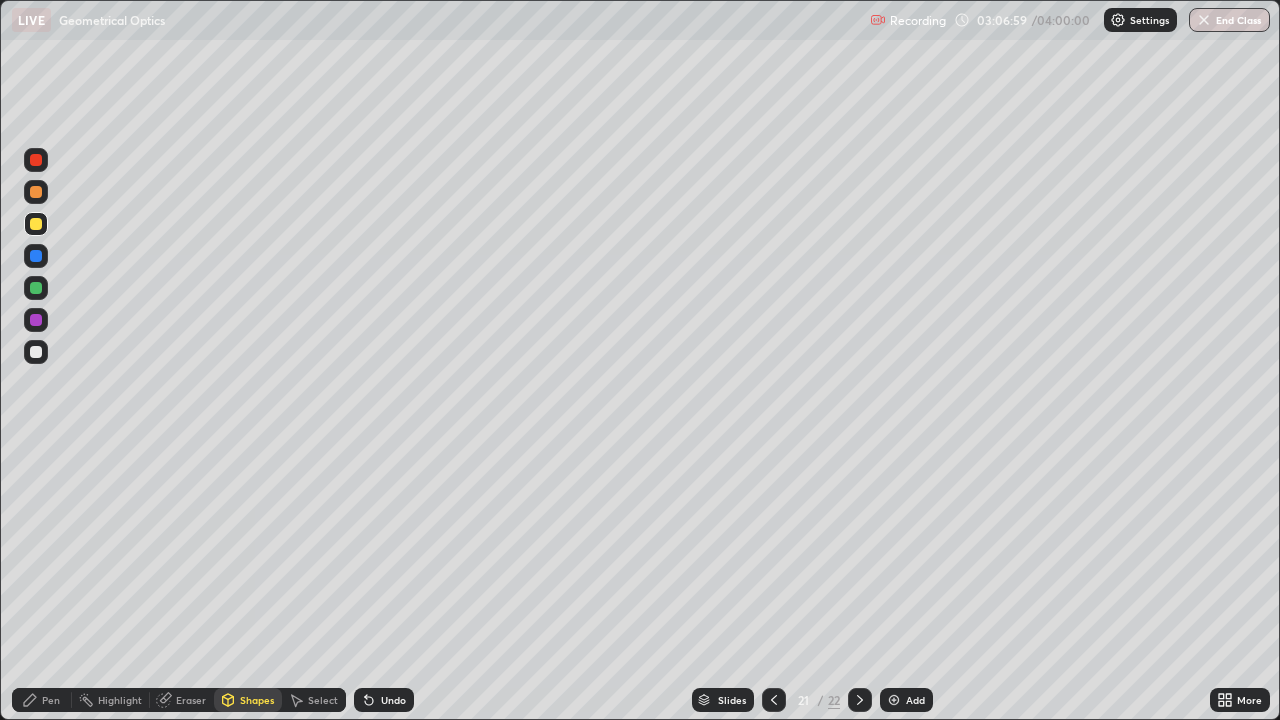 click on "Shapes" at bounding box center (257, 700) 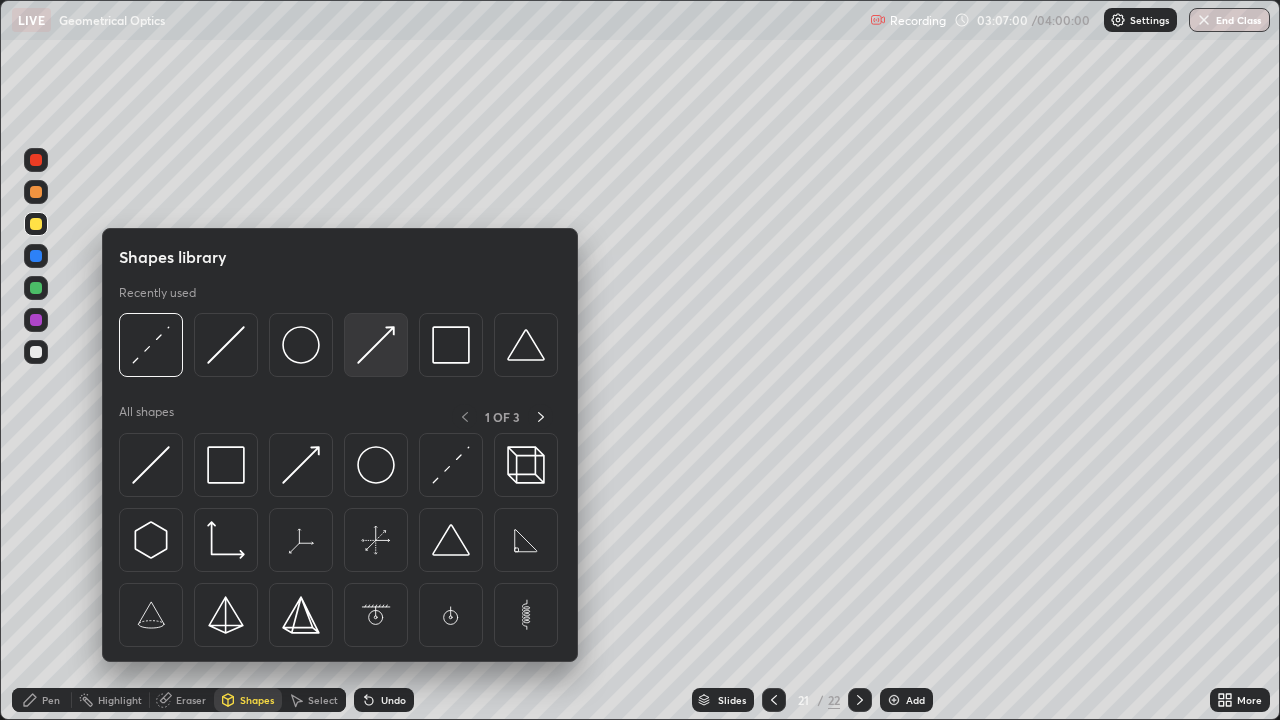 click at bounding box center [376, 345] 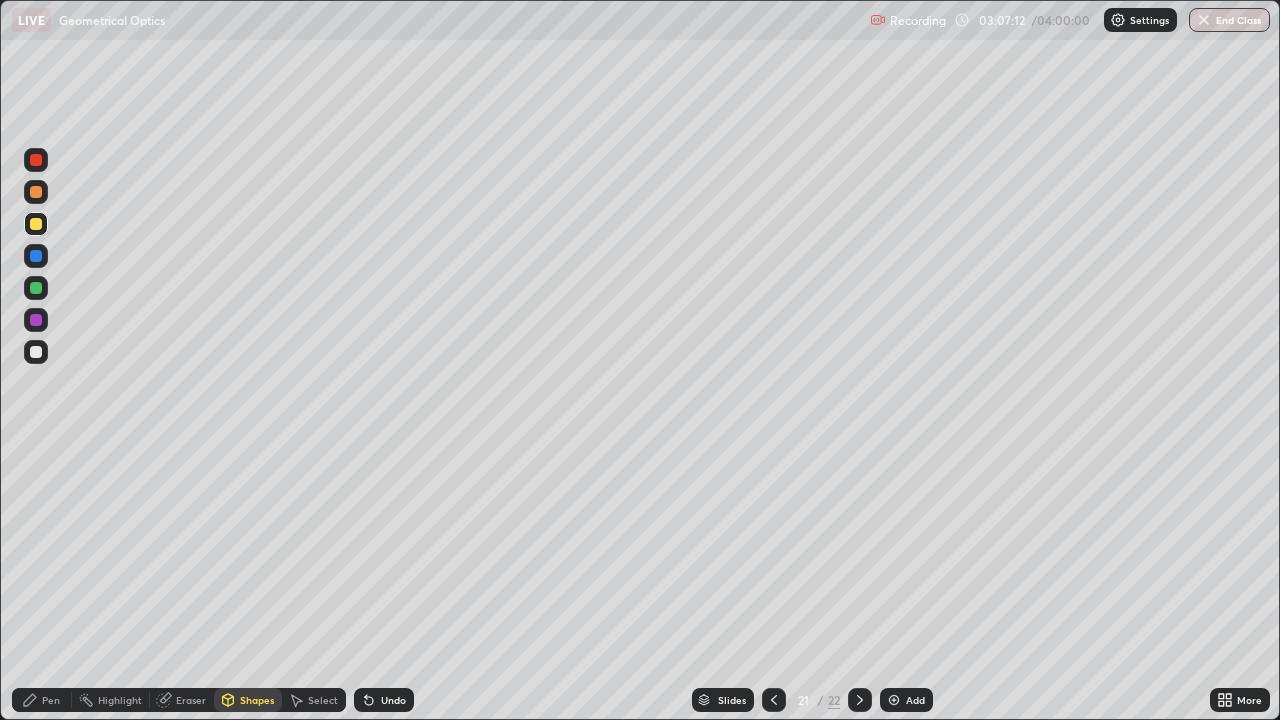 click on "Shapes" at bounding box center (257, 700) 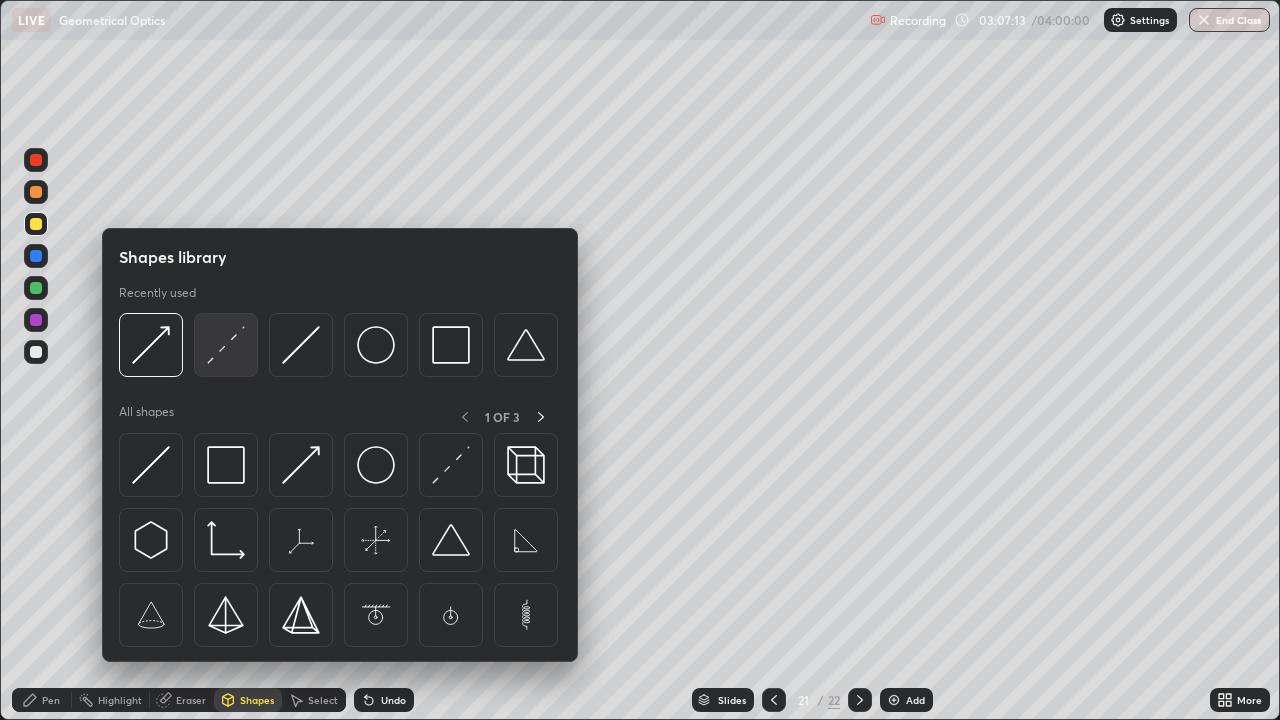 click at bounding box center (226, 345) 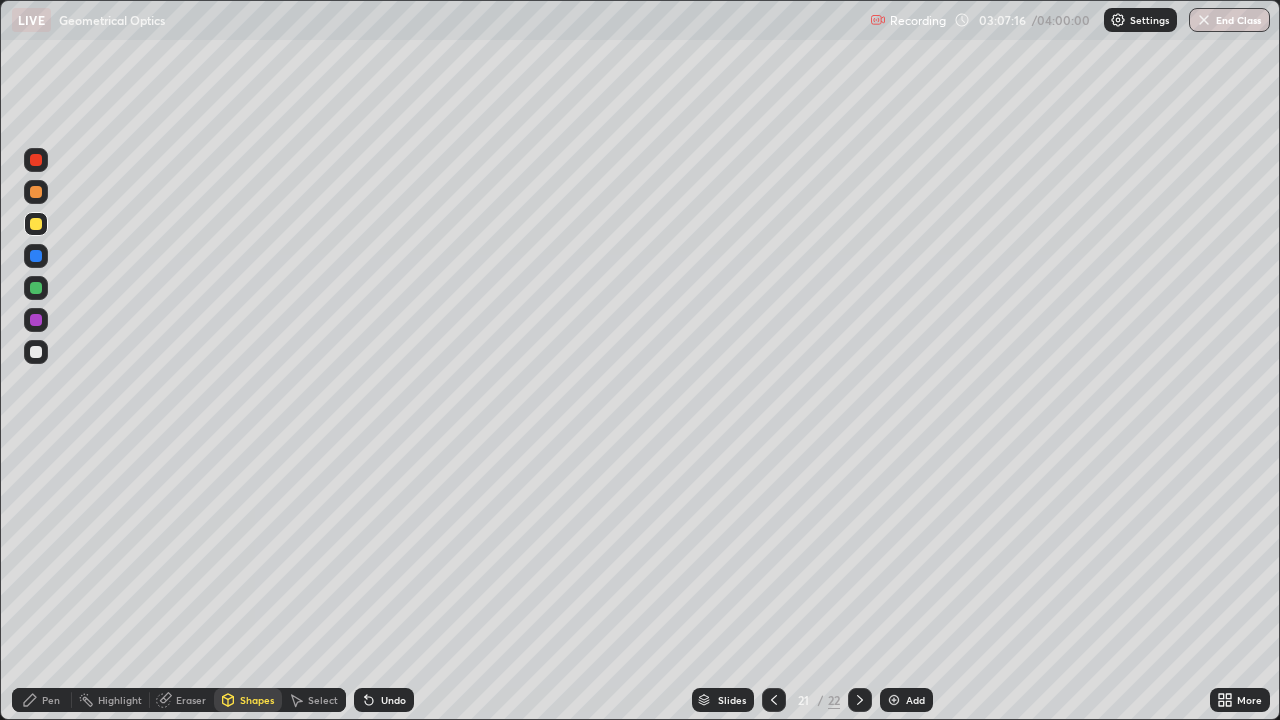 click on "Undo" at bounding box center (384, 700) 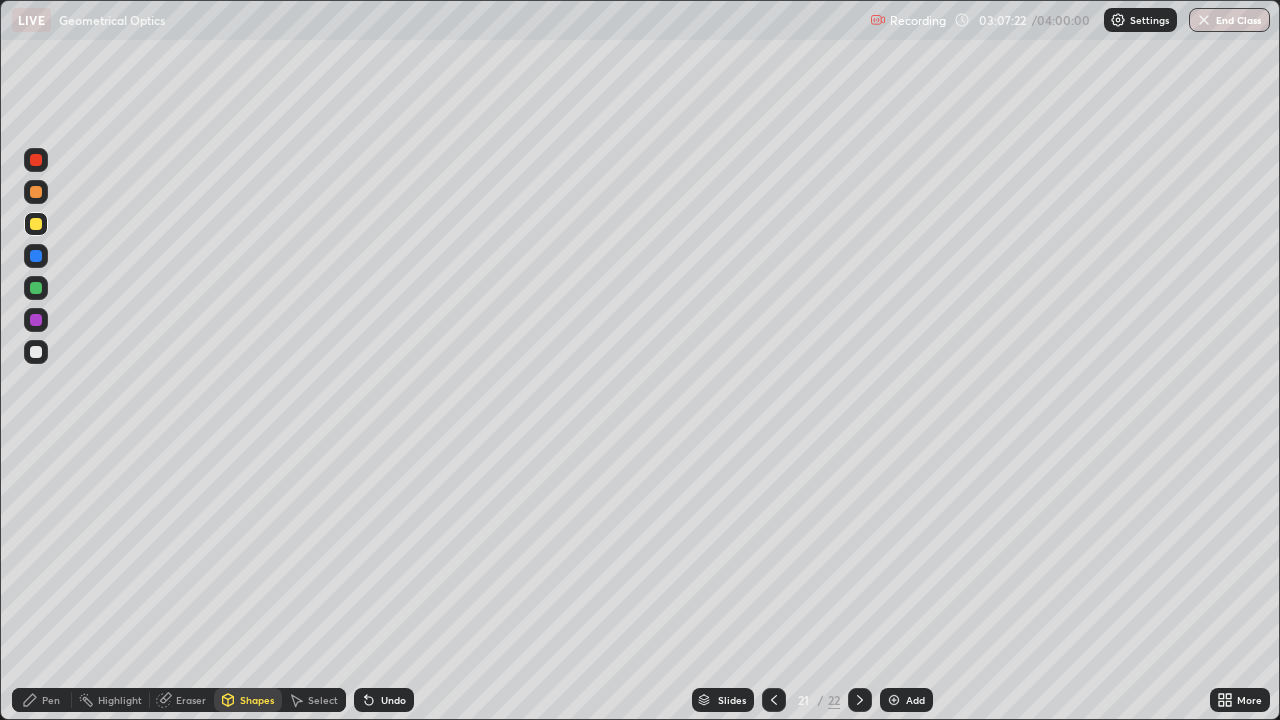 click on "Pen" at bounding box center (51, 700) 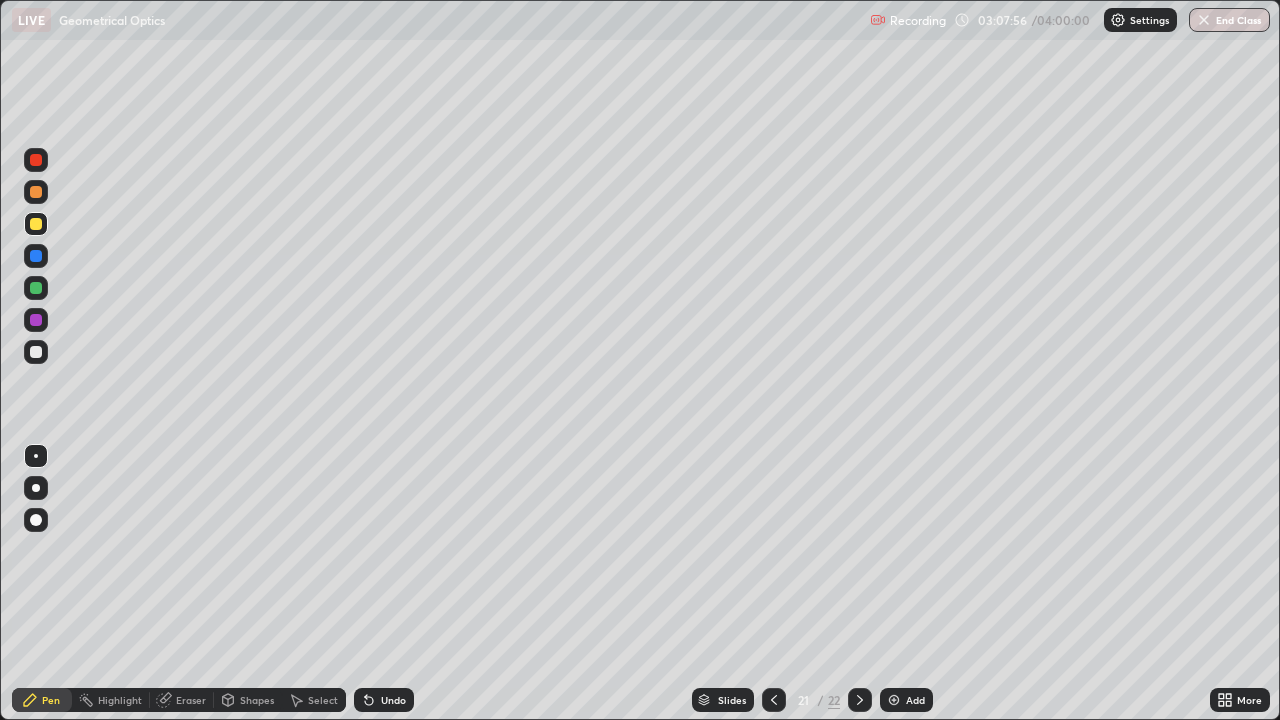 click 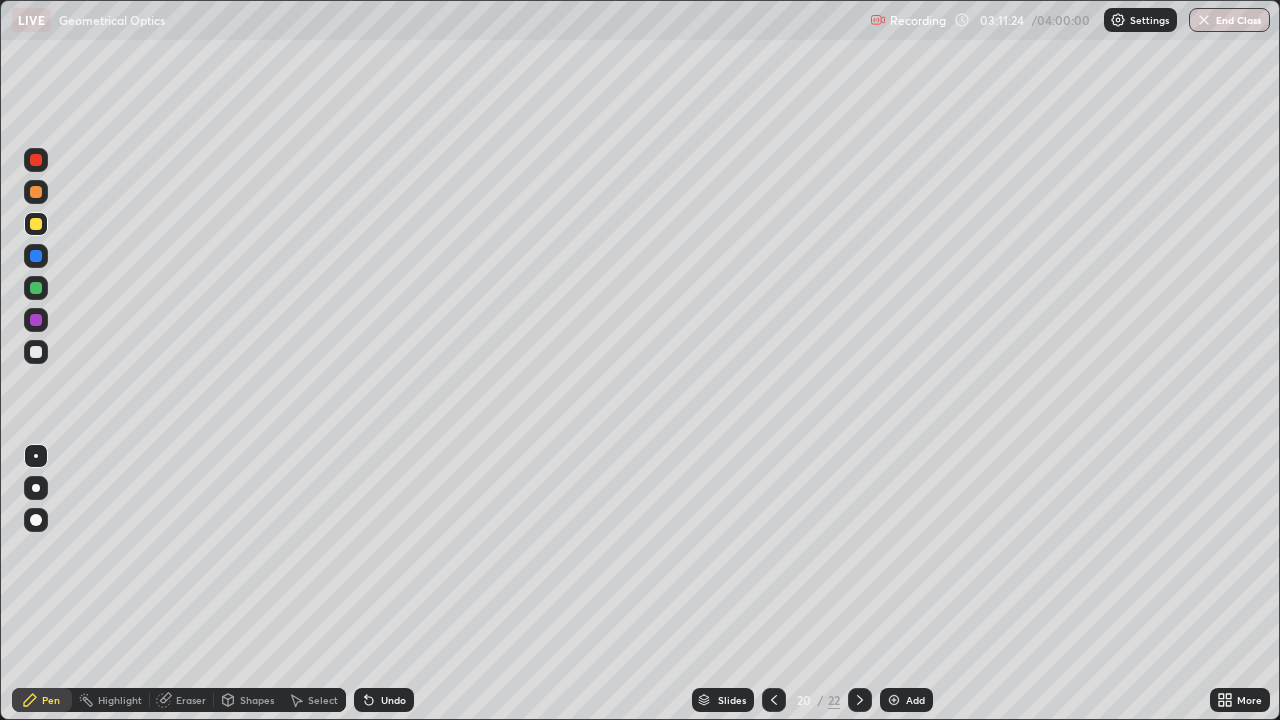 click 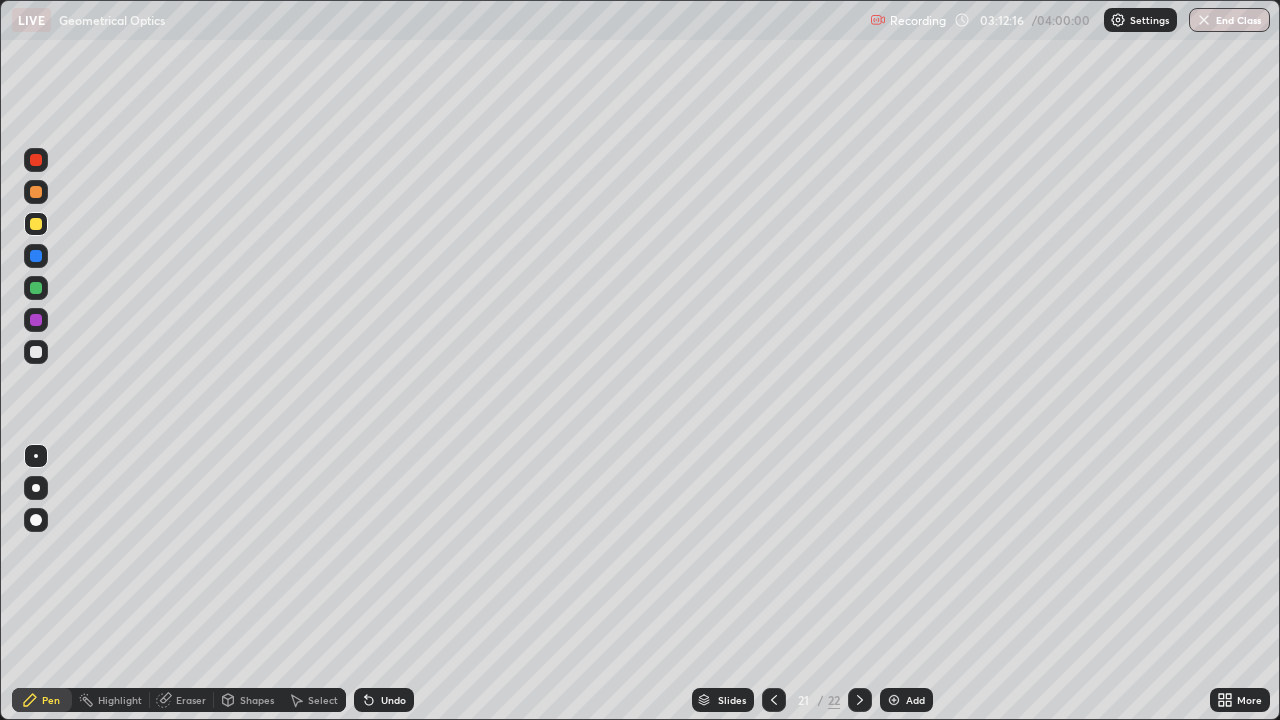click on "Eraser" at bounding box center [191, 700] 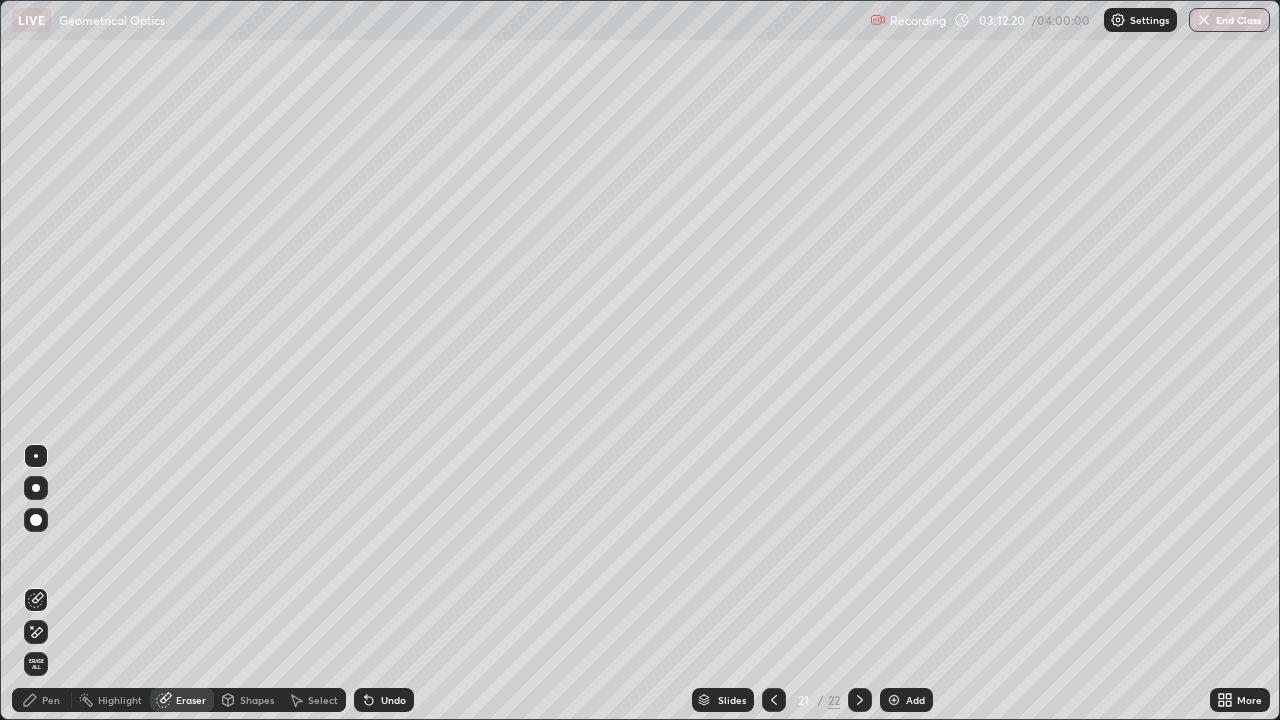 click on "Select" at bounding box center [323, 700] 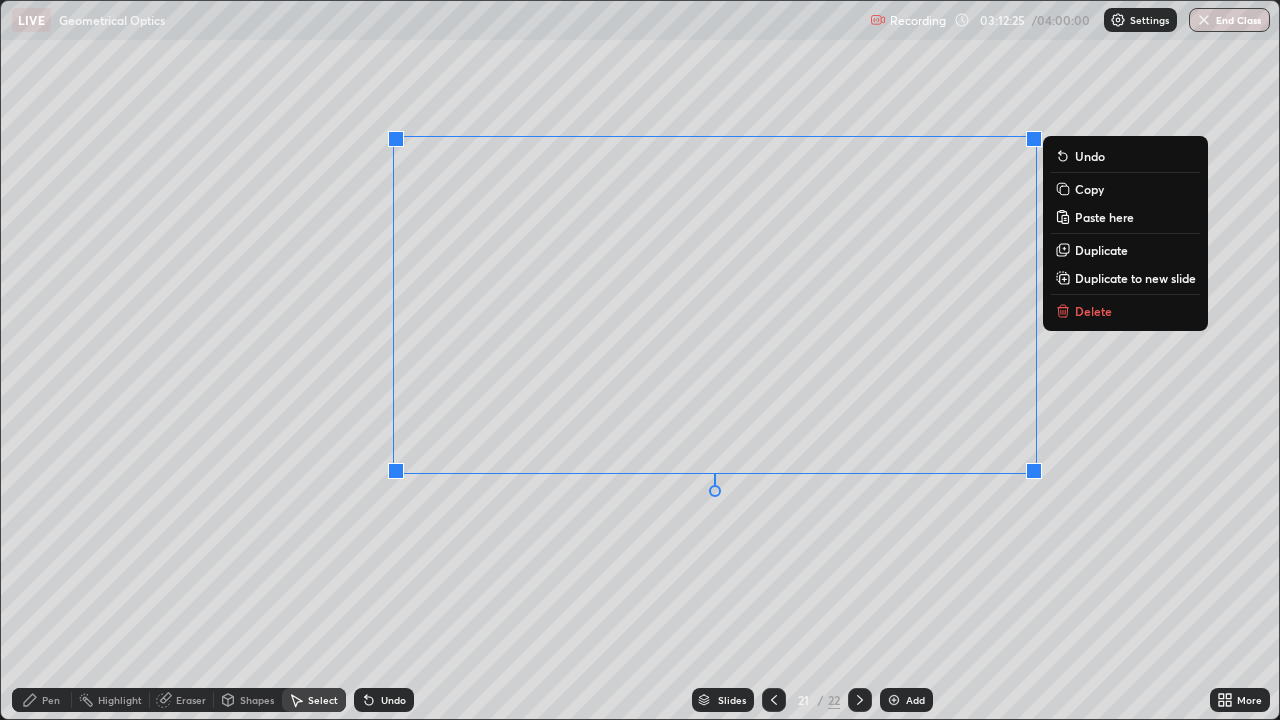 click 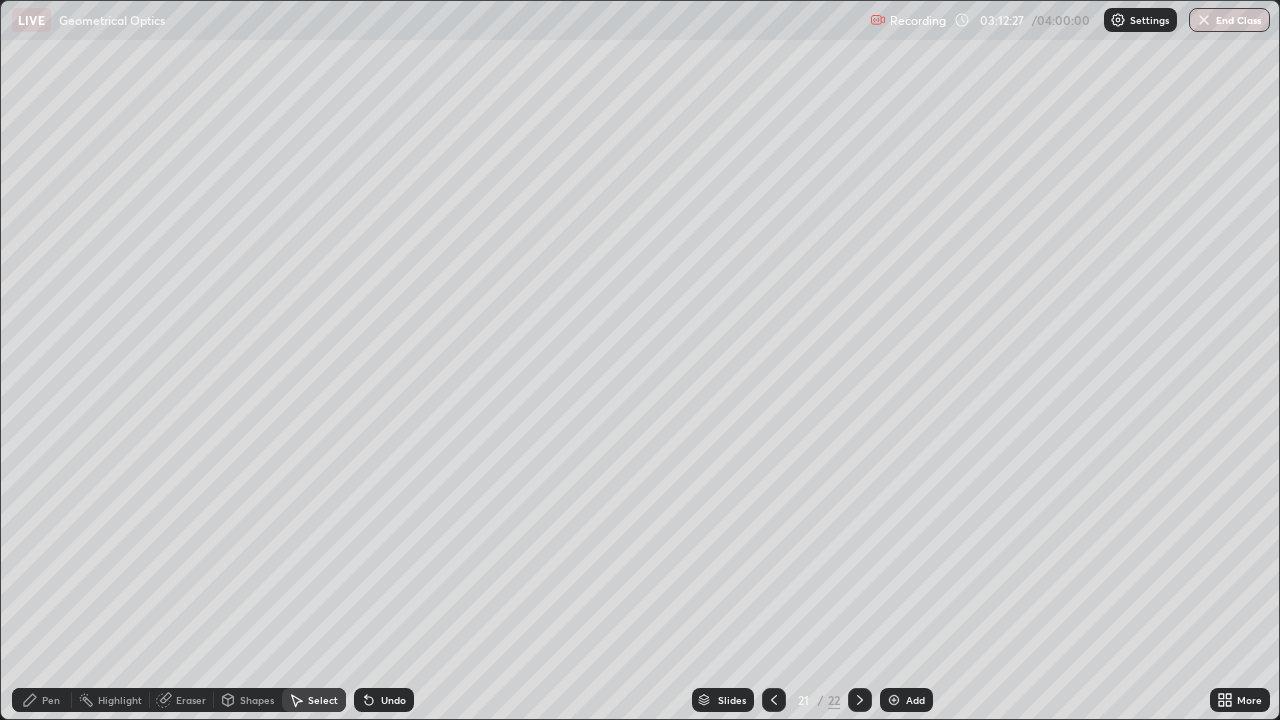 click on "Eraser" at bounding box center [191, 700] 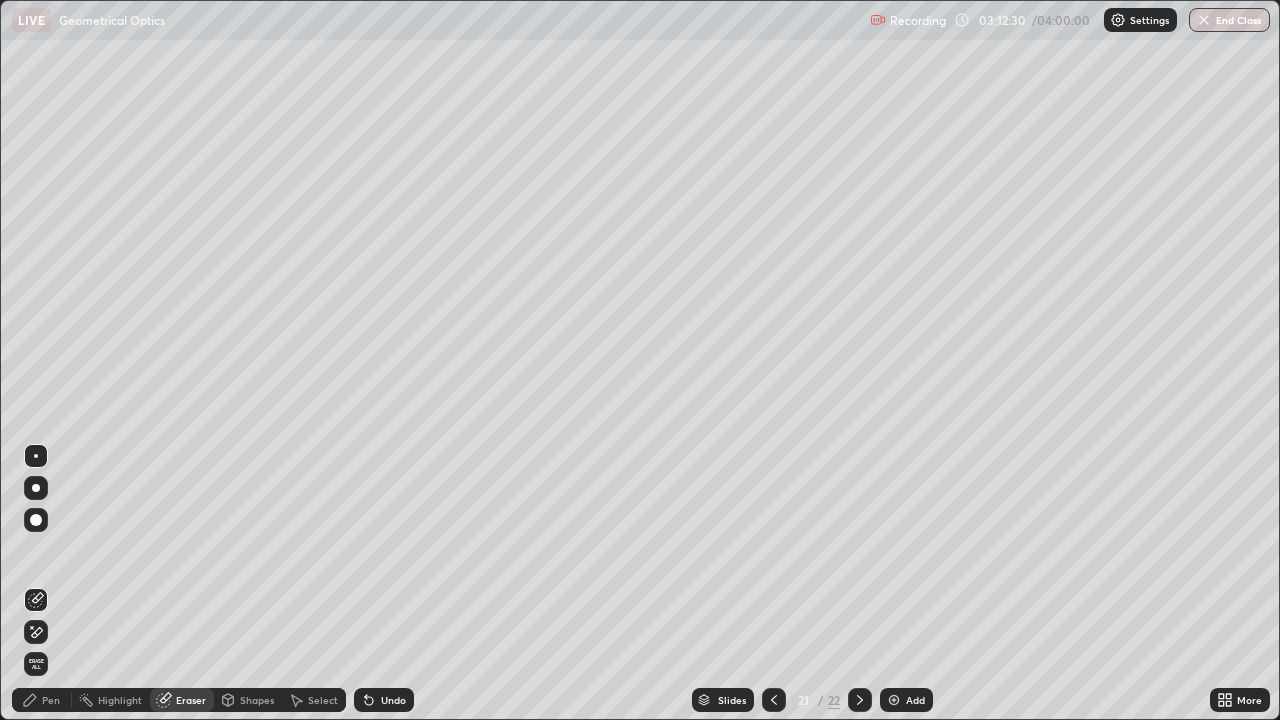 click 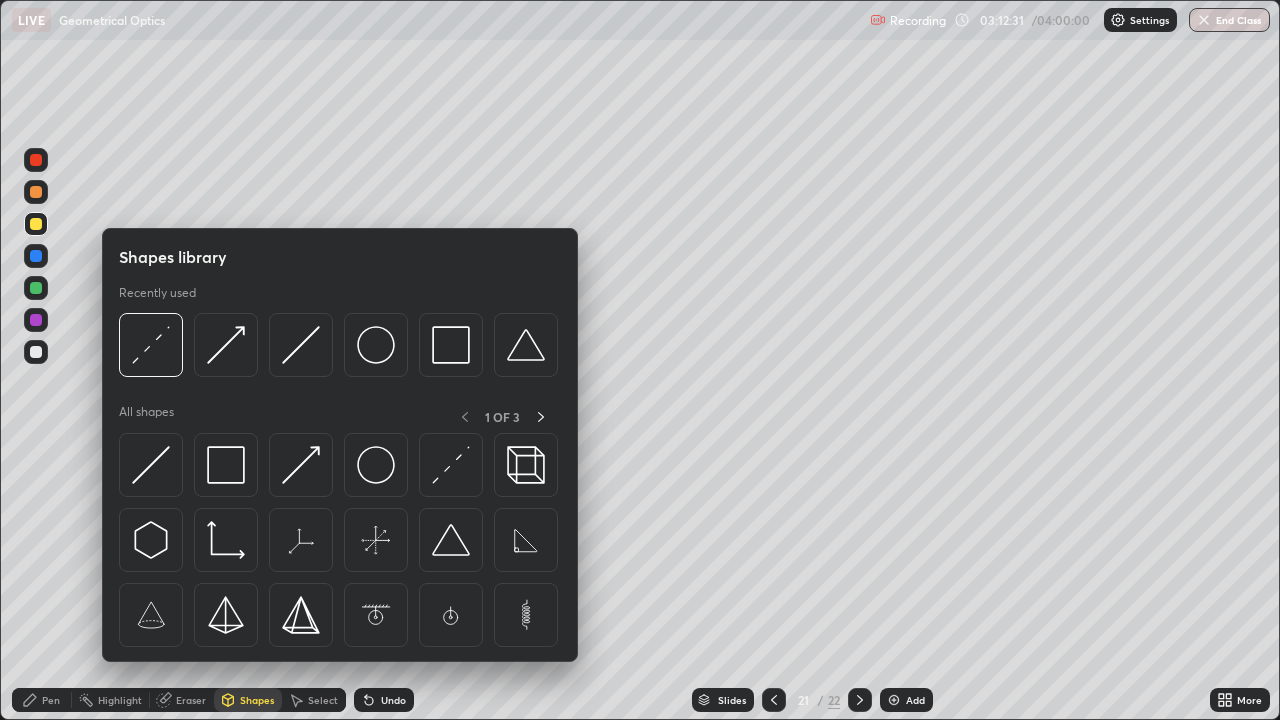 click on "Pen" at bounding box center (42, 700) 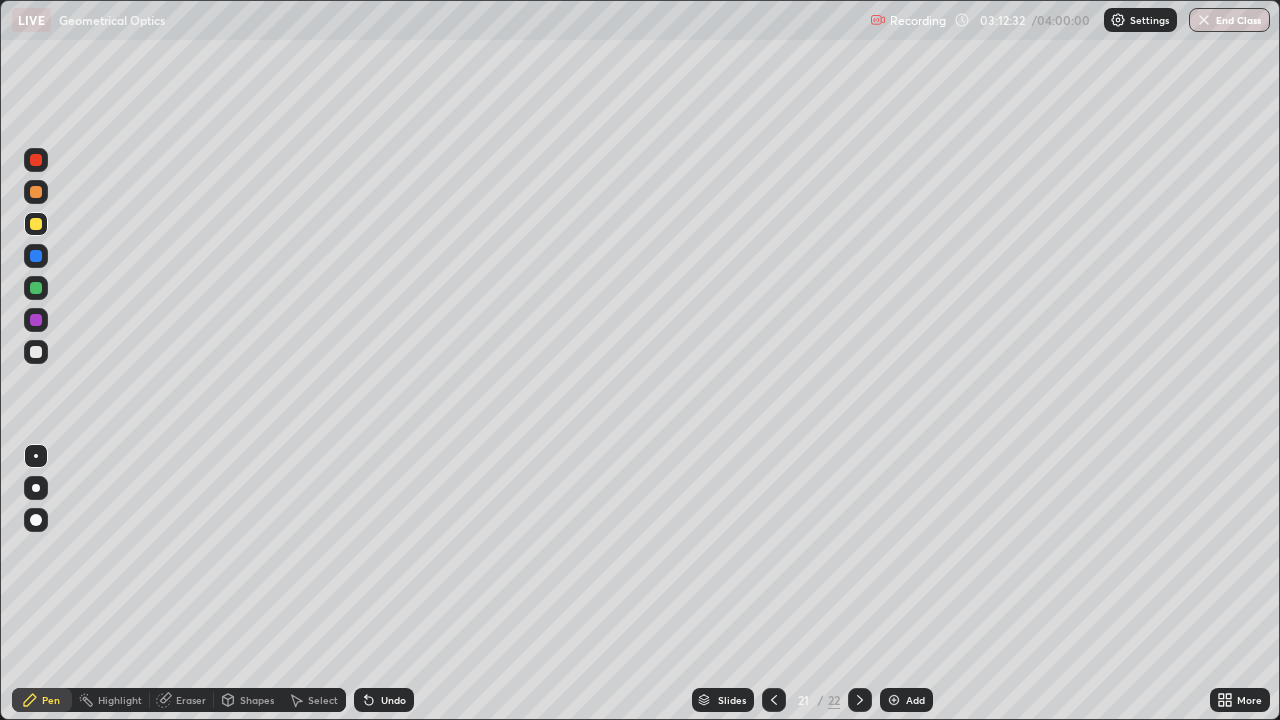 click at bounding box center [36, 352] 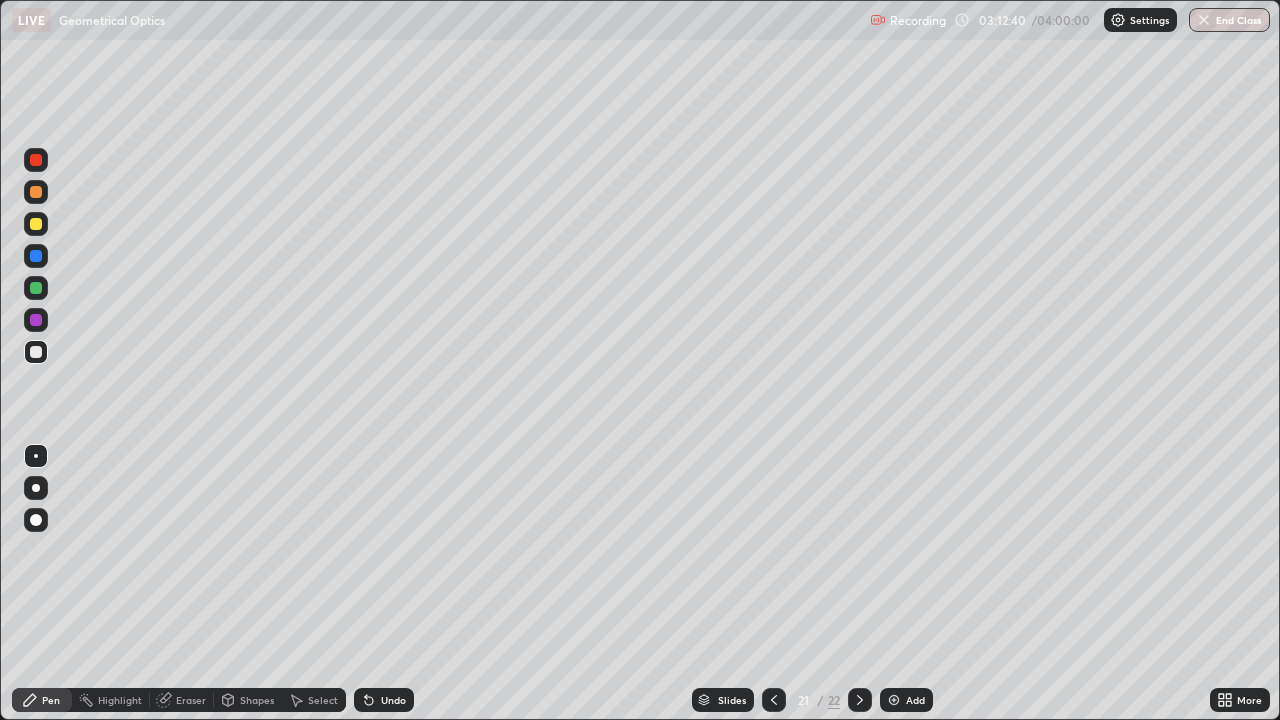 click on "Shapes" at bounding box center [257, 700] 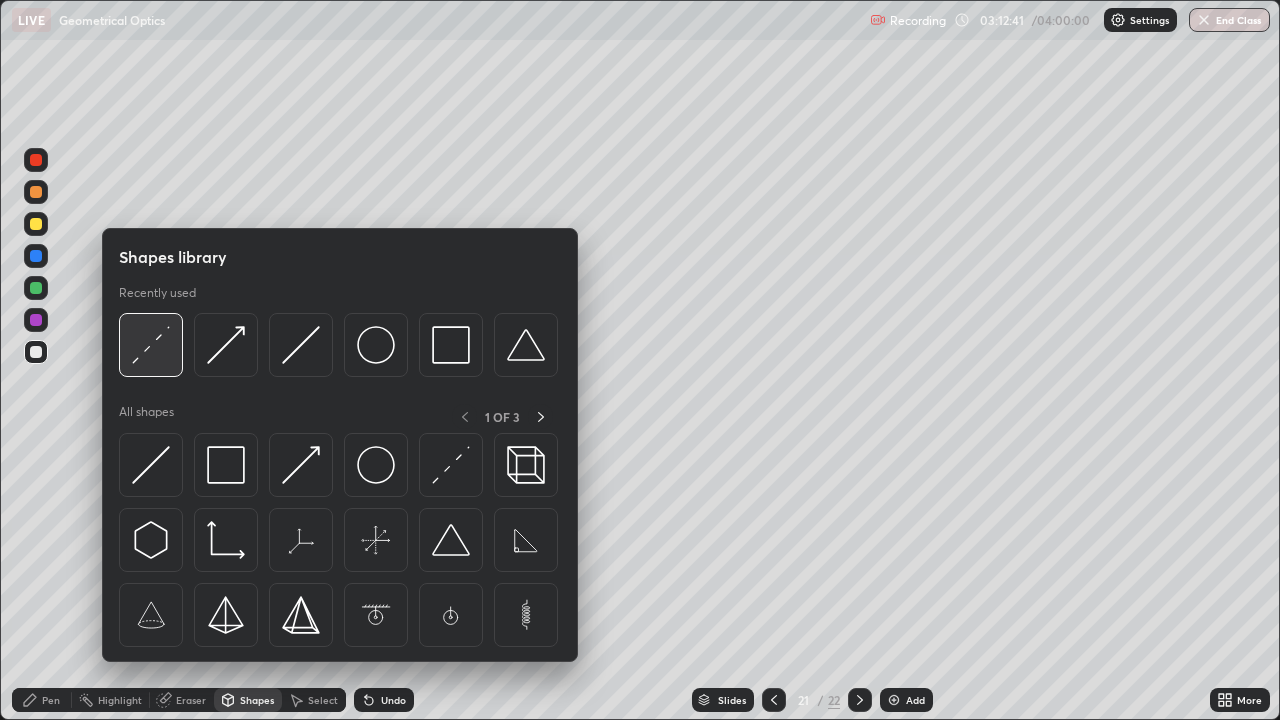 click at bounding box center (151, 345) 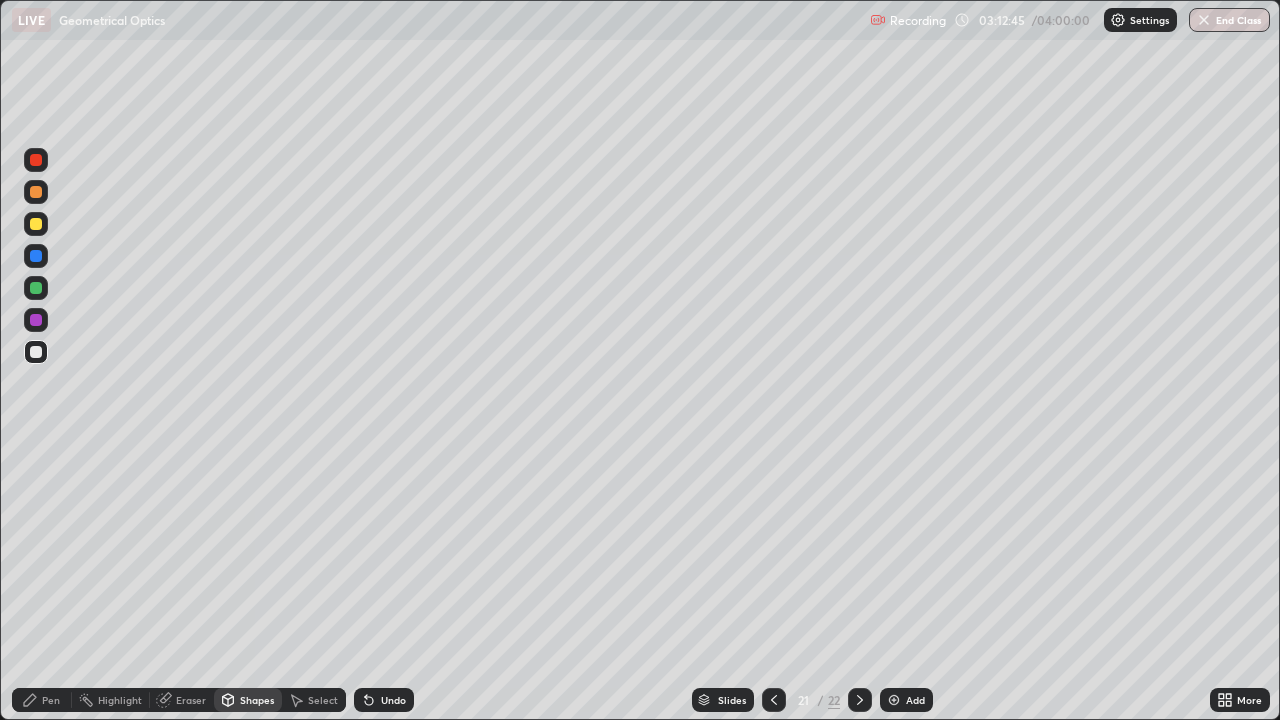 click on "Shapes" at bounding box center (257, 700) 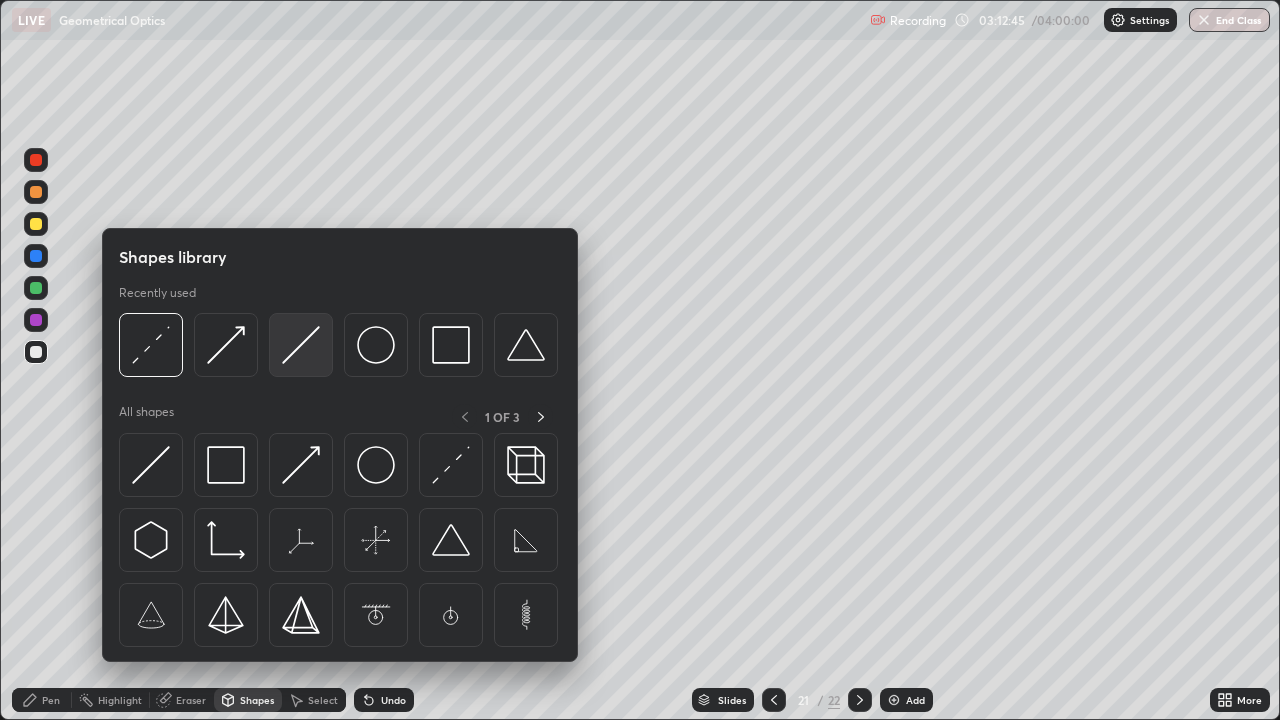 click at bounding box center (301, 345) 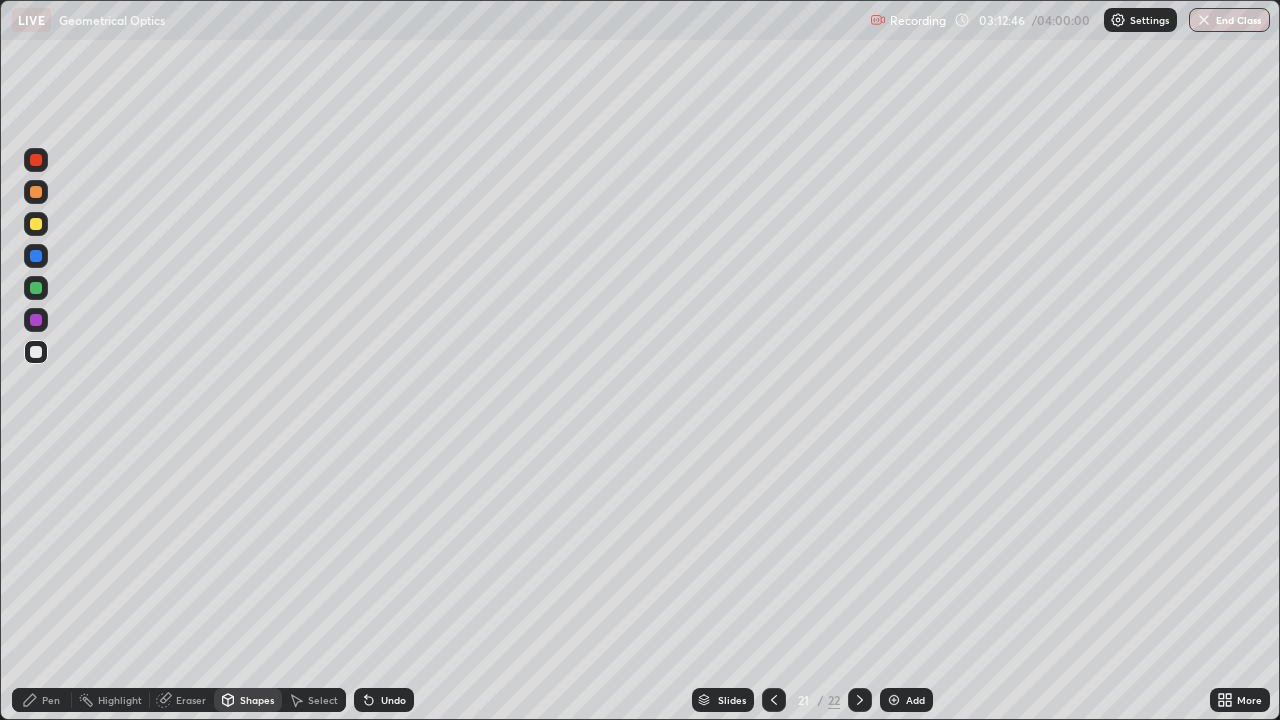 click at bounding box center (36, 352) 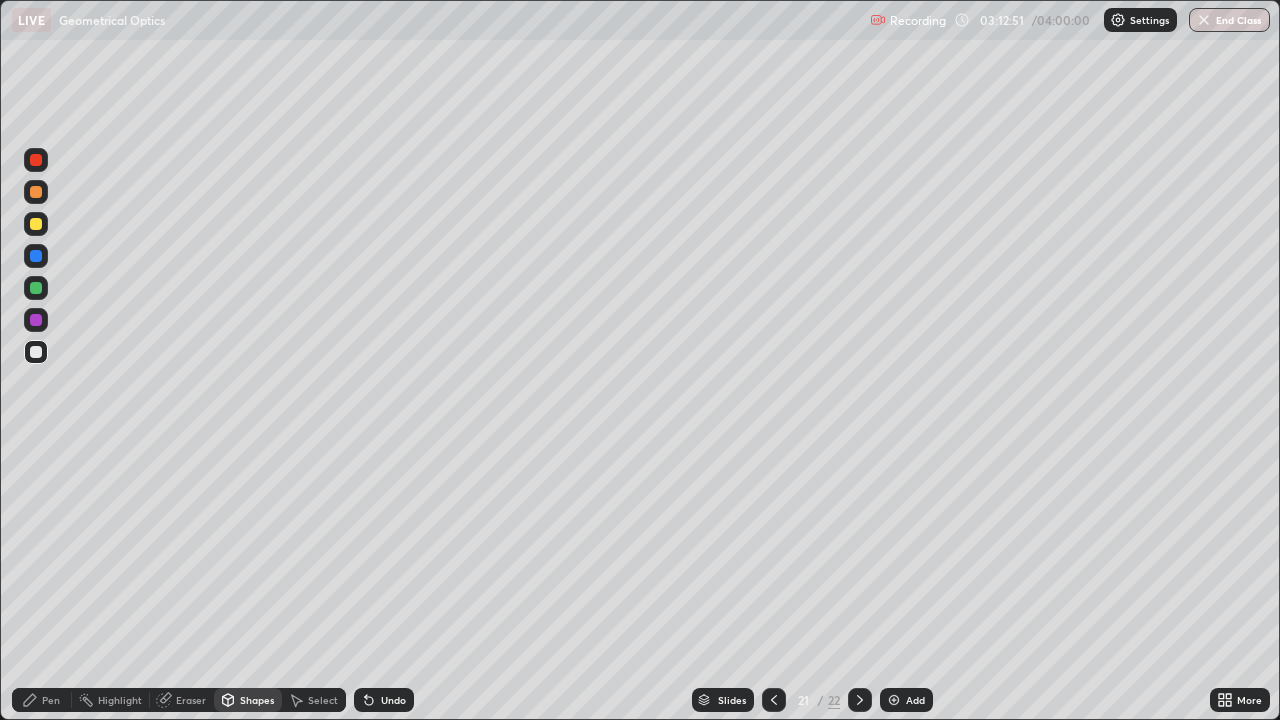 click on "Shapes" at bounding box center [257, 700] 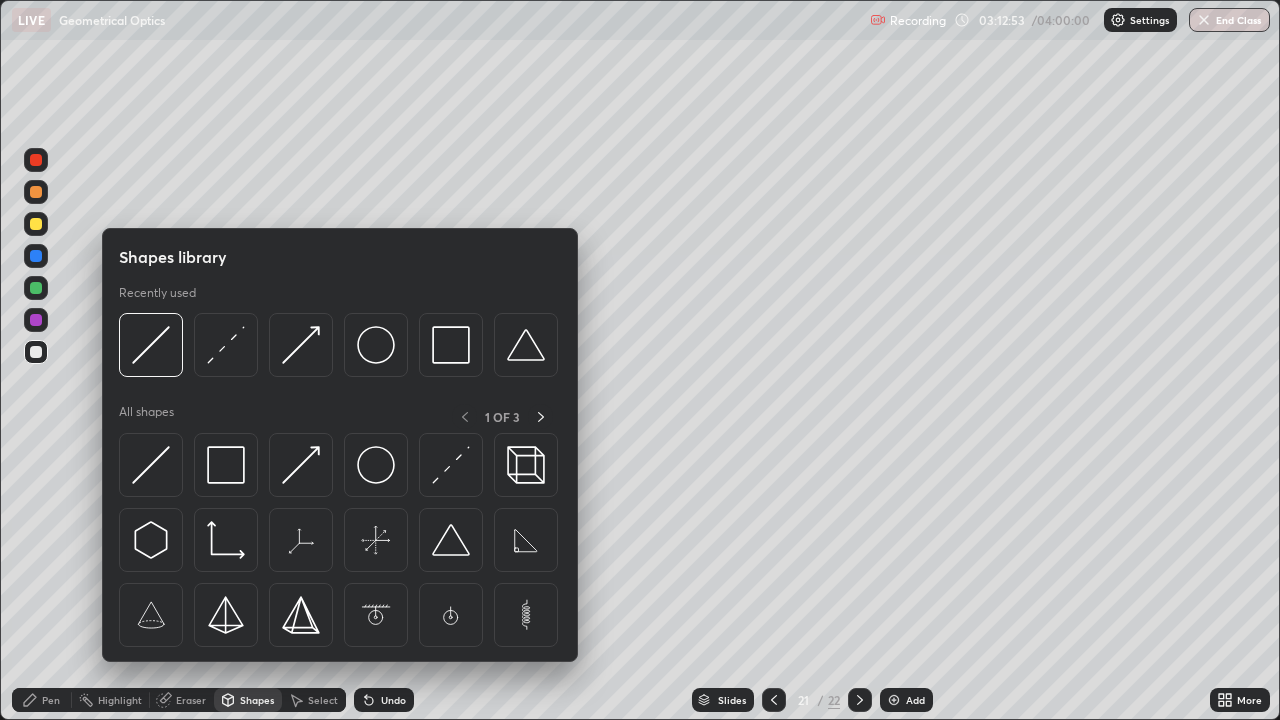 click at bounding box center [36, 224] 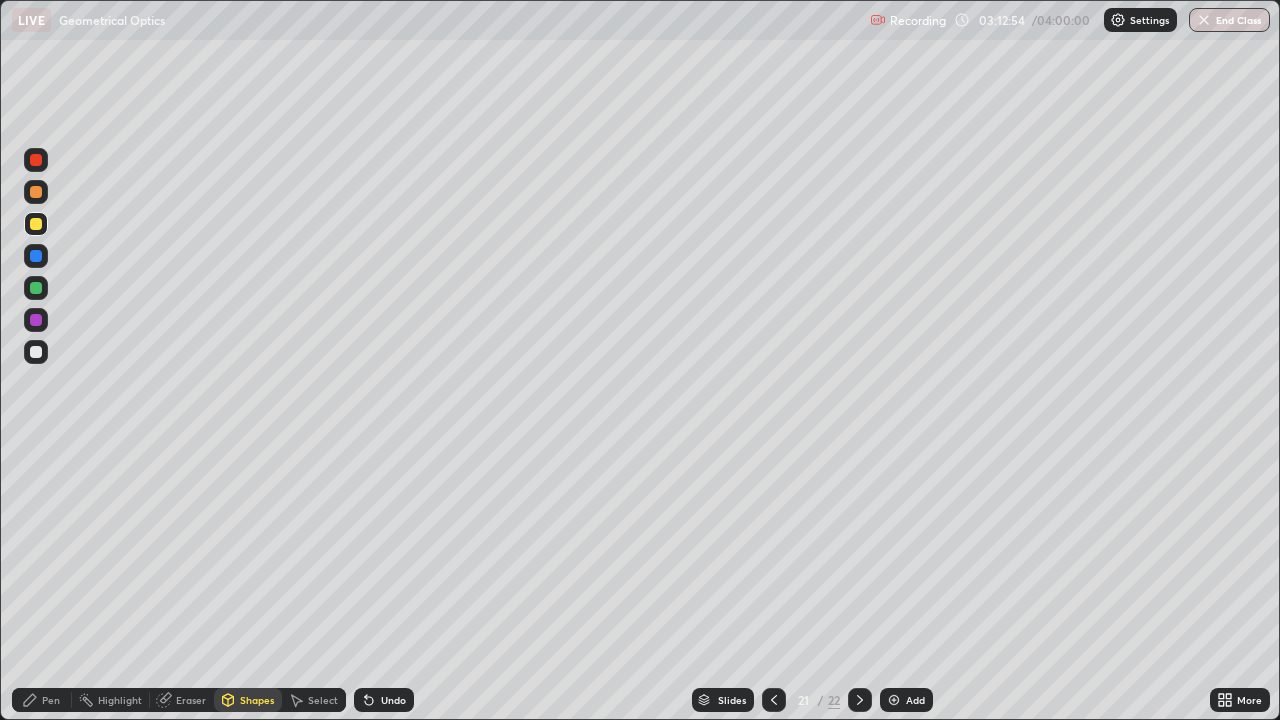 click on "Shapes" at bounding box center (257, 700) 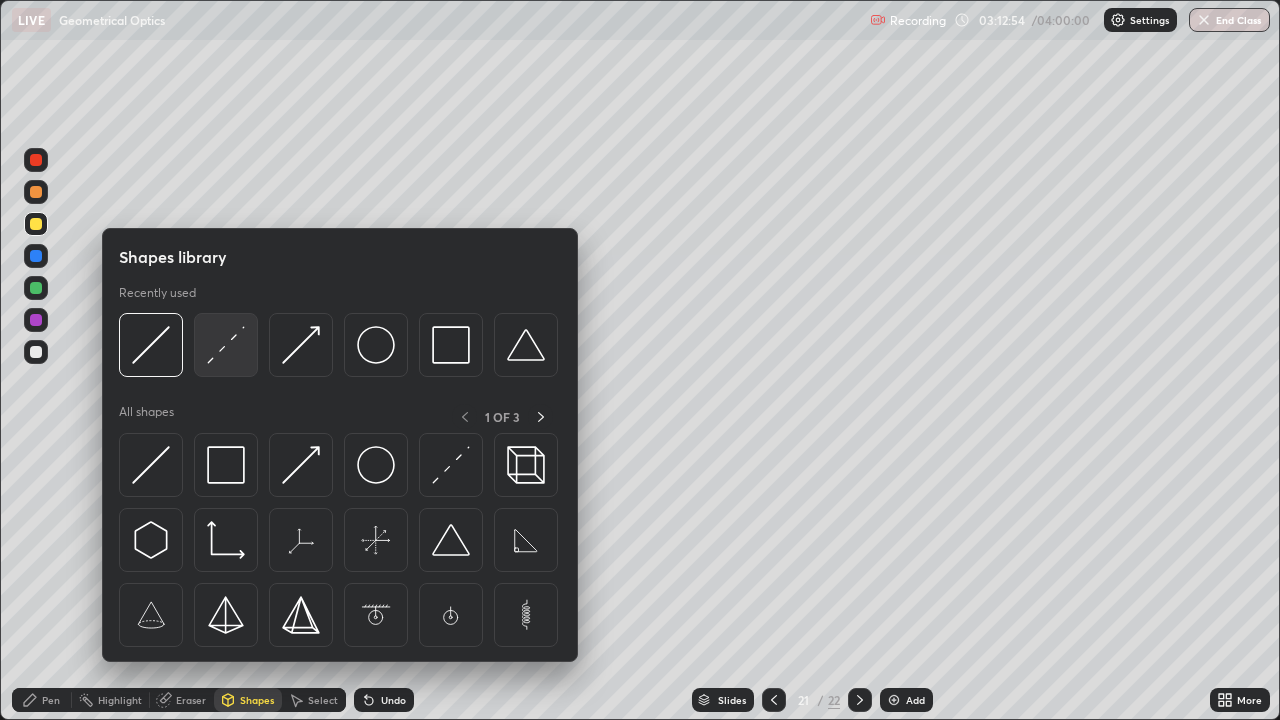 click at bounding box center (226, 345) 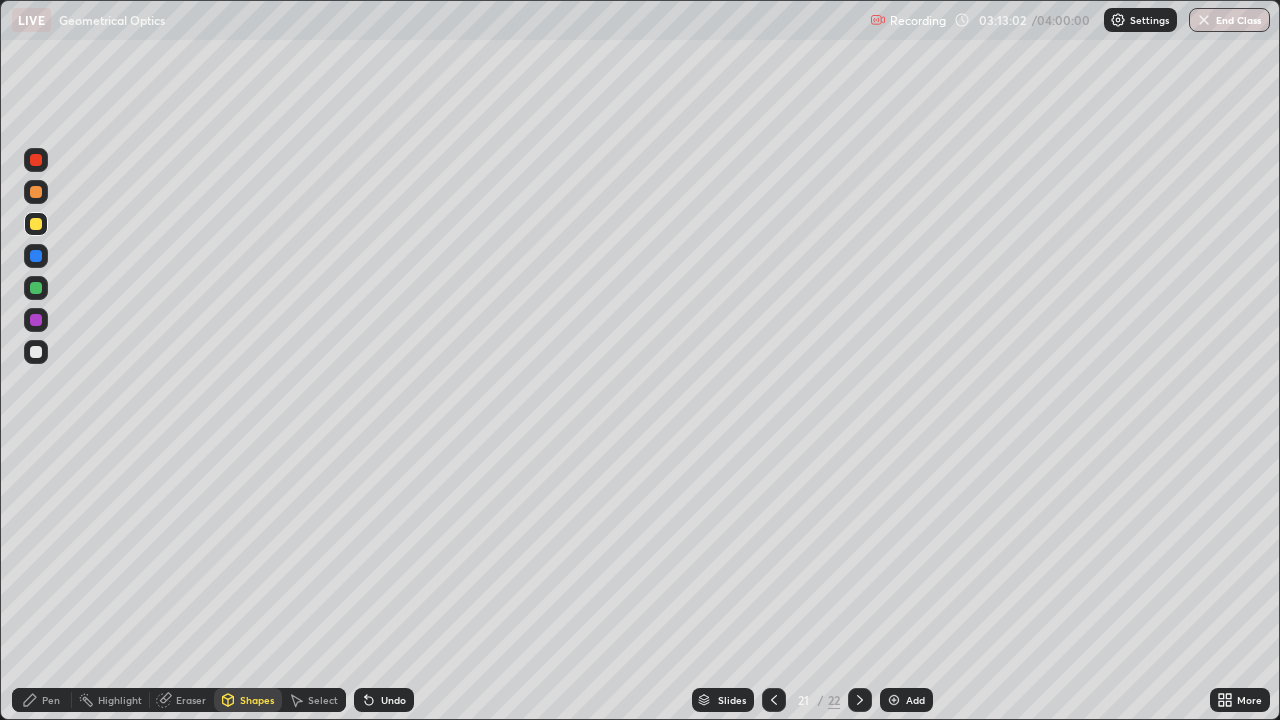 click on "Shapes" at bounding box center (257, 700) 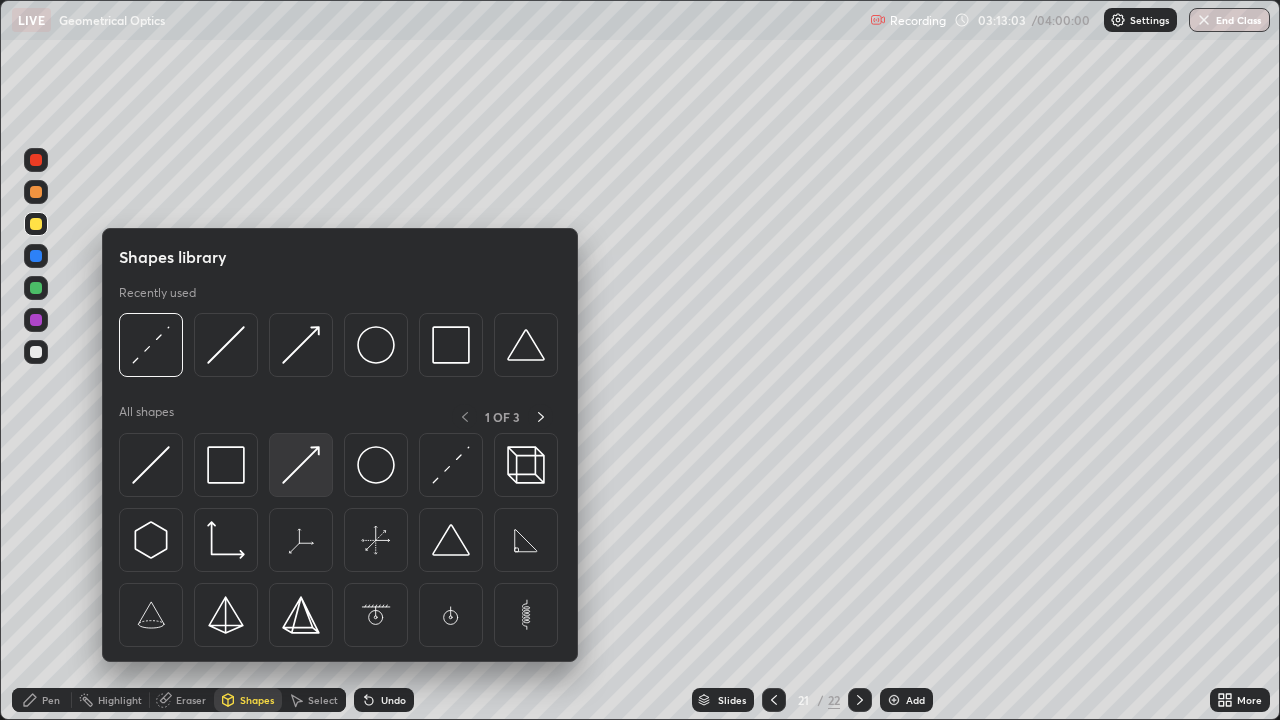 click at bounding box center [301, 465] 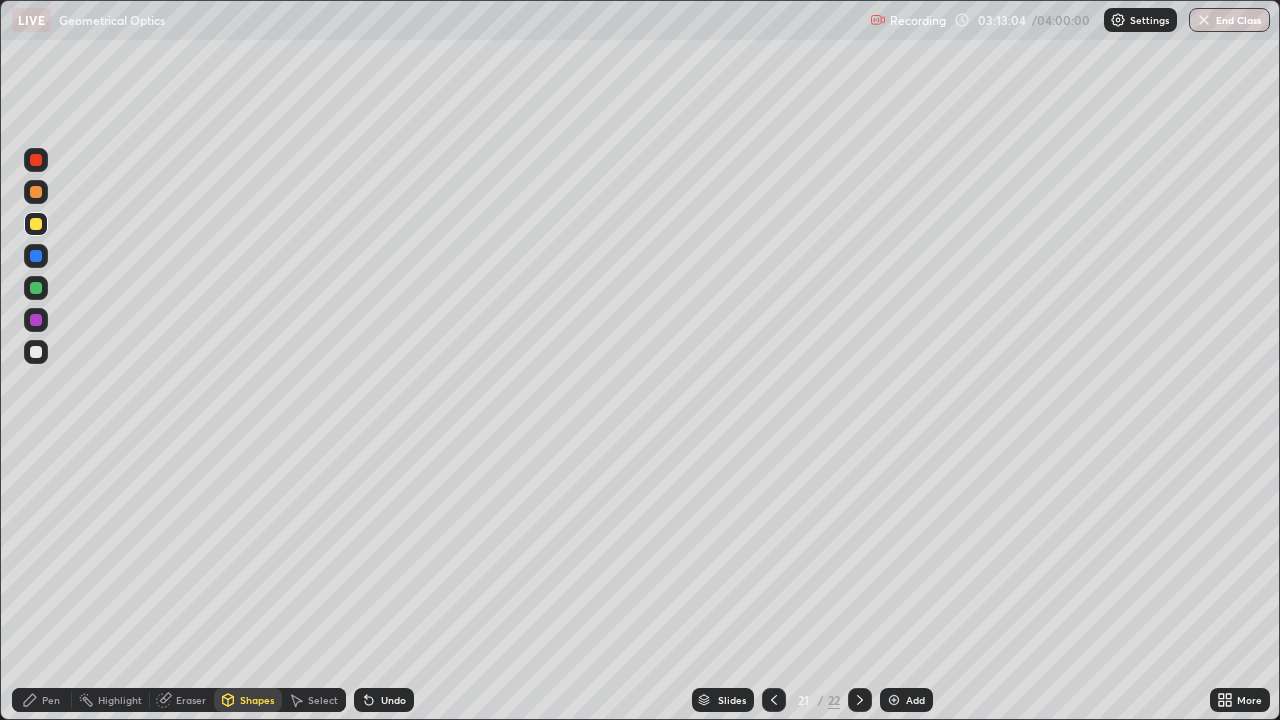 click on "Shapes" at bounding box center (257, 700) 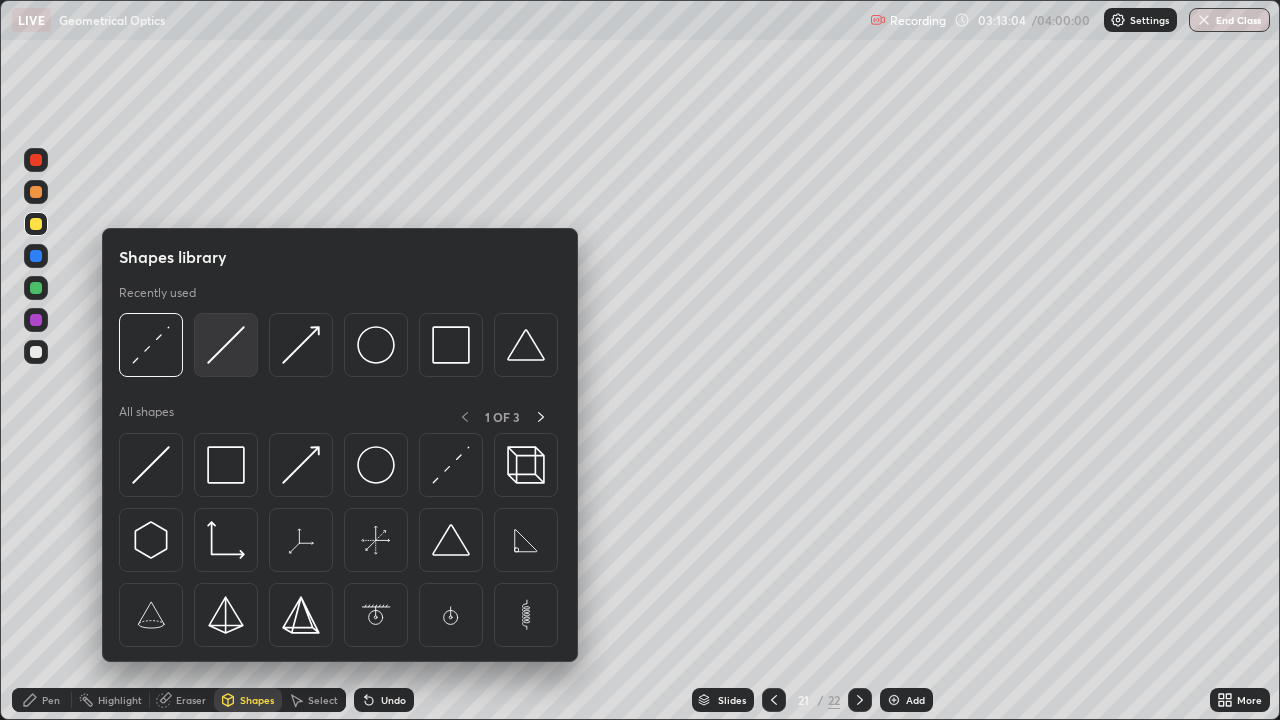 click at bounding box center [226, 345] 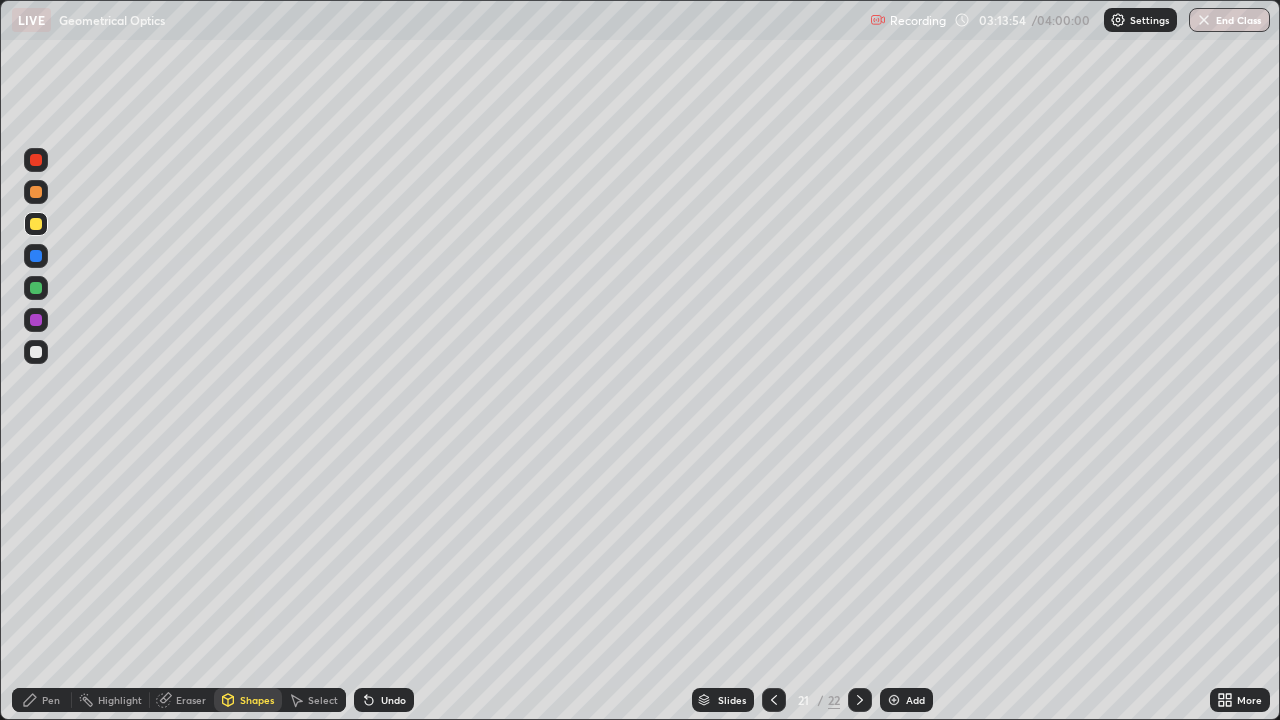 click at bounding box center [36, 352] 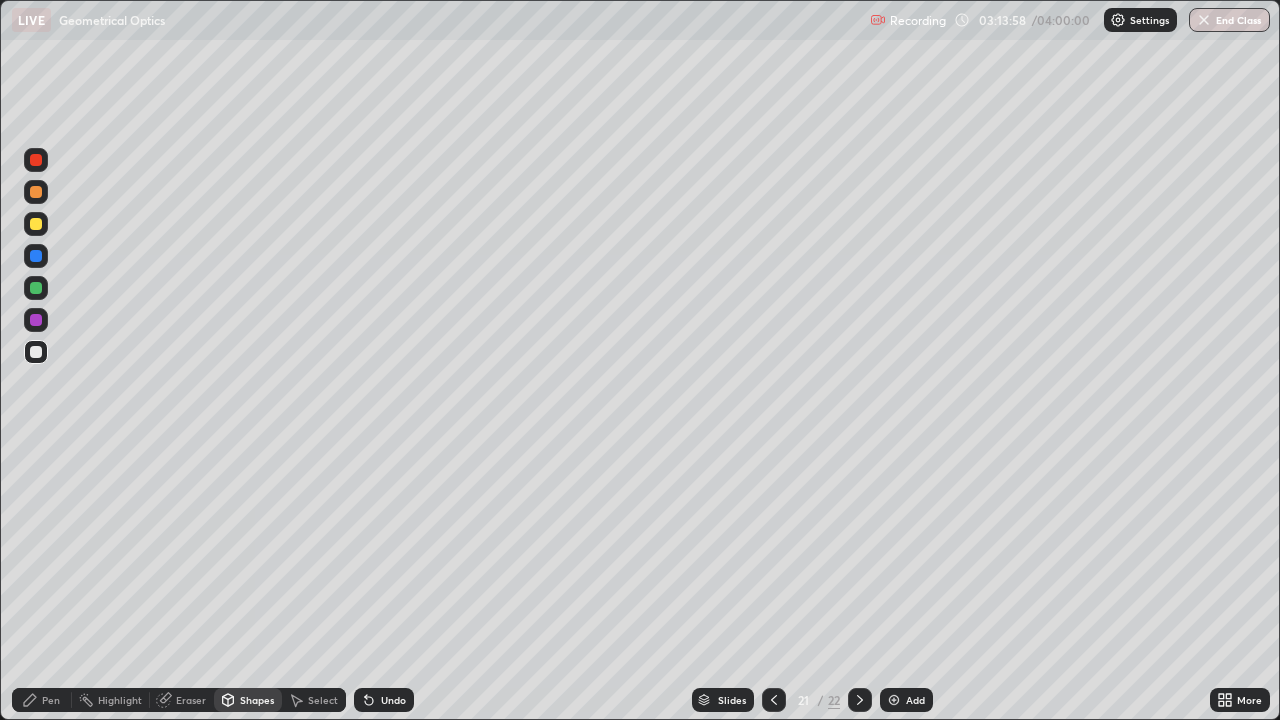 click on "Undo" at bounding box center (393, 700) 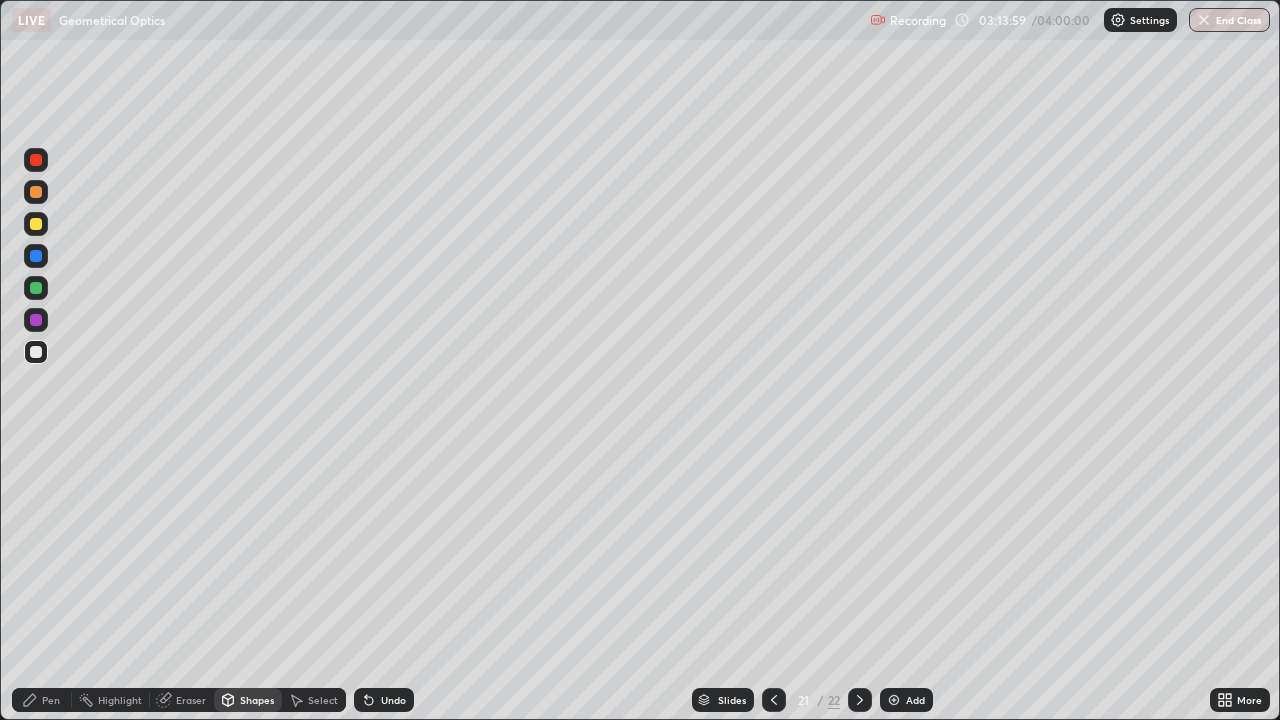 click on "Pen" at bounding box center (51, 700) 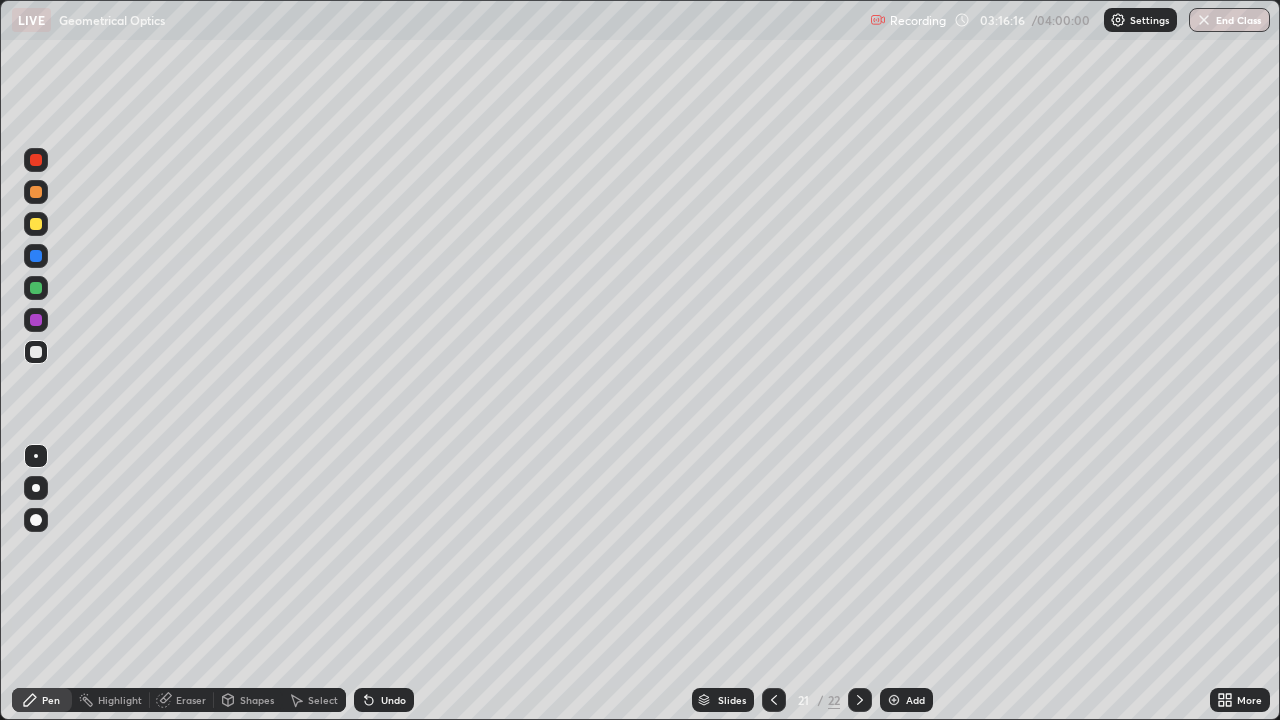 click at bounding box center [36, 352] 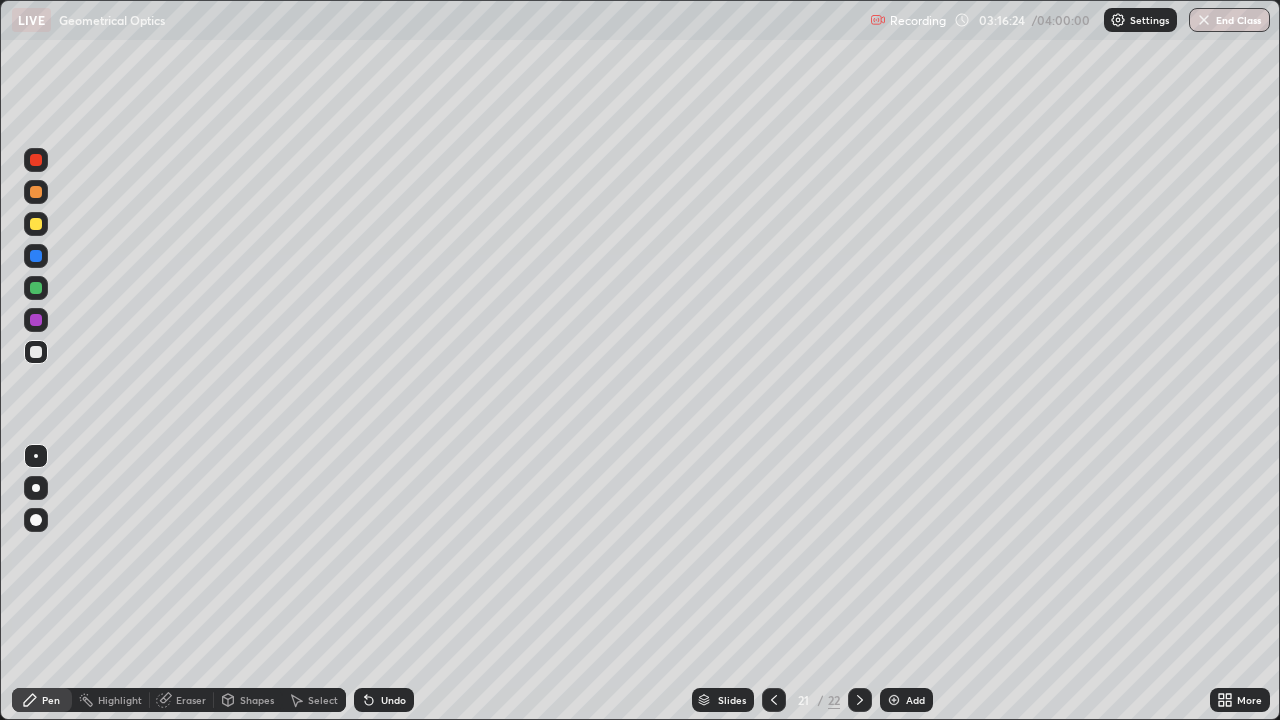 click at bounding box center [36, 224] 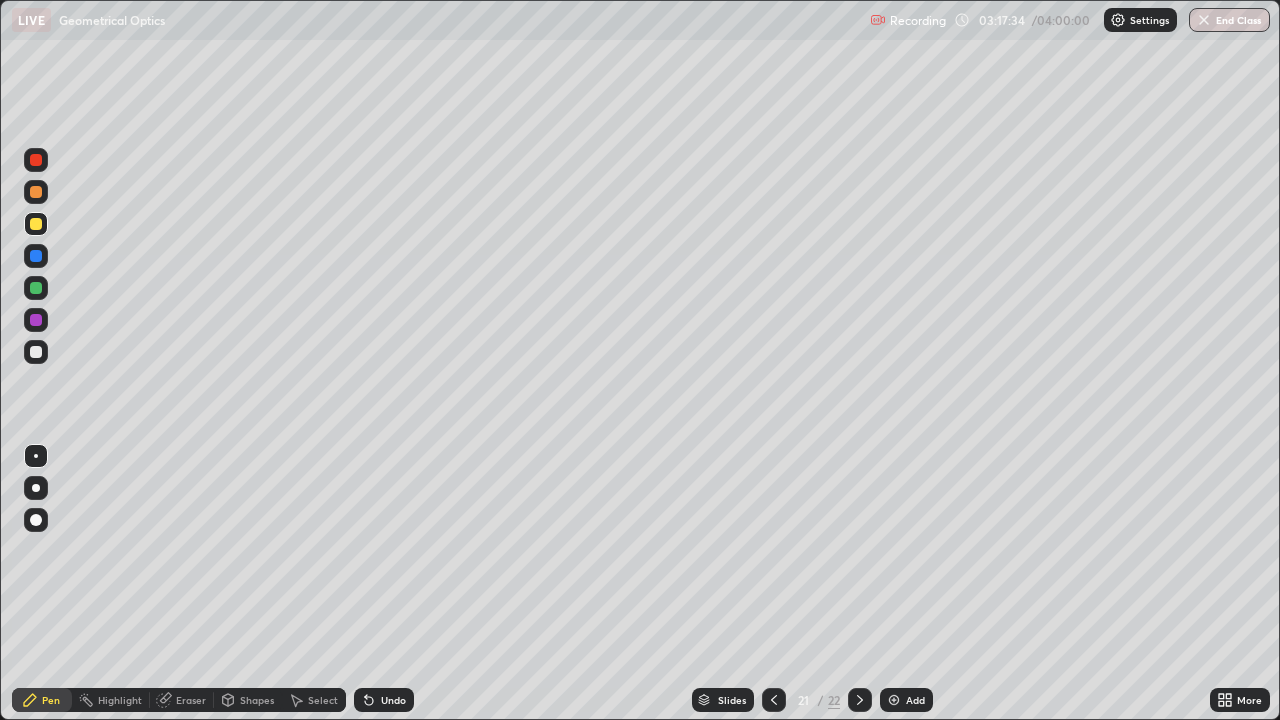 click on "Add" at bounding box center (906, 700) 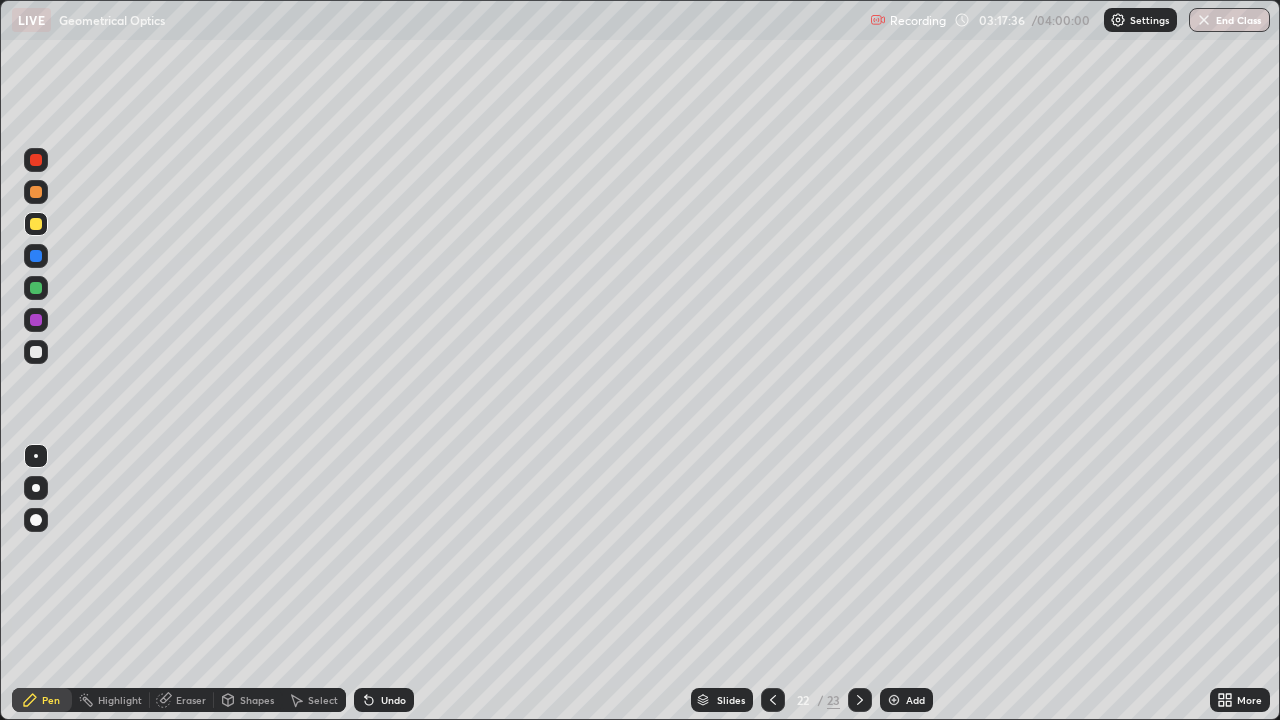 click at bounding box center (36, 352) 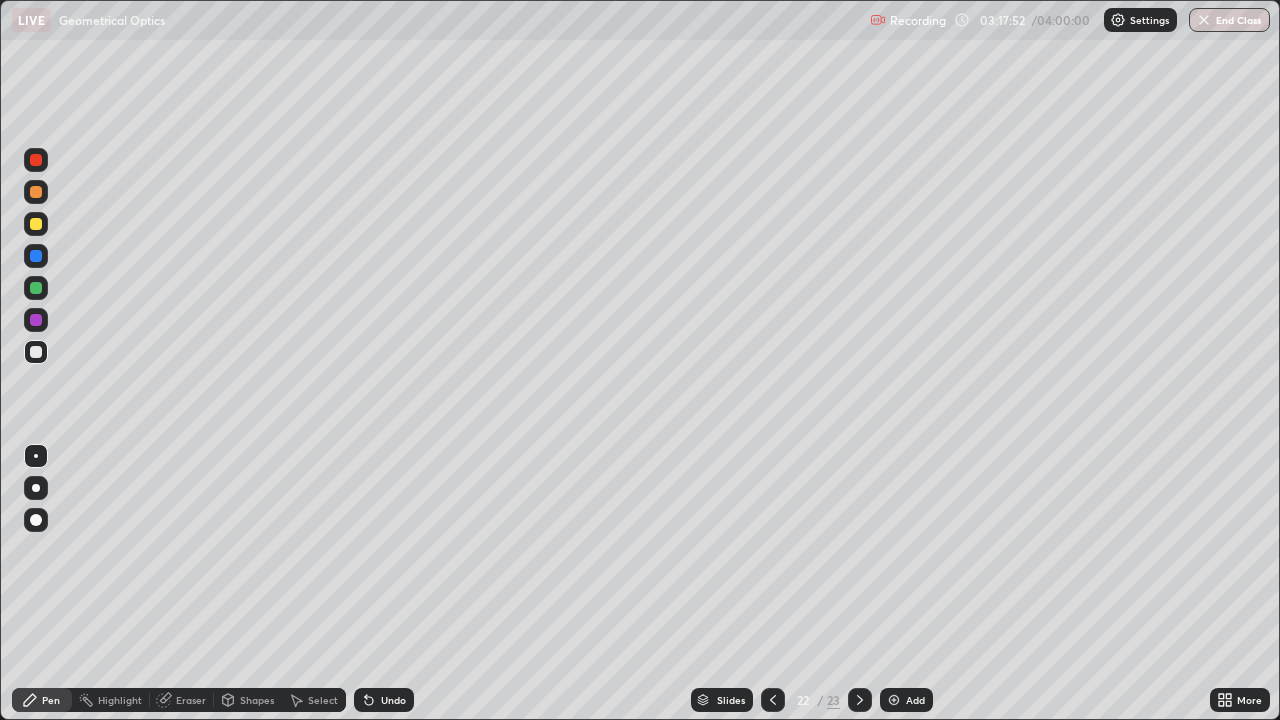 click on "Undo" at bounding box center (393, 700) 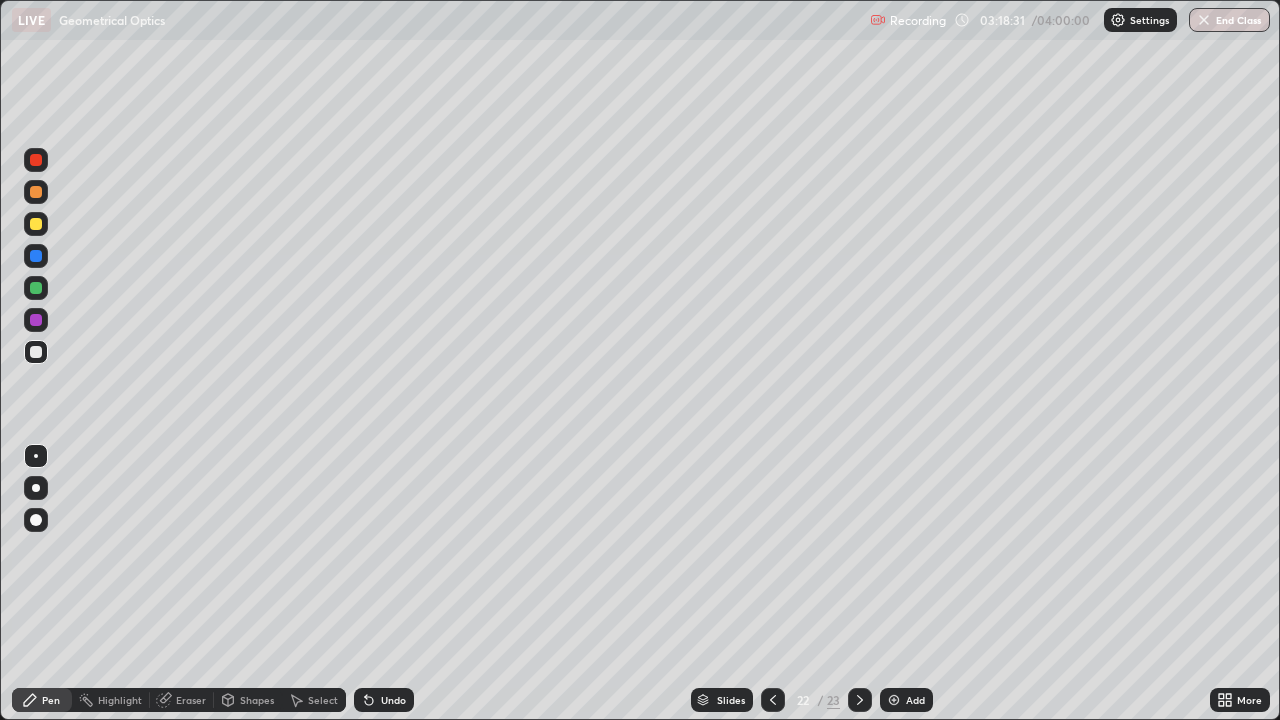 click on "Shapes" at bounding box center [257, 700] 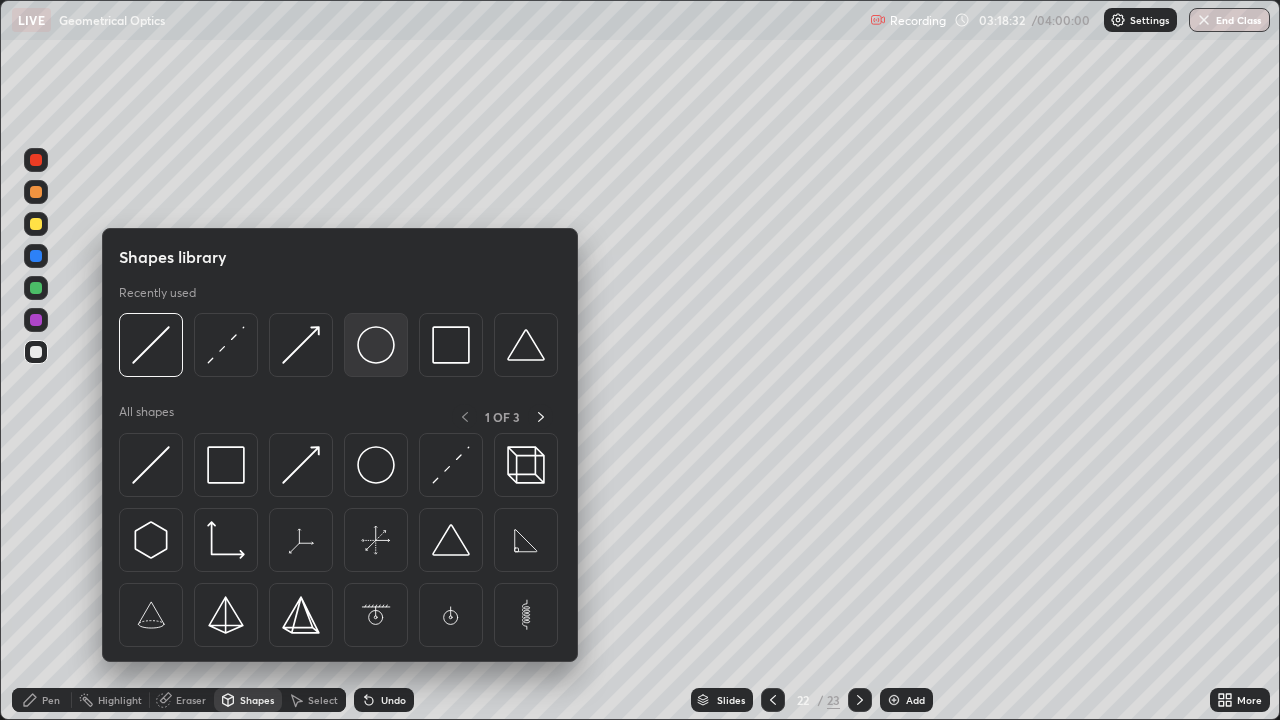 click at bounding box center (376, 345) 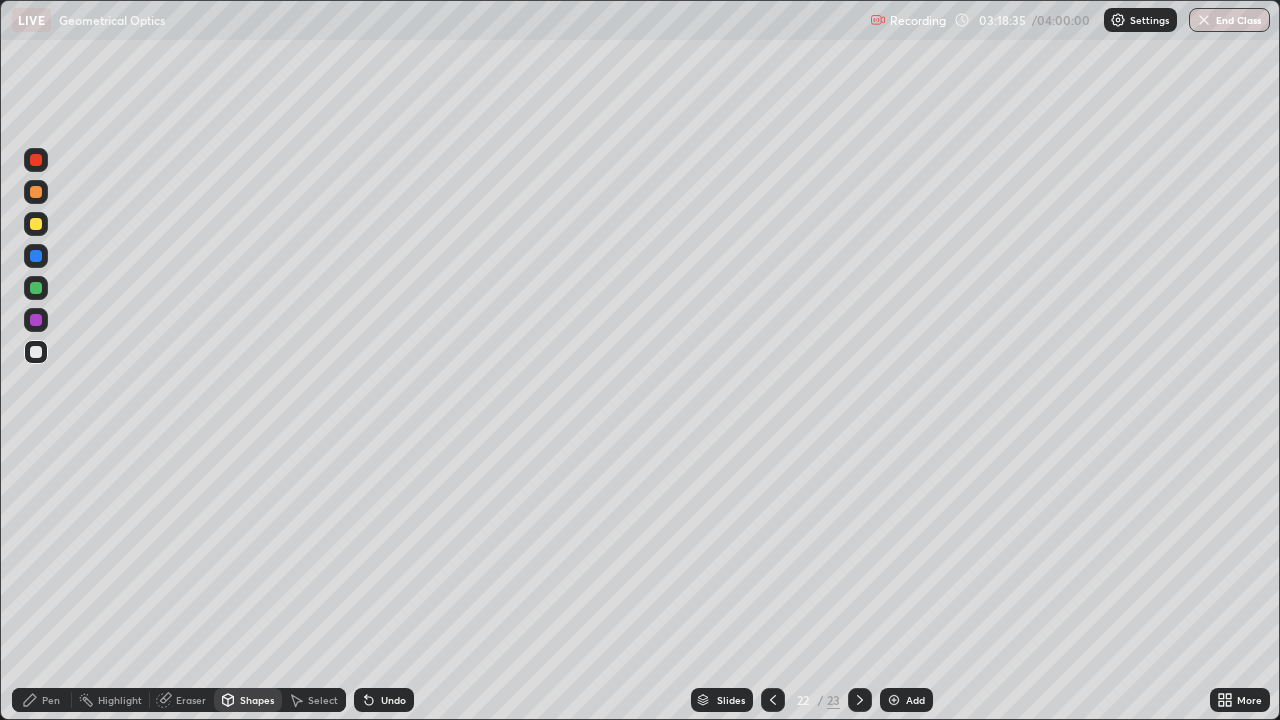 click on "Pen" at bounding box center [42, 700] 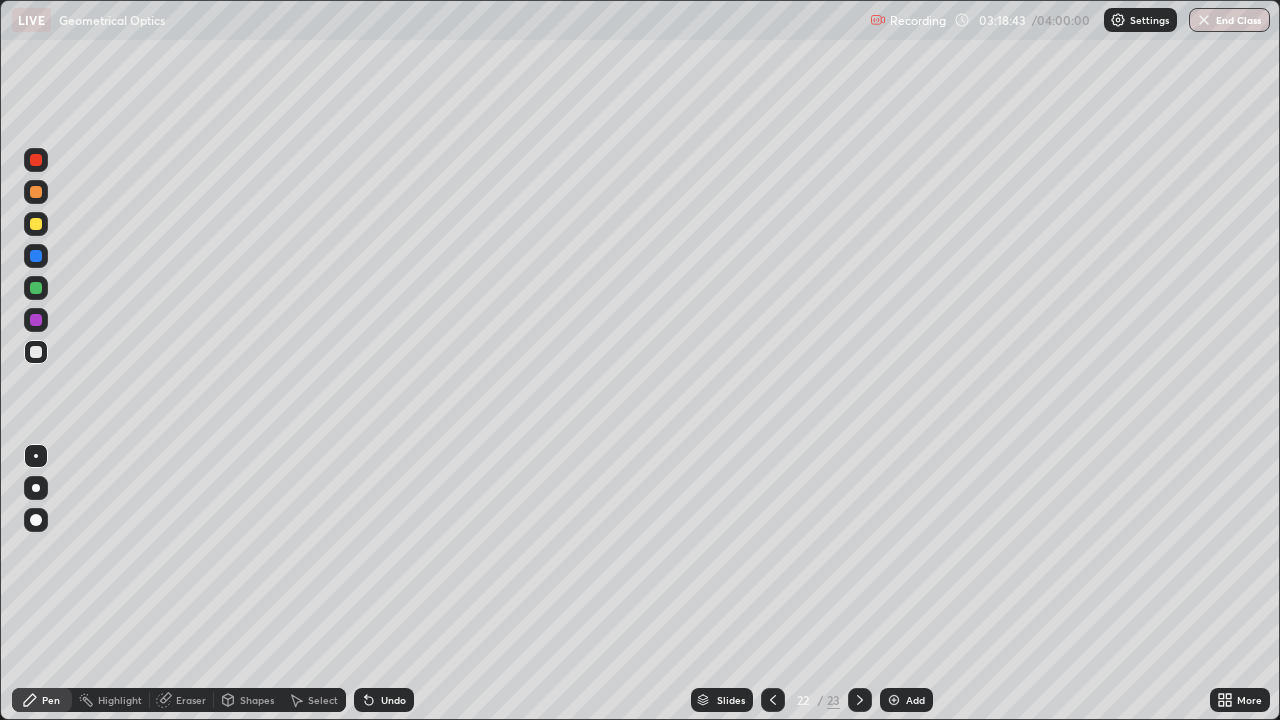 click on "Shapes" at bounding box center [257, 700] 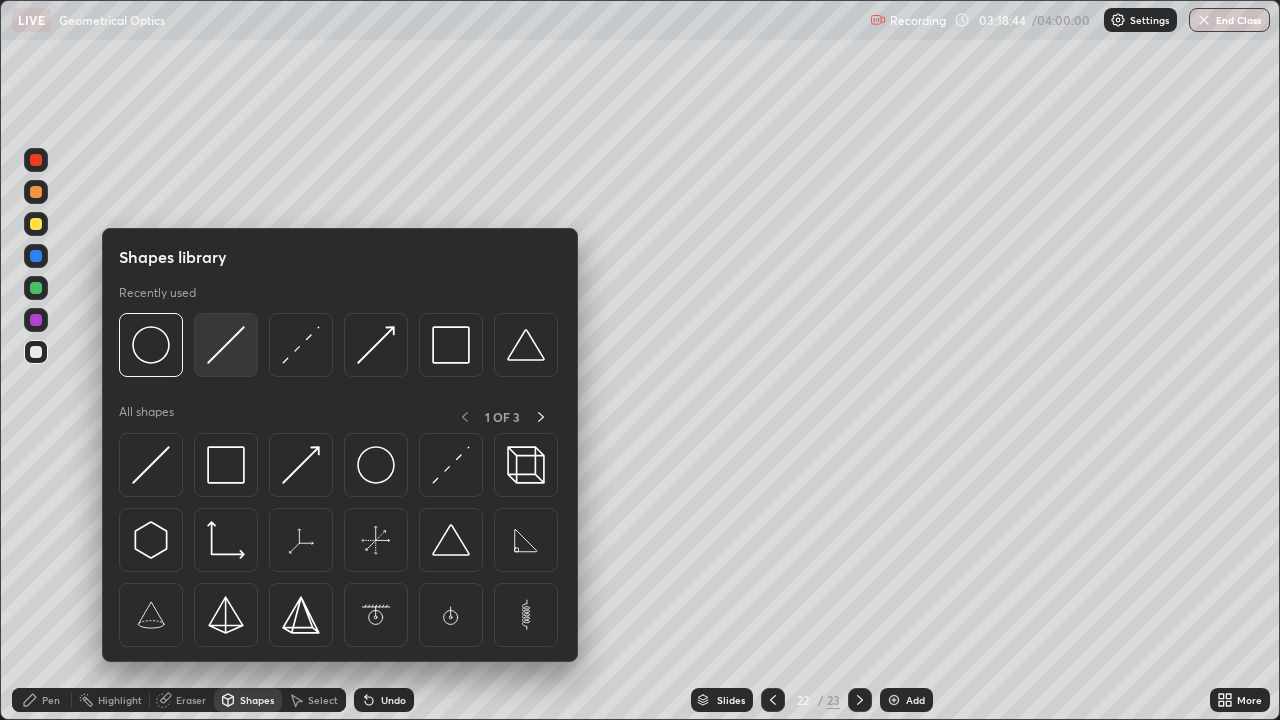 click at bounding box center [226, 345] 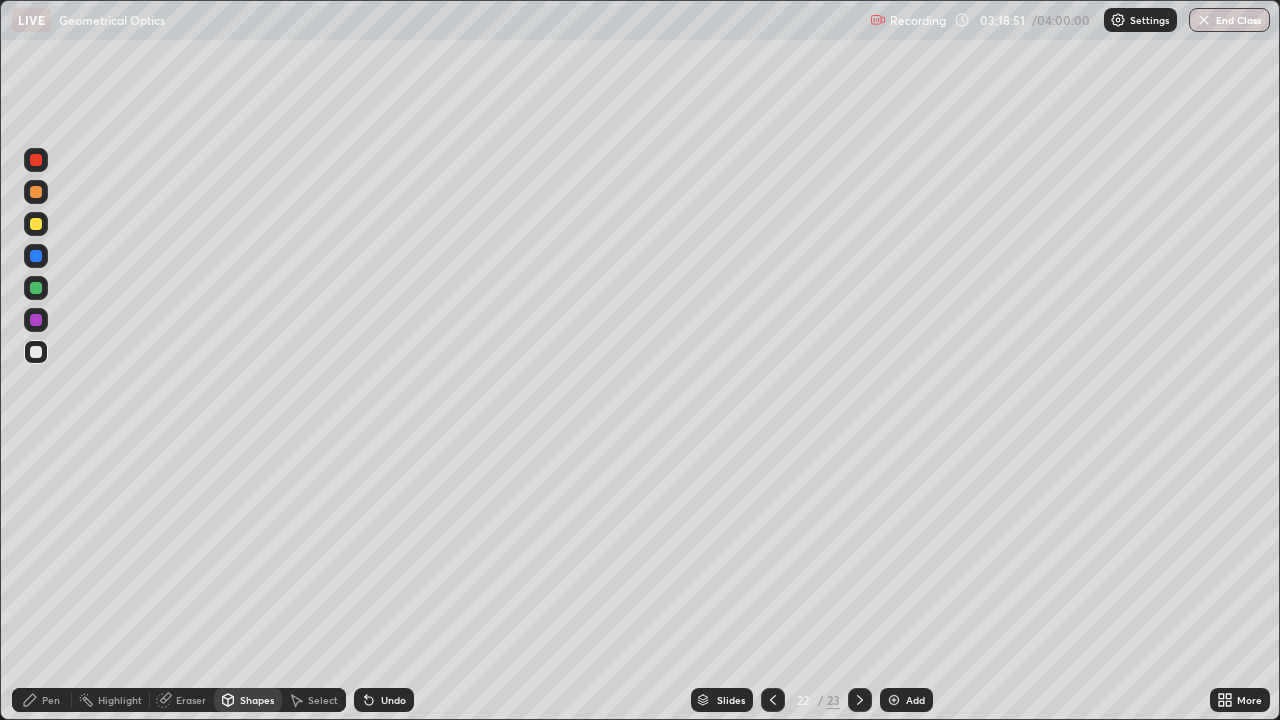 click at bounding box center [36, 224] 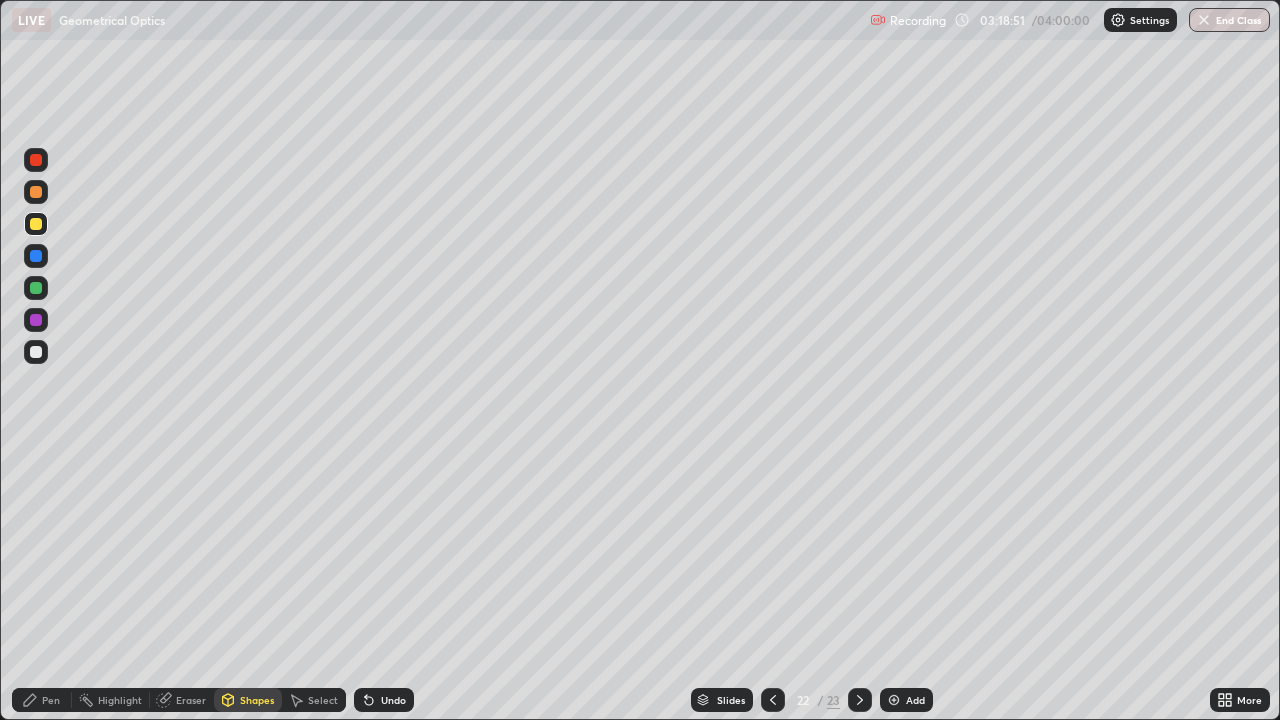 click on "Pen" at bounding box center [51, 700] 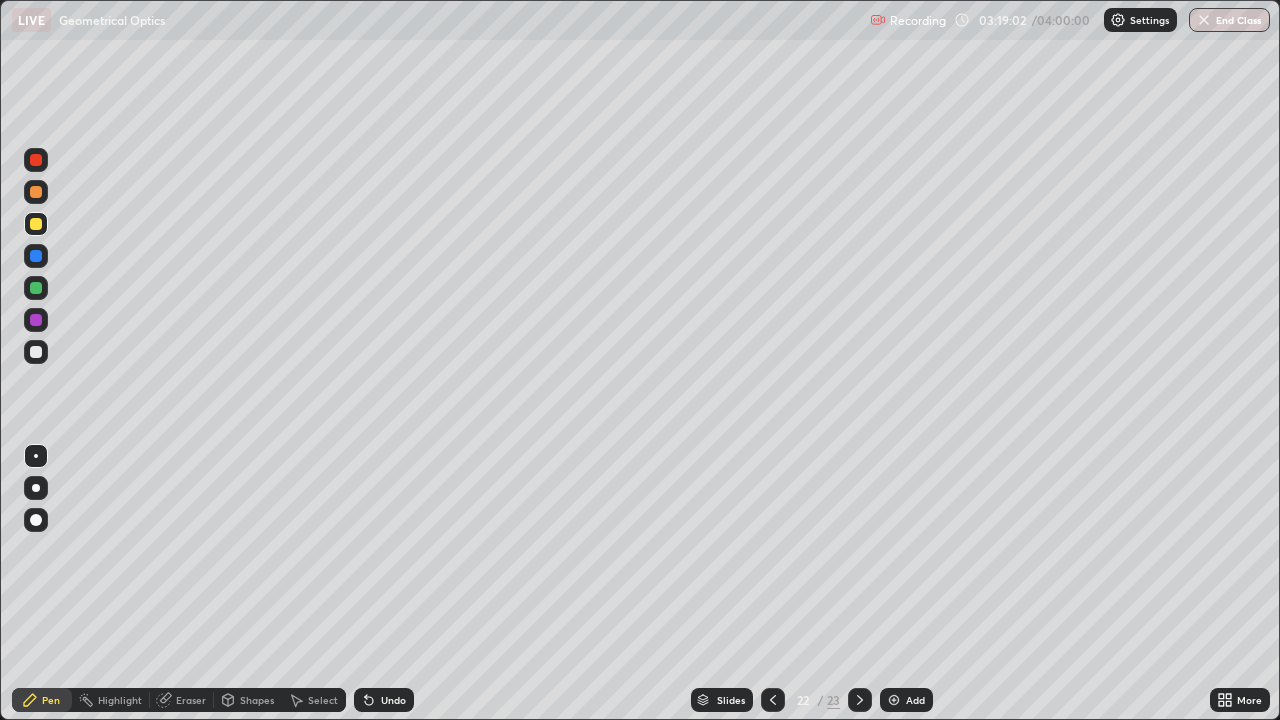 click on "Shapes" at bounding box center [248, 700] 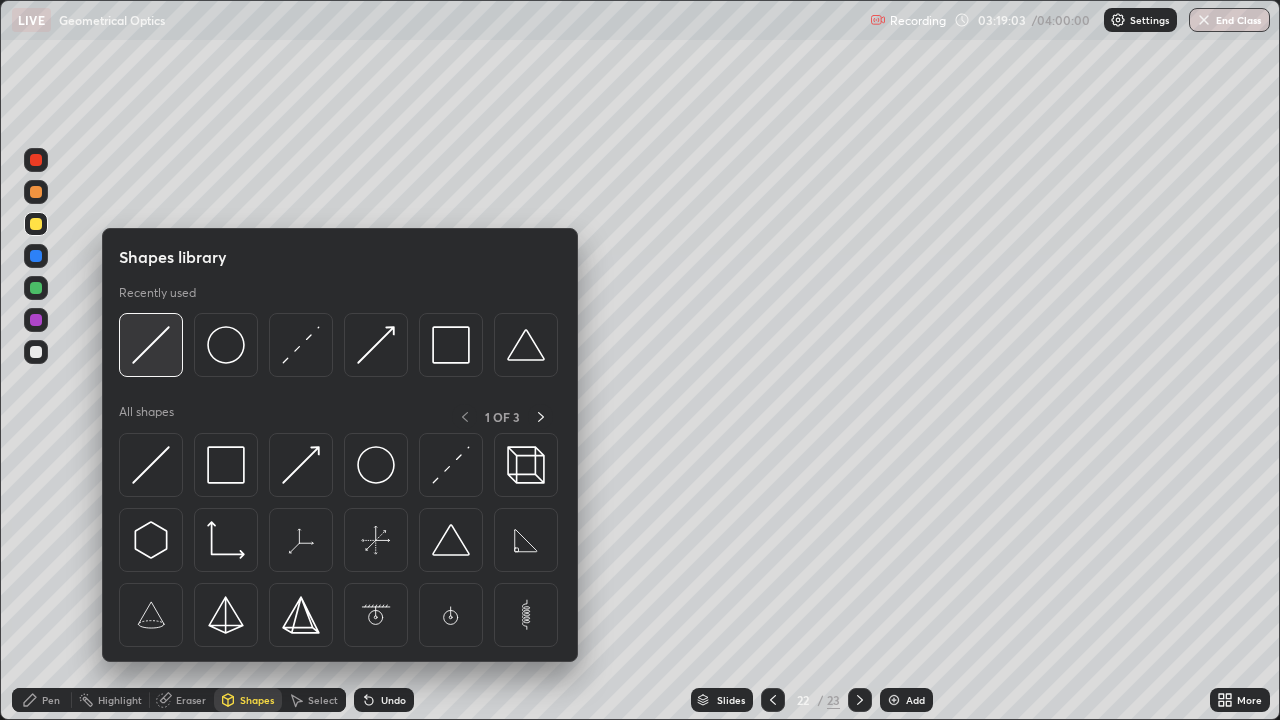click at bounding box center (151, 345) 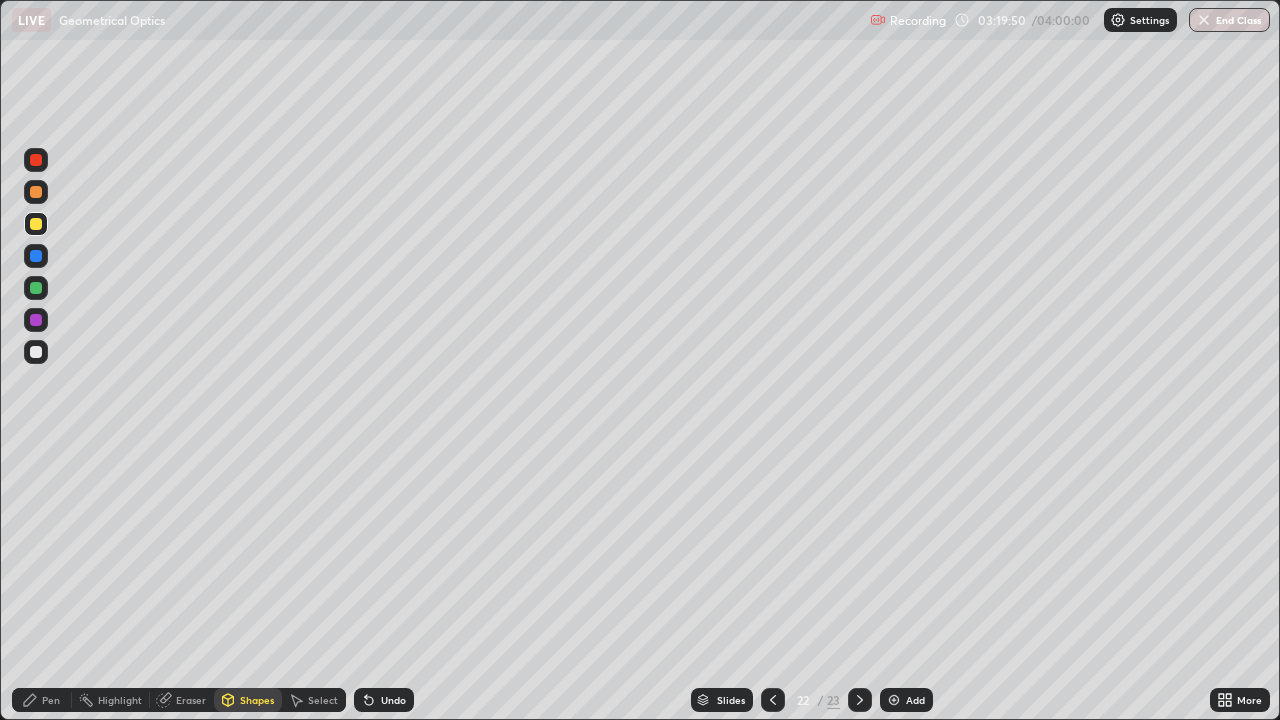click at bounding box center [894, 700] 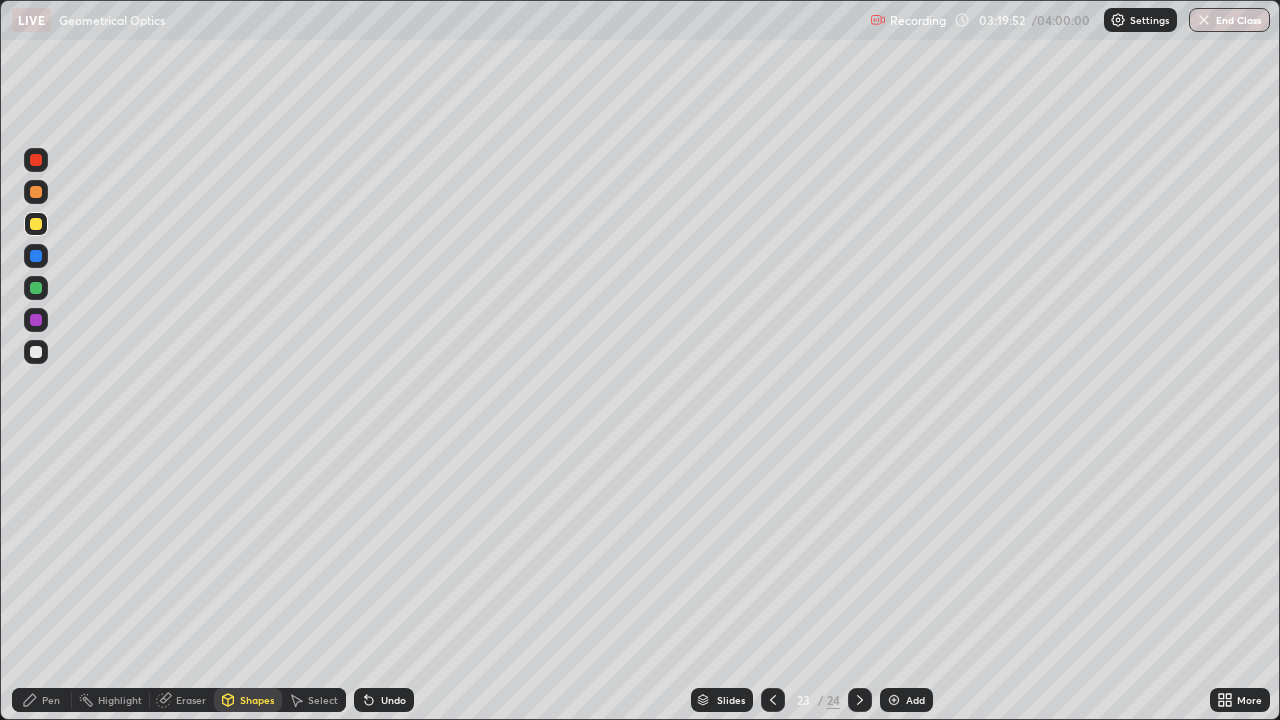 click on "Shapes" at bounding box center (257, 700) 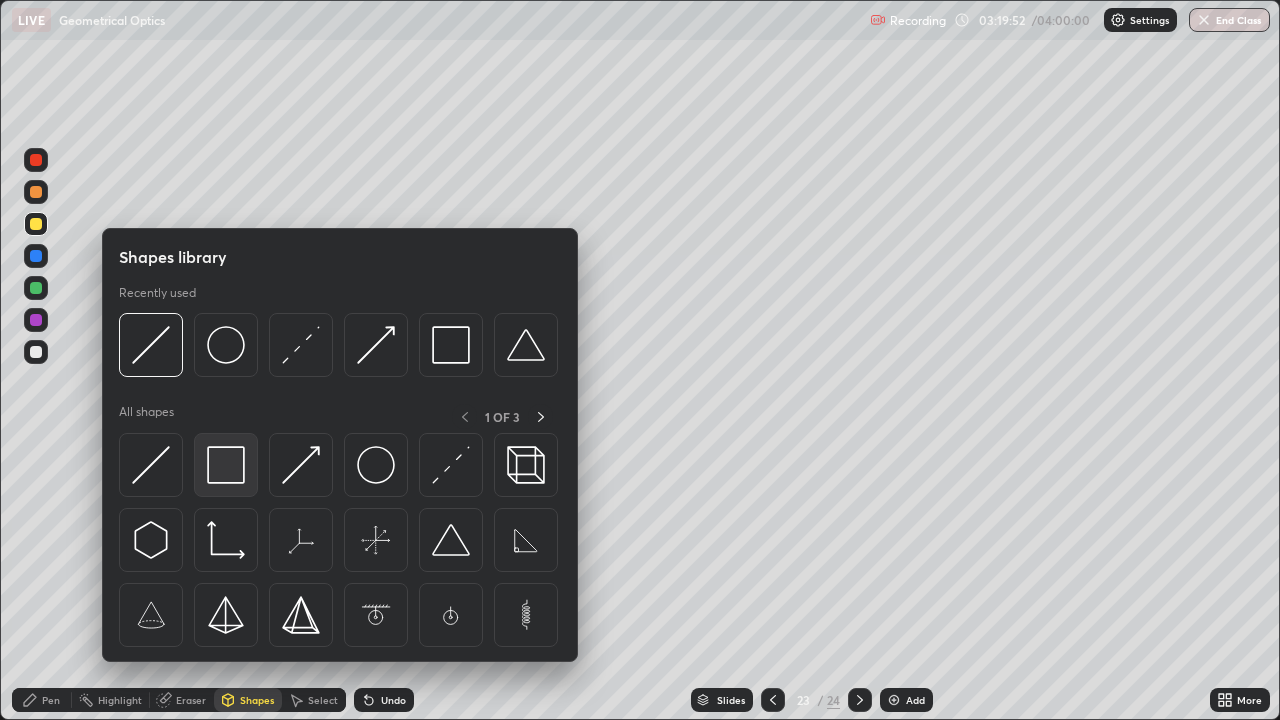 click at bounding box center [226, 465] 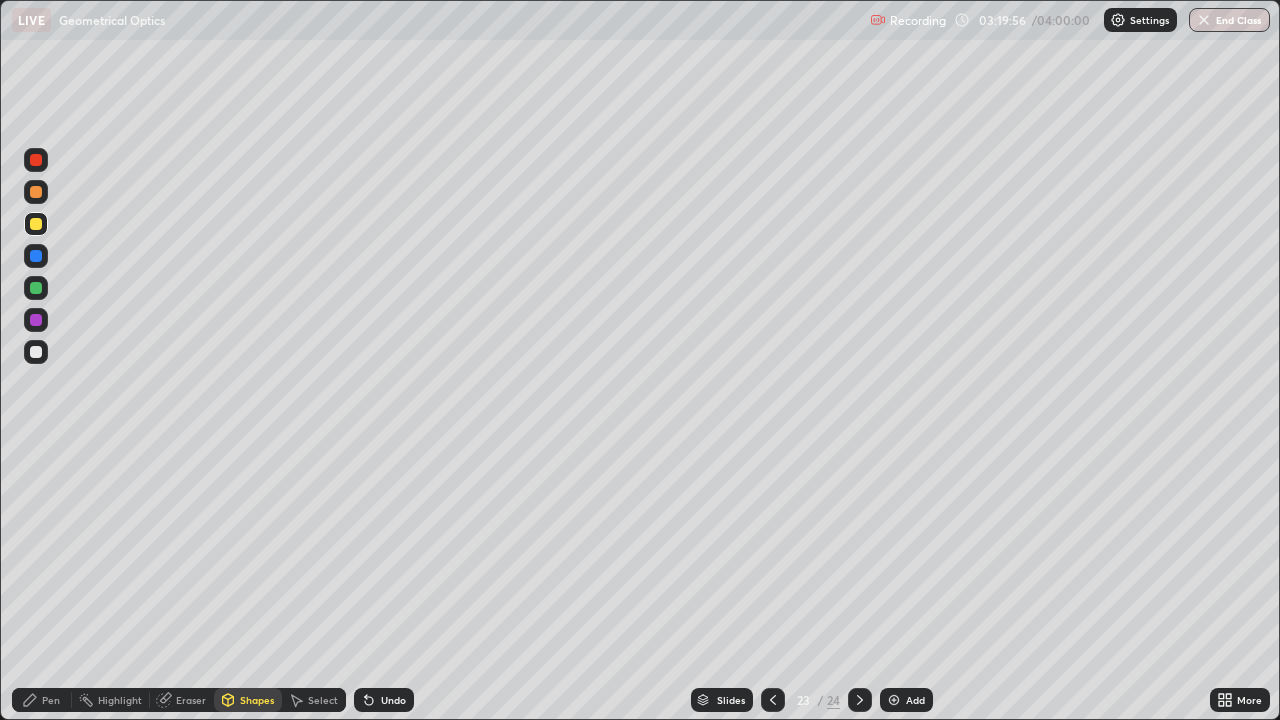 click on "Undo" at bounding box center [384, 700] 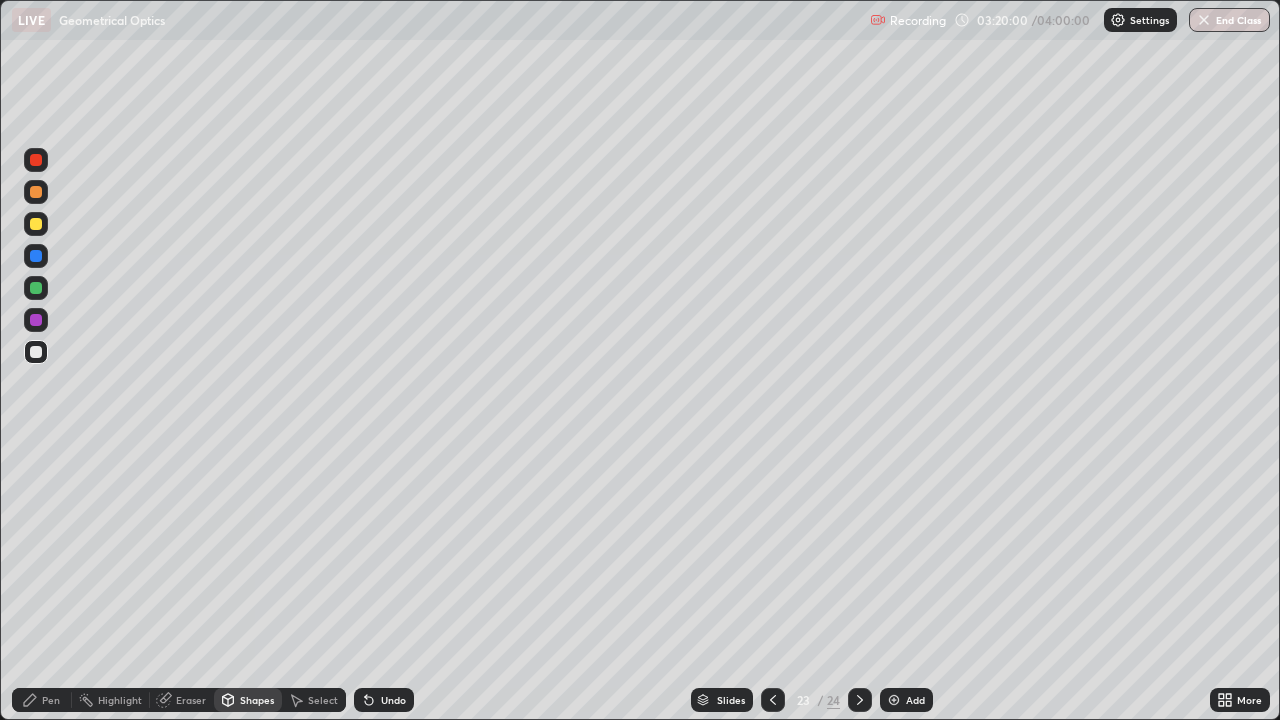 click 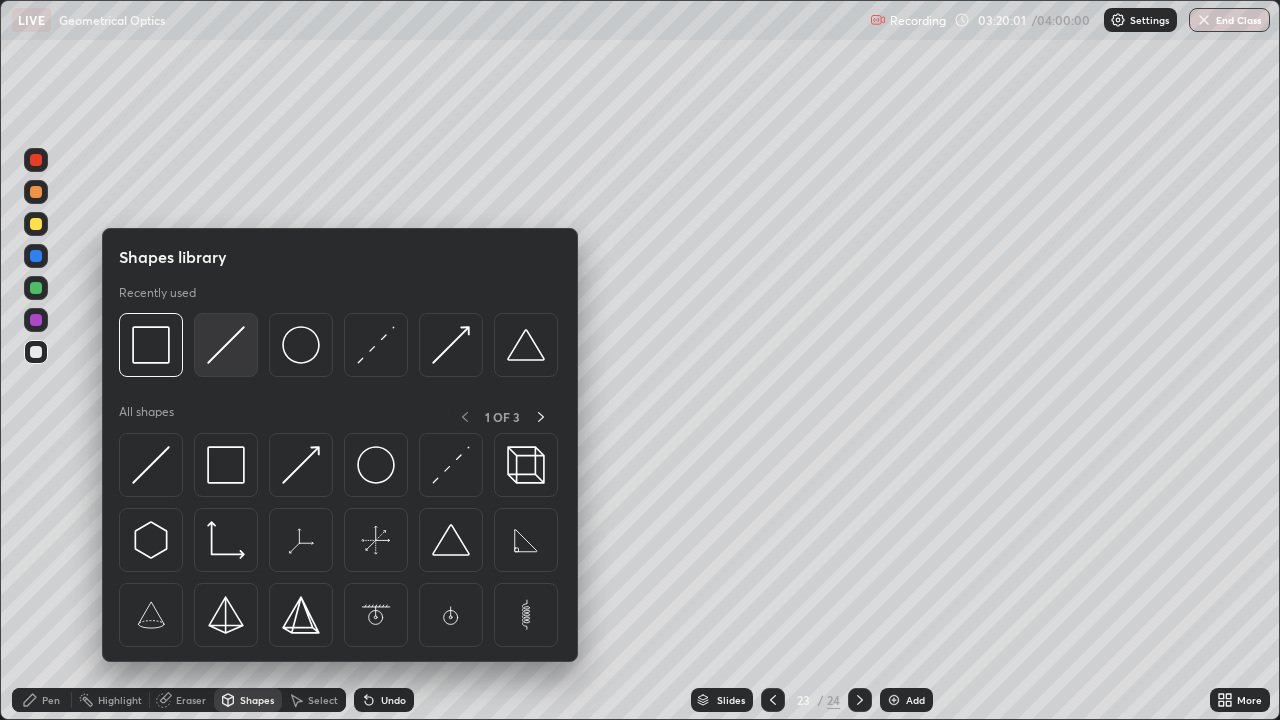 click at bounding box center [226, 345] 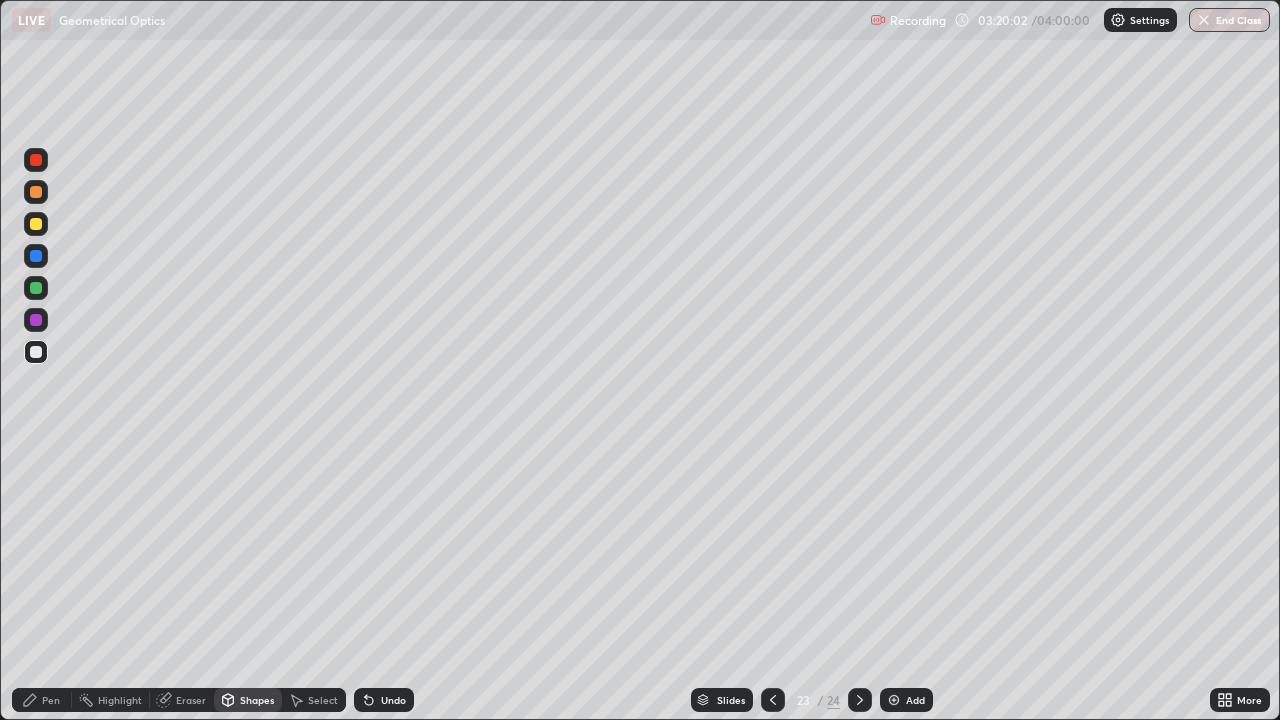 click at bounding box center [36, 224] 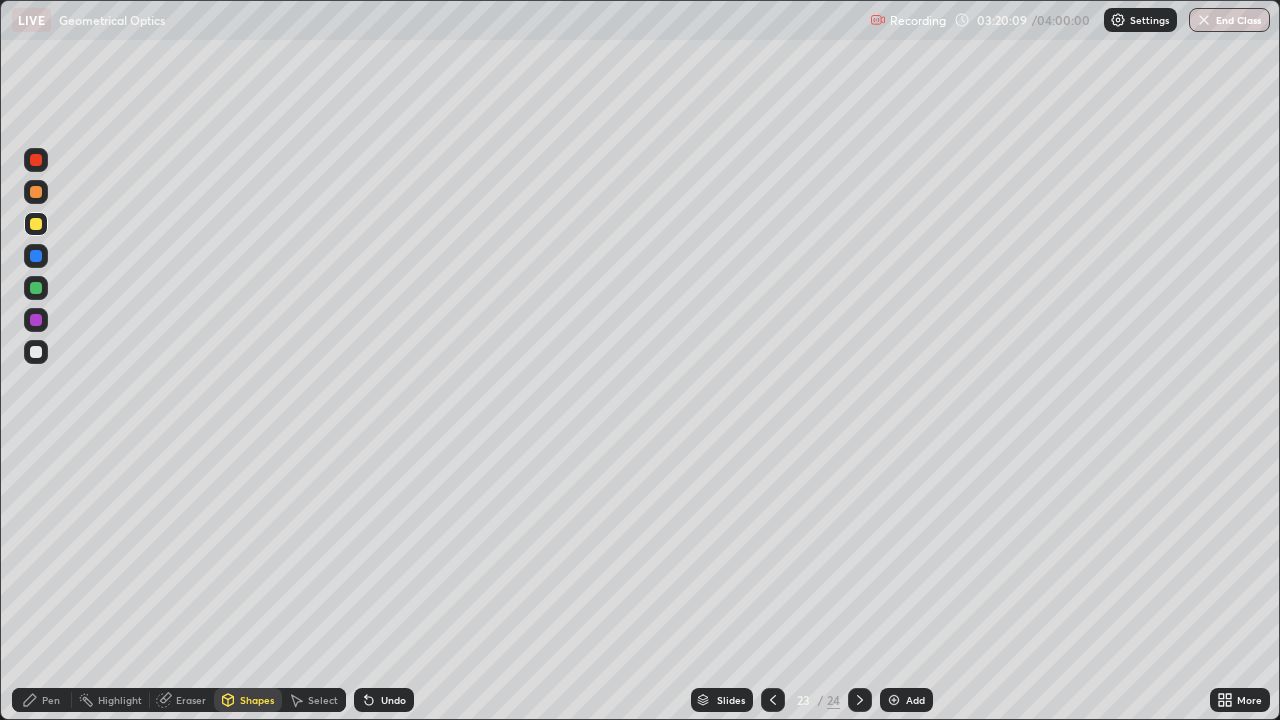 click on "Undo" at bounding box center [393, 700] 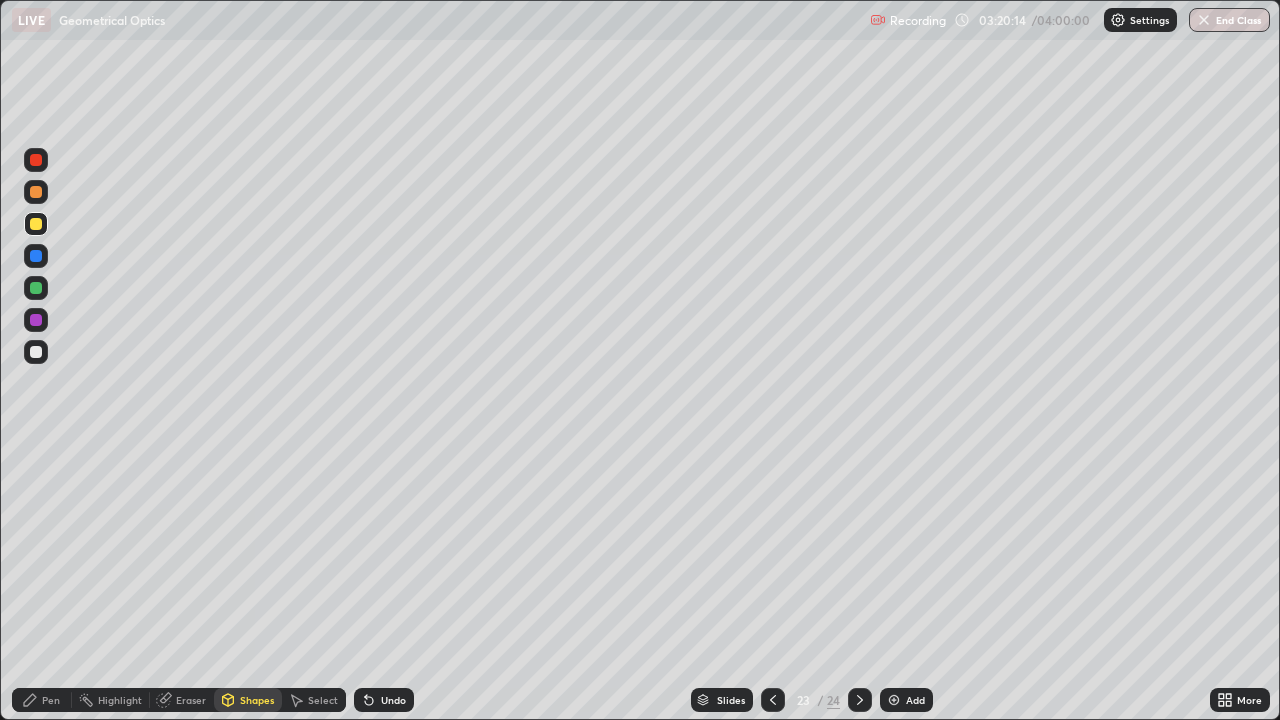 click on "Shapes" at bounding box center (257, 700) 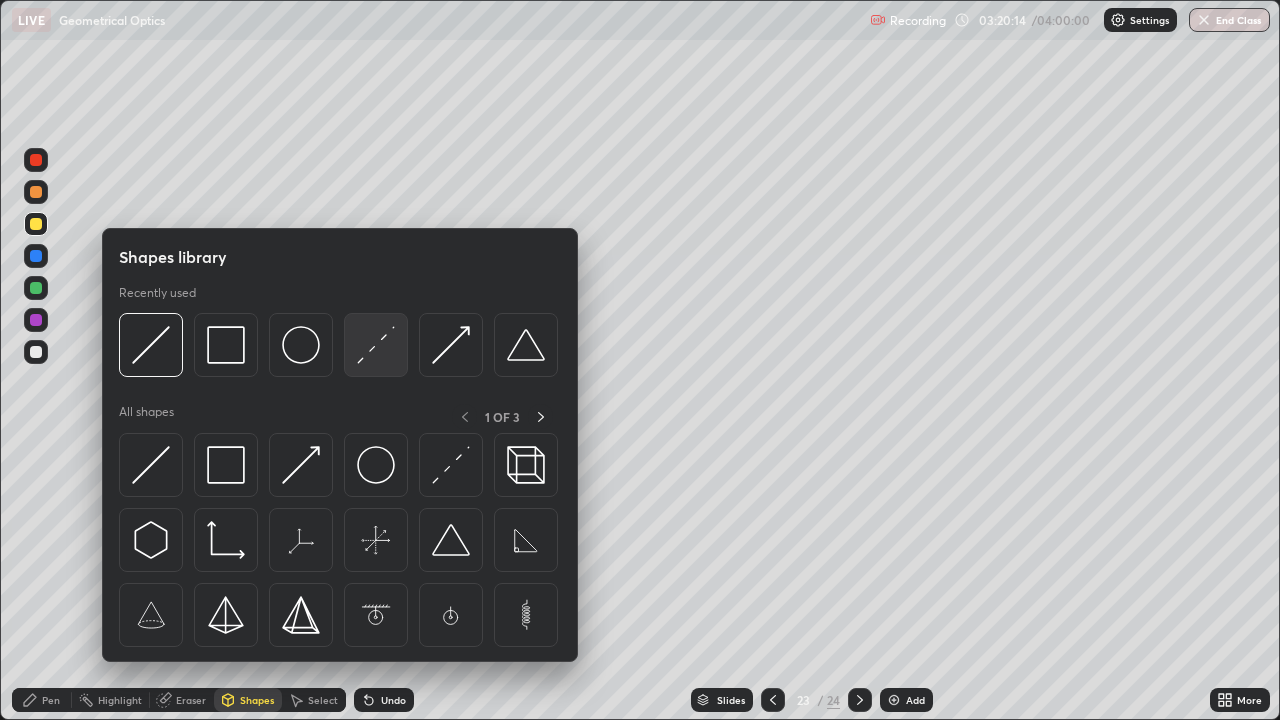 click at bounding box center [376, 345] 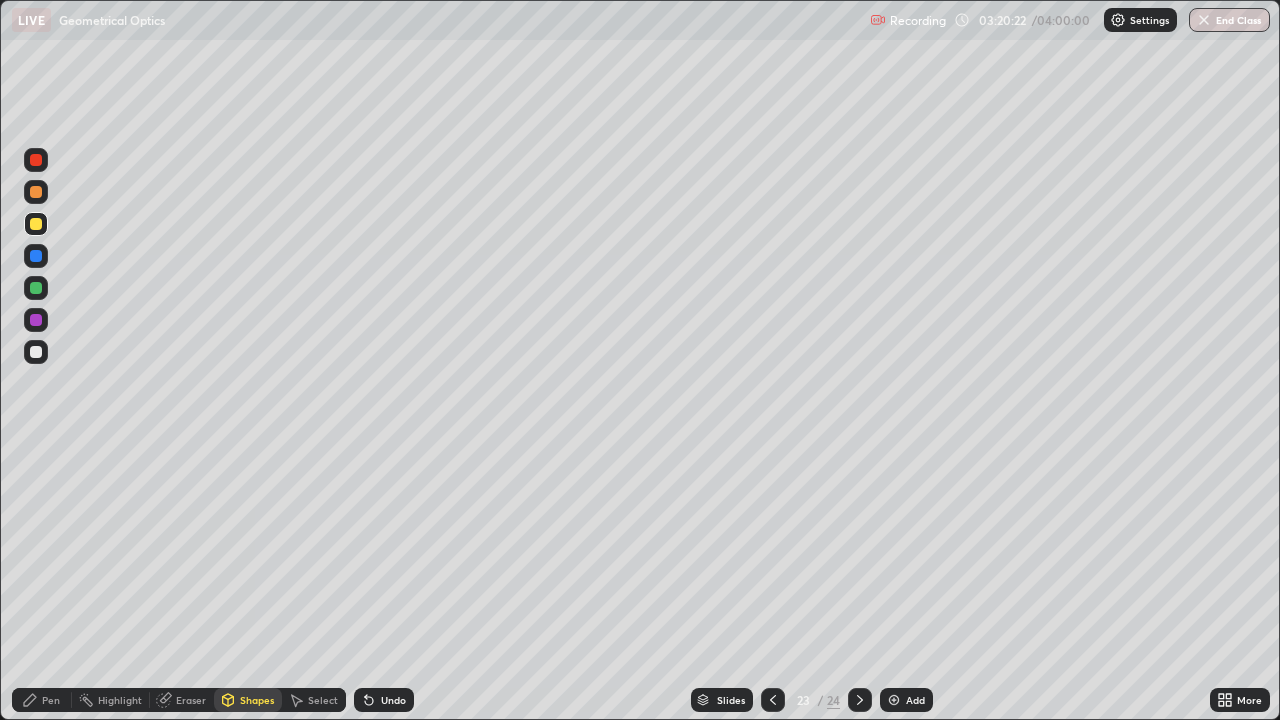 click at bounding box center (36, 352) 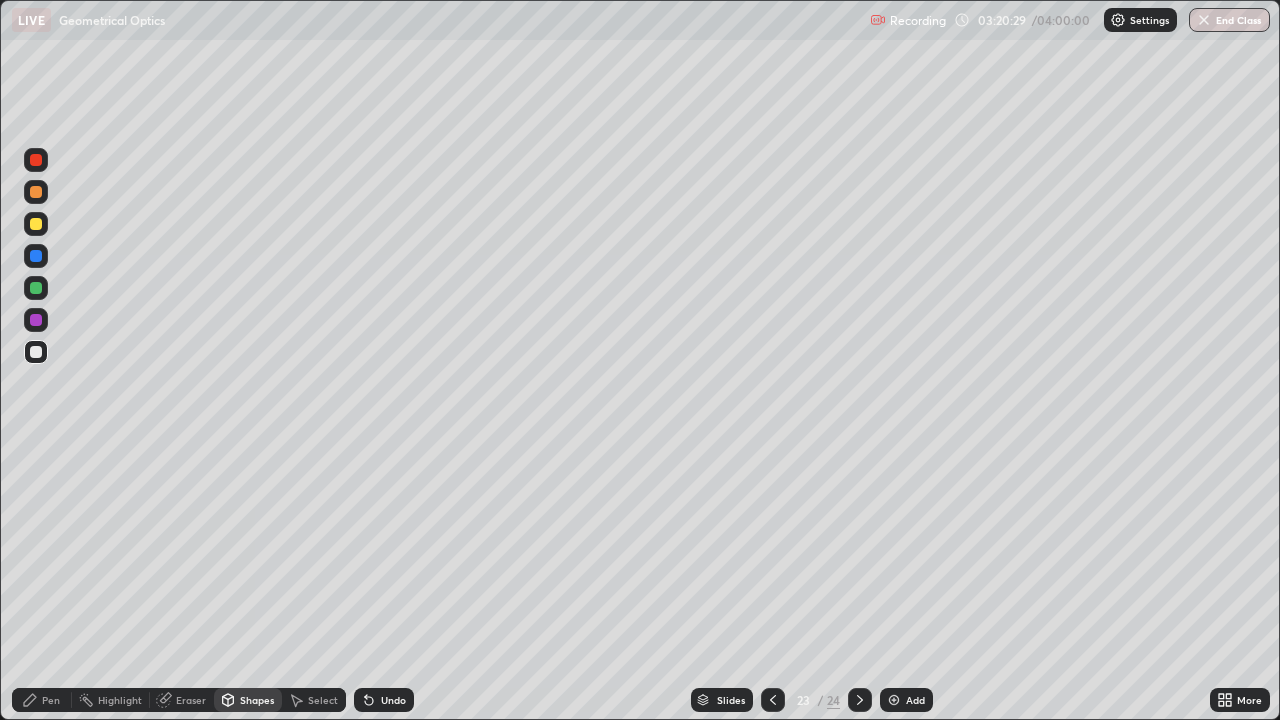 click on "Pen" at bounding box center (42, 700) 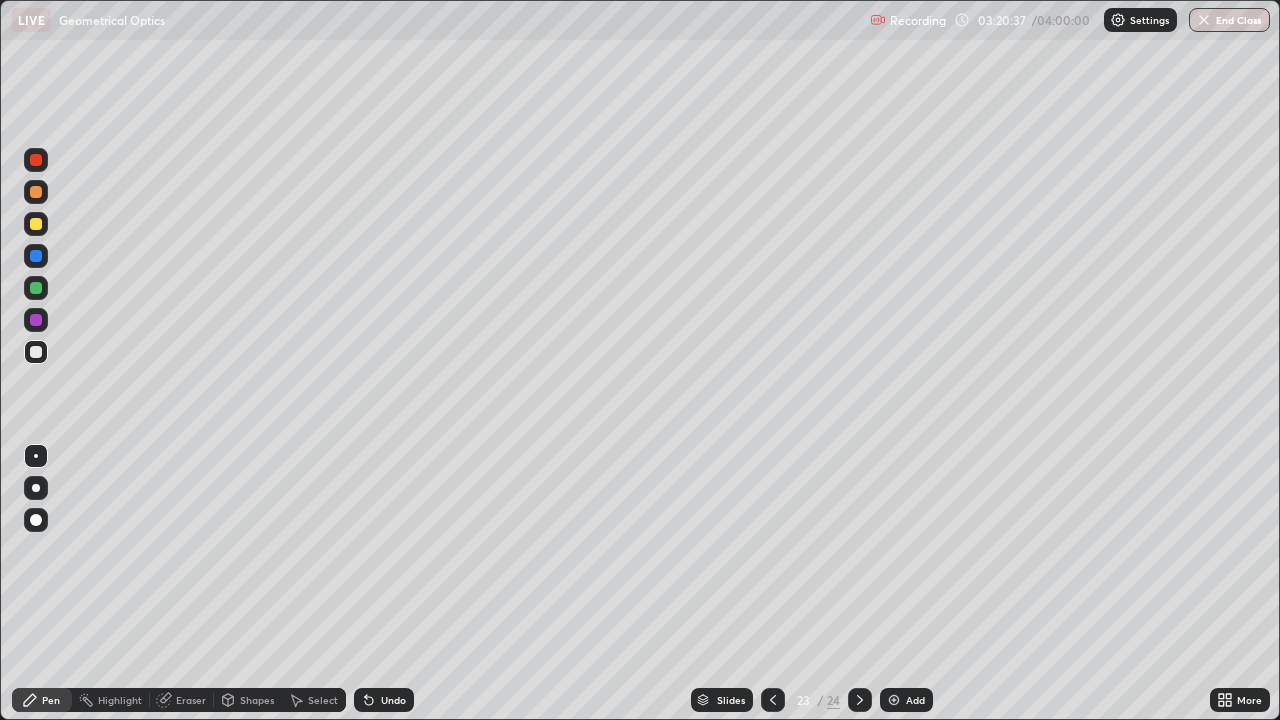 click on "Shapes" at bounding box center (257, 700) 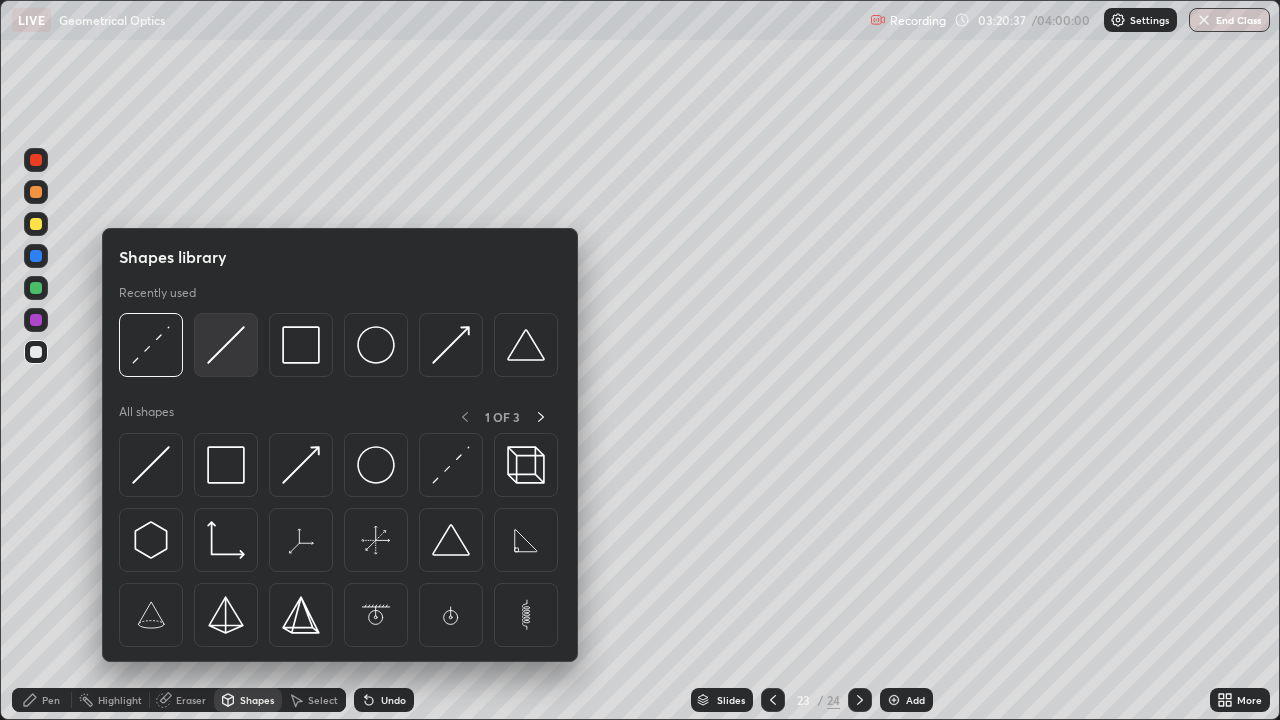 click at bounding box center [226, 345] 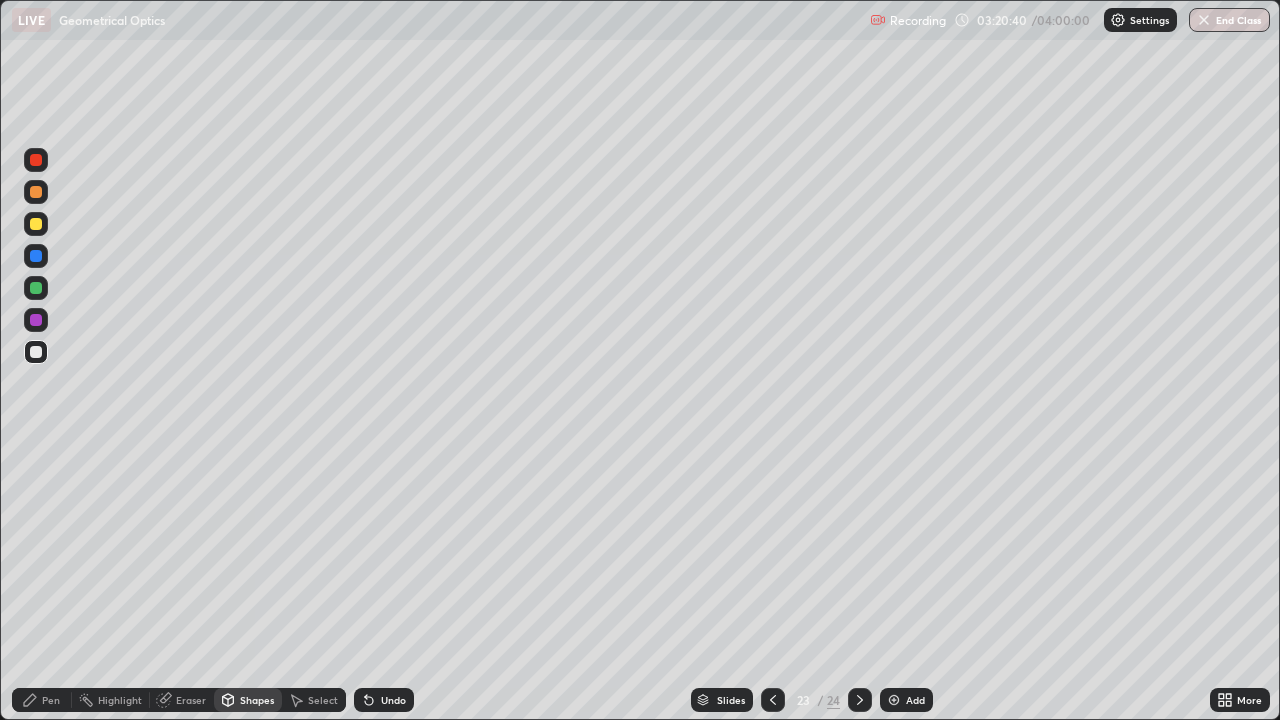 click on "Undo" at bounding box center [393, 700] 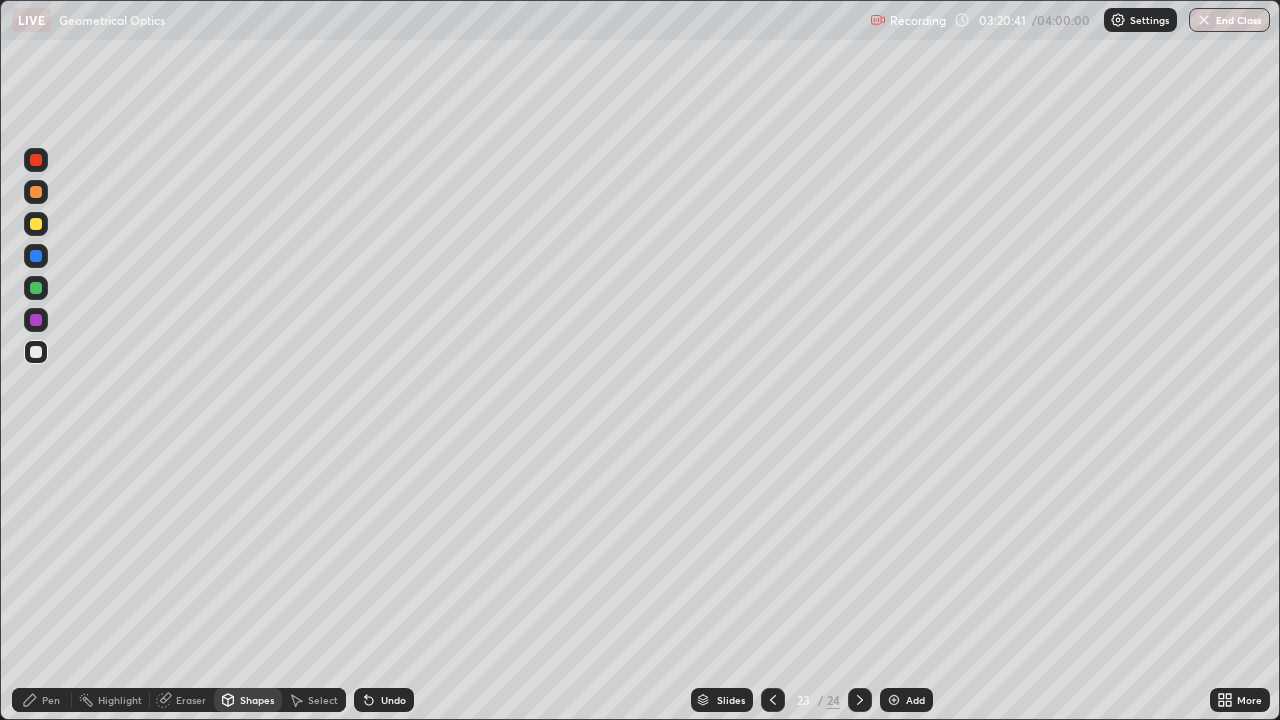 click at bounding box center (36, 224) 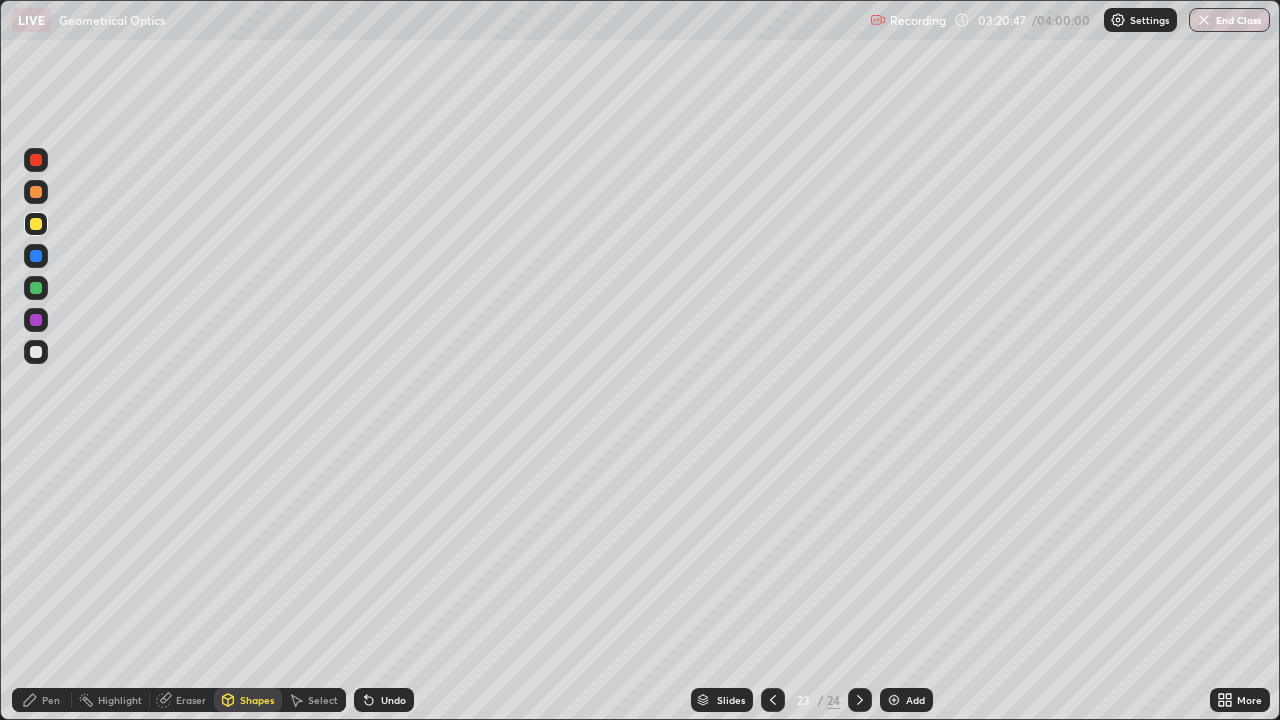 click on "Shapes" at bounding box center (257, 700) 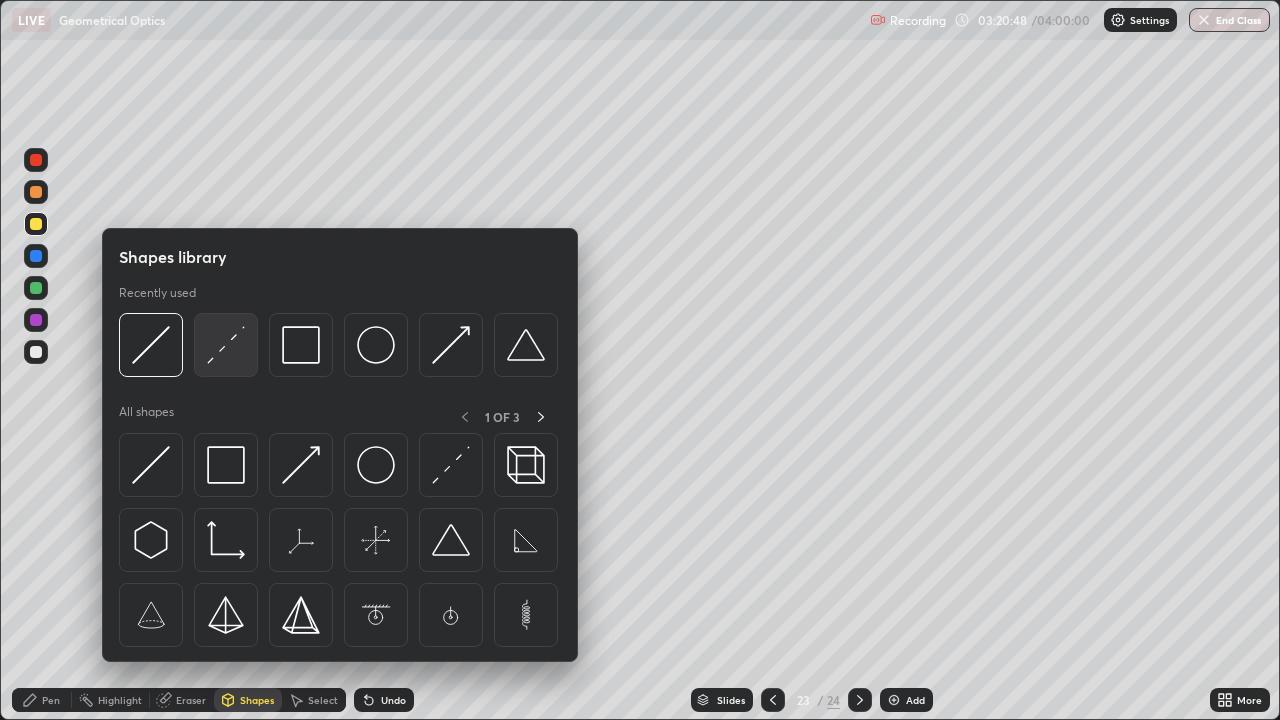 click at bounding box center [226, 345] 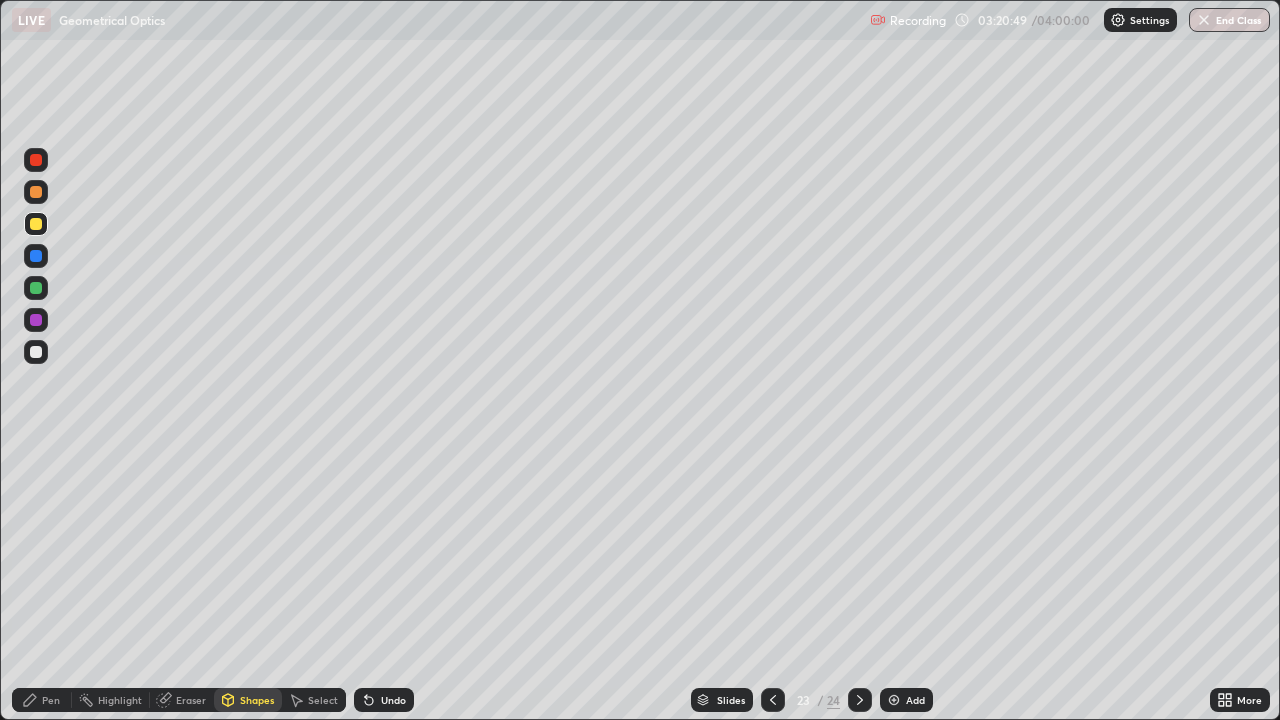 click at bounding box center (36, 352) 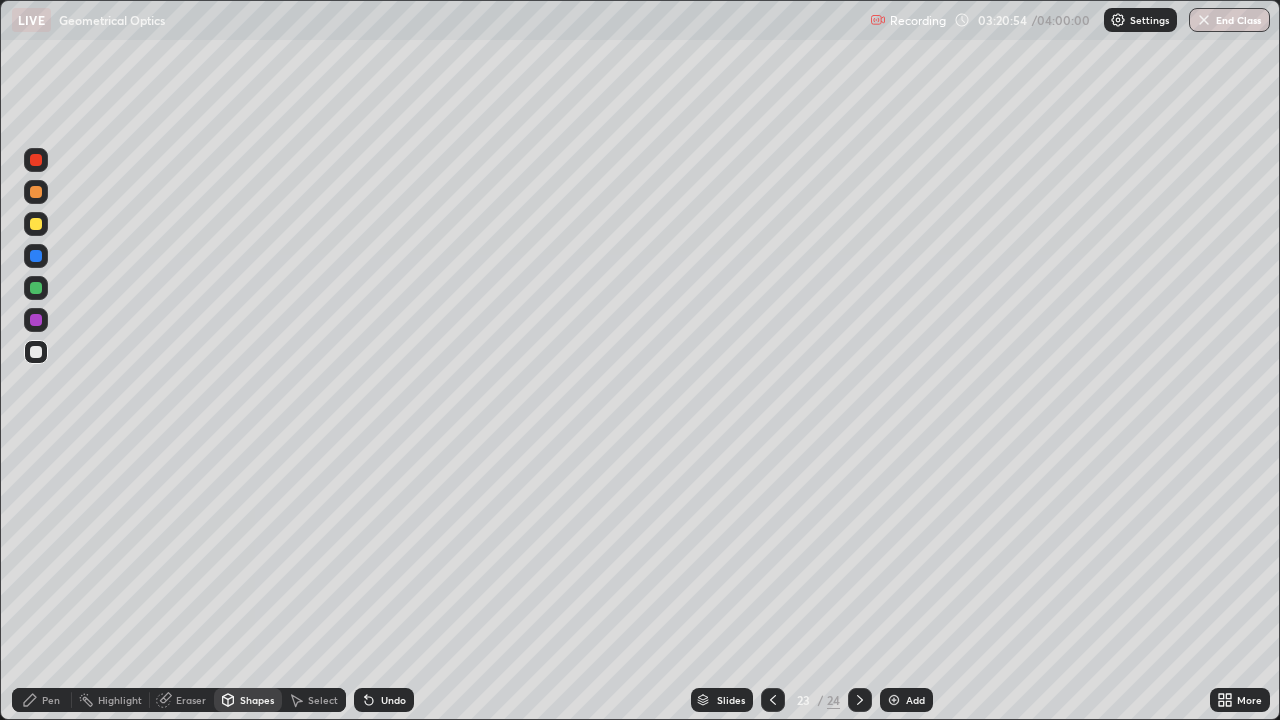 click on "Pen" at bounding box center [51, 700] 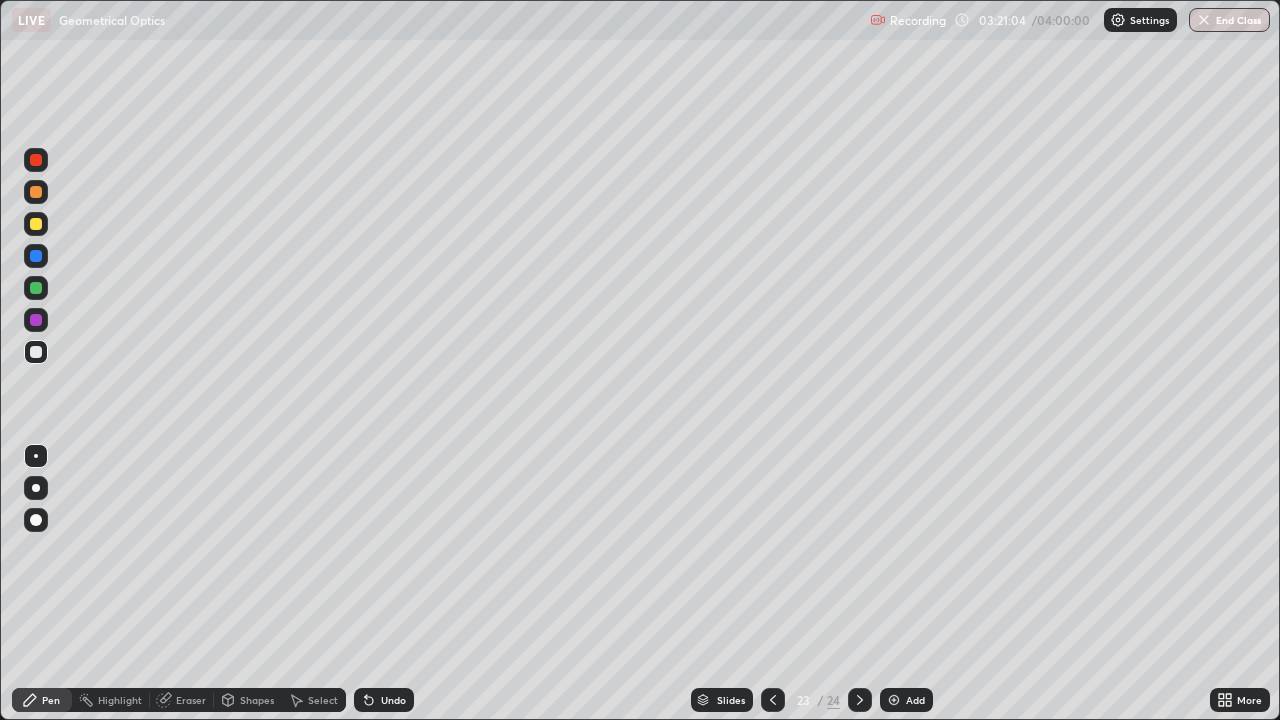 click on "Shapes" at bounding box center (257, 700) 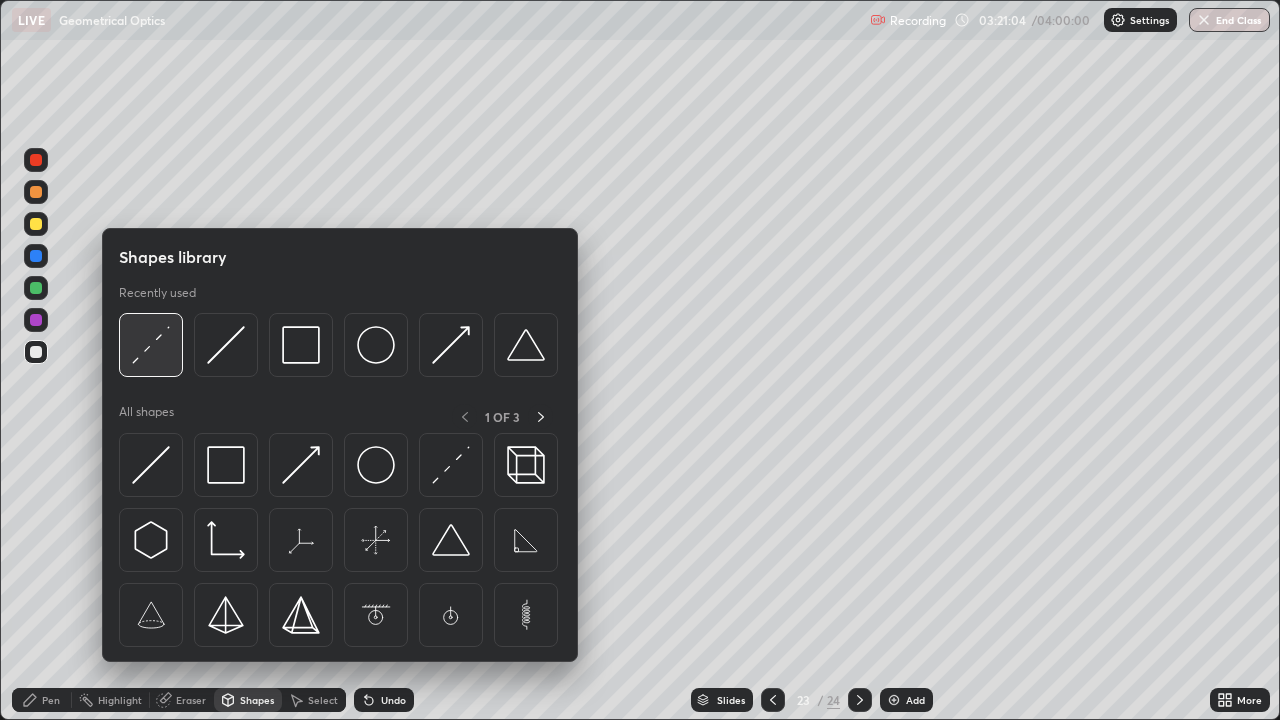 click at bounding box center [151, 345] 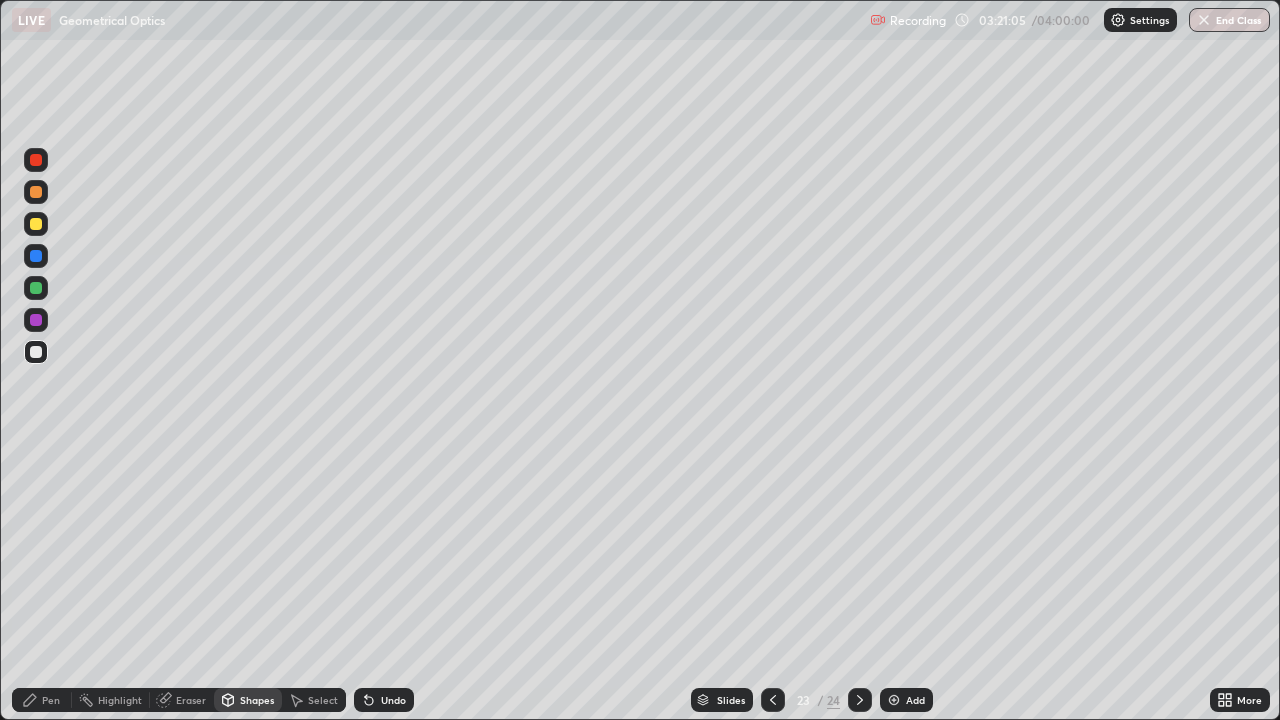 click at bounding box center [36, 352] 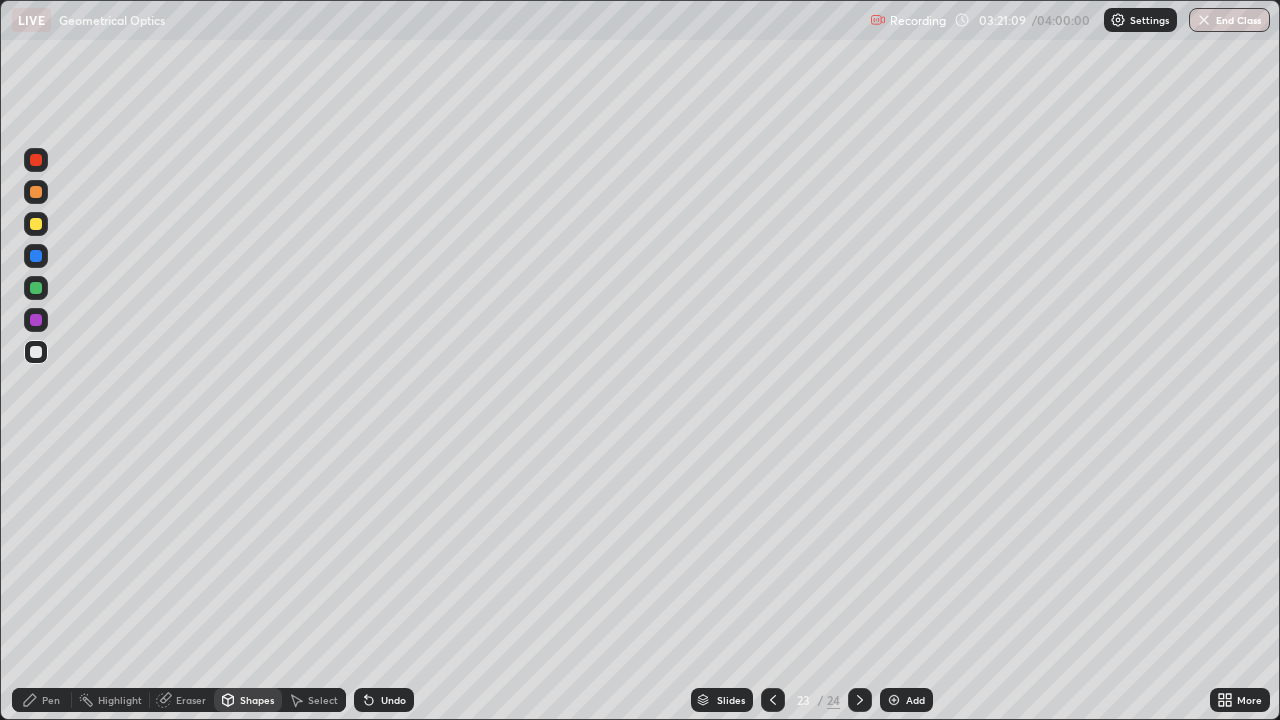 click at bounding box center (36, 224) 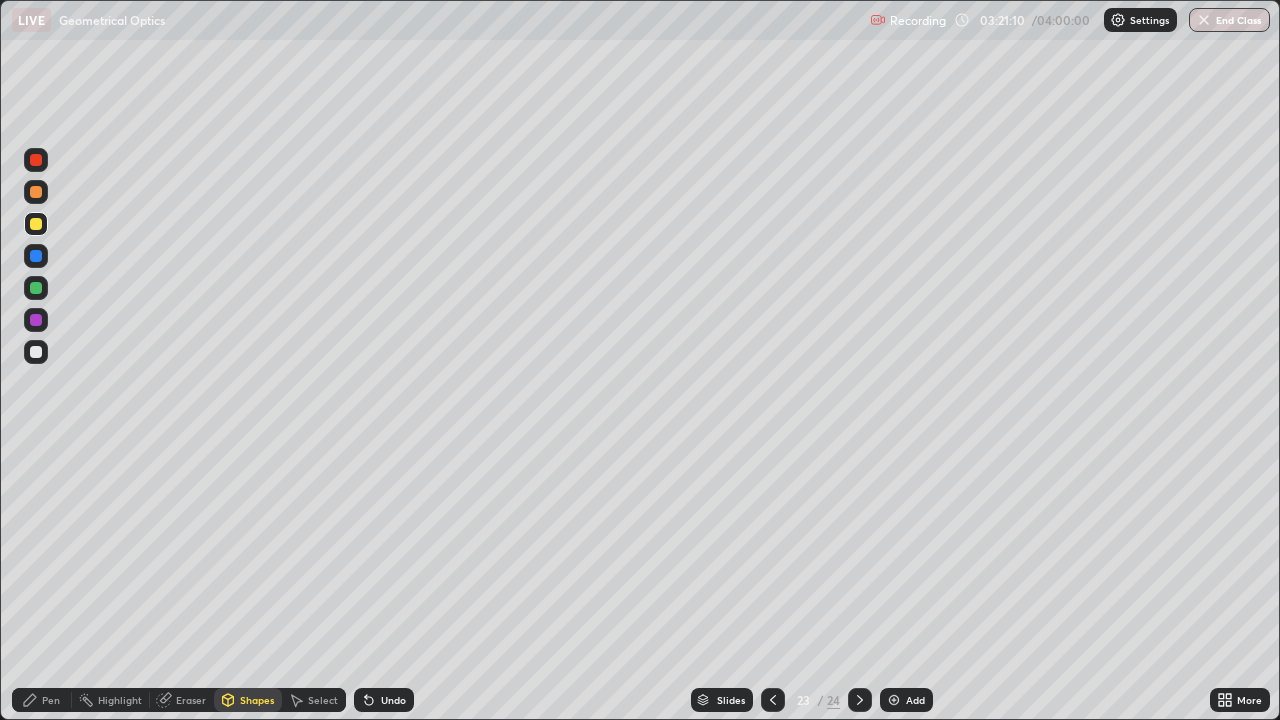 click on "Shapes" at bounding box center [248, 700] 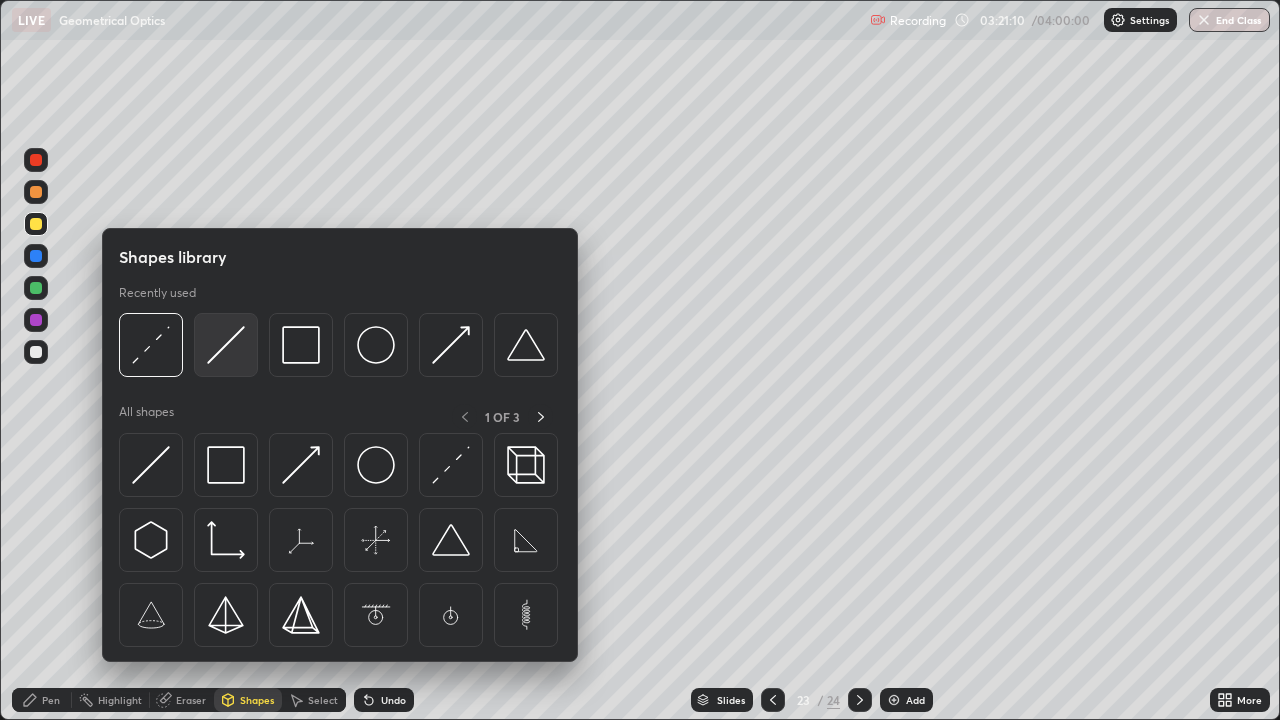click at bounding box center (226, 345) 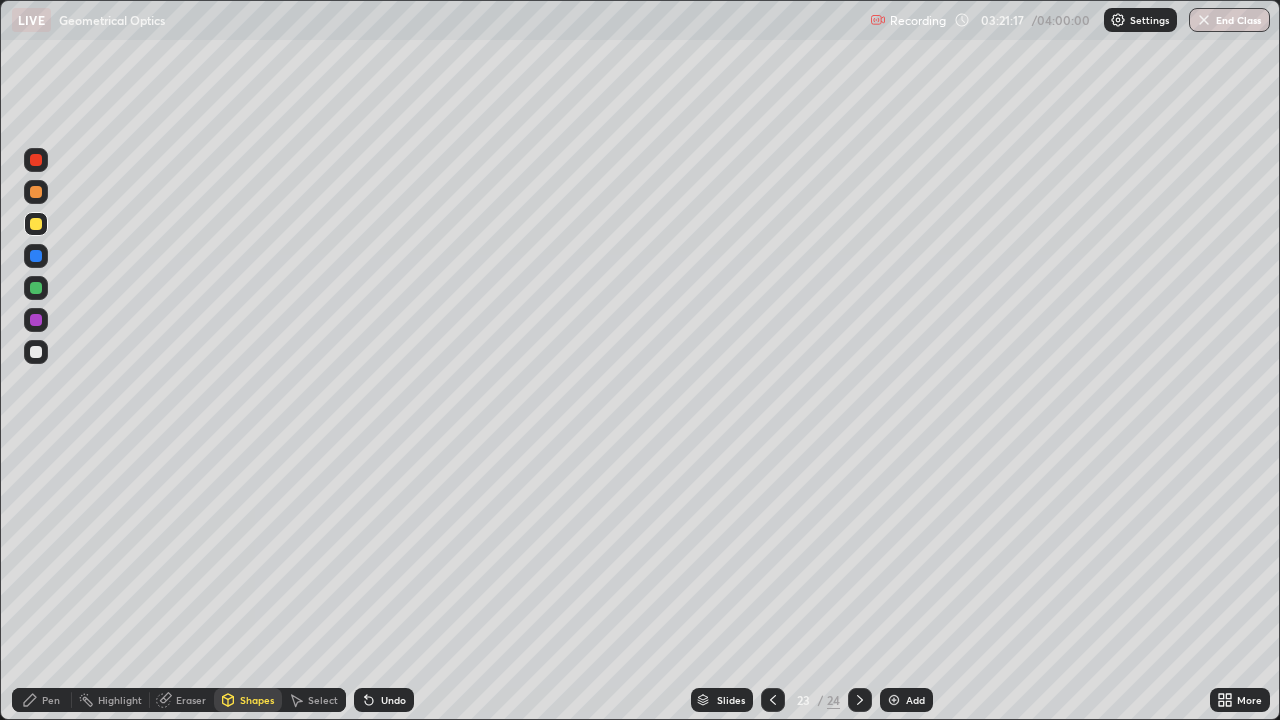 click on "Pen" at bounding box center (51, 700) 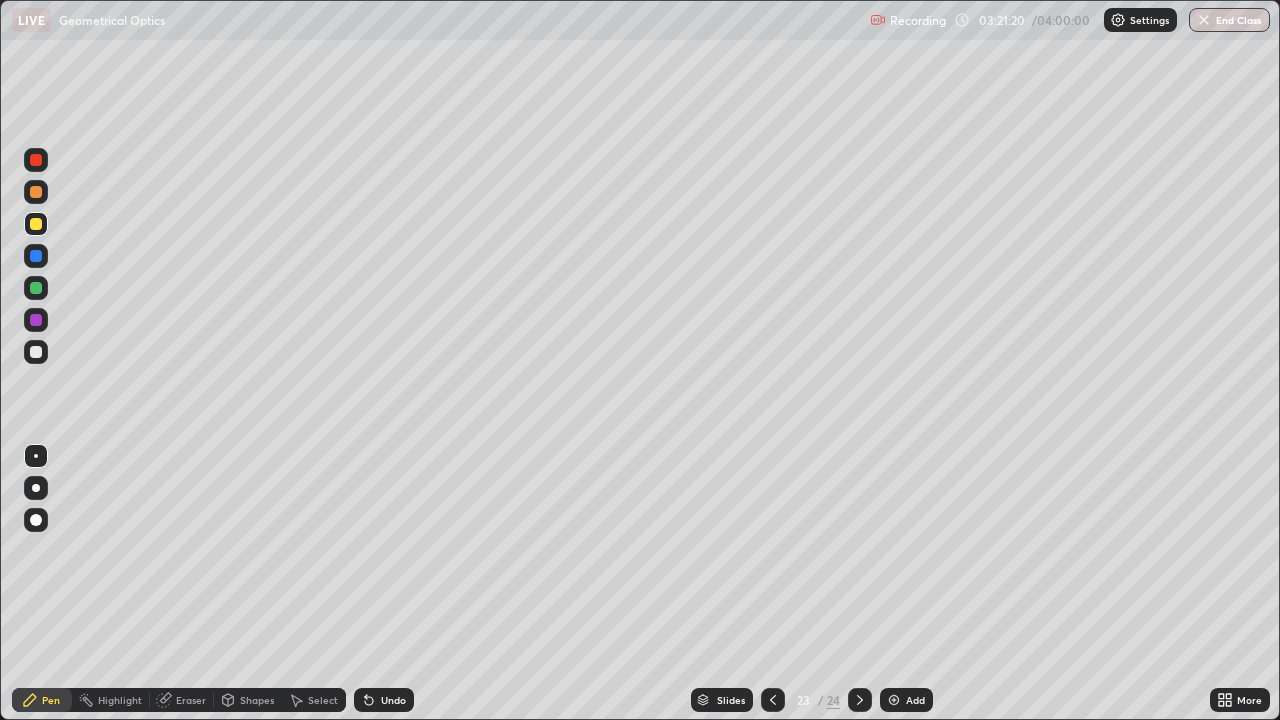 click at bounding box center (36, 352) 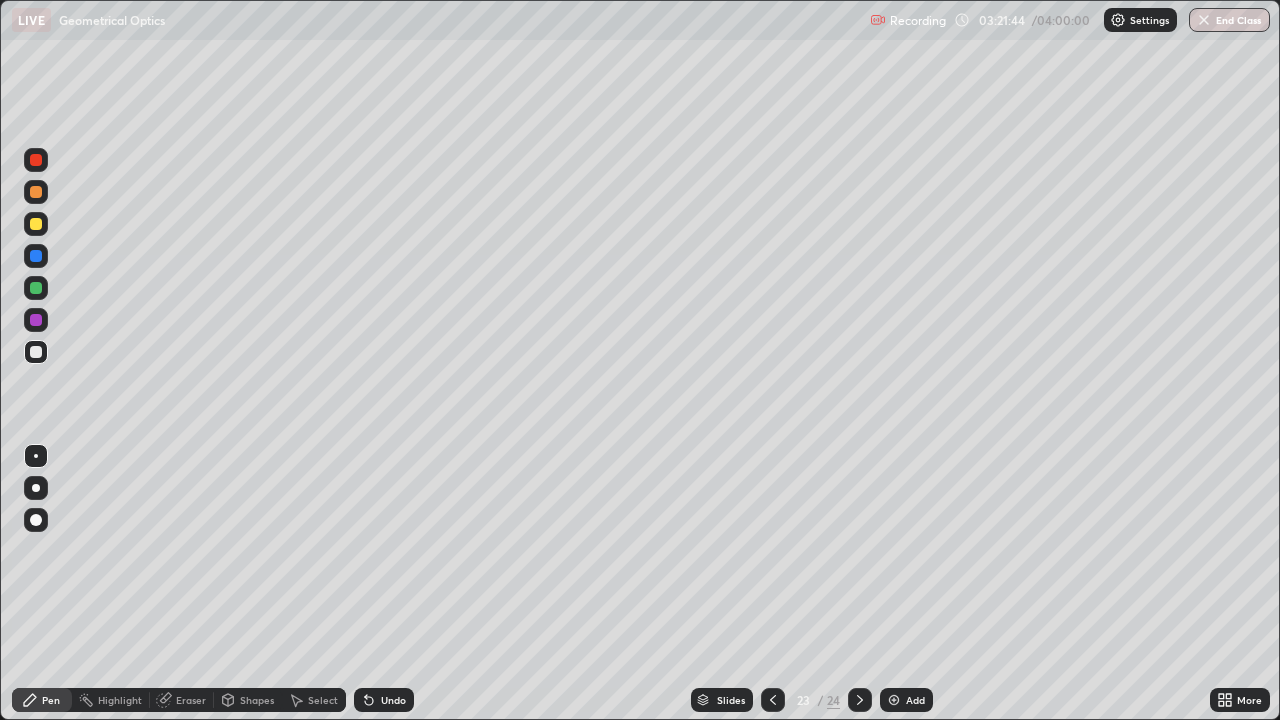 click on "Shapes" at bounding box center (248, 700) 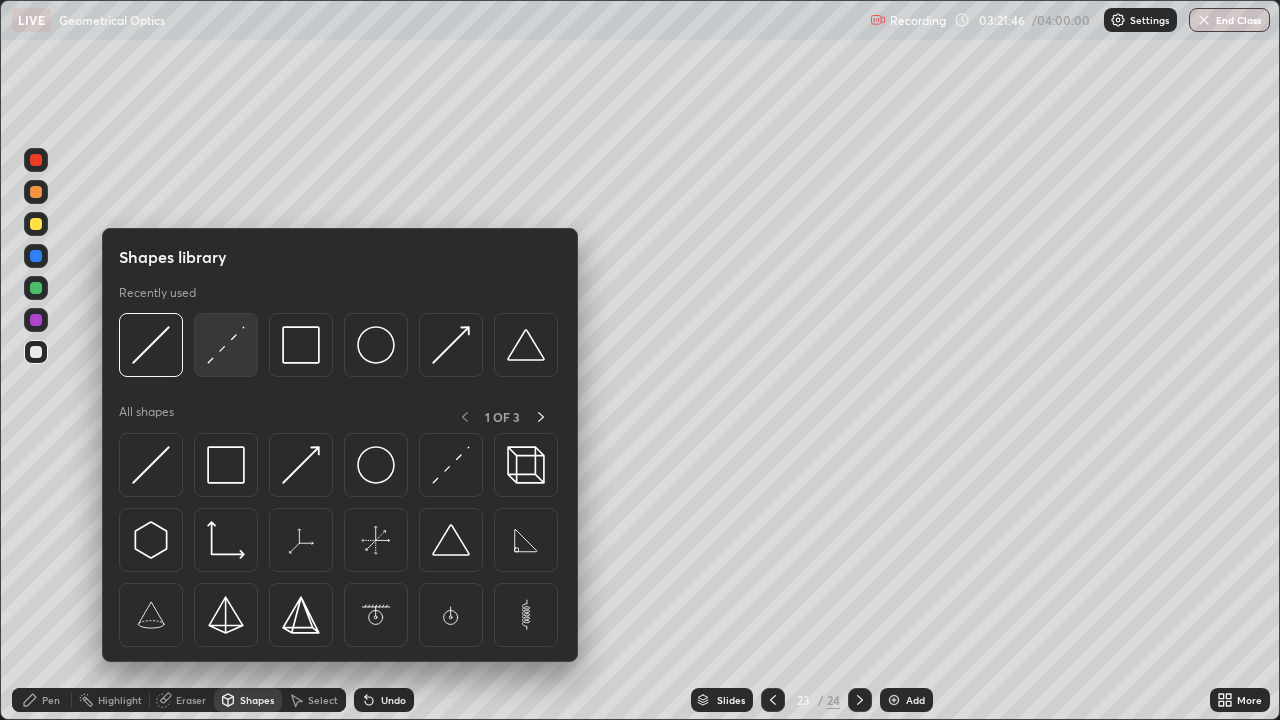 click at bounding box center (226, 345) 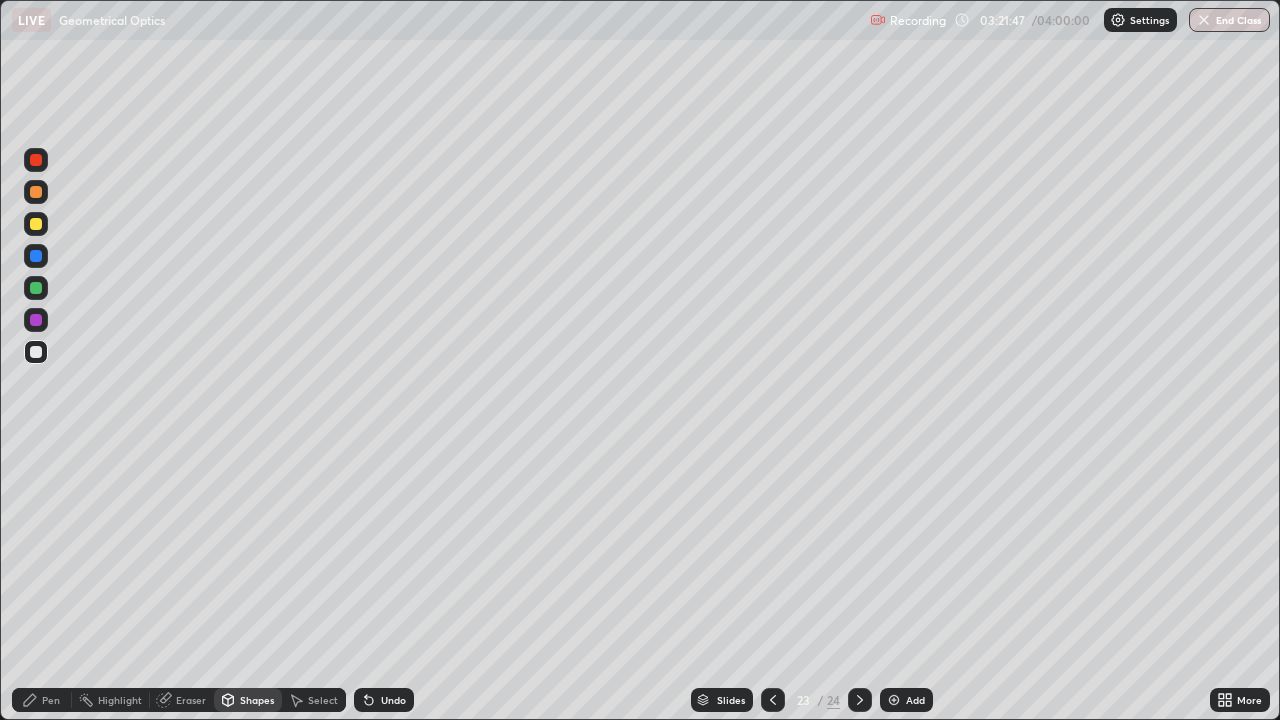 click at bounding box center (36, 256) 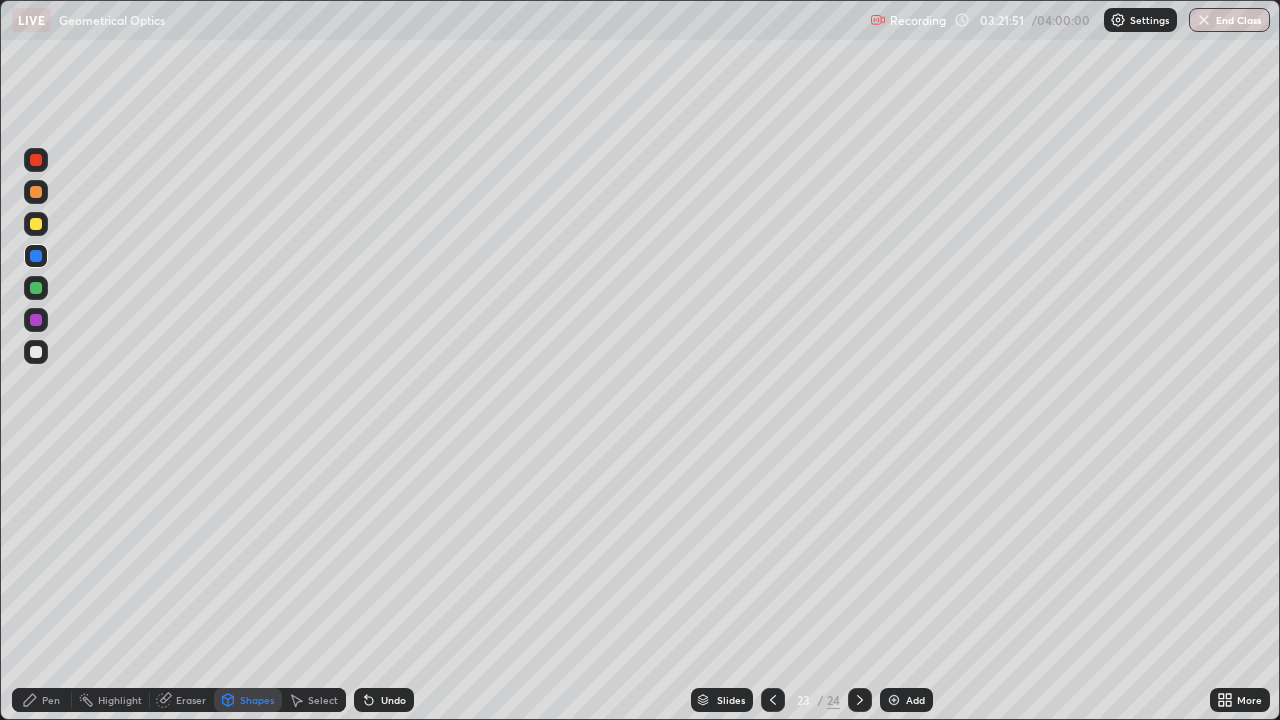 click on "Pen" at bounding box center [42, 700] 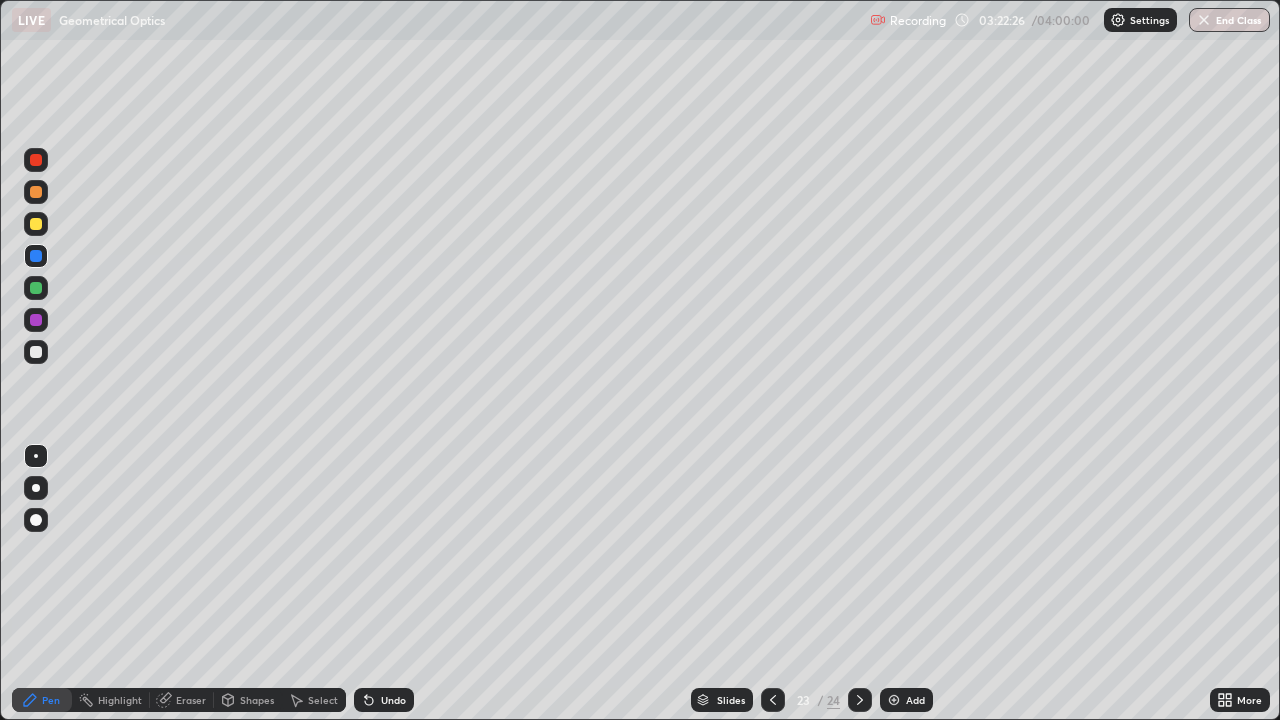 click at bounding box center (36, 256) 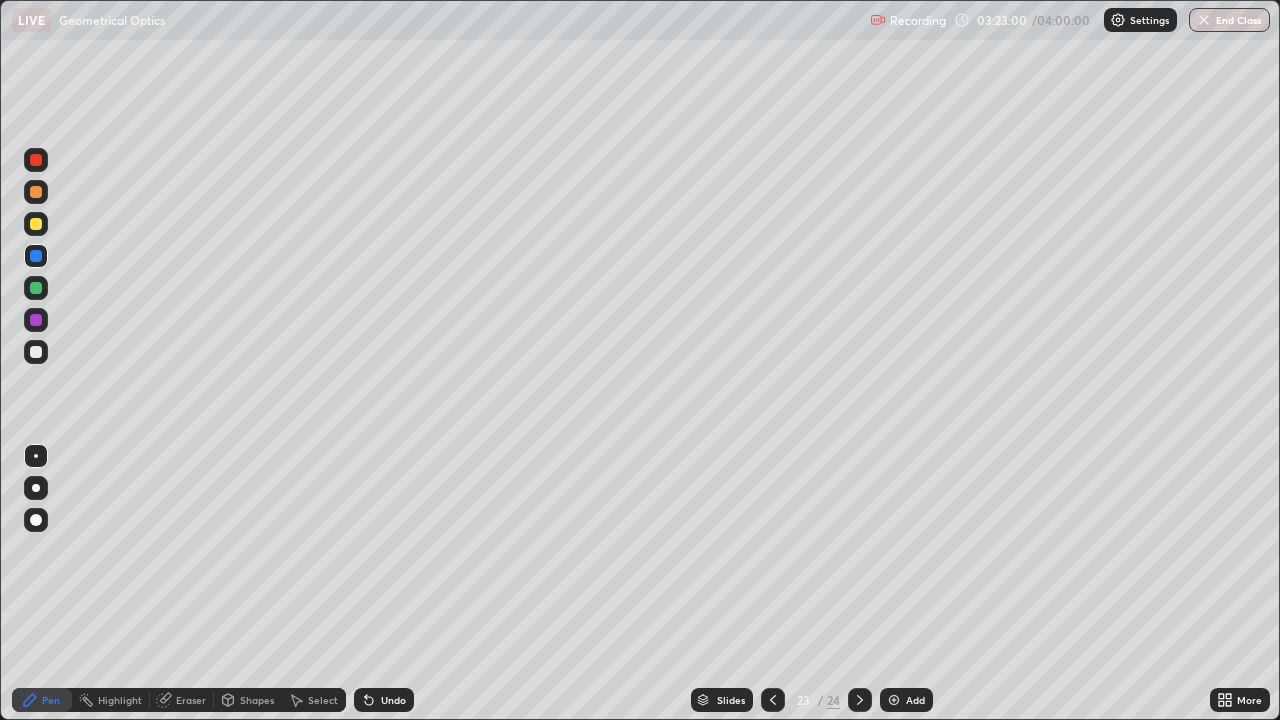 click at bounding box center [36, 192] 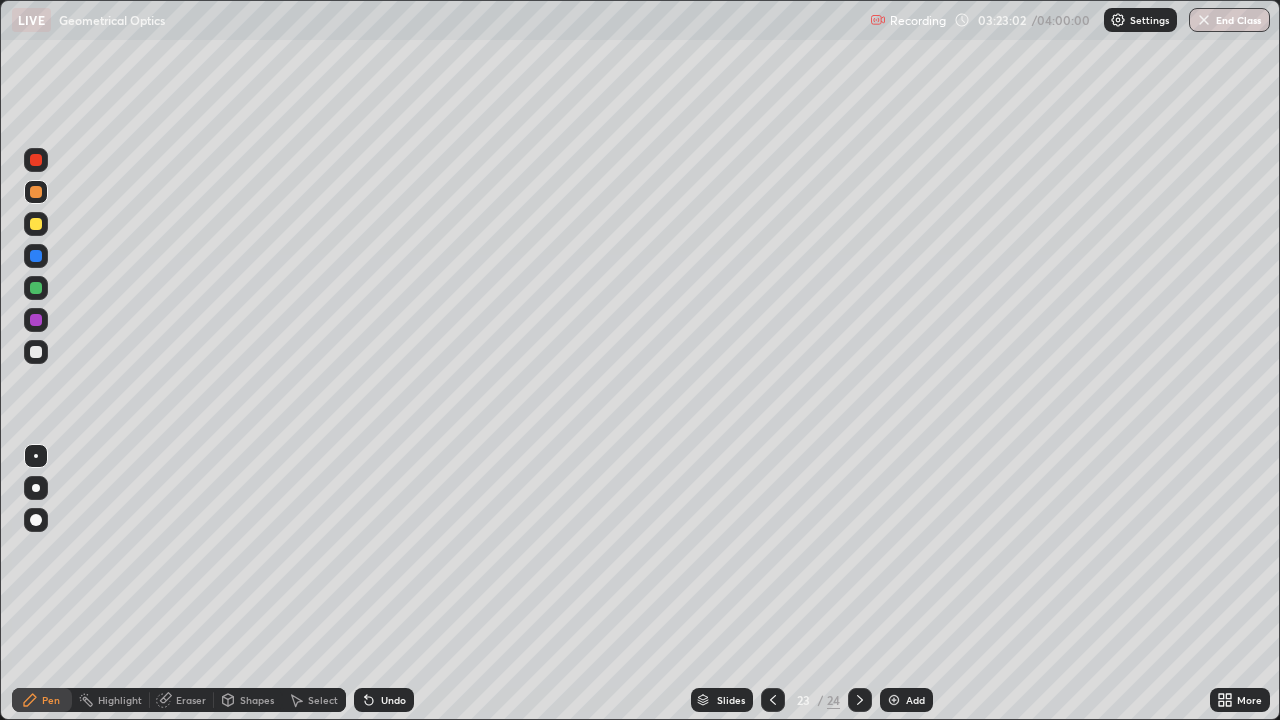 click at bounding box center (36, 256) 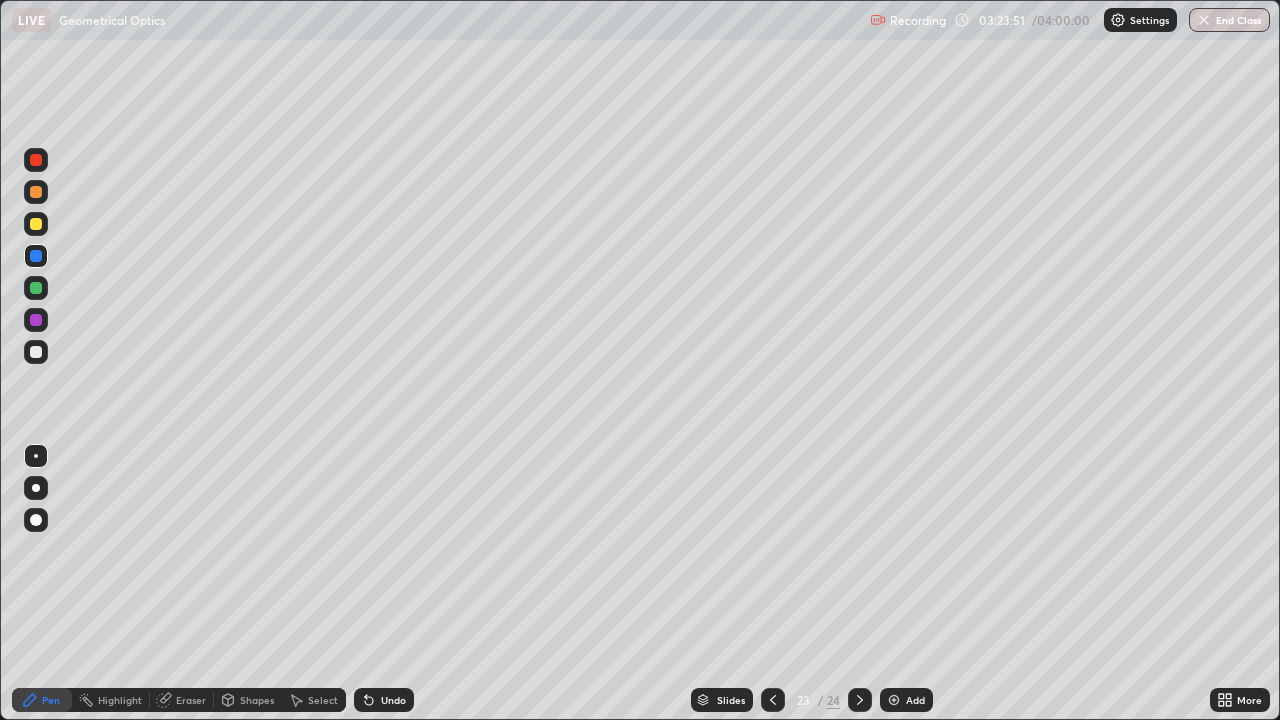 click at bounding box center [36, 352] 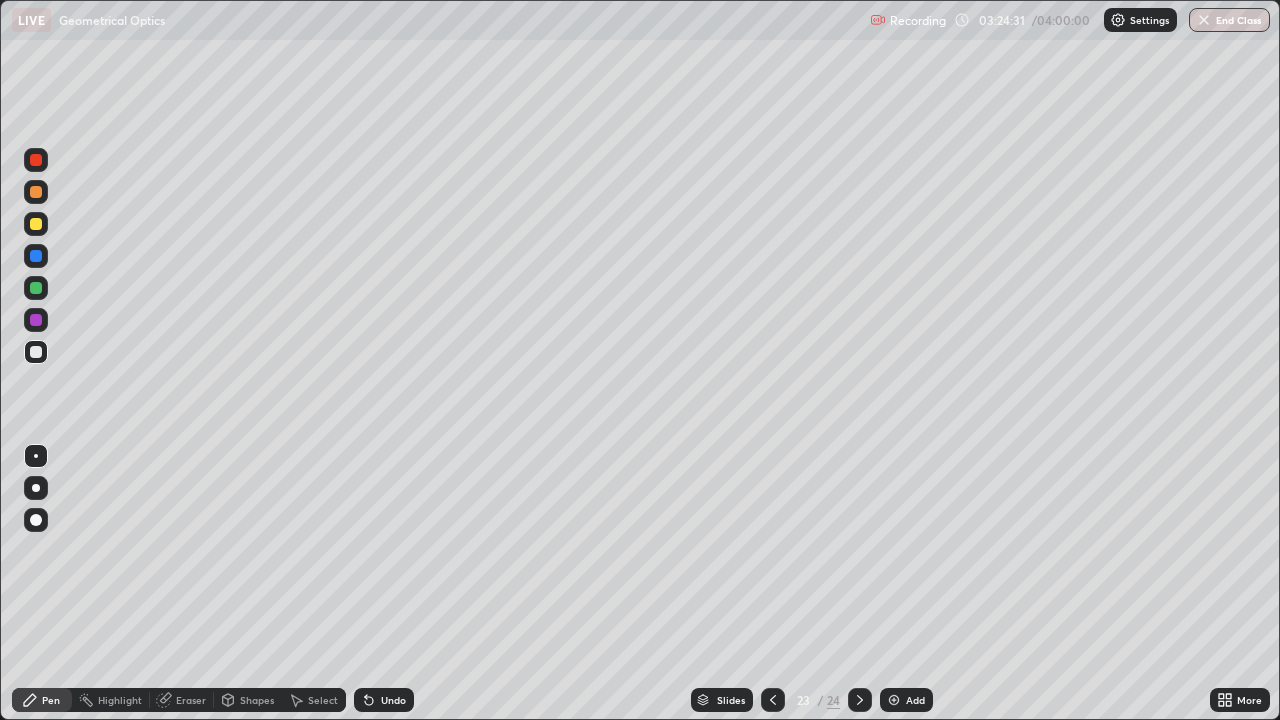 click on "Eraser" at bounding box center [182, 700] 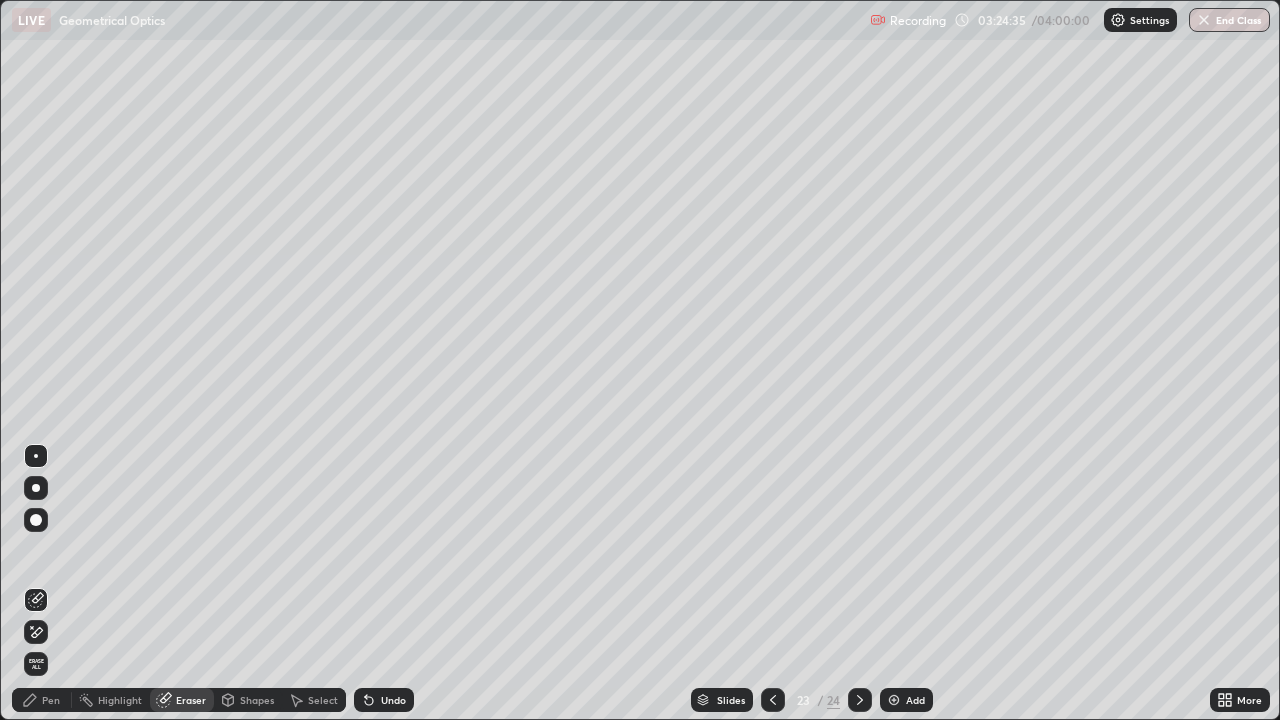 click on "Pen" at bounding box center (51, 700) 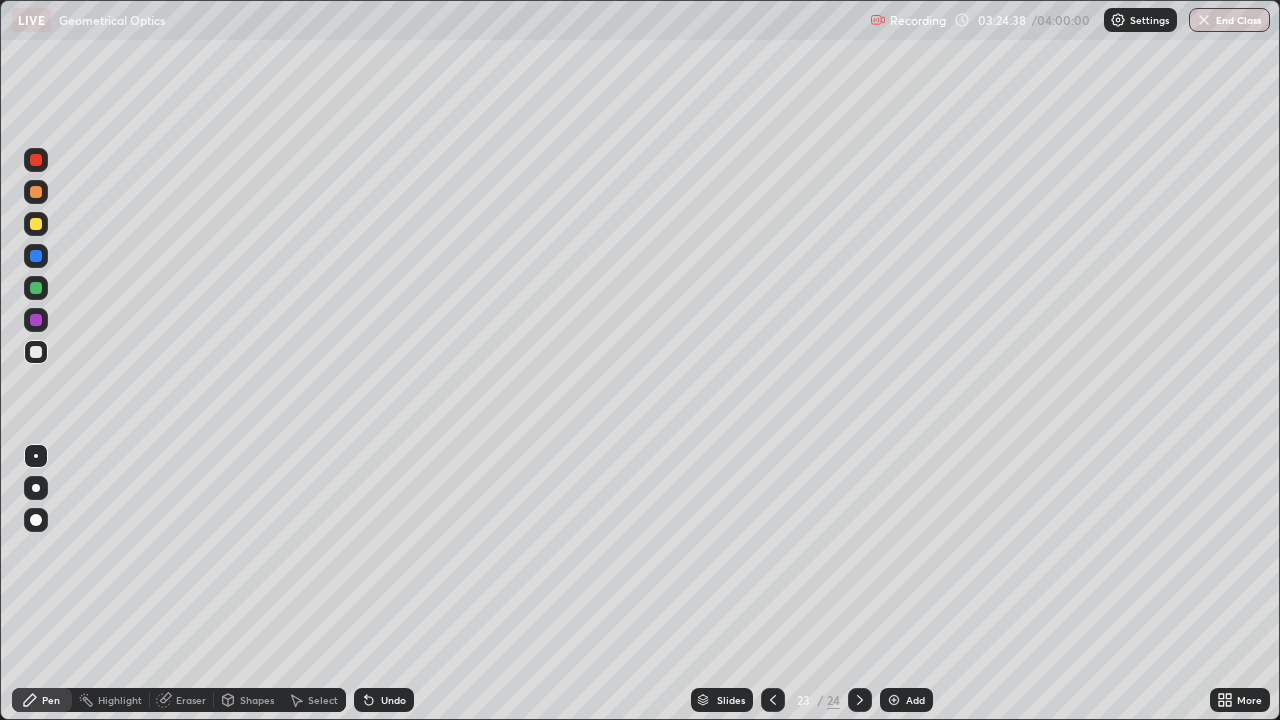 click on "Eraser" at bounding box center [191, 700] 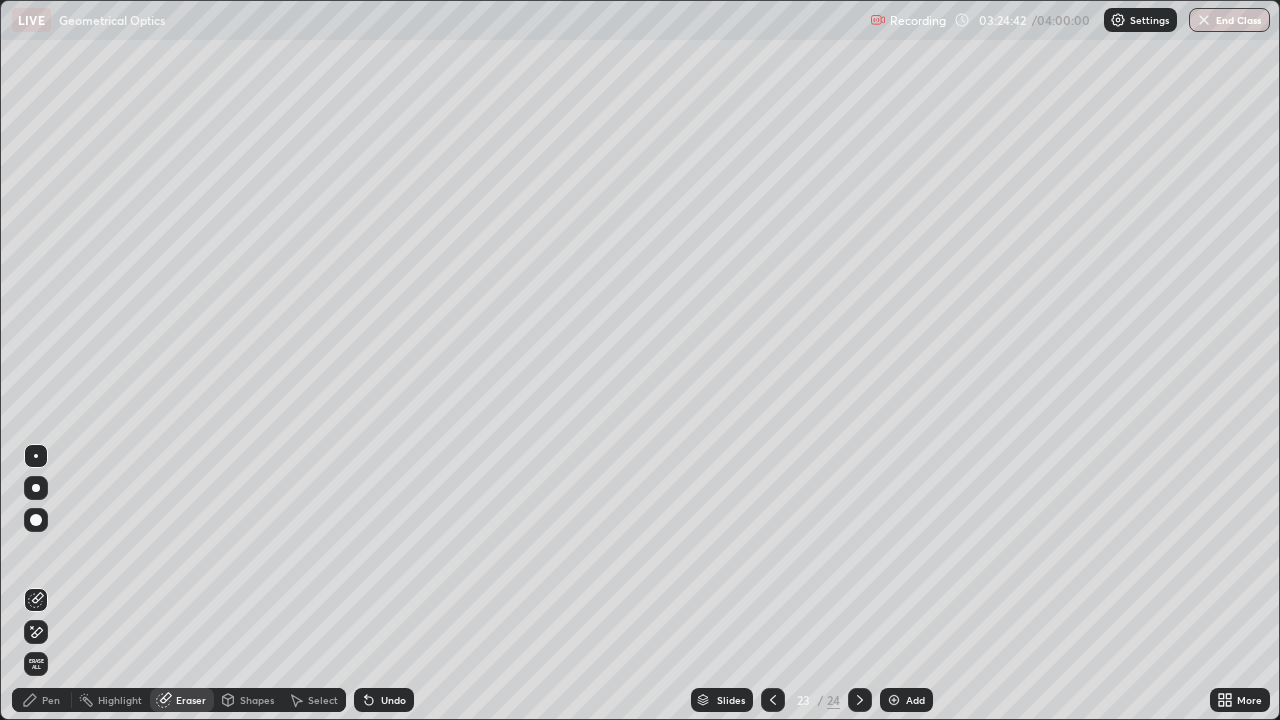 click on "Pen" at bounding box center [42, 700] 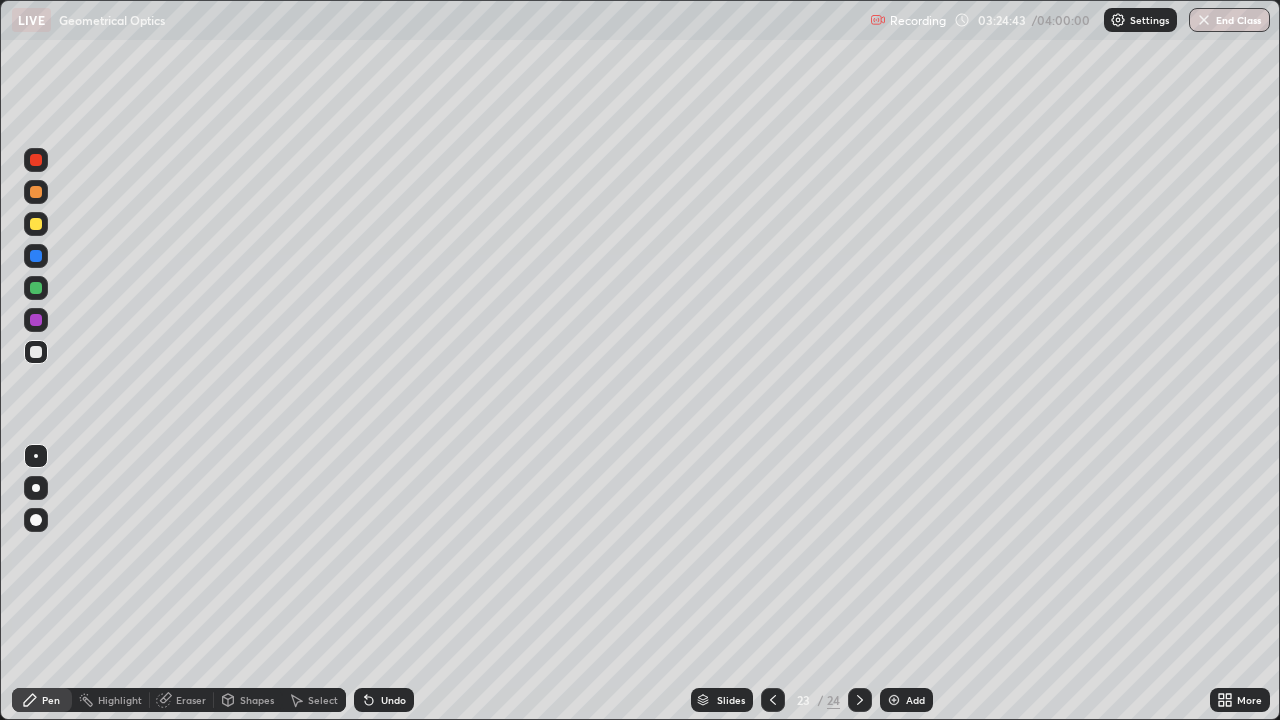 click at bounding box center [36, 256] 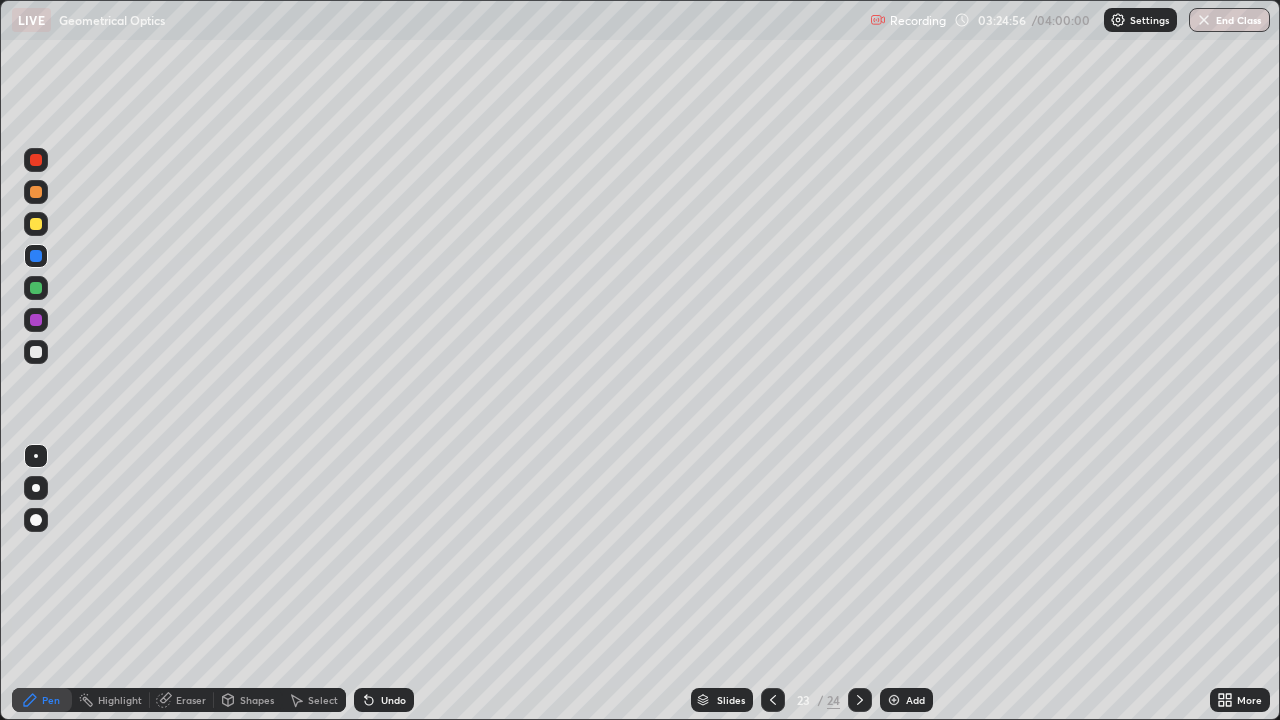 click at bounding box center [36, 288] 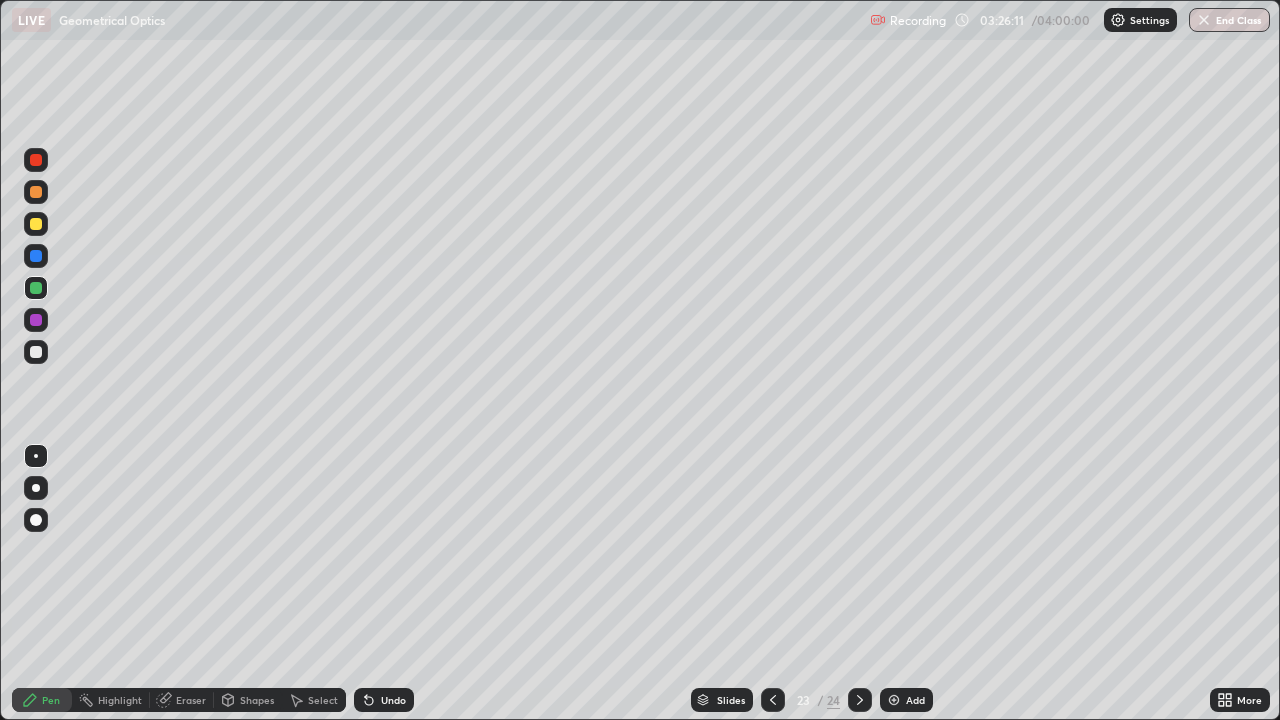 click 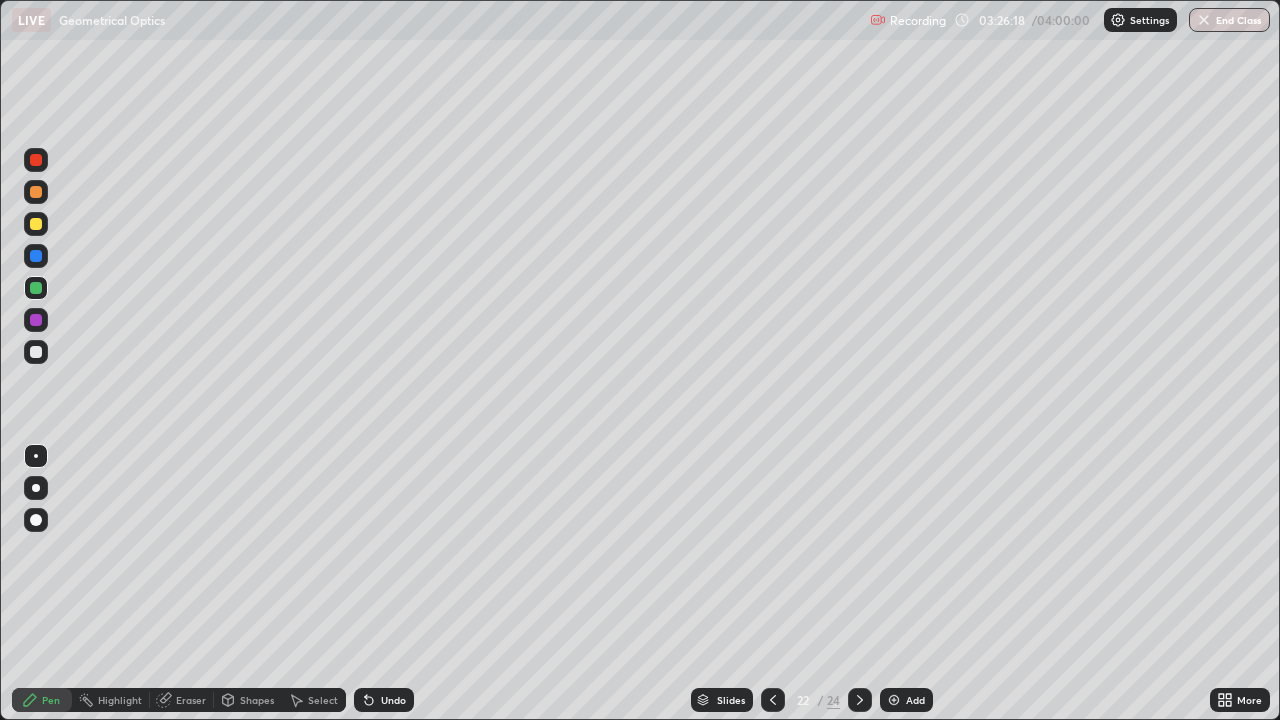 click at bounding box center (36, 224) 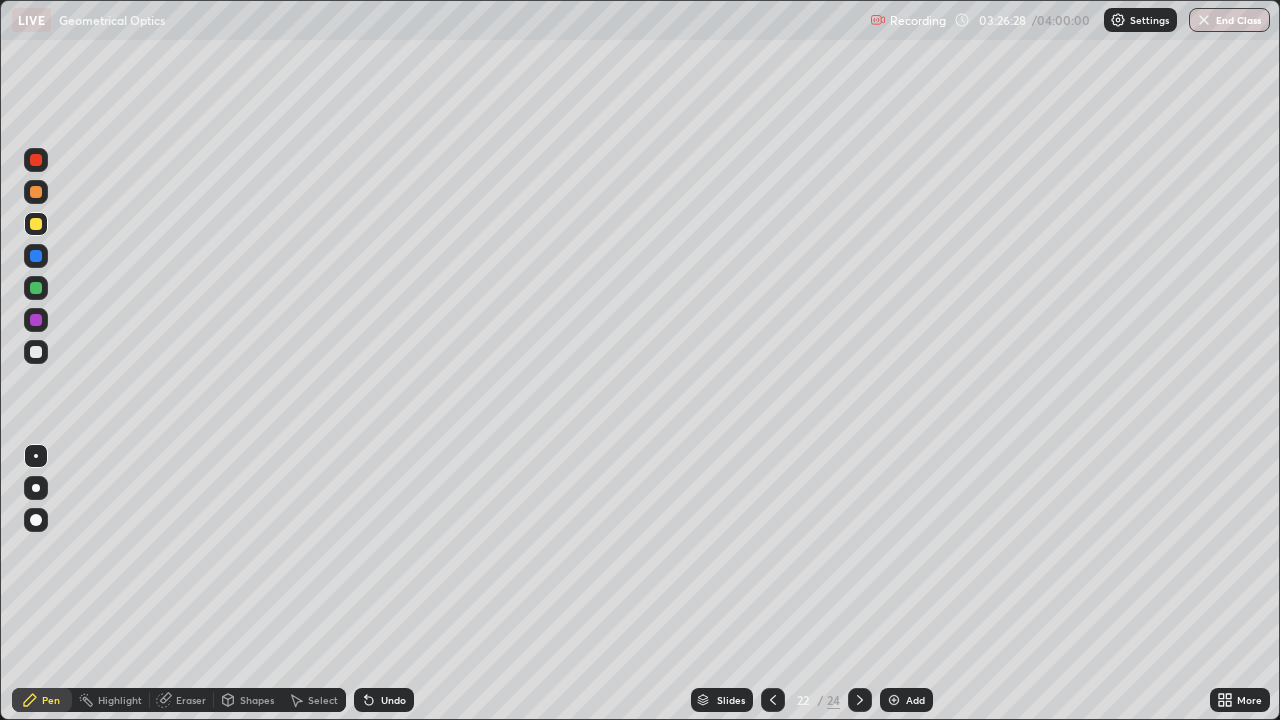 click at bounding box center (36, 256) 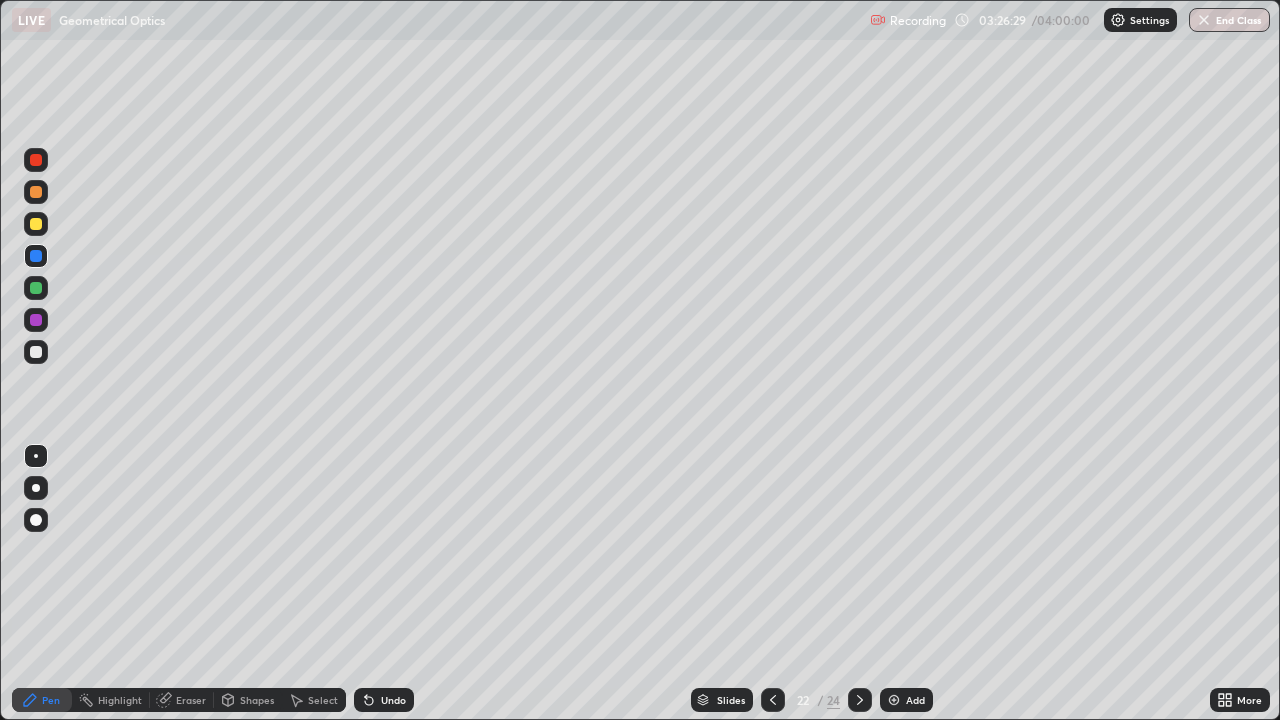 click on "Shapes" at bounding box center [257, 700] 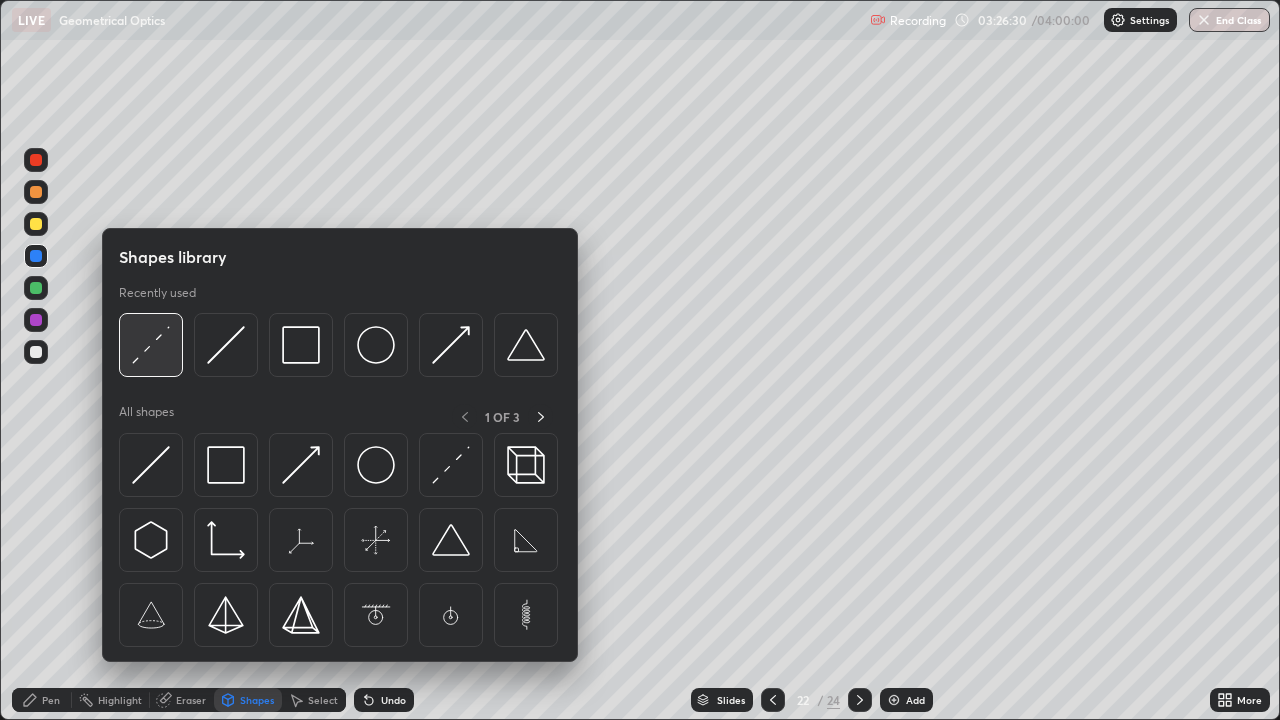 click at bounding box center [151, 345] 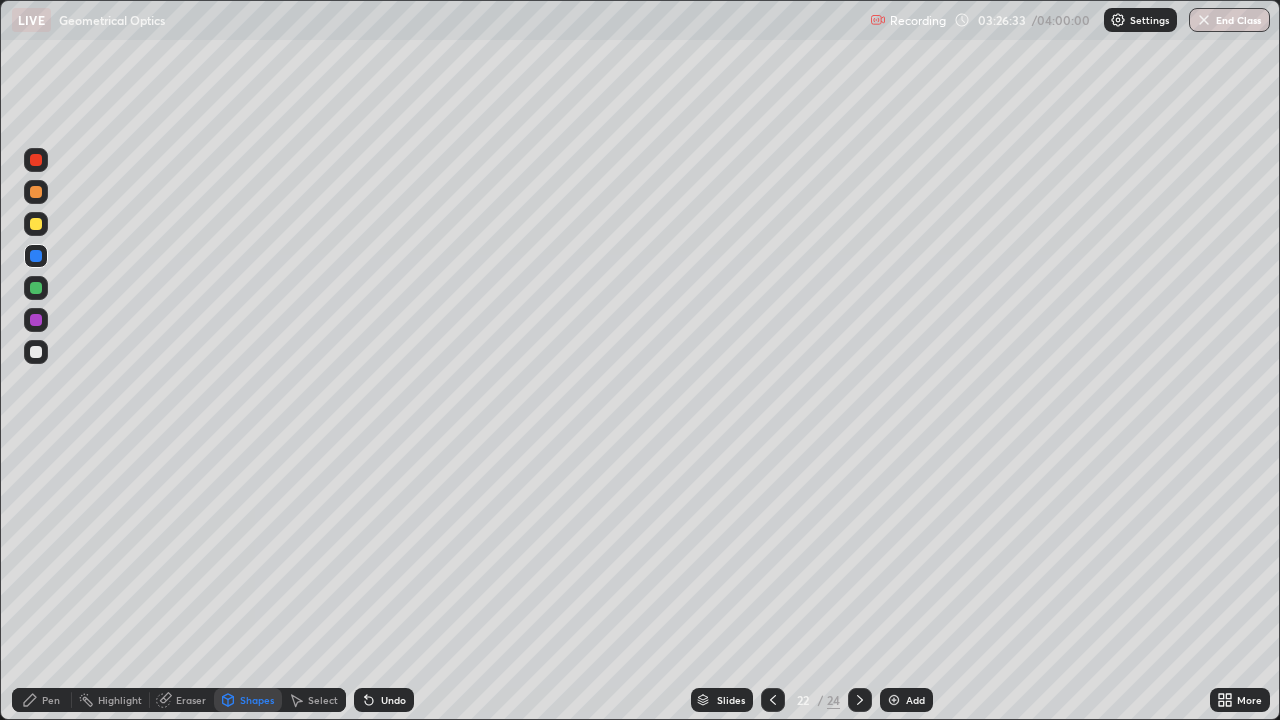 click on "Undo" at bounding box center [393, 700] 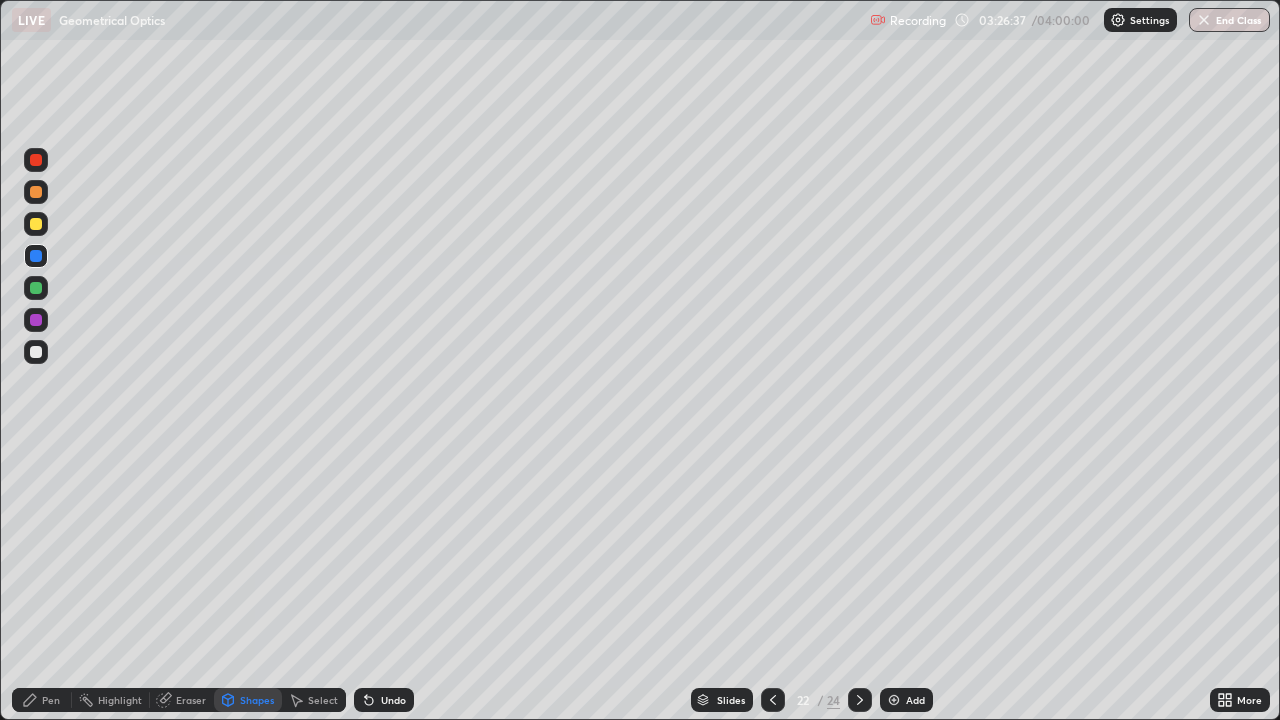 click on "Pen" at bounding box center [51, 700] 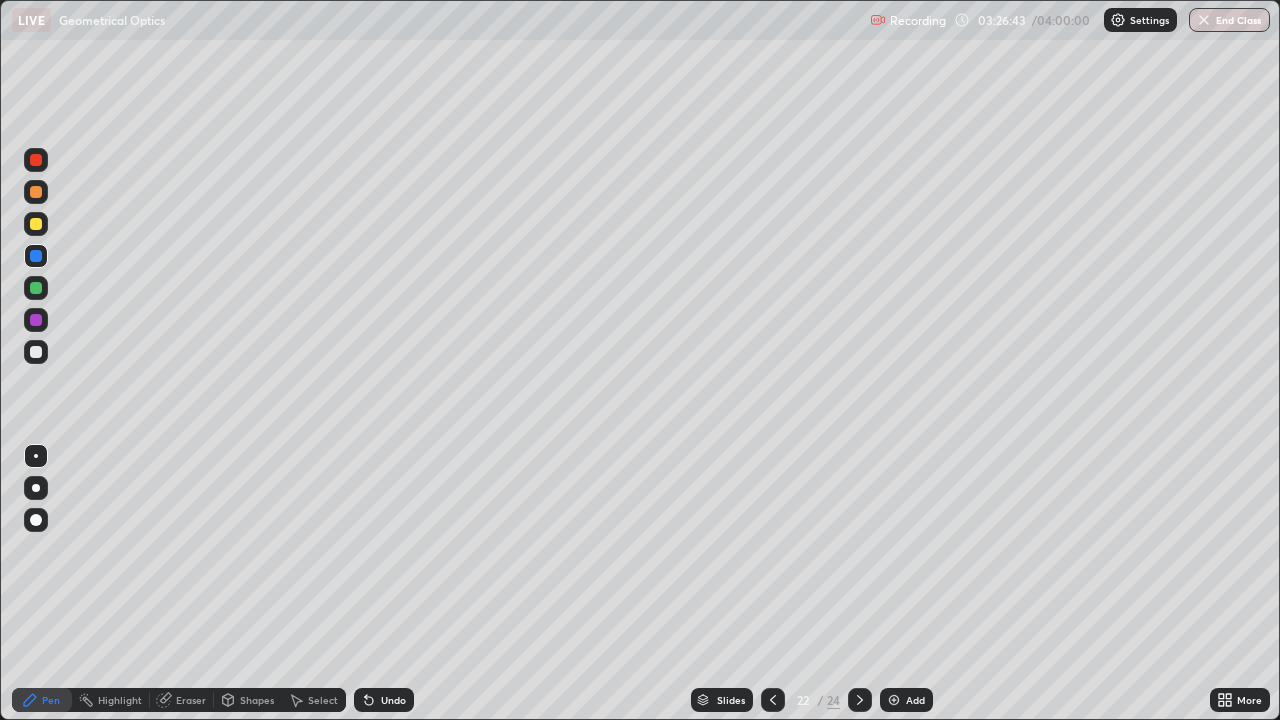 click on "Shapes" at bounding box center [248, 700] 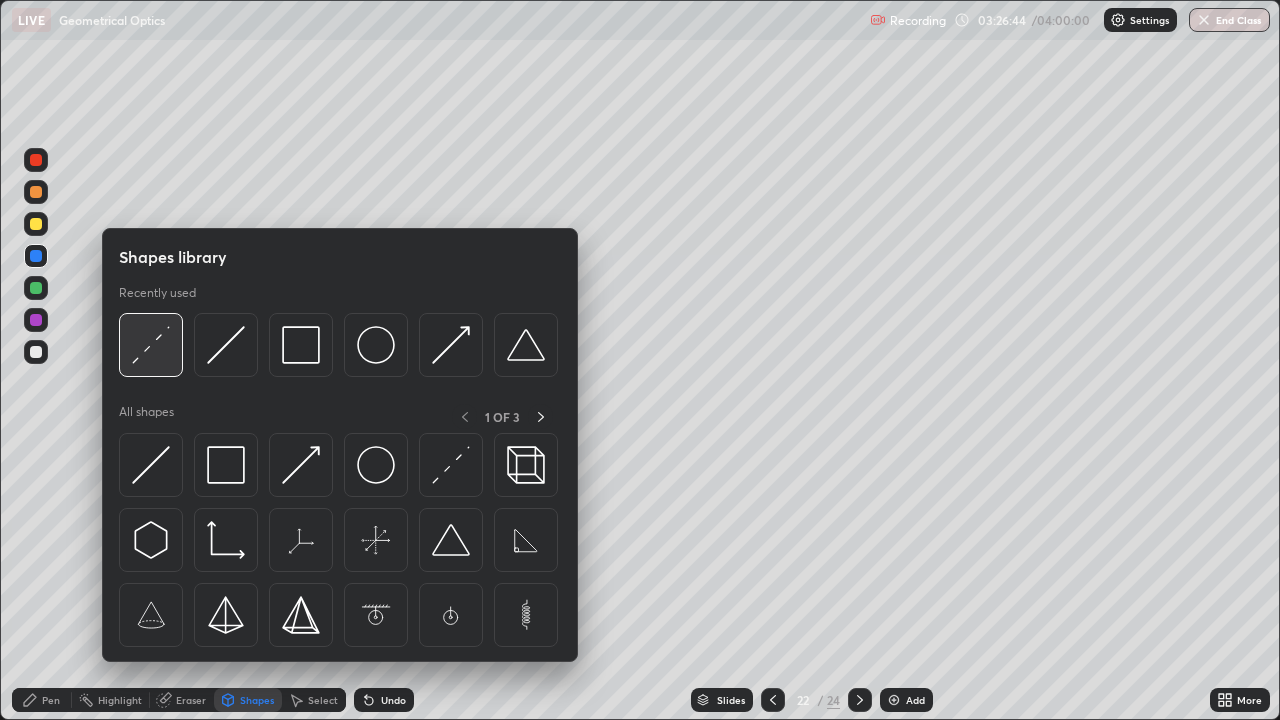 click at bounding box center (151, 345) 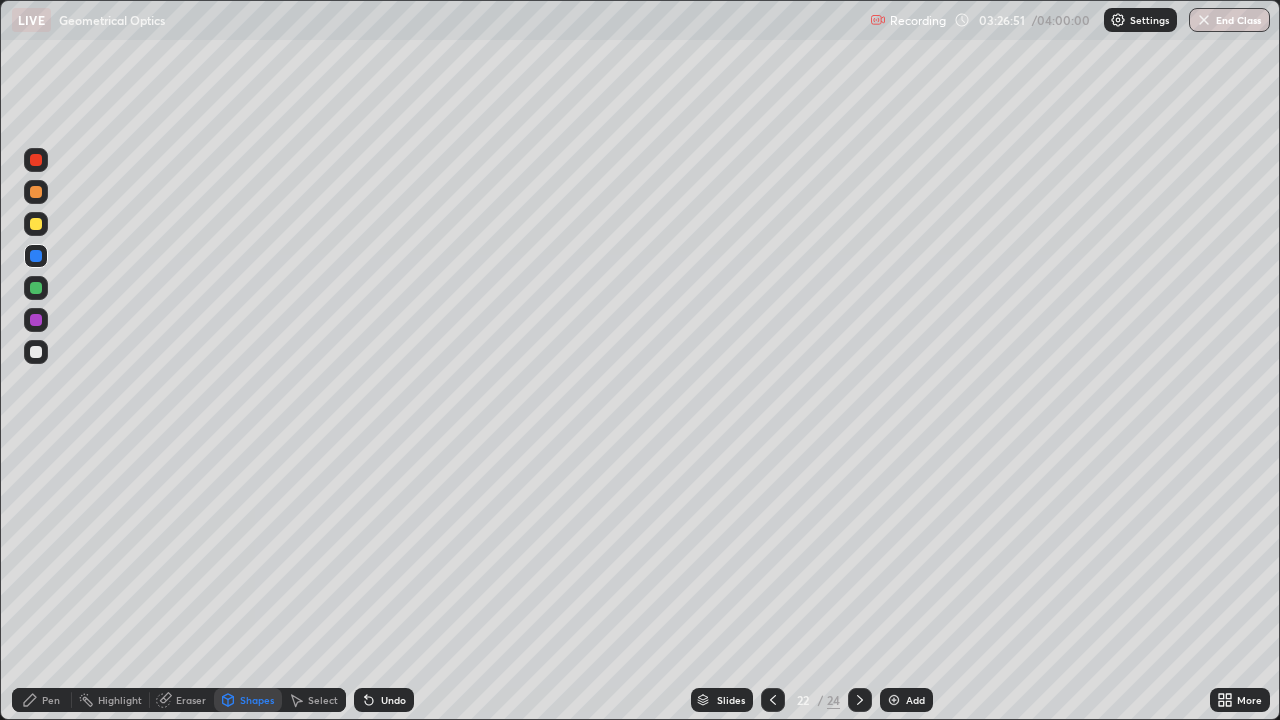 click on "Pen" at bounding box center (42, 700) 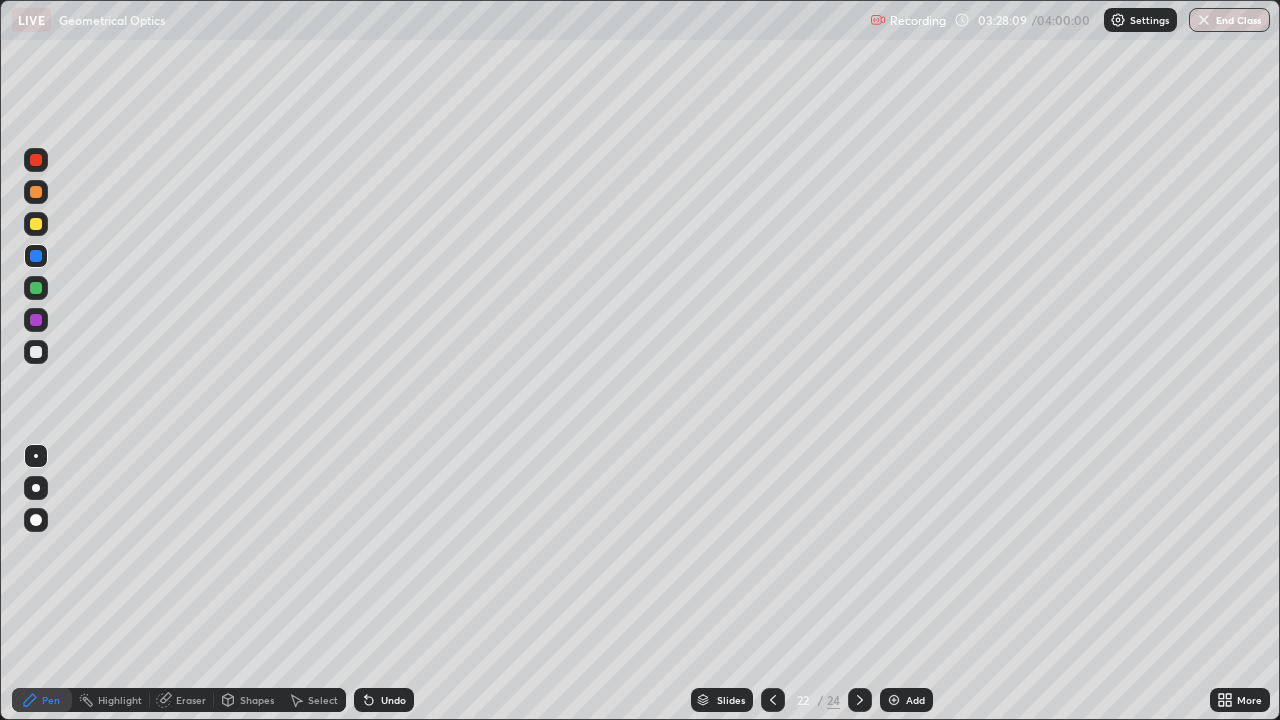 click at bounding box center [860, 700] 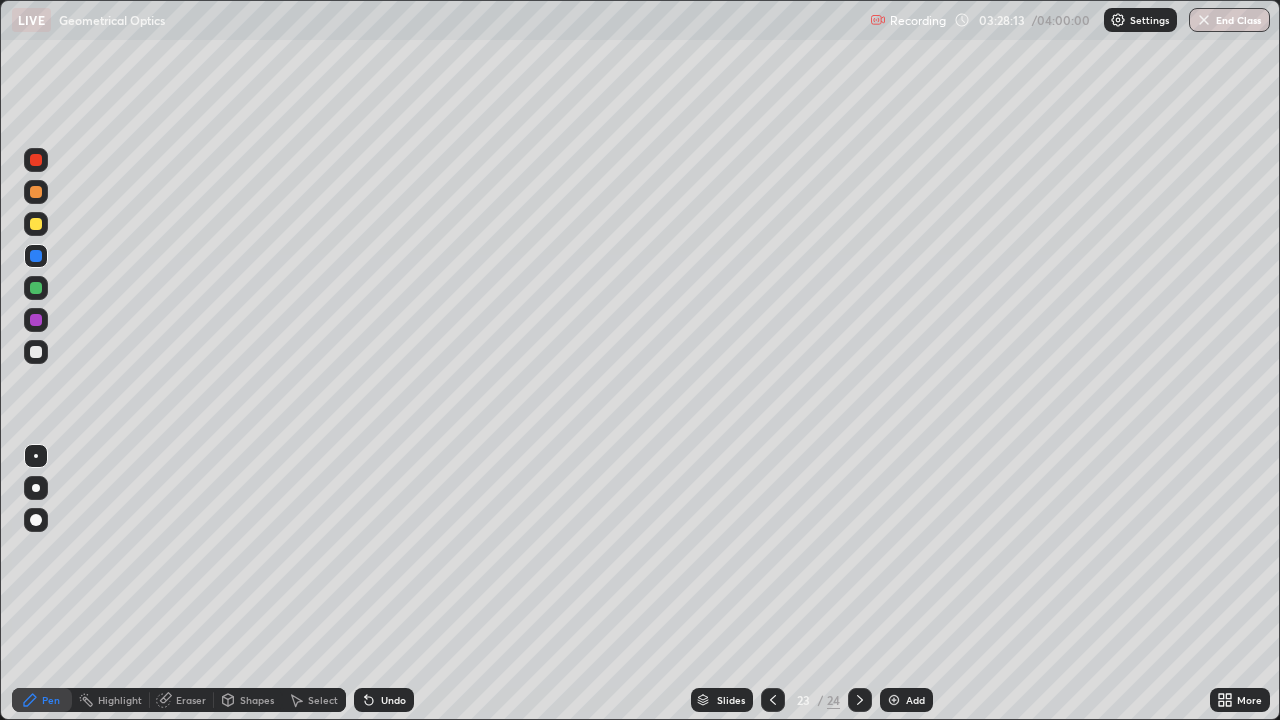 click 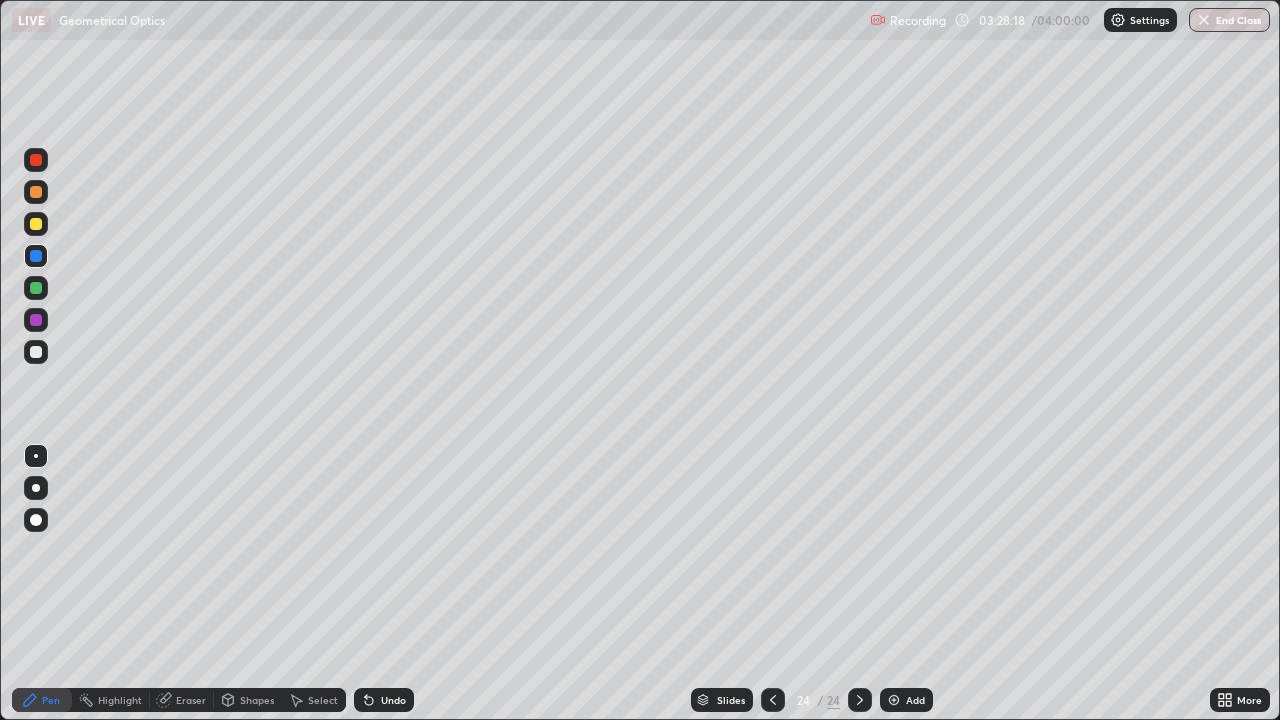 click at bounding box center (36, 352) 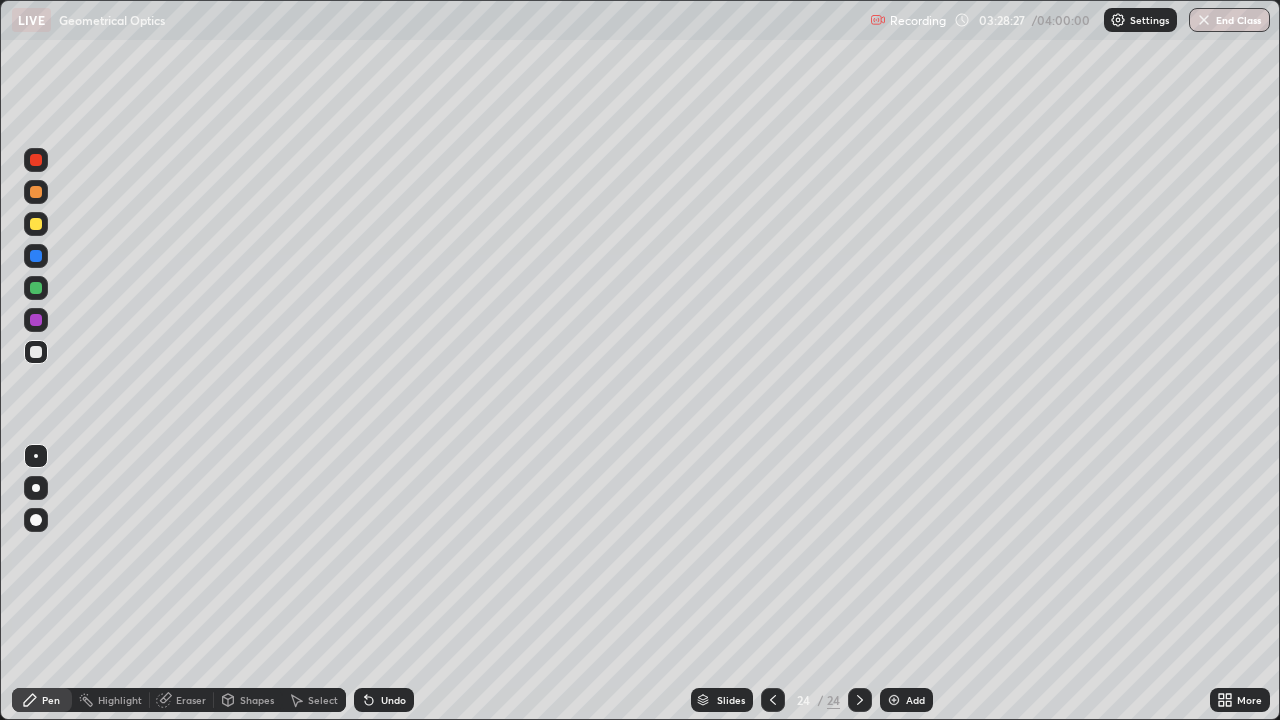 click at bounding box center (894, 700) 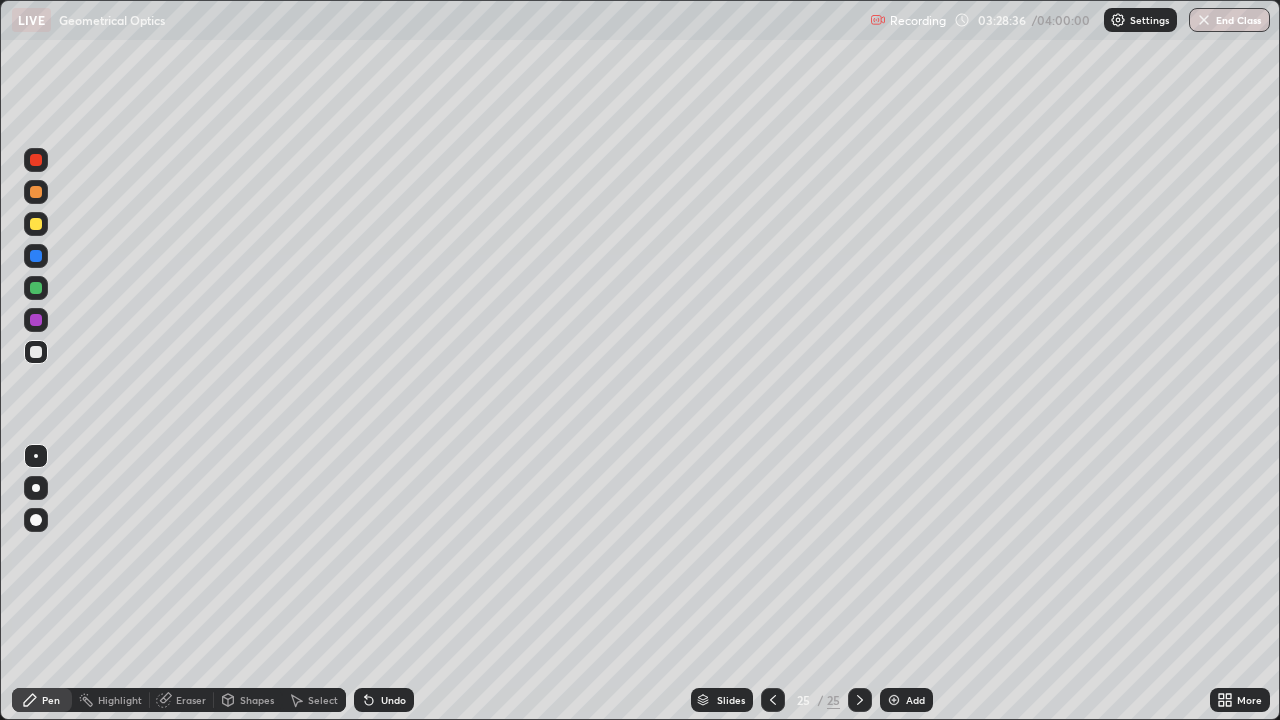 click 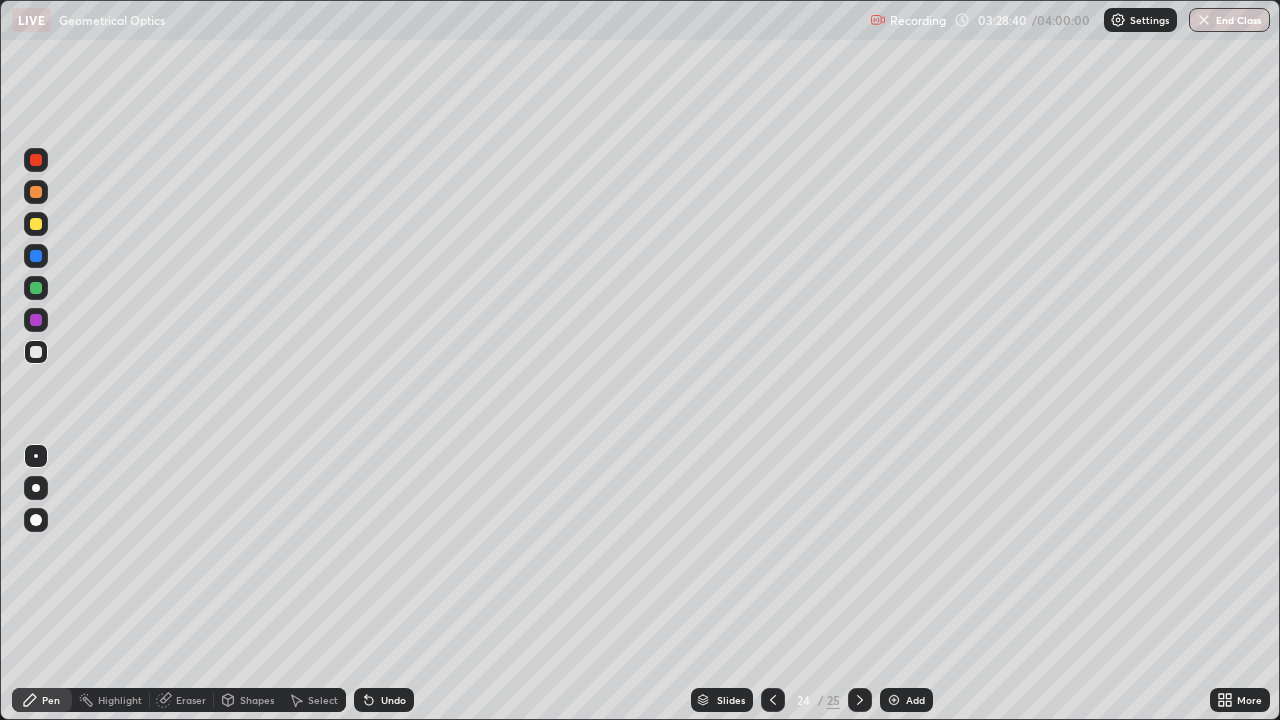 click on "Shapes" at bounding box center [257, 700] 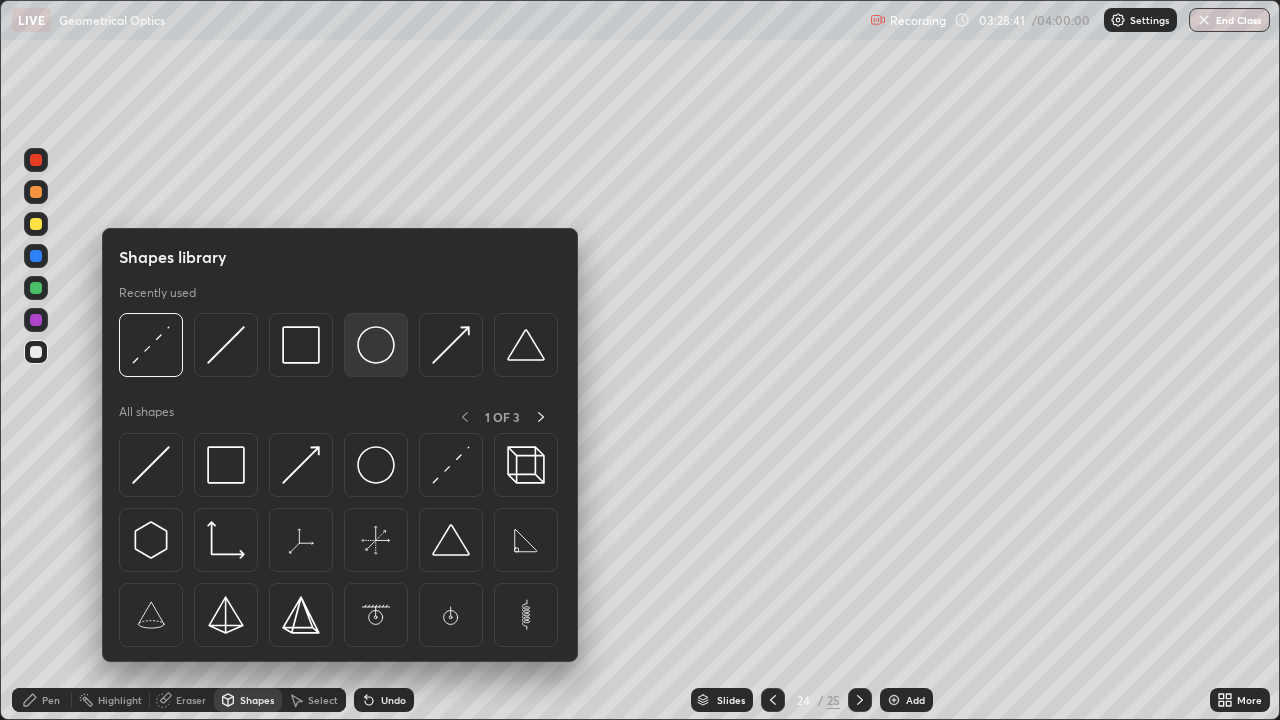 click at bounding box center [376, 345] 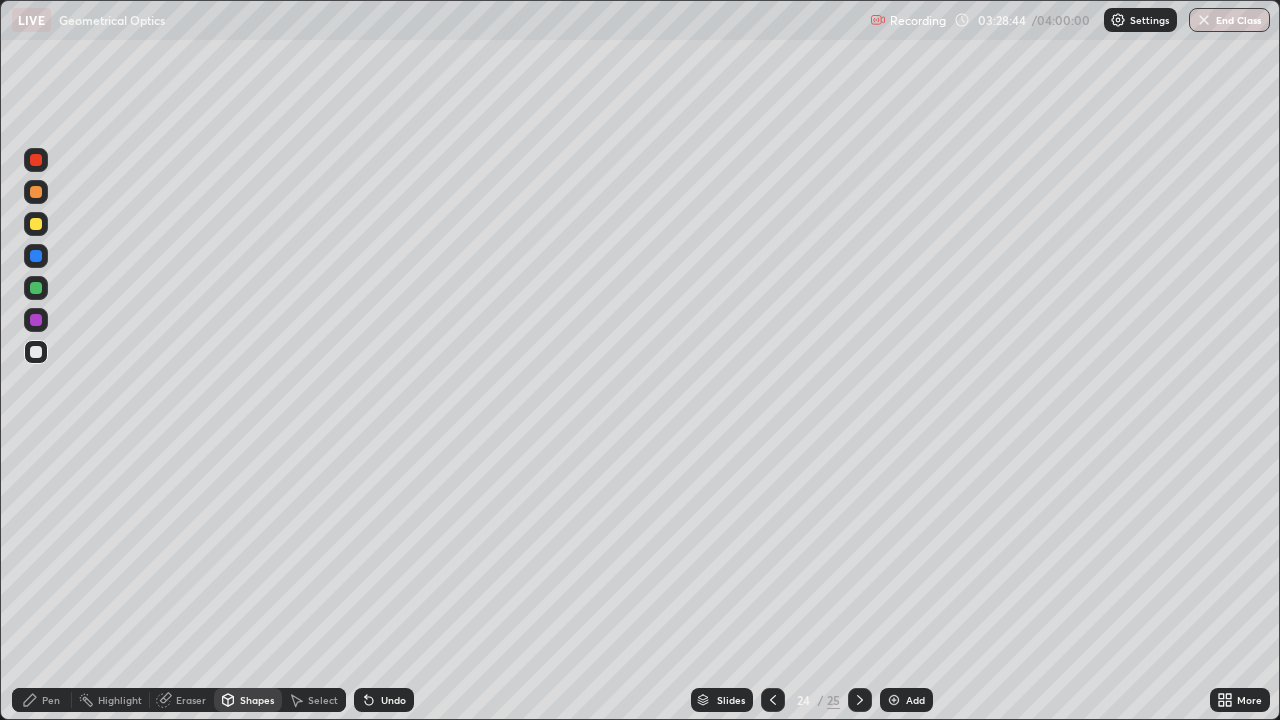 click on "Pen" at bounding box center [51, 700] 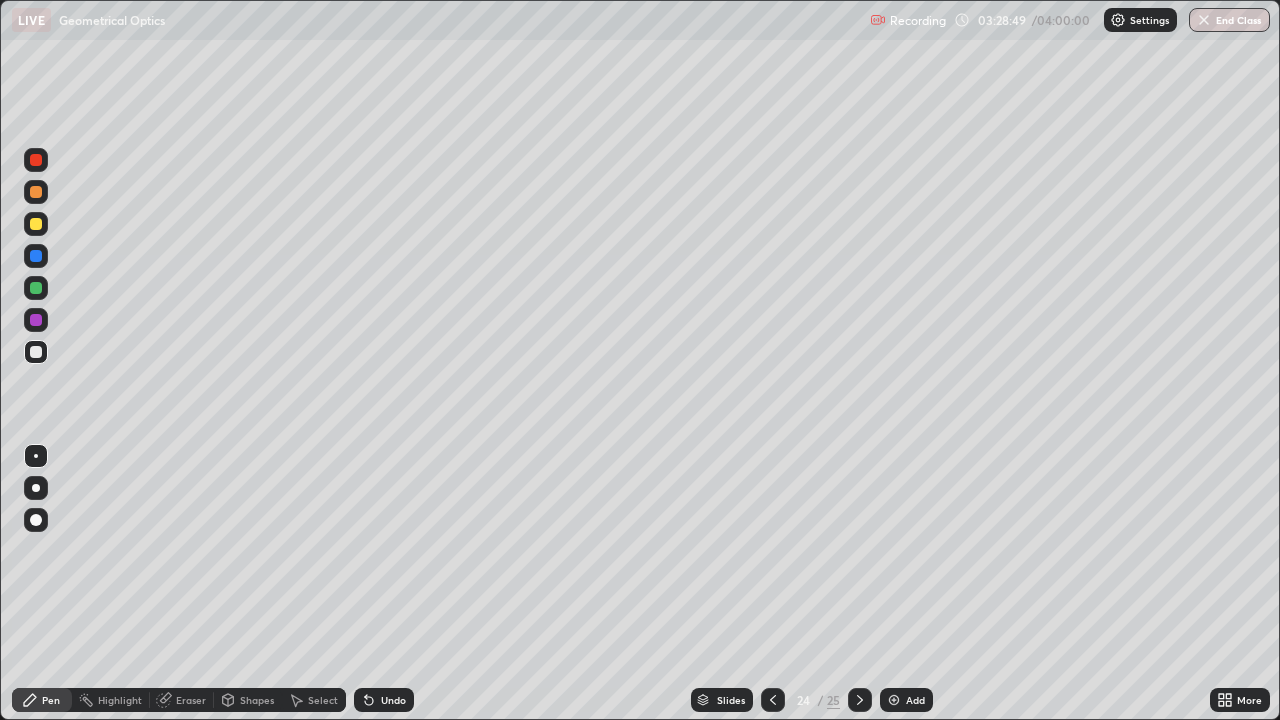 click on "Shapes" at bounding box center [257, 700] 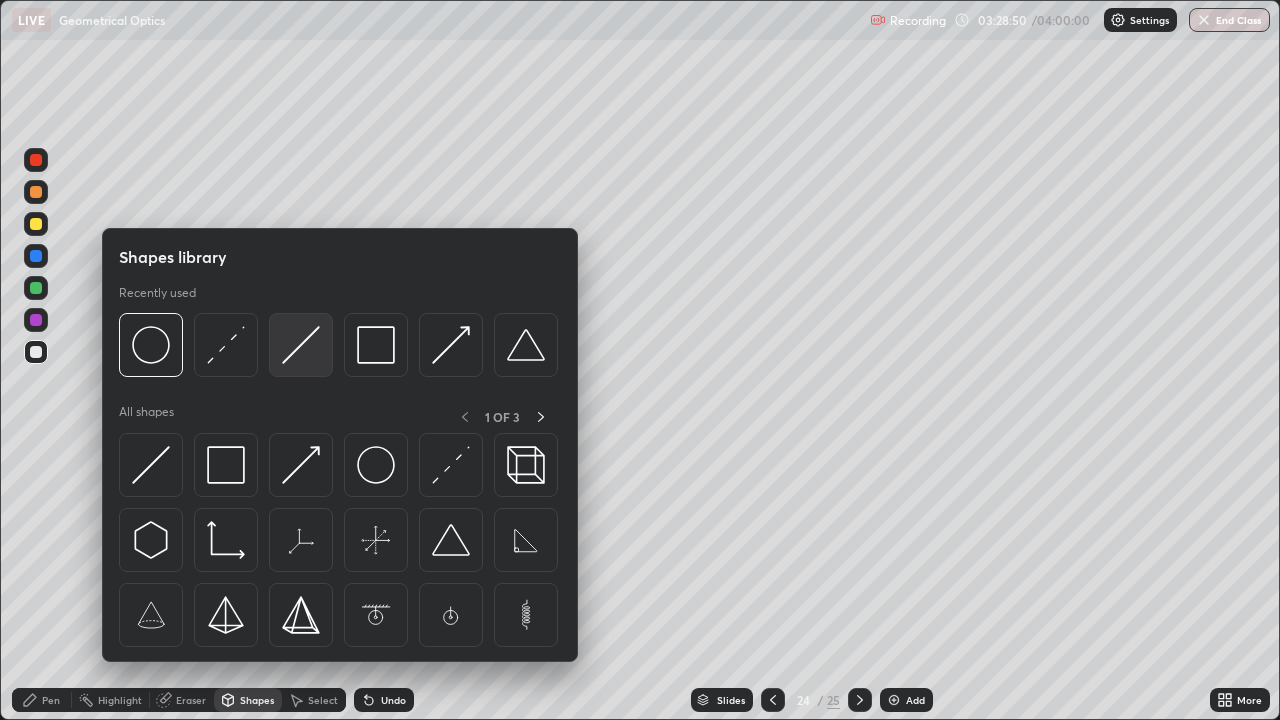 click at bounding box center [301, 345] 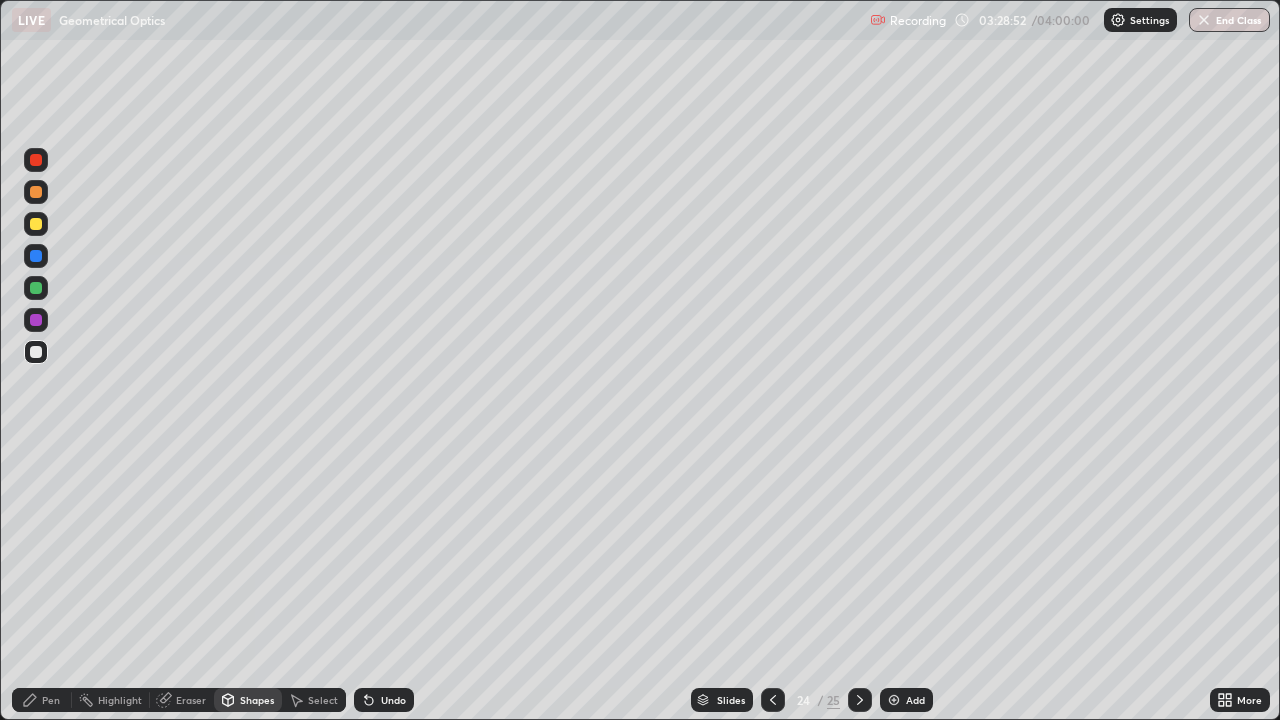 click on "Undo" at bounding box center (384, 700) 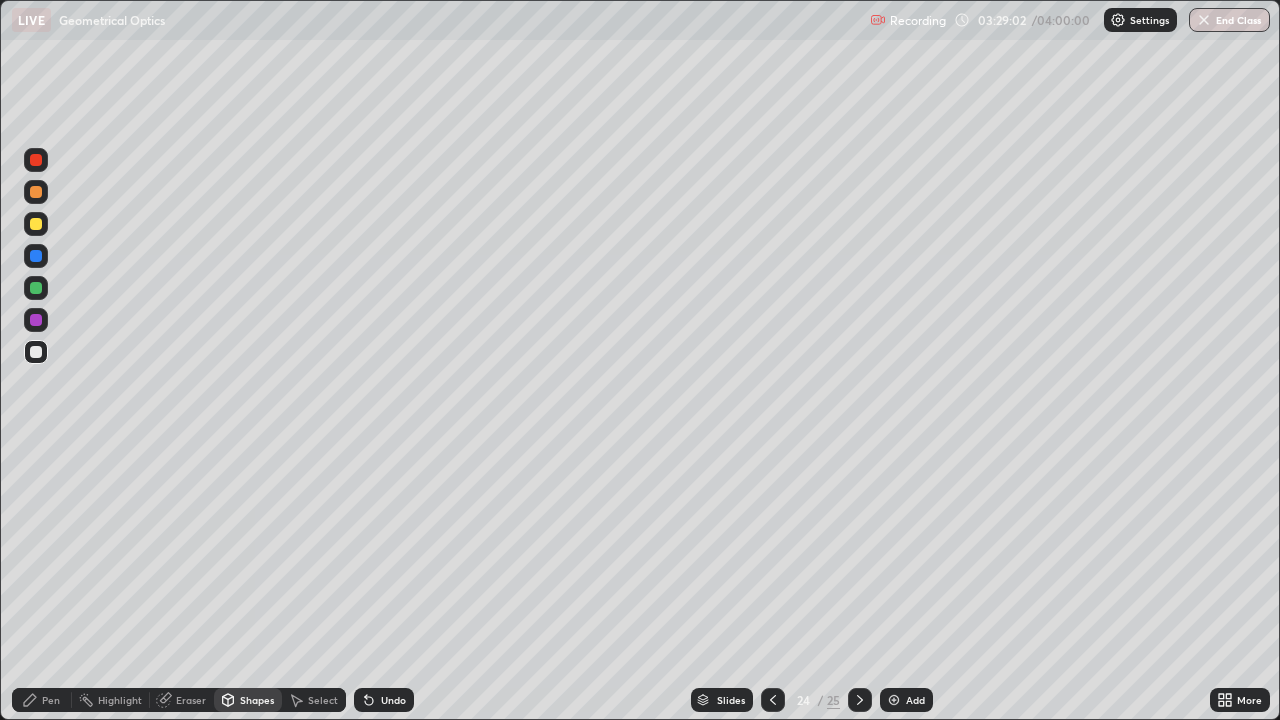 click on "Pen" at bounding box center [51, 700] 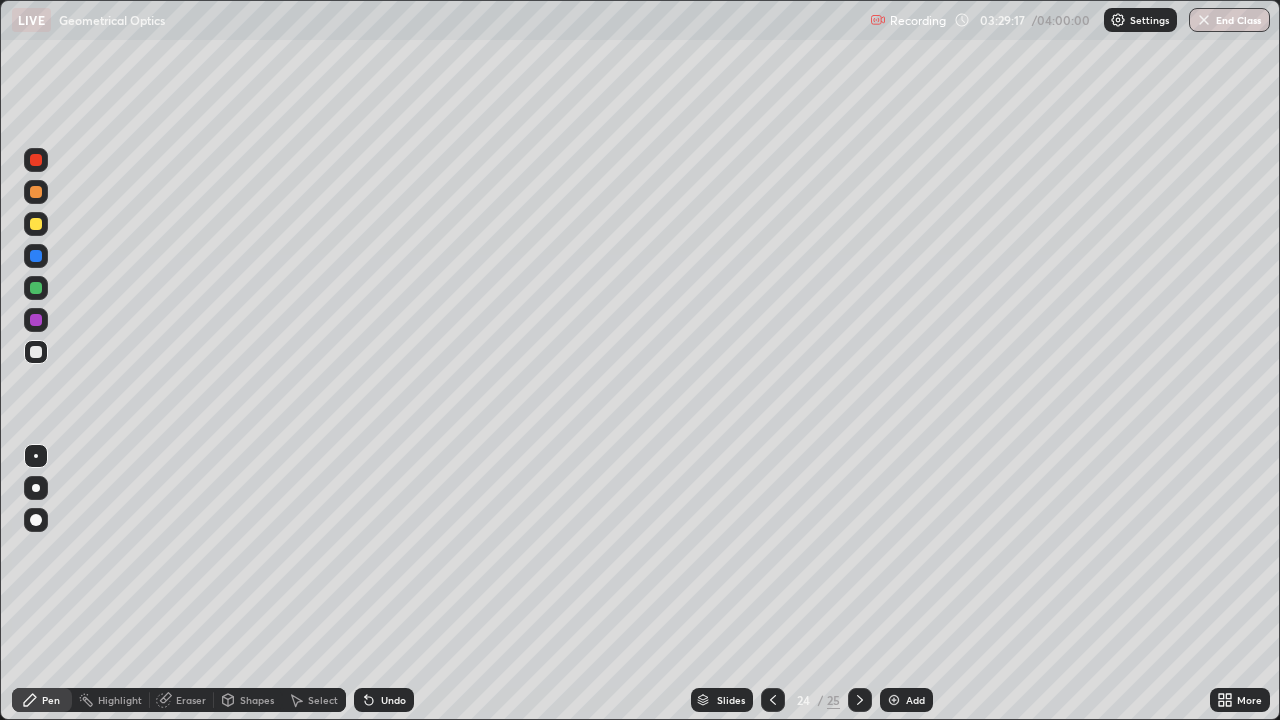 click on "Shapes" at bounding box center (257, 700) 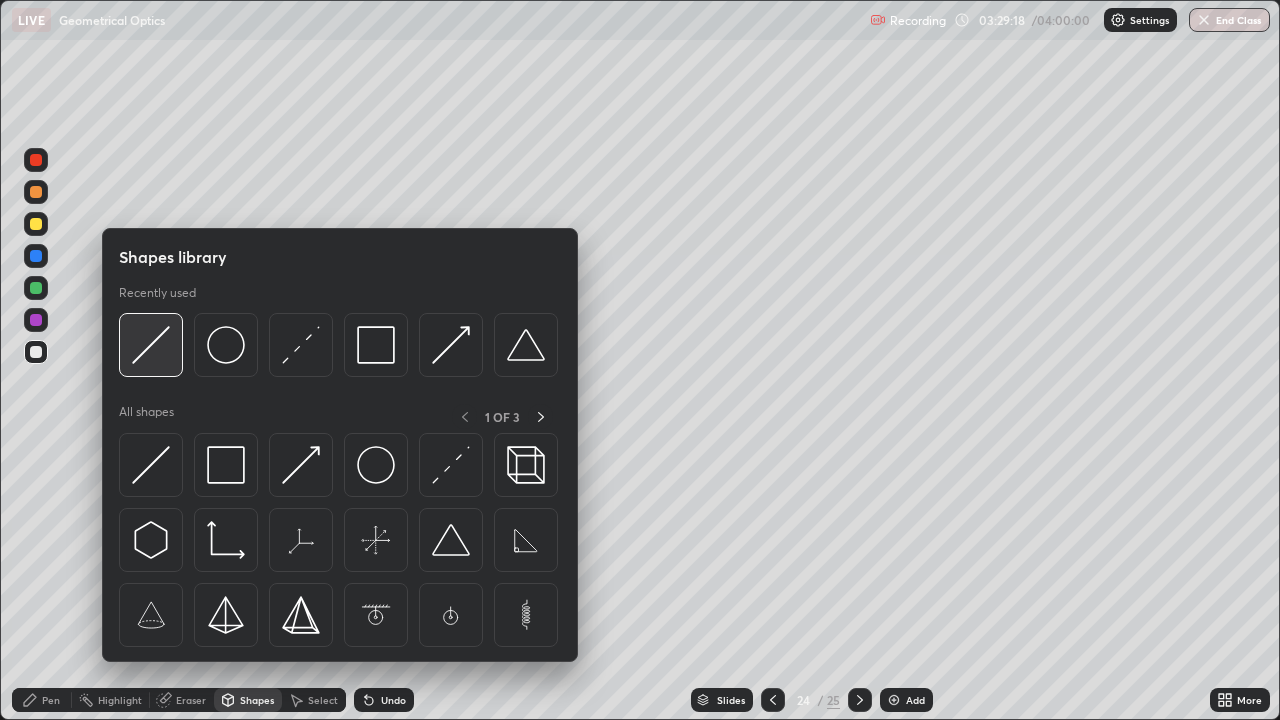 click at bounding box center [151, 345] 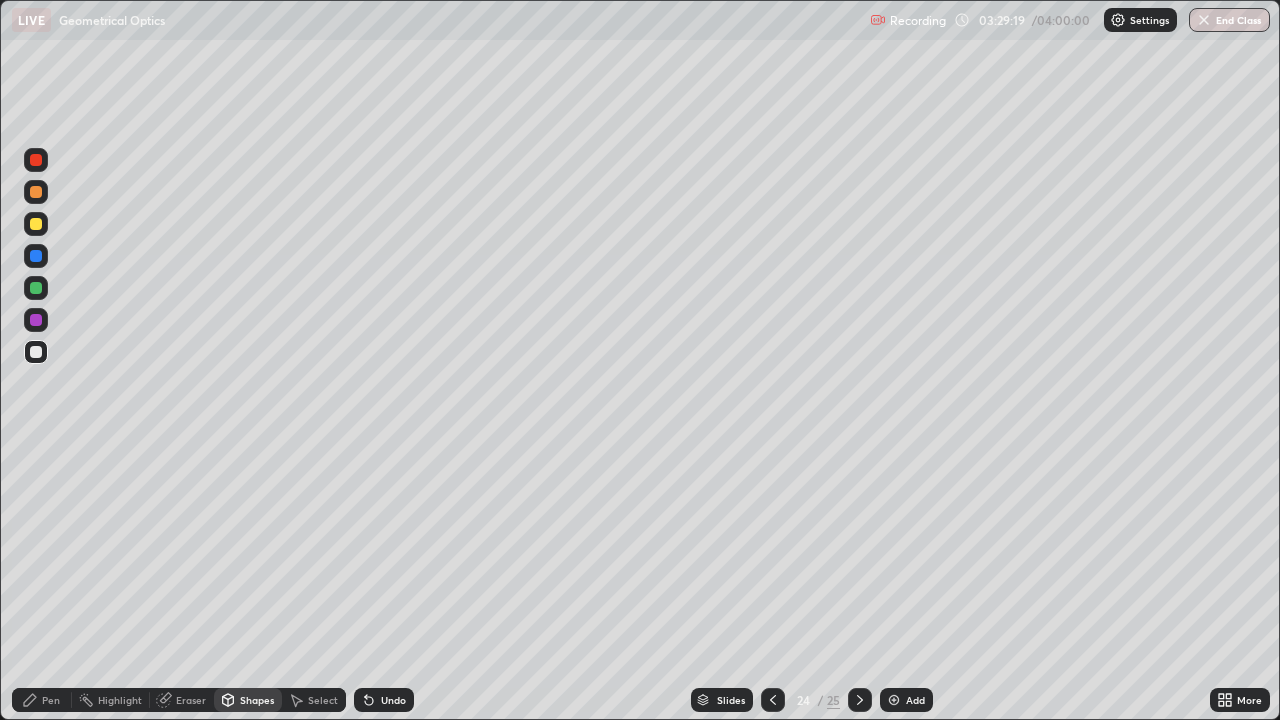 click at bounding box center [36, 224] 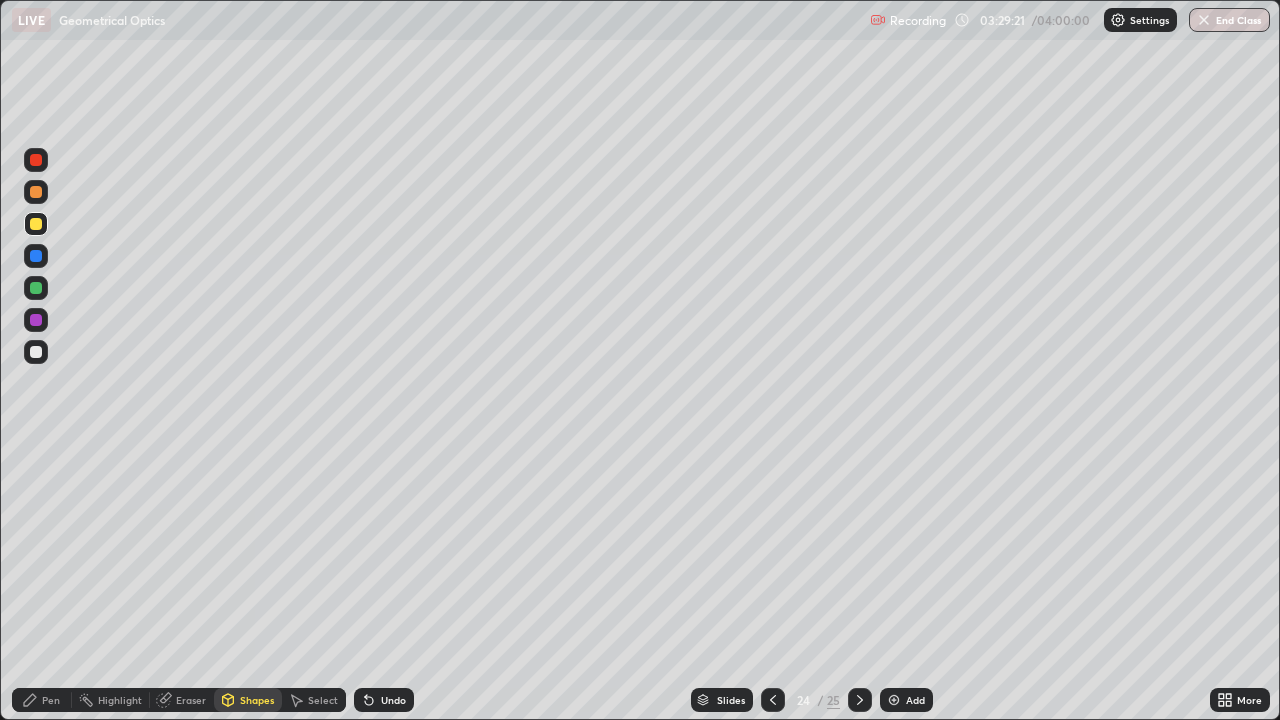 click on "Undo" at bounding box center (393, 700) 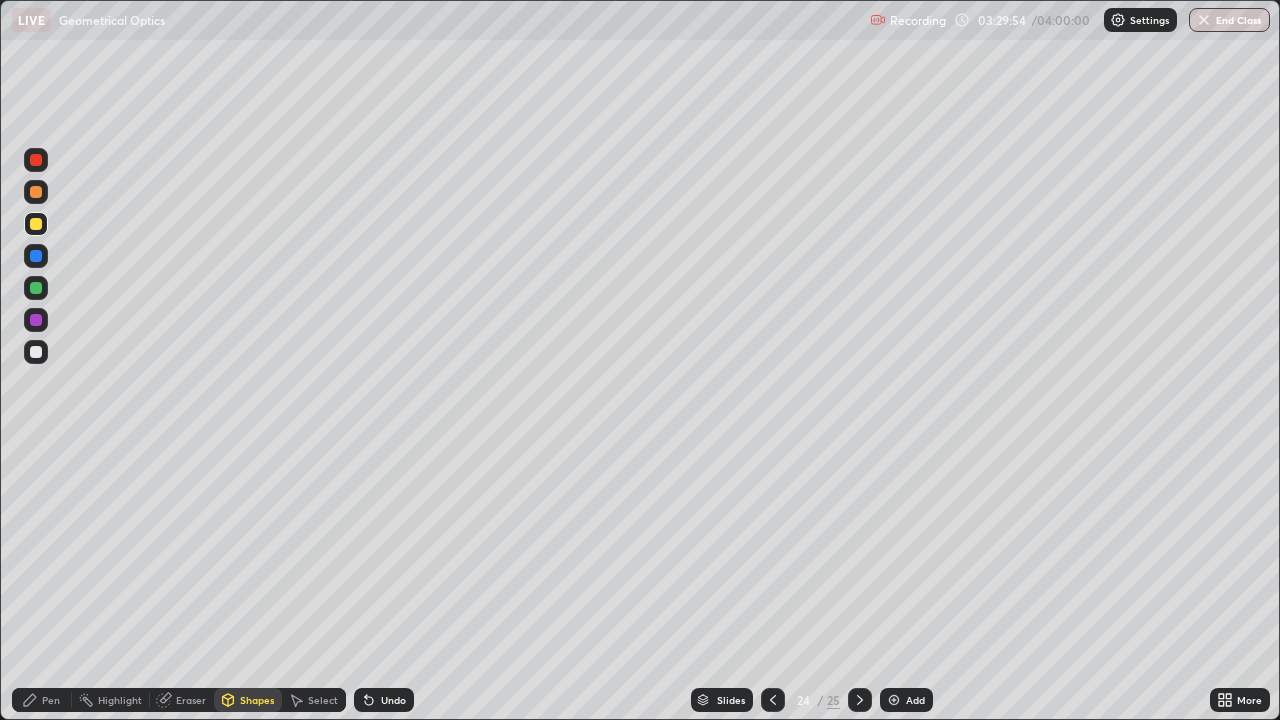 click at bounding box center (36, 256) 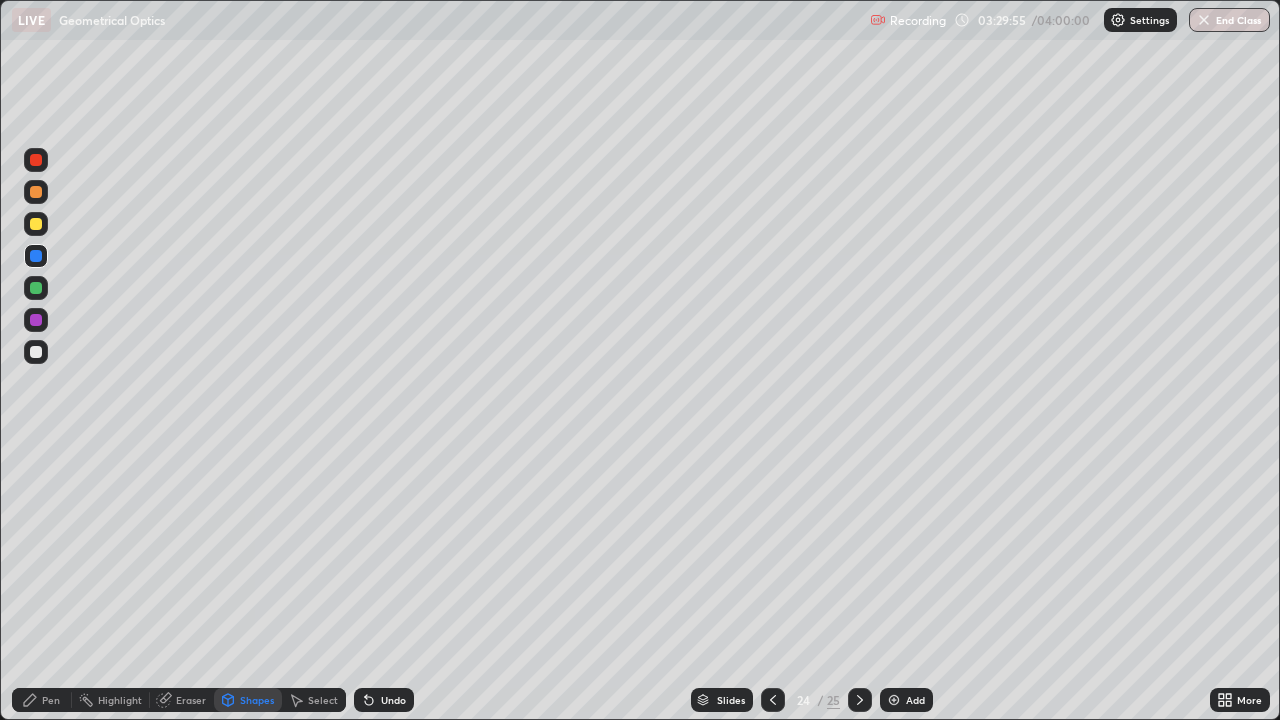 click on "Pen" at bounding box center (42, 700) 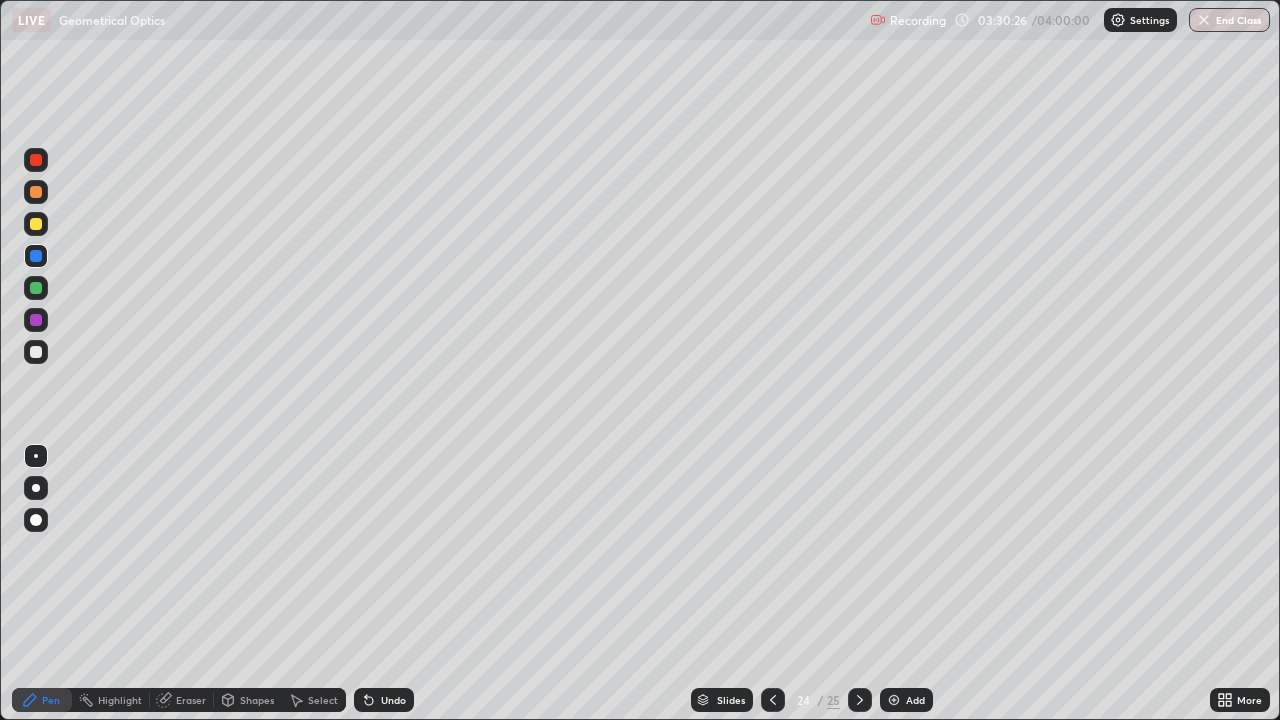 click on "Shapes" at bounding box center [248, 700] 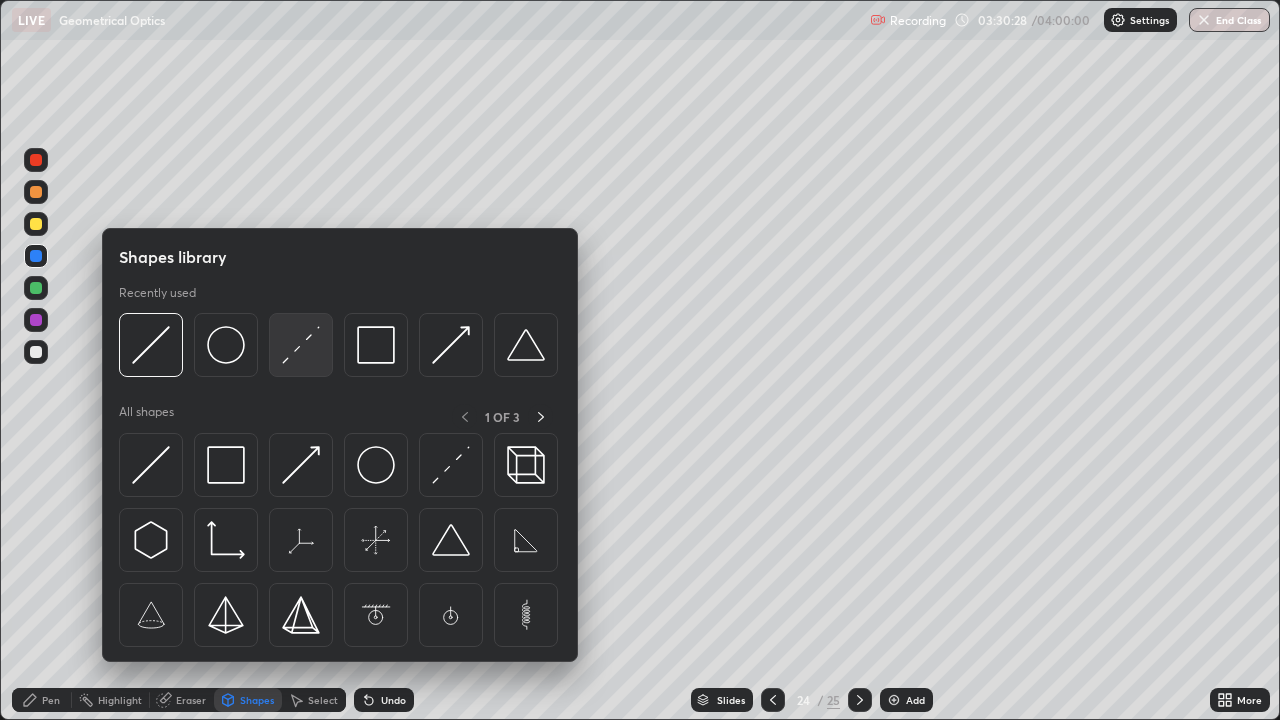 click at bounding box center (301, 345) 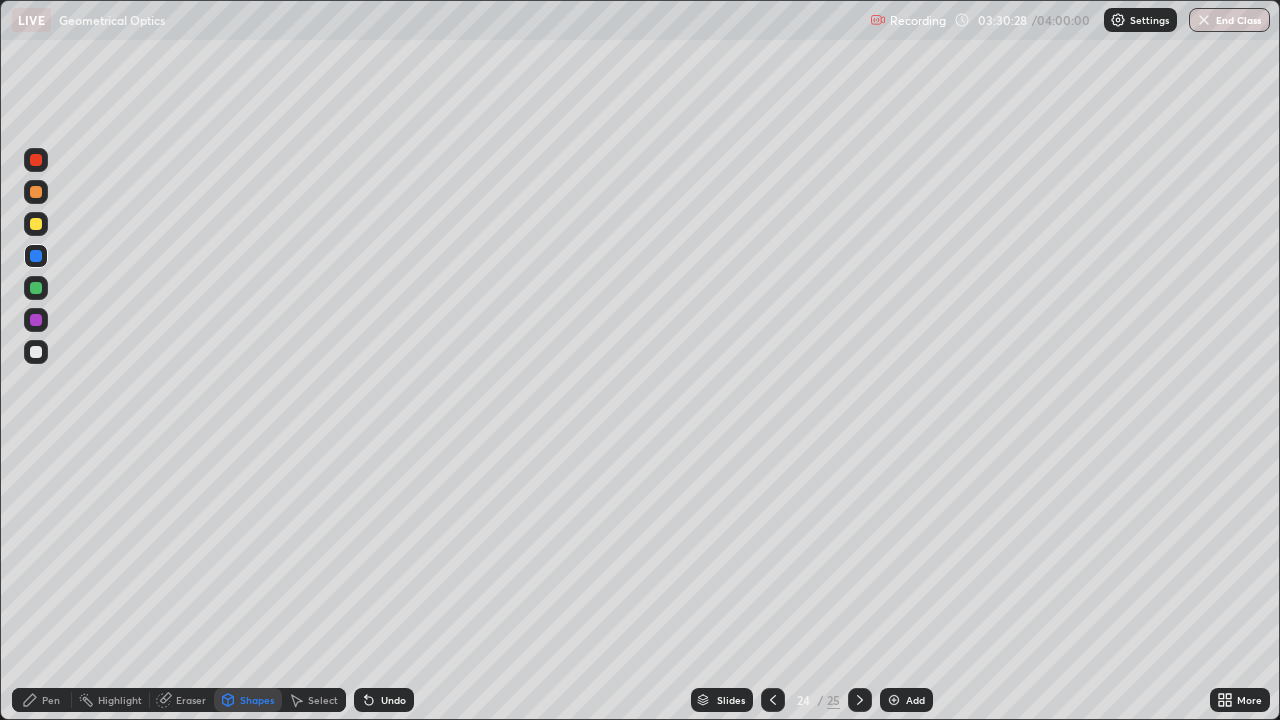click at bounding box center [36, 224] 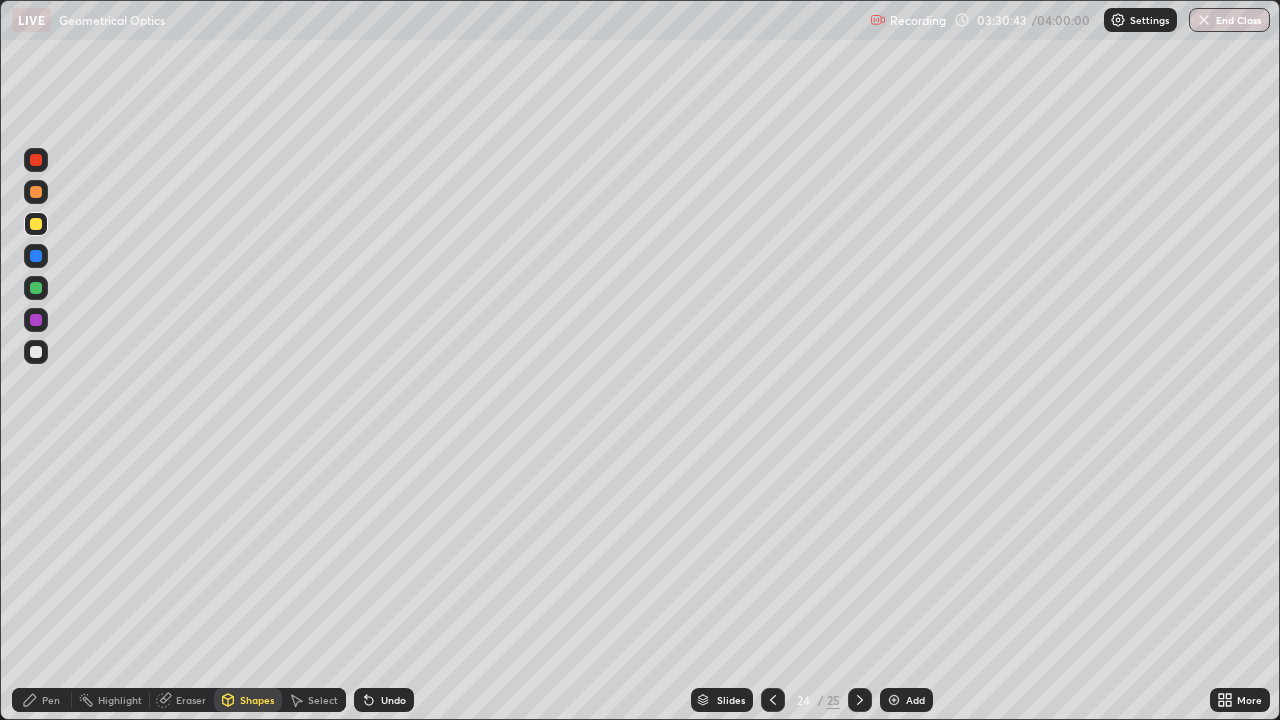 click 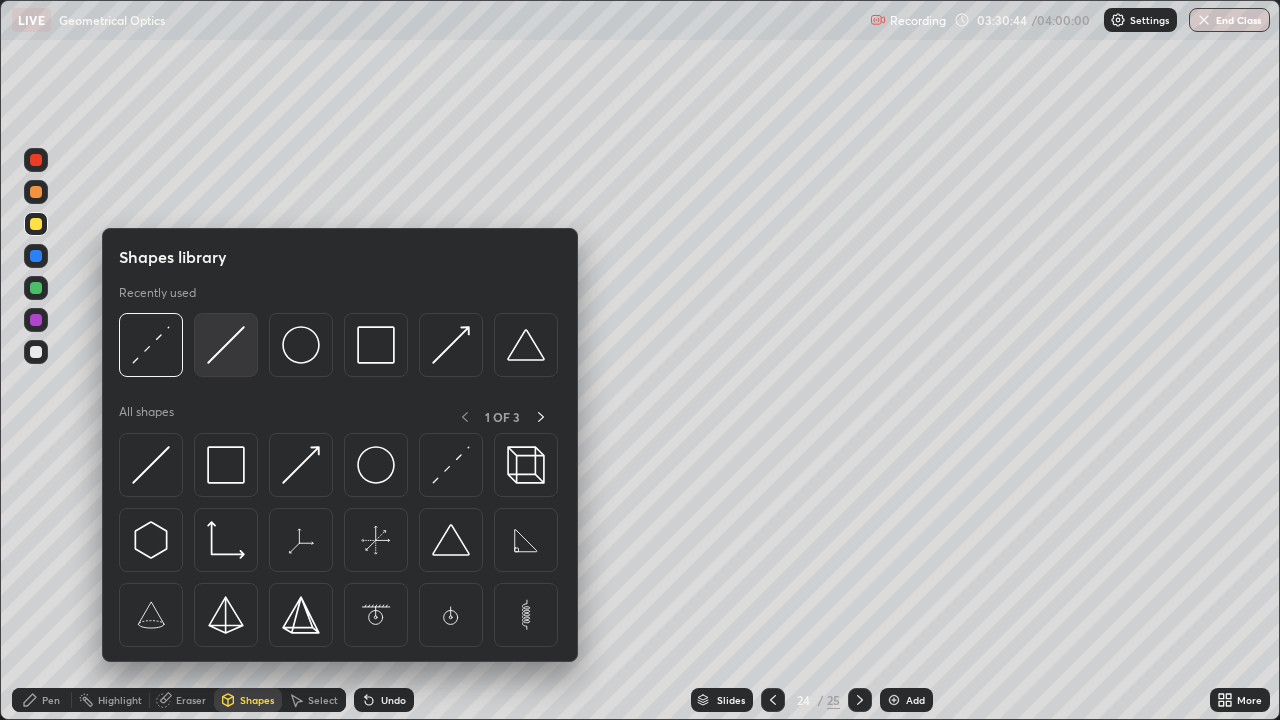 click at bounding box center [226, 345] 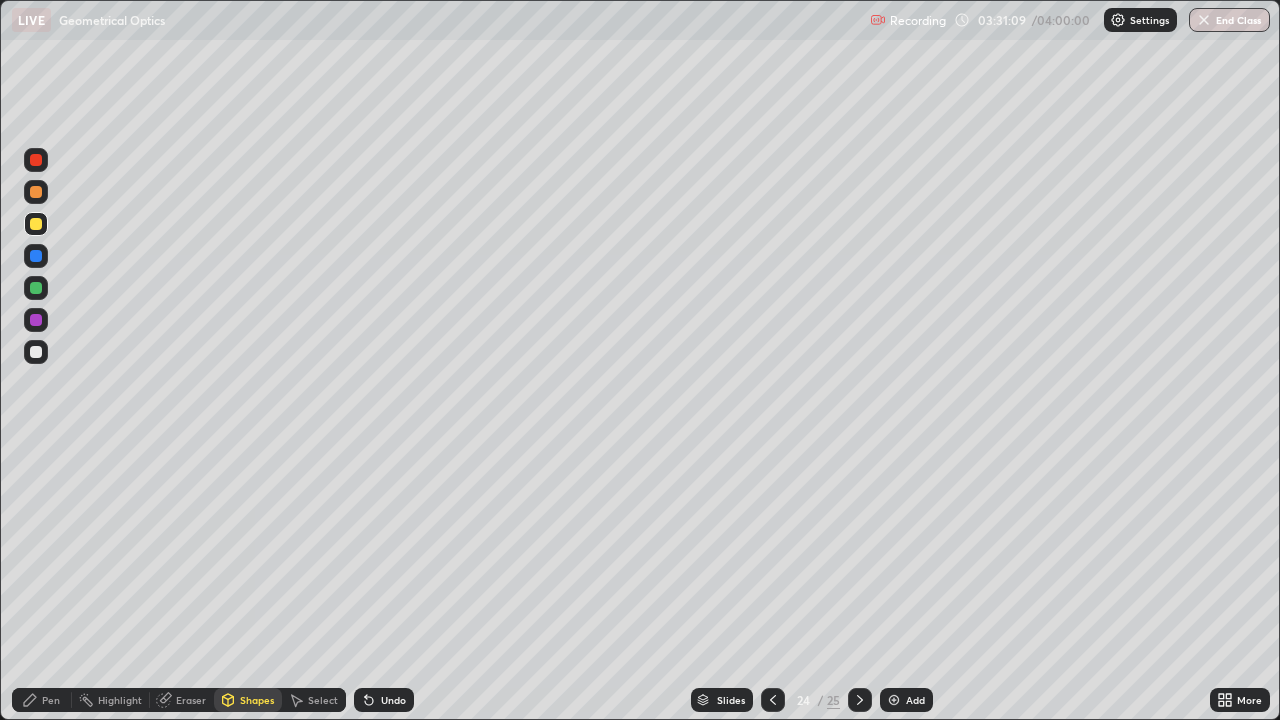 click on "Undo" at bounding box center [384, 700] 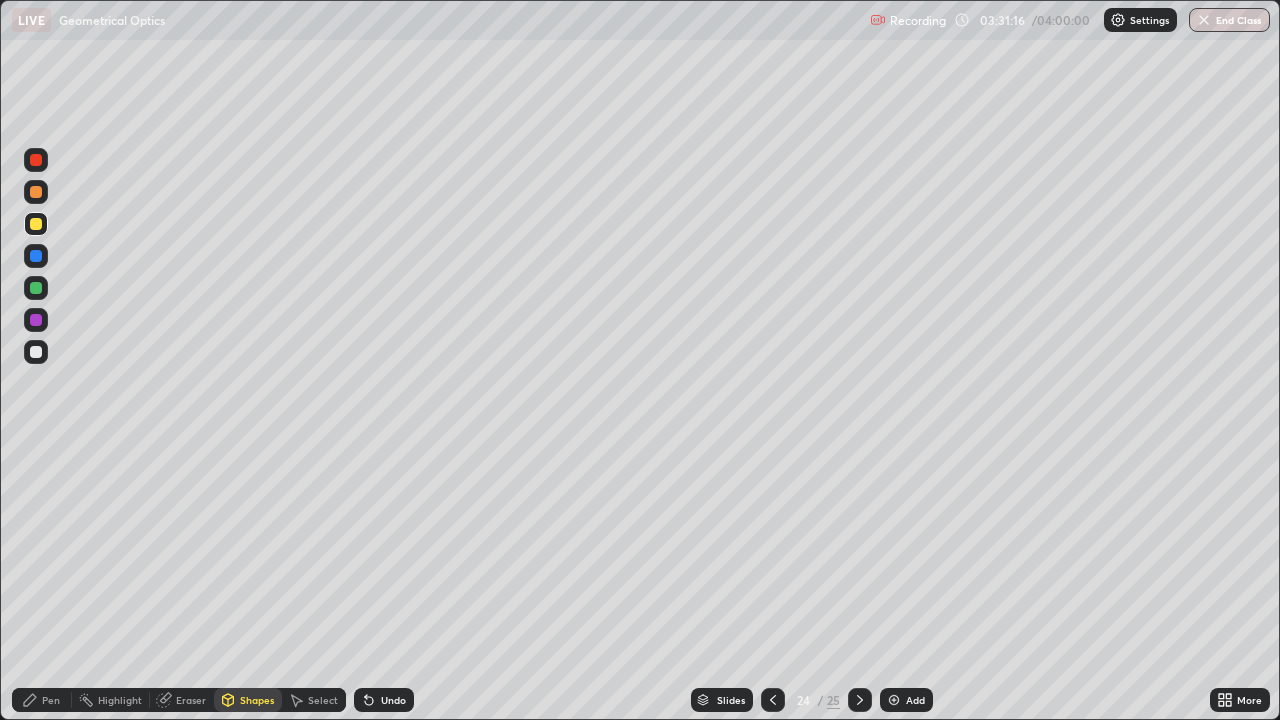 click on "Undo" at bounding box center [393, 700] 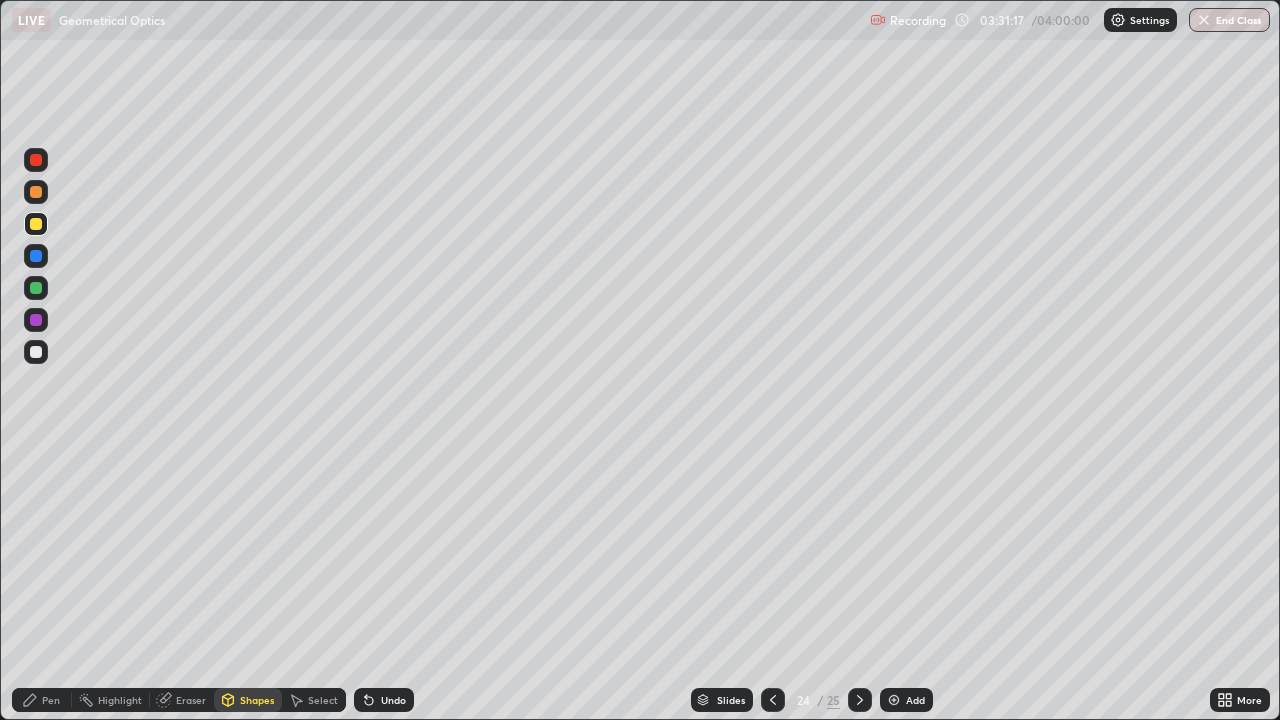 click at bounding box center [36, 352] 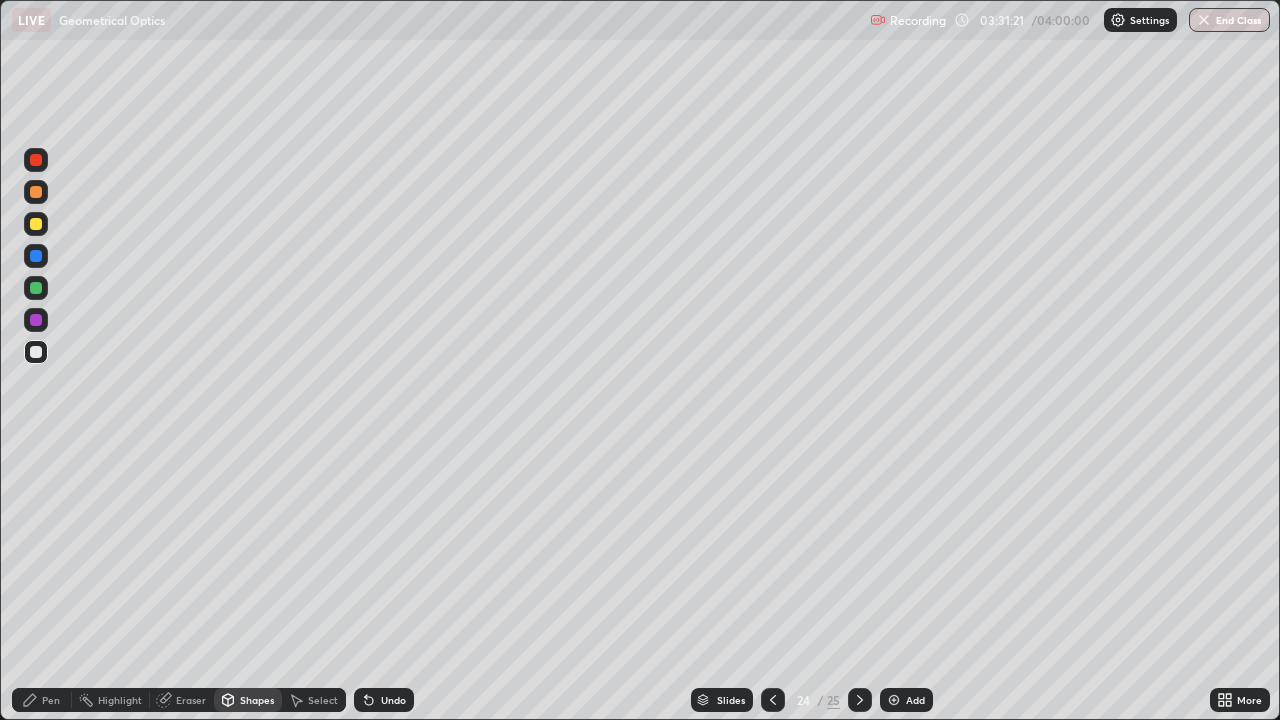 click on "Pen" at bounding box center [51, 700] 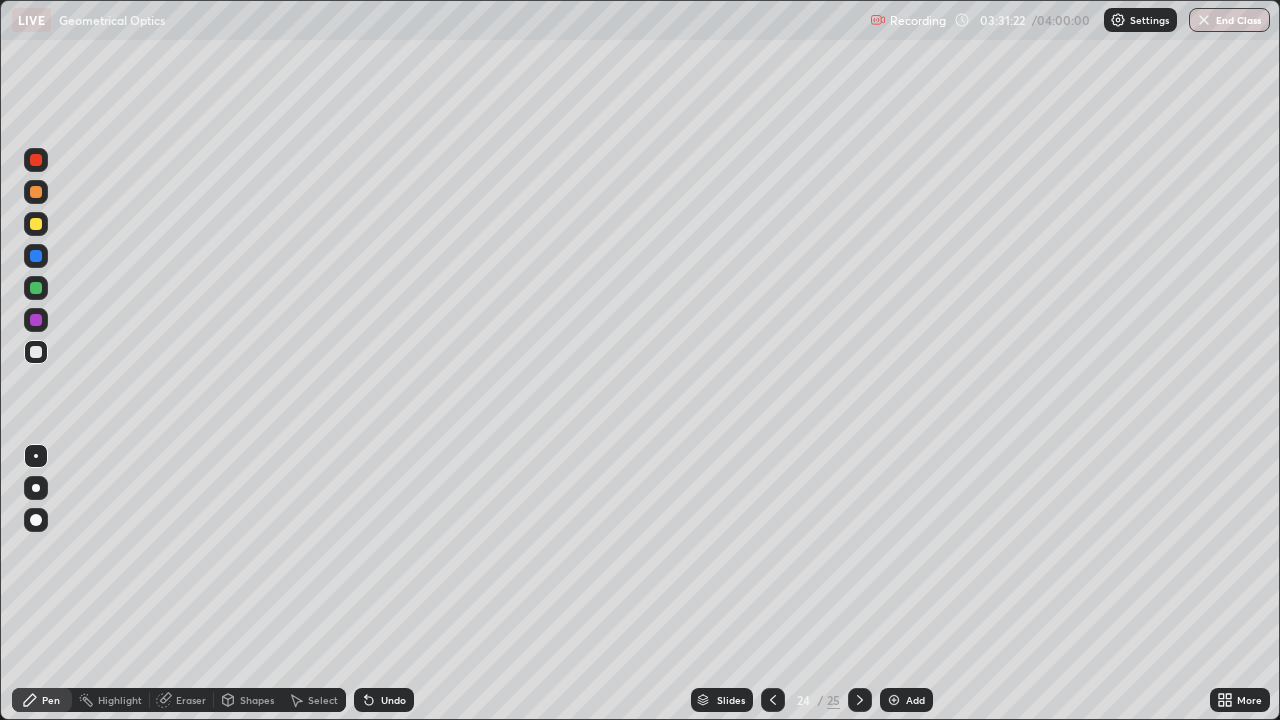 click at bounding box center (36, 256) 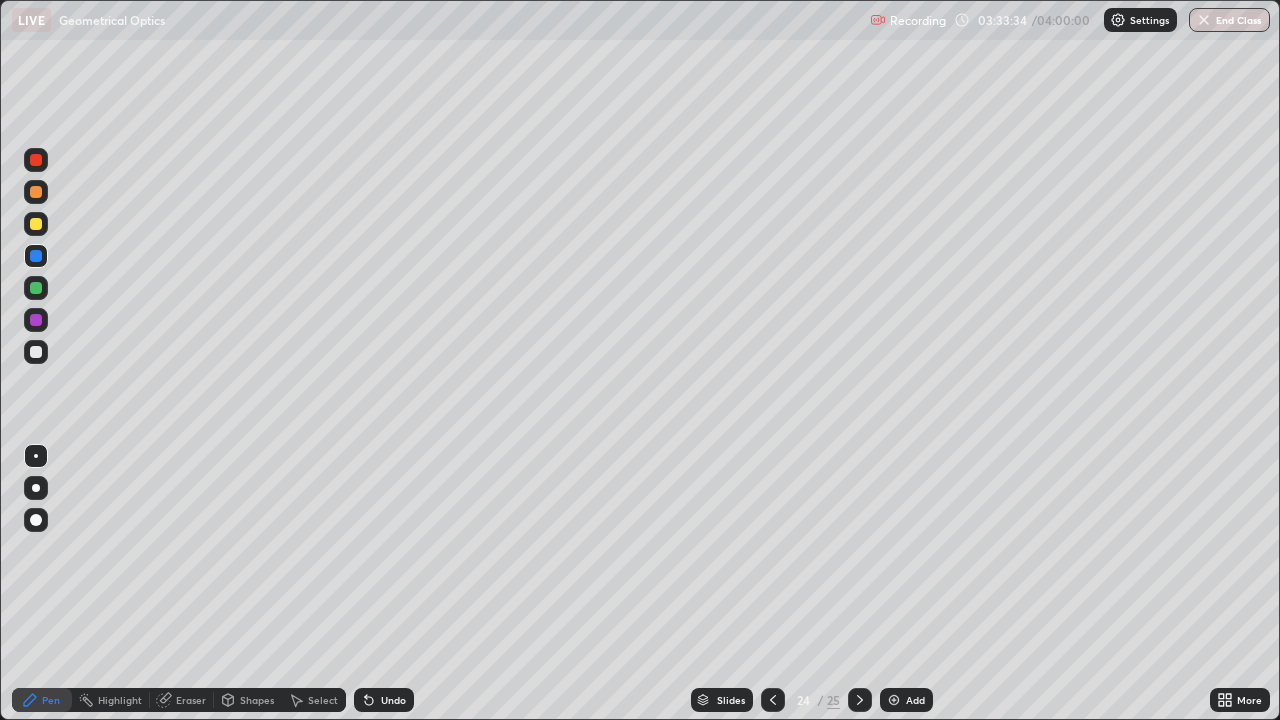 click 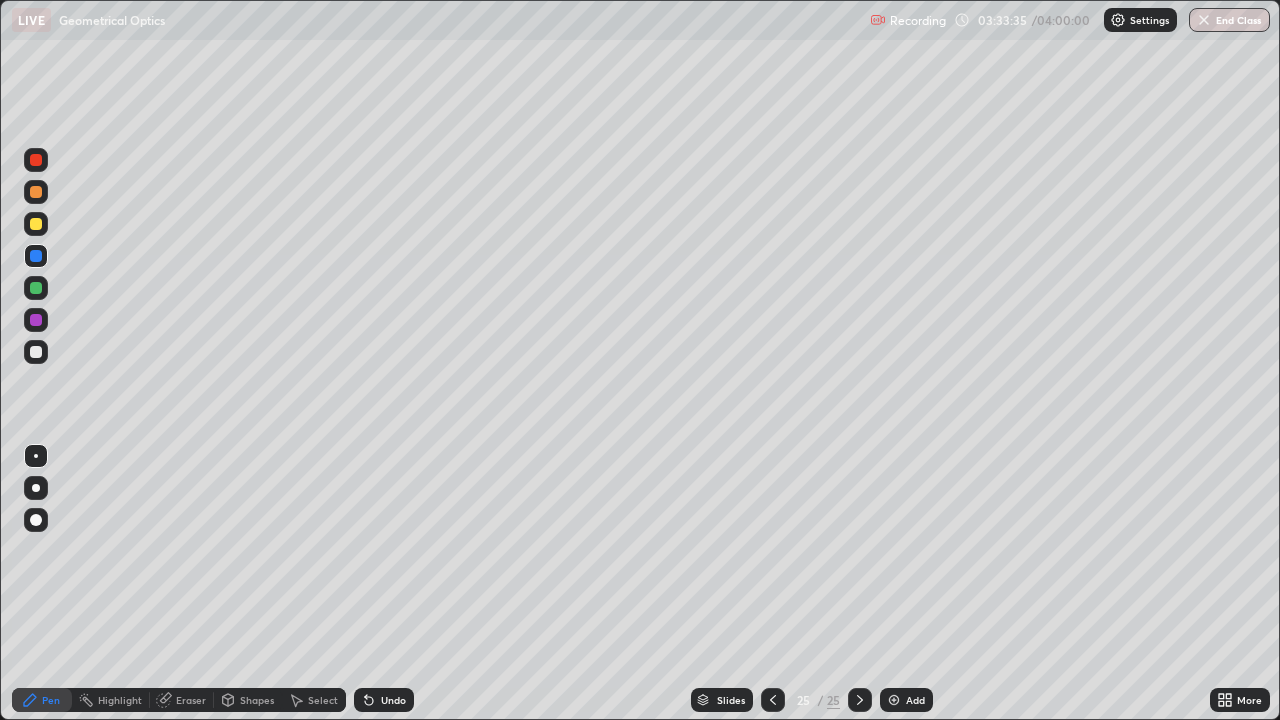 click on "Shapes" at bounding box center (257, 700) 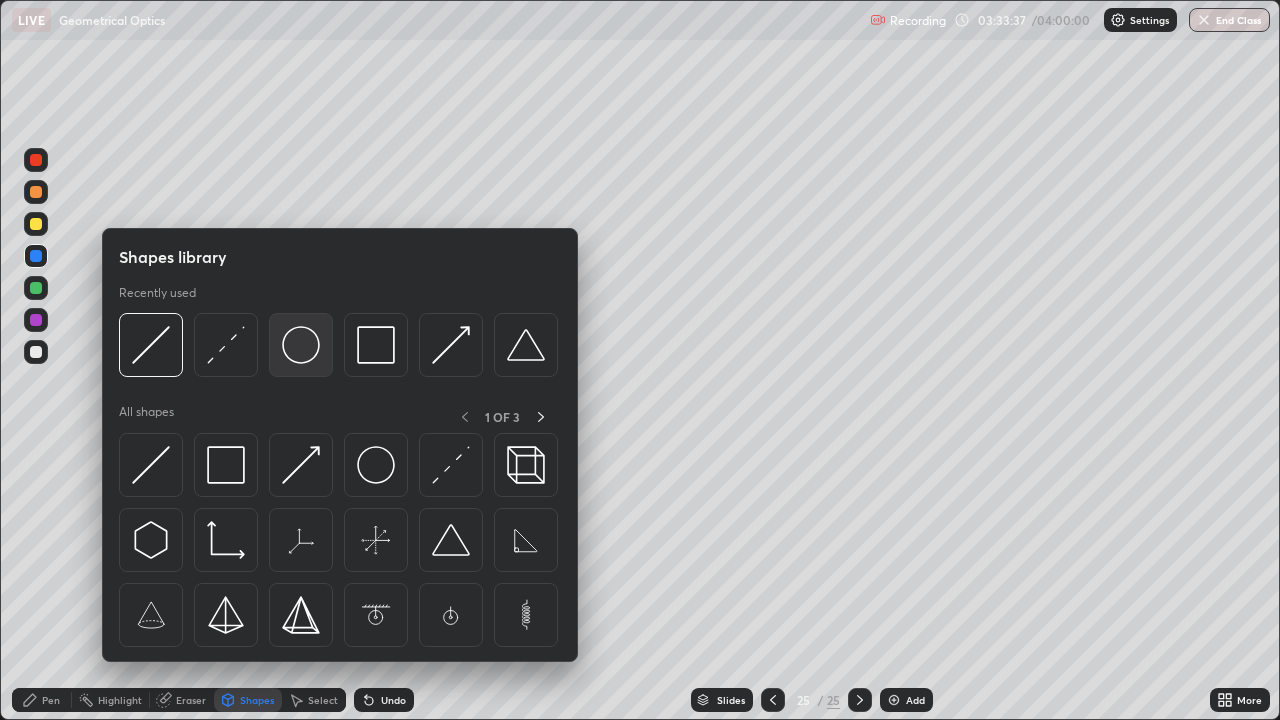 click at bounding box center (301, 345) 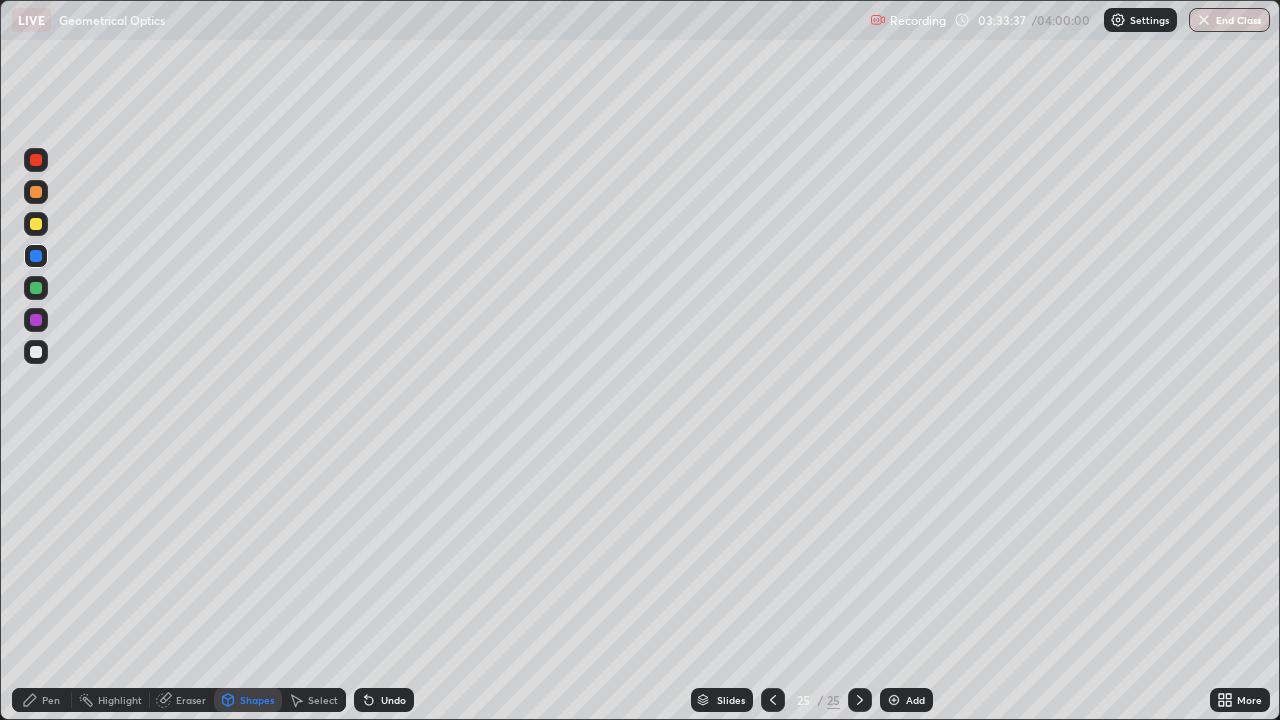 click at bounding box center [36, 352] 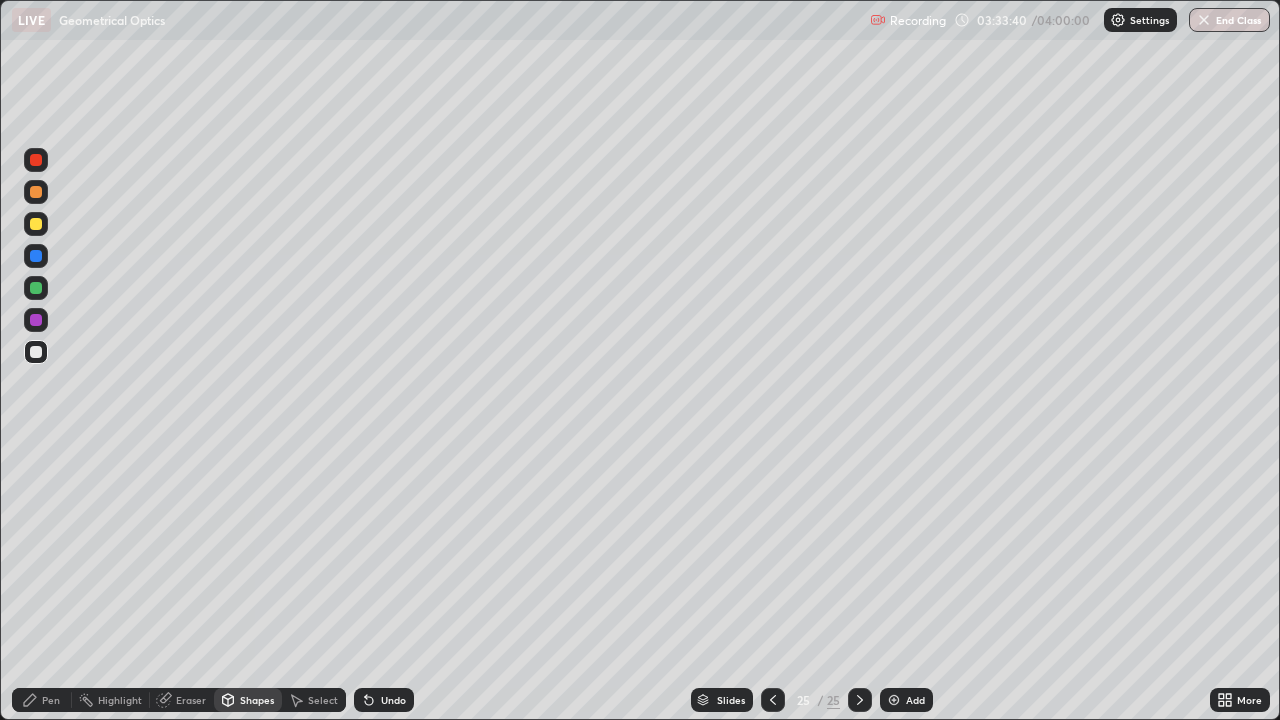 click on "Shapes" at bounding box center [257, 700] 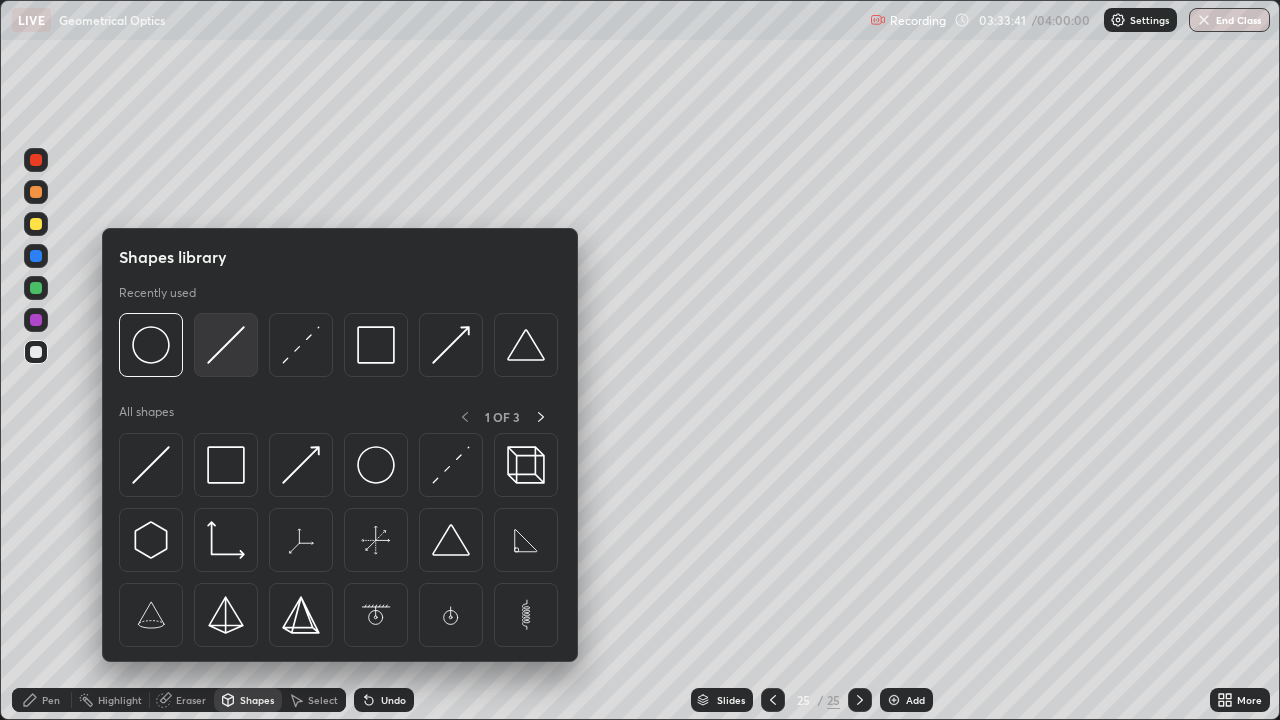 click at bounding box center [226, 345] 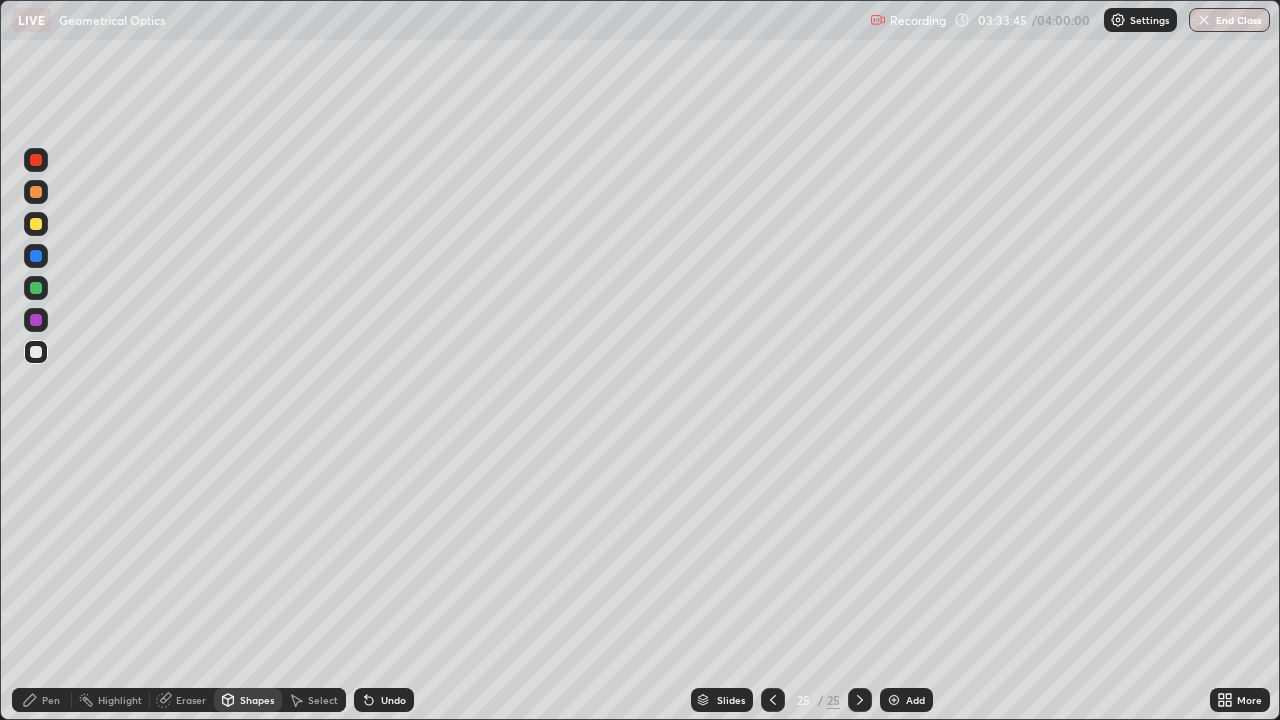 click at bounding box center [36, 224] 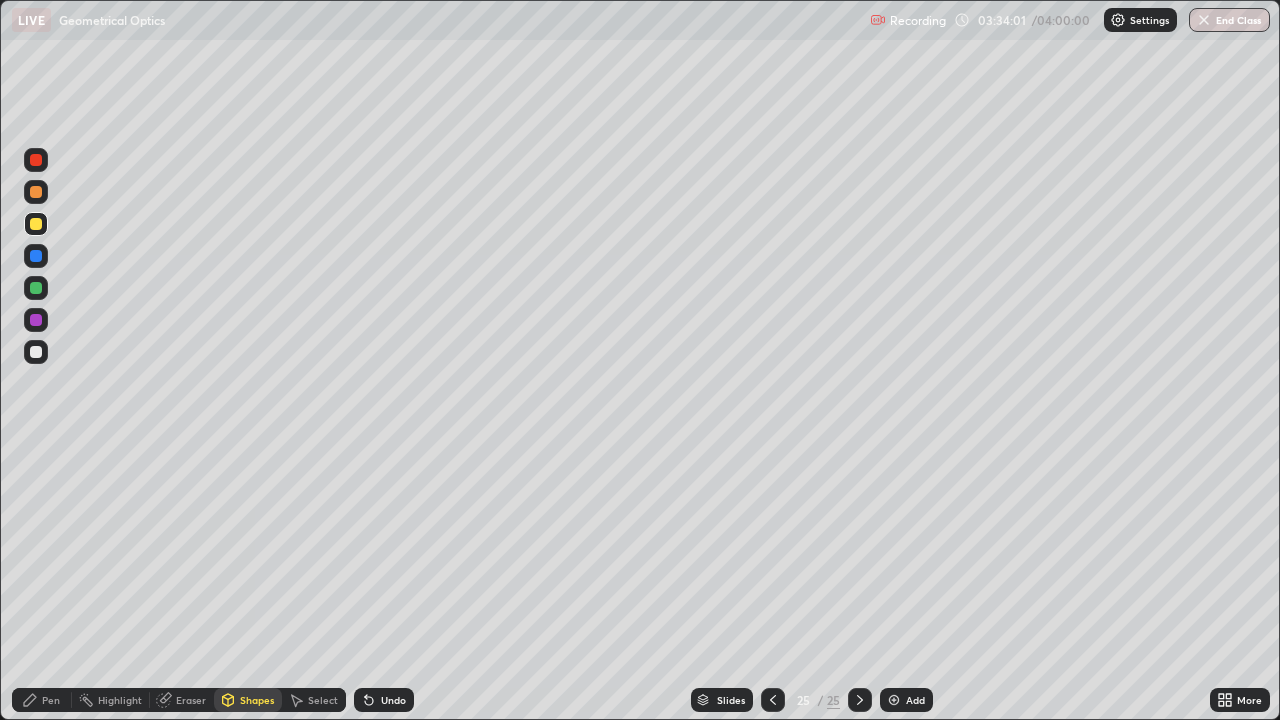 click on "Pen" at bounding box center (51, 700) 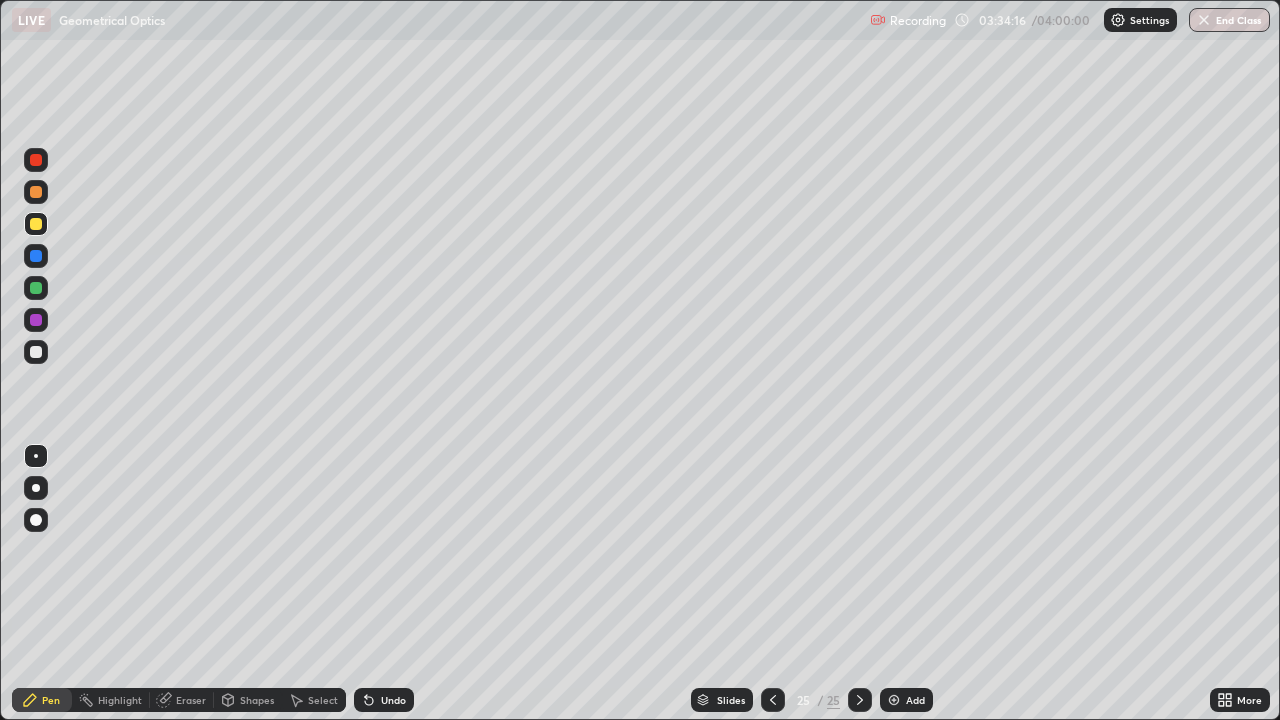 click on "Shapes" at bounding box center (257, 700) 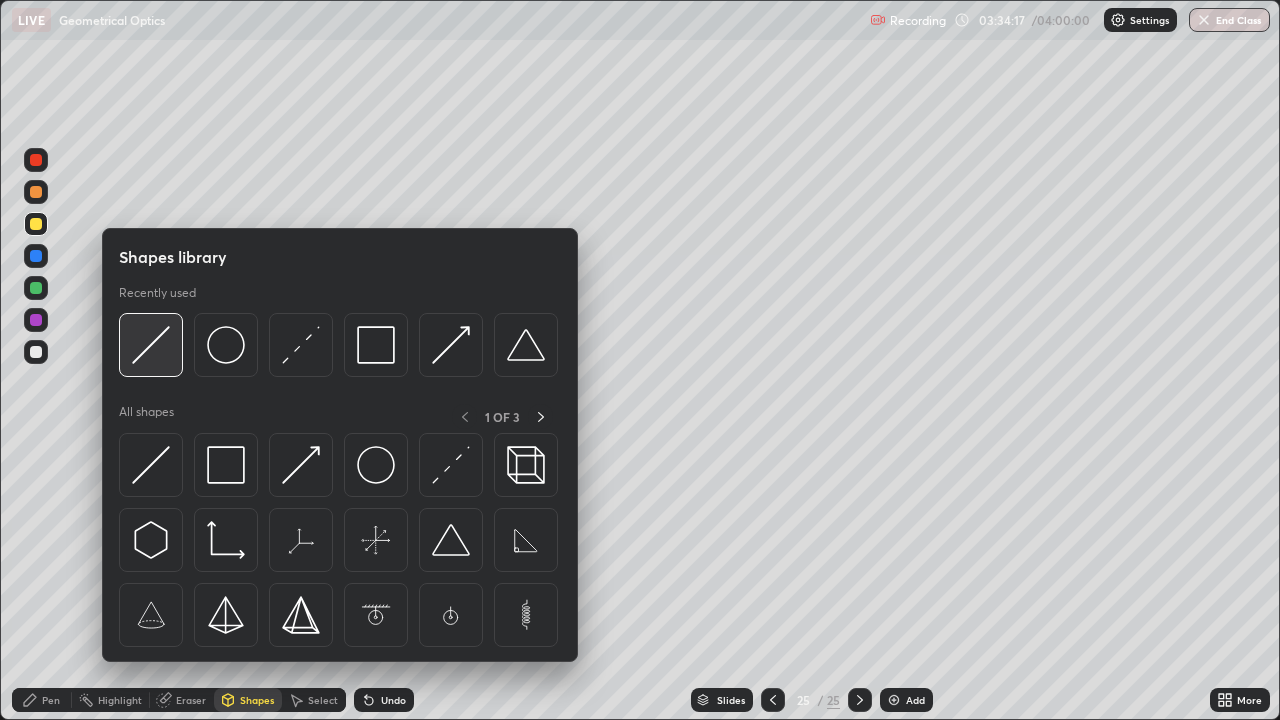 click at bounding box center [151, 345] 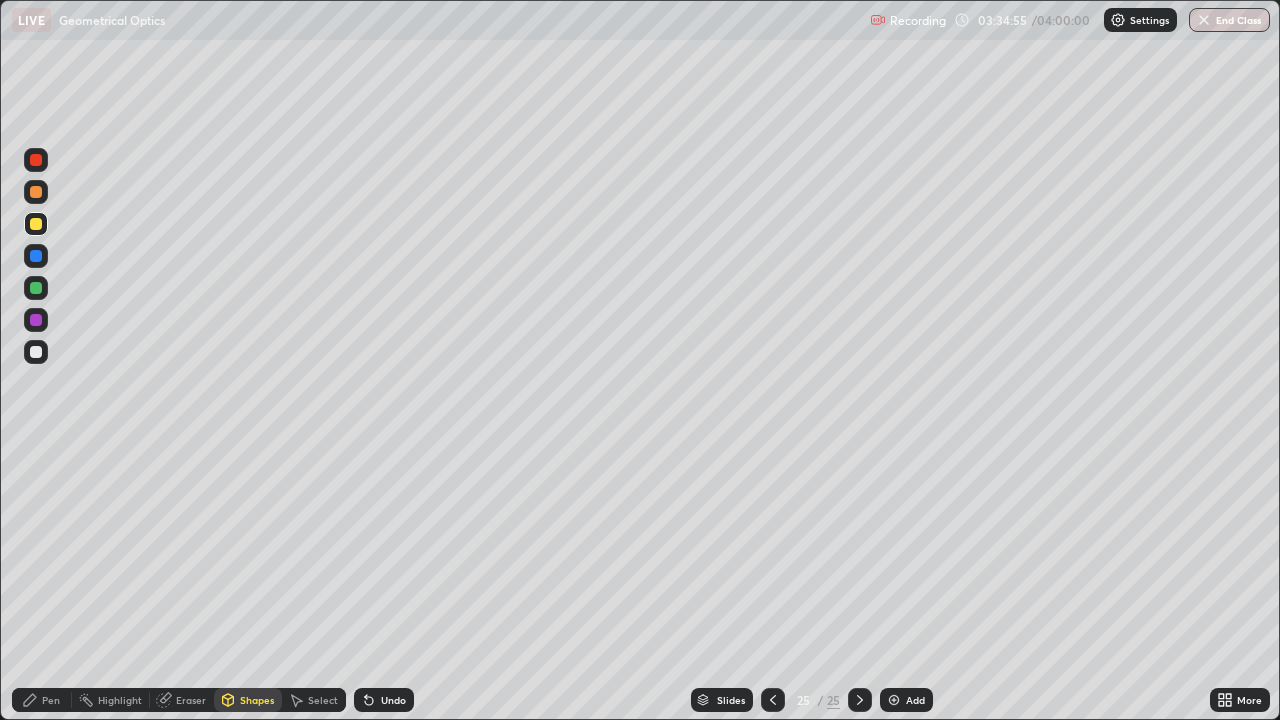 click at bounding box center (36, 256) 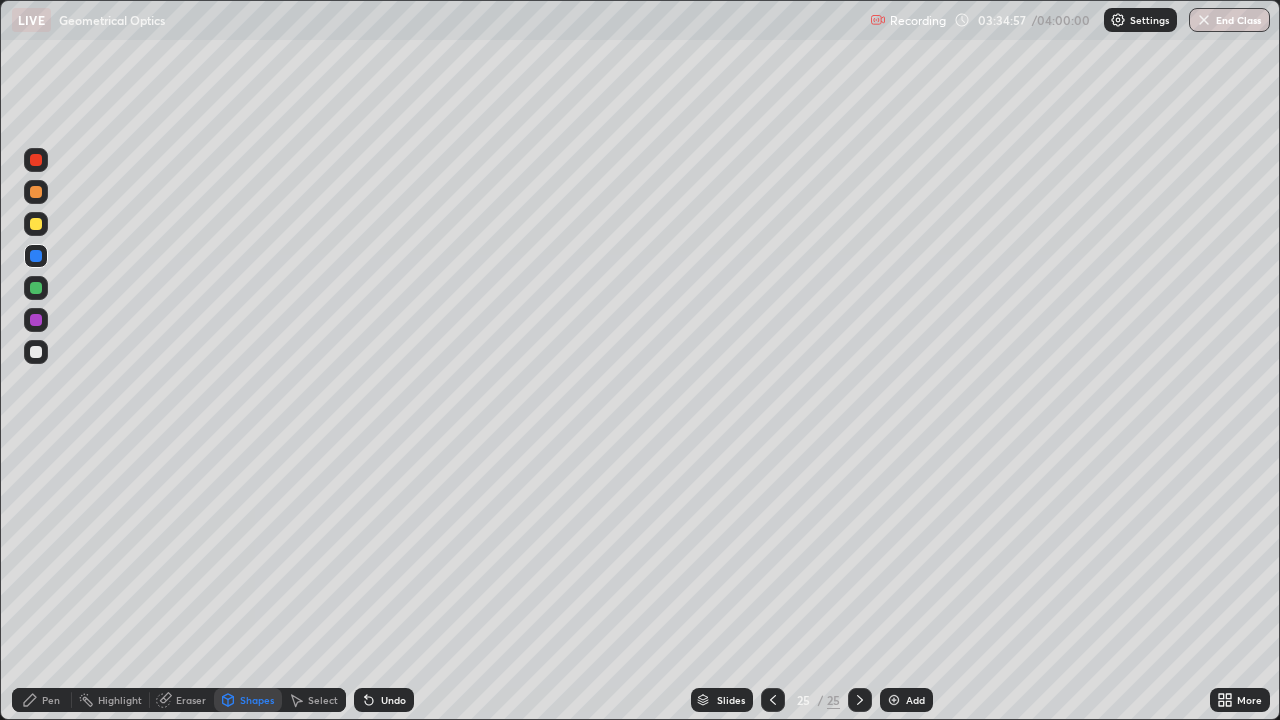 click on "Pen" at bounding box center (51, 700) 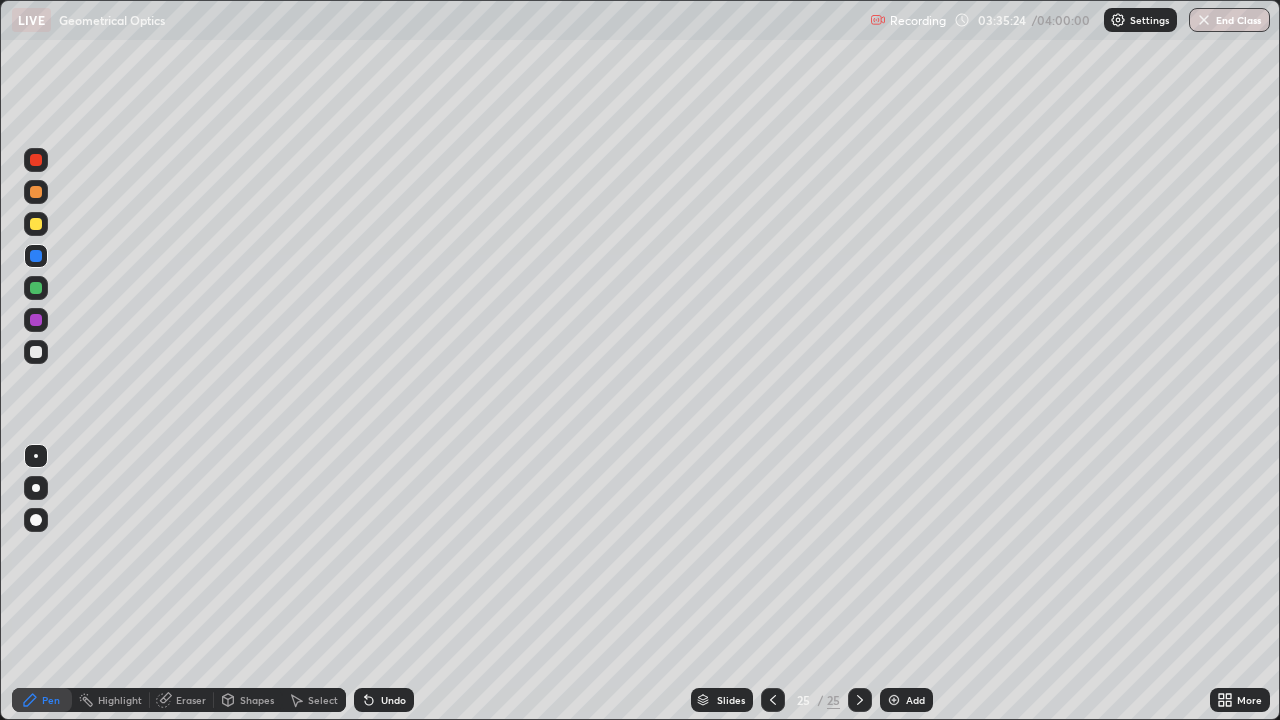 click on "Shapes" at bounding box center [257, 700] 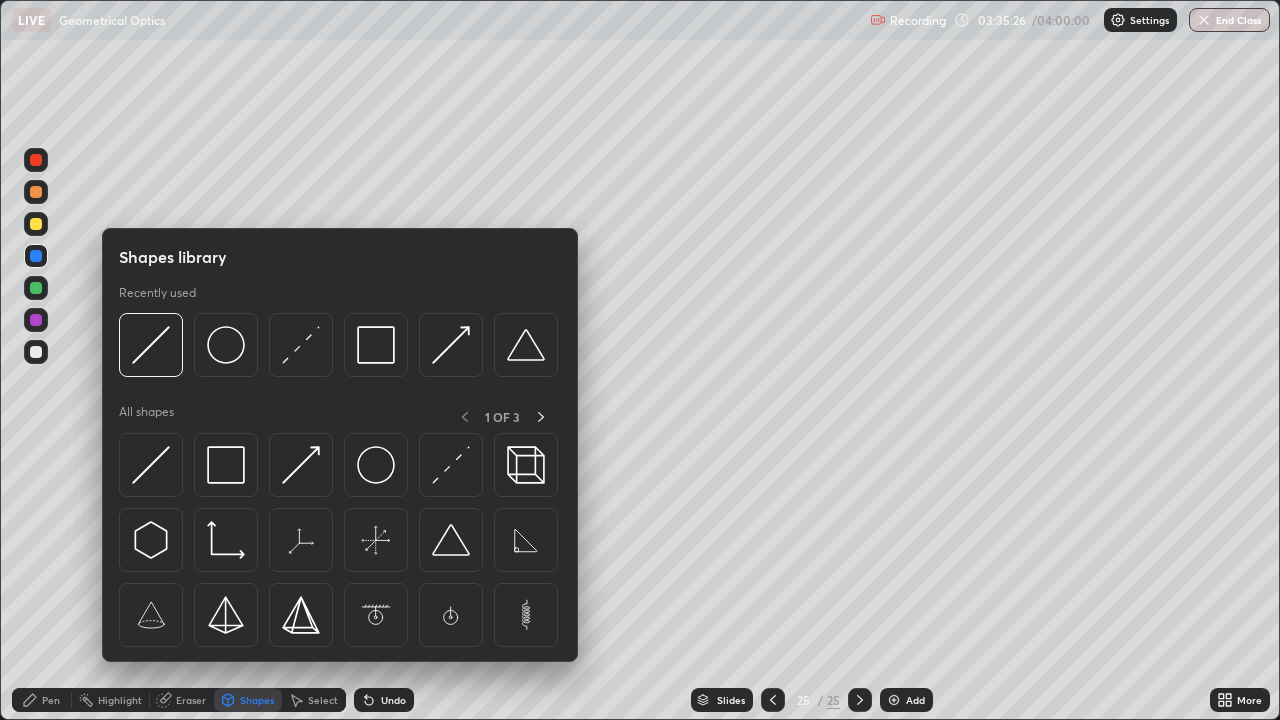 click on "Pen" at bounding box center [51, 700] 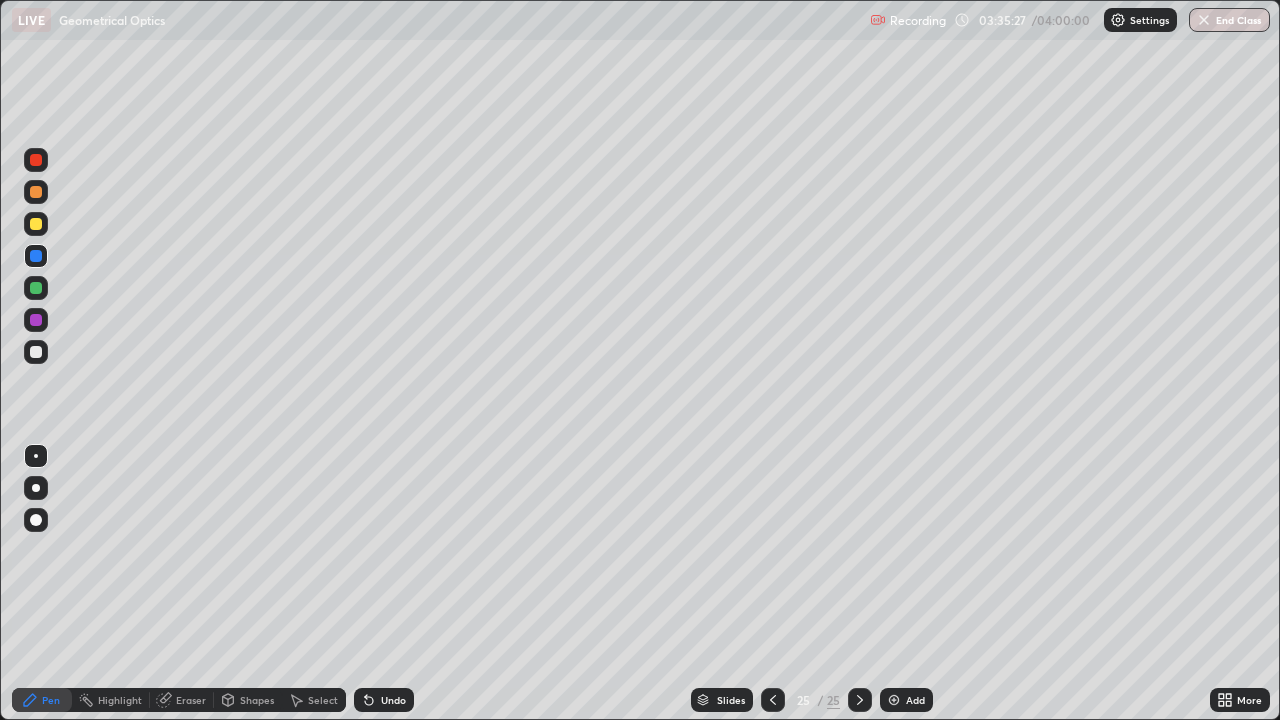 click at bounding box center (36, 352) 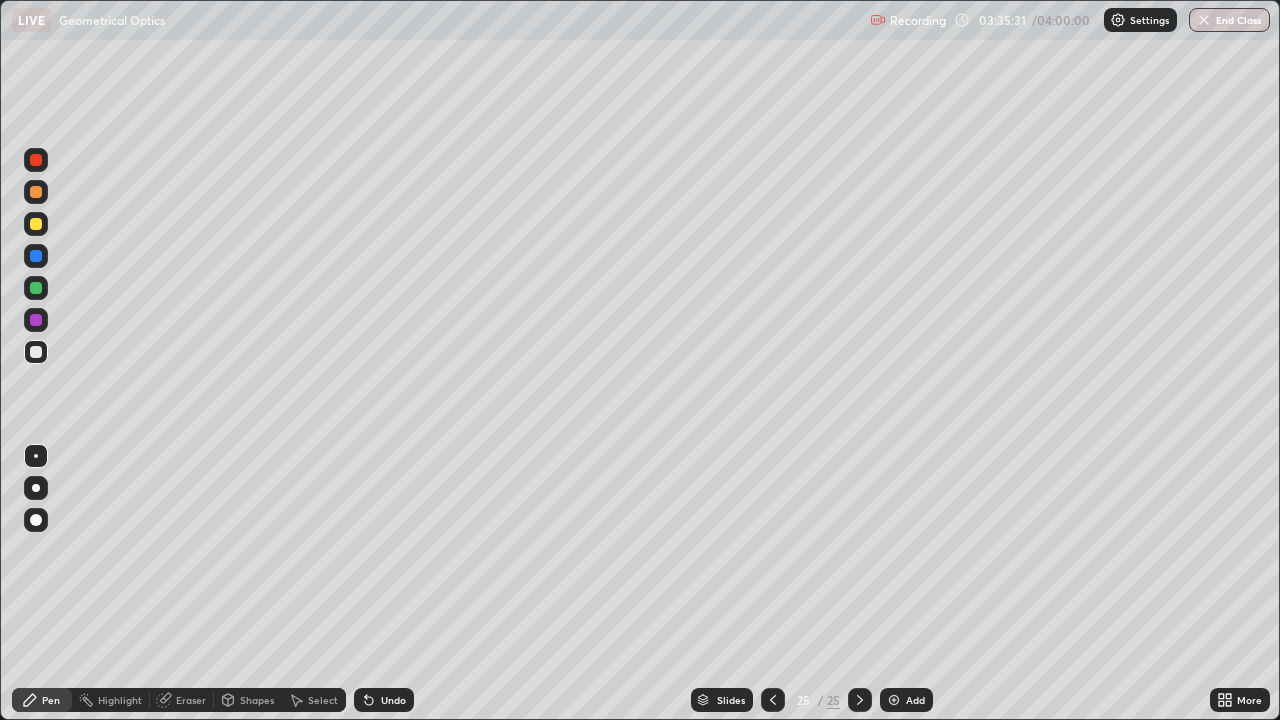click on "Undo" at bounding box center [393, 700] 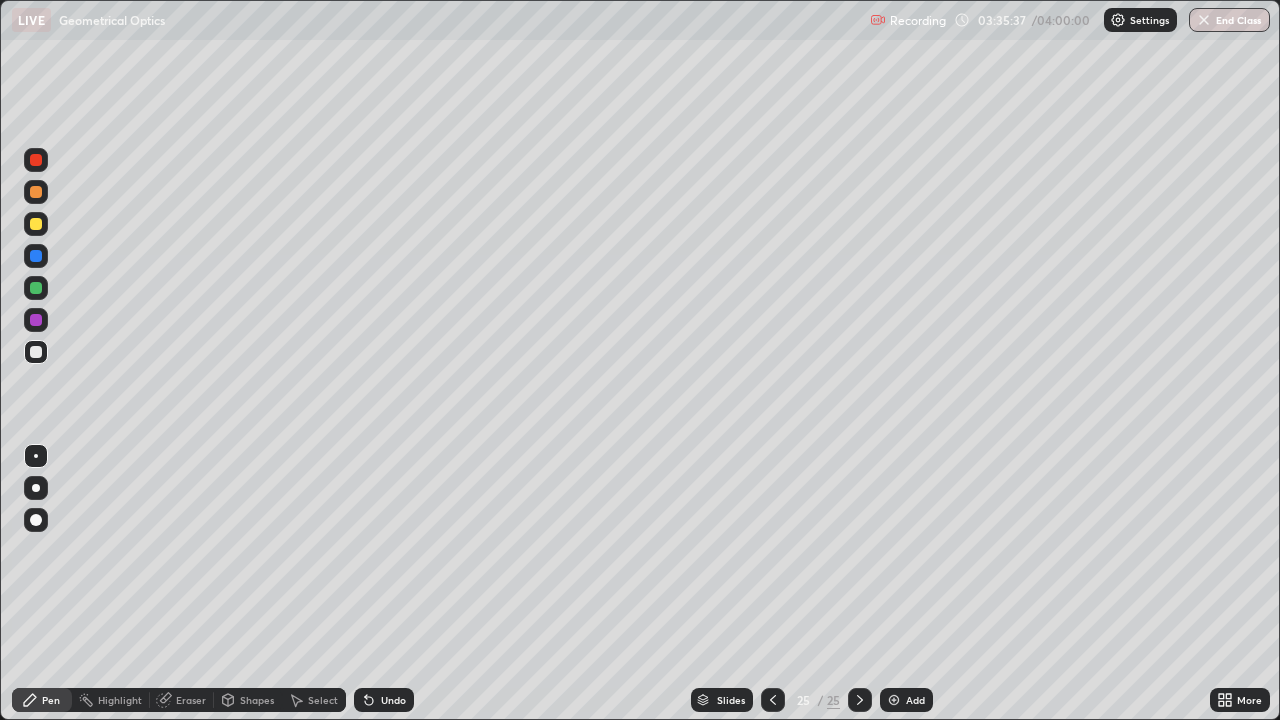 click on "Shapes" at bounding box center (257, 700) 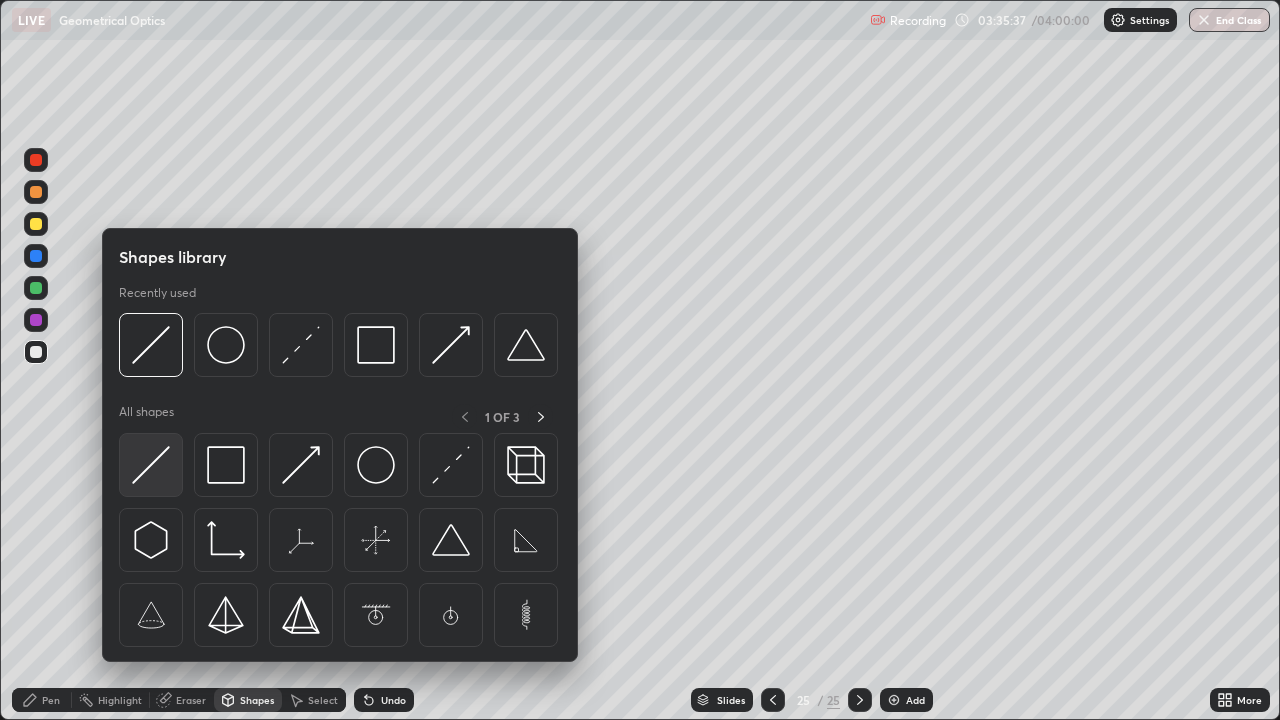 click at bounding box center (151, 465) 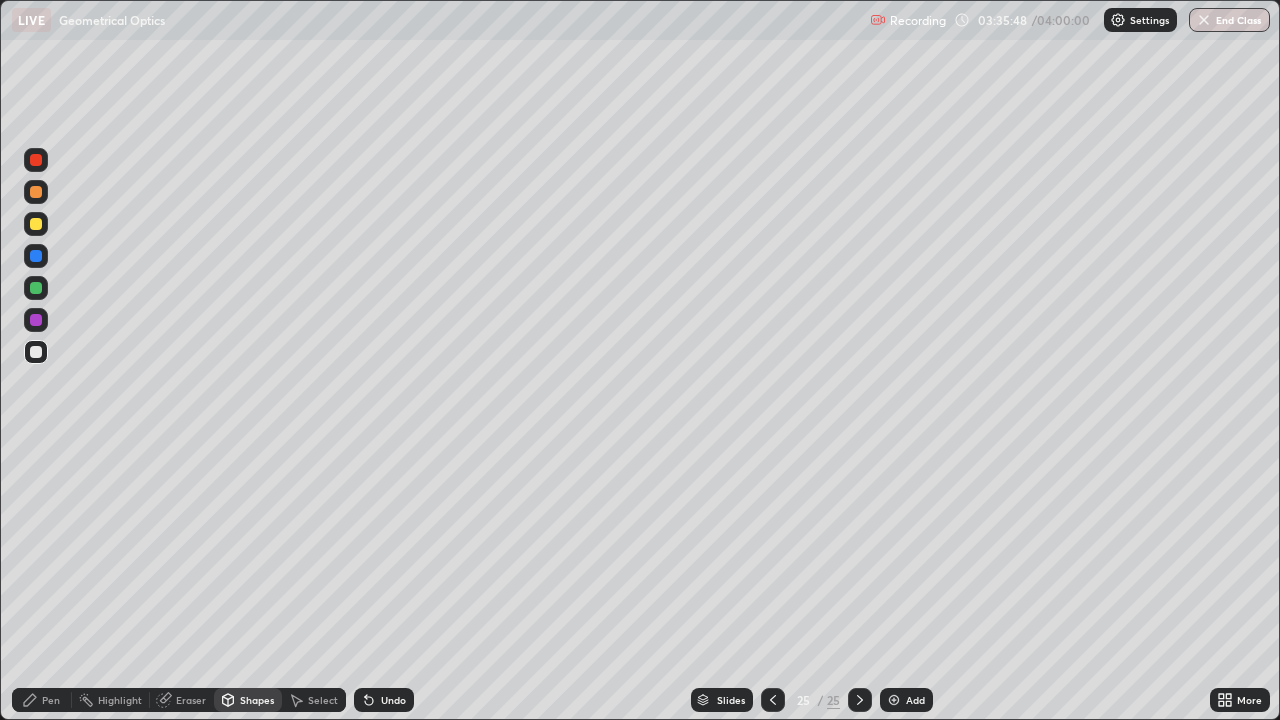 click at bounding box center (36, 224) 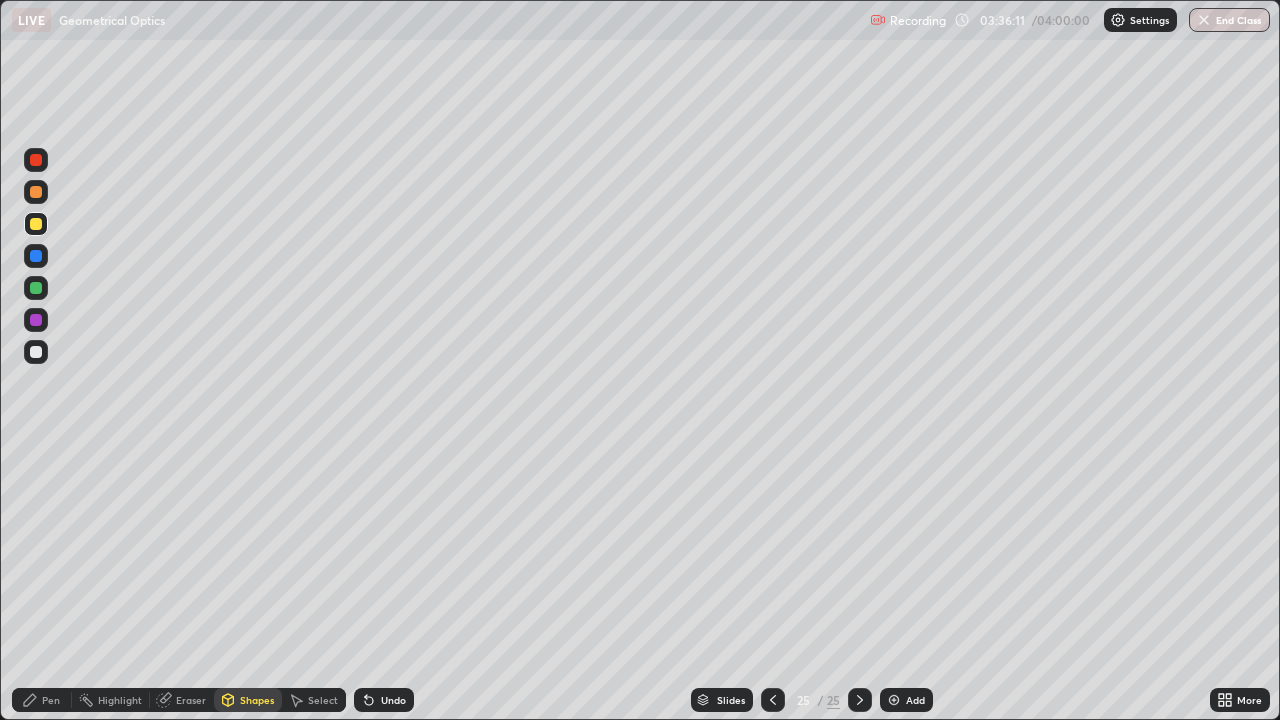 click 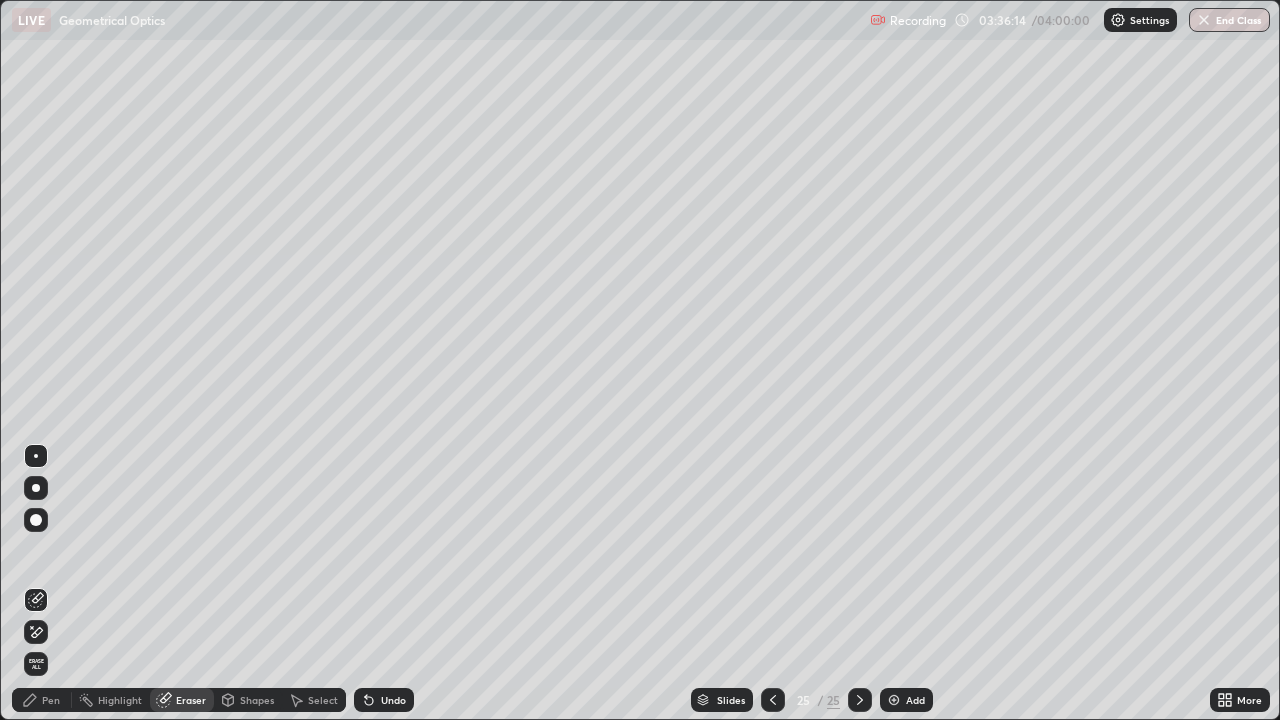 click on "Pen" at bounding box center [51, 700] 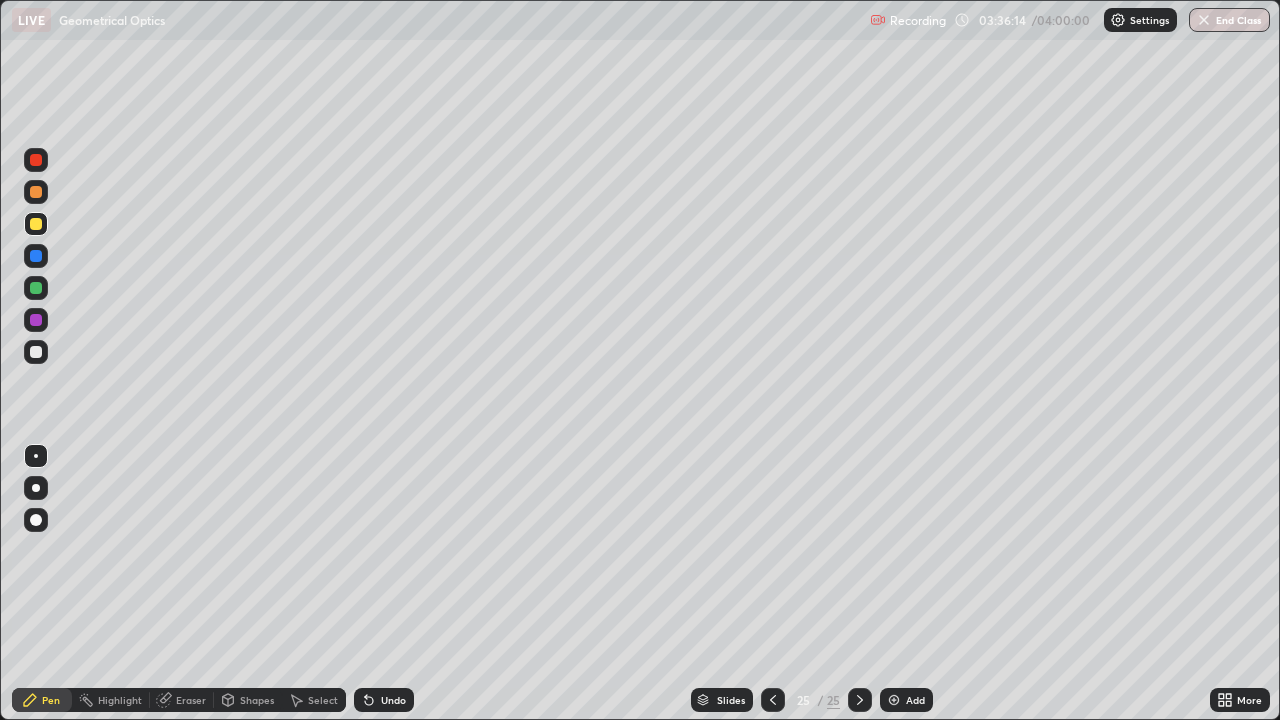 click at bounding box center [36, 352] 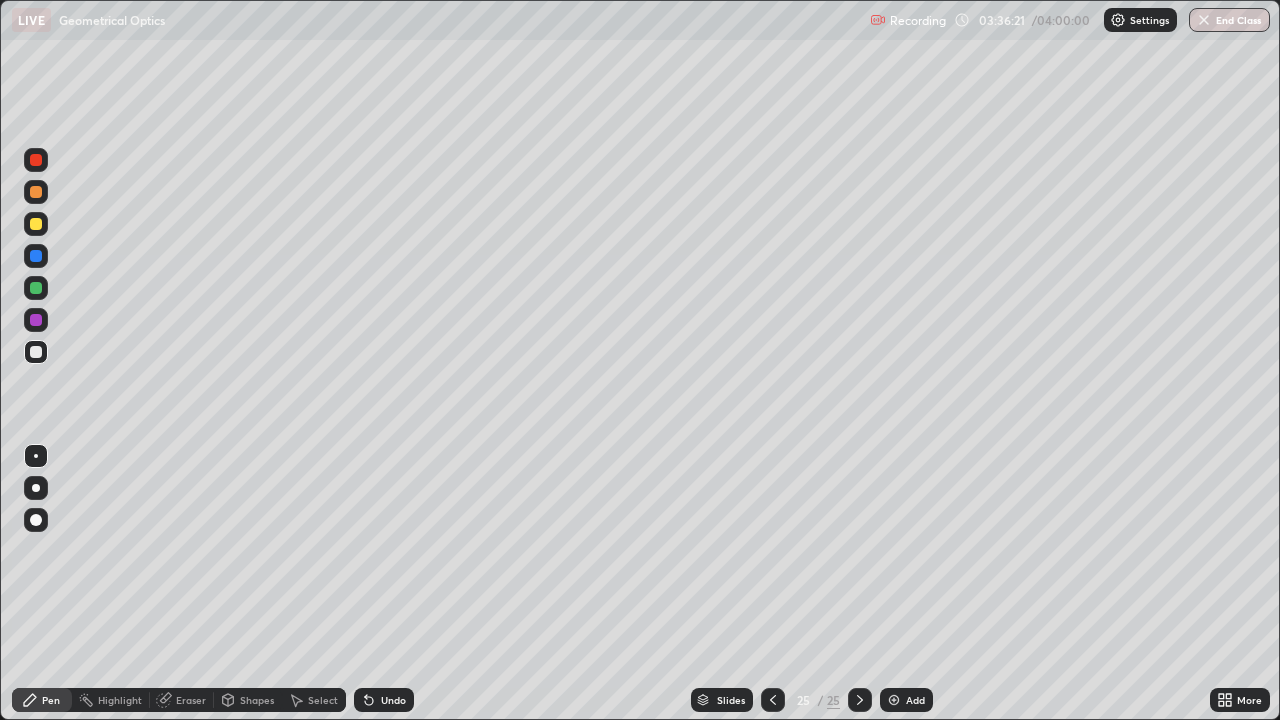 click at bounding box center (36, 192) 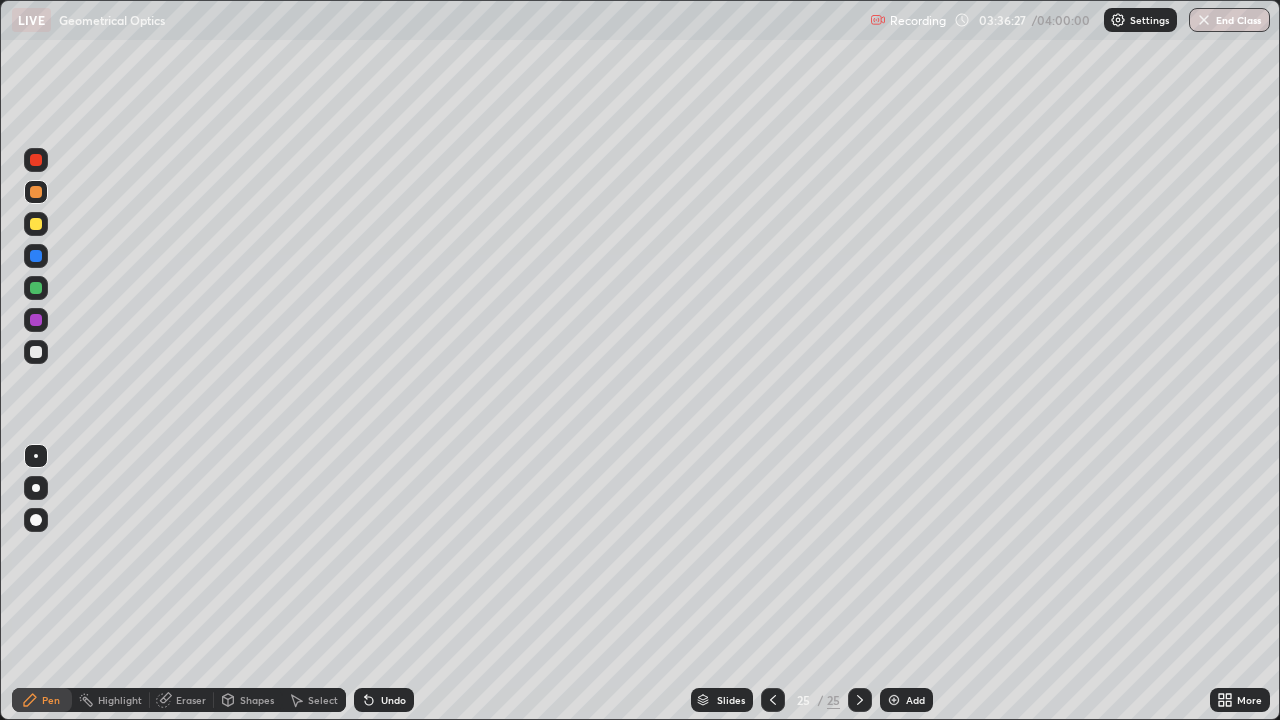 click 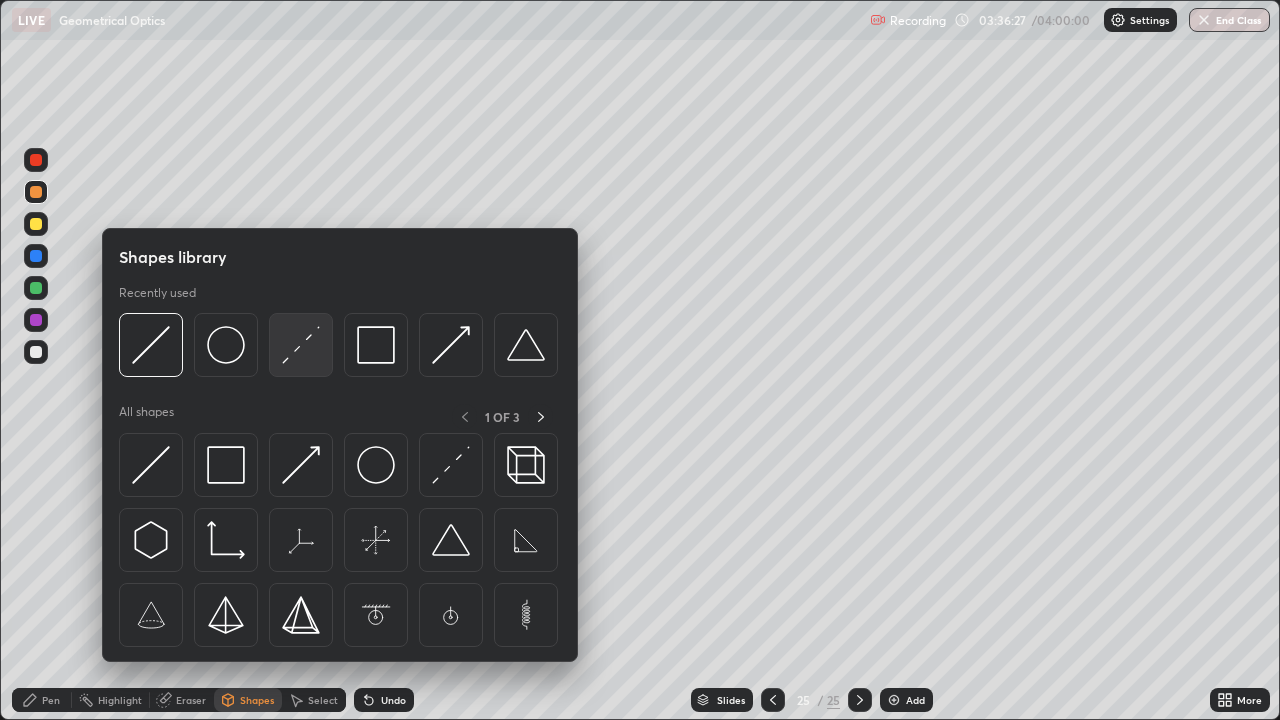 click at bounding box center [301, 345] 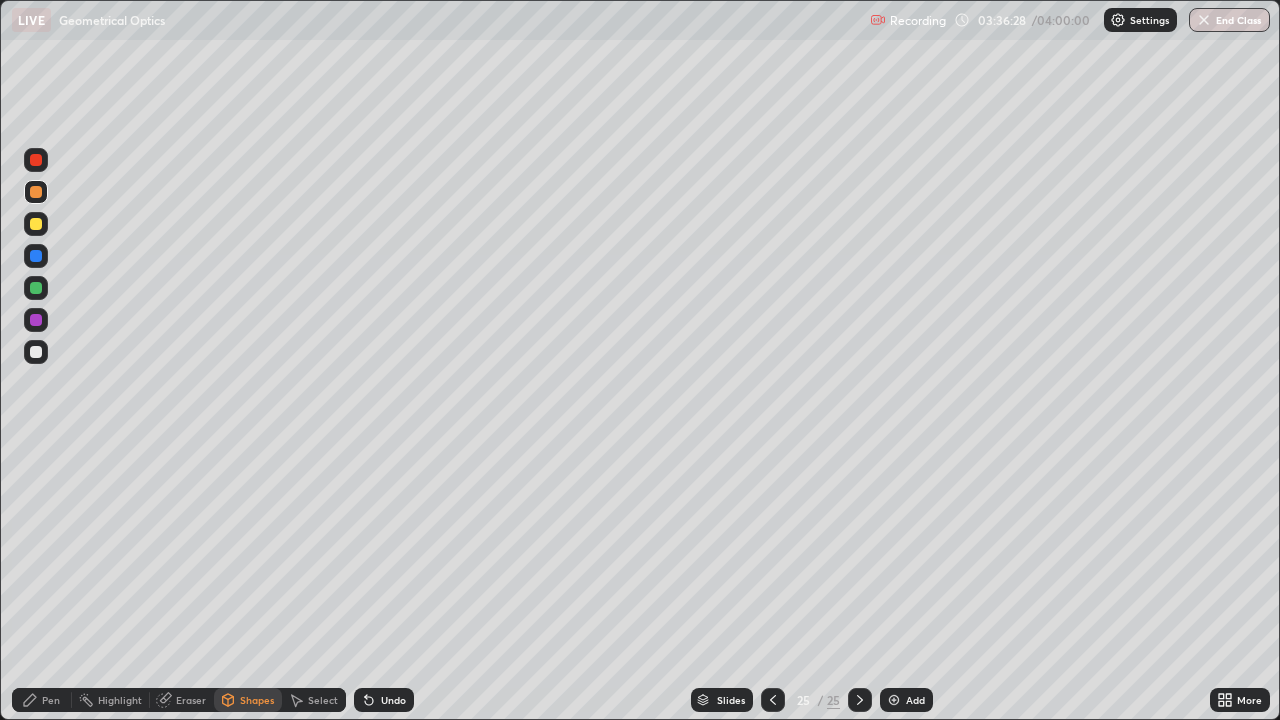 click at bounding box center [36, 224] 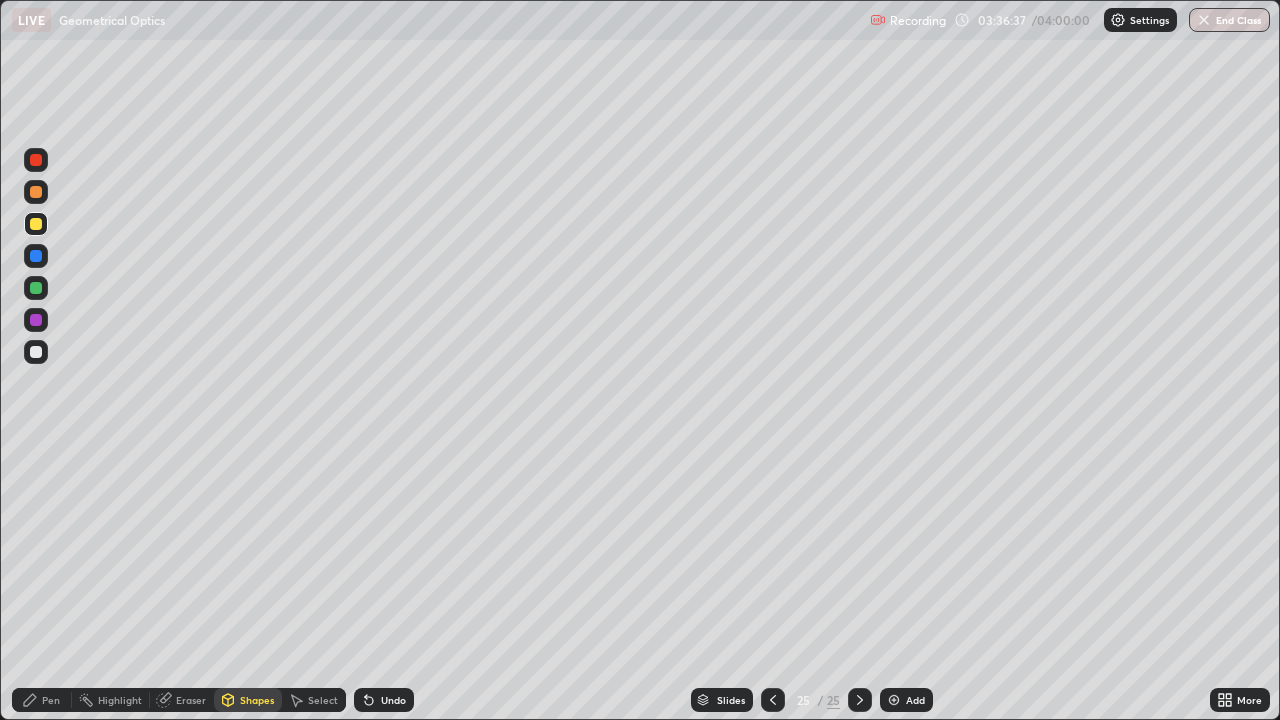 click 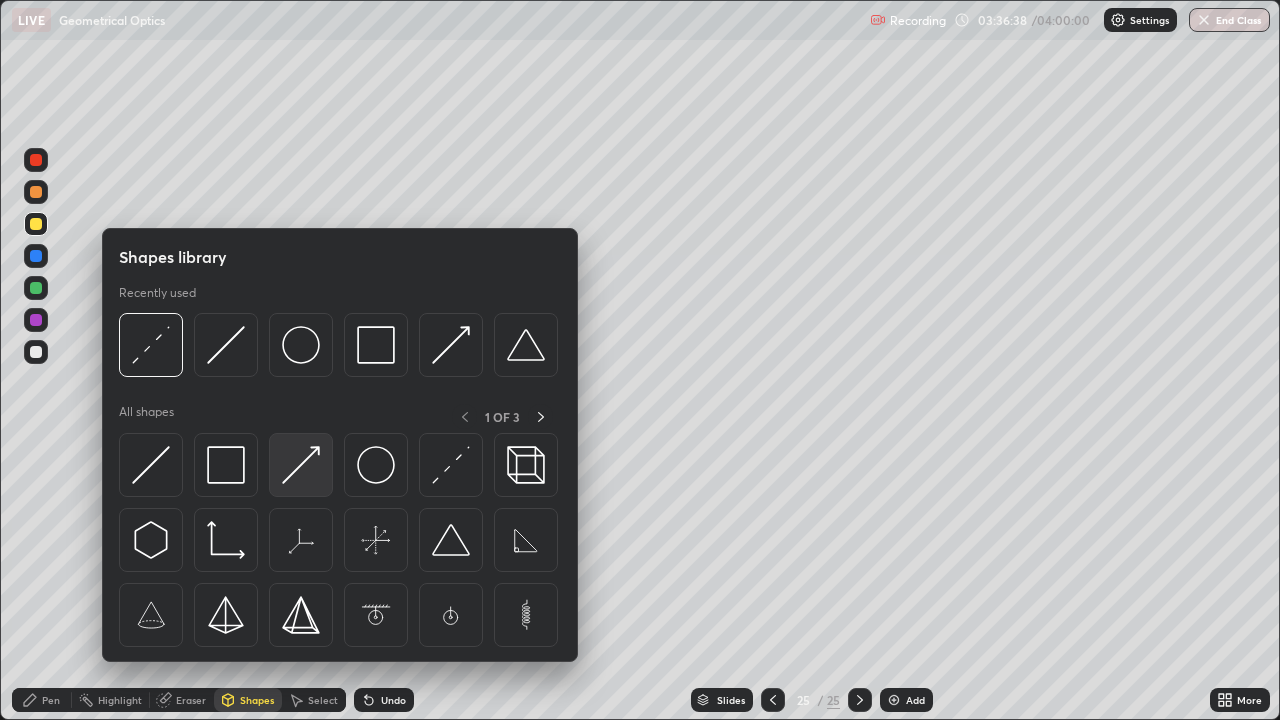 click at bounding box center [301, 465] 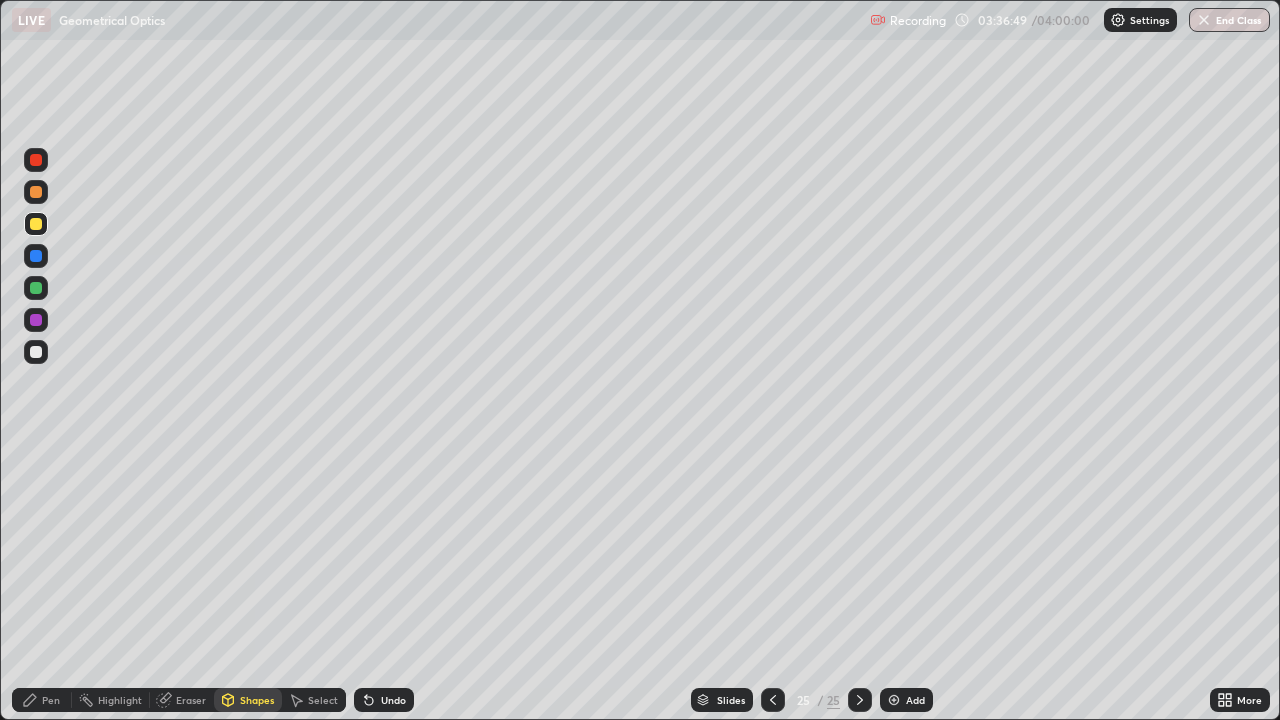 click on "Pen" at bounding box center (51, 700) 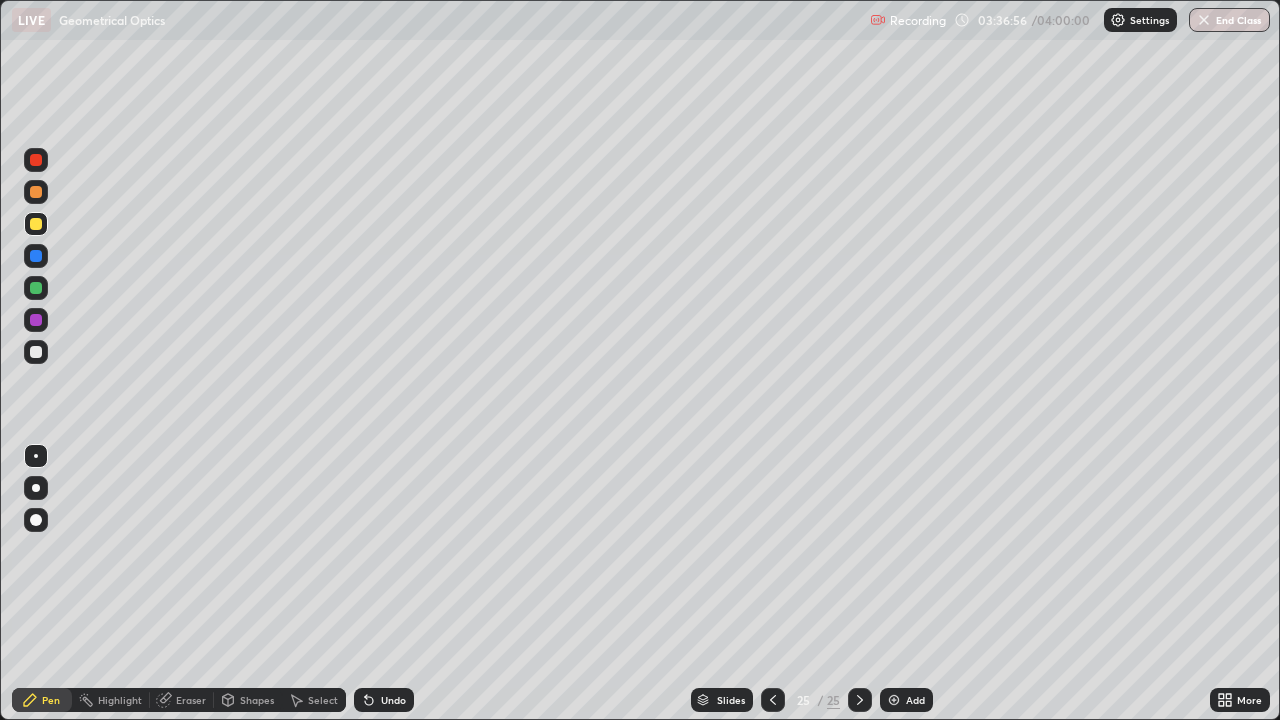 click at bounding box center (36, 256) 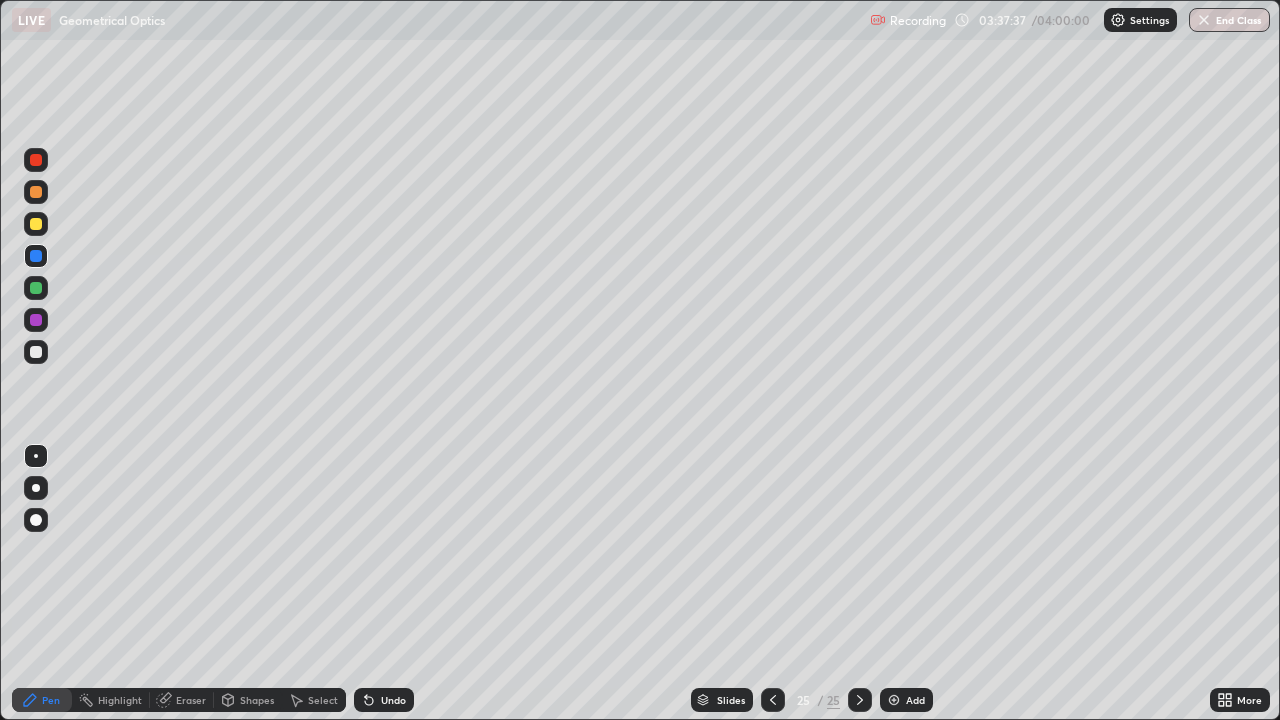 click at bounding box center [36, 352] 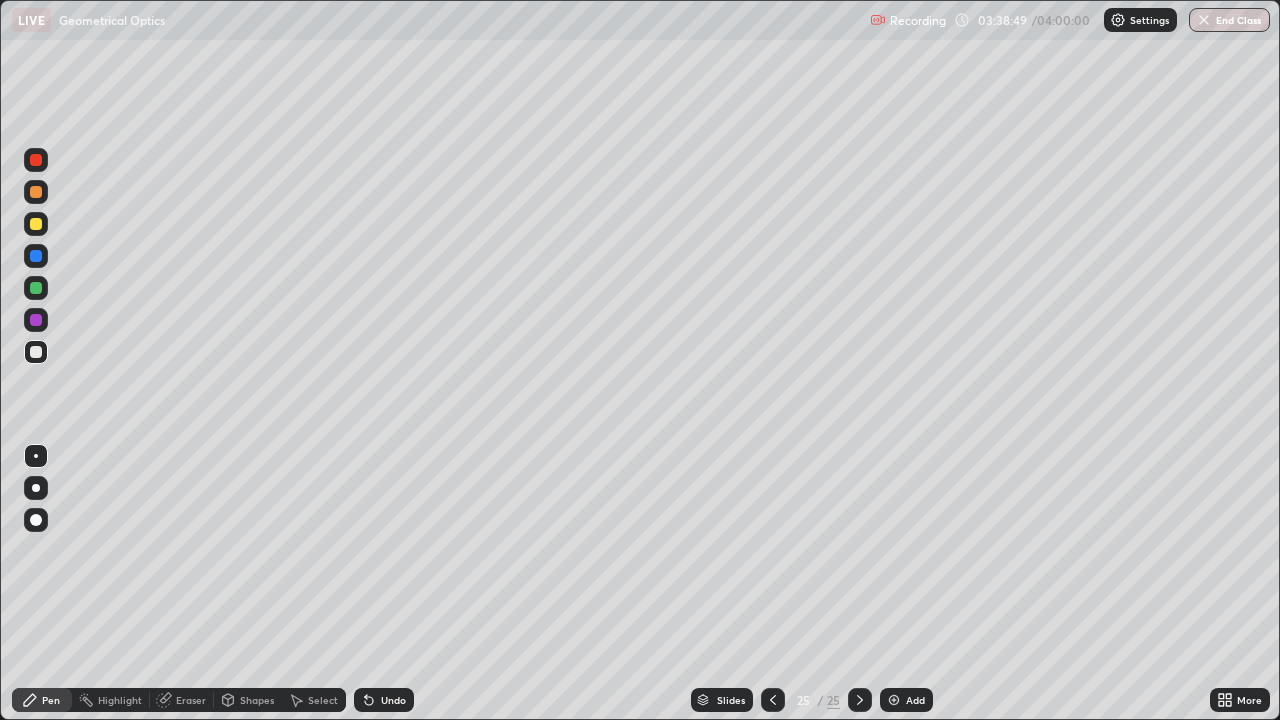 click at bounding box center [894, 700] 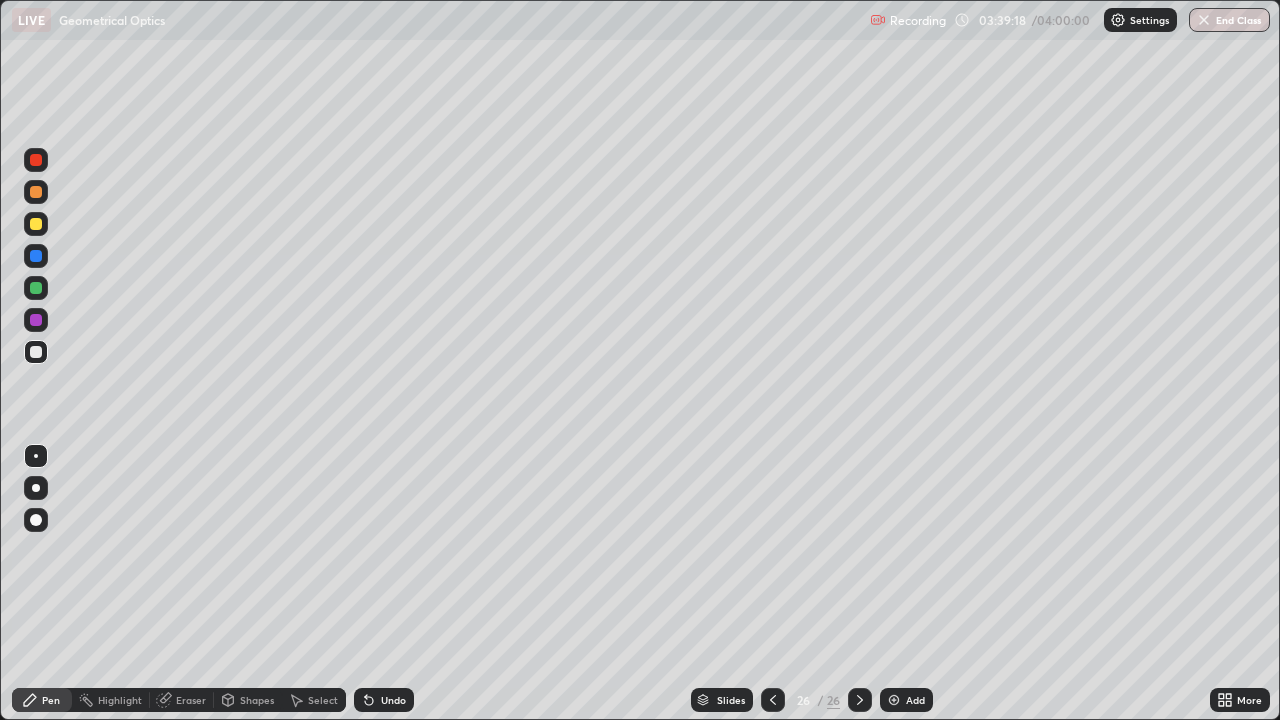 click at bounding box center (36, 352) 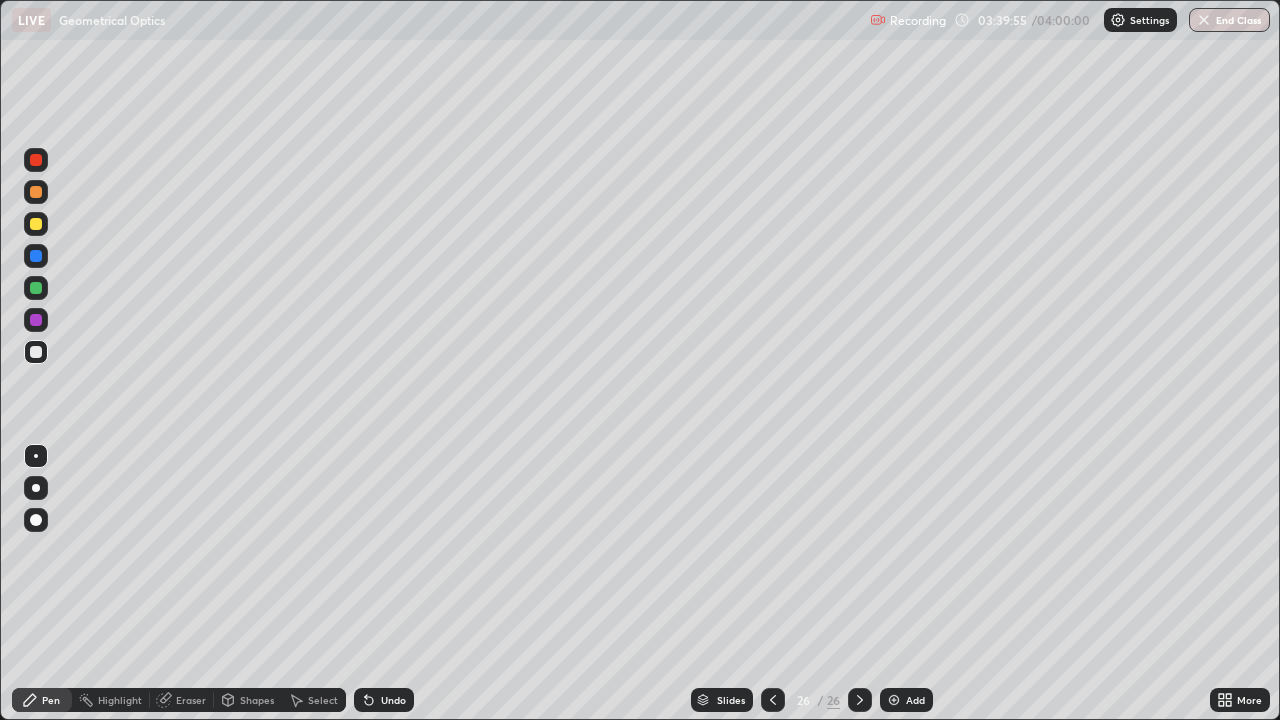 click on "Shapes" at bounding box center (257, 700) 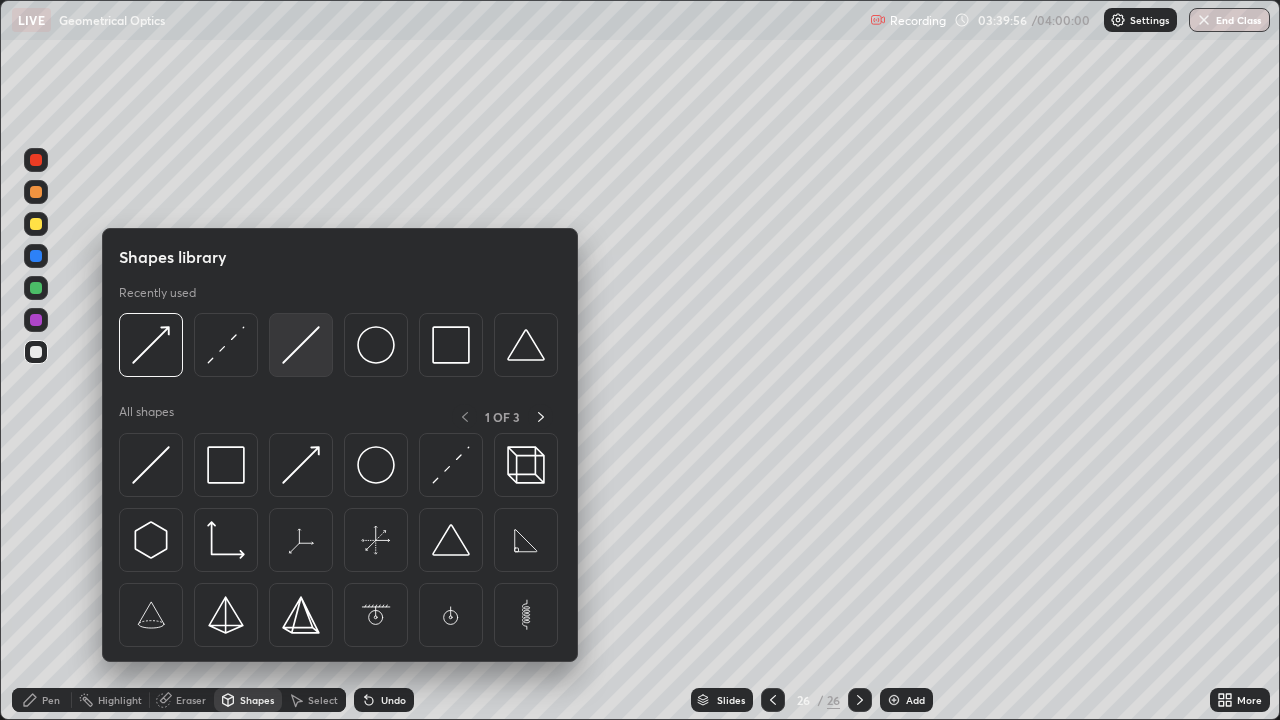 click at bounding box center [301, 345] 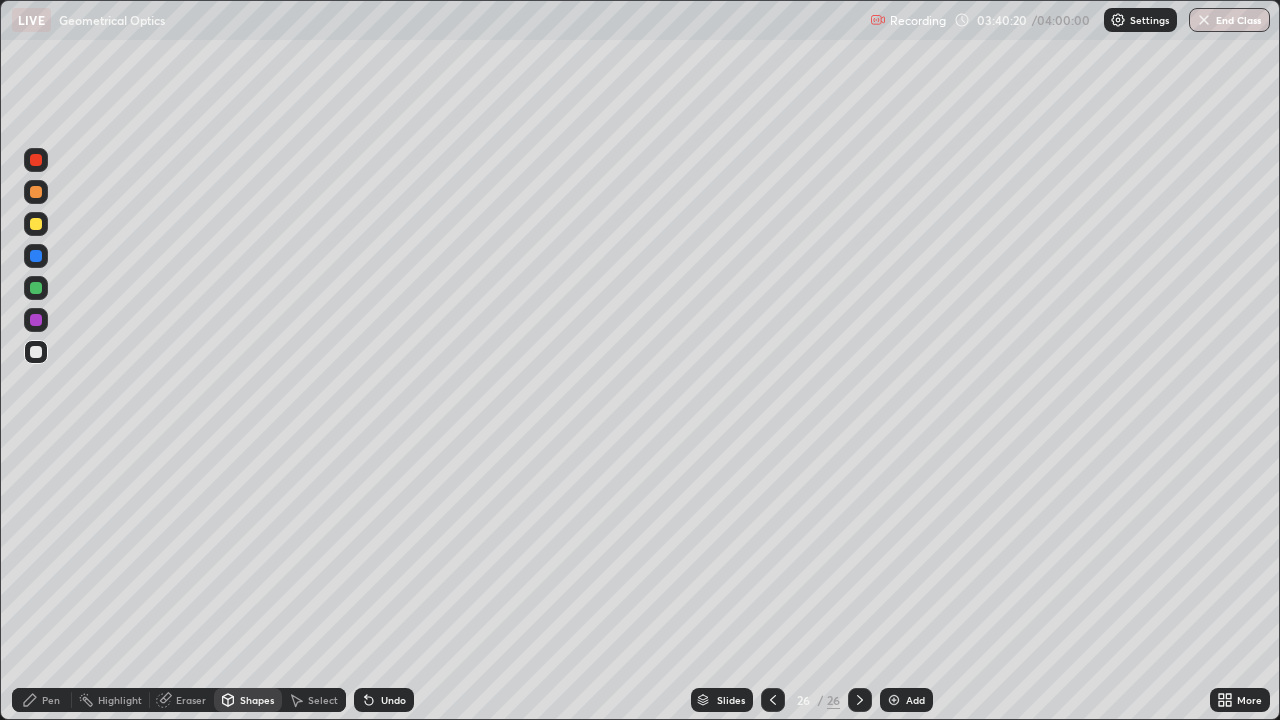 click on "Pen" at bounding box center [51, 700] 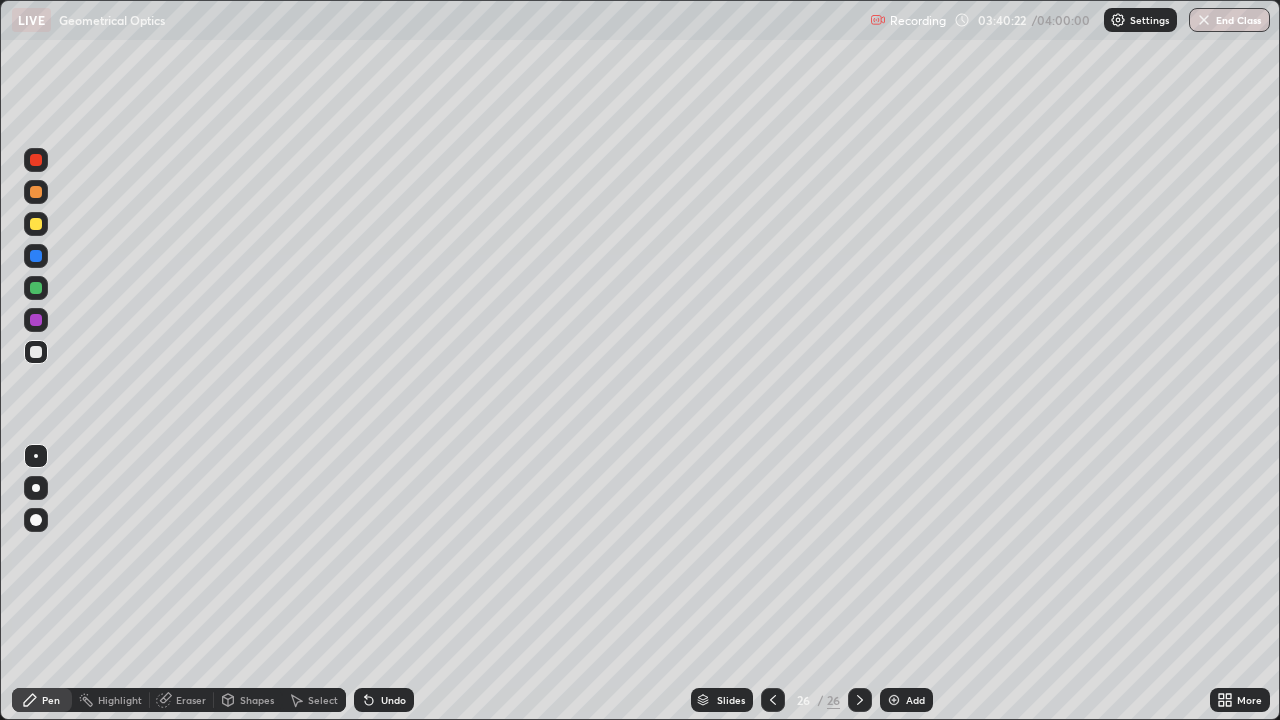 click at bounding box center [36, 224] 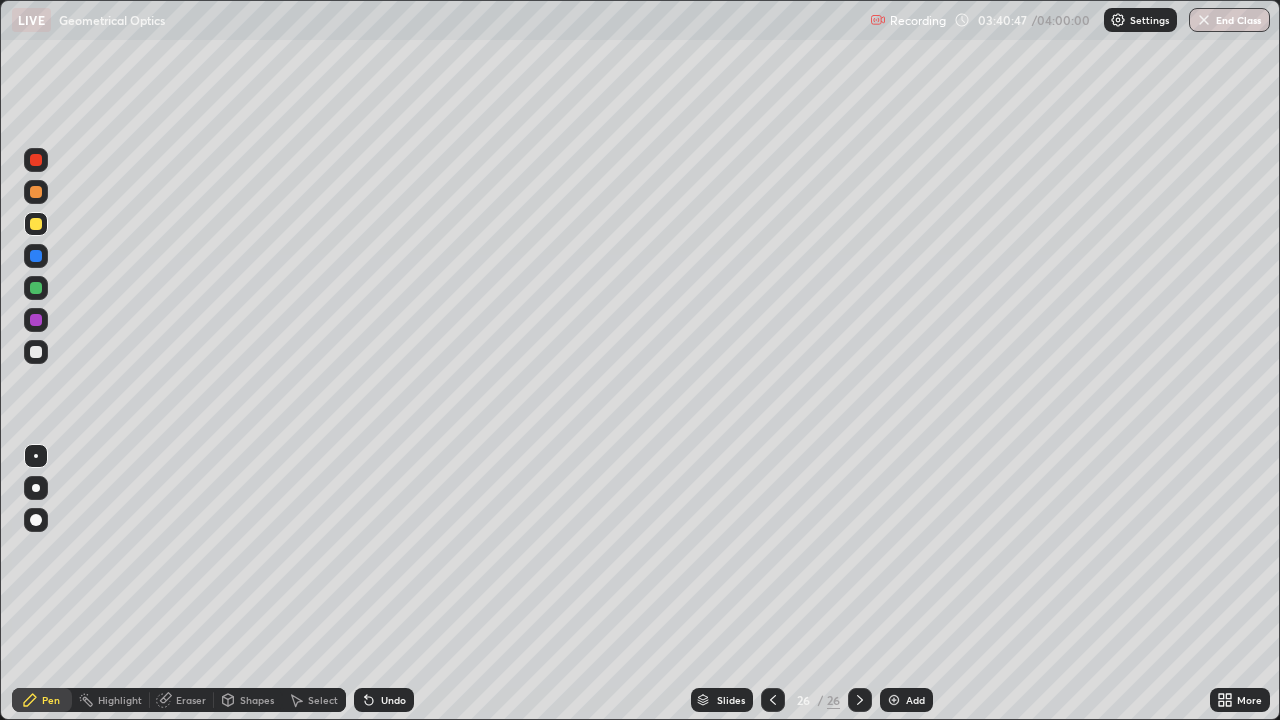 click at bounding box center [36, 256] 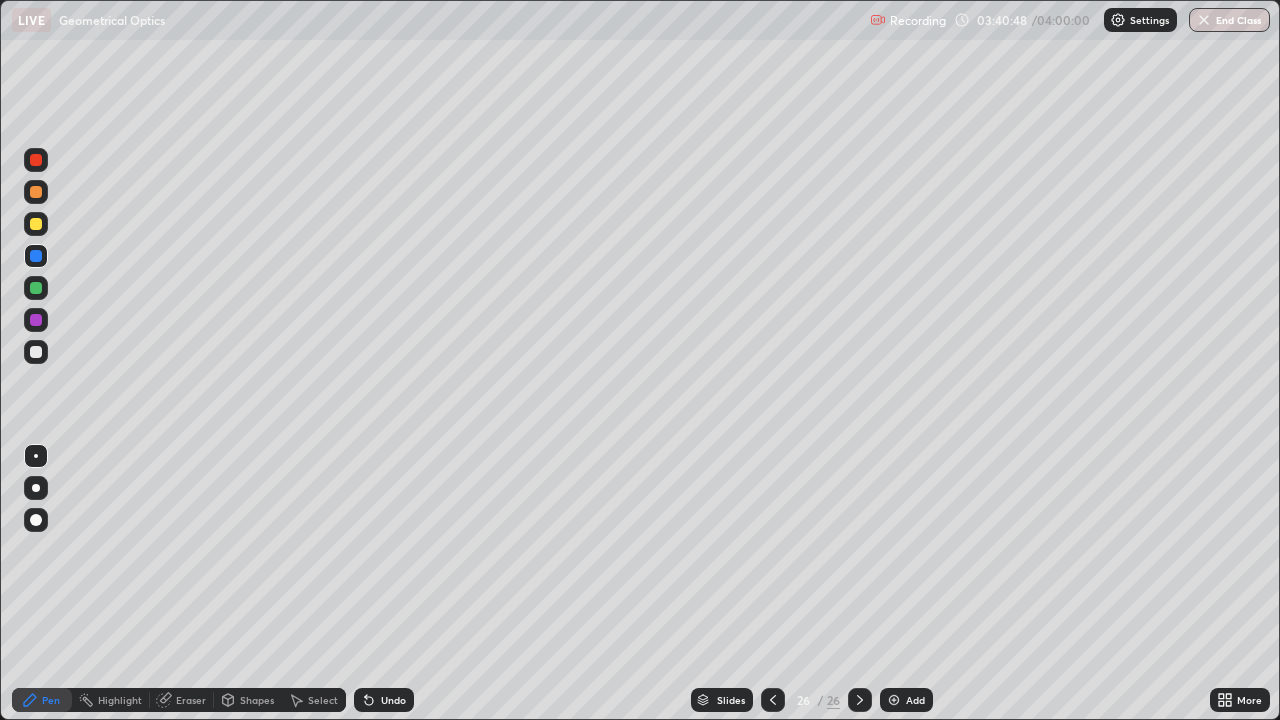 click at bounding box center [36, 488] 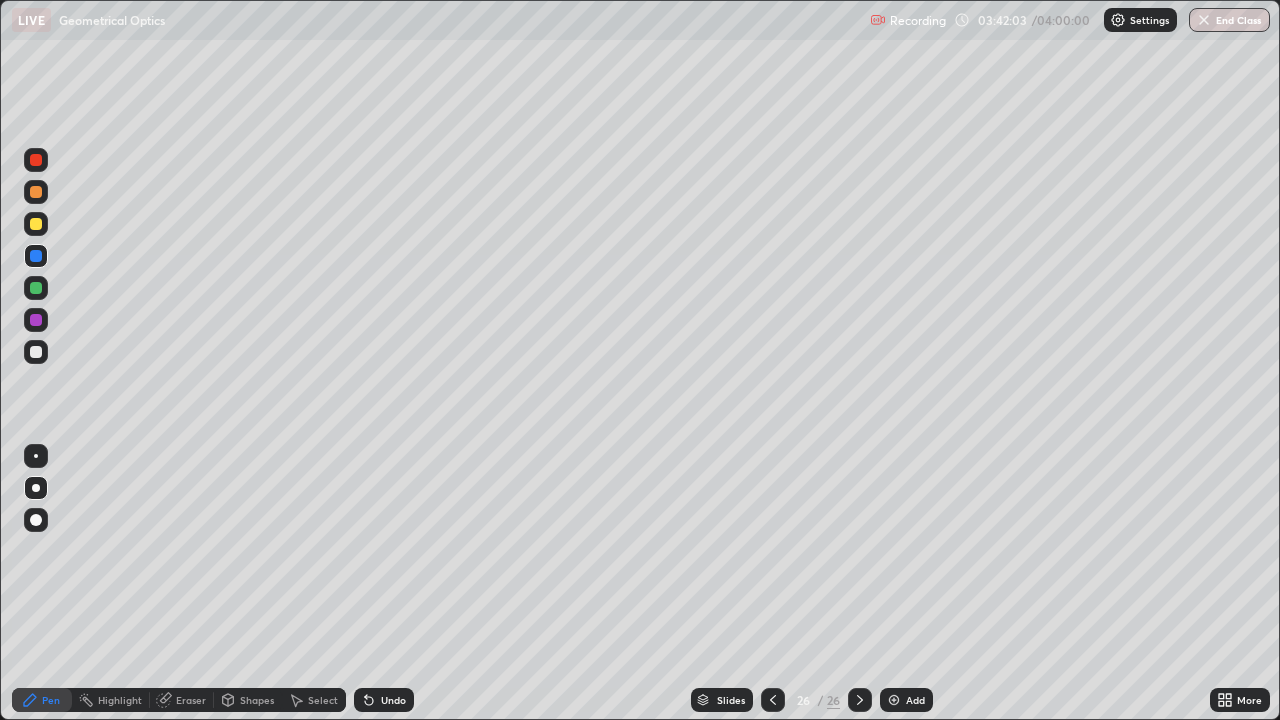 click at bounding box center (894, 700) 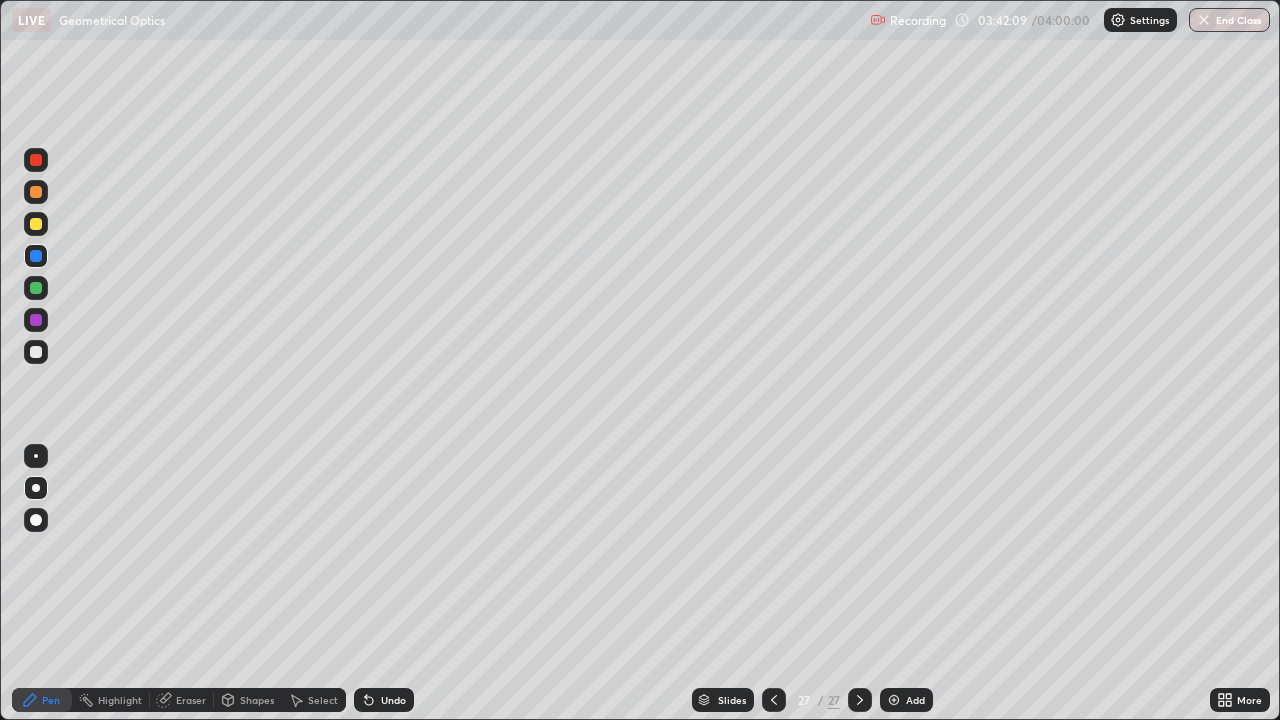click at bounding box center (36, 352) 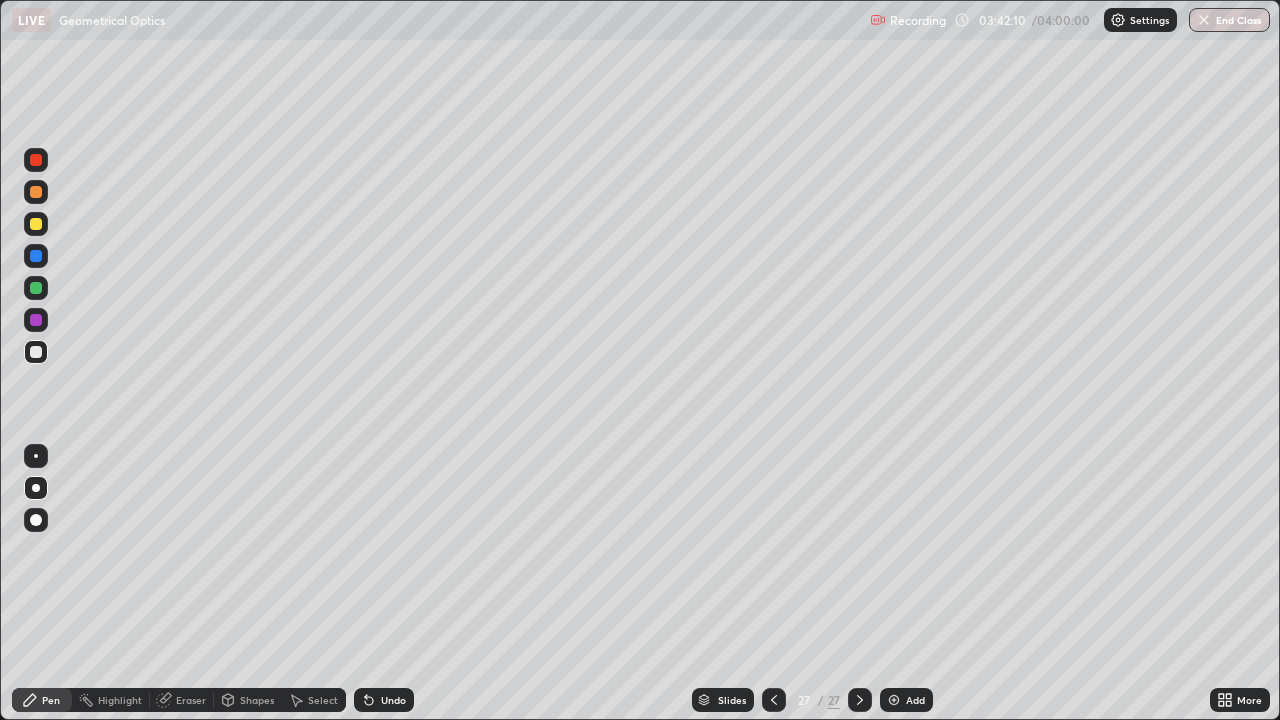 click on "Shapes" at bounding box center [257, 700] 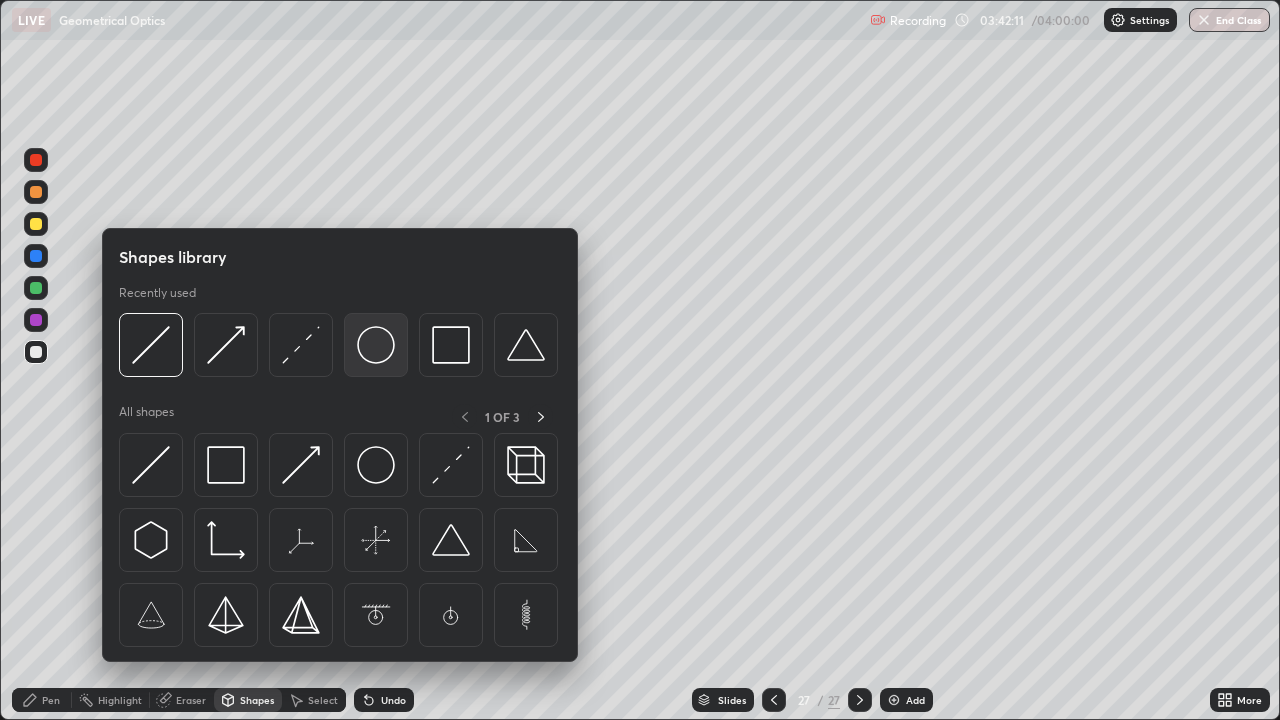 click at bounding box center (376, 345) 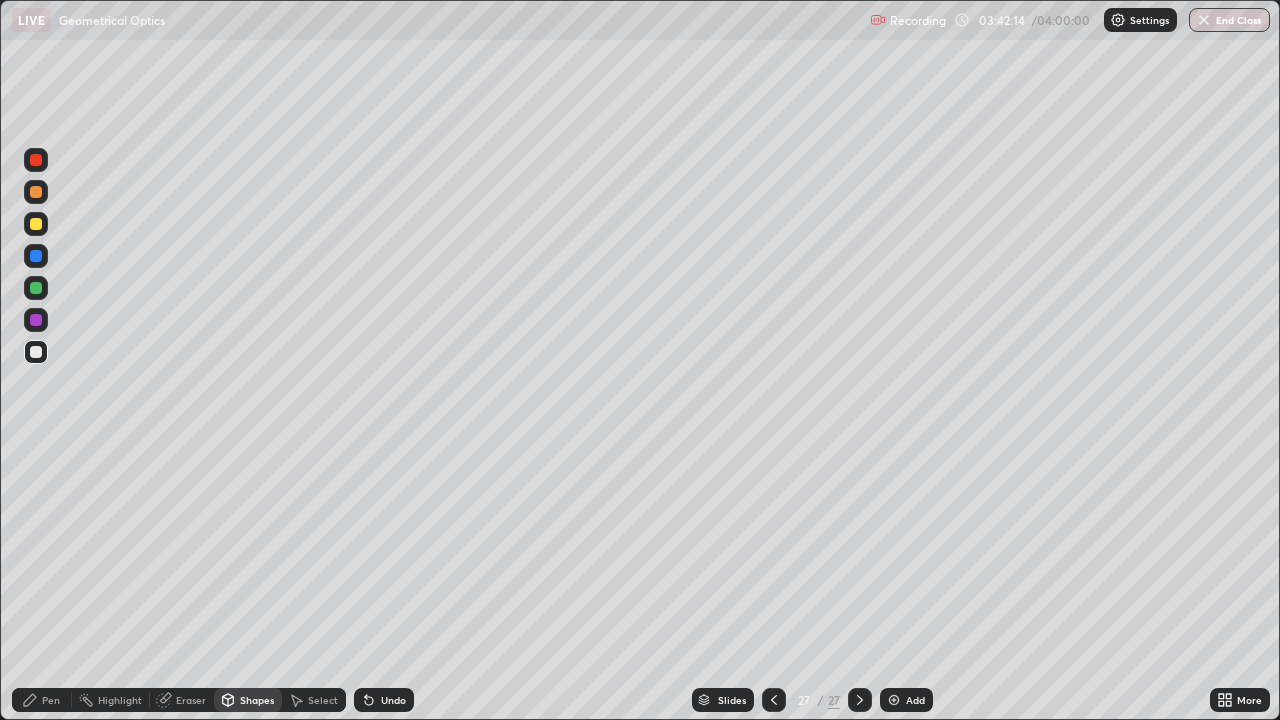 click on "Shapes" at bounding box center [257, 700] 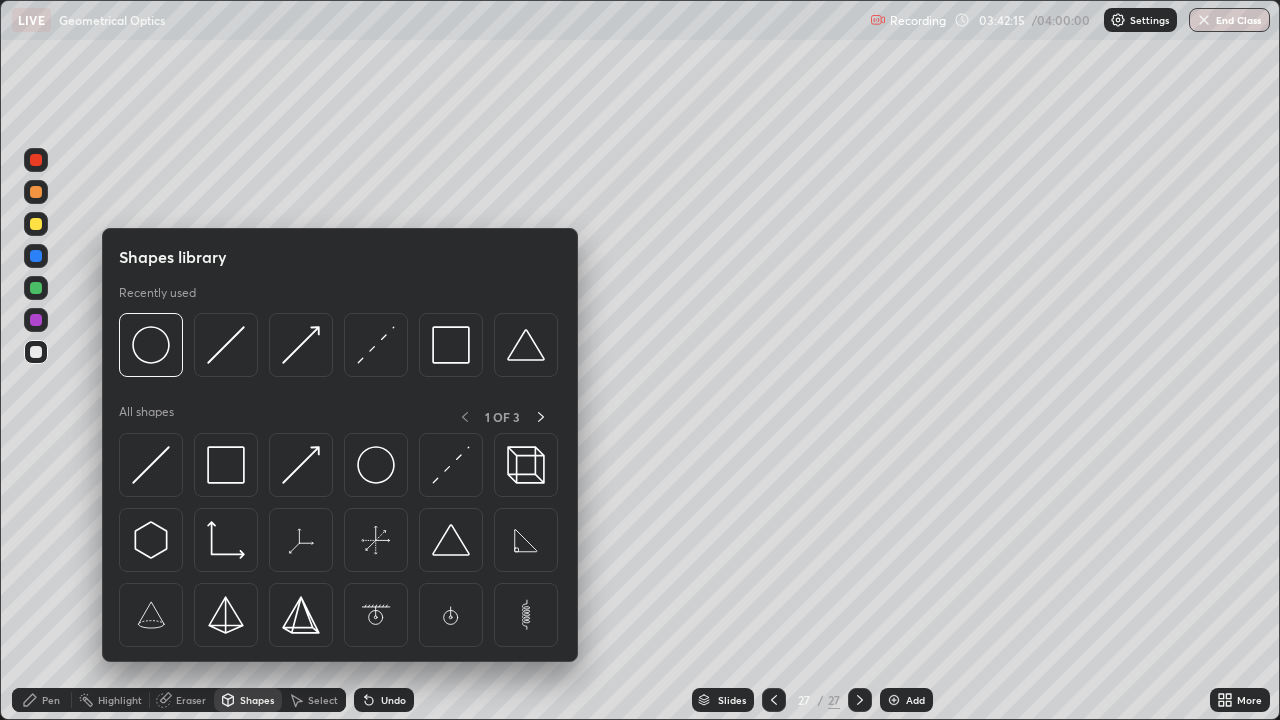 click on "Pen" at bounding box center [51, 700] 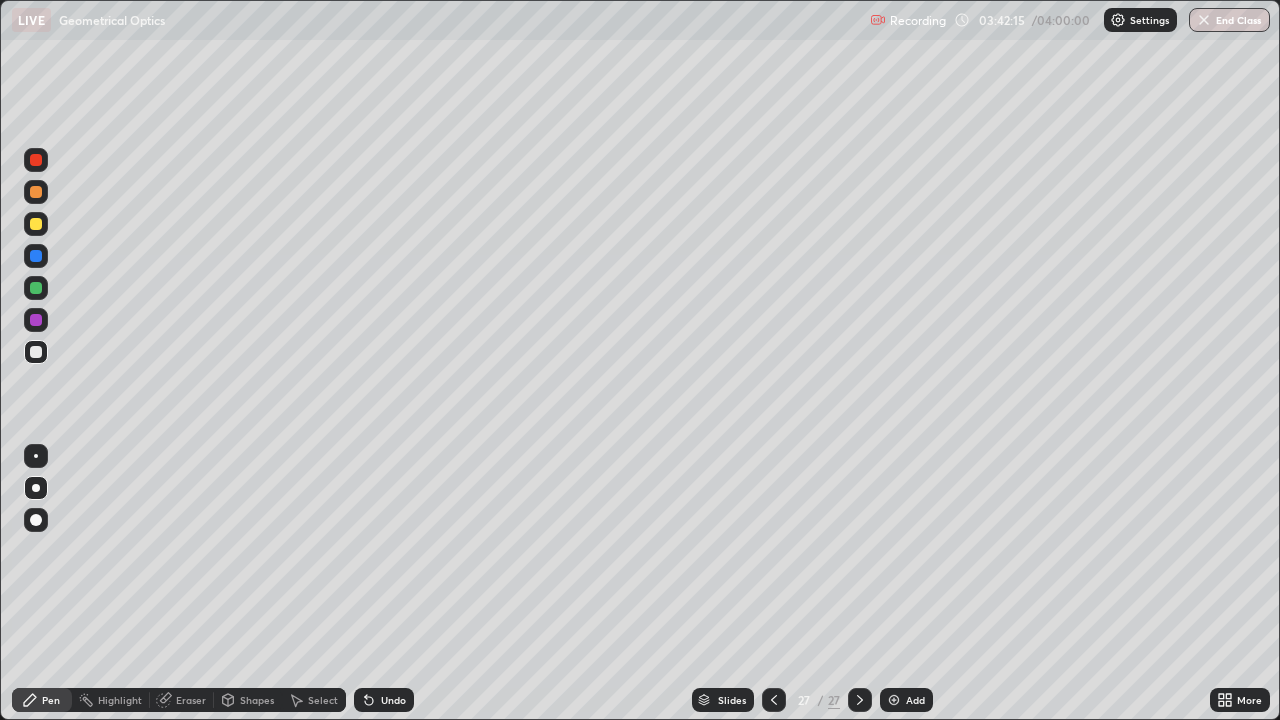 click at bounding box center [36, 456] 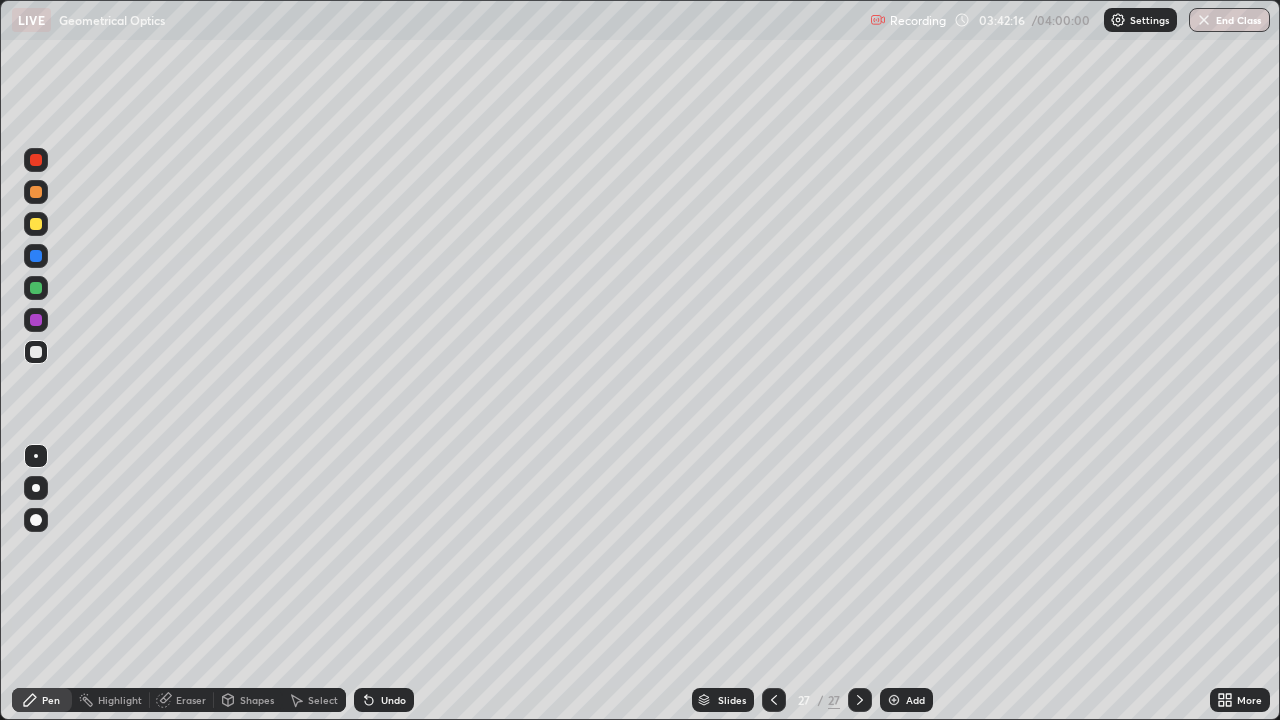 click on "Shapes" at bounding box center [257, 700] 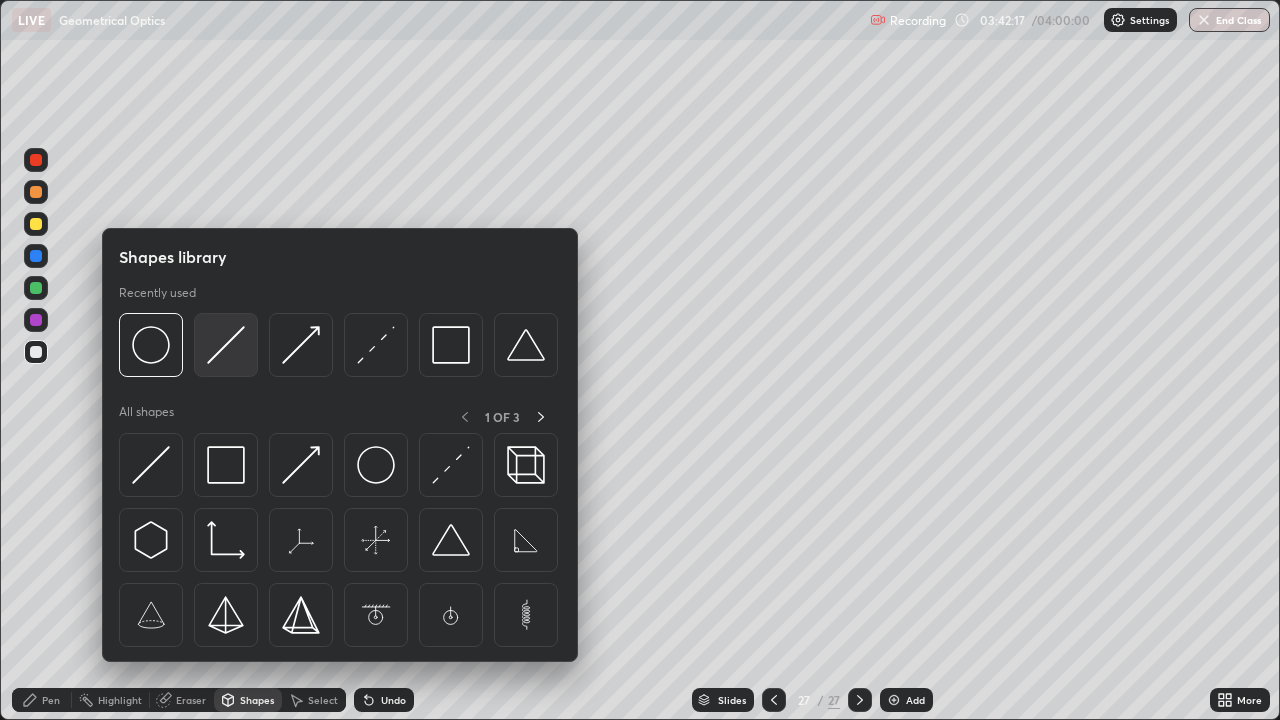 click at bounding box center [226, 345] 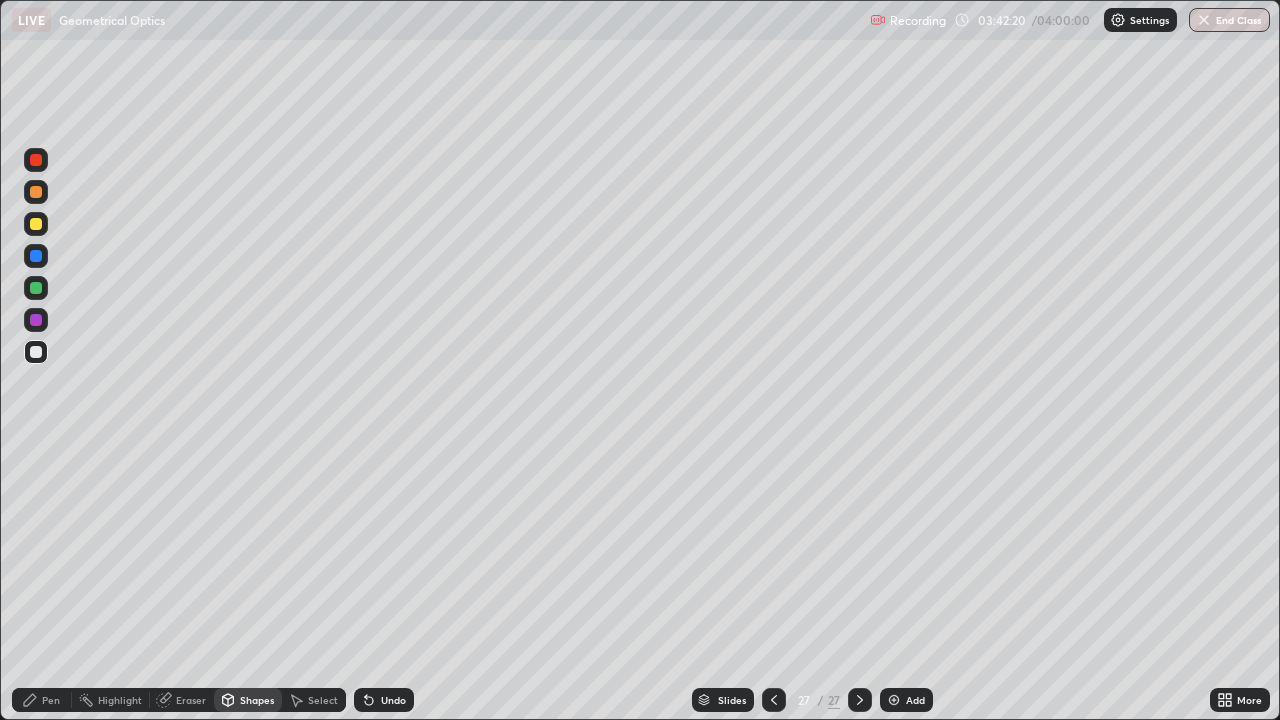 click on "Undo" at bounding box center [393, 700] 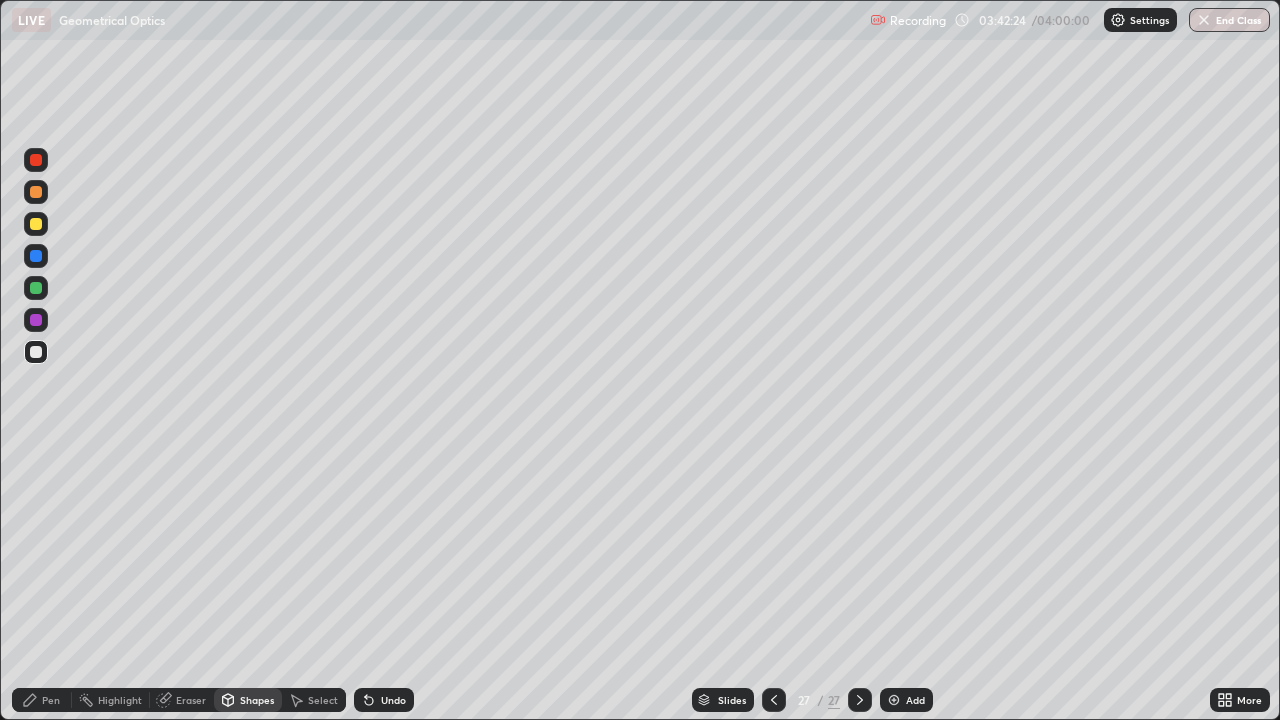 click on "Pen" at bounding box center [51, 700] 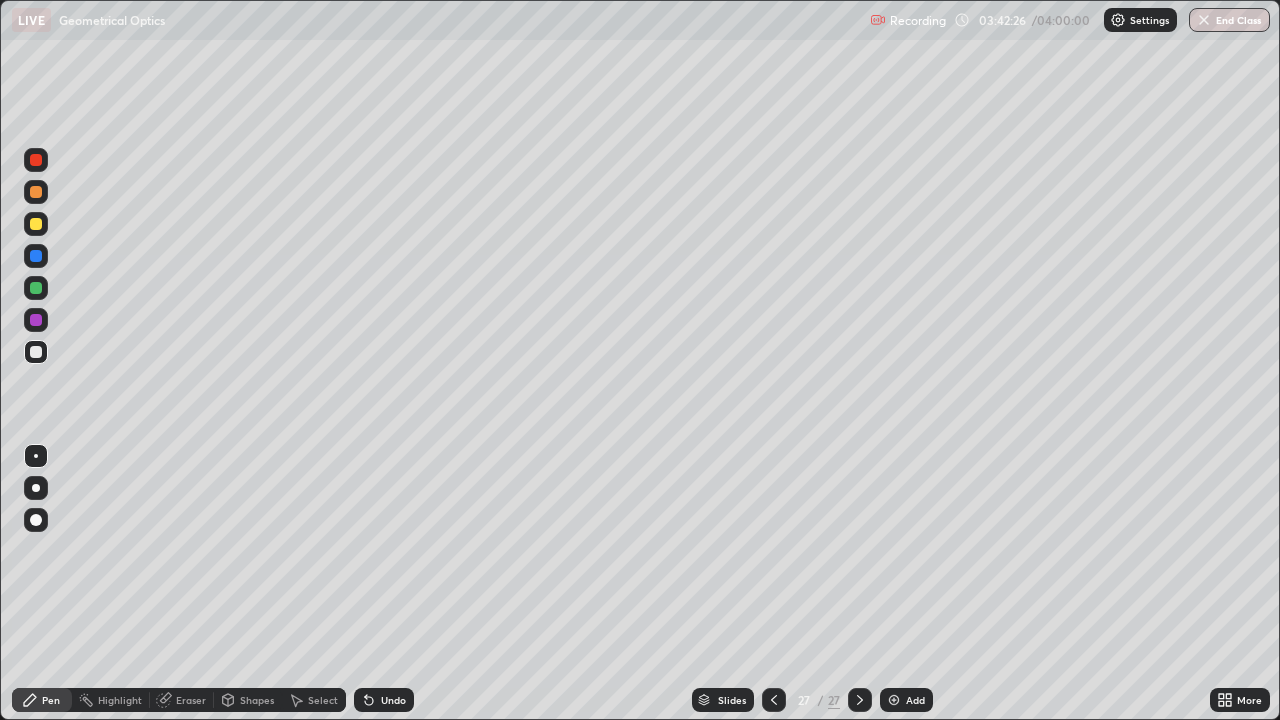 click at bounding box center [36, 224] 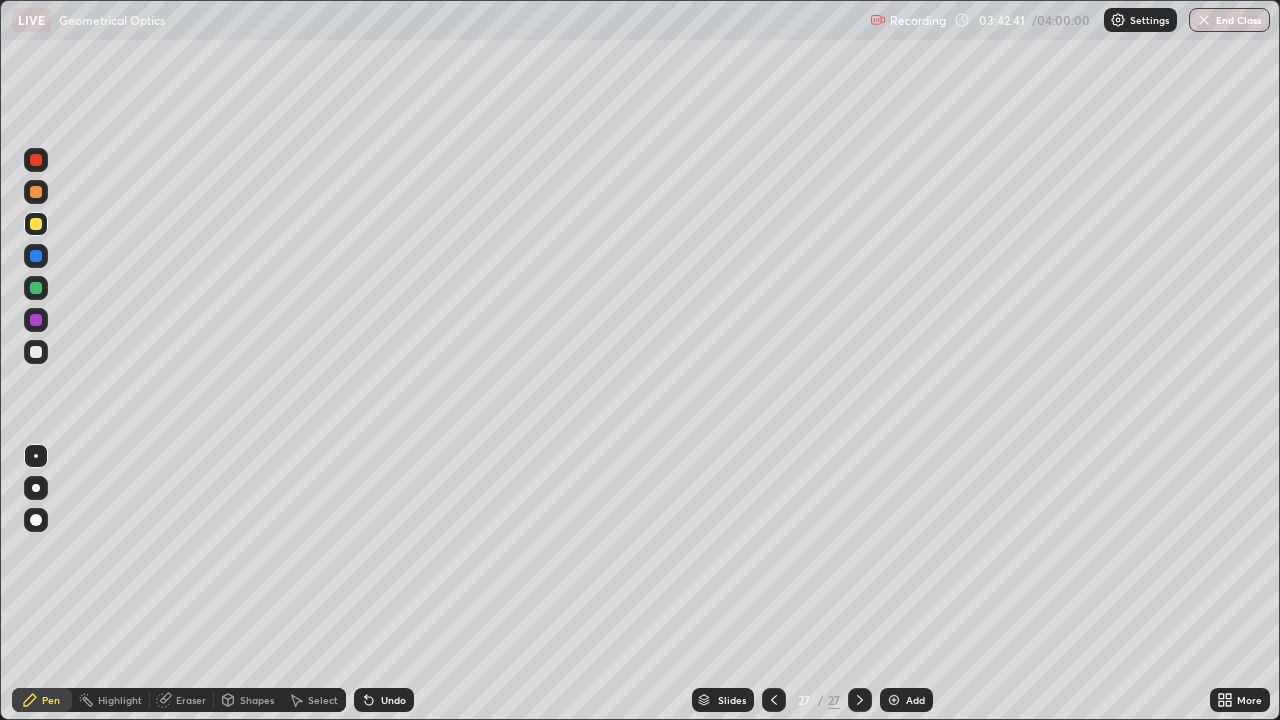 click on "Shapes" at bounding box center [257, 700] 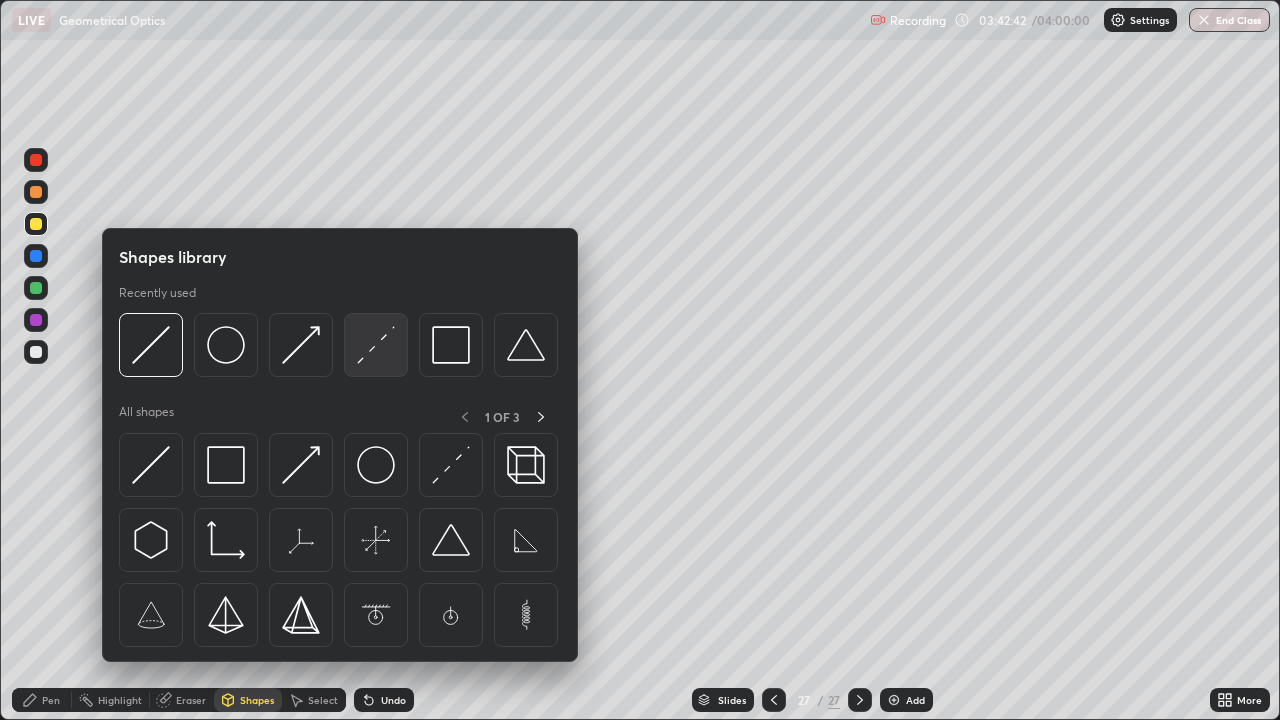 click at bounding box center [376, 345] 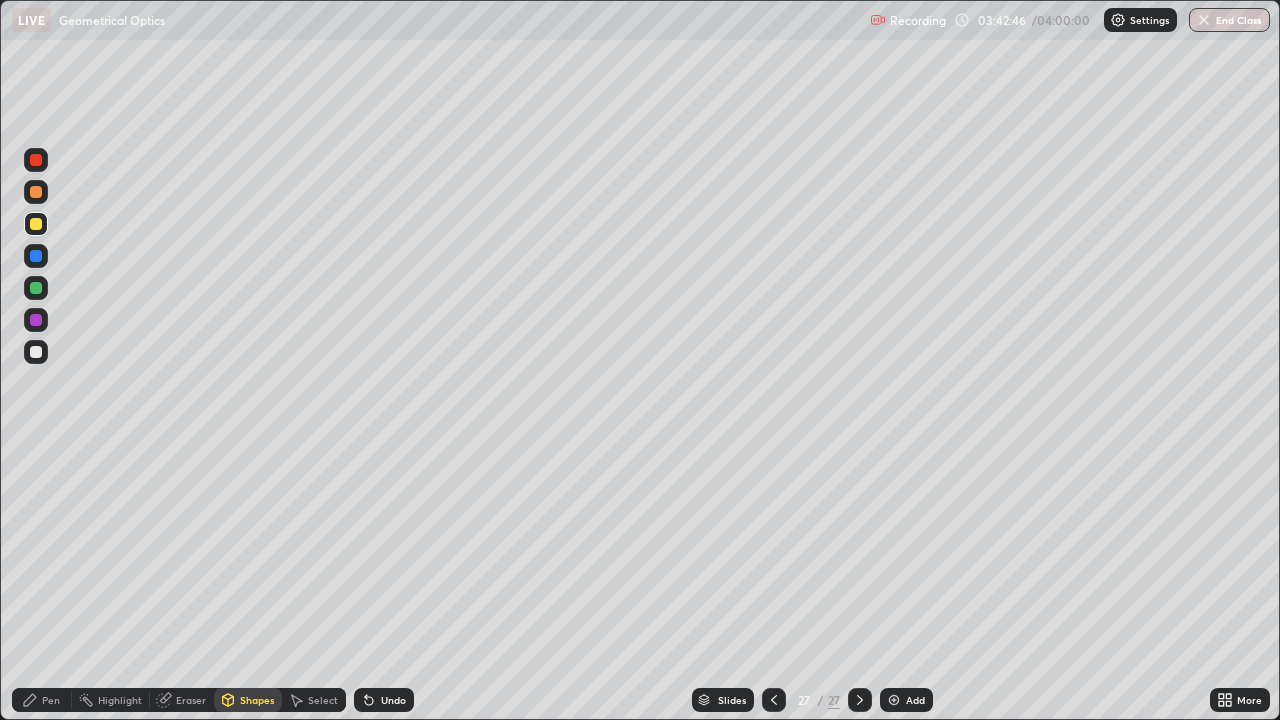 click on "Pen" at bounding box center [42, 700] 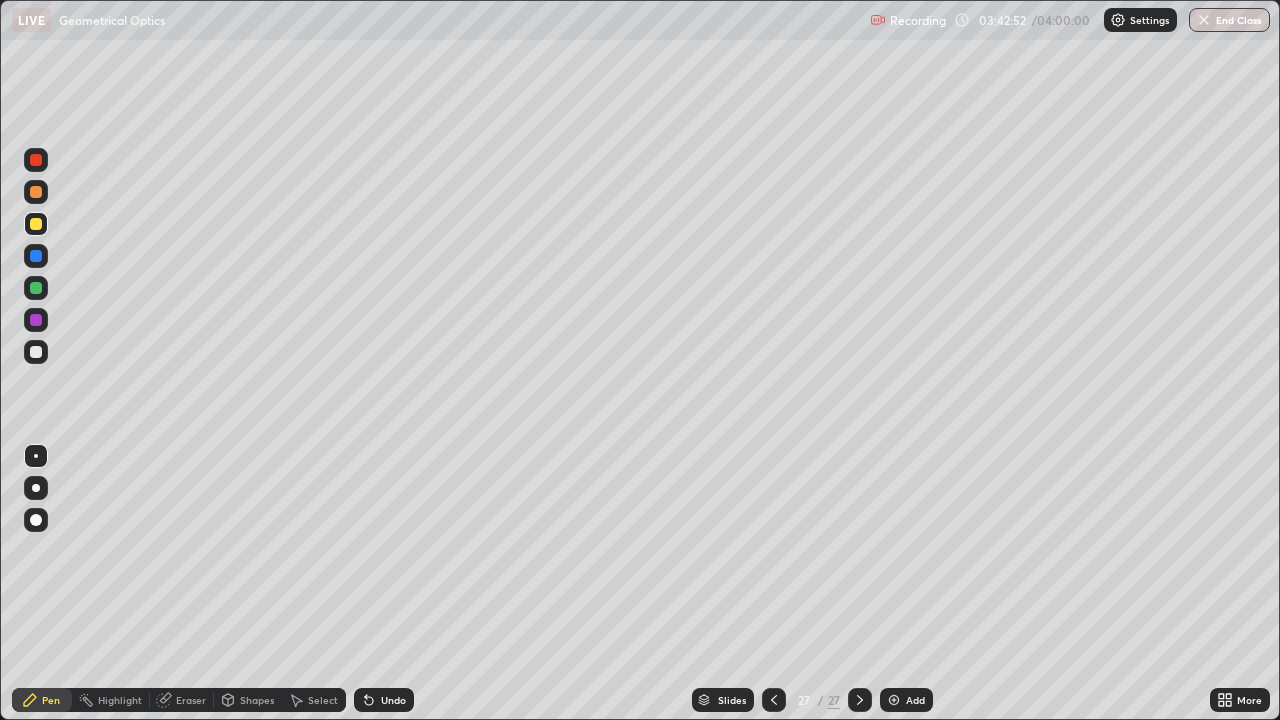 click on "Undo" at bounding box center [393, 700] 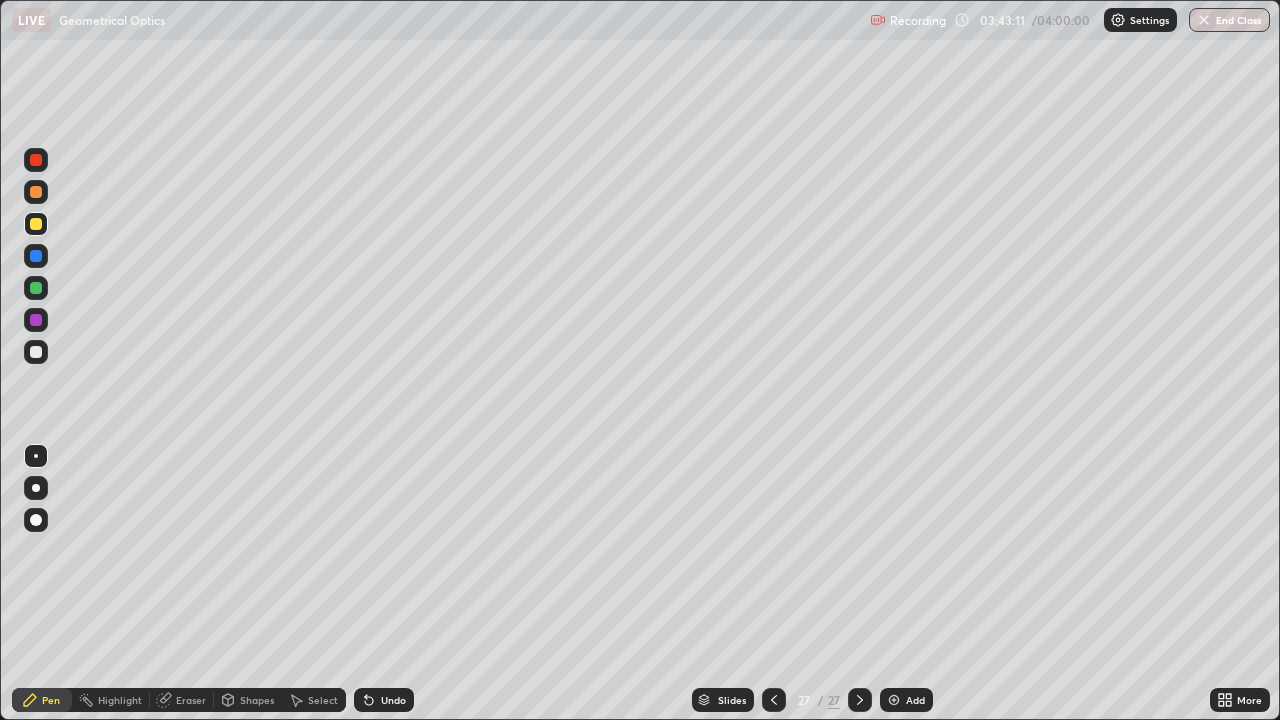 click on "Shapes" at bounding box center (257, 700) 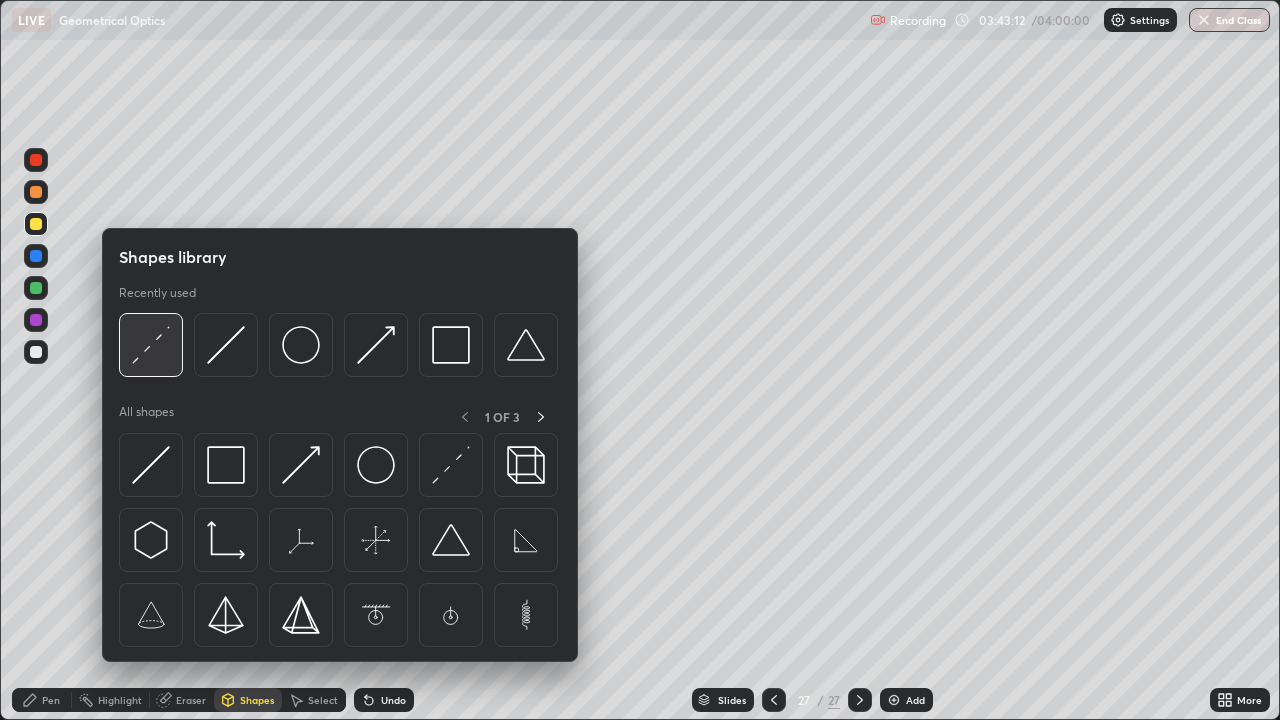 click at bounding box center [151, 345] 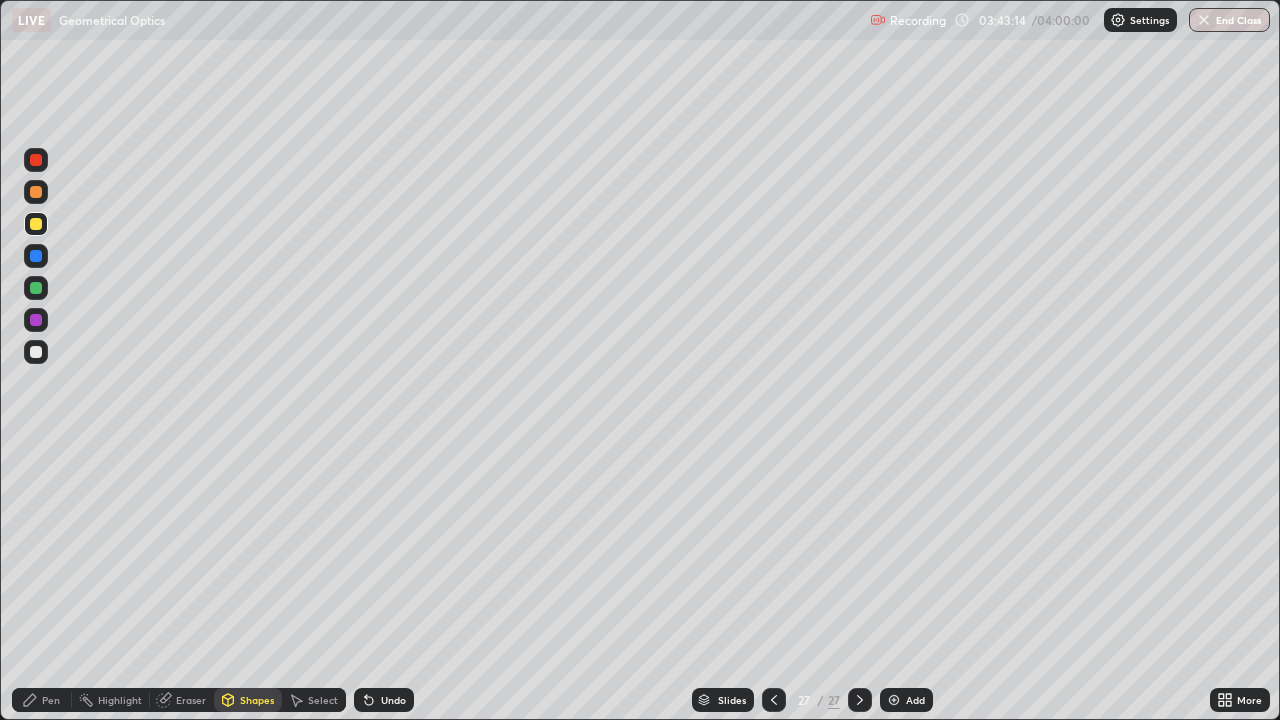 click on "Undo" at bounding box center [384, 700] 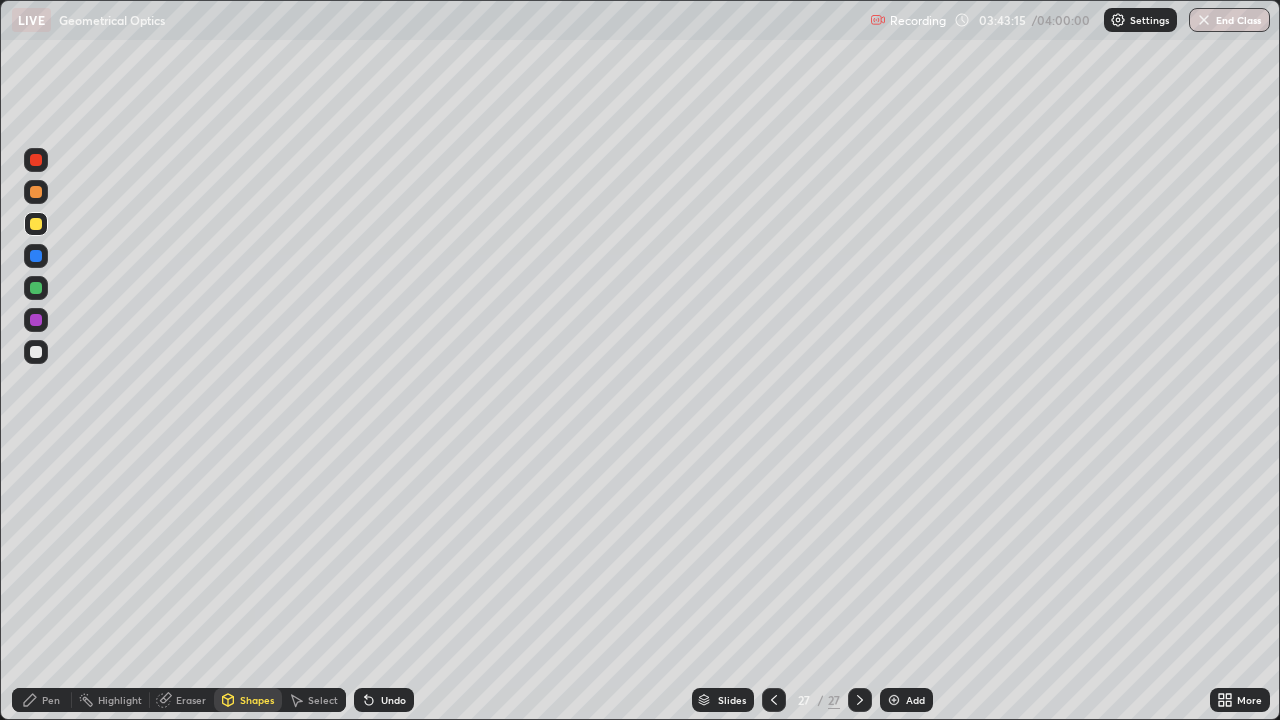 click at bounding box center [36, 352] 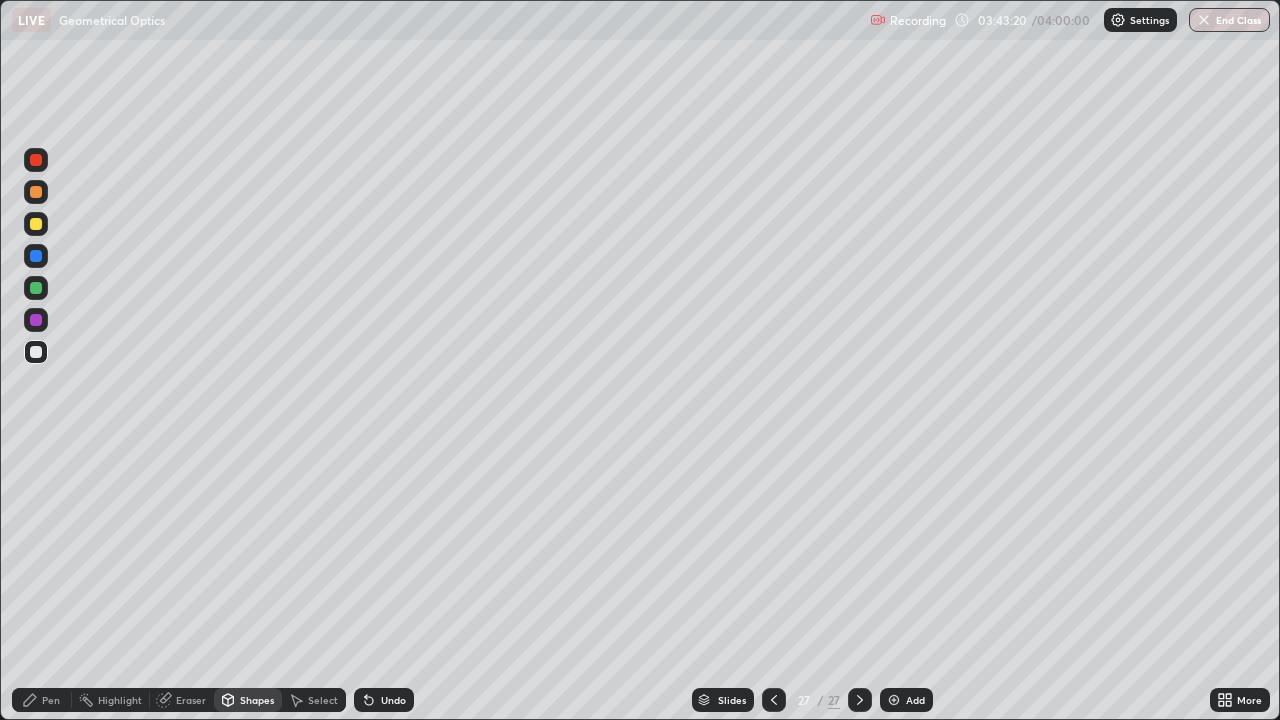 click on "Pen" at bounding box center (42, 700) 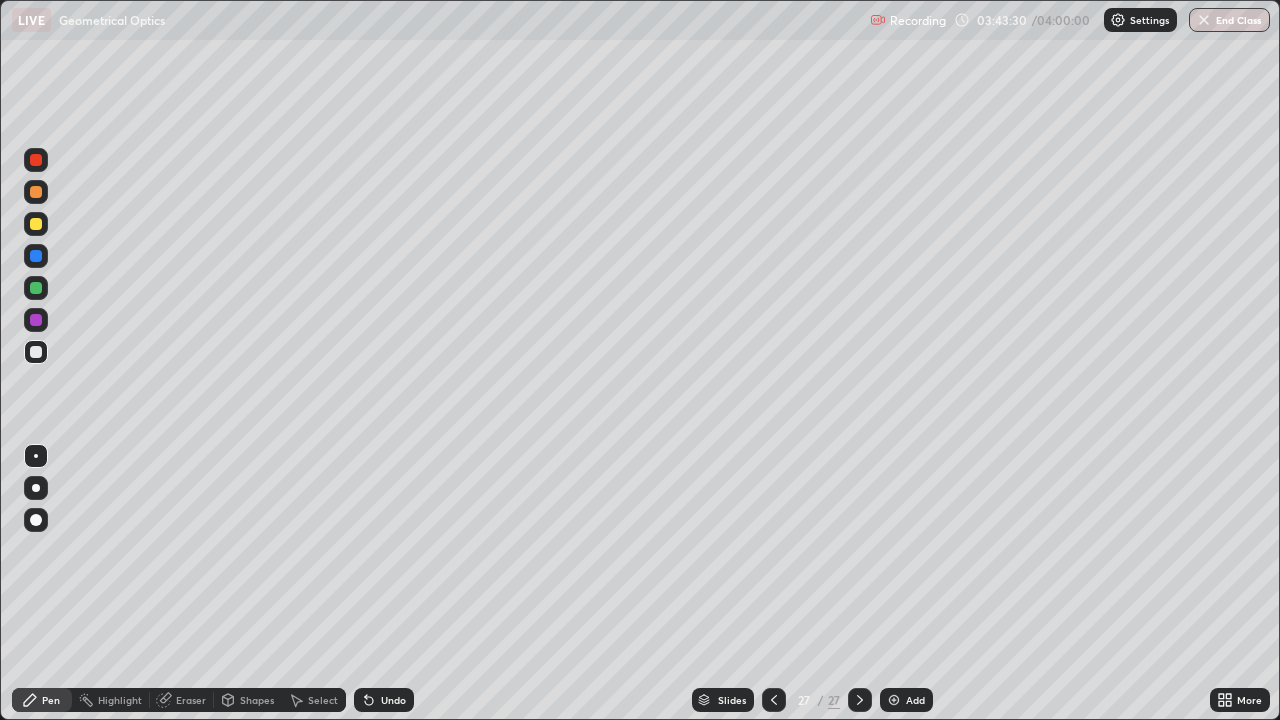 click at bounding box center [36, 224] 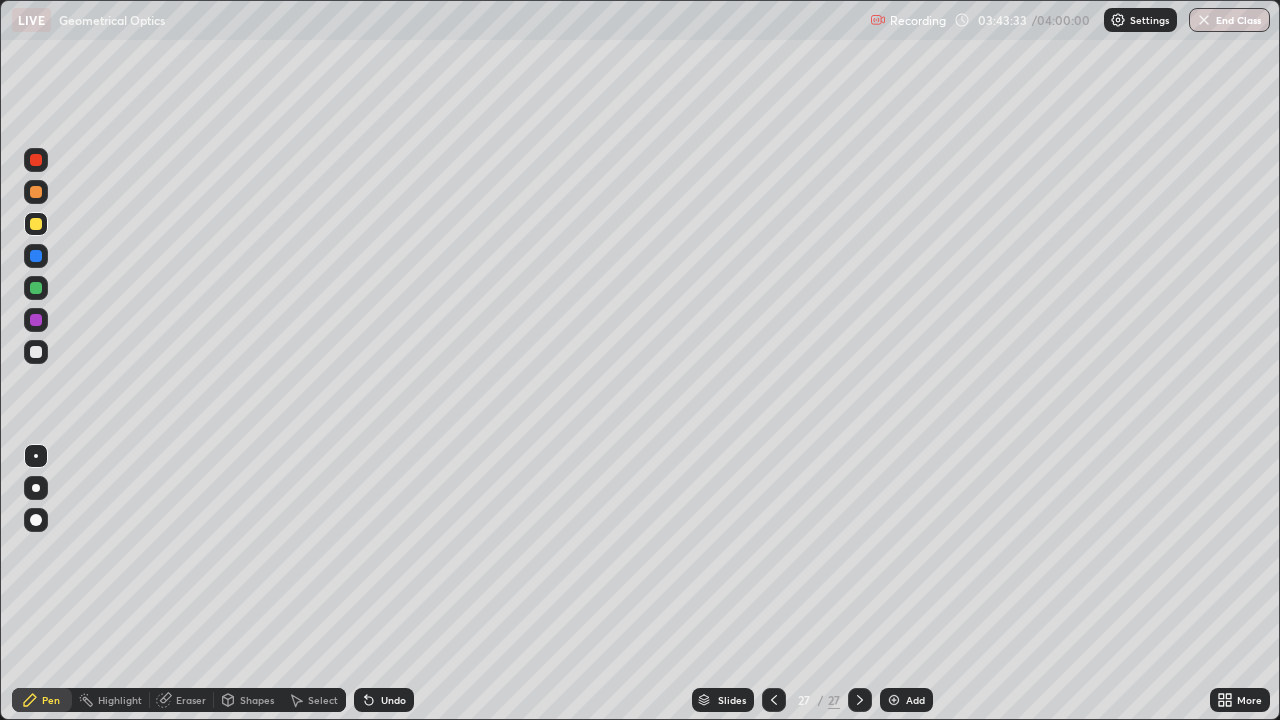 click on "Shapes" at bounding box center (257, 700) 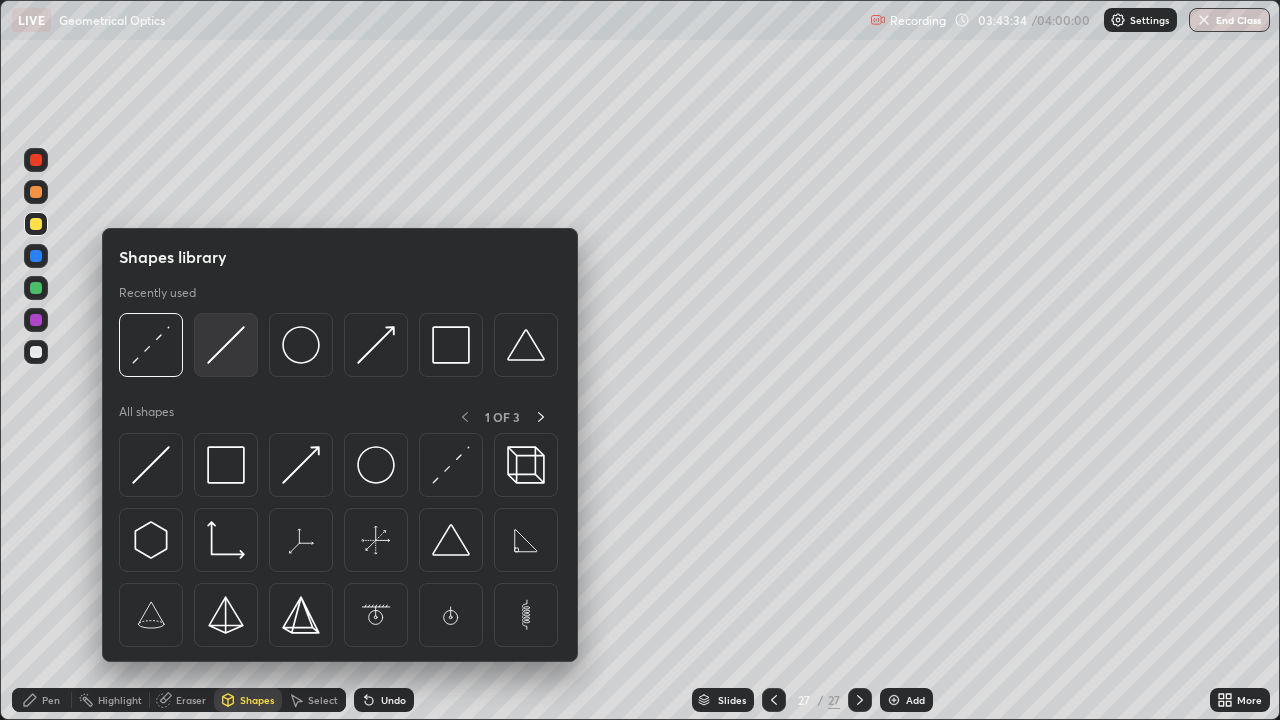 click at bounding box center [226, 345] 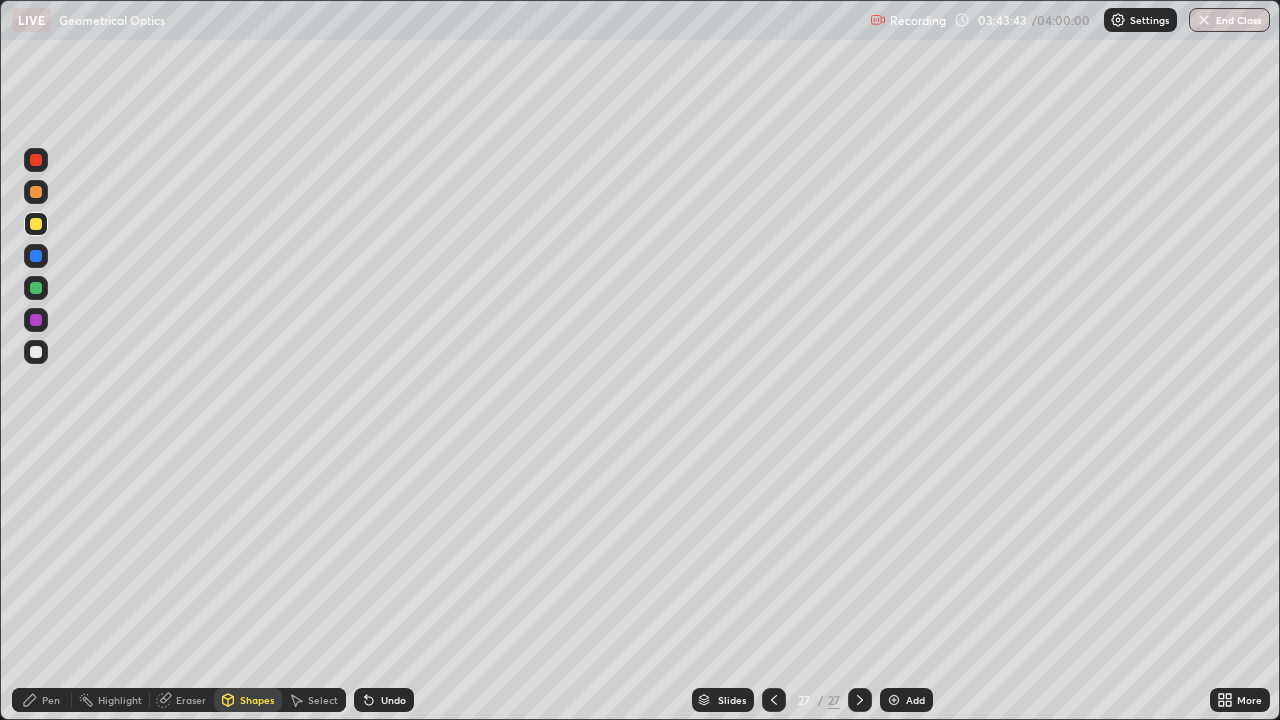 click on "Shapes" at bounding box center [257, 700] 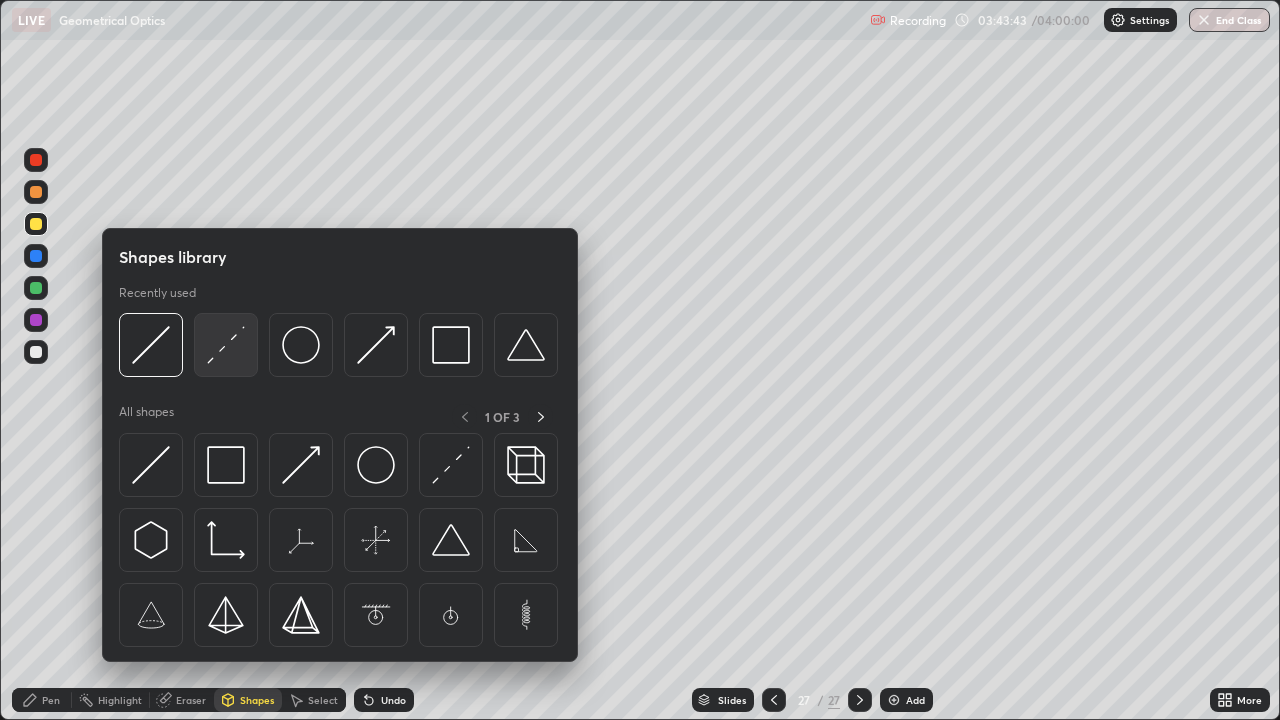 click at bounding box center (226, 345) 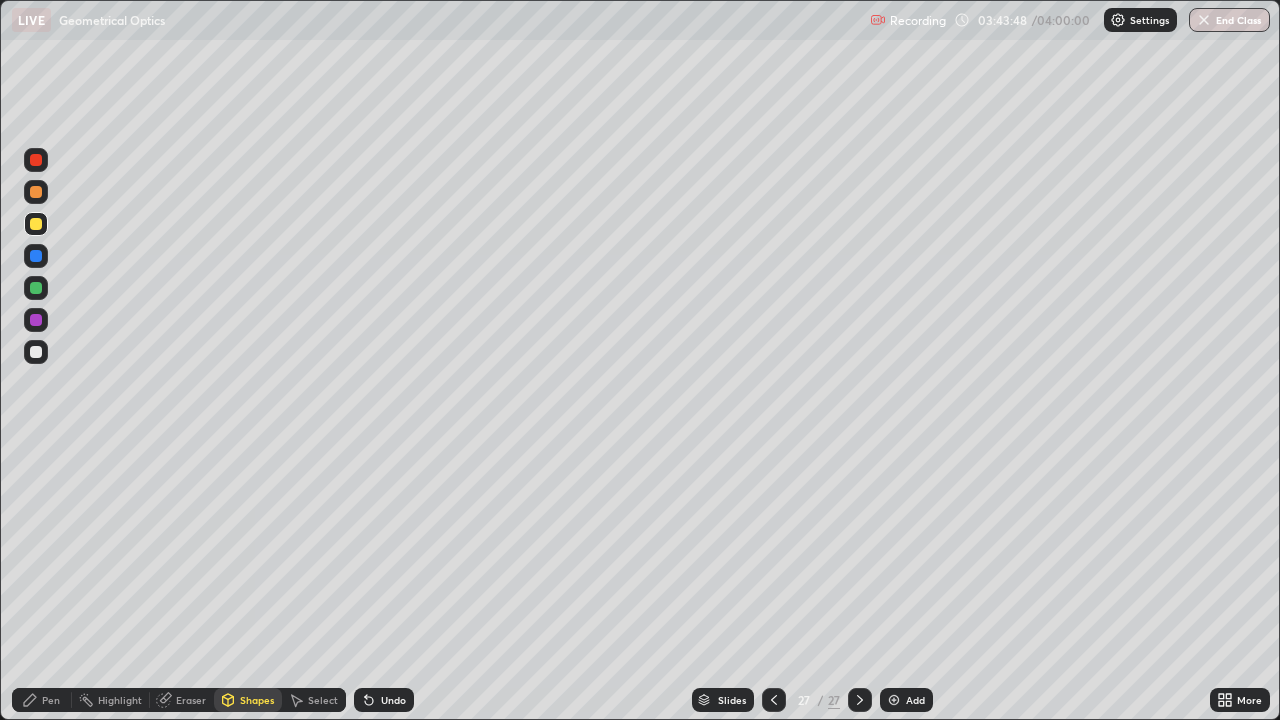 click on "Pen" at bounding box center [42, 700] 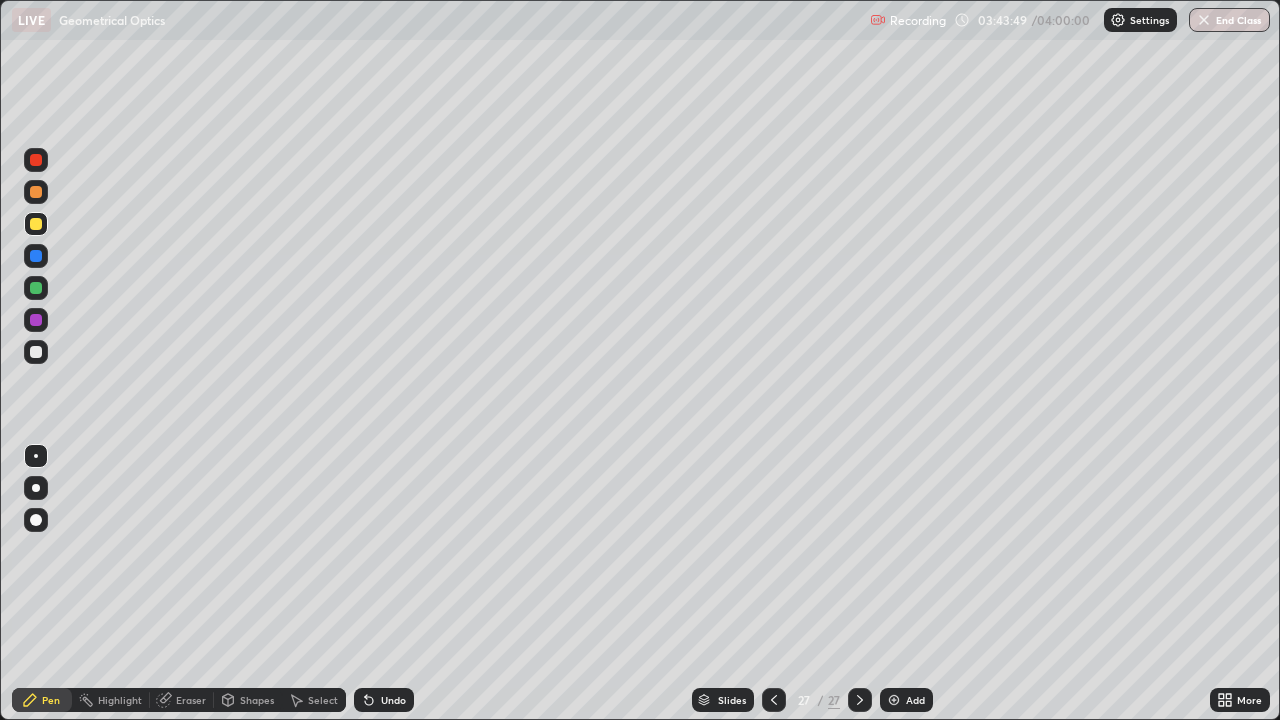 click at bounding box center [36, 352] 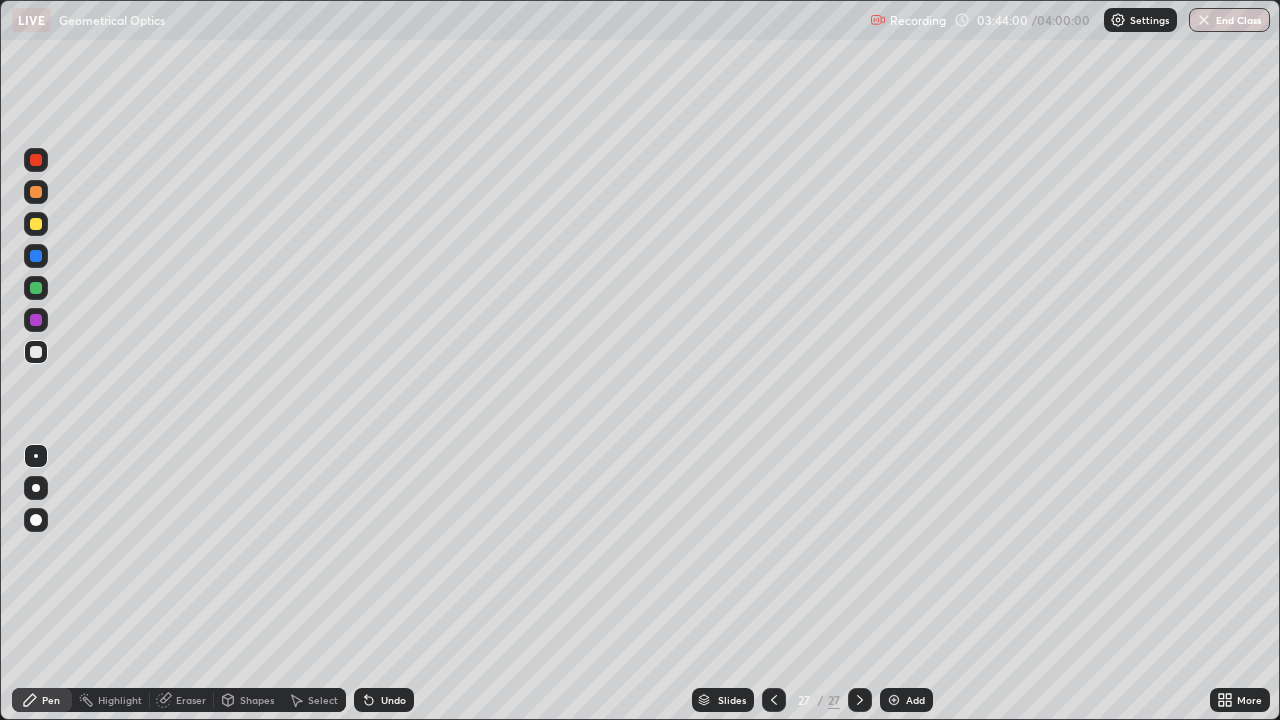 click at bounding box center (36, 224) 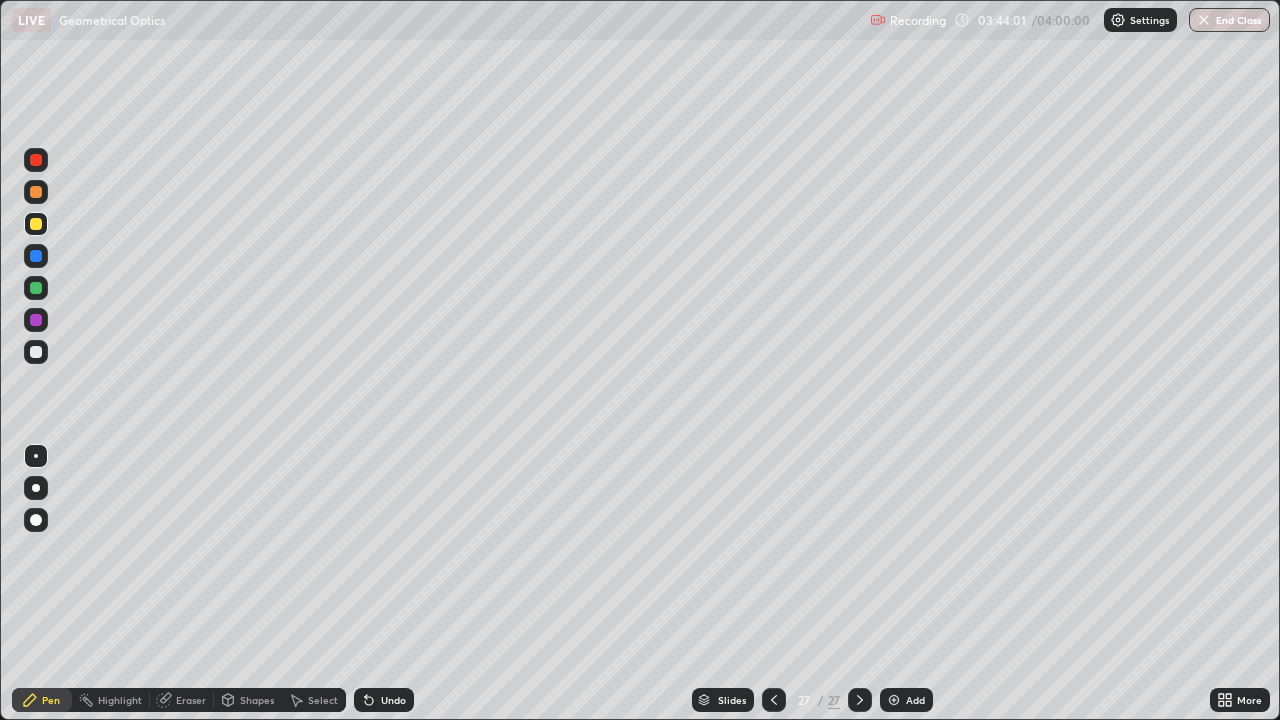 click on "Shapes" at bounding box center (257, 700) 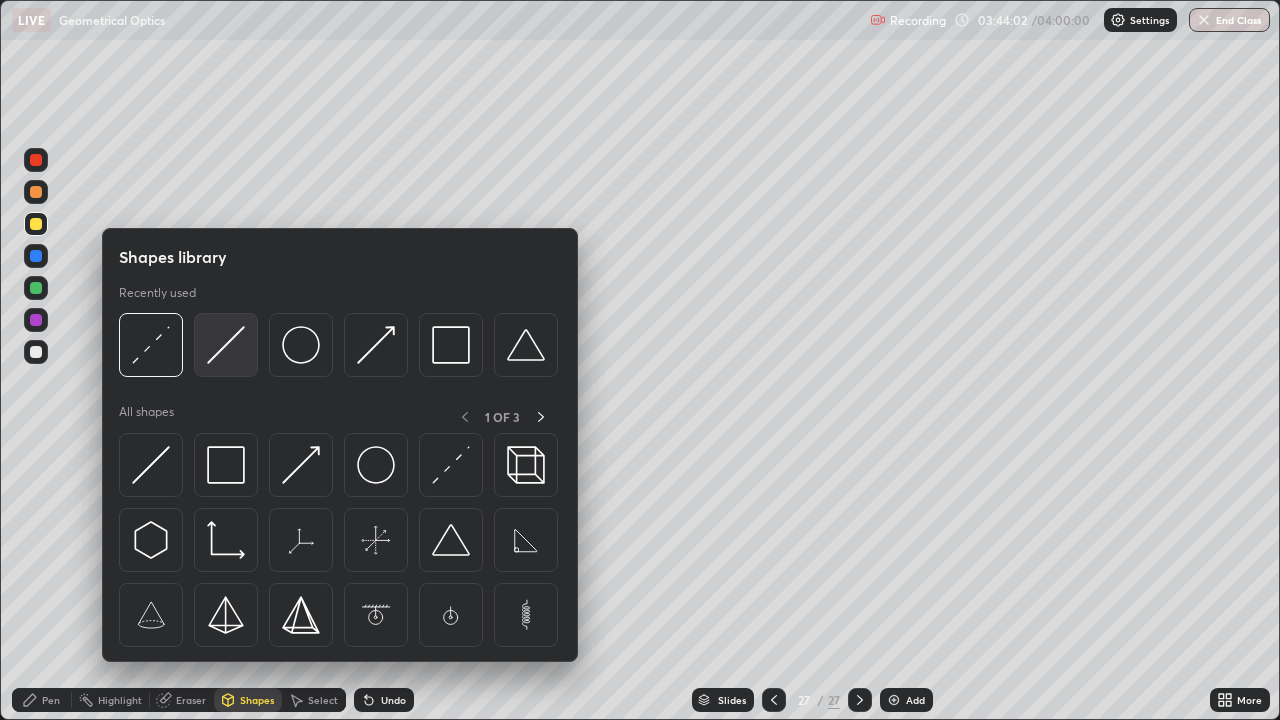 click at bounding box center [226, 345] 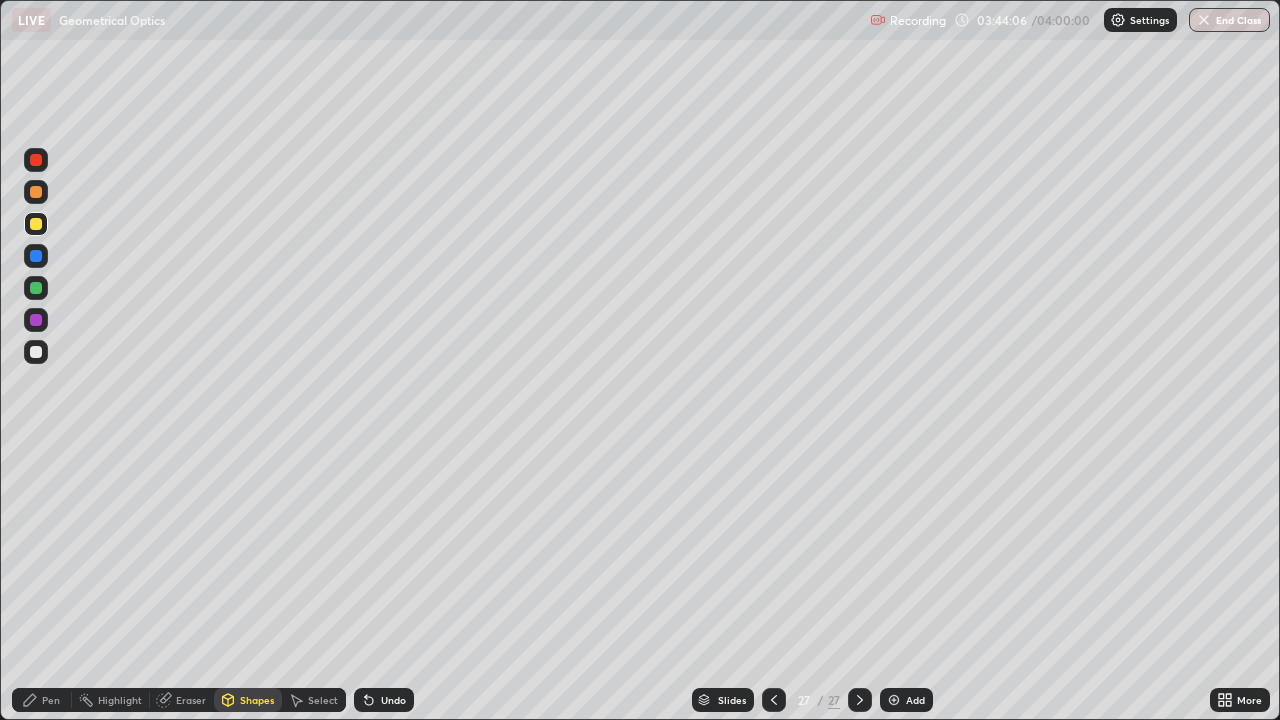 click on "Pen" at bounding box center (42, 700) 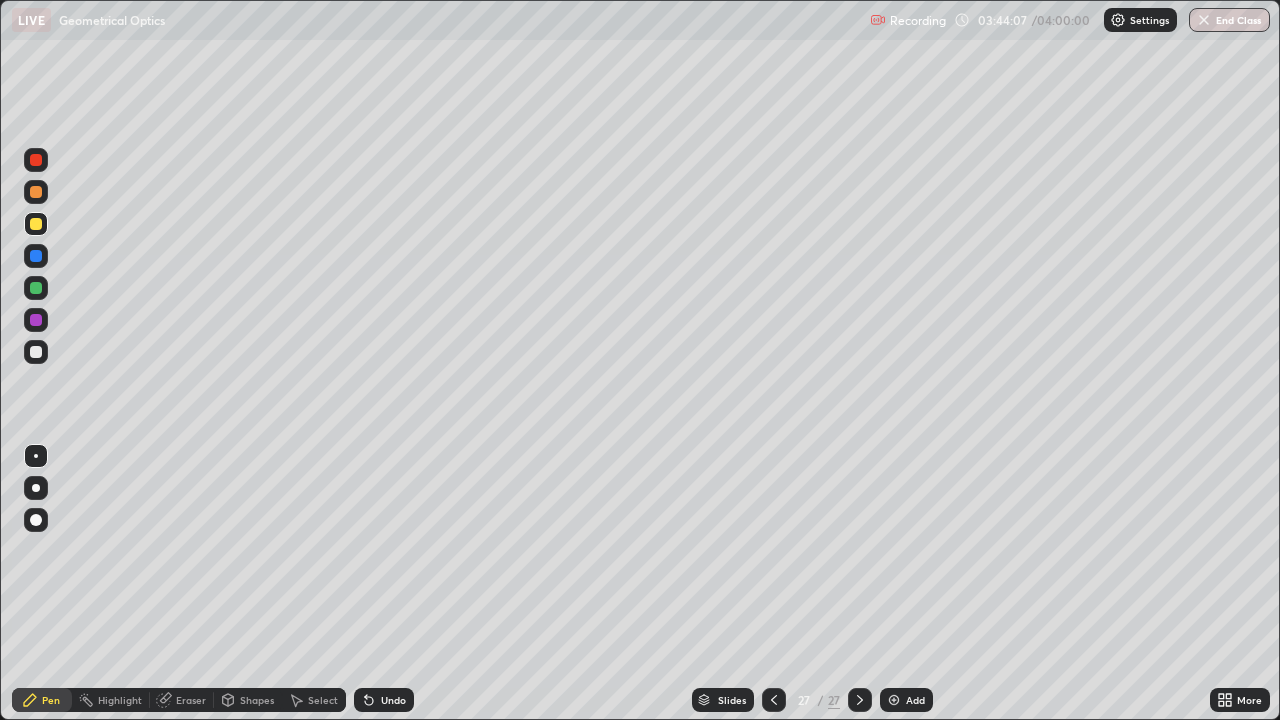 click at bounding box center (36, 352) 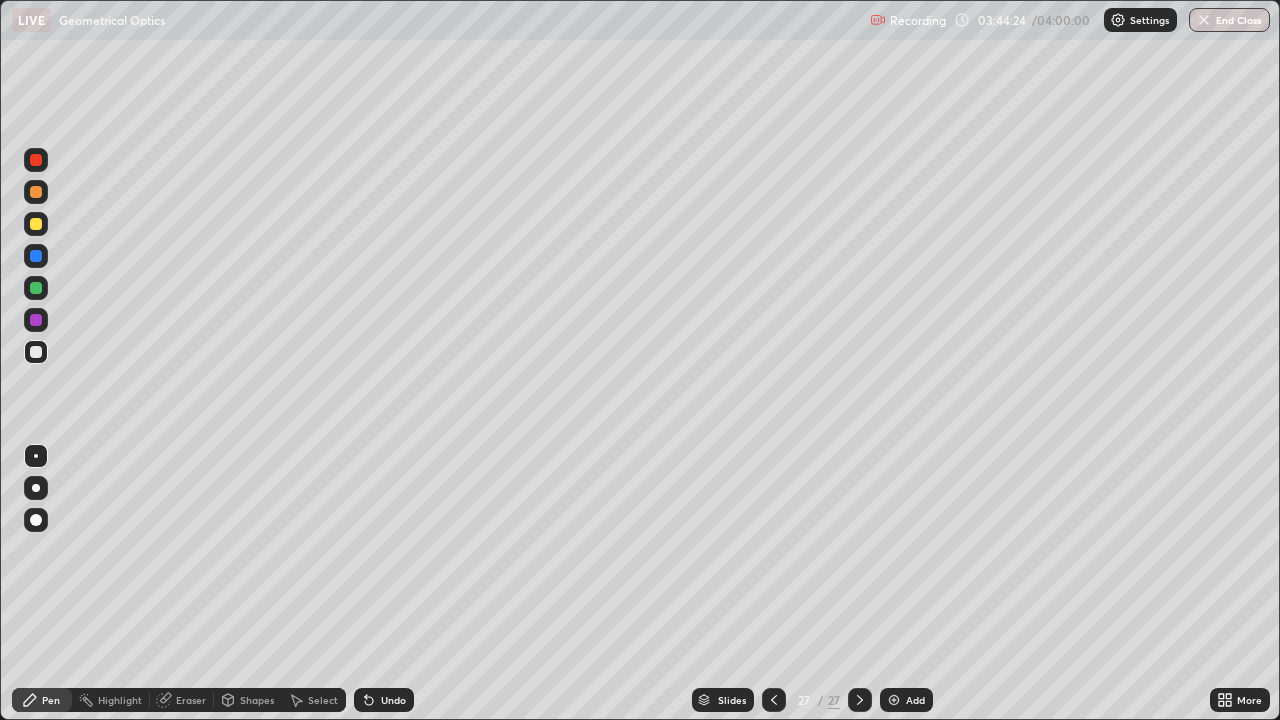 click at bounding box center [36, 256] 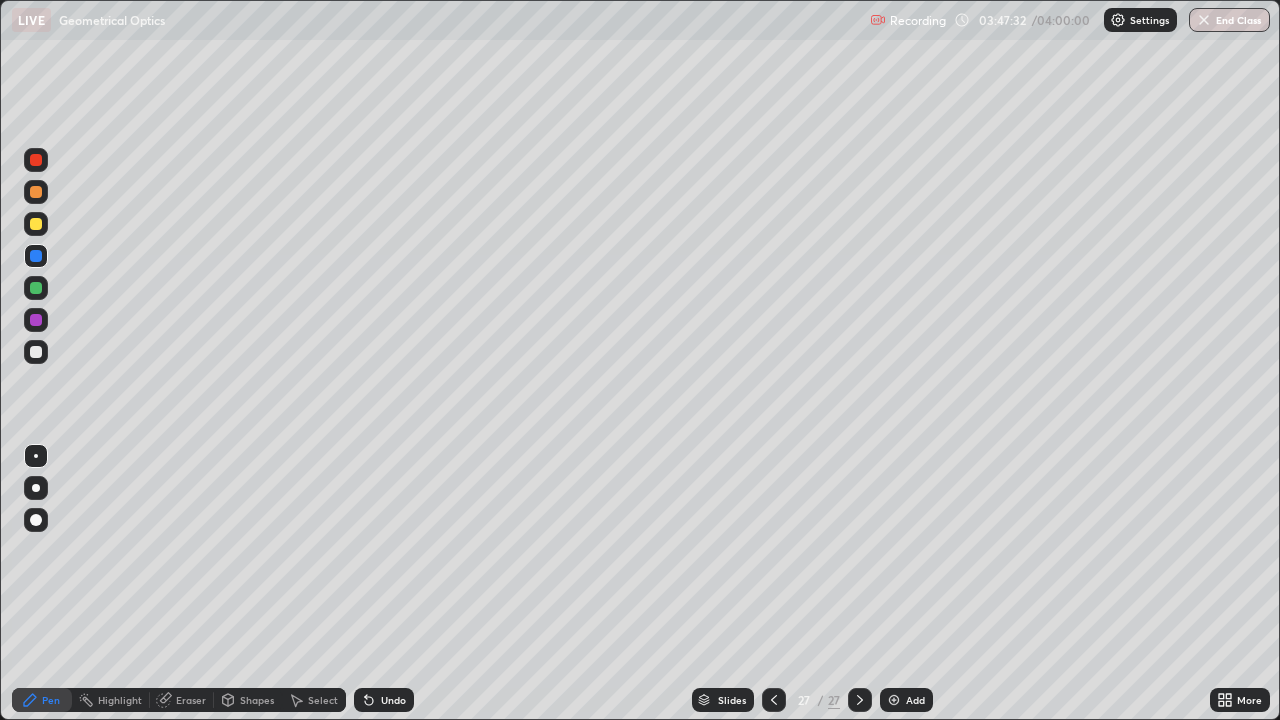 click on "Eraser" at bounding box center [191, 700] 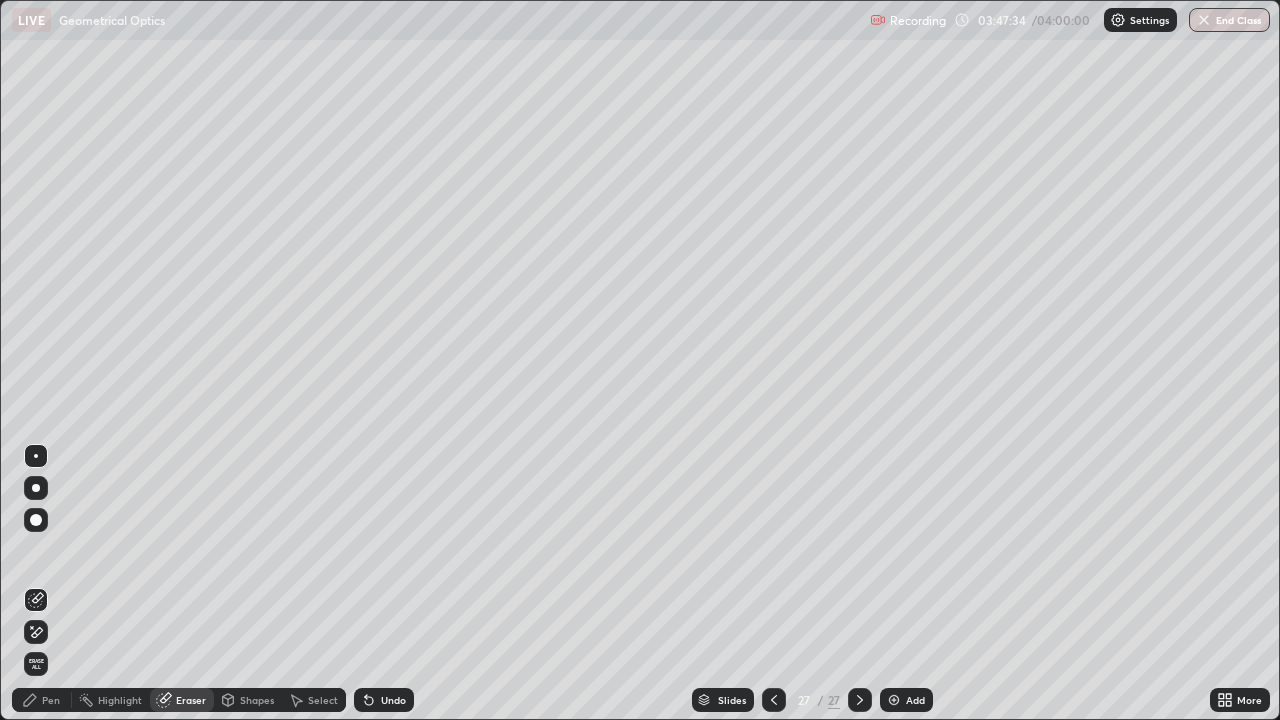 click on "Pen" at bounding box center (42, 700) 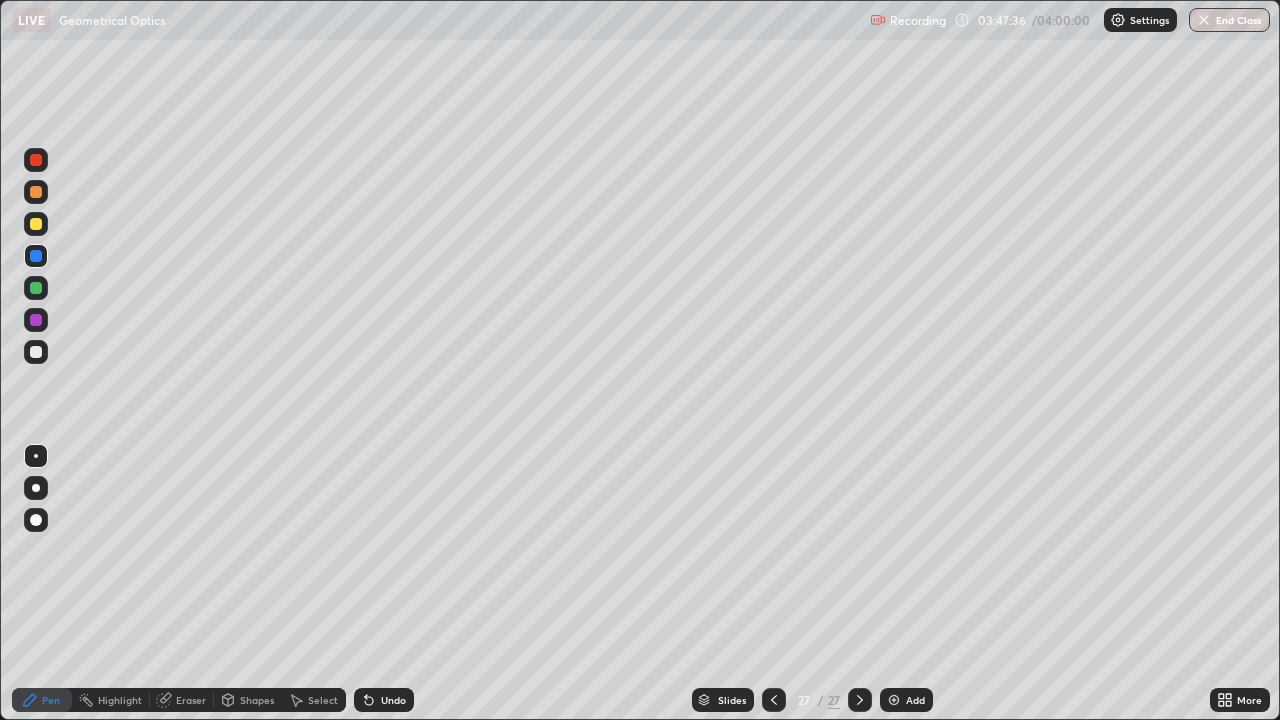click at bounding box center [36, 224] 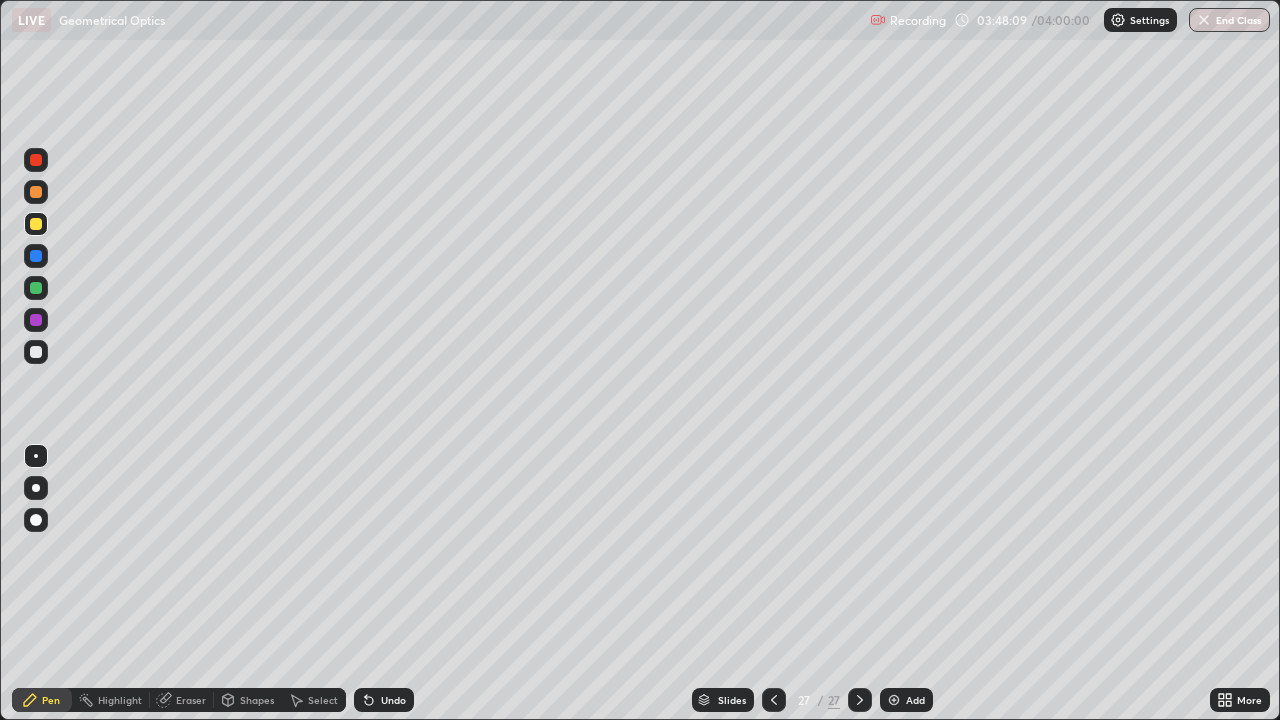 click at bounding box center [36, 352] 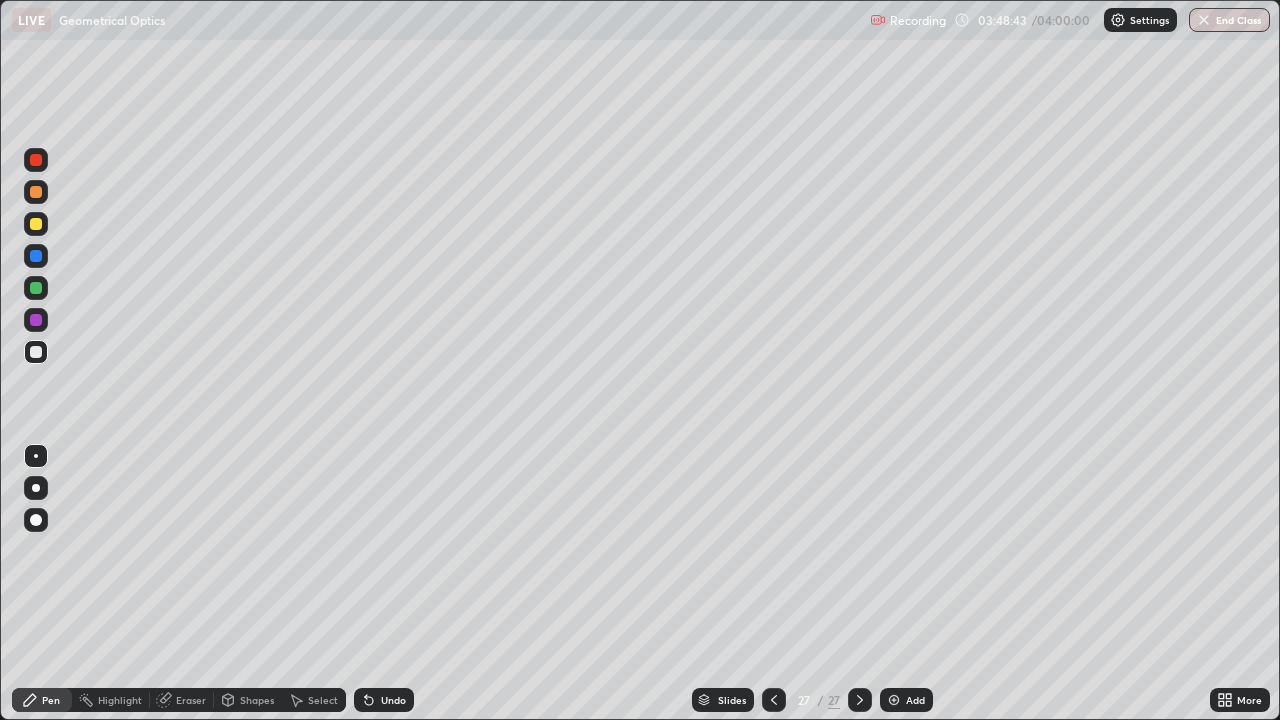 click at bounding box center [36, 224] 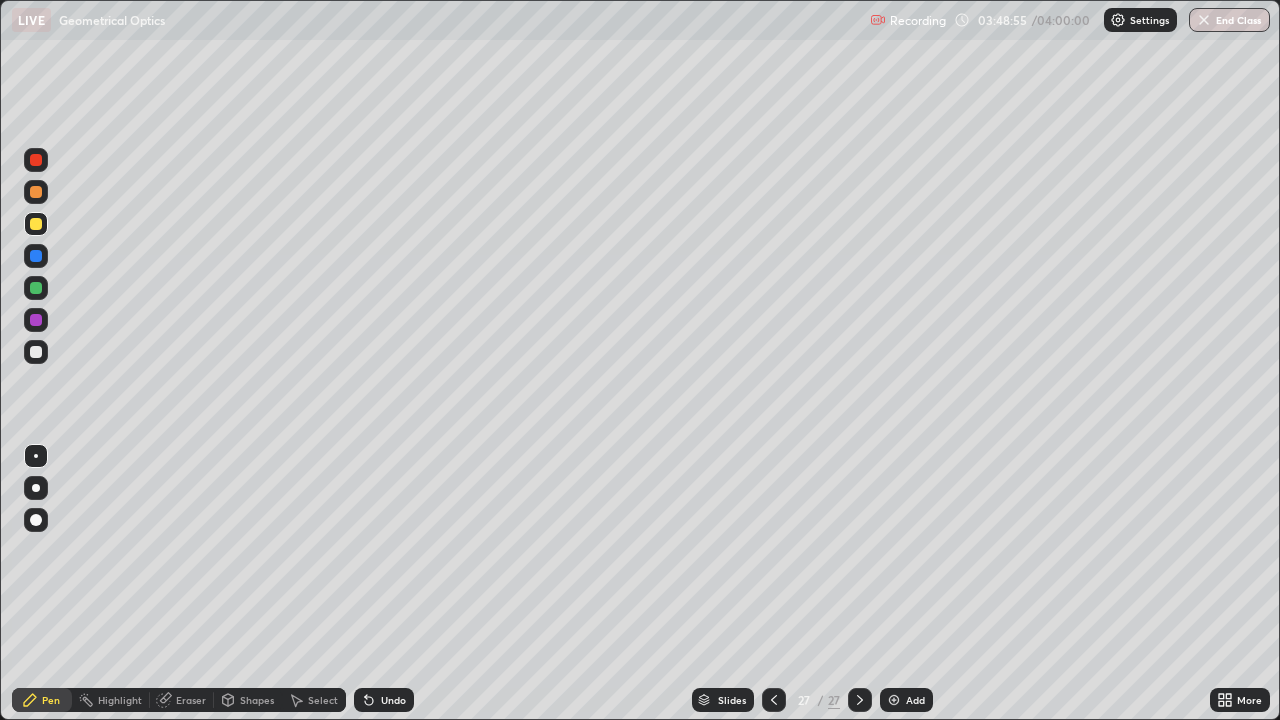 click 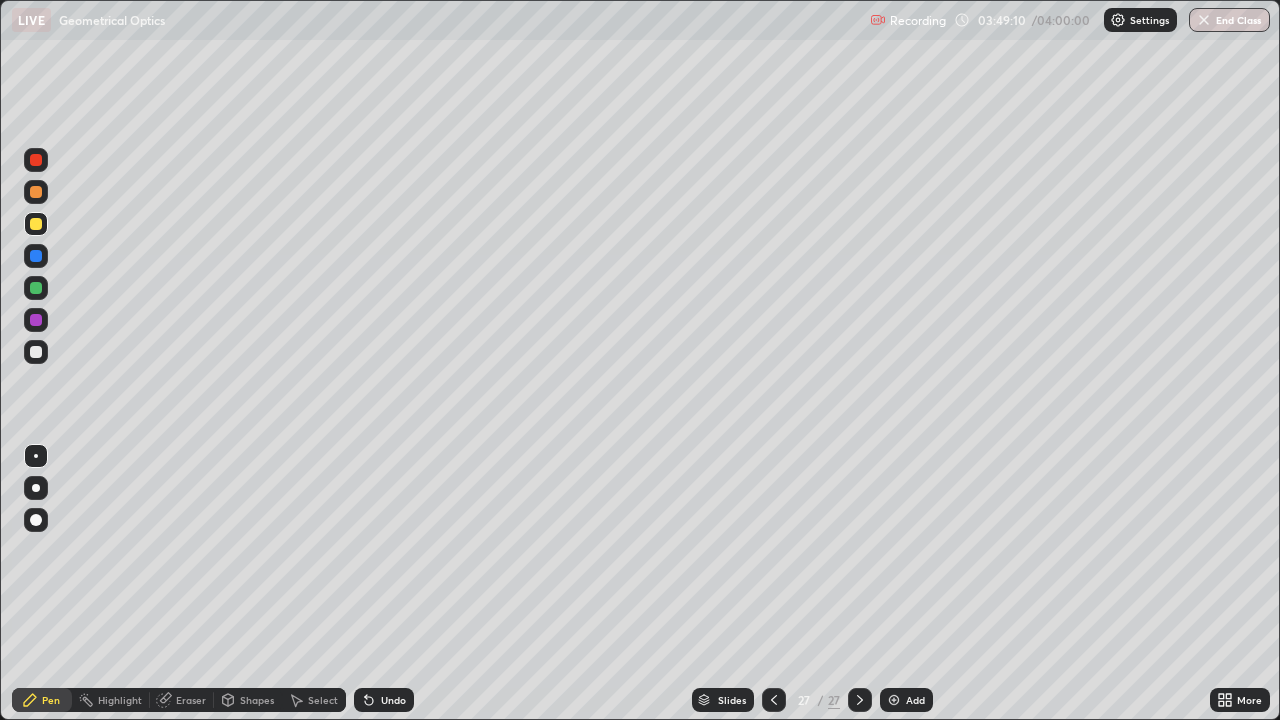 click at bounding box center (36, 352) 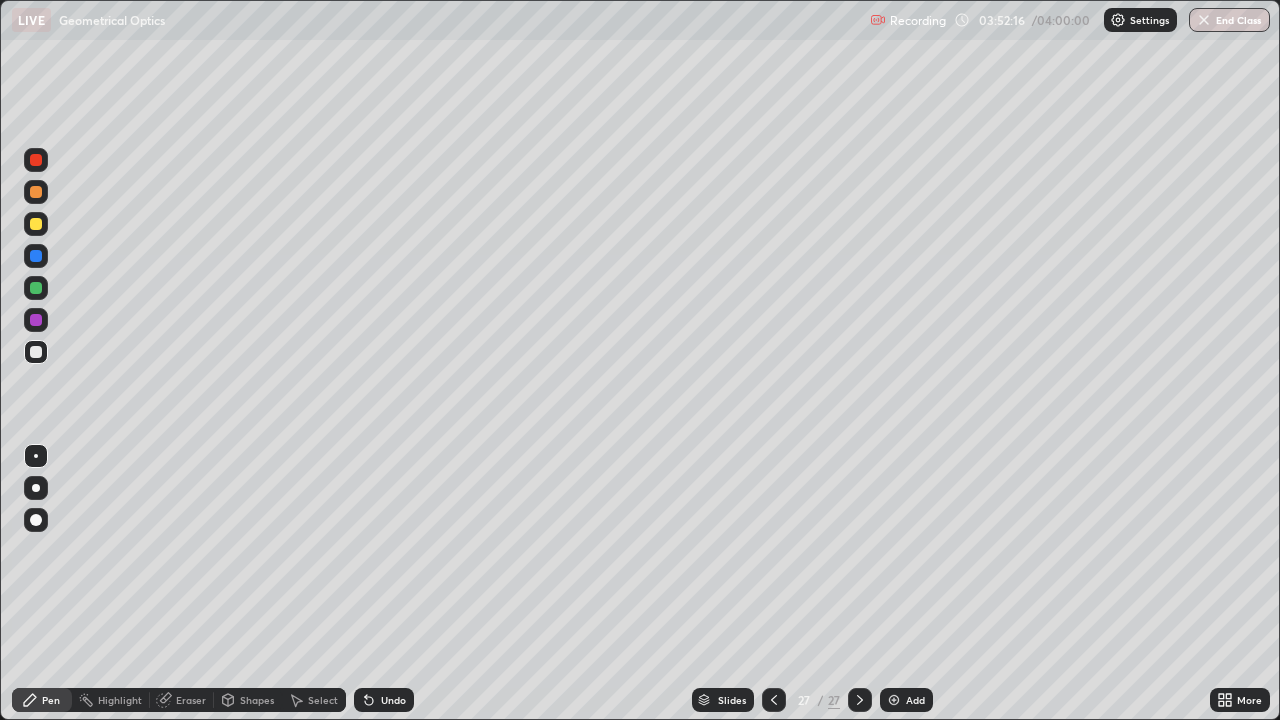 click on "Add" at bounding box center (915, 700) 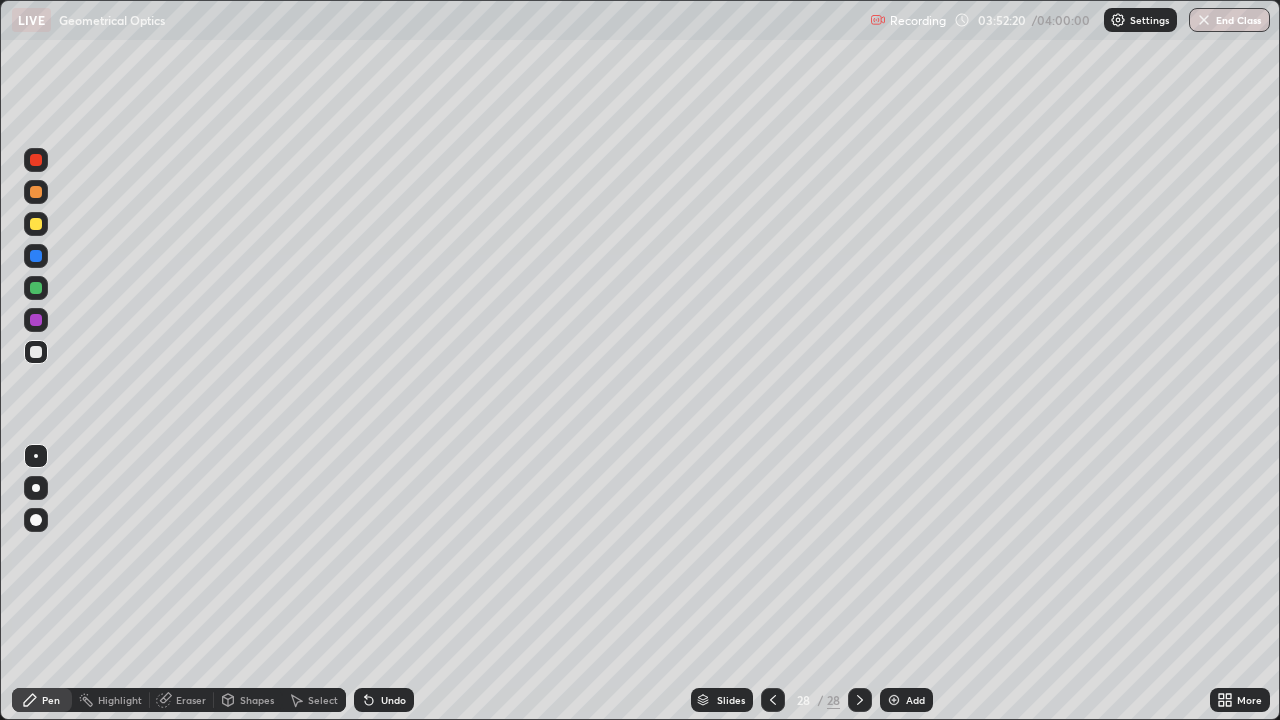 click 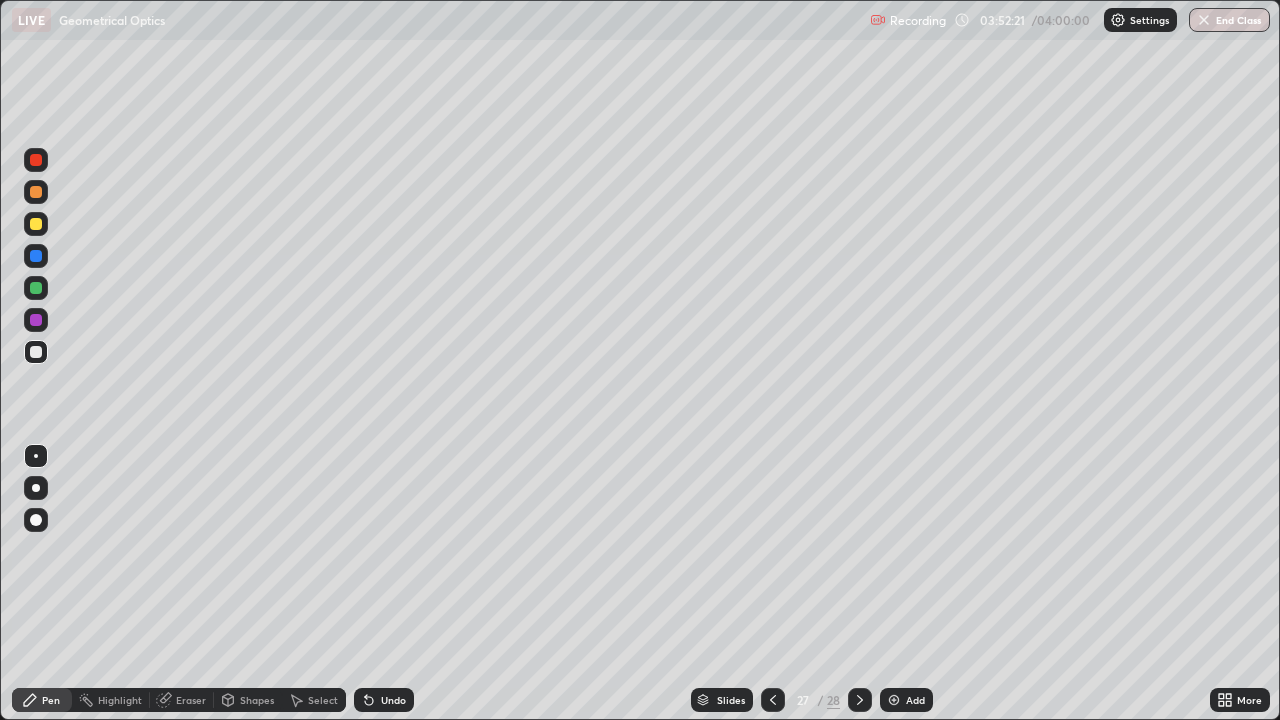 click on "Select" at bounding box center (323, 700) 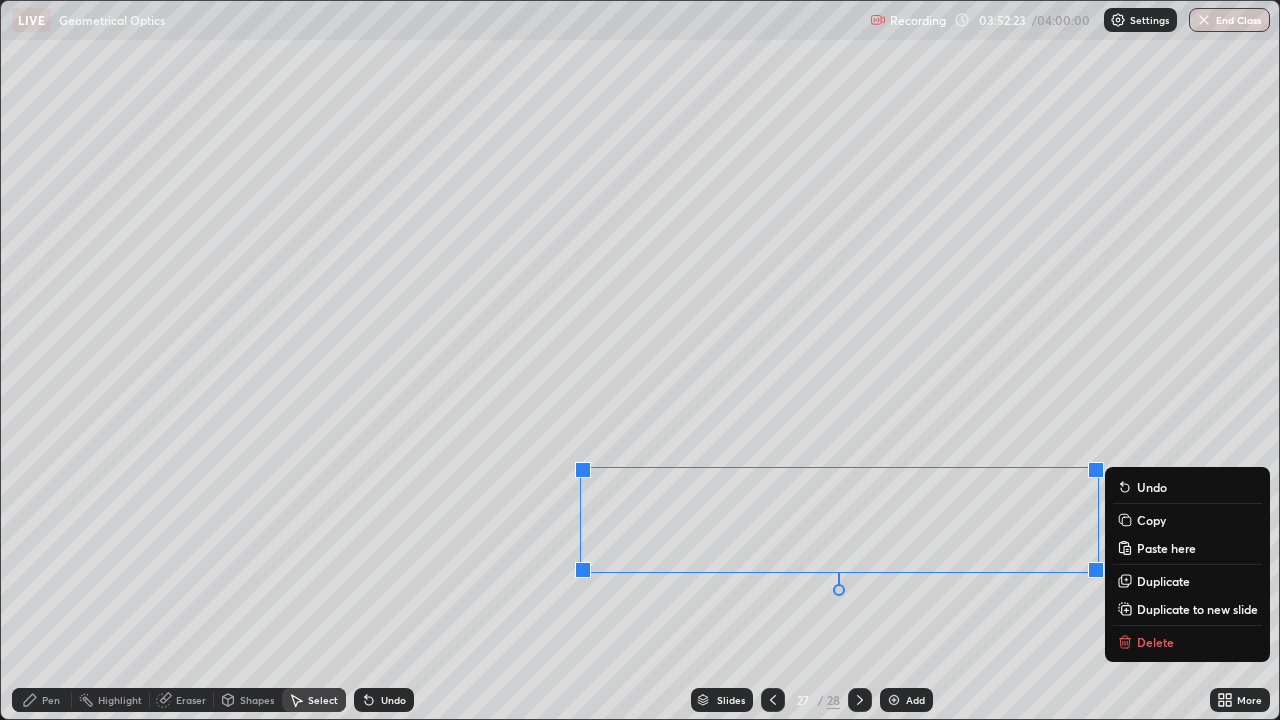 click 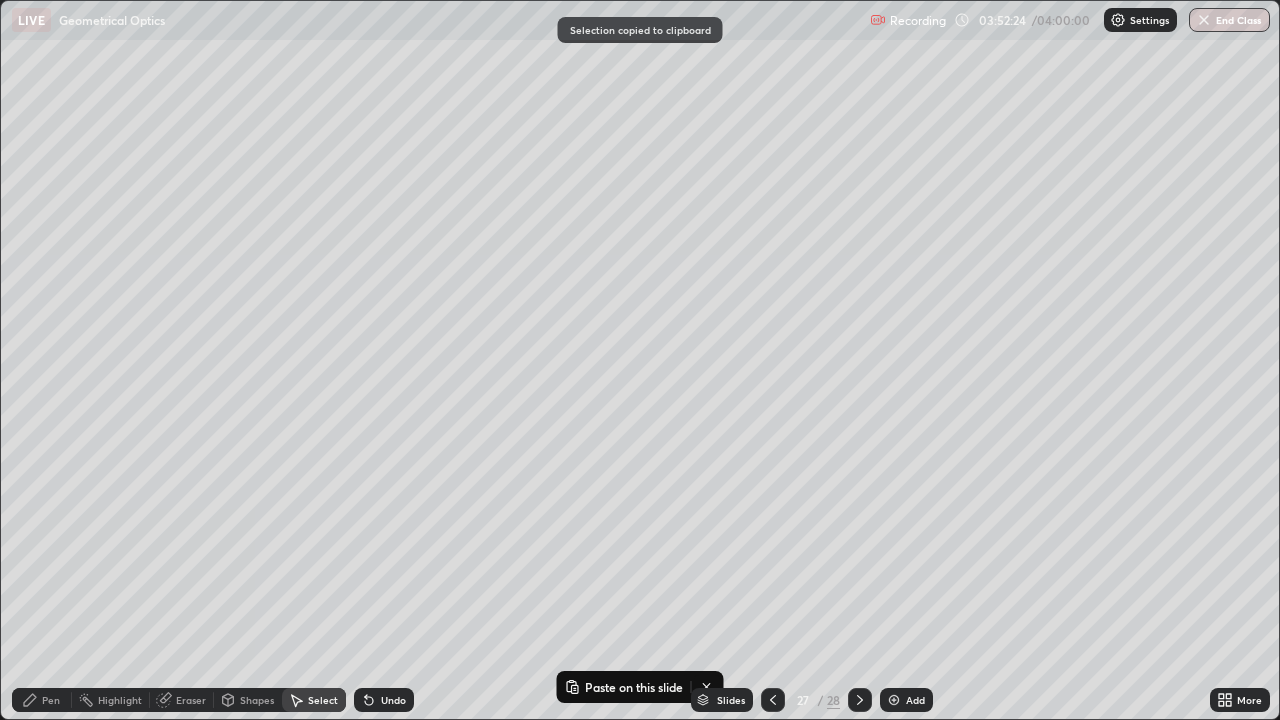 click at bounding box center [860, 700] 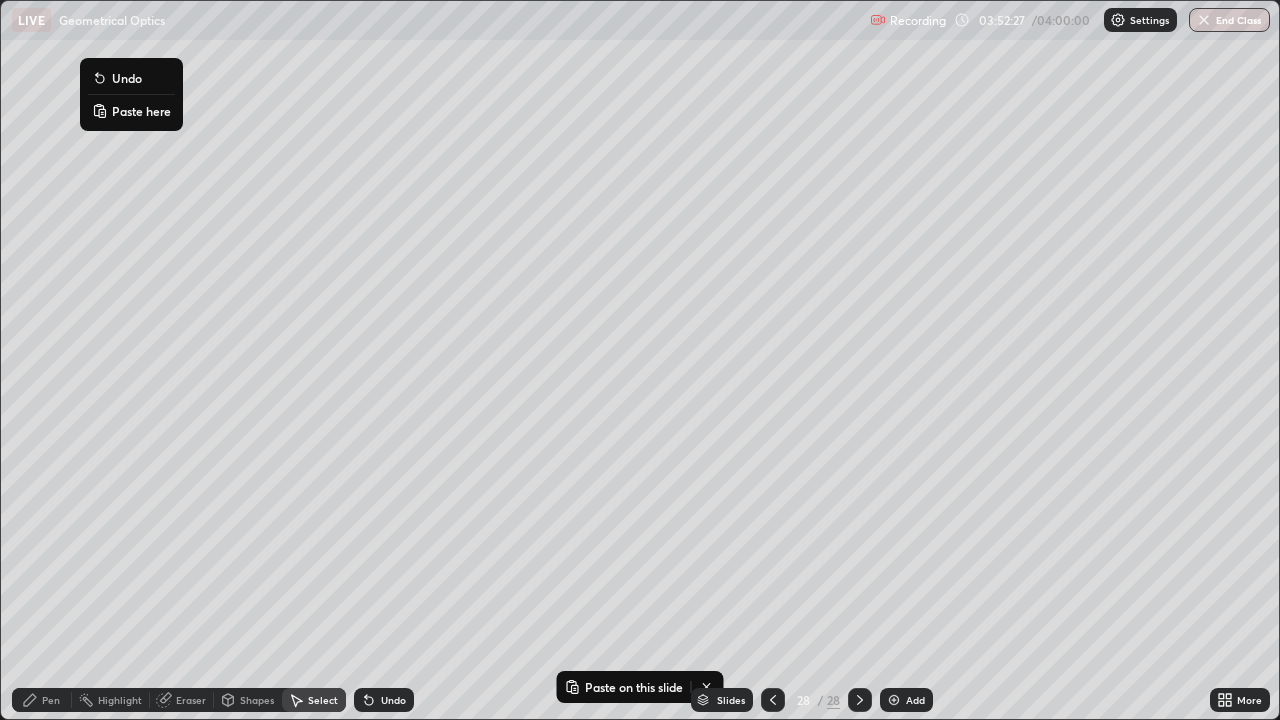 click on "Paste here" at bounding box center [141, 111] 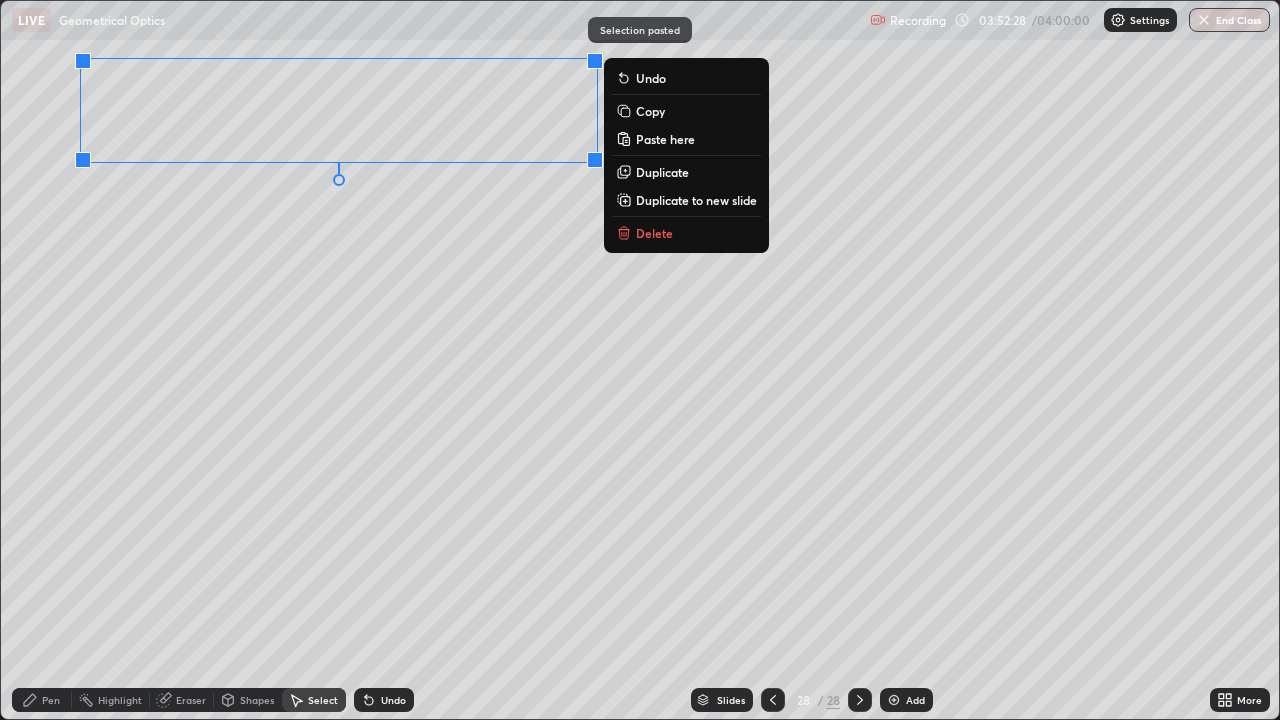 click on "0 ° Undo Copy Paste here Duplicate Duplicate to new slide Delete" at bounding box center [640, 360] 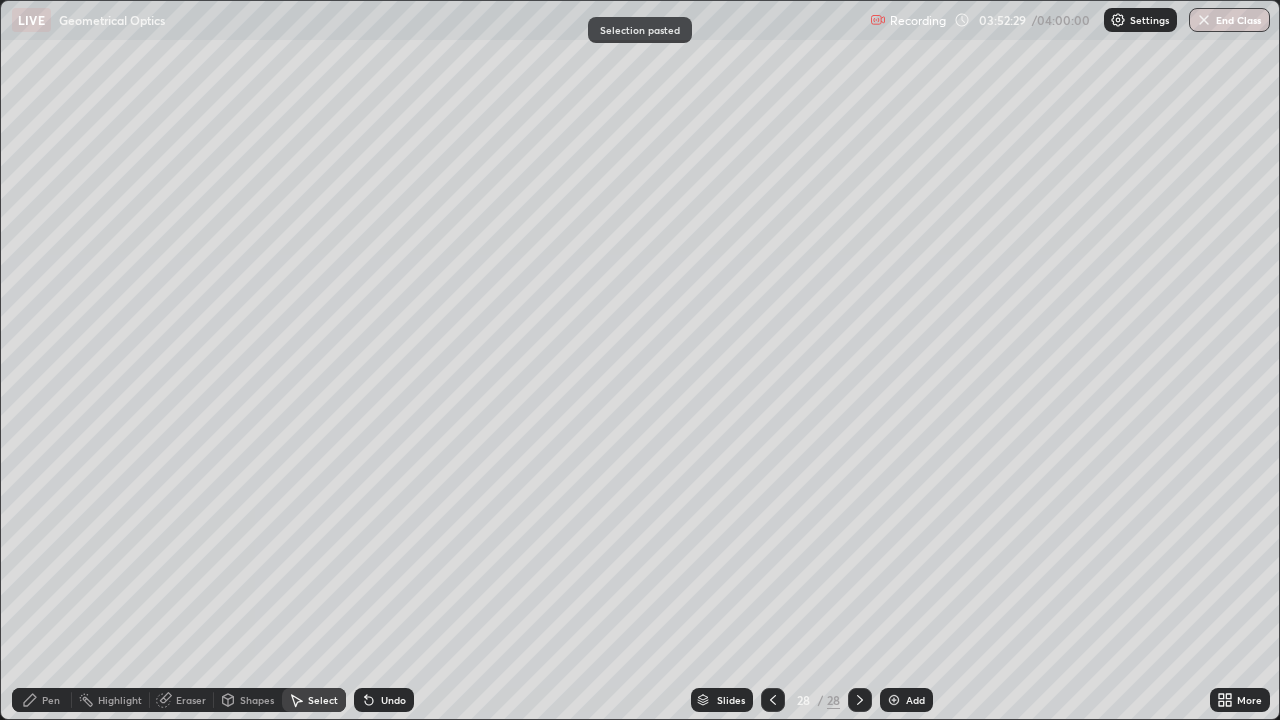 click 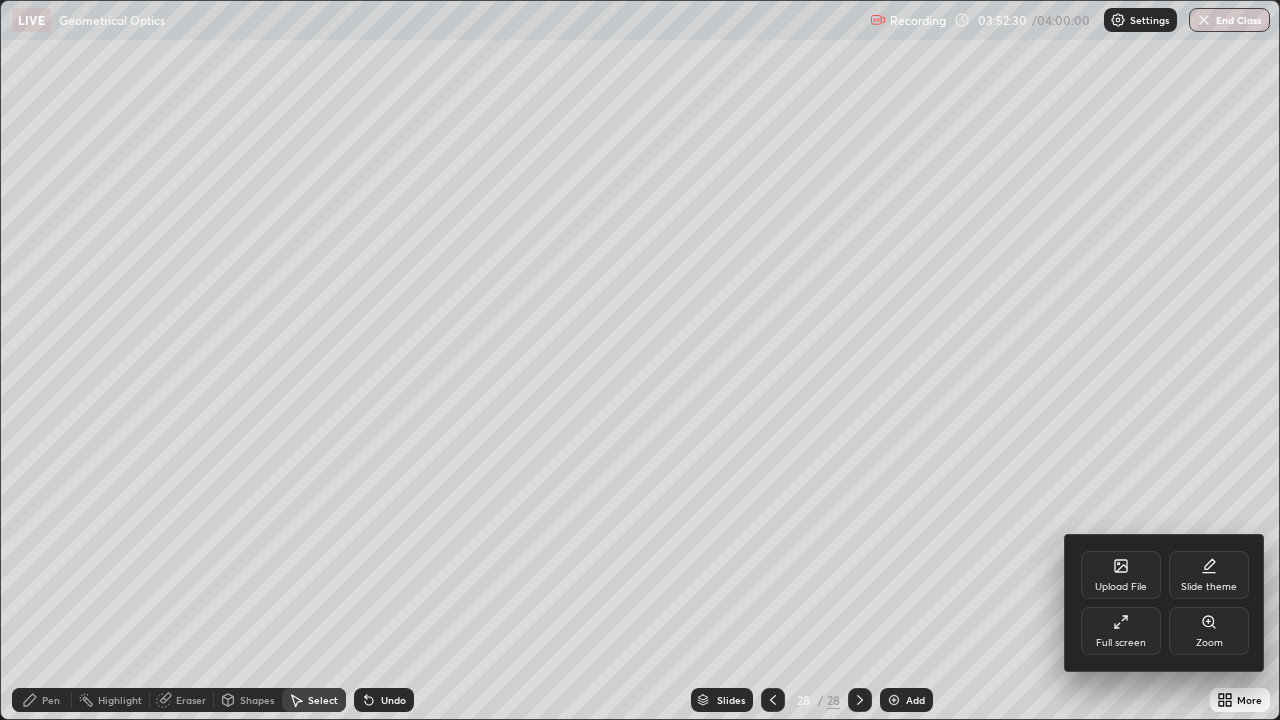 click on "Full screen" at bounding box center (1121, 643) 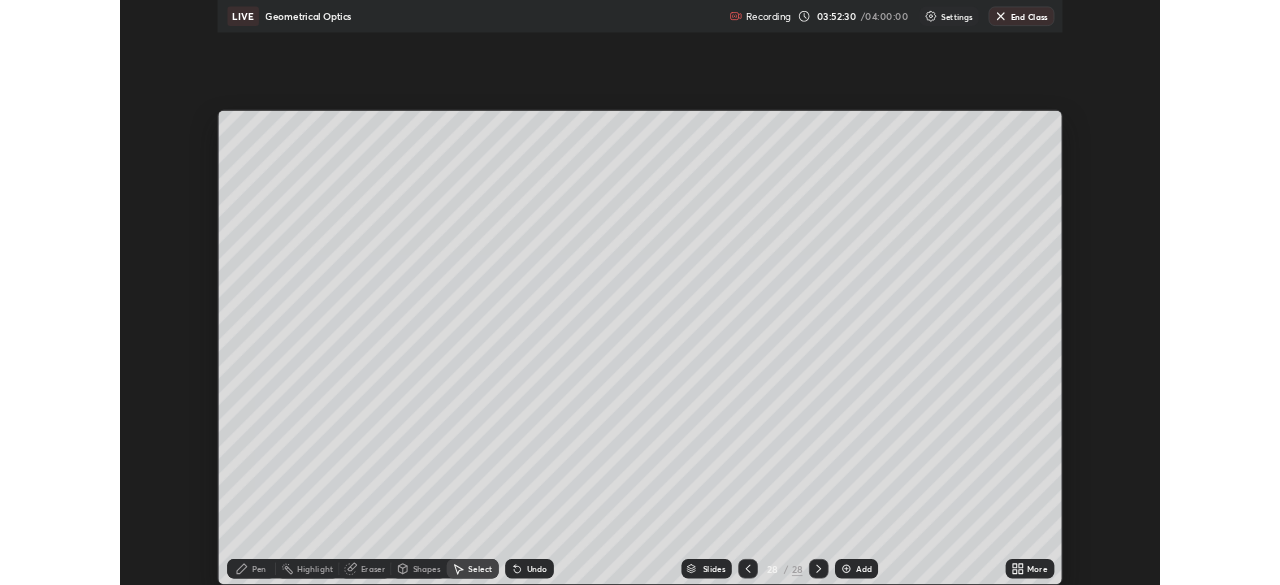 scroll, scrollTop: 585, scrollLeft: 1280, axis: both 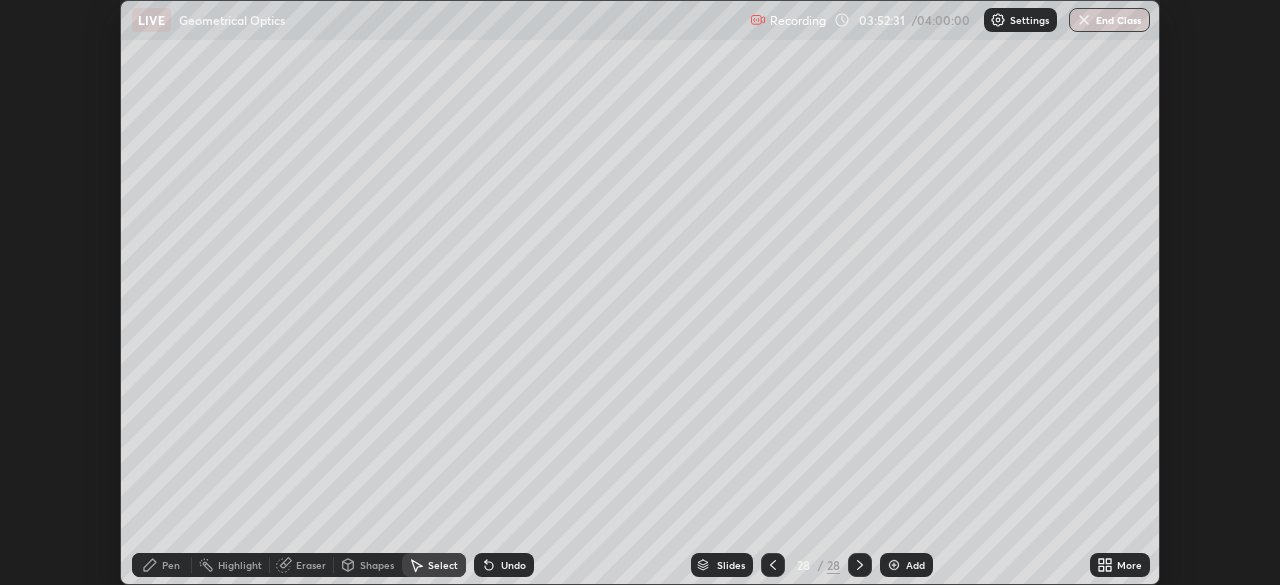 click on "More" at bounding box center [1120, 565] 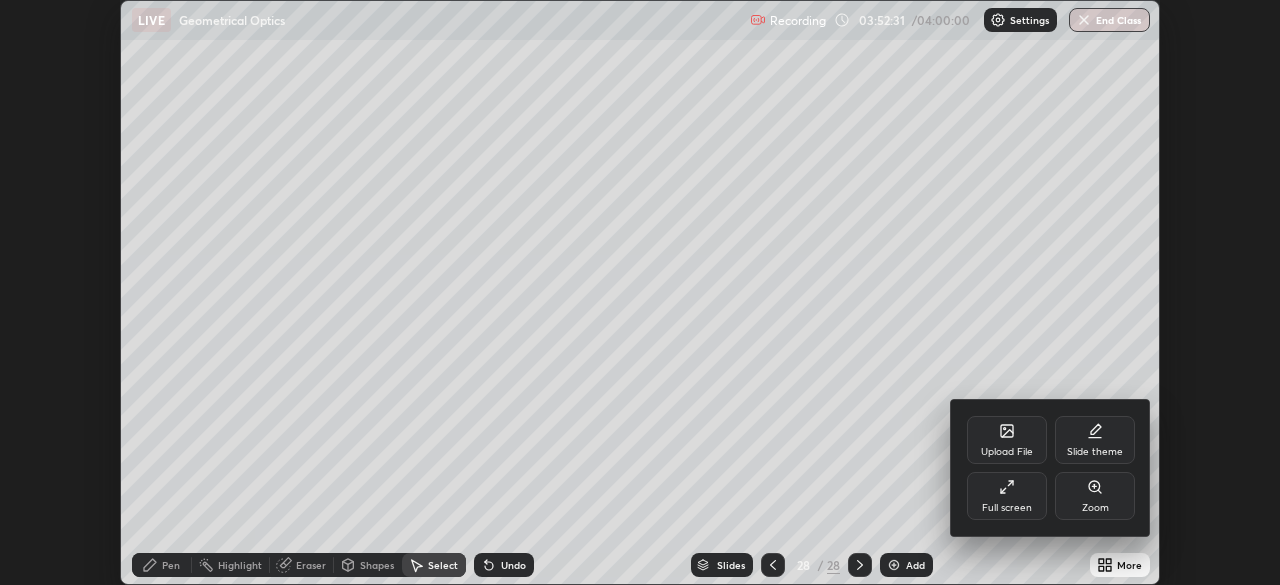 click on "Full screen" at bounding box center [1007, 496] 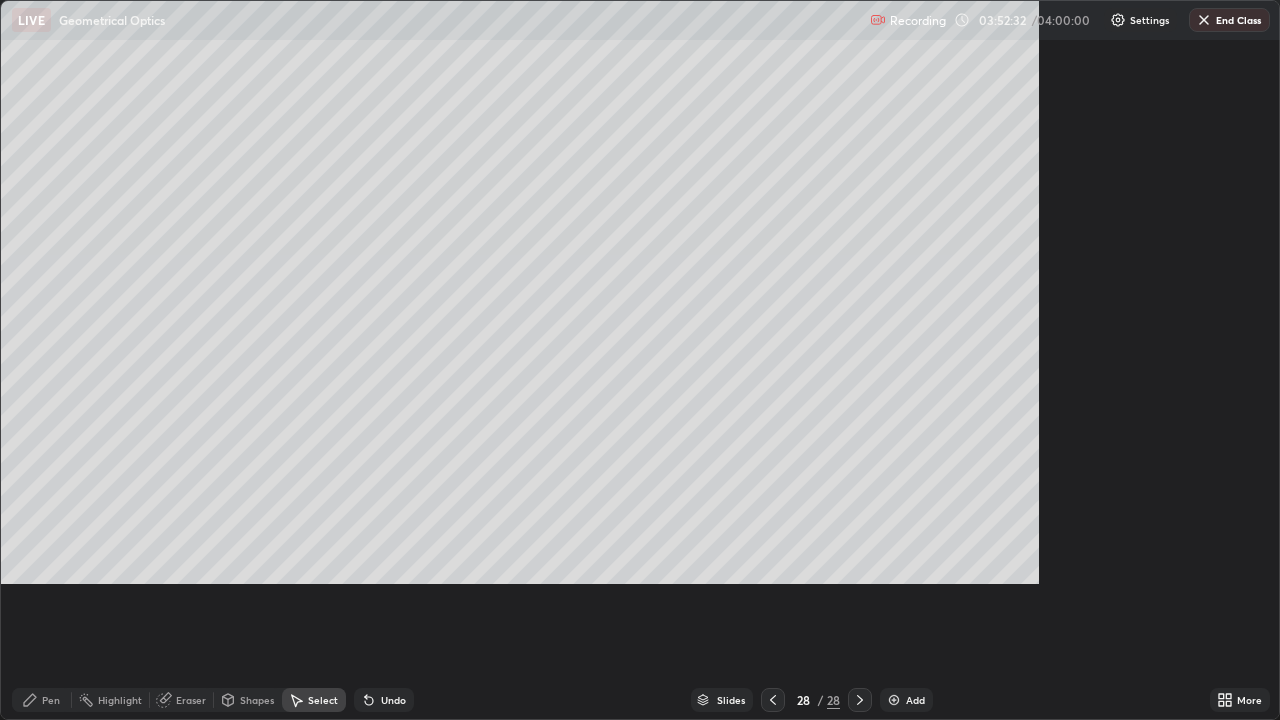 scroll, scrollTop: 99280, scrollLeft: 98720, axis: both 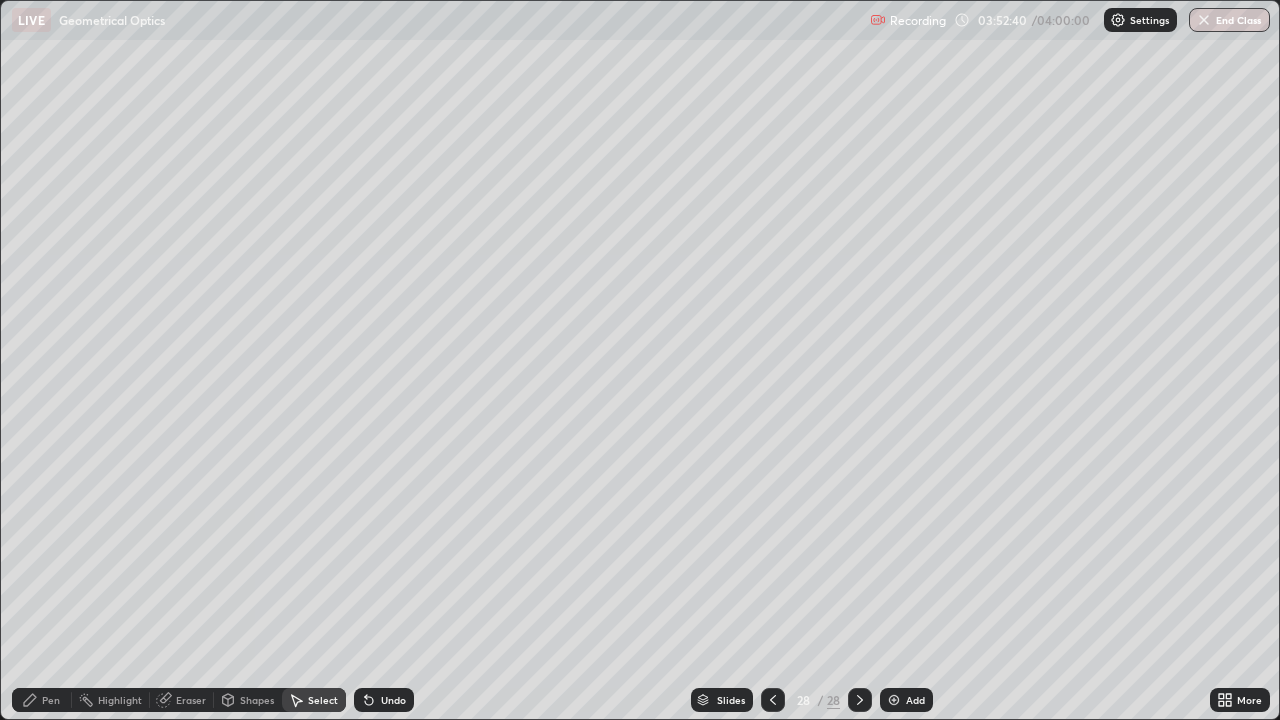 click on "Pen" at bounding box center [51, 700] 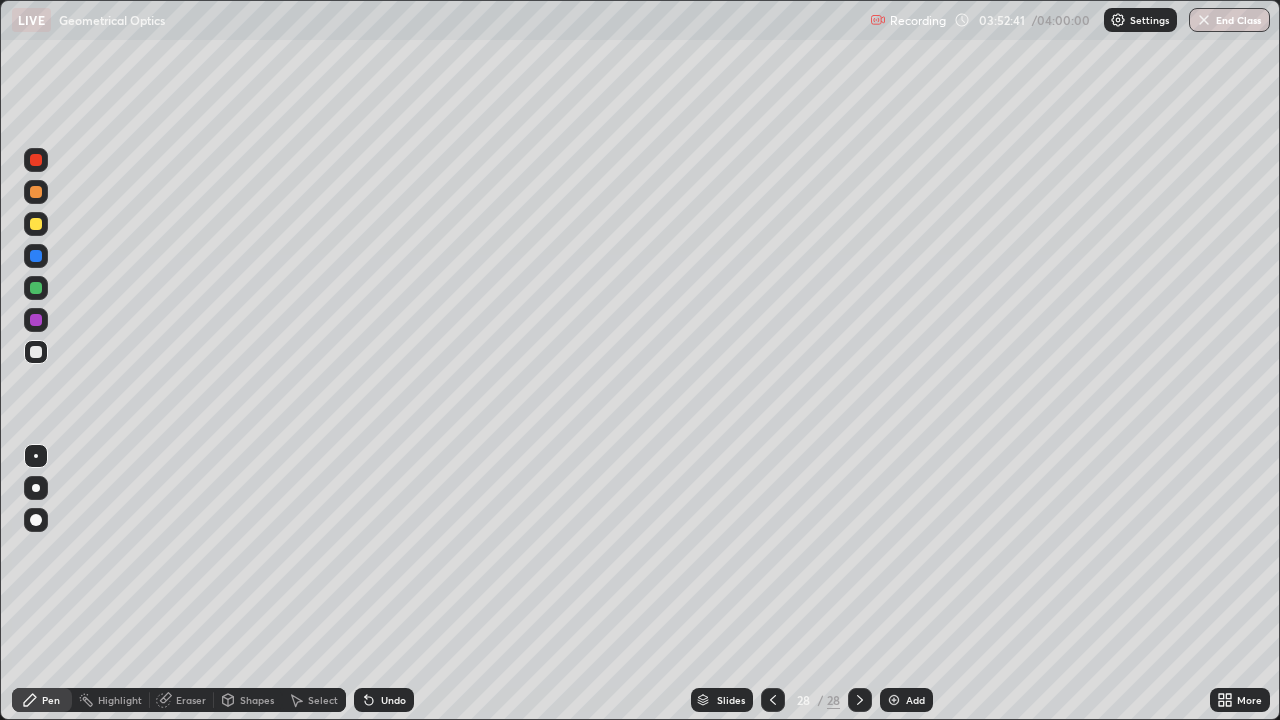 click at bounding box center [36, 224] 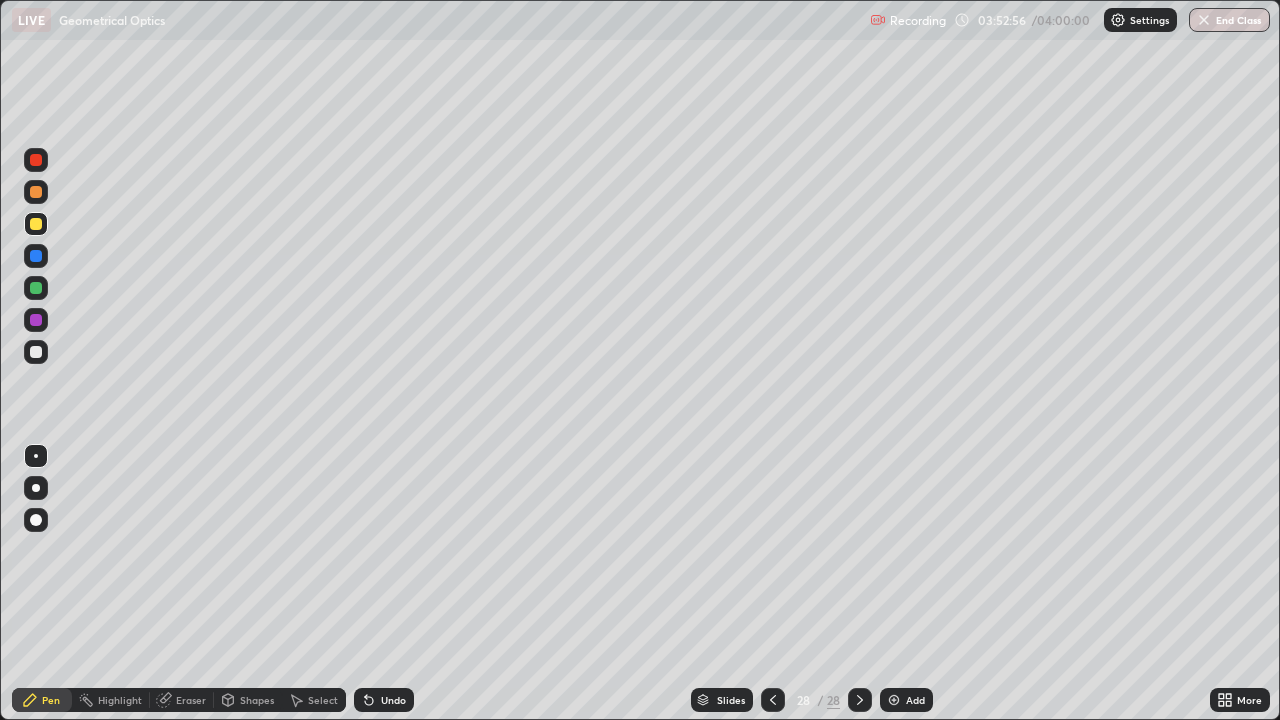click at bounding box center [36, 488] 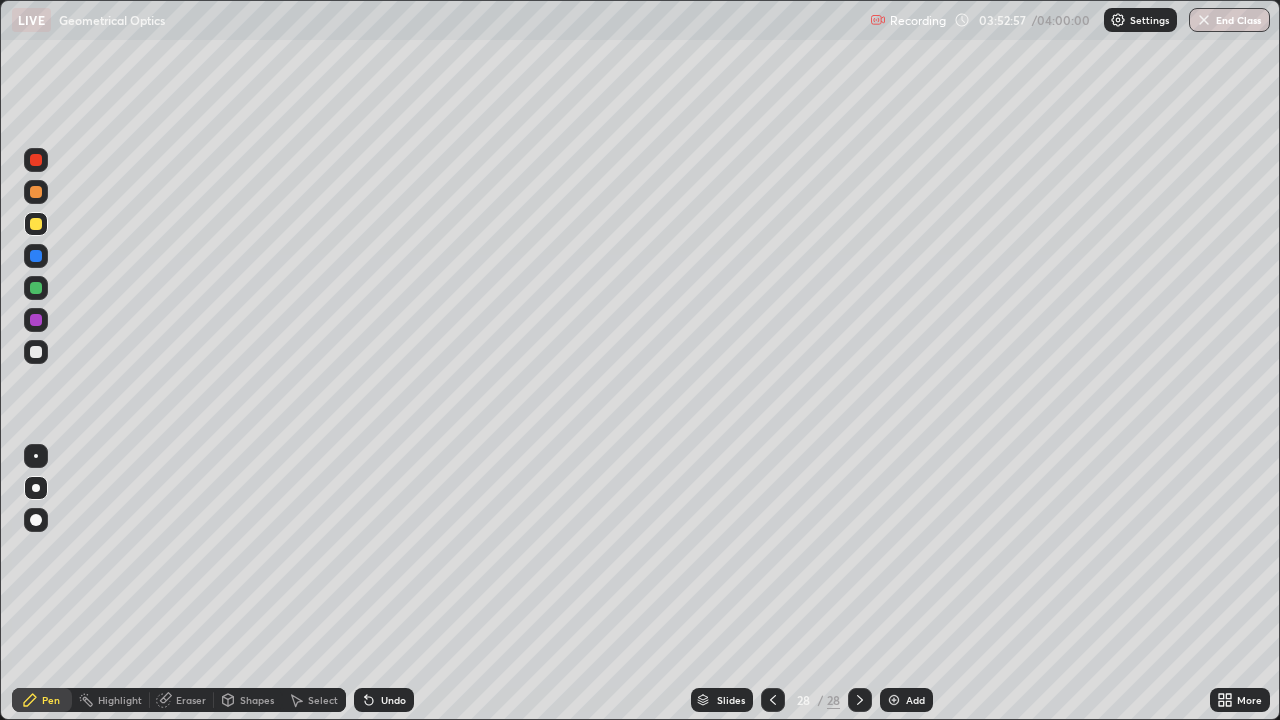 click at bounding box center (36, 256) 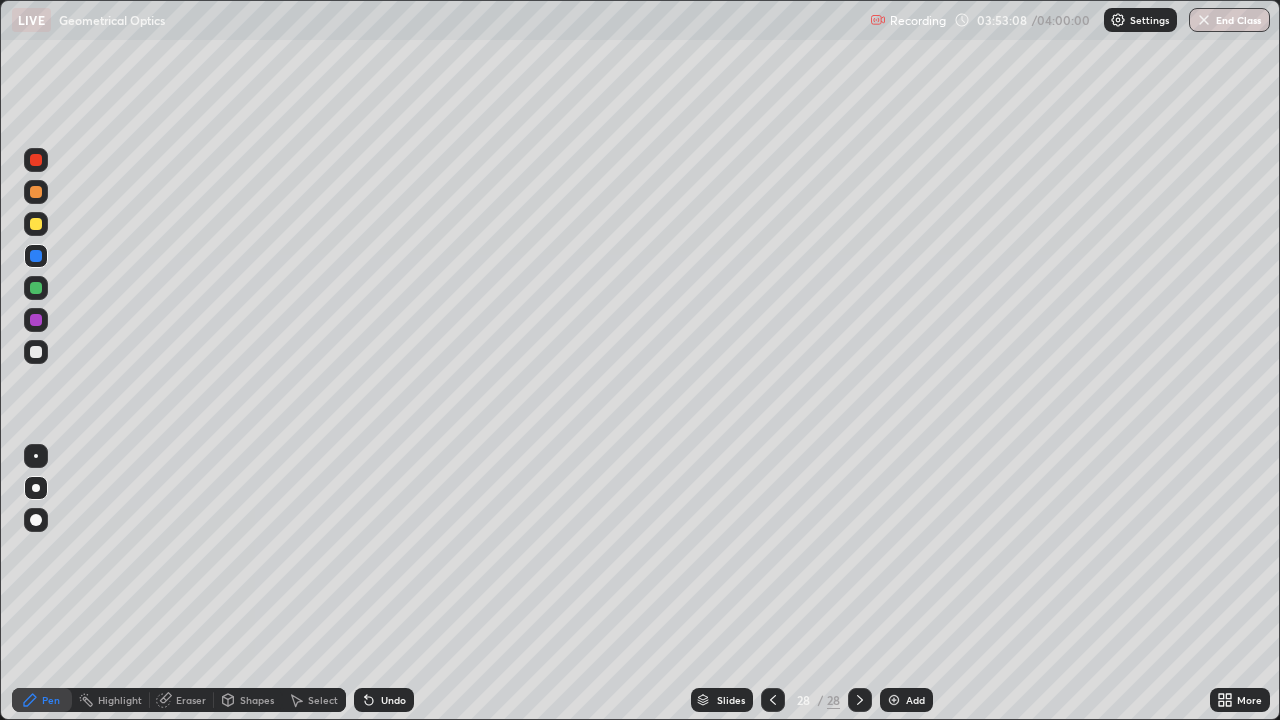 click at bounding box center [36, 352] 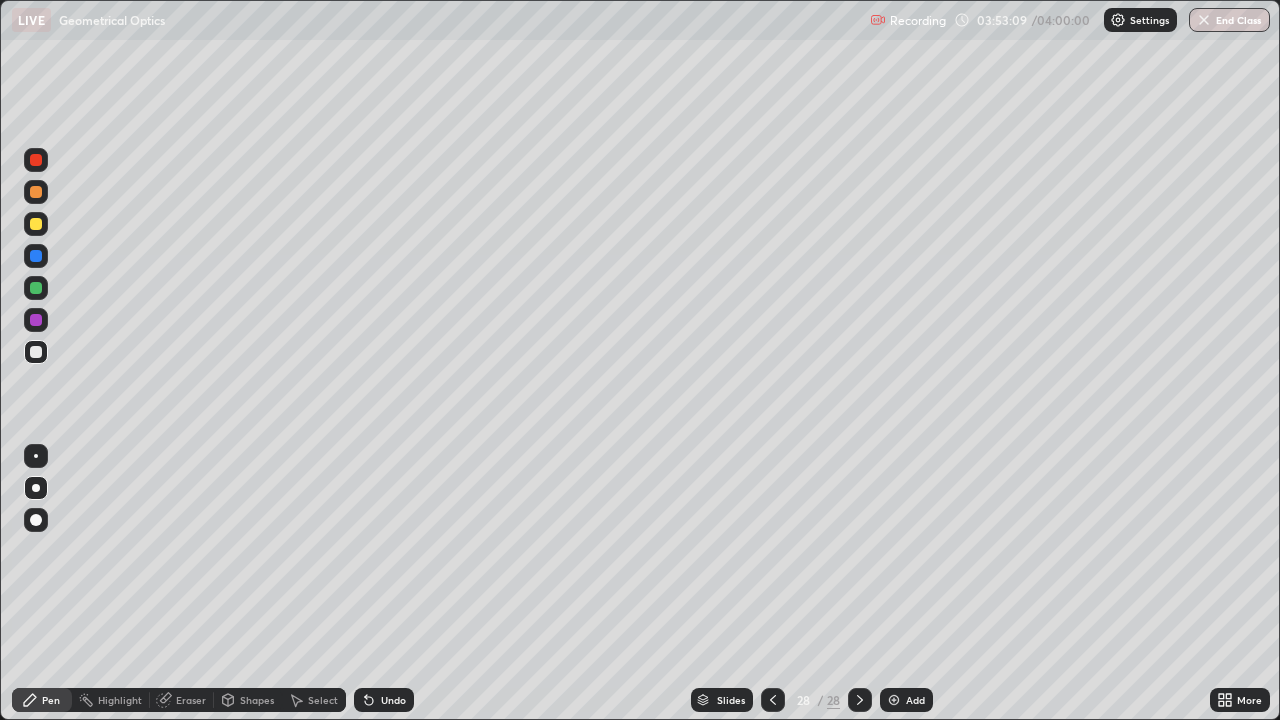 click at bounding box center [36, 456] 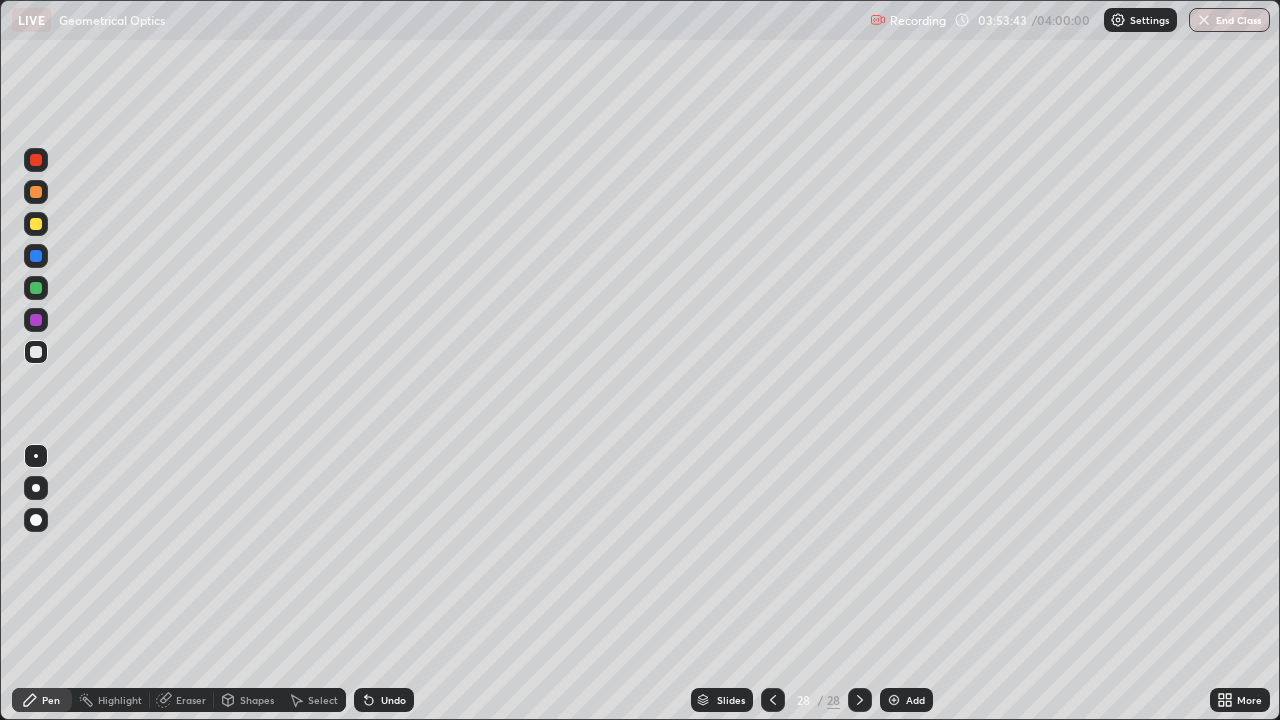 click on "Undo" at bounding box center (384, 700) 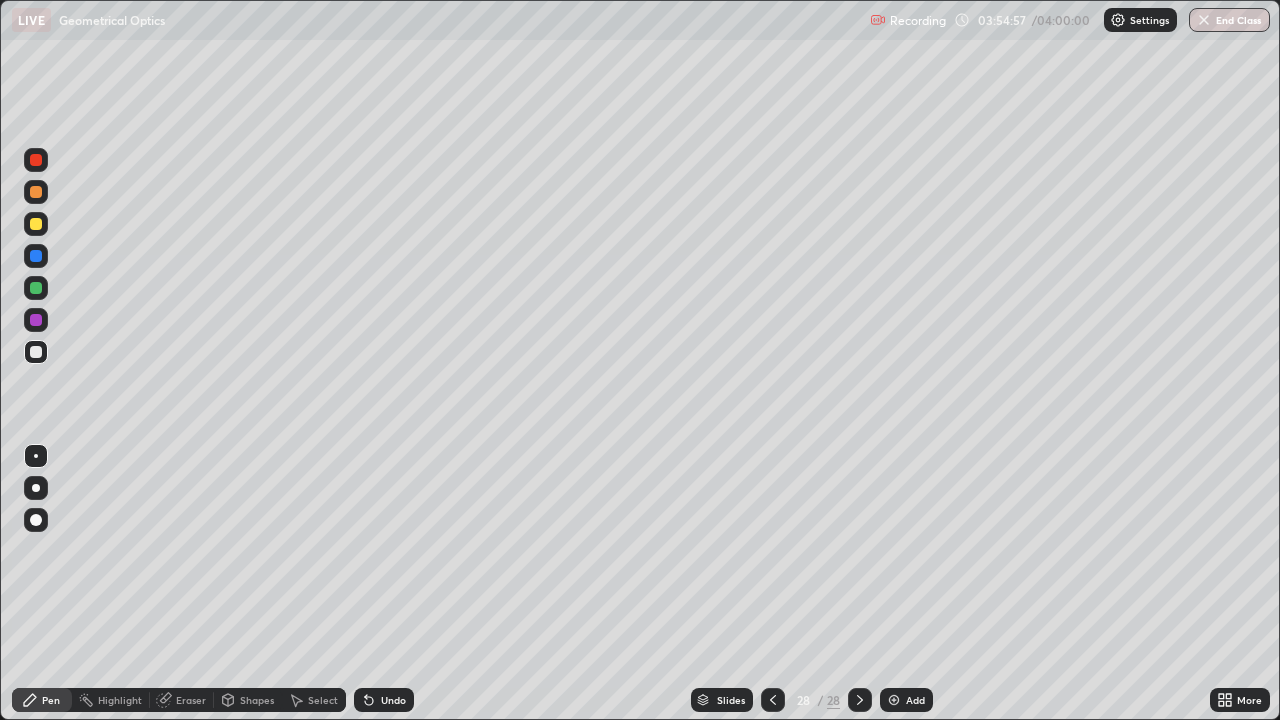 click at bounding box center [36, 224] 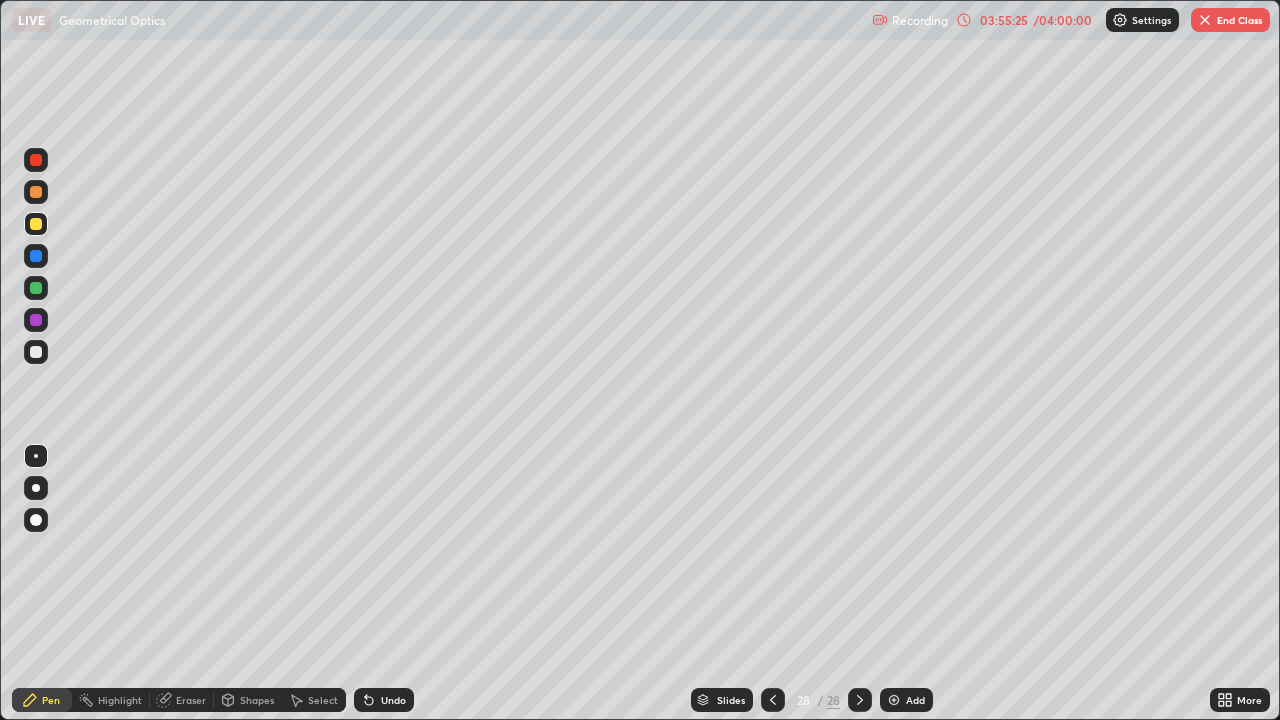 click at bounding box center (36, 352) 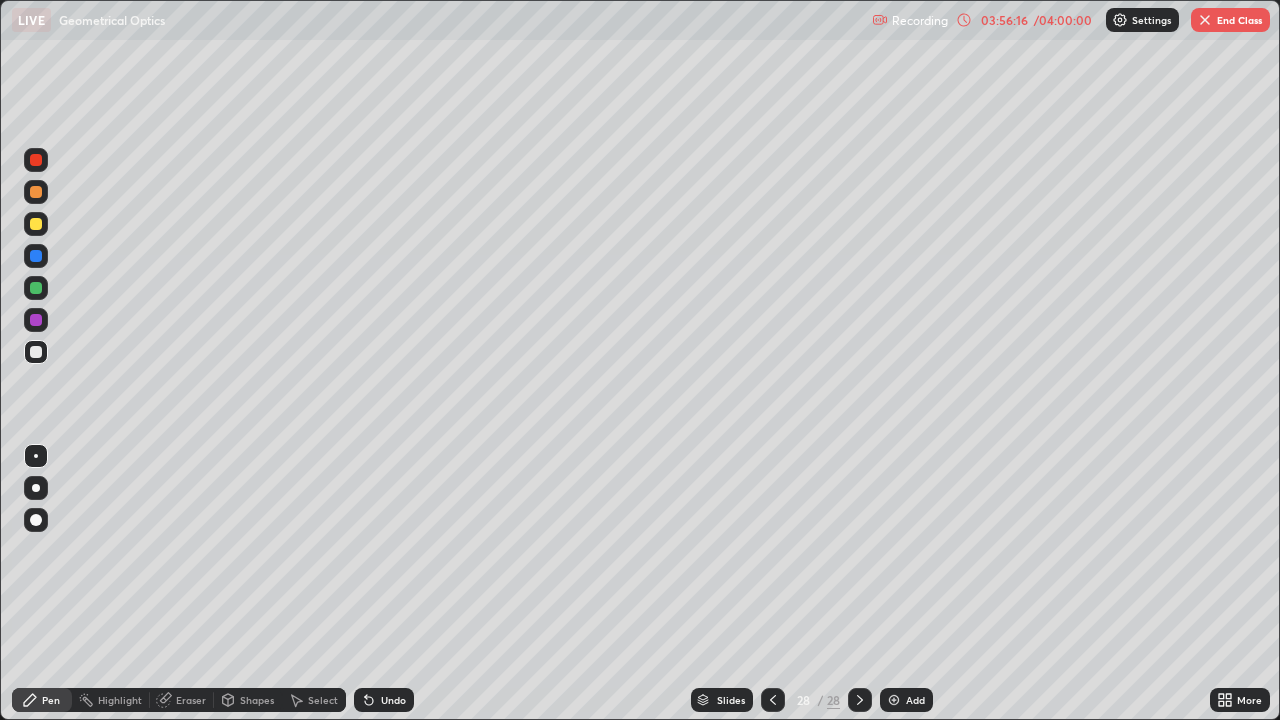 click at bounding box center (36, 256) 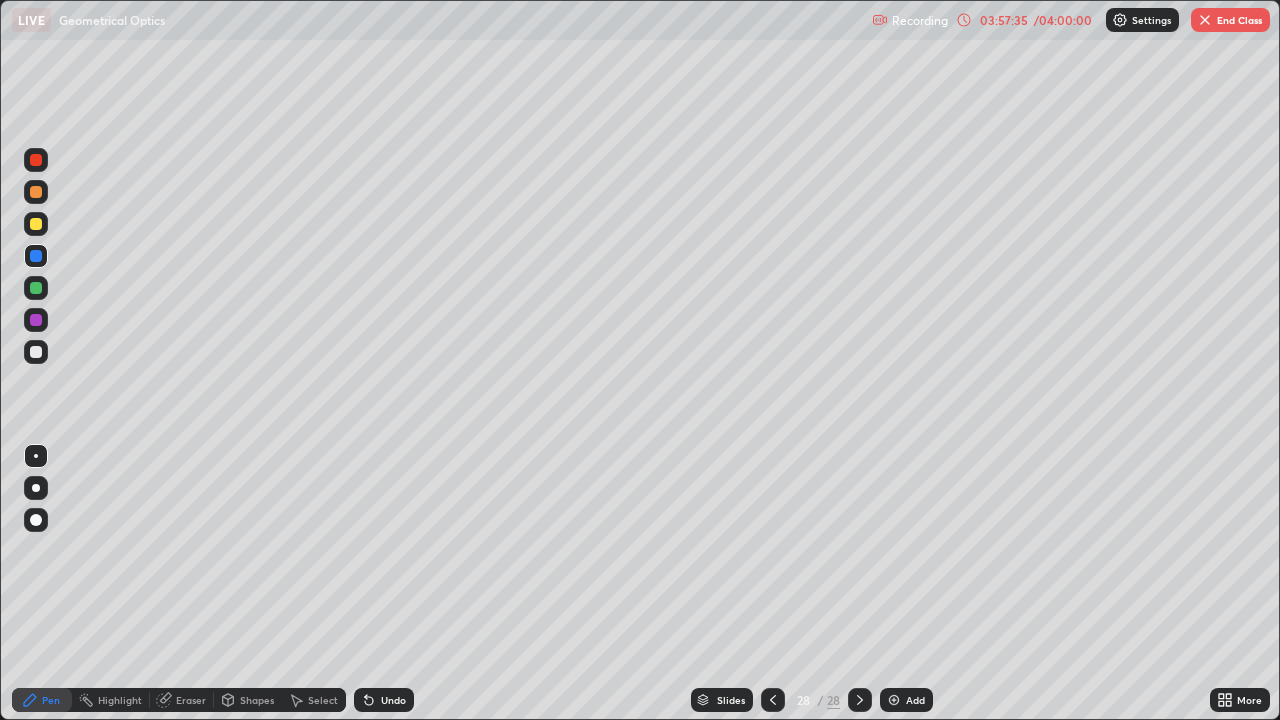 click at bounding box center [1205, 20] 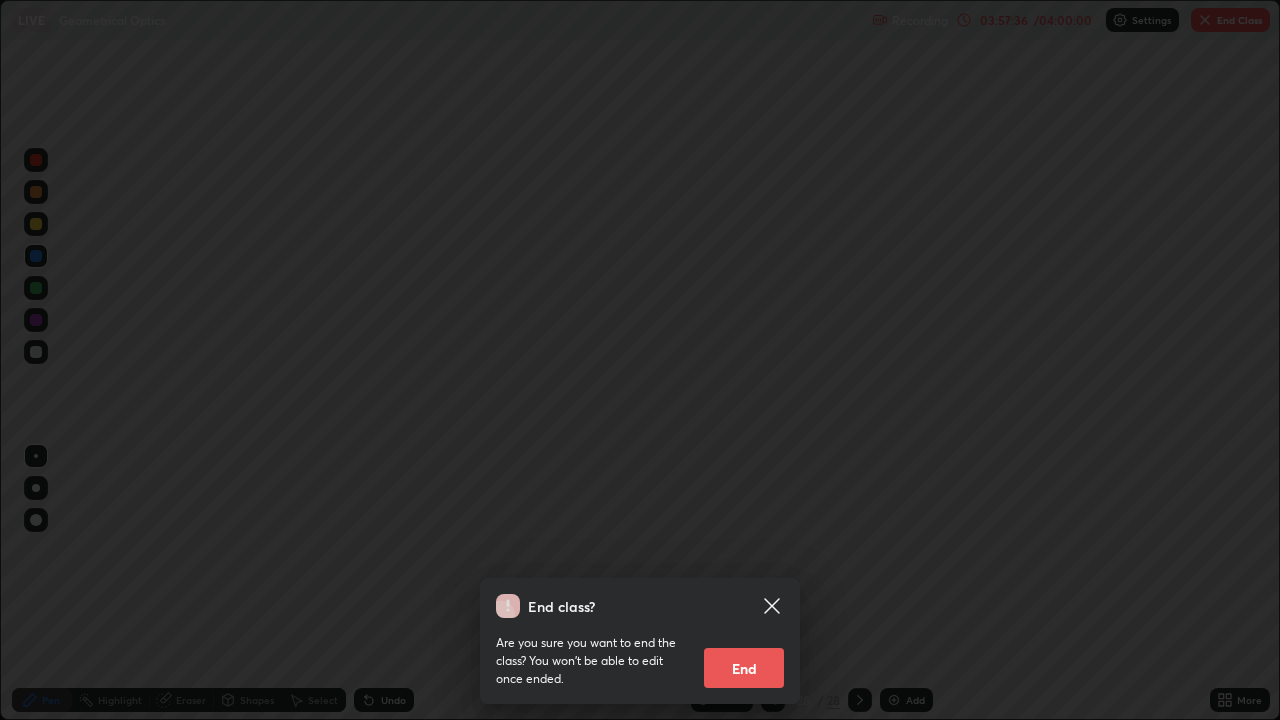 click on "End" at bounding box center [744, 668] 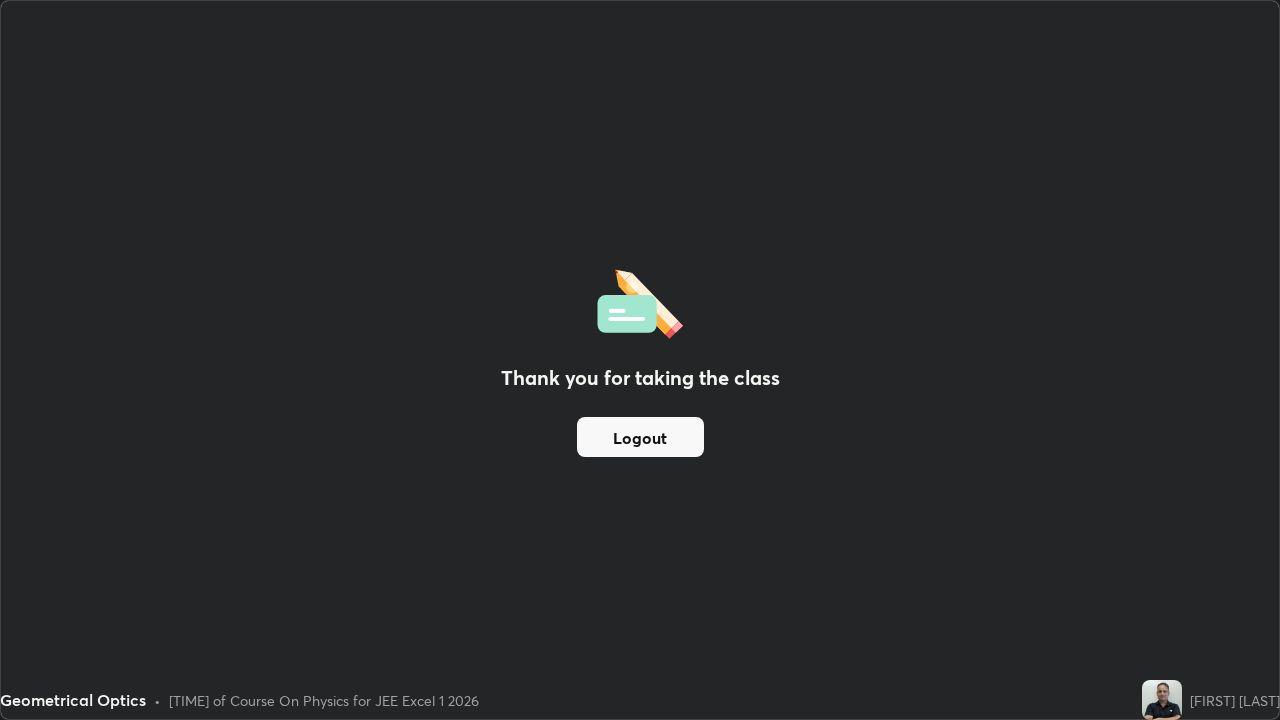 click on "Logout" at bounding box center (640, 437) 